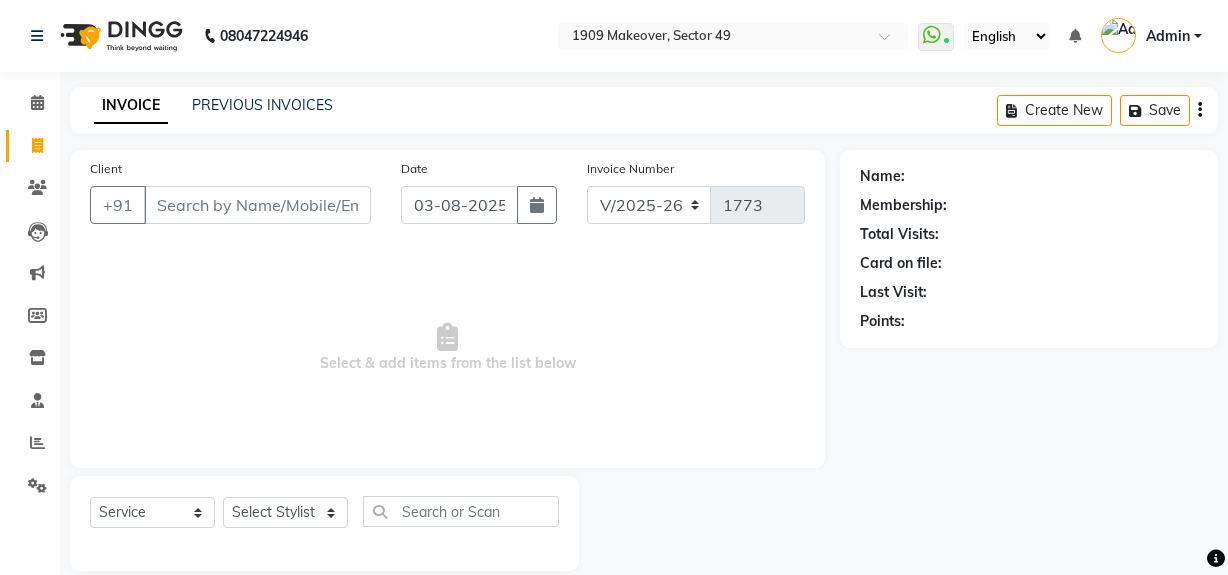 select on "6923" 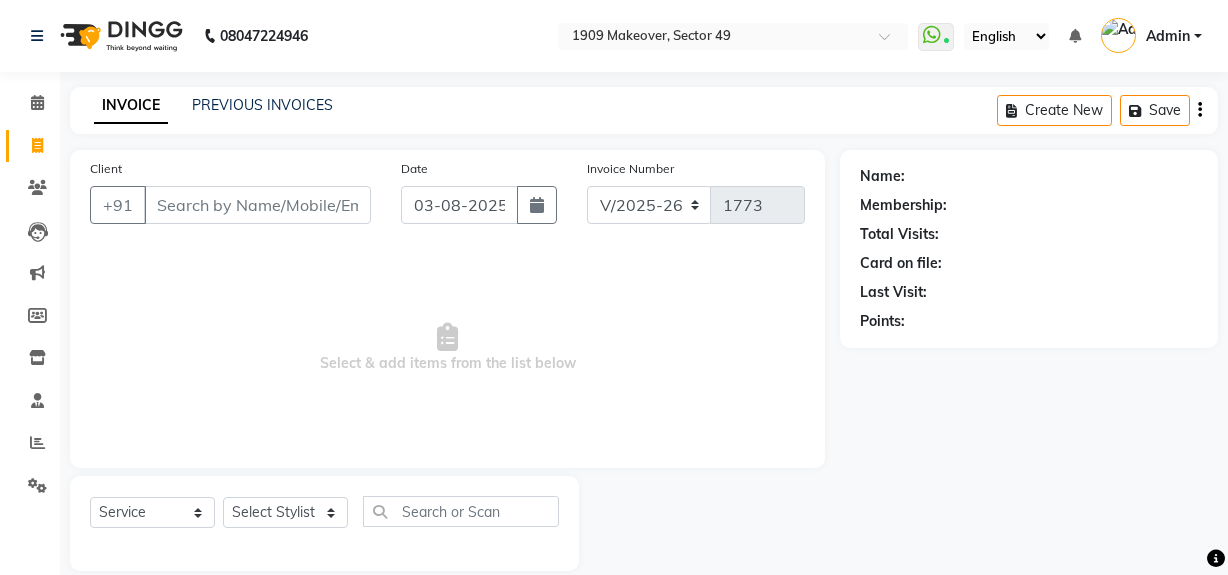 scroll, scrollTop: 26, scrollLeft: 0, axis: vertical 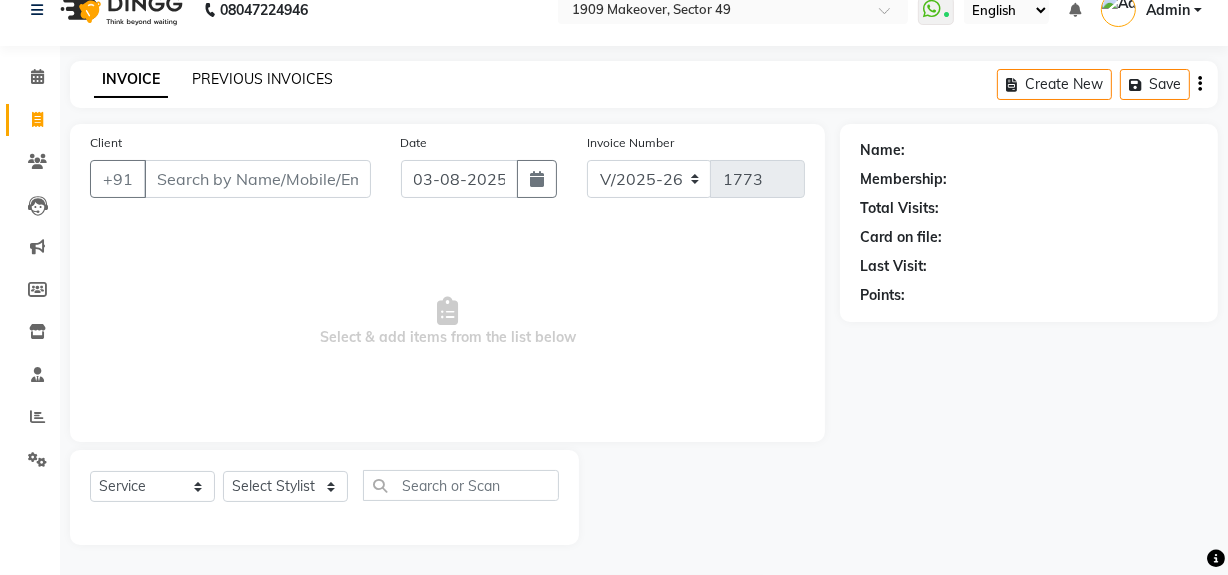 click on "PREVIOUS INVOICES" 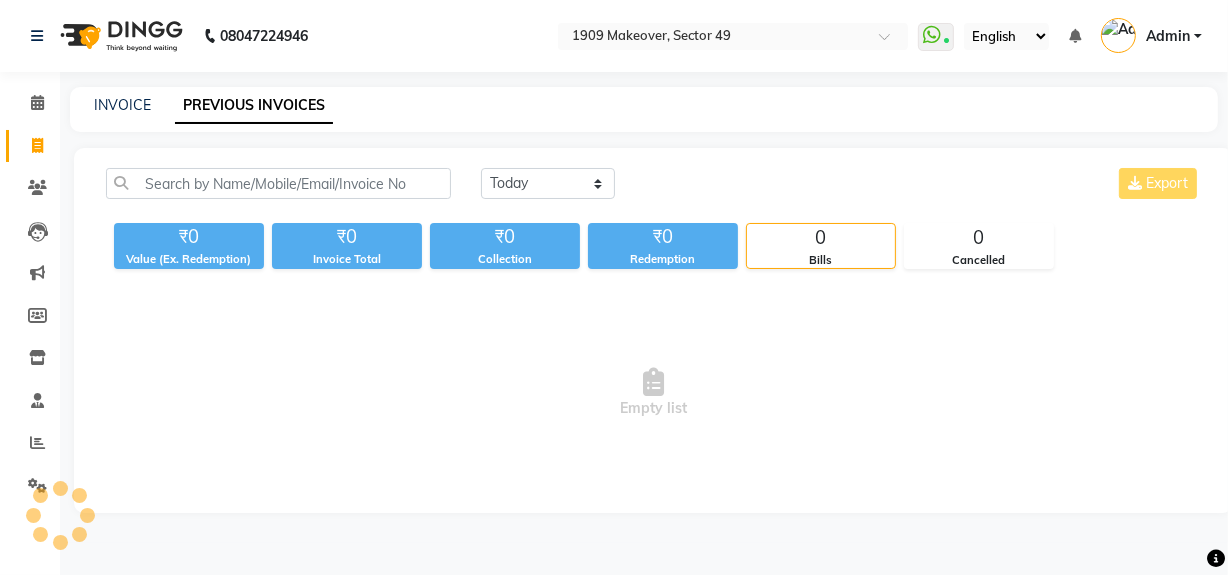 scroll, scrollTop: 0, scrollLeft: 0, axis: both 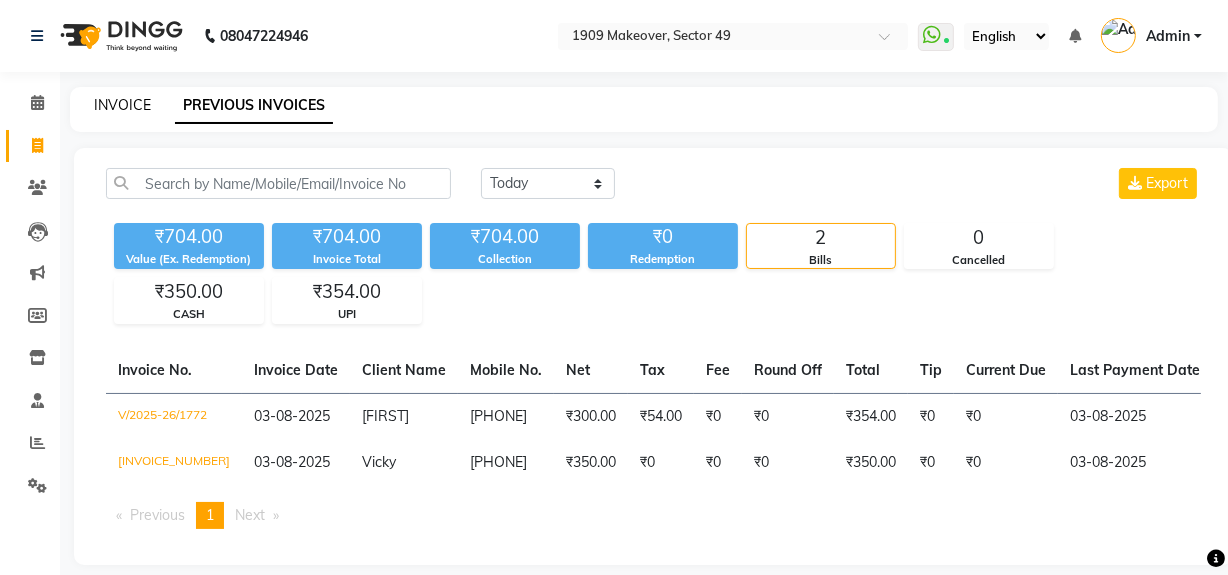 click on "INVOICE" 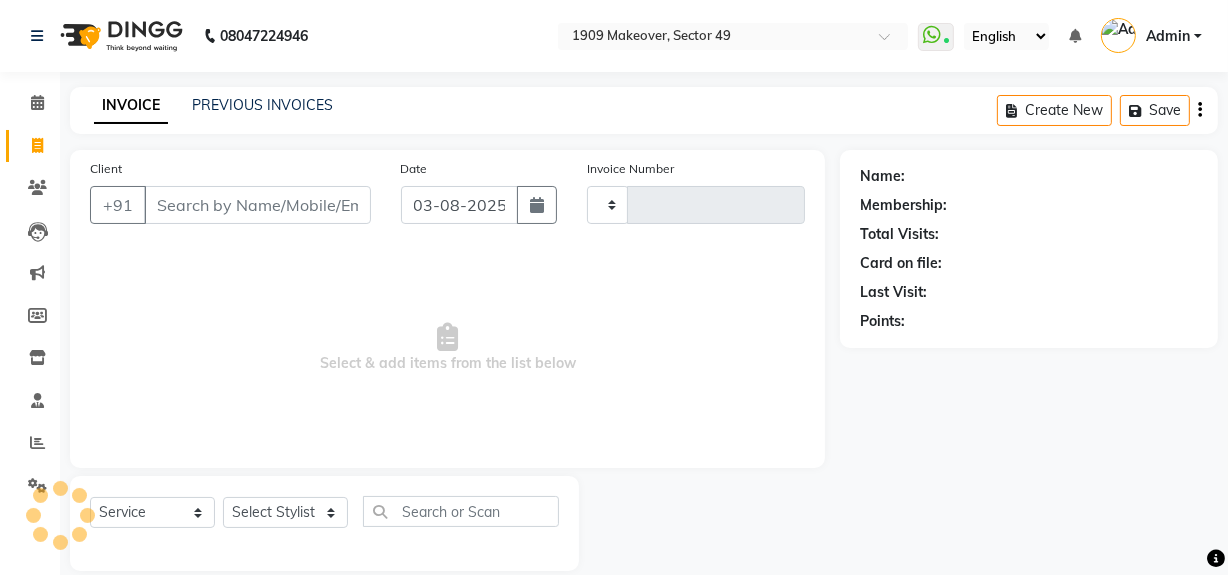 type on "1773" 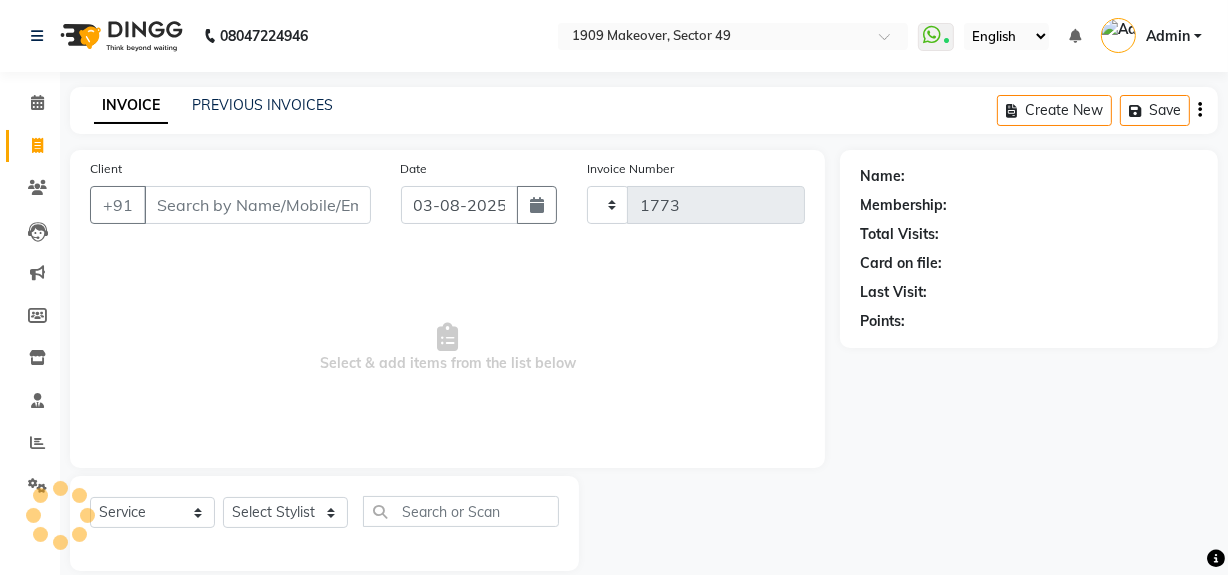scroll, scrollTop: 26, scrollLeft: 0, axis: vertical 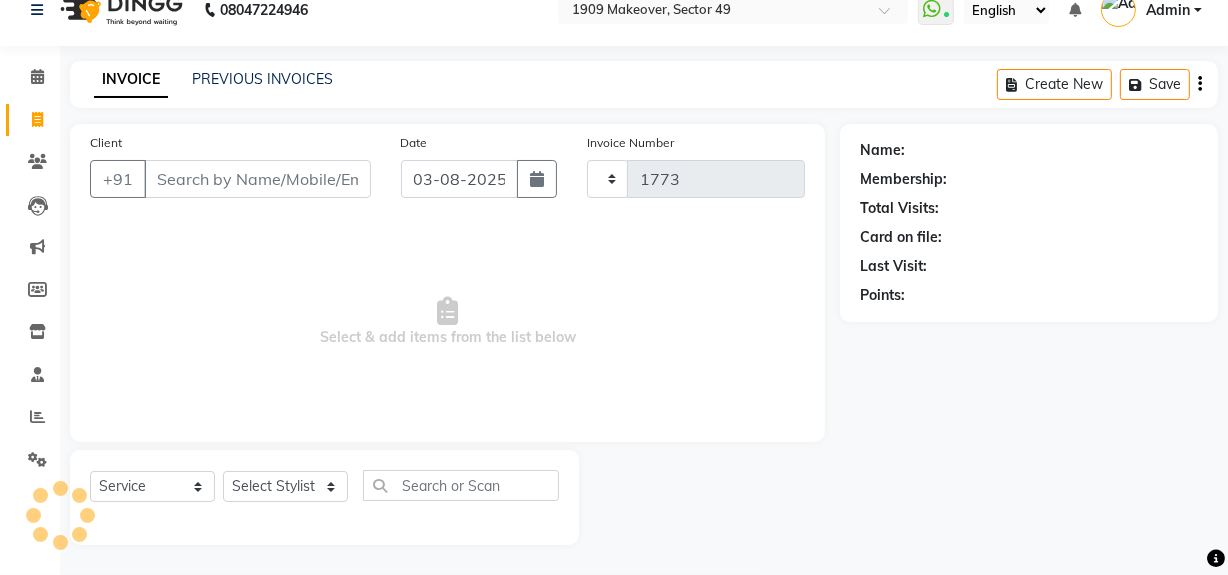 select on "6923" 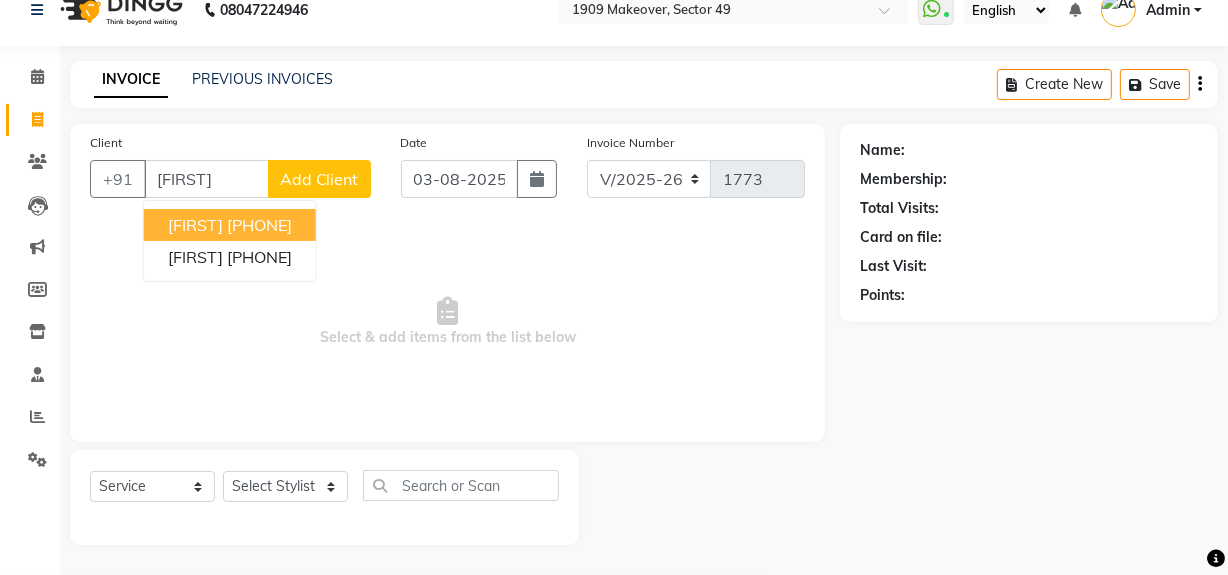 click on "[PHONE]" at bounding box center (259, 225) 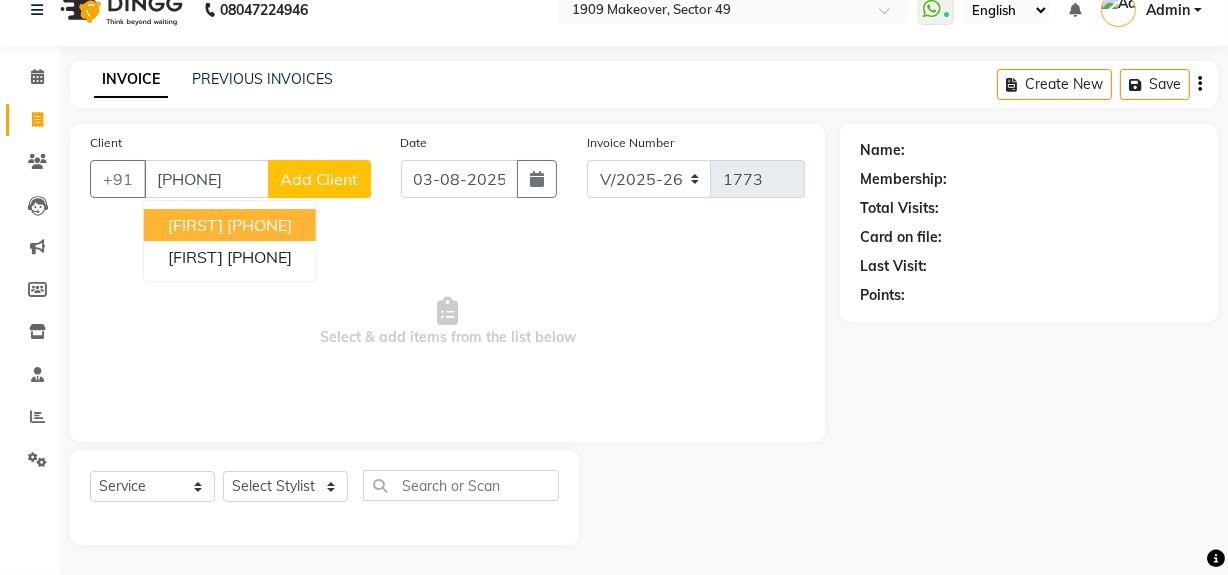 type on "[PHONE]" 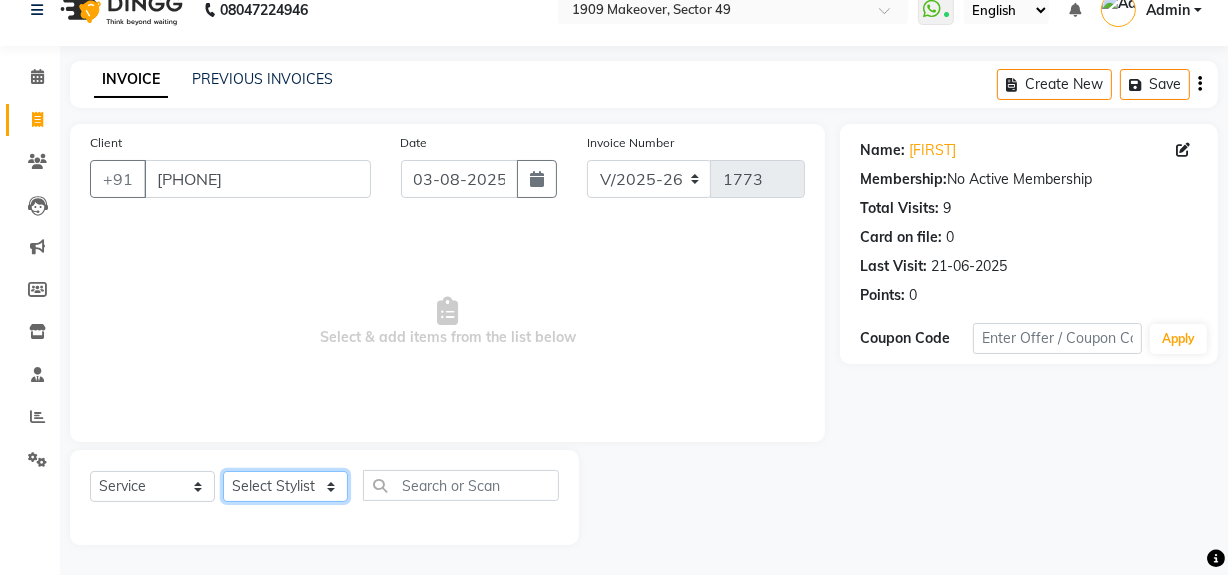 click on "Select Stylist Abdul Ahmed Arif Harun House Sale Jyoti Nisha Rehaan Ujjwal Umesh Veer vikram mehta Vishal" 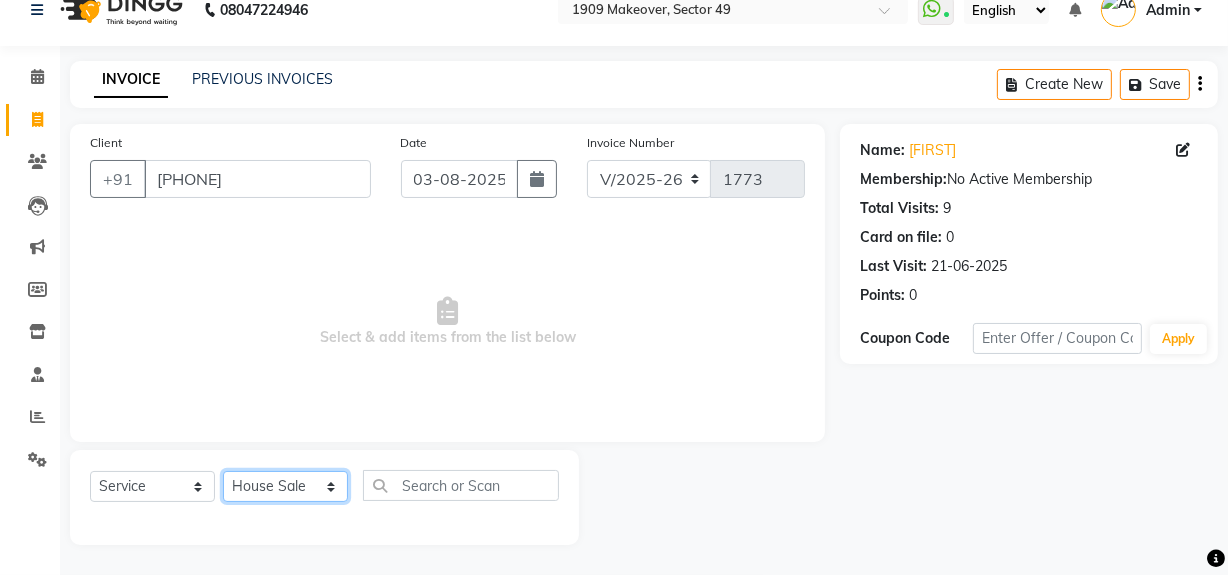 click on "Select Stylist Abdul Ahmed Arif Harun House Sale Jyoti Nisha Rehaan Ujjwal Umesh Veer vikram mehta Vishal" 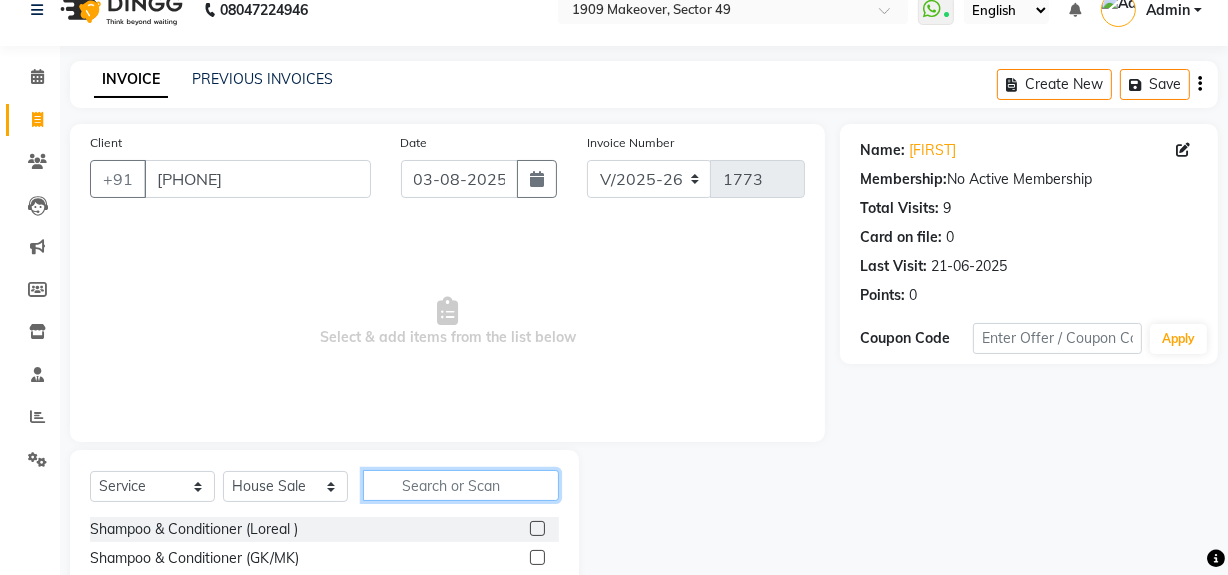 click 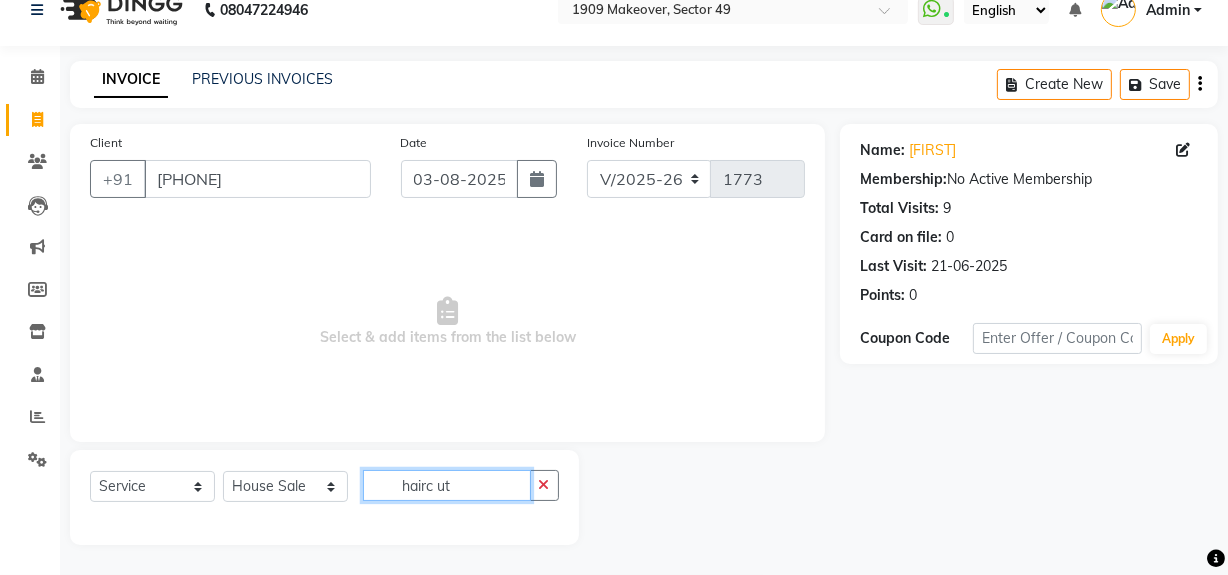 click on "hairc ut" 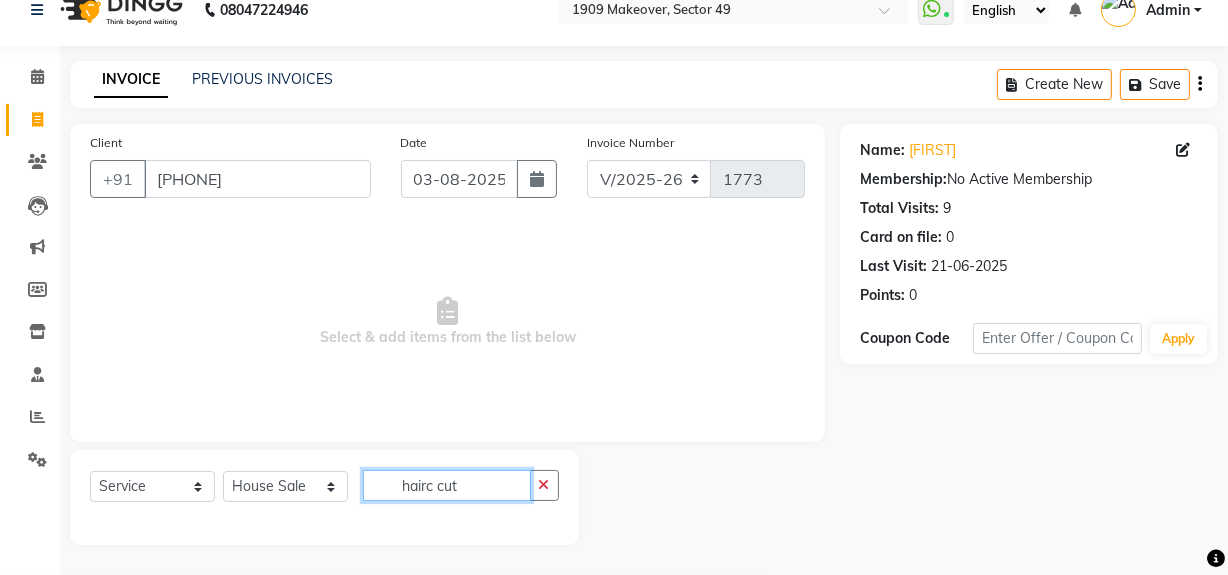 click on "hairc cut" 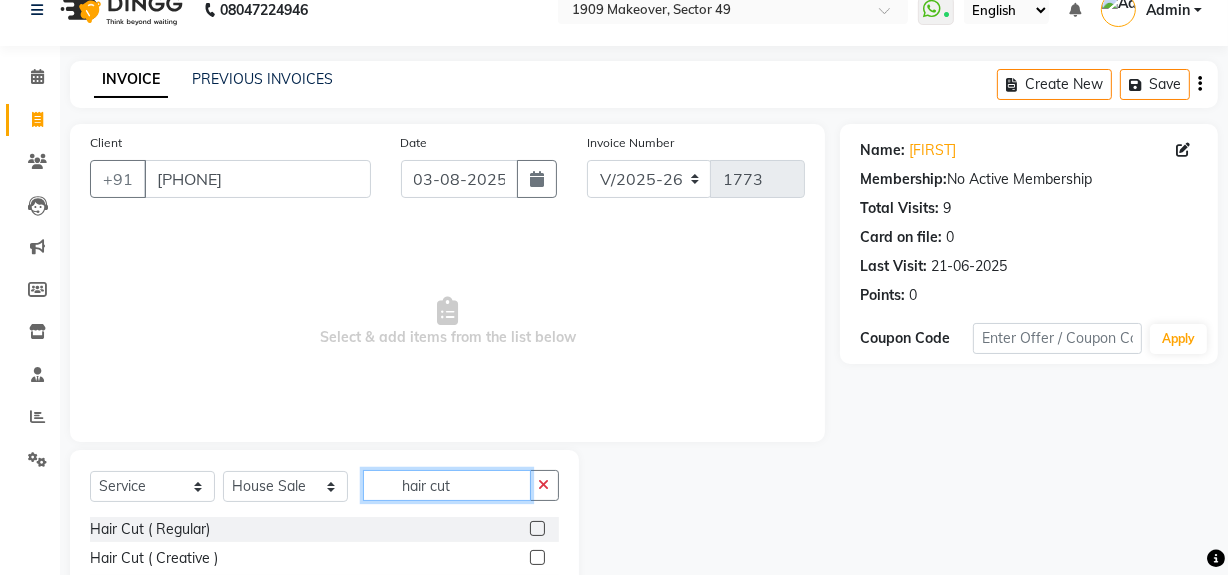 scroll, scrollTop: 170, scrollLeft: 0, axis: vertical 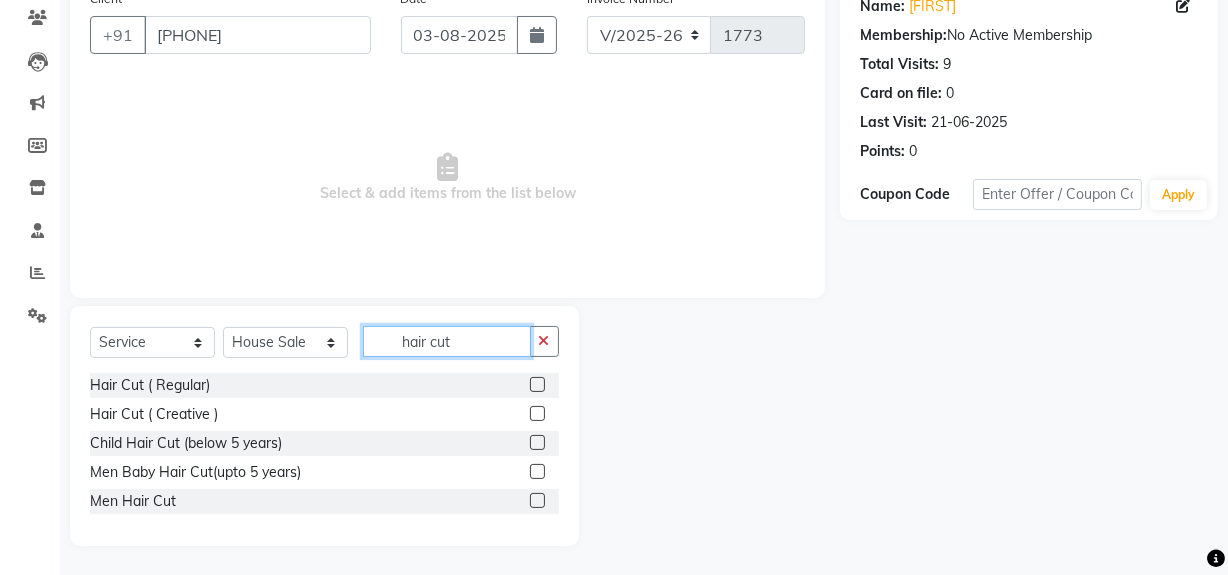 type on "hair cut" 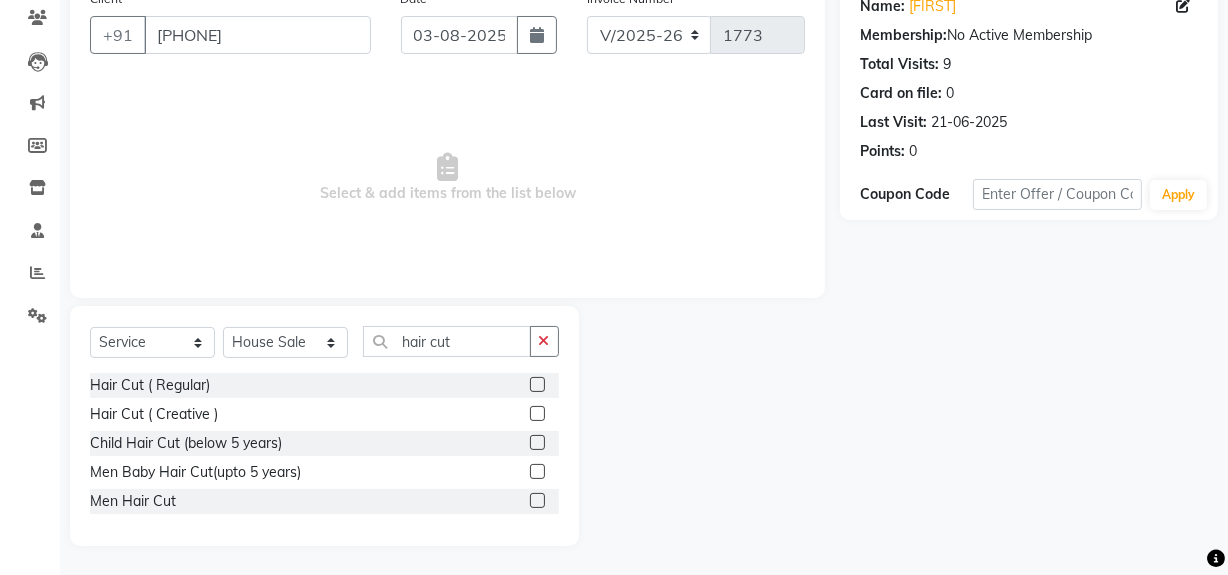 click 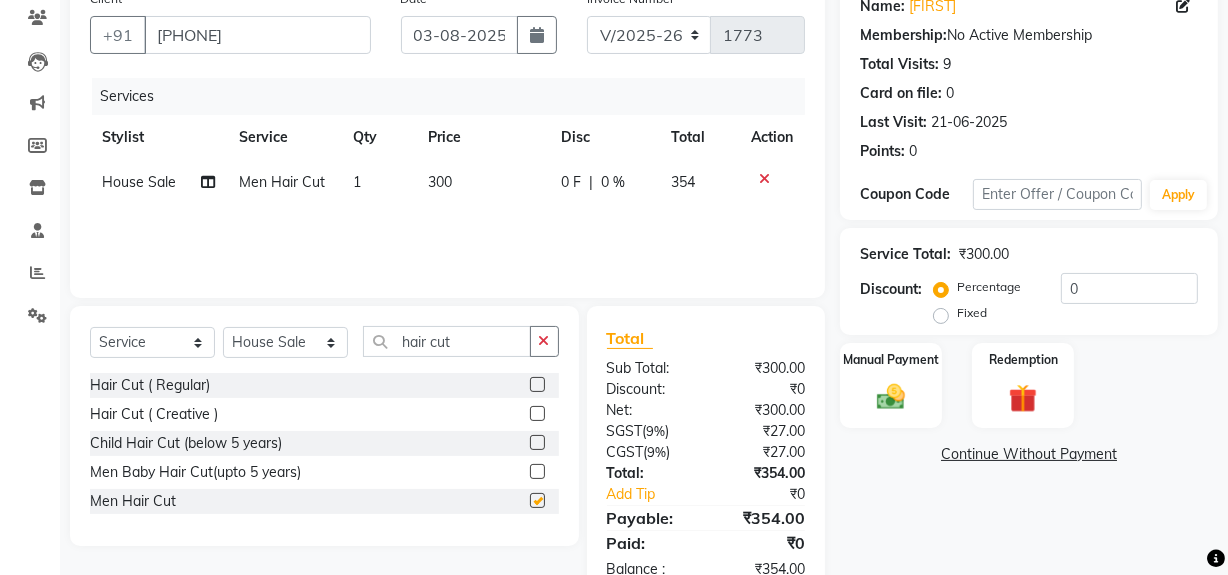 checkbox on "false" 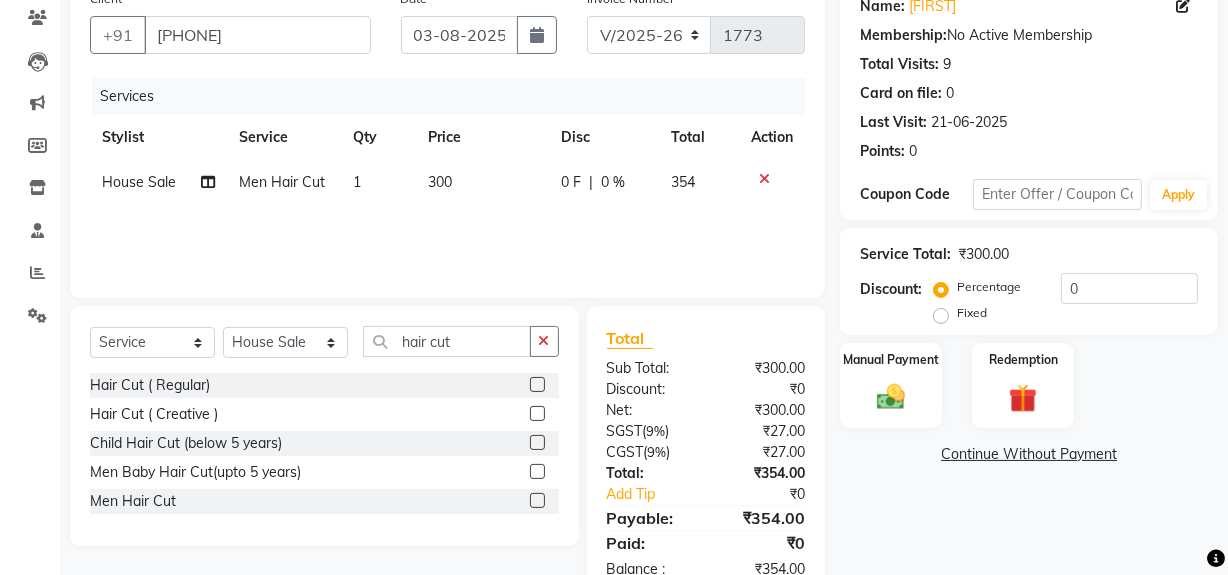 drag, startPoint x: 413, startPoint y: 180, endPoint x: 452, endPoint y: 216, distance: 53.075417 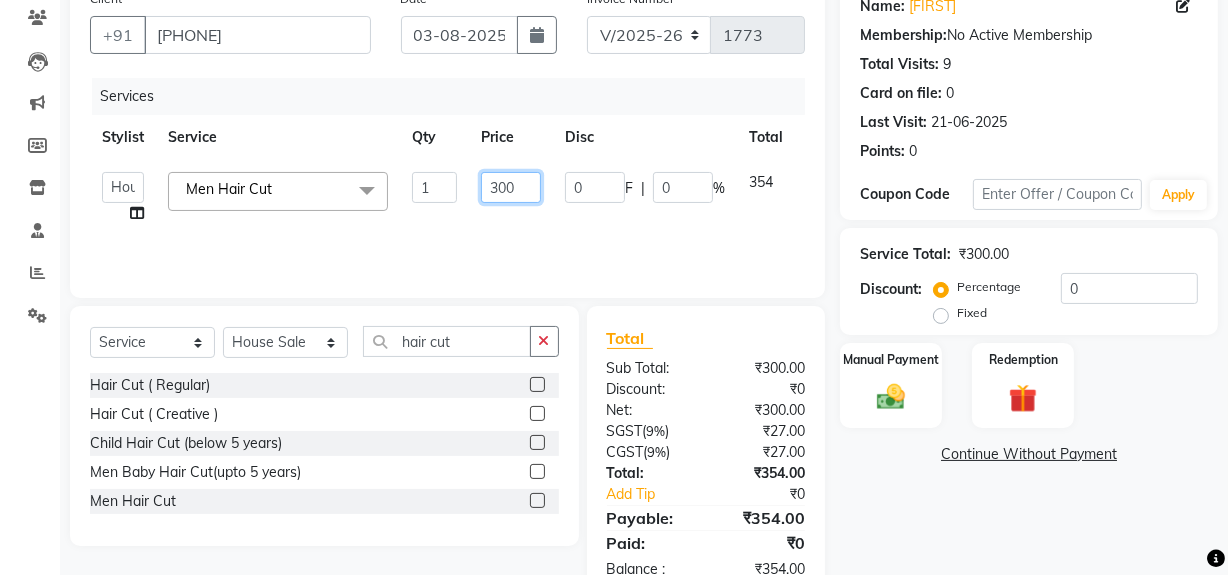drag, startPoint x: 497, startPoint y: 180, endPoint x: 536, endPoint y: 194, distance: 41.4367 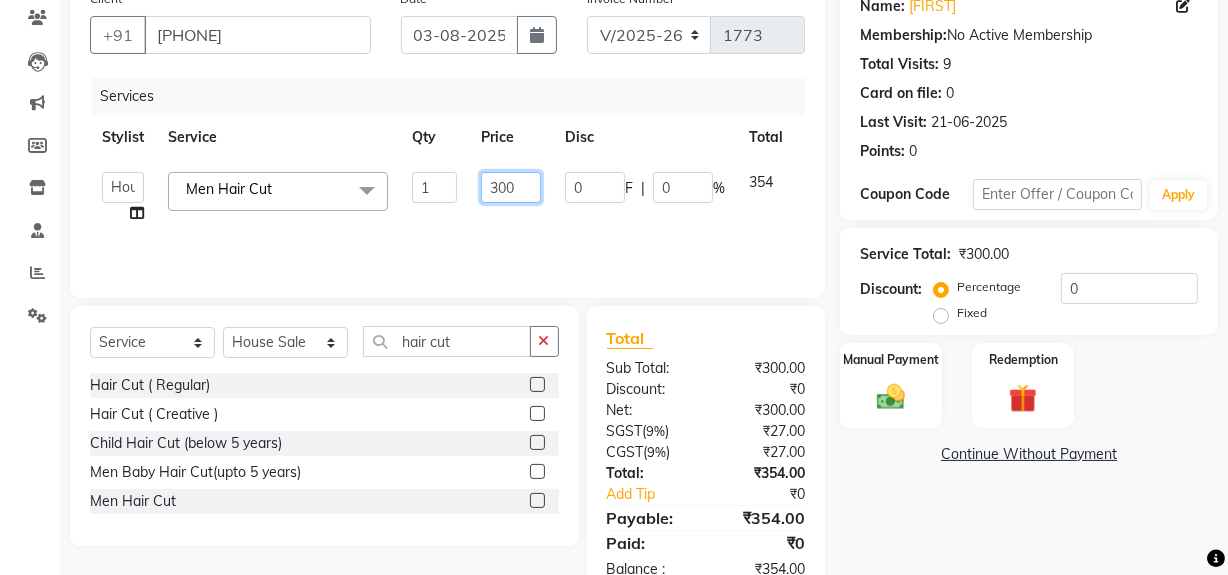 click on "300" 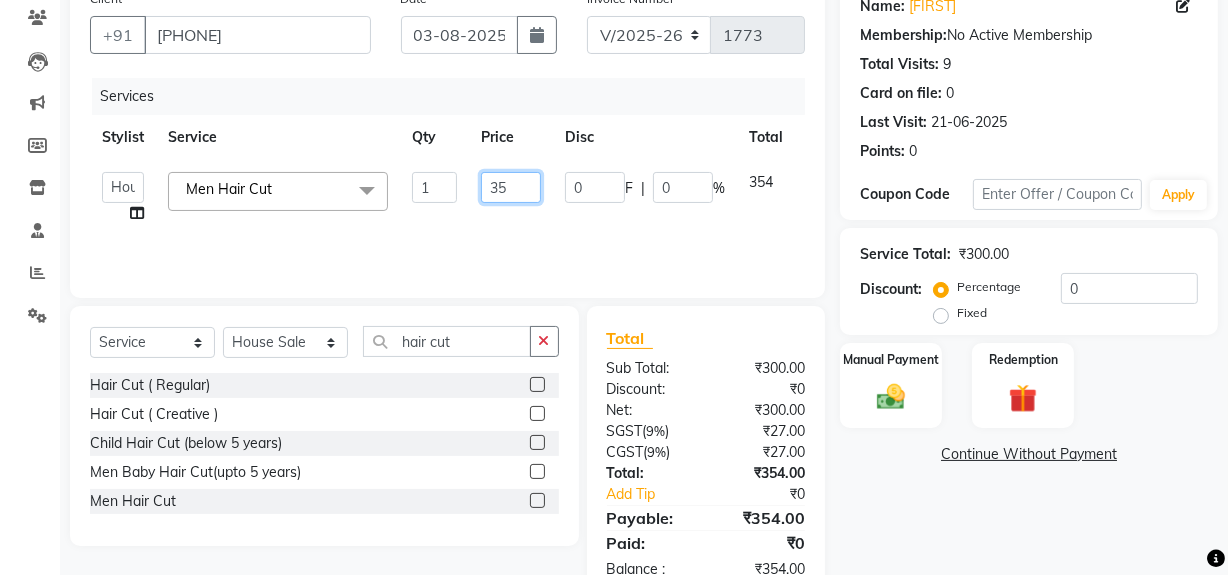 type on "354" 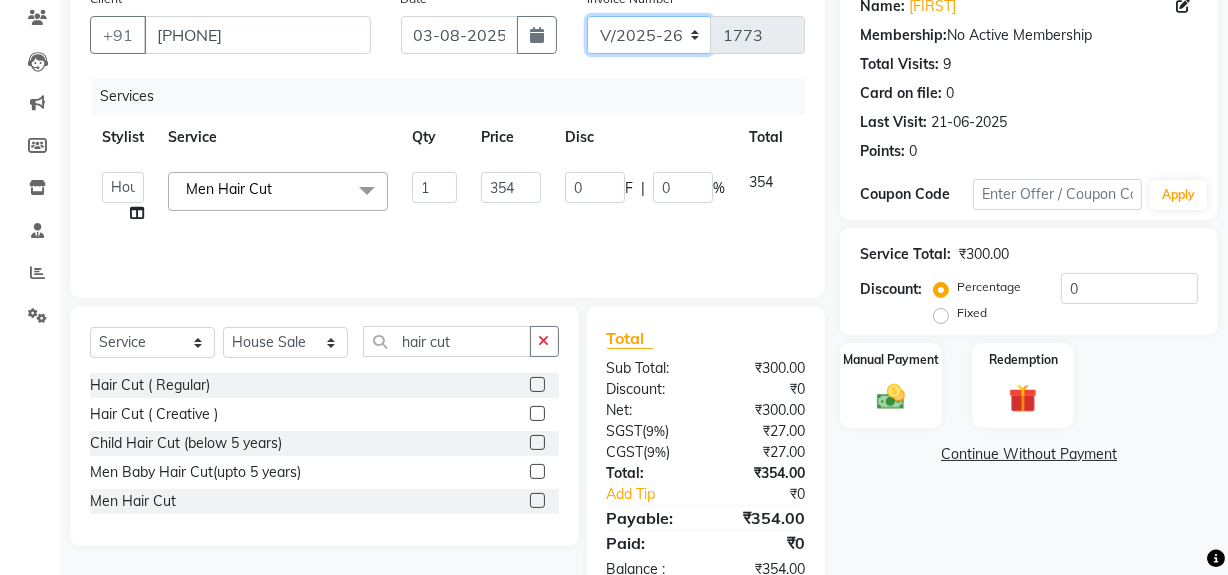 click on "V/2025 V/2025-26" 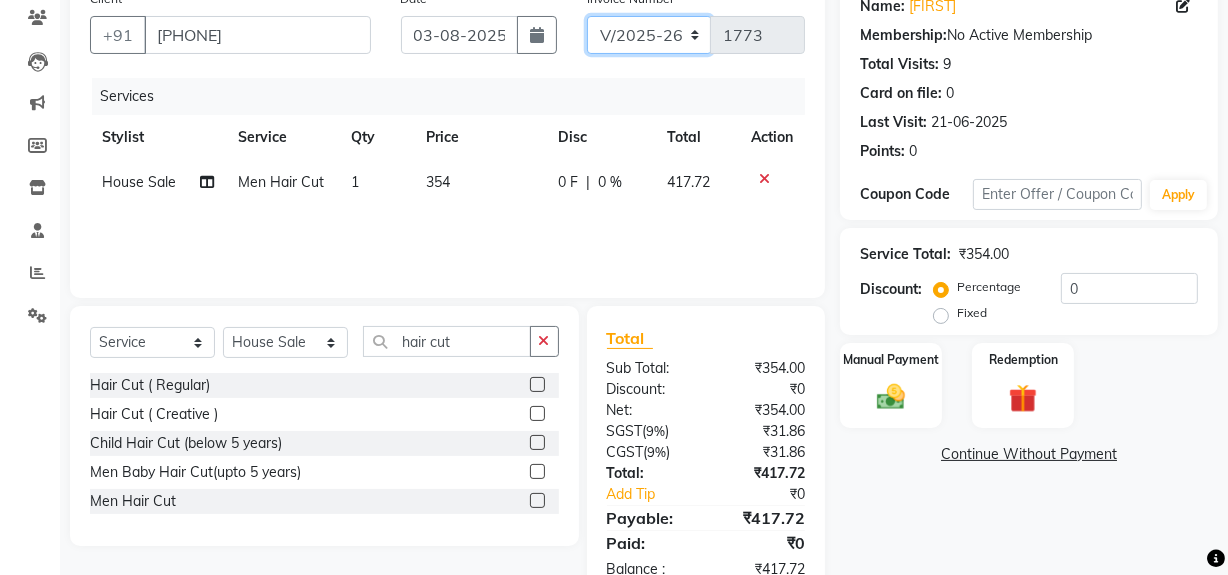 select on "6924" 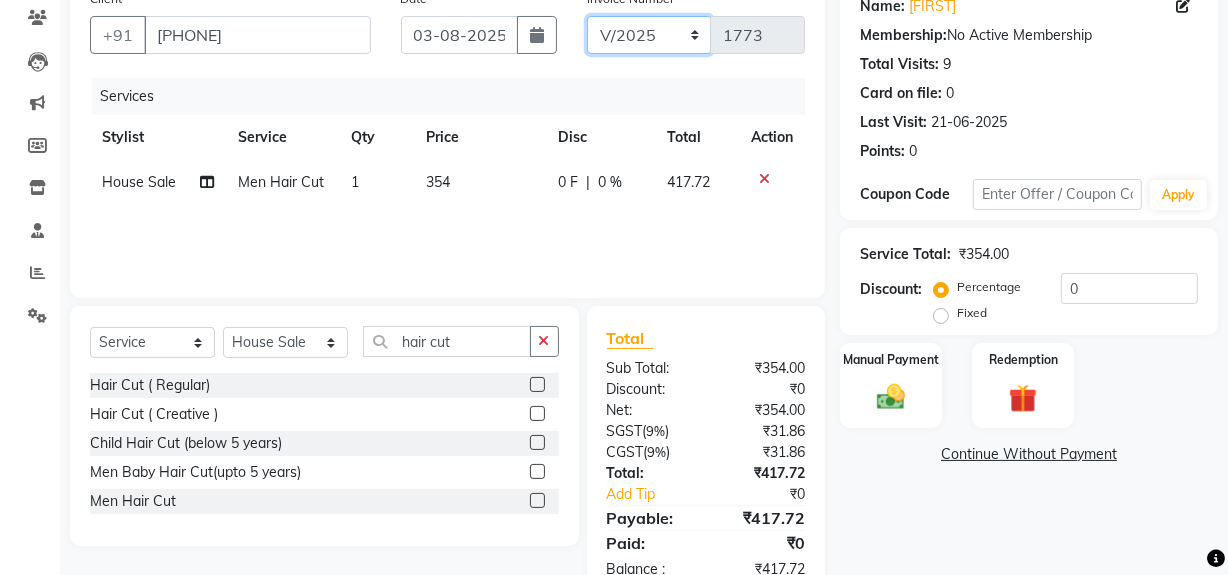 click on "V/2025 V/2025-26" 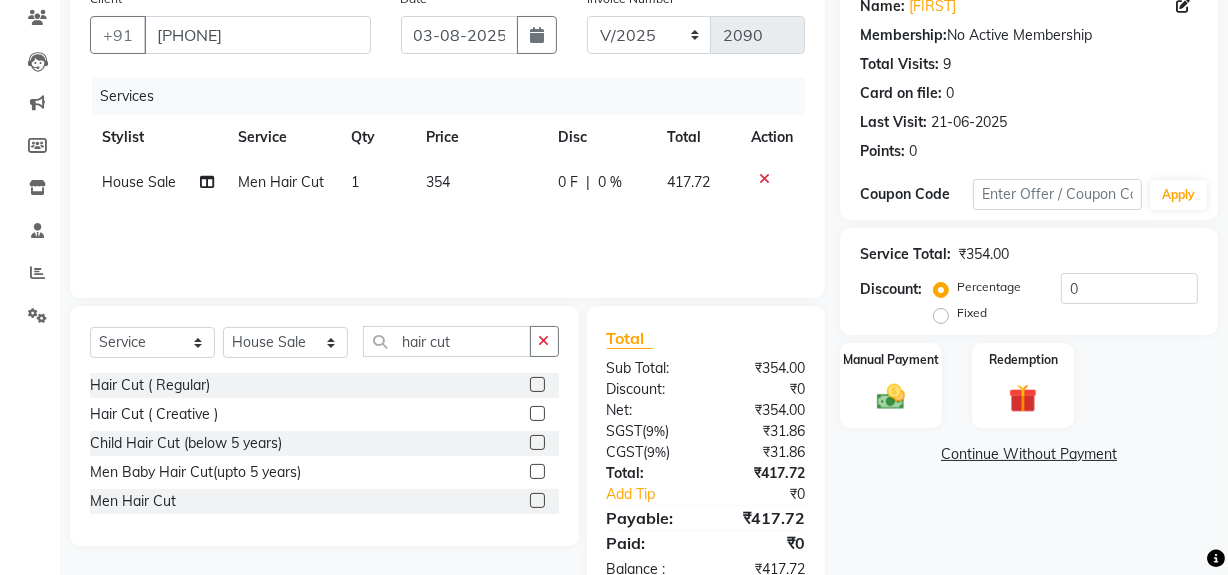 drag, startPoint x: 1220, startPoint y: 79, endPoint x: 1201, endPoint y: 119, distance: 44.28318 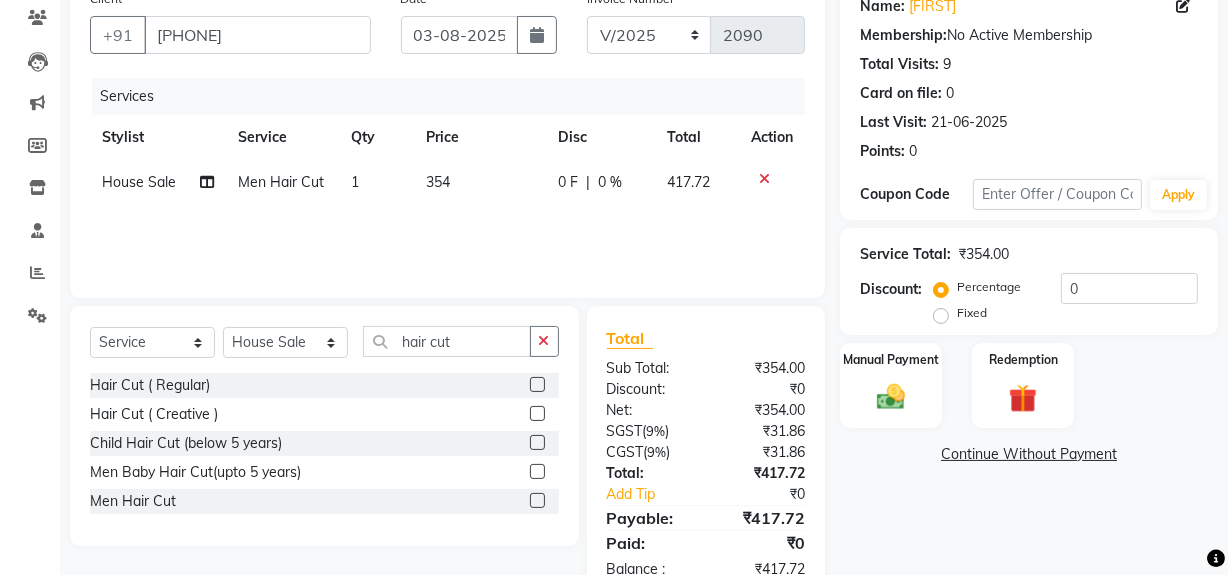 click on "Name: [FIRST]  Membership:  No Active Membership  Total Visits:  9 Card on file:  0 Last Visit:   21-06-2025 Points:   0  Coupon Code Apply Service Total:  ₹354.00  Discount:  Percentage   Fixed  0 Manual Payment Redemption  Continue Without Payment" 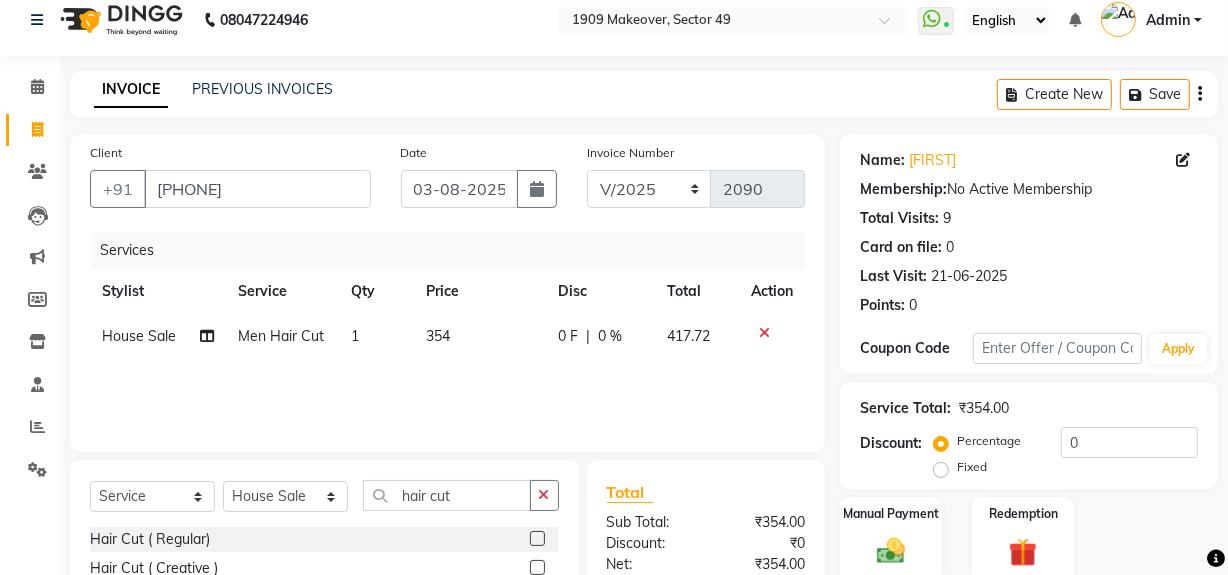 scroll, scrollTop: 13, scrollLeft: 0, axis: vertical 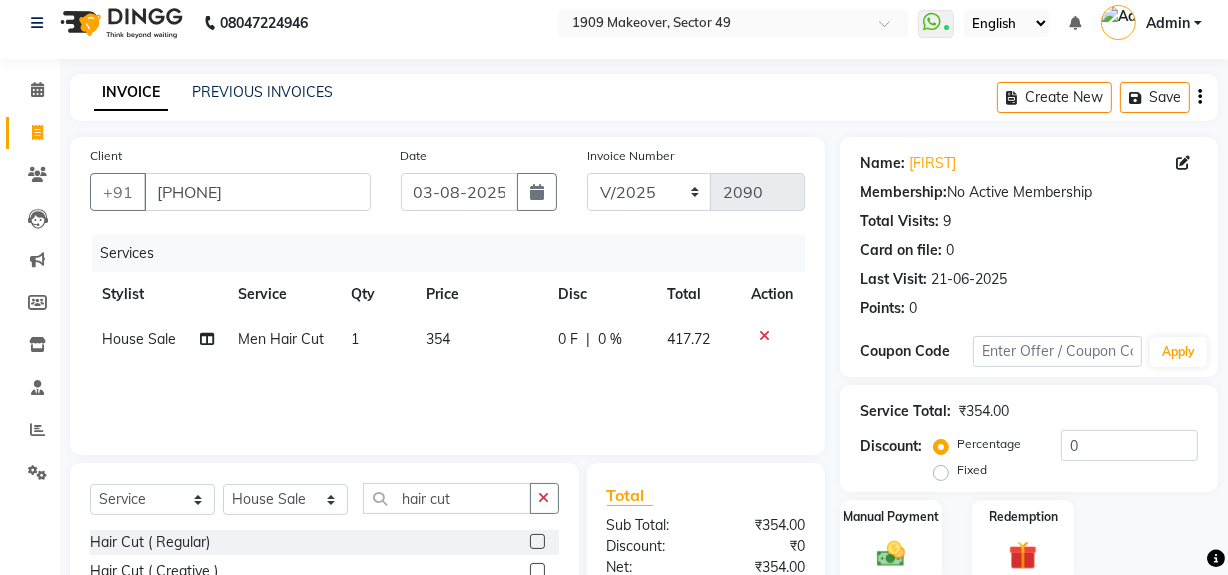click 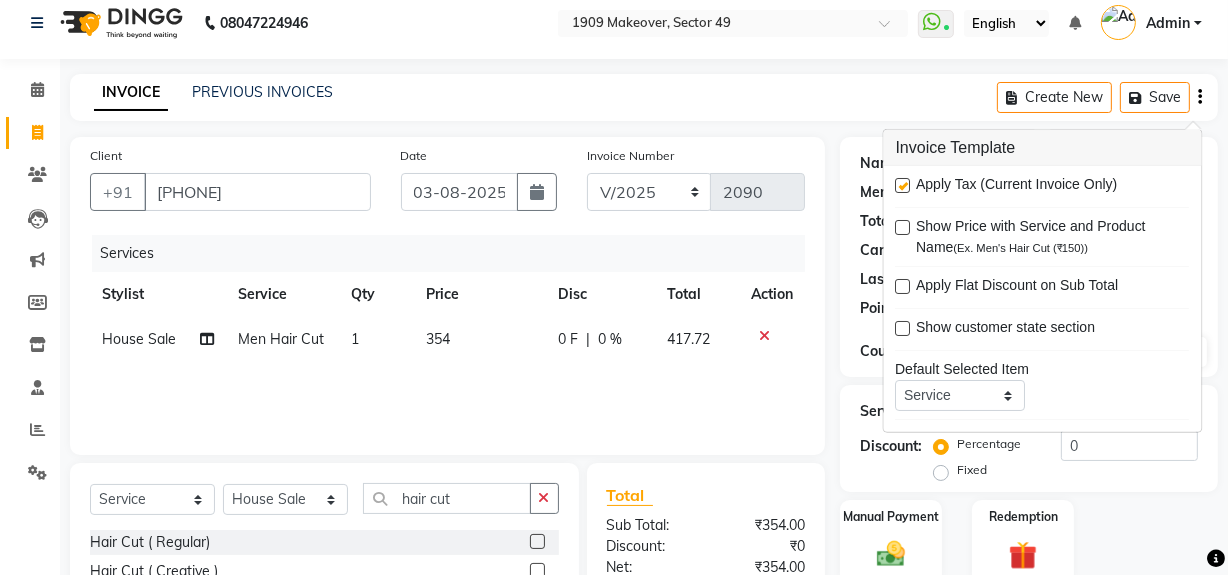 click at bounding box center (903, 185) 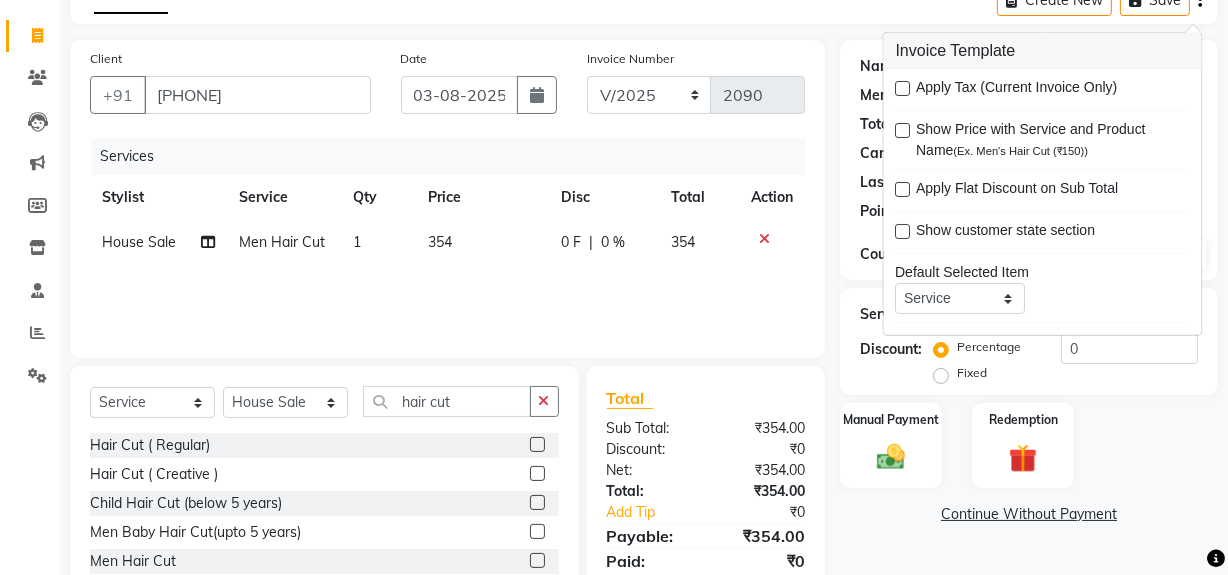 scroll, scrollTop: 182, scrollLeft: 0, axis: vertical 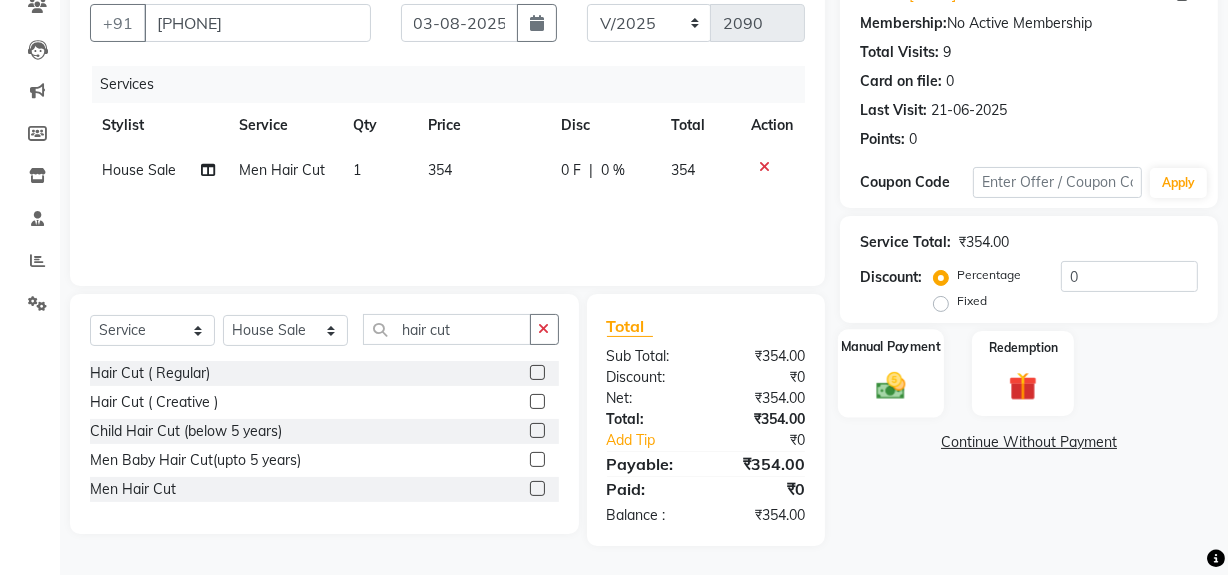 click on "Manual Payment" 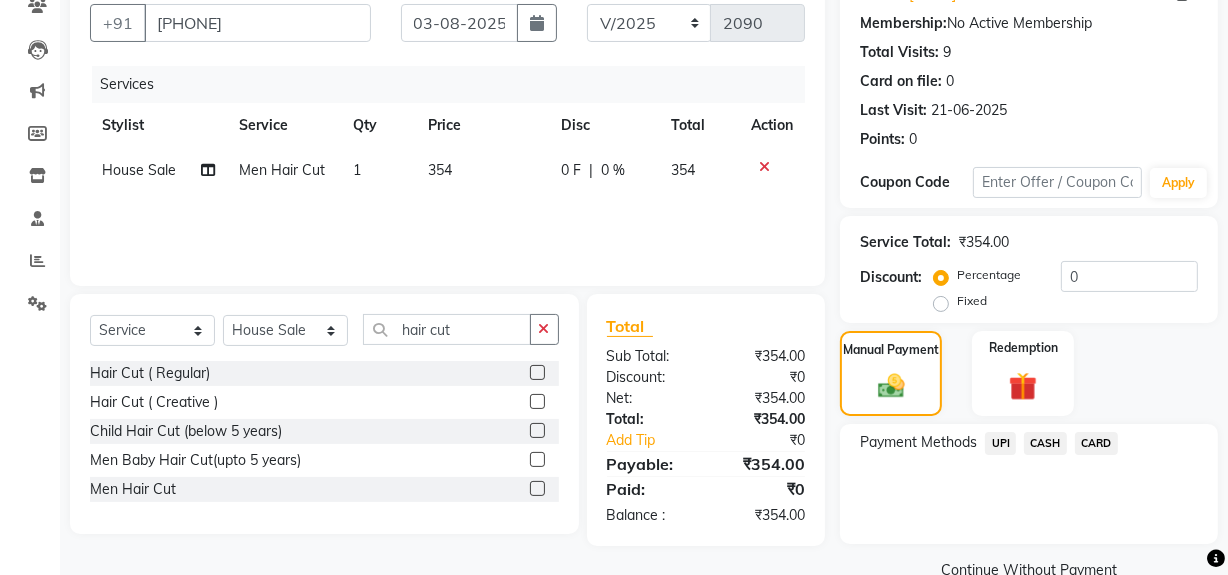 click on "UPI" 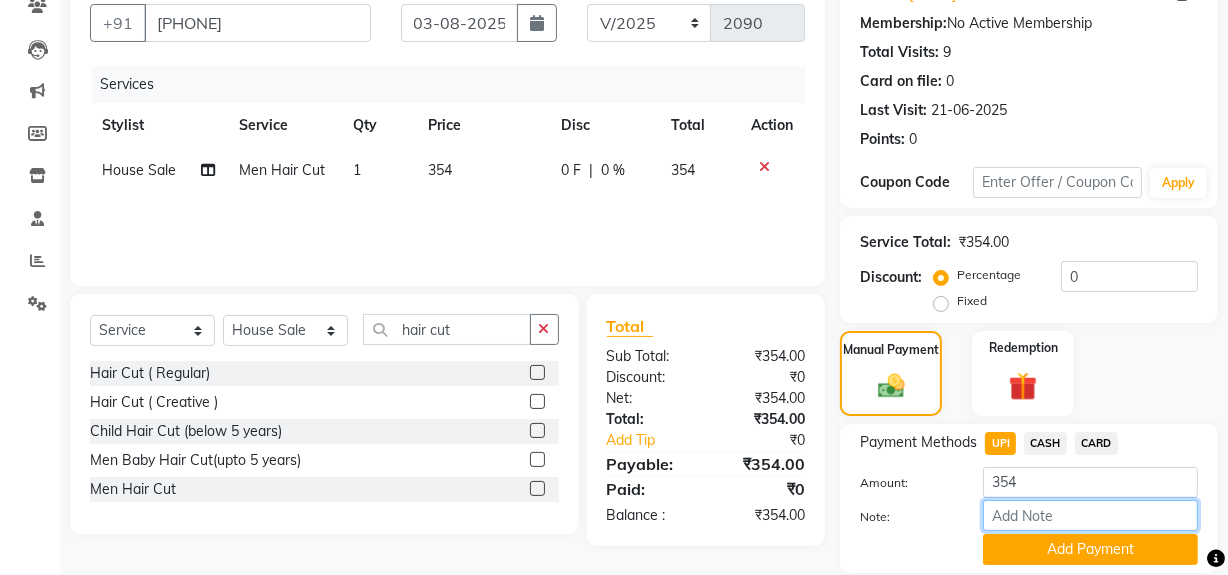drag, startPoint x: 1061, startPoint y: 516, endPoint x: 1084, endPoint y: 516, distance: 23 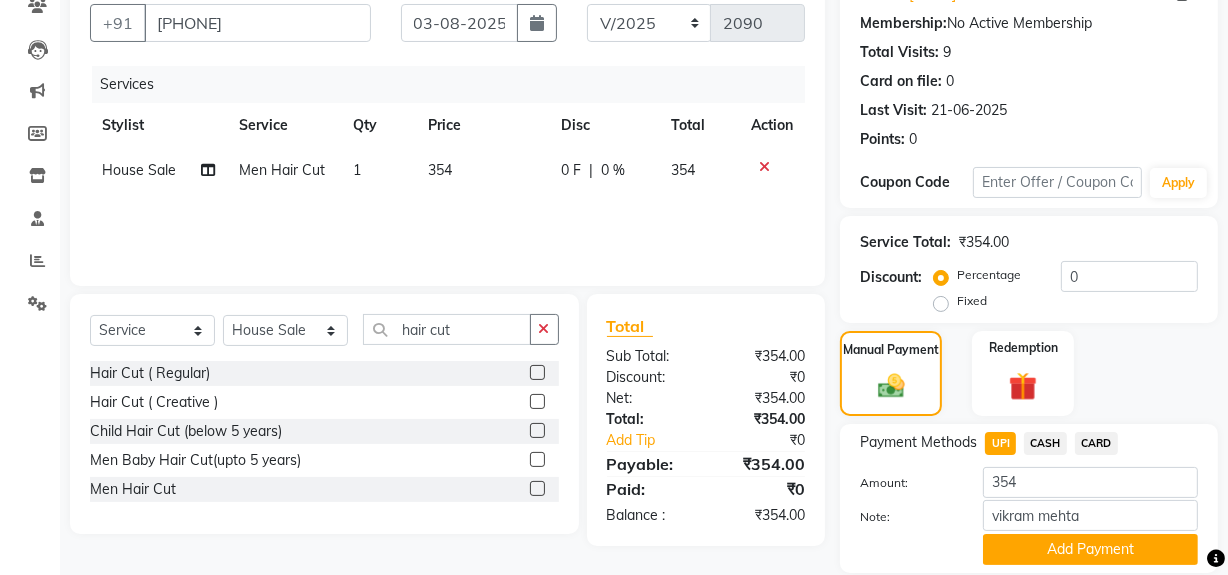 drag, startPoint x: 1093, startPoint y: 547, endPoint x: 1103, endPoint y: 543, distance: 10.770329 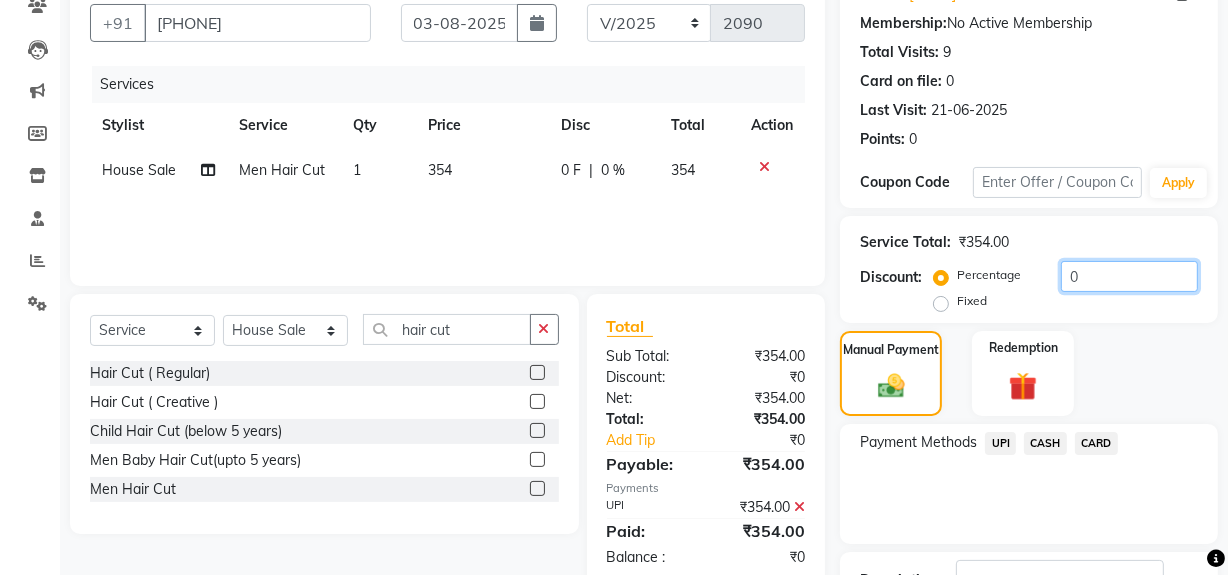 drag, startPoint x: 1190, startPoint y: 452, endPoint x: 1160, endPoint y: 513, distance: 67.977936 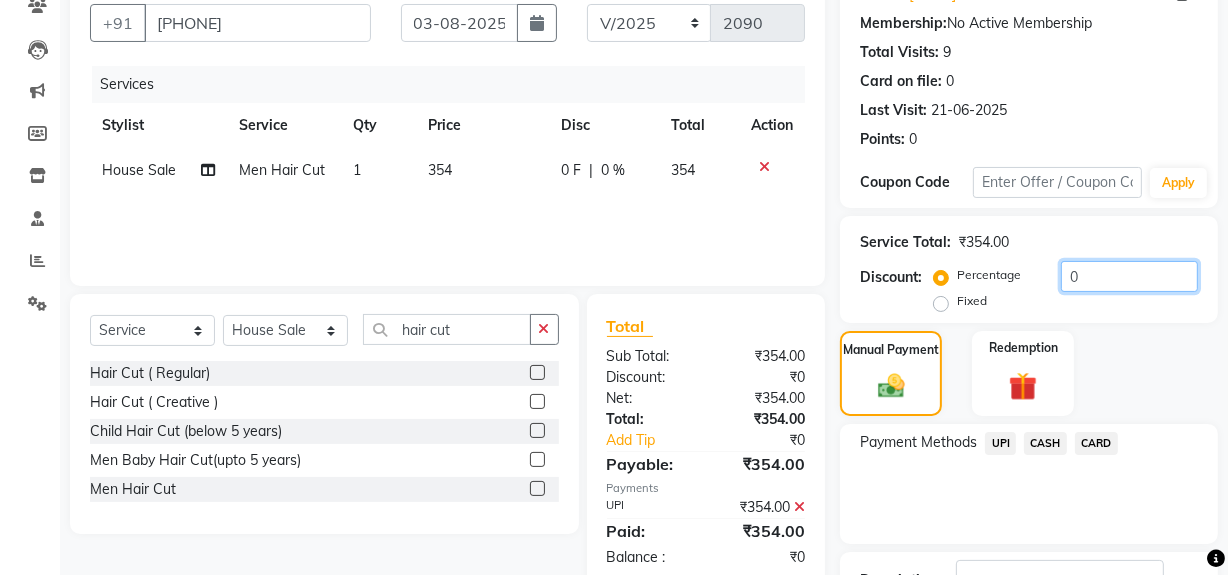 click on "Name: [FIRST] Membership: No Active Membership Total Visits: 9 Card on file: 0 Last Visit: 21-06-2025 Points: 0 Coupon Code Apply Service Total: ₹354.00 Discount: Percentage Fixed 0 Manual Payment Redemption Payment Methods UPI CASH CARD Description: Send Details On SMS Email Checkout" 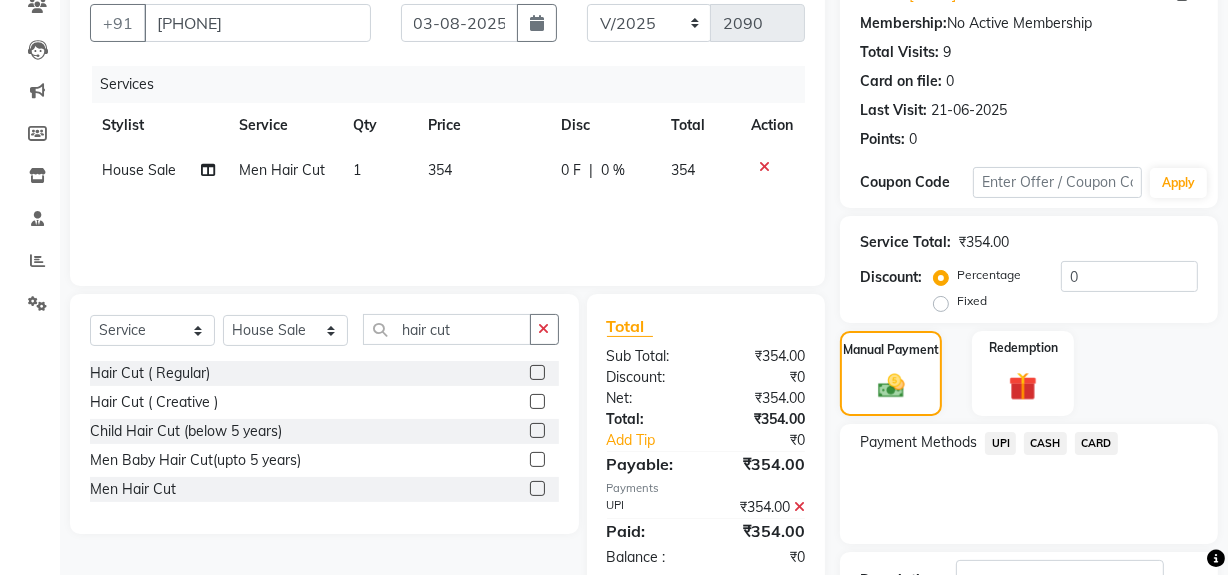 click on "Payment Methods  UPI   CASH   CARD" 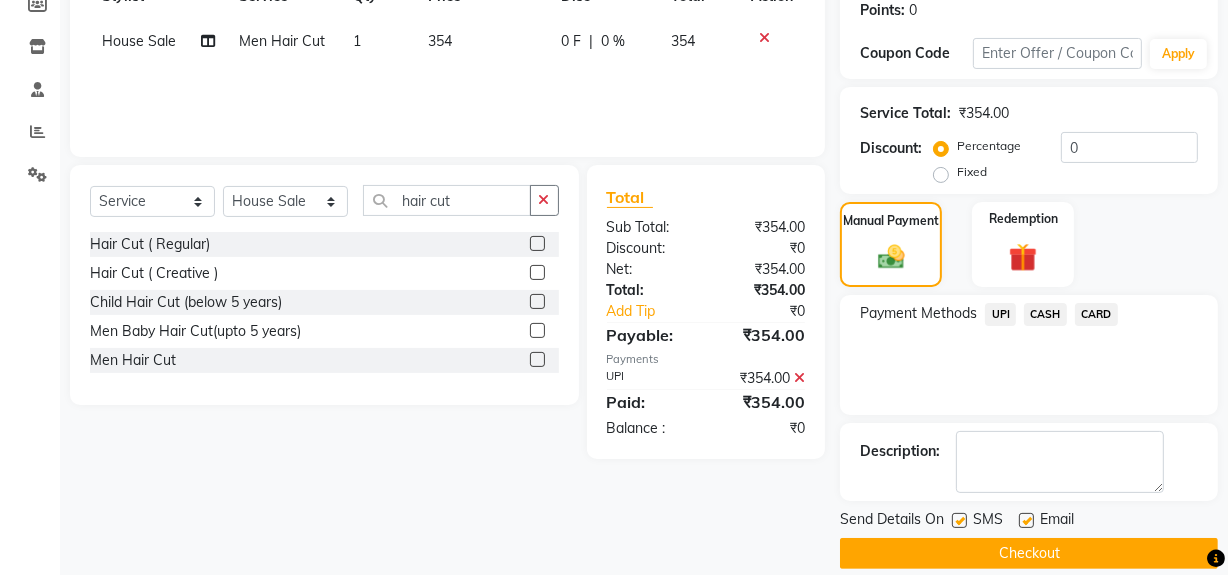 scroll, scrollTop: 333, scrollLeft: 0, axis: vertical 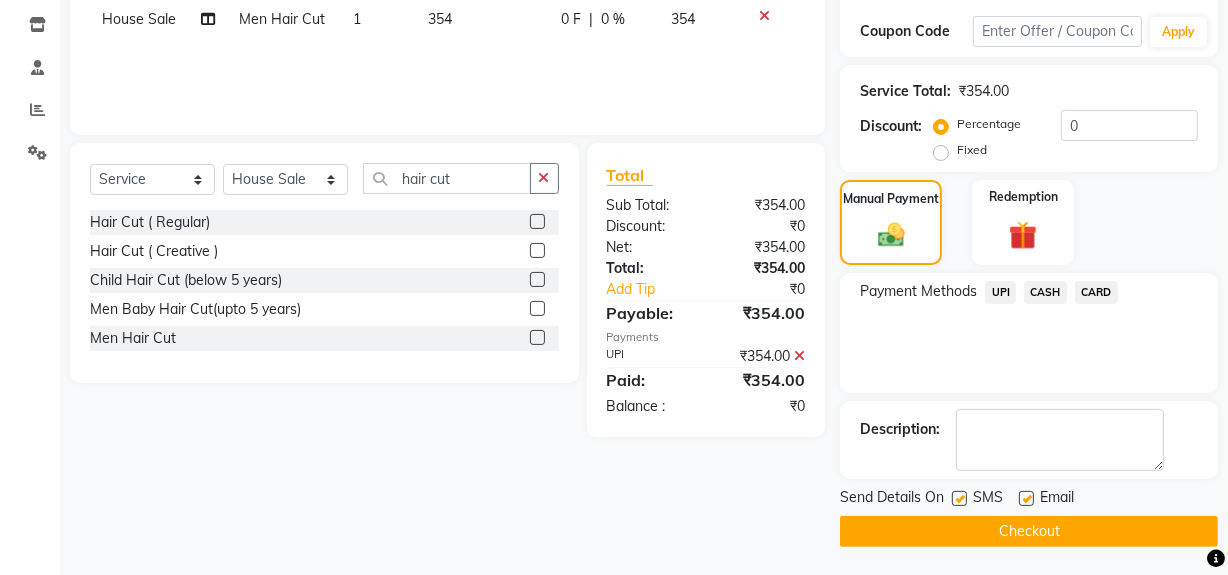 click 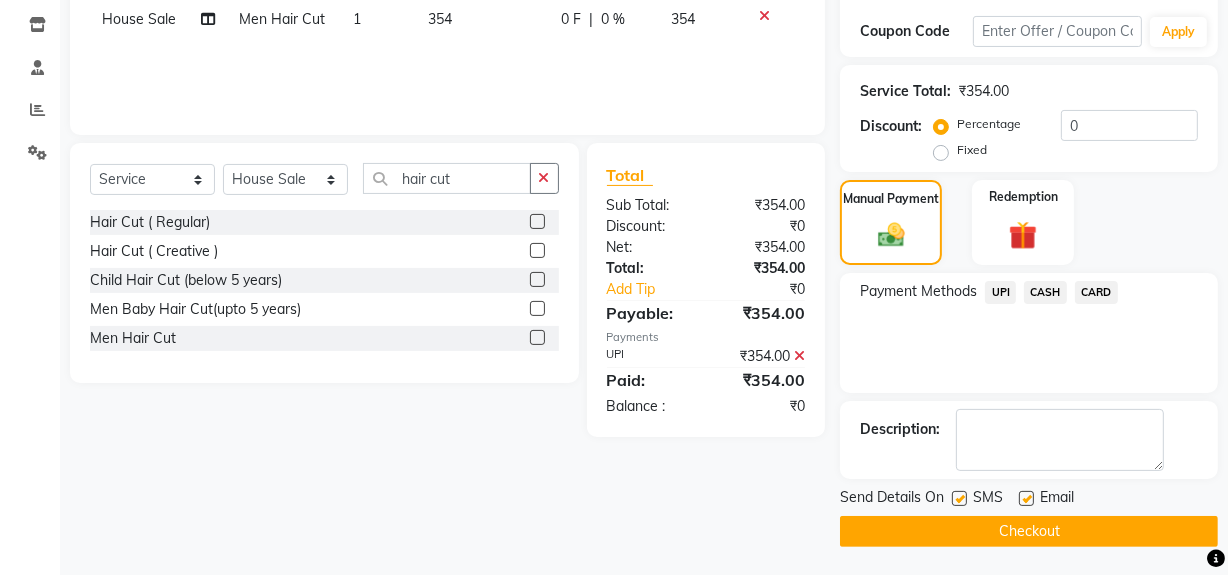 click at bounding box center (958, 499) 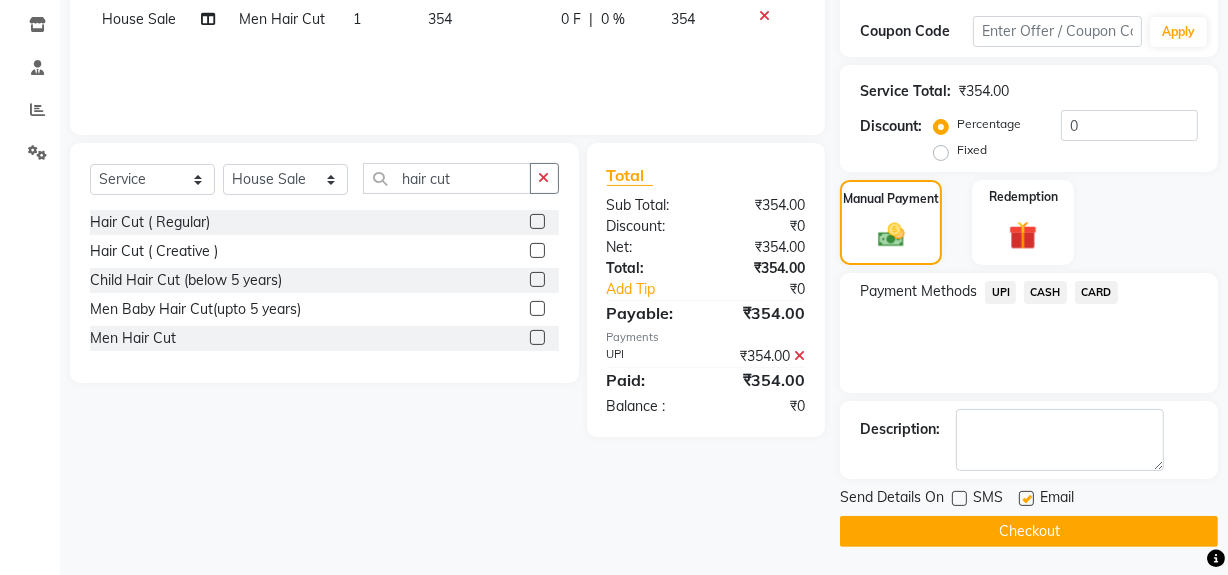 click on "Checkout" 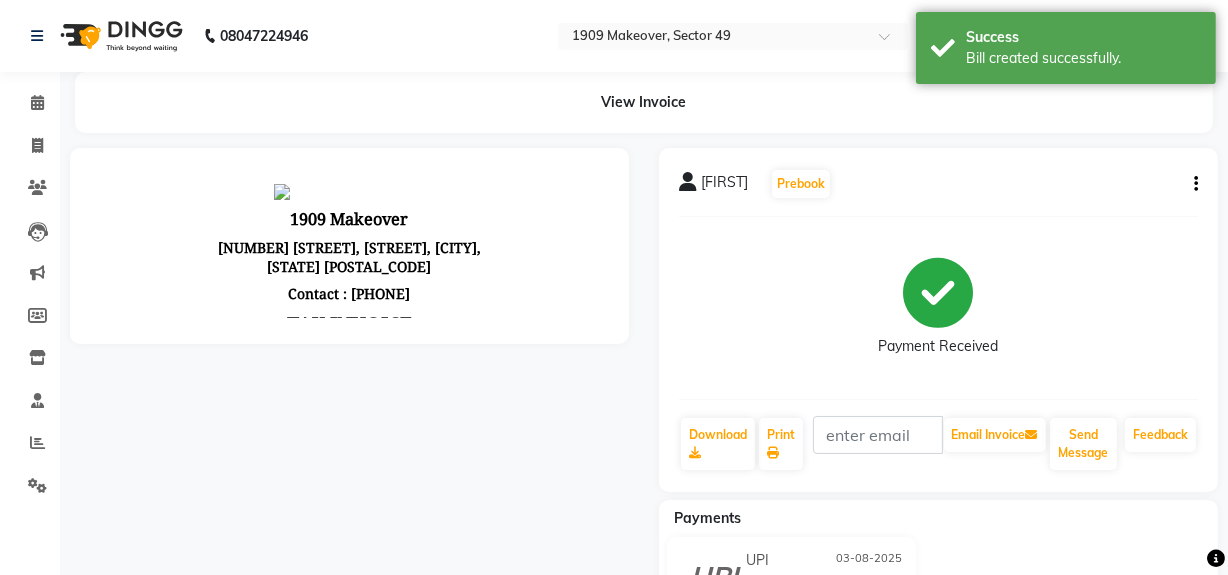 scroll, scrollTop: 0, scrollLeft: 0, axis: both 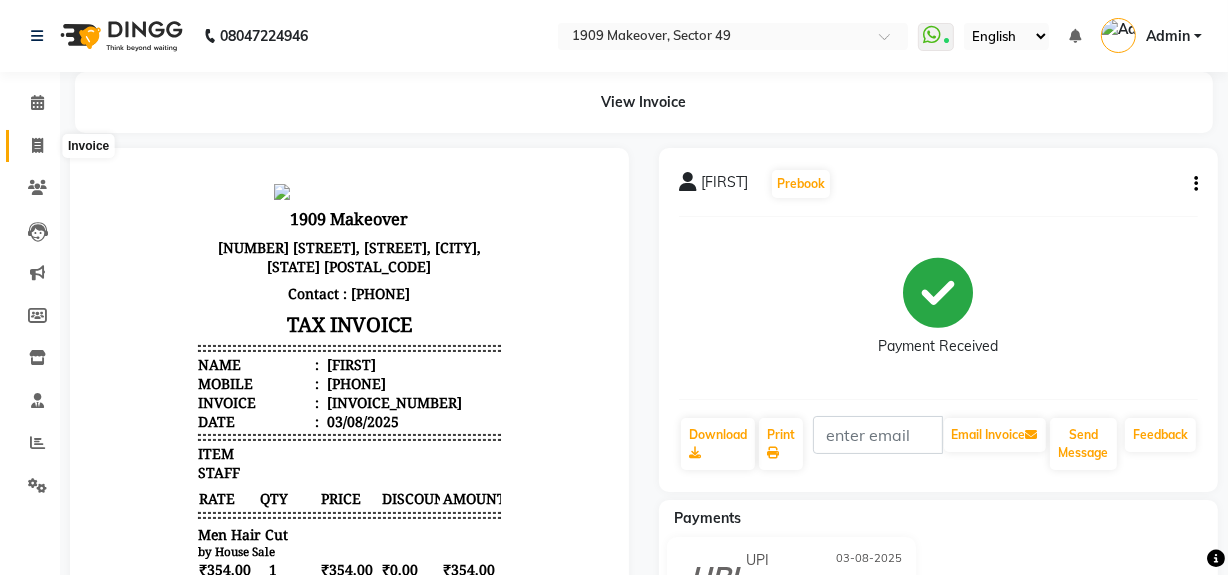 click 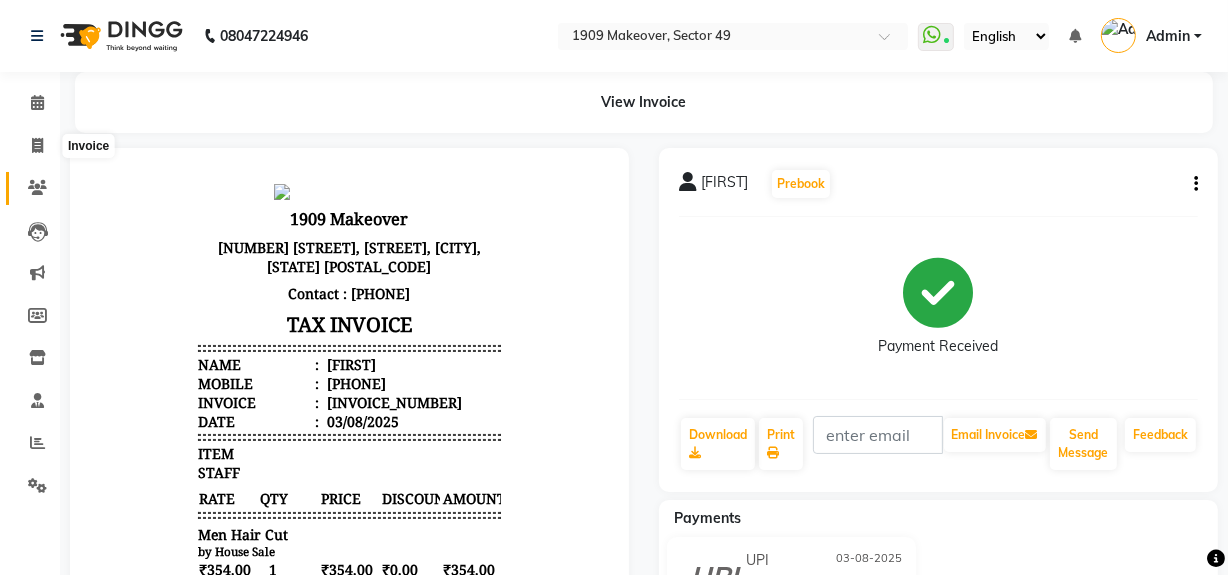 select on "service" 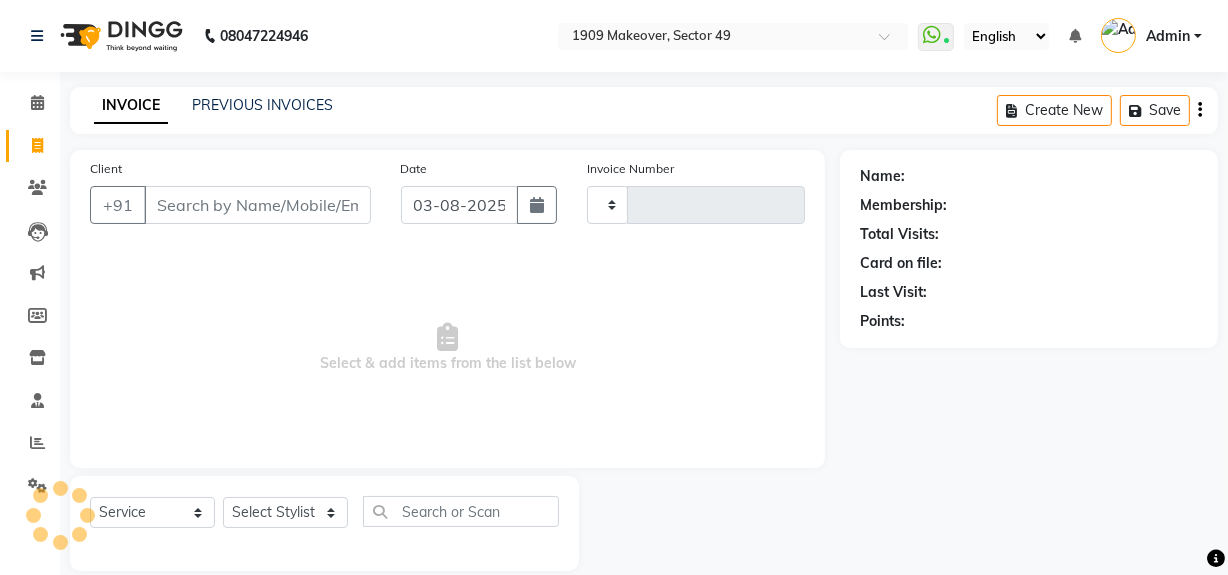 type on "1773" 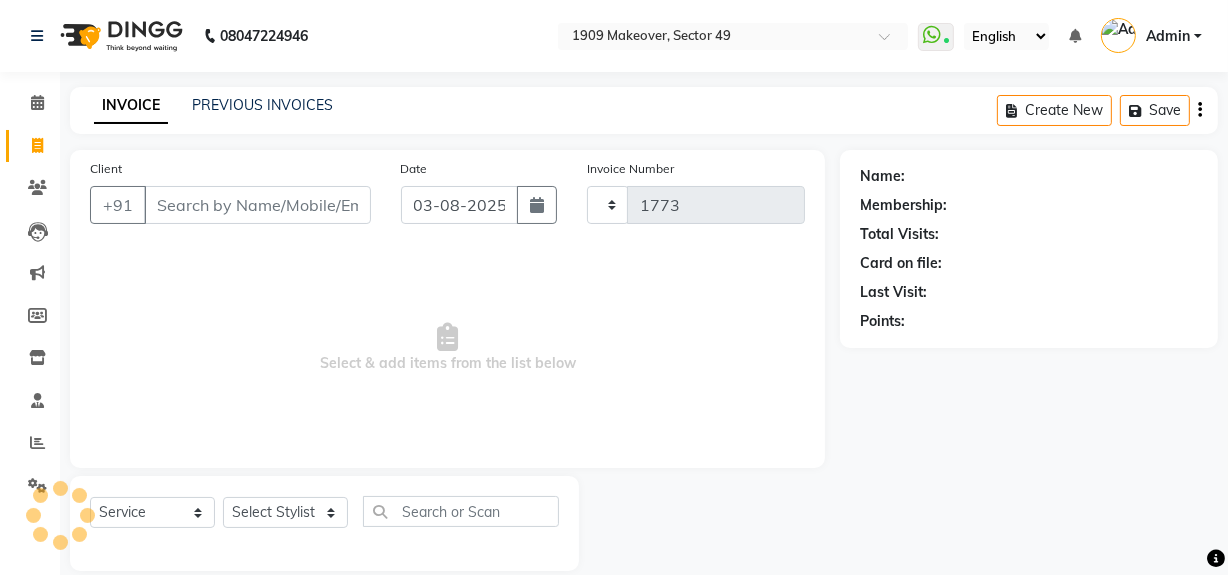 scroll, scrollTop: 26, scrollLeft: 0, axis: vertical 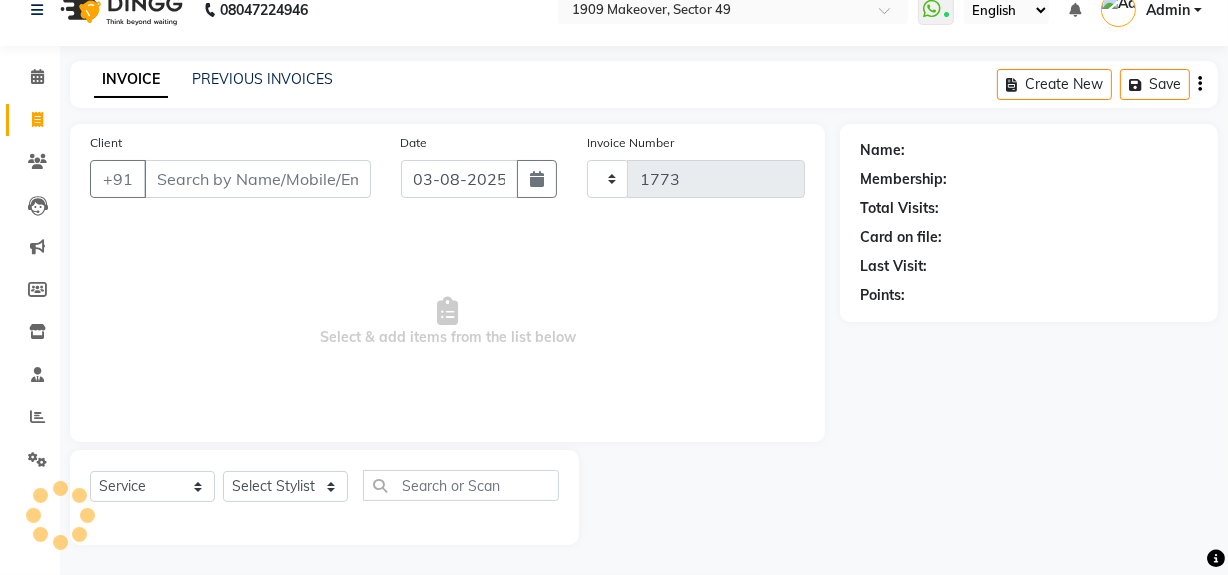 select on "6923" 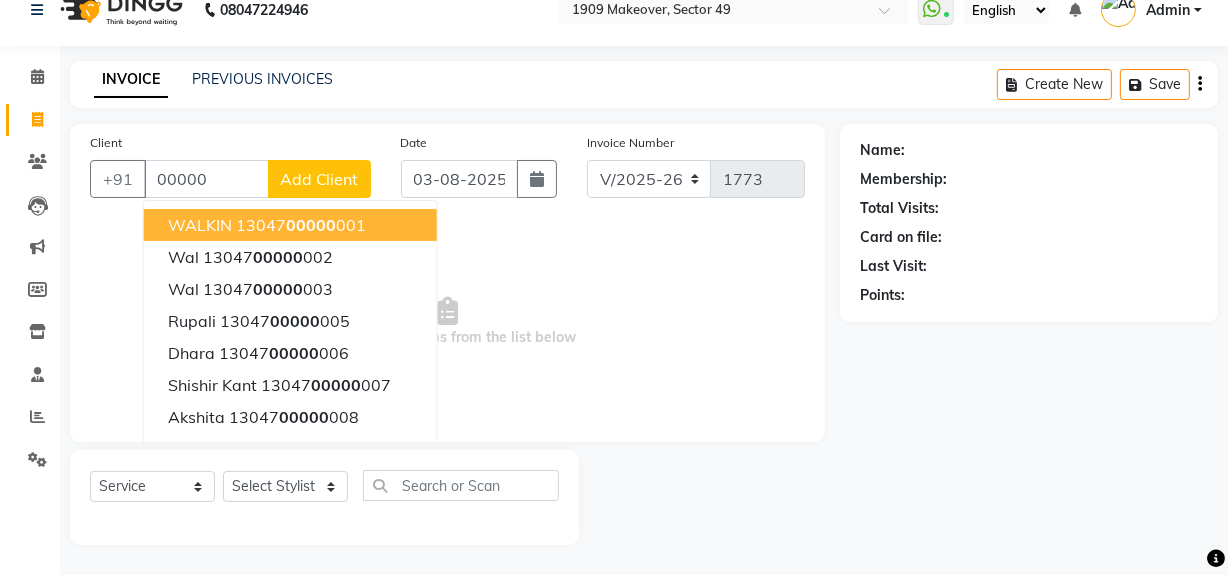 click on "13047 00000 001" at bounding box center [301, 225] 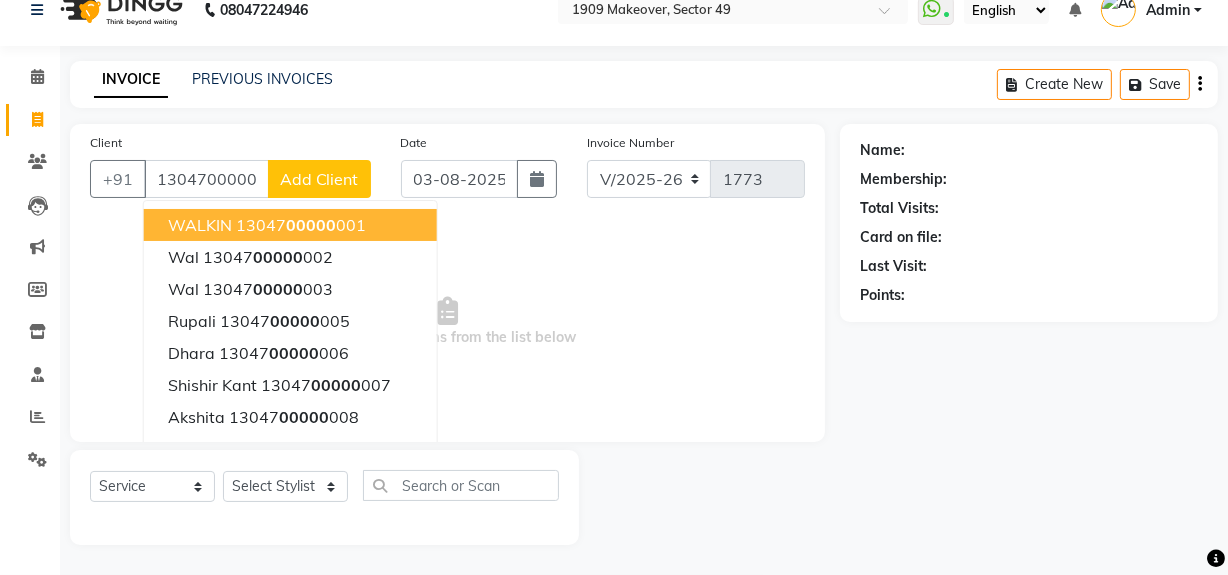 type on "1304700000001" 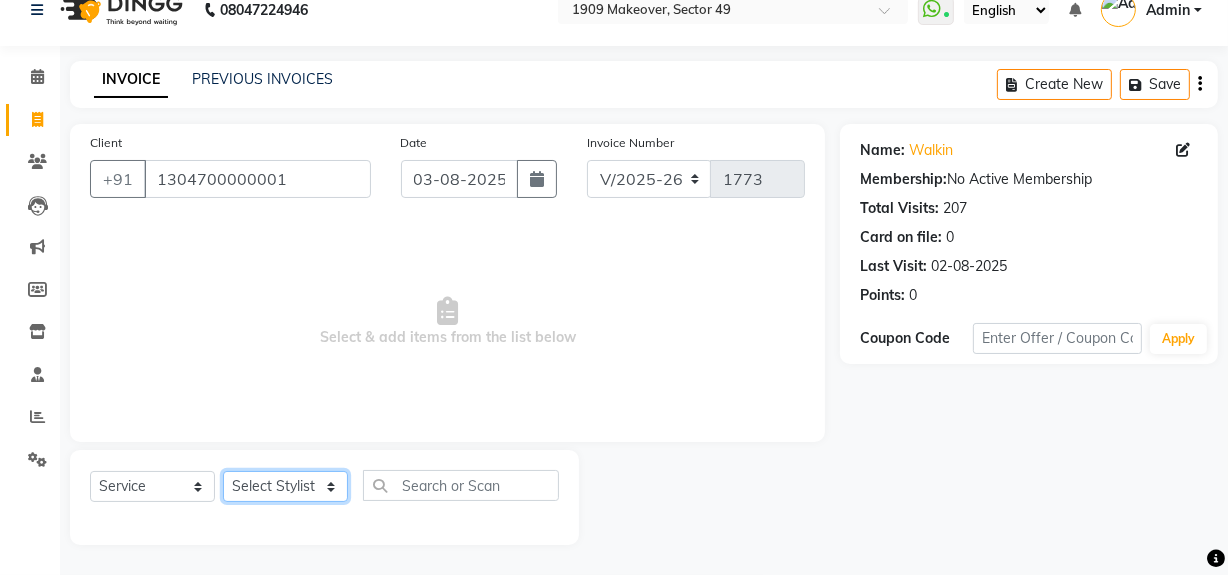 click on "Select Stylist Abdul Ahmed Arif Harun House Sale Jyoti Nisha Rehaan Ujjwal Umesh Veer vikram mehta Vishal" 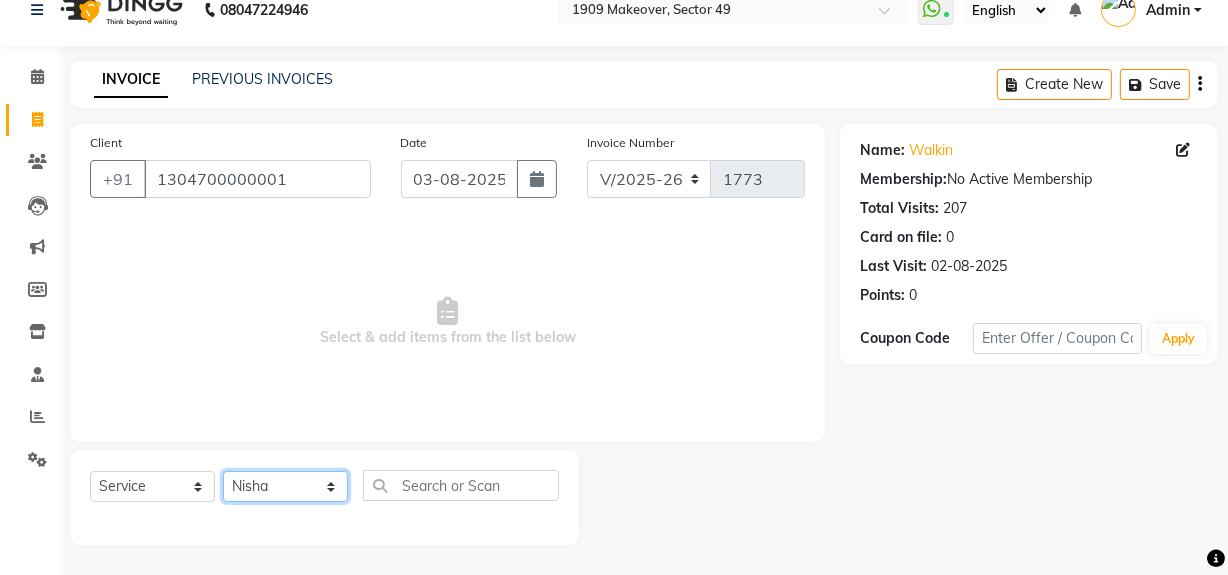 click on "Select Stylist Abdul Ahmed Arif Harun House Sale Jyoti Nisha Rehaan Ujjwal Umesh Veer vikram mehta Vishal" 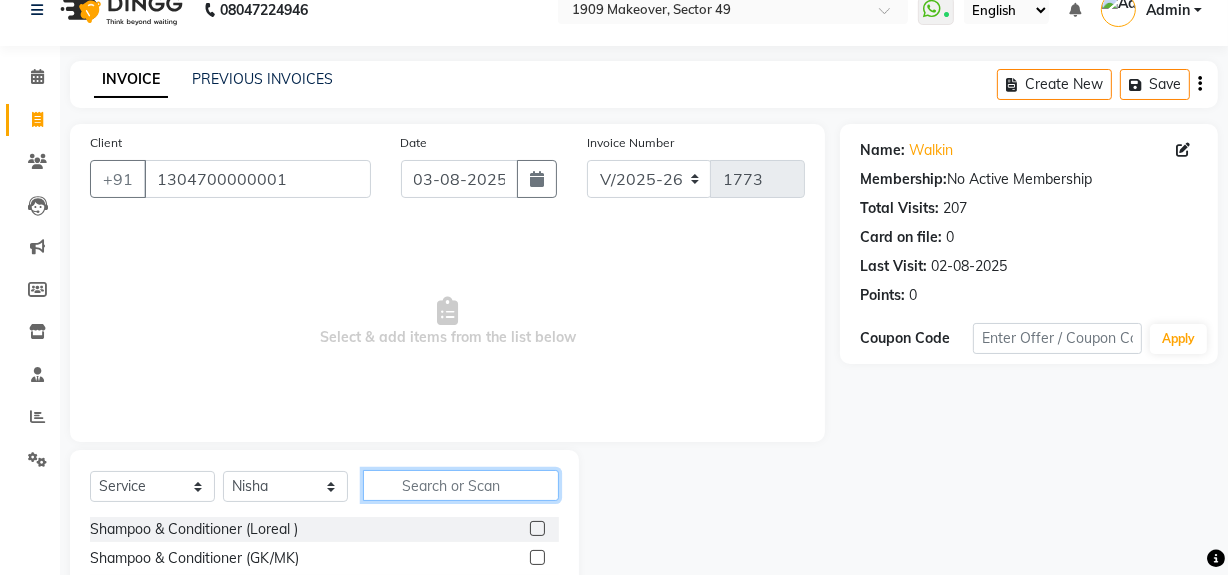 click 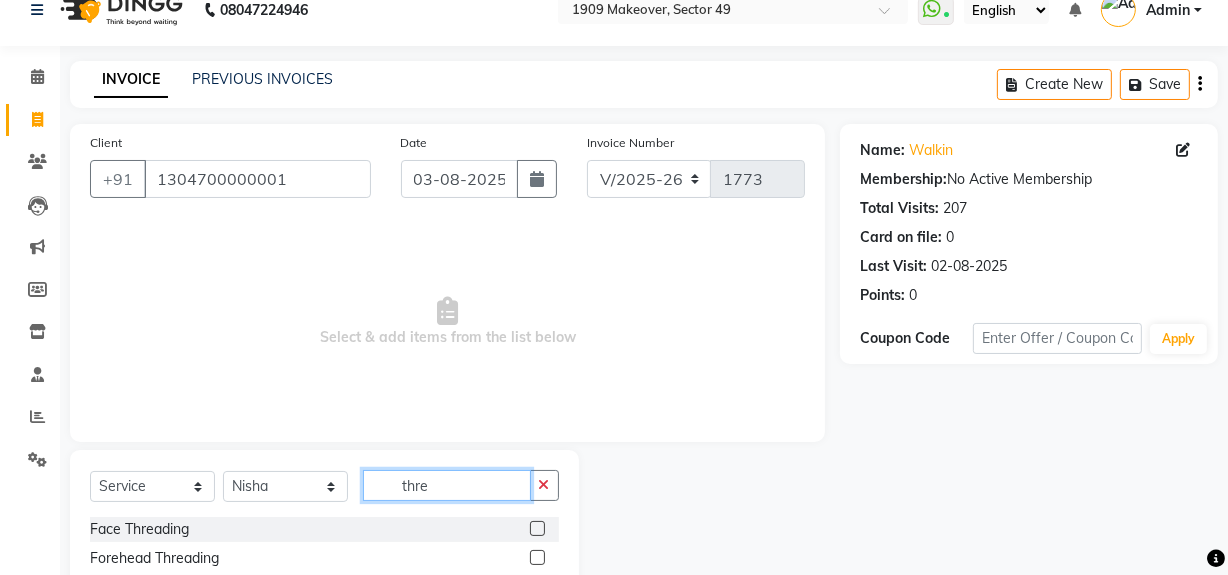 scroll, scrollTop: 226, scrollLeft: 0, axis: vertical 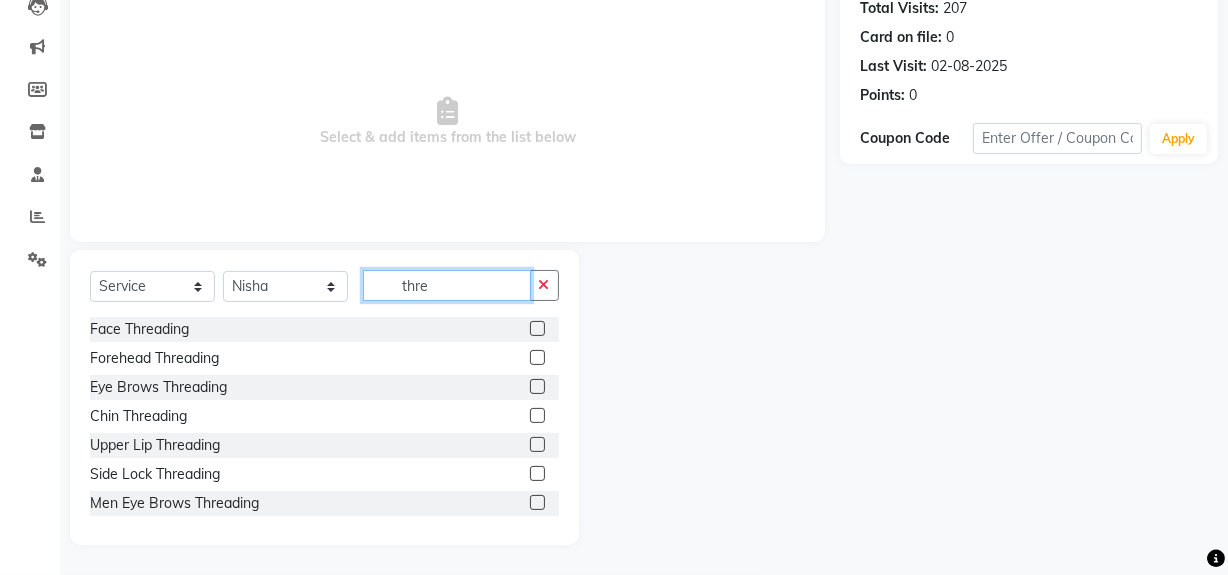 type on "thre" 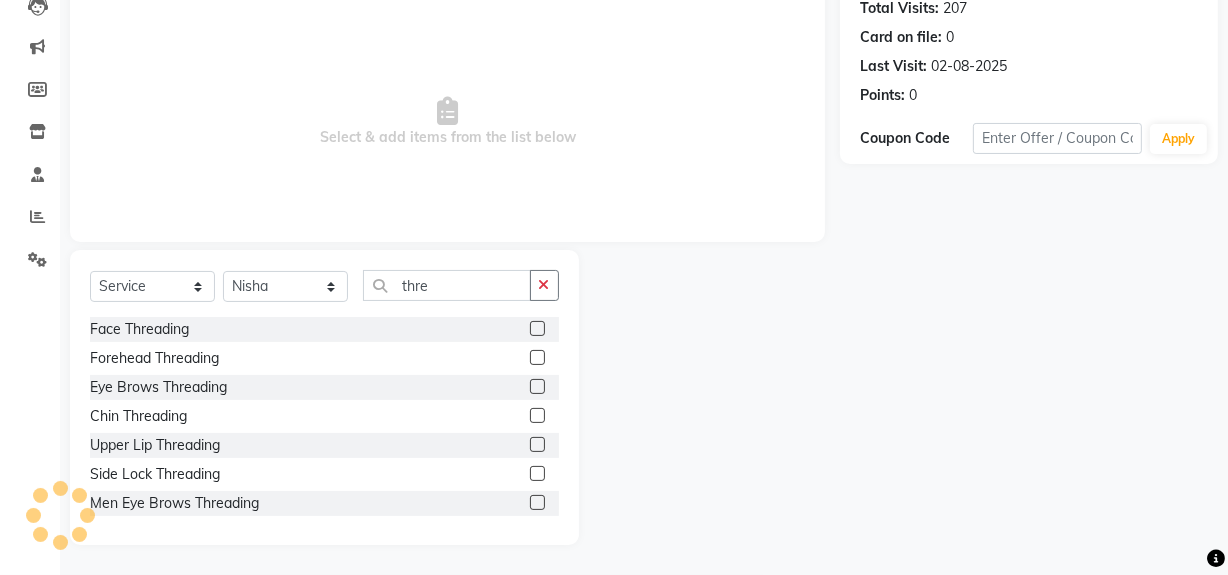 click 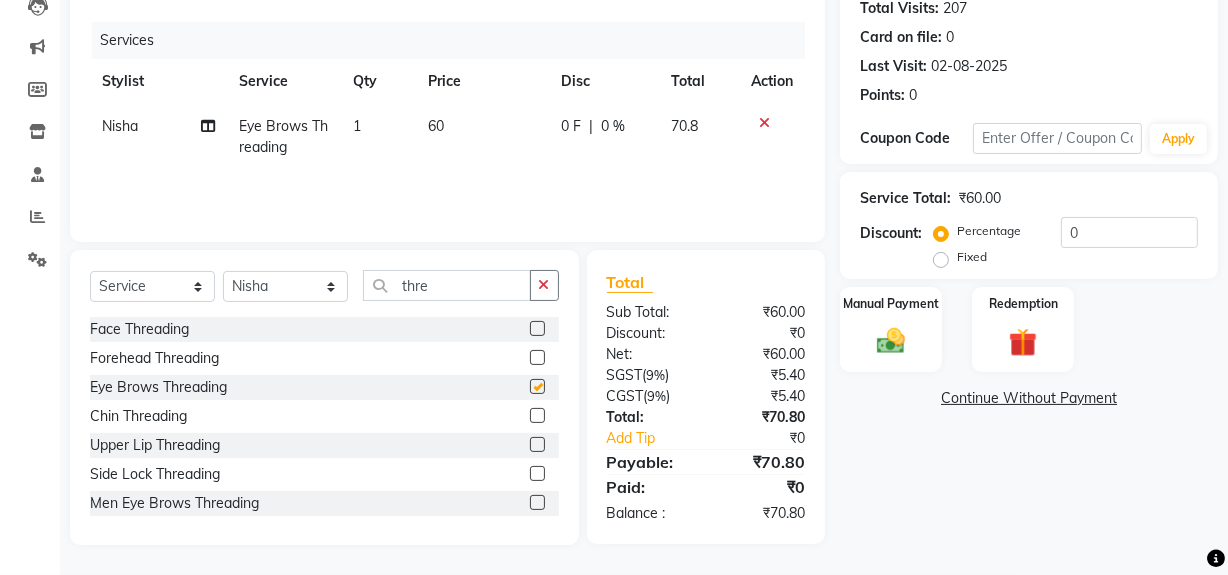 checkbox on "false" 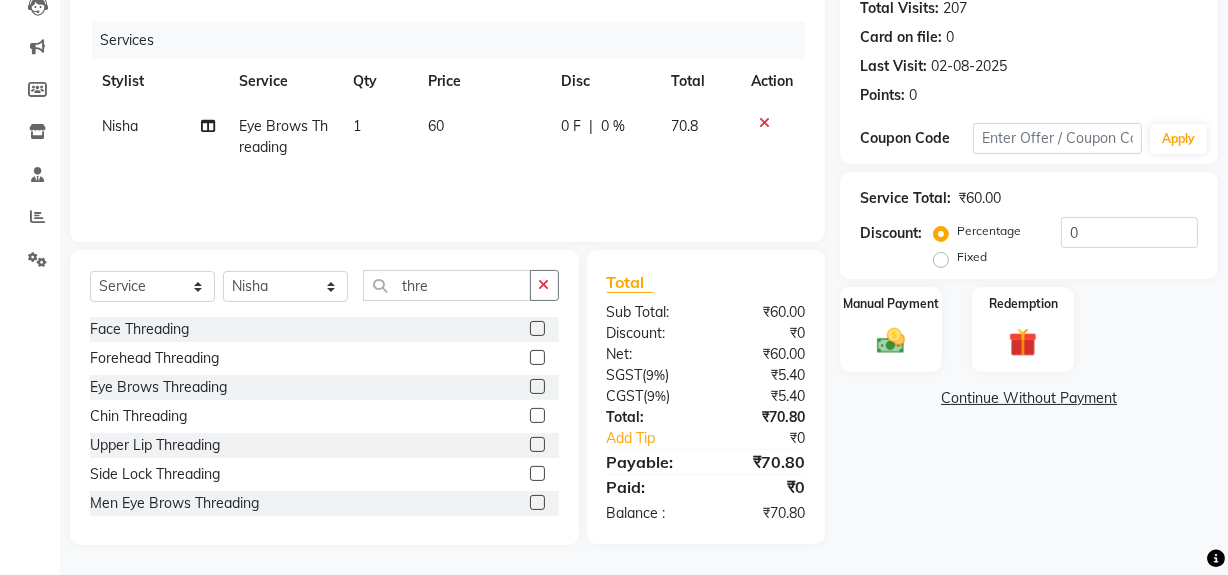click 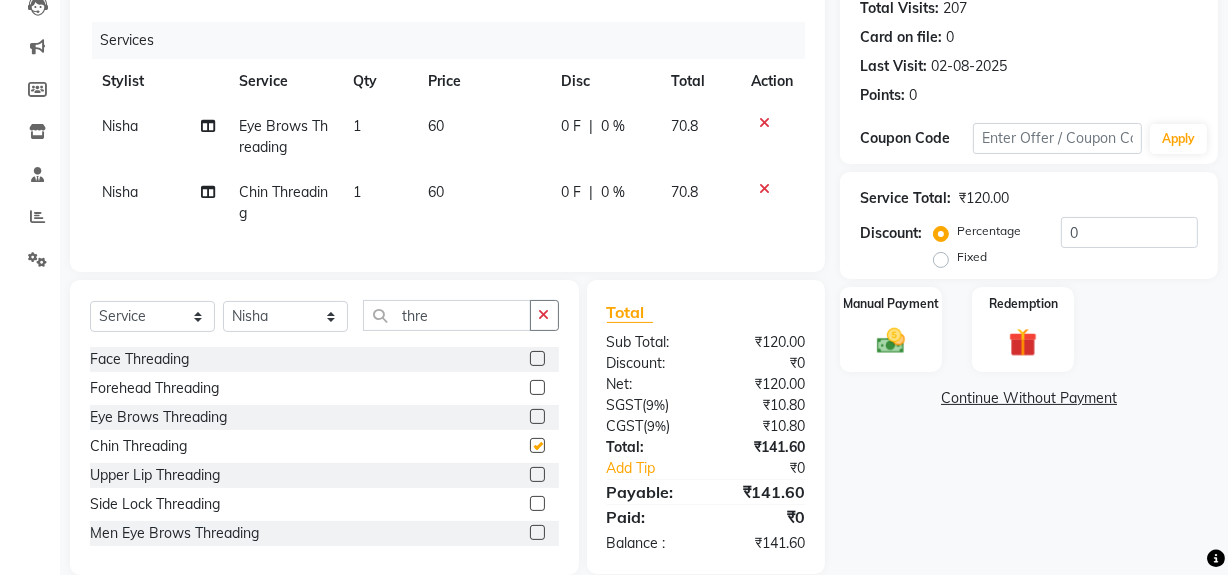 checkbox on "false" 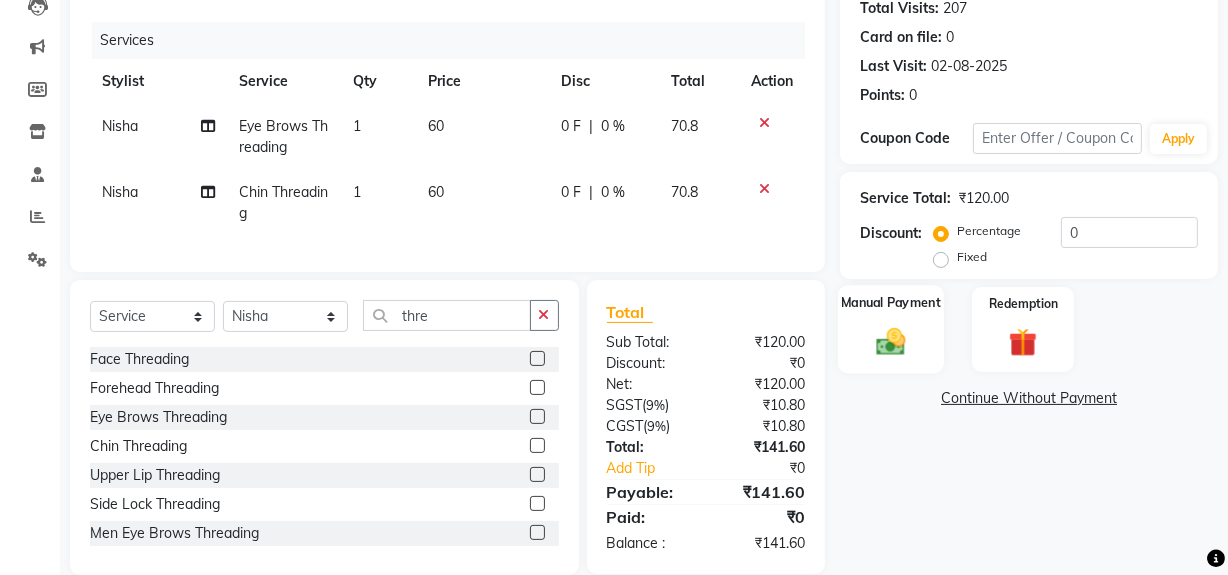 click 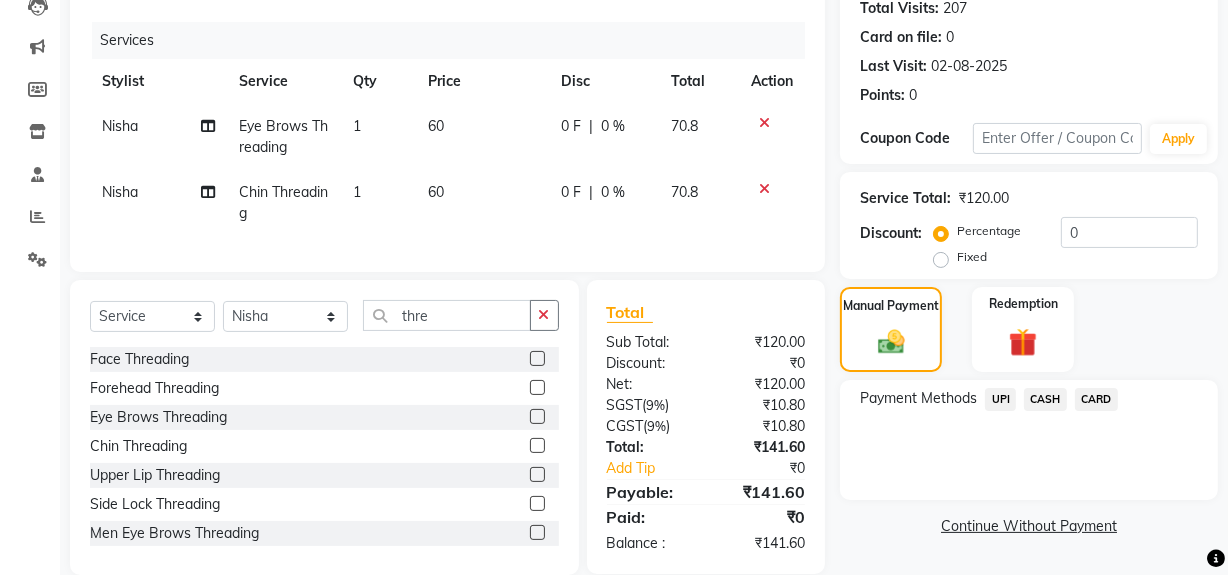 click on "CARD" 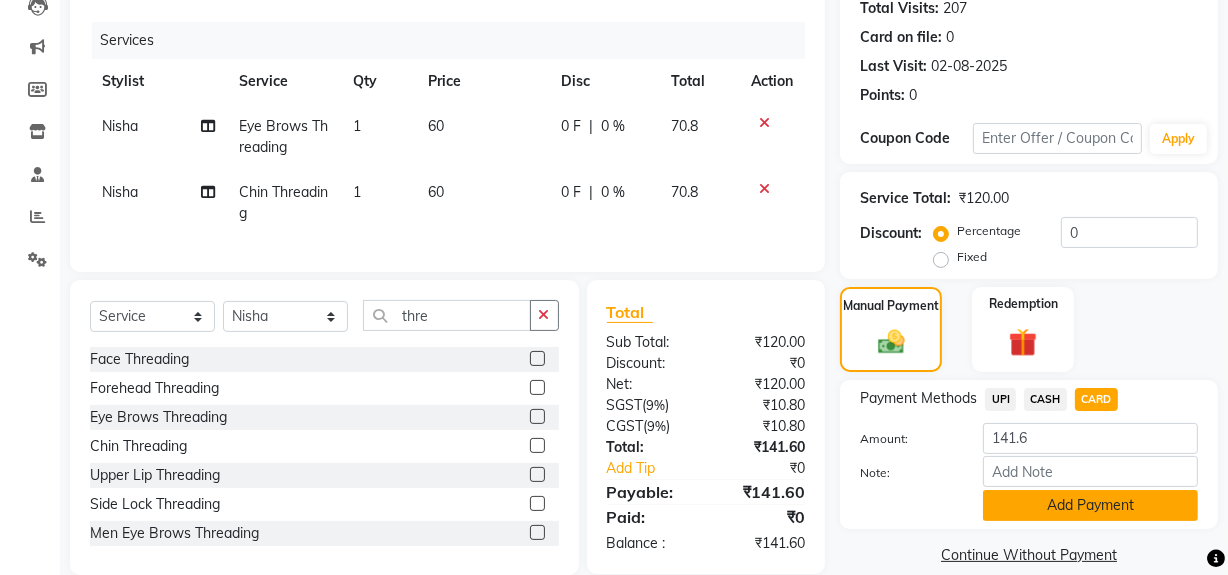 click on "Add Payment" 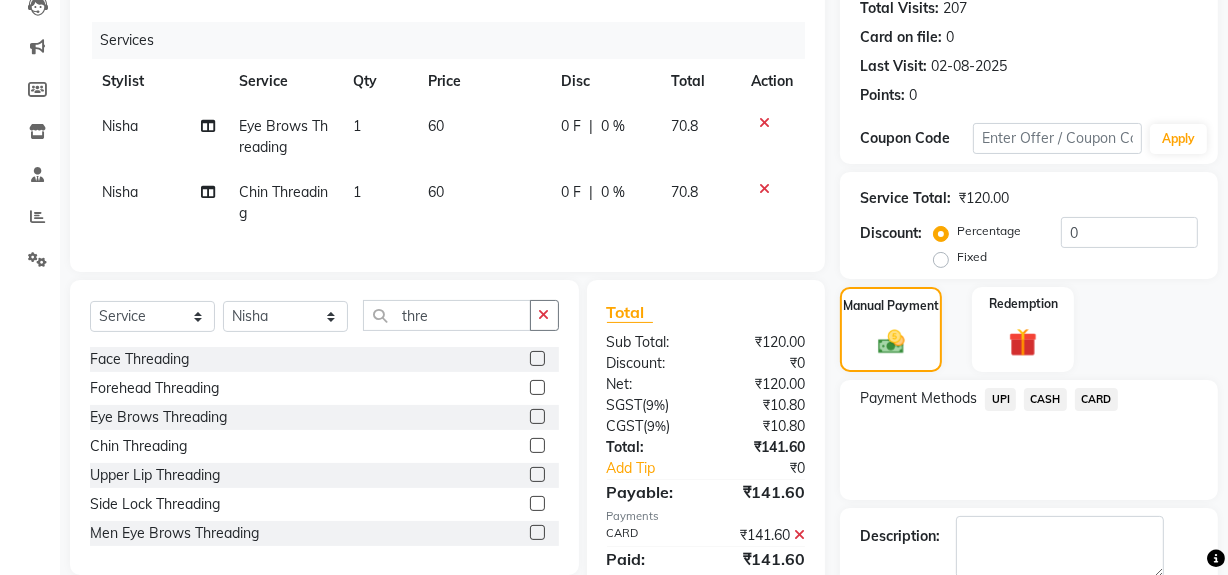 scroll, scrollTop: 333, scrollLeft: 0, axis: vertical 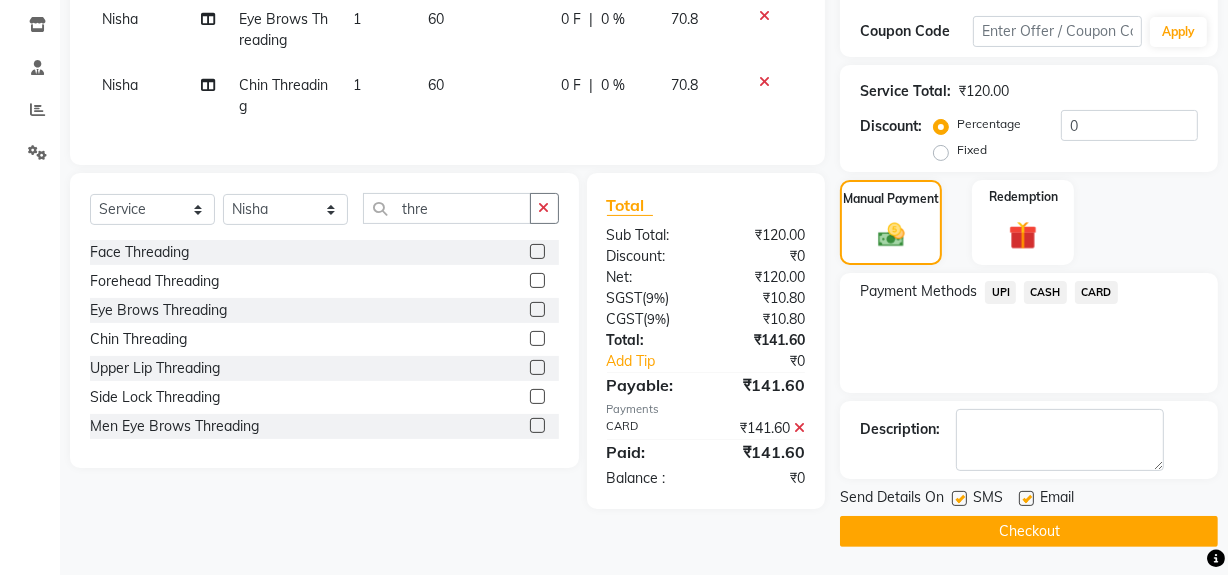 click on "Checkout" 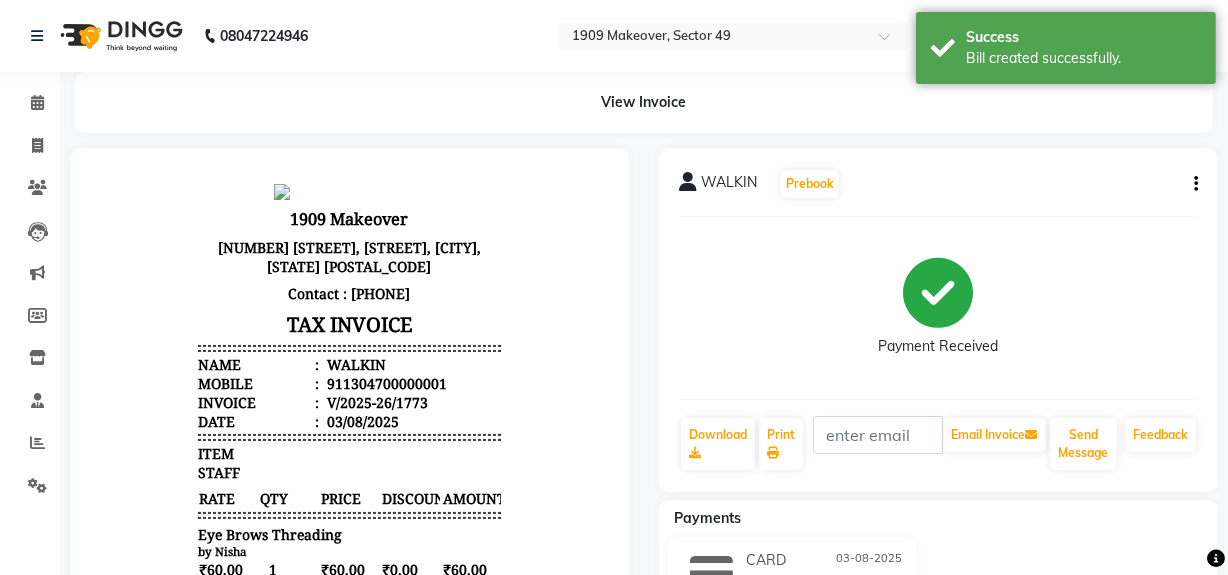 scroll, scrollTop: 0, scrollLeft: 0, axis: both 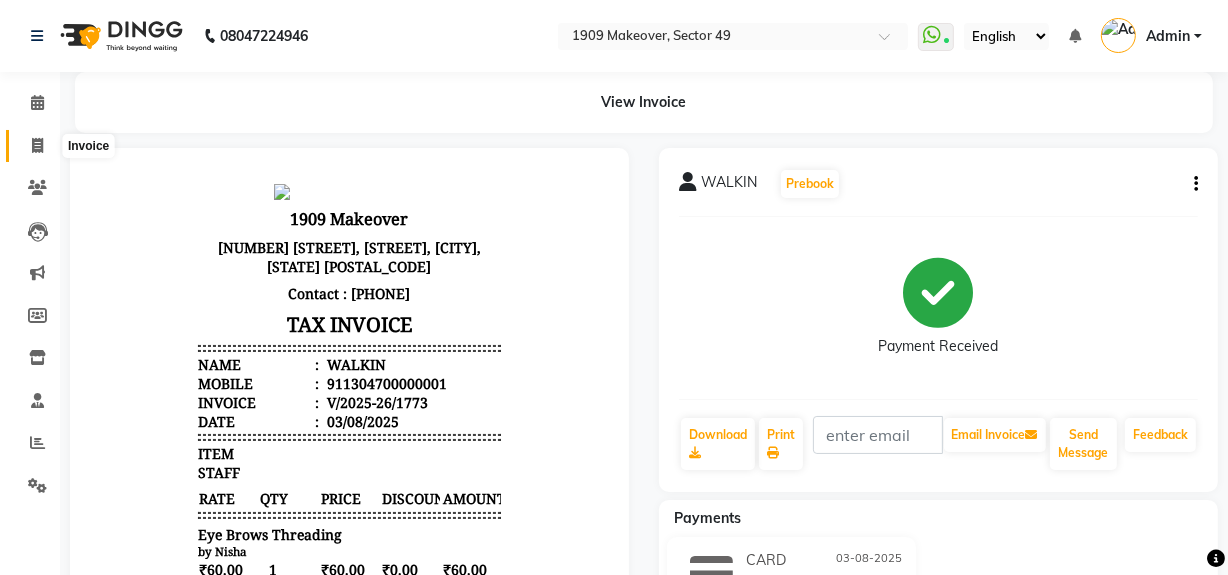 click 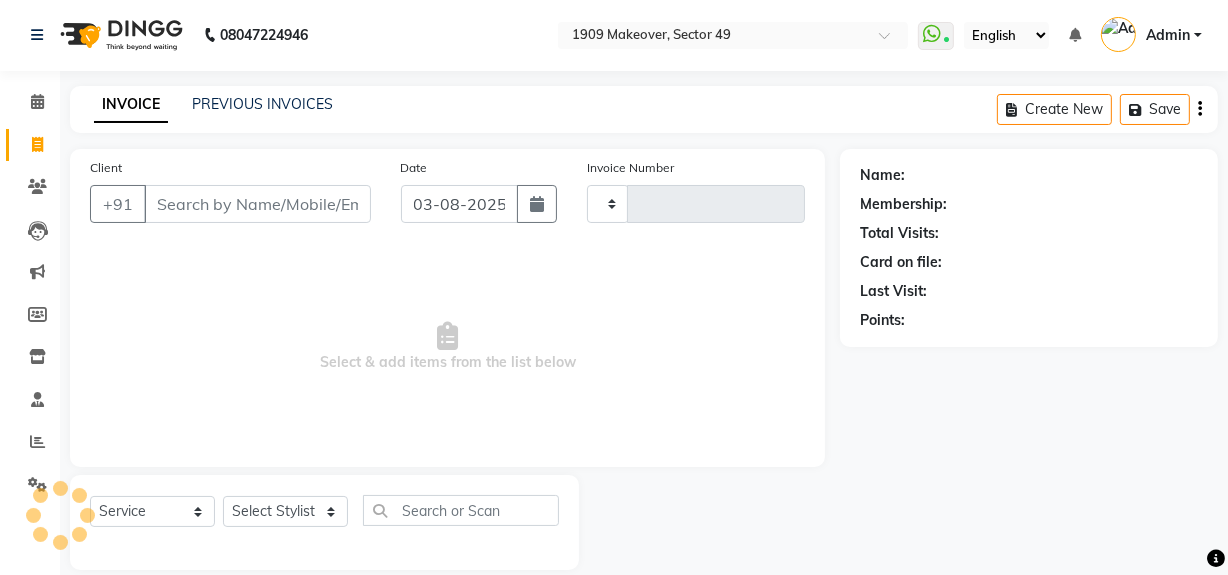 type on "1774" 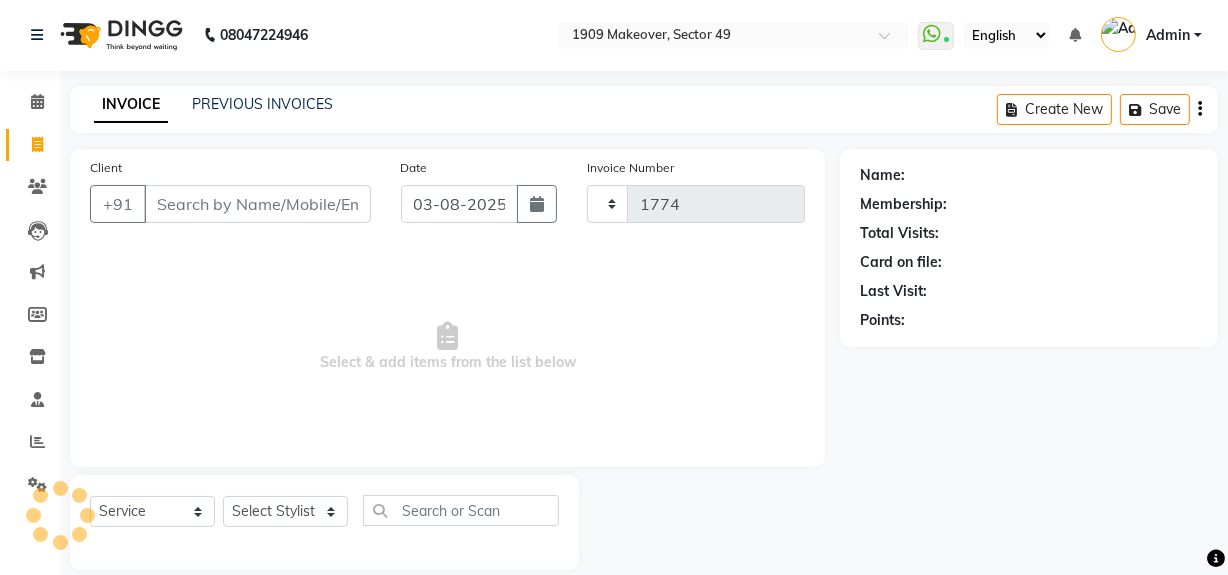 select on "6923" 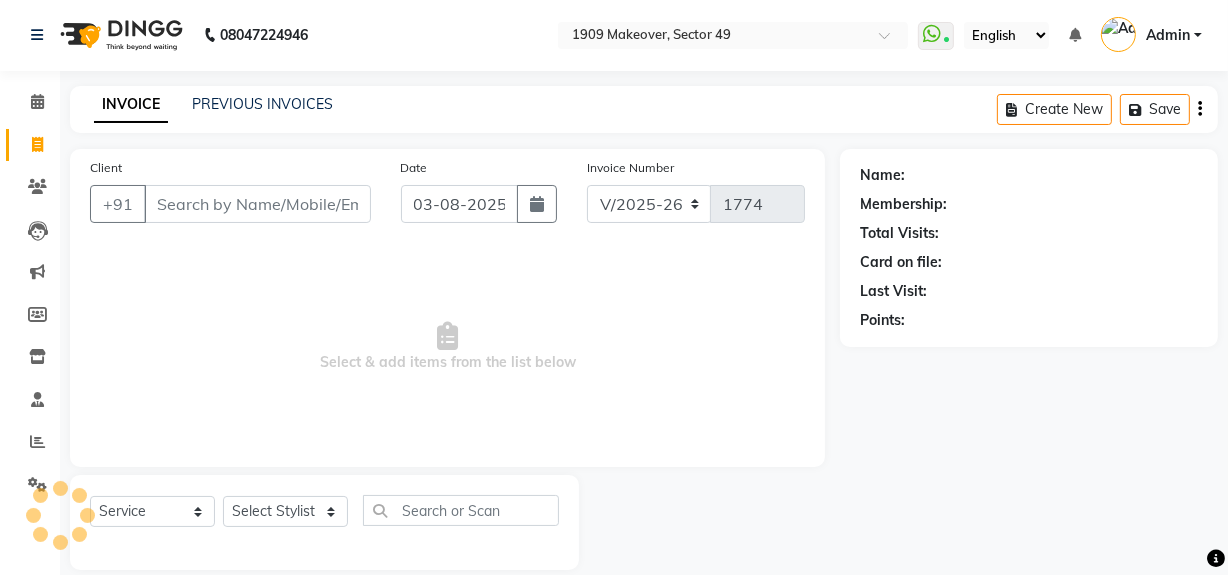 scroll, scrollTop: 26, scrollLeft: 0, axis: vertical 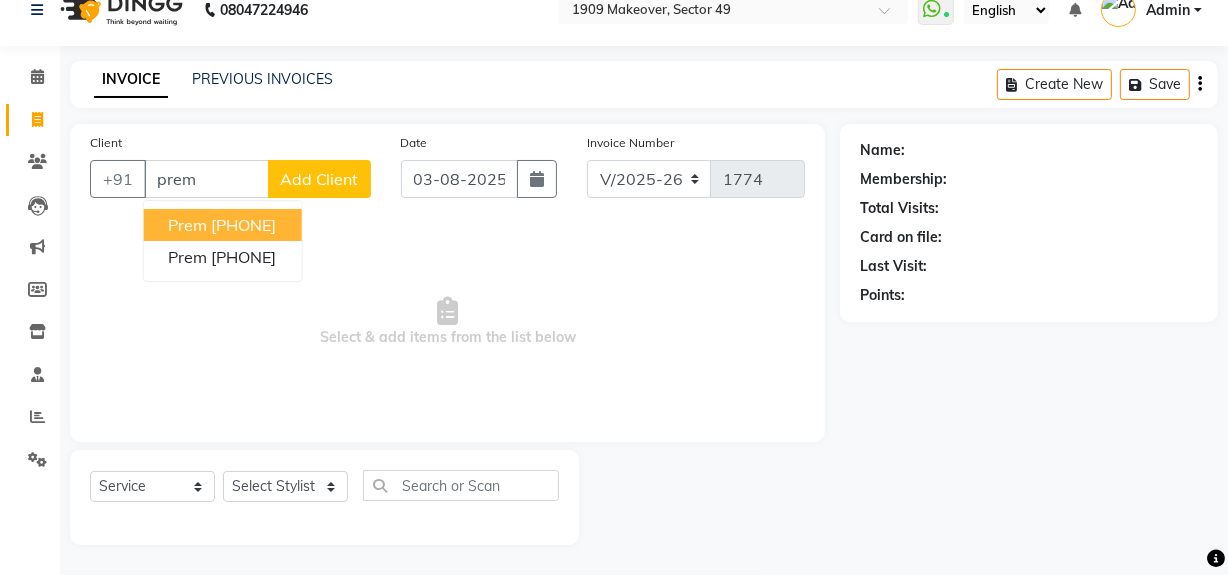 click on "[PHONE]" at bounding box center [243, 225] 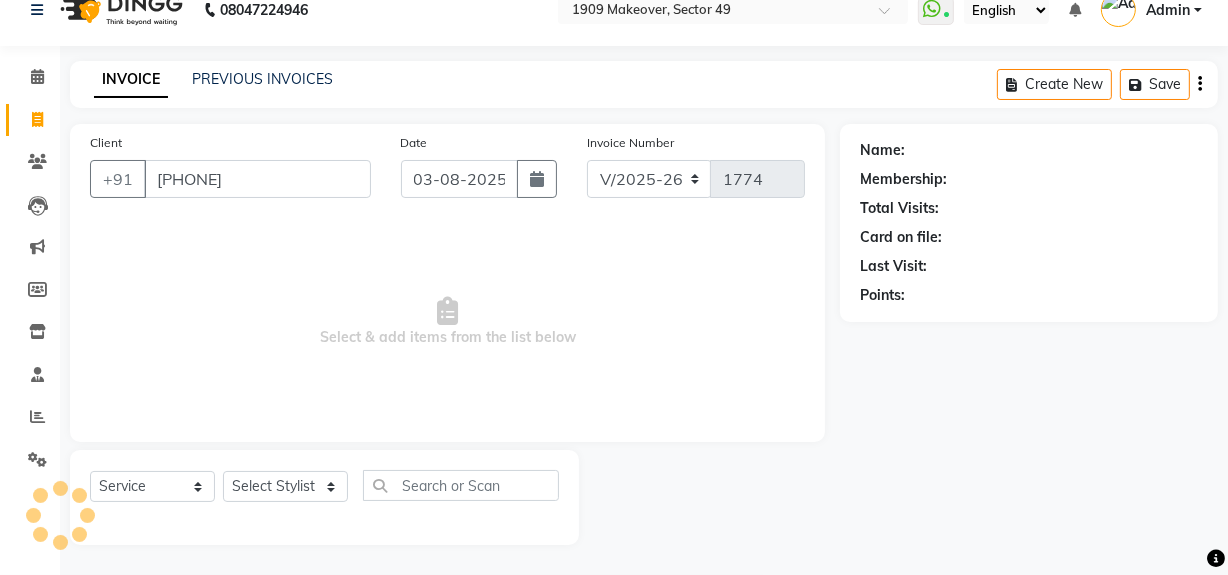 type on "[PHONE]" 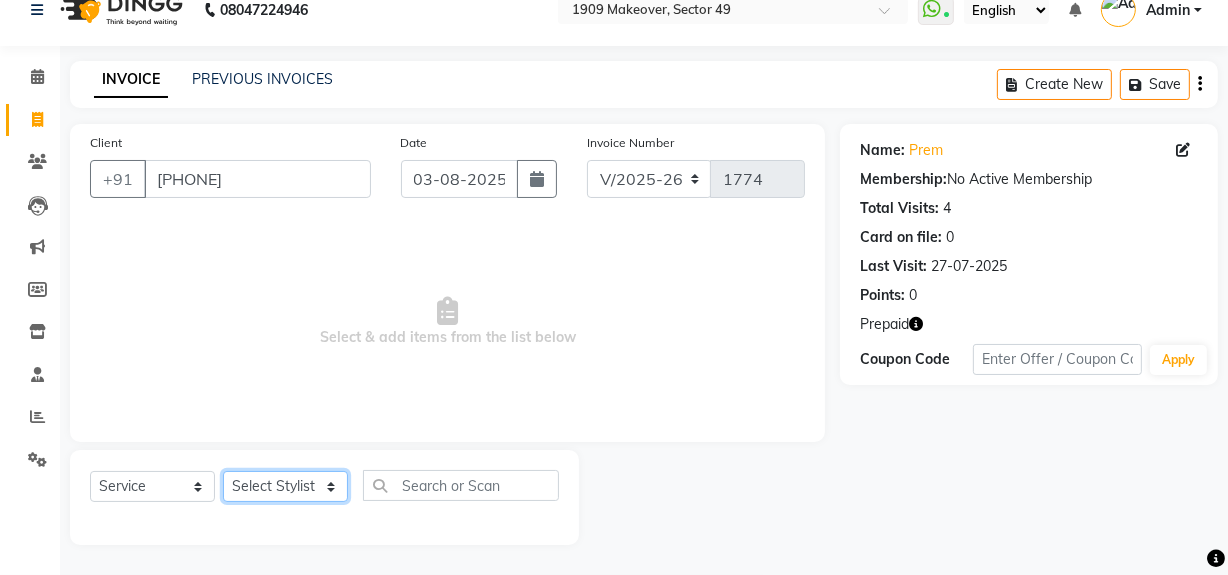 click on "Select Stylist Abdul Ahmed Arif Harun House Sale Jyoti Nisha Rehaan Ujjwal Umesh Veer vikram mehta Vishal" 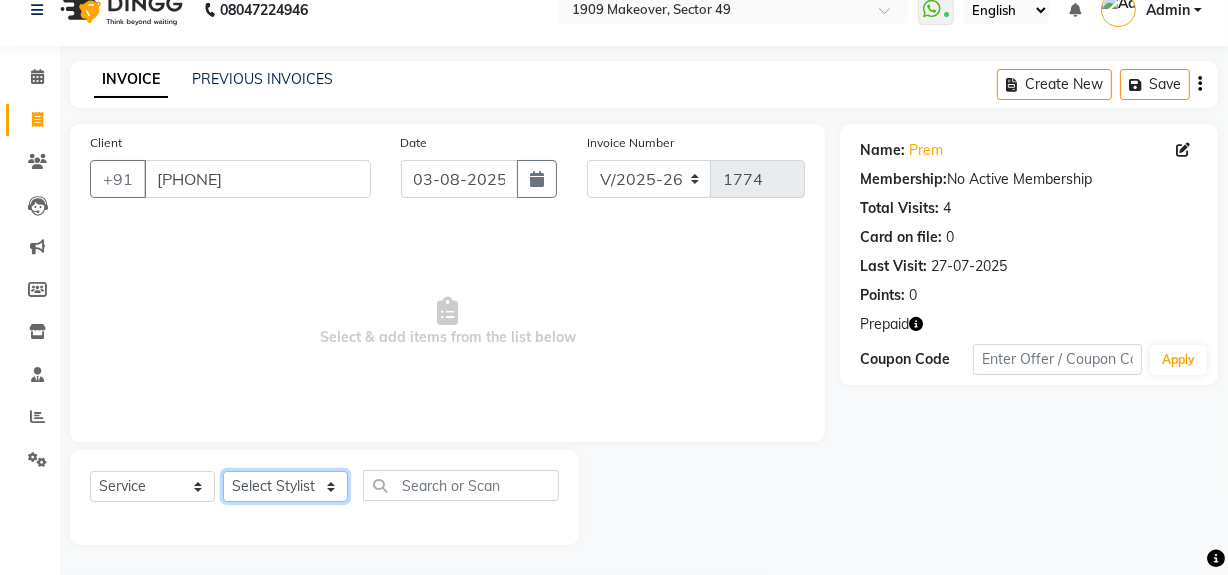 select on "57120" 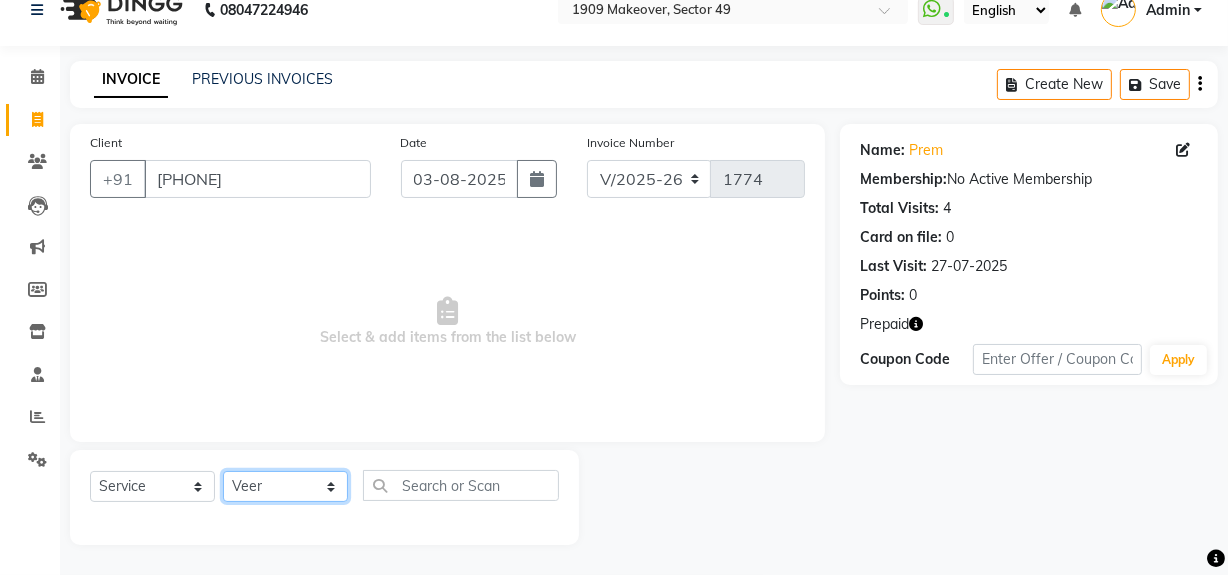 click on "Select Stylist Abdul Ahmed Arif Harun House Sale Jyoti Nisha Rehaan Ujjwal Umesh Veer vikram mehta Vishal" 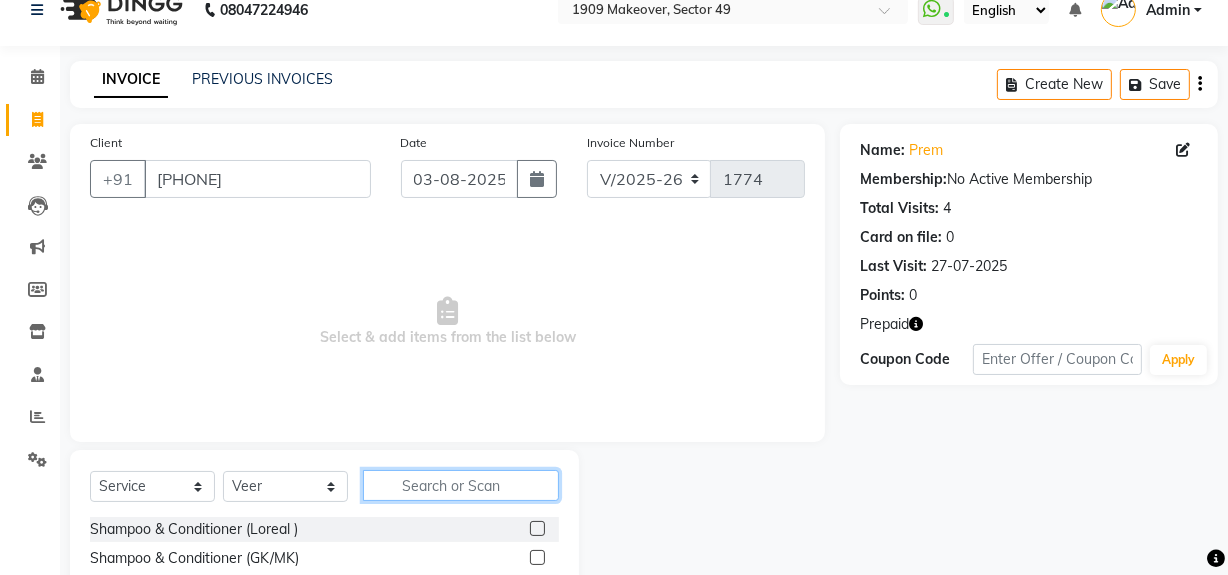 click 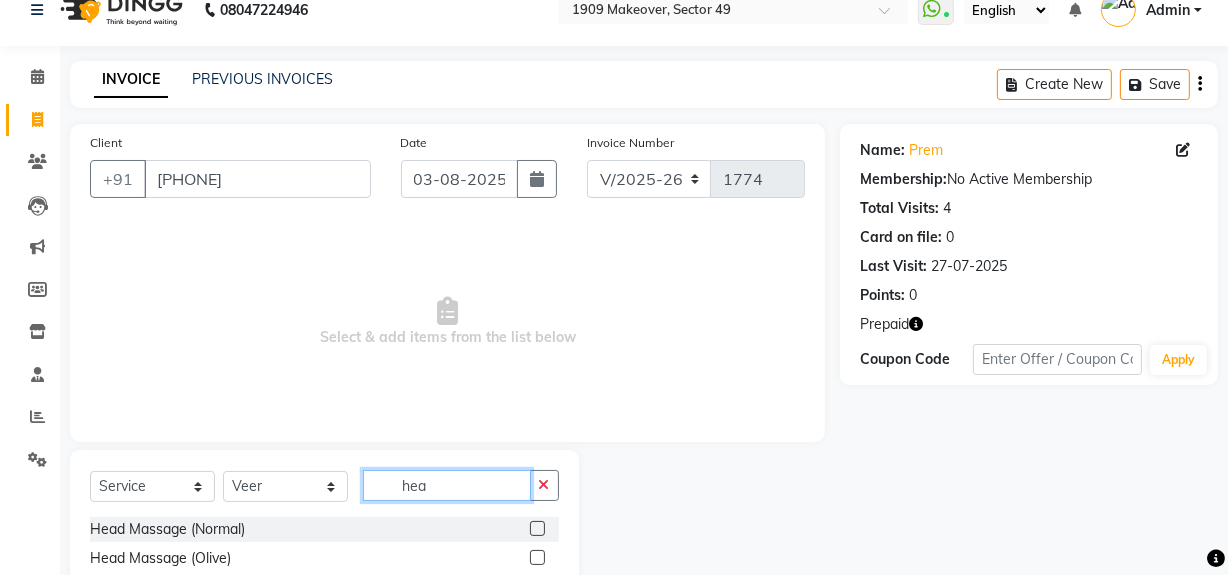 scroll, scrollTop: 226, scrollLeft: 0, axis: vertical 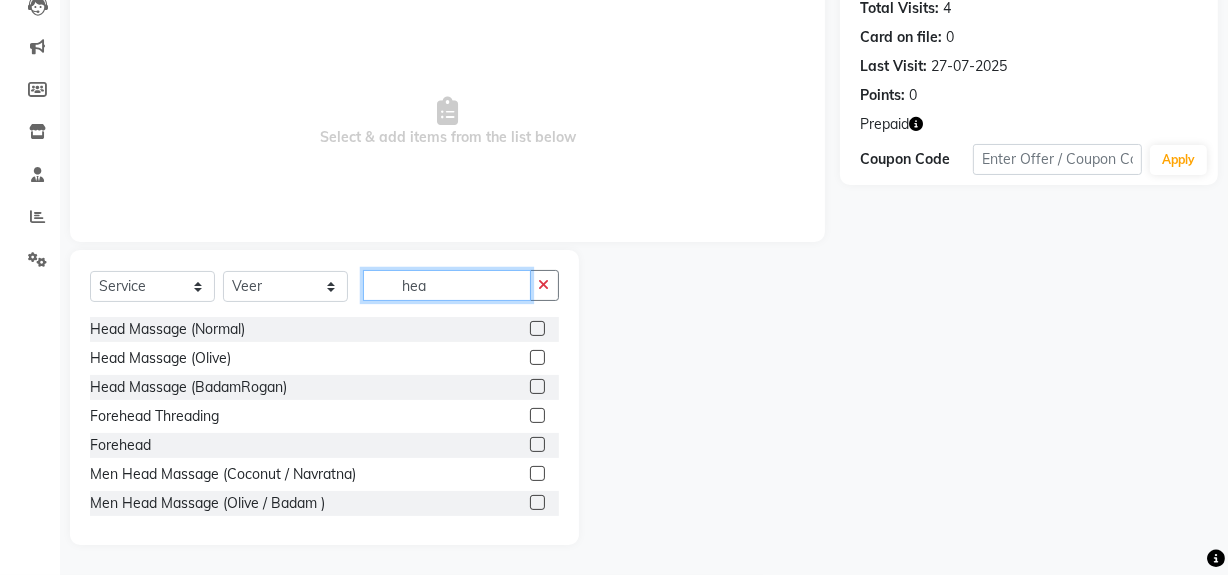 type on "hea" 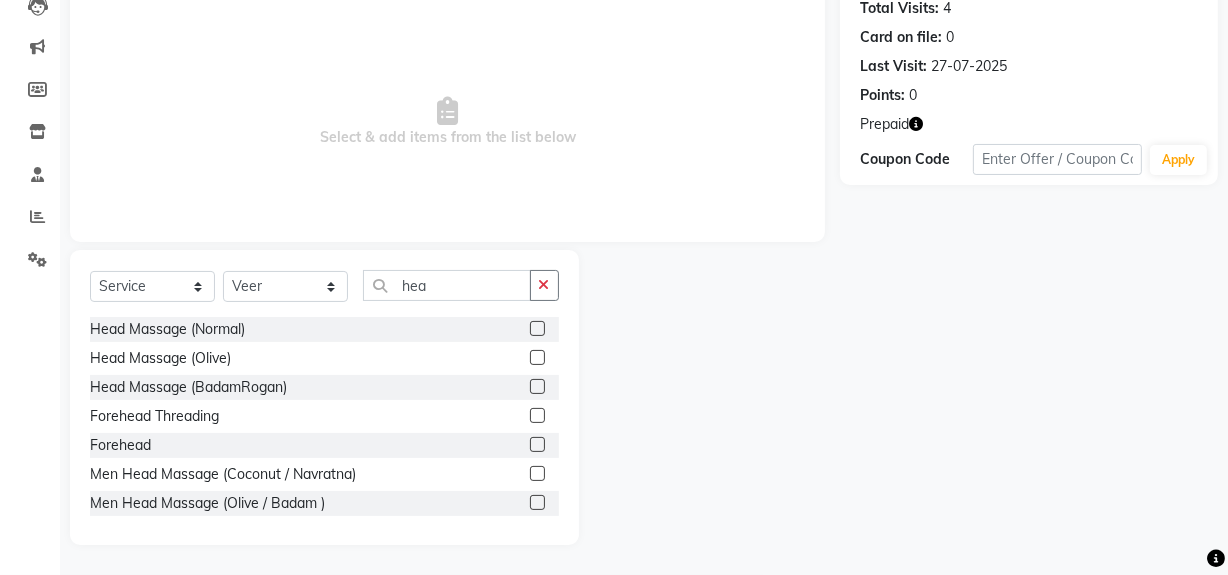 click 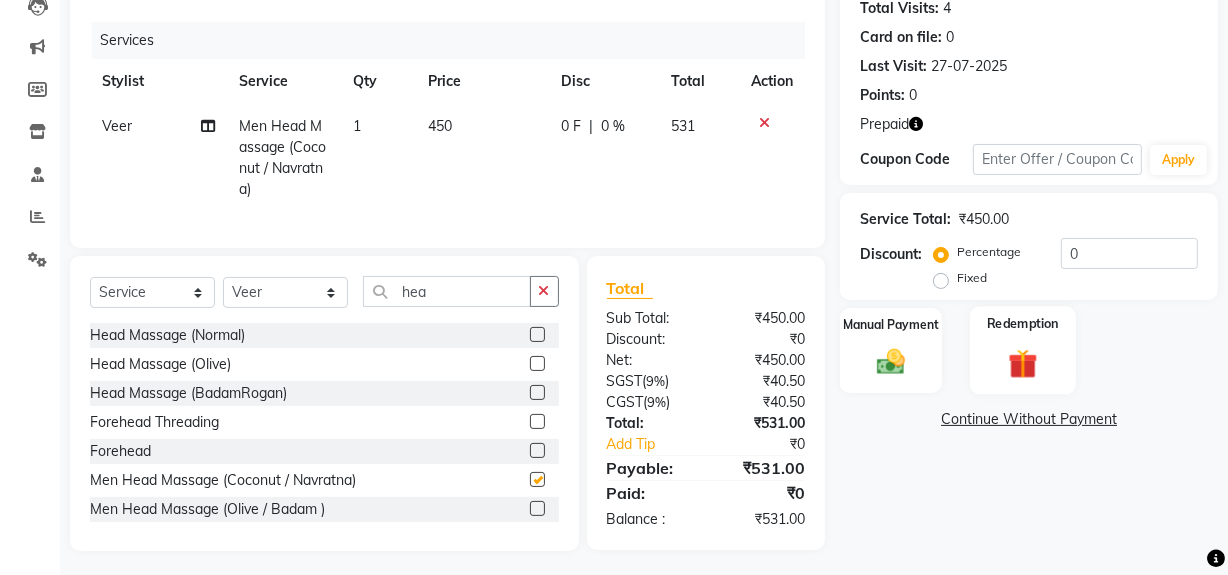 checkbox on "false" 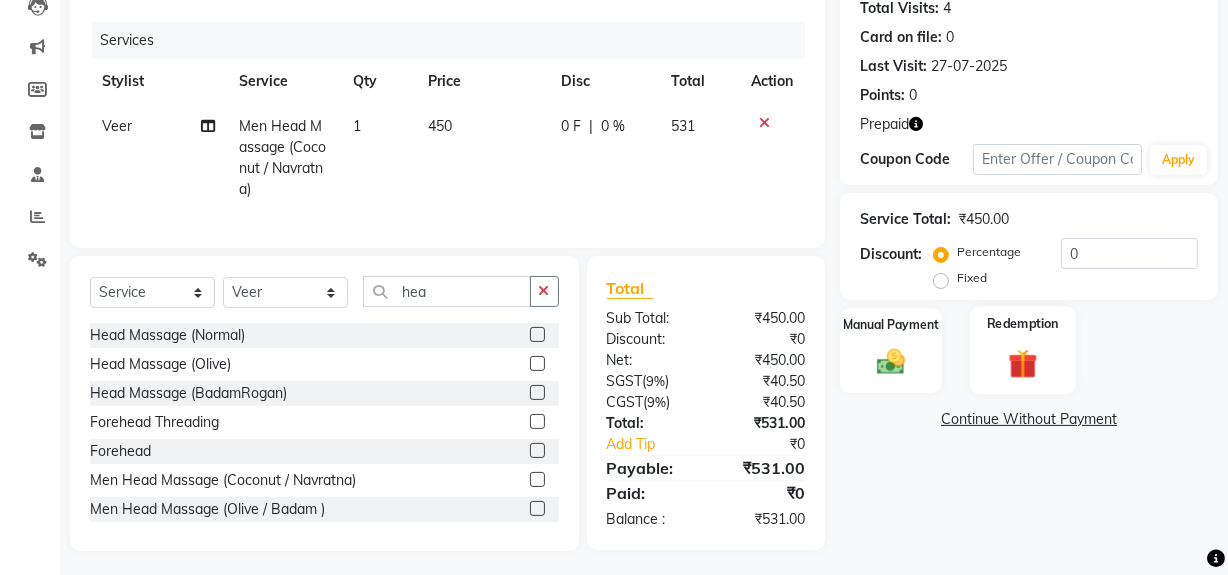 click on "Redemption" 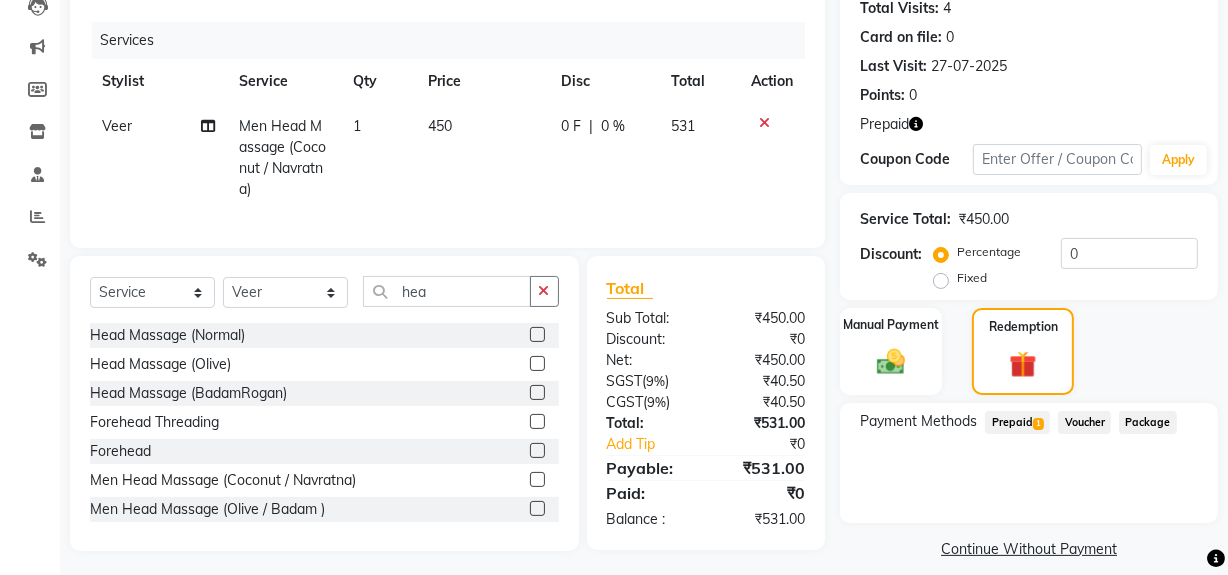 drag, startPoint x: 1015, startPoint y: 421, endPoint x: 1090, endPoint y: 437, distance: 76.687675 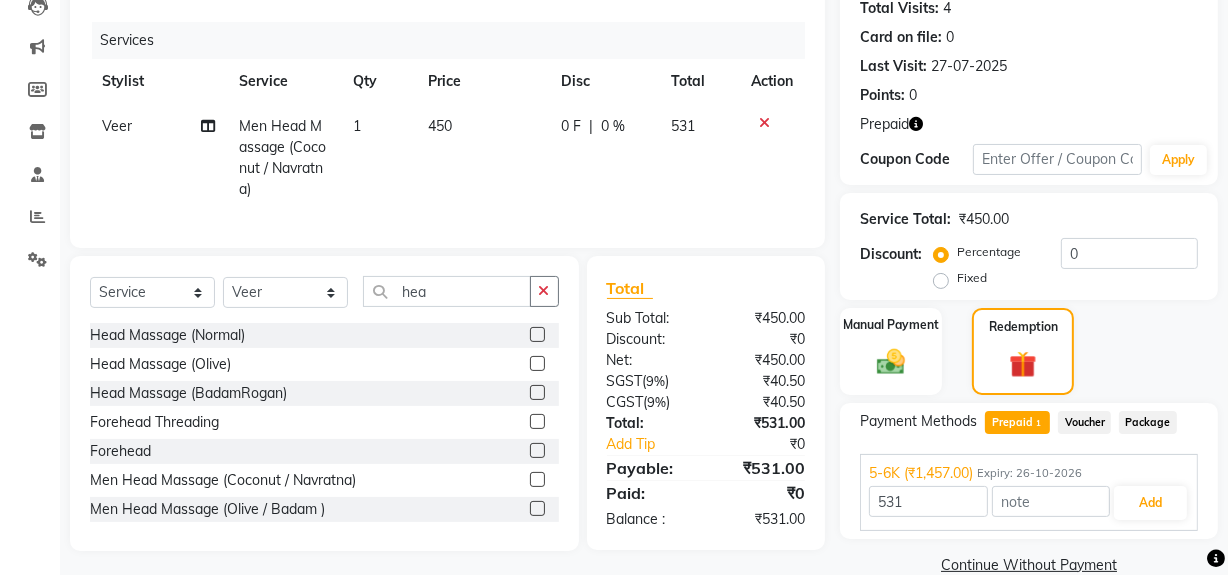 scroll, scrollTop: 260, scrollLeft: 0, axis: vertical 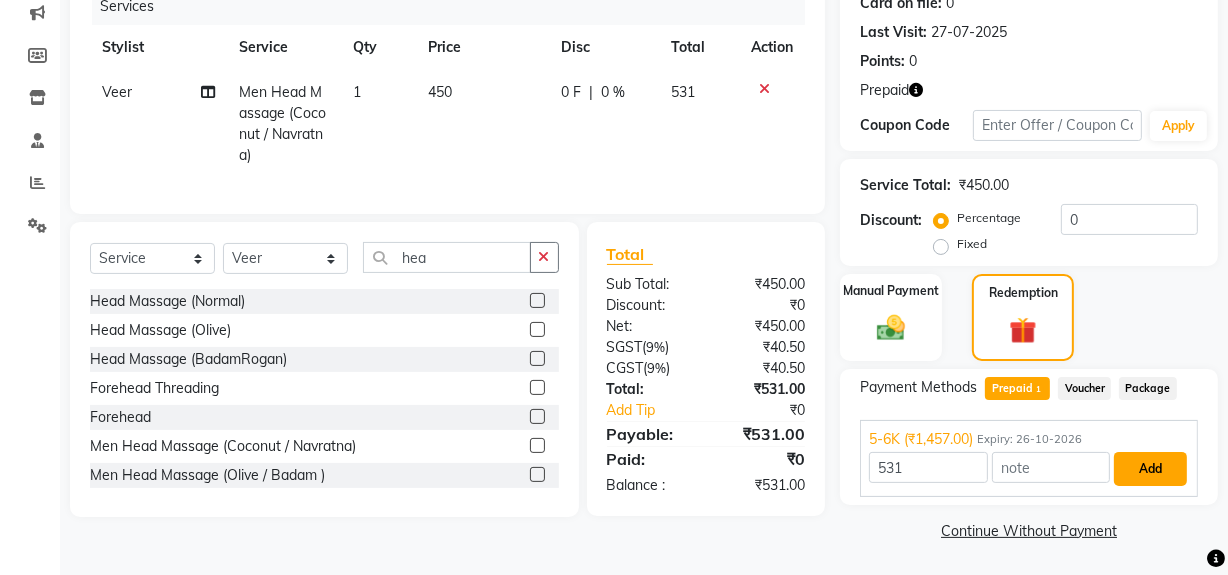 click on "Add" at bounding box center [1150, 469] 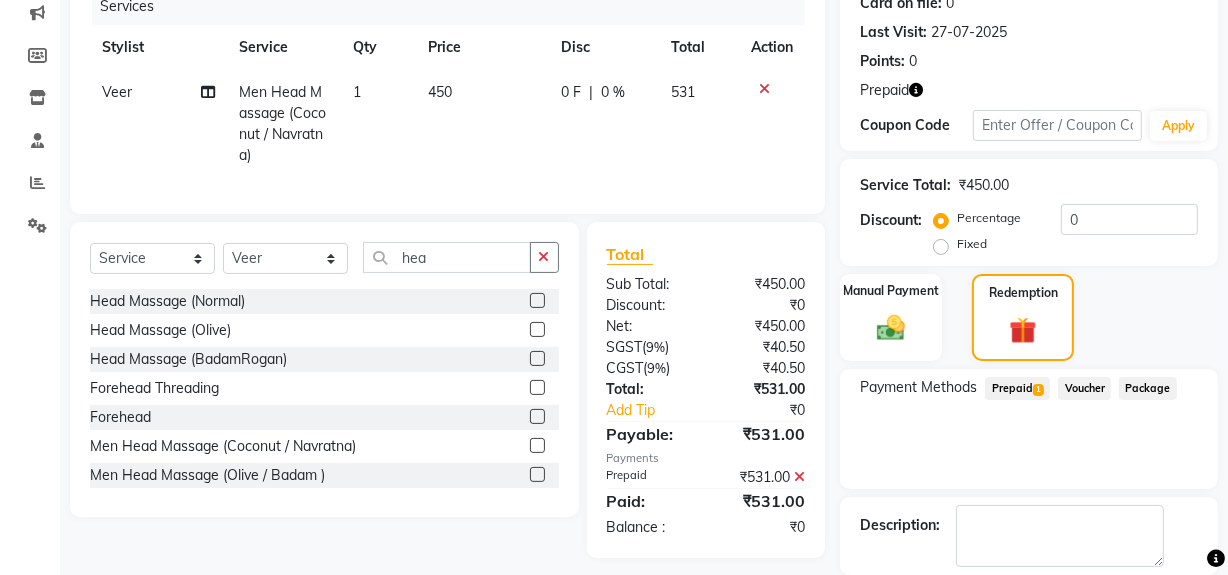 scroll, scrollTop: 356, scrollLeft: 0, axis: vertical 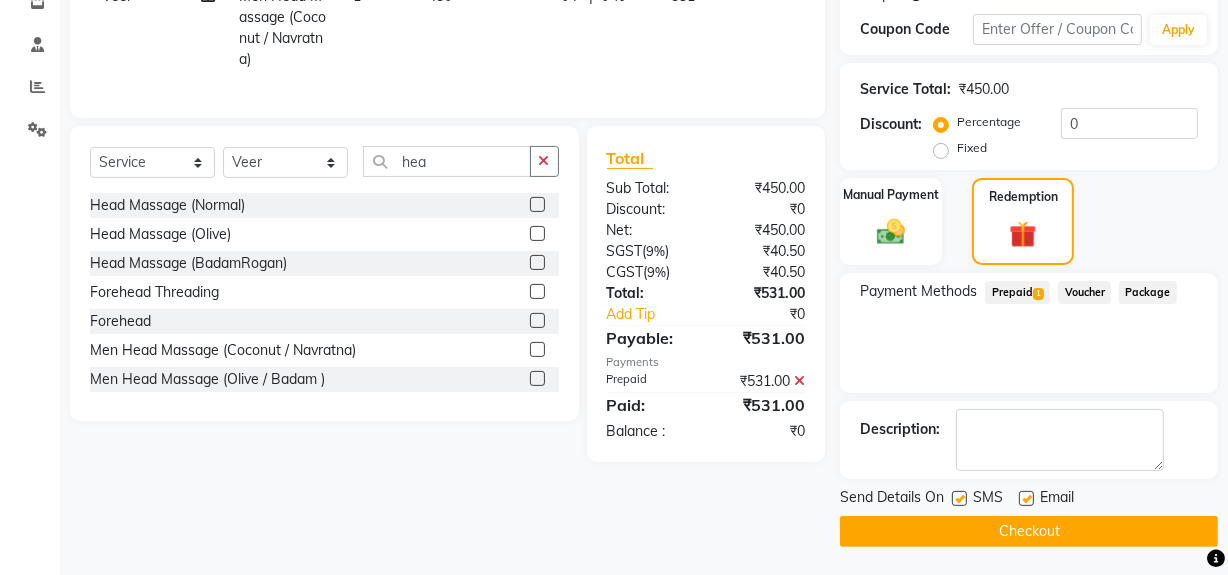 drag, startPoint x: 1112, startPoint y: 513, endPoint x: 1100, endPoint y: 519, distance: 13.416408 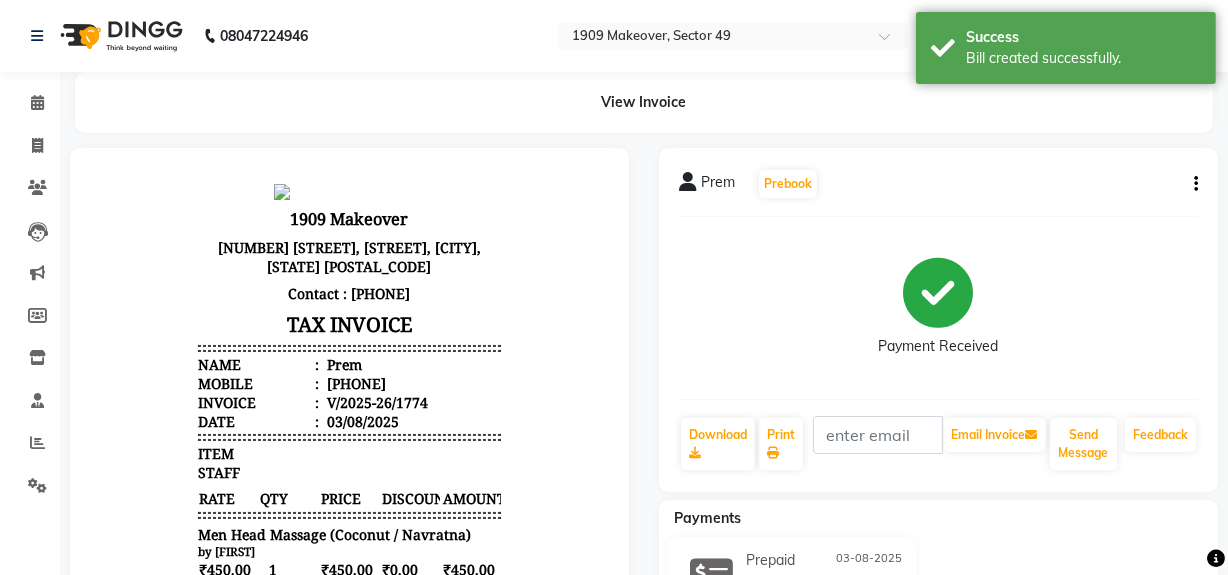 scroll, scrollTop: 0, scrollLeft: 0, axis: both 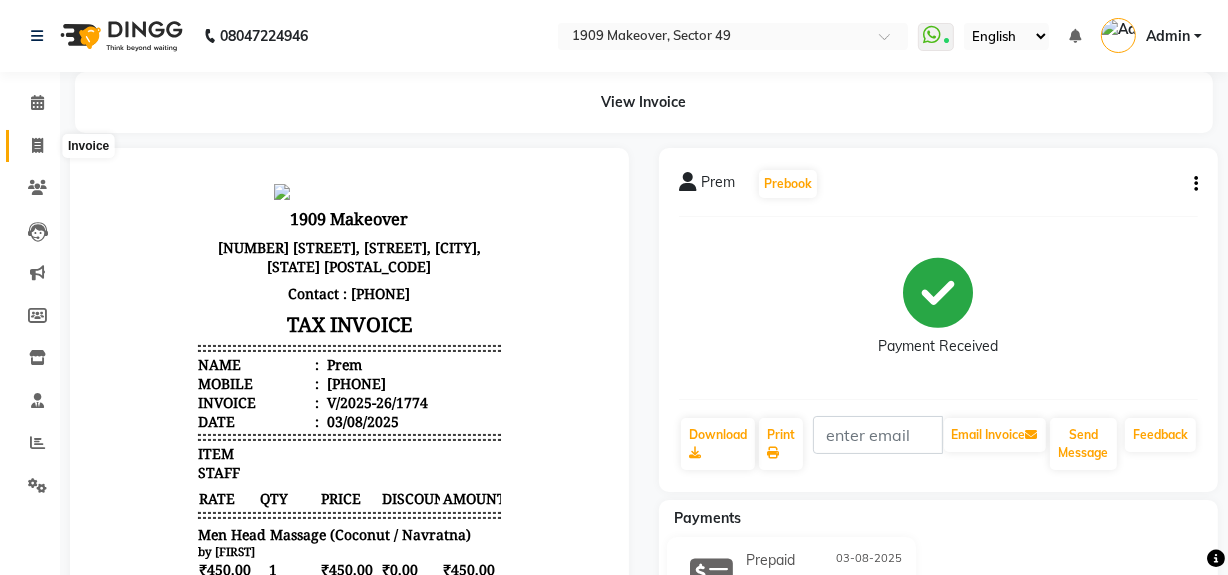 click 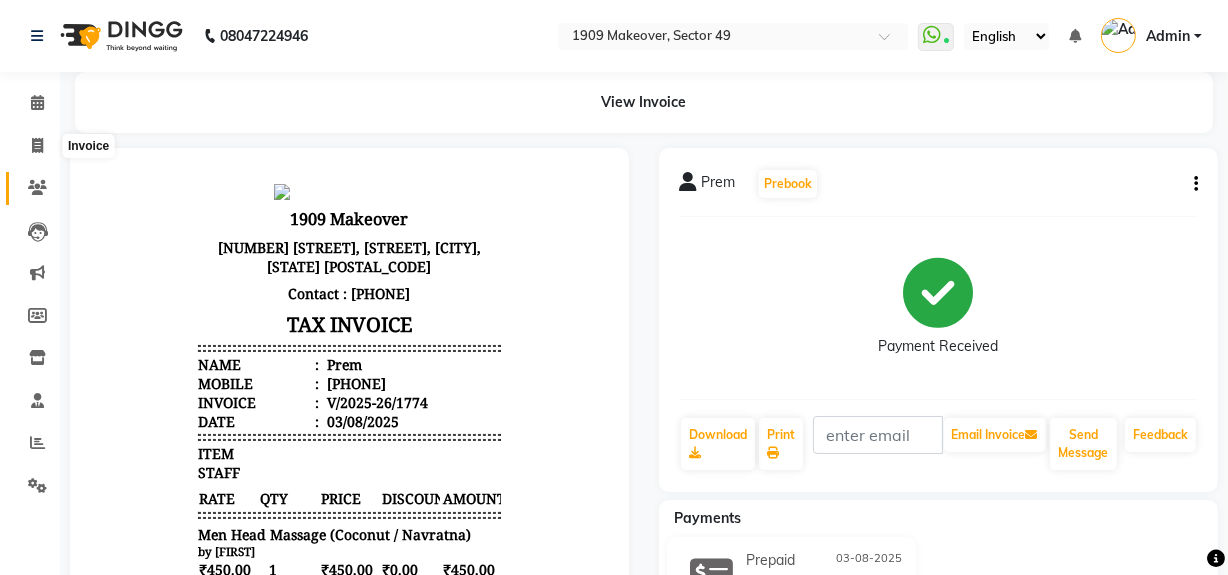select on "service" 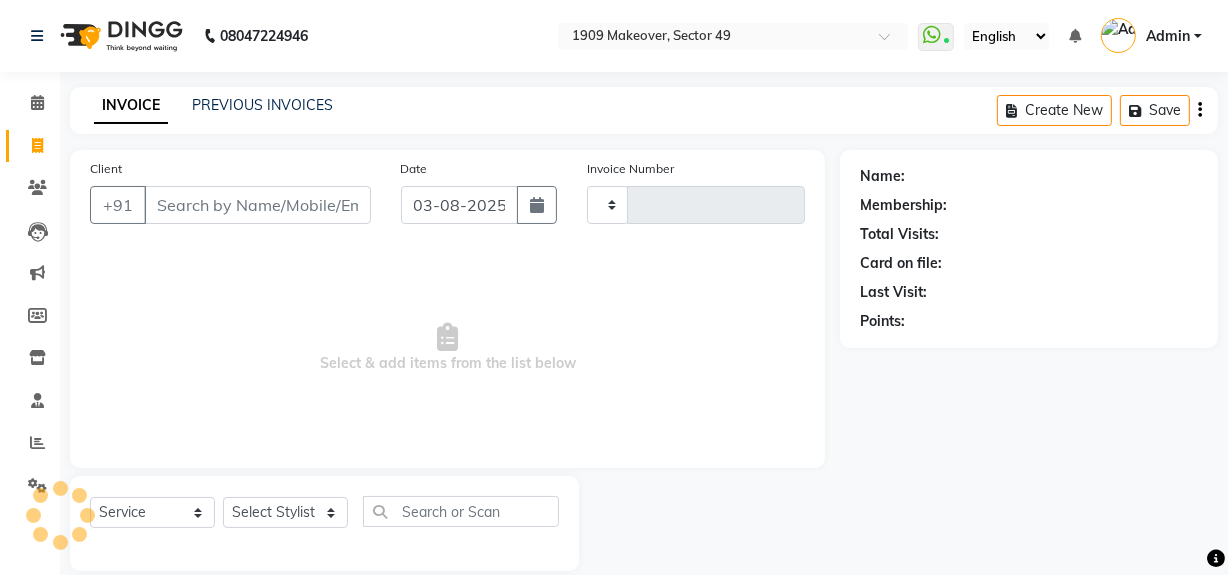 scroll, scrollTop: 26, scrollLeft: 0, axis: vertical 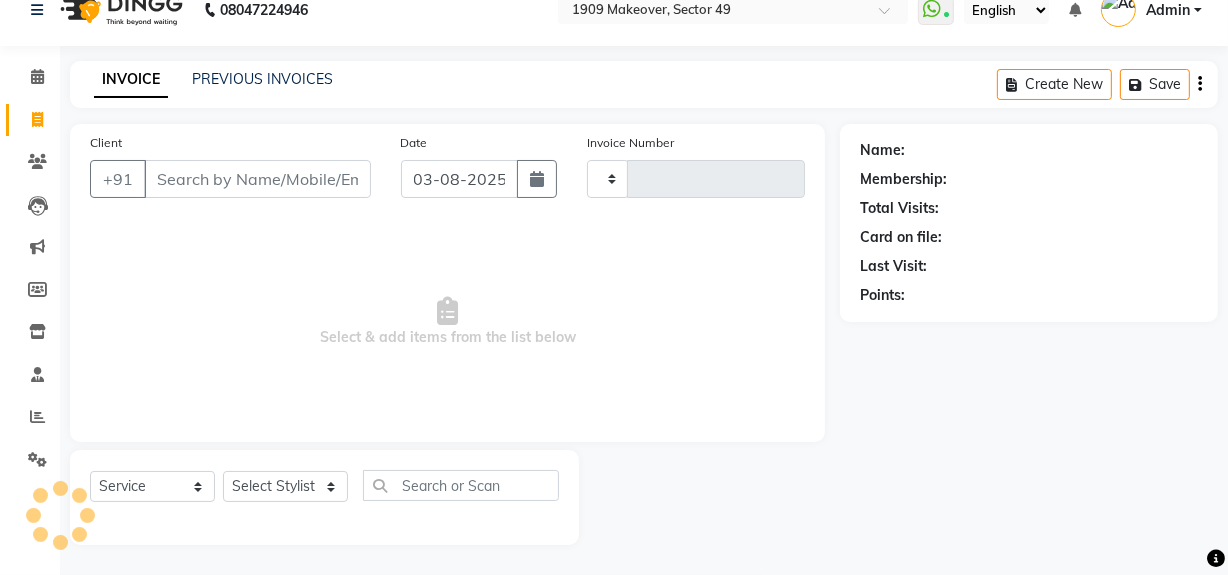 type on "1775" 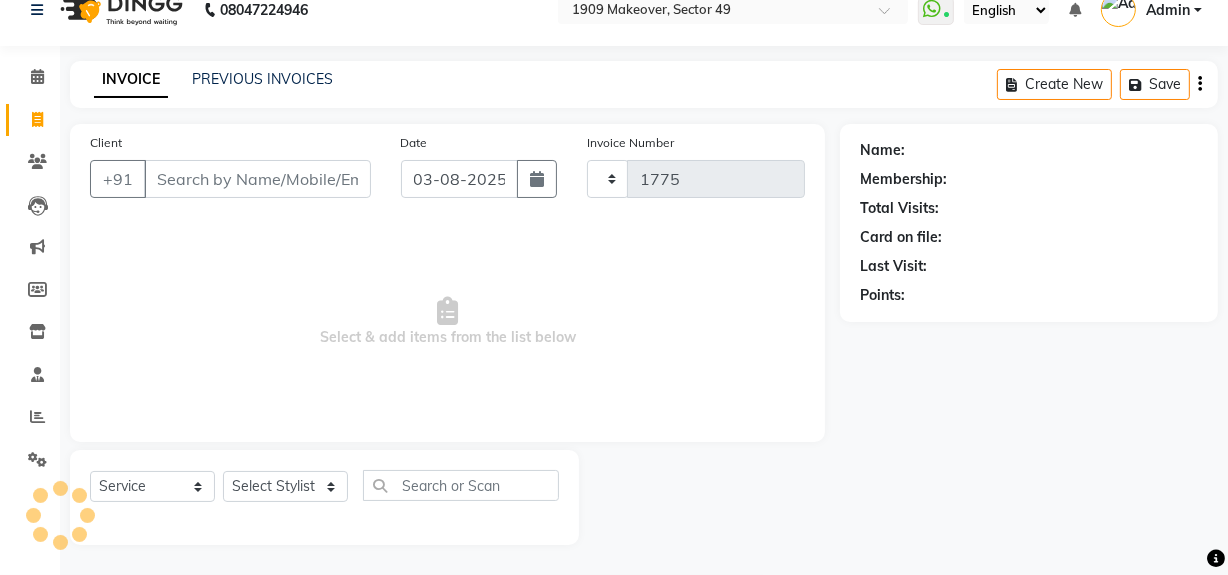 select on "6923" 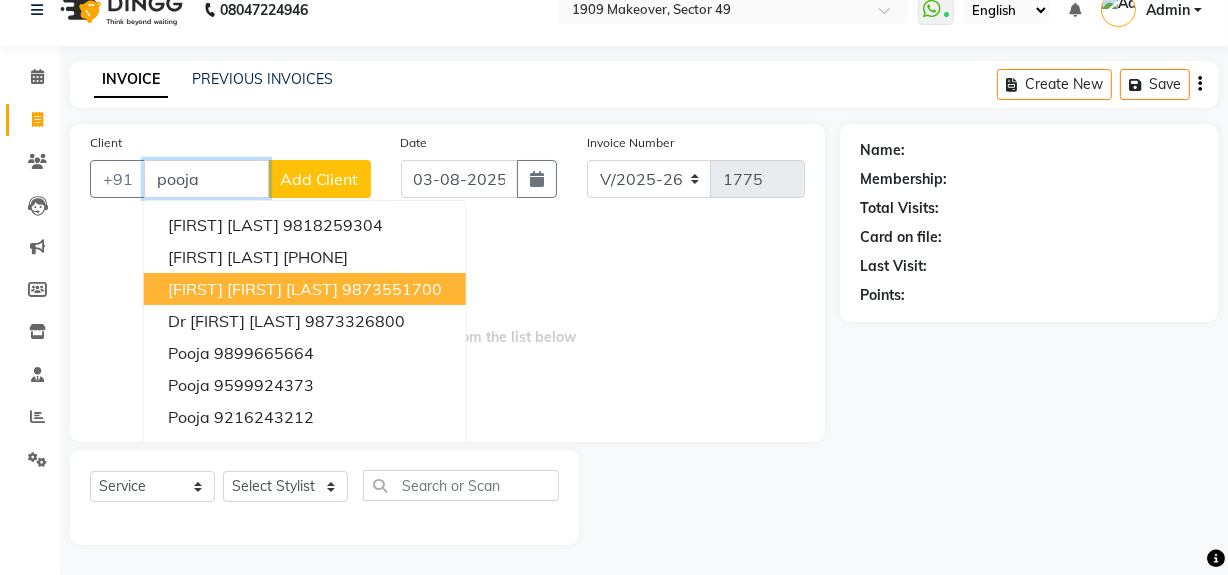 click on "[FIRST] [FIRST] [LAST]" at bounding box center (253, 289) 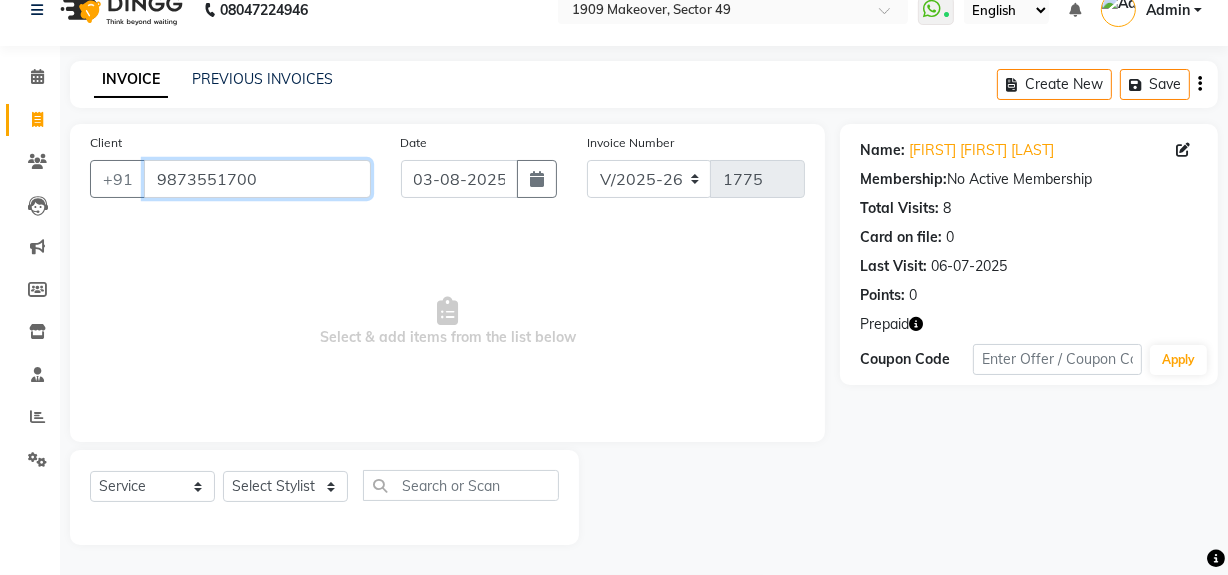 click on "9873551700" at bounding box center (257, 179) 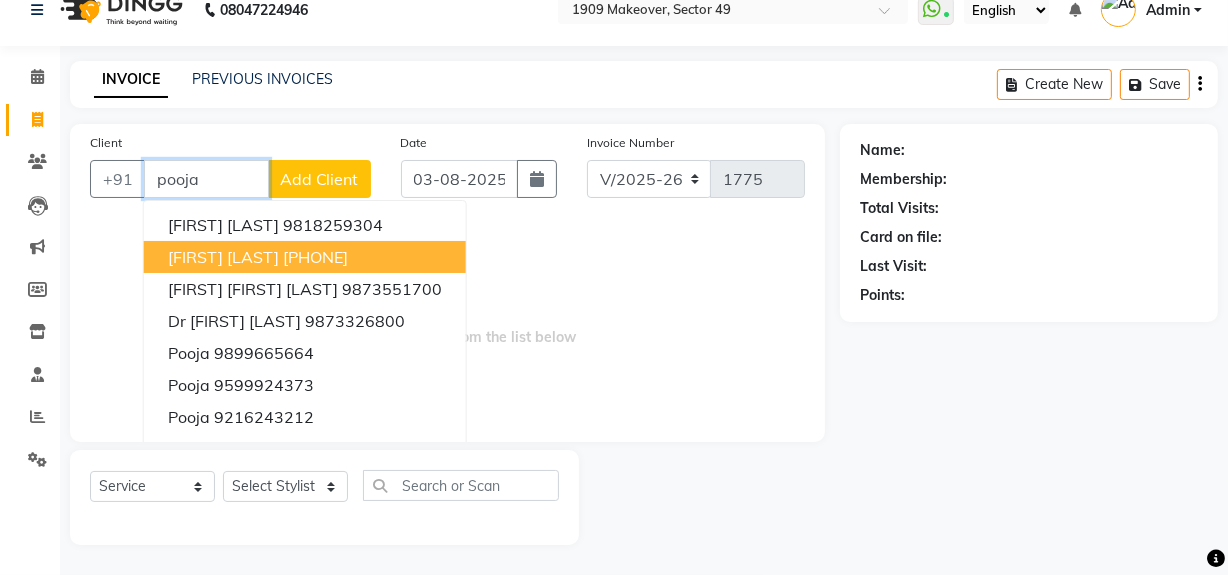 click on "[PHONE]" at bounding box center (315, 257) 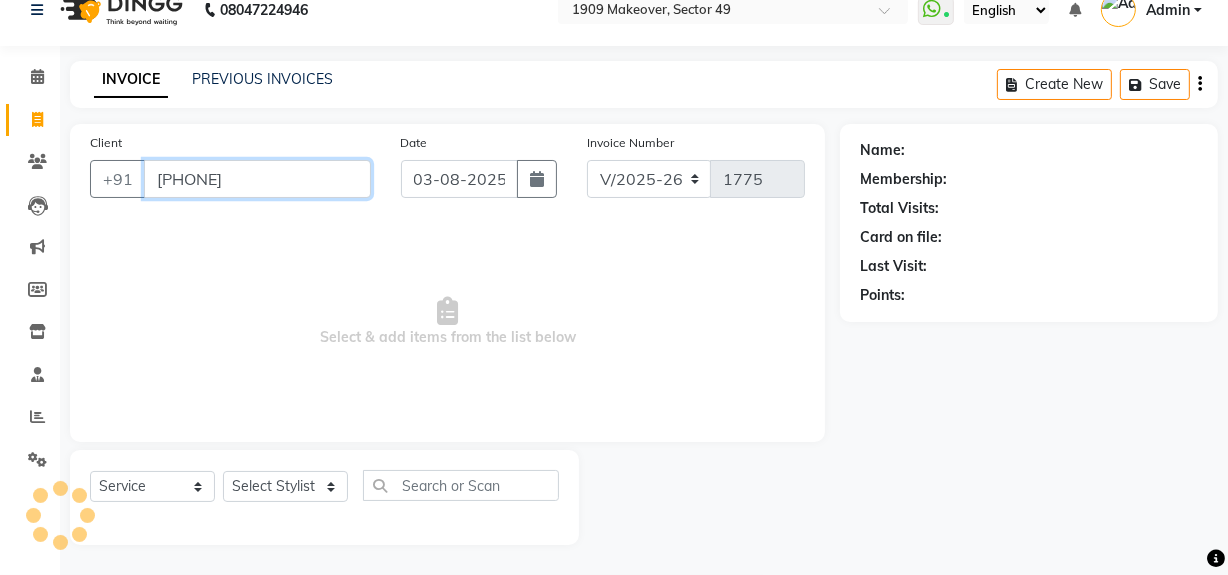 type on "[PHONE]" 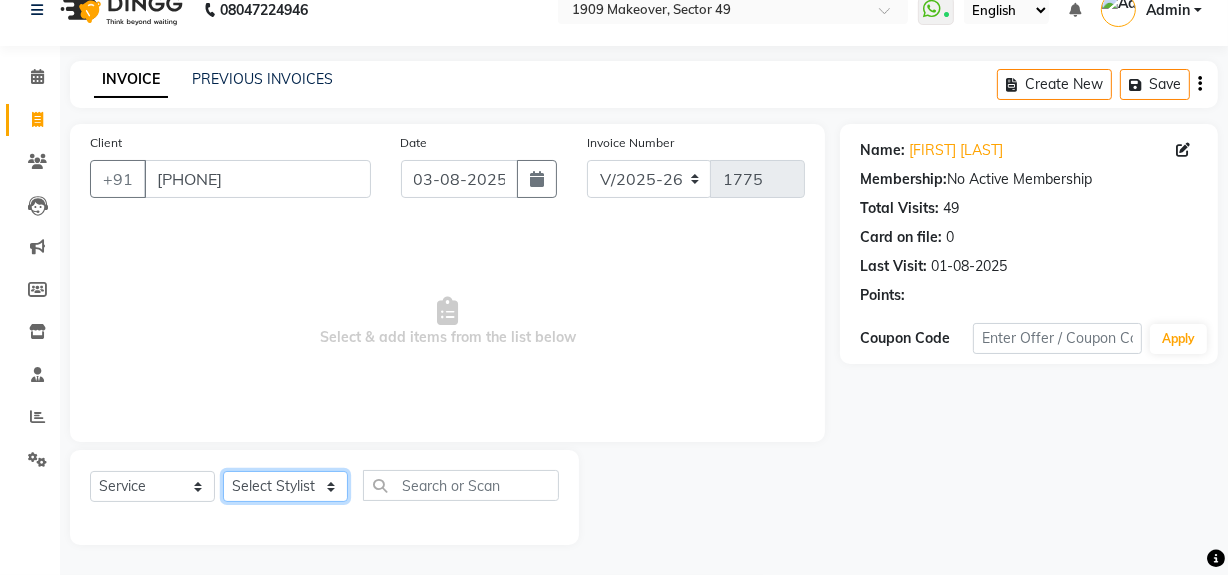 click on "Select Stylist Abdul Ahmed Arif Harun House Sale Jyoti Nisha Rehaan Ujjwal Umesh Veer vikram mehta Vishal" 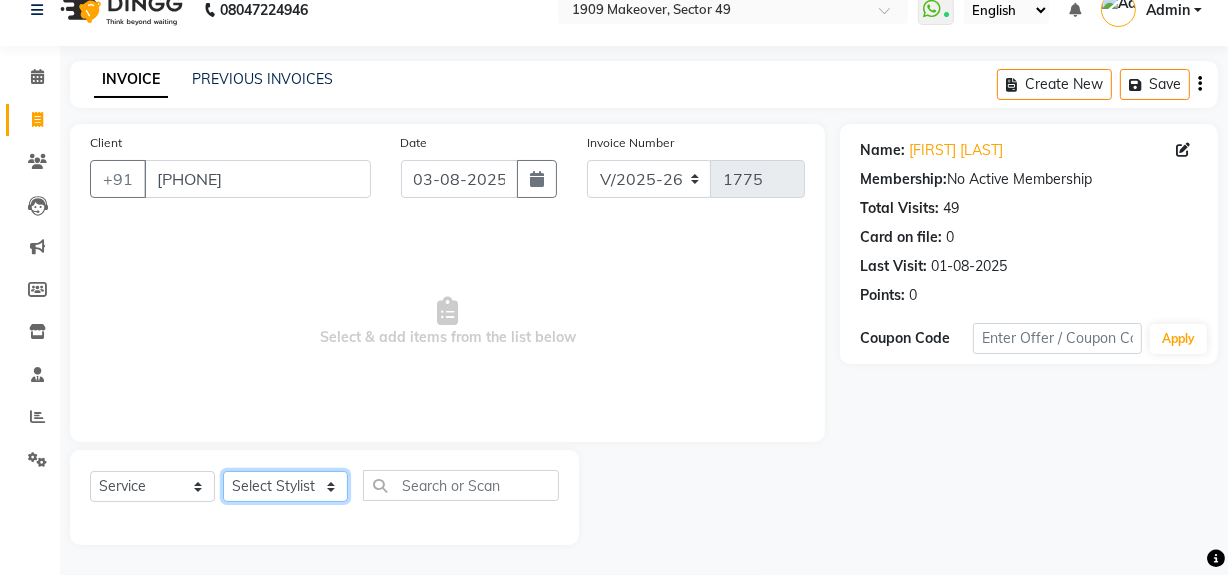 select on "57118" 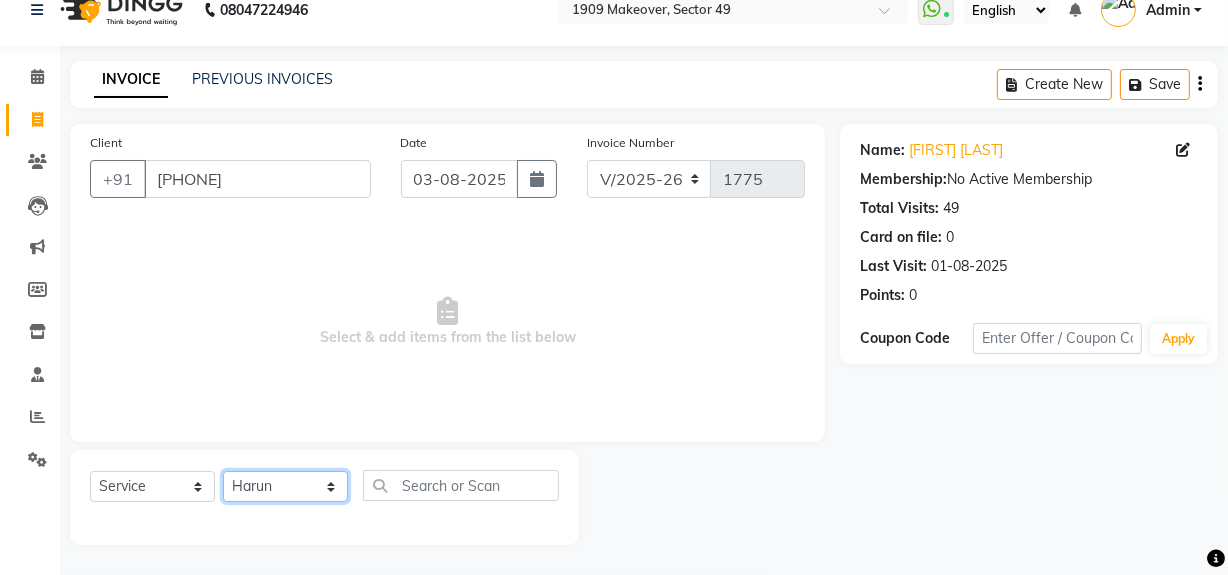click on "Select Stylist Abdul Ahmed Arif Harun House Sale Jyoti Nisha Rehaan Ujjwal Umesh Veer vikram mehta Vishal" 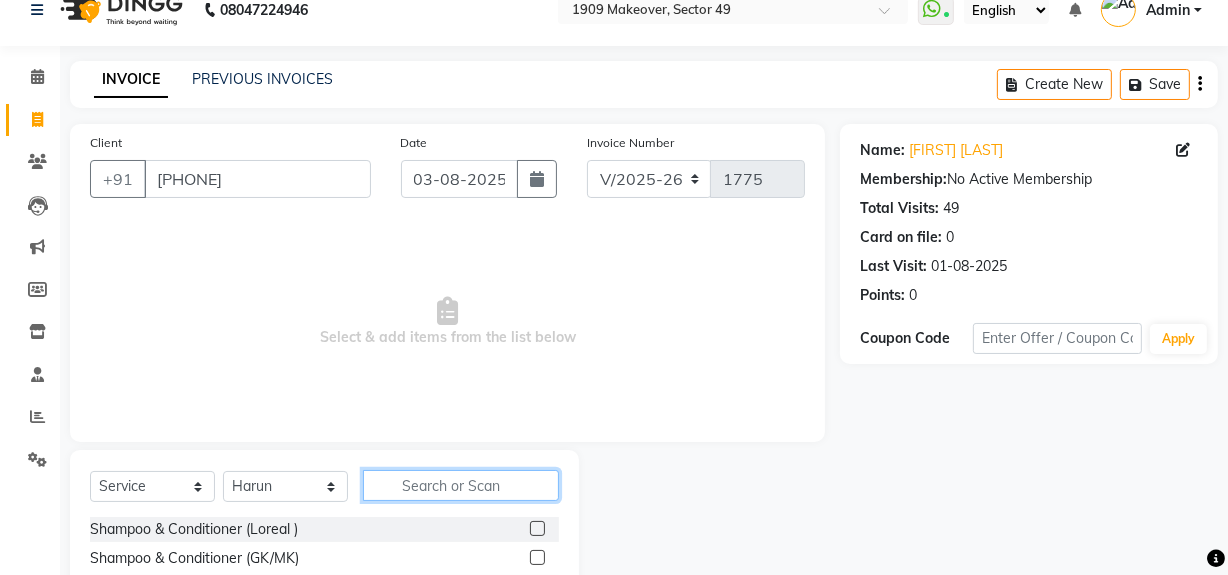 click 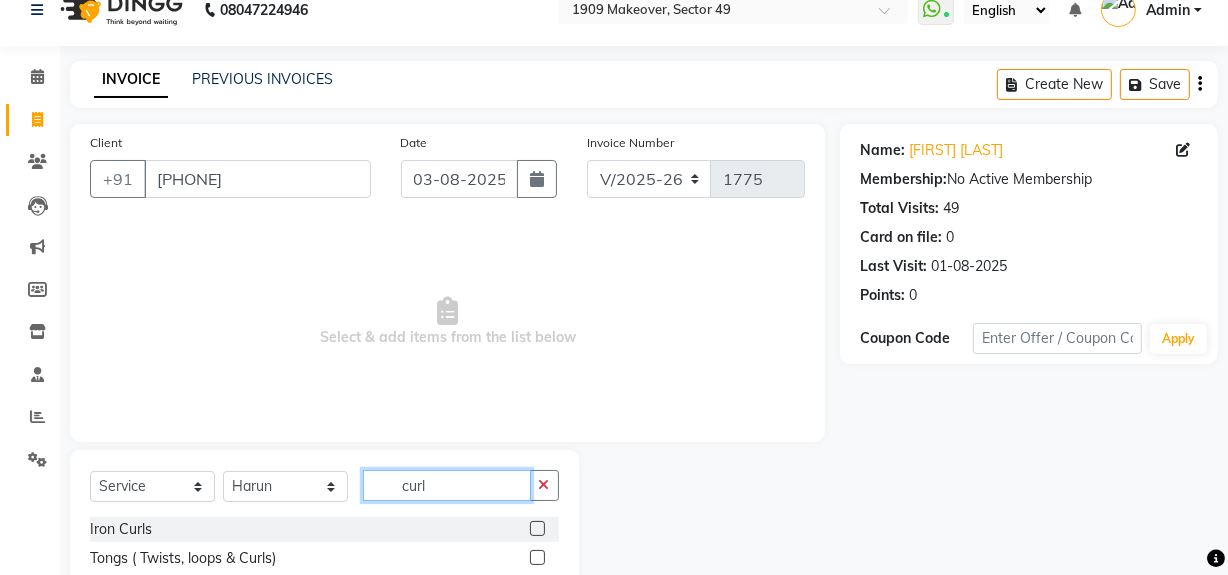 type on "curl" 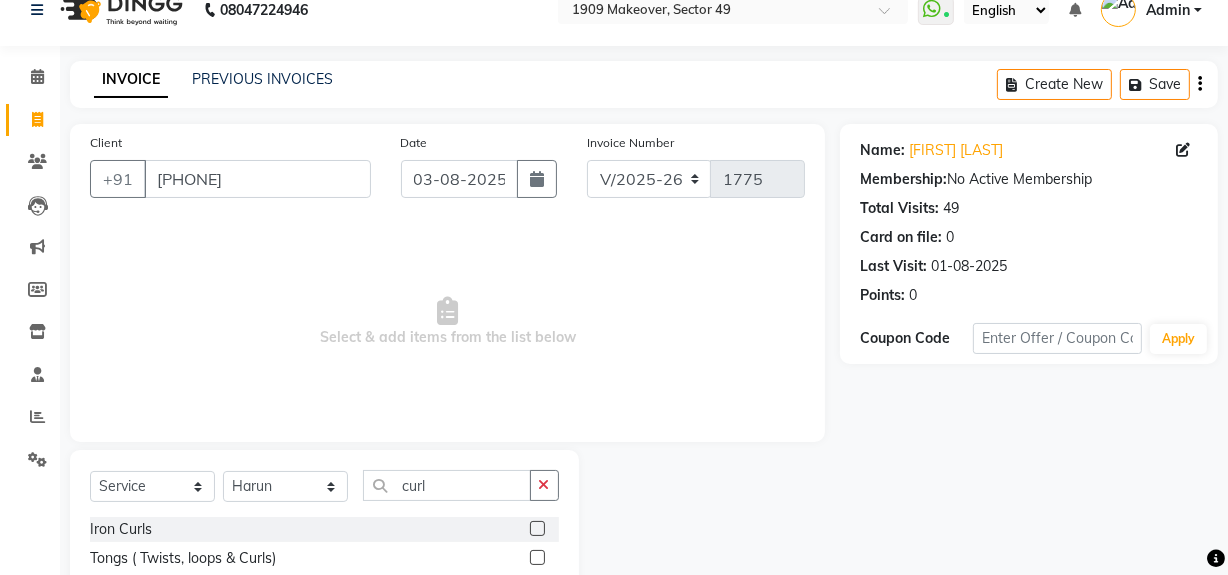 click 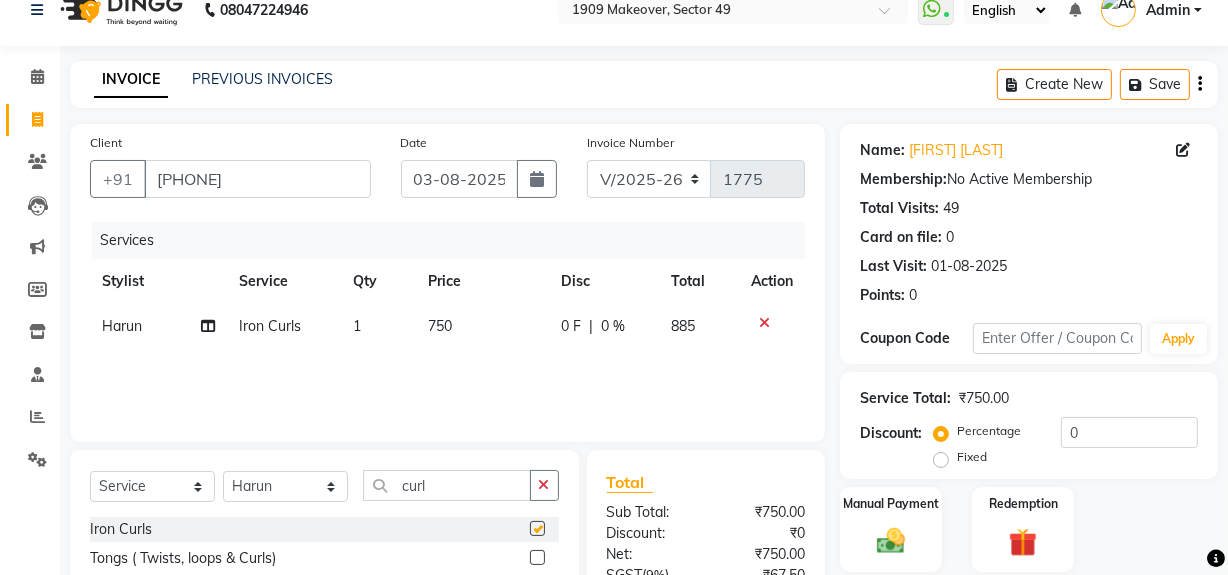 checkbox on "false" 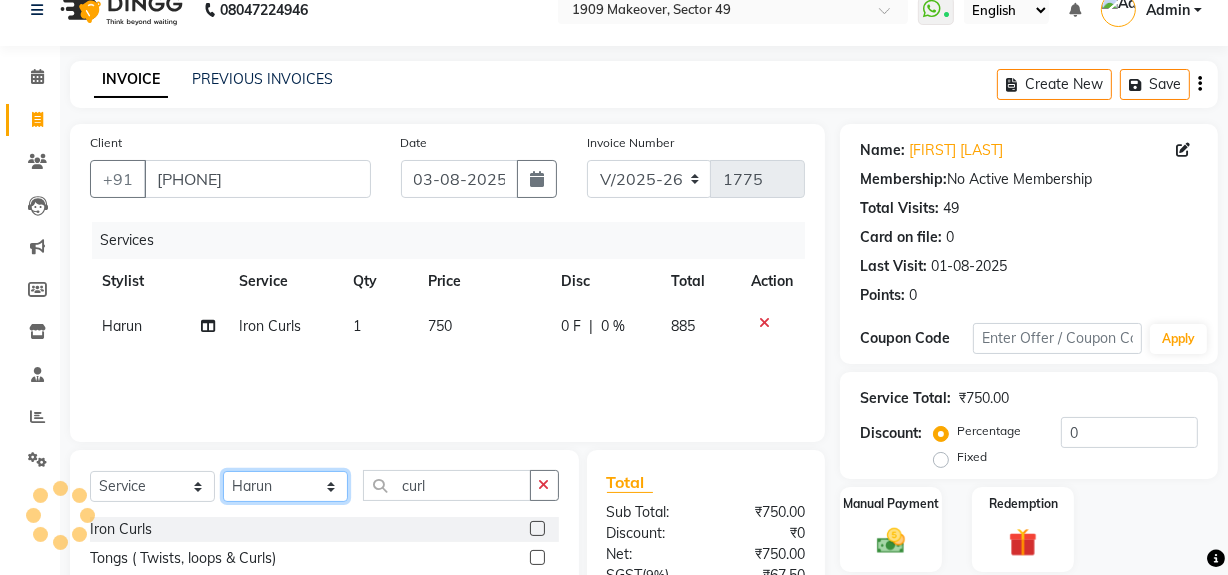 click on "Select Stylist Abdul Ahmed Arif Harun House Sale Jyoti Nisha Rehaan Ujjwal Umesh Veer vikram mehta Vishal" 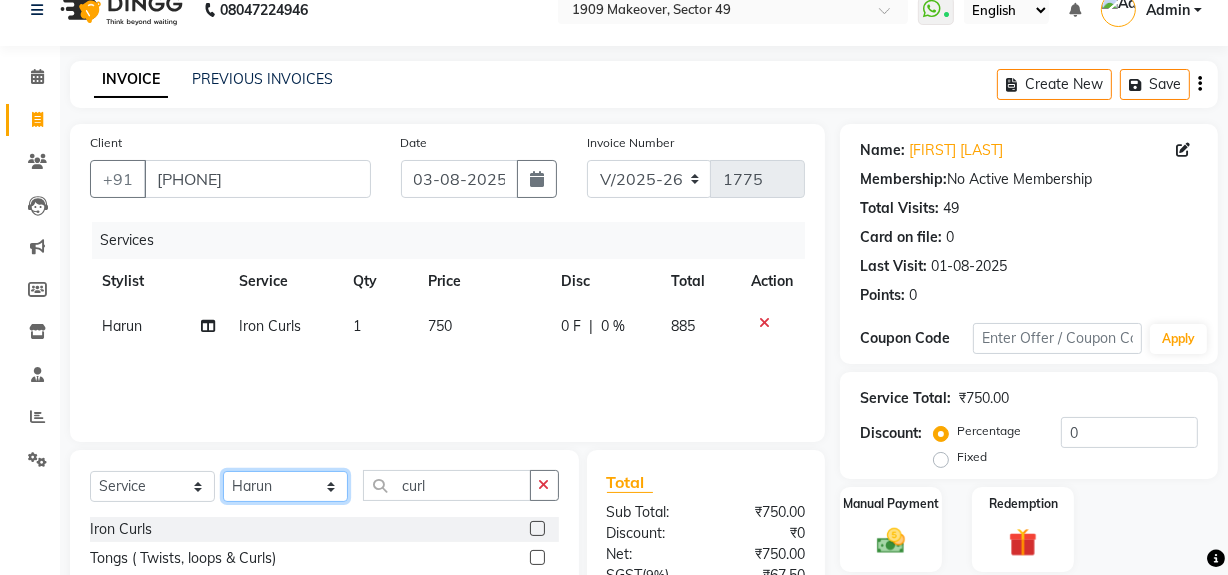 select on "57124" 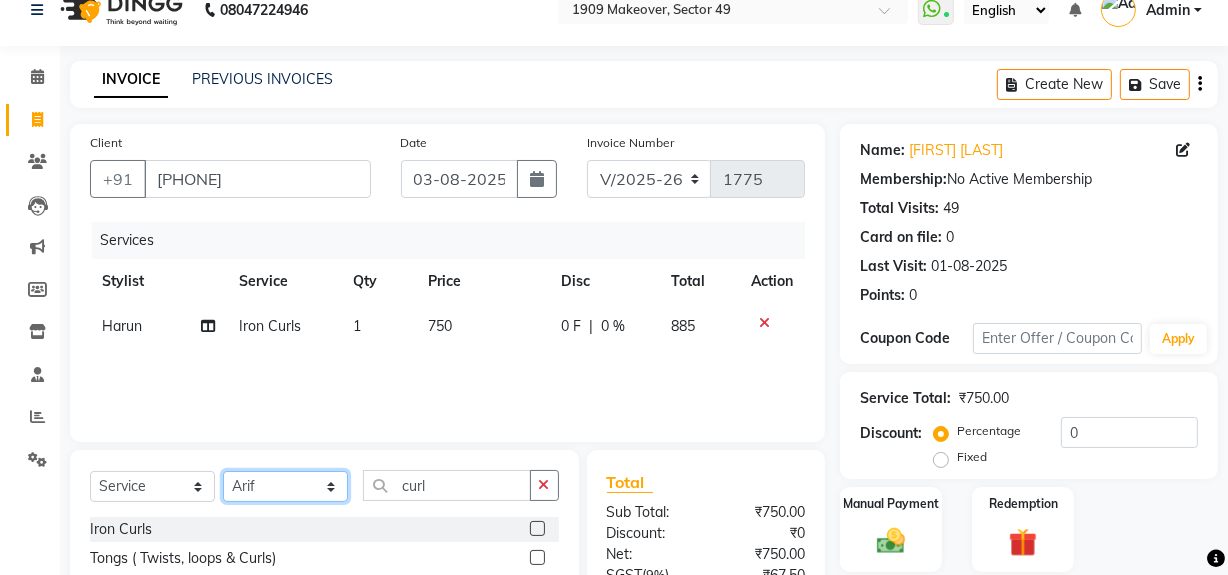 click on "Select Stylist Abdul Ahmed Arif Harun House Sale Jyoti Nisha Rehaan Ujjwal Umesh Veer vikram mehta Vishal" 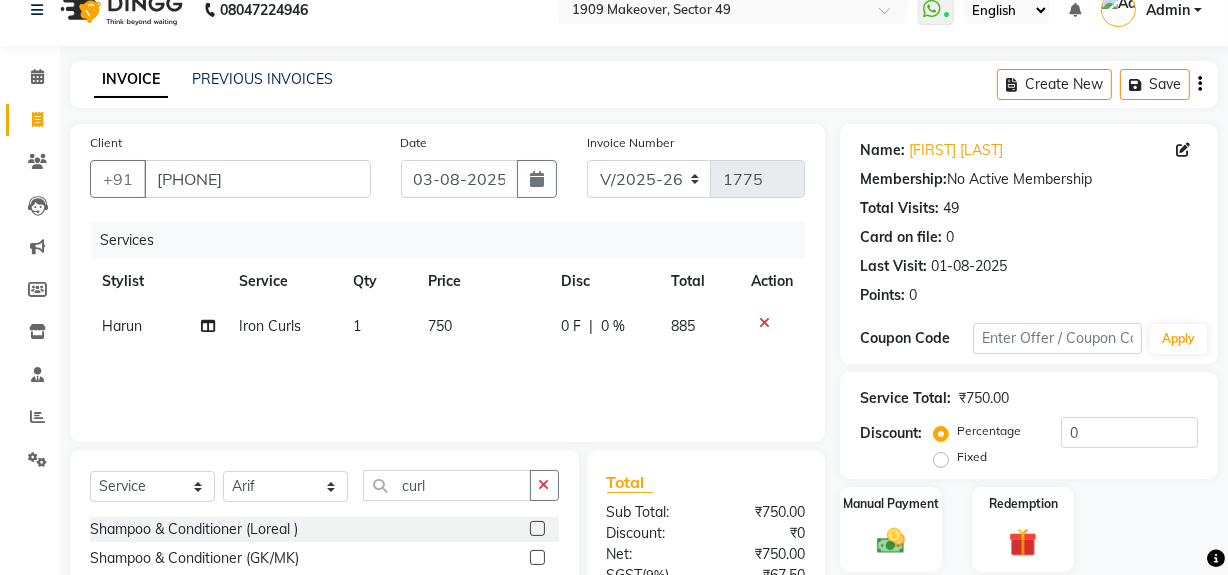 click 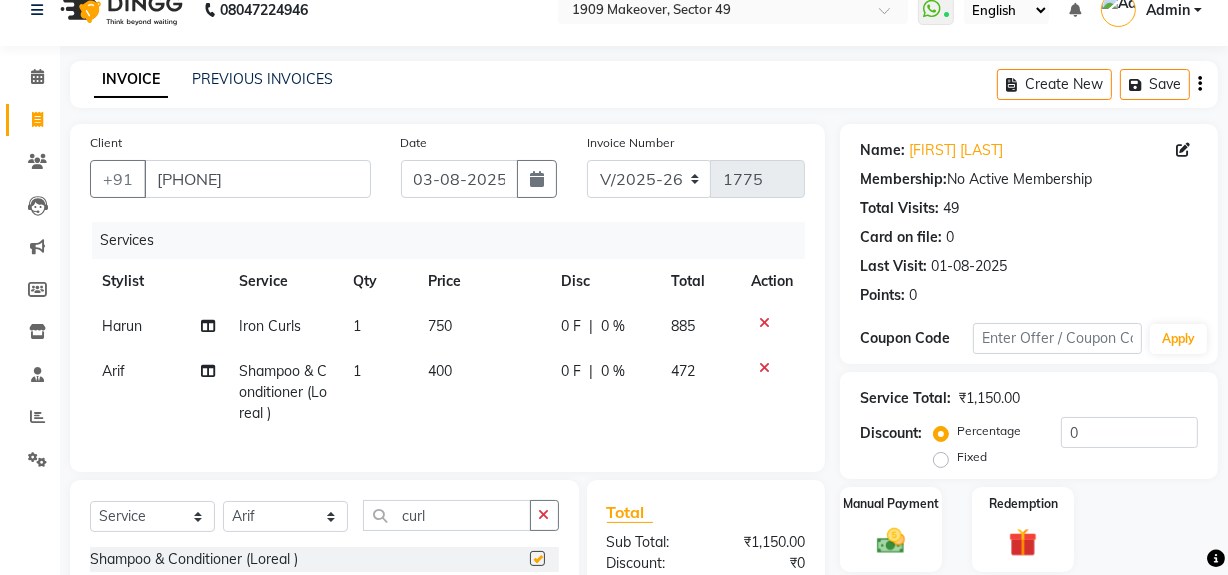 checkbox on "false" 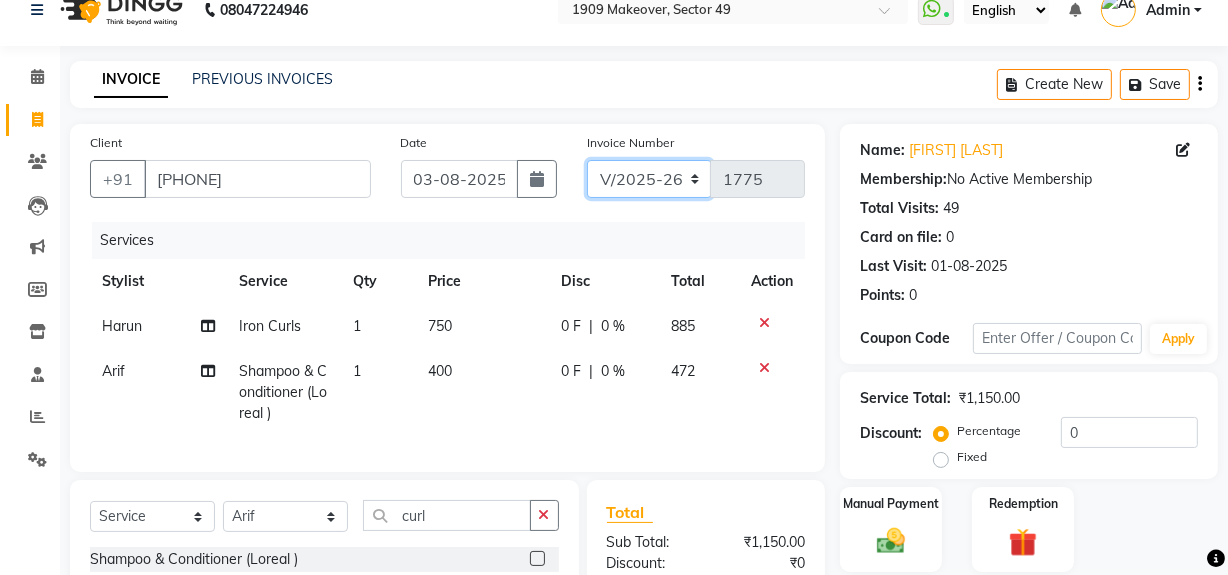 click on "V/2025 V/2025-26" 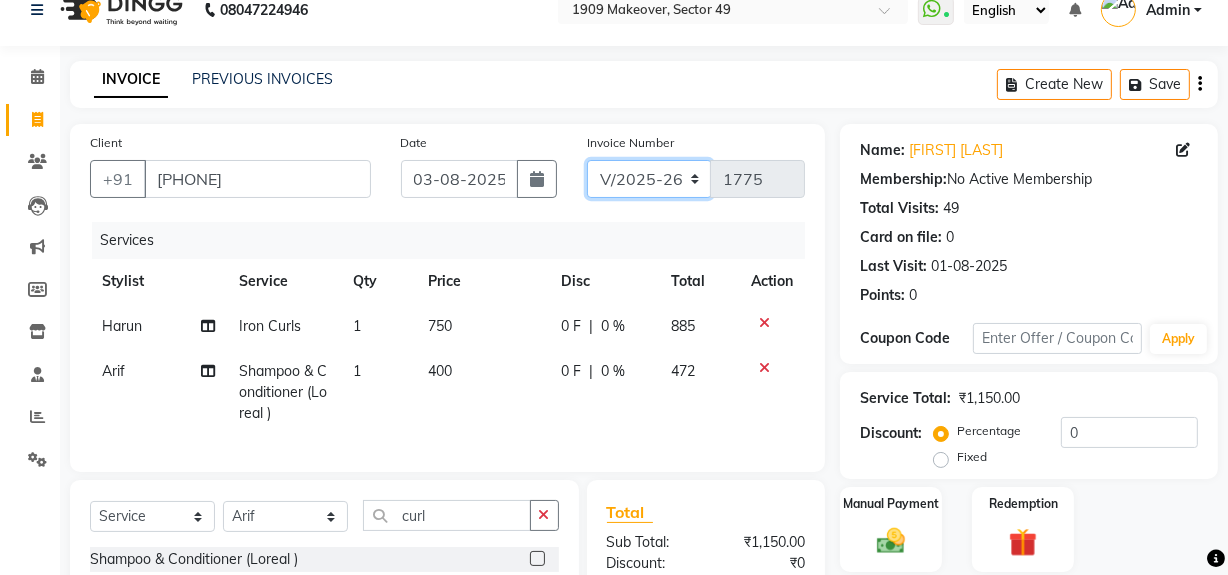 select on "6924" 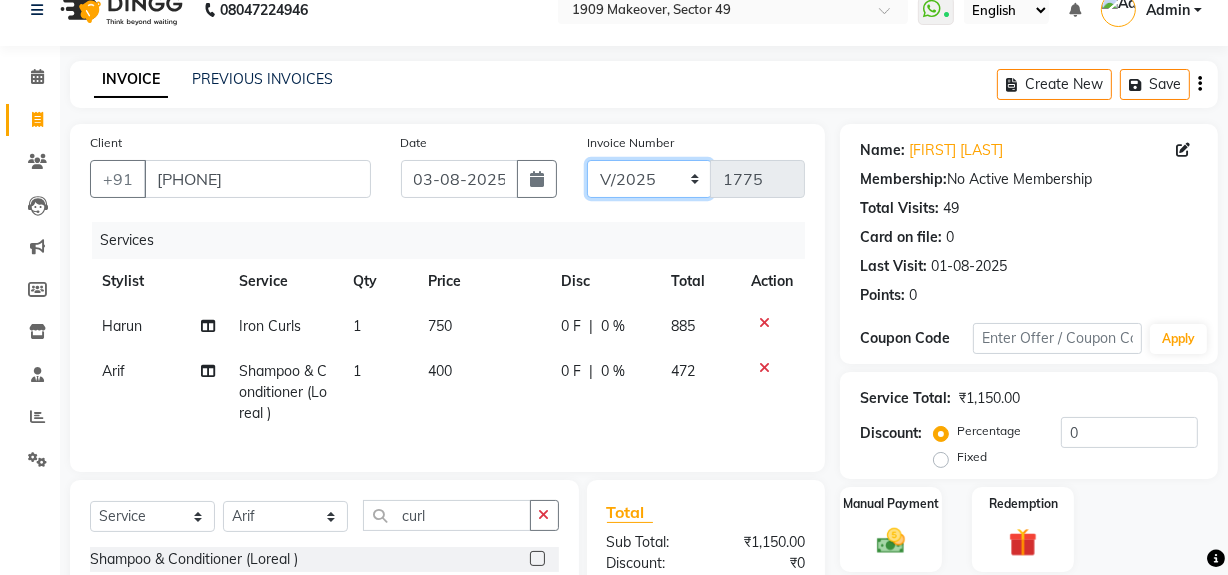 click on "V/2025 V/2025-26" 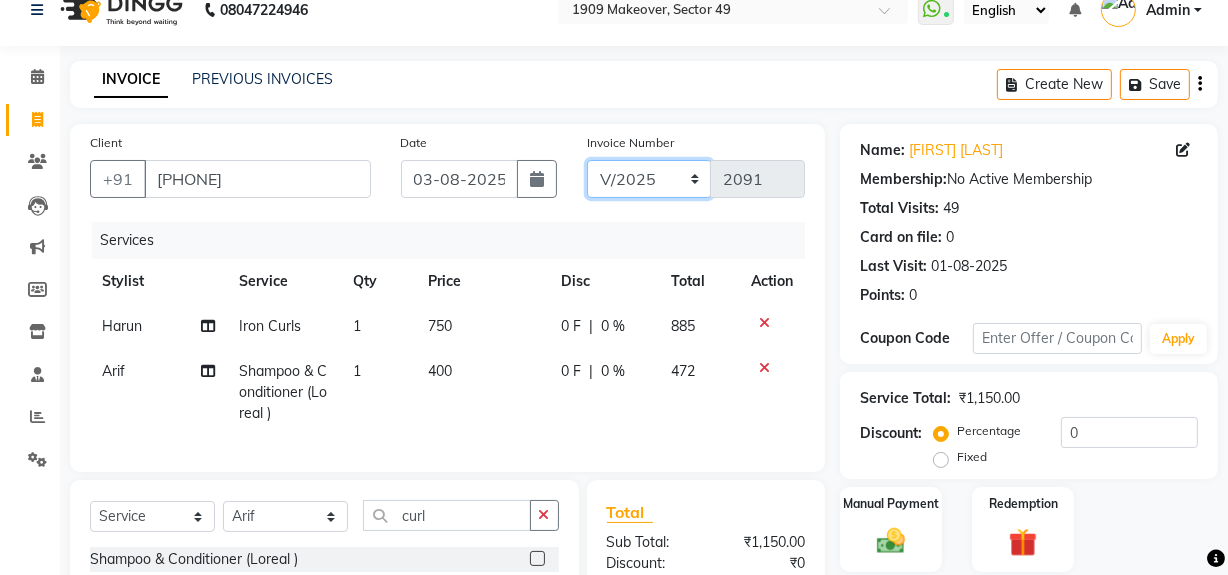 scroll, scrollTop: 0, scrollLeft: 0, axis: both 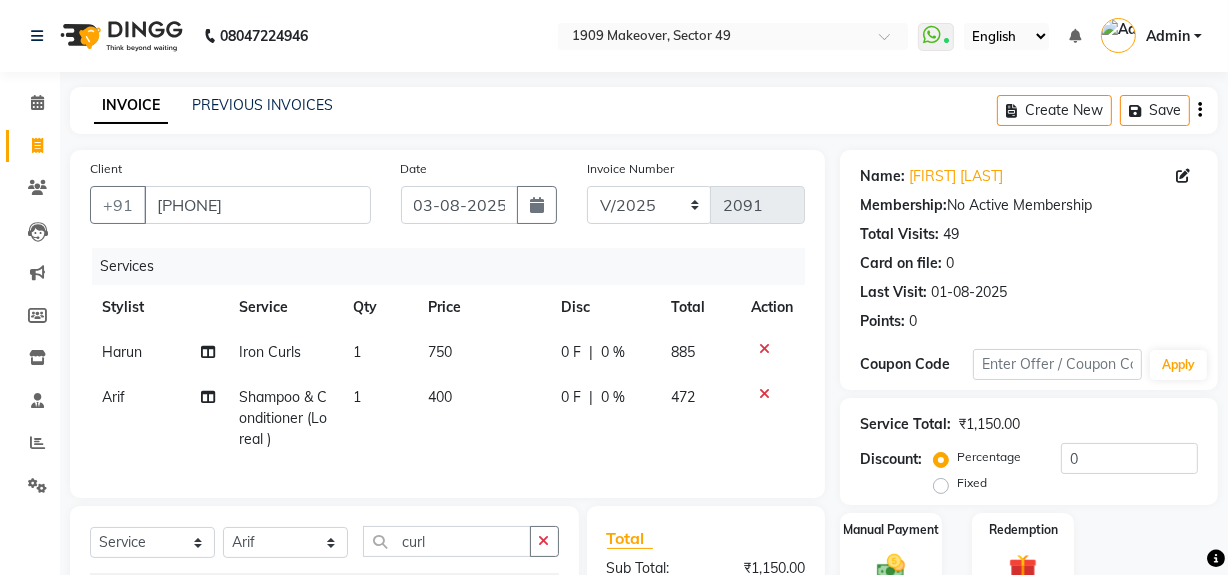 click 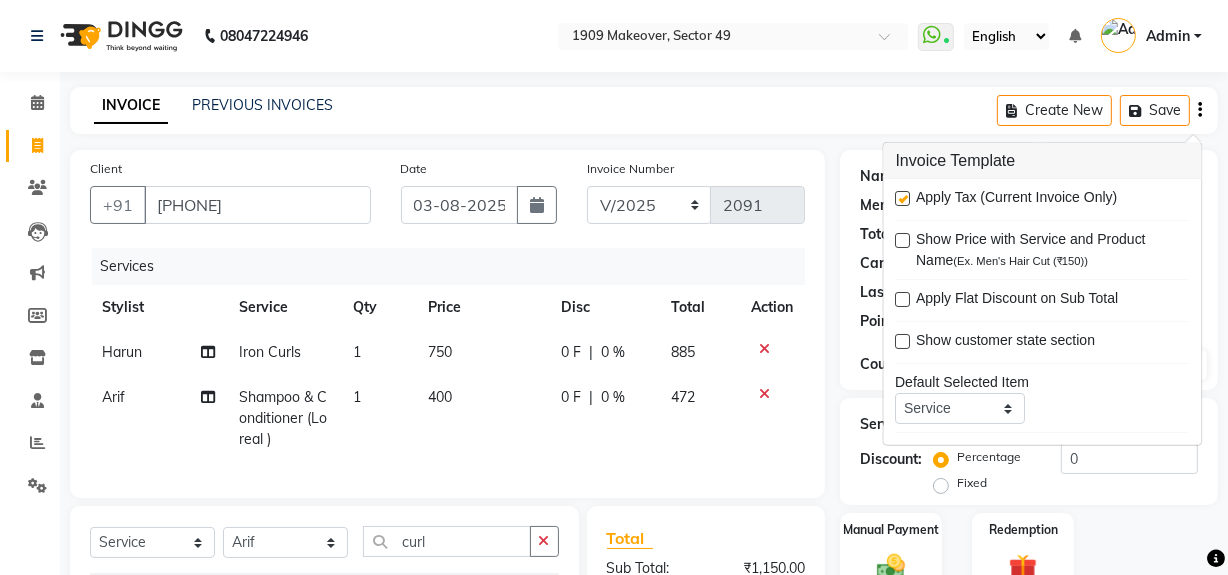 click at bounding box center (903, 198) 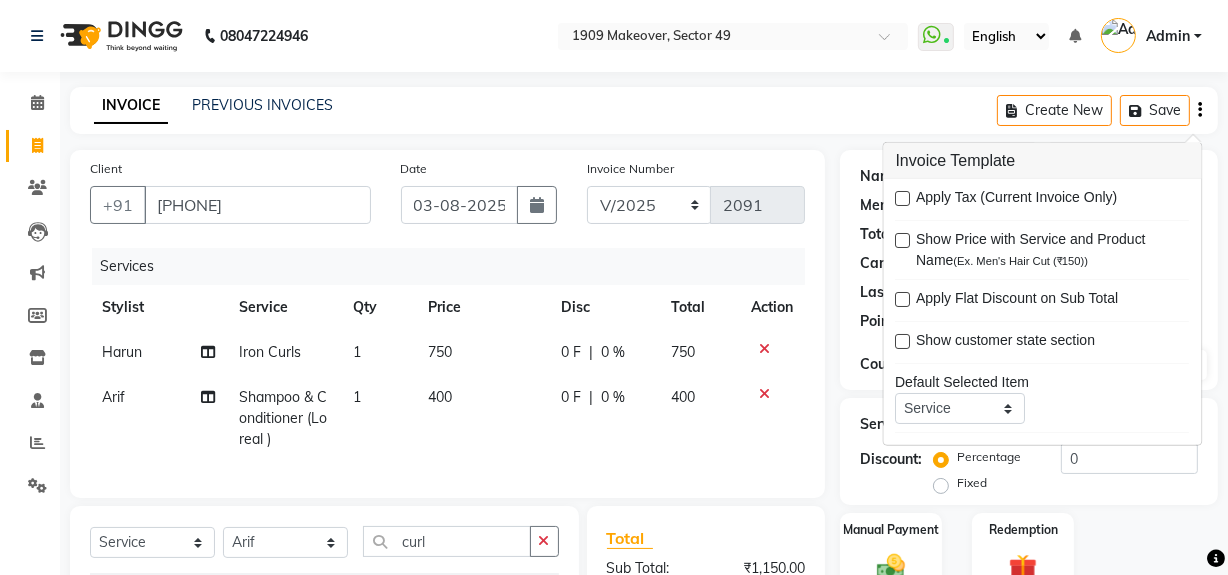 scroll, scrollTop: 270, scrollLeft: 0, axis: vertical 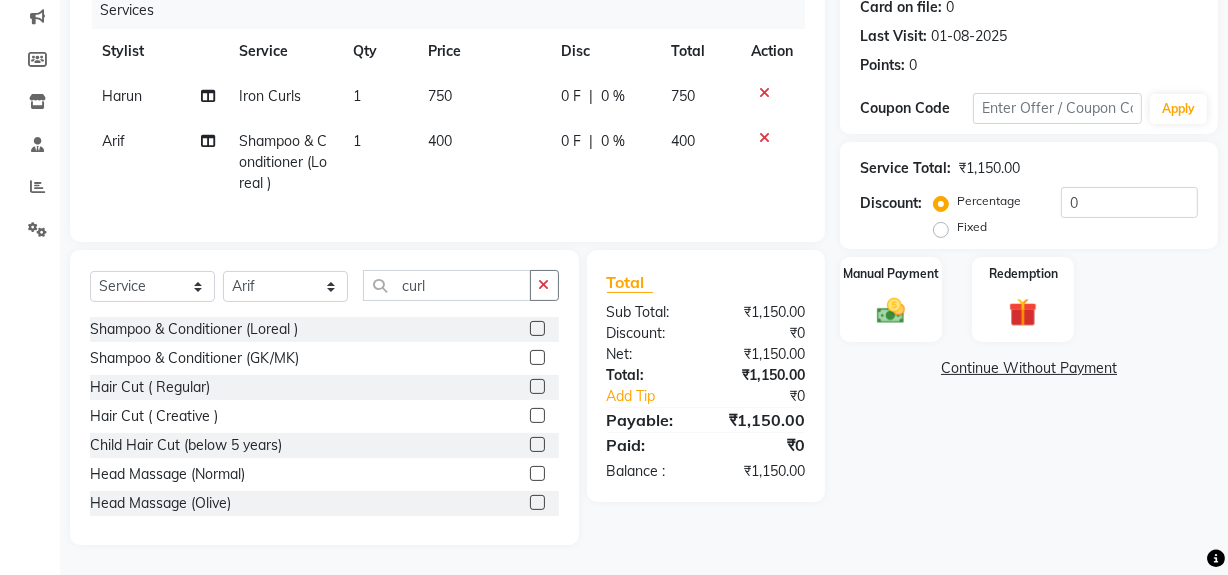 click on "750" 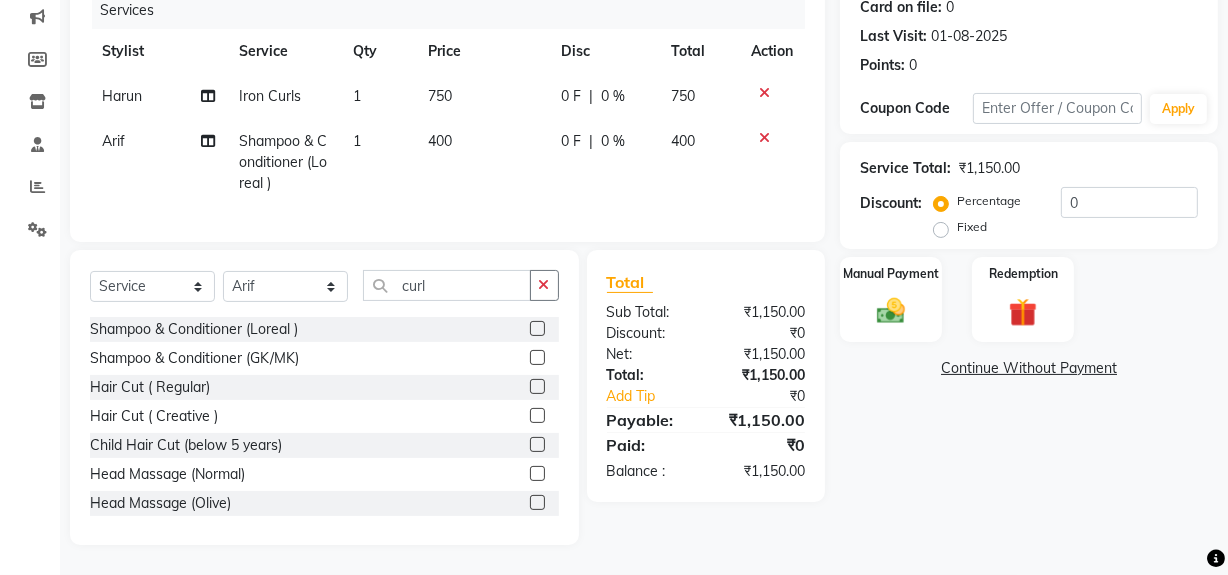 scroll, scrollTop: 258, scrollLeft: 0, axis: vertical 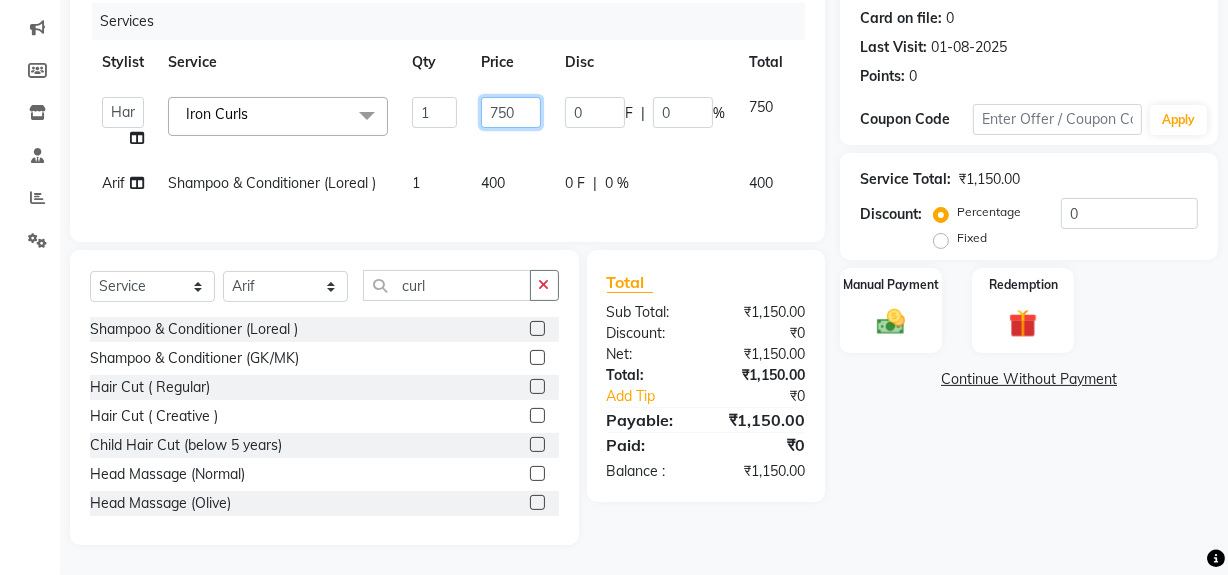 click on "750" 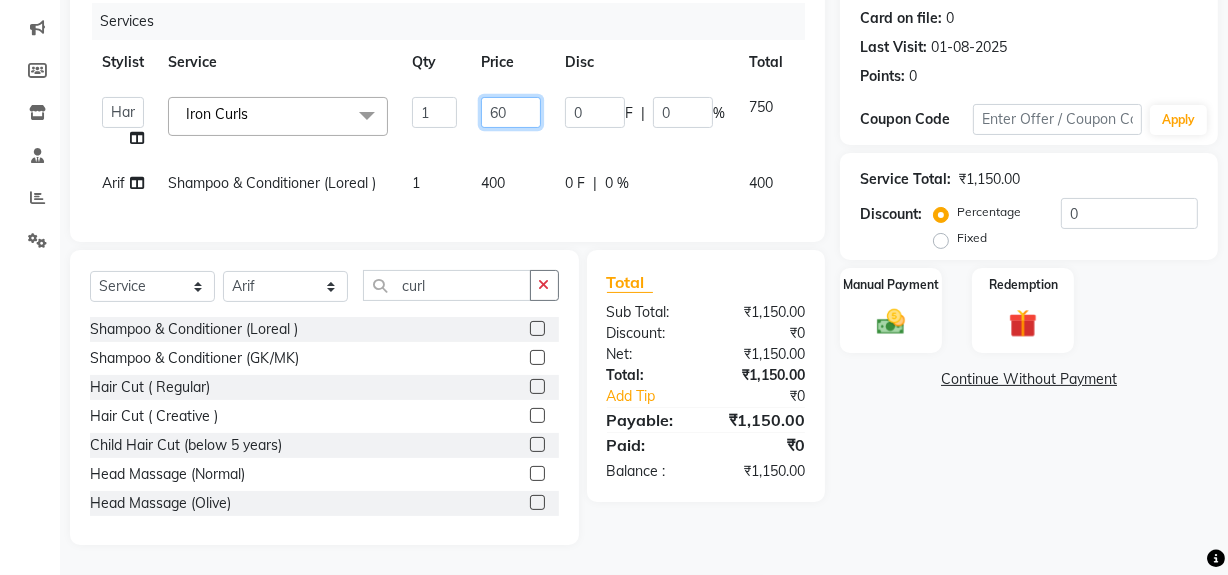 type on "600" 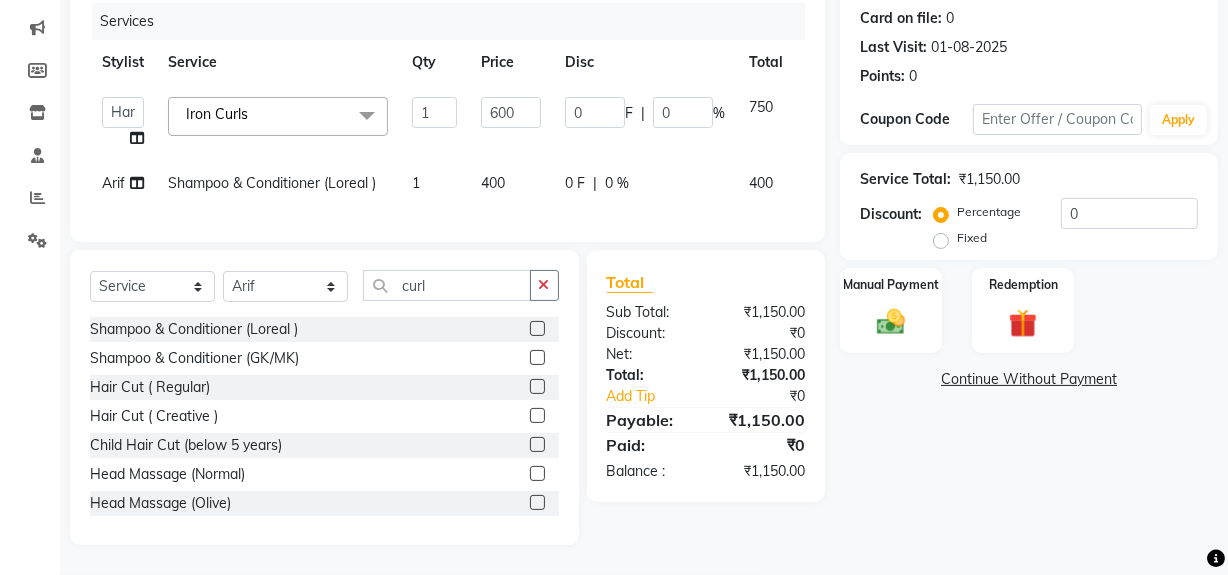 click on "Name: [FIRST] [LAST] Membership:  No Active Membership  Total Visits:  49 Card on file:  0 Last Visit:   01-08-[YEAR] Points:   0  Coupon Code Apply Service Total:  ₹1,150.00  Discount:  Percentage   Fixed  0 Manual Payment Redemption  Continue Without Payment" 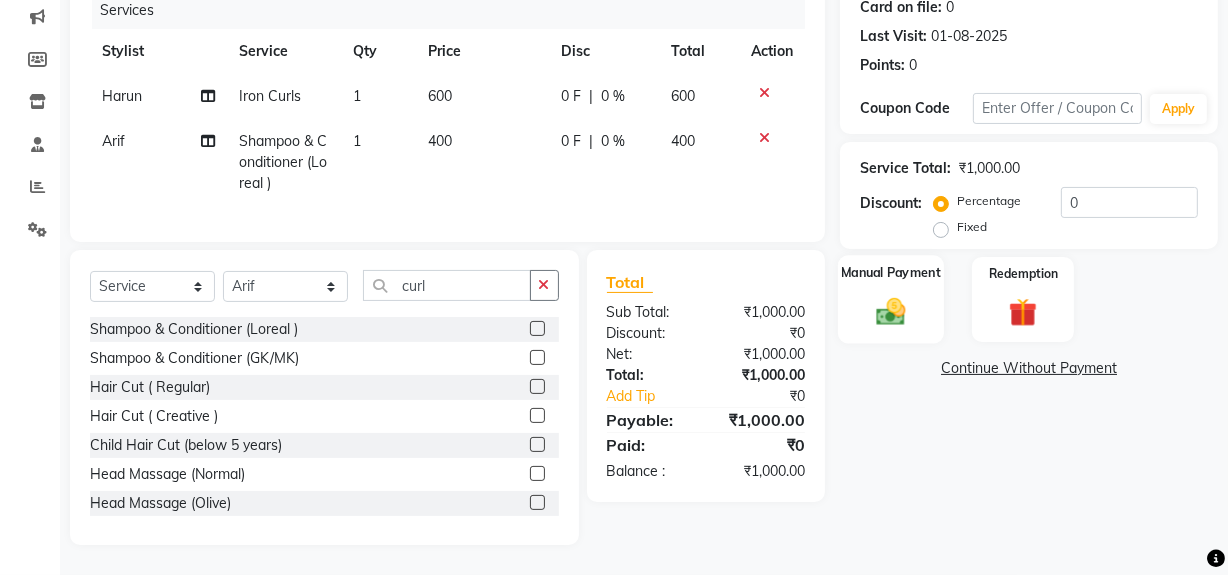 click 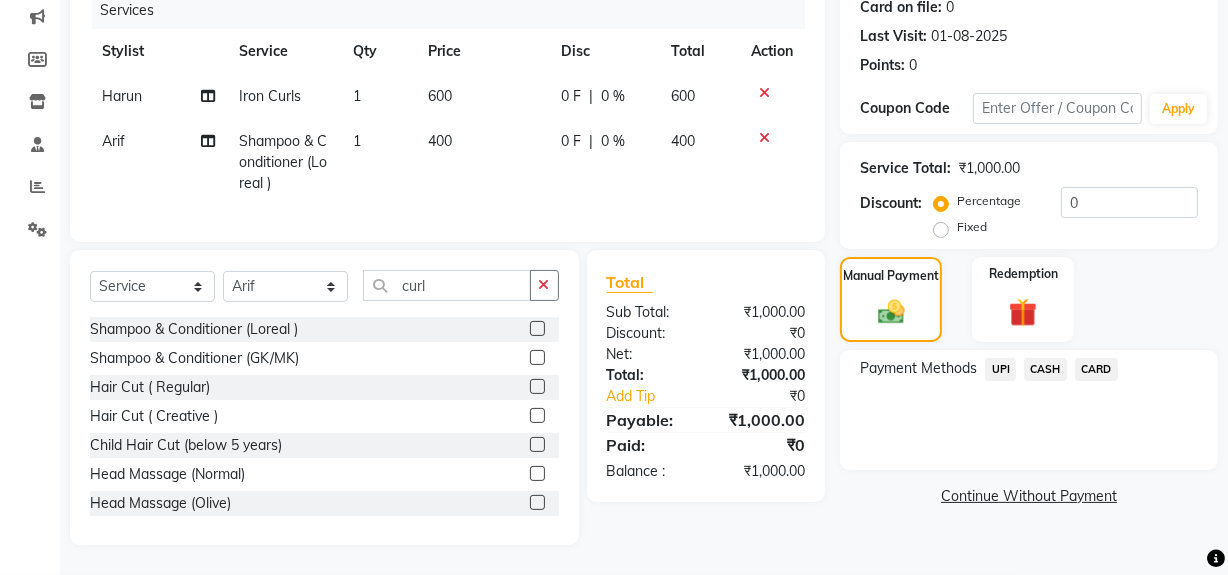 click on "CASH" 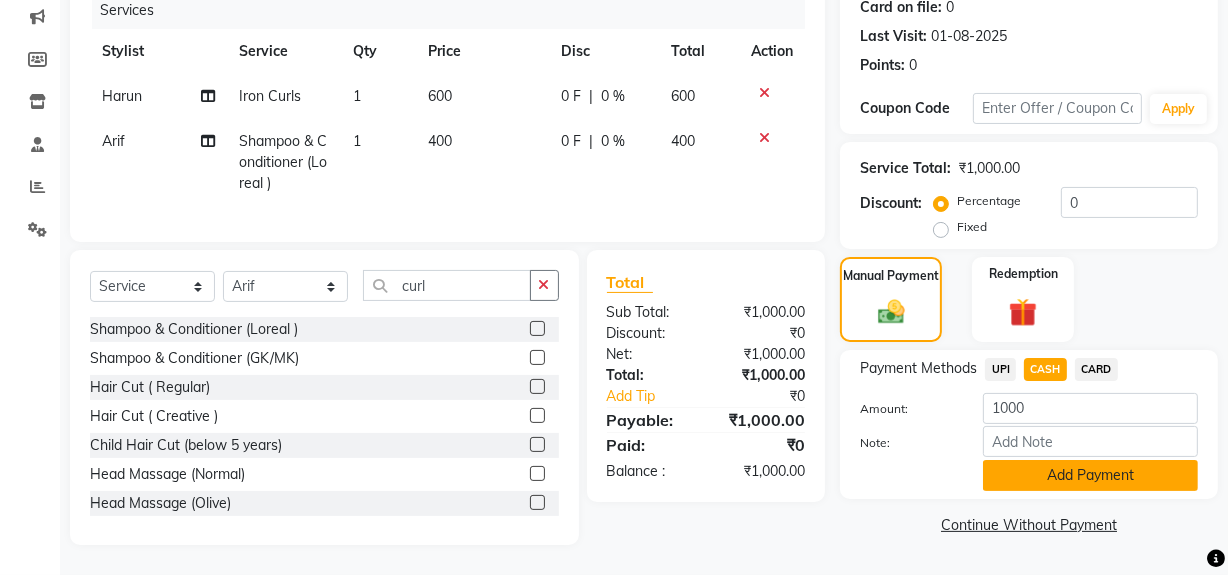 click on "Add Payment" 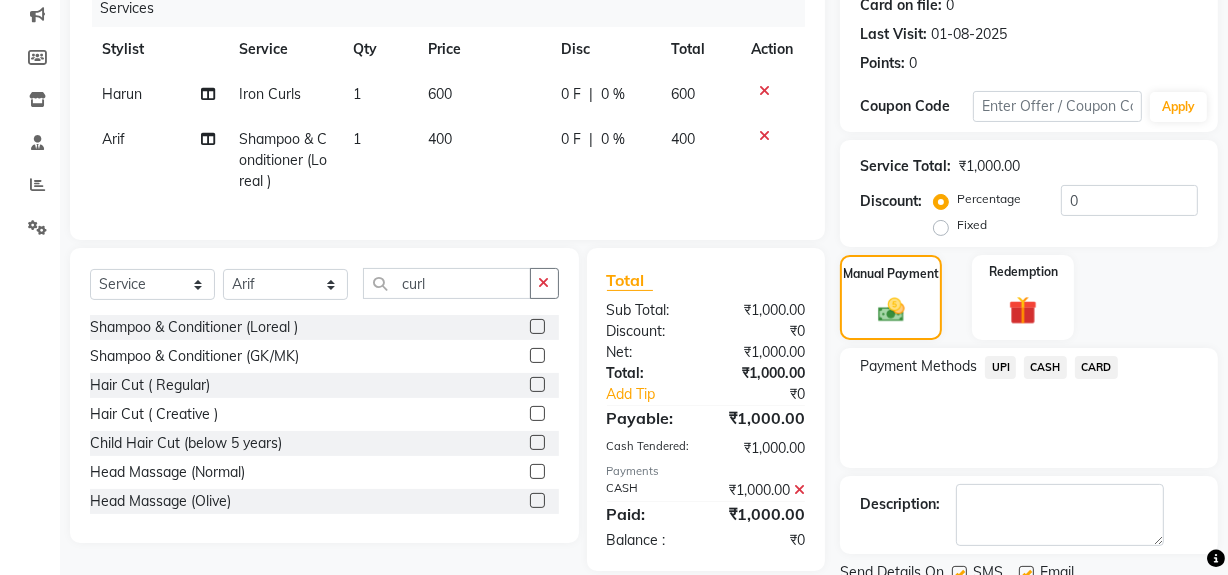 scroll, scrollTop: 333, scrollLeft: 0, axis: vertical 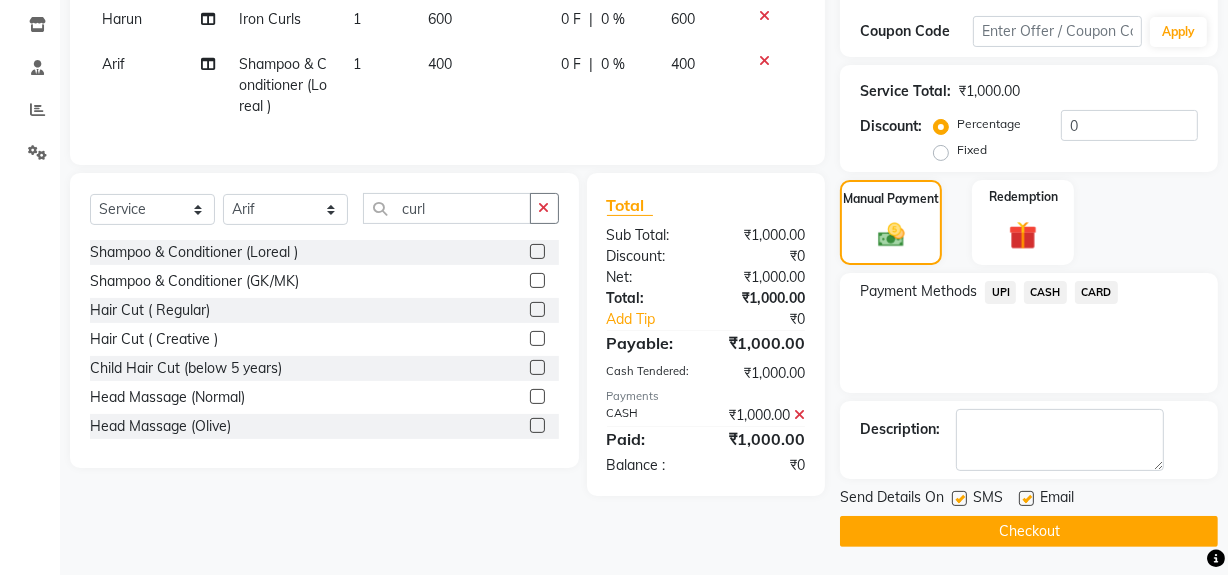 click on "Checkout" 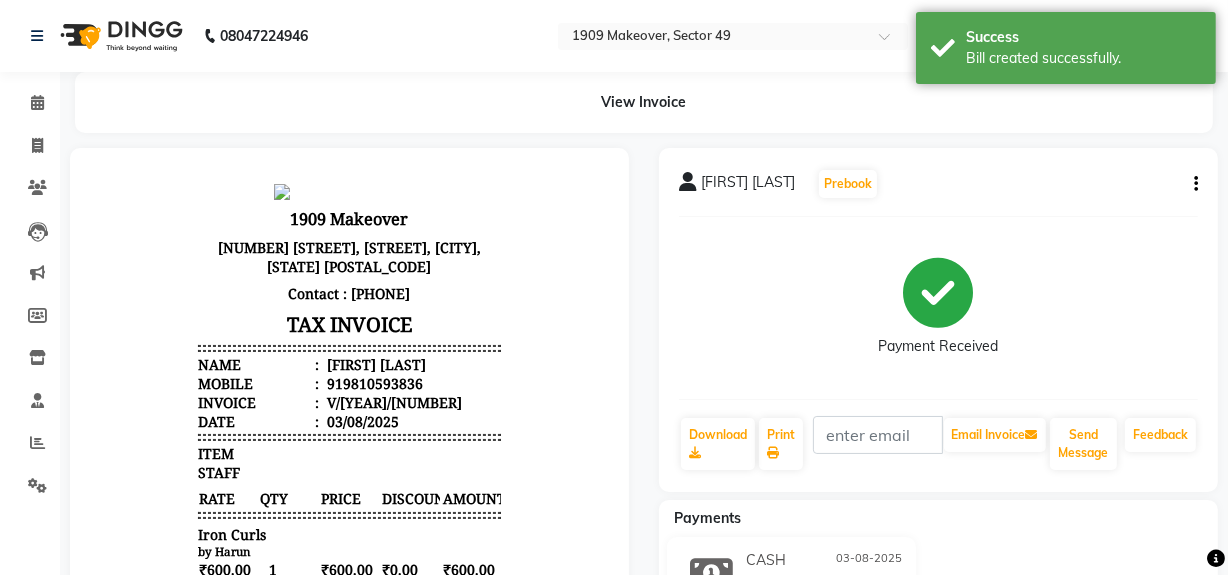 scroll, scrollTop: 0, scrollLeft: 0, axis: both 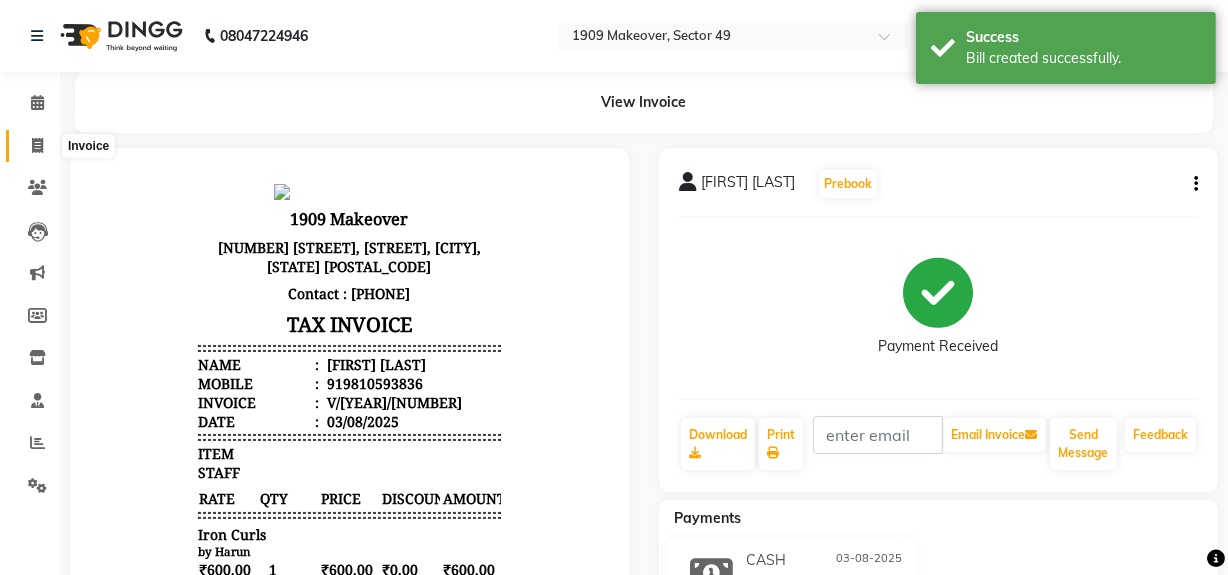 click 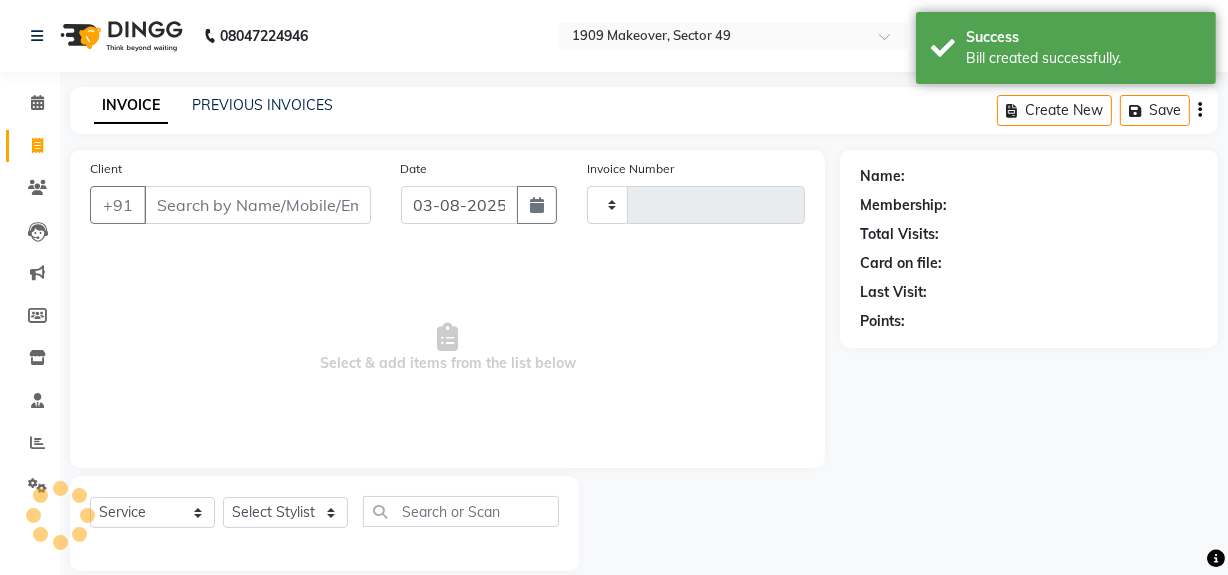 scroll, scrollTop: 26, scrollLeft: 0, axis: vertical 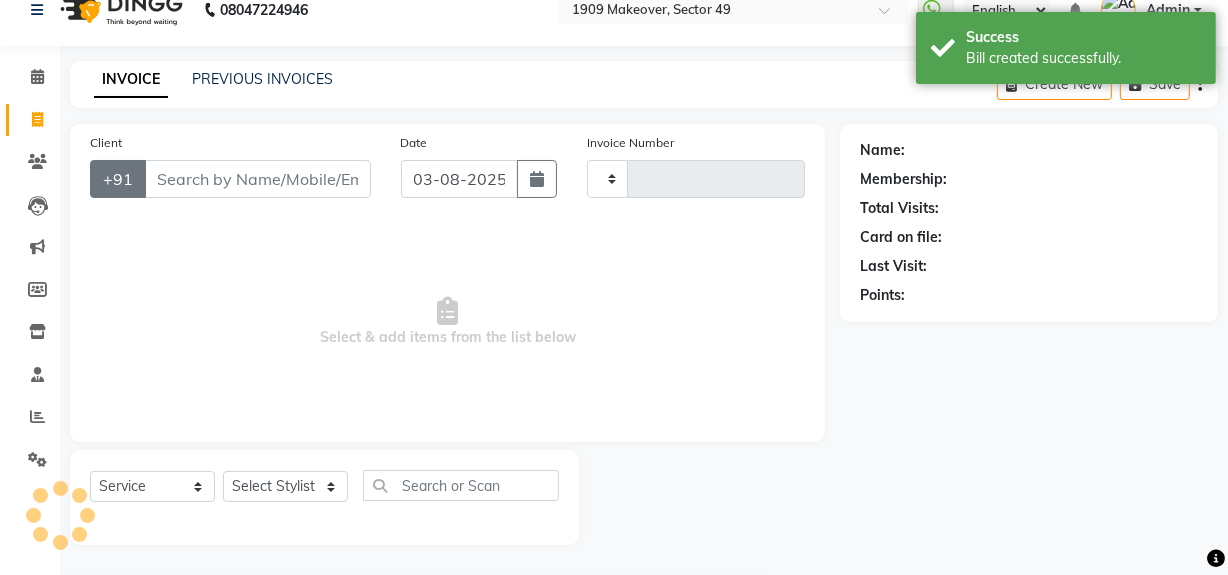 type on "1775" 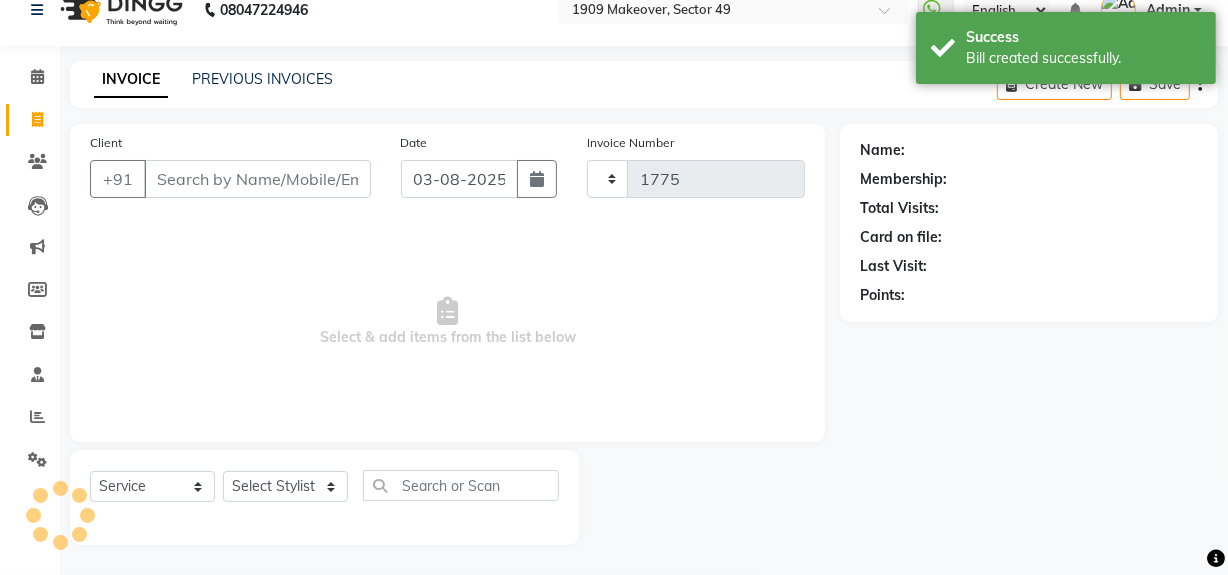 select on "6923" 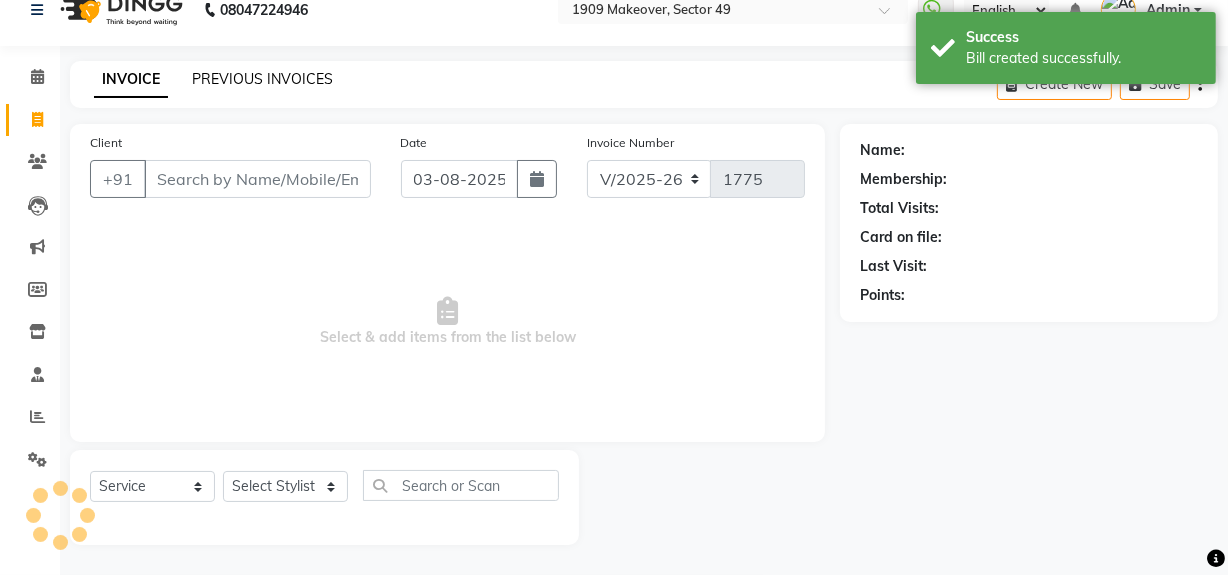 click on "PREVIOUS INVOICES" 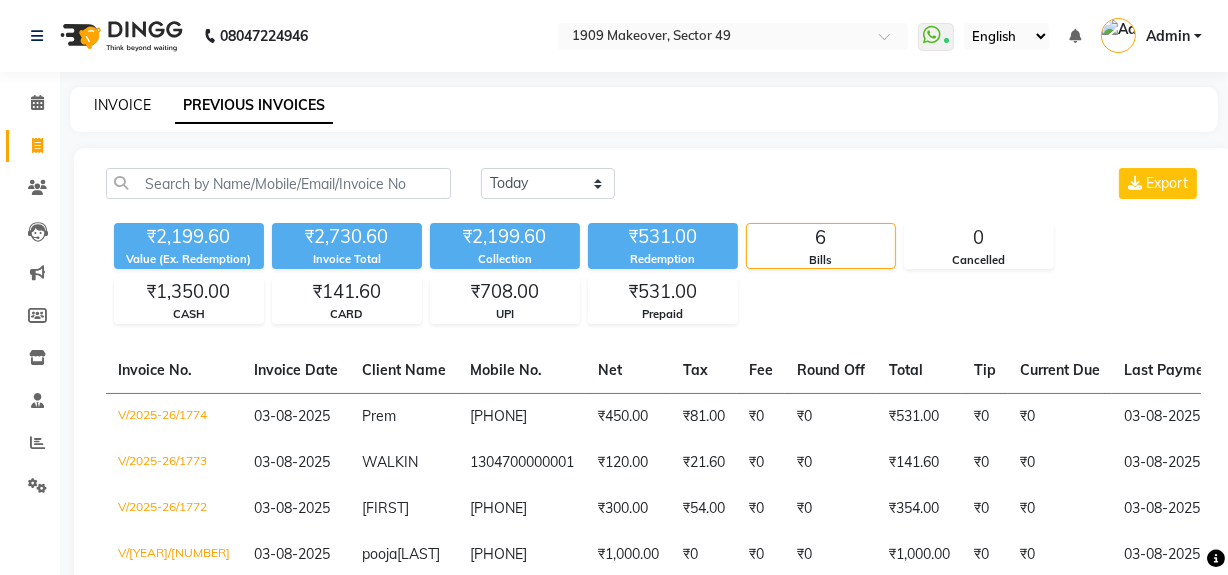 click on "INVOICE" 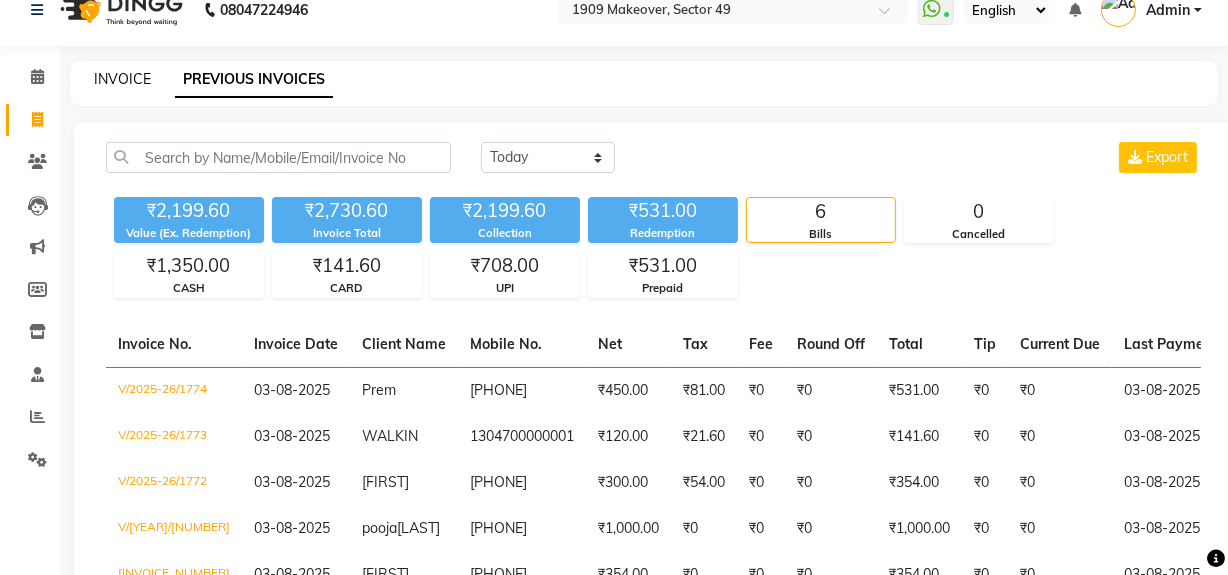 select on "6923" 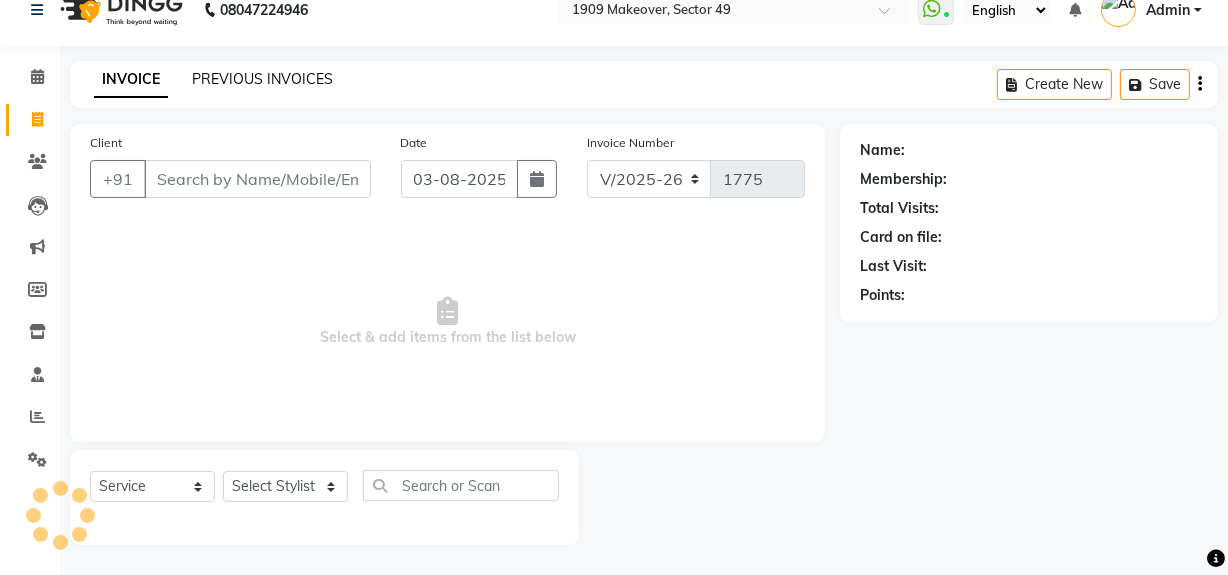 click on "PREVIOUS INVOICES" 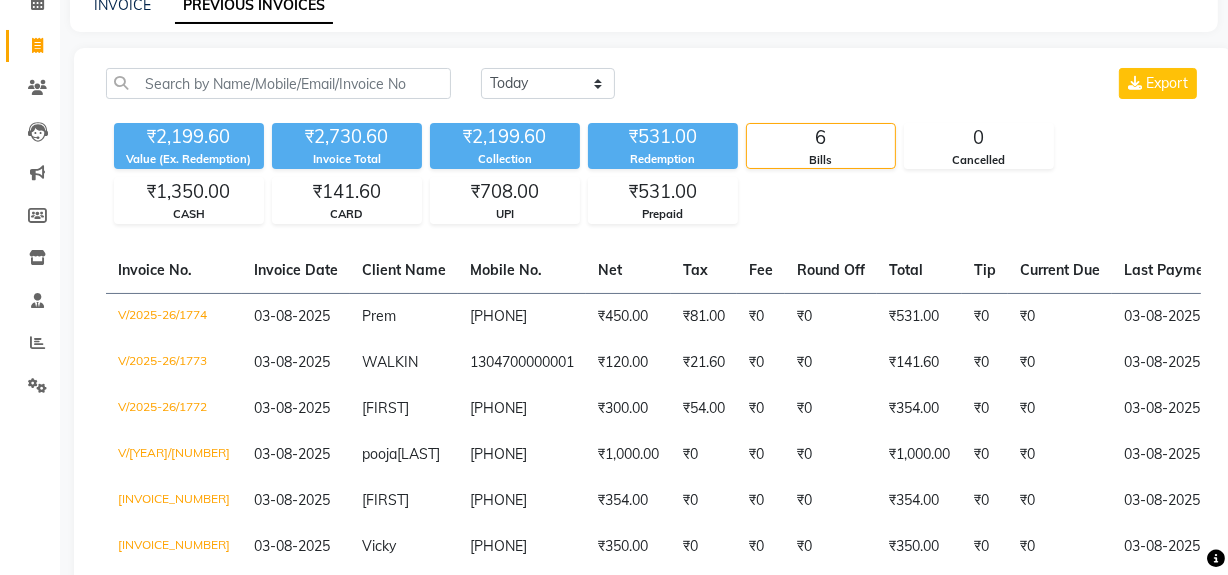 scroll, scrollTop: 0, scrollLeft: 0, axis: both 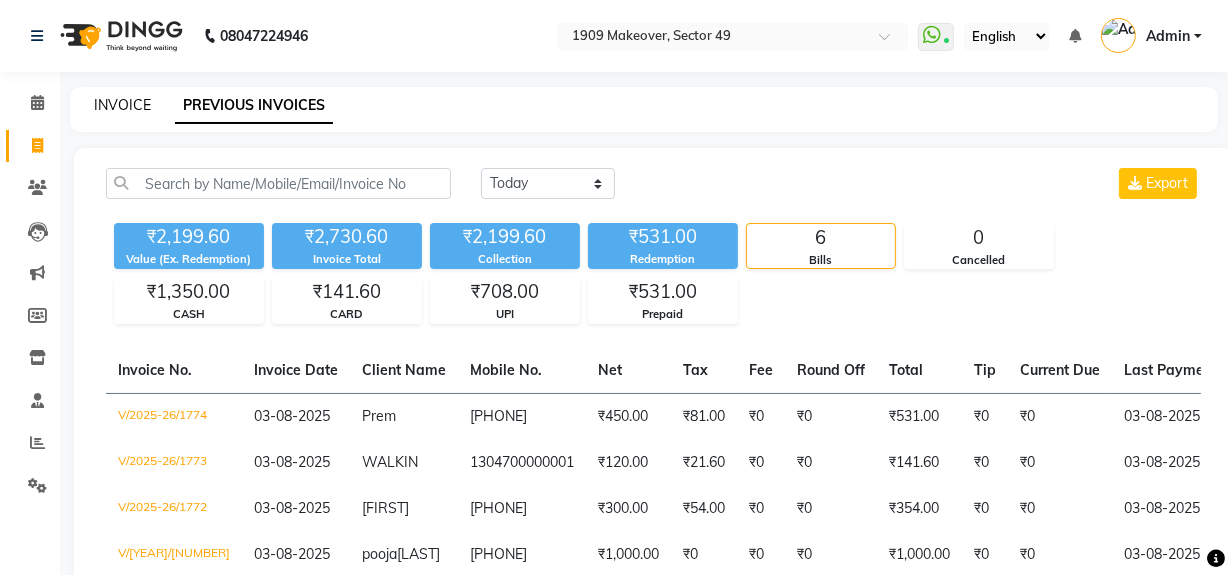 click on "INVOICE" 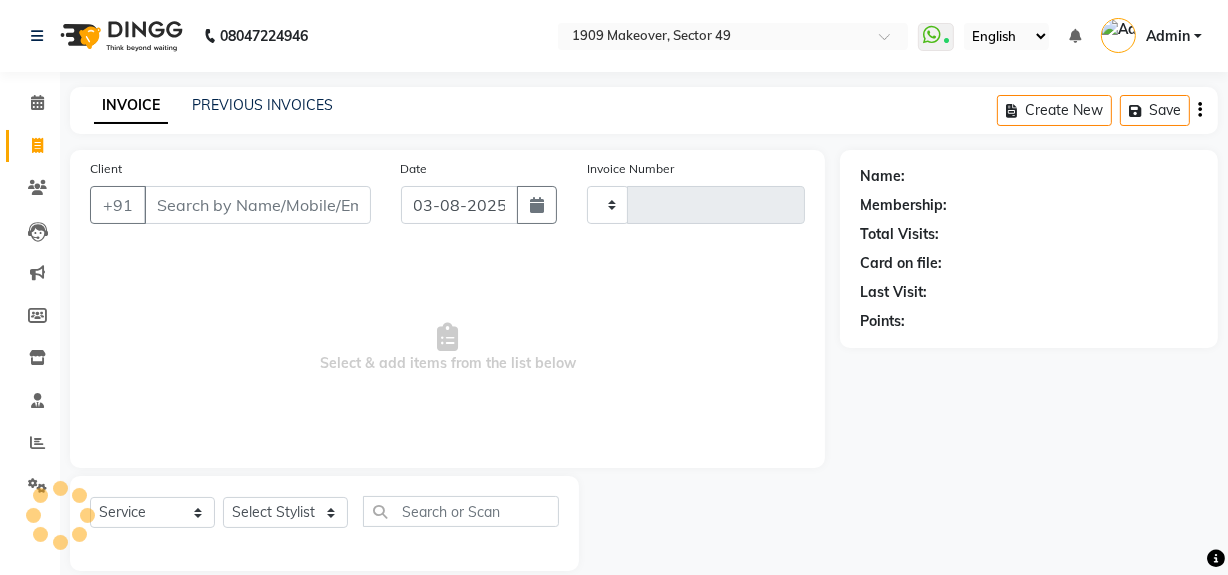 type on "1775" 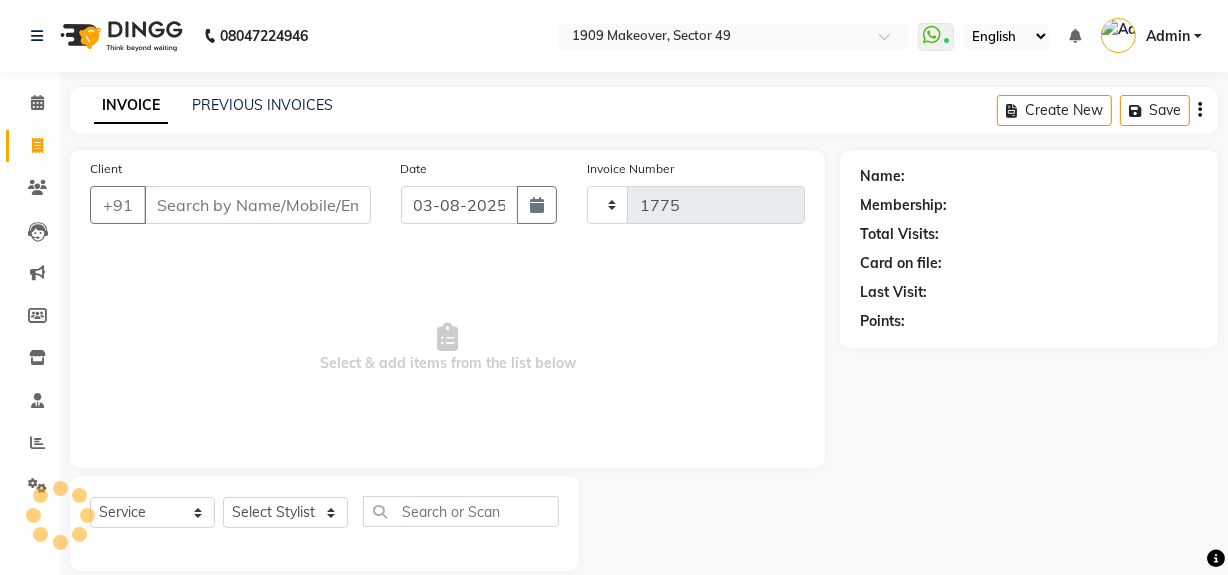 scroll, scrollTop: 26, scrollLeft: 0, axis: vertical 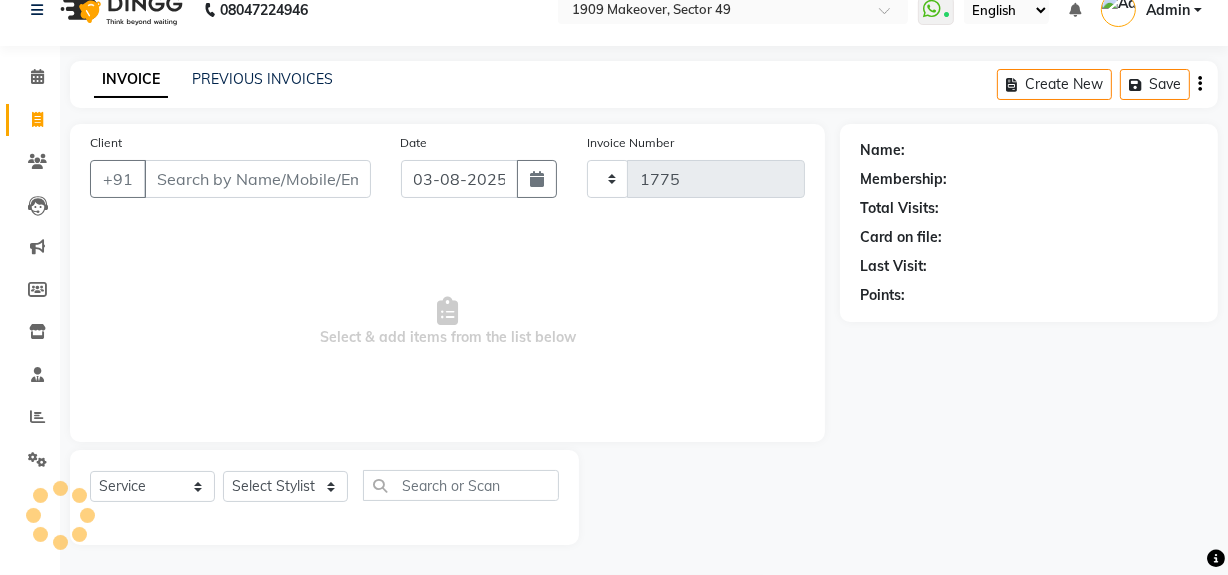 select on "6923" 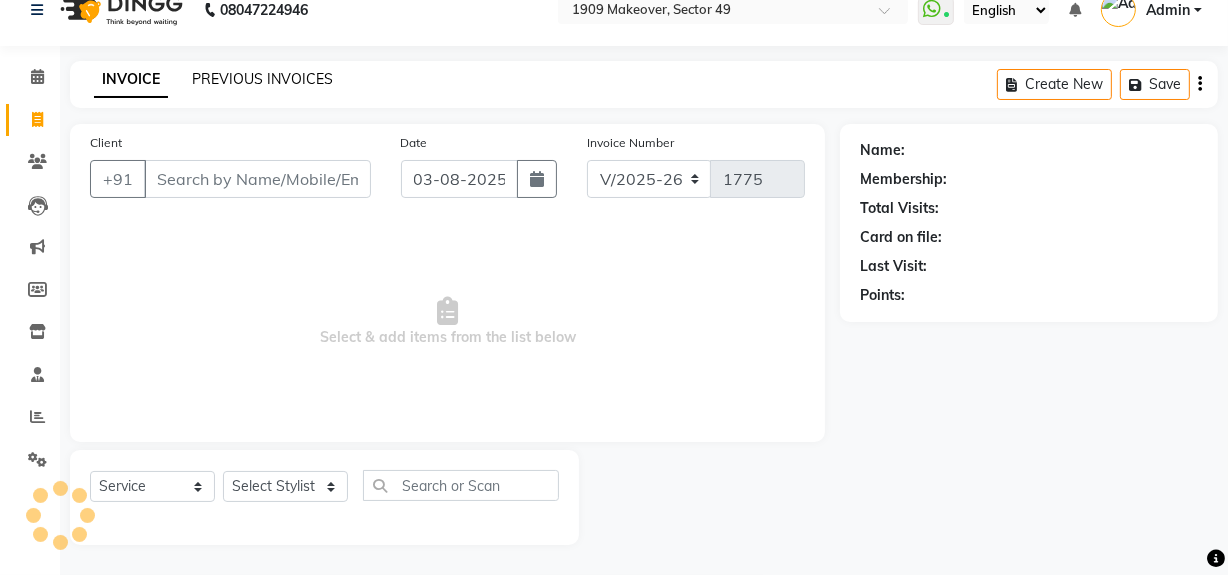 click on "PREVIOUS INVOICES" 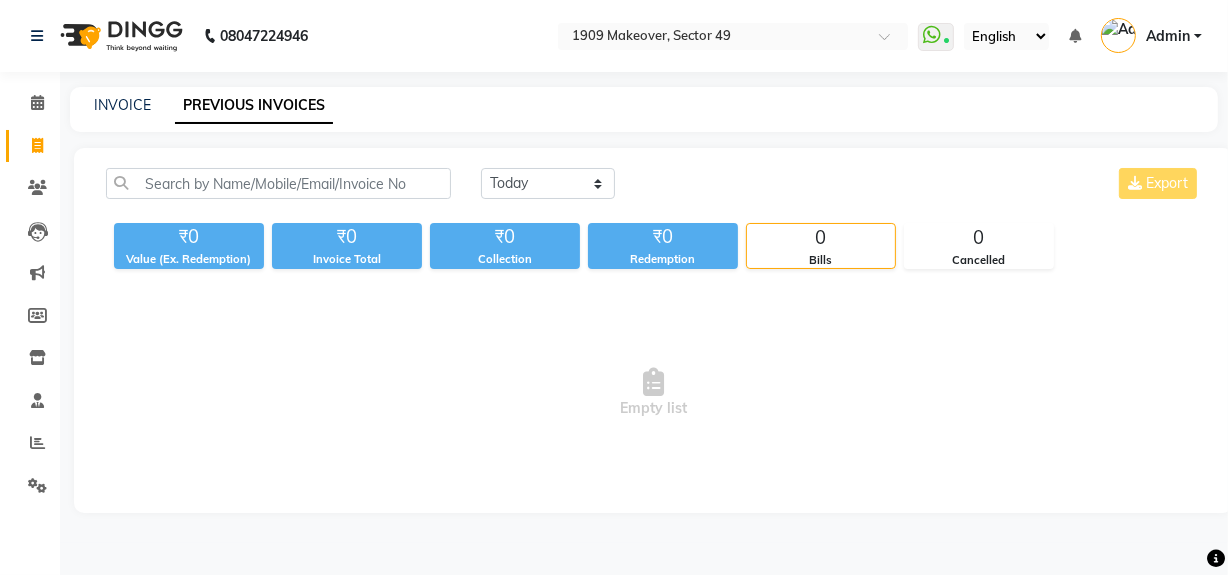 scroll, scrollTop: 0, scrollLeft: 0, axis: both 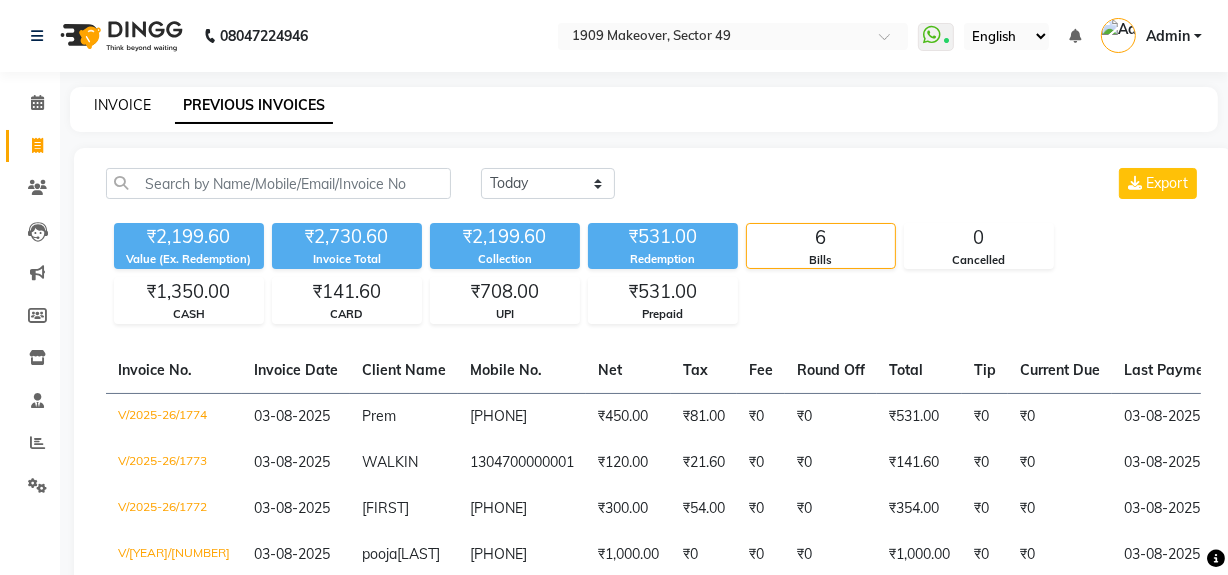 click on "INVOICE" 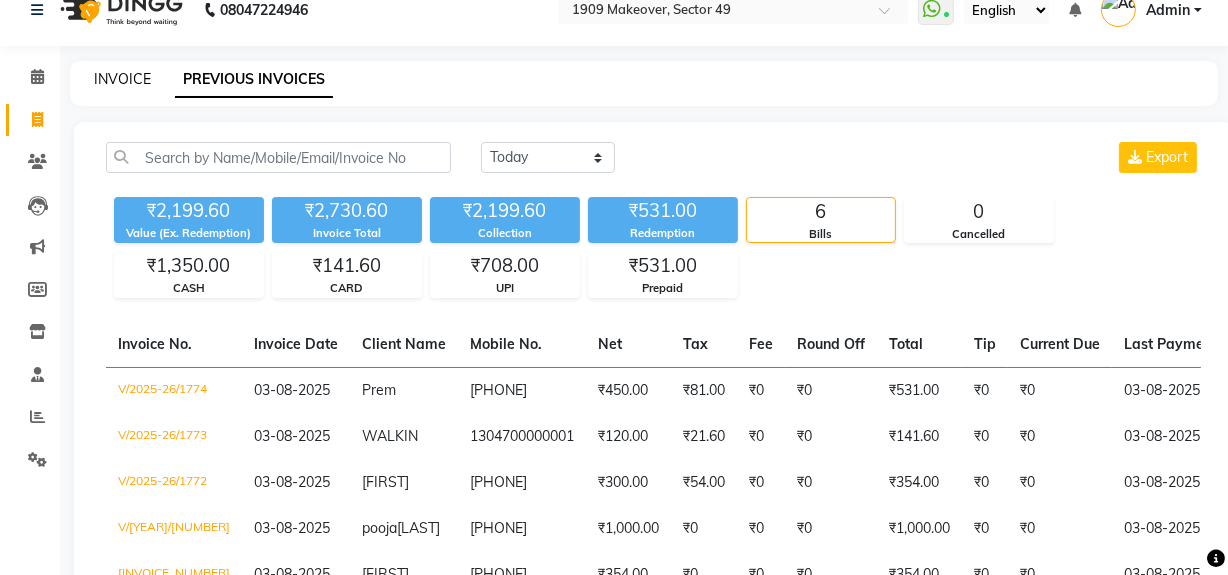select on "6923" 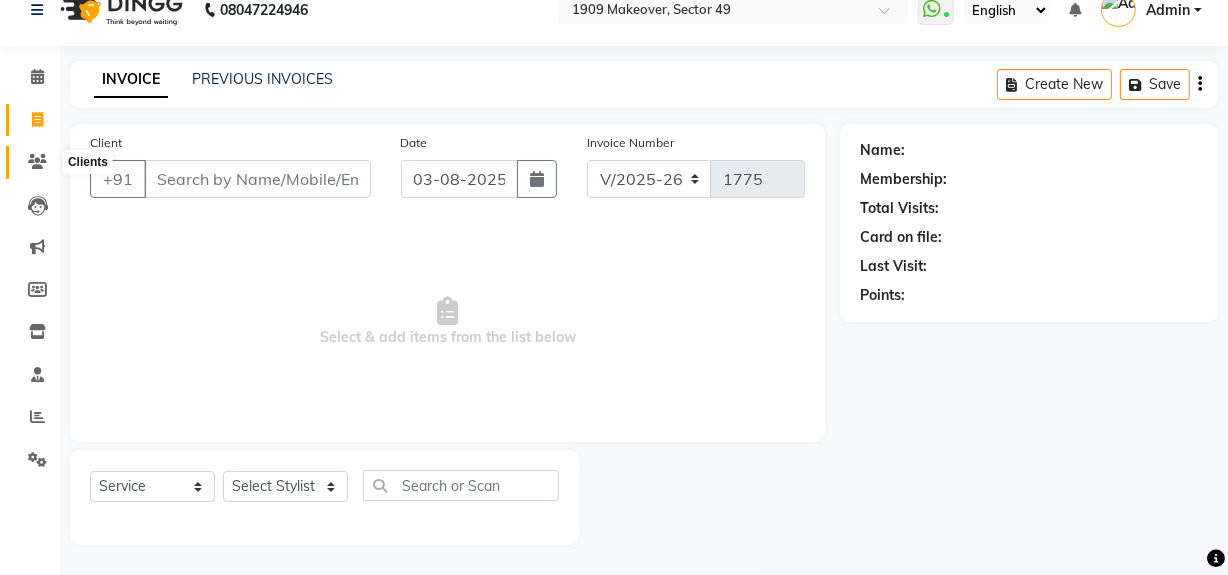 click 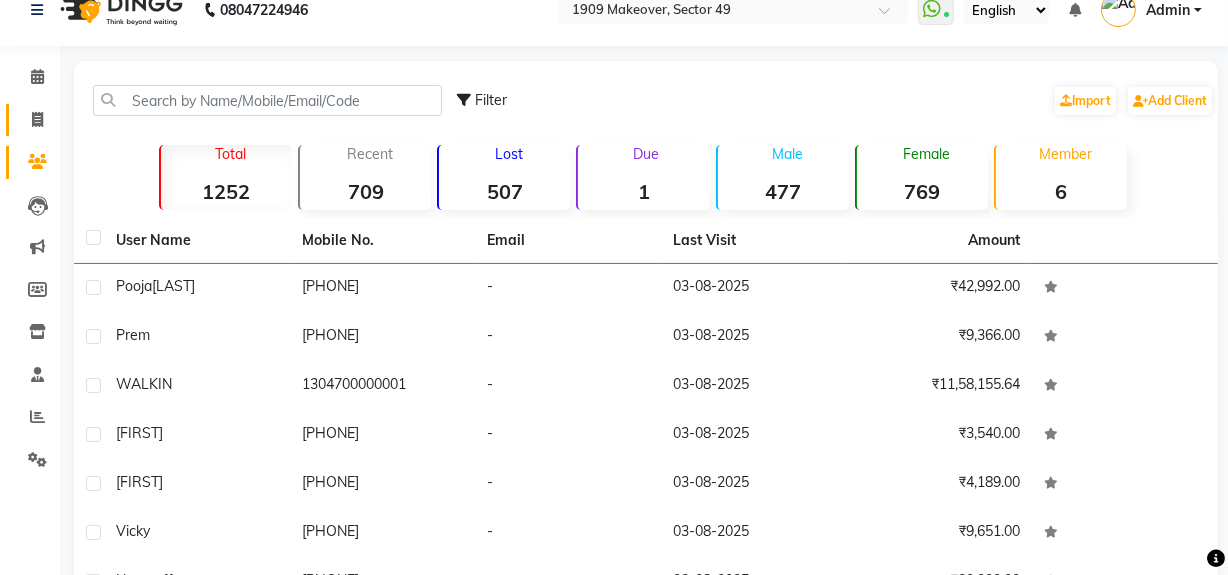 click 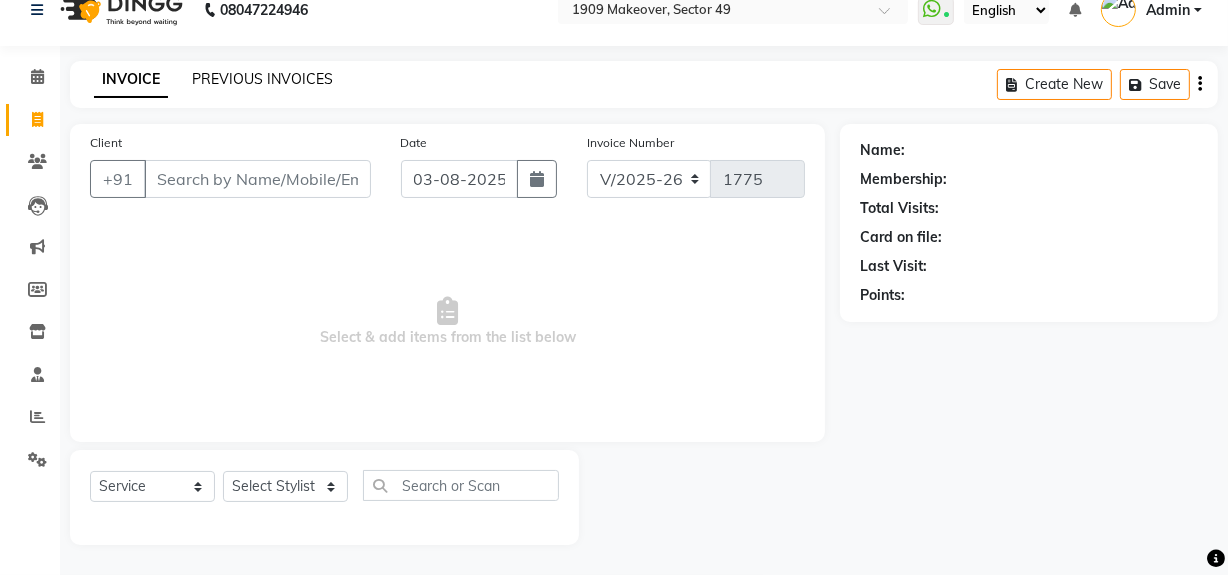 click on "PREVIOUS INVOICES" 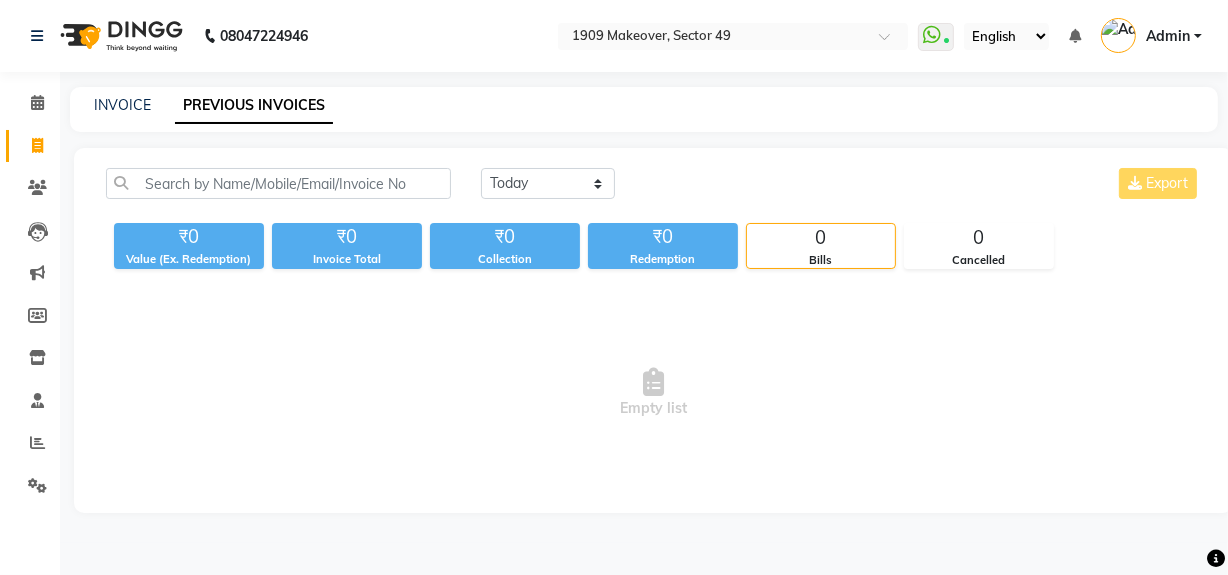 scroll, scrollTop: 0, scrollLeft: 0, axis: both 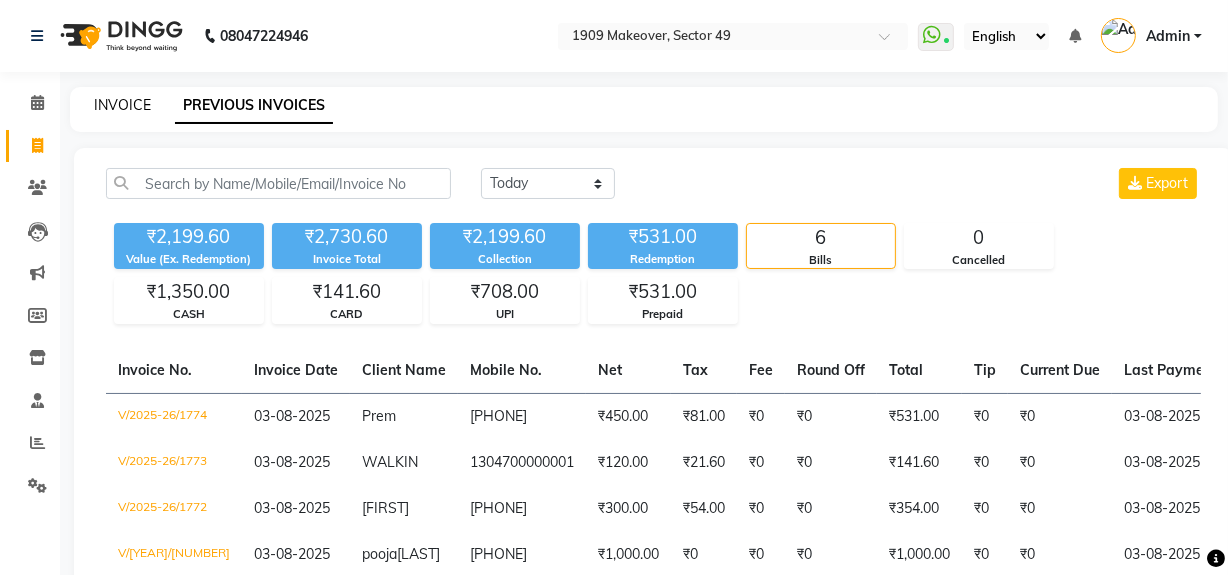 click on "INVOICE" 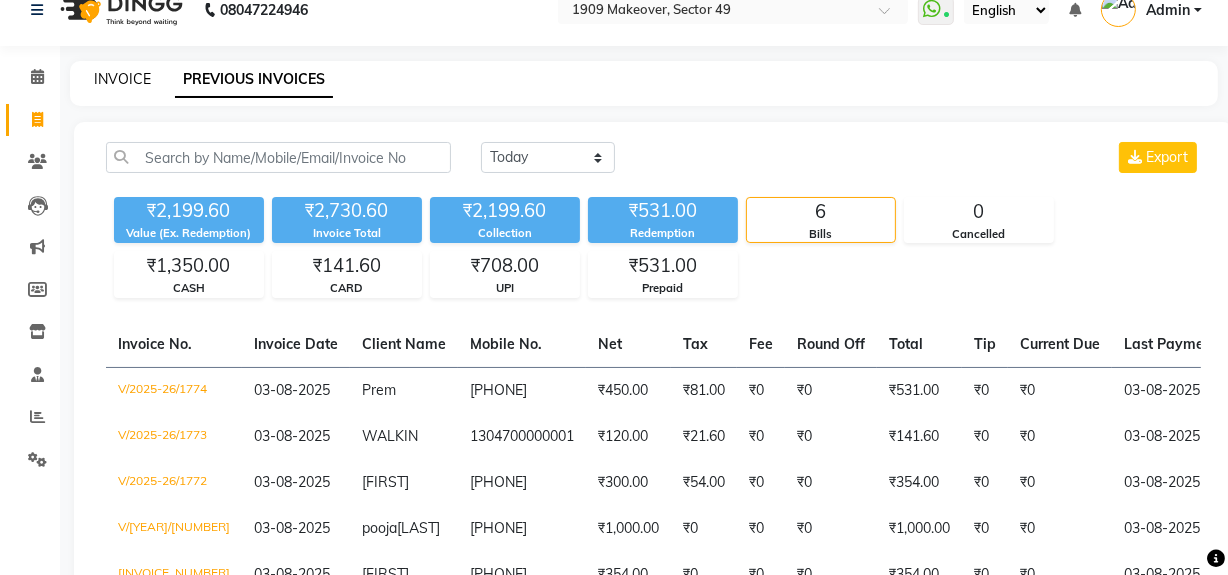 select on "6923" 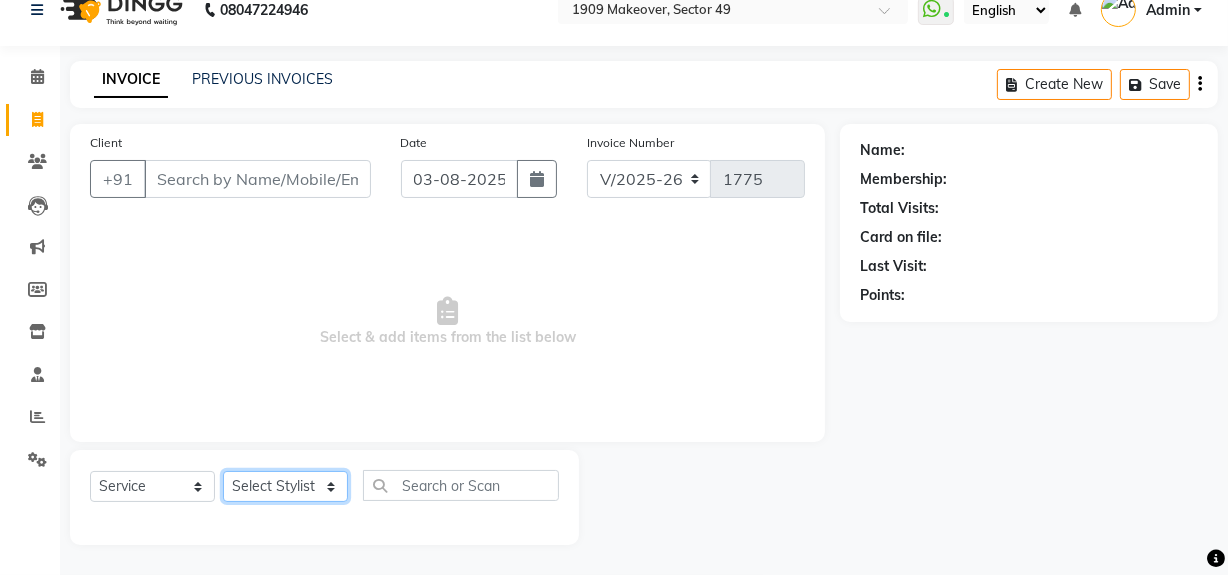 click on "Select Stylist Abdul Ahmed Arif Harun House Sale Jyoti Nisha Rehaan Ujjwal Umesh Veer vikram mehta Vishal" 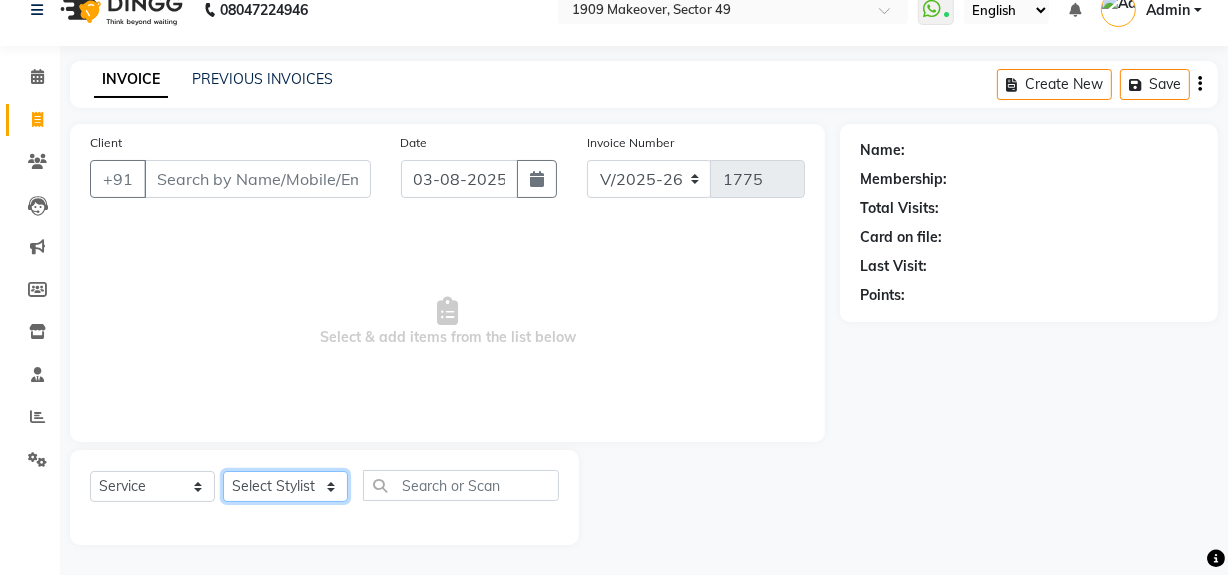 select on "79672" 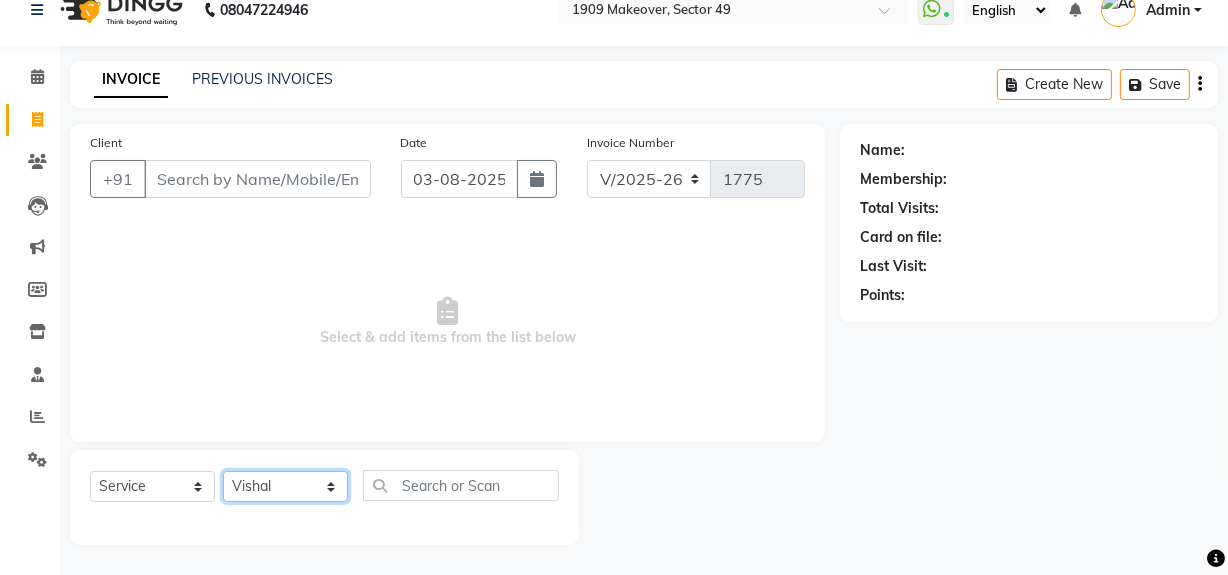 click on "Select Stylist Abdul Ahmed Arif Harun House Sale Jyoti Nisha Rehaan Ujjwal Umesh Veer vikram mehta Vishal" 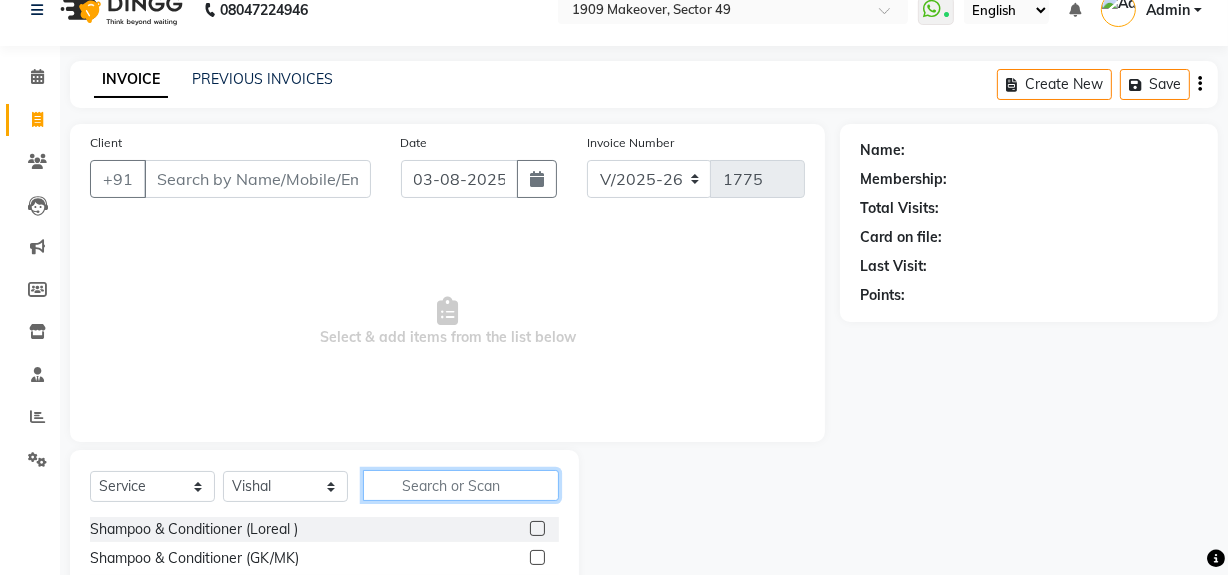 click 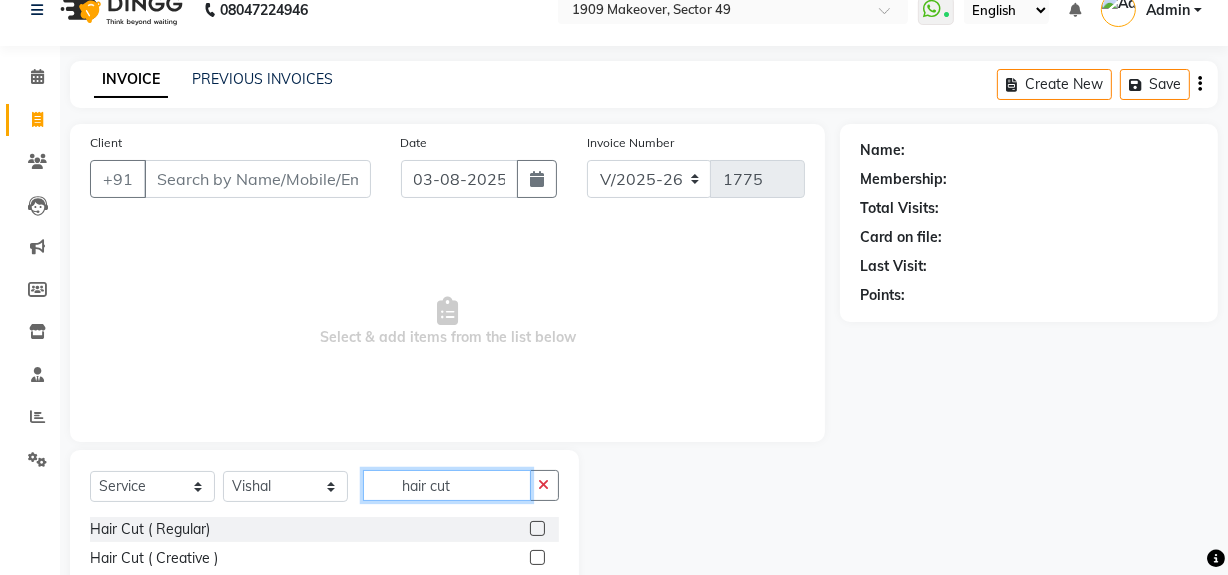 scroll, scrollTop: 170, scrollLeft: 0, axis: vertical 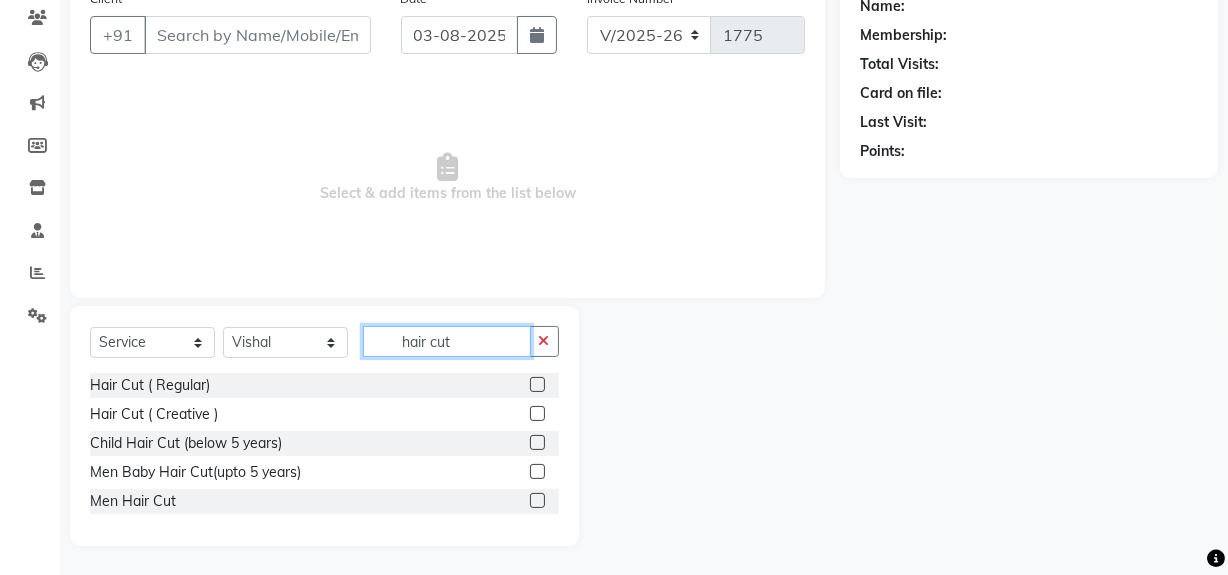 type on "hair cut" 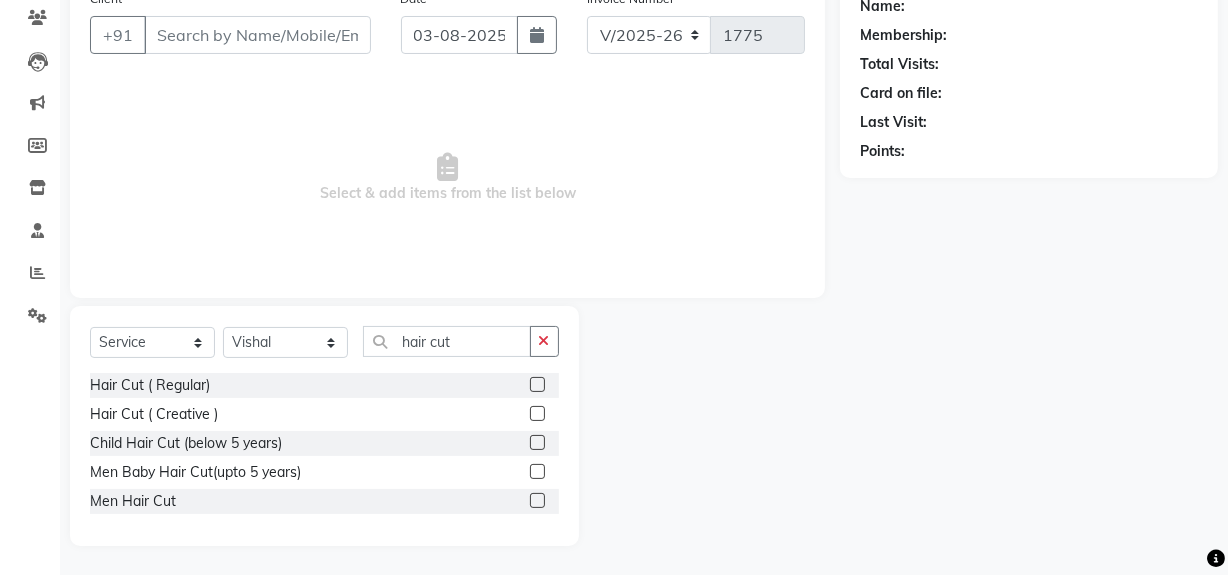 click 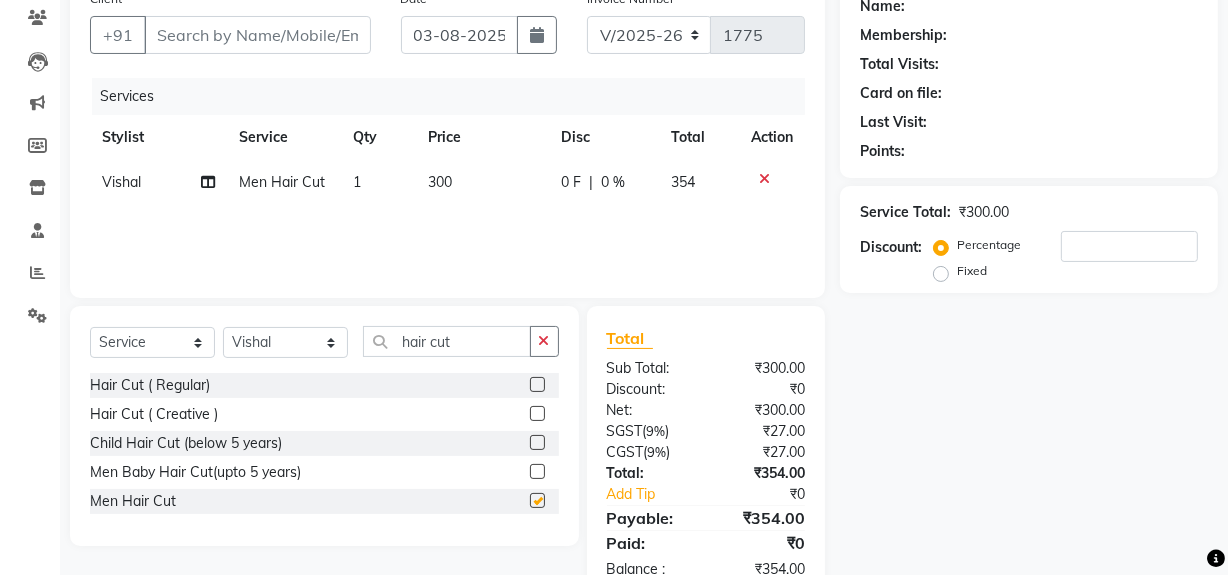 checkbox on "false" 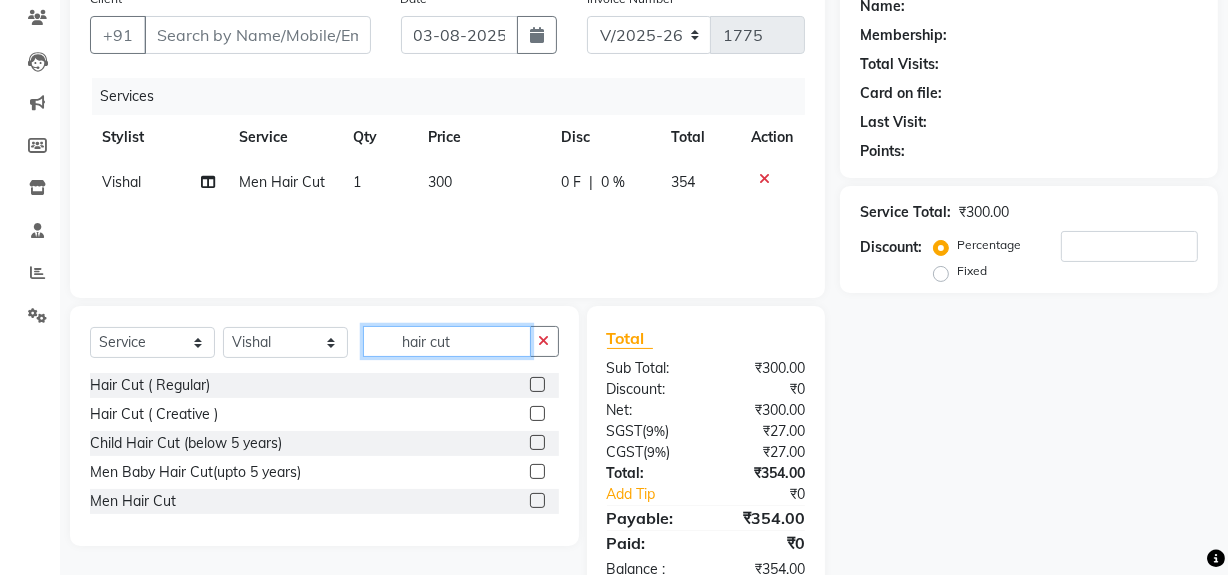 drag, startPoint x: 400, startPoint y: 338, endPoint x: 482, endPoint y: 353, distance: 83.360664 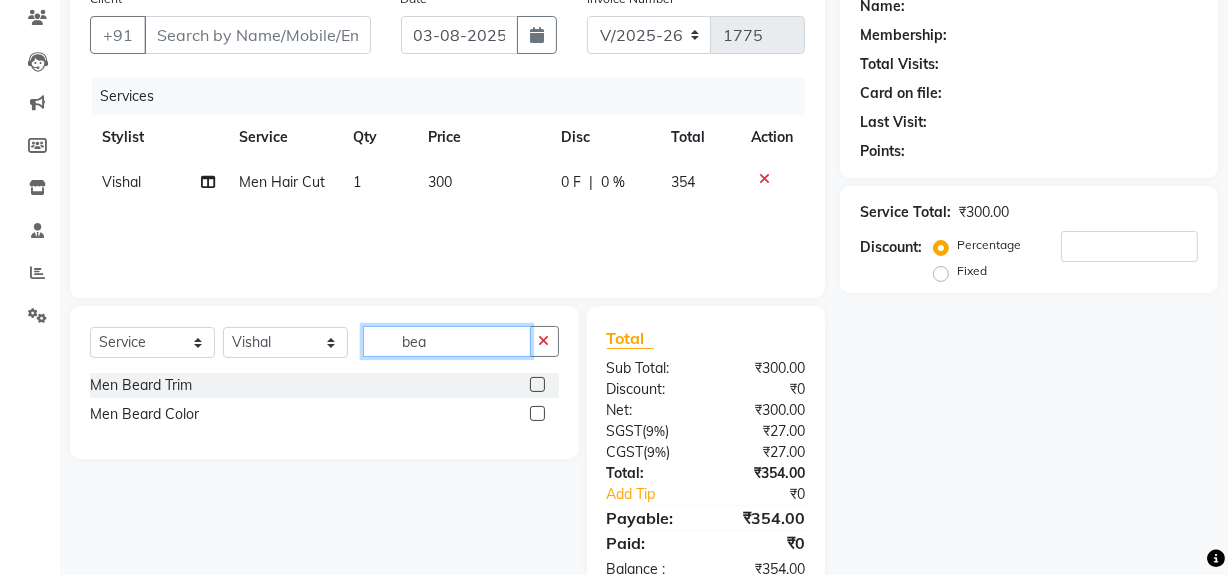type on "bea" 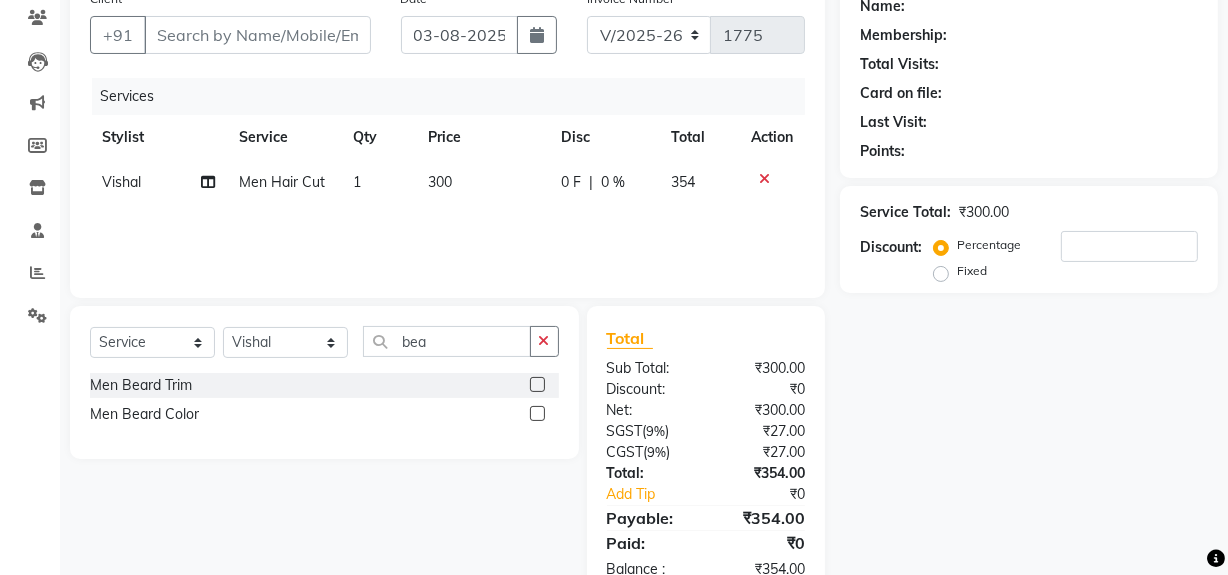 click 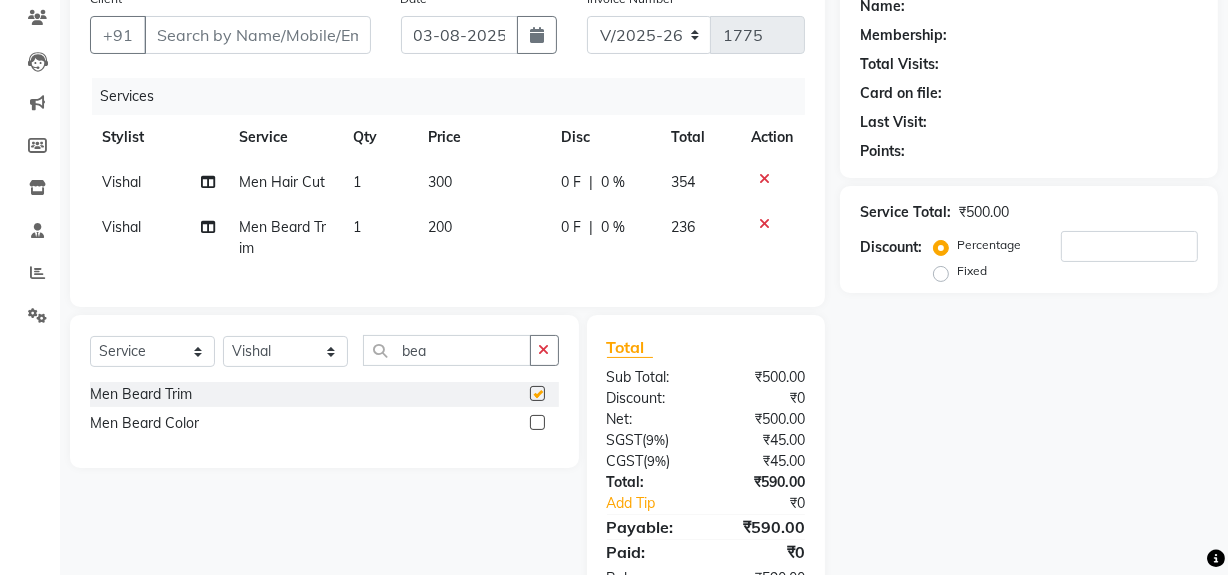 checkbox on "false" 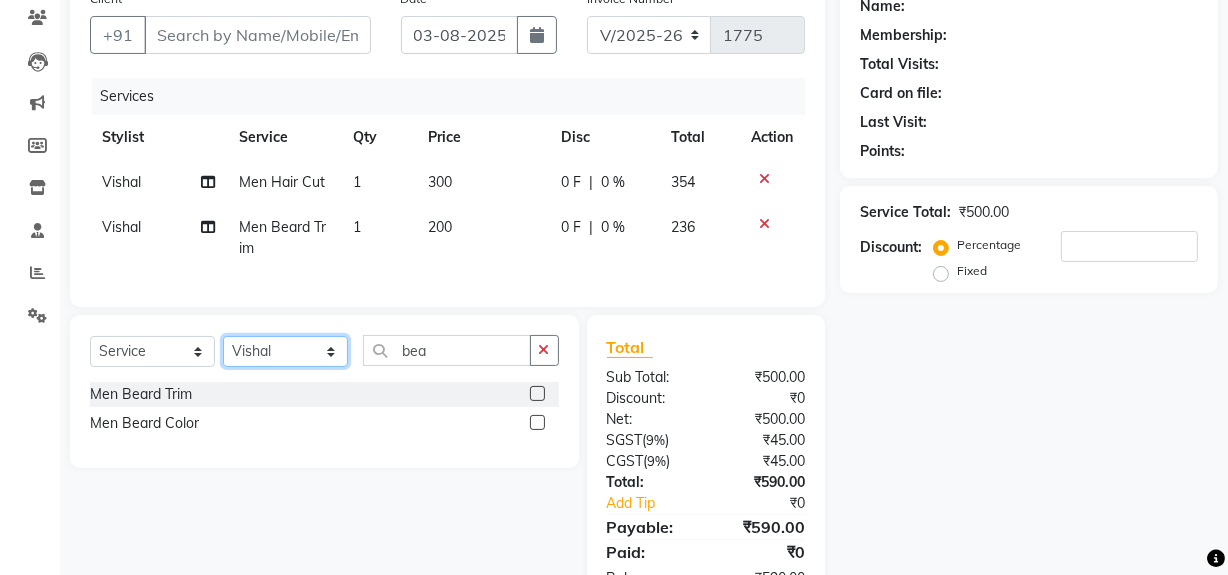click on "Select Stylist Abdul Ahmed Arif Harun House Sale Jyoti Nisha Rehaan Ujjwal Umesh Veer vikram mehta Vishal" 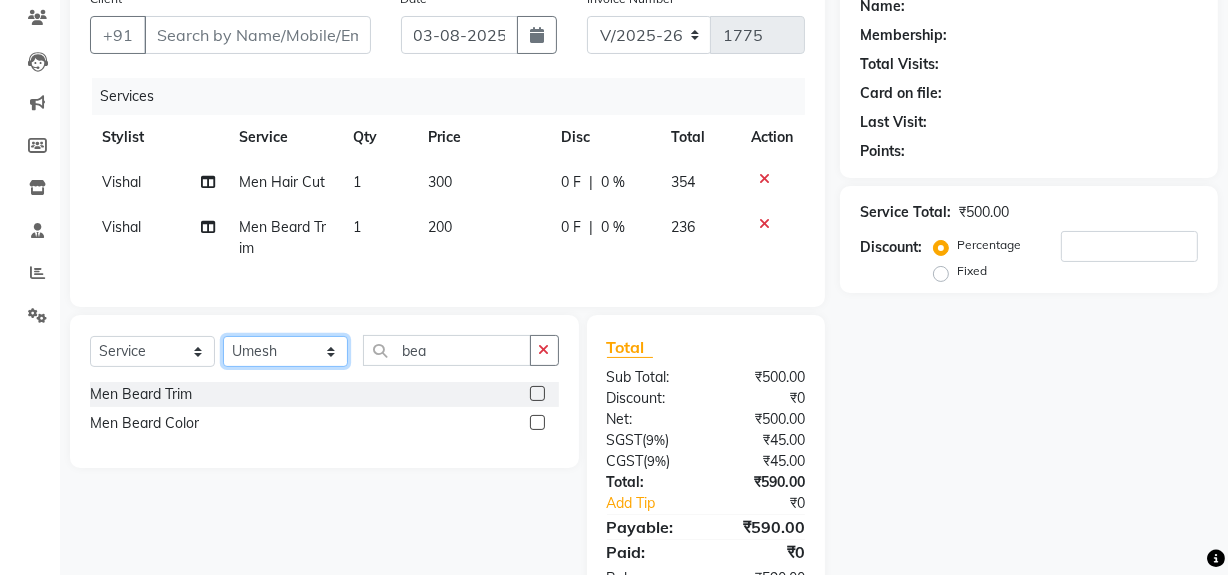 click on "Select Stylist Abdul Ahmed Arif Harun House Sale Jyoti Nisha Rehaan Ujjwal Umesh Veer vikram mehta Vishal" 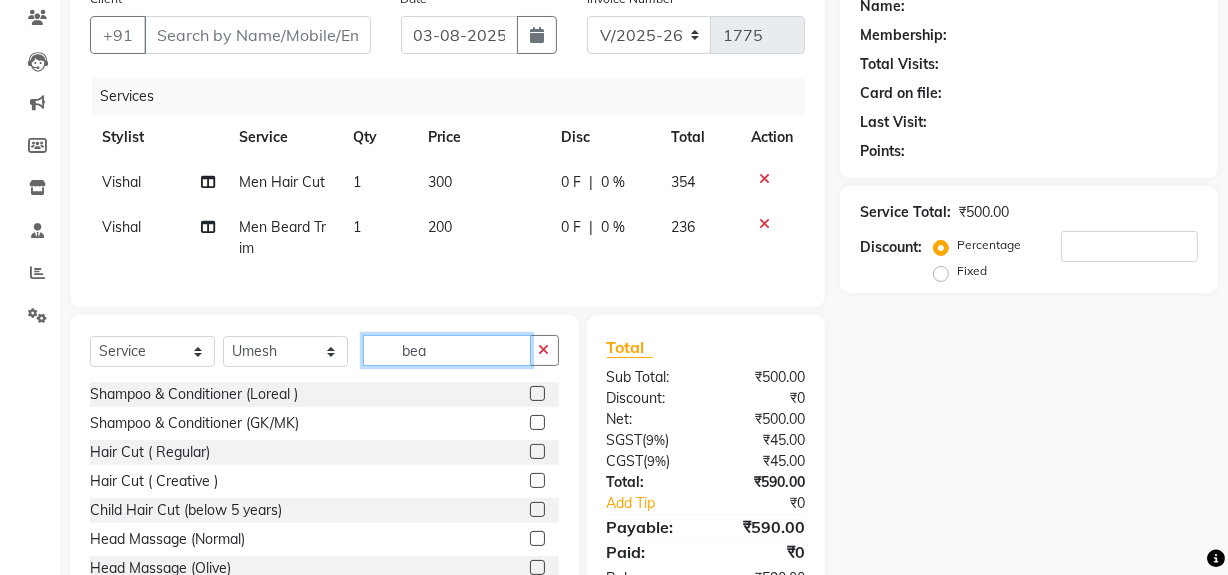 click on "bea" 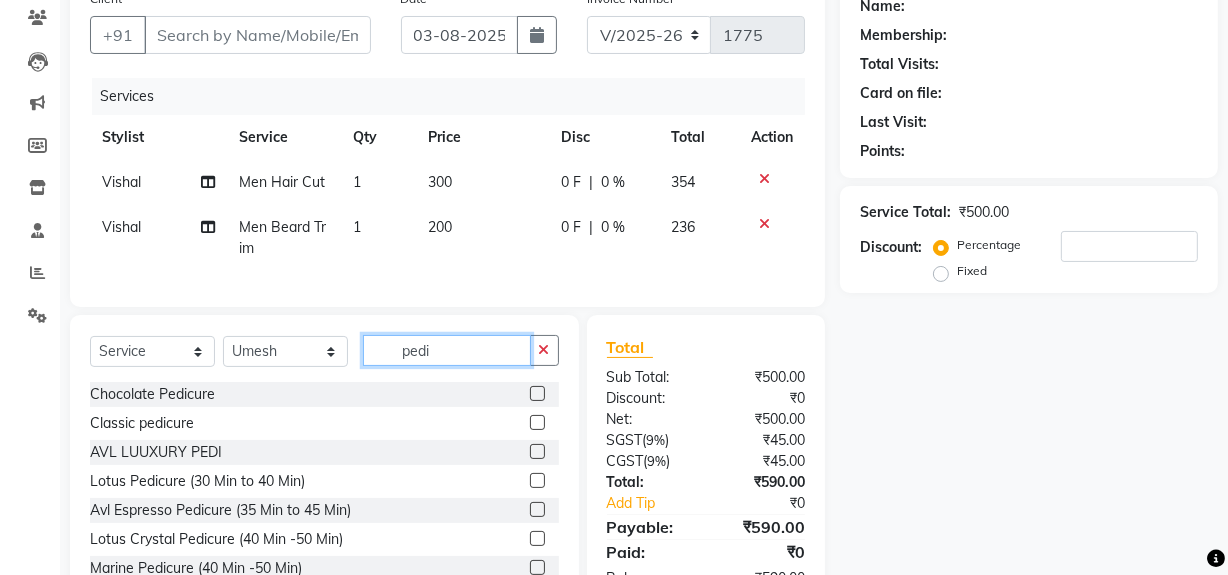 type on "pedi" 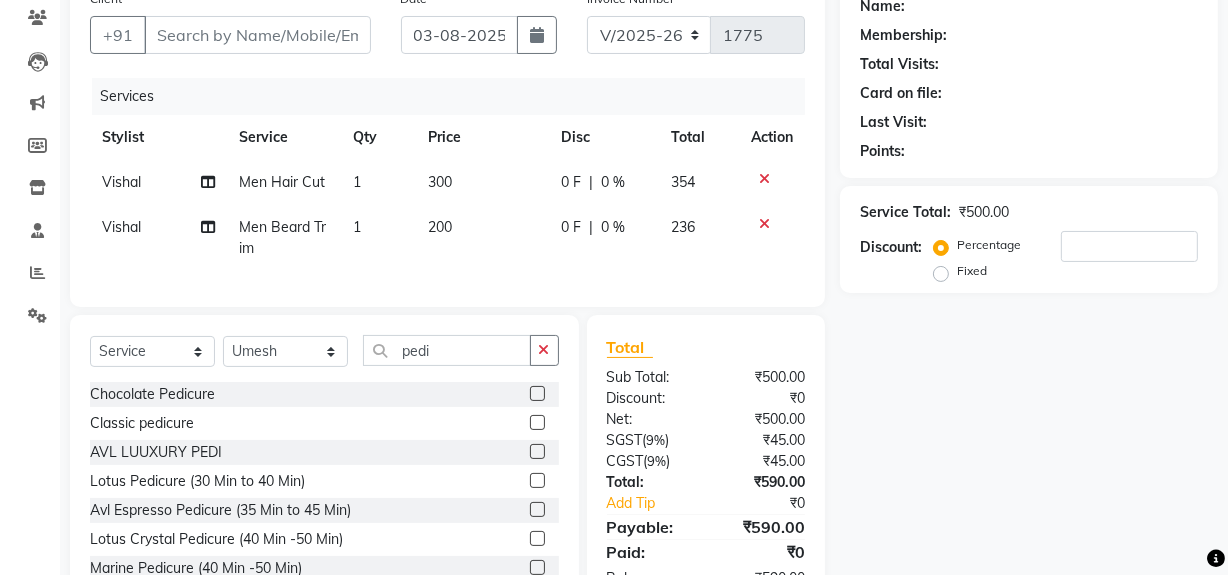 click 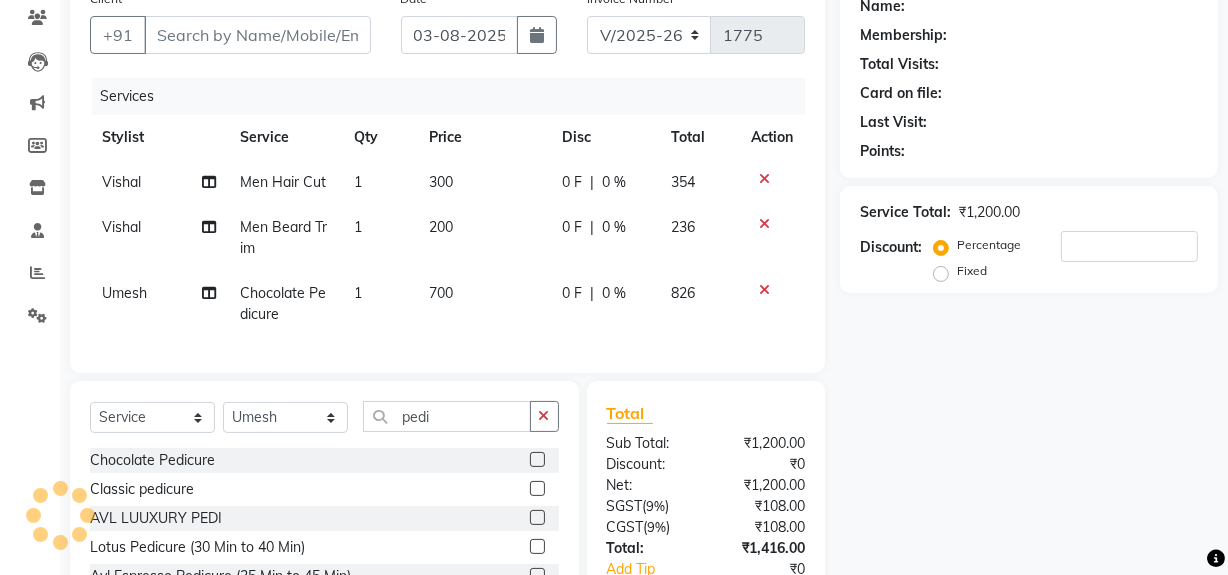 click 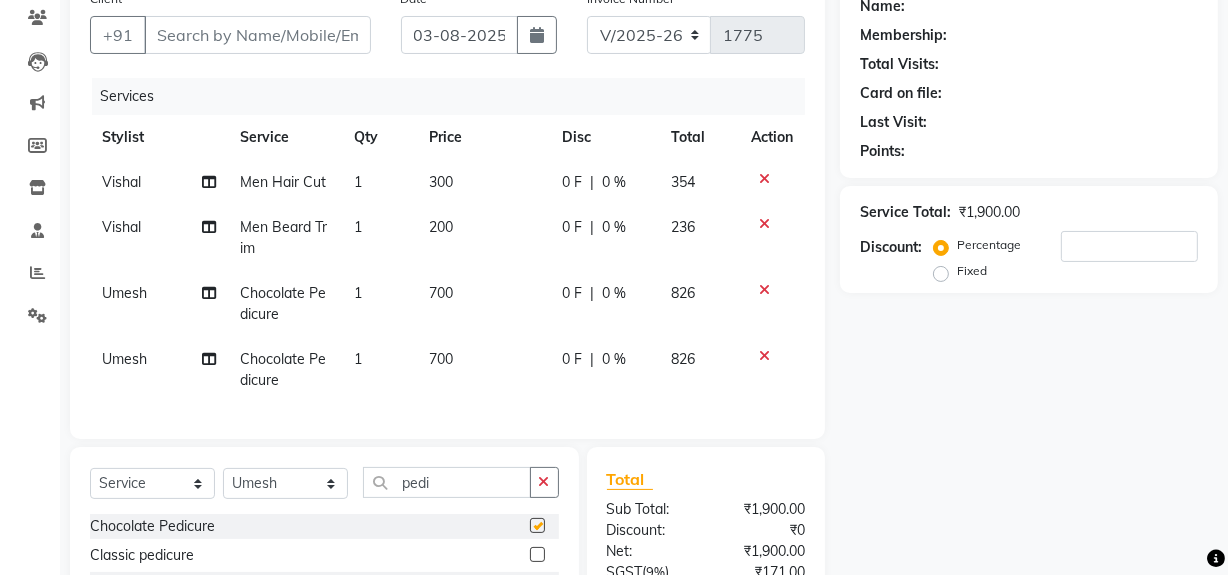 checkbox on "false" 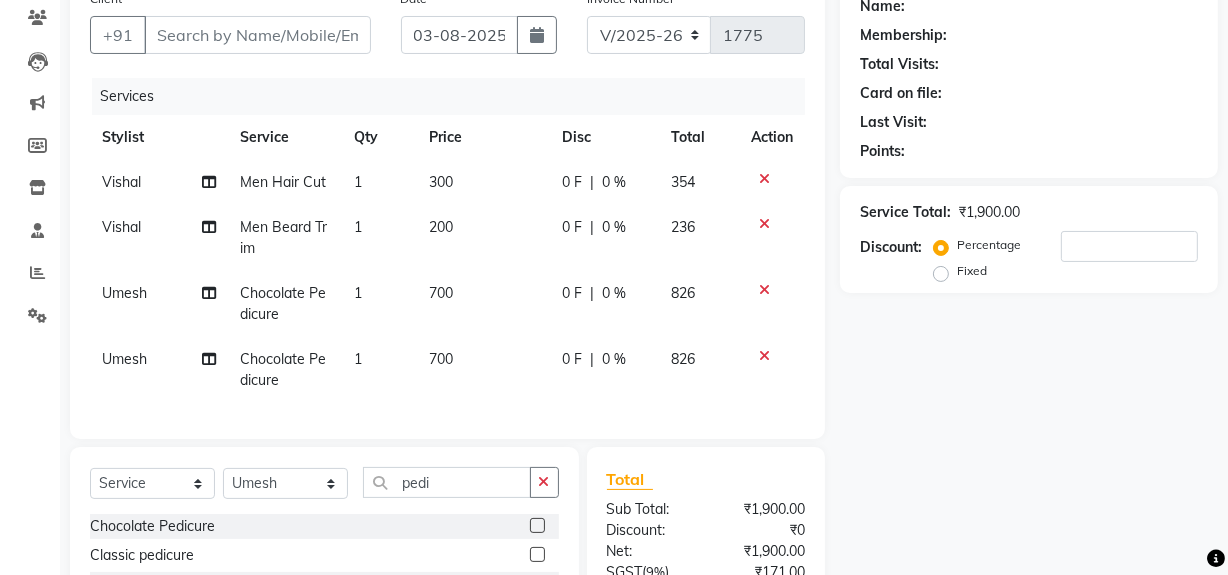 click on "Umesh" 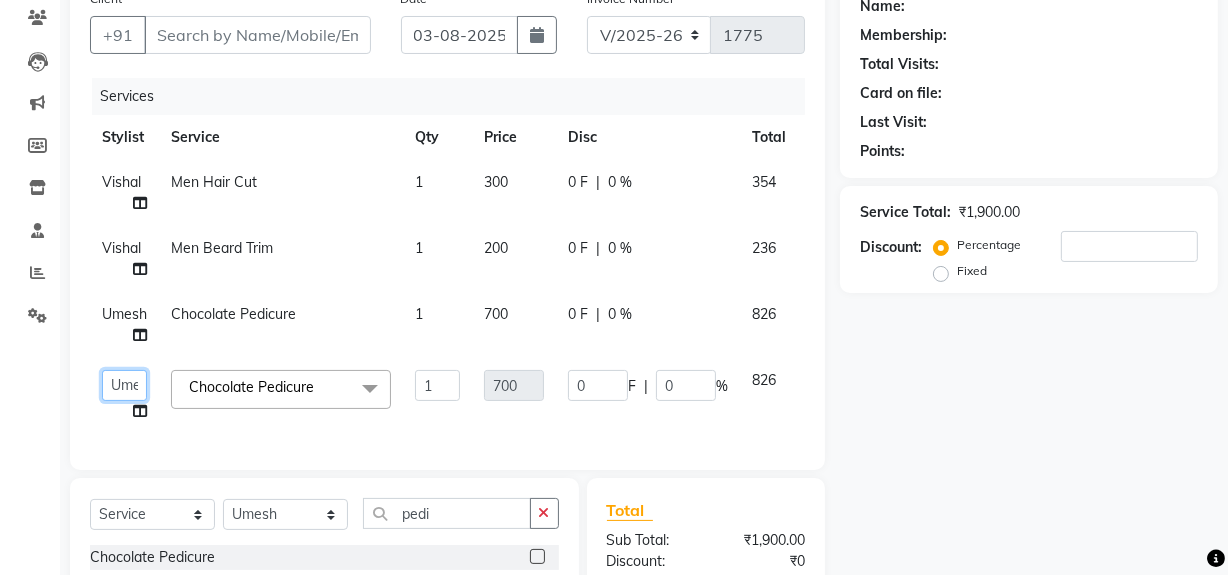 click on "[FIRST] [FIRST] [FIRST] [FIRST] [FIRST] House Sale [FIRST] [FIRST] [FIRST] [FIRST] [FIRST] [FIRST] [FIRST] [FIRST] [FIRST]" 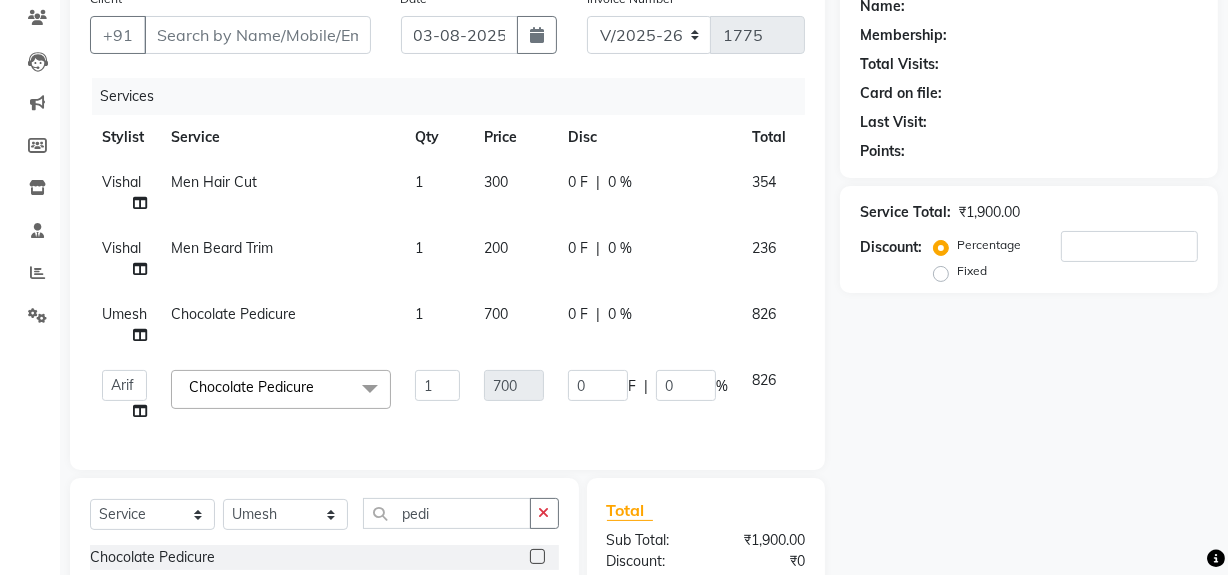 select on "57124" 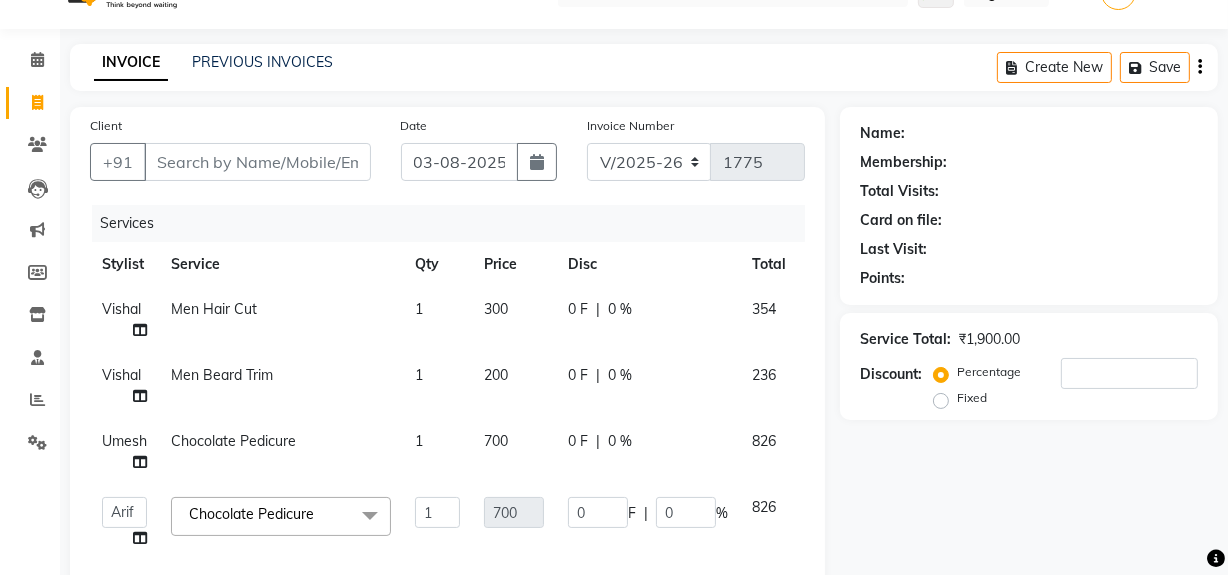 scroll, scrollTop: 0, scrollLeft: 0, axis: both 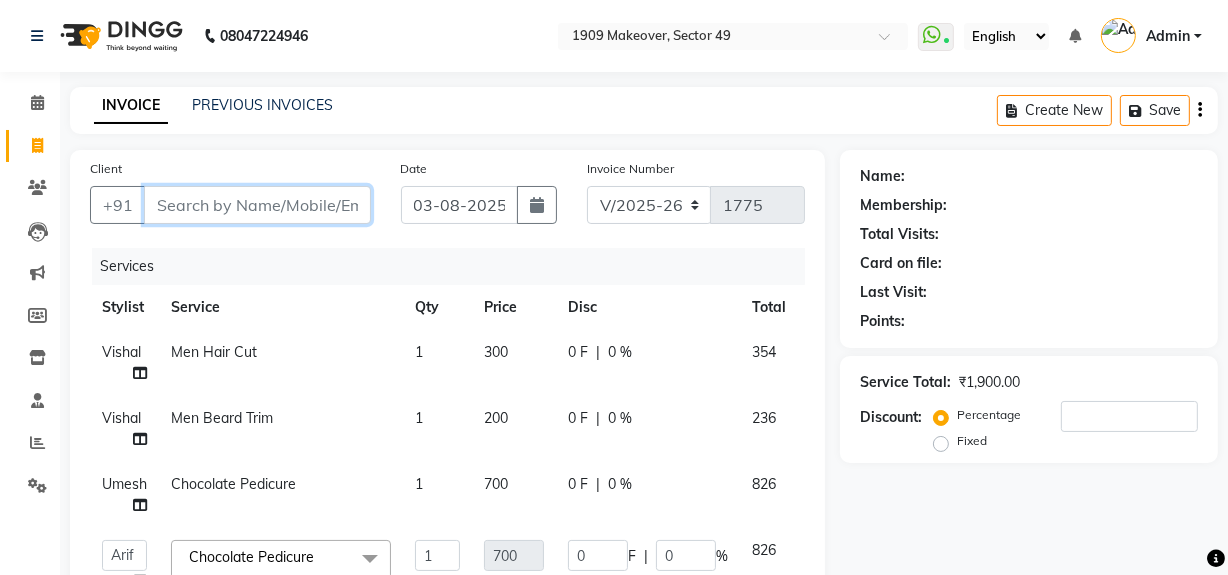 click on "Client" at bounding box center (257, 205) 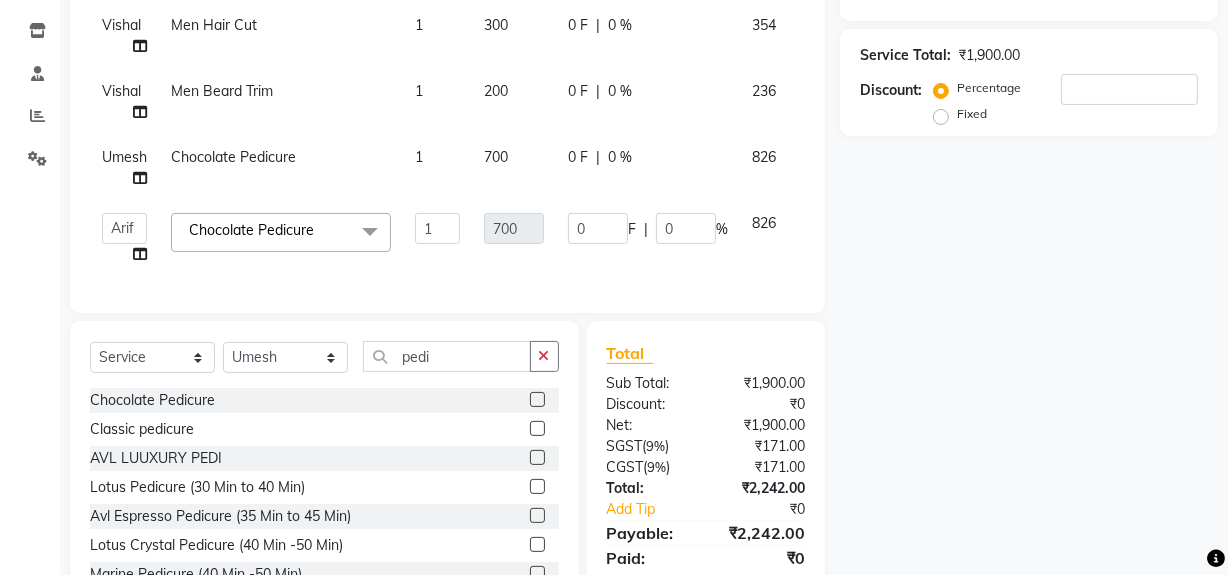 scroll, scrollTop: 365, scrollLeft: 0, axis: vertical 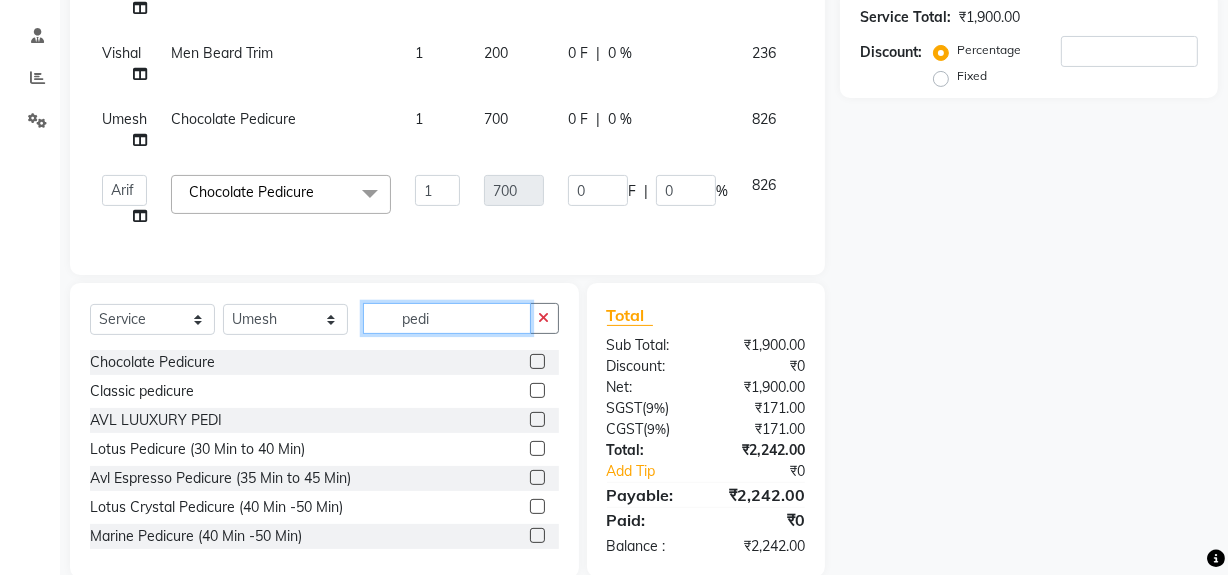 click on "pedi" 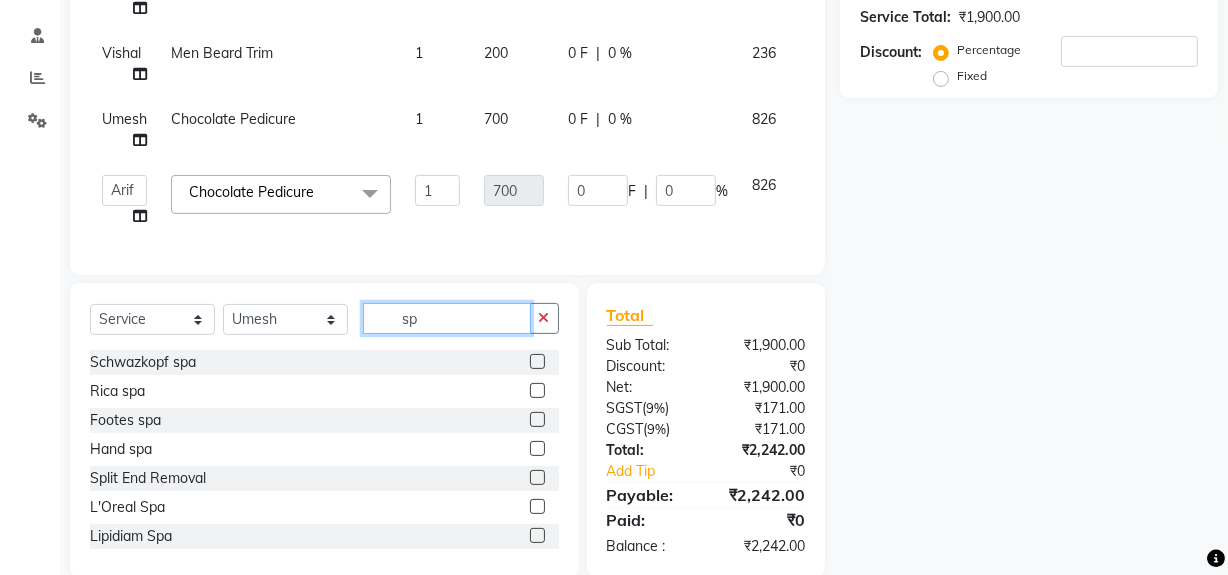 type on "s" 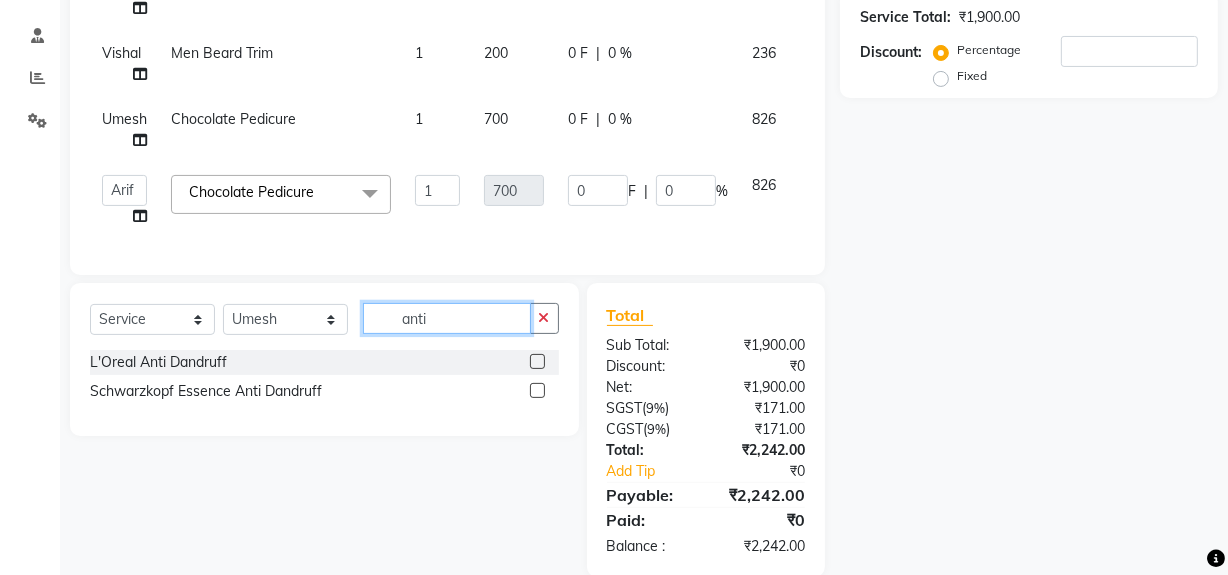 type on "anti" 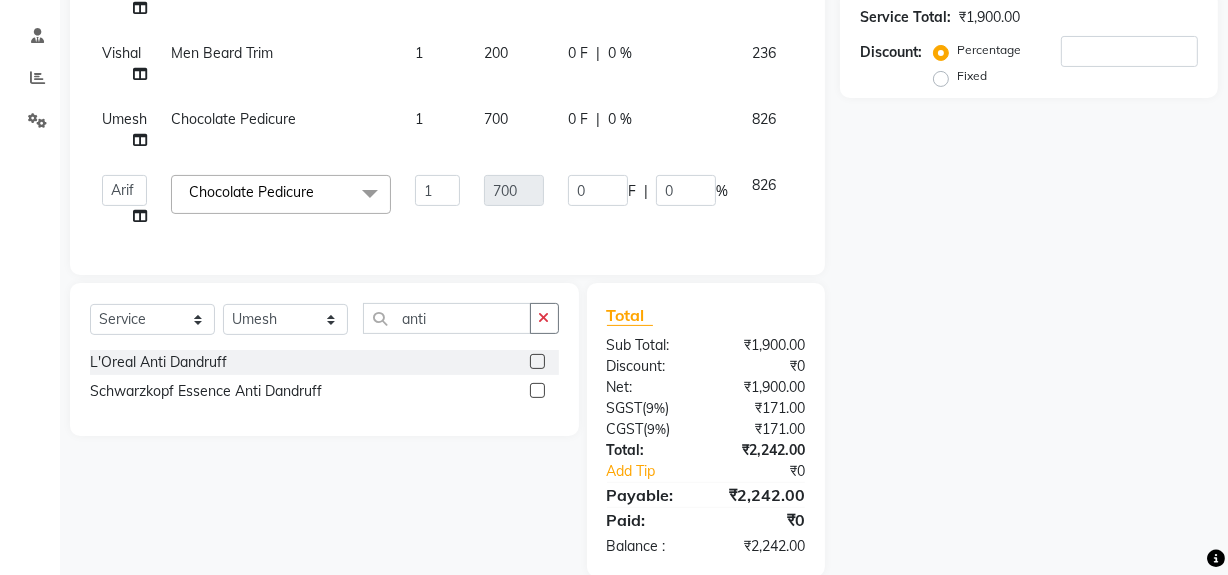 click 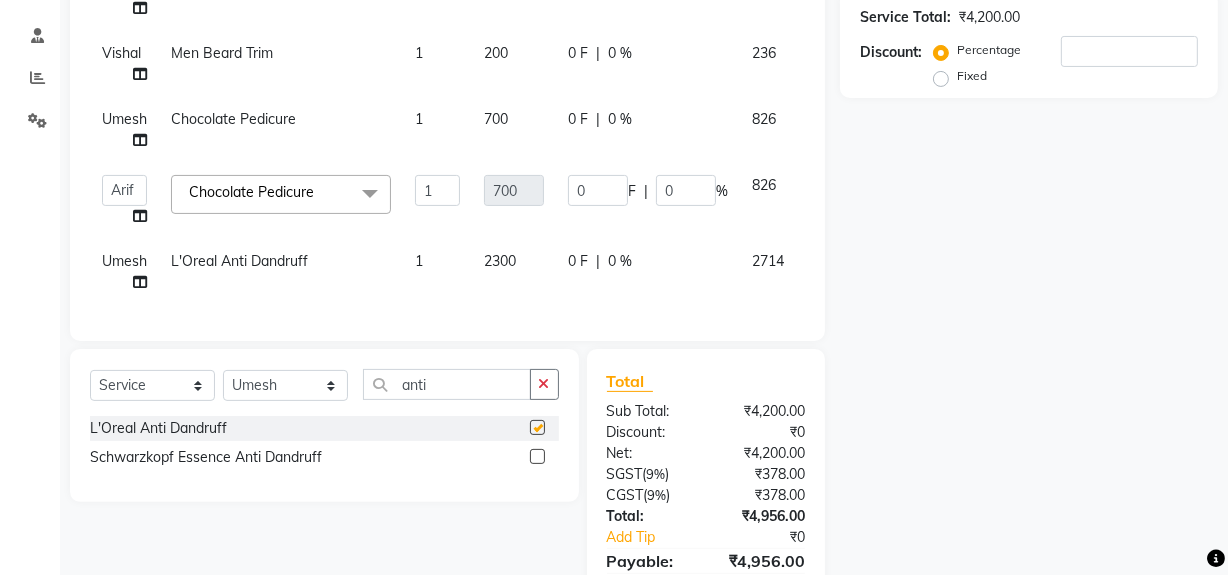 checkbox on "false" 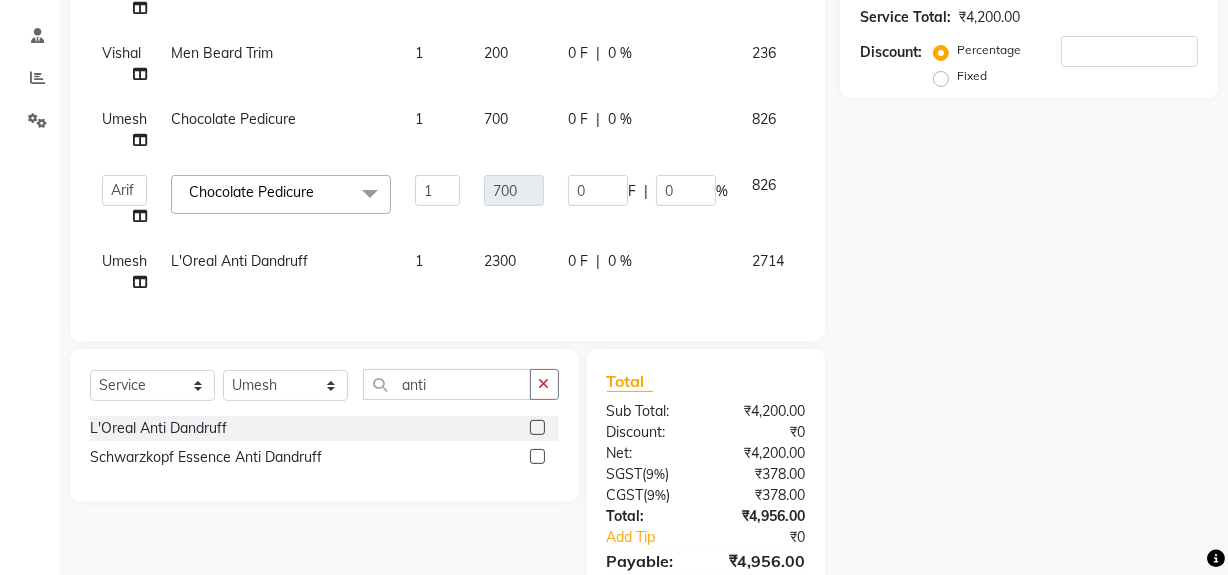 scroll, scrollTop: 0, scrollLeft: 0, axis: both 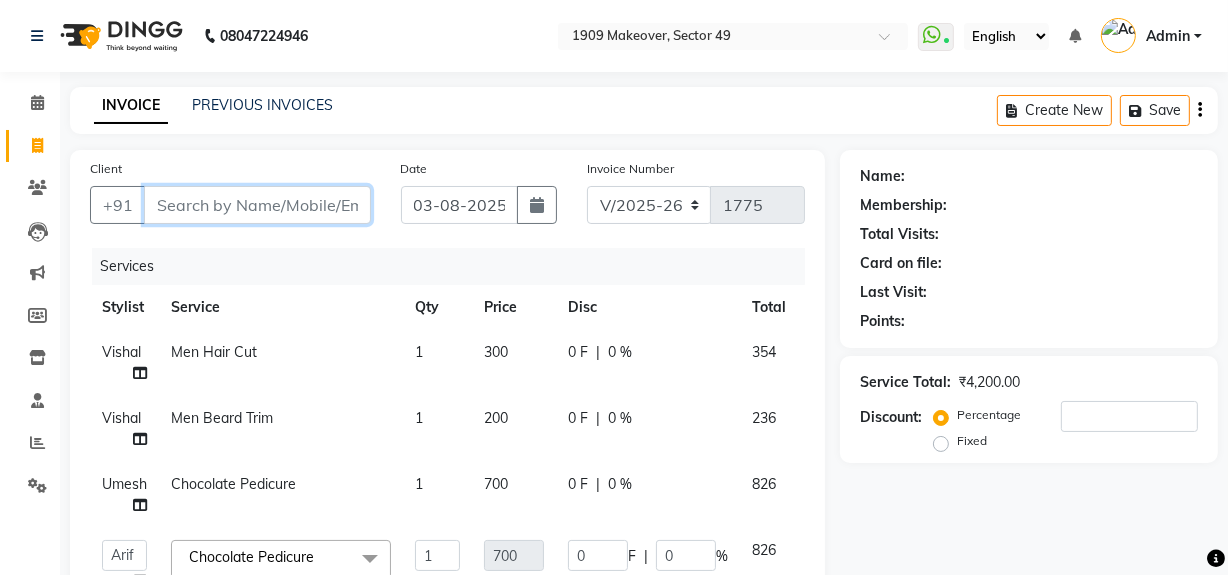 click on "Client" at bounding box center (257, 205) 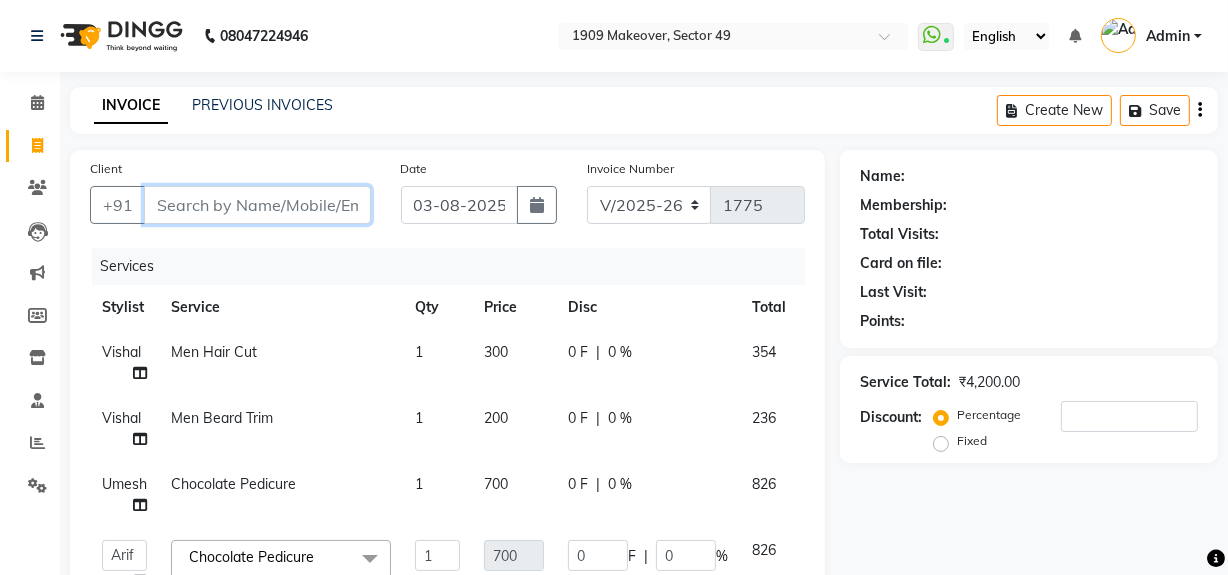 type on "9" 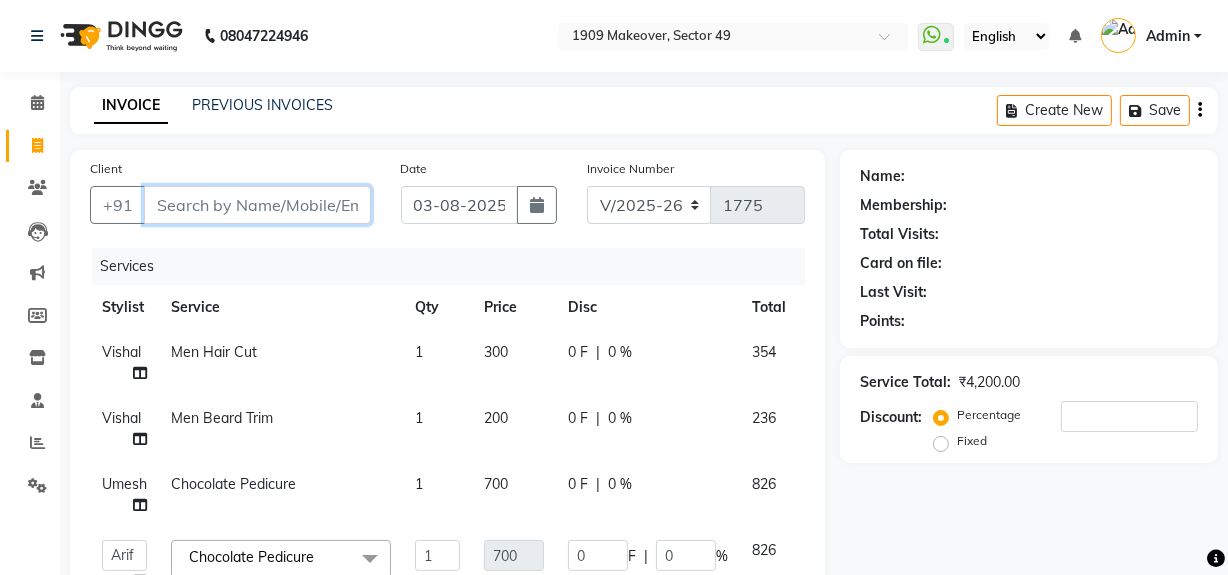 type on "0" 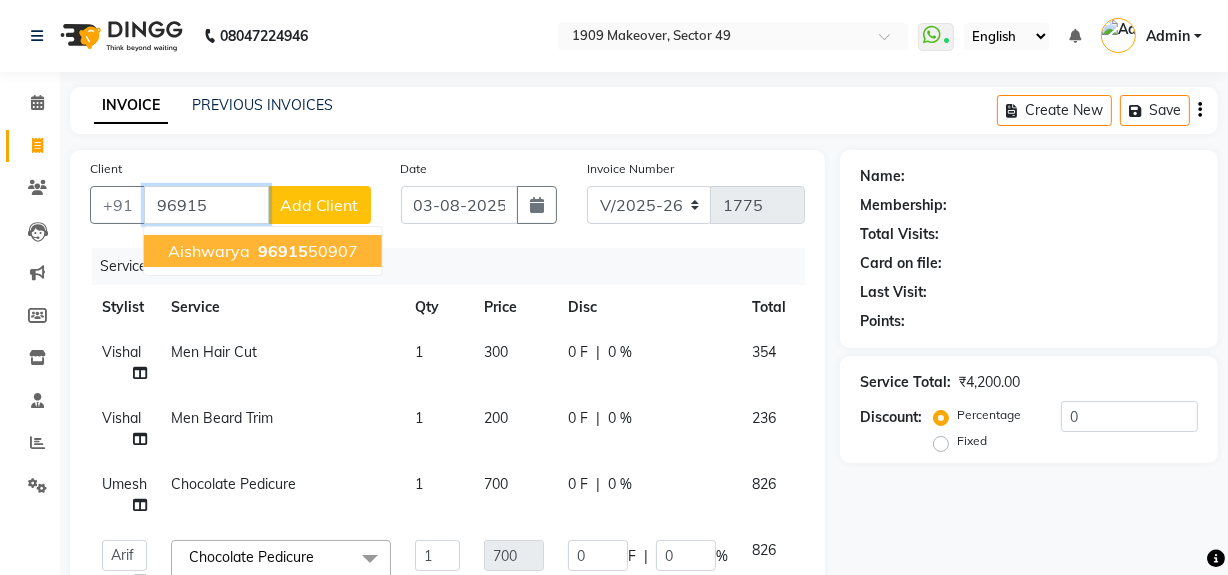 click on "[PHONE]" at bounding box center [306, 251] 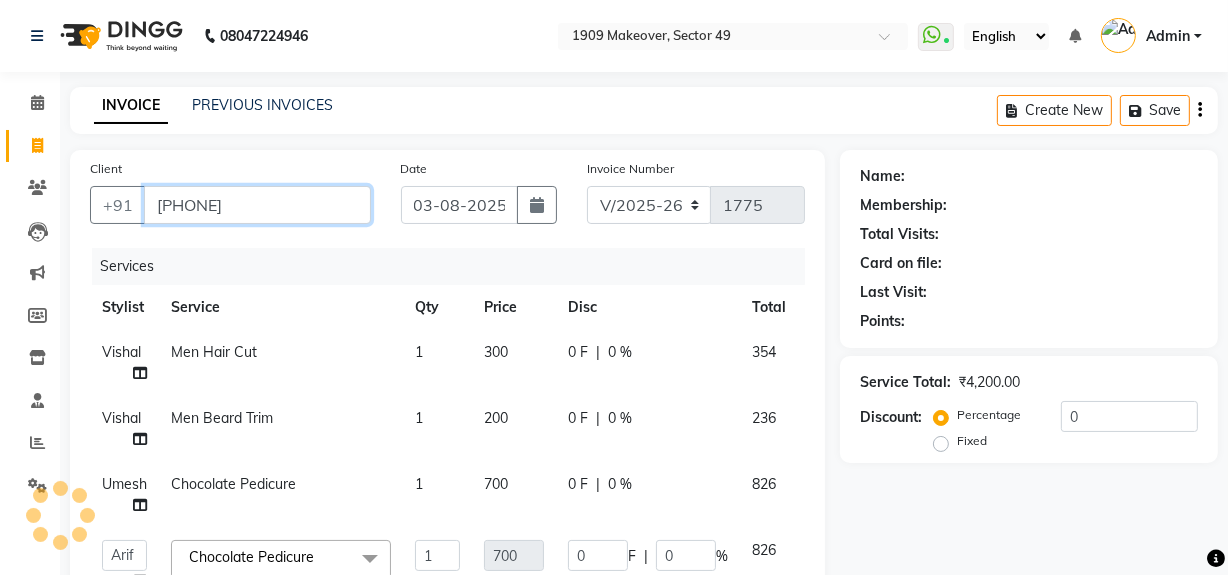 type on "[PHONE]" 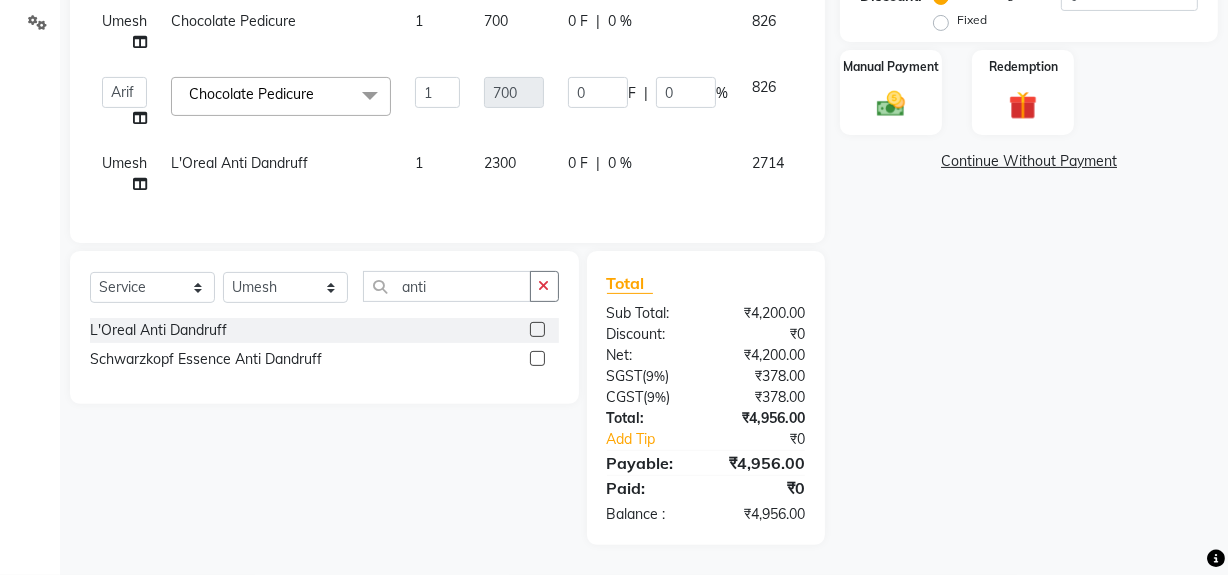scroll, scrollTop: 477, scrollLeft: 0, axis: vertical 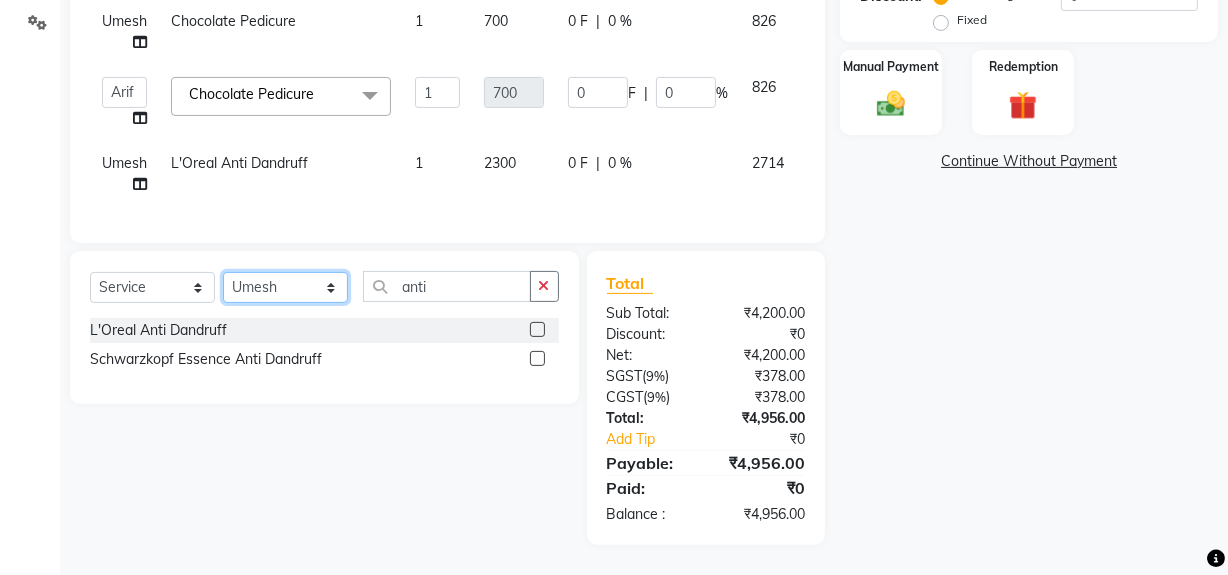 click on "Select Stylist Abdul Ahmed Arif Harun House Sale Jyoti Nisha Rehaan Ujjwal Umesh Veer vikram mehta Vishal" 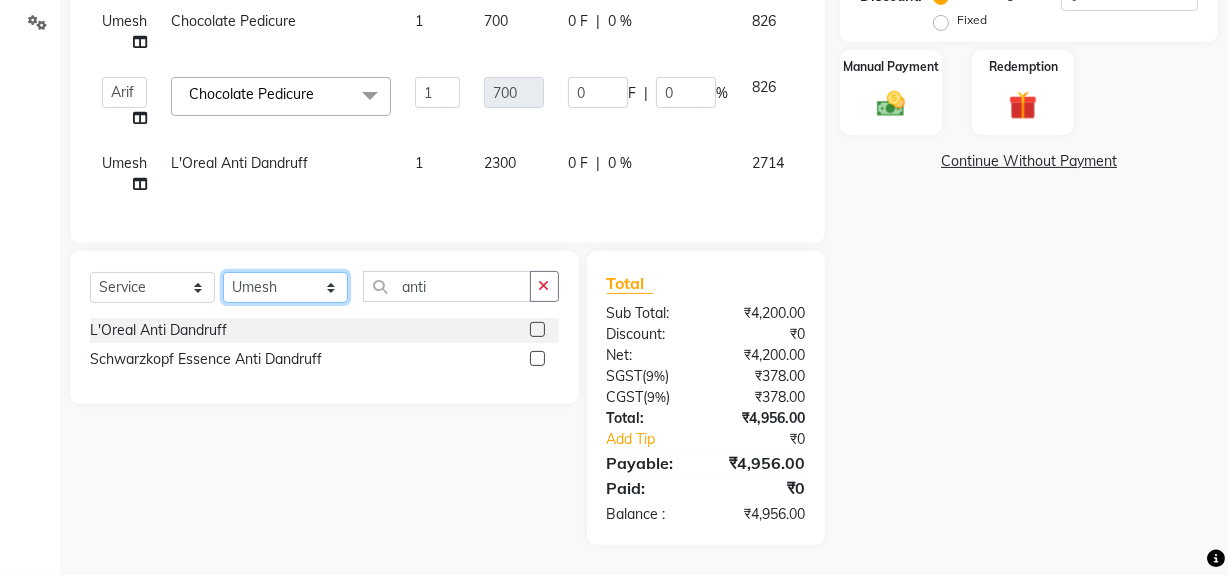 select on "57114" 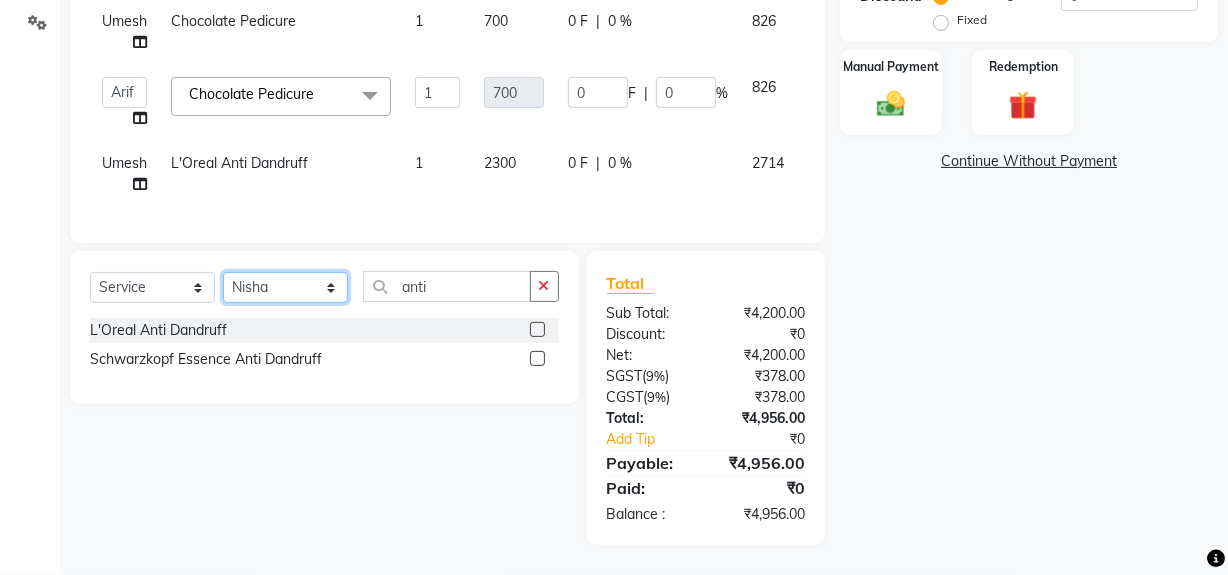 click on "Select Stylist Abdul Ahmed Arif Harun House Sale Jyoti Nisha Rehaan Ujjwal Umesh Veer vikram mehta Vishal" 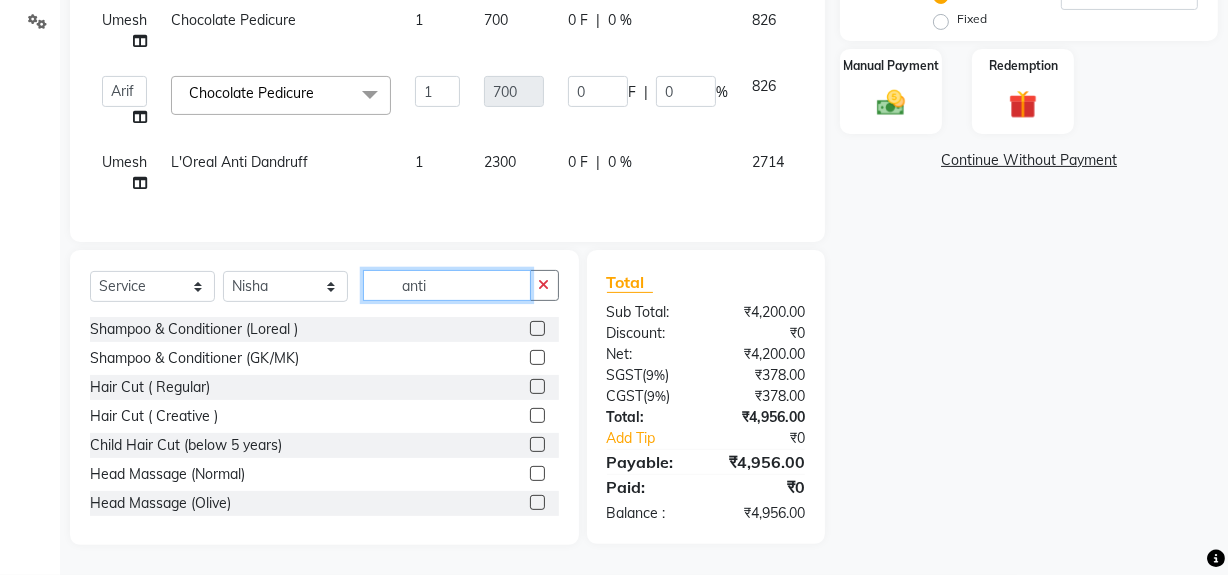 click on "anti" 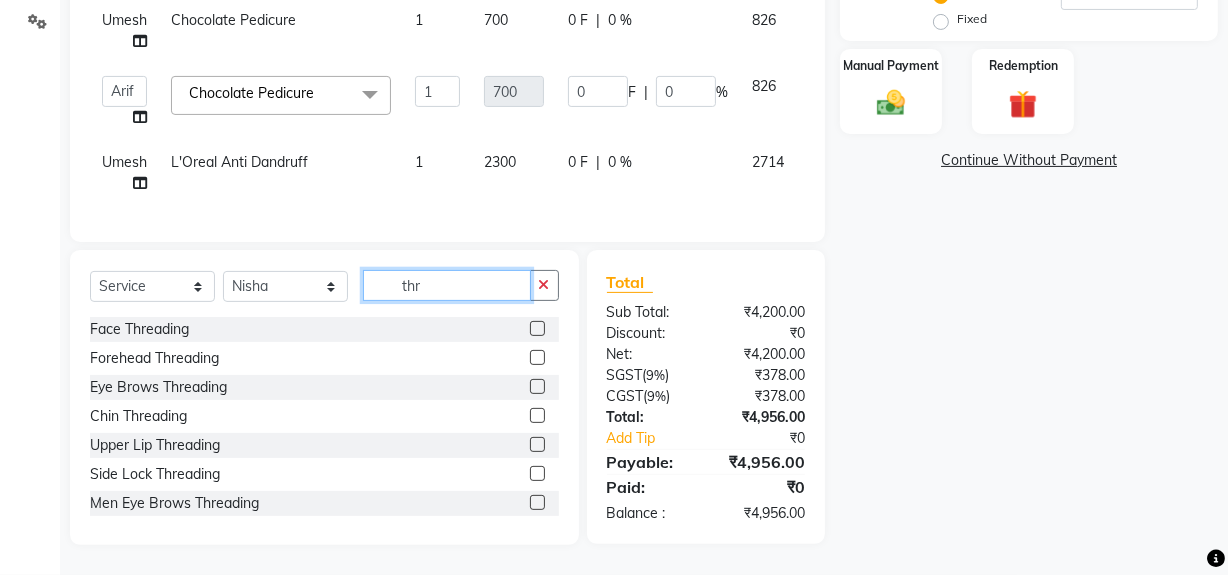 type on "thr" 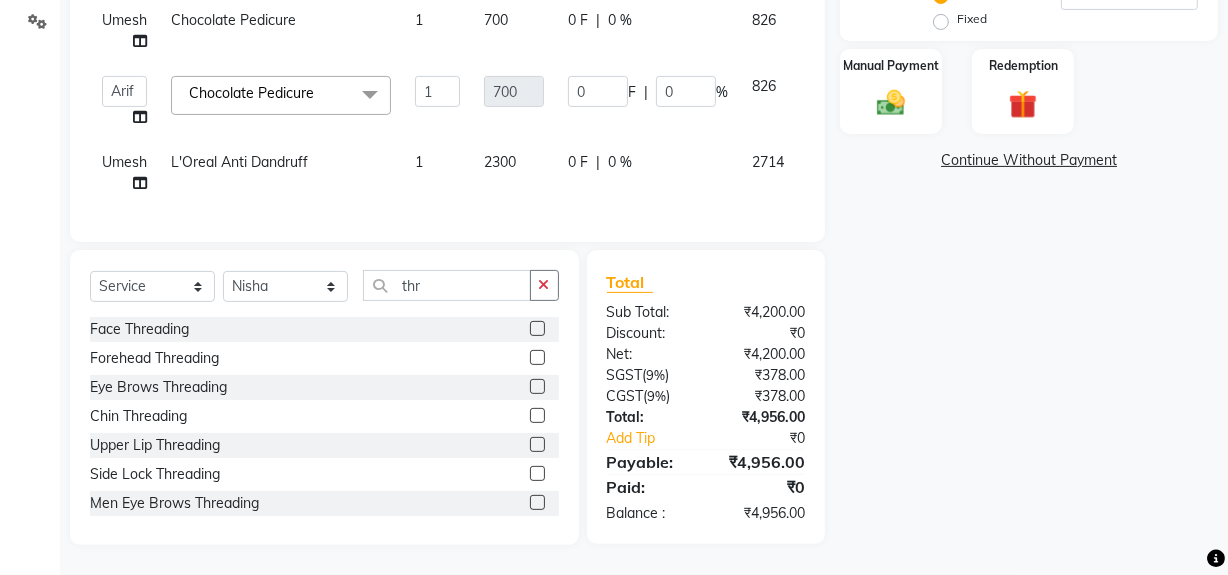 click 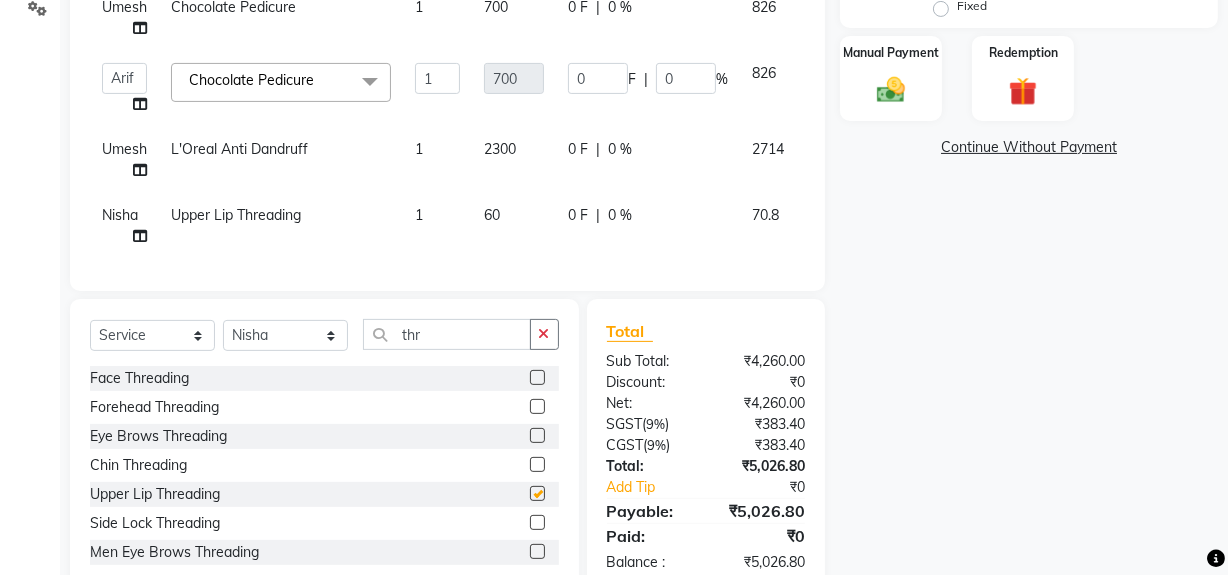 checkbox on "false" 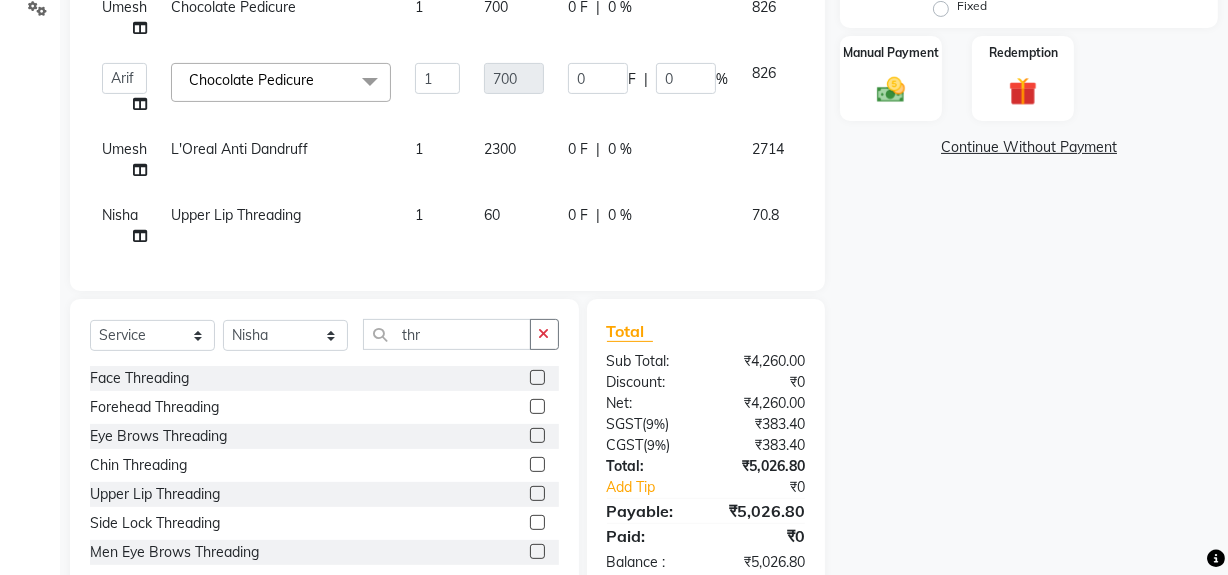 click 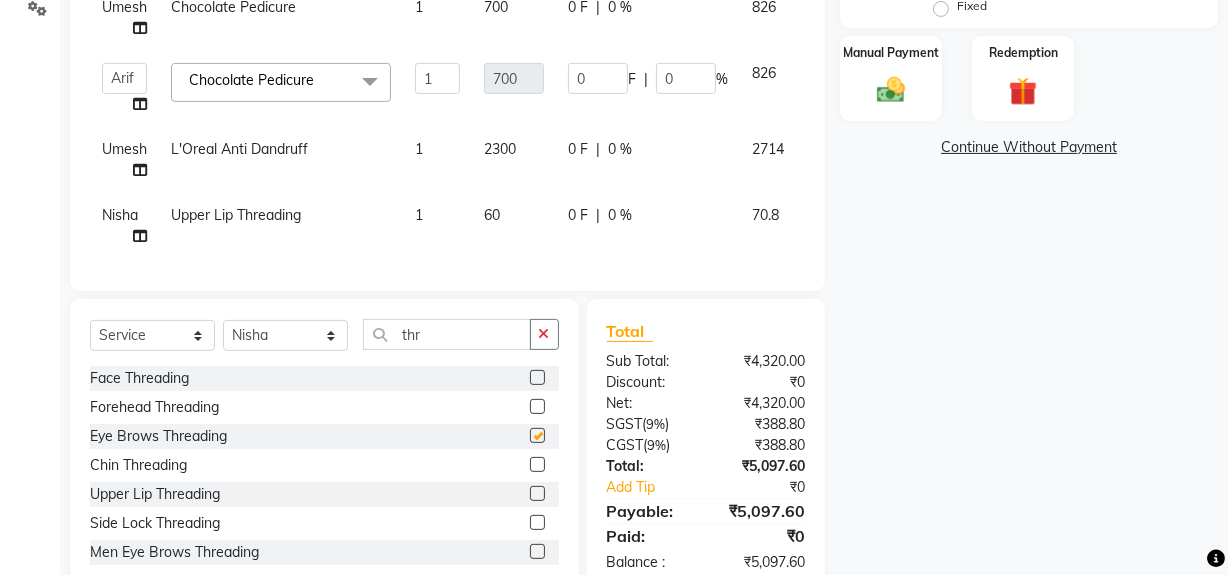 checkbox on "false" 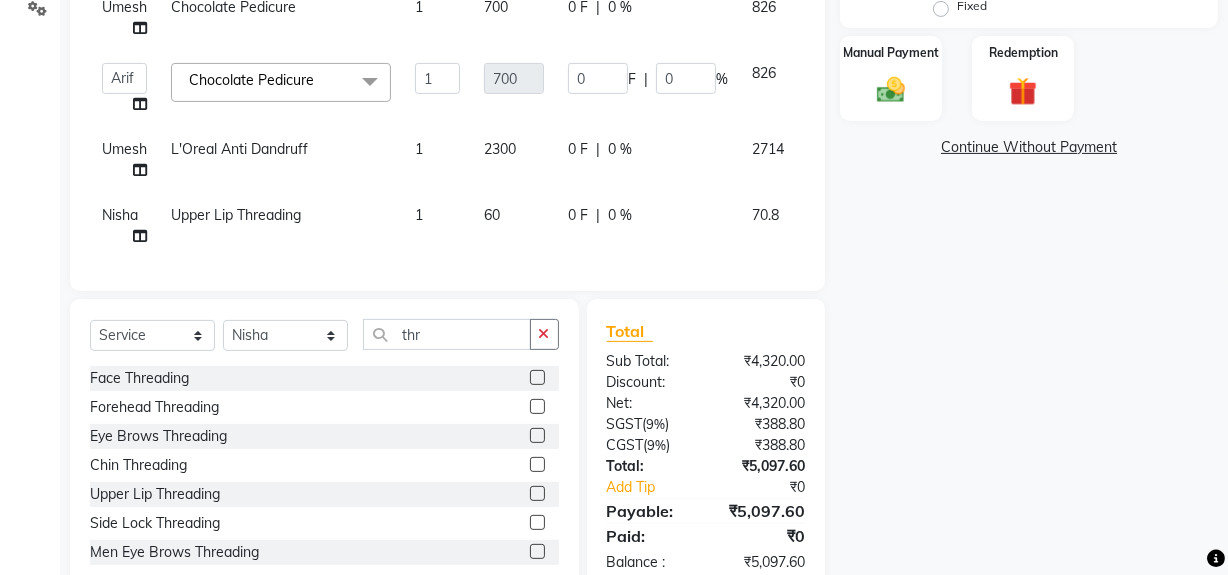 scroll, scrollTop: 526, scrollLeft: 0, axis: vertical 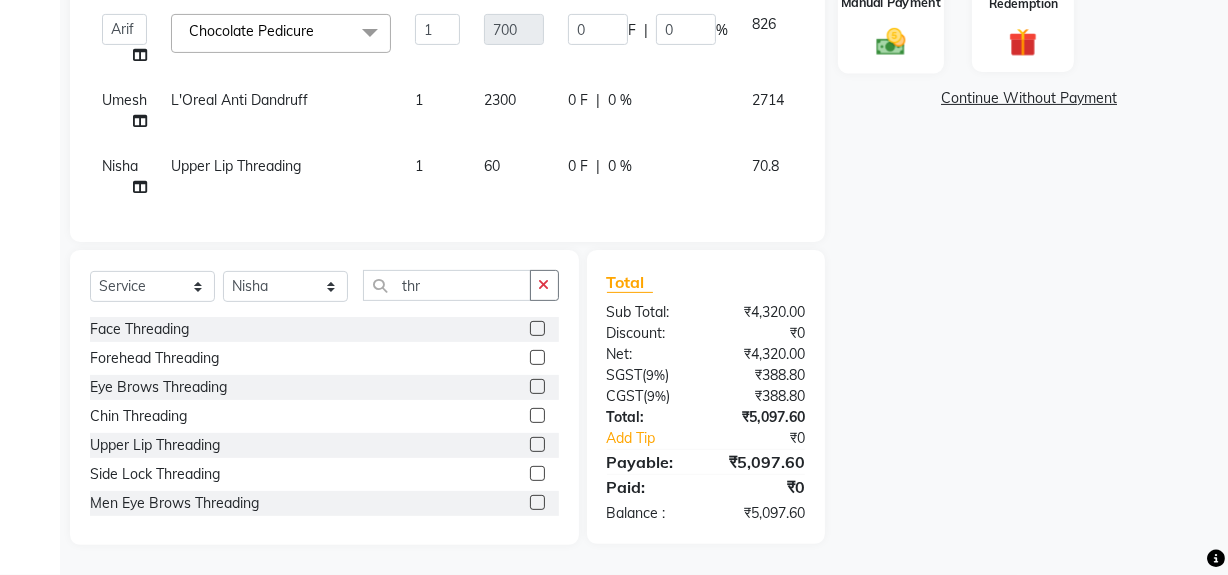 click 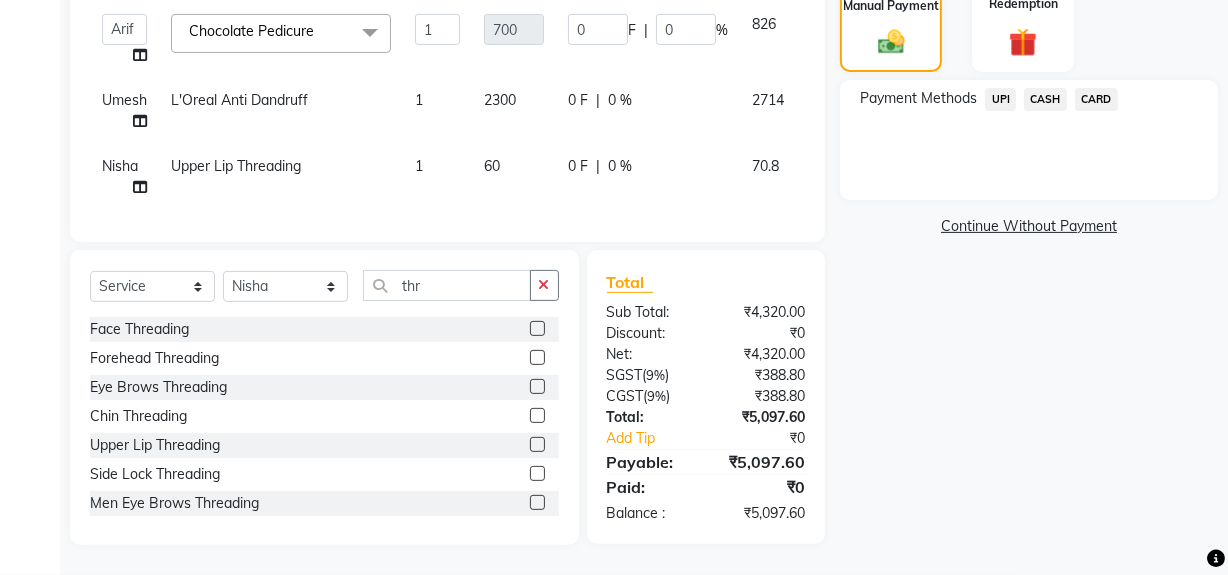 click on "UPI" 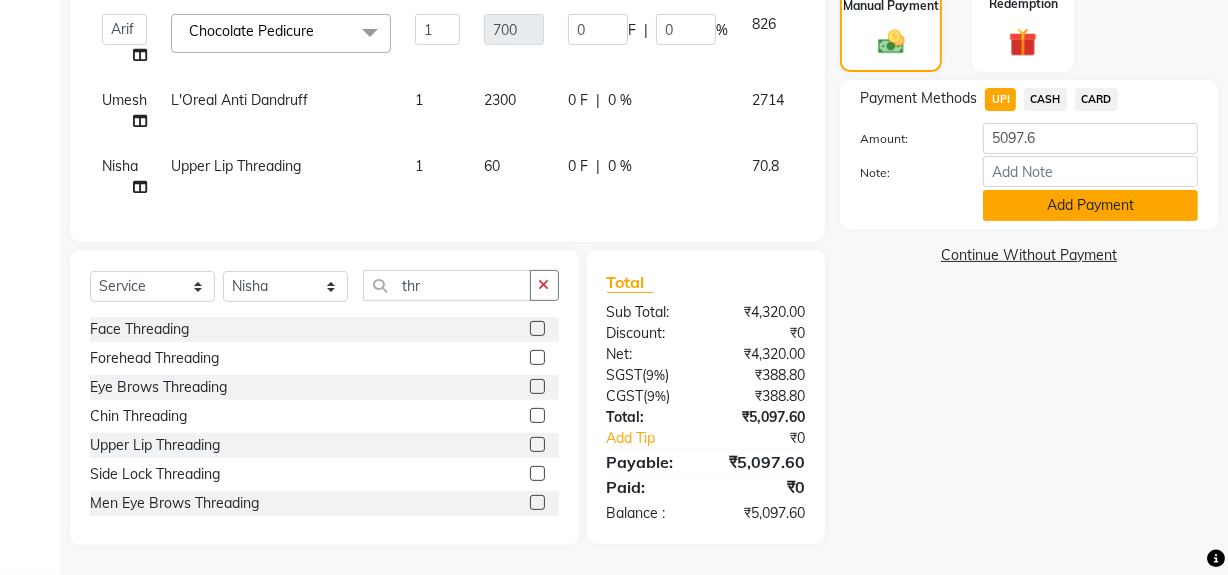 click on "Add Payment" 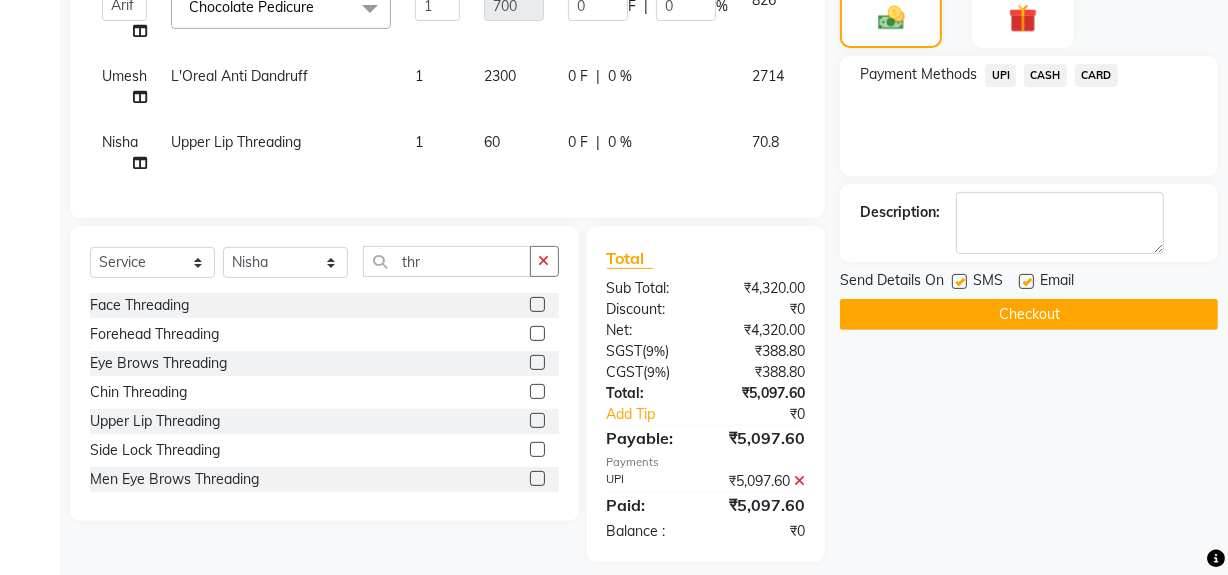 scroll, scrollTop: 567, scrollLeft: 0, axis: vertical 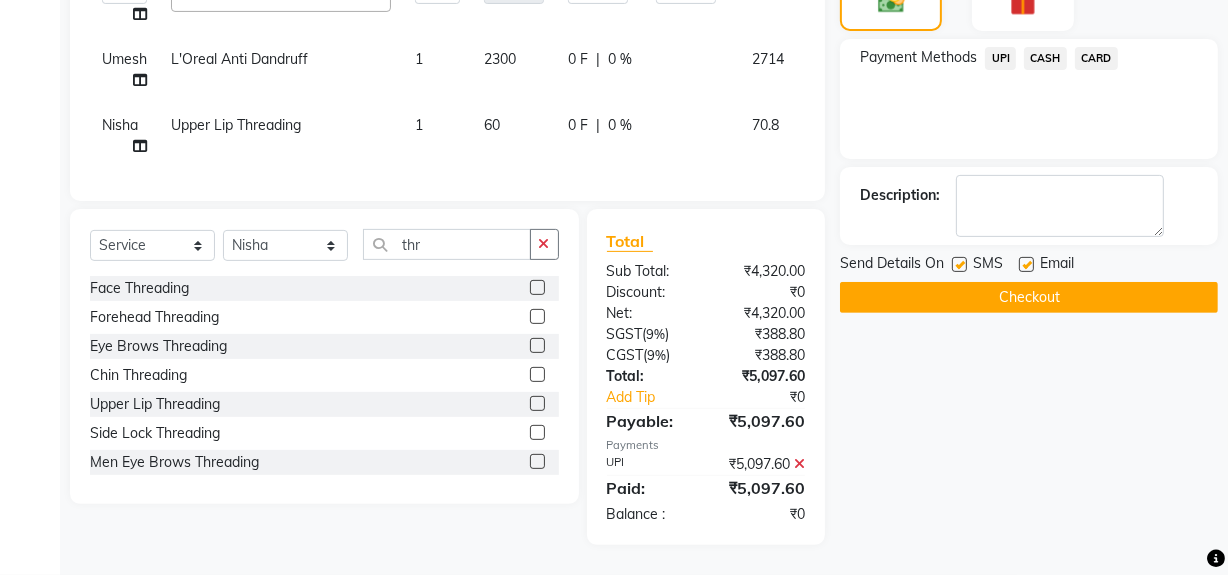 click on "Checkout" 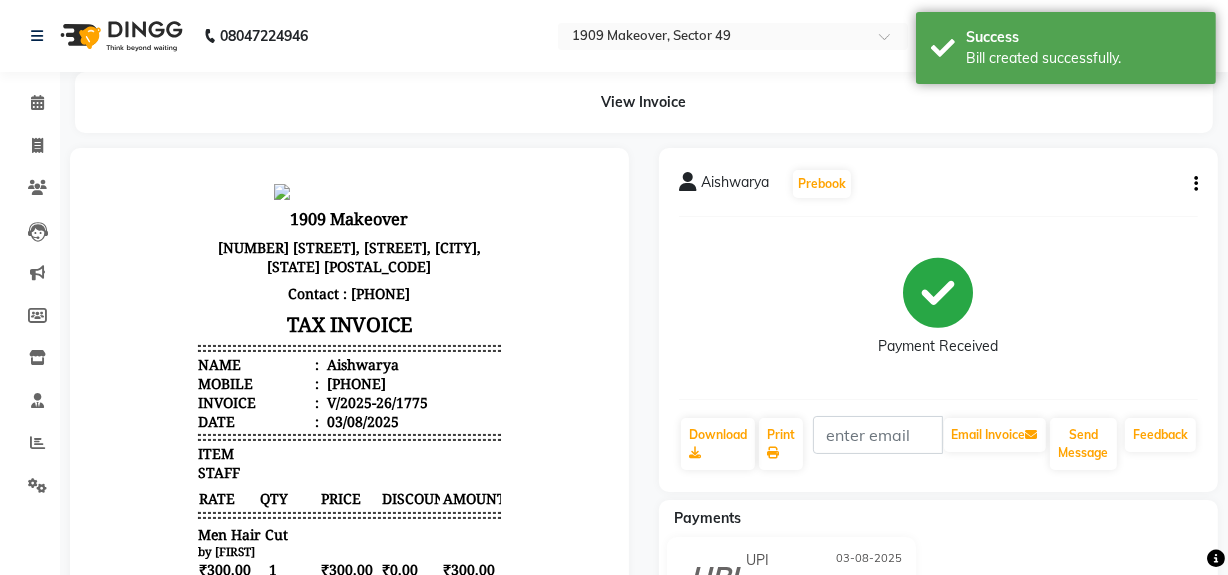 scroll, scrollTop: 0, scrollLeft: 0, axis: both 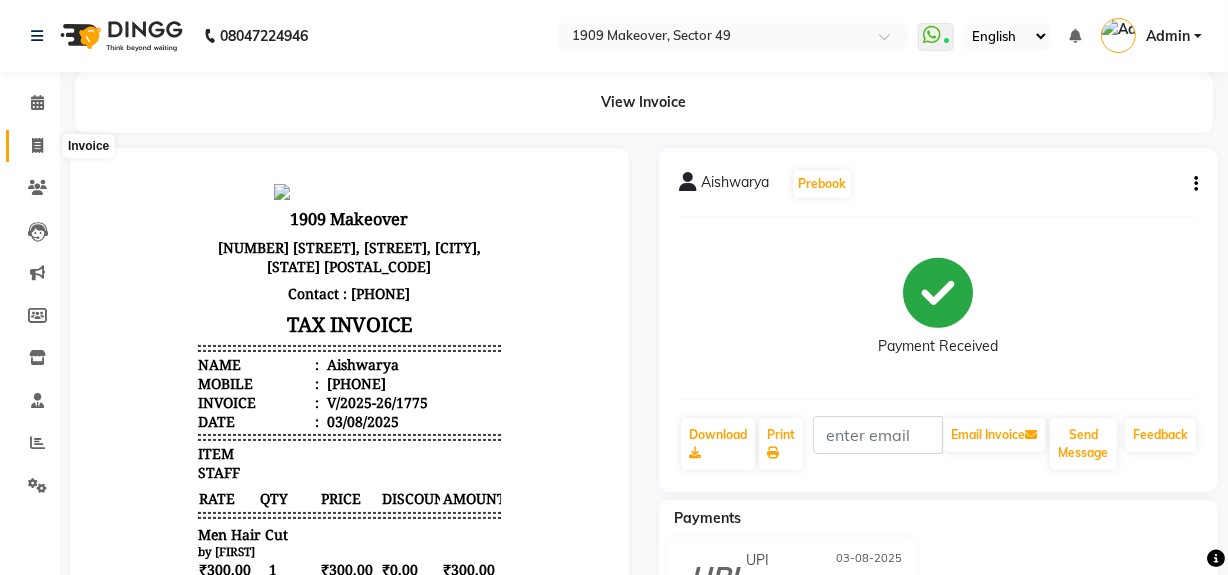 drag, startPoint x: 28, startPoint y: 144, endPoint x: 40, endPoint y: 152, distance: 14.422205 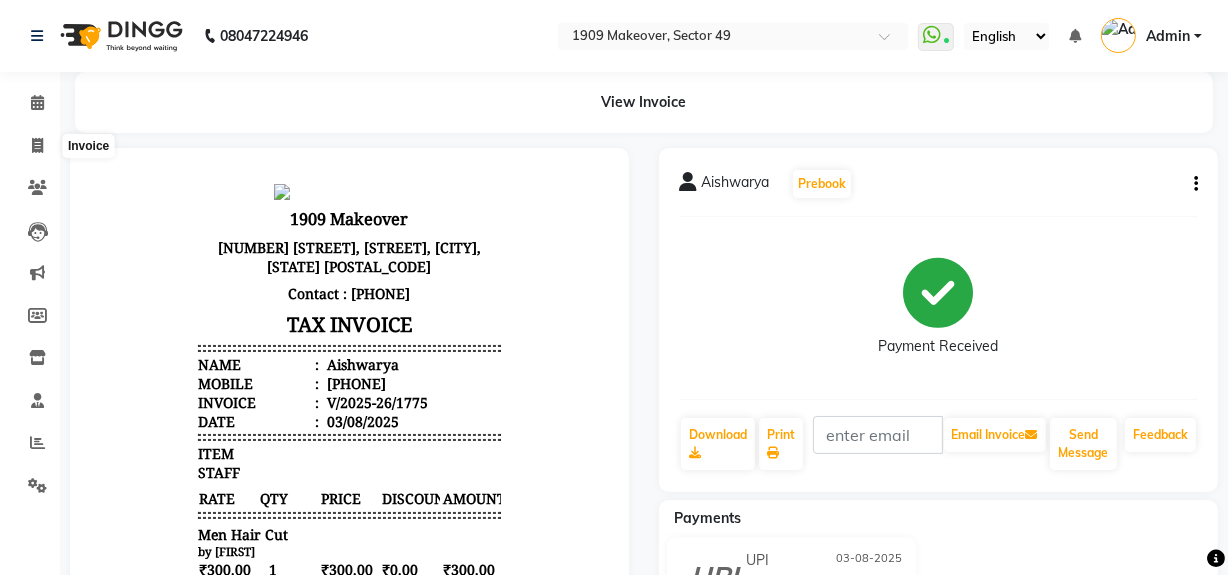 select on "service" 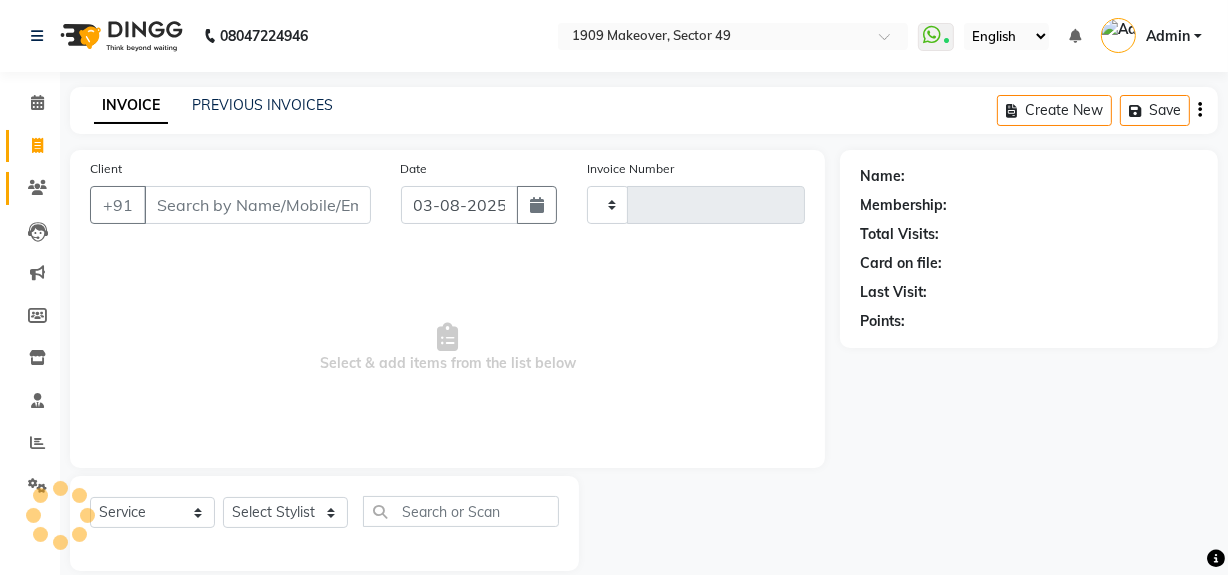 scroll, scrollTop: 26, scrollLeft: 0, axis: vertical 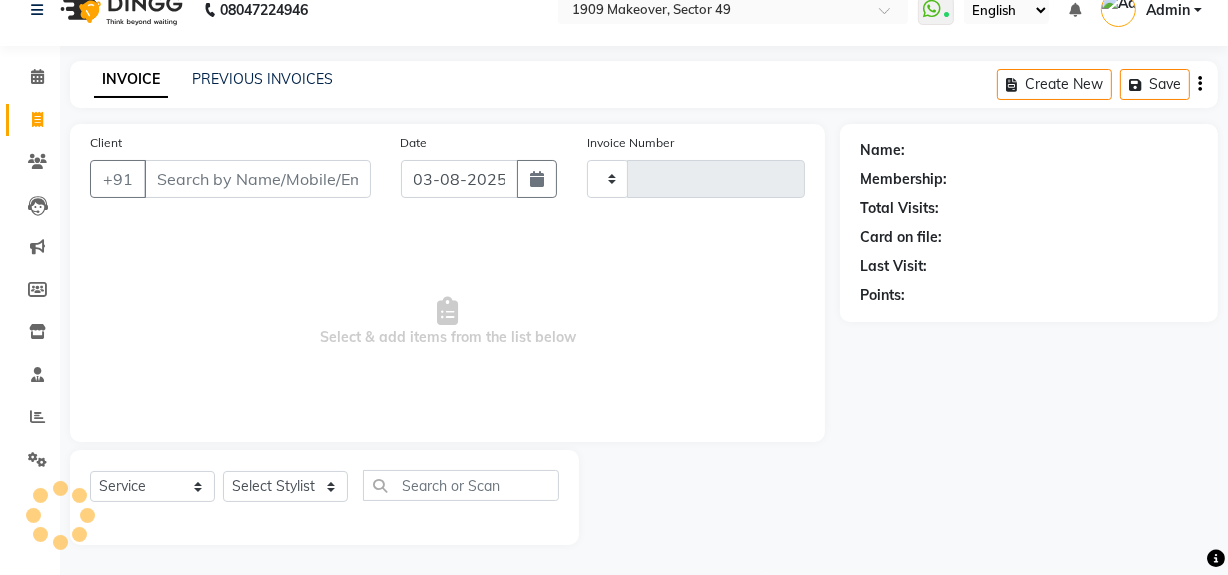 type on "1776" 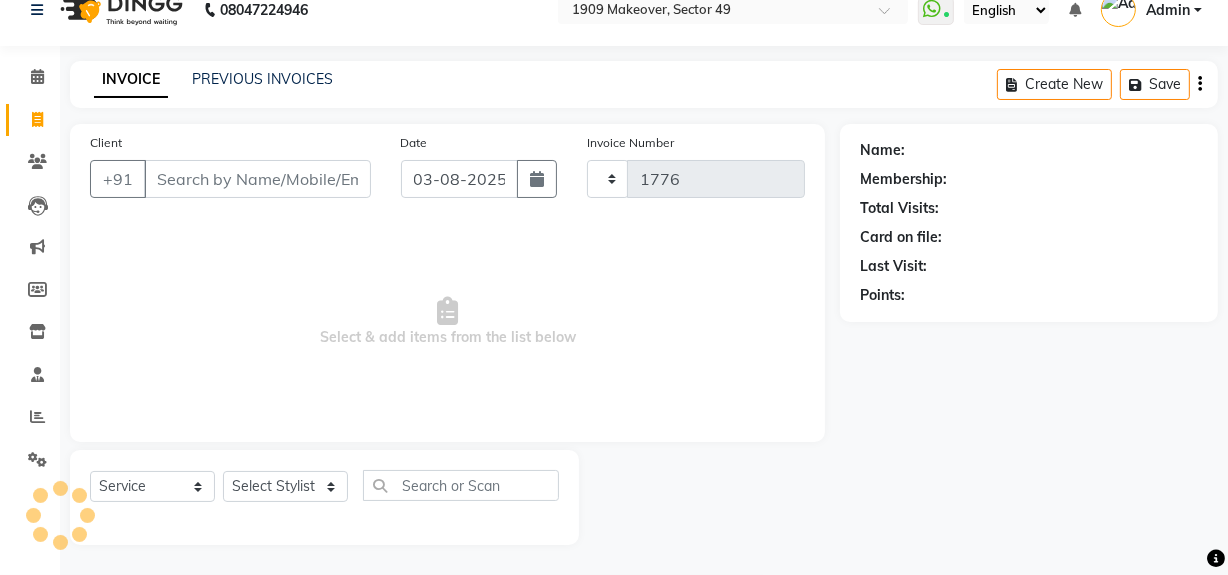 select on "6923" 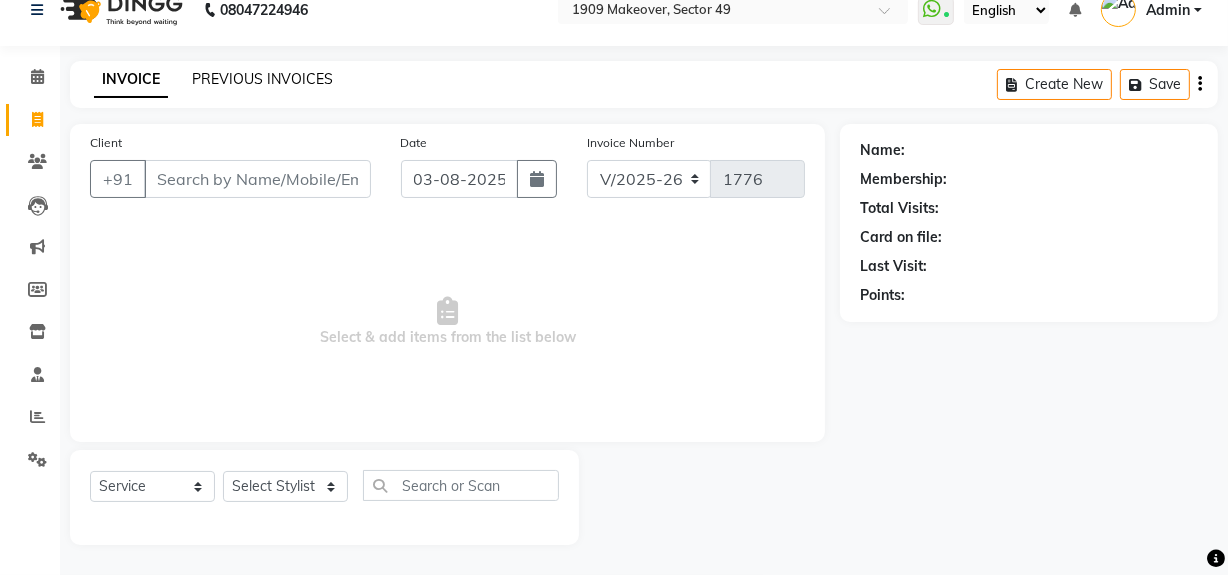 click on "PREVIOUS INVOICES" 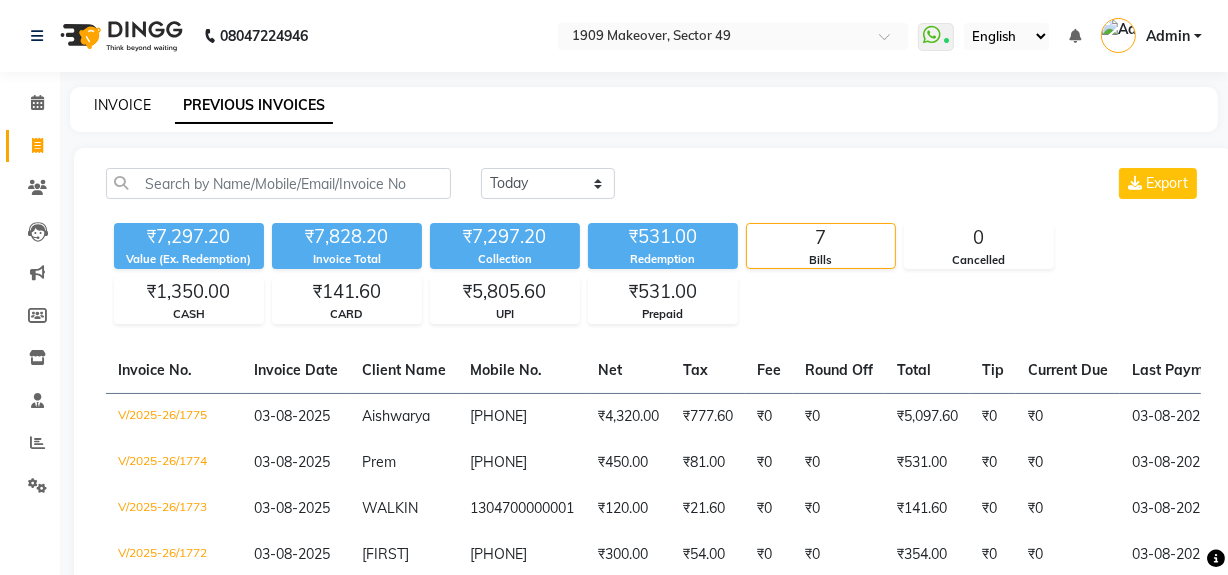click on "INVOICE" 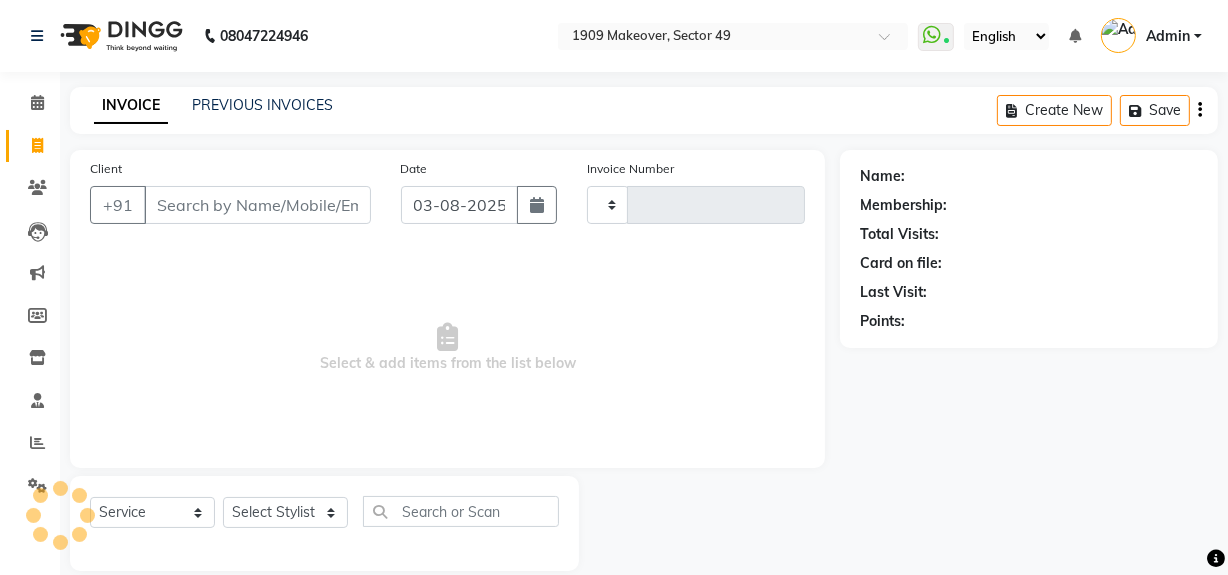scroll, scrollTop: 26, scrollLeft: 0, axis: vertical 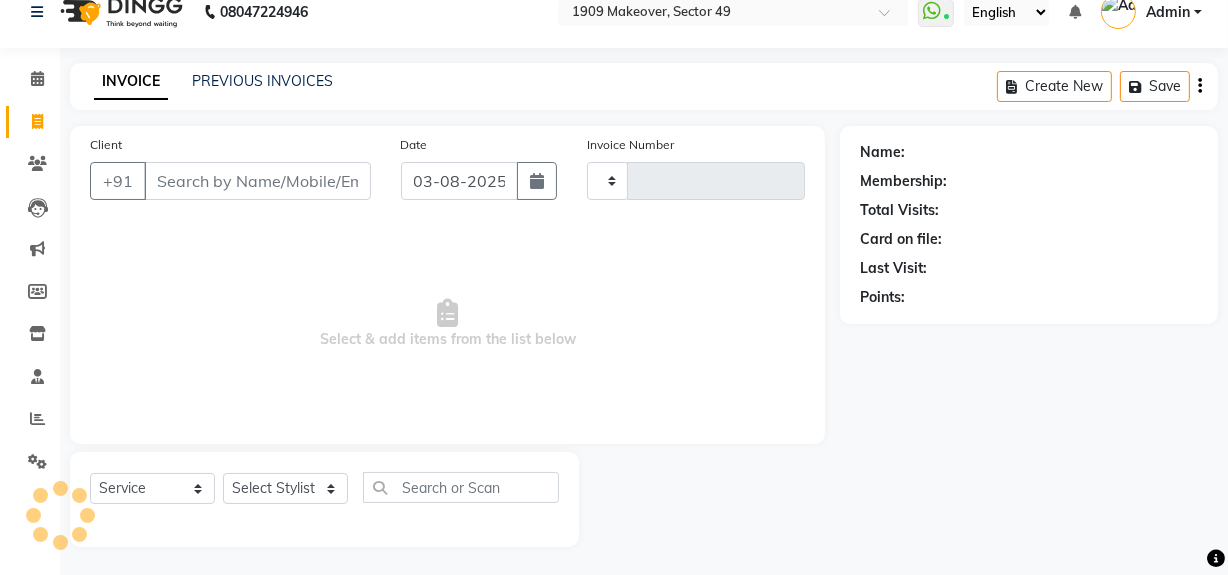 type on "1776" 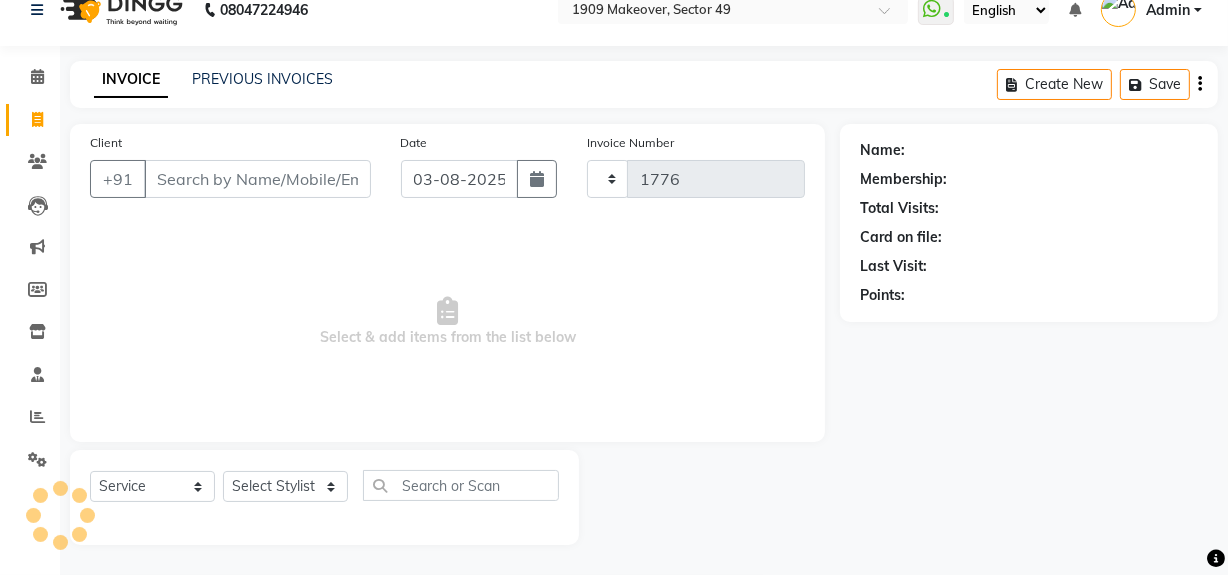 select on "6923" 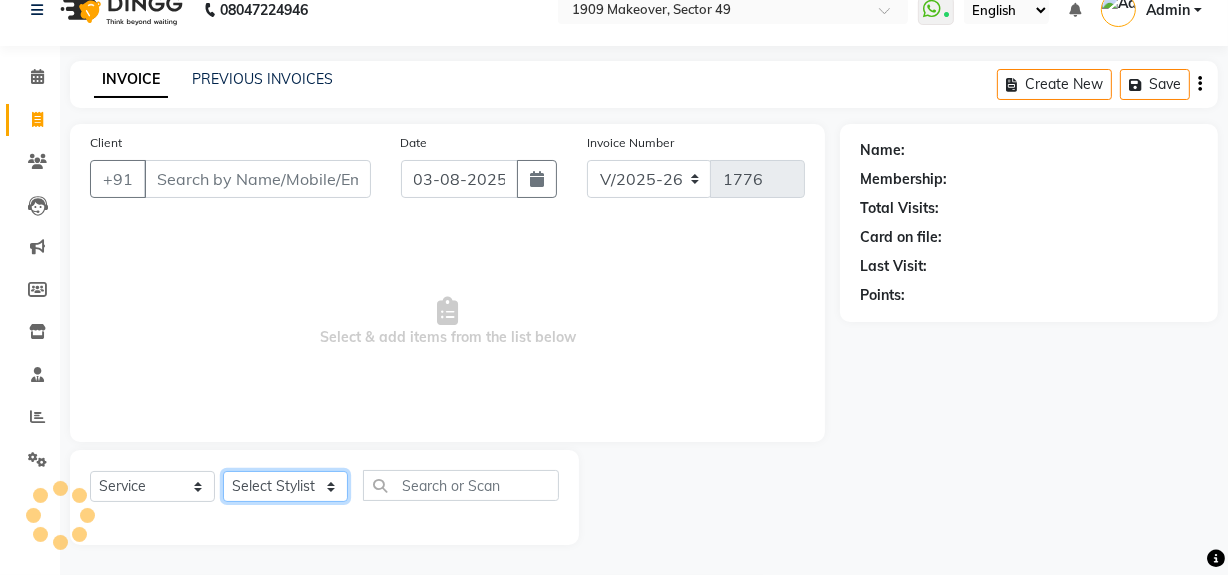 click on "Select Stylist Abdul Ahmed Arif Harun House Sale Jyoti Nisha Rehaan Ujjwal Umesh Veer vikram mehta Vishal" 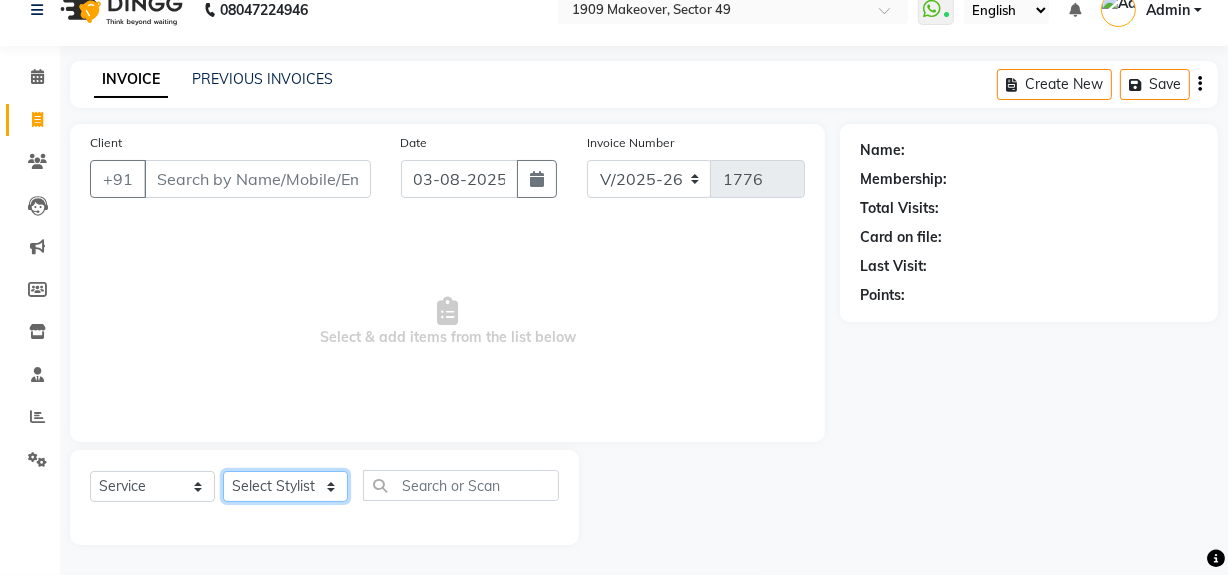 select on "57119" 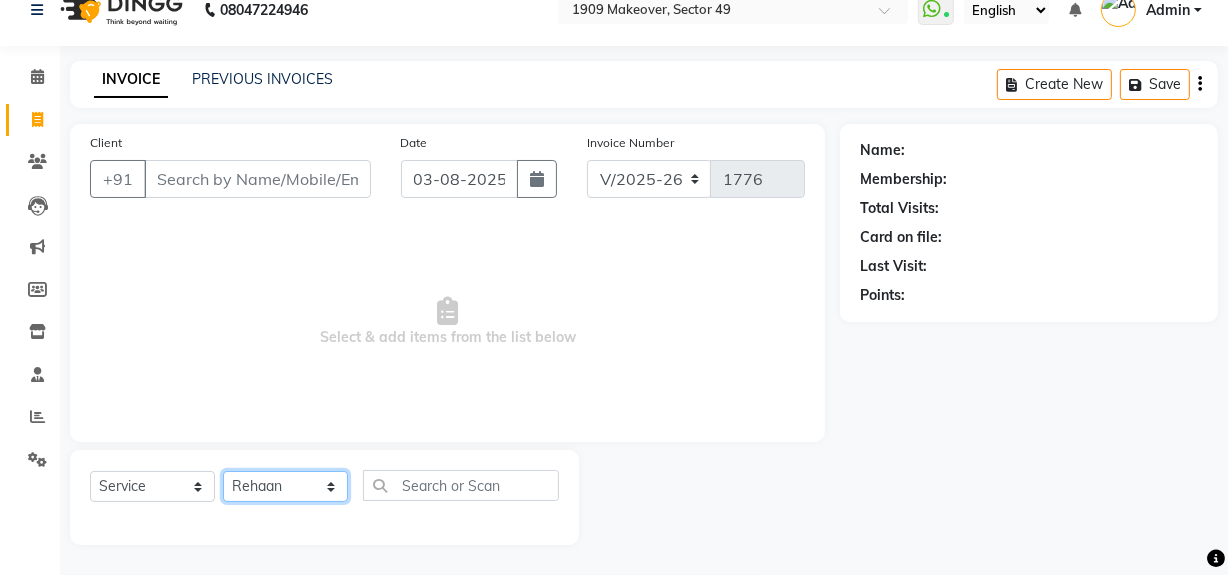 click on "Select Stylist Abdul Ahmed Arif Harun House Sale Jyoti Nisha Rehaan Ujjwal Umesh Veer vikram mehta Vishal" 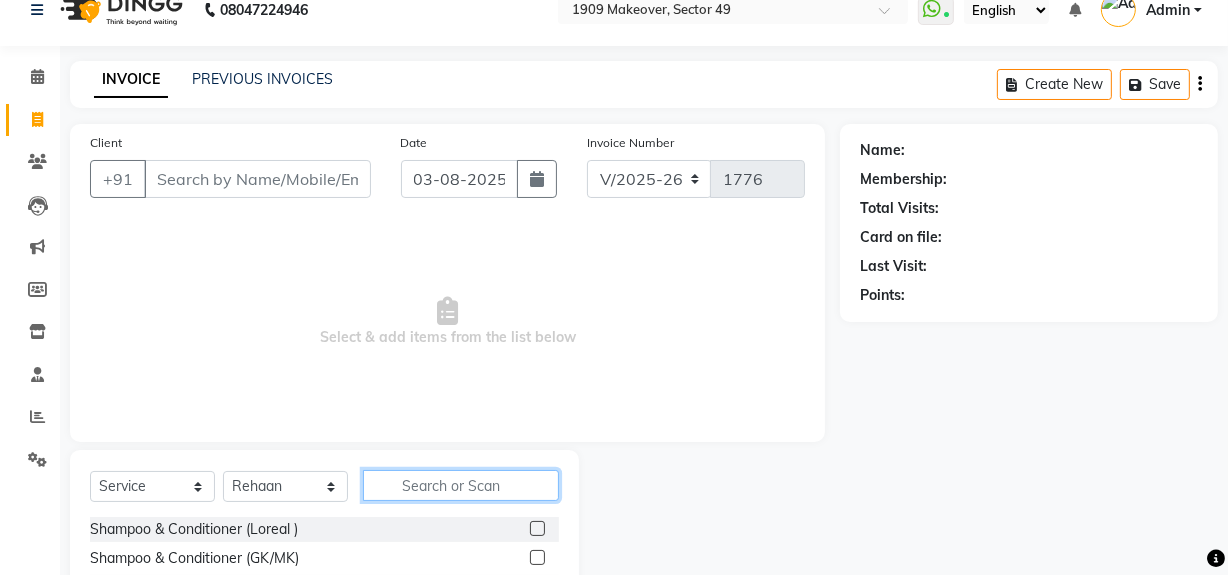 click 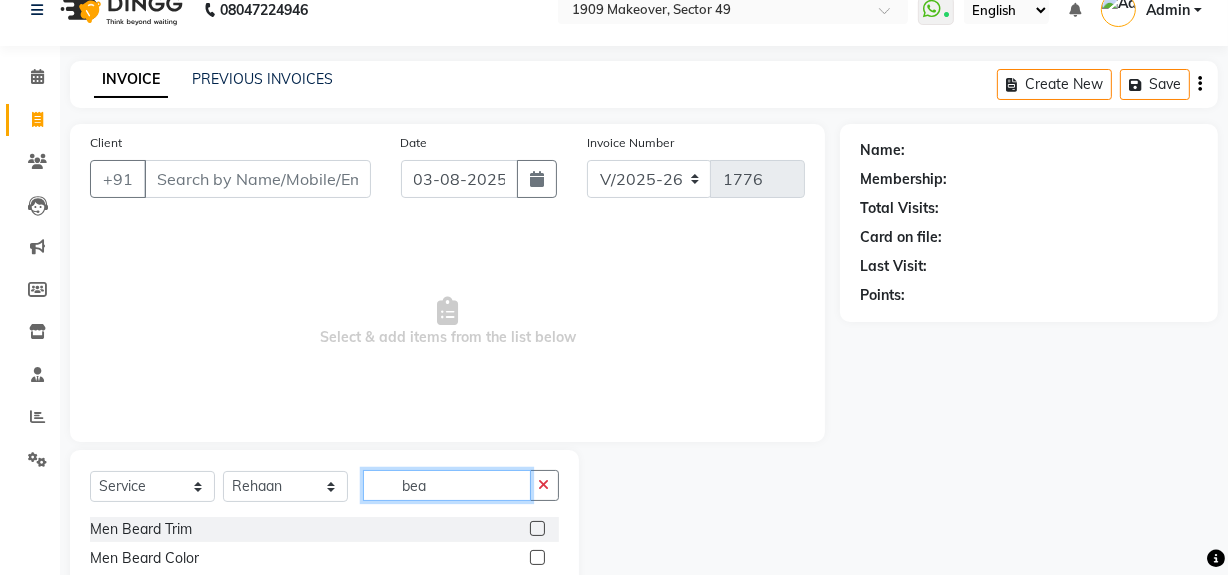 type on "bea" 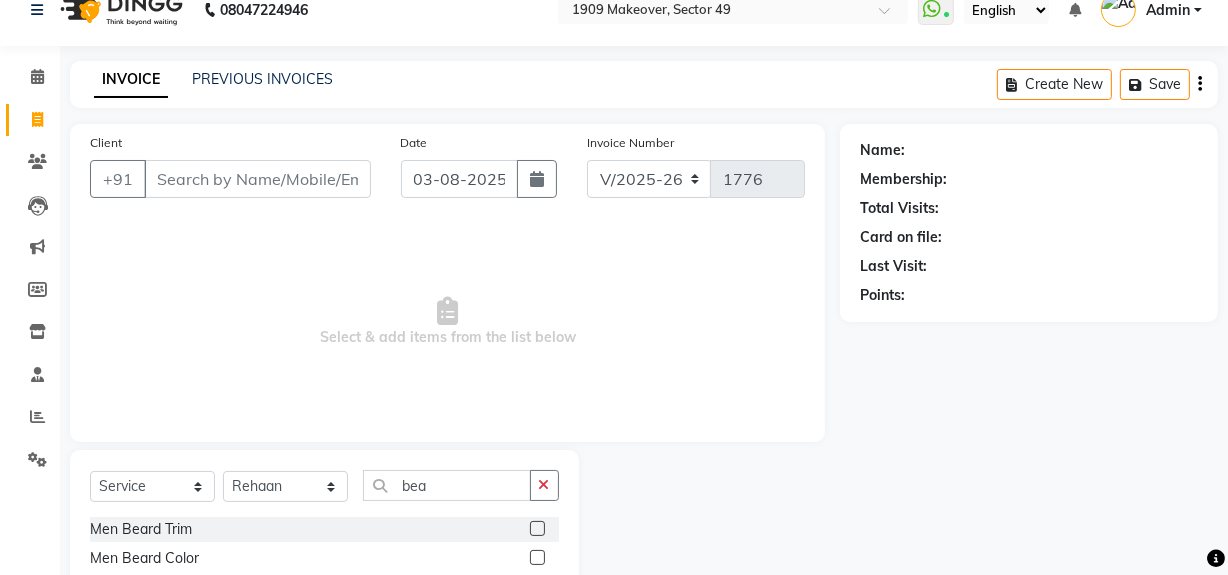 click 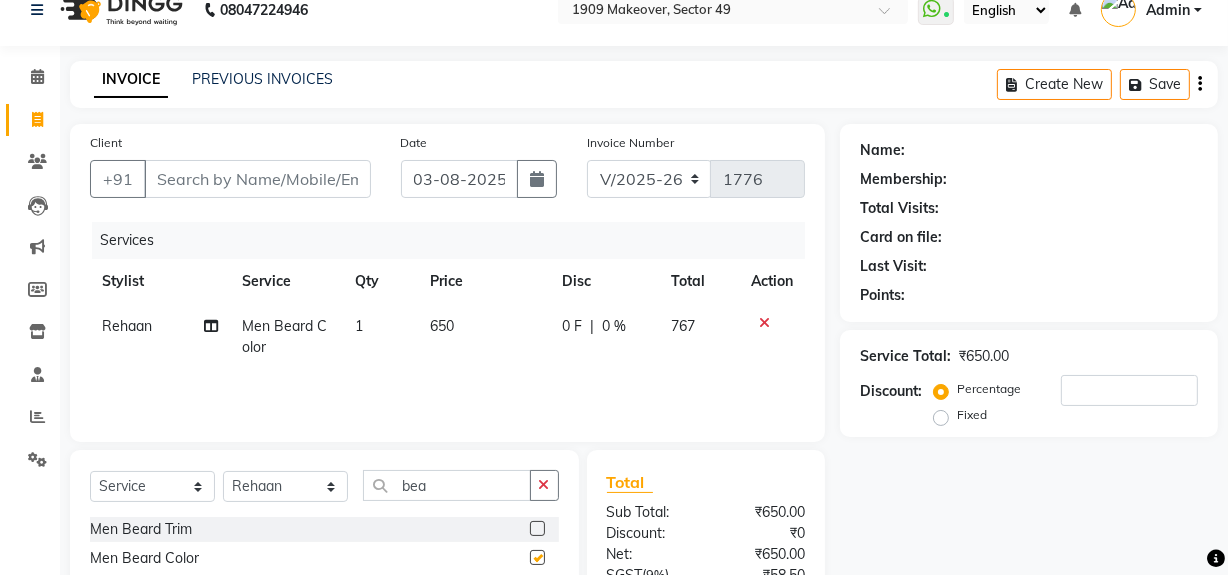 checkbox on "false" 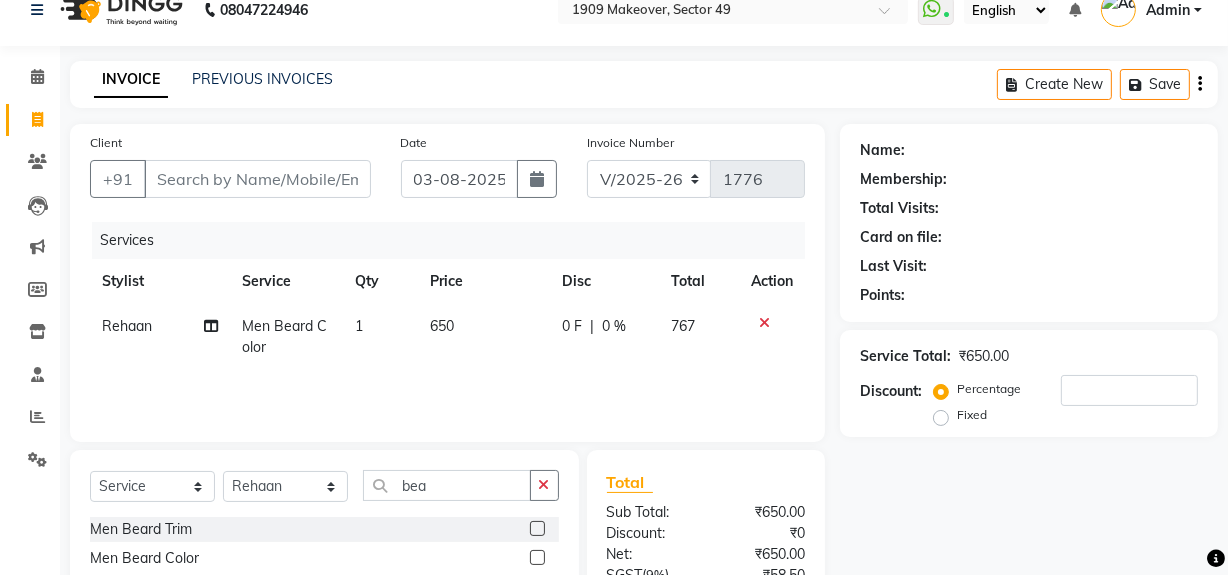 click 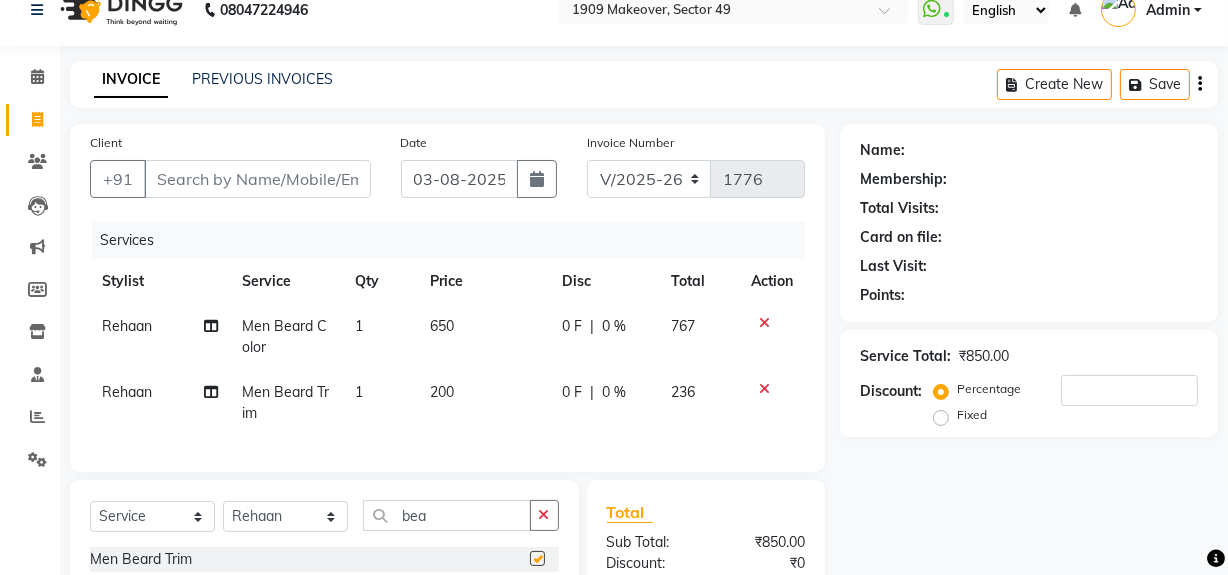 checkbox on "false" 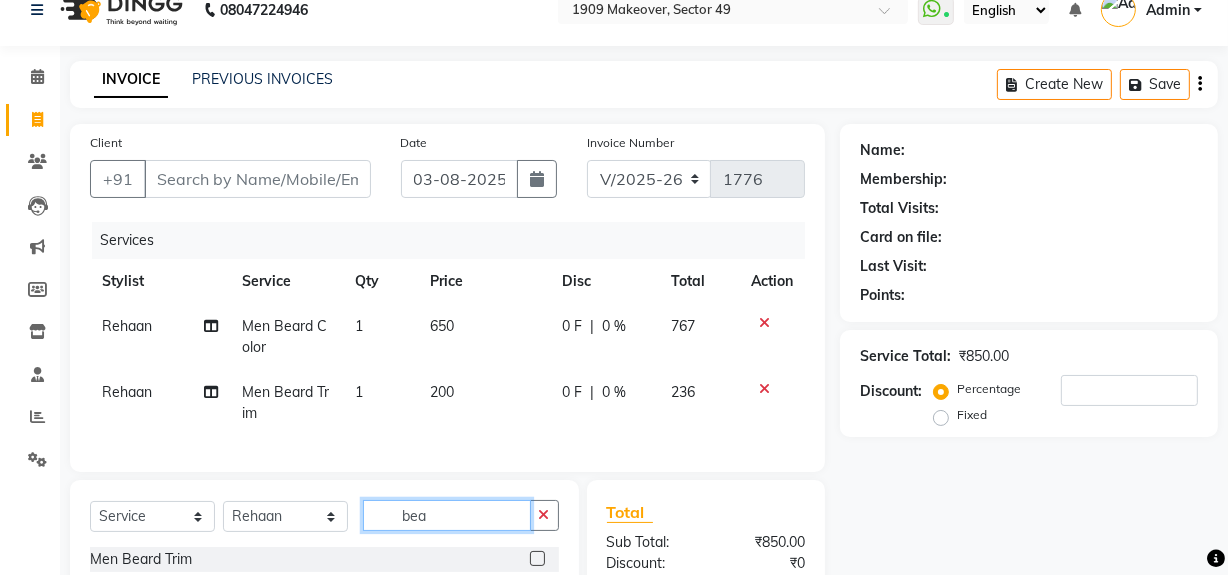 click on "bea" 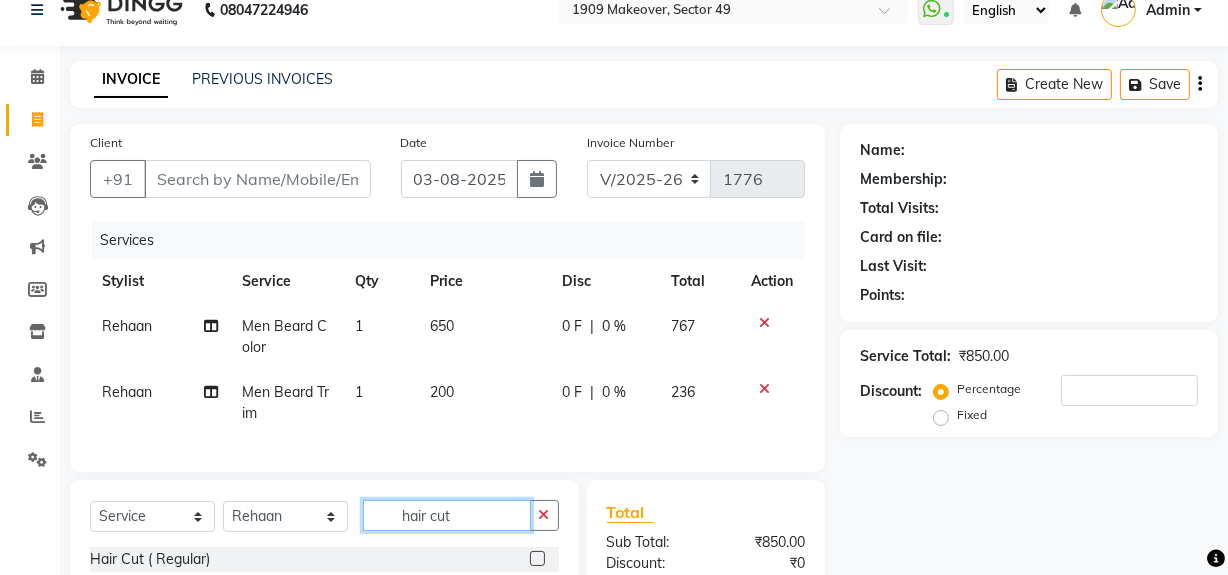 scroll, scrollTop: 269, scrollLeft: 0, axis: vertical 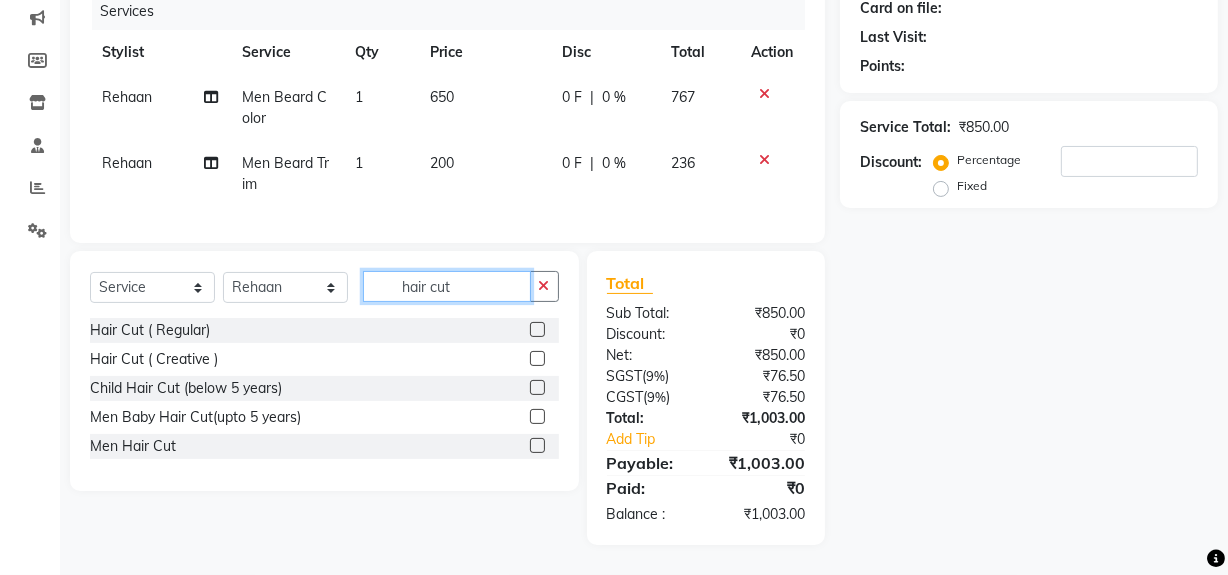type on "hair cut" 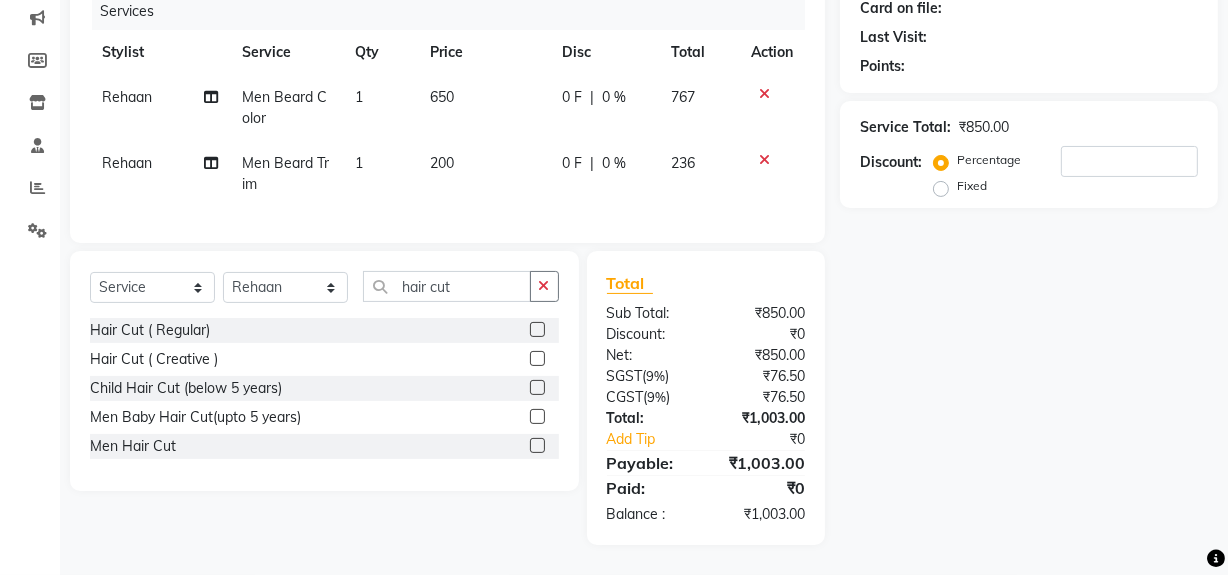 click 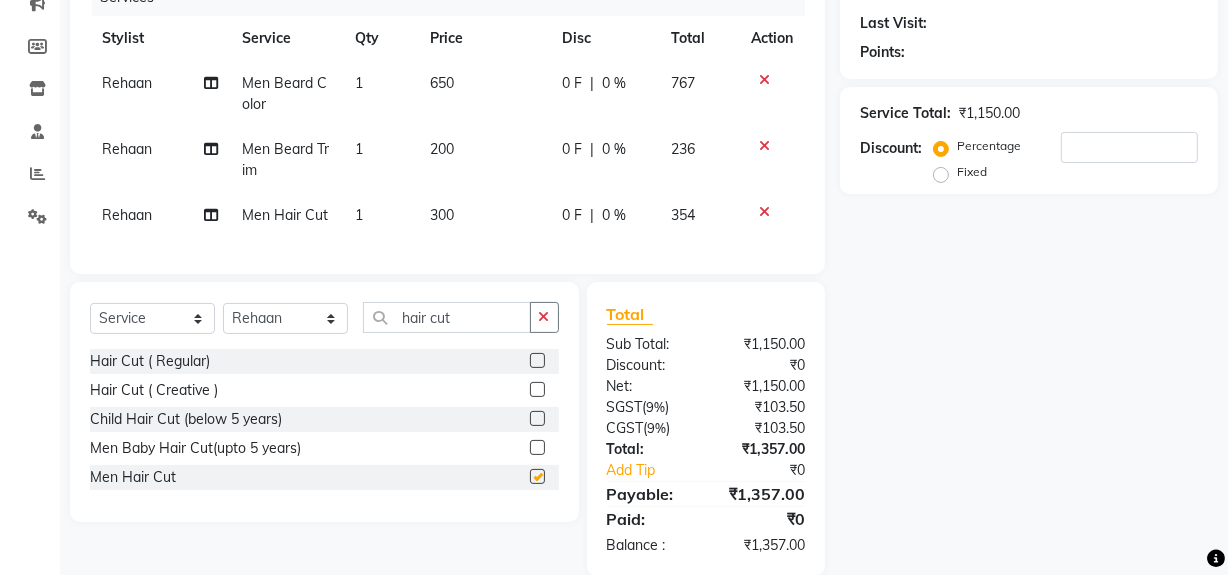 checkbox on "false" 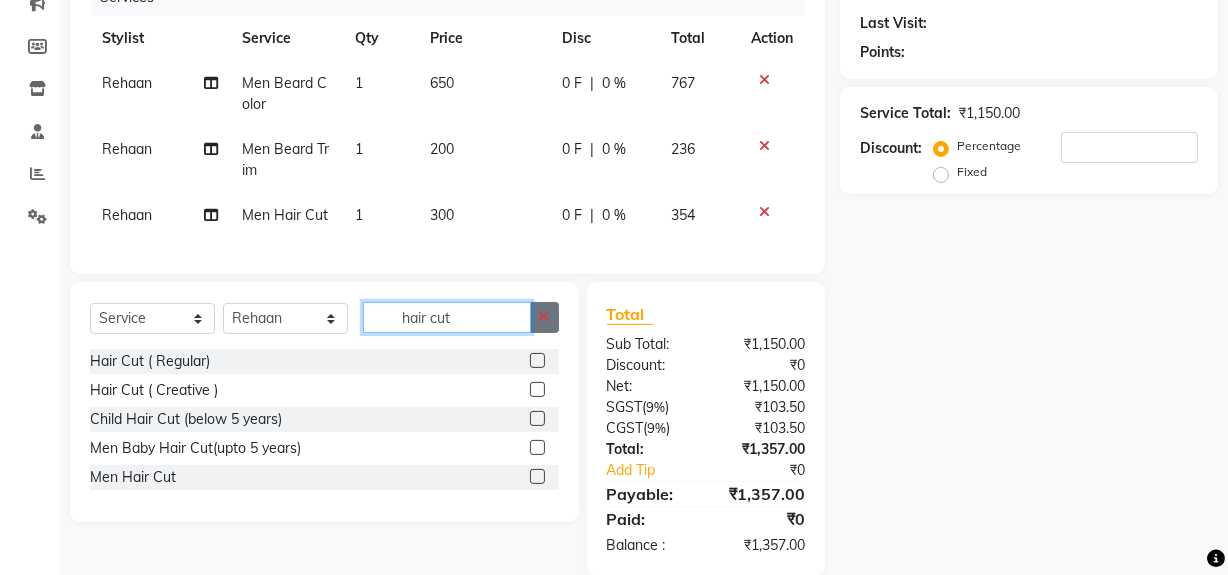 drag, startPoint x: 401, startPoint y: 321, endPoint x: 556, endPoint y: 326, distance: 155.08063 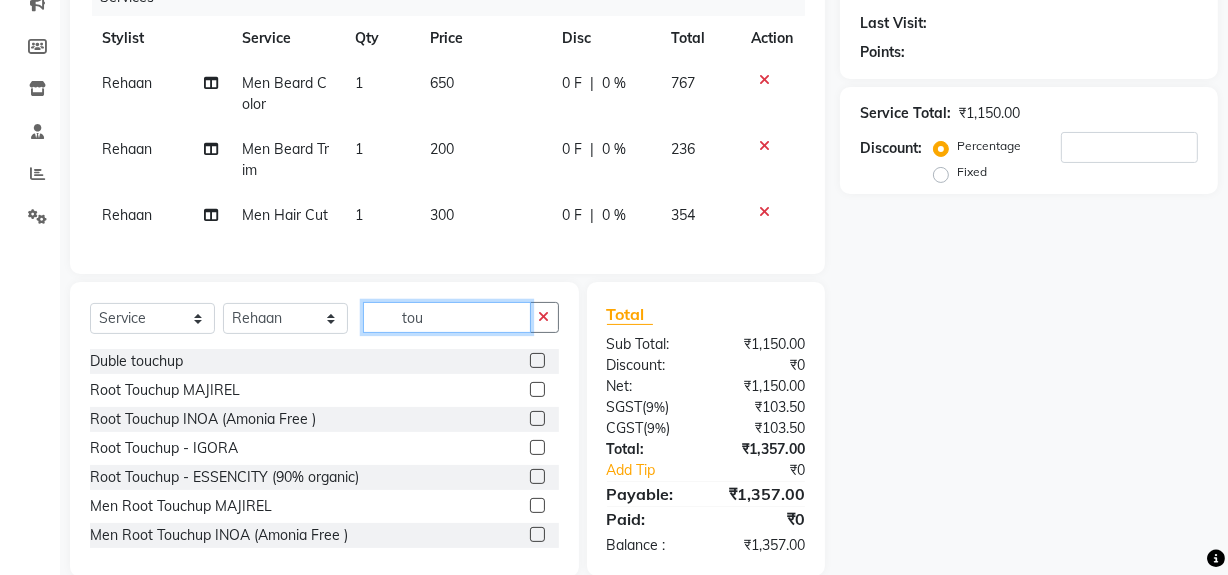 type on "tou" 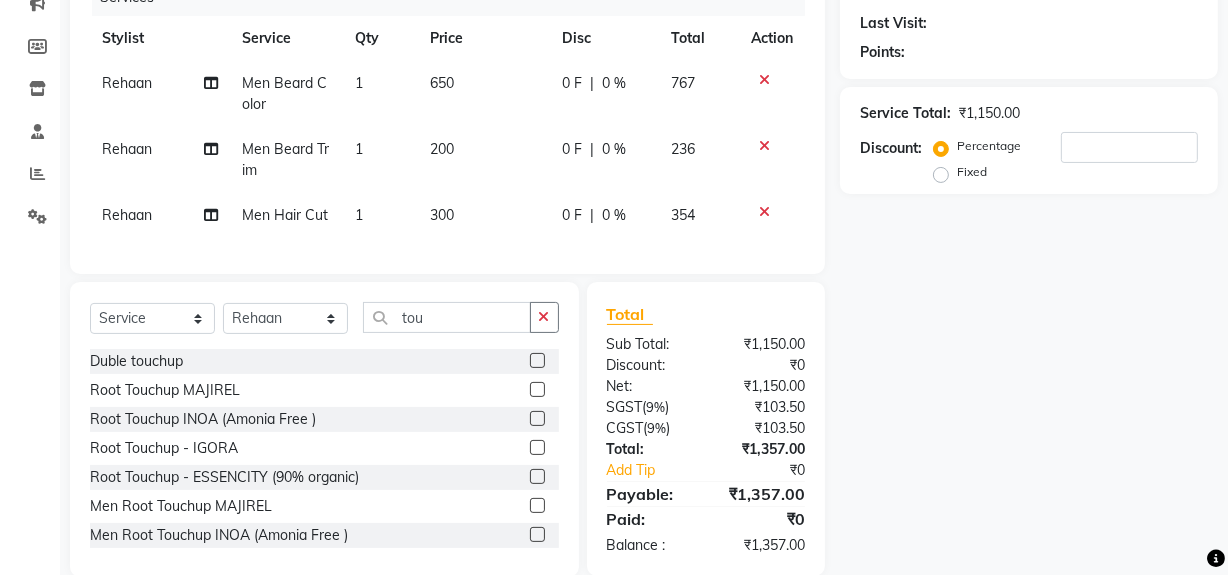 click 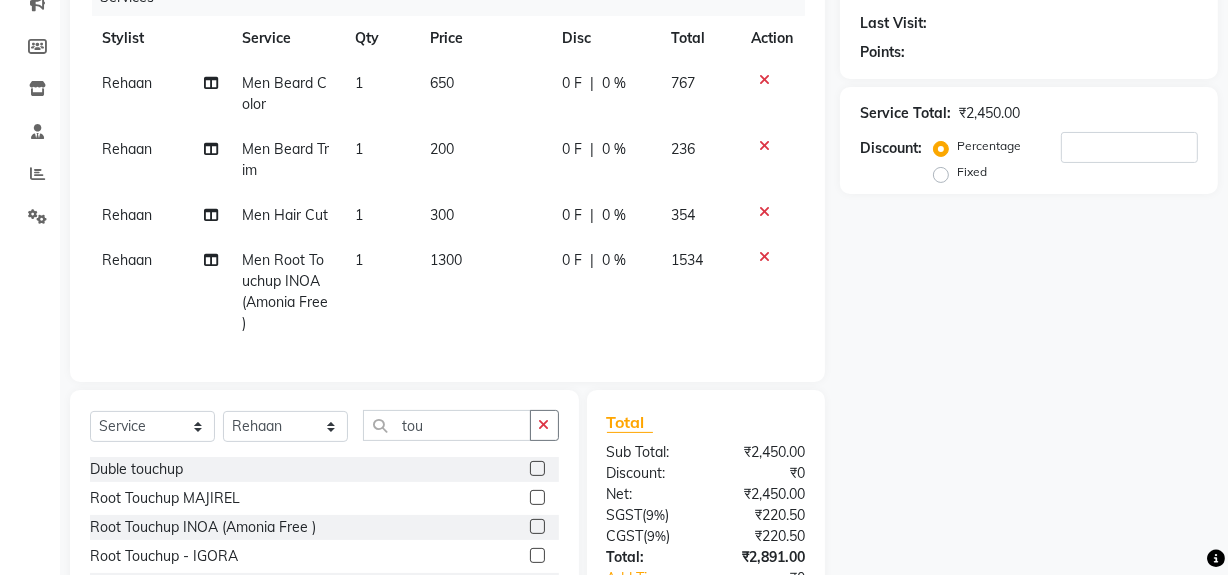 checkbox on "false" 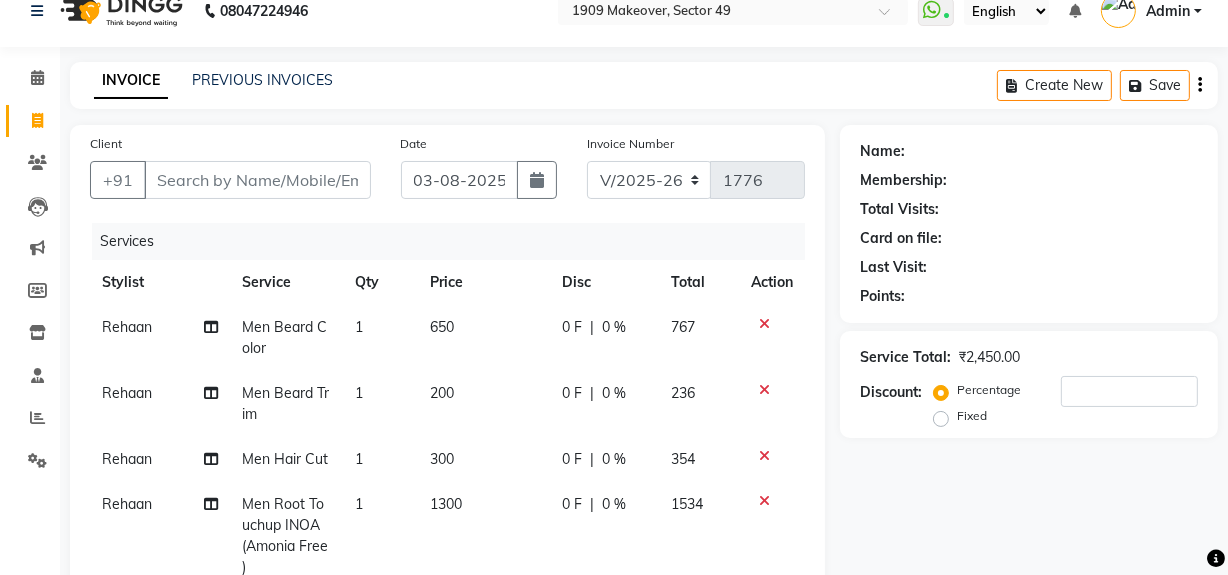 scroll, scrollTop: 13, scrollLeft: 0, axis: vertical 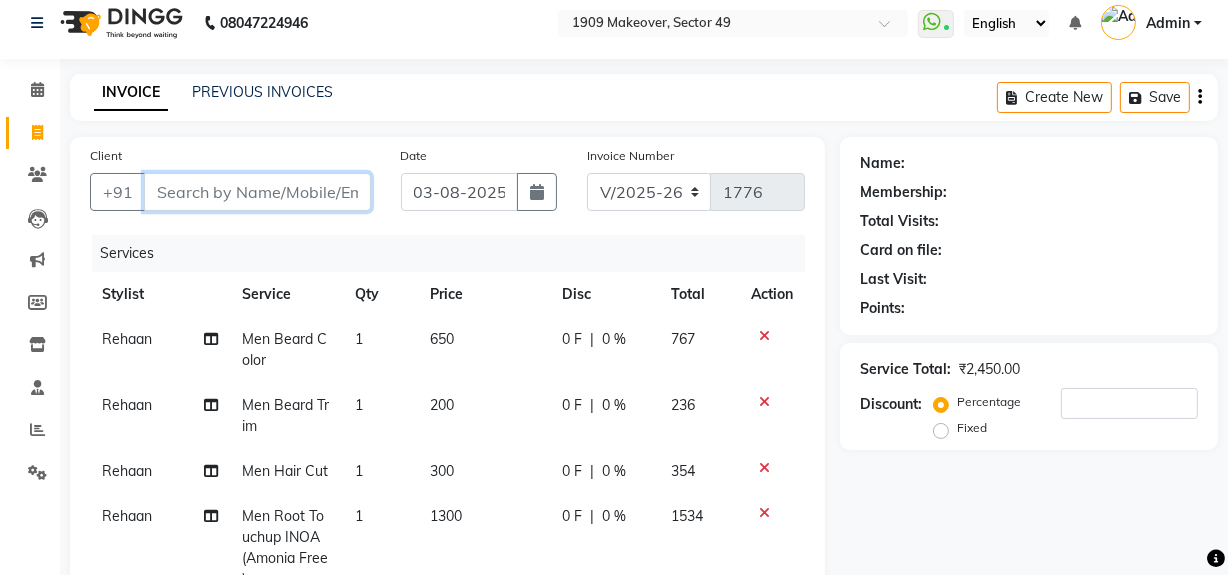 click on "Client" at bounding box center [257, 192] 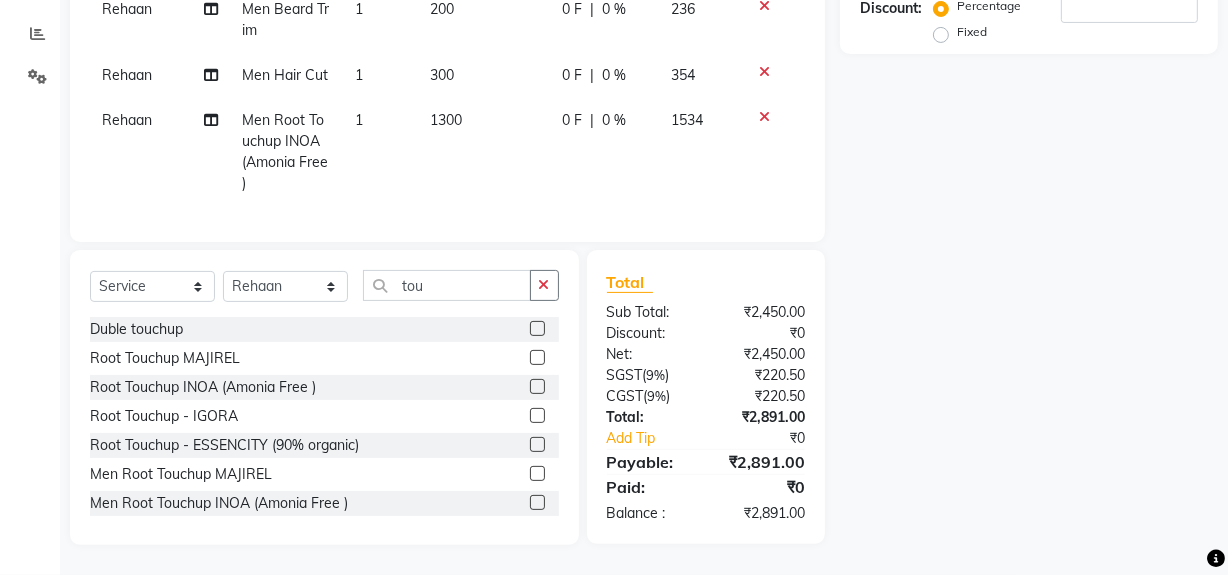scroll, scrollTop: 422, scrollLeft: 0, axis: vertical 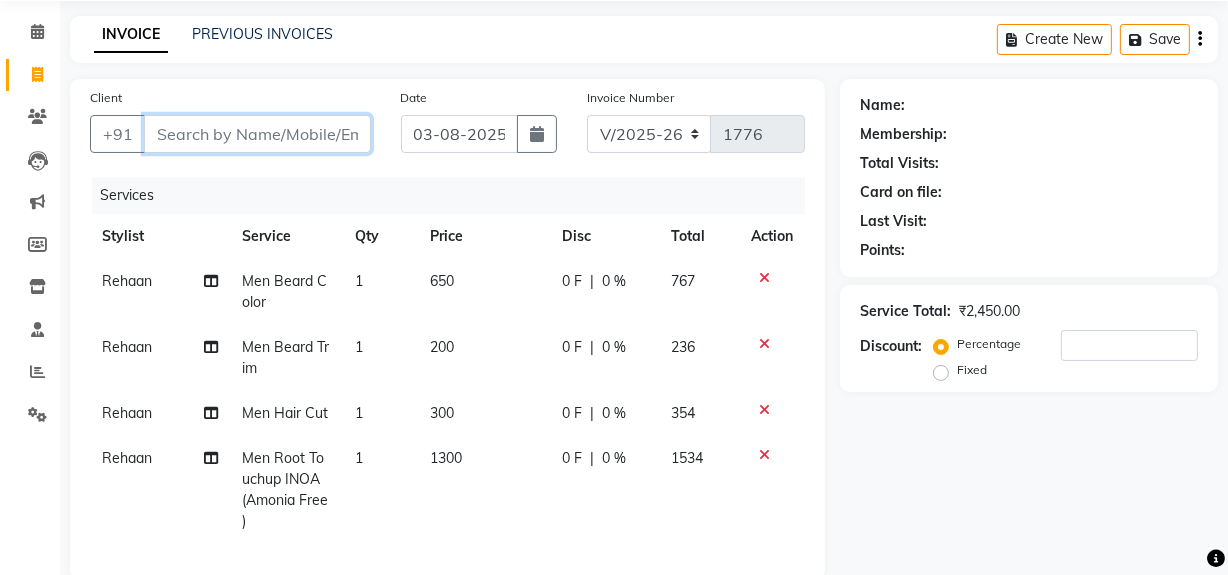 type on "9" 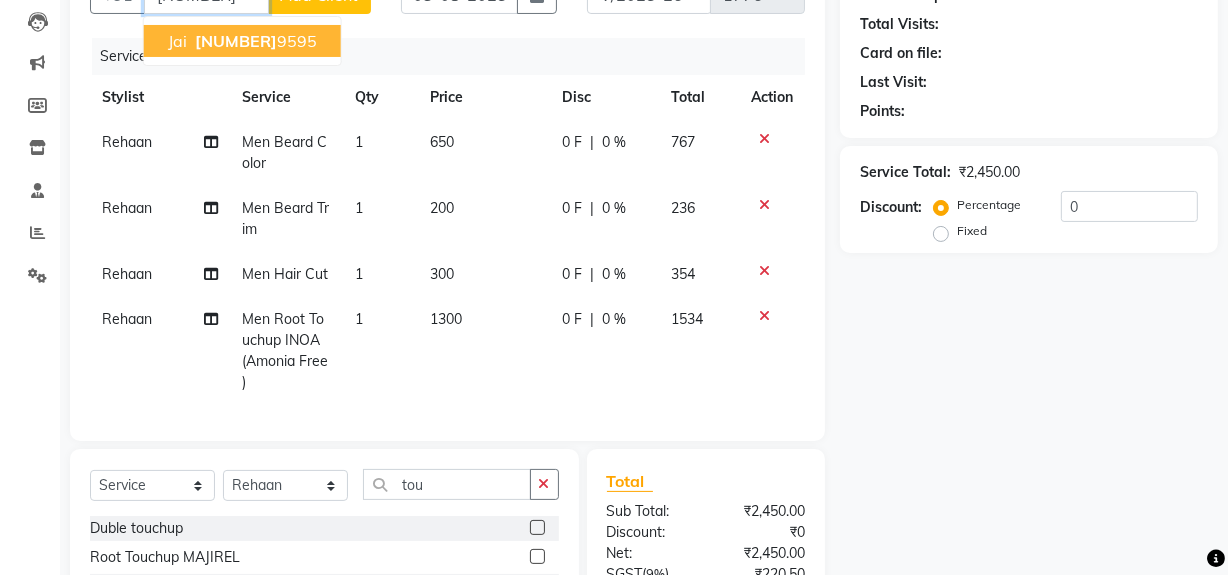 scroll, scrollTop: 422, scrollLeft: 0, axis: vertical 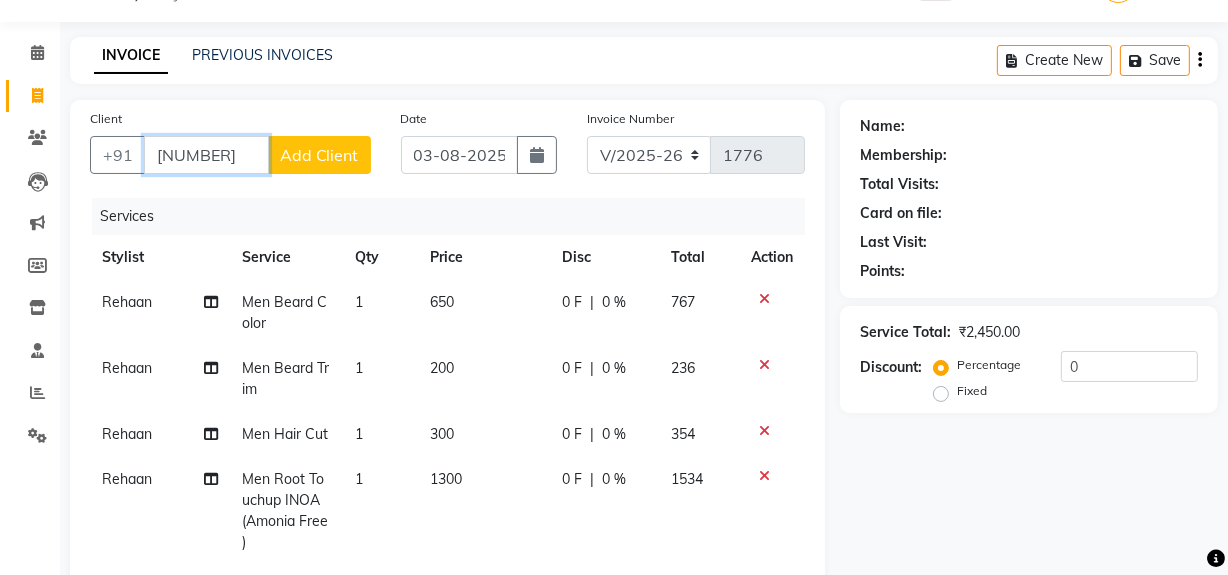click on "[NUMBER]" at bounding box center [206, 155] 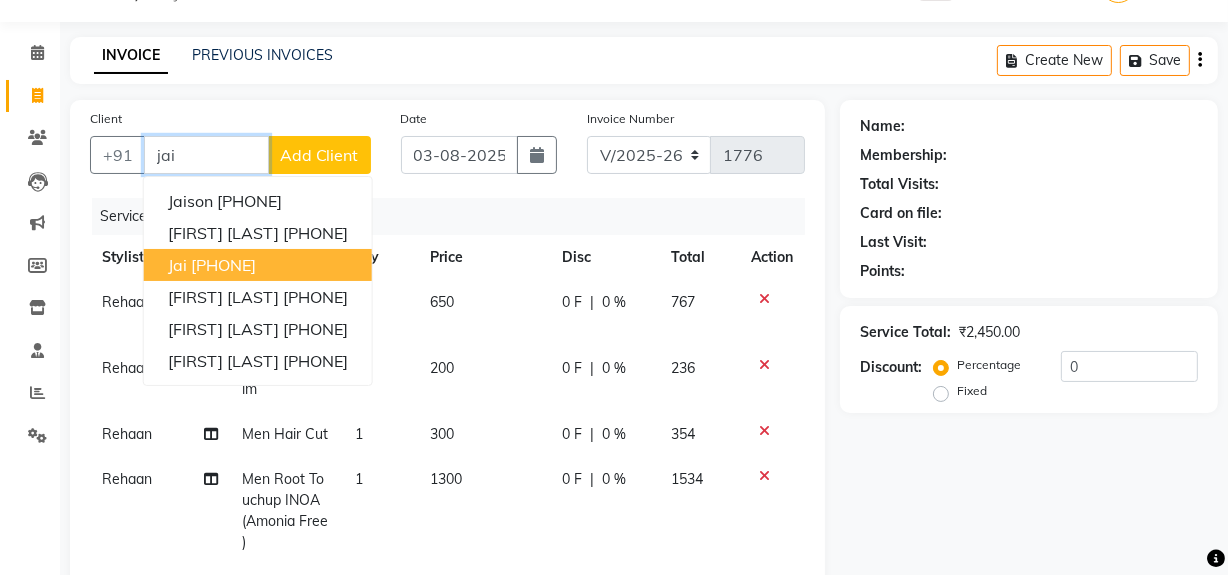 click on "[PHONE]" at bounding box center [223, 265] 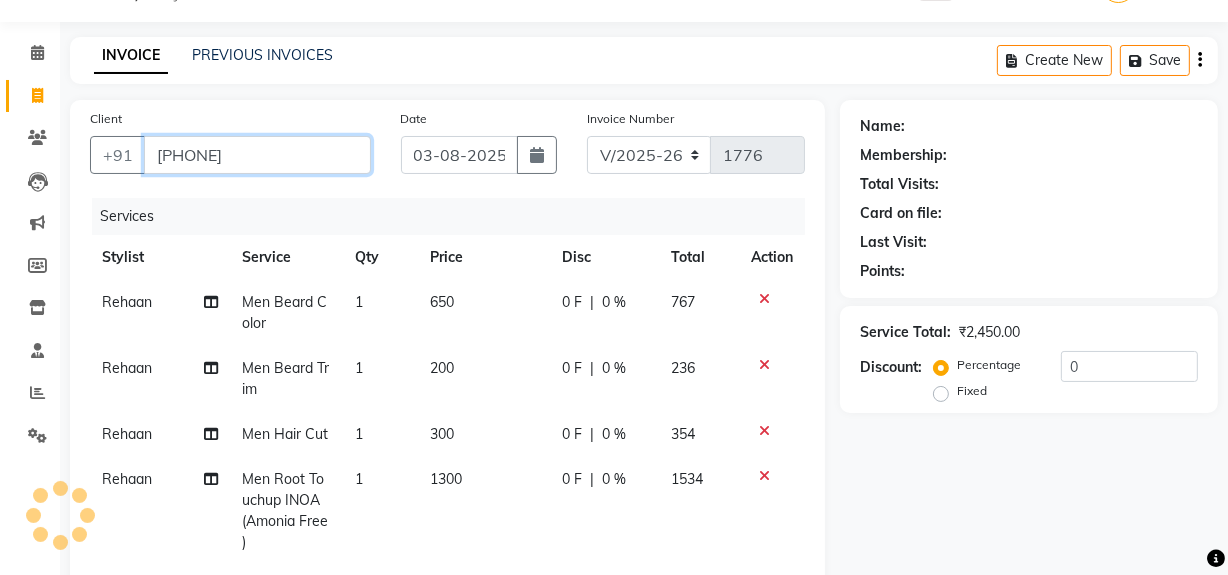 type on "[PHONE]" 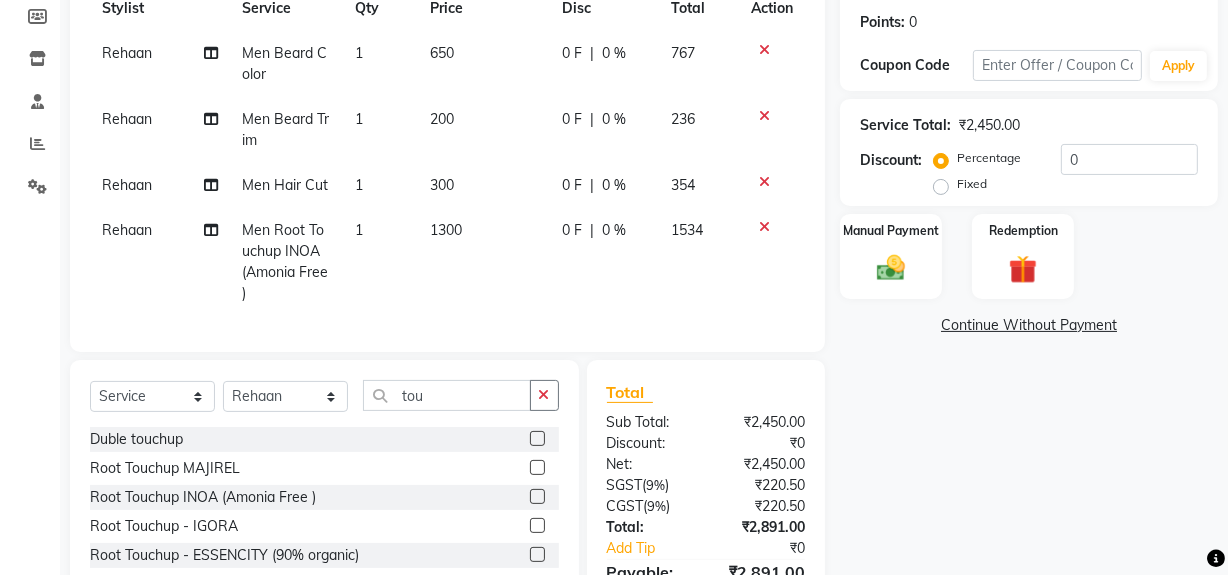 scroll, scrollTop: 422, scrollLeft: 0, axis: vertical 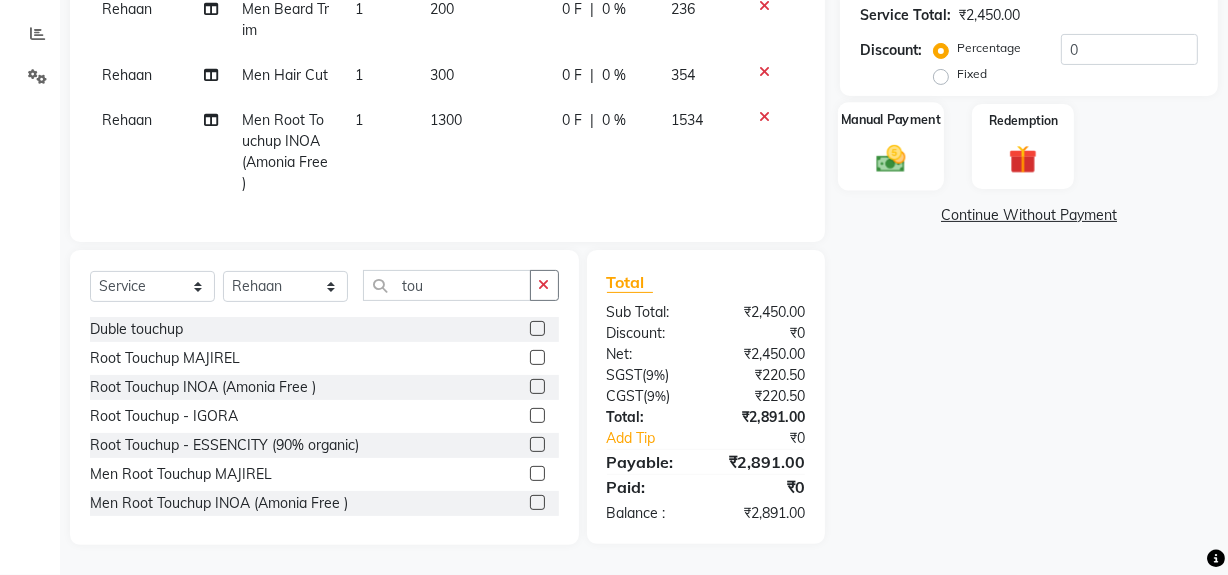 click on "Manual Payment" 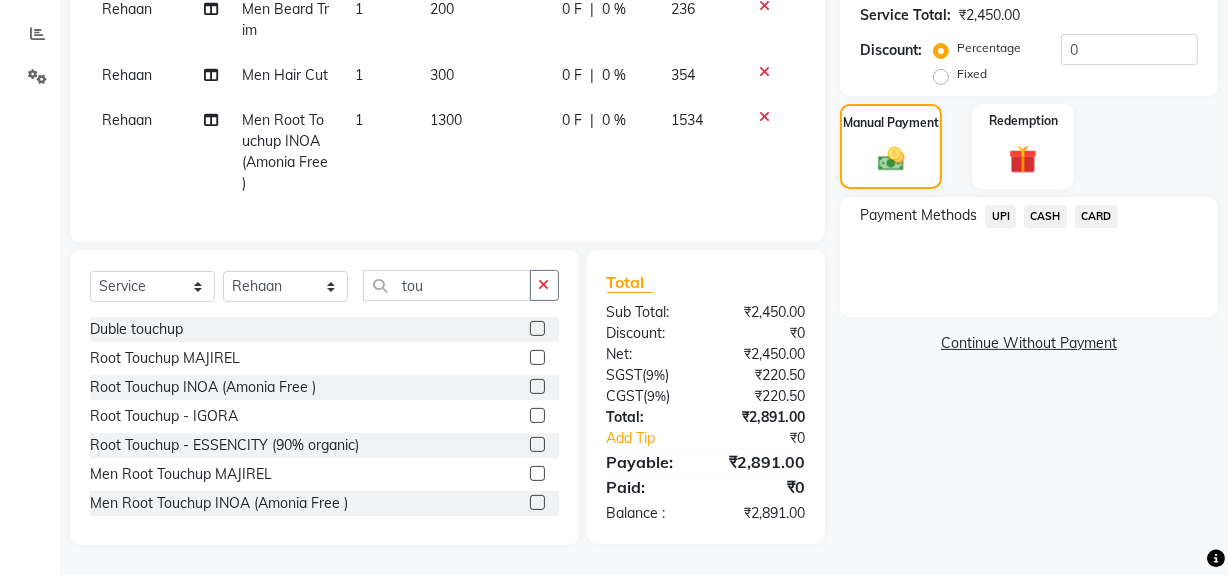 click on "UPI" 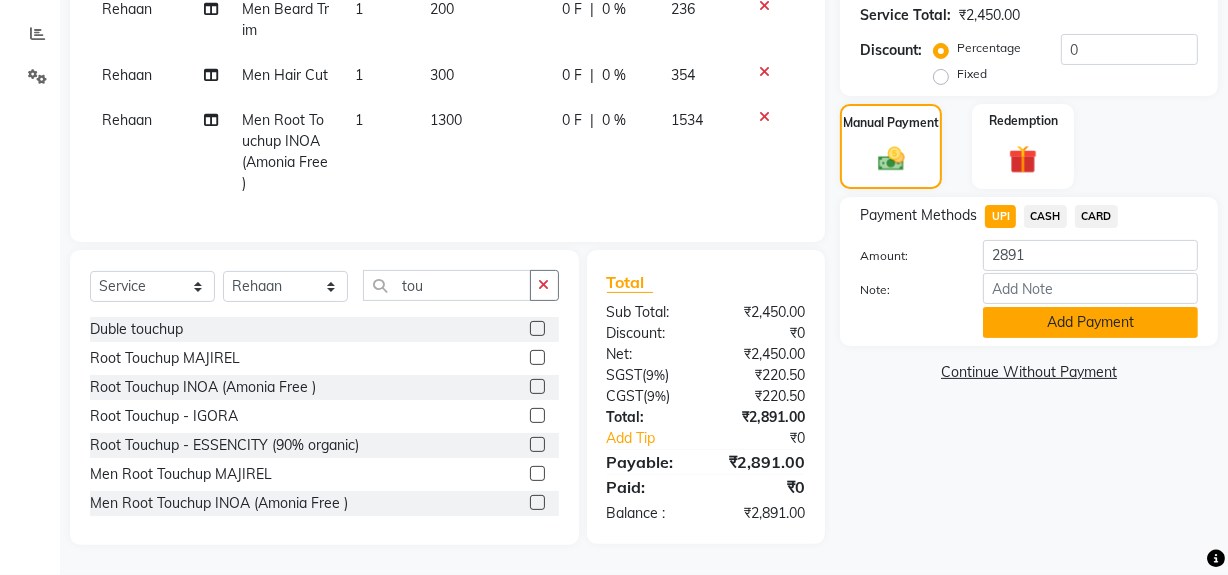 click on "Add Payment" 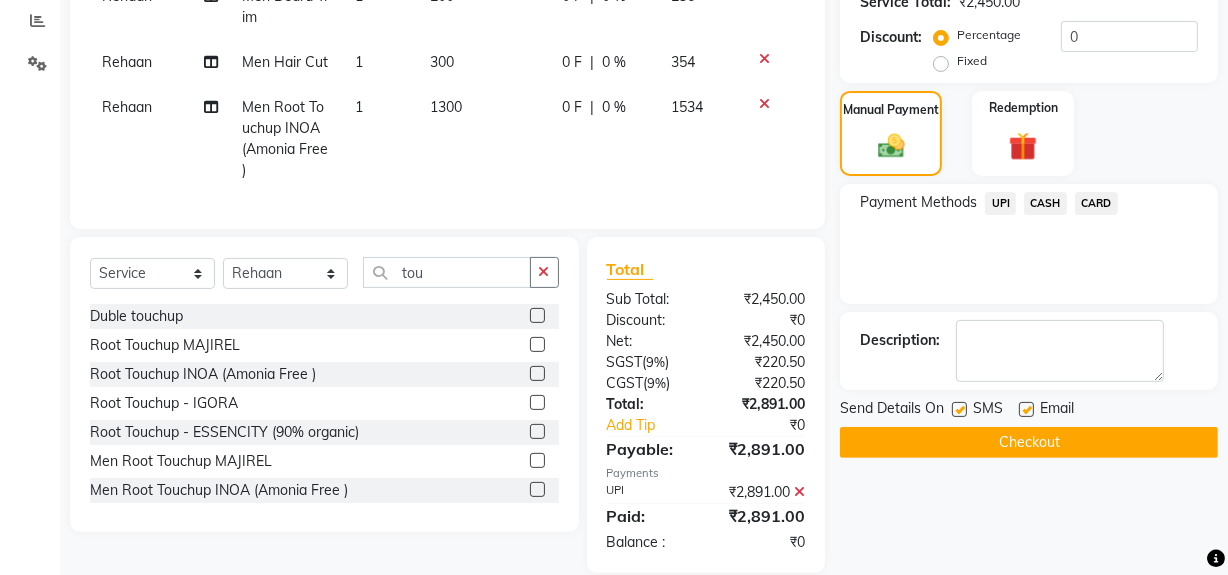 scroll, scrollTop: 463, scrollLeft: 0, axis: vertical 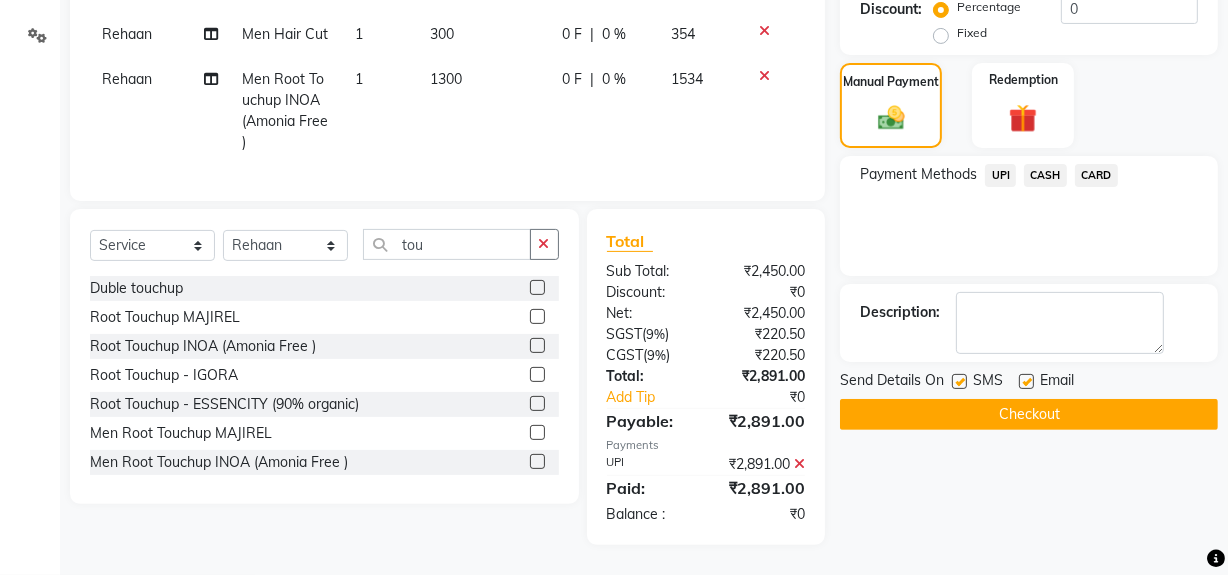 click on "Checkout" 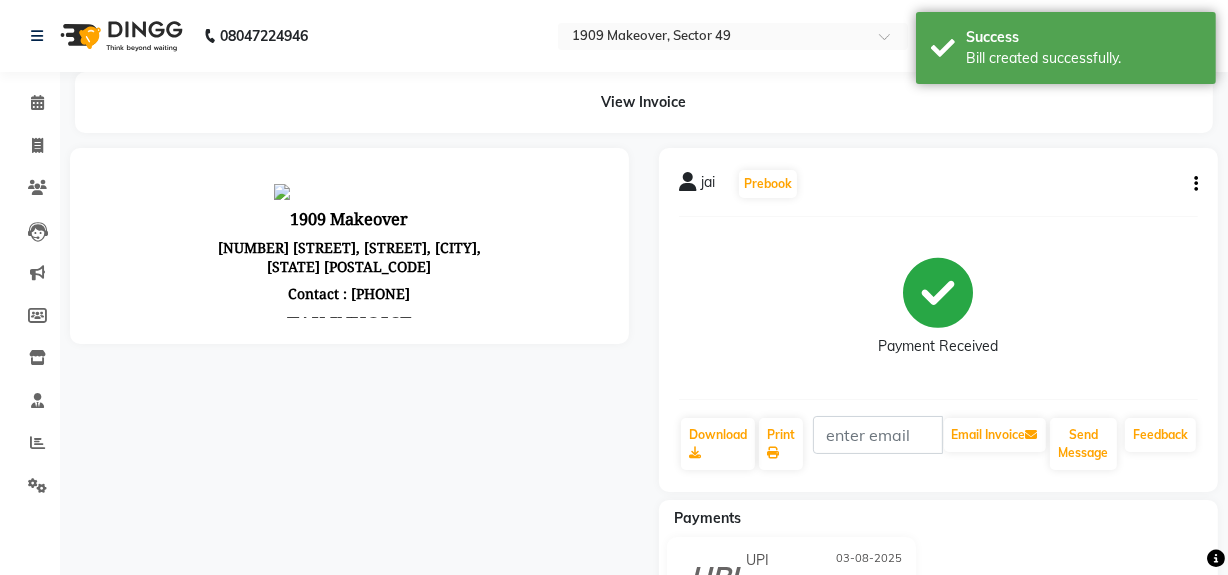 scroll, scrollTop: 0, scrollLeft: 0, axis: both 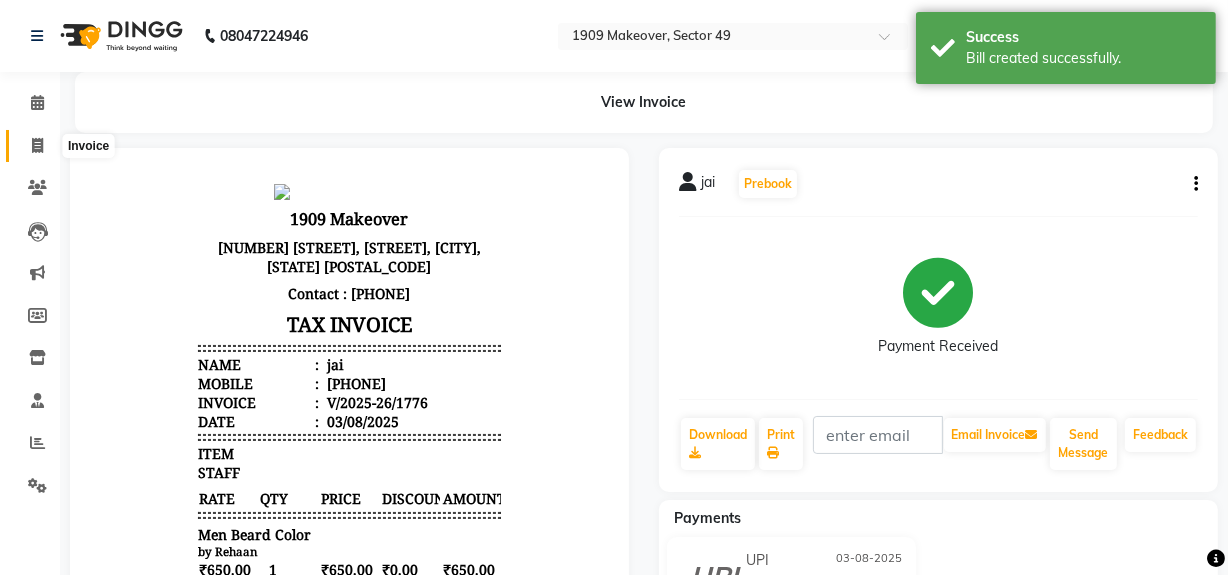 click 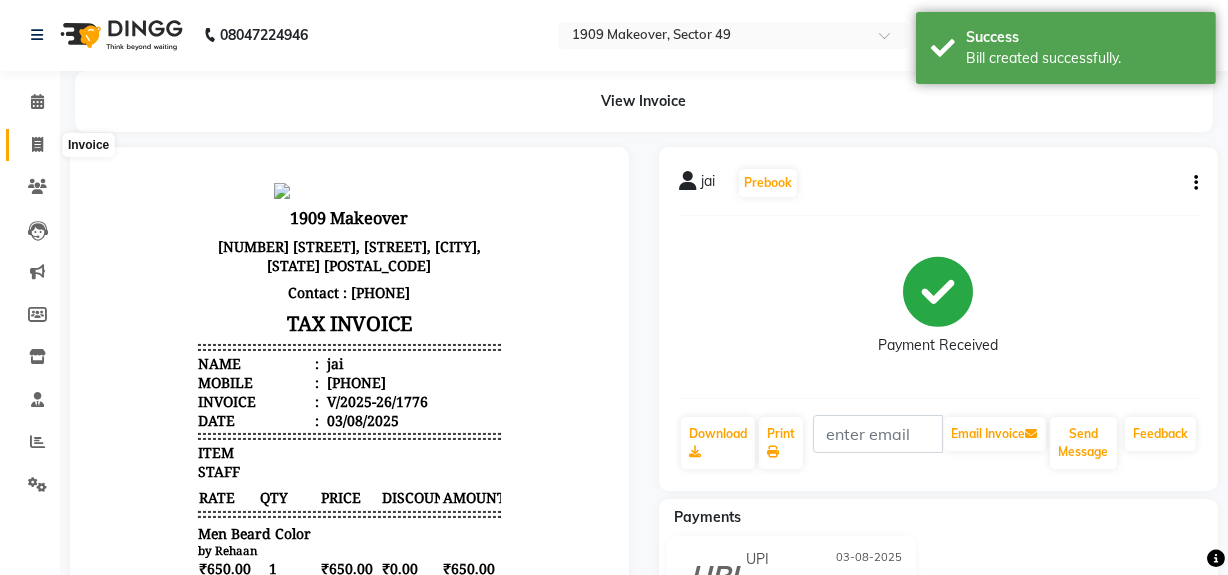 scroll, scrollTop: 26, scrollLeft: 0, axis: vertical 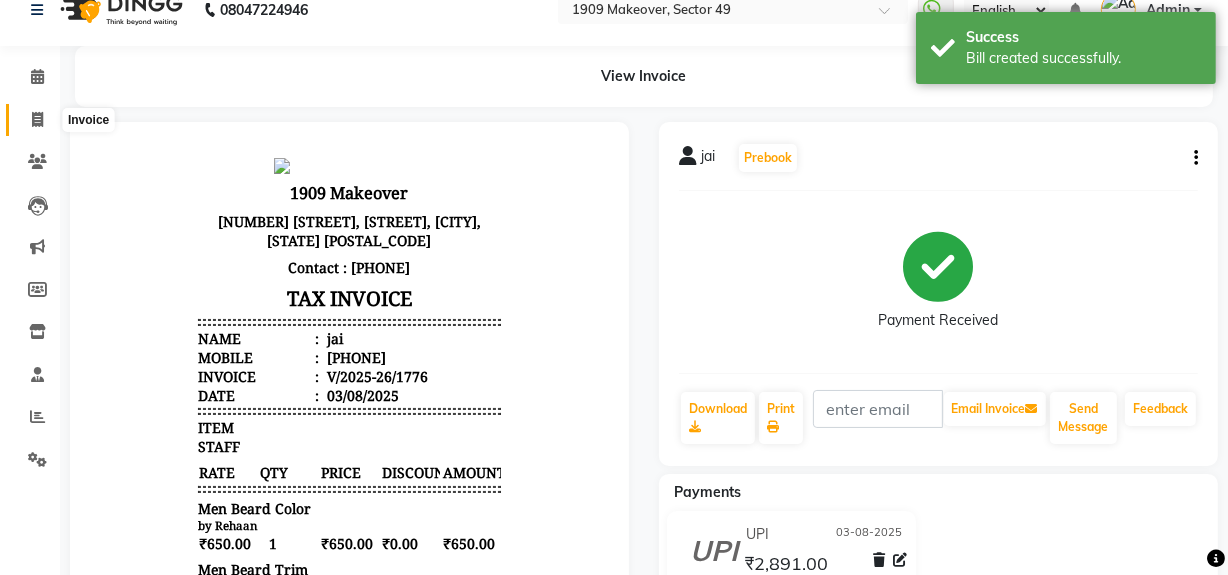 select on "6923" 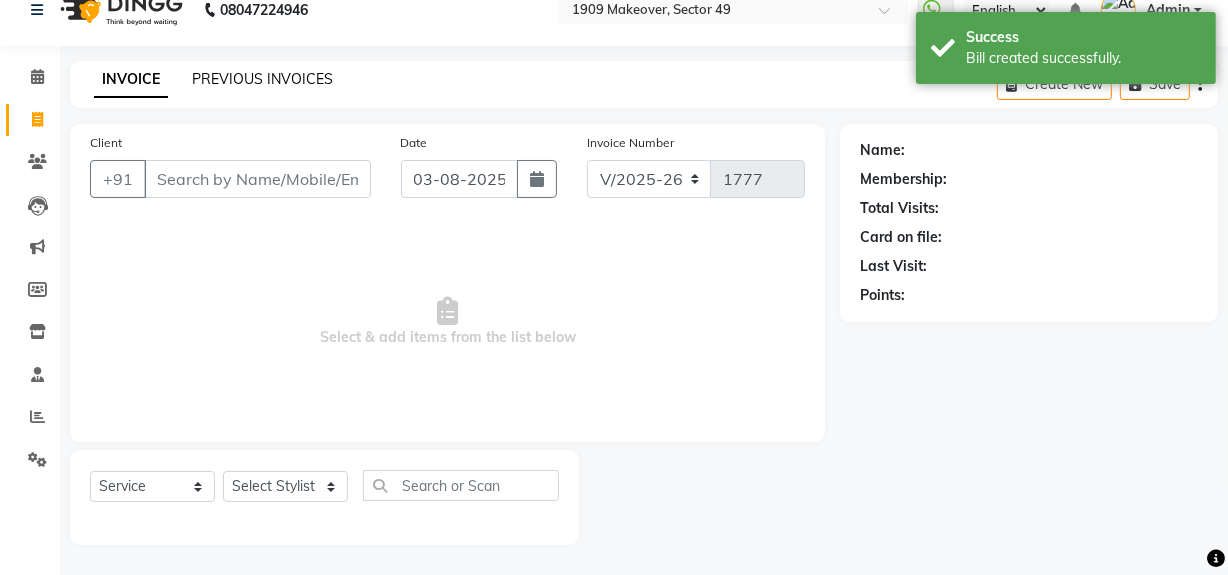 click on "PREVIOUS INVOICES" 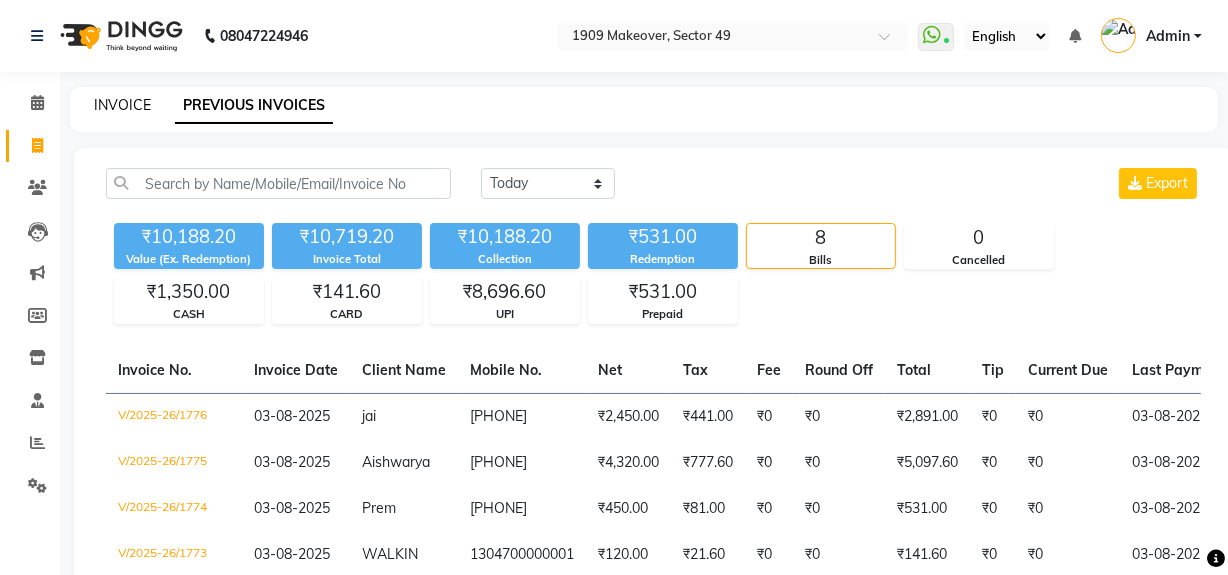 click on "INVOICE" 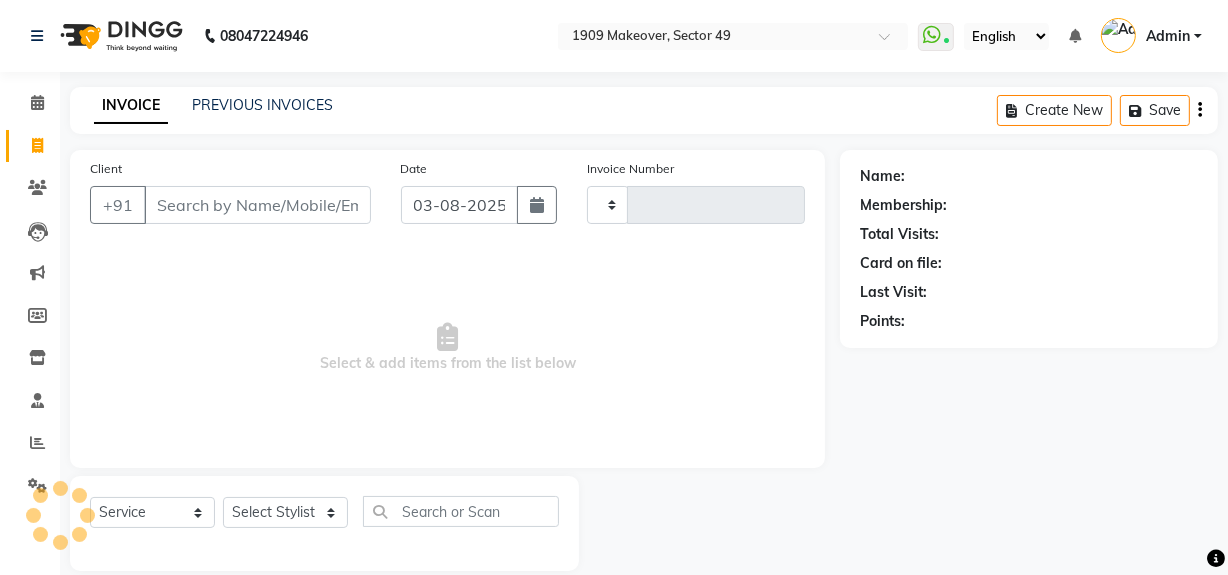 scroll, scrollTop: 26, scrollLeft: 0, axis: vertical 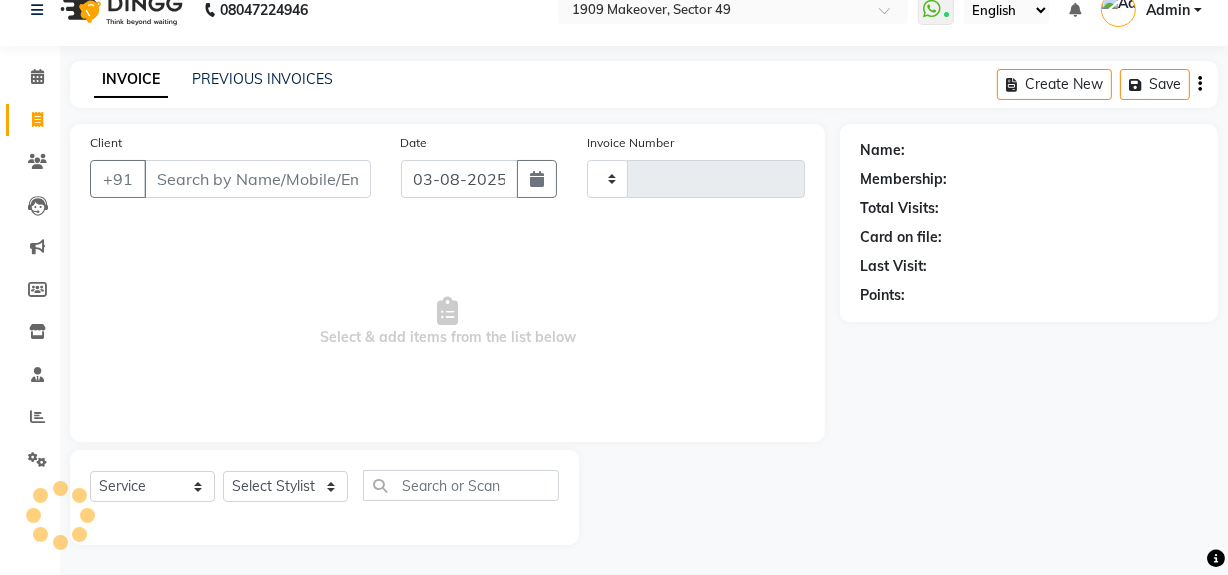 type on "1777" 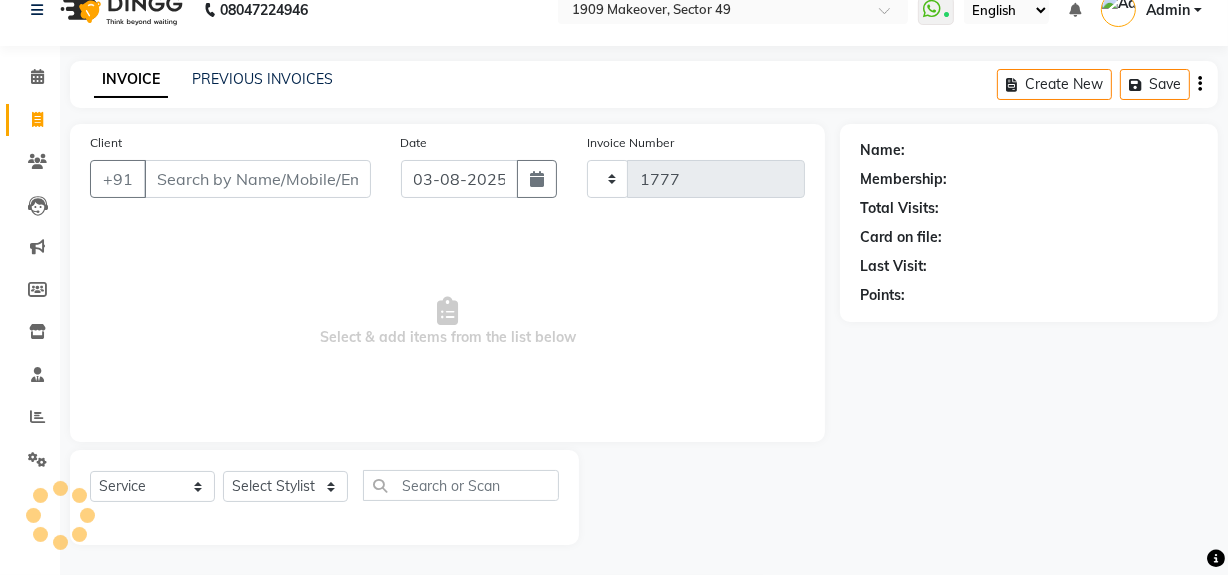 select on "6923" 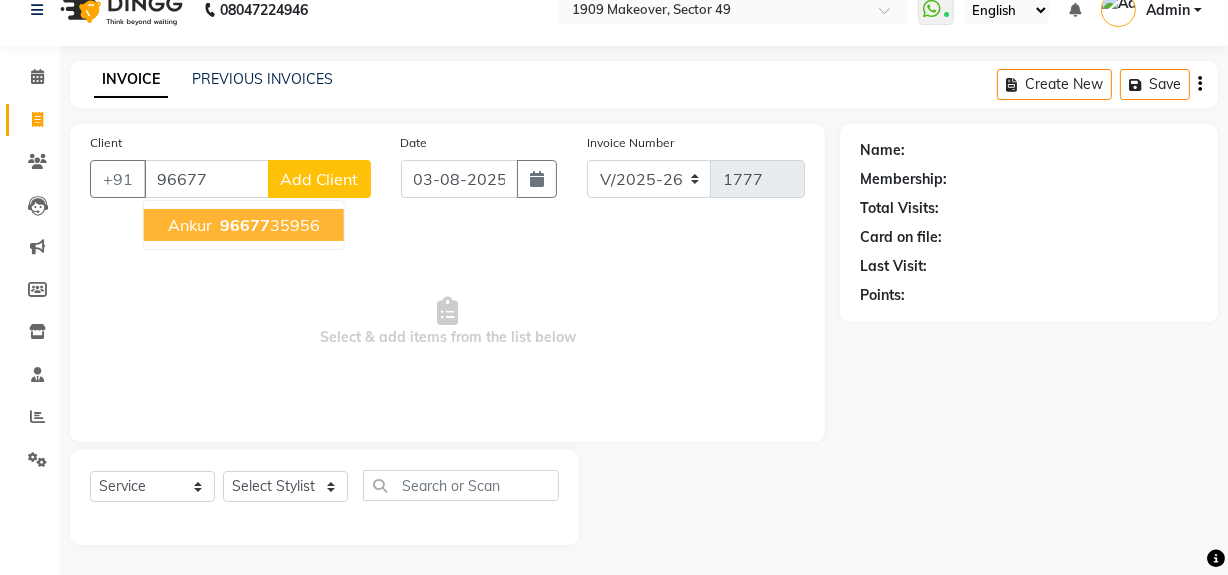 drag, startPoint x: 210, startPoint y: 226, endPoint x: 253, endPoint y: 372, distance: 152.20053 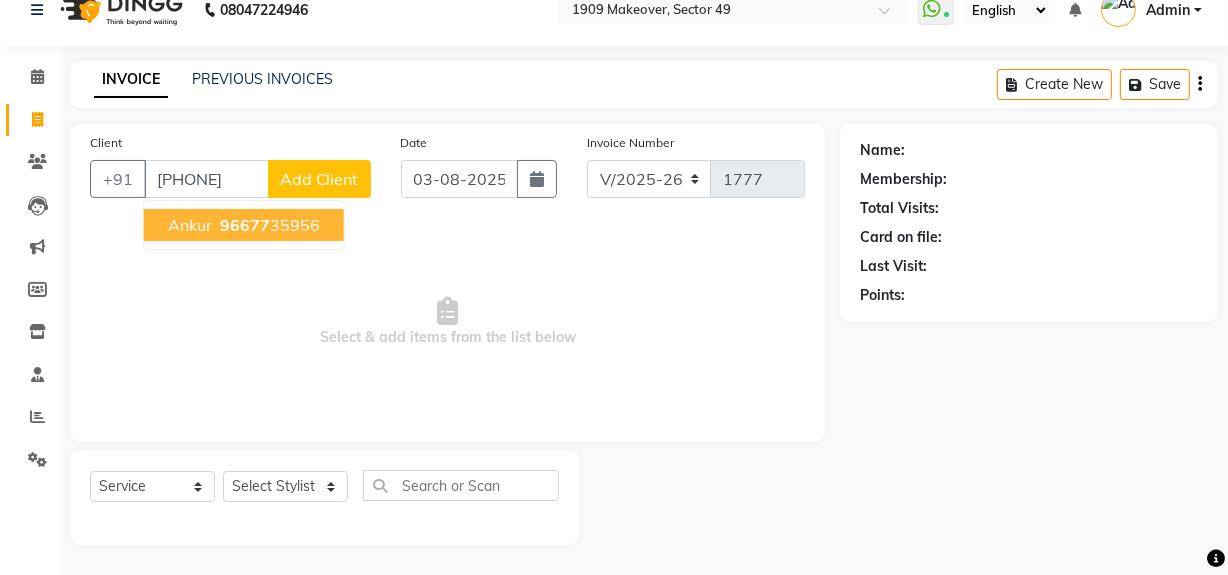 type on "[PHONE]" 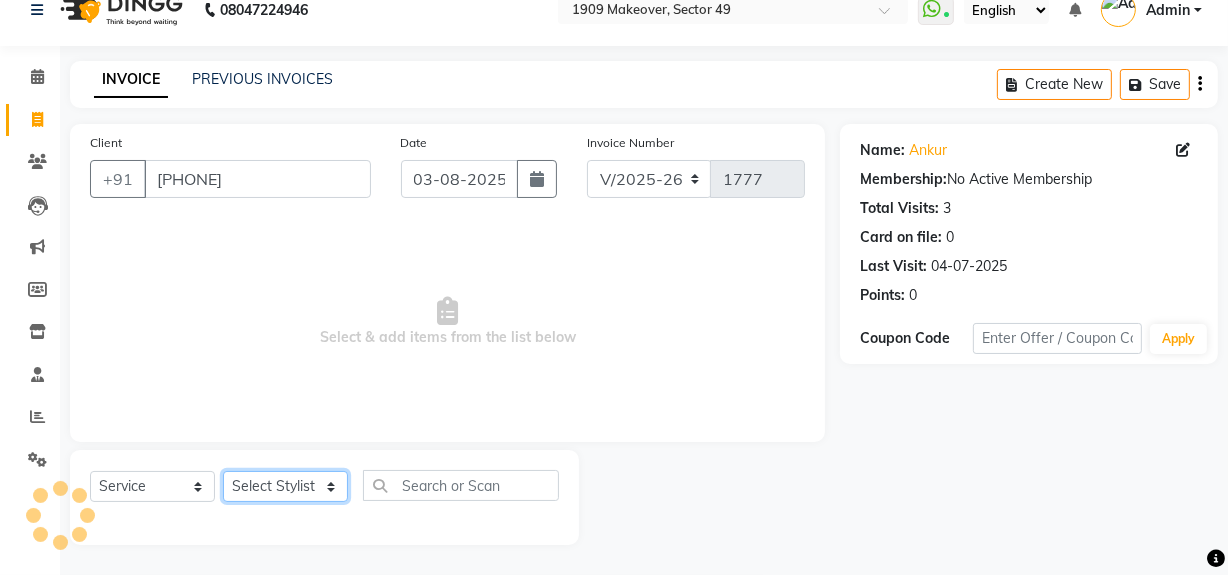 click on "Select Stylist Abdul Ahmed Arif Harun House Sale Jyoti Nisha Rehaan Ujjwal Umesh Veer vikram mehta Vishal" 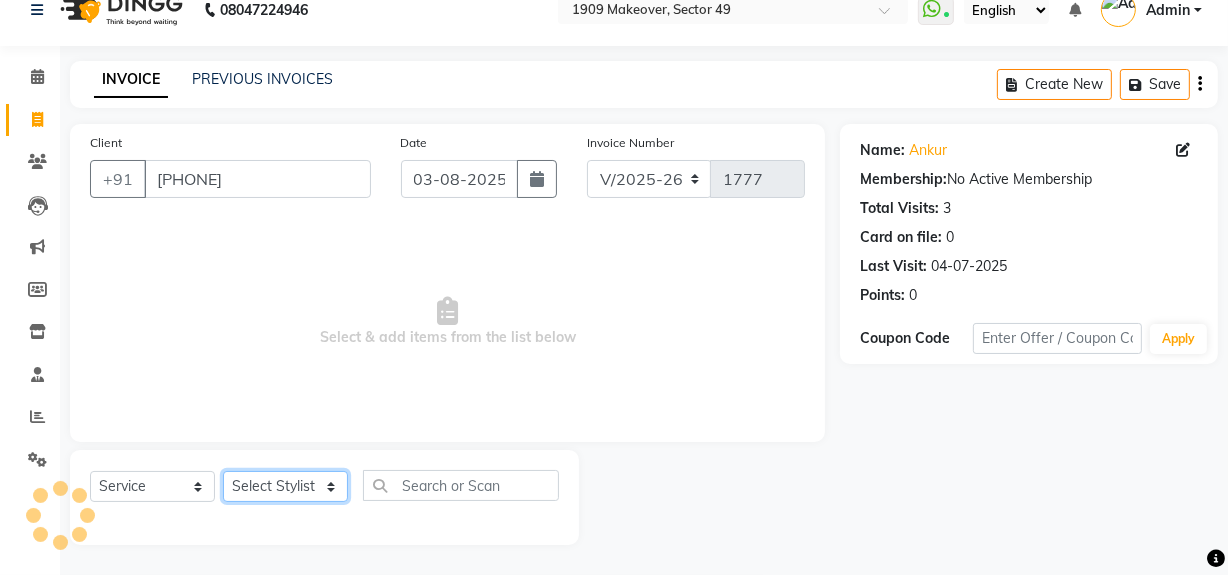 select on "79672" 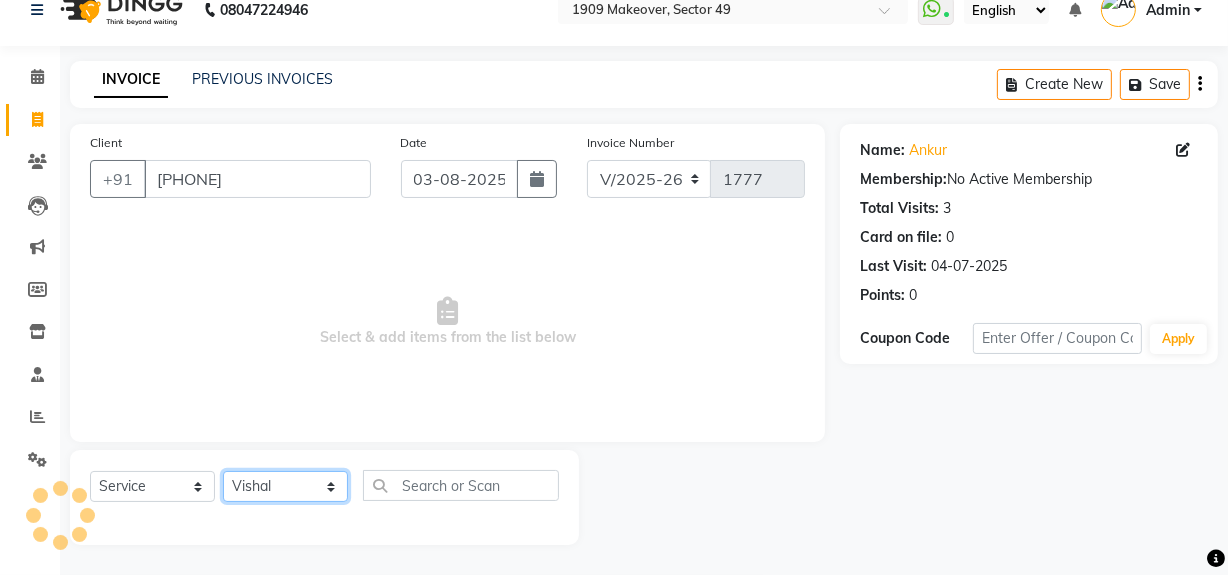 click on "Select Stylist Abdul Ahmed Arif Harun House Sale Jyoti Nisha Rehaan Ujjwal Umesh Veer vikram mehta Vishal" 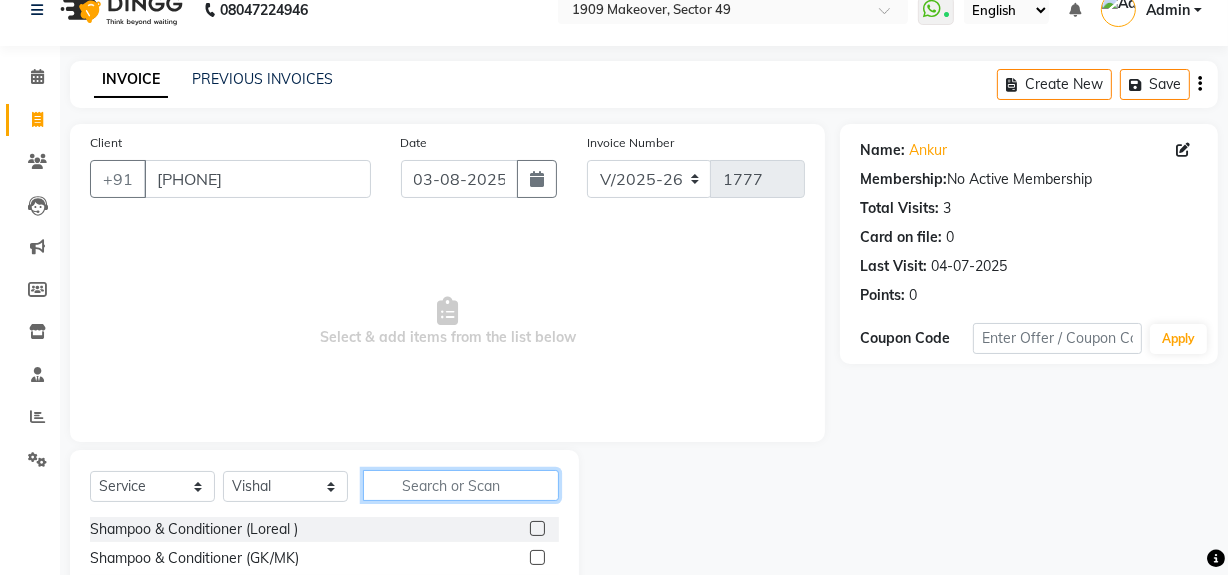 click 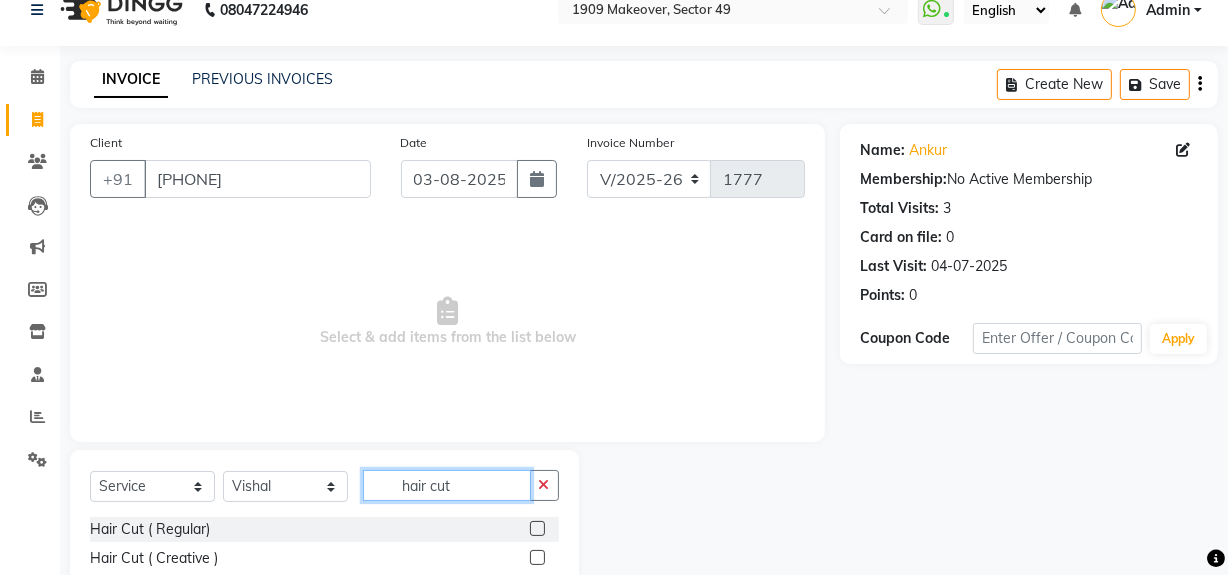 scroll, scrollTop: 170, scrollLeft: 0, axis: vertical 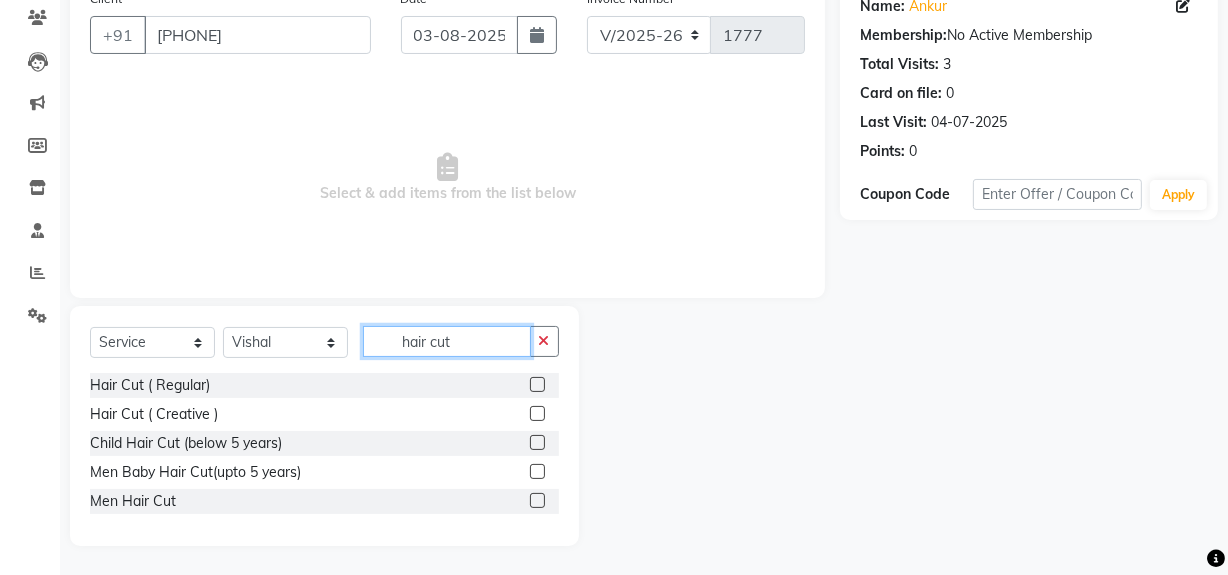 type on "hair cut" 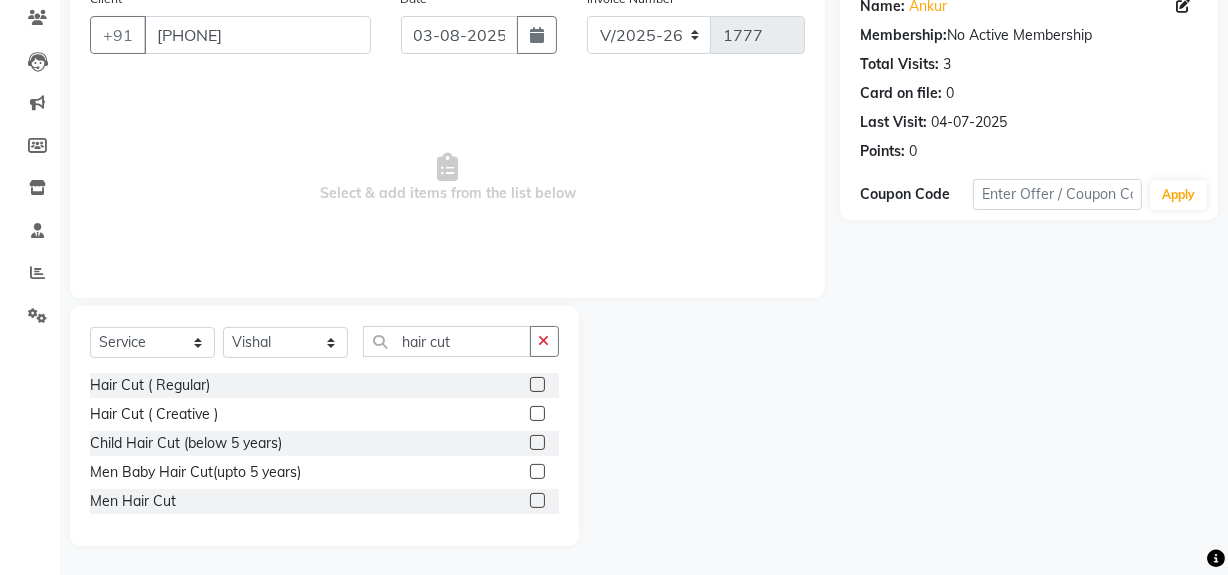 click 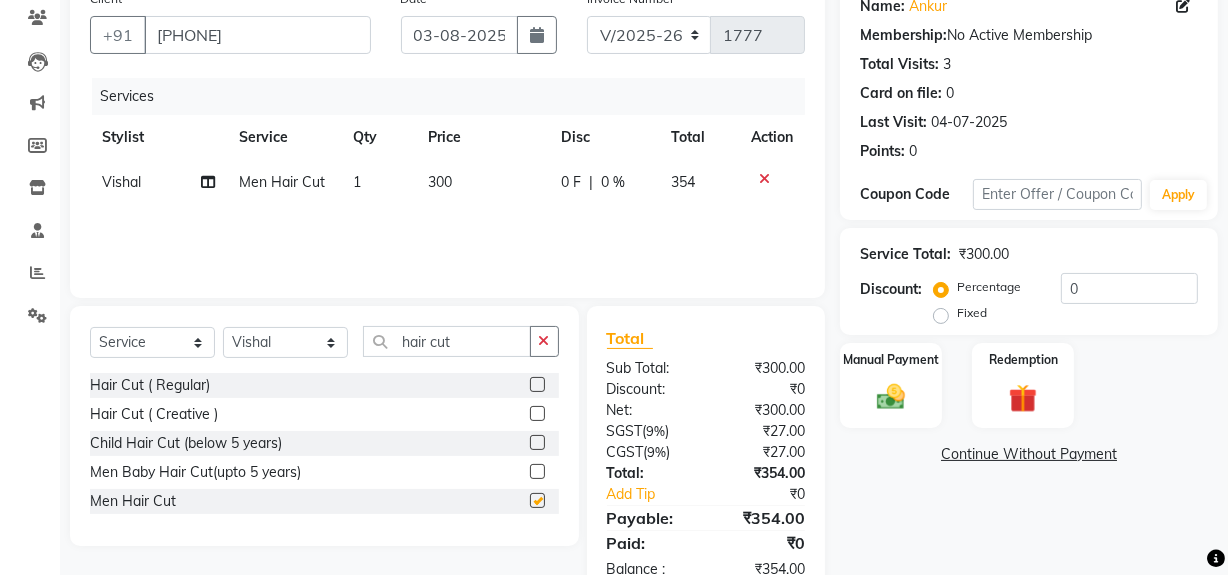 checkbox on "false" 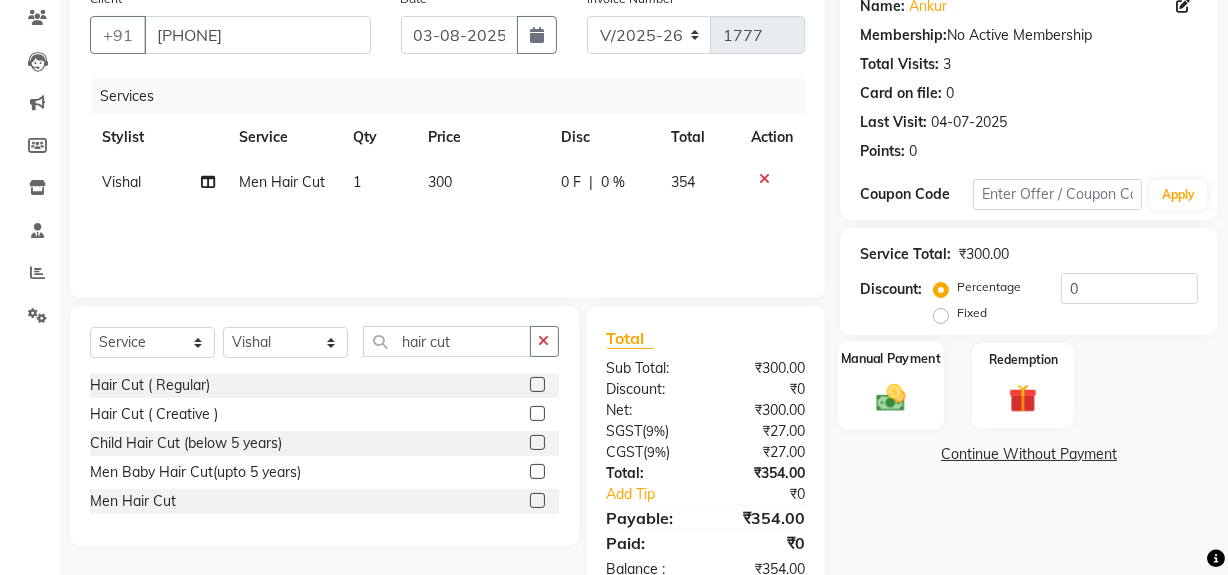 click 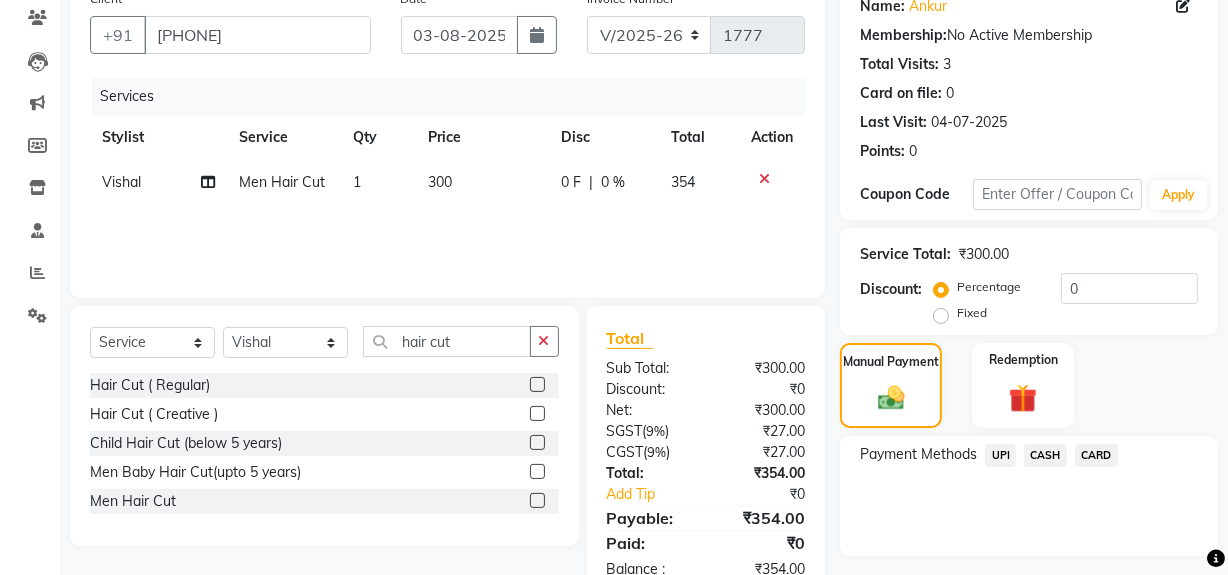 drag, startPoint x: 1003, startPoint y: 453, endPoint x: 1009, endPoint y: 470, distance: 18.027756 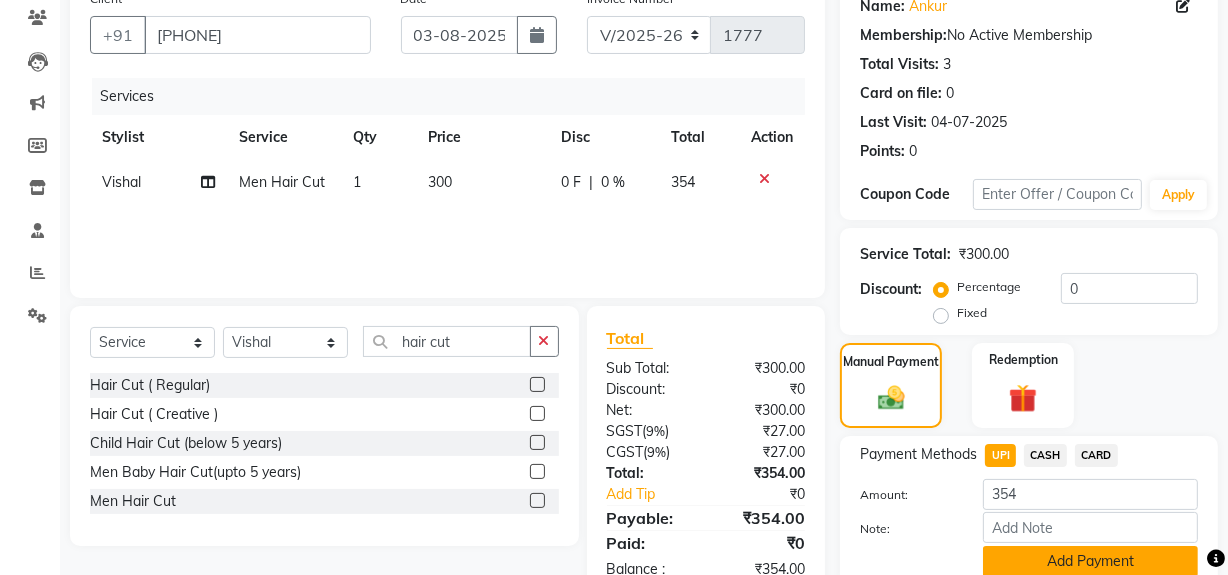 click on "Add Payment" 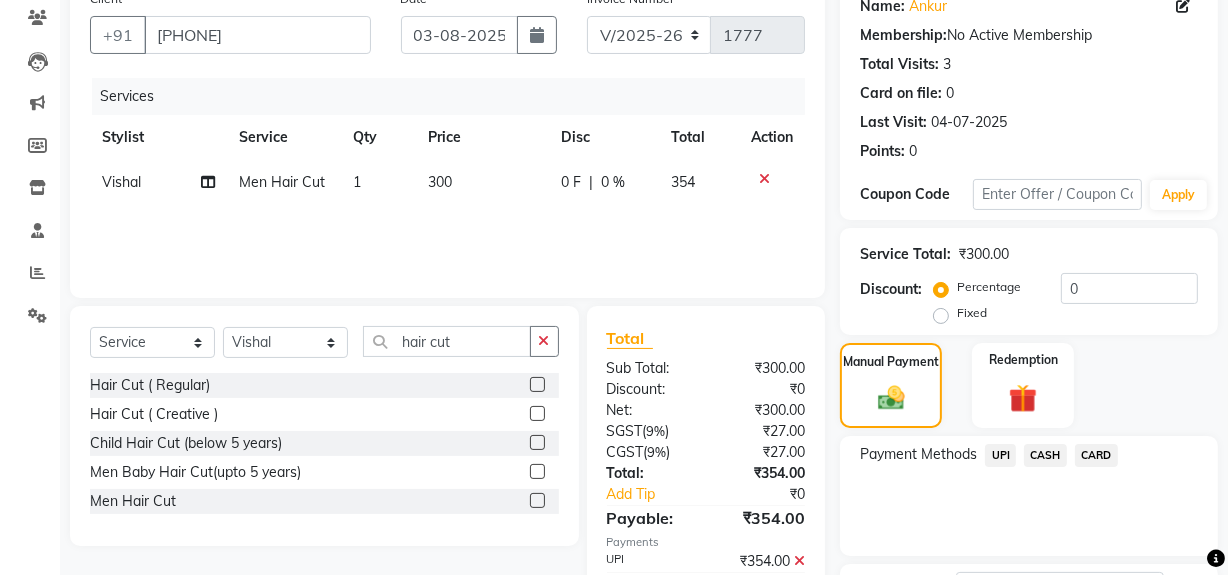 scroll, scrollTop: 333, scrollLeft: 0, axis: vertical 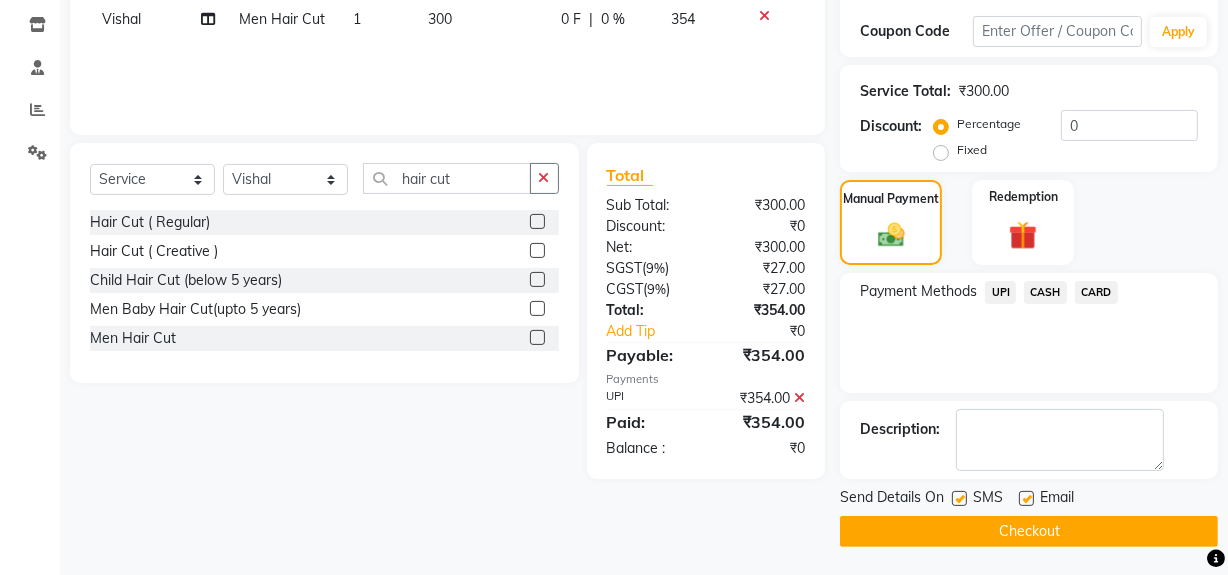 click on "Checkout" 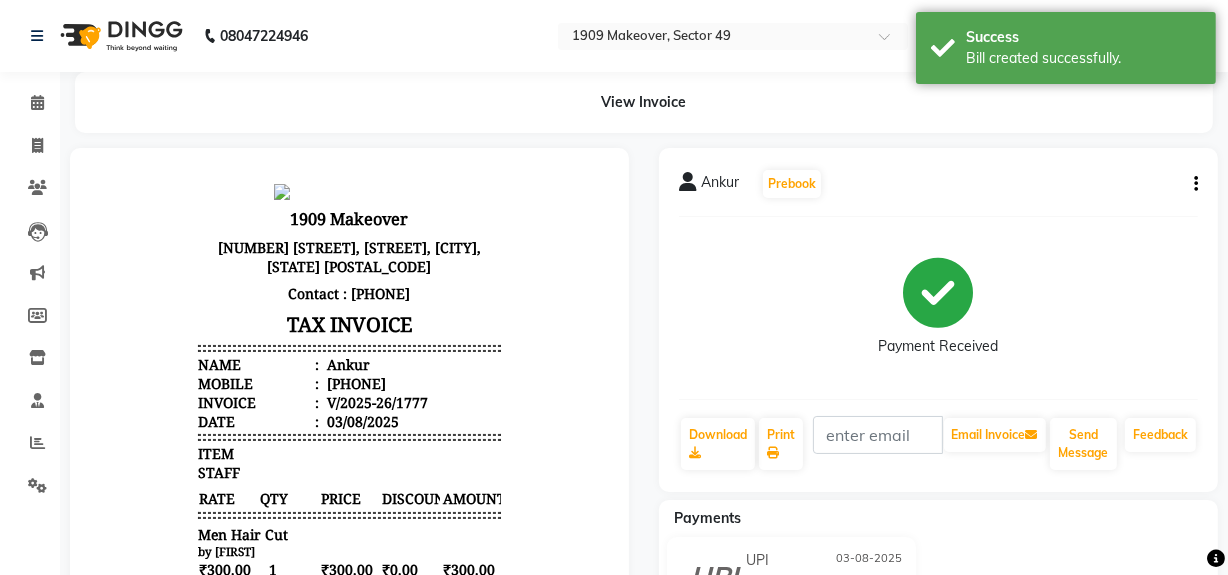 scroll, scrollTop: 0, scrollLeft: 0, axis: both 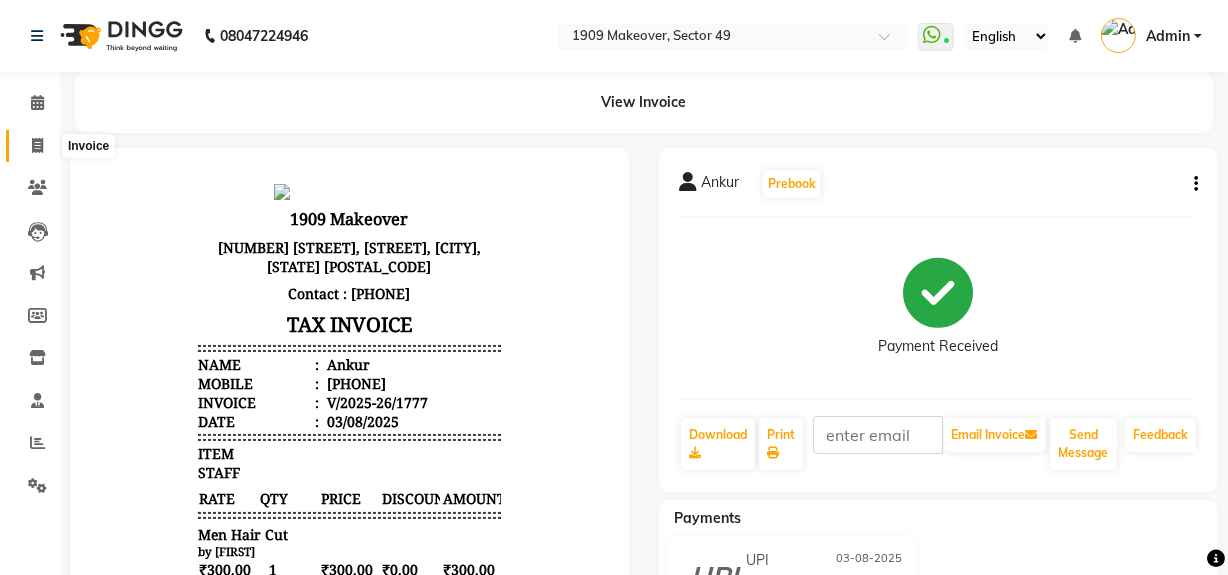 click 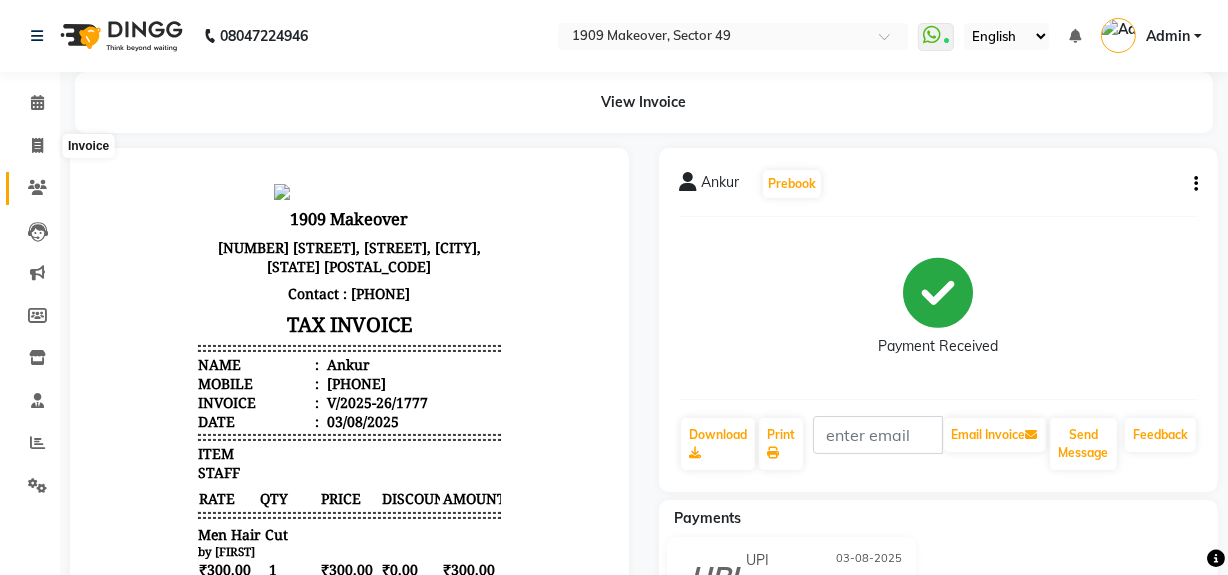 select on "service" 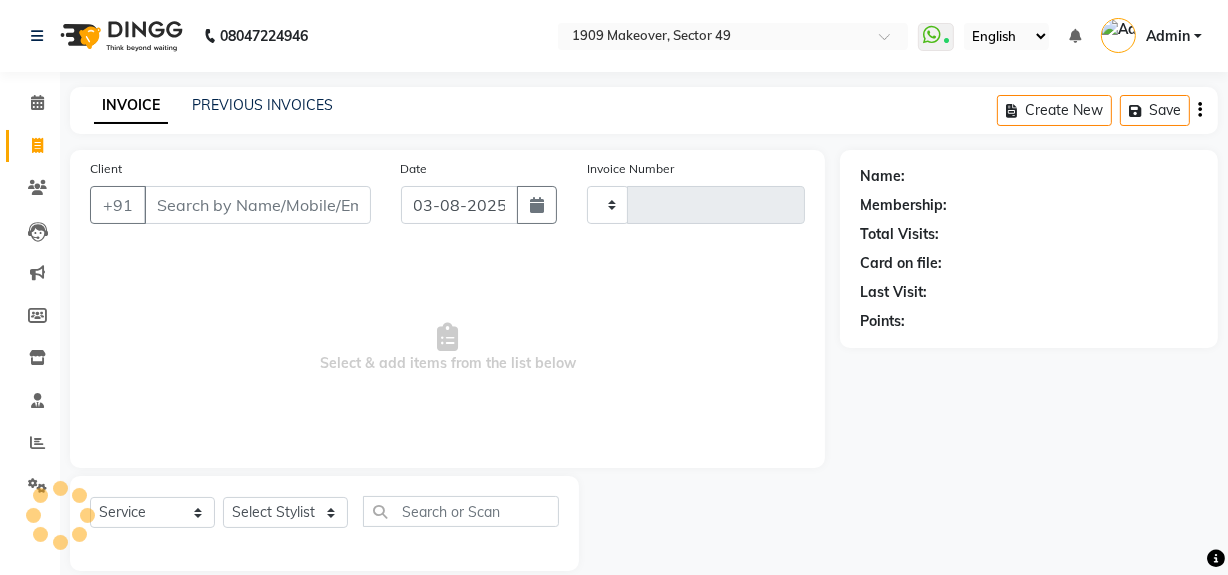 scroll, scrollTop: 26, scrollLeft: 0, axis: vertical 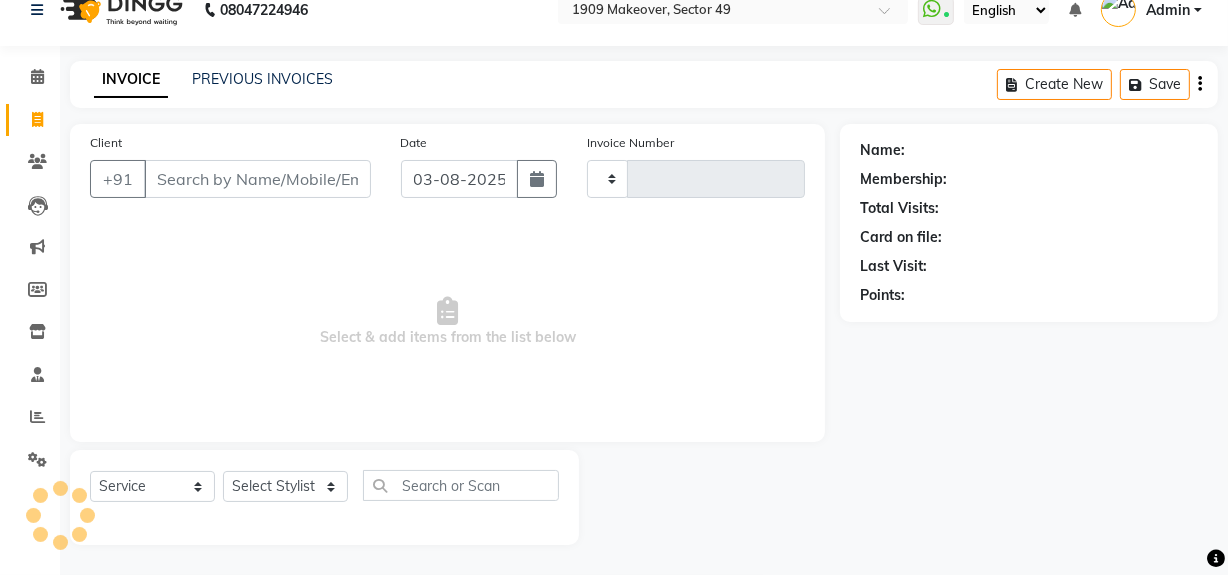 type on "1778" 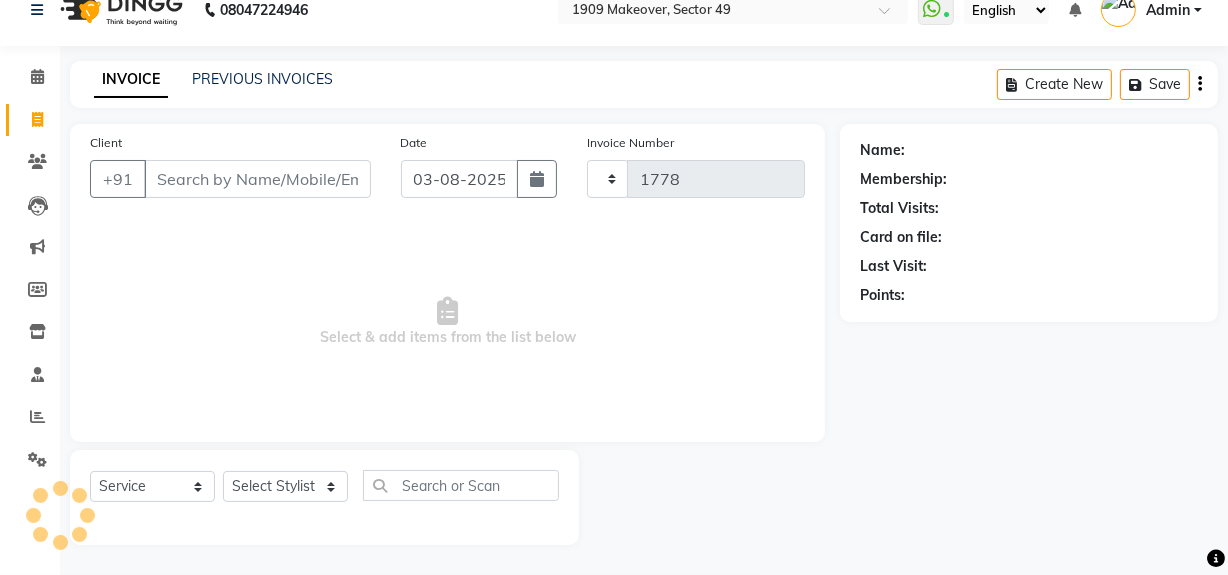 select on "6923" 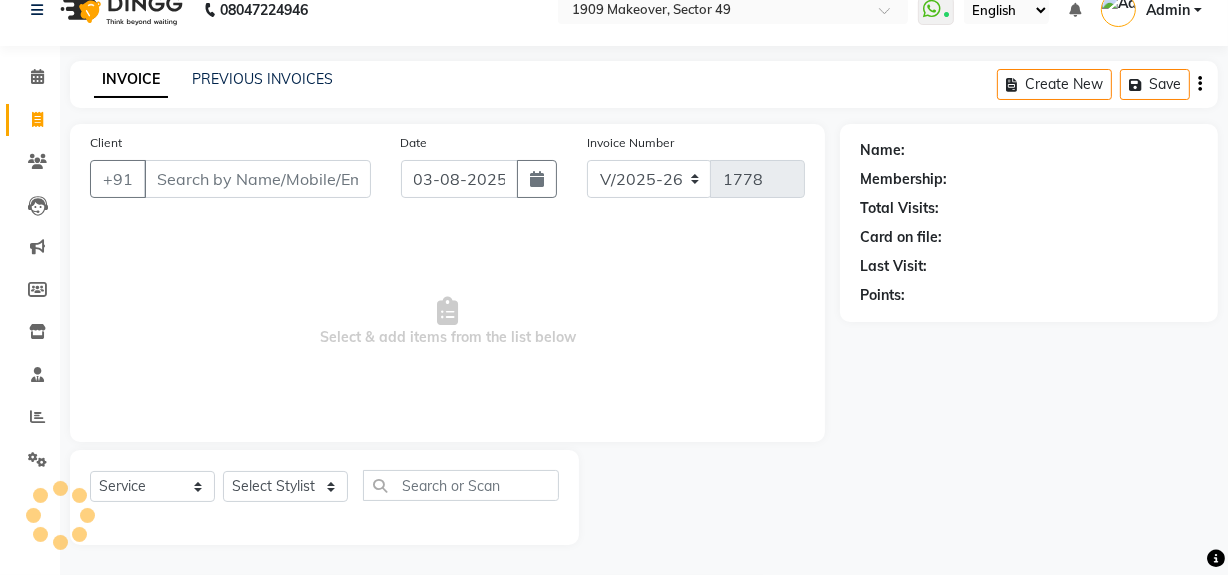 click on "Client" at bounding box center (257, 179) 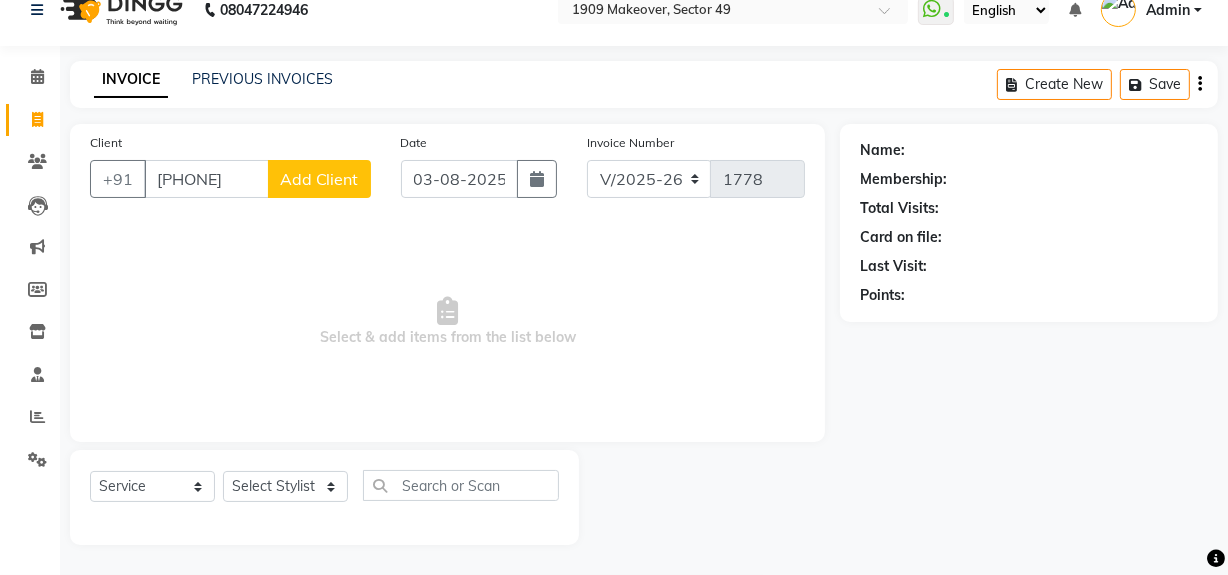 click on "[PHONE]" at bounding box center [206, 179] 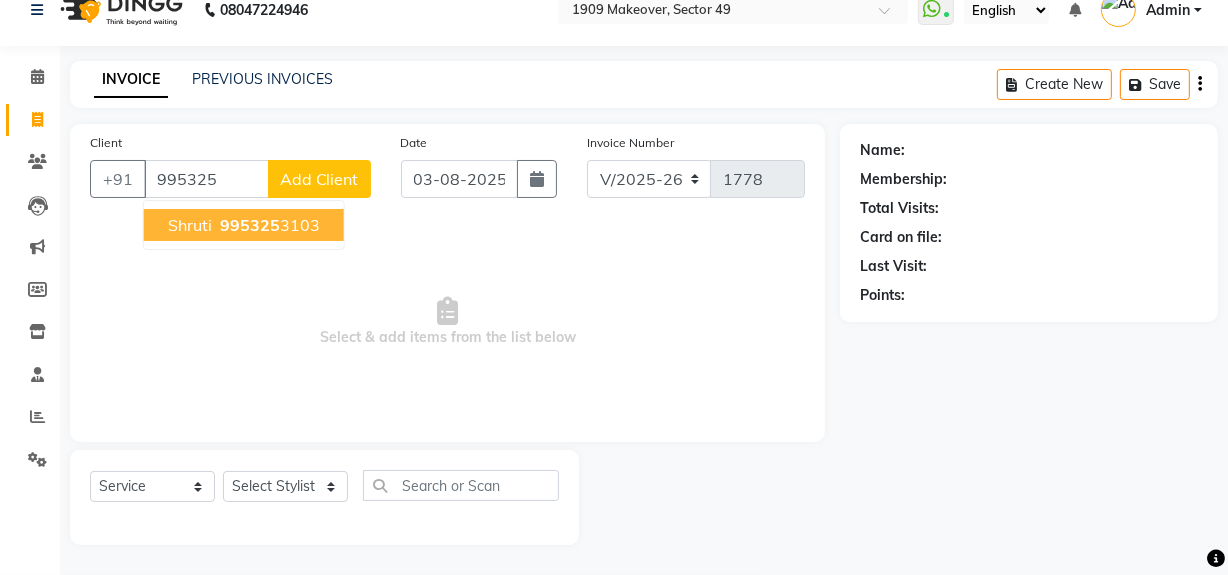 click on "995325" at bounding box center [250, 225] 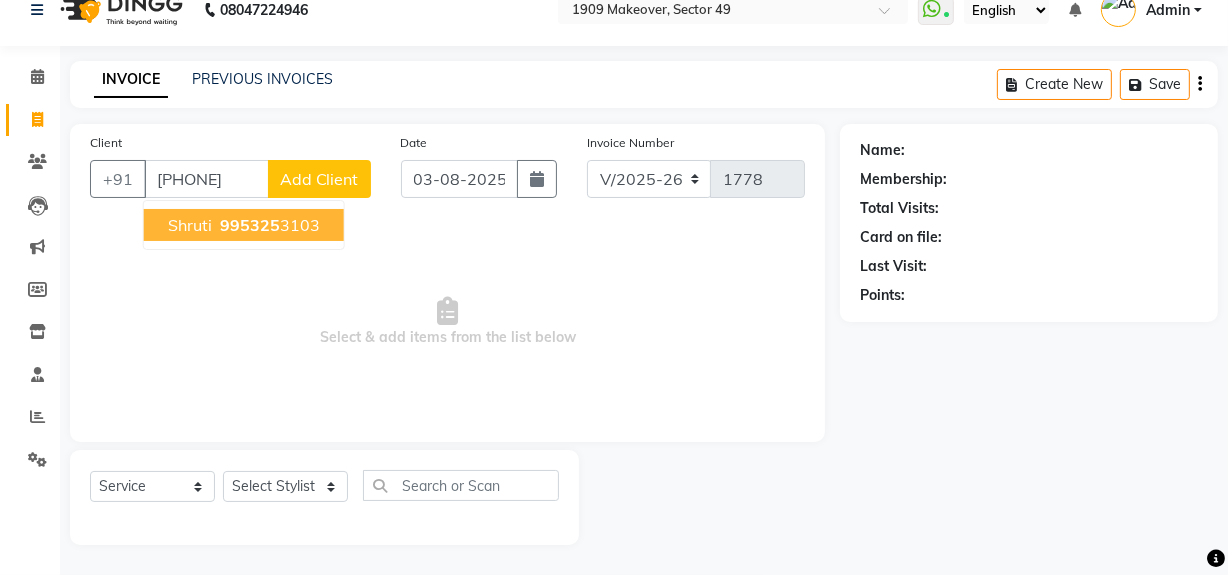 type on "[PHONE]" 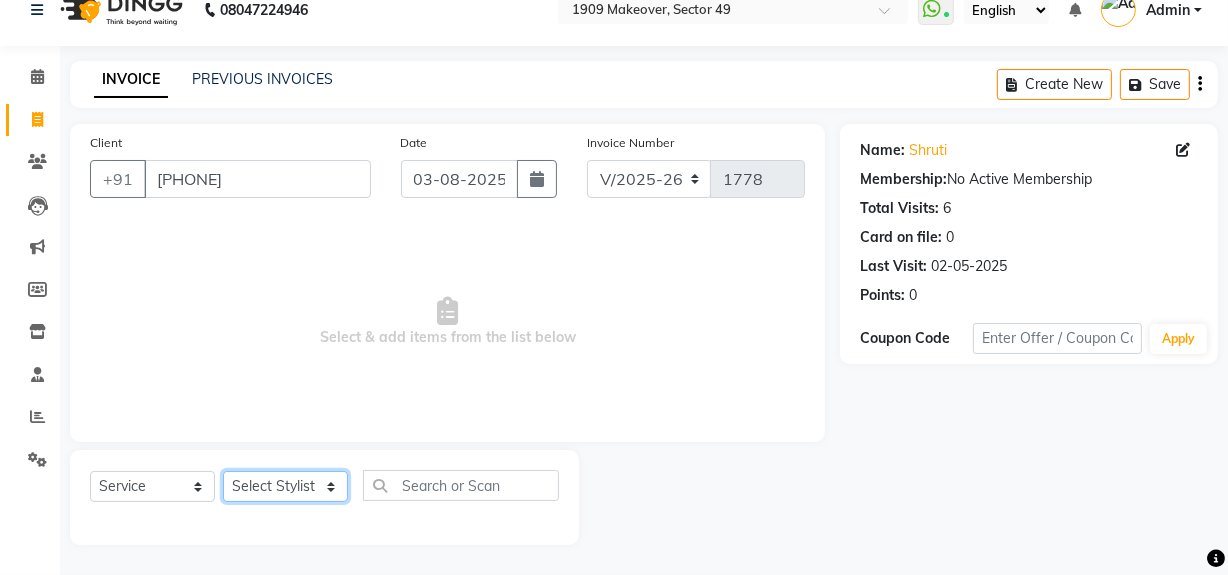 click on "Select Stylist Abdul Ahmed Arif Harun House Sale Jyoti Nisha Rehaan Ujjwal Umesh Veer vikram mehta Vishal" 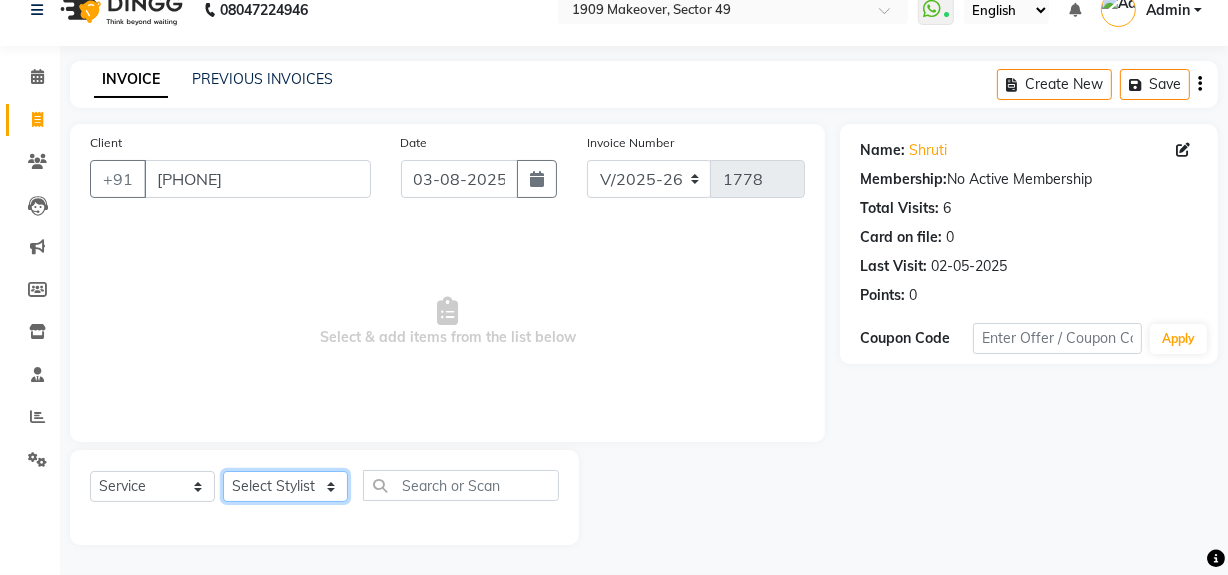 select on "79672" 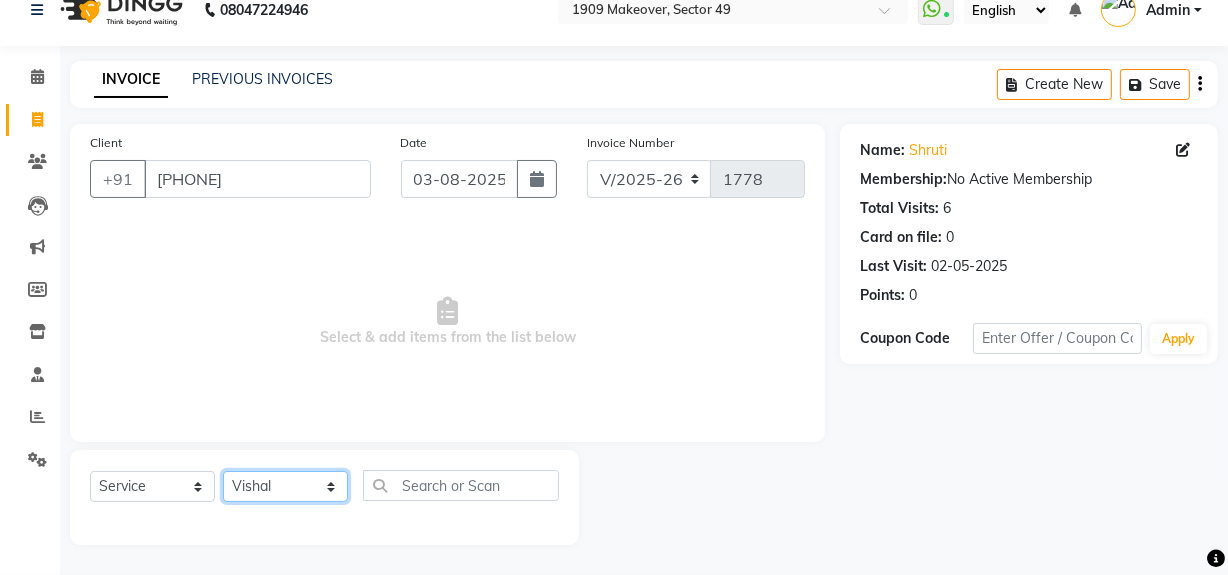 click on "Select Stylist Abdul Ahmed Arif Harun House Sale Jyoti Nisha Rehaan Ujjwal Umesh Veer vikram mehta Vishal" 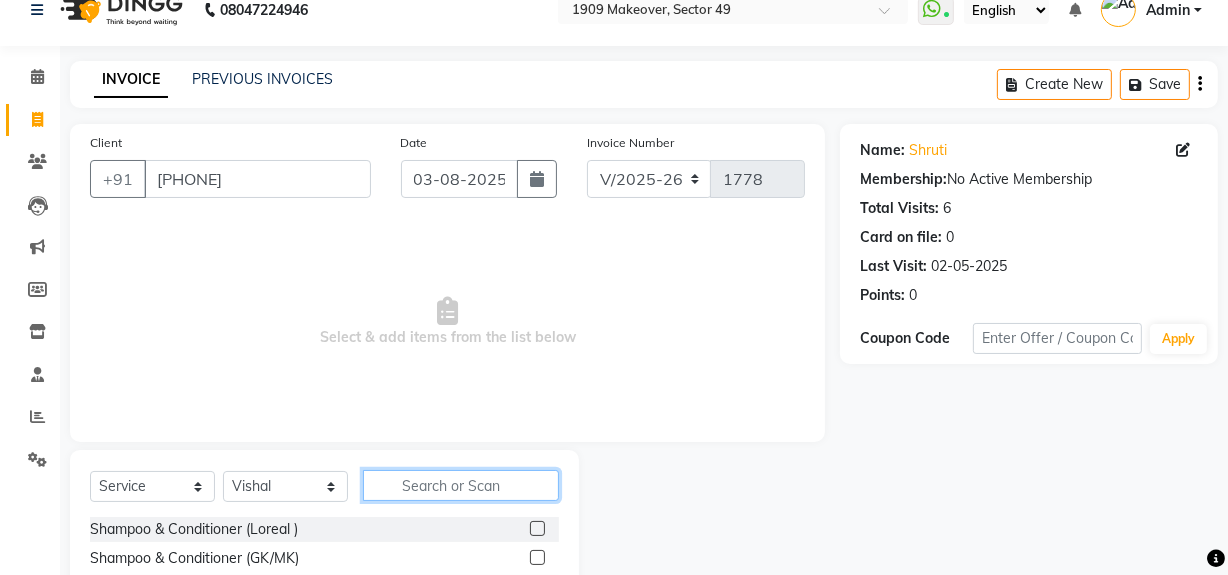 click 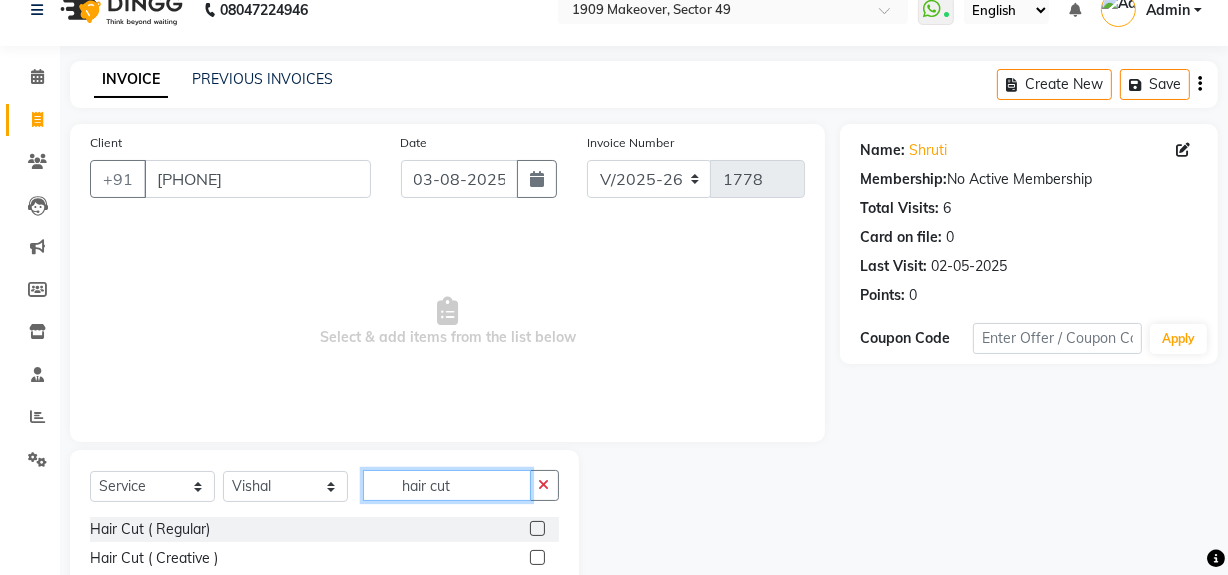 scroll, scrollTop: 170, scrollLeft: 0, axis: vertical 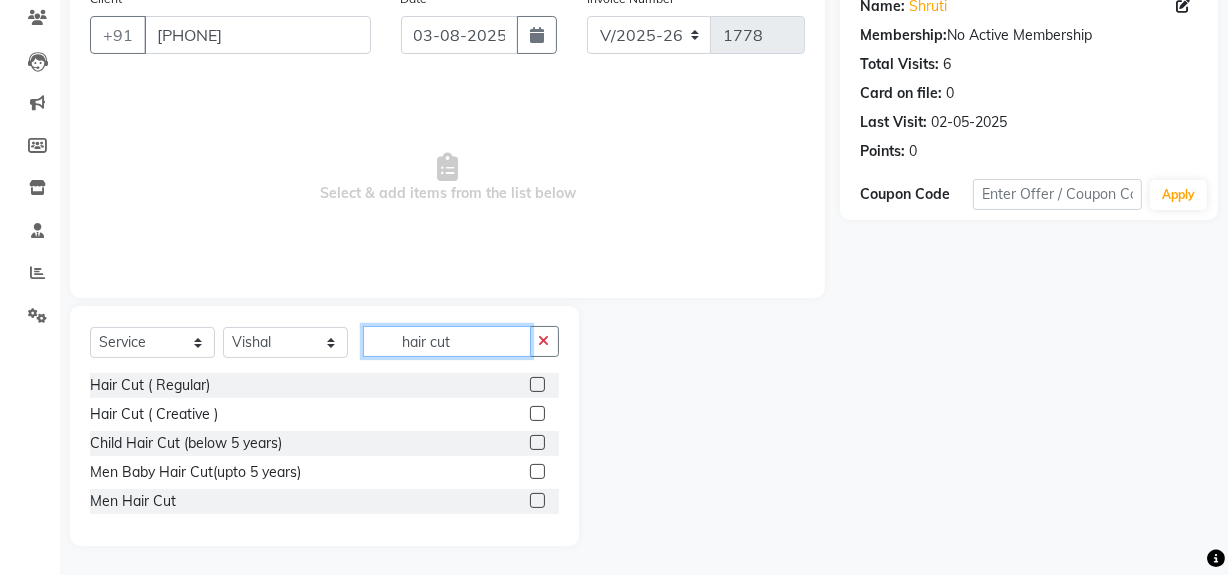type on "hair cut" 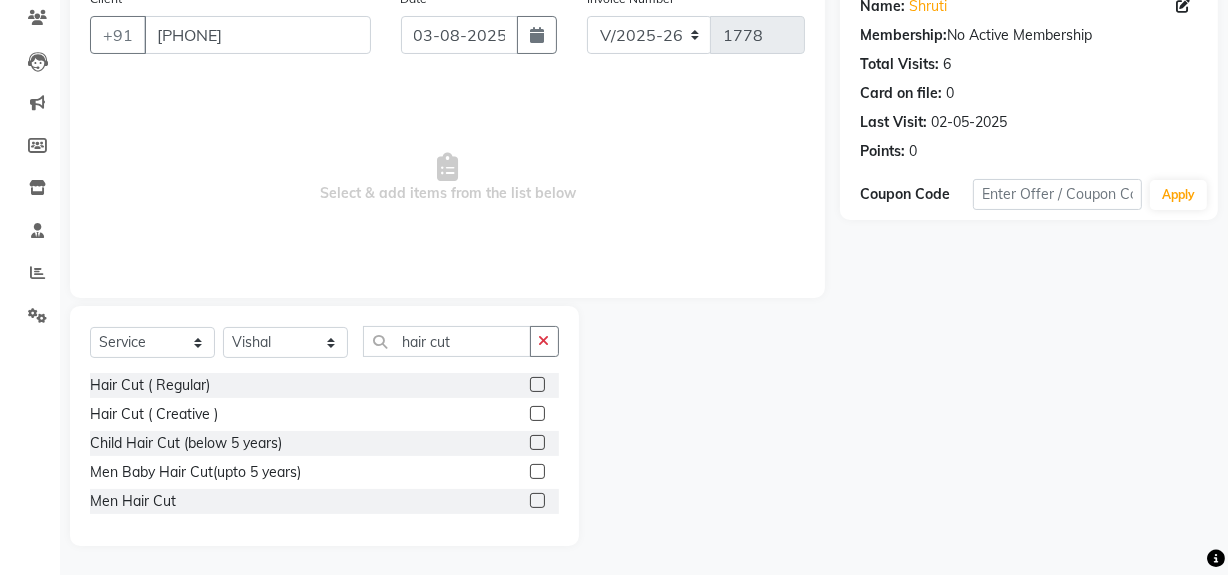 click 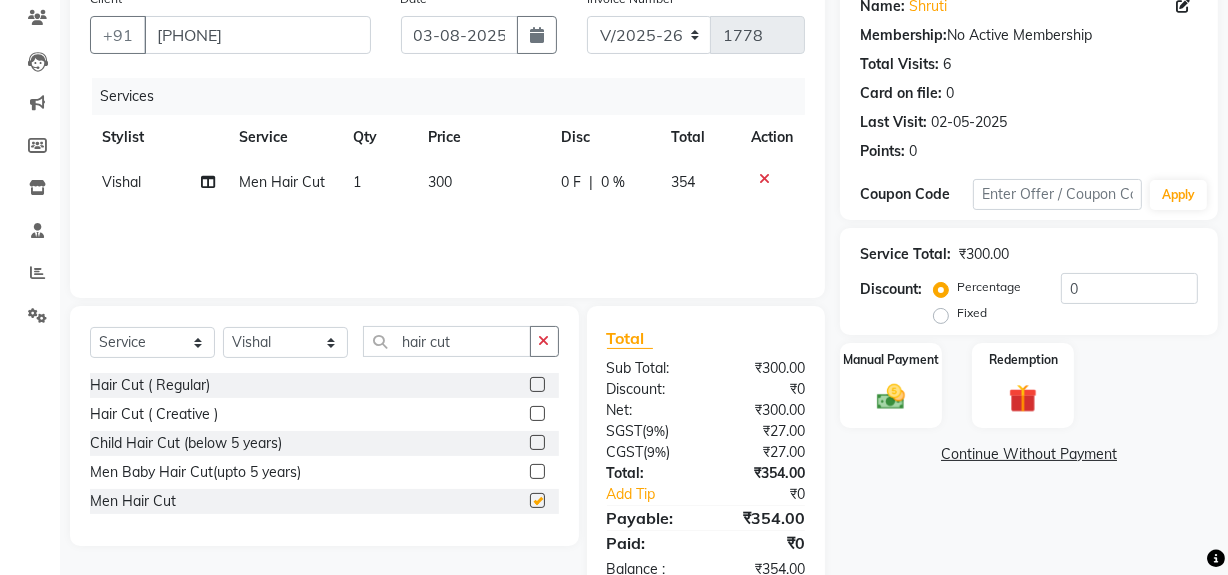 checkbox on "false" 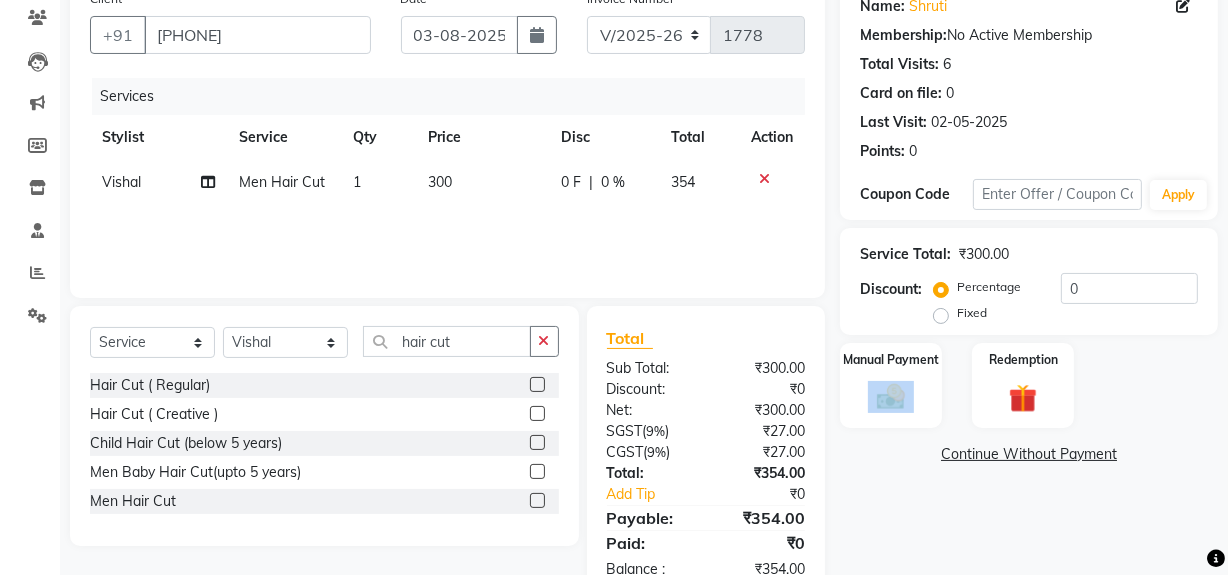 drag, startPoint x: 956, startPoint y: 387, endPoint x: 969, endPoint y: 402, distance: 19.849434 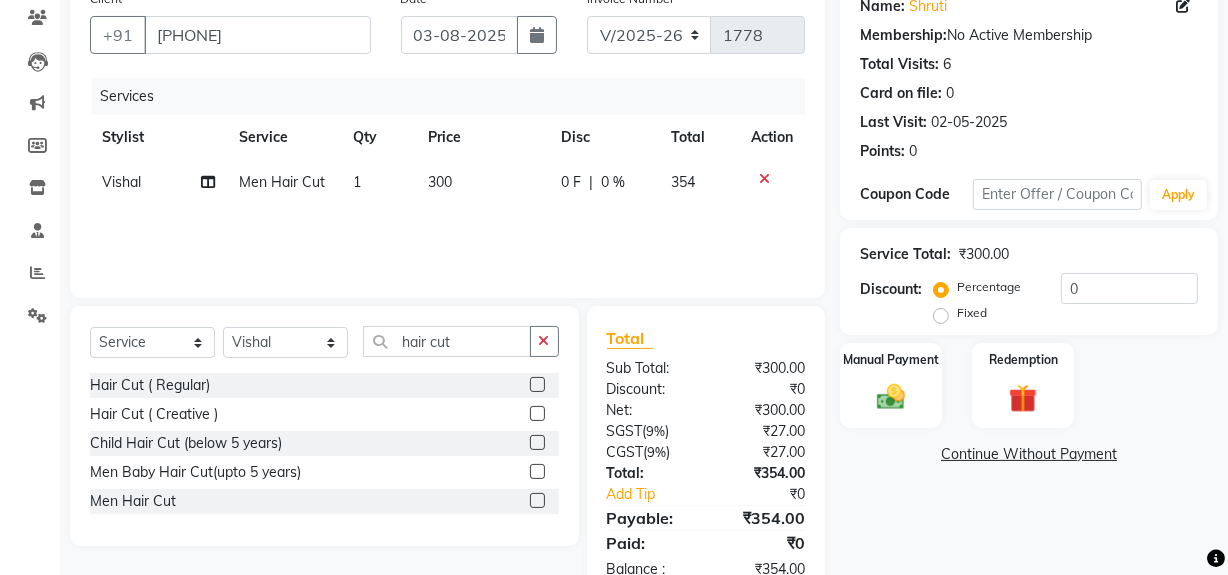 drag, startPoint x: 970, startPoint y: 531, endPoint x: 979, endPoint y: 493, distance: 39.051247 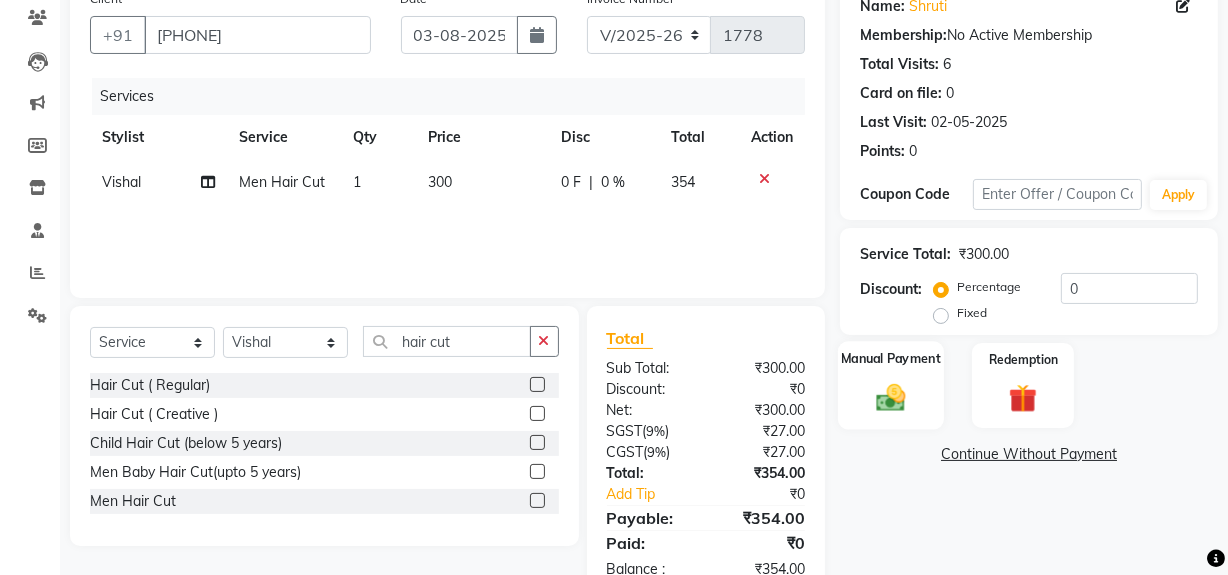 click 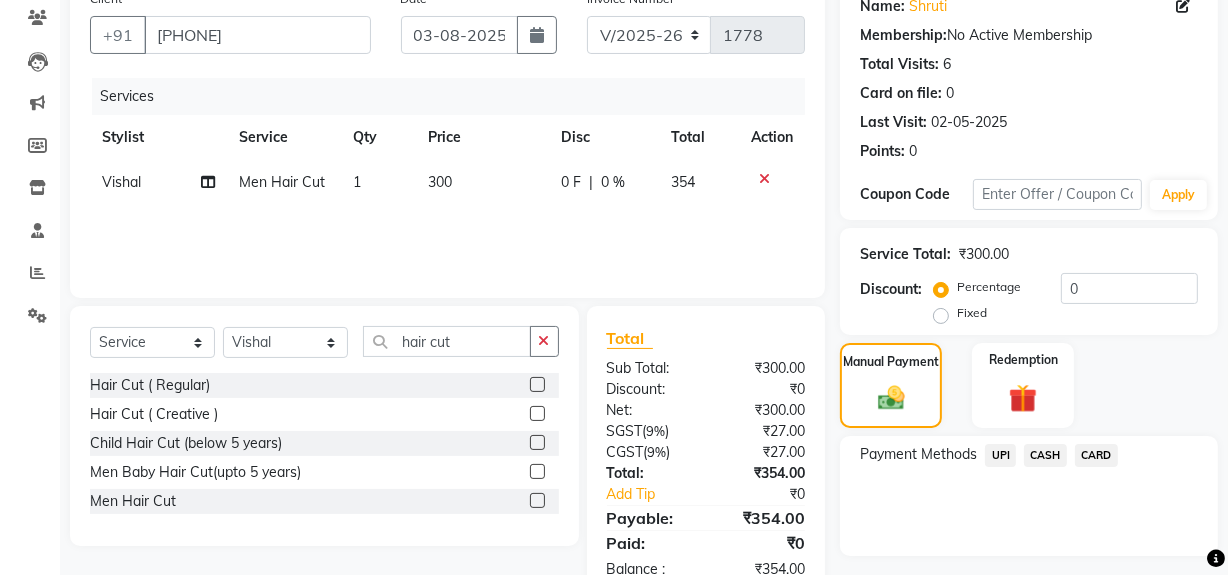 click on "UPI" 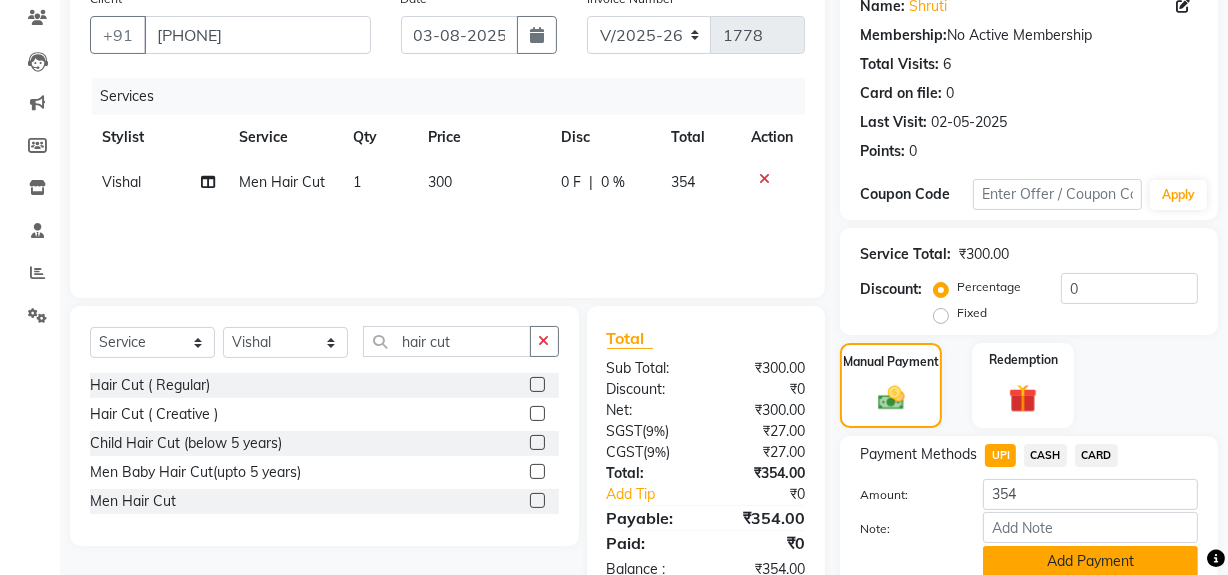 click on "Add Payment" 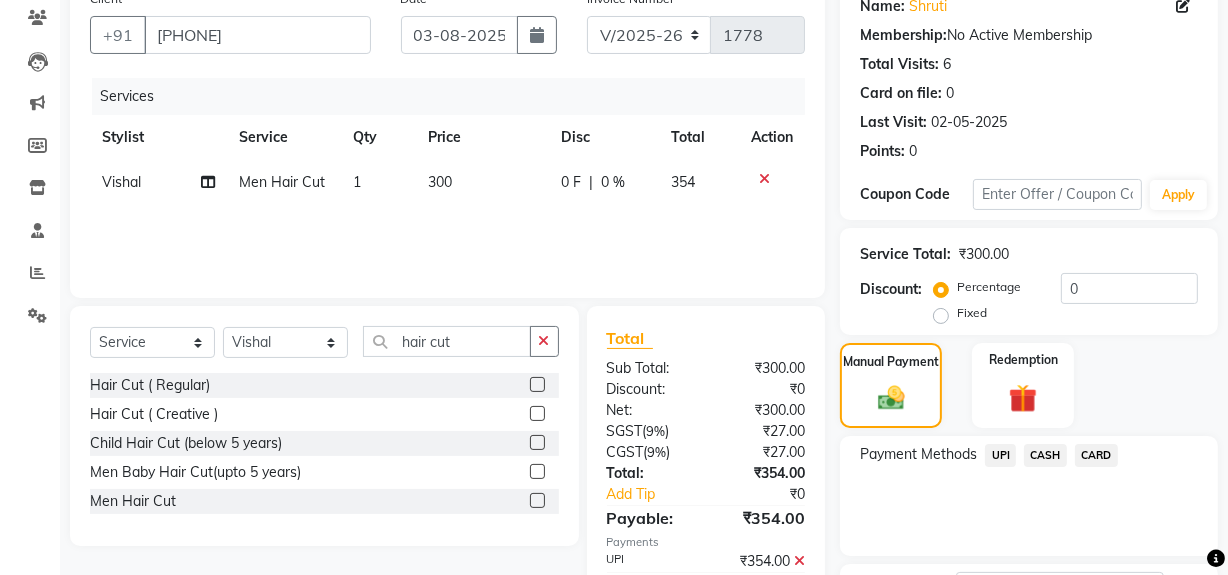 scroll, scrollTop: 333, scrollLeft: 0, axis: vertical 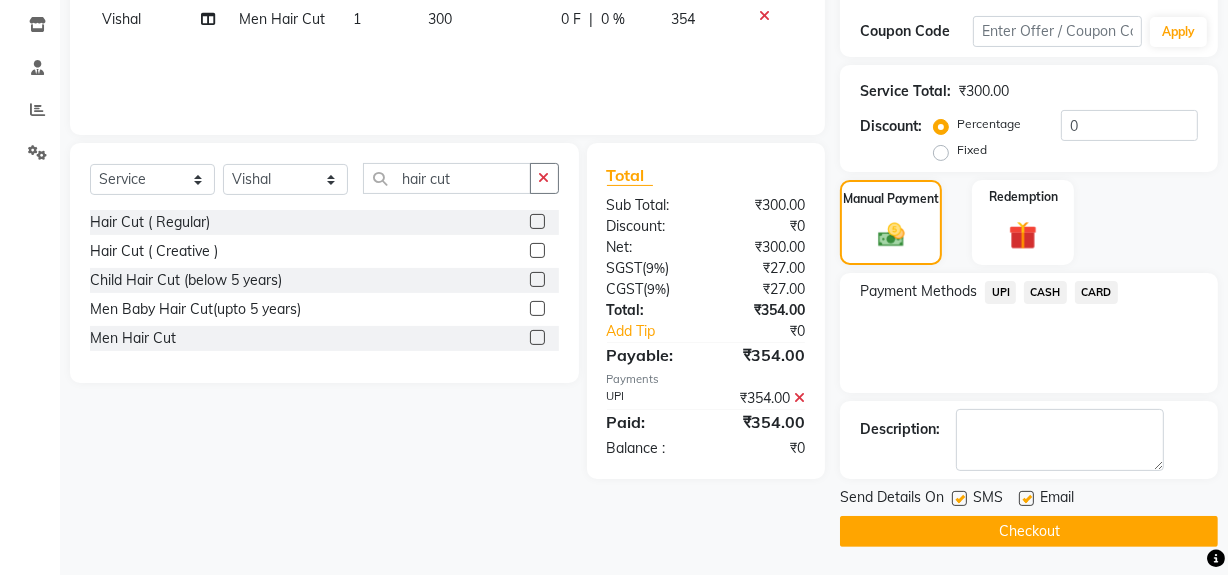 click on "Checkout" 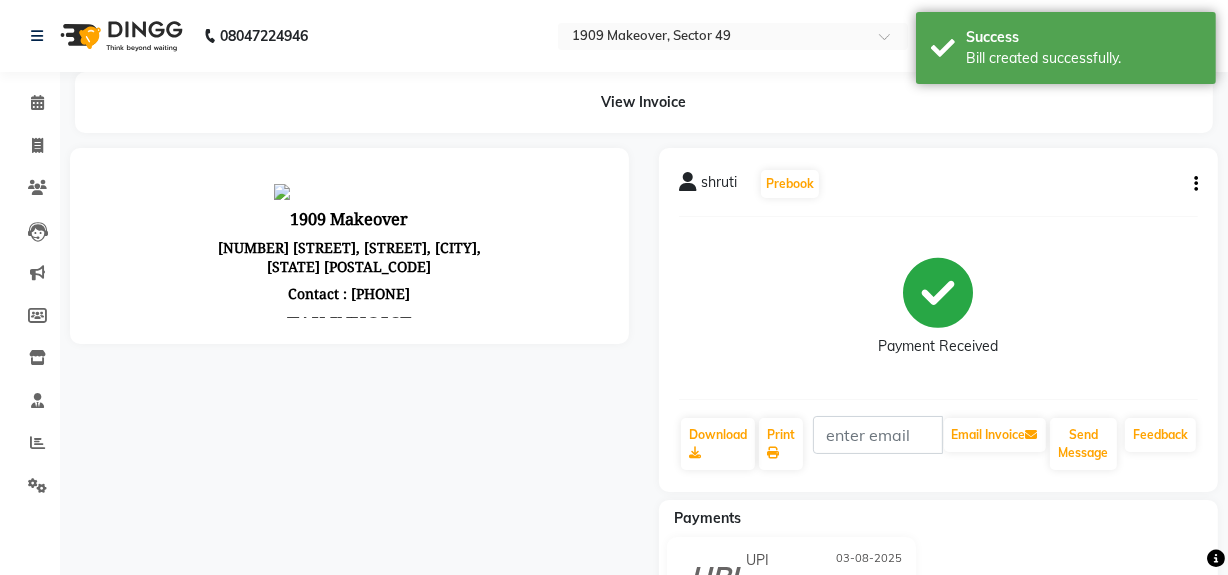 scroll, scrollTop: 0, scrollLeft: 0, axis: both 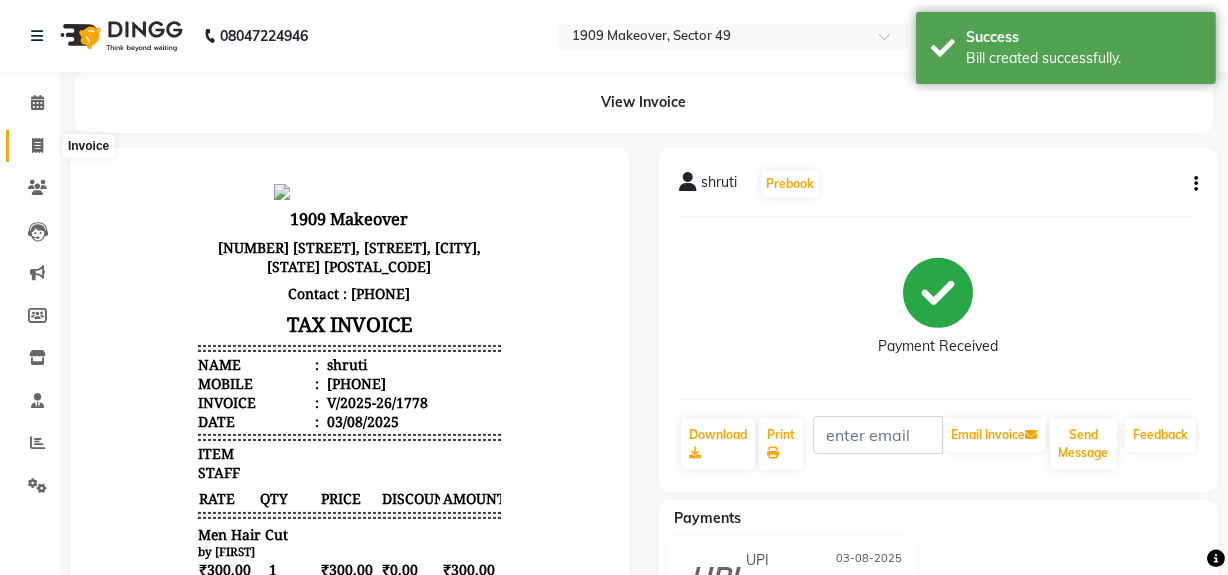 click 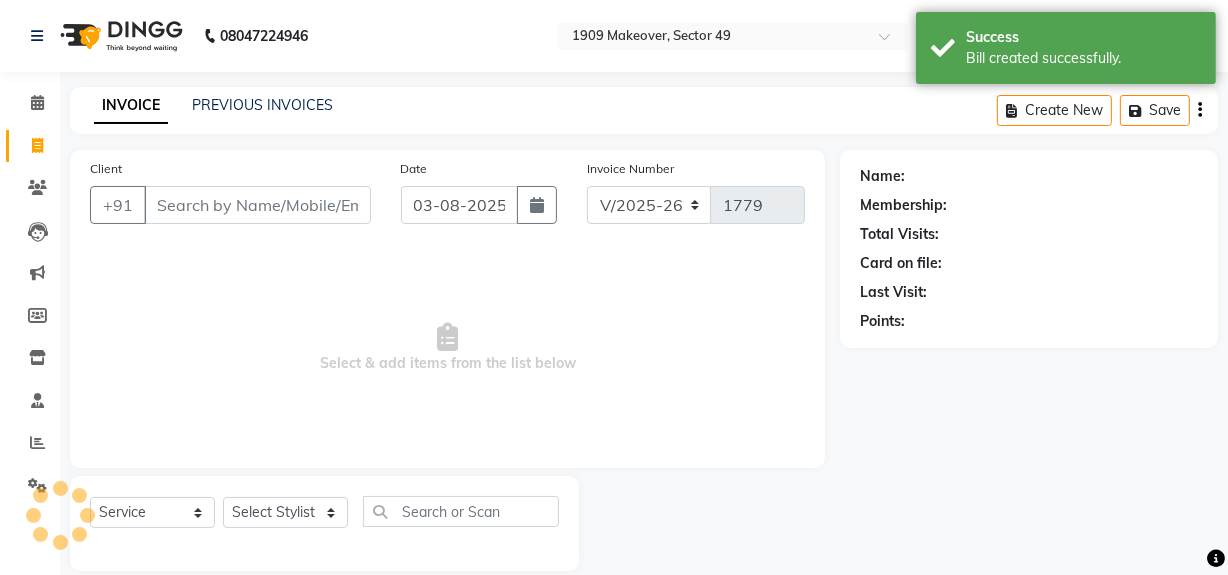scroll, scrollTop: 26, scrollLeft: 0, axis: vertical 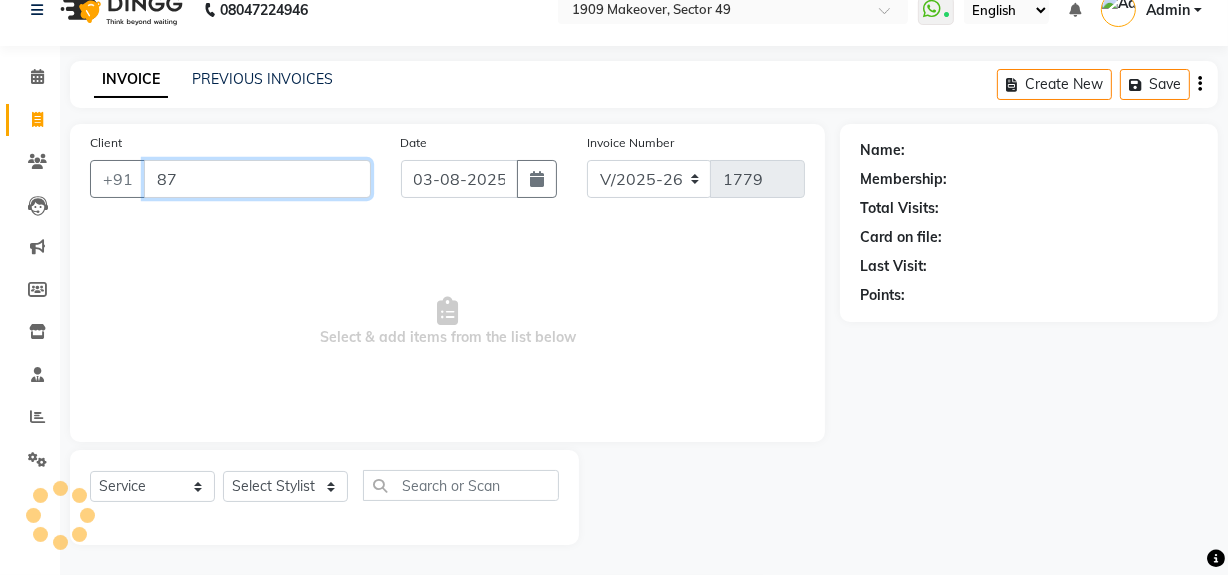 type on "8" 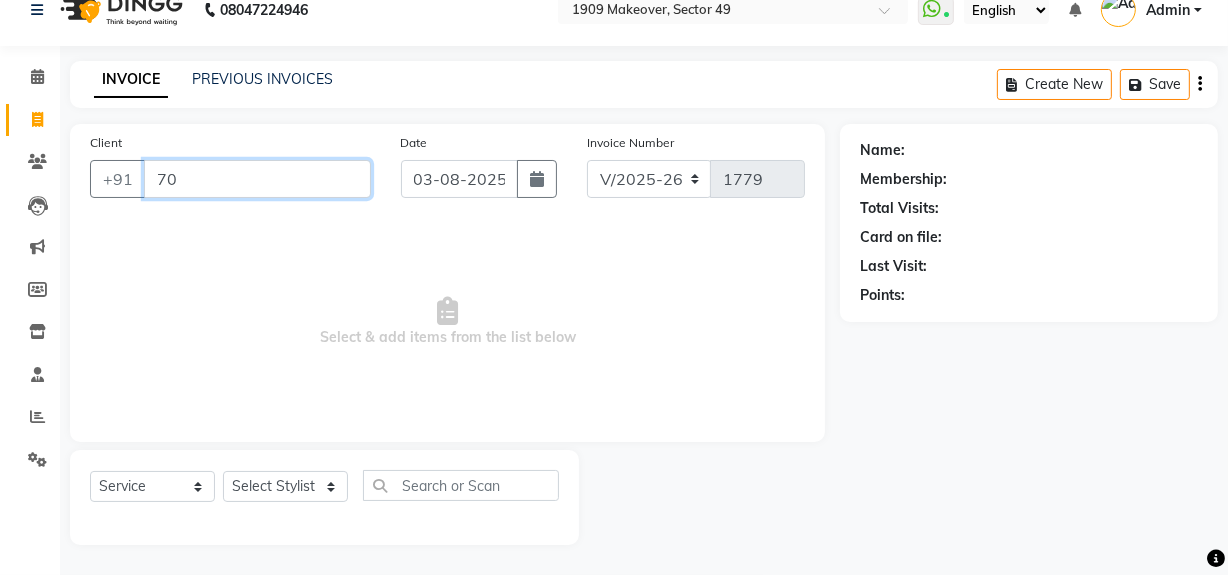 type on "7" 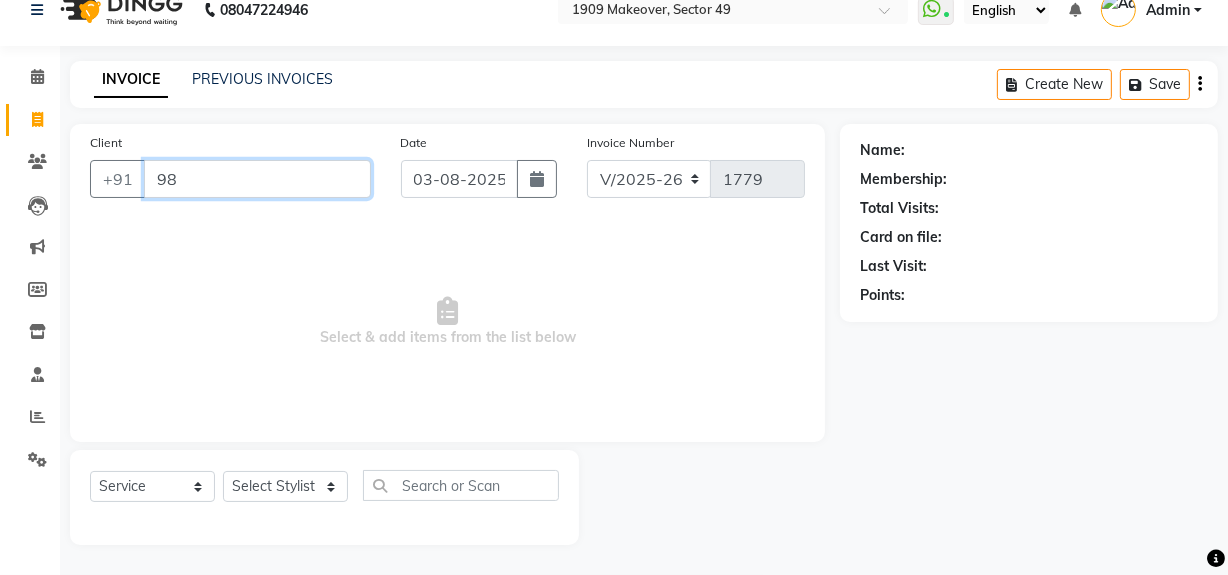 type on "9" 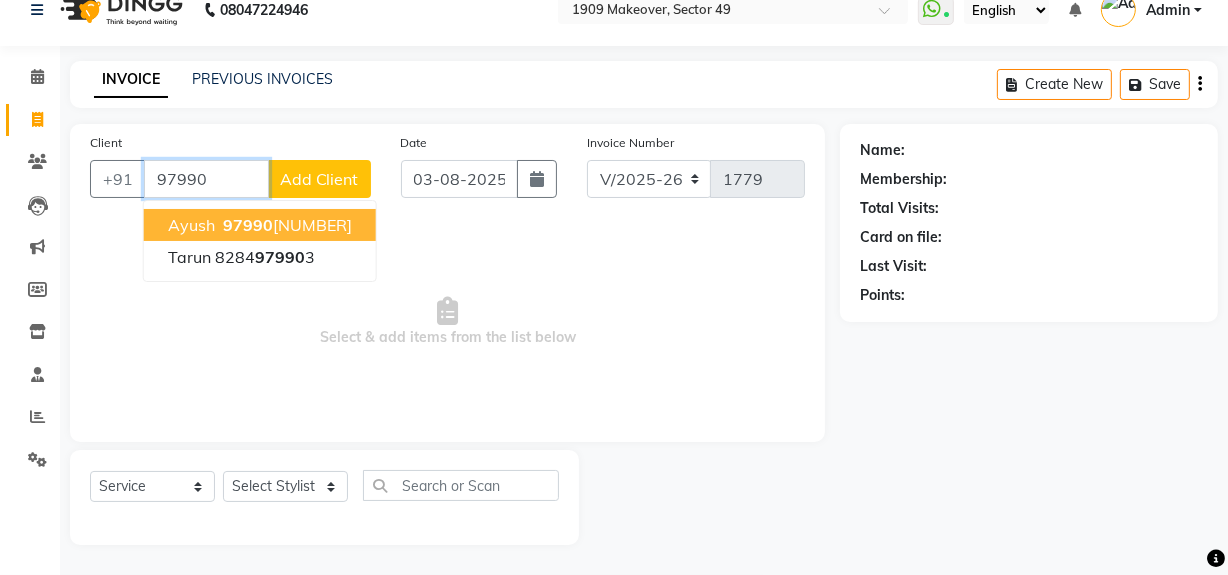 click on "97990" at bounding box center [248, 225] 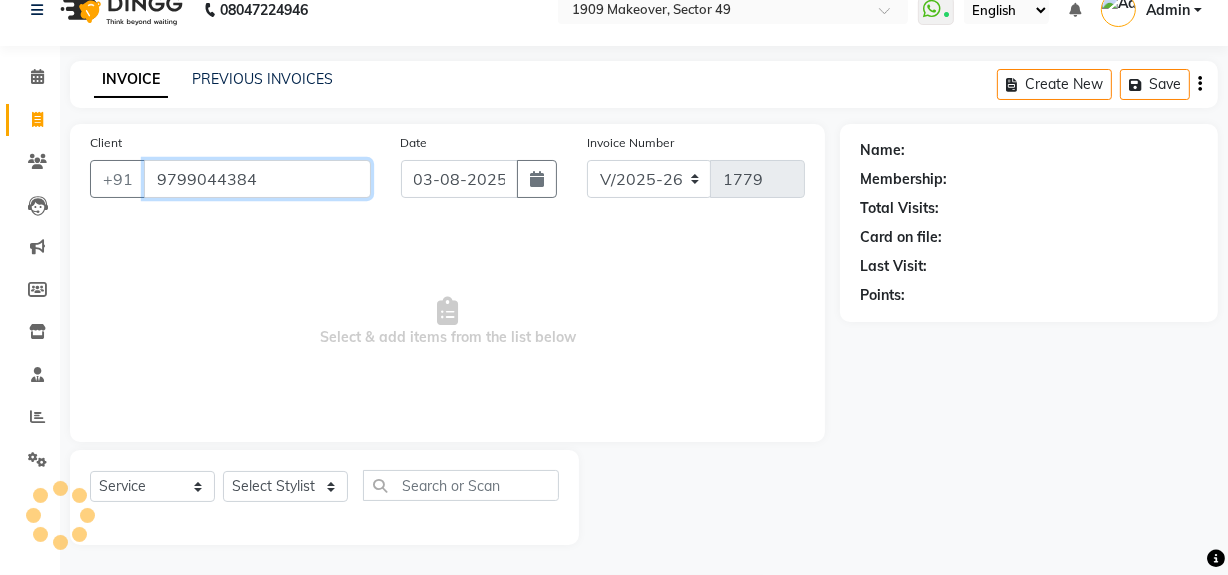 type on "9799044384" 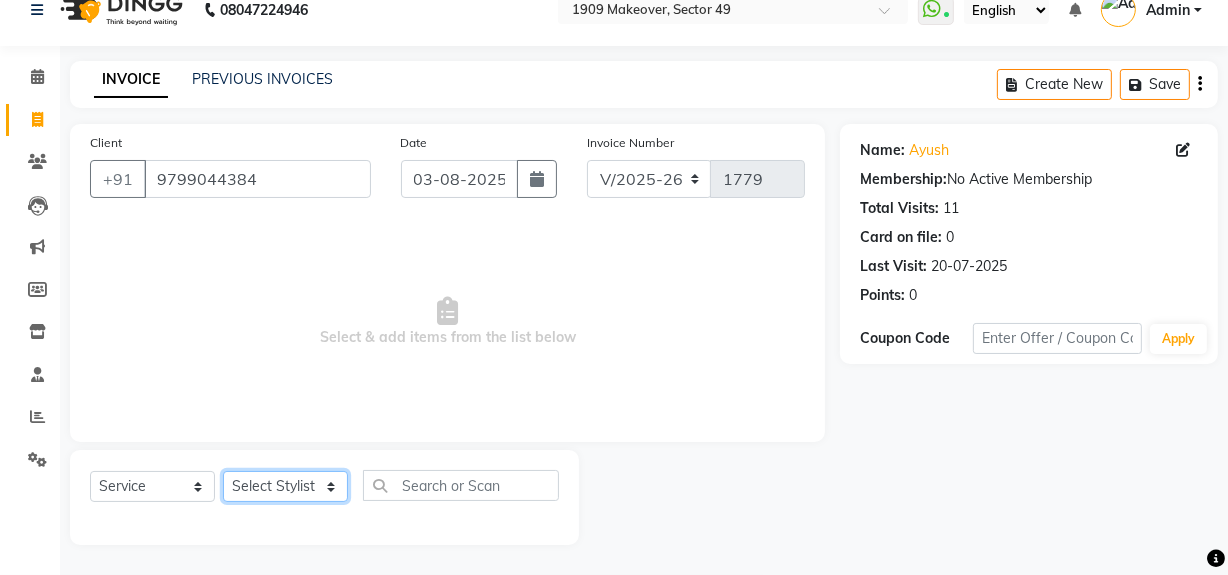 click on "Select Stylist Abdul Ahmed Arif Harun House Sale Jyoti Nisha Rehaan Ujjwal Umesh Veer vikram mehta Vishal" 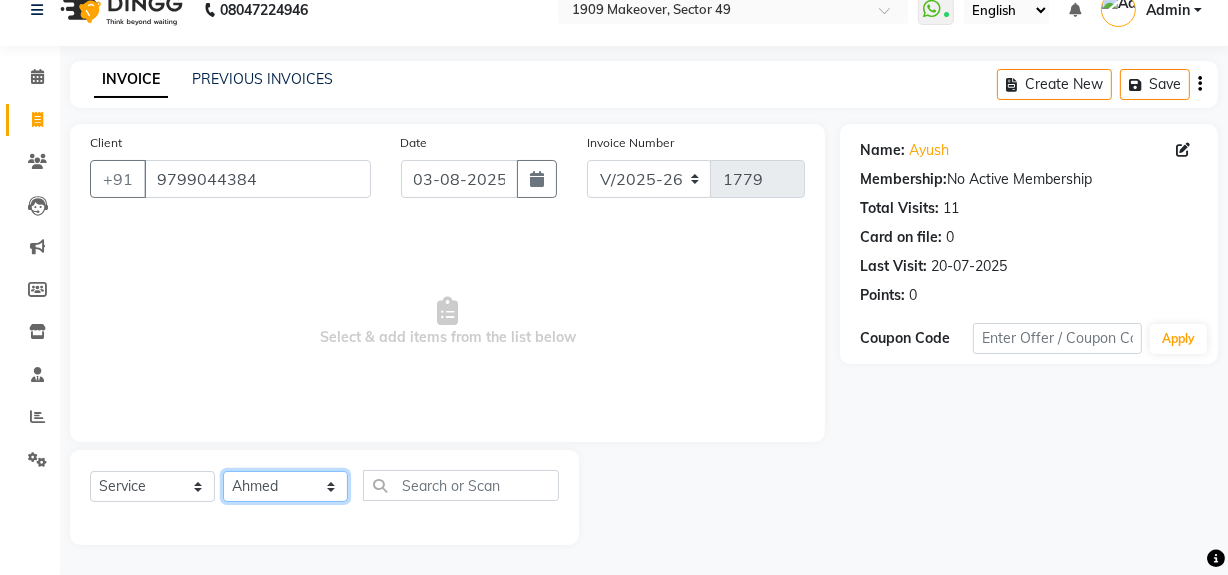 click on "Select Stylist Abdul Ahmed Arif Harun House Sale Jyoti Nisha Rehaan Ujjwal Umesh Veer vikram mehta Vishal" 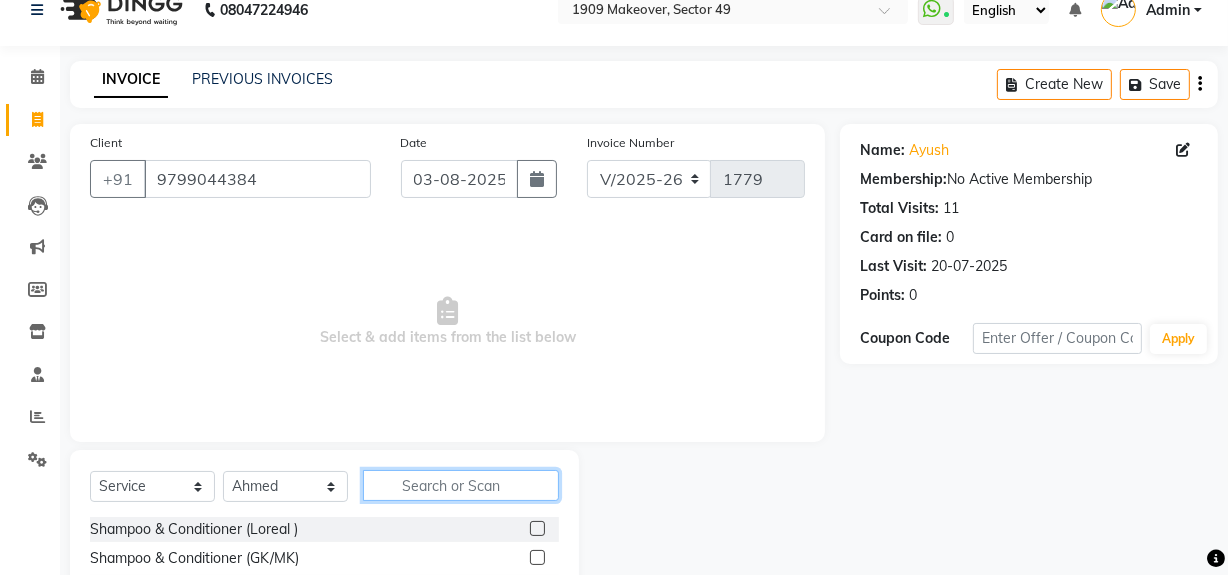 click 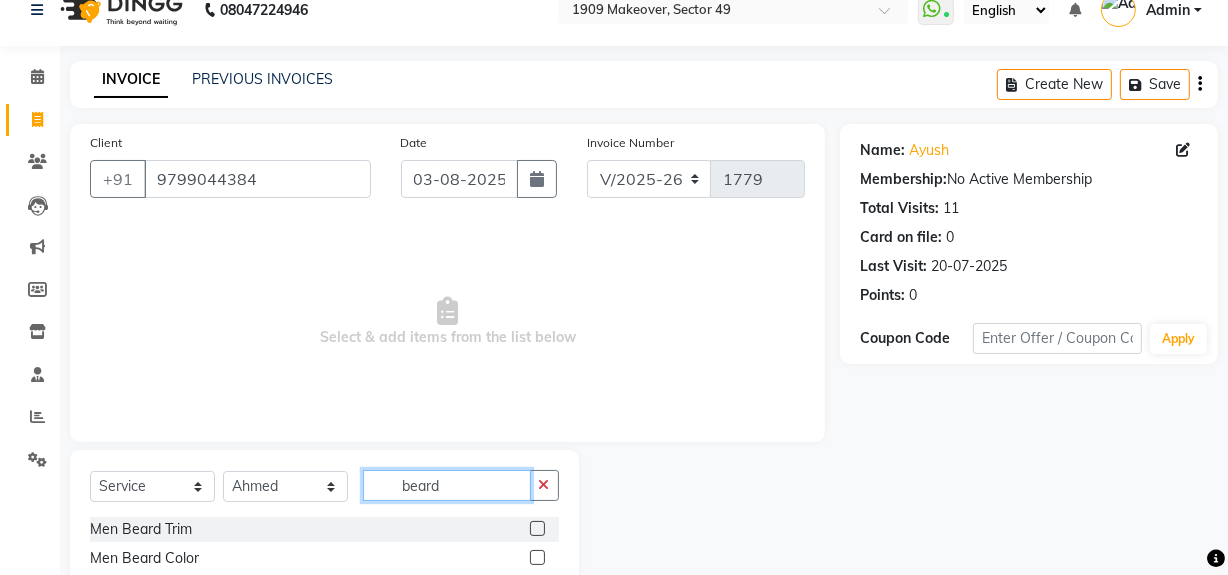 type on "beard" 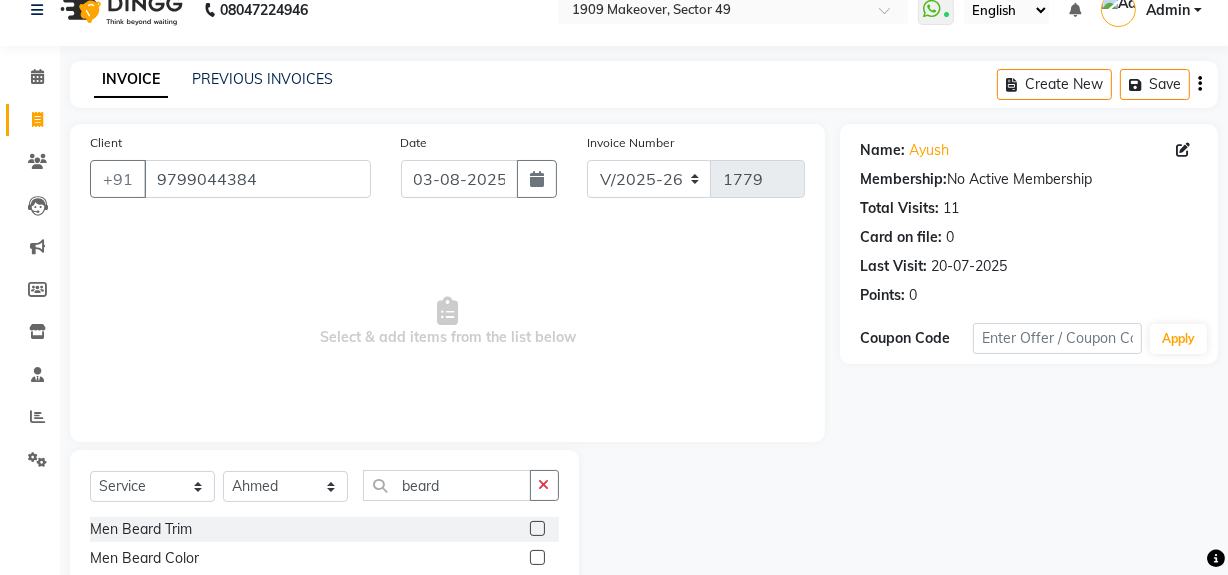 click 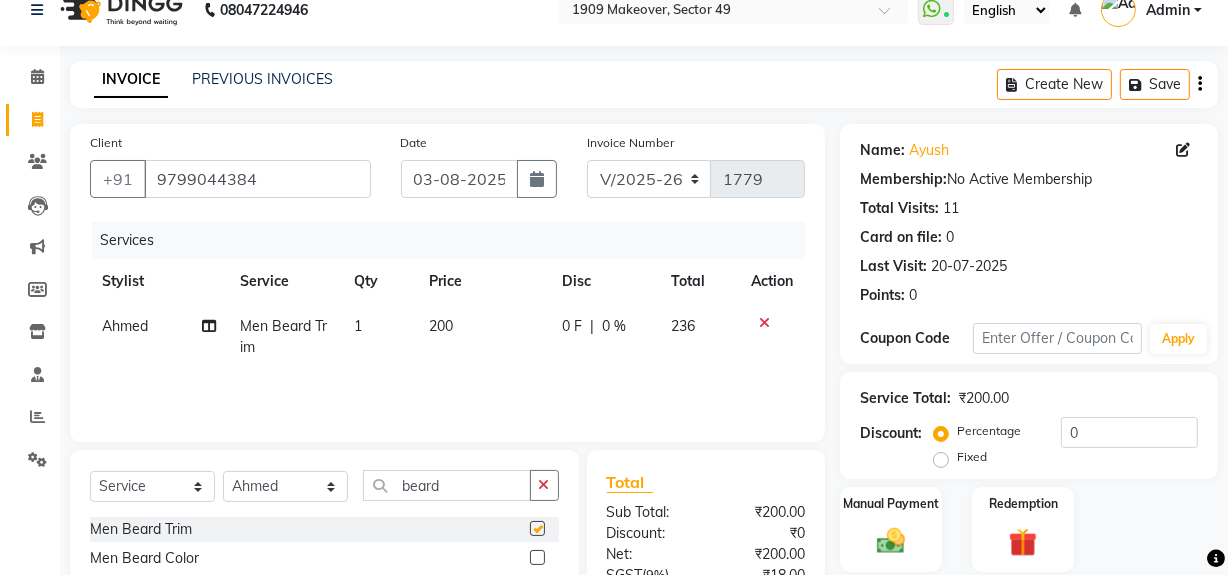 checkbox on "false" 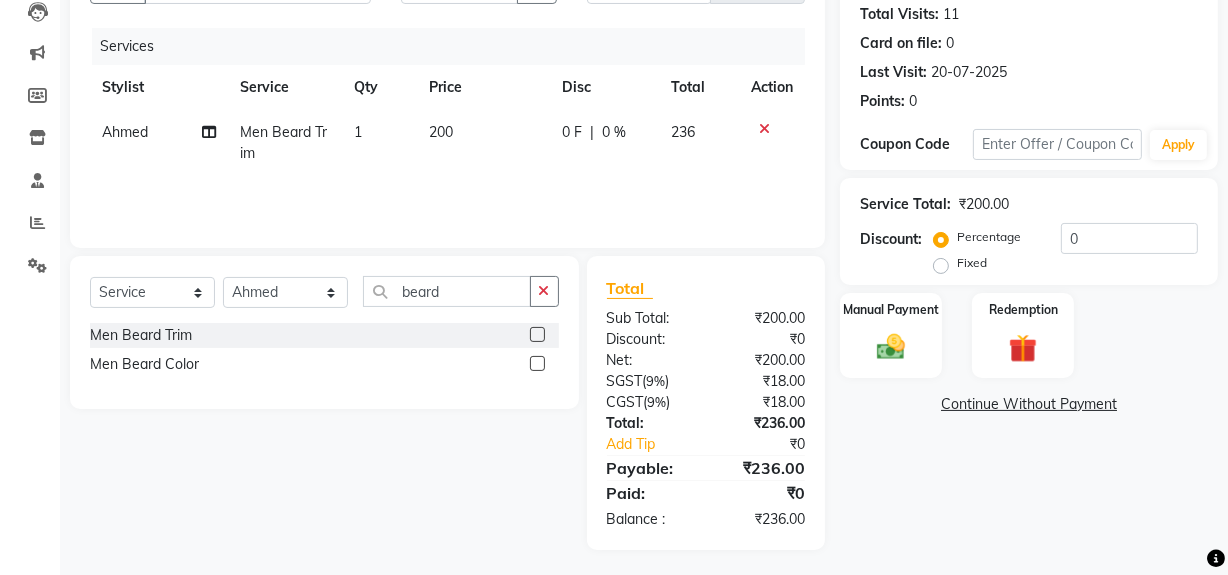 scroll, scrollTop: 225, scrollLeft: 0, axis: vertical 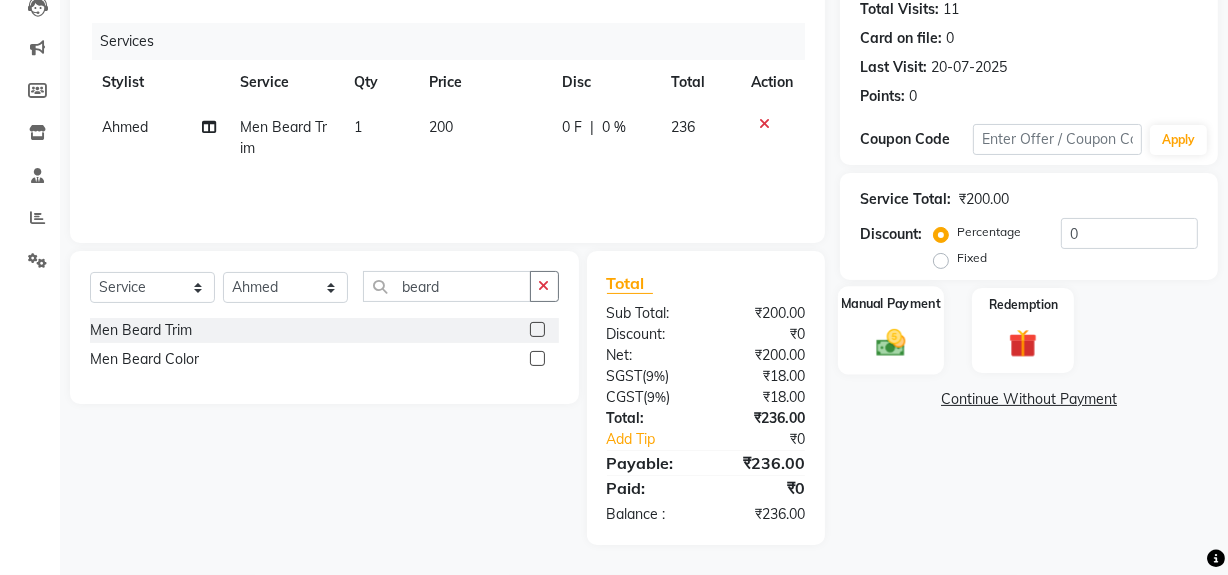 click on "Manual Payment" 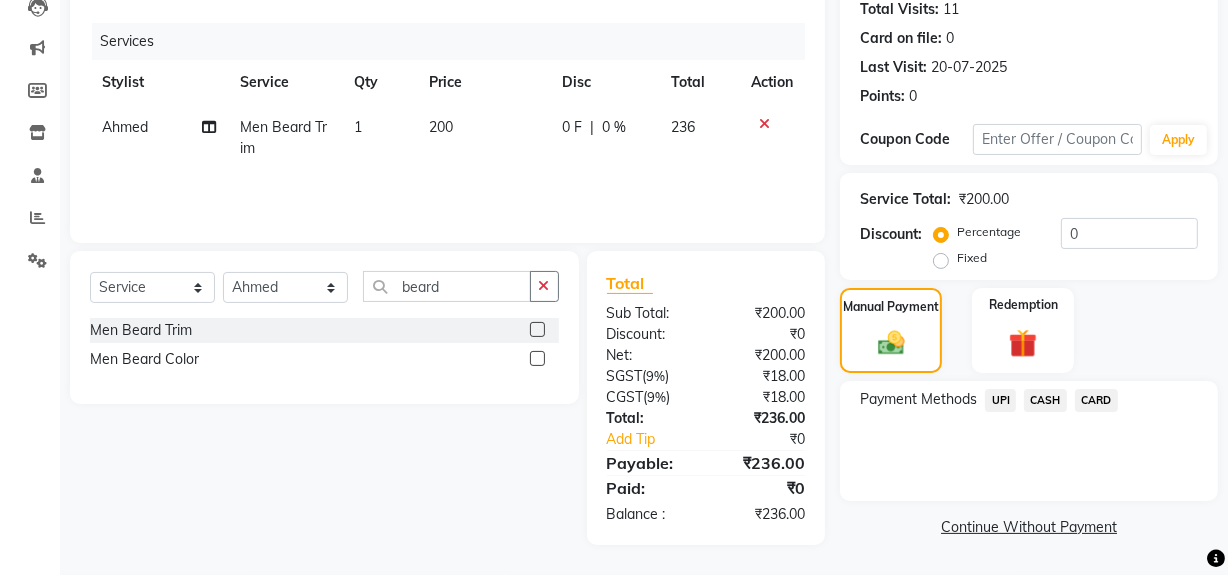 click on "UPI" 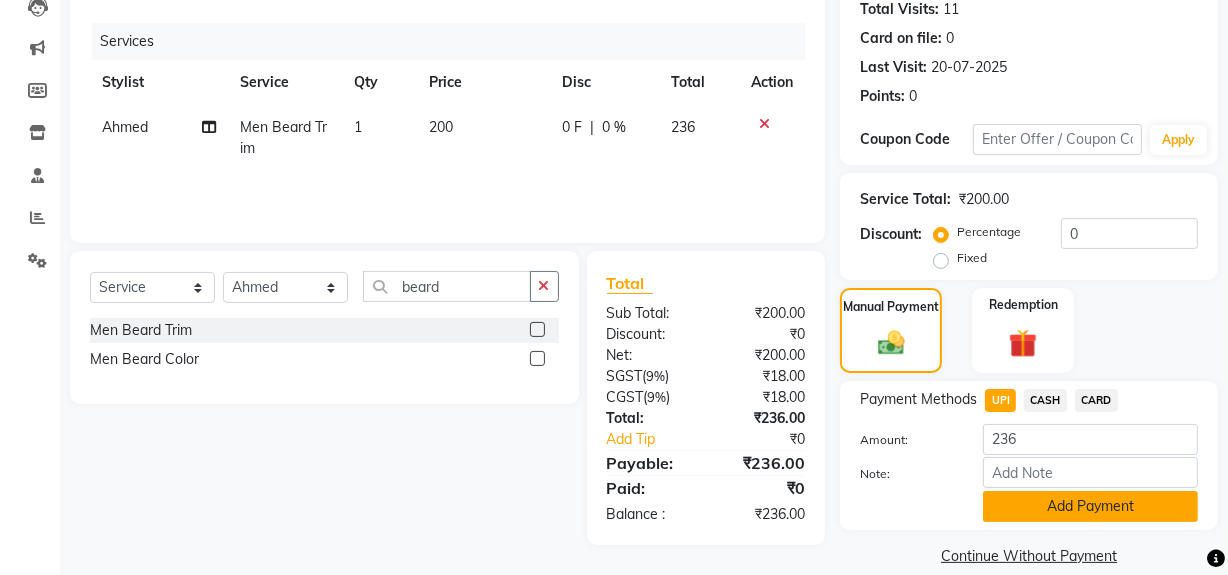 click on "Add Payment" 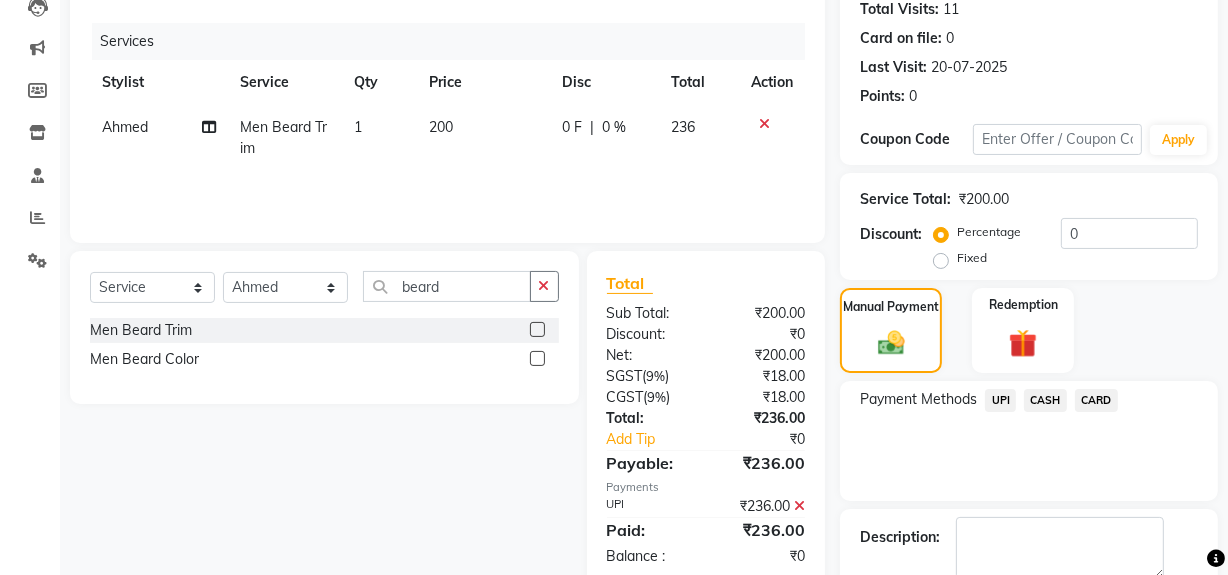 scroll, scrollTop: 333, scrollLeft: 0, axis: vertical 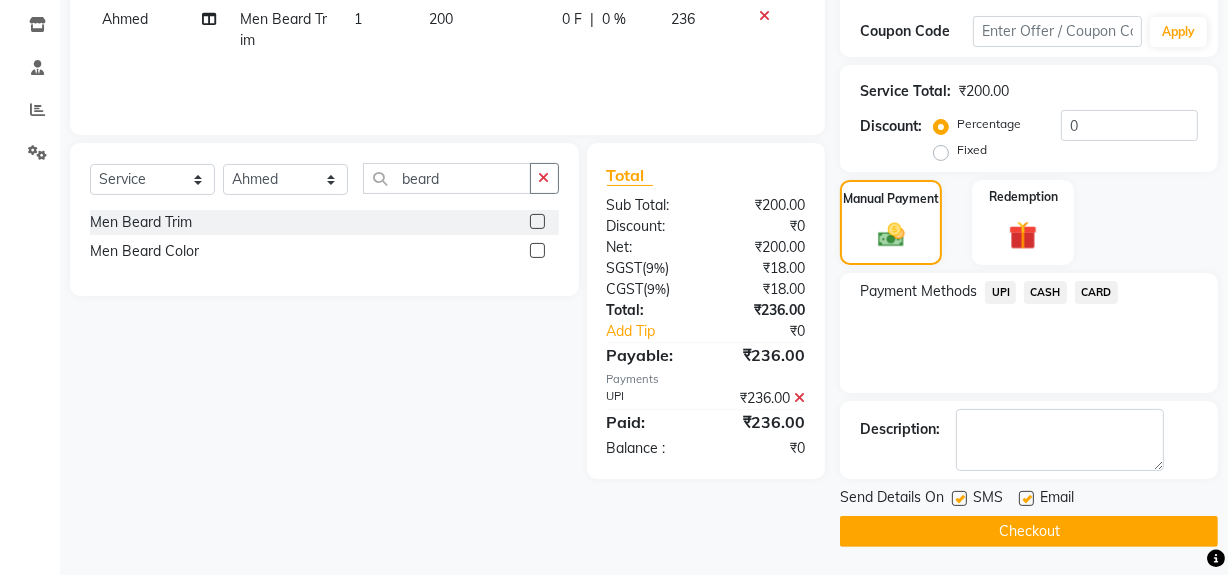 click on "Checkout" 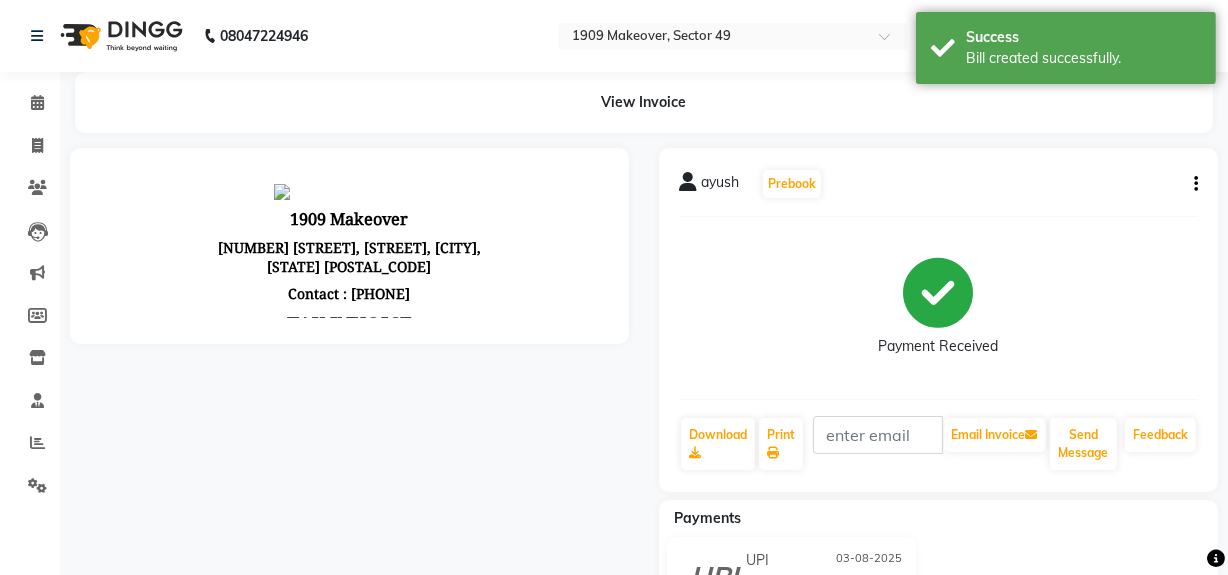 scroll, scrollTop: 0, scrollLeft: 0, axis: both 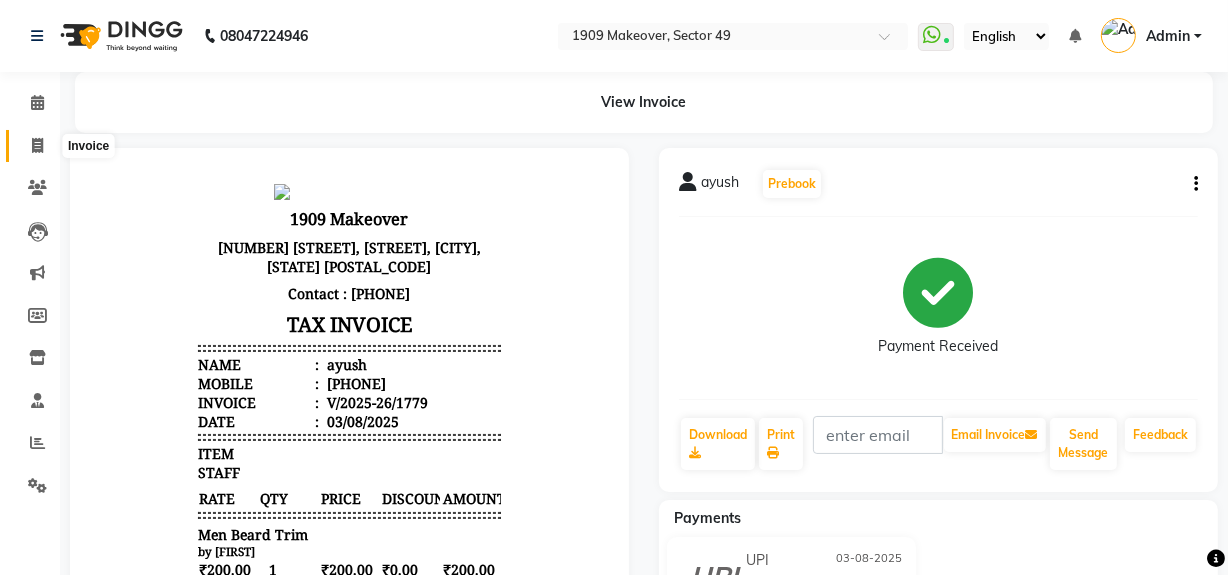 click 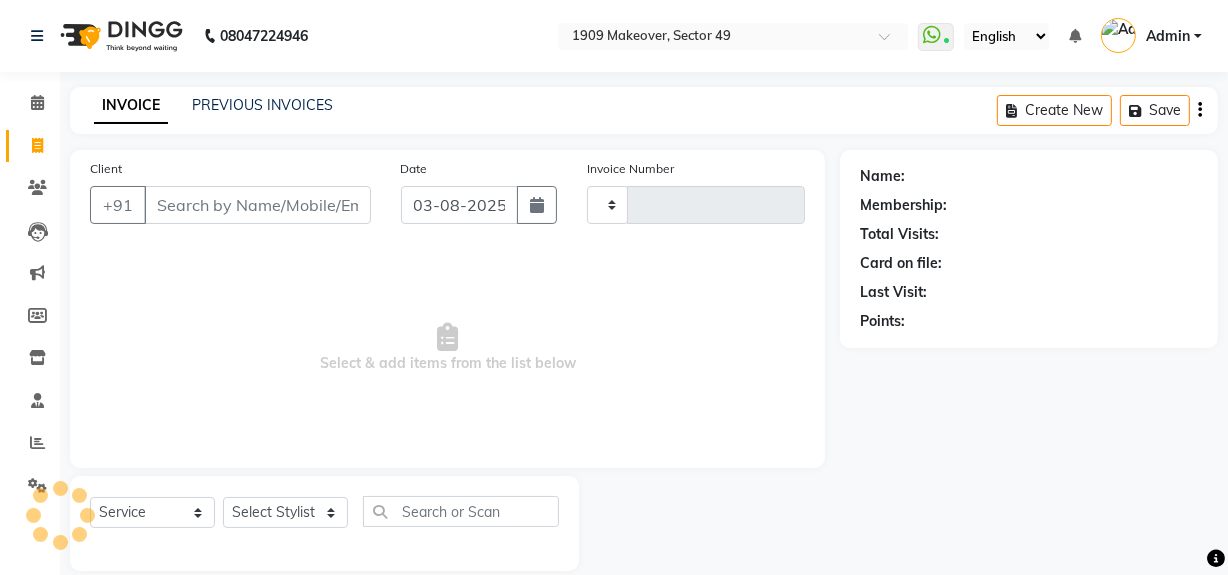 scroll, scrollTop: 26, scrollLeft: 0, axis: vertical 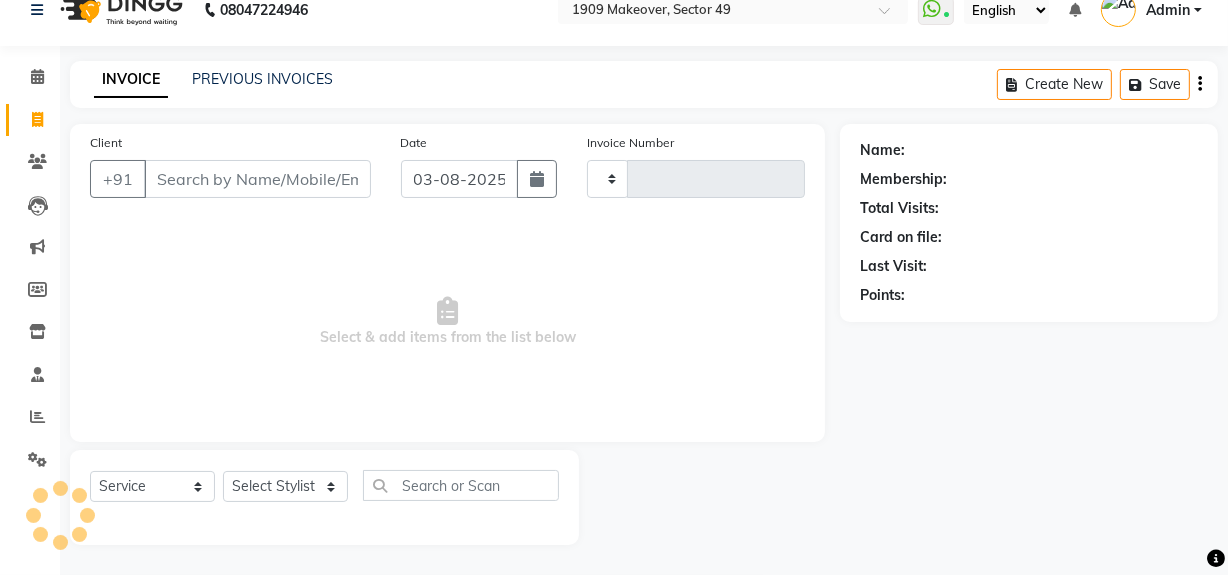 type on "1780" 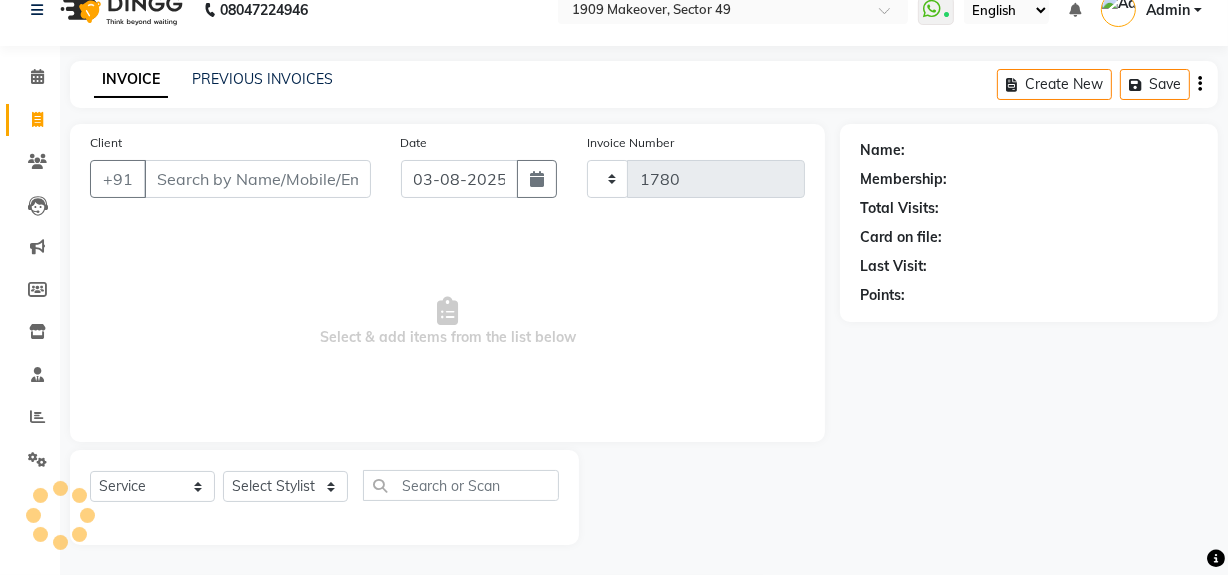 select on "6923" 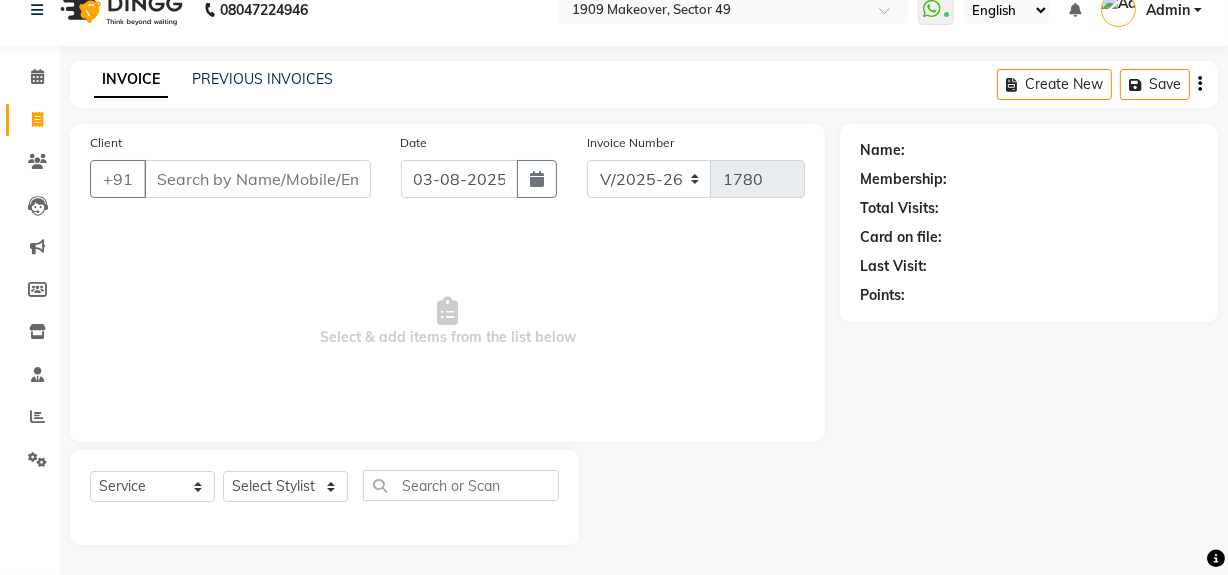 click on "Client" at bounding box center (257, 179) 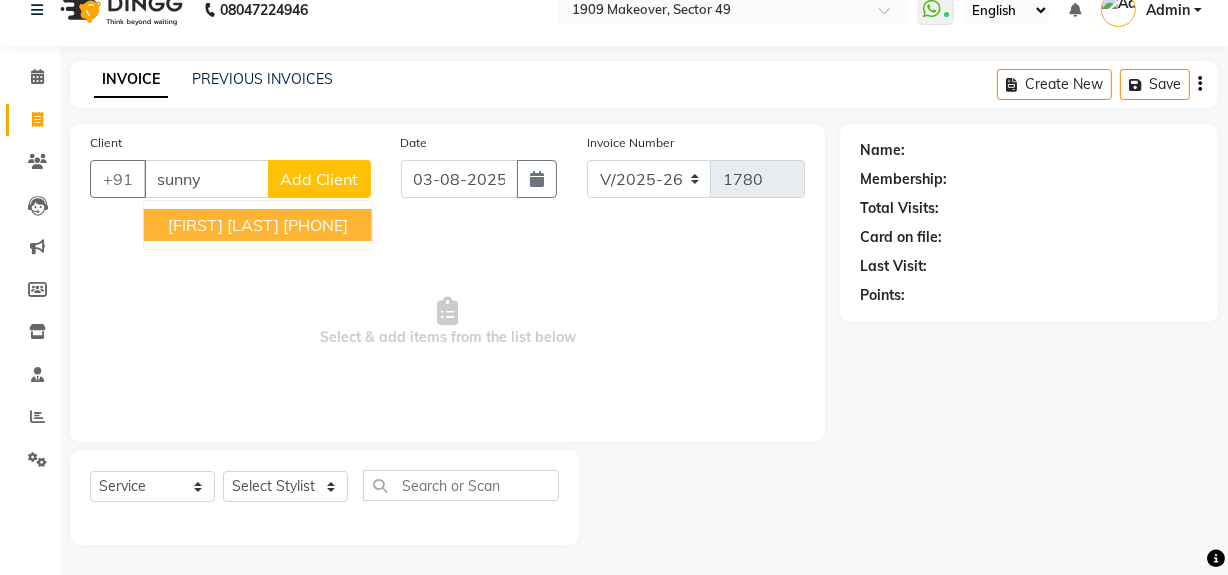 click on "[FIRST] [LAST]" at bounding box center (223, 225) 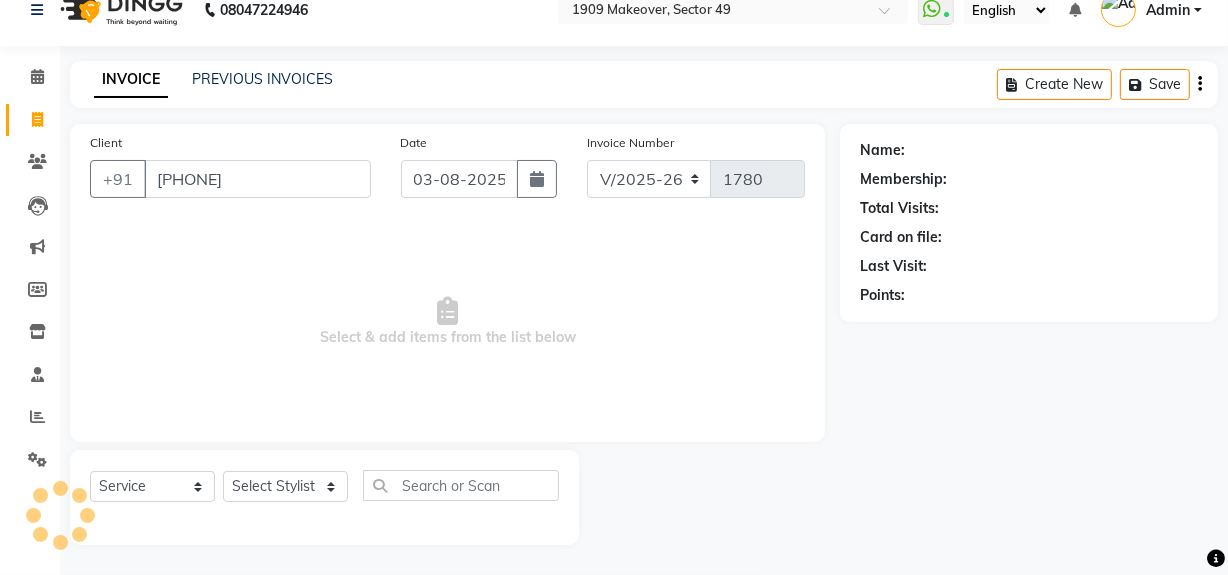type on "[PHONE]" 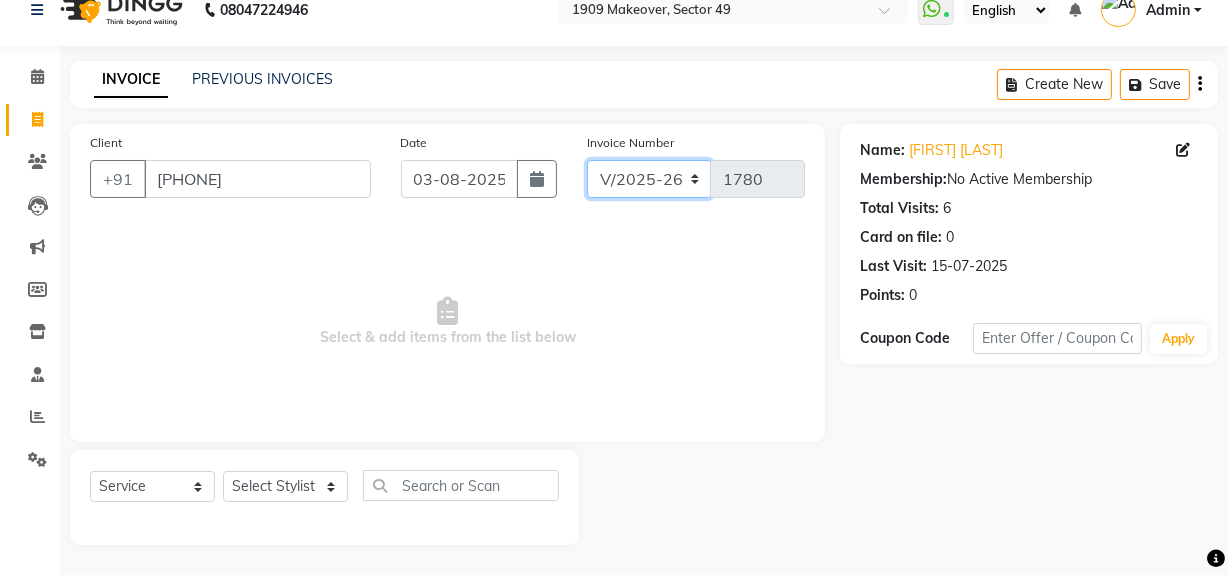 click on "V/2025 V/2025-26" 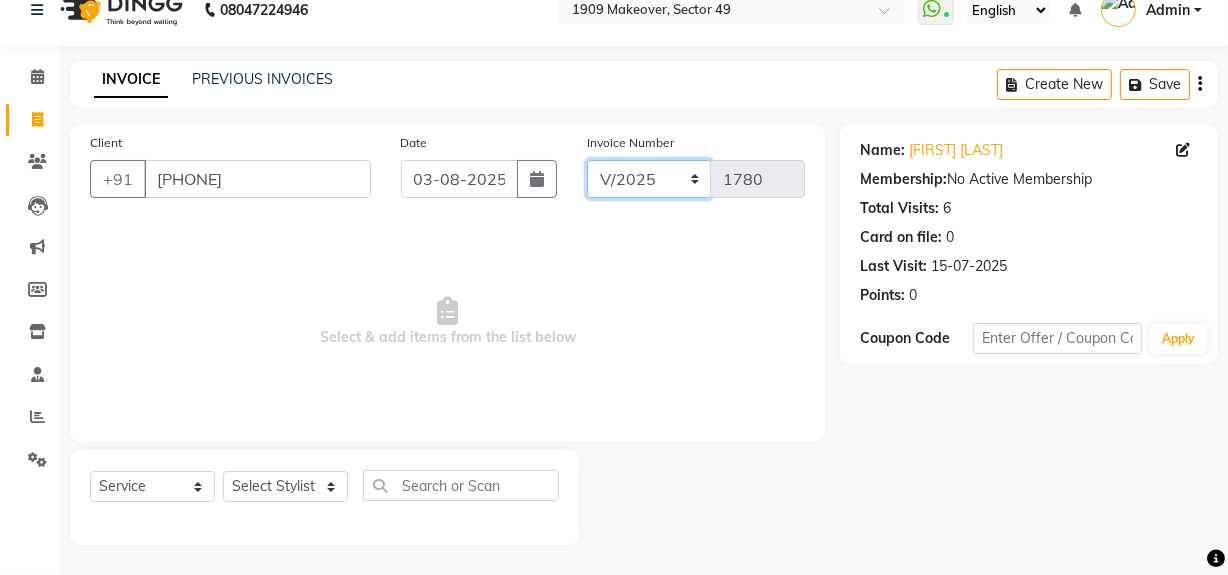 click on "V/2025 V/2025-26" 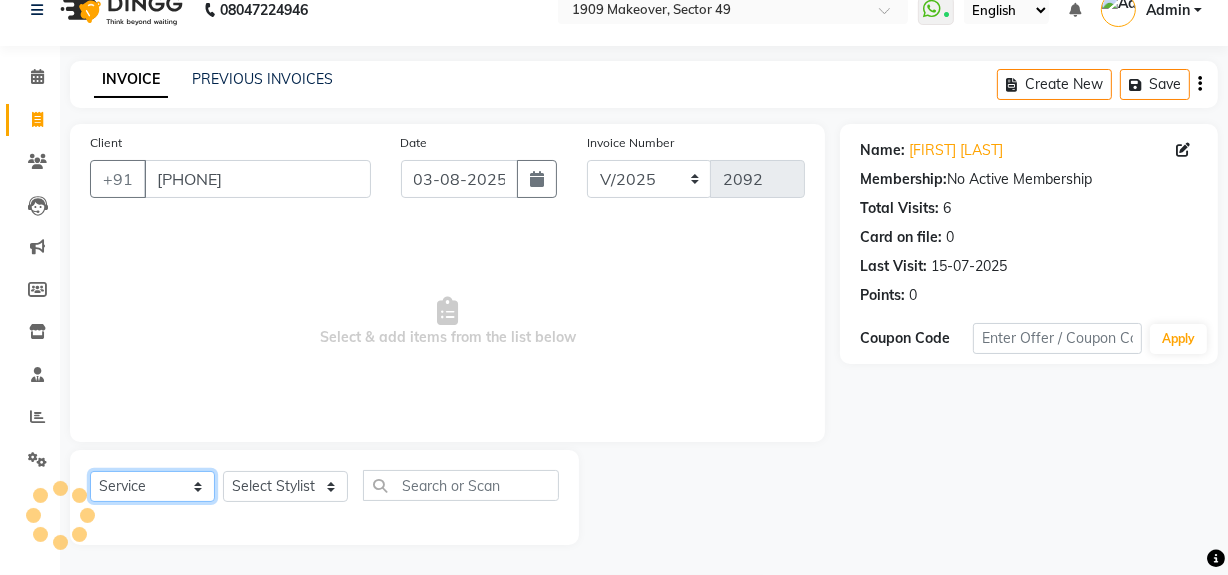 click on "Select  Service  Product  Membership  Package Voucher Prepaid Gift Card" 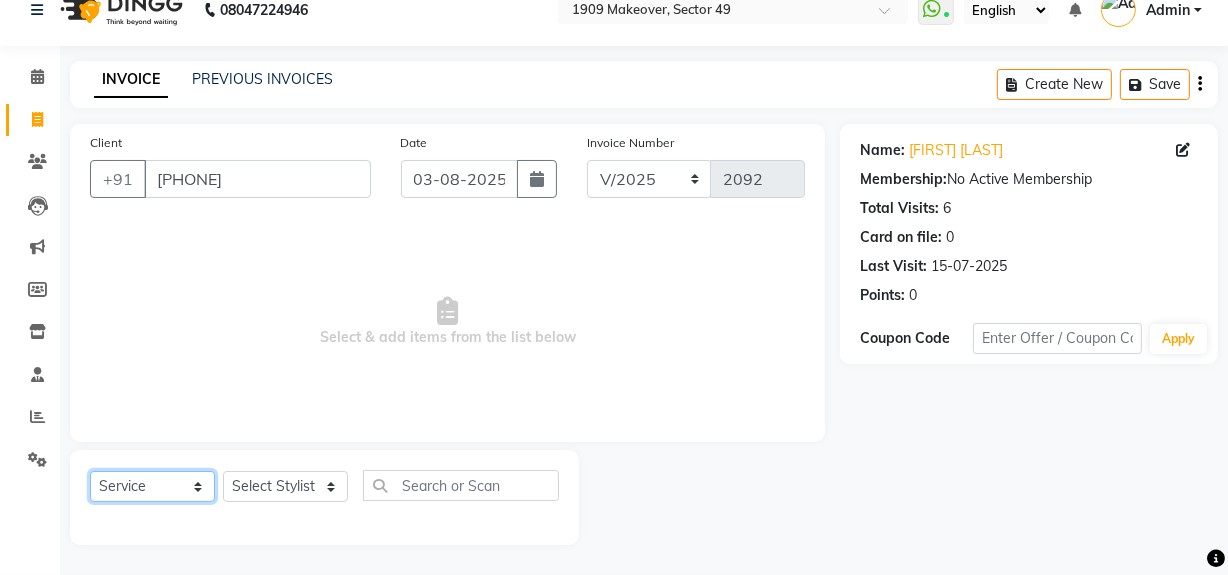 click on "Select  Service  Product  Membership  Package Voucher Prepaid Gift Card" 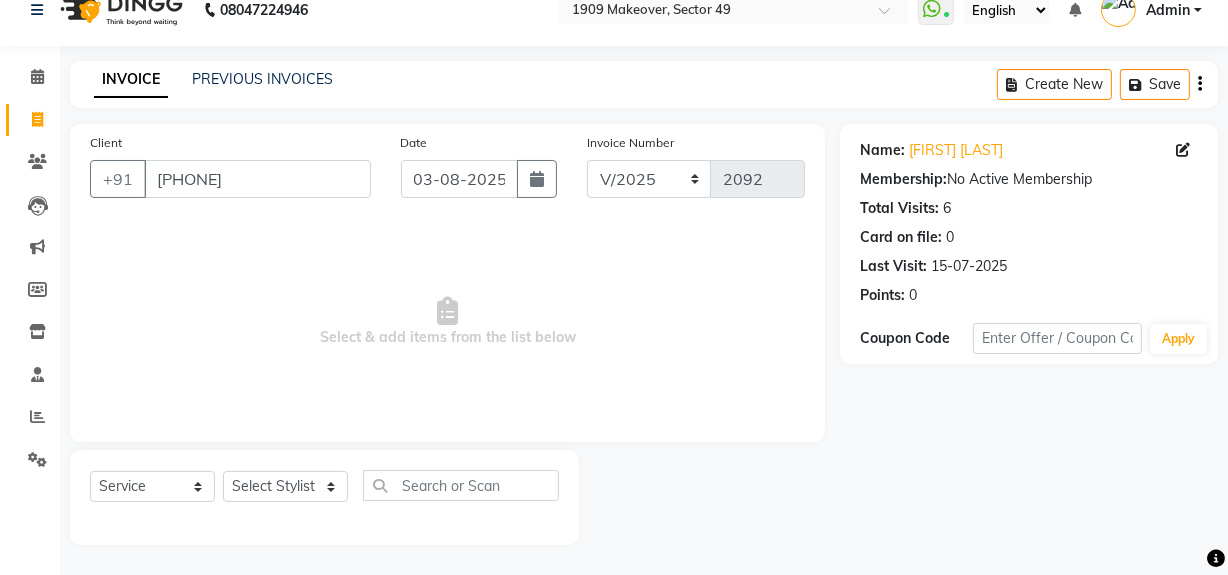click on "Select Service Product Membership Package Voucher Prepaid Gift Card Select Stylist Abdul Ahmed Arif Harun House Sale Jyoti Nisha Rehaan Ujjwal Umesh Veer vikram mehta Vishal" 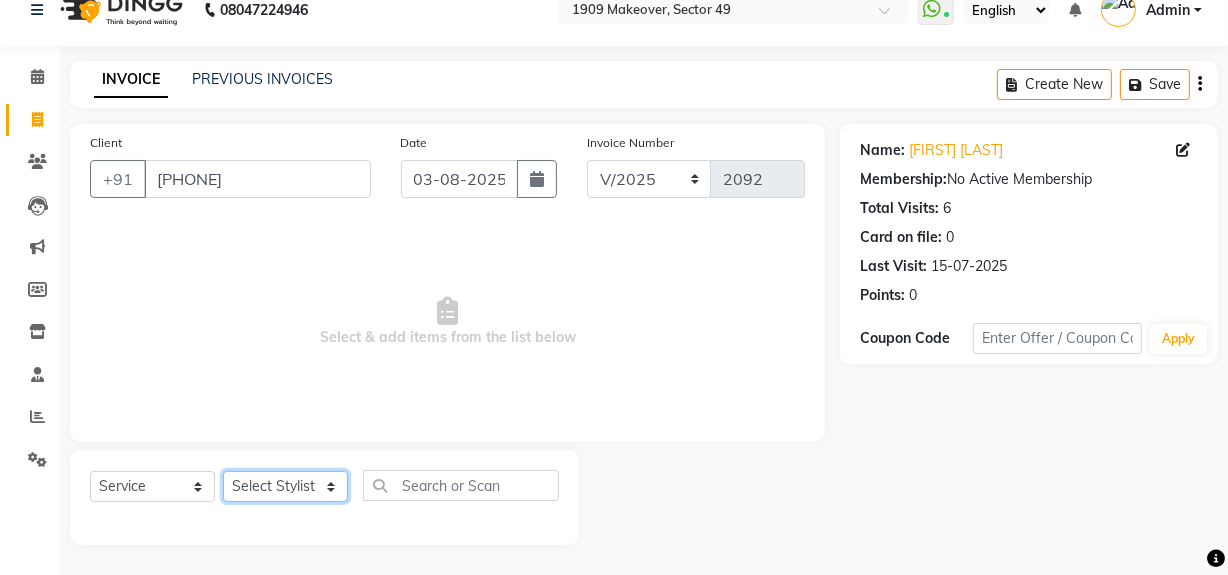 click on "Select Stylist Abdul Ahmed Arif Harun House Sale Jyoti Nisha Rehaan Ujjwal Umesh Veer vikram mehta Vishal" 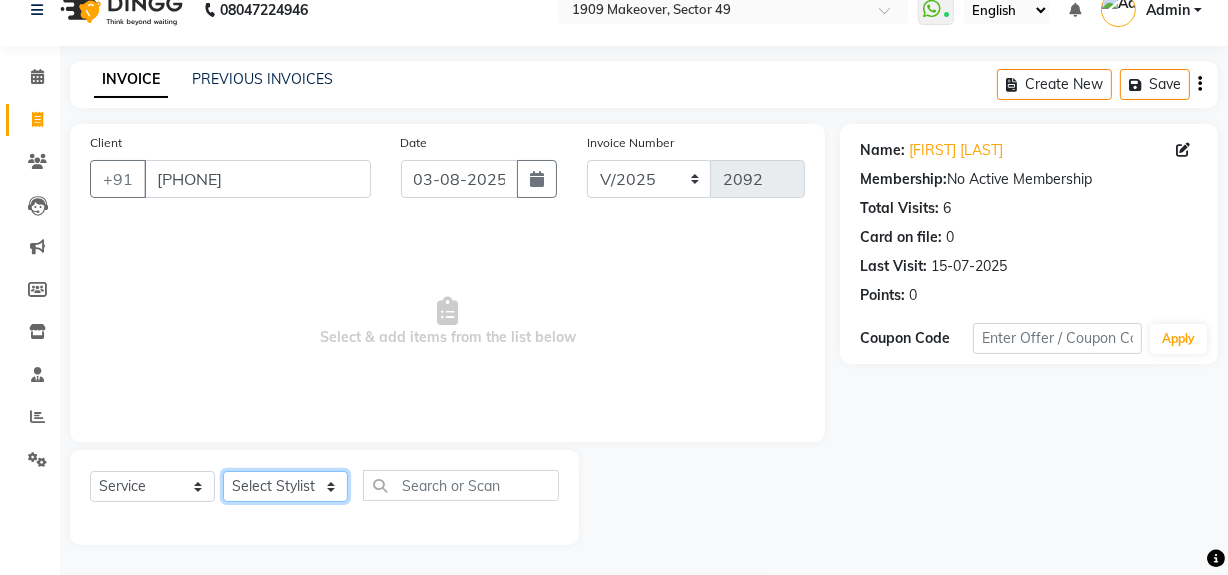 select on "57119" 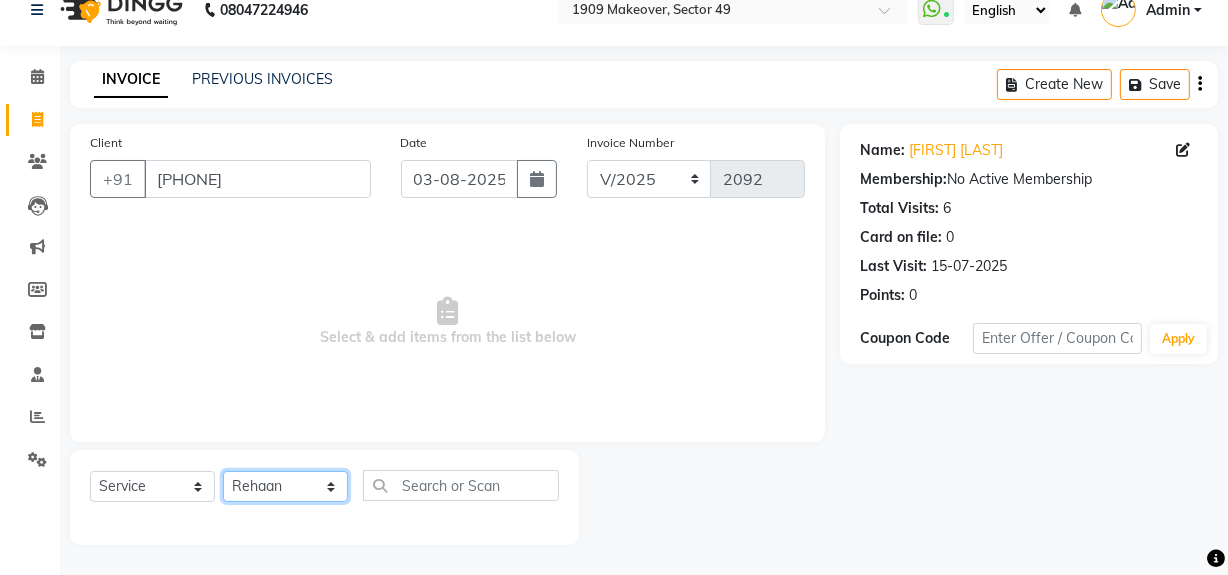 click on "Select Stylist Abdul Ahmed Arif Harun House Sale Jyoti Nisha Rehaan Ujjwal Umesh Veer vikram mehta Vishal" 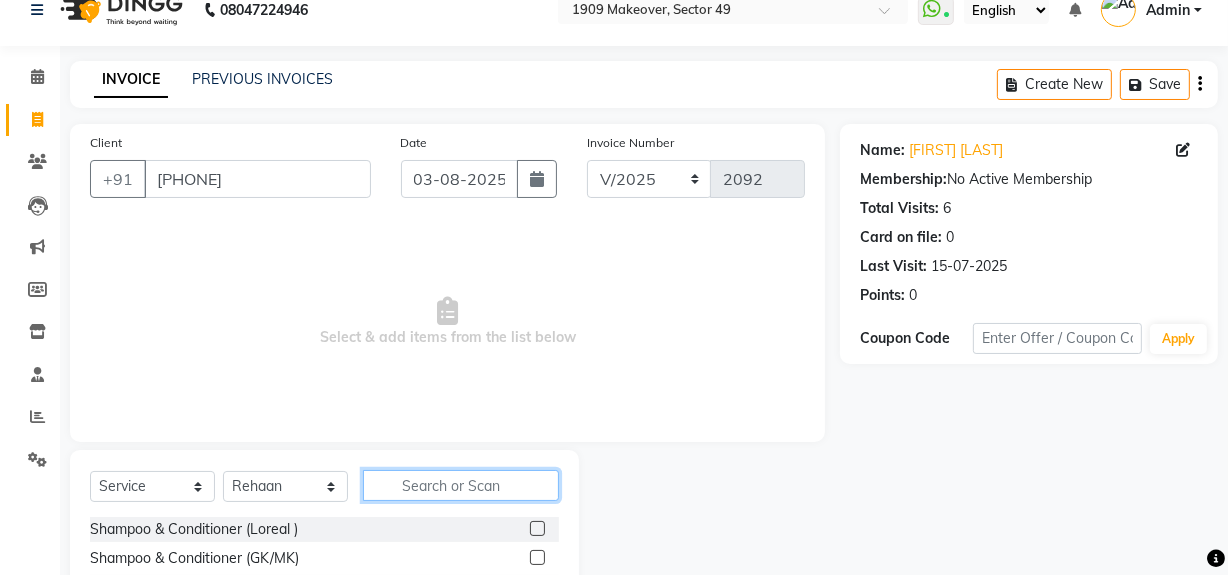 click 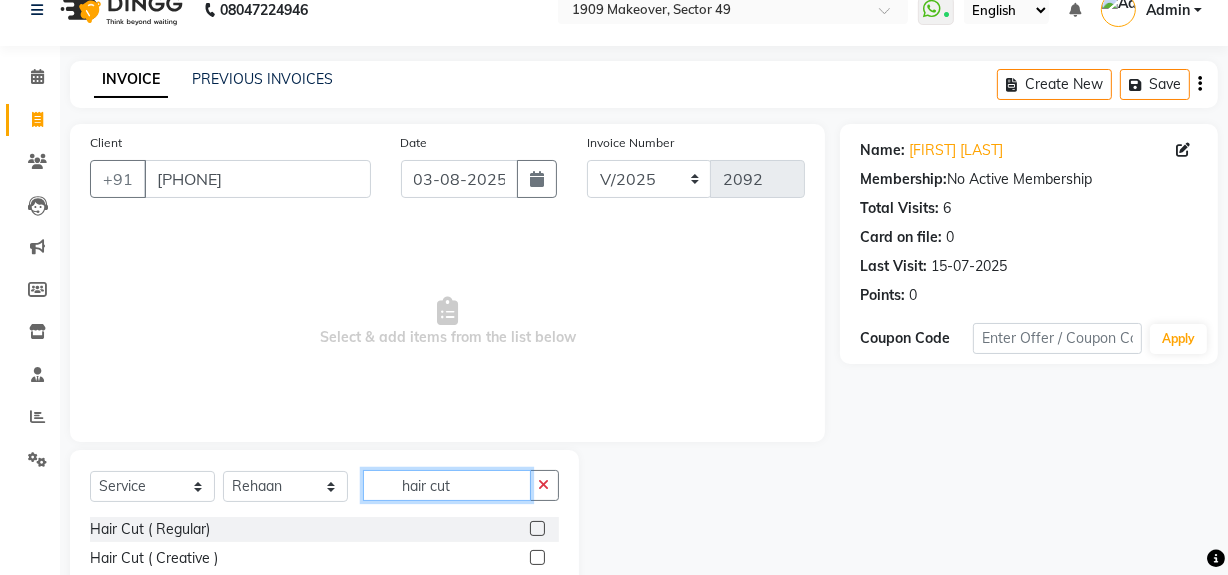 scroll, scrollTop: 170, scrollLeft: 0, axis: vertical 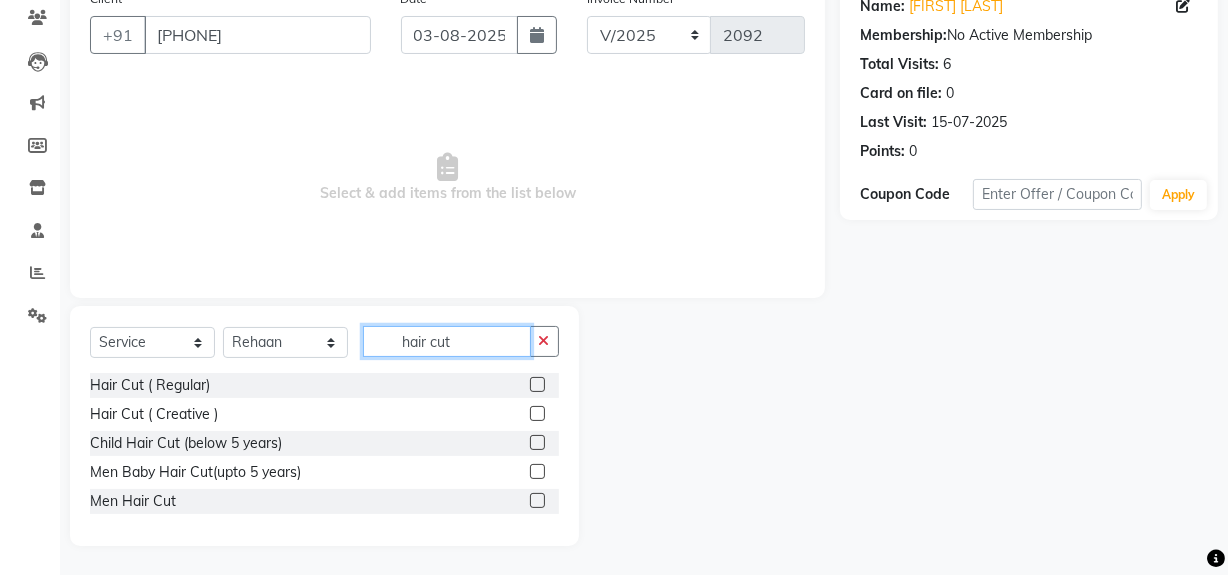 type on "hair cut" 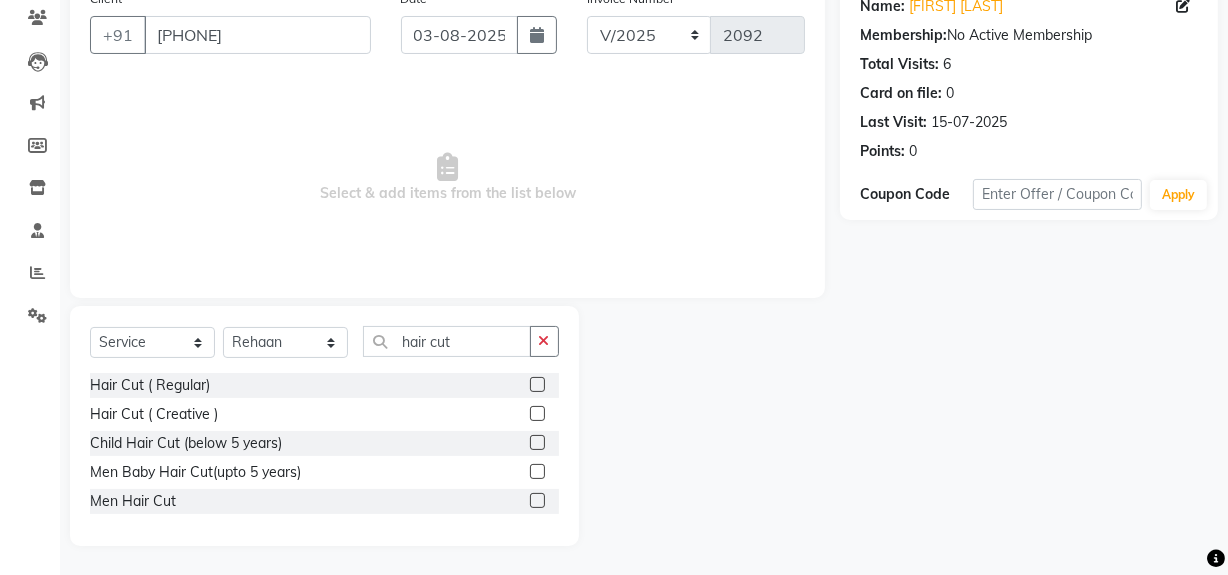 click 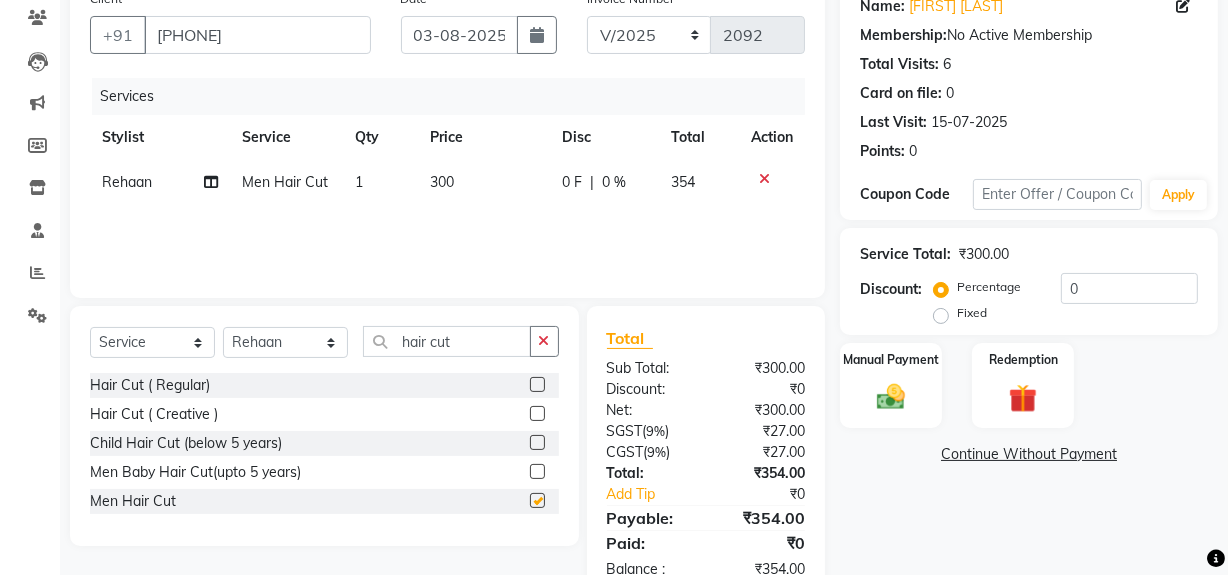 checkbox on "false" 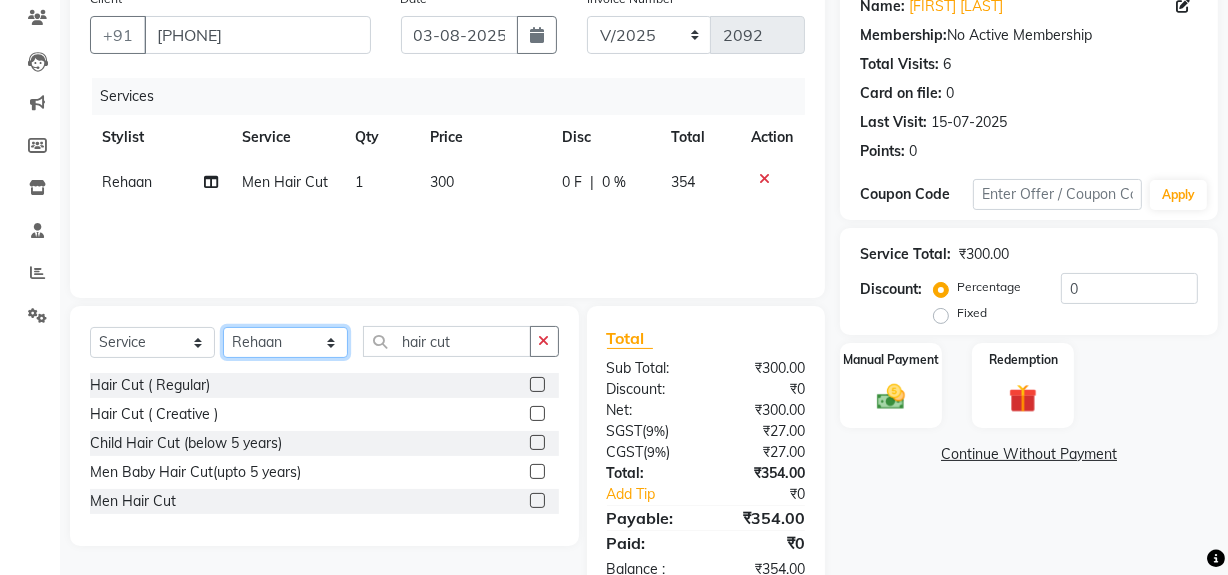 click on "Select Stylist Abdul Ahmed Arif Harun House Sale Jyoti Nisha Rehaan Ujjwal Umesh Veer vikram mehta Vishal" 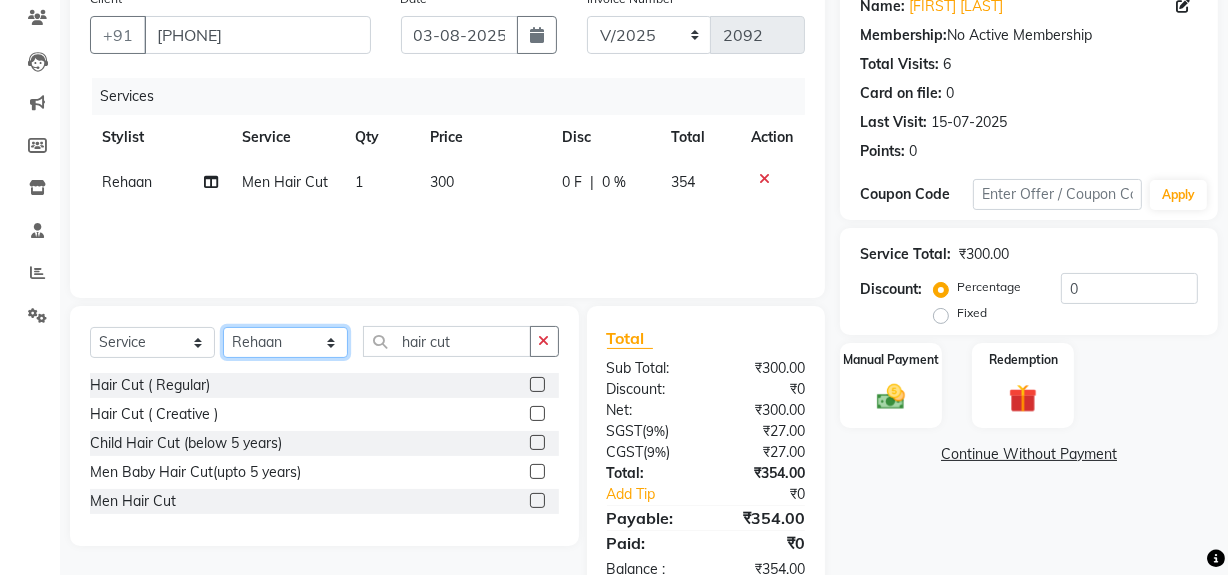 select on "57120" 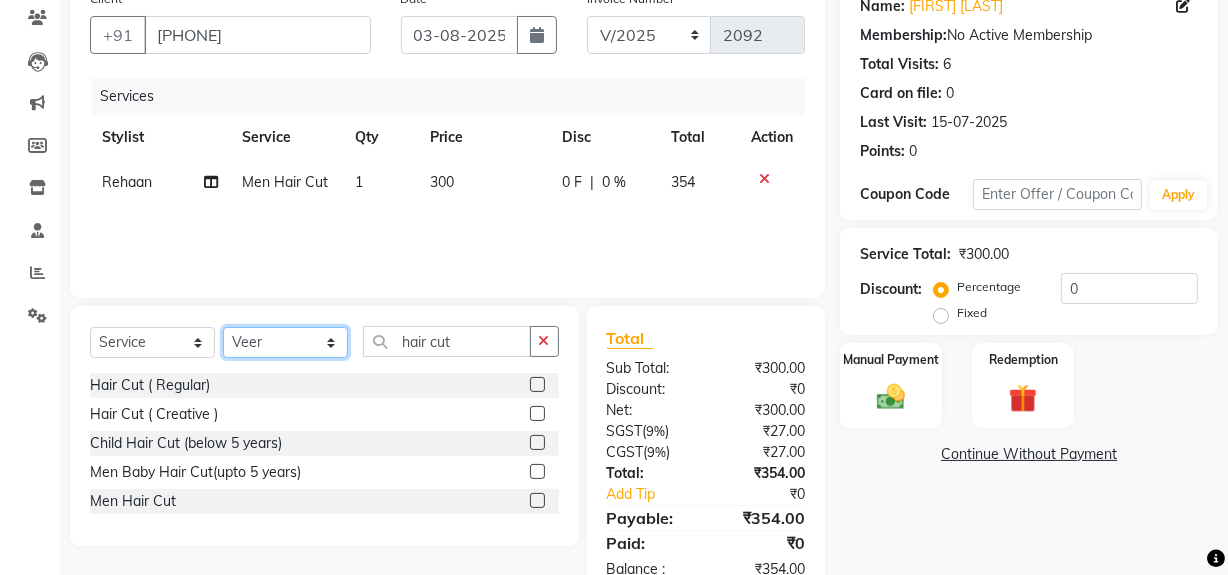 click on "Select Stylist Abdul Ahmed Arif Harun House Sale Jyoti Nisha Rehaan Ujjwal Umesh Veer vikram mehta Vishal" 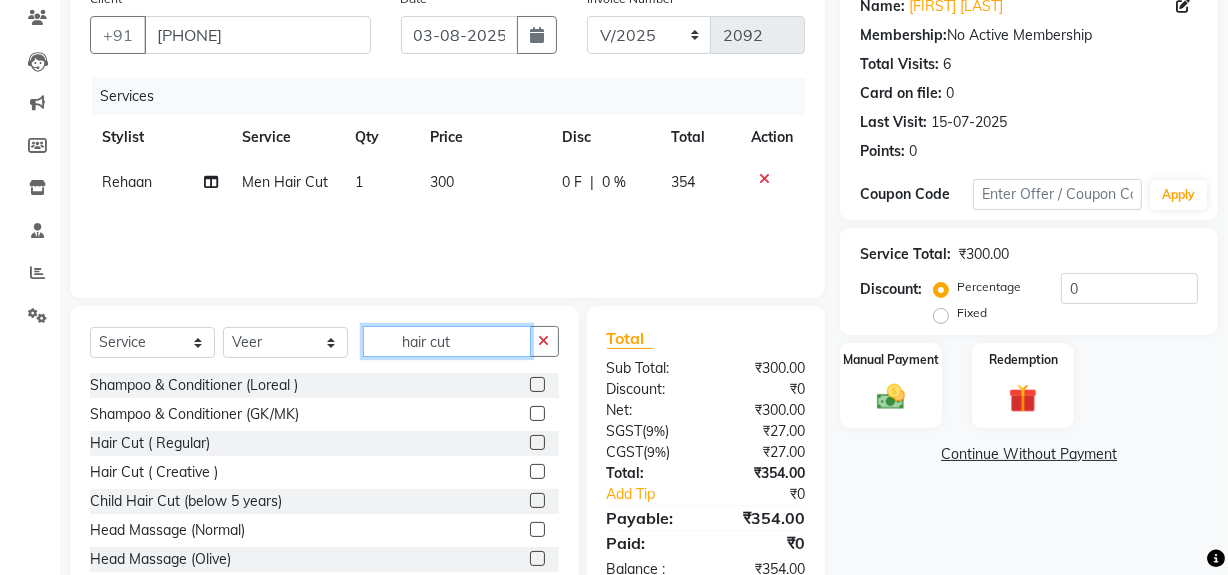 drag, startPoint x: 397, startPoint y: 334, endPoint x: 559, endPoint y: 349, distance: 162.69296 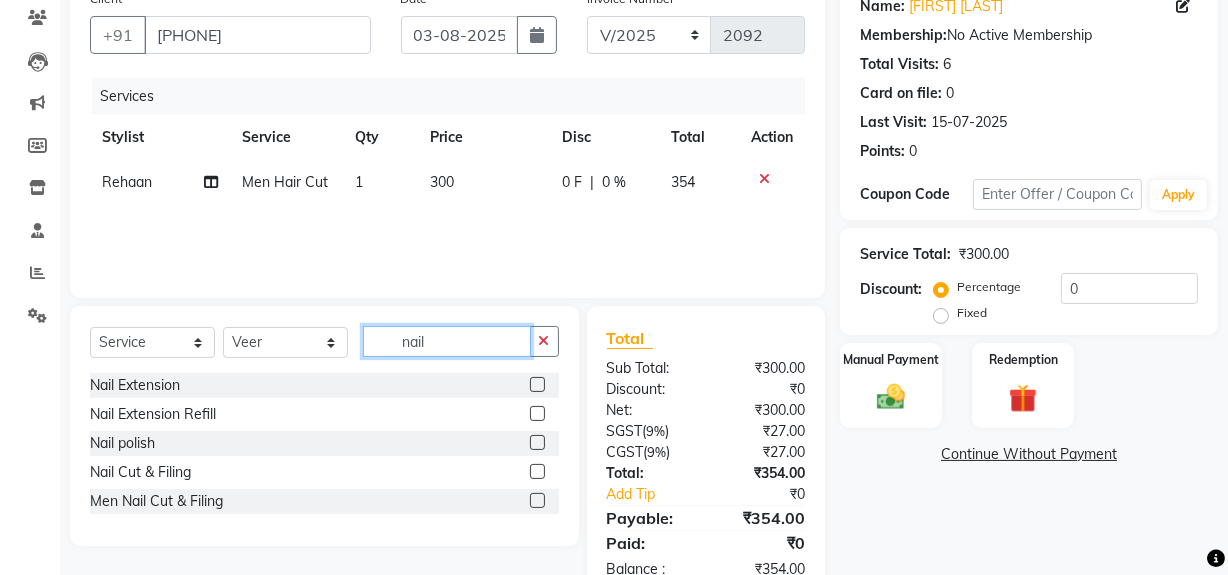 type on "nail" 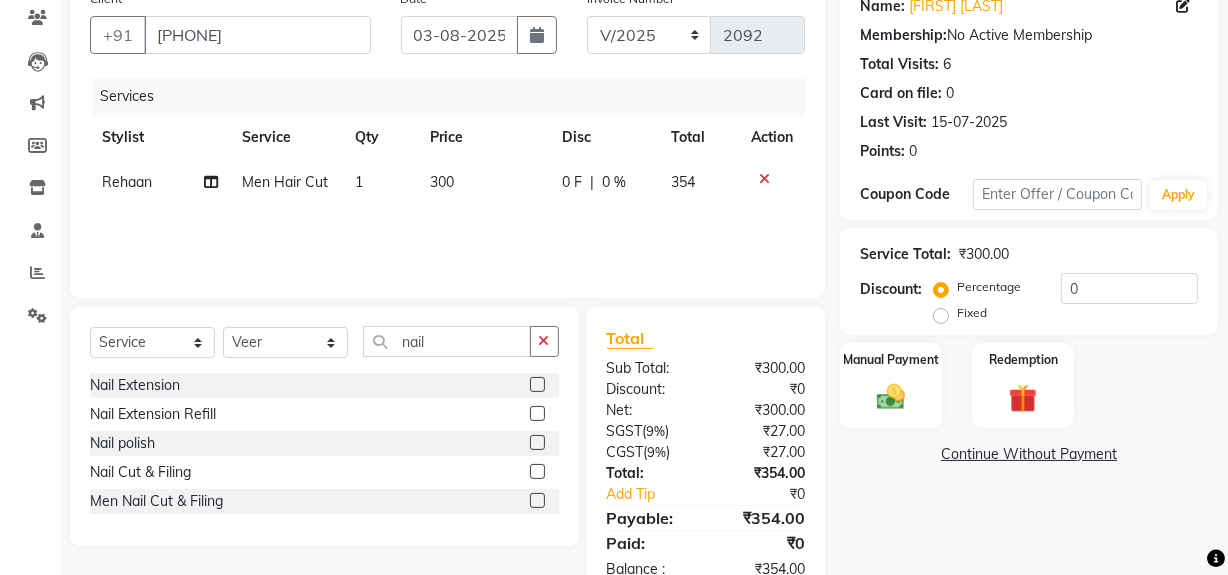 click 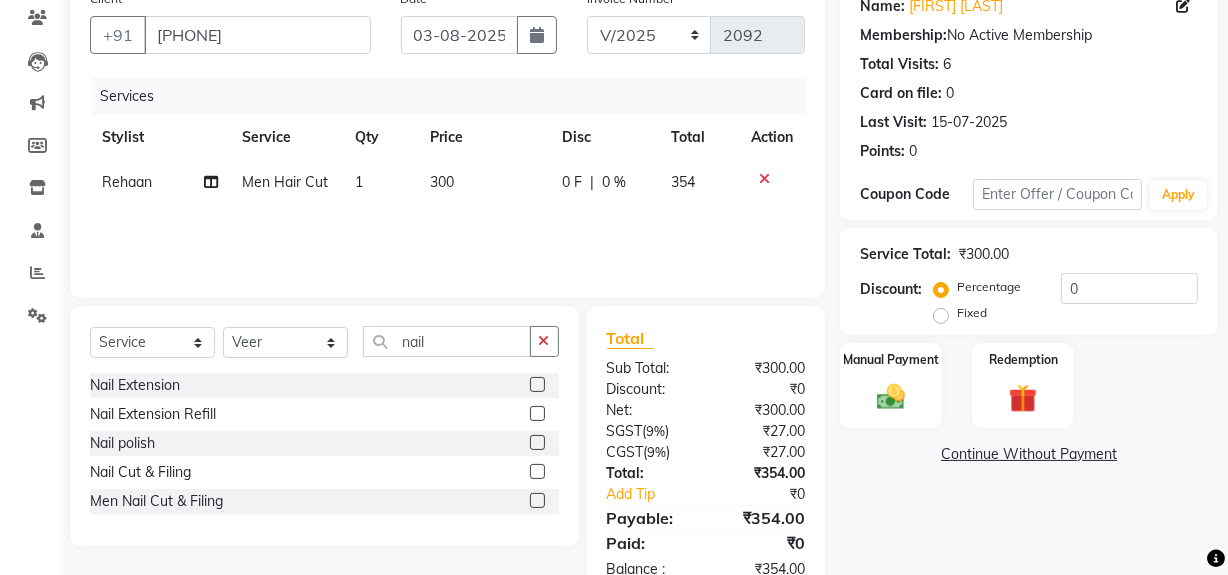 click at bounding box center [536, 472] 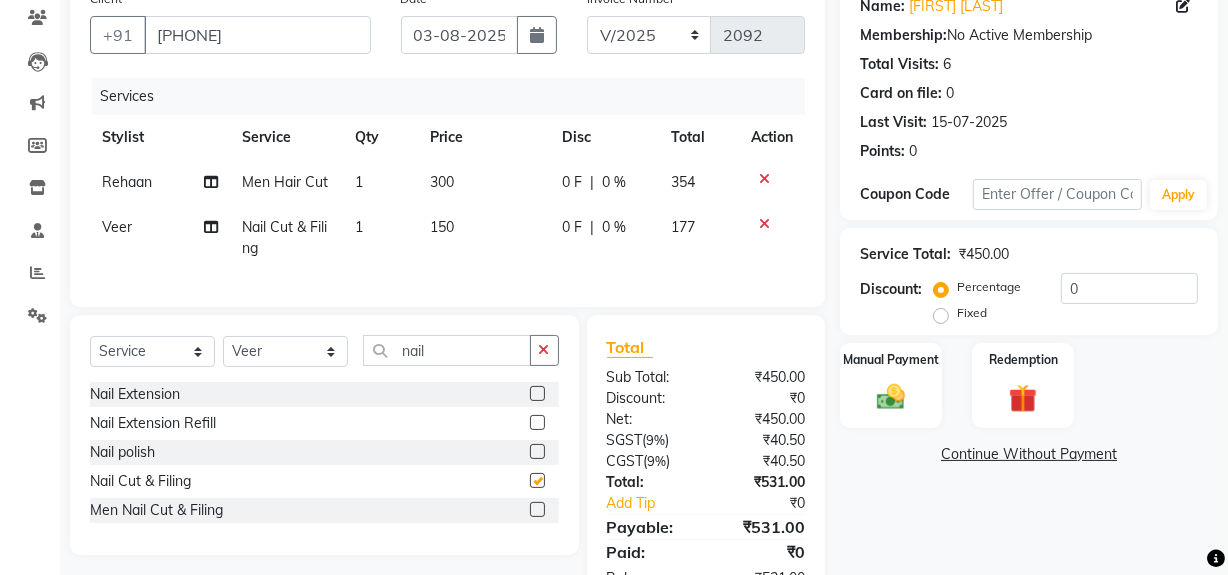 checkbox on "false" 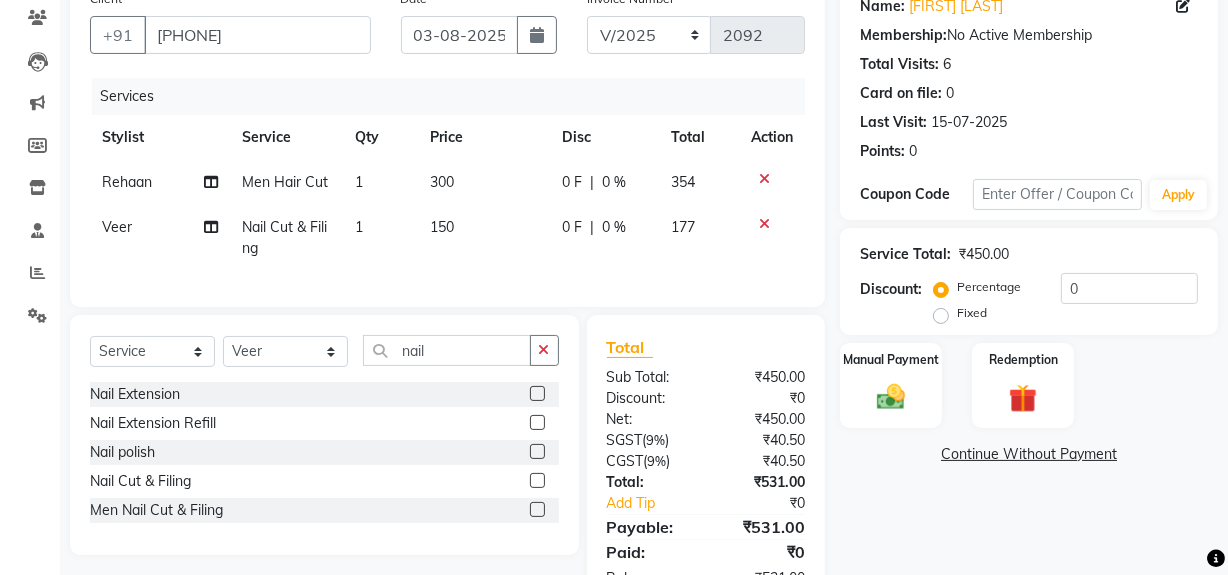 drag, startPoint x: 424, startPoint y: 269, endPoint x: 446, endPoint y: 269, distance: 22 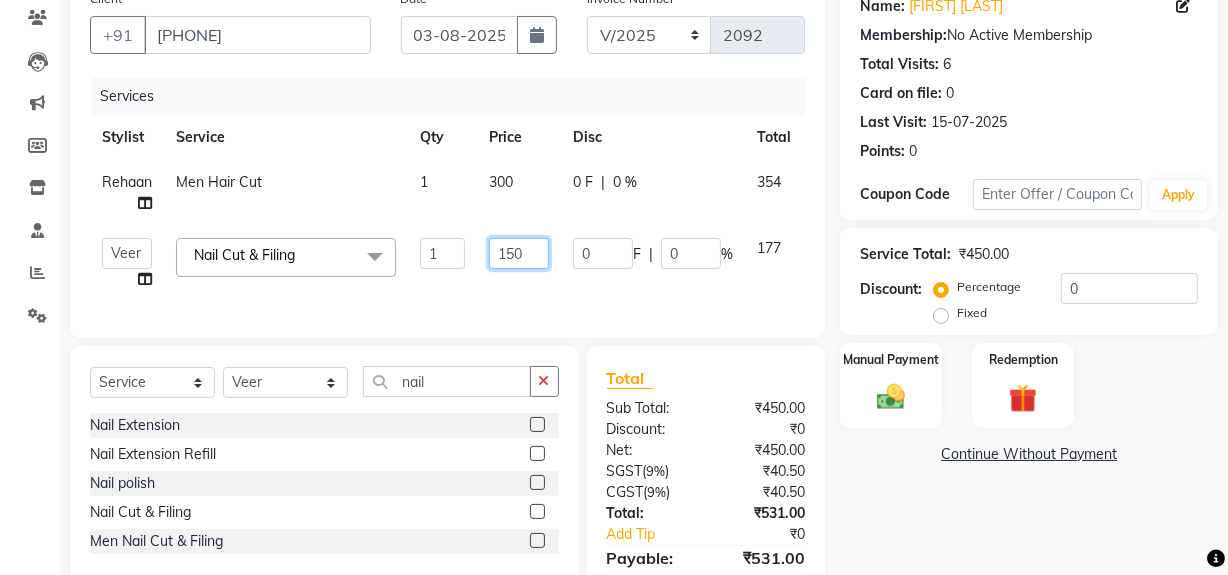 drag, startPoint x: 489, startPoint y: 247, endPoint x: 555, endPoint y: 253, distance: 66.27216 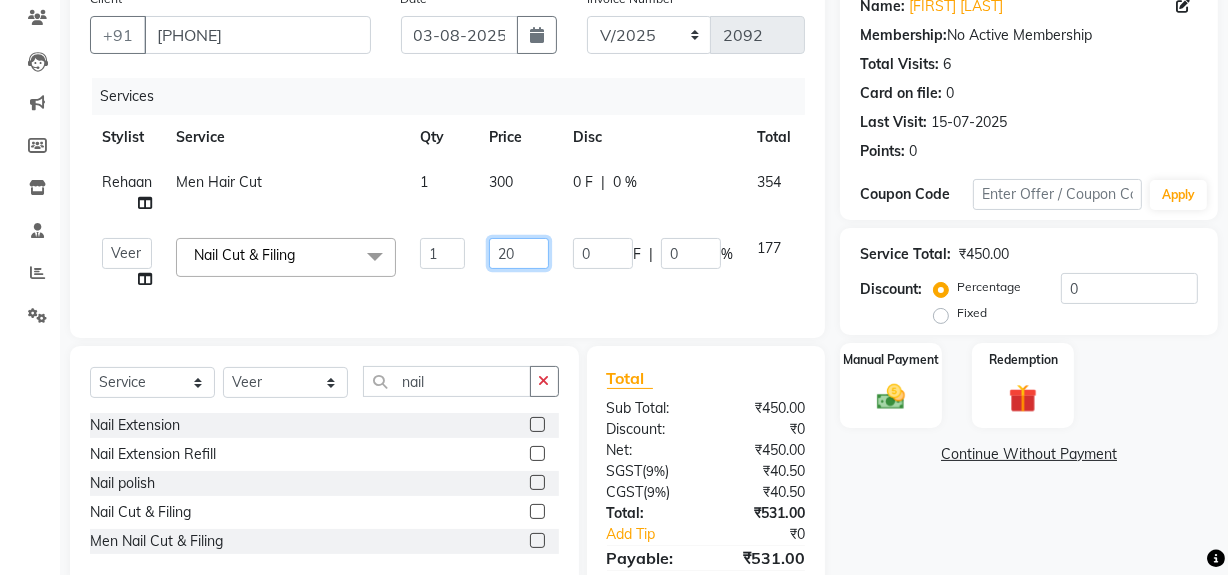 type on "200" 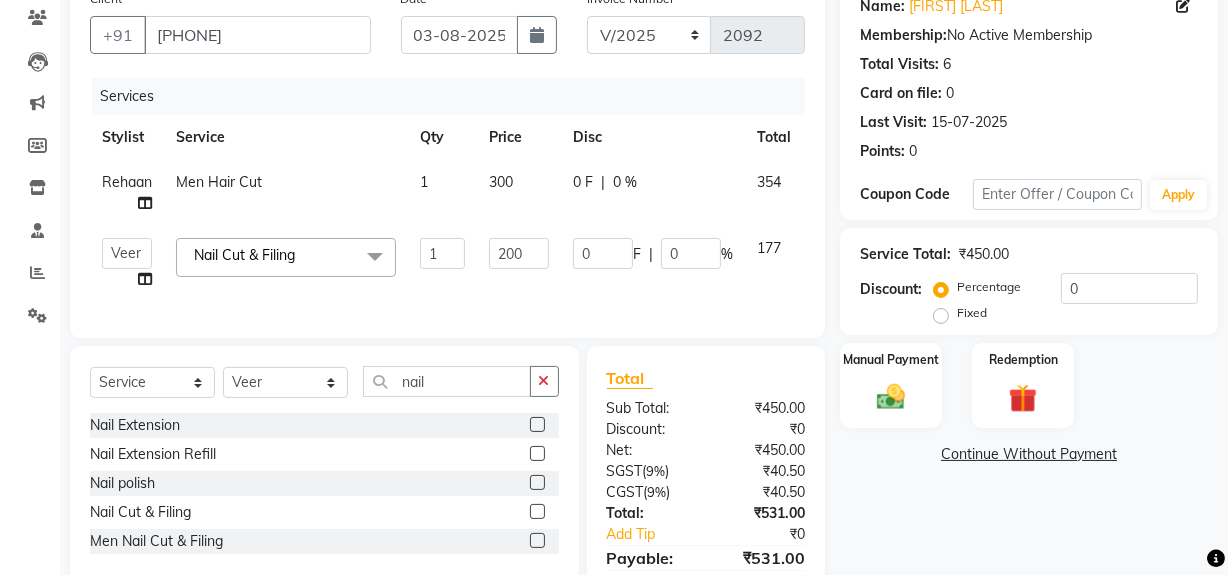 click on "Client +91 [PHONE] Date 03-08-2025 Invoice Number V/[YEAR] V/[YEAR]-[NUMBER] [NUMBER] Services Stylist Service Qty Price Disc Total Action [FIRST]   [LAST]   [LAST]   [LAST]   House Sale   [LAST]   [LAST]   [LAST]   [LAST]   [LAST]   [LAST]   [LAST] [LAST]   [LAST]  Nail Cut & Filing&nbsp; x Shampoo & Conditioner (Loreal ) Shampoo & Conditioner (GK/MK) Hair Cut ( Regular) Hair Cut ( Creative ) Child Hair Cut (below 5 years) Head Massage (Normal) Head Massage (Olive) Head Massage (BadamRogan) Deep Conditioning Chocolate Pedicure Chocolate Manicure Gel New Set Gel Refill Gel Overlay +Freanch Polish Gel Toe Extension Nail Extension Gel Polish Removal Tip Removal Nail Extension Refill Nail polish Flix cut Classic pedicure eyelashes Face masge Nose wax Global (IGORA) GL Polish Schwazkopf spa Back Massage AVL LUUXURY PEDI AVL LUXURY MANI power mask casmara men hair style Body trim frunt back Duble touchup Rica spa Eye Brows Wax Ionic - Biotech Plex Treatment Footes spa Hand spa Legs Trim Hip wax Botox" 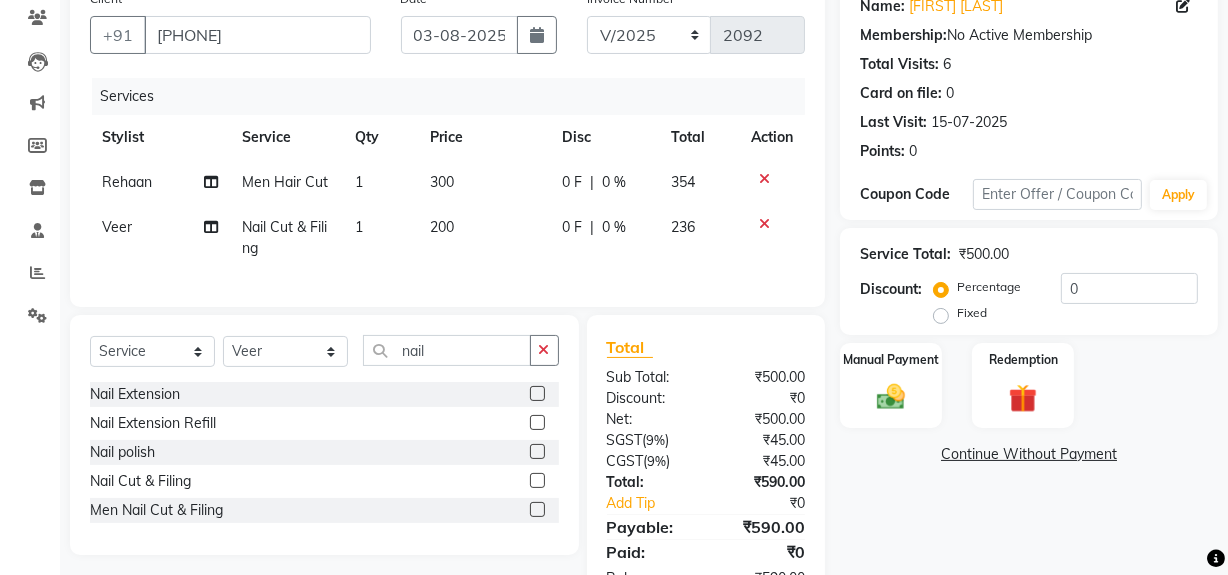 click on "Name: [FIRST]  Membership:  No Active Membership  Total Visits:  6 Card on file:  0 Last Visit:   15-07-[YEAR] Points:   0  Coupon Code Apply Service Total:  ₹500.00  Discount:  Percentage   Fixed  0 Manual Payment Redemption  Continue Without Payment" 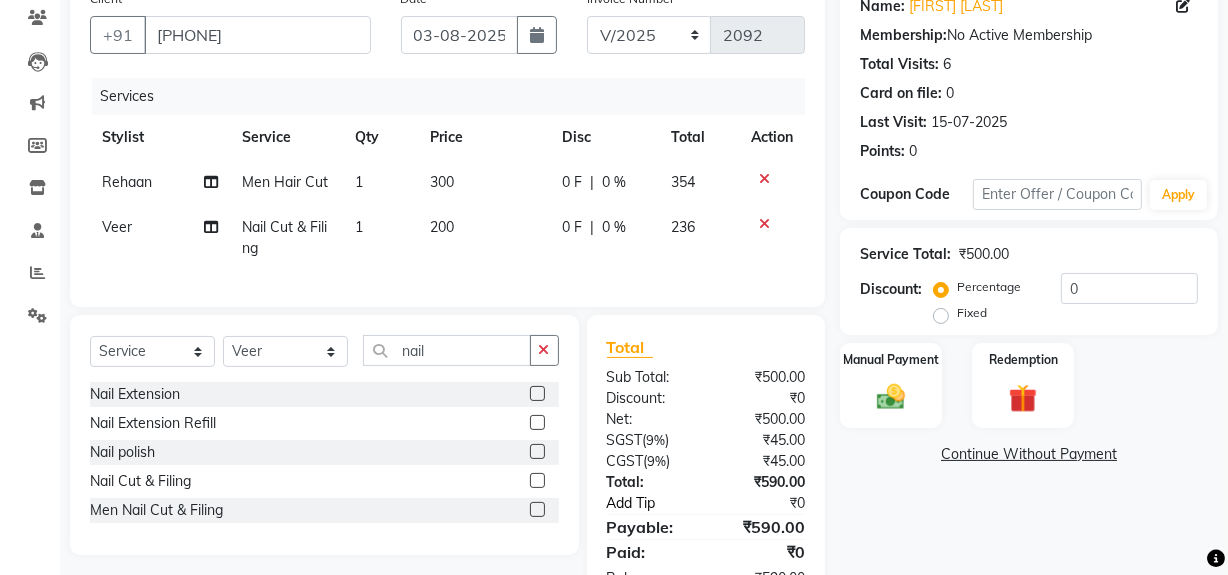 click on "Add Tip" 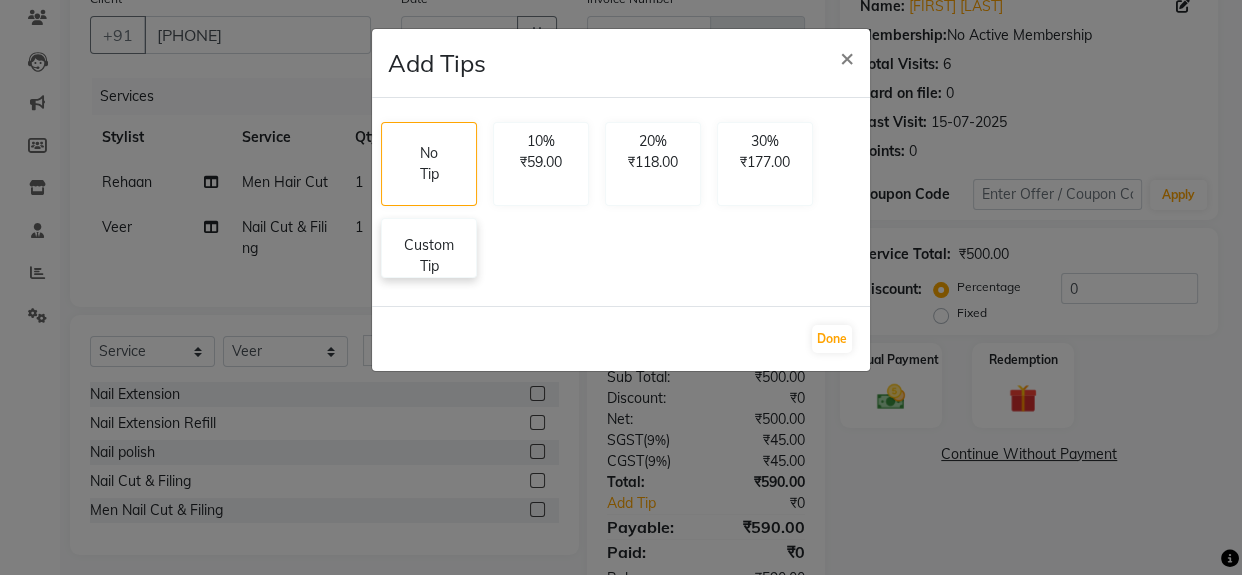 click on "Custom Tip" 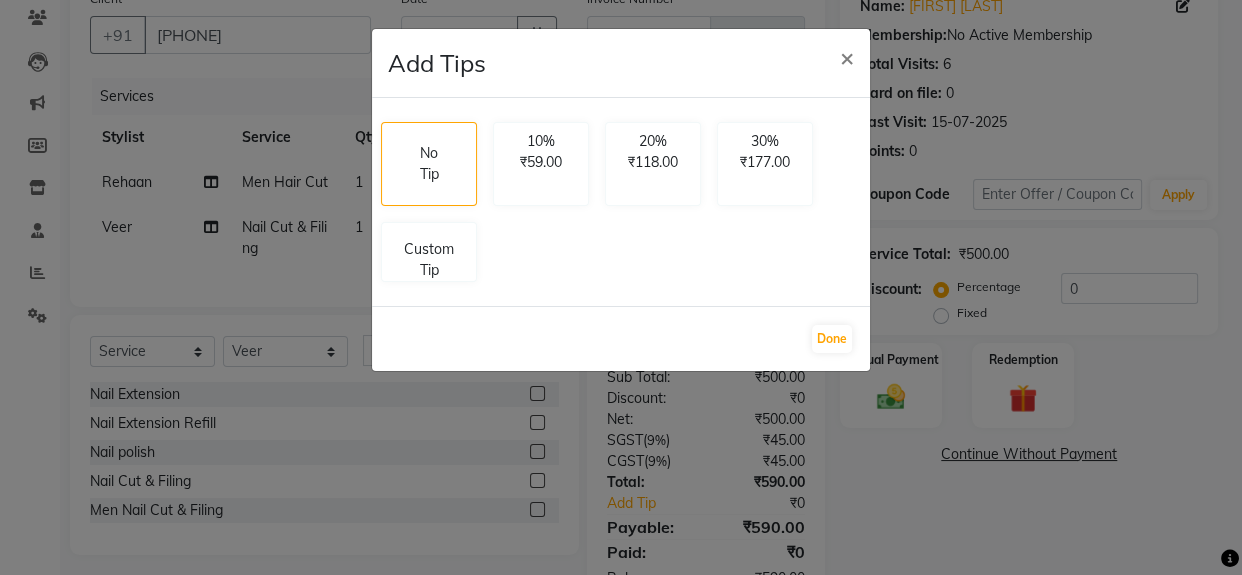 select on "57119" 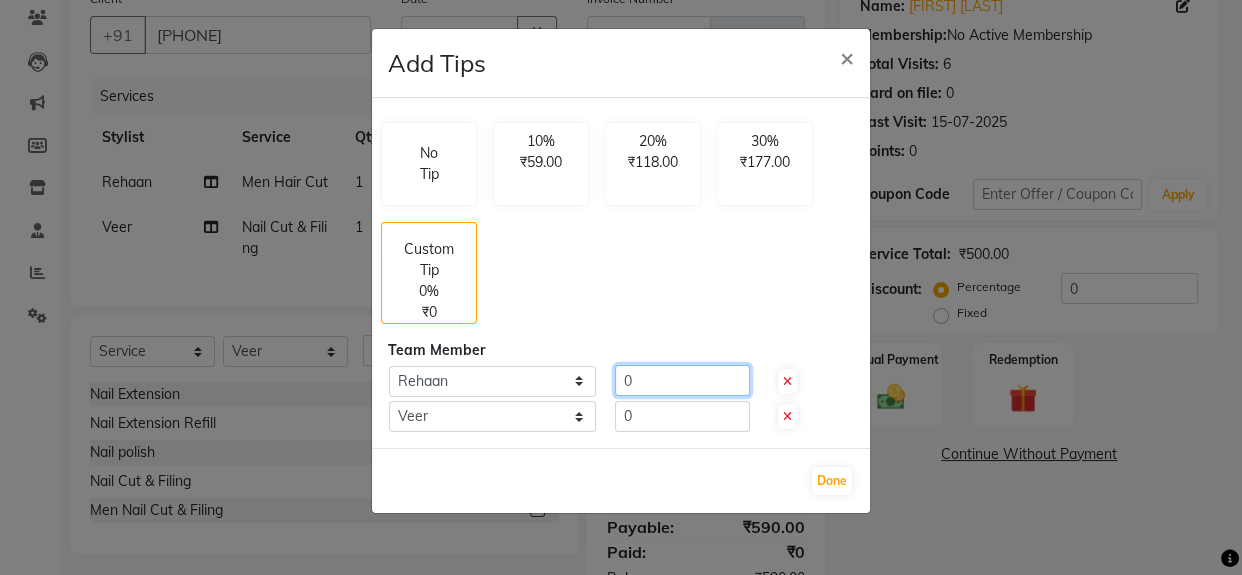 click on "0" 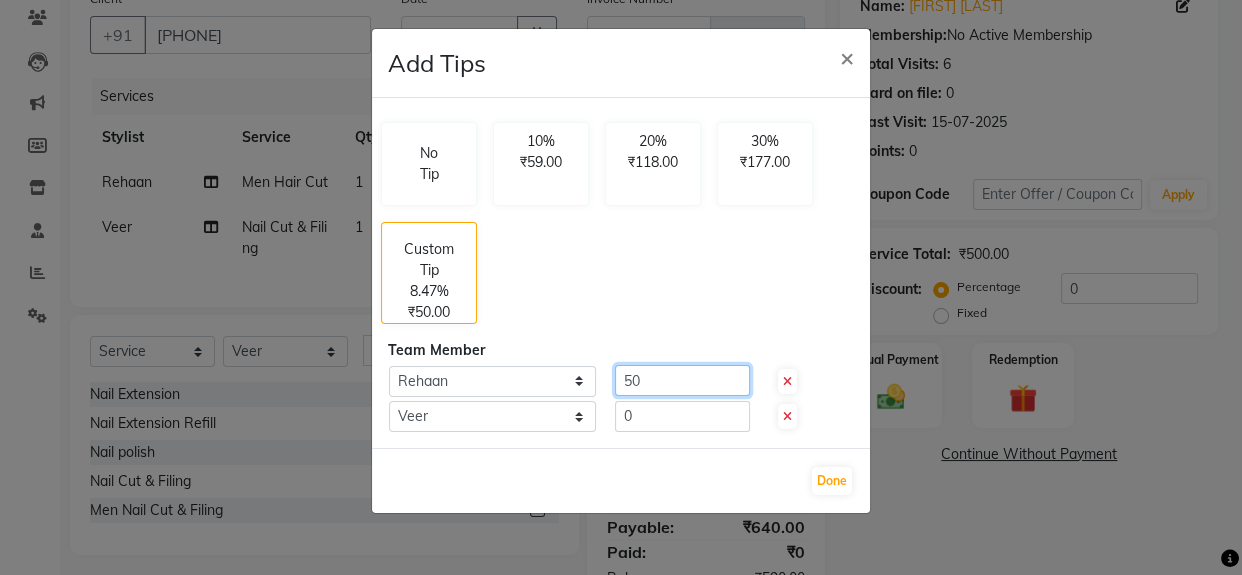 type on "50" 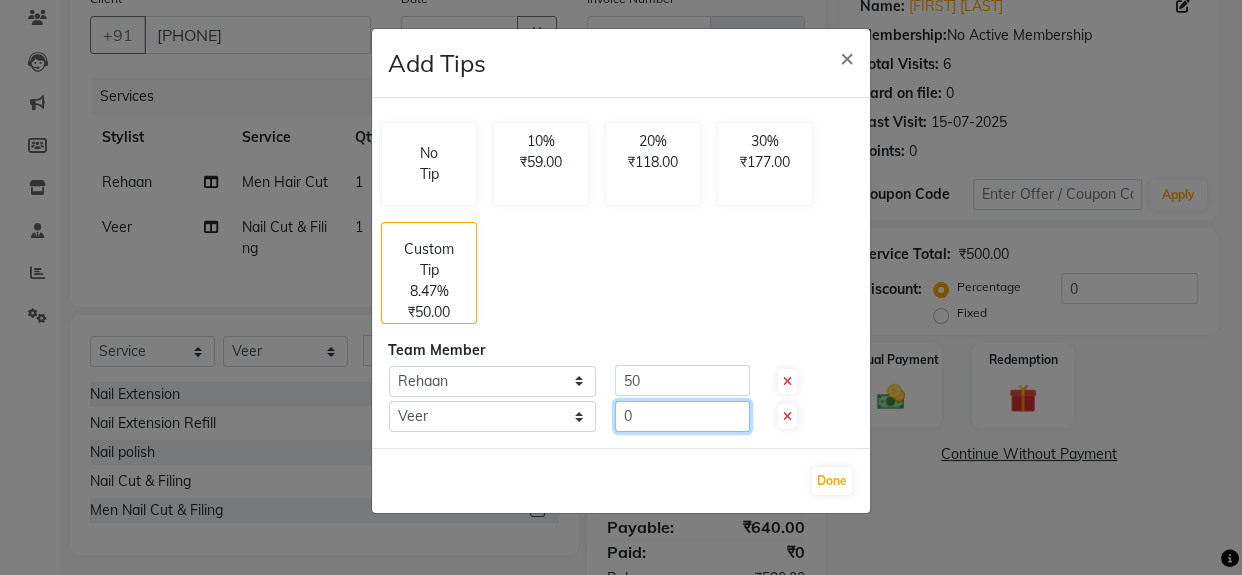 click on "0" 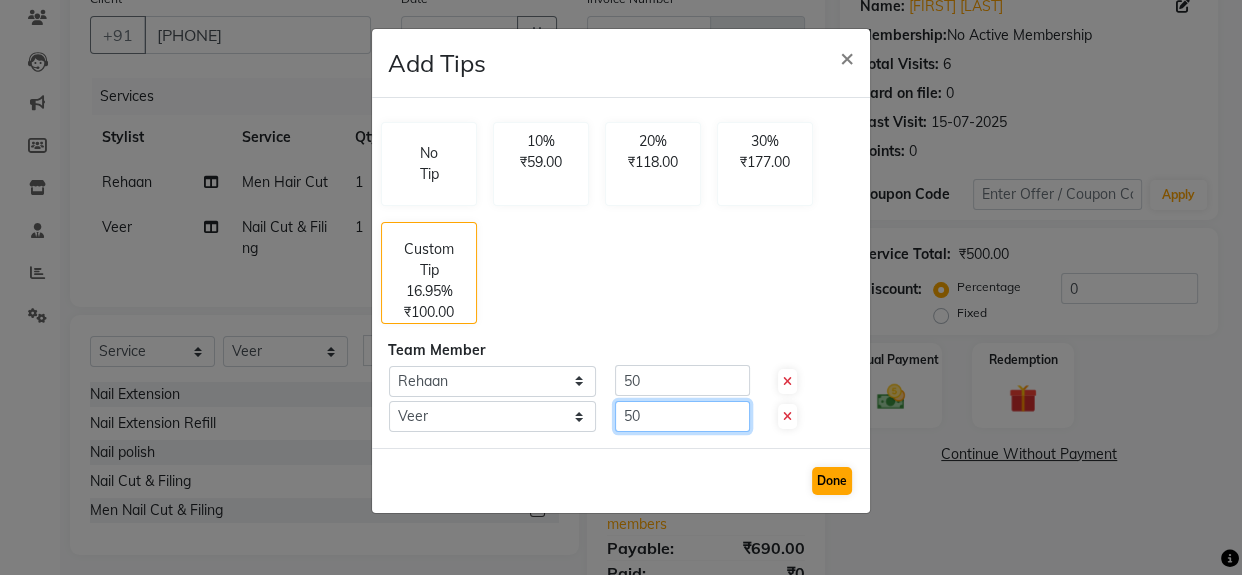type on "50" 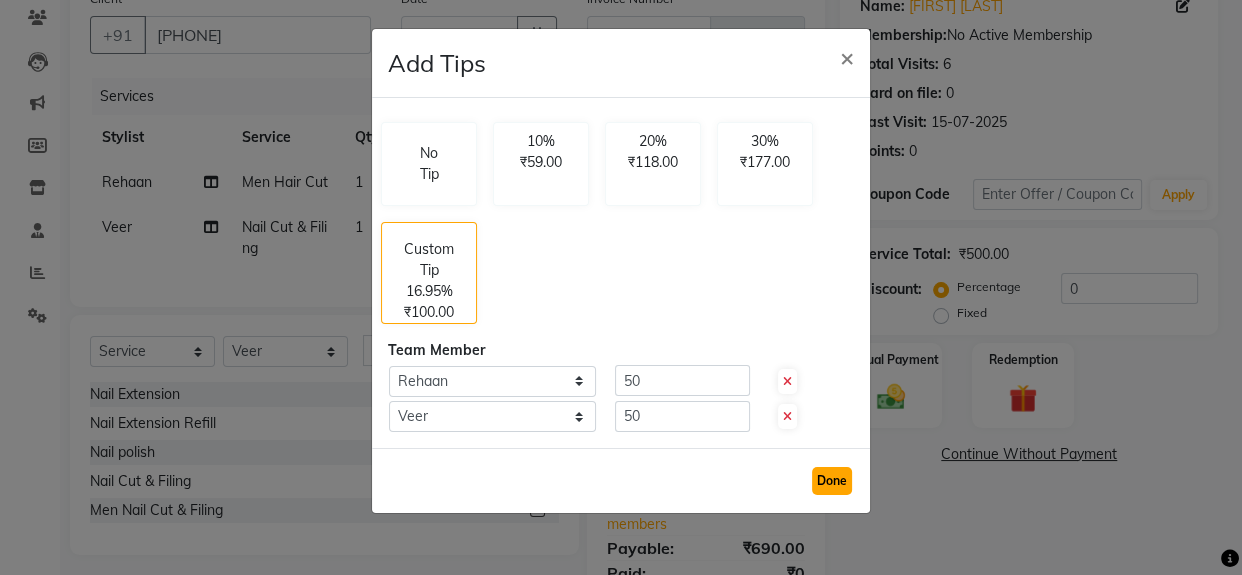 click on "Done" 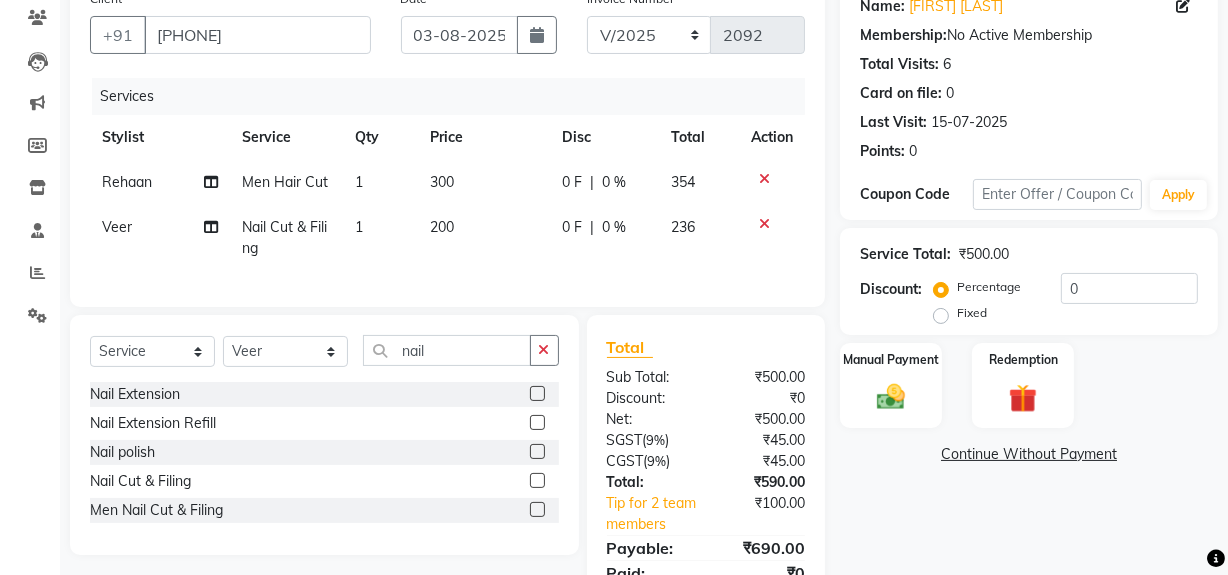 scroll, scrollTop: 0, scrollLeft: 0, axis: both 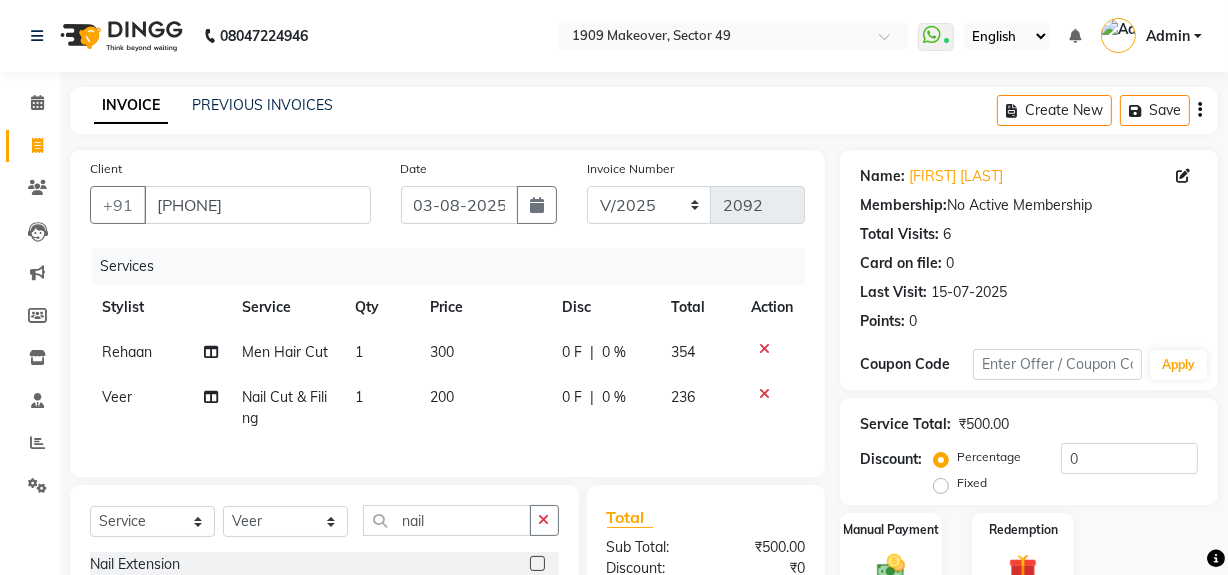 click 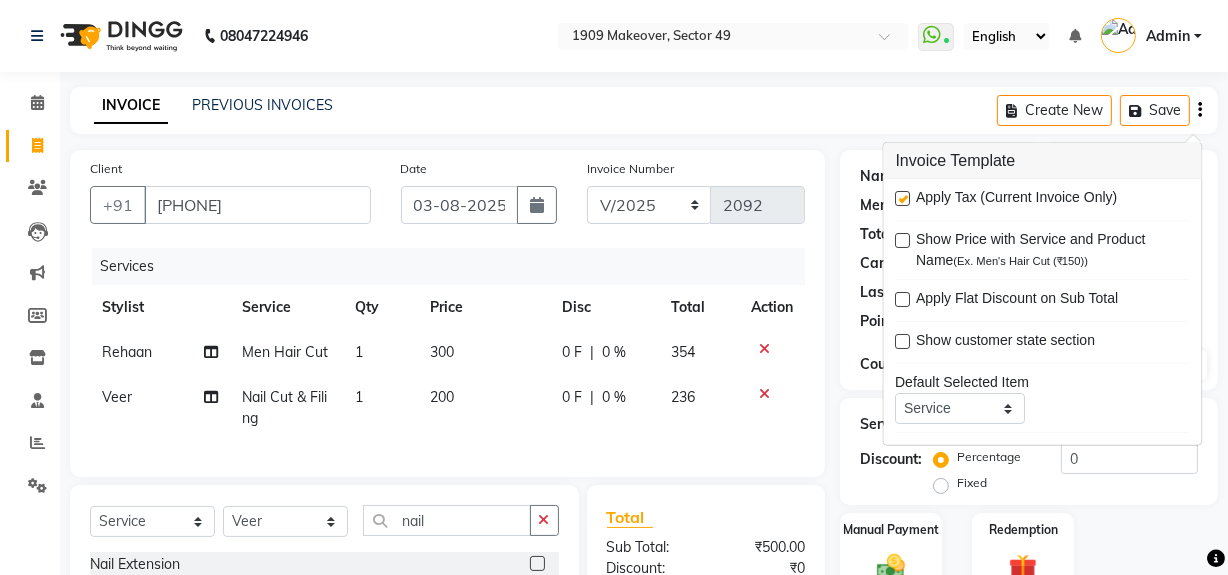 click at bounding box center (903, 198) 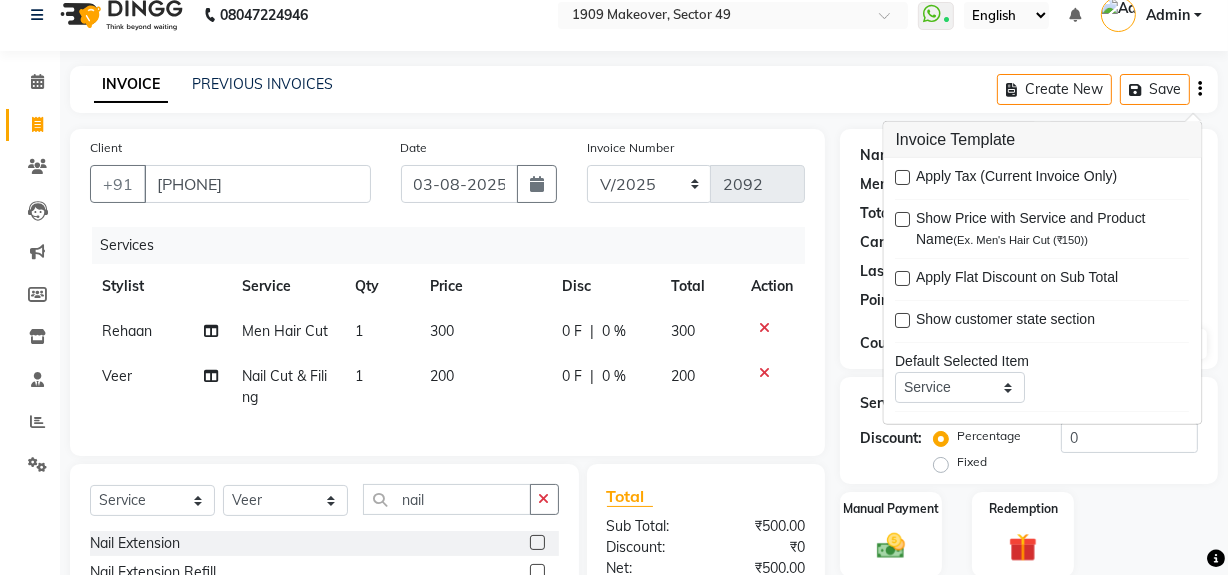 scroll, scrollTop: 226, scrollLeft: 0, axis: vertical 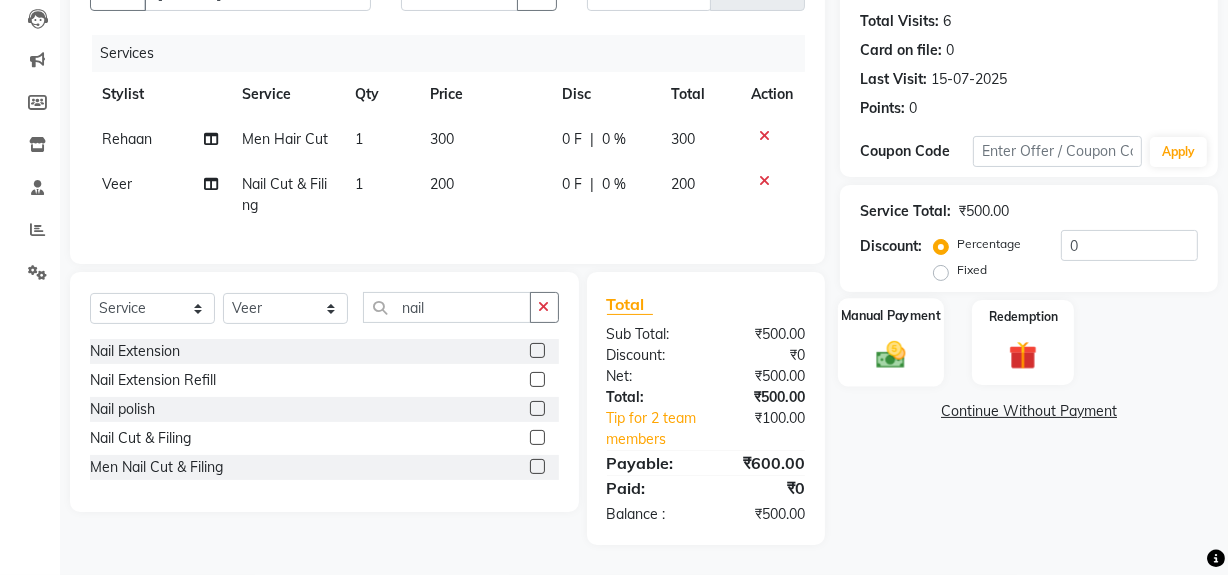 click 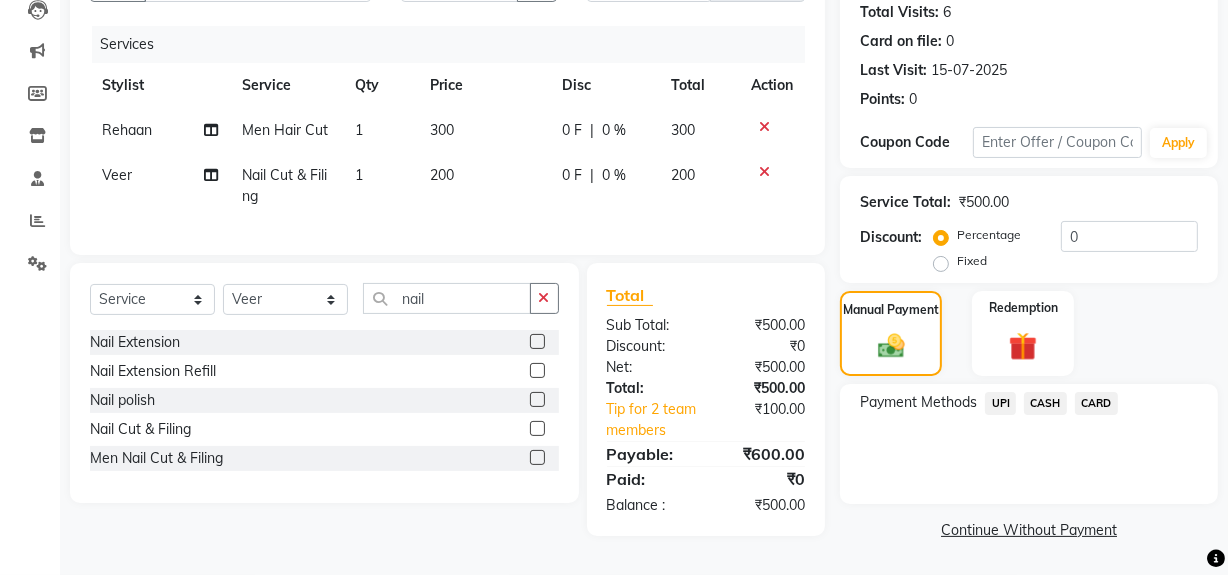 click on "UPI" 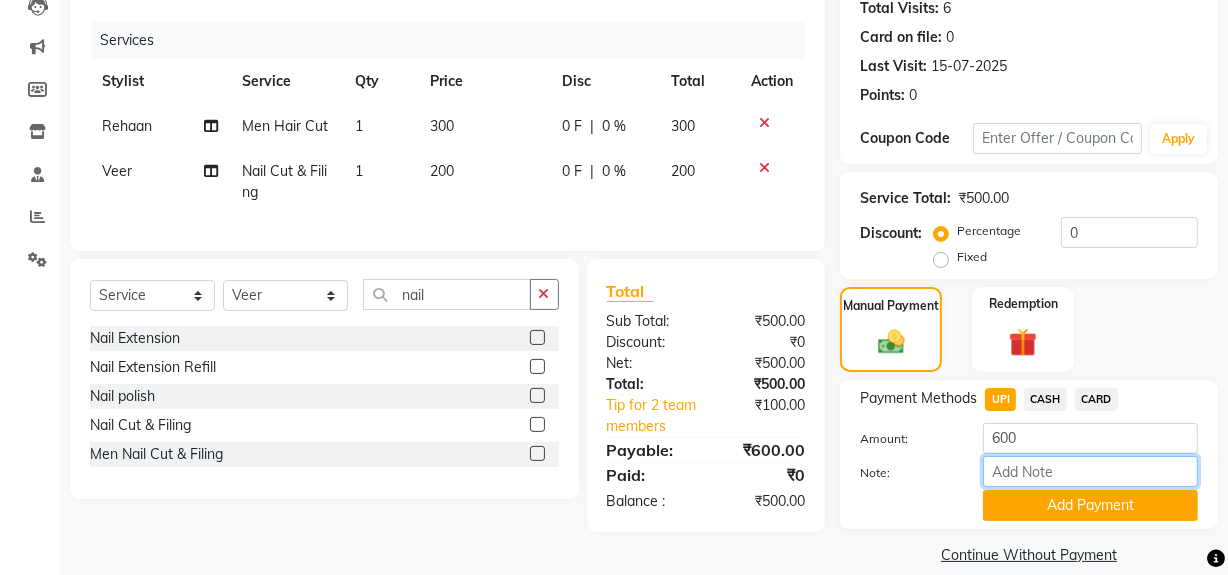 click on "Note:" at bounding box center [1090, 471] 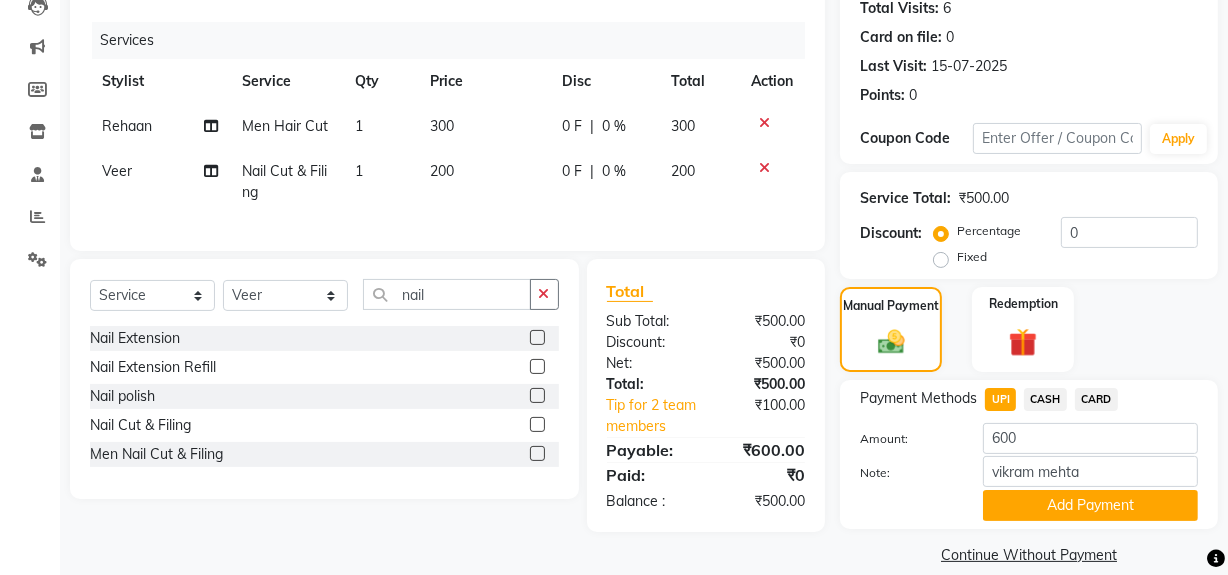 drag, startPoint x: 1108, startPoint y: 505, endPoint x: 1240, endPoint y: 375, distance: 185.26738 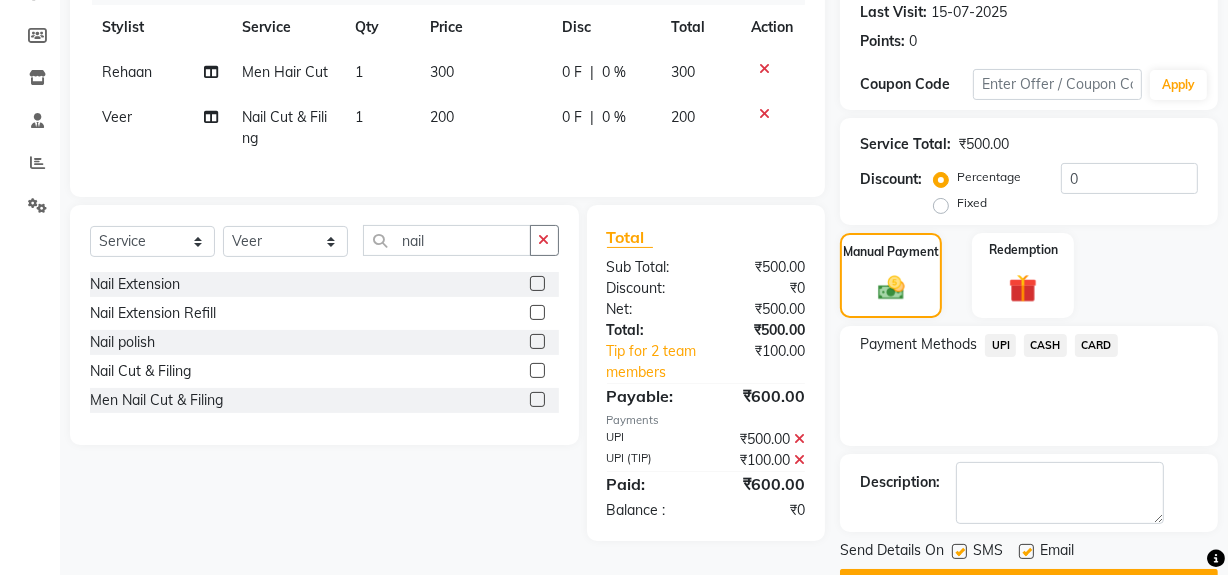 scroll, scrollTop: 333, scrollLeft: 0, axis: vertical 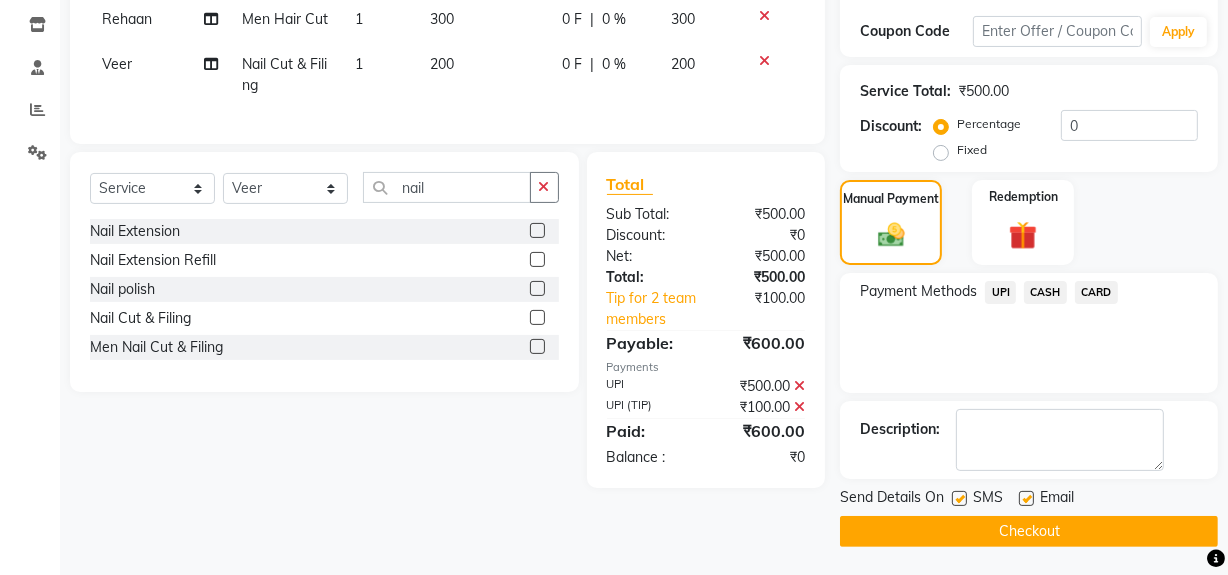 drag, startPoint x: 956, startPoint y: 491, endPoint x: 970, endPoint y: 529, distance: 40.496914 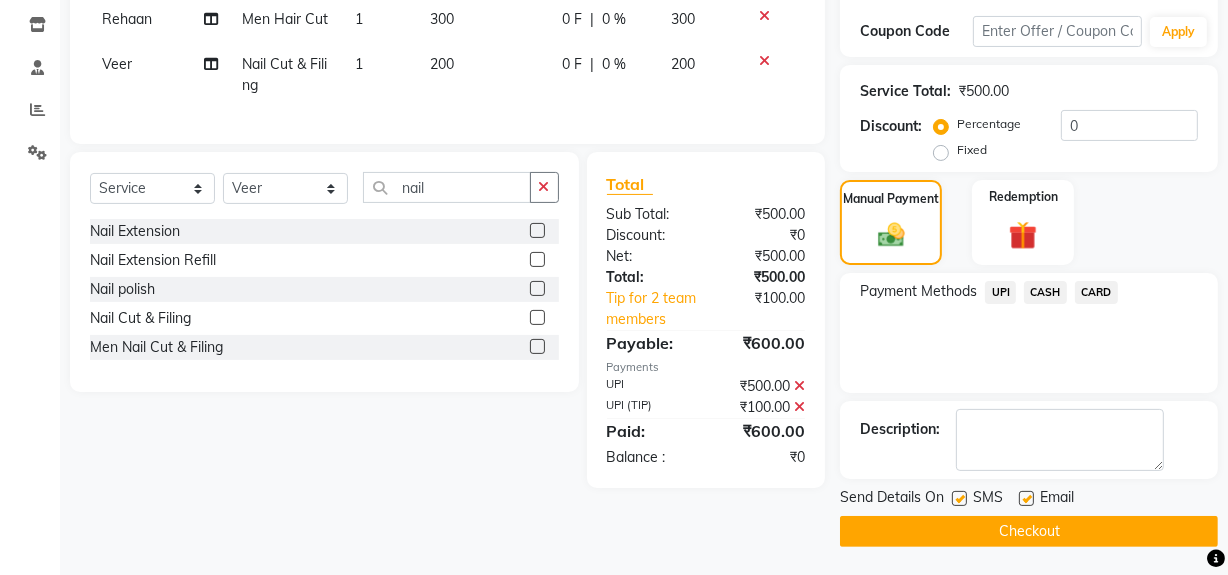 click on "Send Details On SMS Email  Checkout" 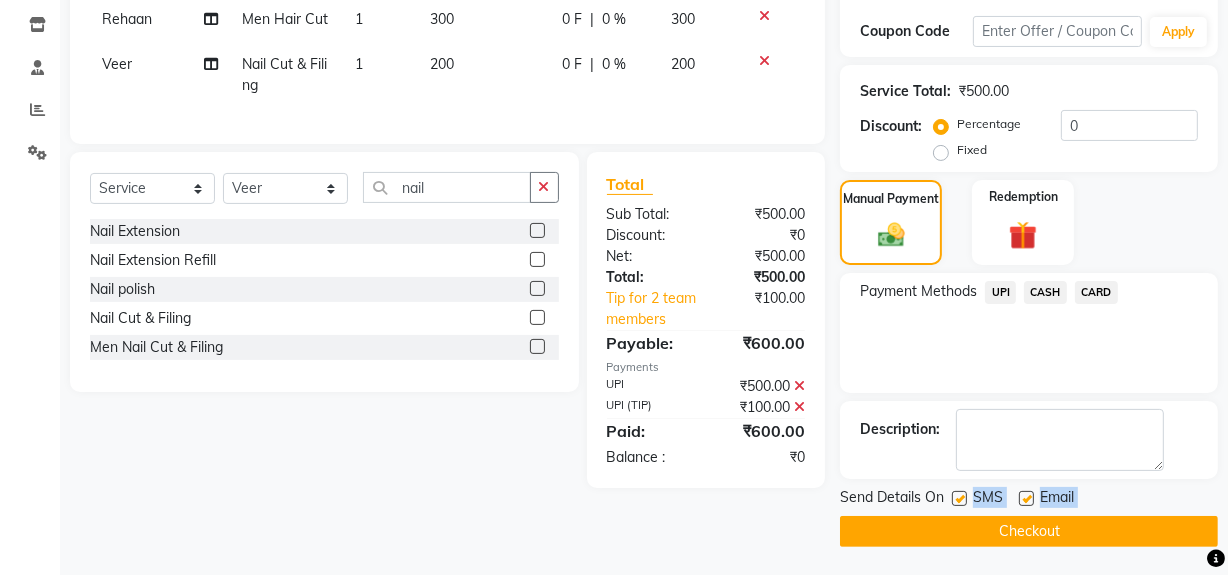click 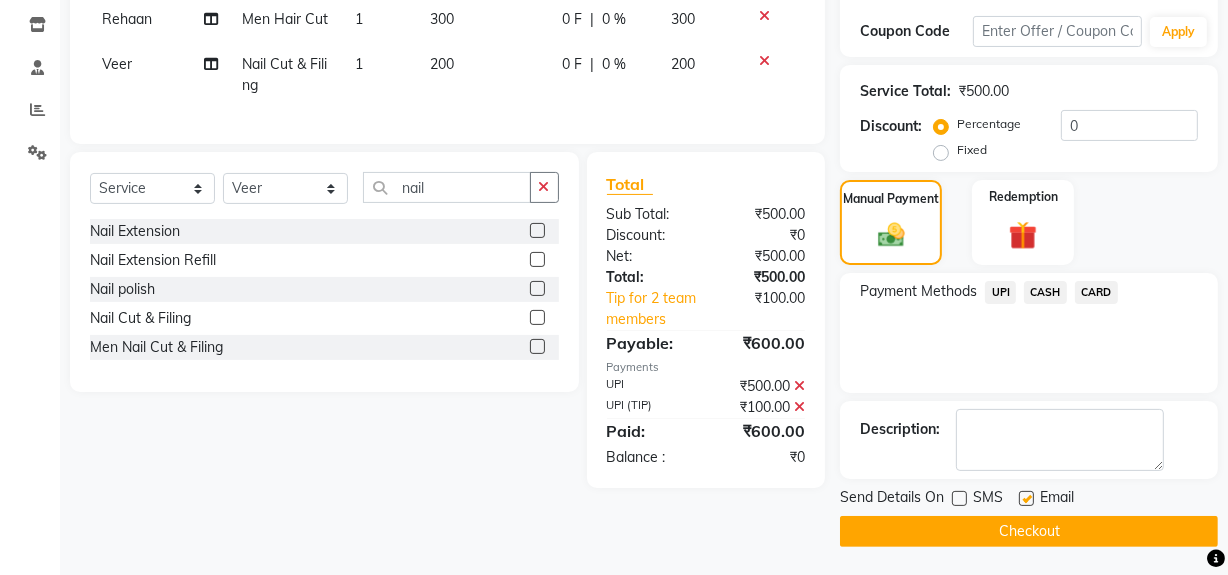 click on "Checkout" 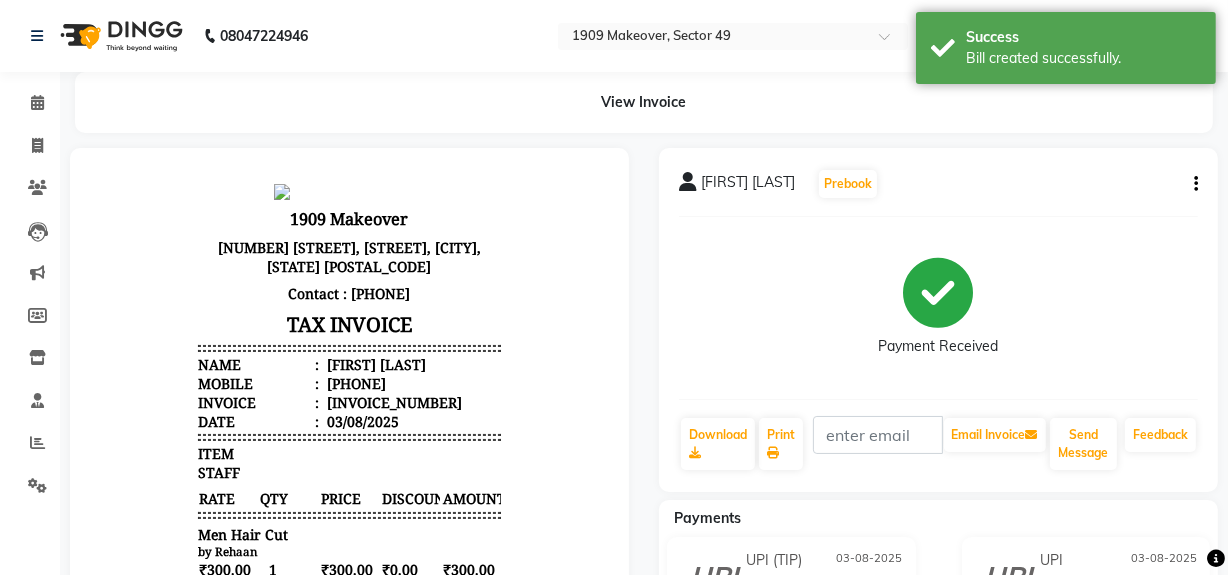 scroll, scrollTop: 0, scrollLeft: 0, axis: both 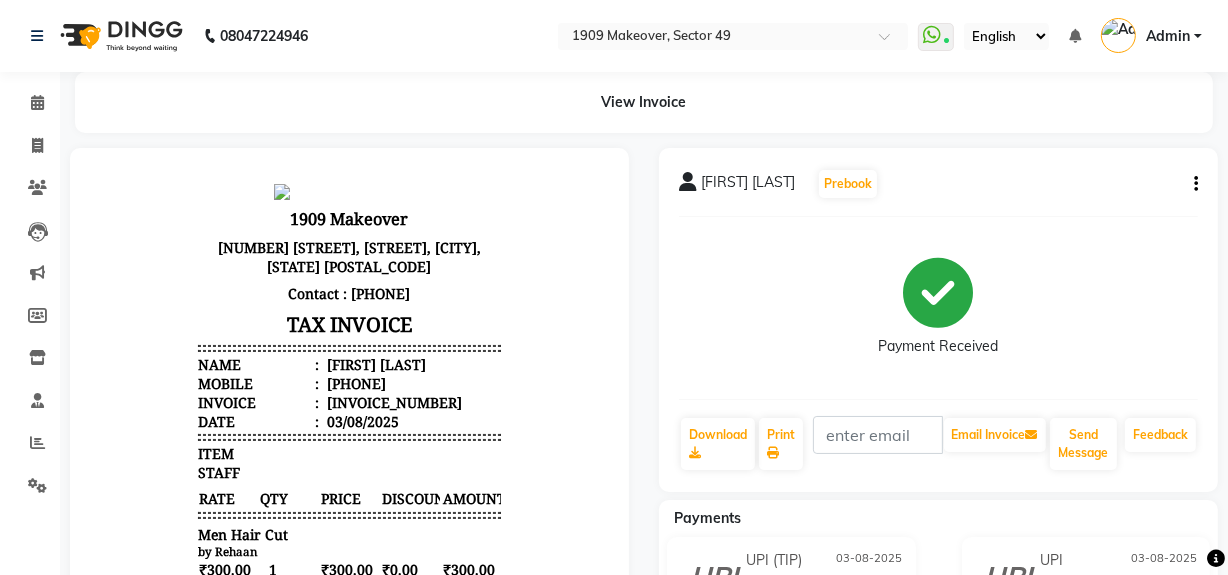 click 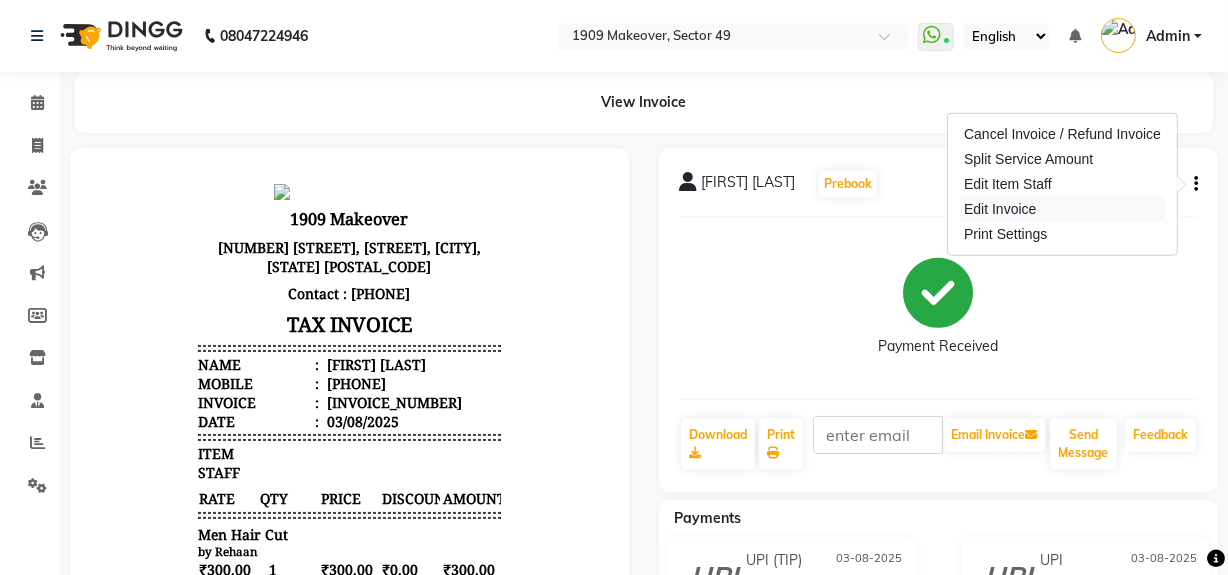 click on "Edit Invoice" at bounding box center (1062, 209) 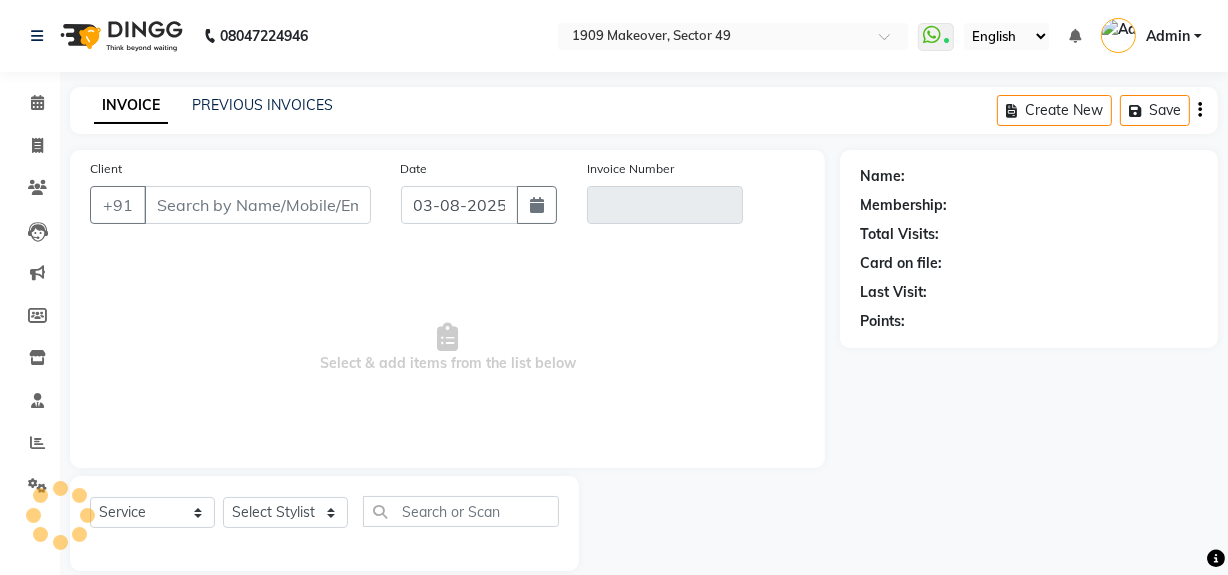 scroll, scrollTop: 26, scrollLeft: 0, axis: vertical 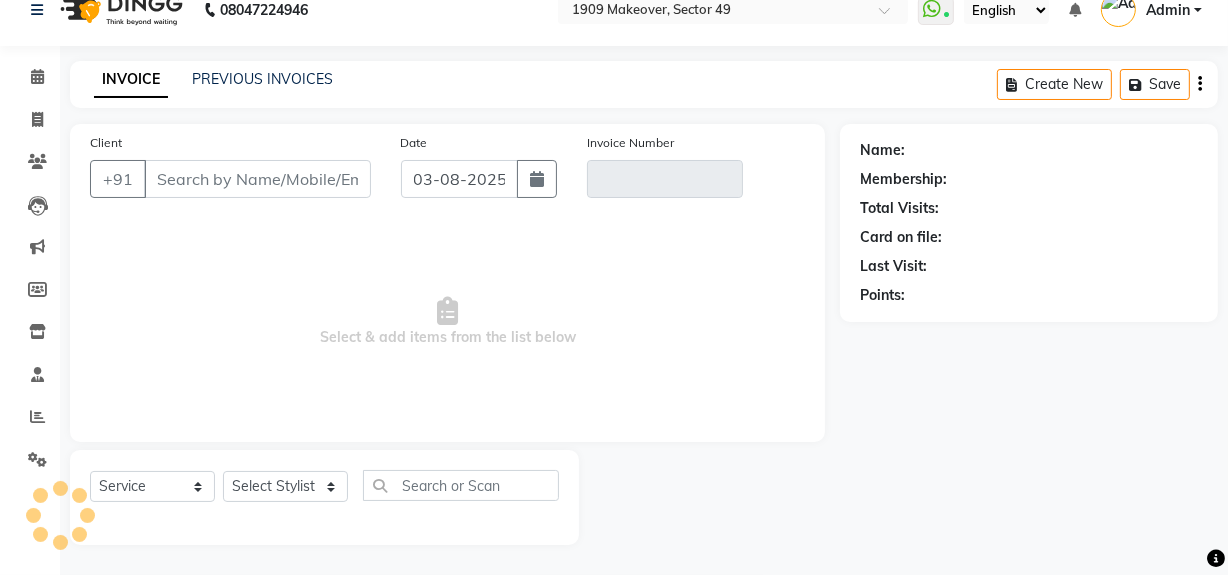 type on "[PHONE]" 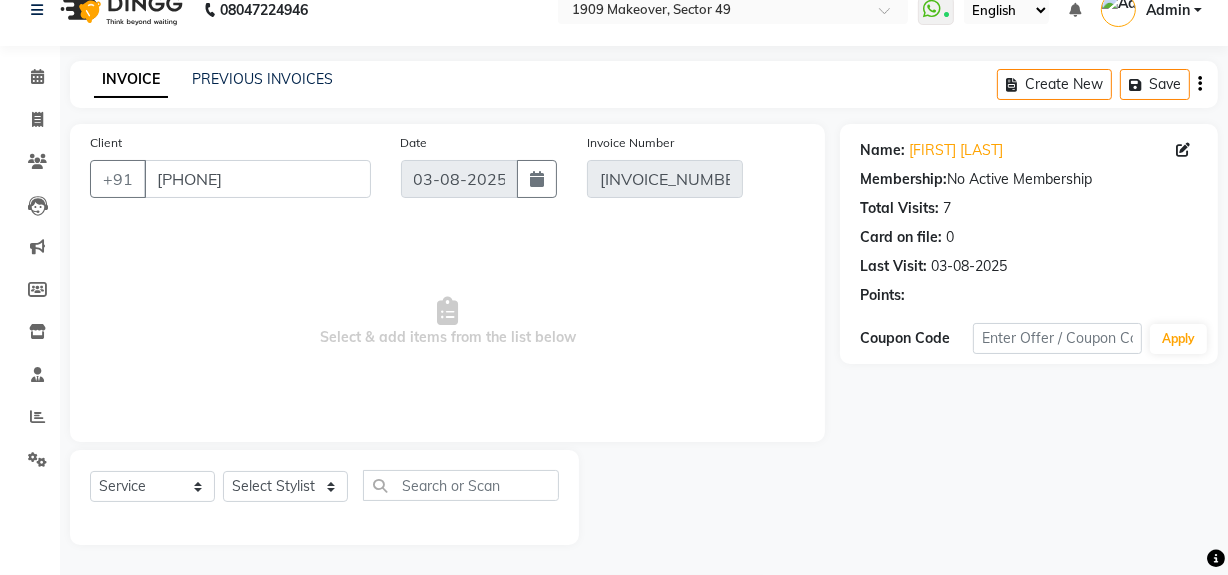 select on "select" 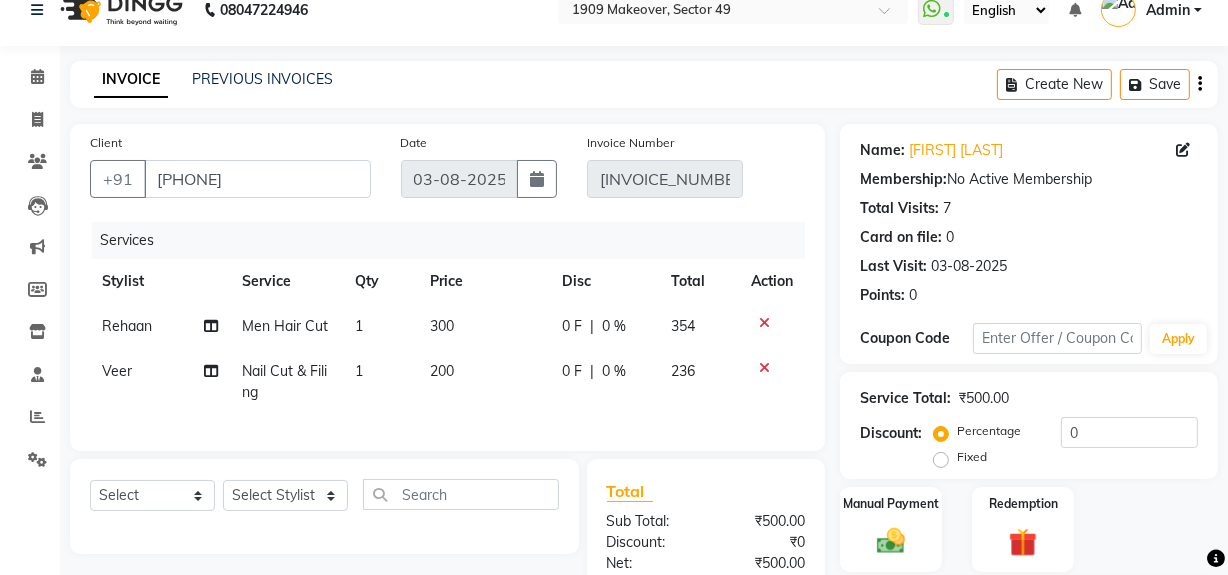 click 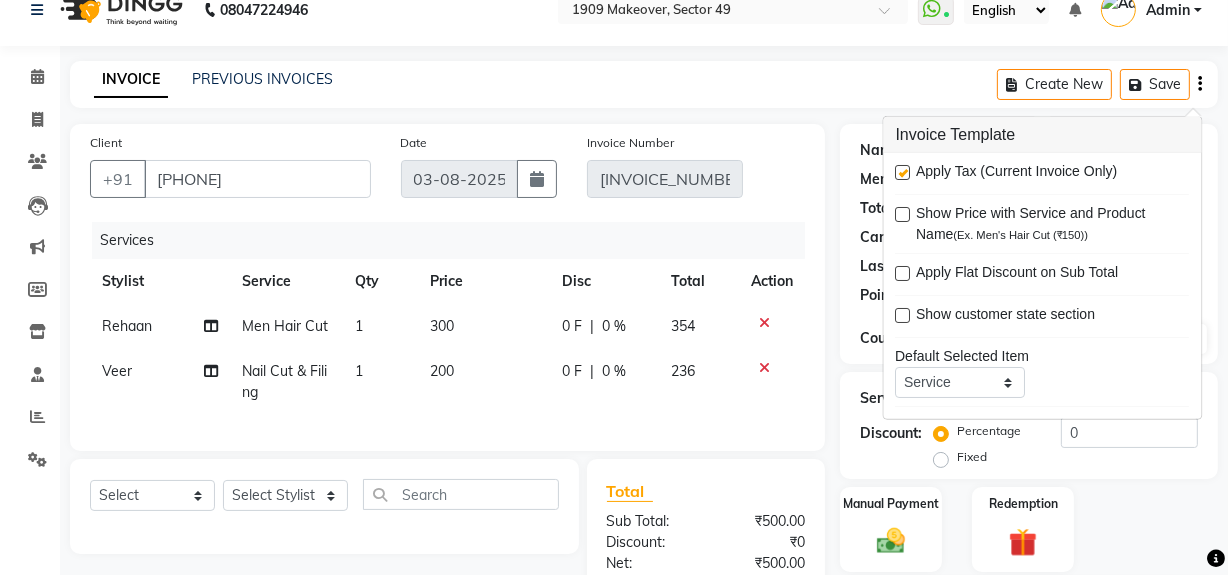 click at bounding box center [903, 172] 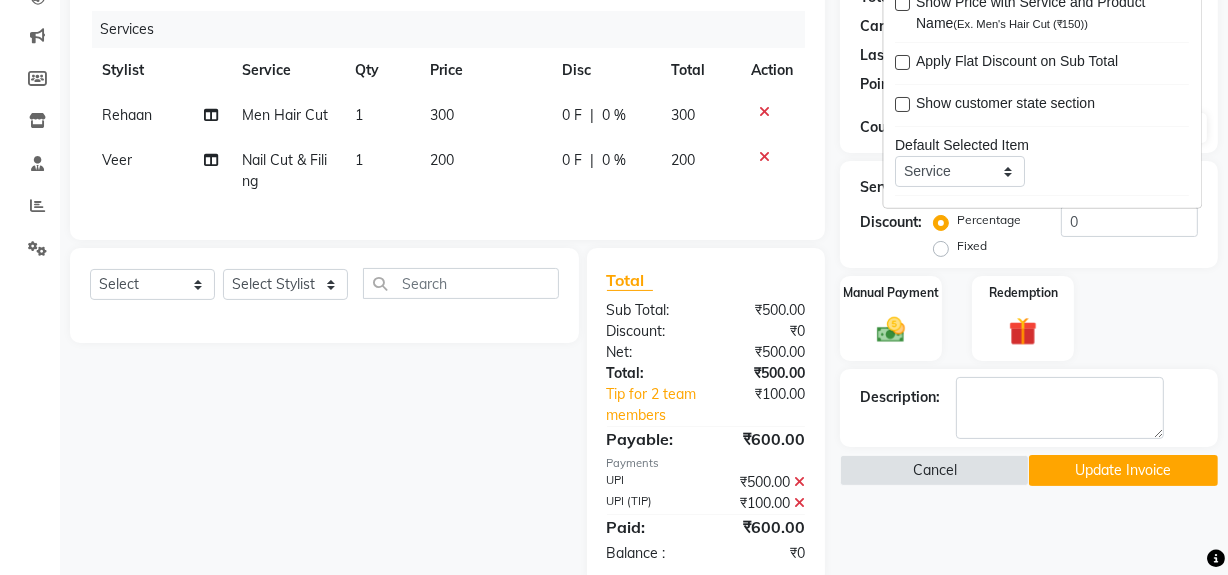 scroll, scrollTop: 289, scrollLeft: 0, axis: vertical 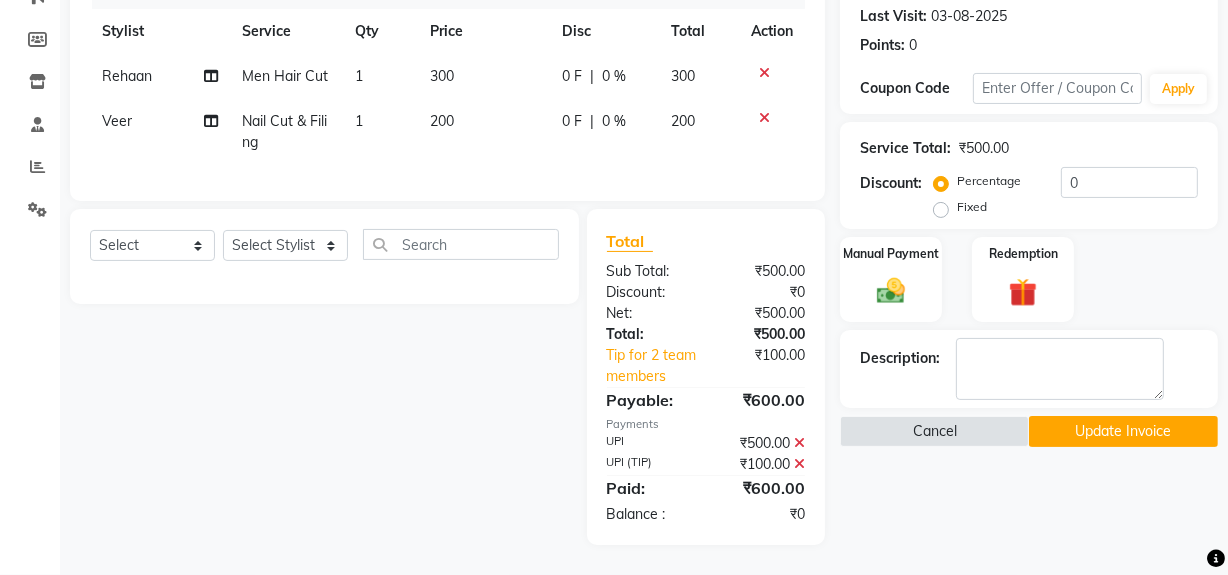 click 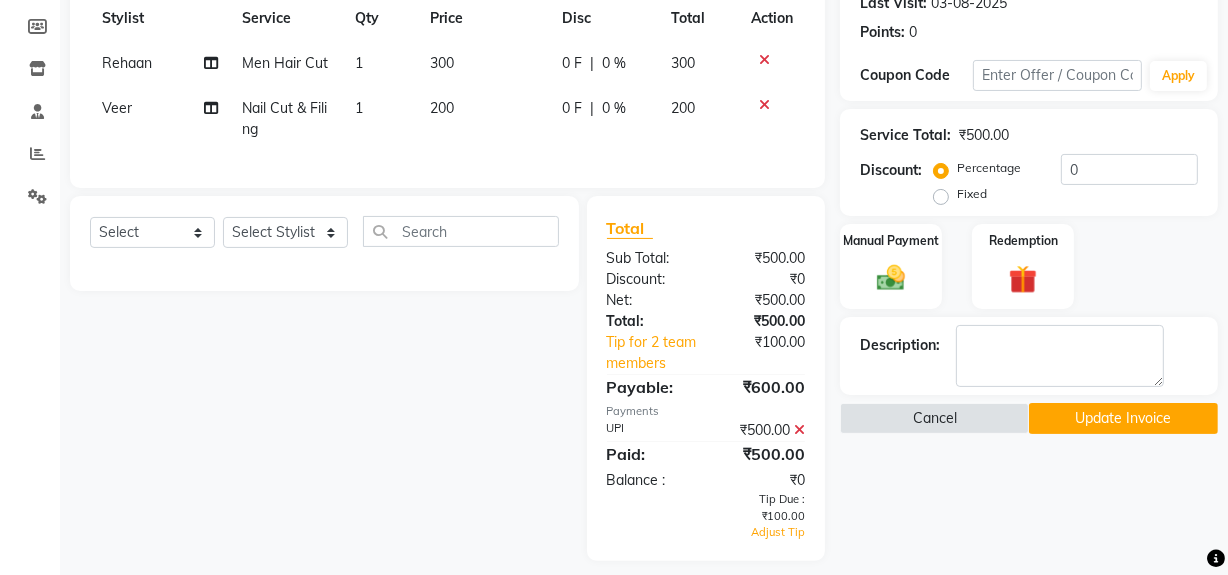 click 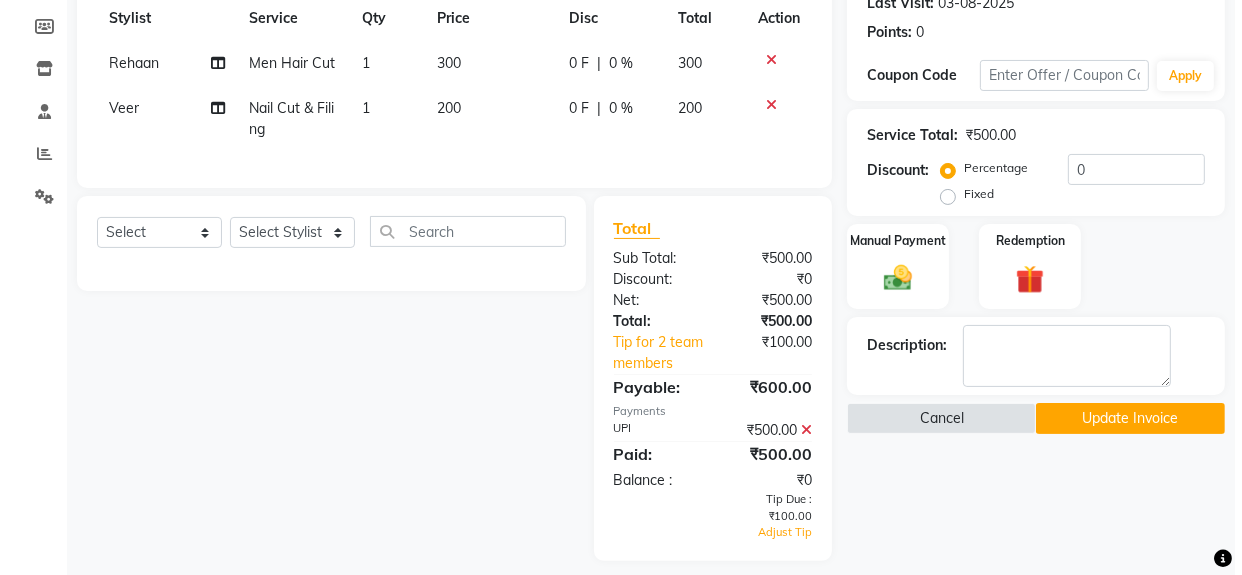 scroll, scrollTop: 226, scrollLeft: 0, axis: vertical 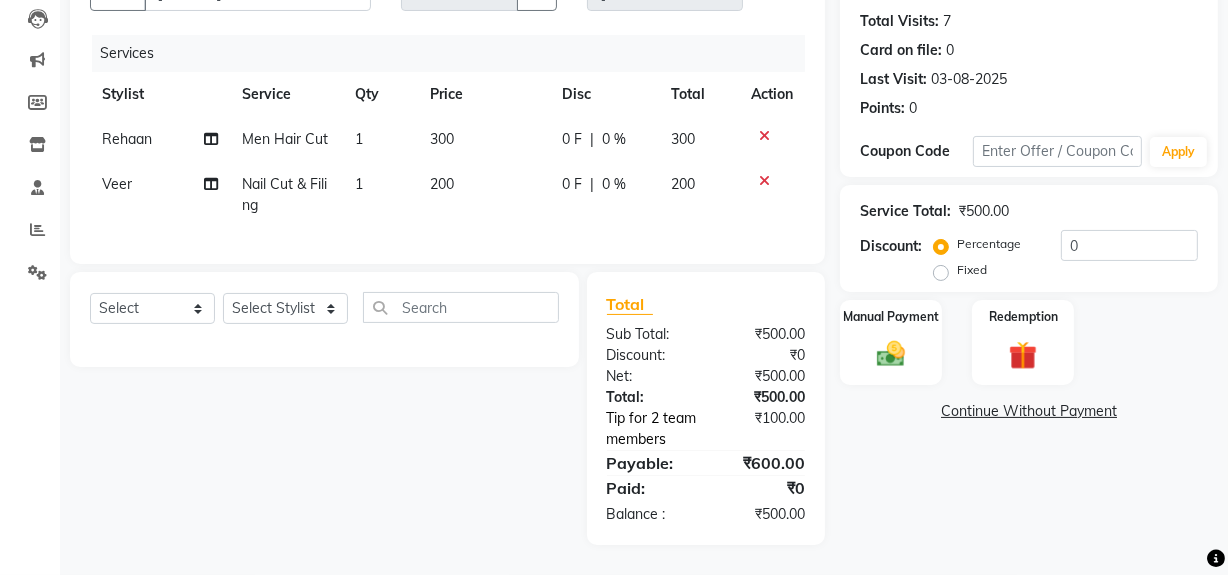 click on "Tip for 2 team members" 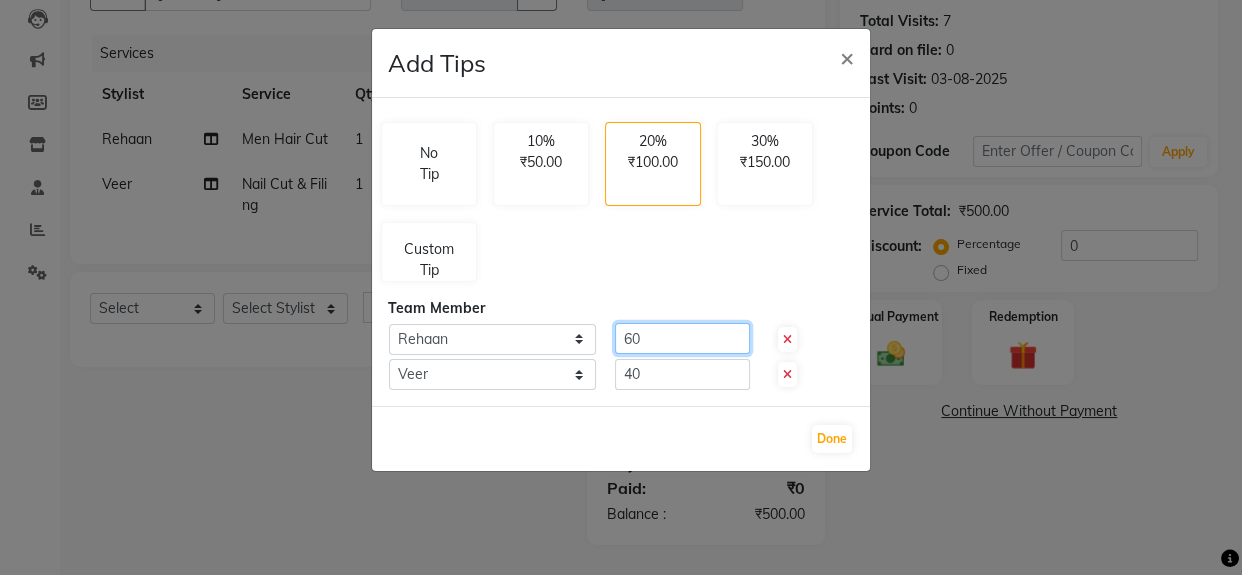 click on "60" 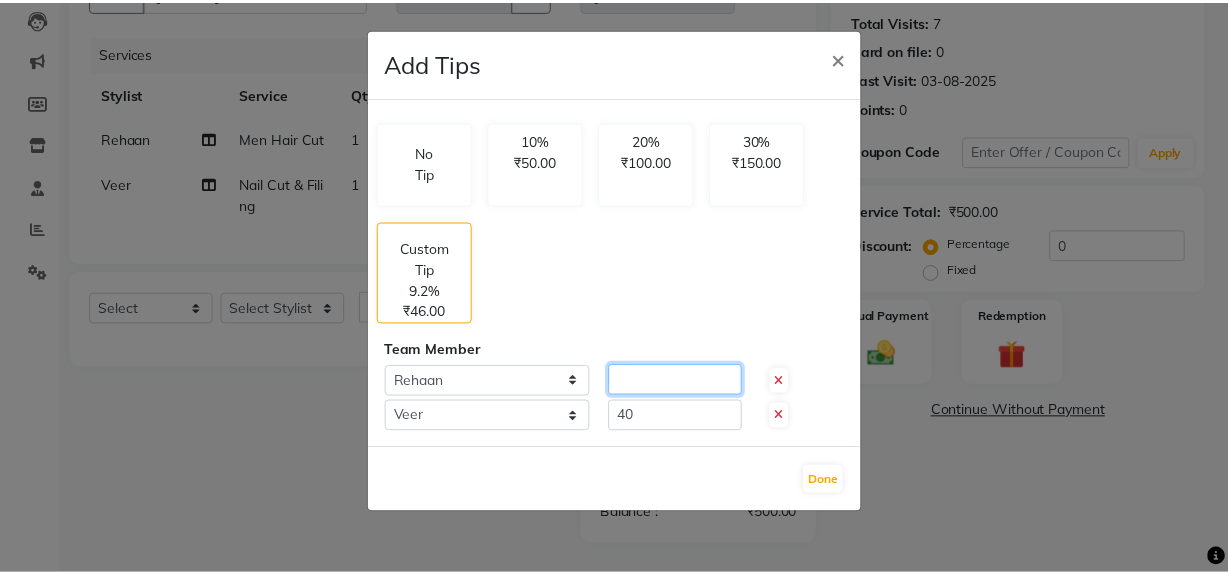 scroll, scrollTop: 205, scrollLeft: 0, axis: vertical 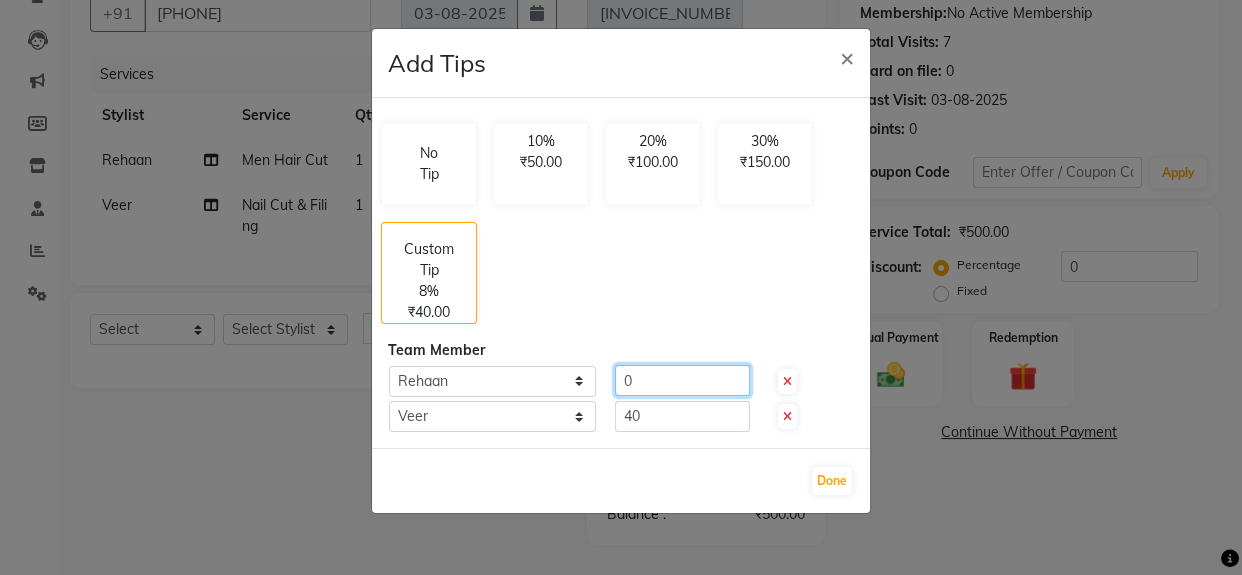 type on "0" 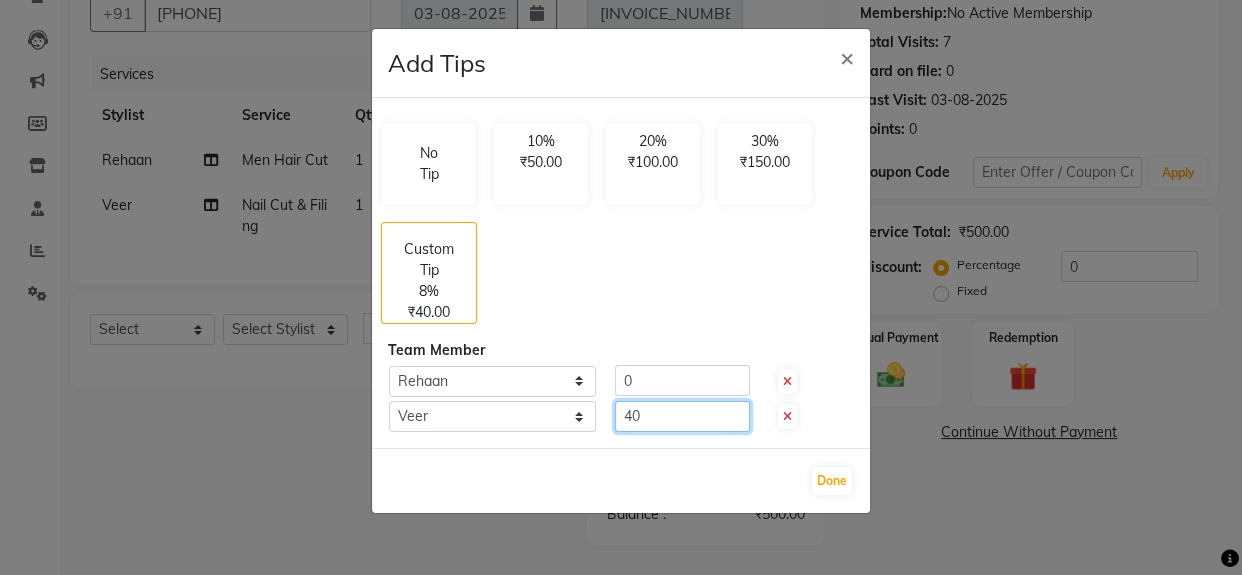 click on "40" 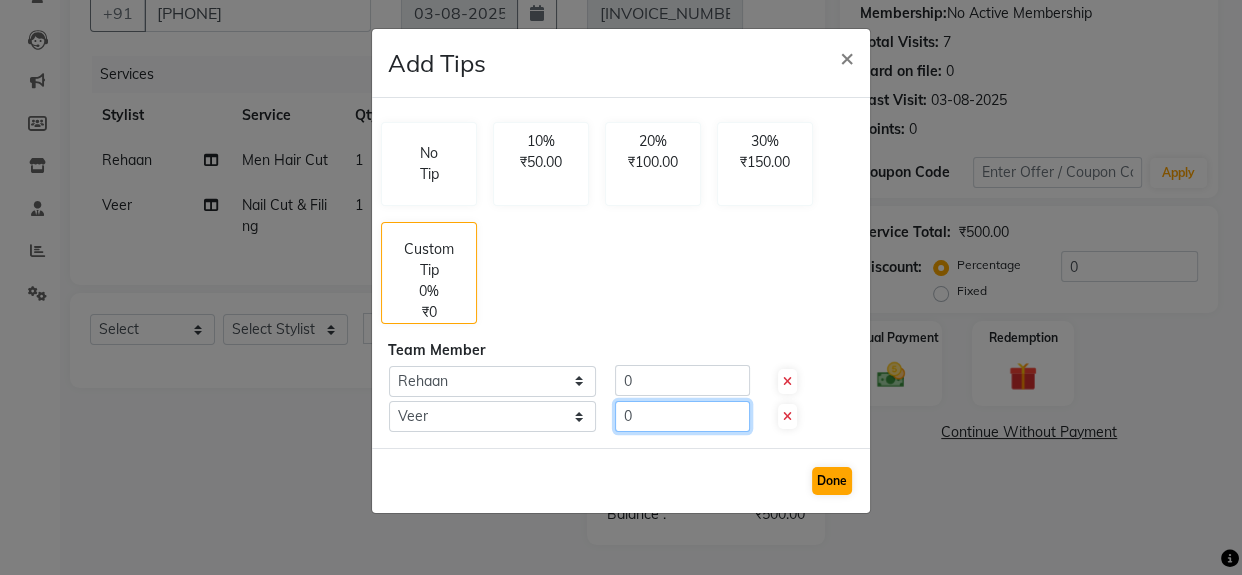 type on "0" 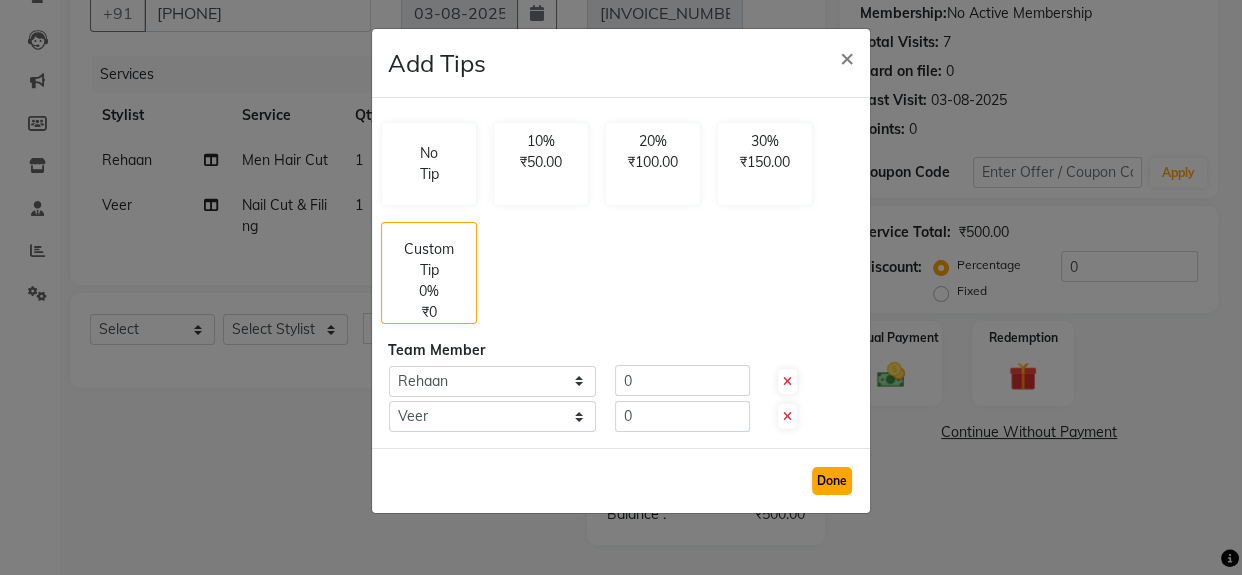 click on "Done" 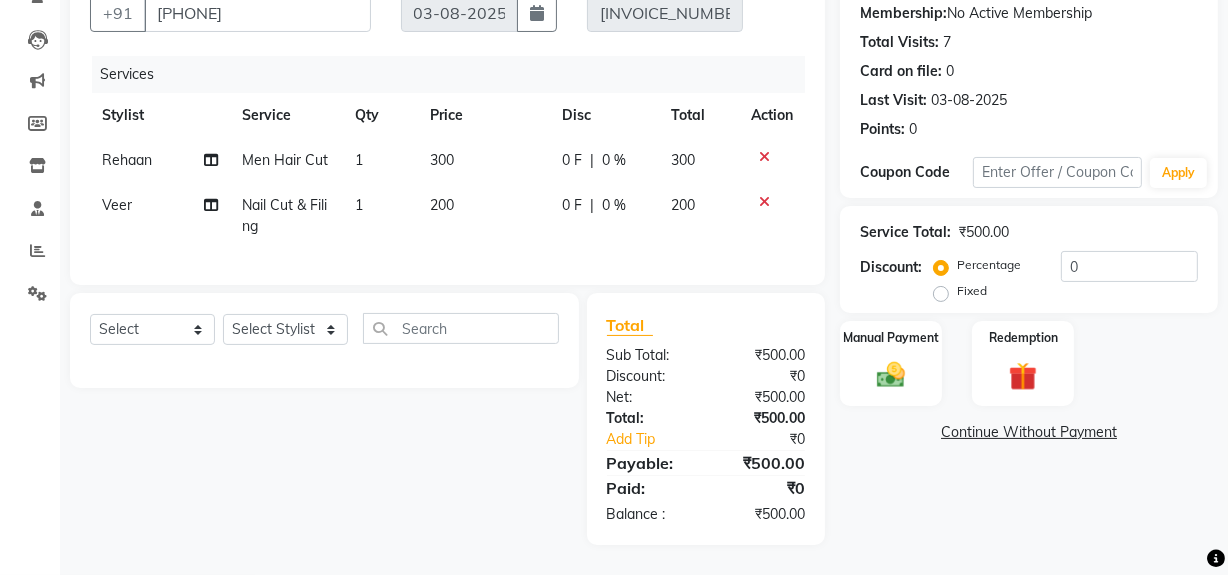 click on "Name: [FIRST] [LAST]  Membership:  No Active Membership  Total Visits:  7 Card on file:  0 Last Visit:   03-08-2025 Points:   0  Coupon Code Apply Service Total:  ₹500.00  Discount:  Percentage   Fixed  0 Manual Payment Redemption  Continue Without Payment" 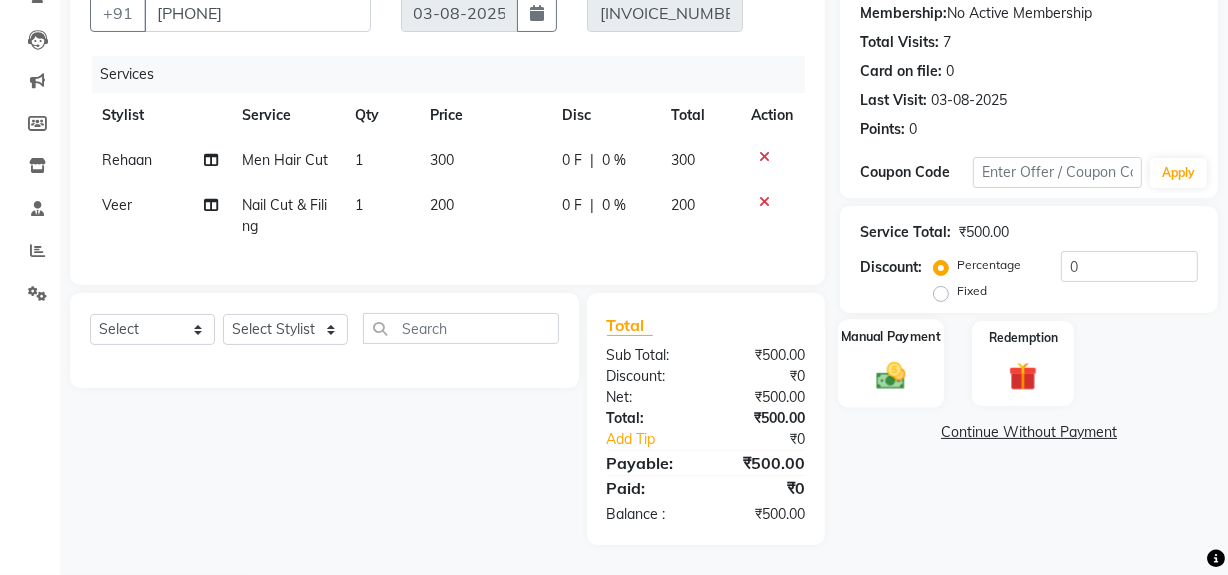 click on "Manual Payment" 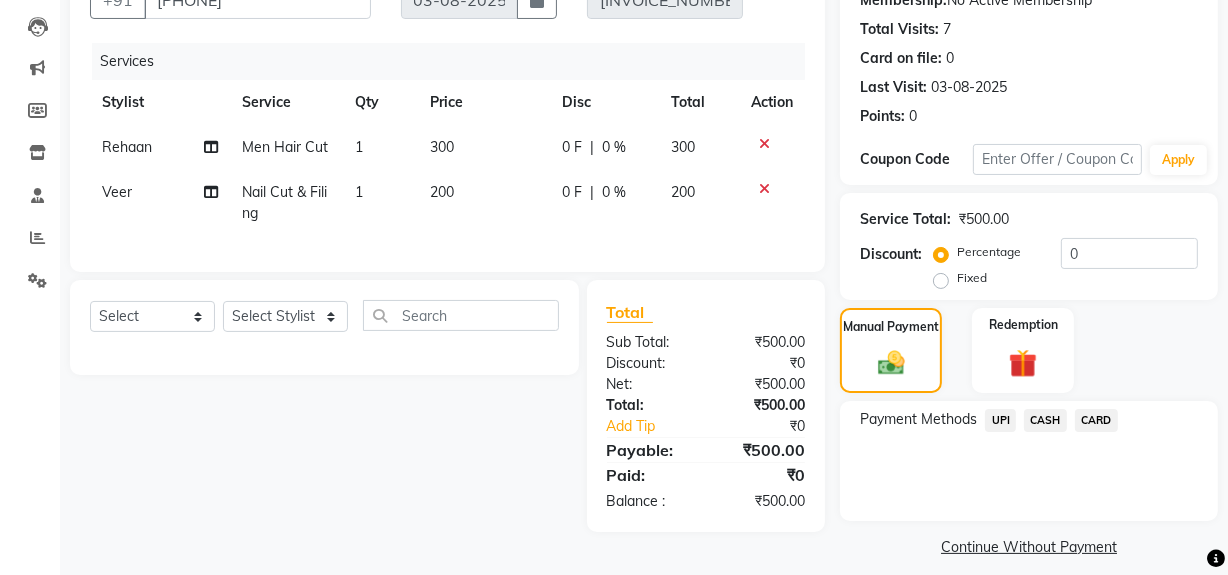 click on "UPI" 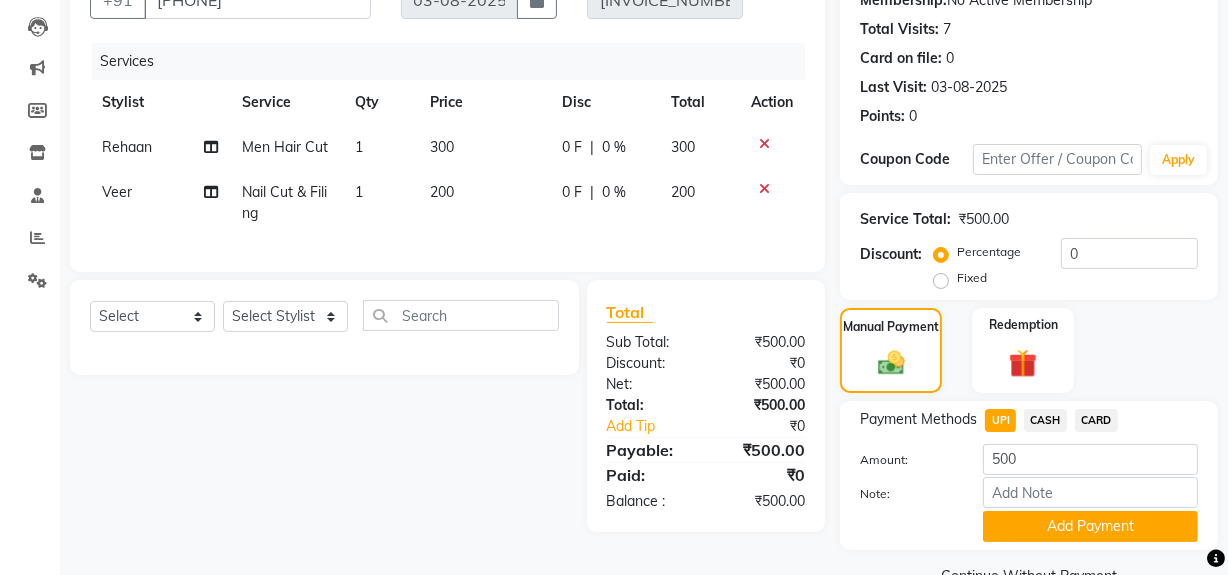 drag, startPoint x: 1025, startPoint y: 530, endPoint x: 1065, endPoint y: 525, distance: 40.311287 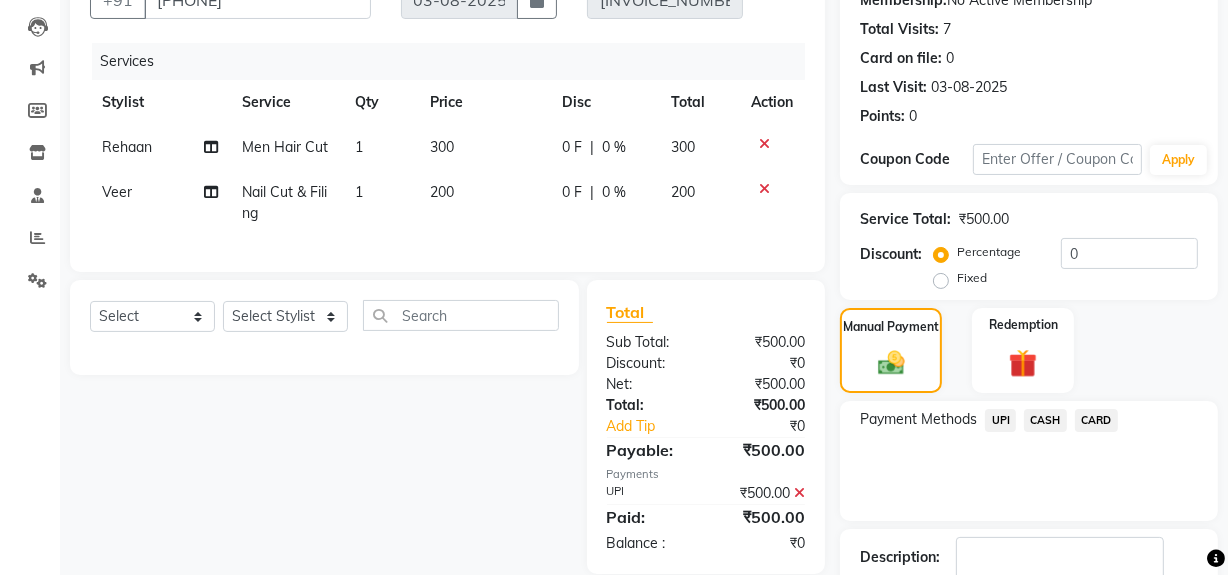 scroll, scrollTop: 304, scrollLeft: 0, axis: vertical 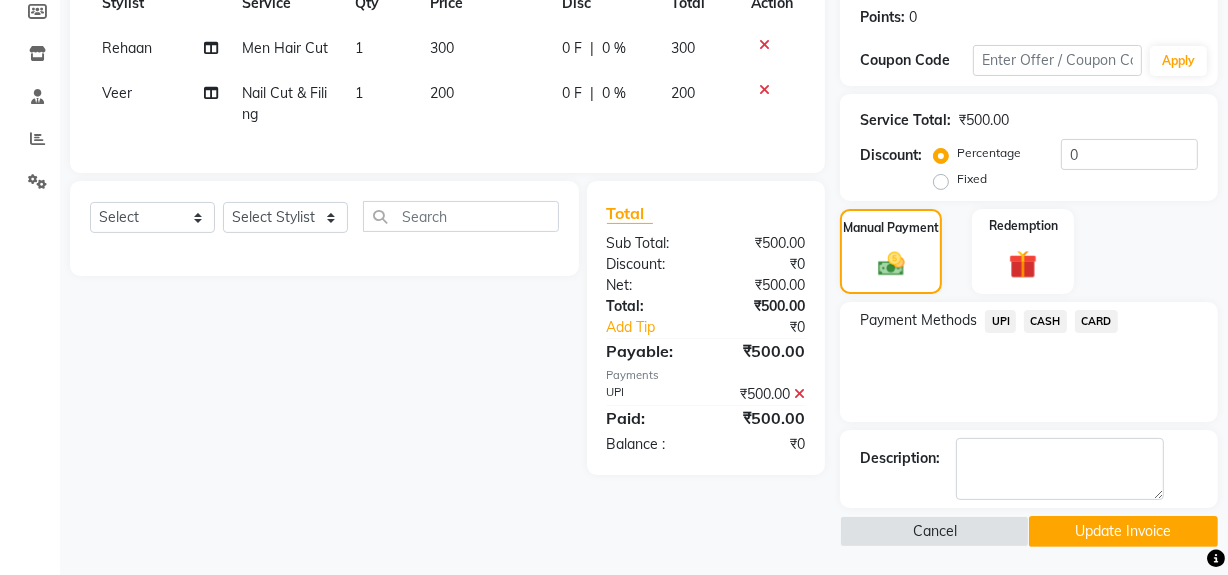 click on "Update Invoice" 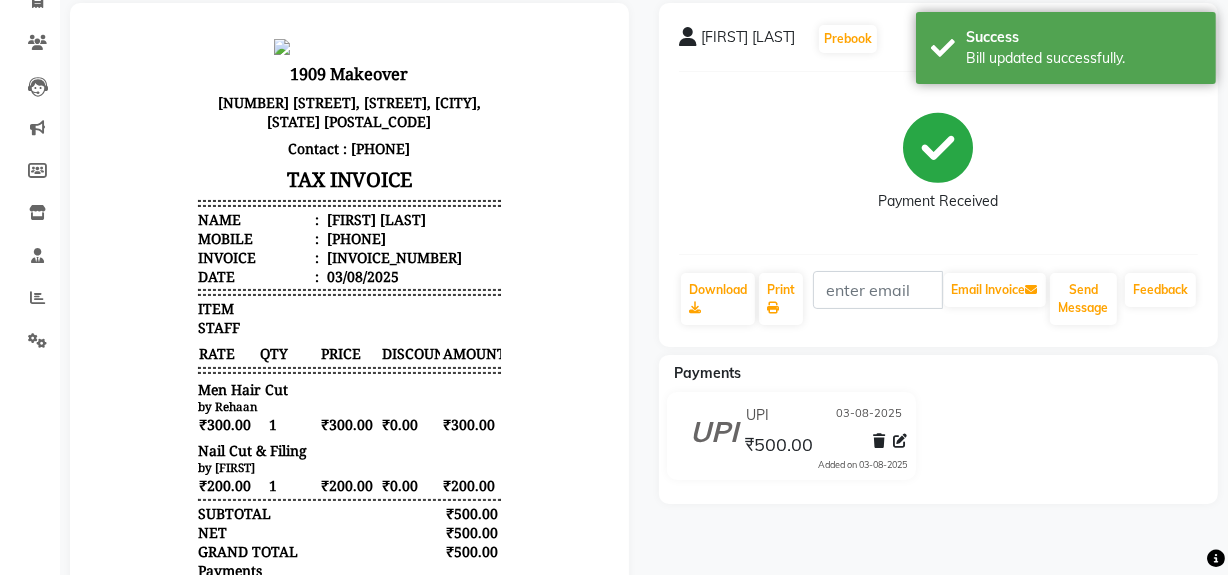 scroll, scrollTop: 181, scrollLeft: 0, axis: vertical 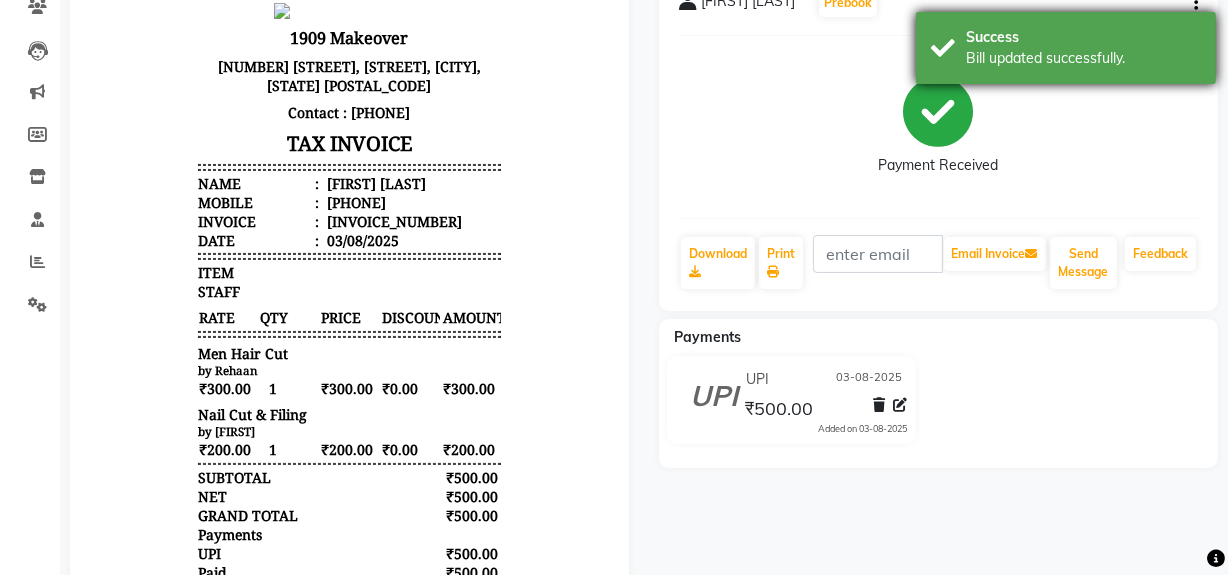 click on "Success   Bill updated successfully." at bounding box center [1066, 48] 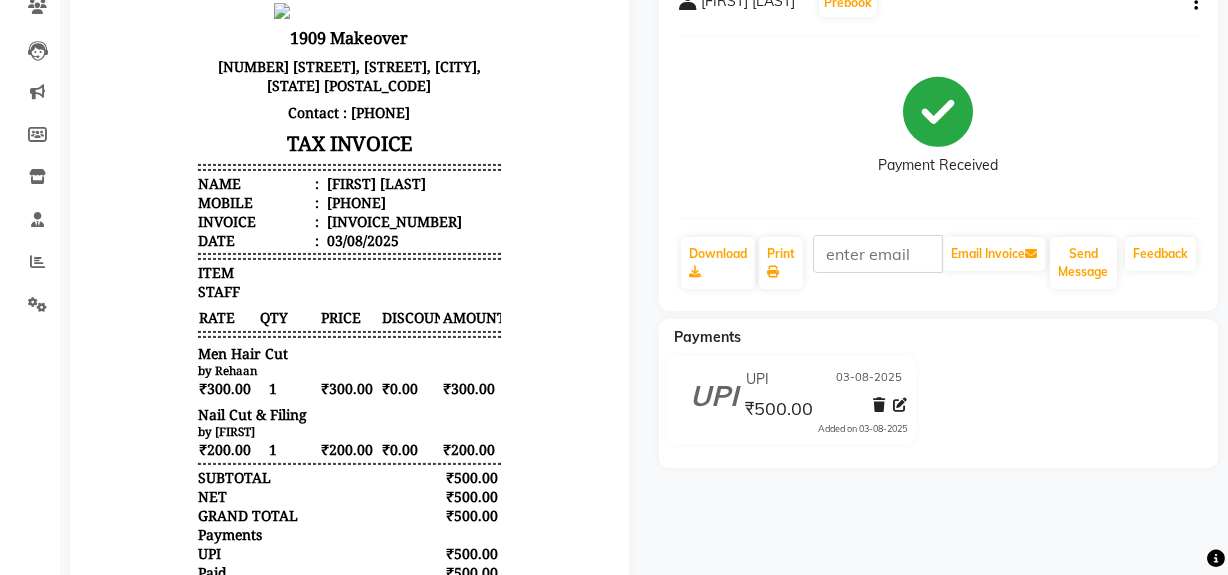 scroll, scrollTop: 0, scrollLeft: 0, axis: both 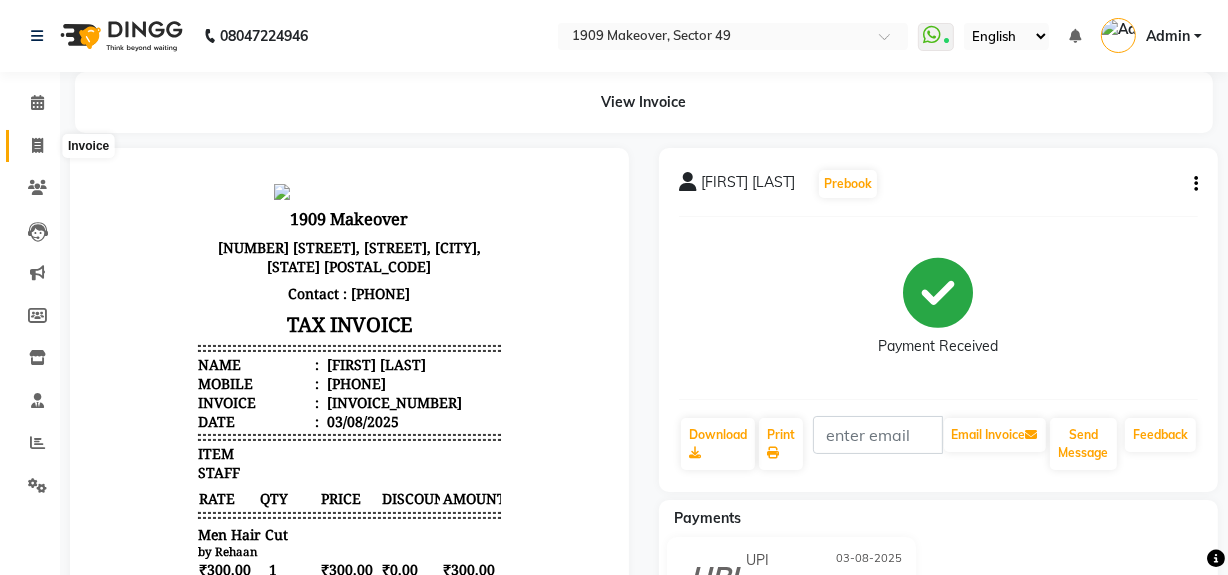 click 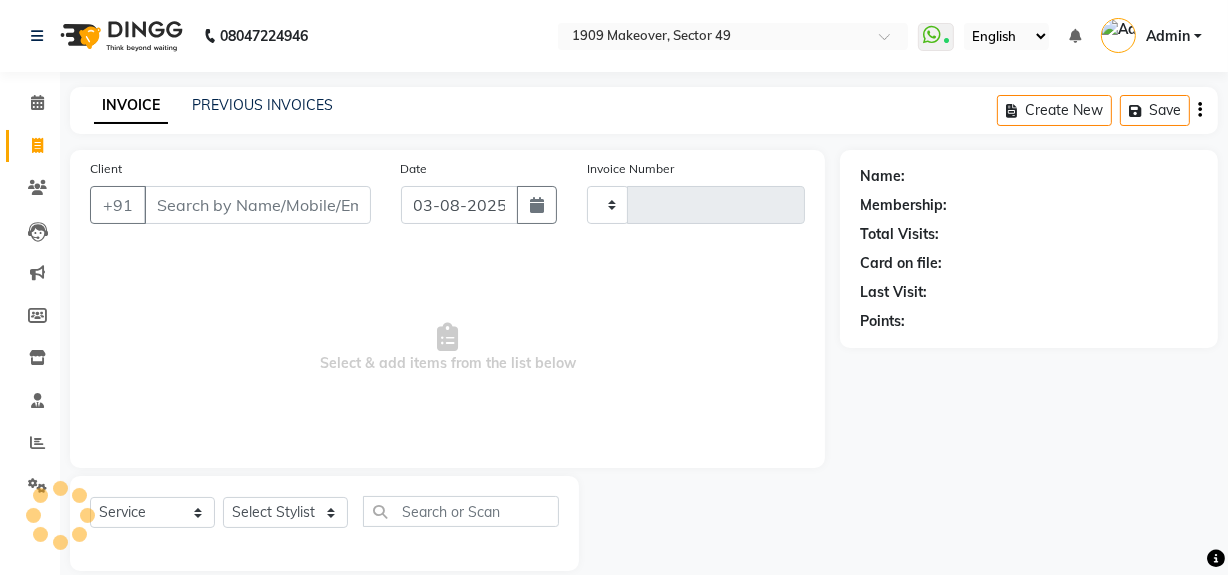 type on "1780" 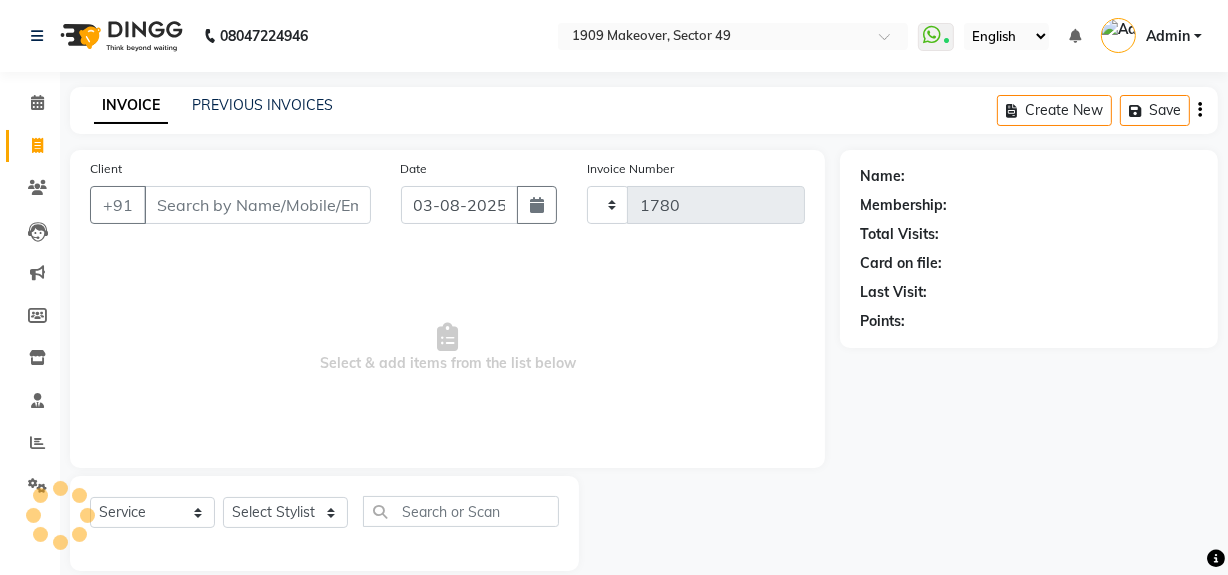 scroll, scrollTop: 26, scrollLeft: 0, axis: vertical 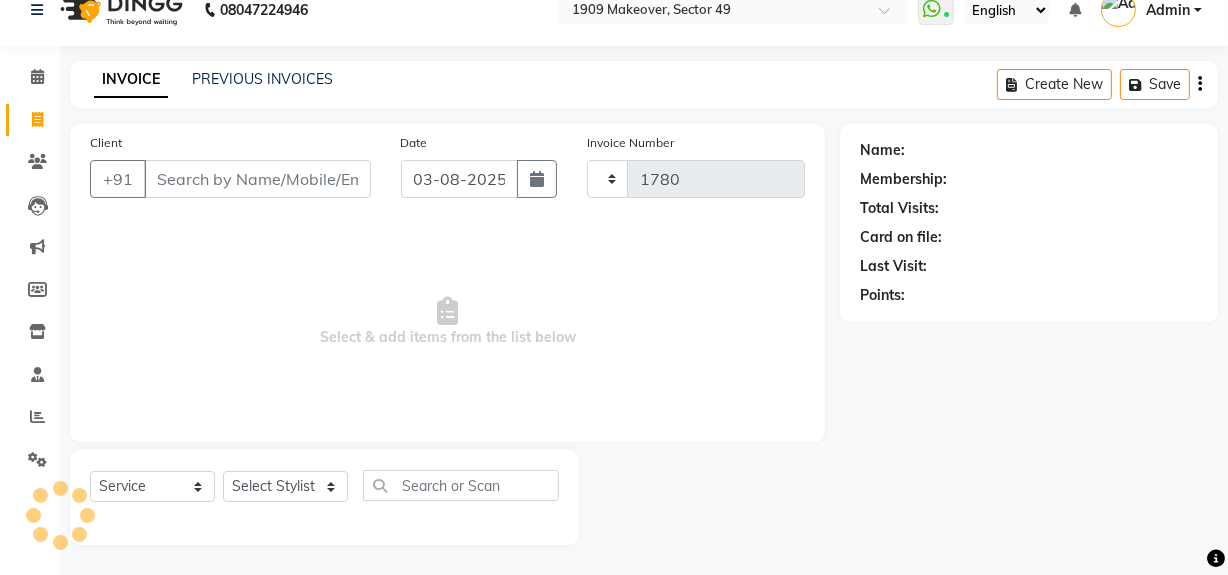 select on "6923" 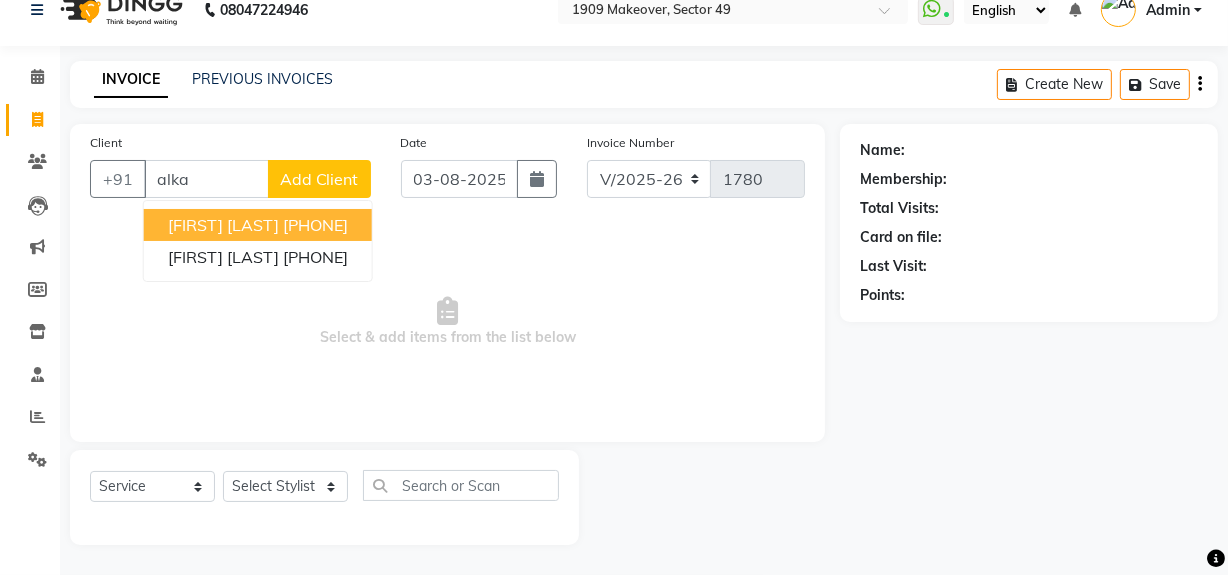 click on "[FIRST] [LAST]" at bounding box center (223, 225) 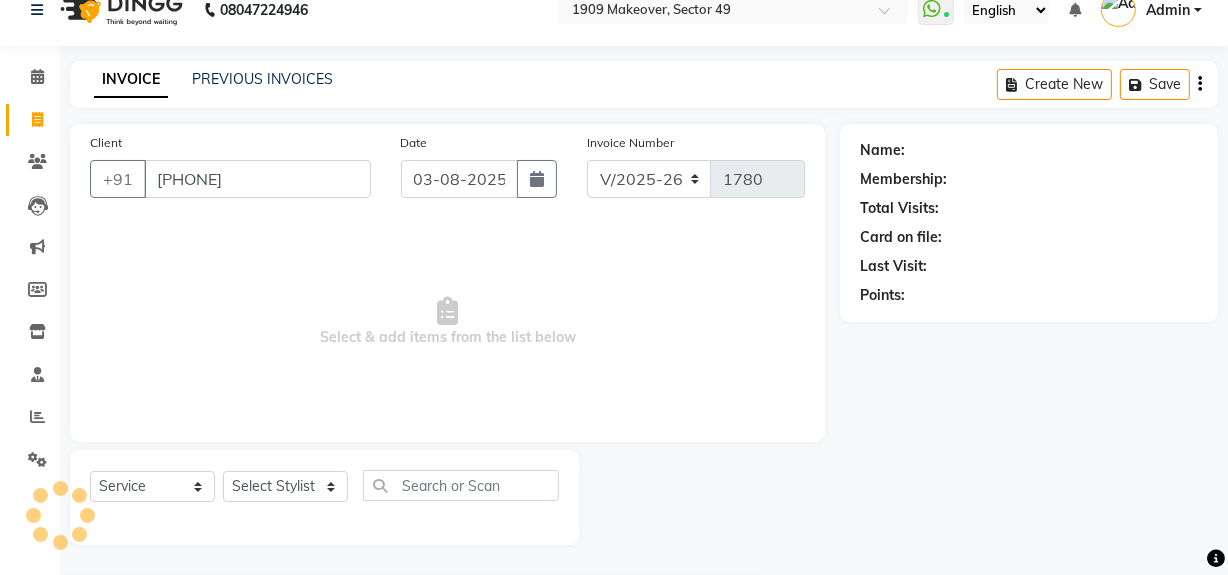 type on "[PHONE]" 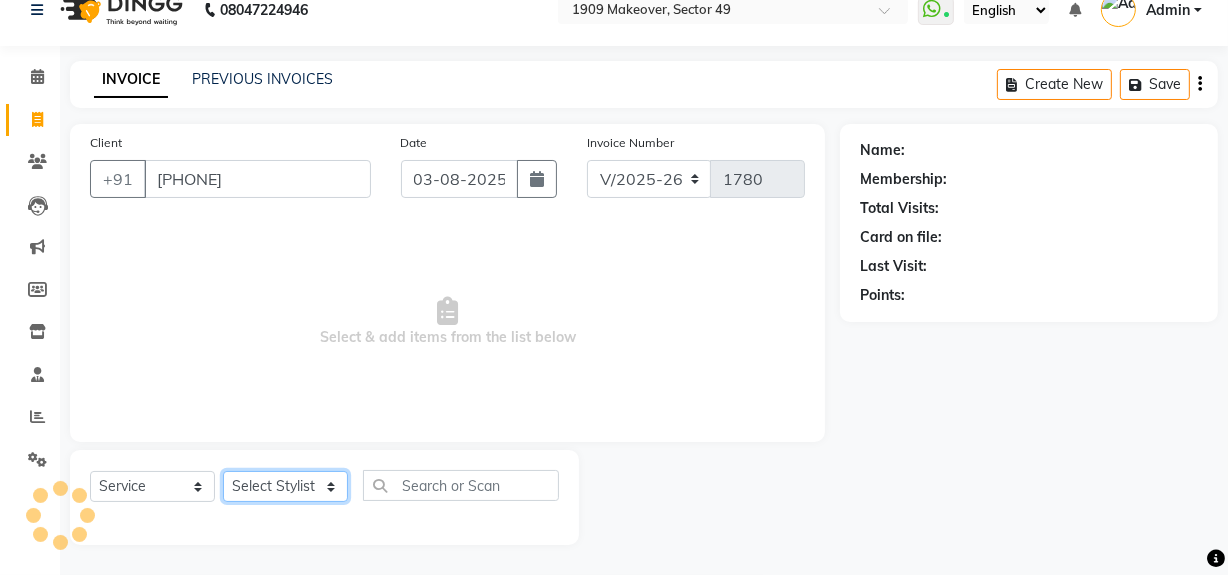 click on "Select Stylist Abdul Ahmed Arif Harun House Sale Jyoti Nisha Rehaan Ujjwal Umesh Veer vikram mehta Vishal" 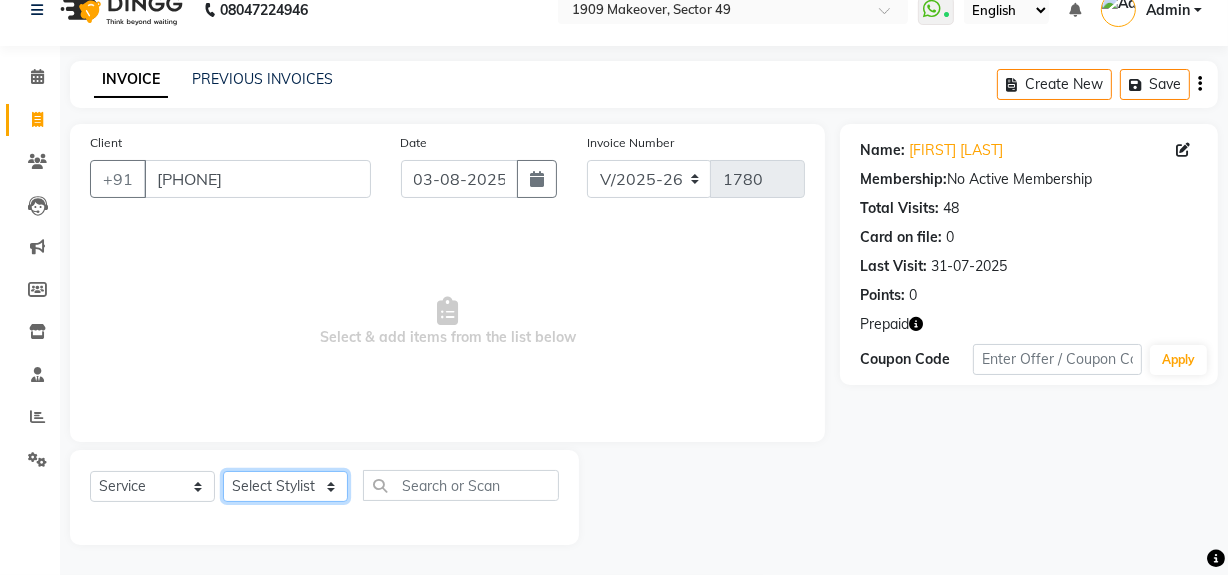 select on "57124" 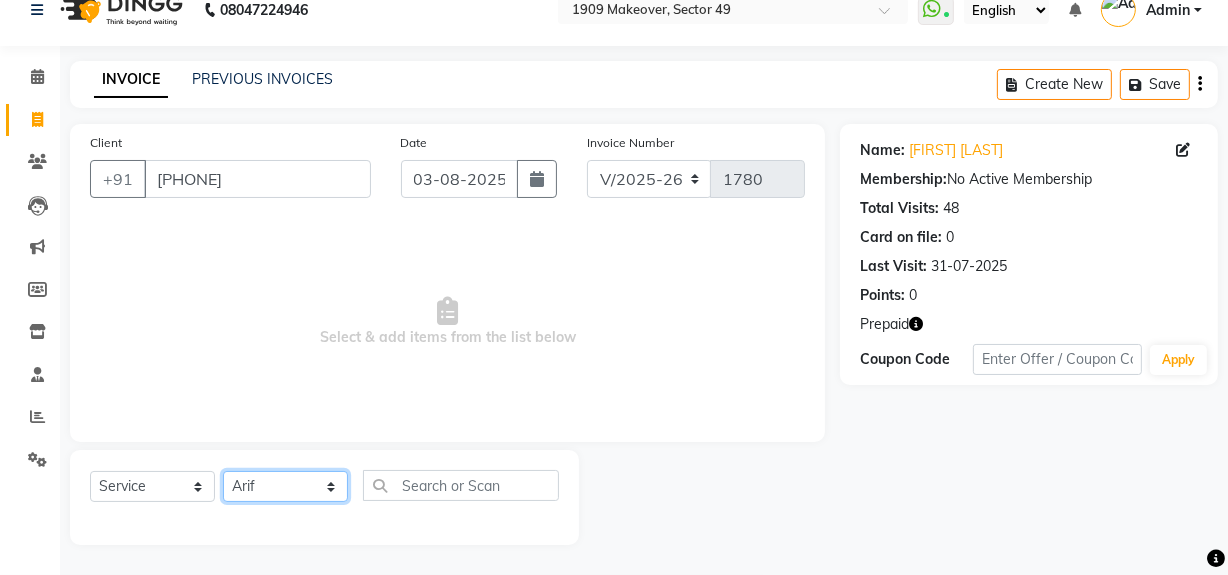 click on "Select Stylist Abdul Ahmed Arif Harun House Sale Jyoti Nisha Rehaan Ujjwal Umesh Veer vikram mehta Vishal" 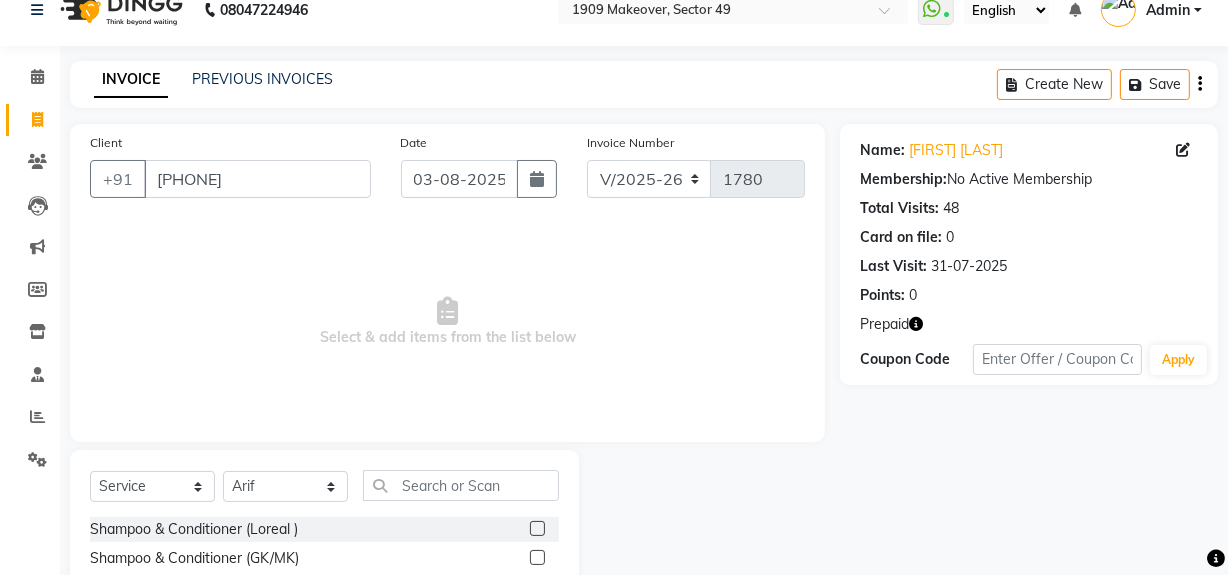 click 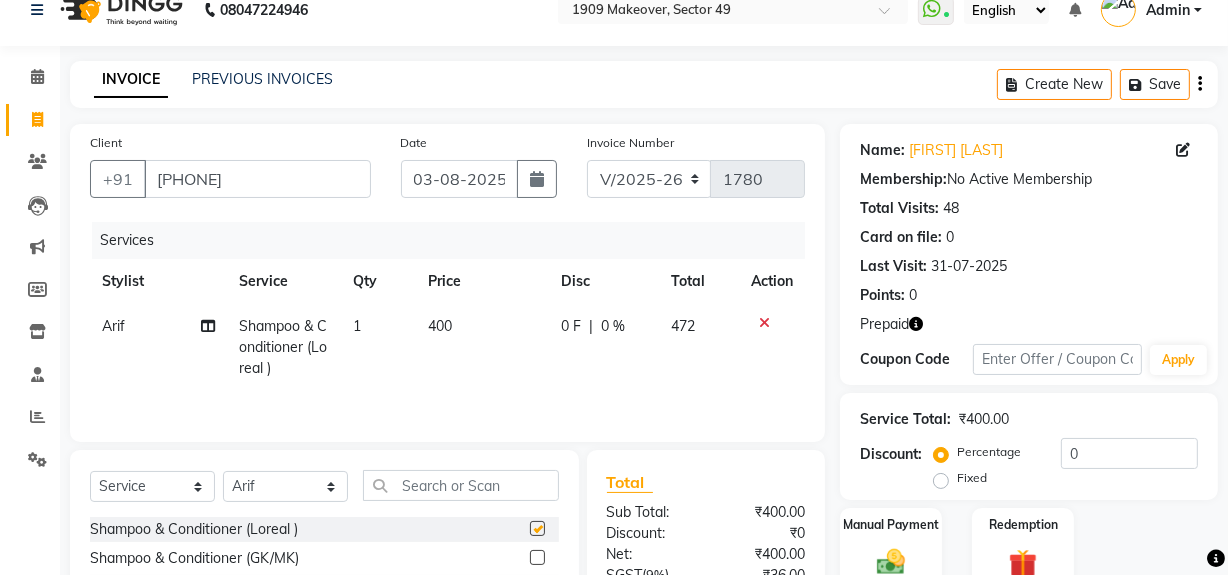 checkbox on "false" 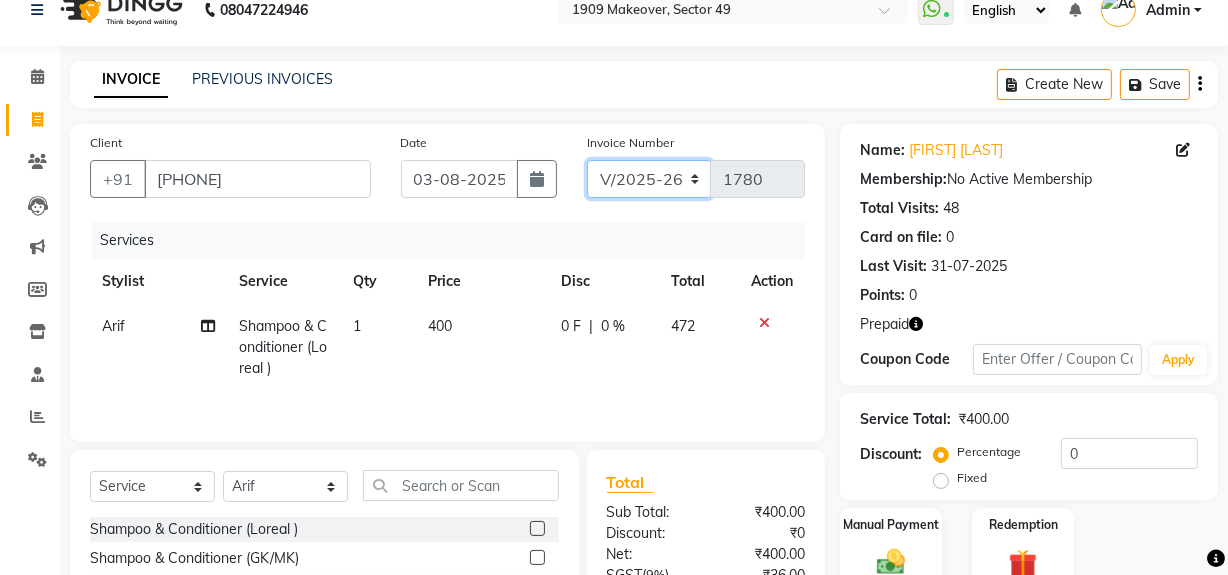 click on "V/2025 V/2025-26" 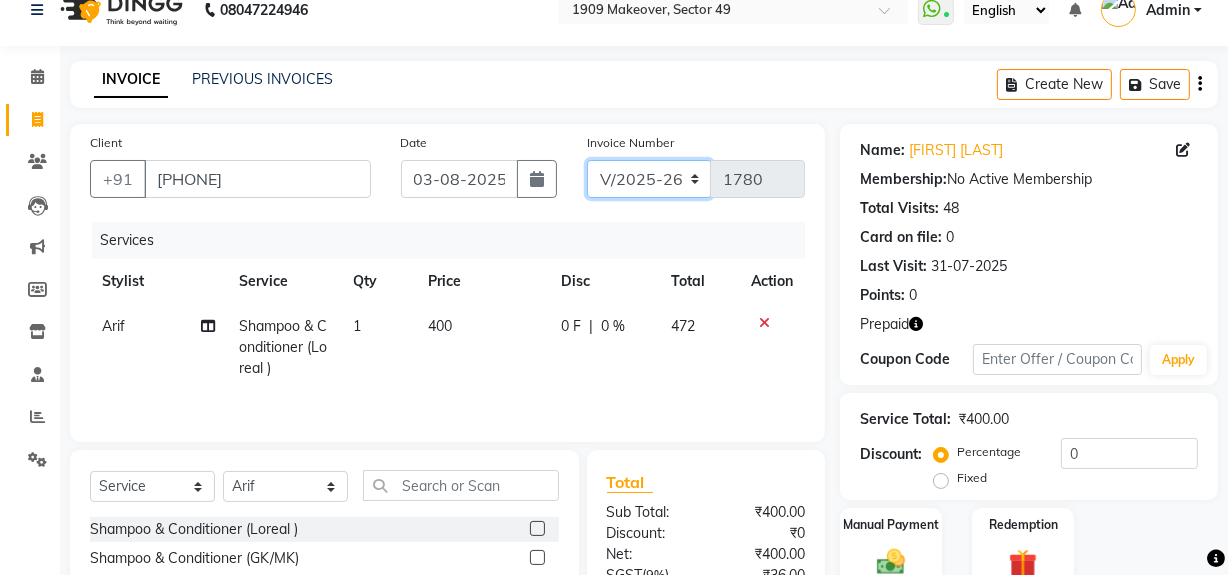 select on "6924" 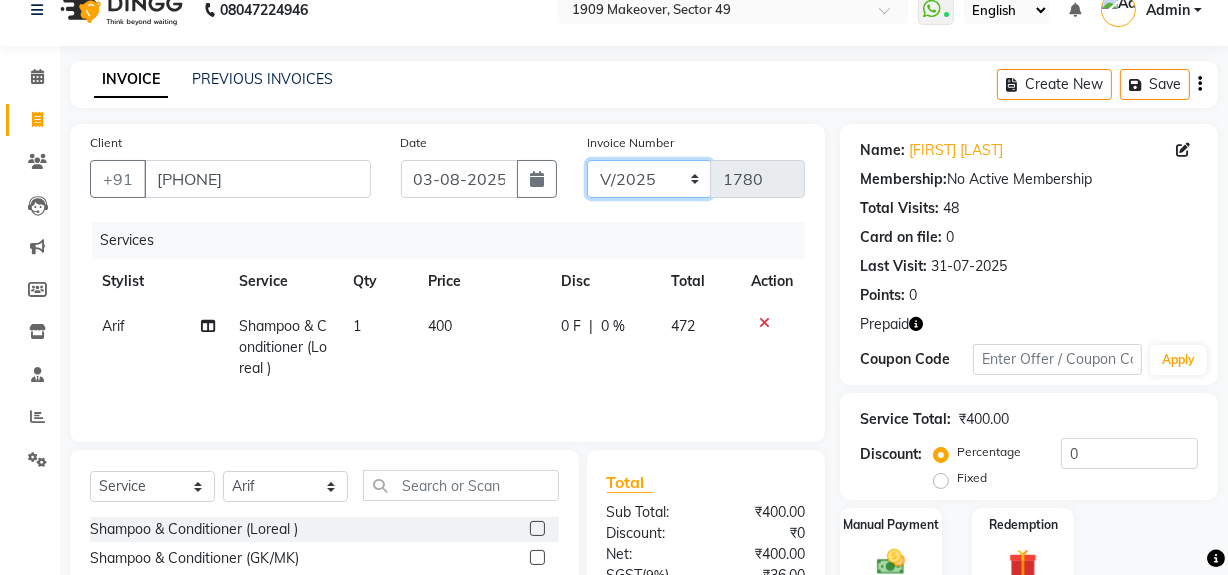 click on "V/2025 V/2025-26" 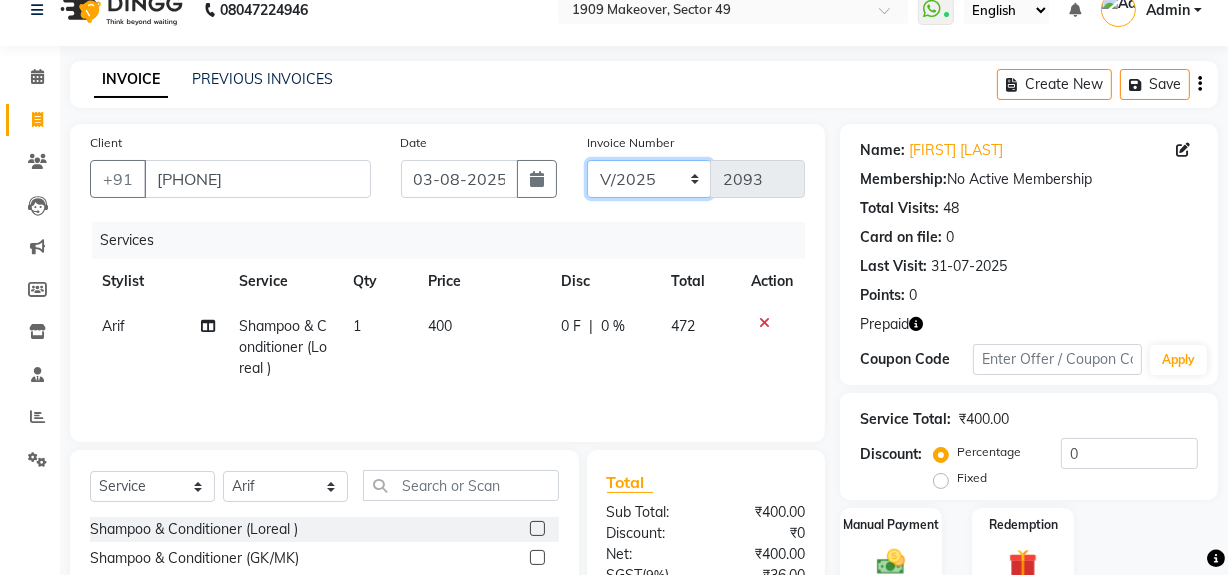 scroll, scrollTop: 226, scrollLeft: 0, axis: vertical 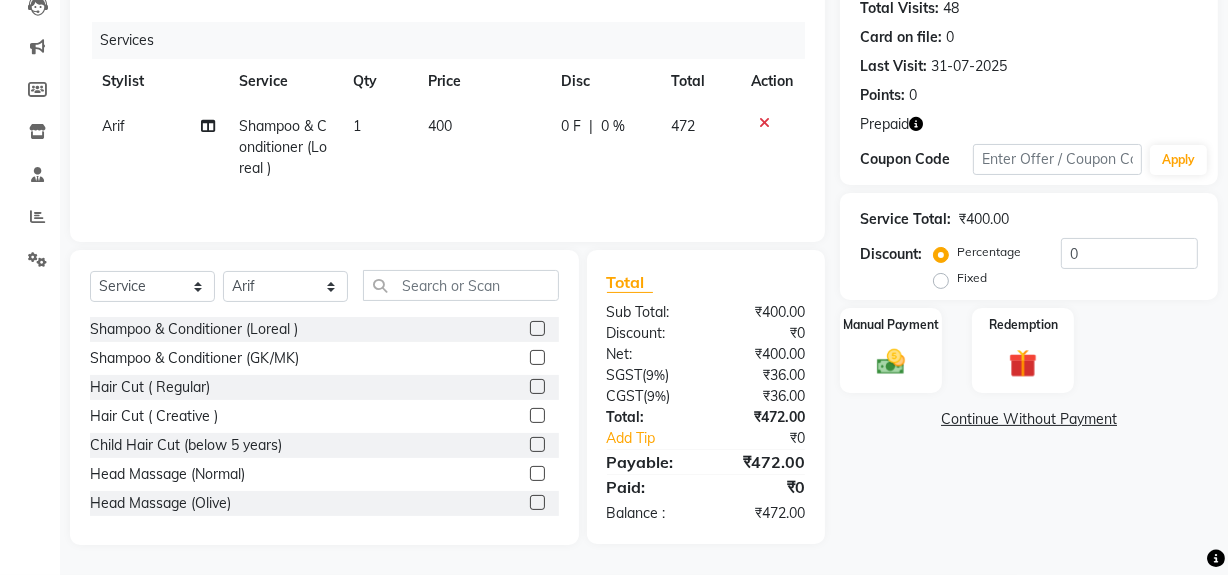 drag, startPoint x: 1017, startPoint y: 340, endPoint x: 1038, endPoint y: 399, distance: 62.625874 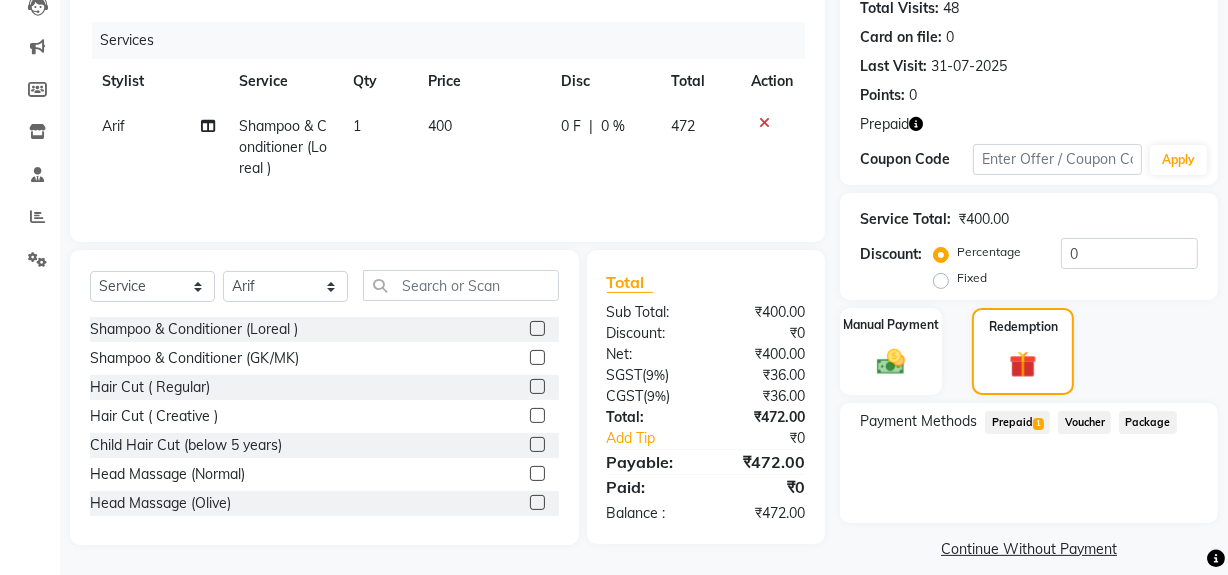 drag, startPoint x: 1020, startPoint y: 420, endPoint x: 1030, endPoint y: 424, distance: 10.770329 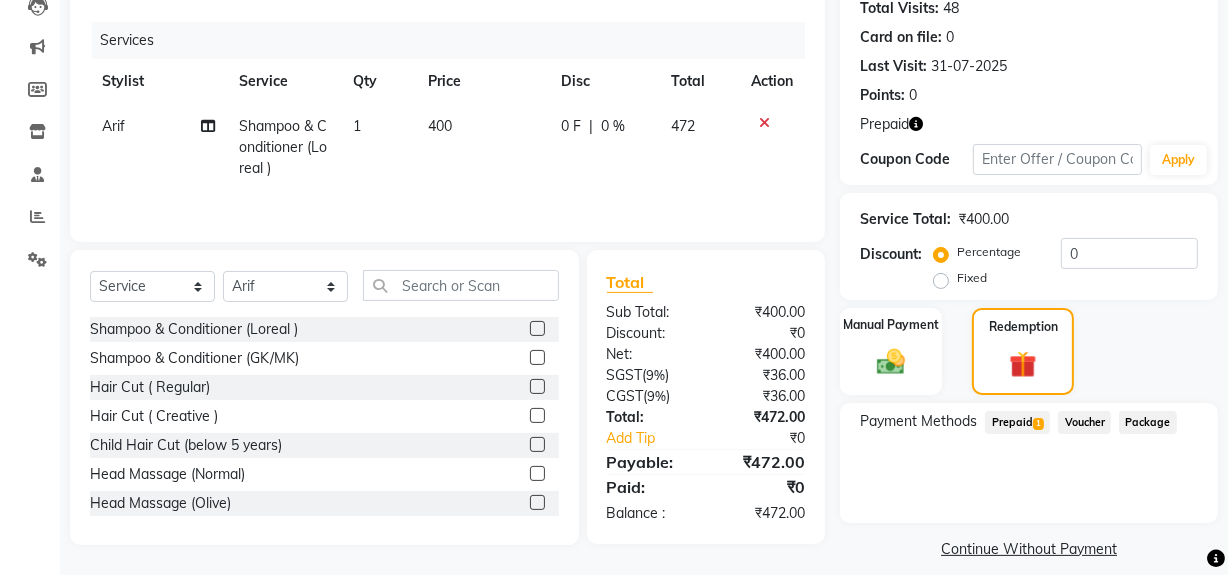 click on "Prepaid  1" 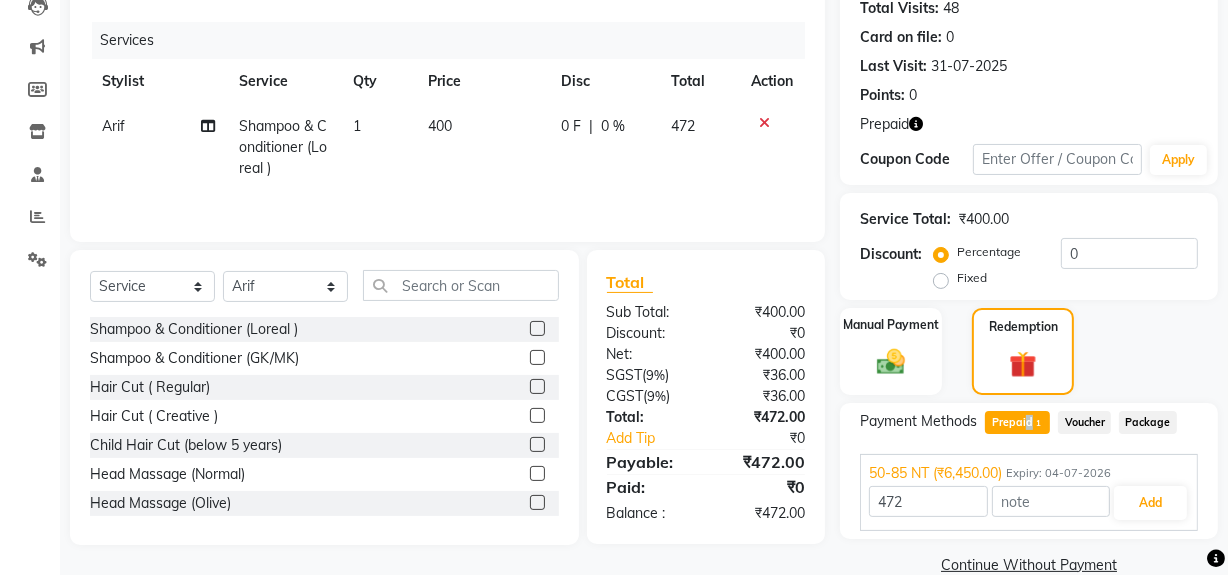 scroll, scrollTop: 260, scrollLeft: 0, axis: vertical 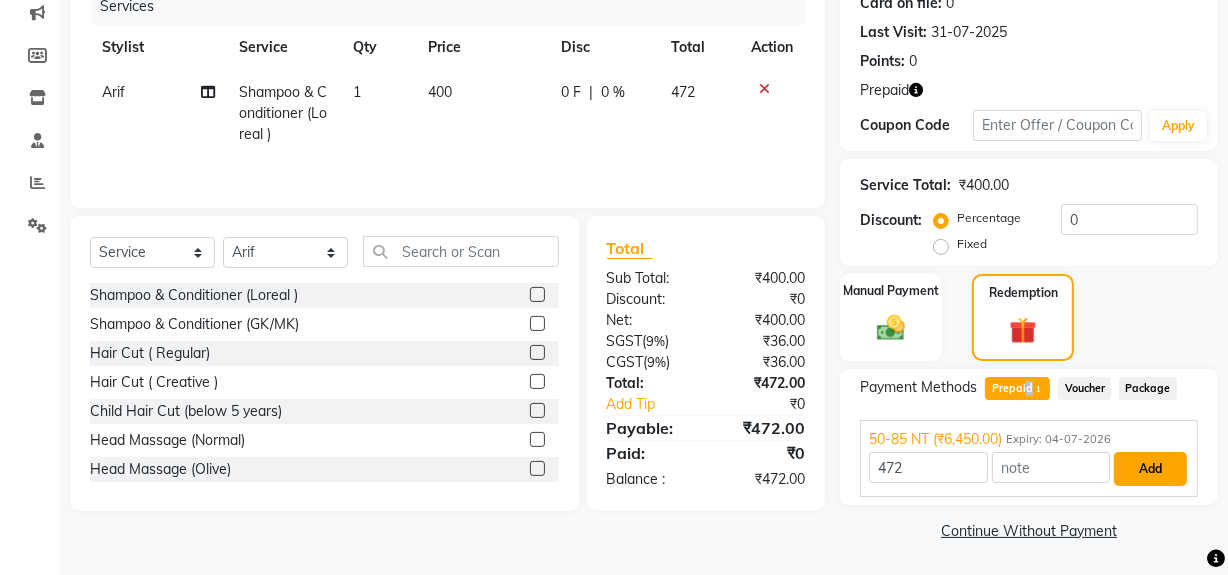 click on "Add" at bounding box center (1150, 469) 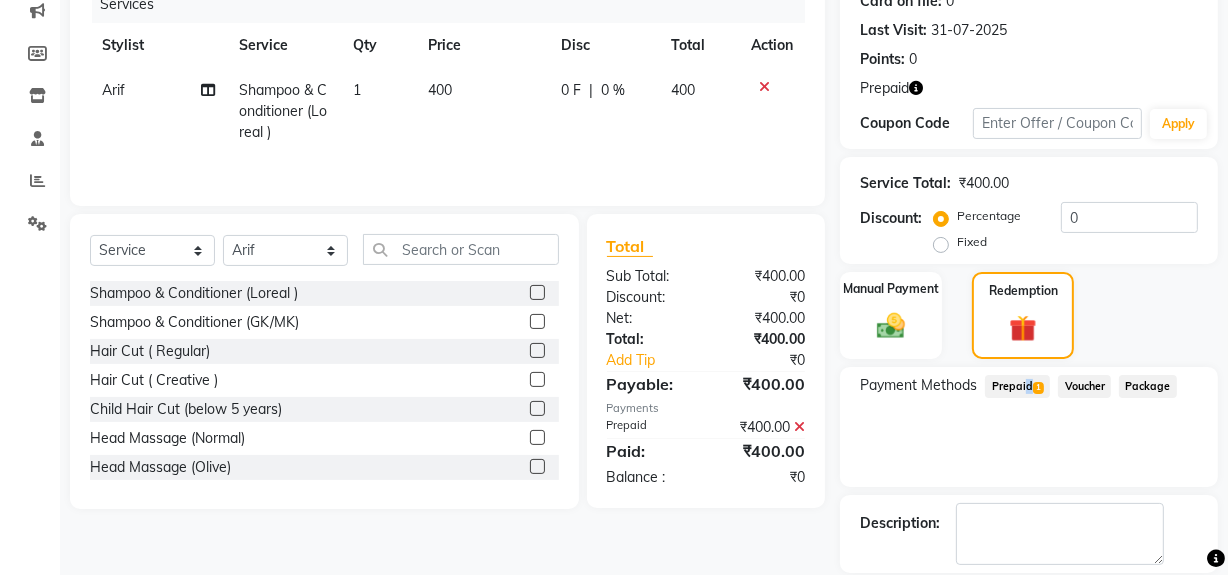 scroll, scrollTop: 356, scrollLeft: 0, axis: vertical 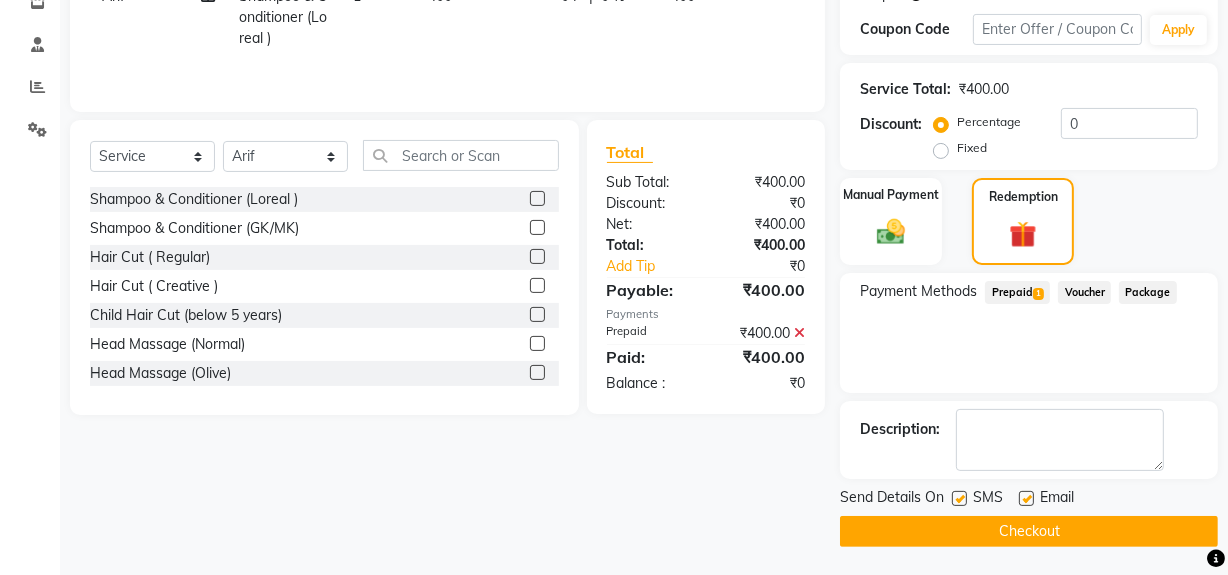 click 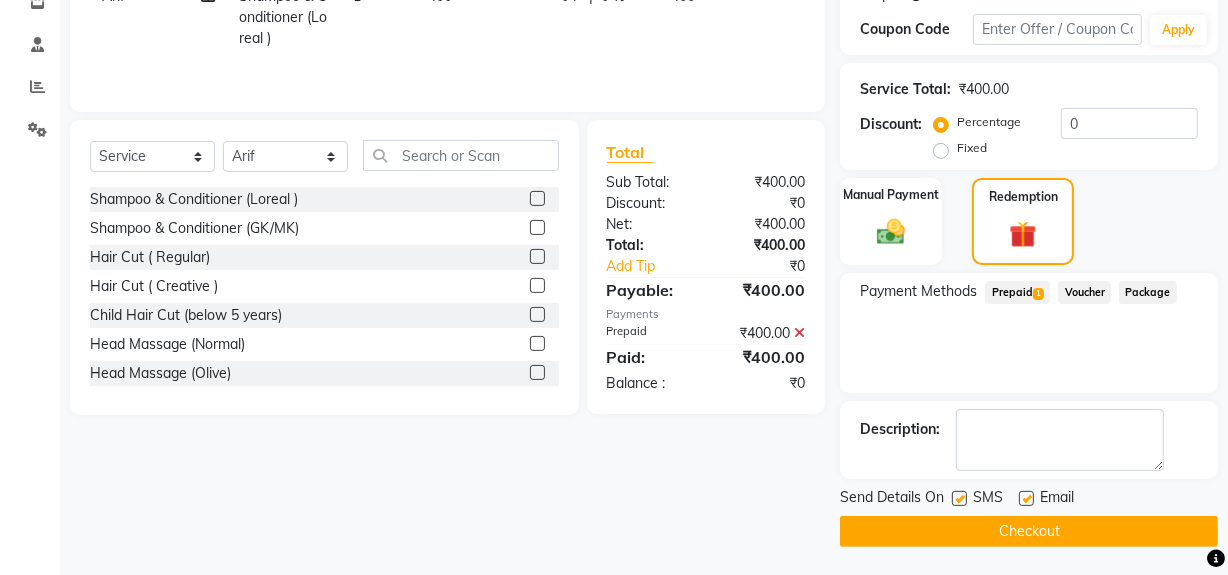 click at bounding box center [958, 499] 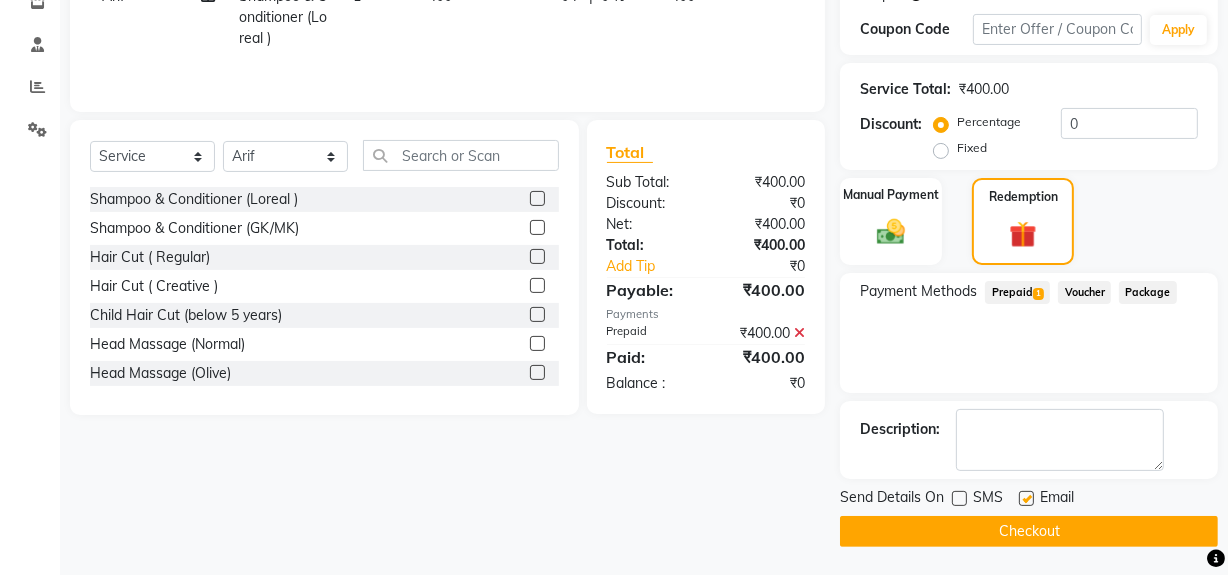 click 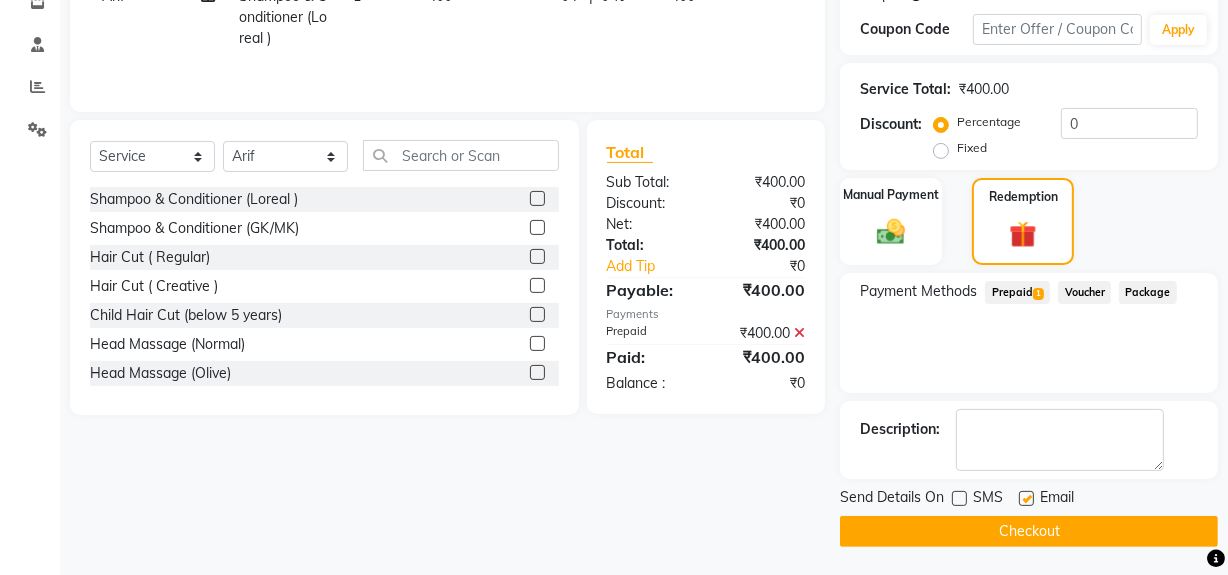 click at bounding box center [958, 499] 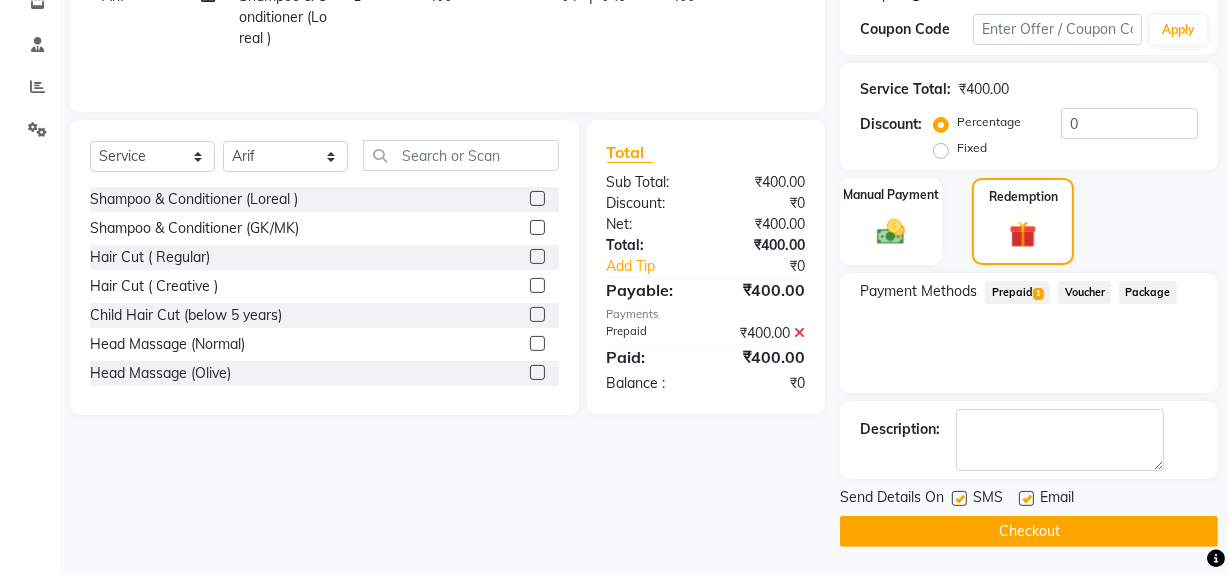 click on "INVOICE PREVIOUS INVOICES Create New Save Client +91 9811975571 Date 03-08-2025 Invoice Number V/2025 V/2025-26 2093 Services Stylist Service Qty Price Disc Total Action Arif Shampoo & Conditioner (Loreal ) 1 400 0 F | 0 % 400 Select Service Product Membership Package Voucher Prepaid Gift Card Select Stylist Abdul Ahmed Arif Harun House Sale Jyoti Nisha Rehaan Ujjwal Umesh Veer vikram mehta Vishal Shampoo & Conditioner (Loreal ) Shampoo & Conditioner (GK/MK) Hair Cut ( Regular) Hair Cut ( Creative ) Child Hair Cut (below 5 years) Head Massage (Normal) Head Massage (Olive) Head Massage (BadamRogan) Deep Conditioning Chocolate Pedicure Chocolate Manicure Gel New Set Gel Refill Gel Overlay +Freanch Polish Gel Toe Extension Nail Extension Gel Polish Removal Tip Removal Nail Extension Refill Nail polish Flix cut Classic pedicure eyelashes Face masge Nose wax Global (IGORA) GL Polish Schwazkopf spa Back Massage AVL LUUXURY PEDI AVL LUXURY MANI power mask casmara Rica spa :" 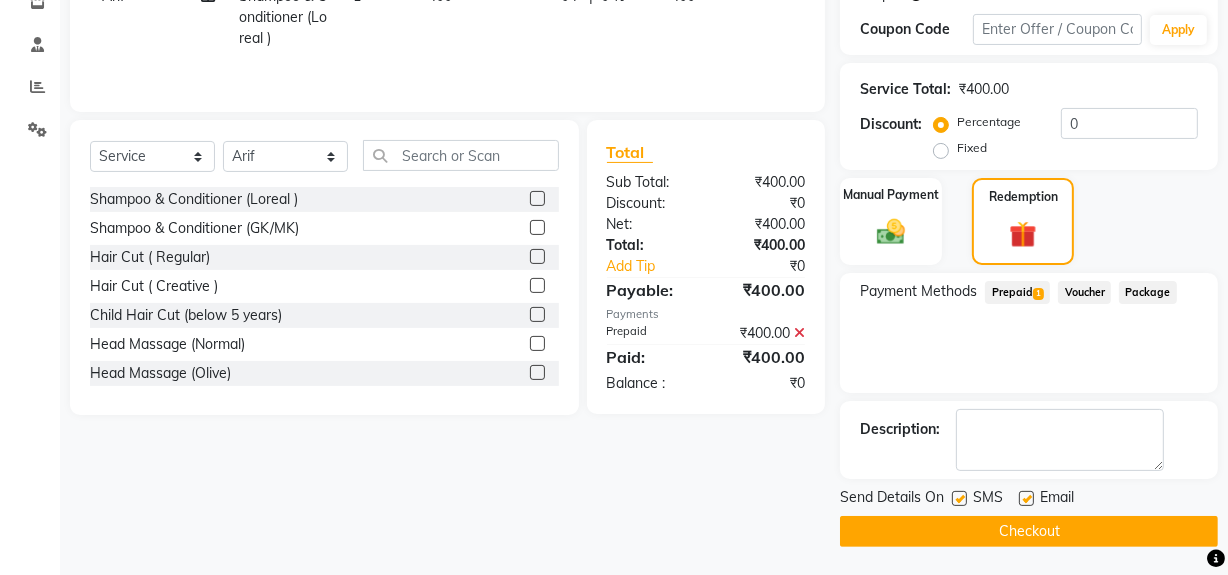 click on "Send Details On SMS Email" 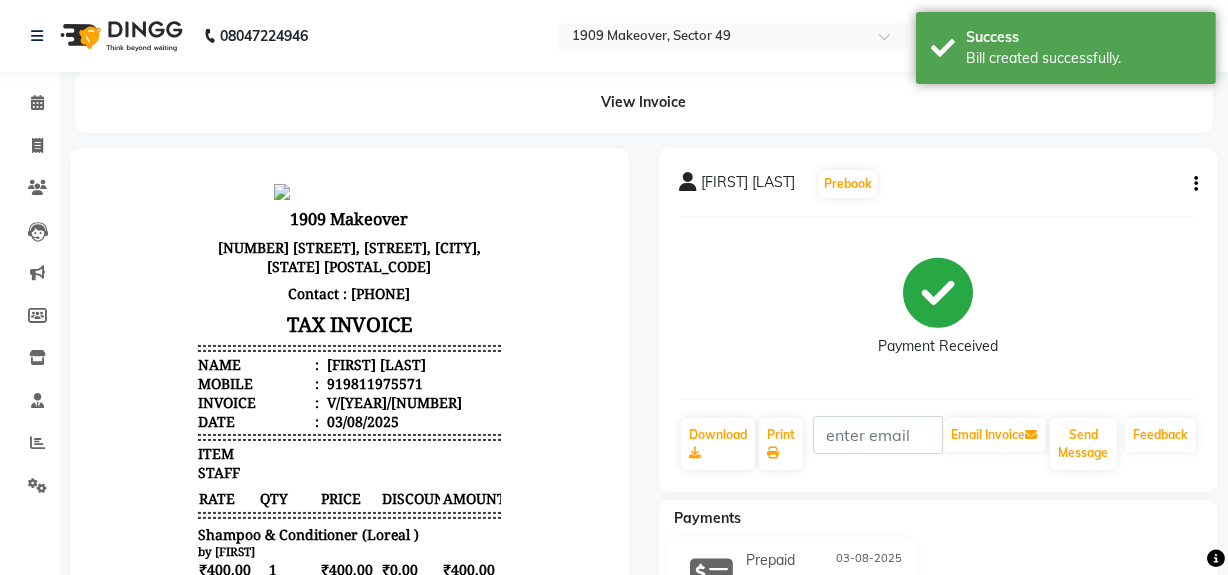 scroll, scrollTop: 0, scrollLeft: 0, axis: both 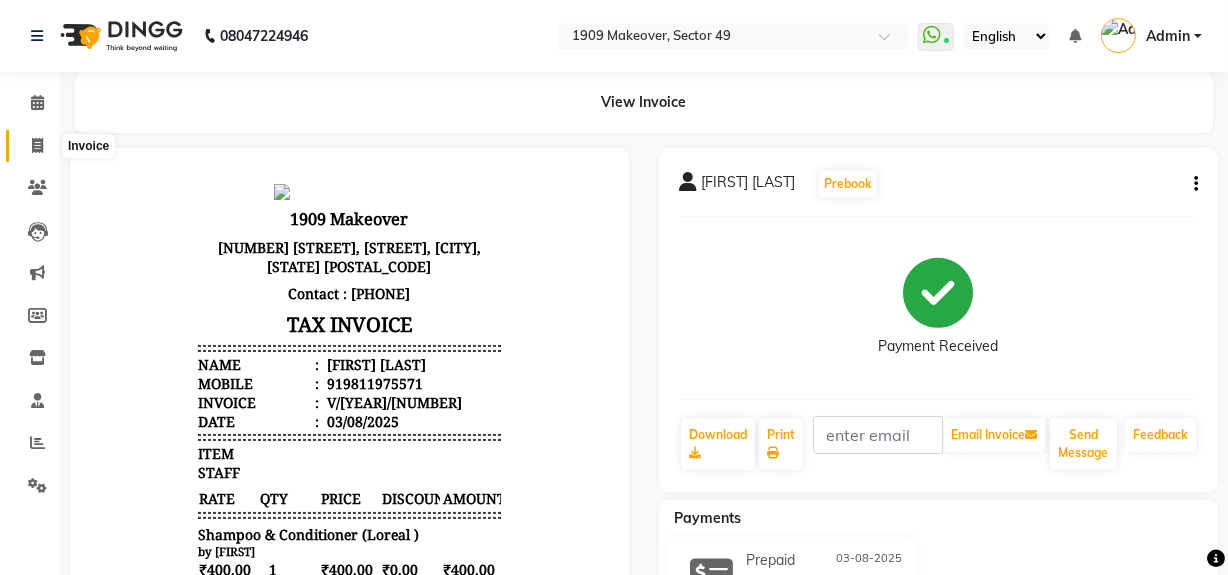 click 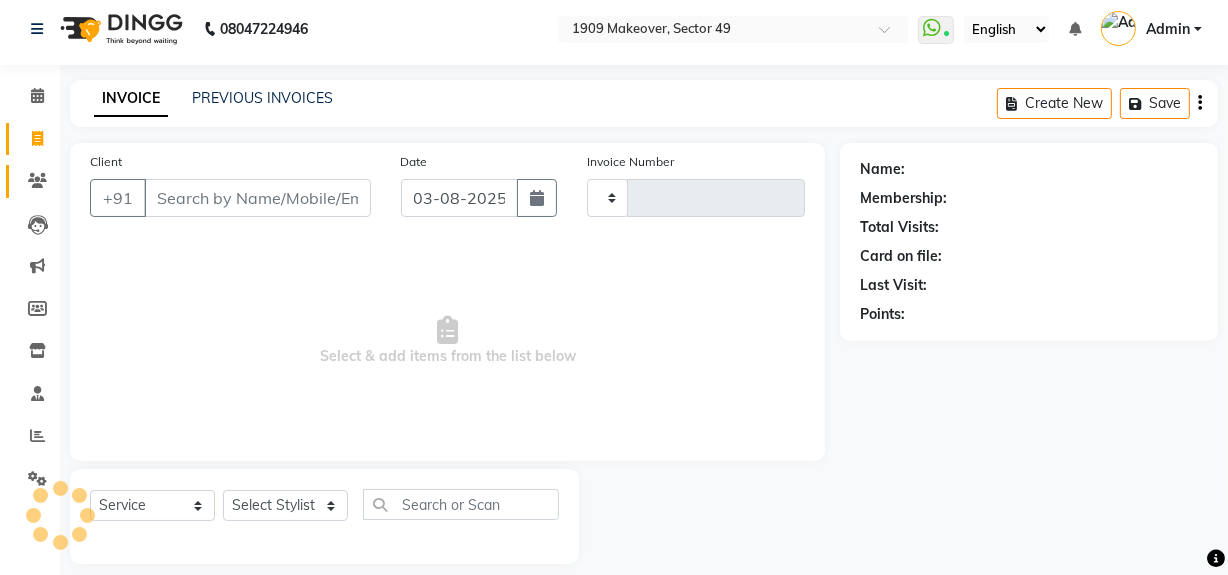 type on "1780" 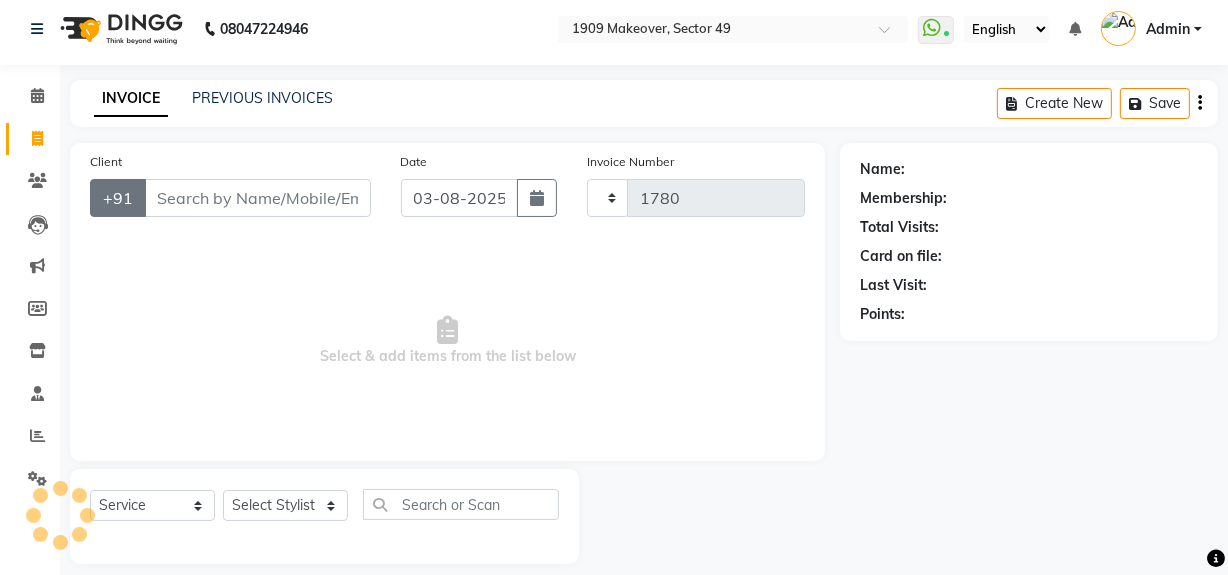scroll, scrollTop: 26, scrollLeft: 0, axis: vertical 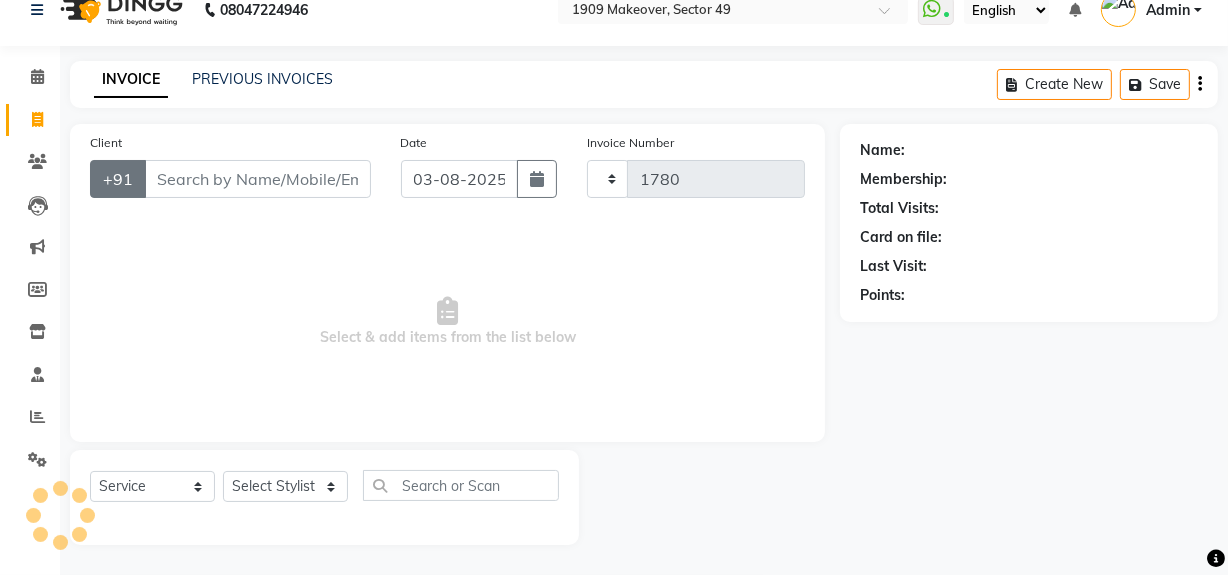 select on "6923" 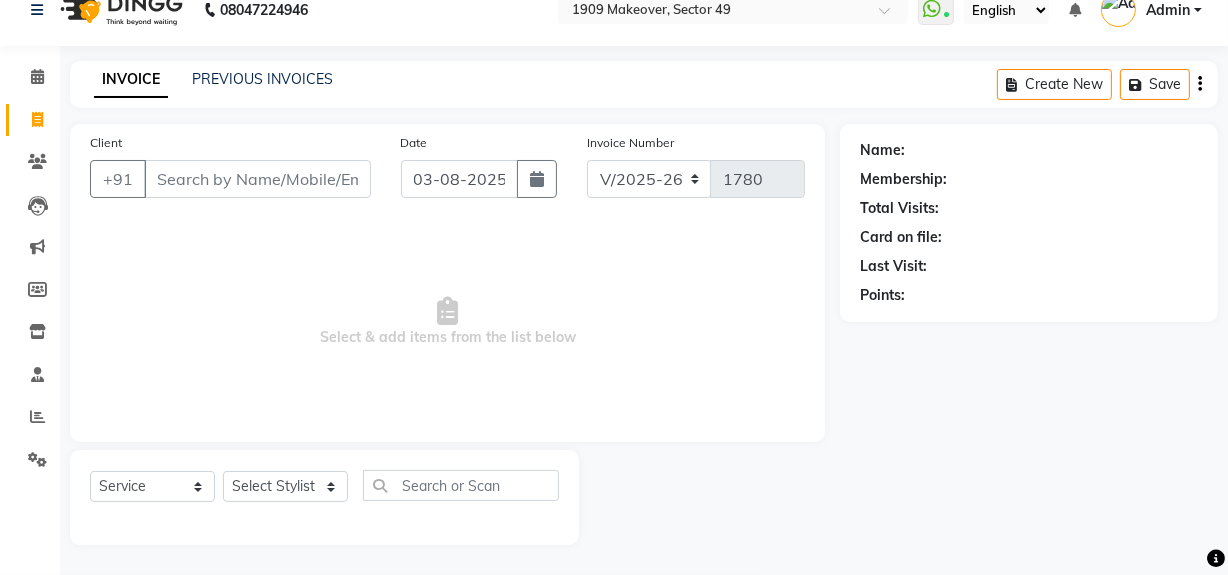 click on "Client" at bounding box center (257, 179) 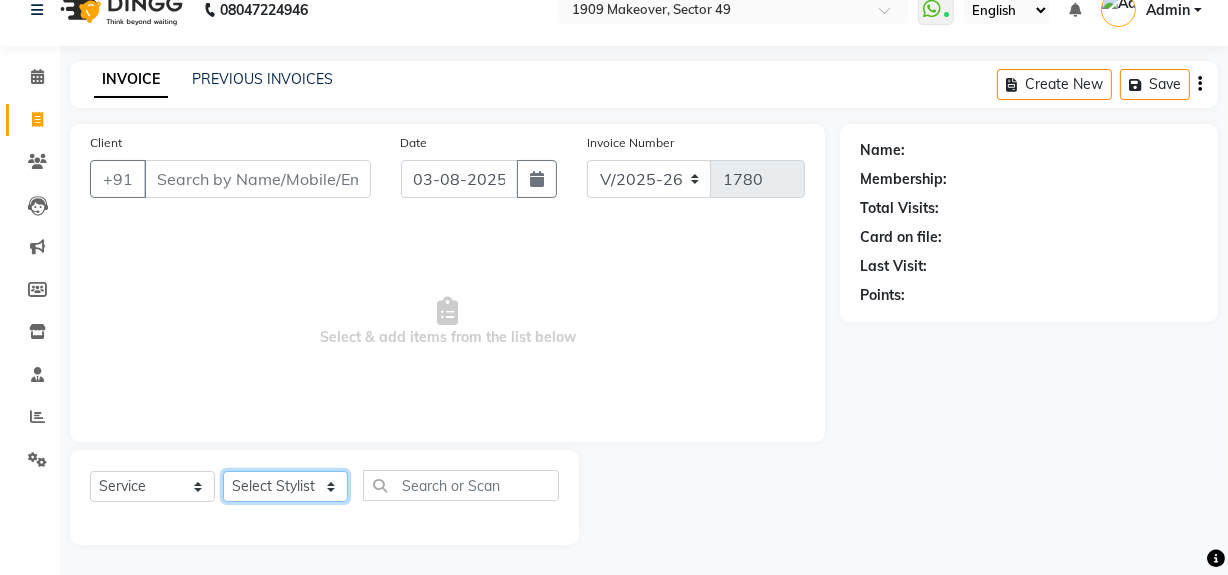 click on "Select Stylist Abdul Ahmed Arif Harun House Sale Jyoti Nisha Rehaan Ujjwal Umesh Veer vikram mehta Vishal" 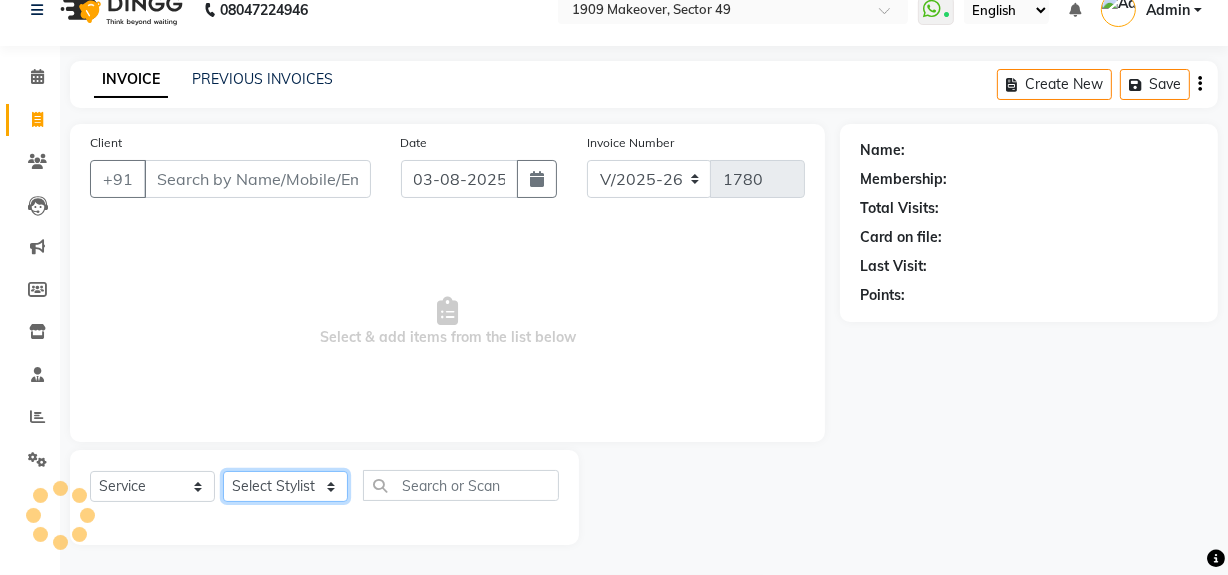 select on "57118" 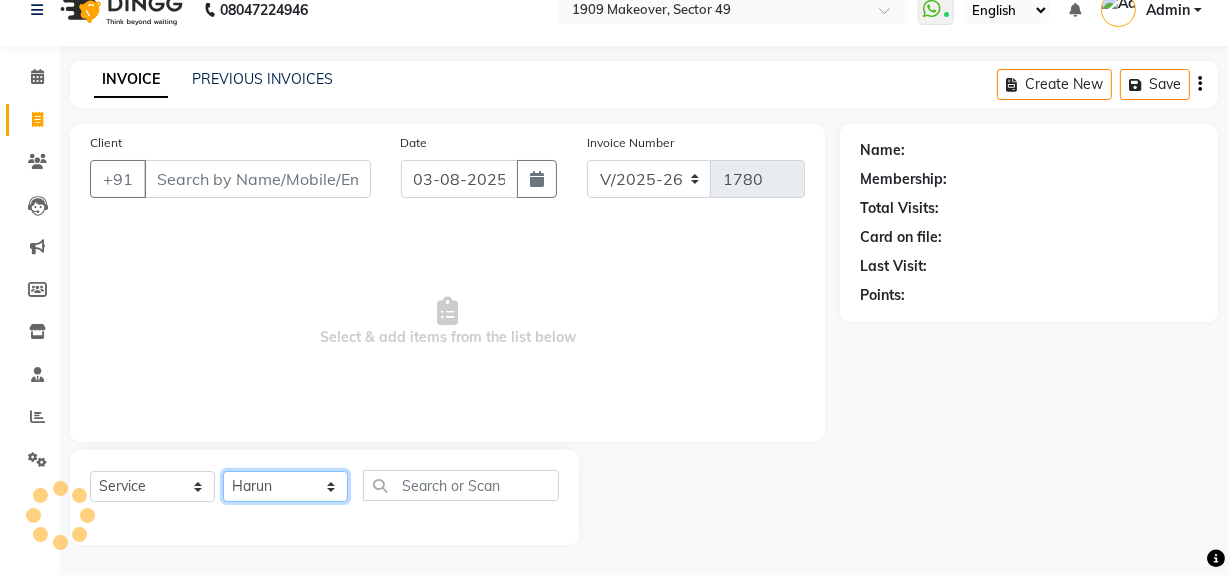 click on "Select Stylist Abdul Ahmed Arif Harun House Sale Jyoti Nisha Rehaan Ujjwal Umesh Veer vikram mehta Vishal" 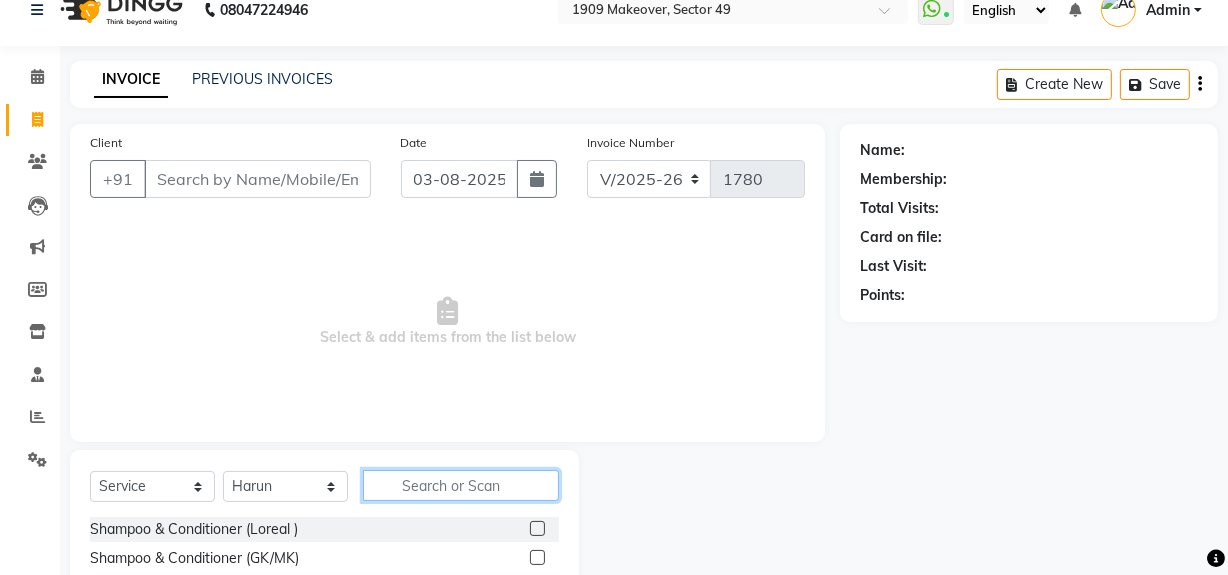 click 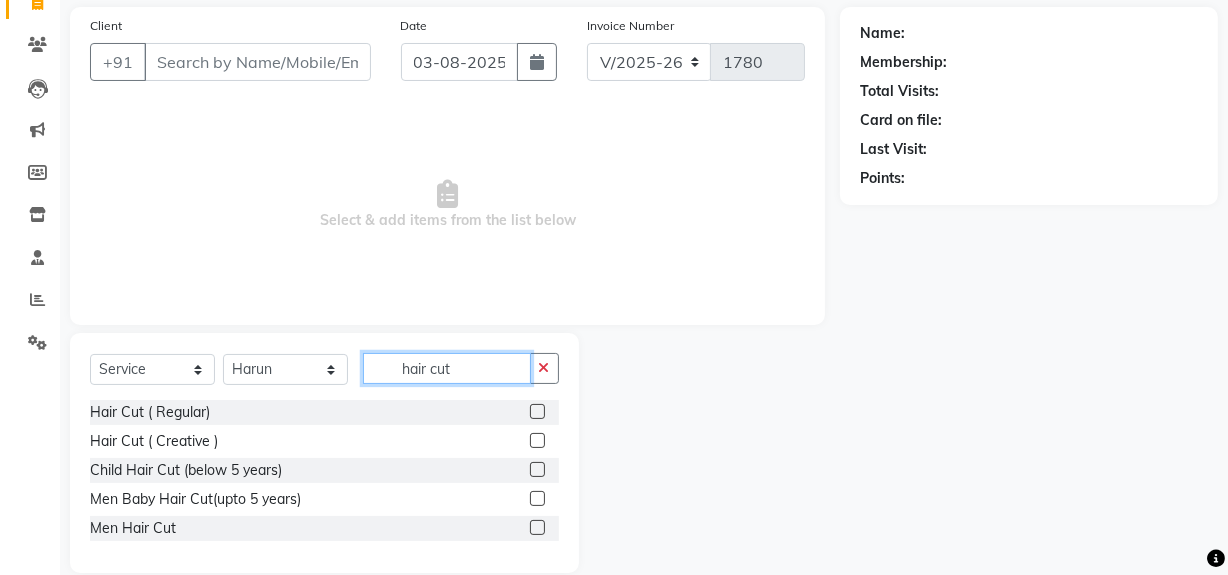 scroll, scrollTop: 170, scrollLeft: 0, axis: vertical 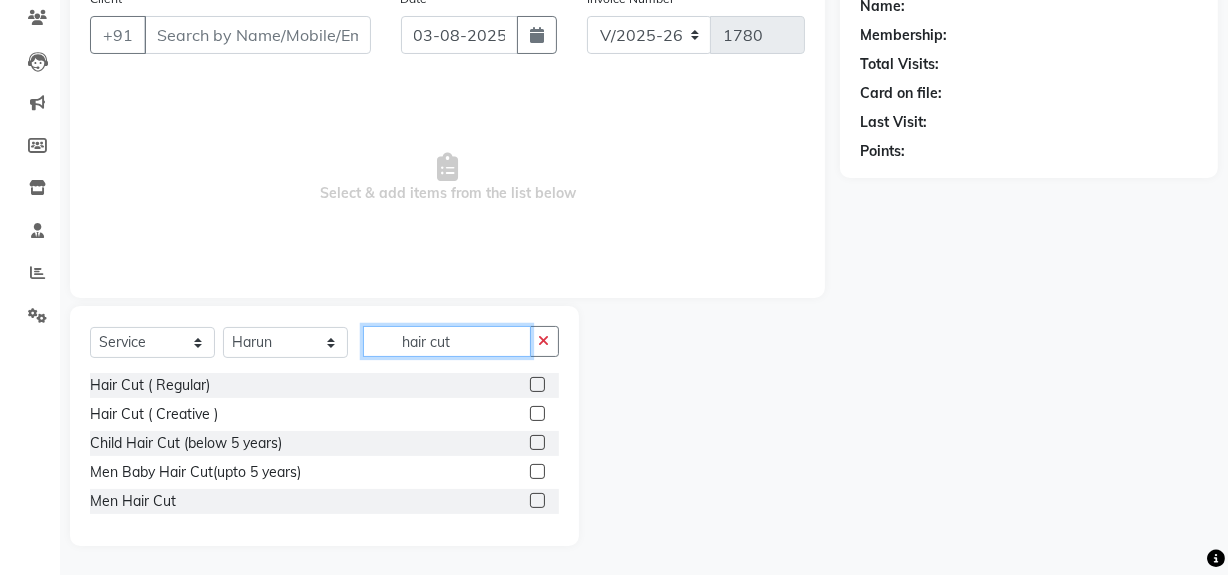type on "hair cut" 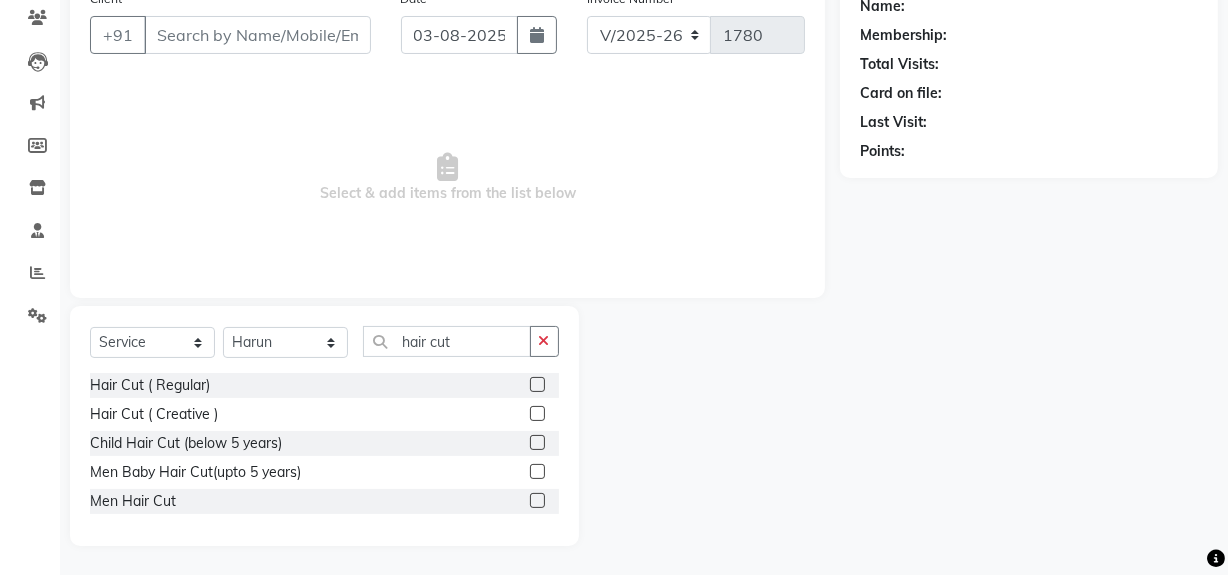 click 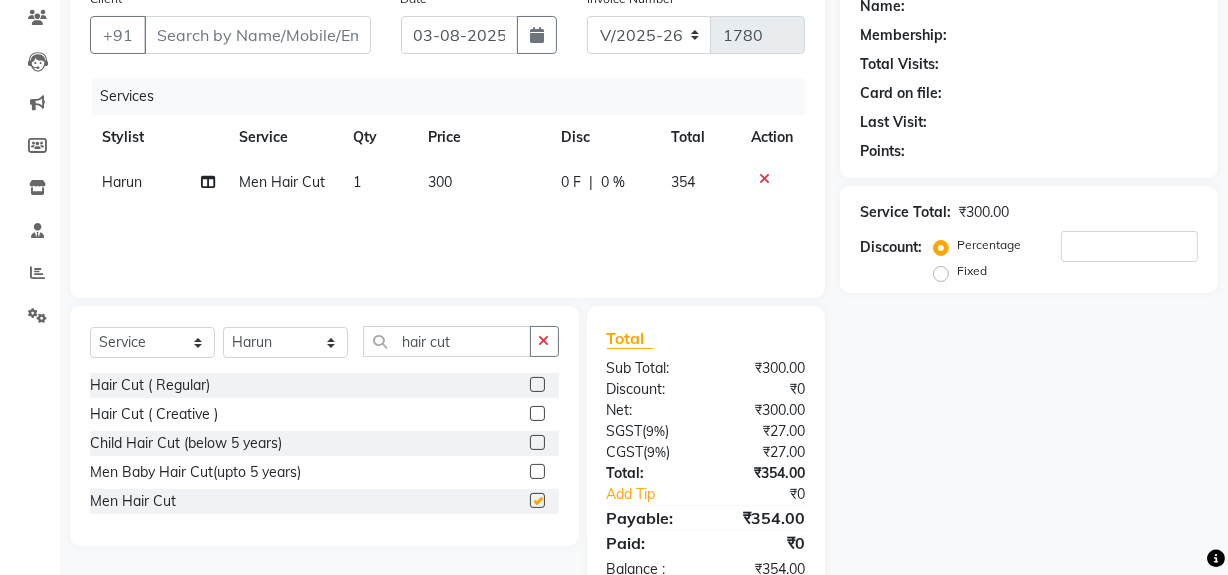 checkbox on "false" 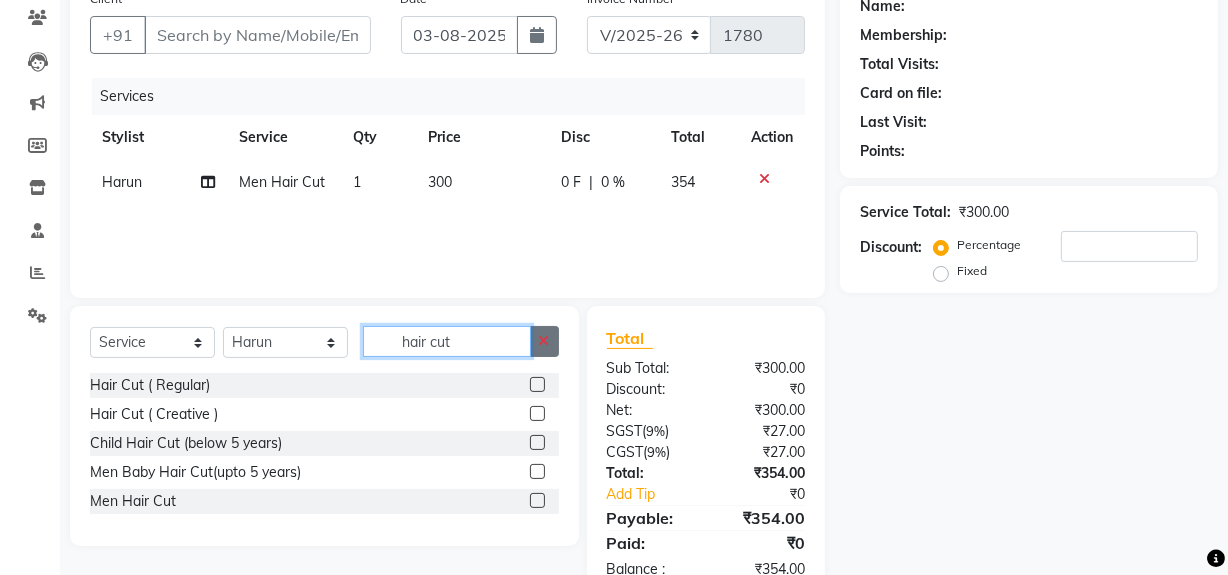 drag, startPoint x: 397, startPoint y: 335, endPoint x: 541, endPoint y: 352, distance: 145 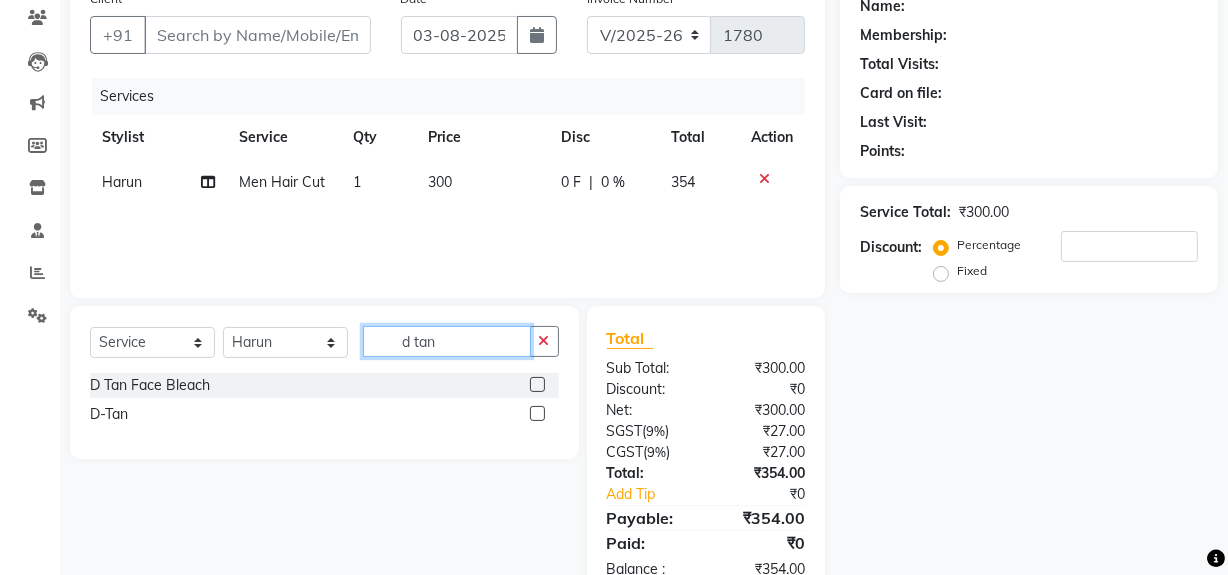 type on "d tan" 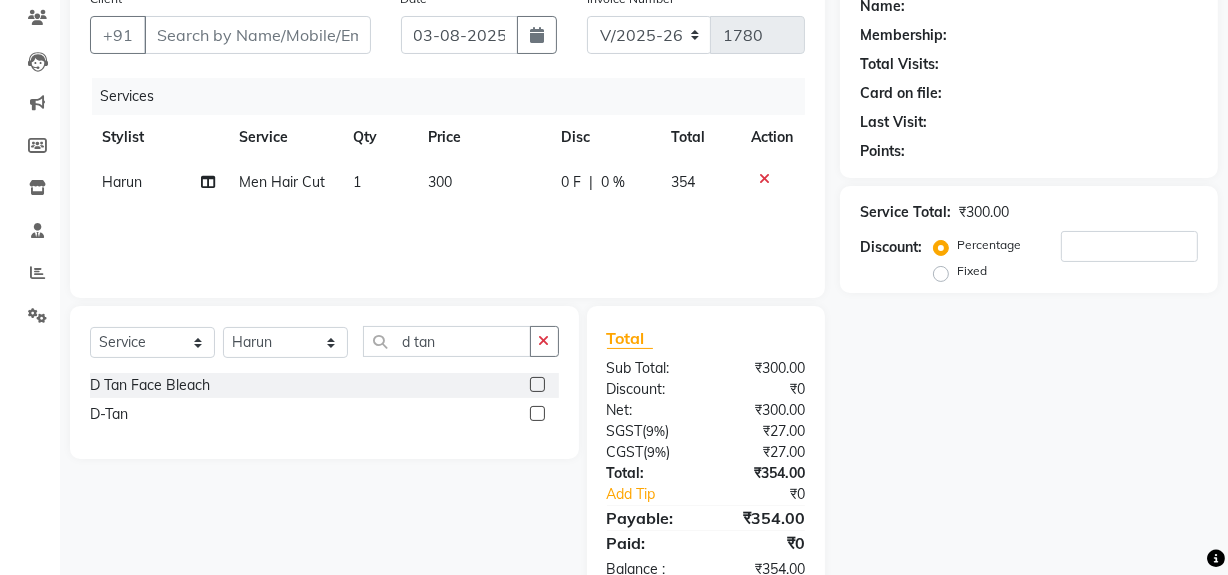 click 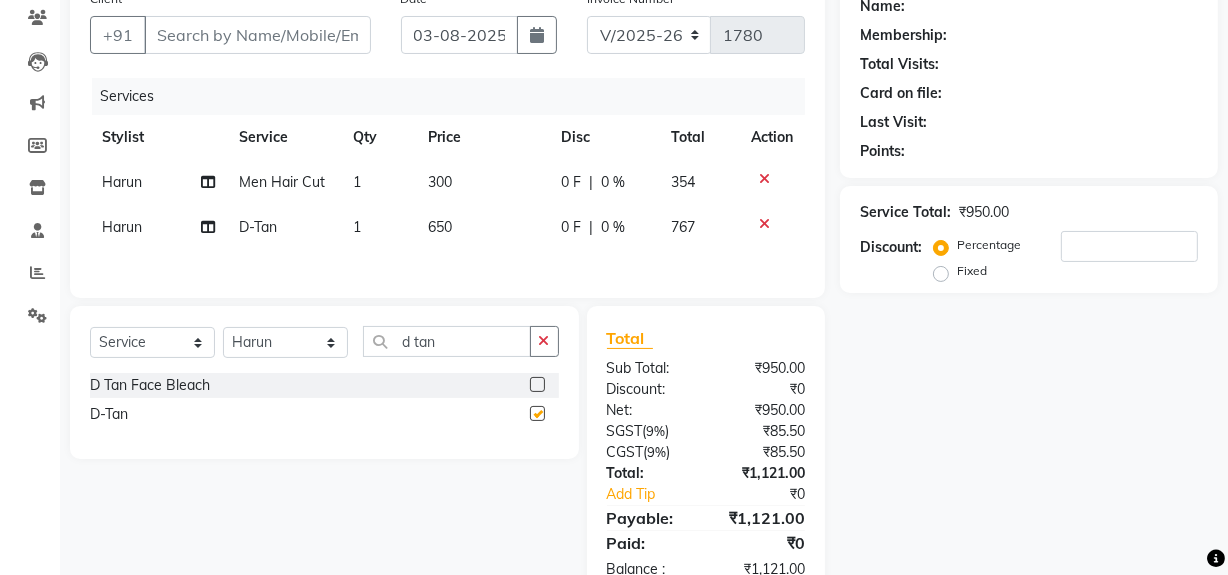 checkbox on "false" 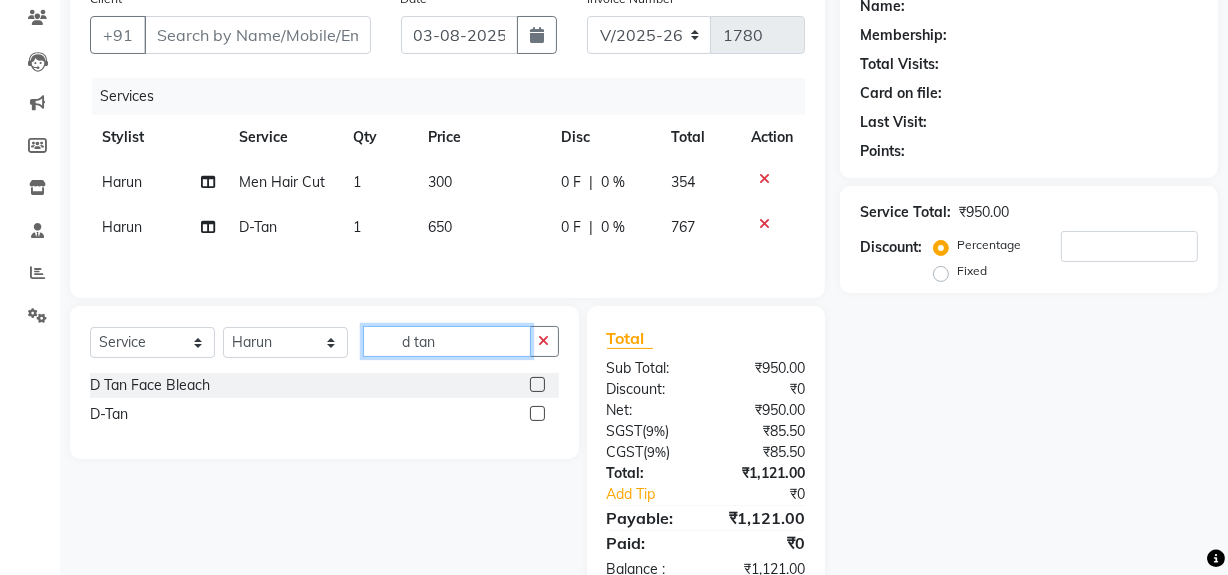 drag, startPoint x: 390, startPoint y: 339, endPoint x: 492, endPoint y: 339, distance: 102 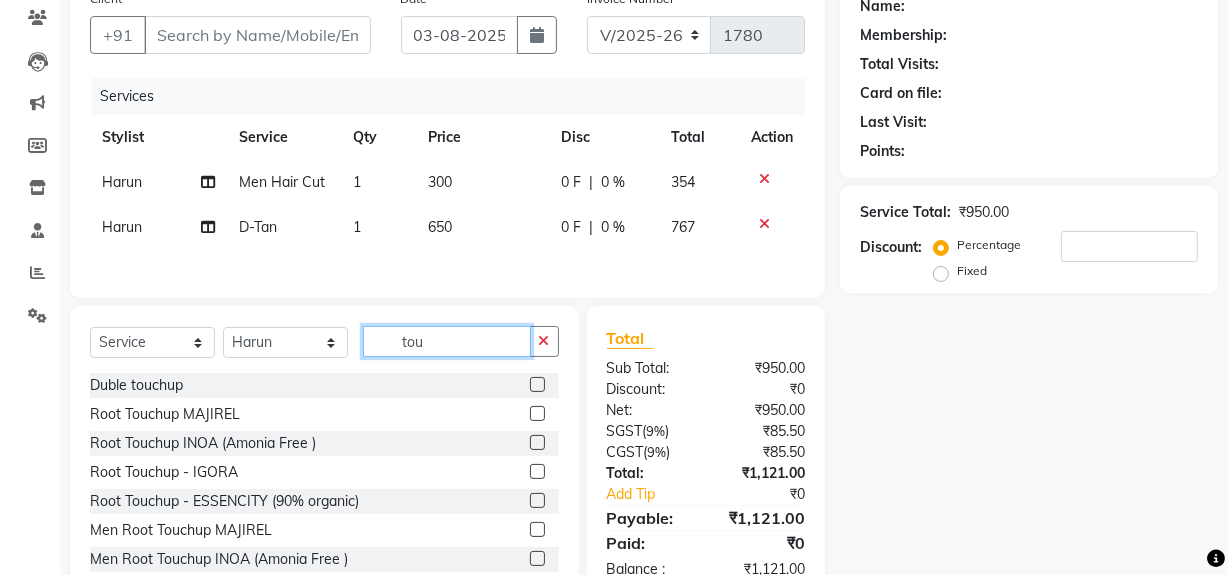 type on "tou" 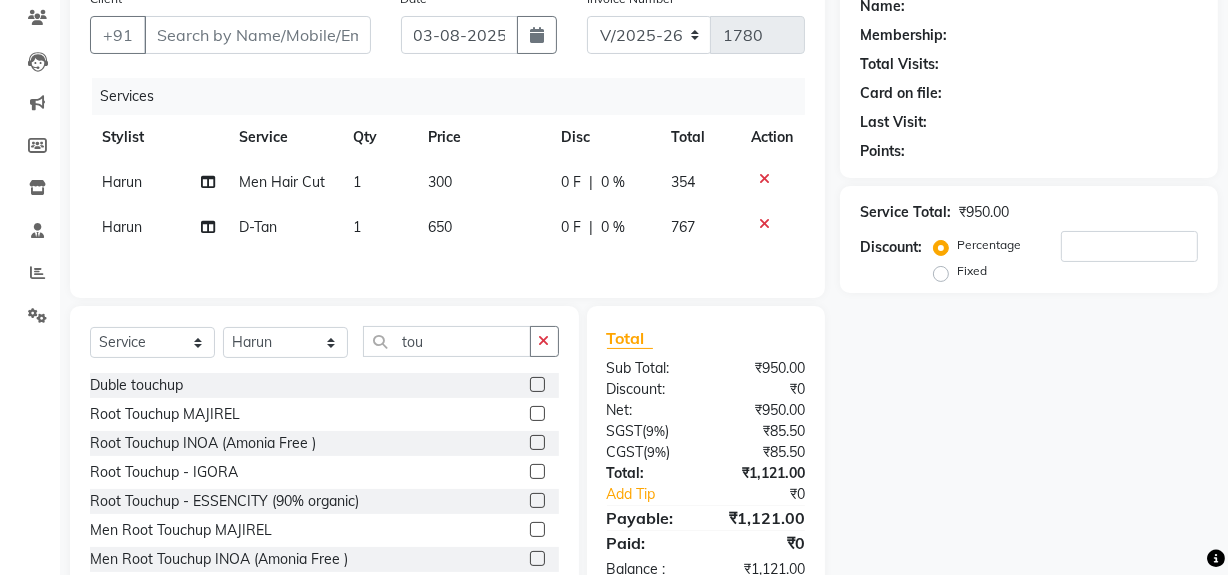 click 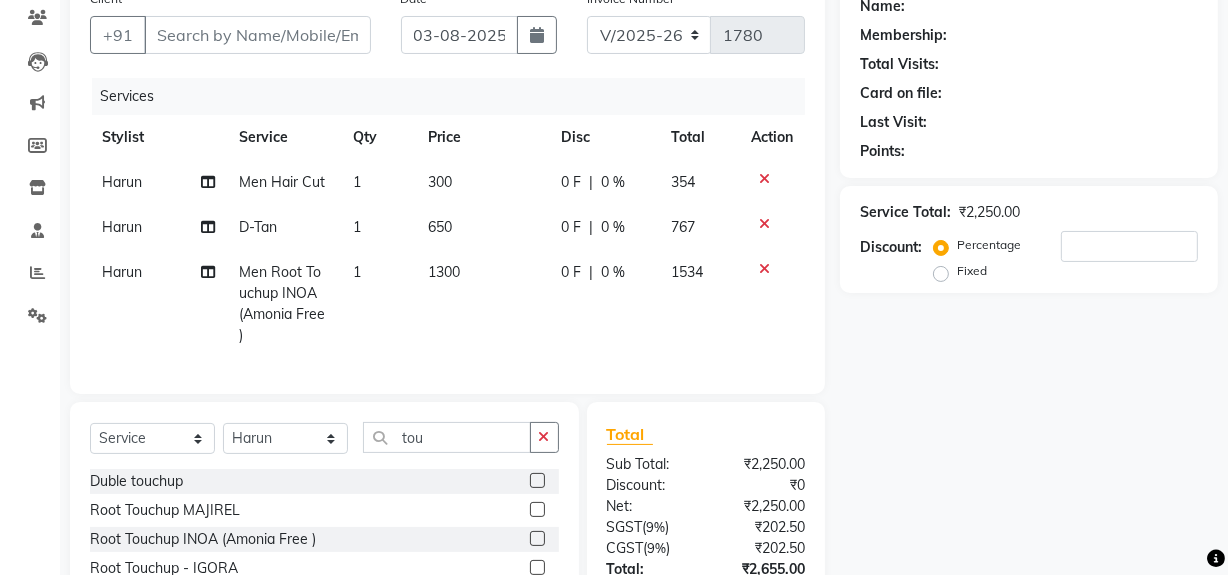 checkbox on "false" 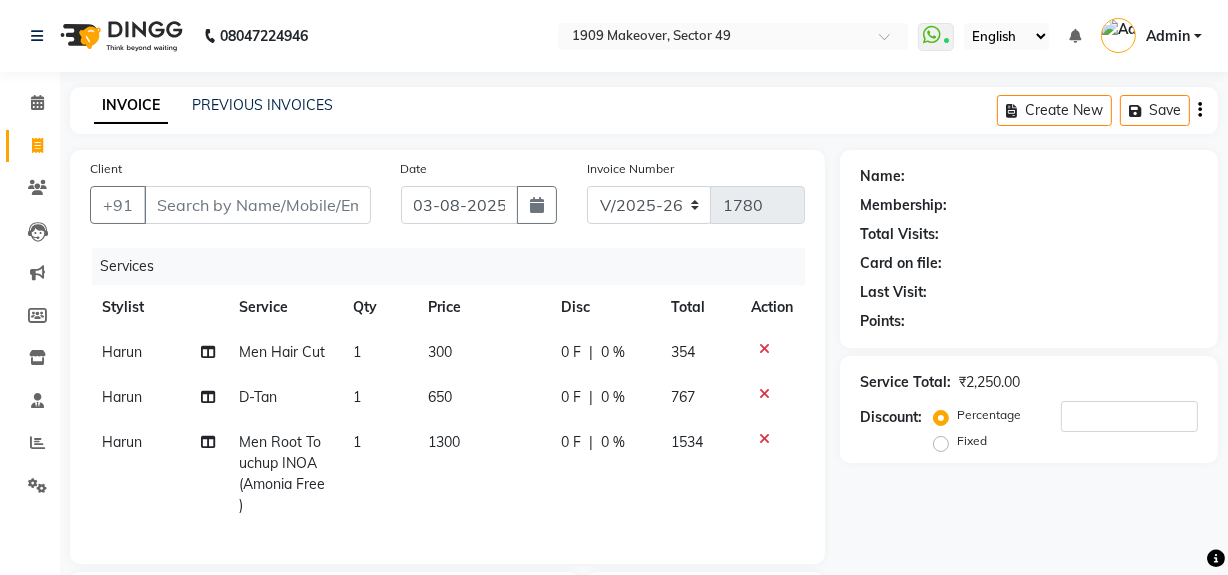 click 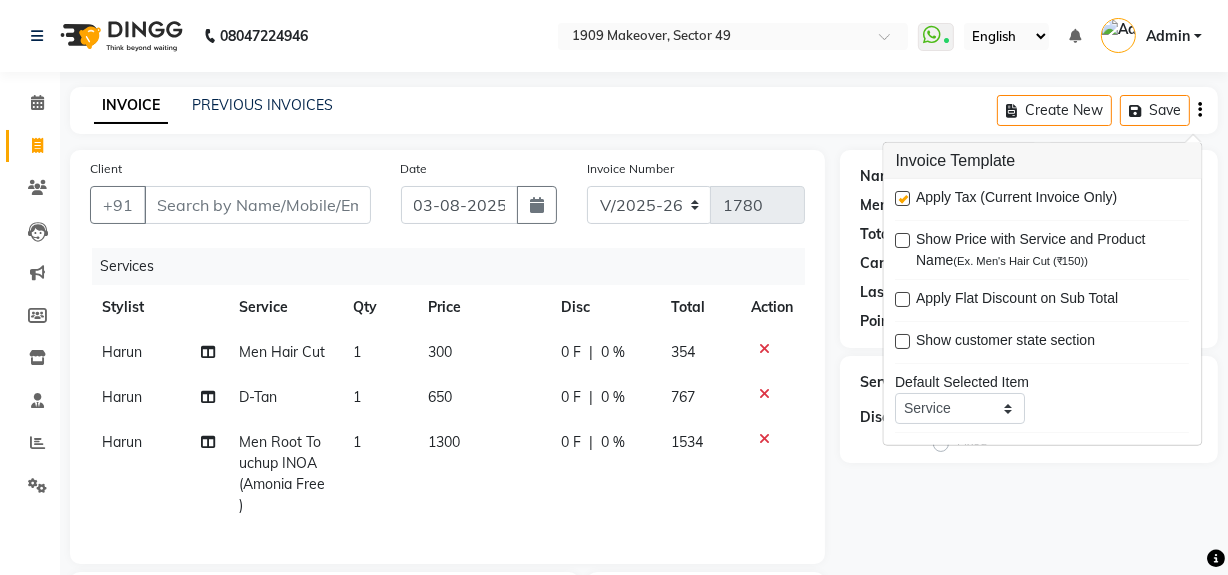 click at bounding box center [903, 198] 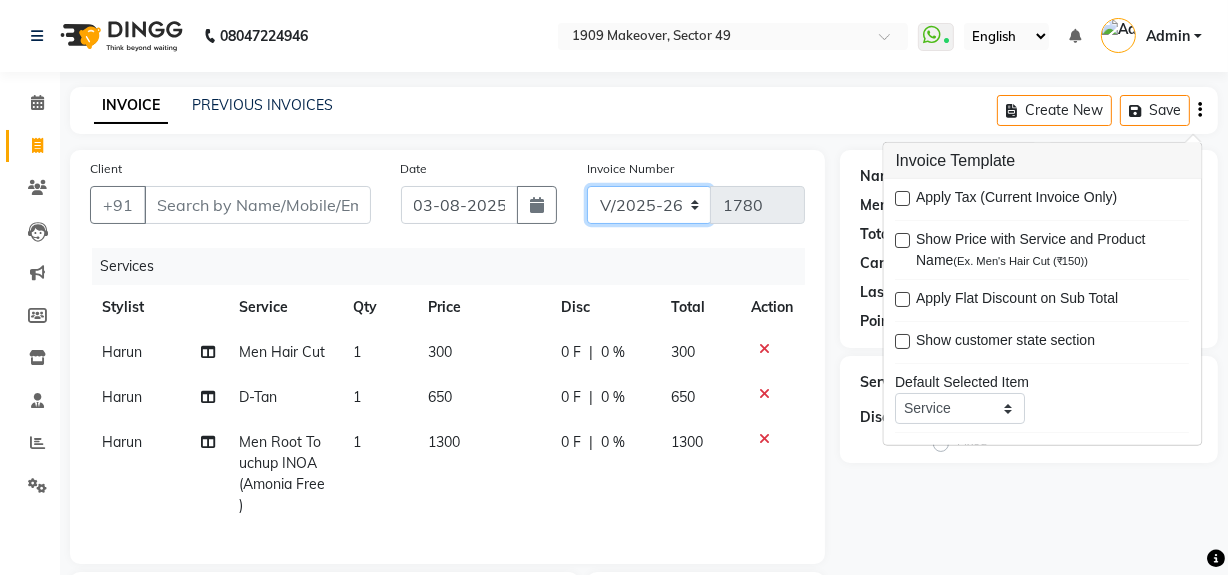 click on "V/2025 V/2025-26" 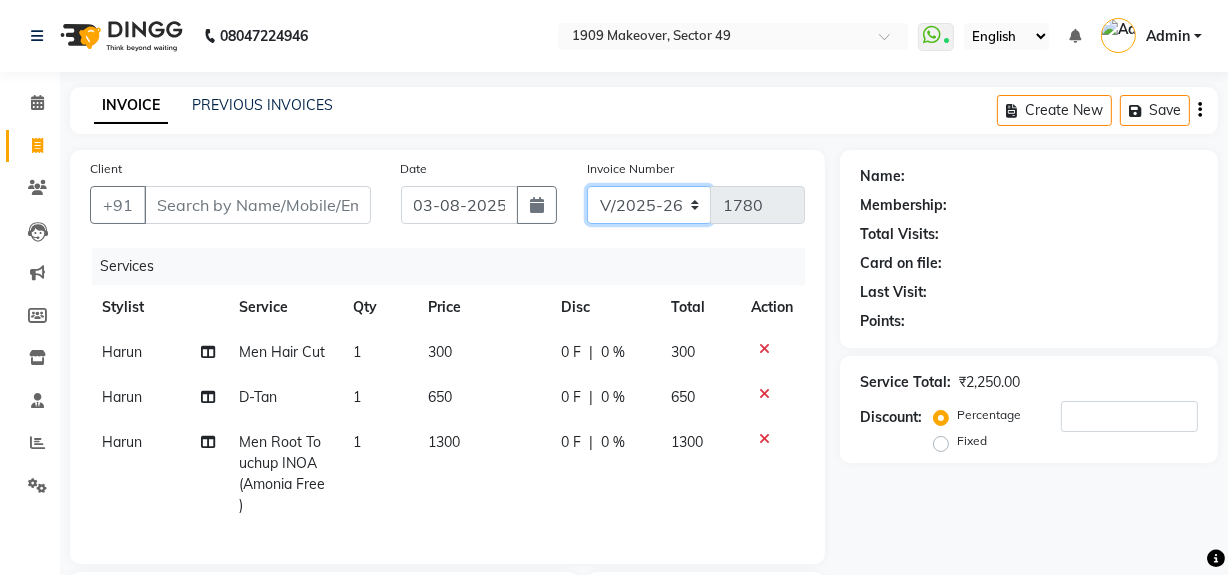 select on "6924" 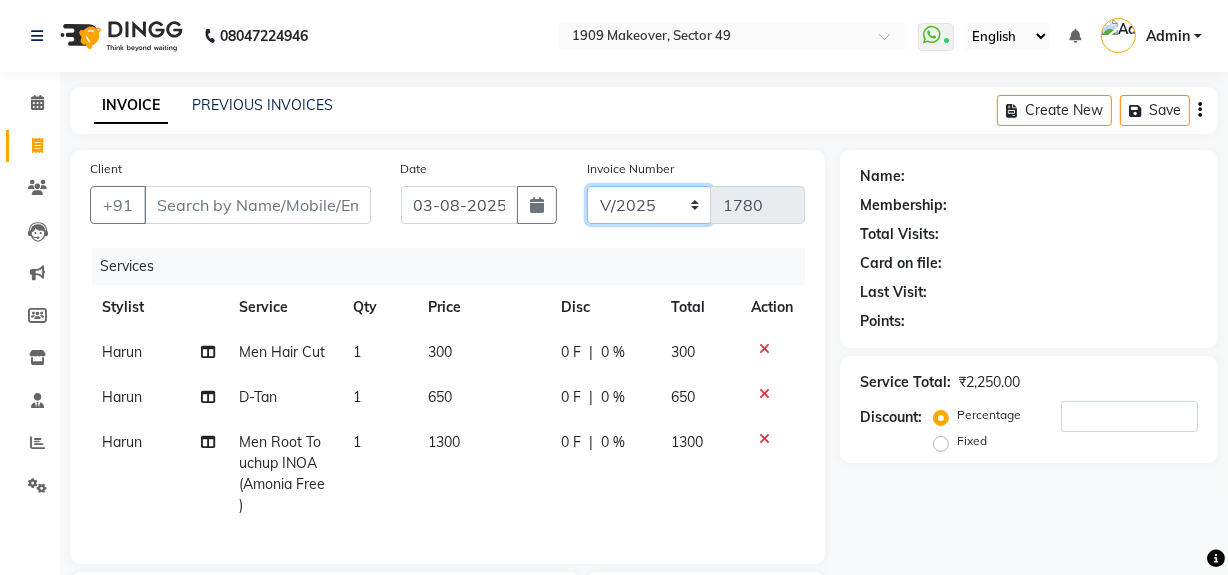 click on "V/2025 V/2025-26" 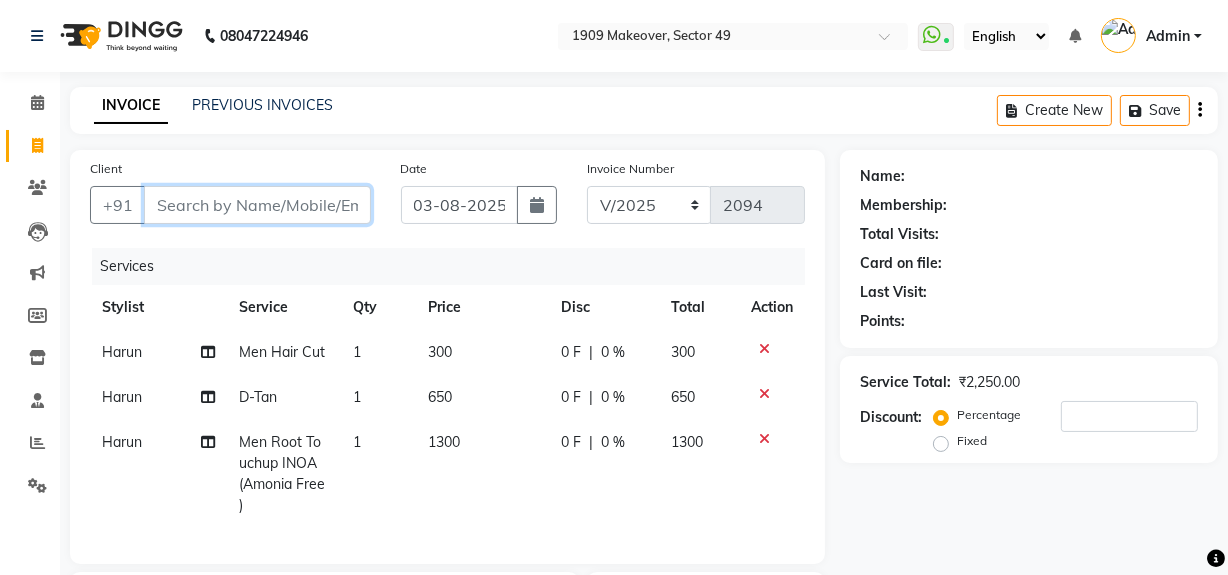 click on "Client" at bounding box center [257, 205] 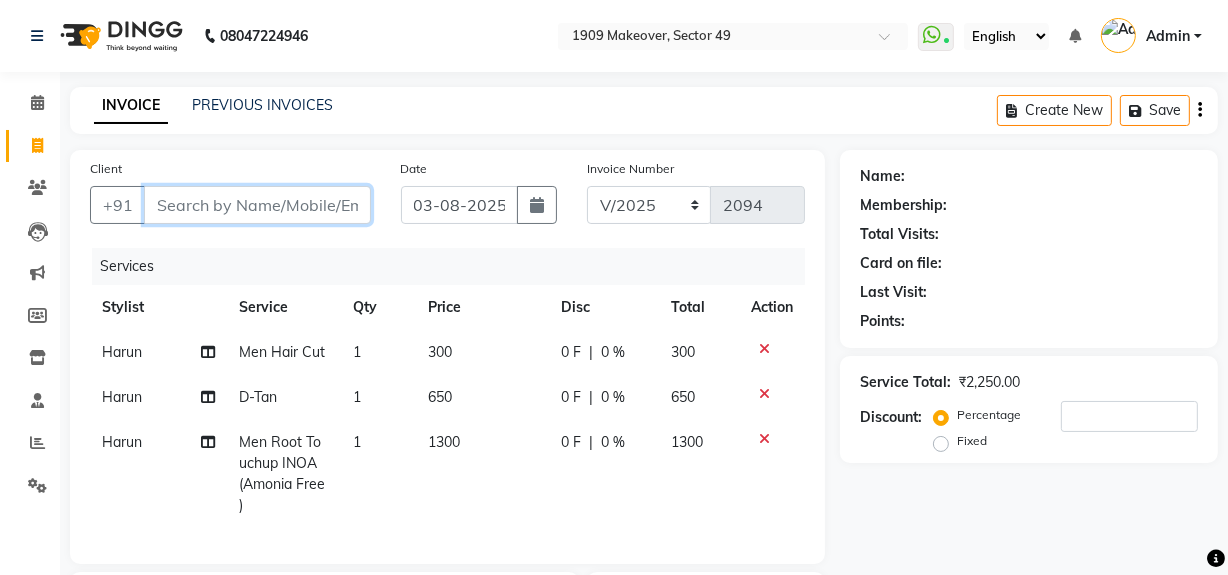 type on "s" 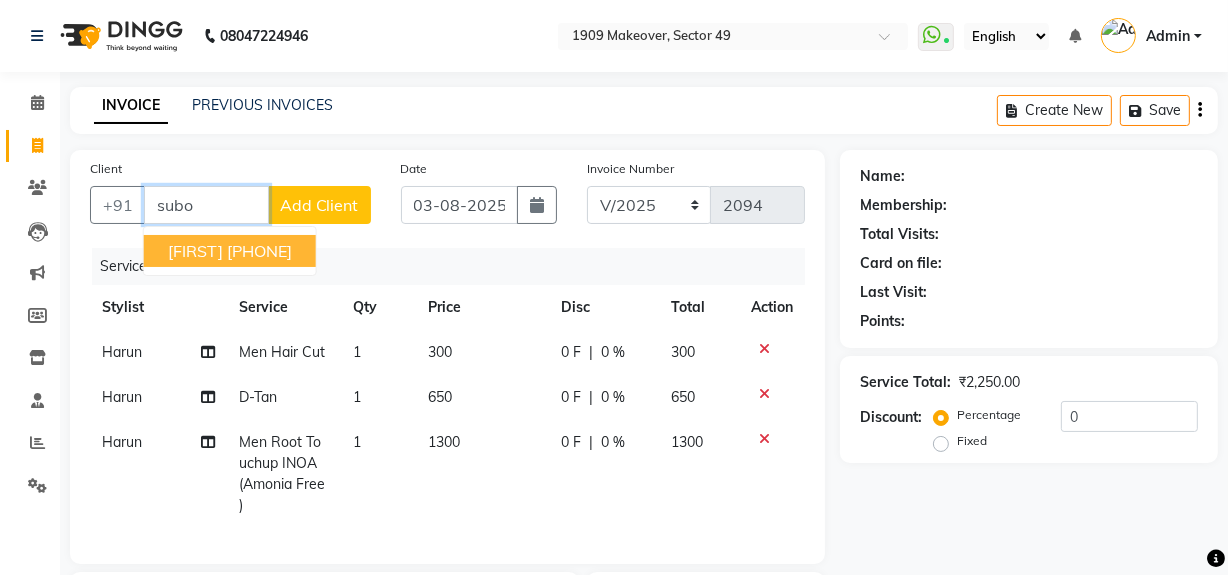 click on "[PHONE]" at bounding box center (259, 251) 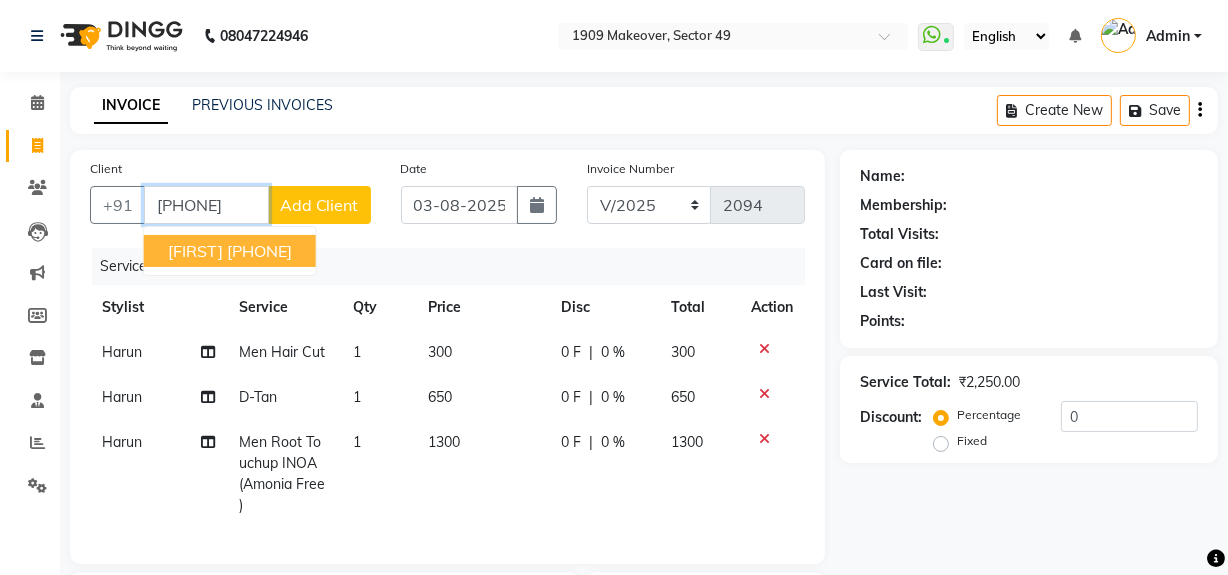 type on "[PHONE]" 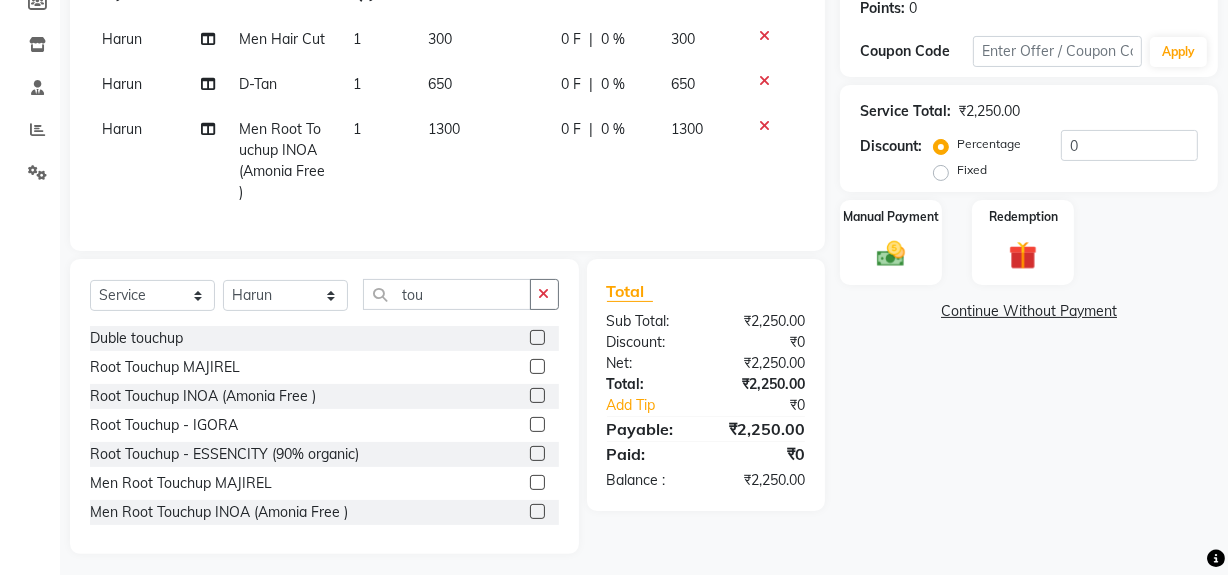 scroll, scrollTop: 314, scrollLeft: 0, axis: vertical 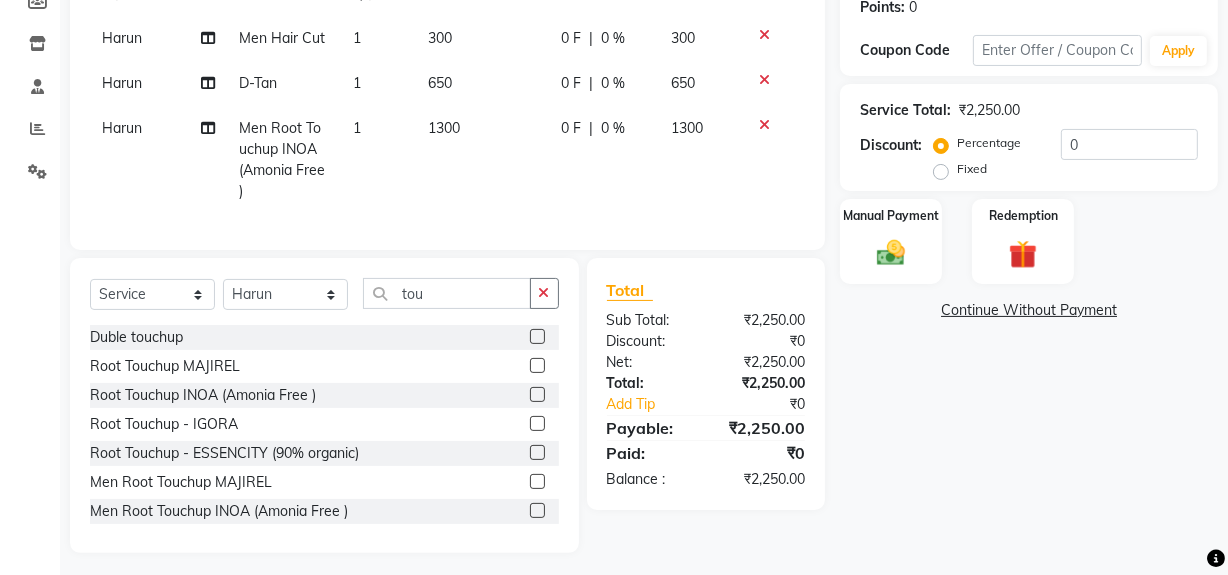 click on "Client +91 9212530678 Date 03-08-2025 Invoice Number V/2025 V/2025-26 2094 Services Stylist Service Qty Price Disc Total Action Harun Men Hair Cut 1 300 0 F | 0 % 300 Harun D-Tan 1 650 0 F | 0 % 650 Harun Men Root Touchup INOA (Amonia Free ) 1 1300 0 F | 0 % 1300 Select Service Product Membership Package Voucher Prepaid Gift Card Select Stylist Abdul Ahmed Arif Harun House Sale Jyoti Nisha Rehaan Ujjwal Umesh Veer vikram mehta Vishal tou Duble touchup Root Touchup MAJIREL Root Touchup INOA (Amonia Free ) Root Touchup - IGORA Root Touchup - ESSENCITY (90% organic) Men Root Touchup MAJIREL Men Root Touchup INOA (Amonia Free ) Men Root Touchup - IGORA Men Root Touchup - ESSENCITY (90% organic) Total Sub Total: ₹2,250.00 Discount: ₹0 Net: ₹2,250.00 Total: ₹2,250.00 Add Tip ₹0 Payable: ₹2,250.00 Paid: ₹0 Balance : ₹2,250.00" 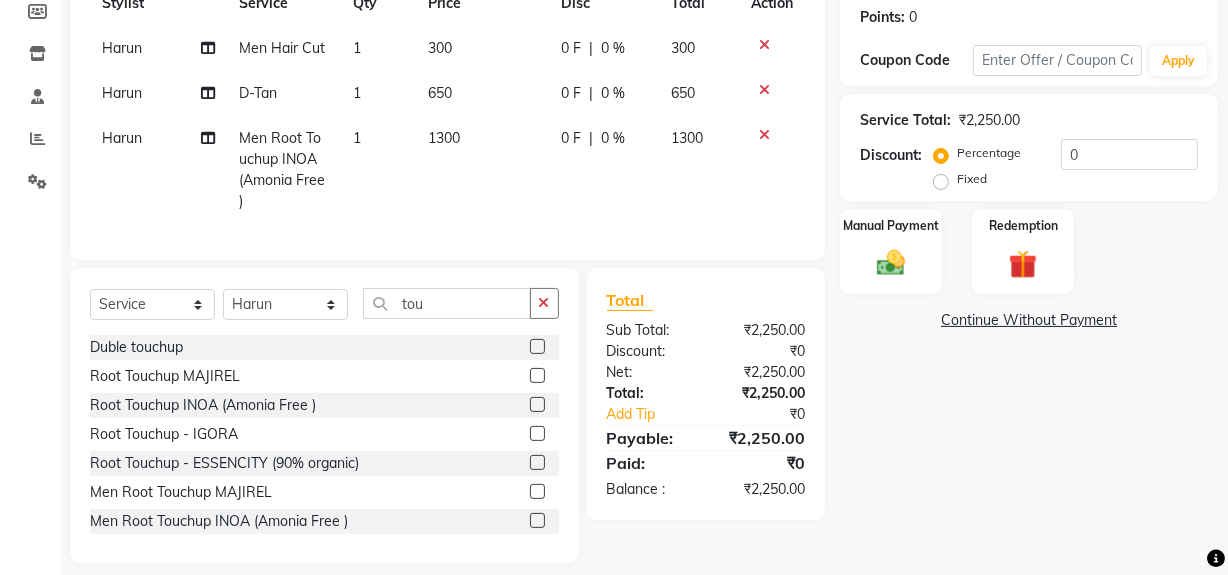scroll, scrollTop: 314, scrollLeft: 0, axis: vertical 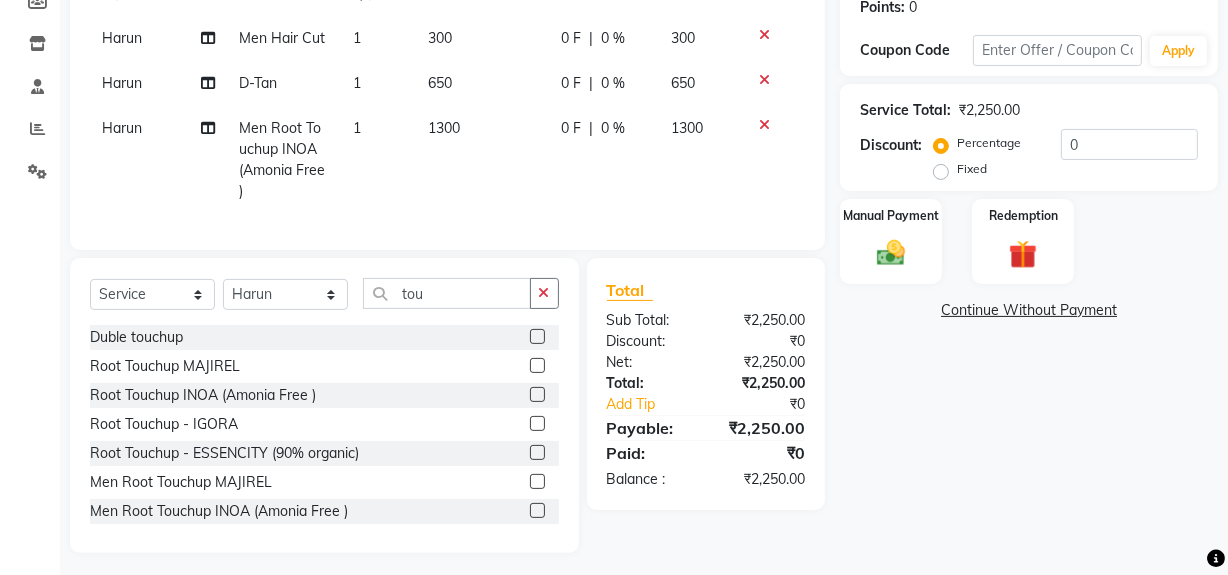 click on "Name: [FIRST] Membership: No Active Membership Total Visits: 7 Card on file: 0 Last Visit: 27-07-2025 Points: 0 Coupon Code Apply Service Total: ₹2,250.00 Discount: Percentage Fixed 0 Manual Payment Redemption Continue Without Payment" 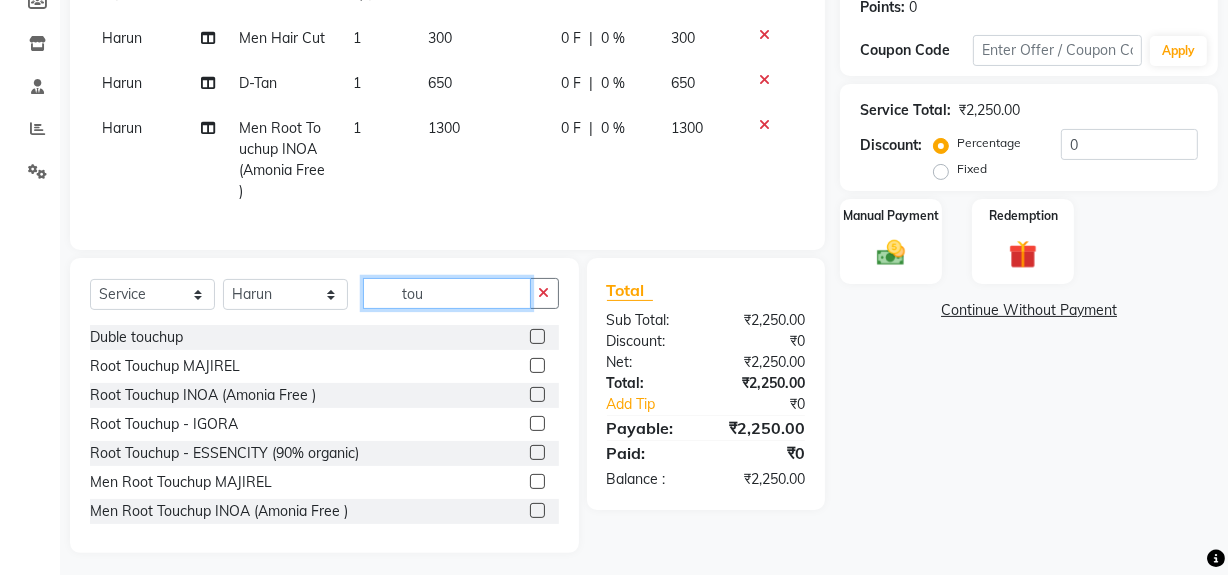 click on "tou" 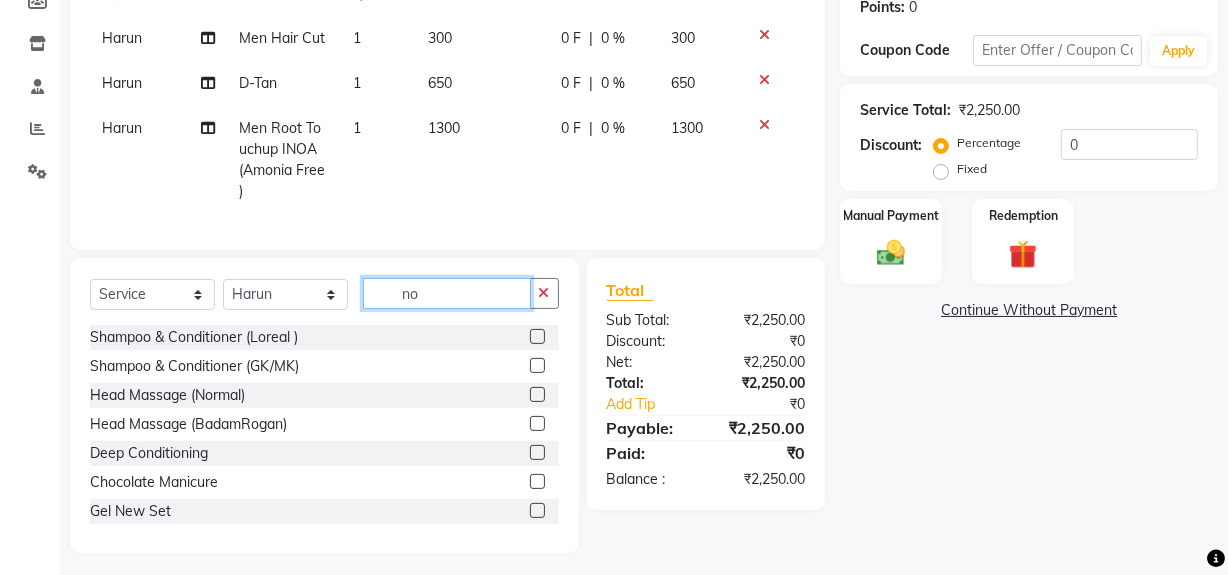 scroll, scrollTop: 271, scrollLeft: 0, axis: vertical 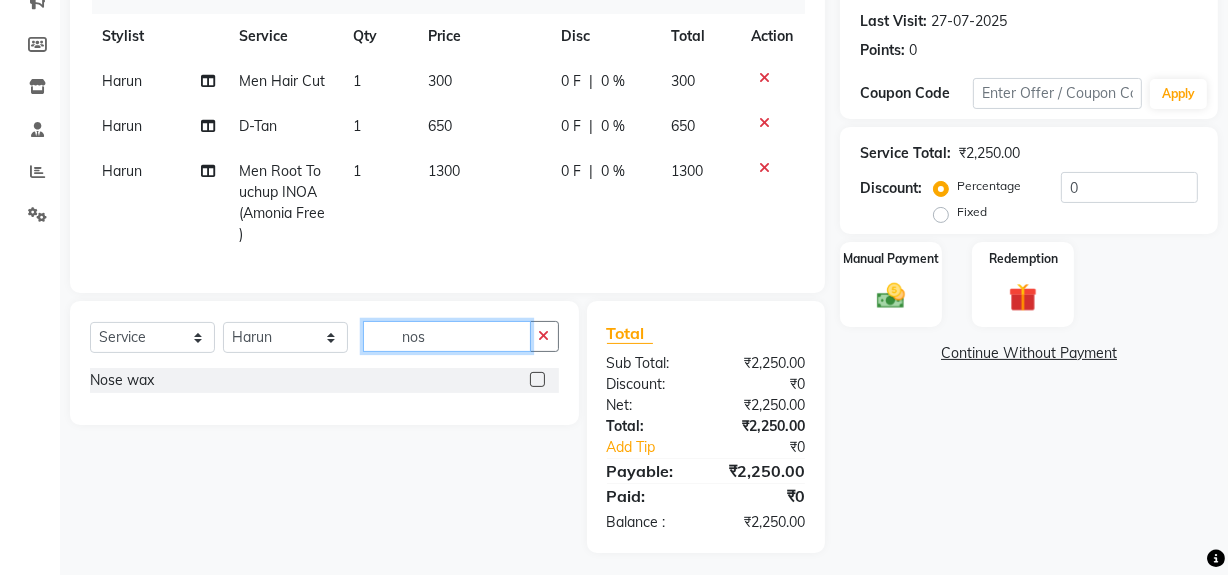 type on "nos" 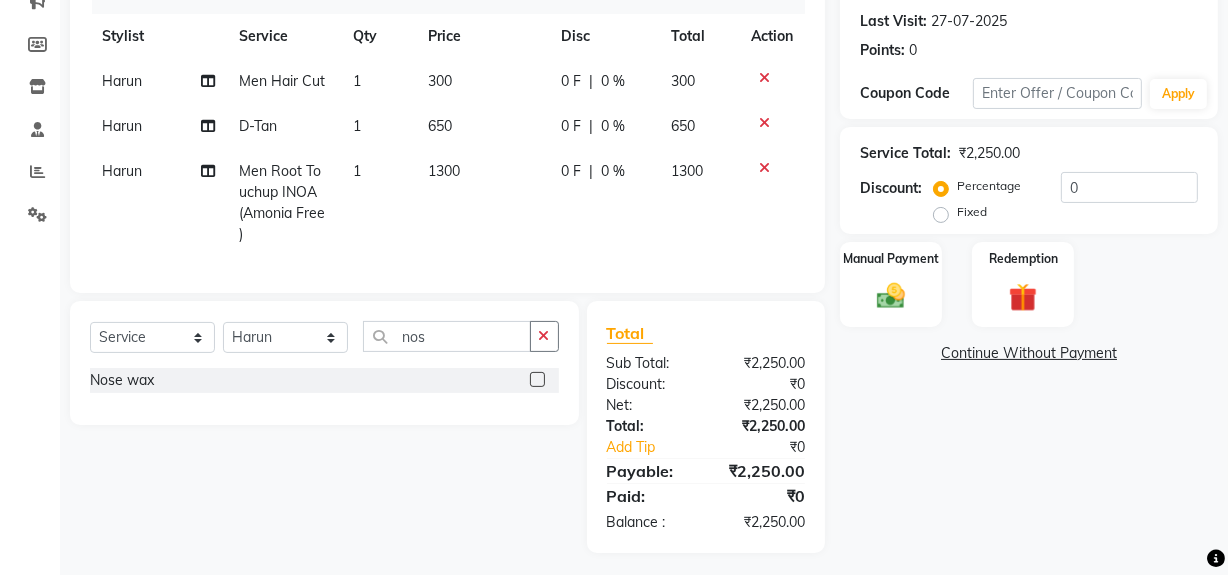 click 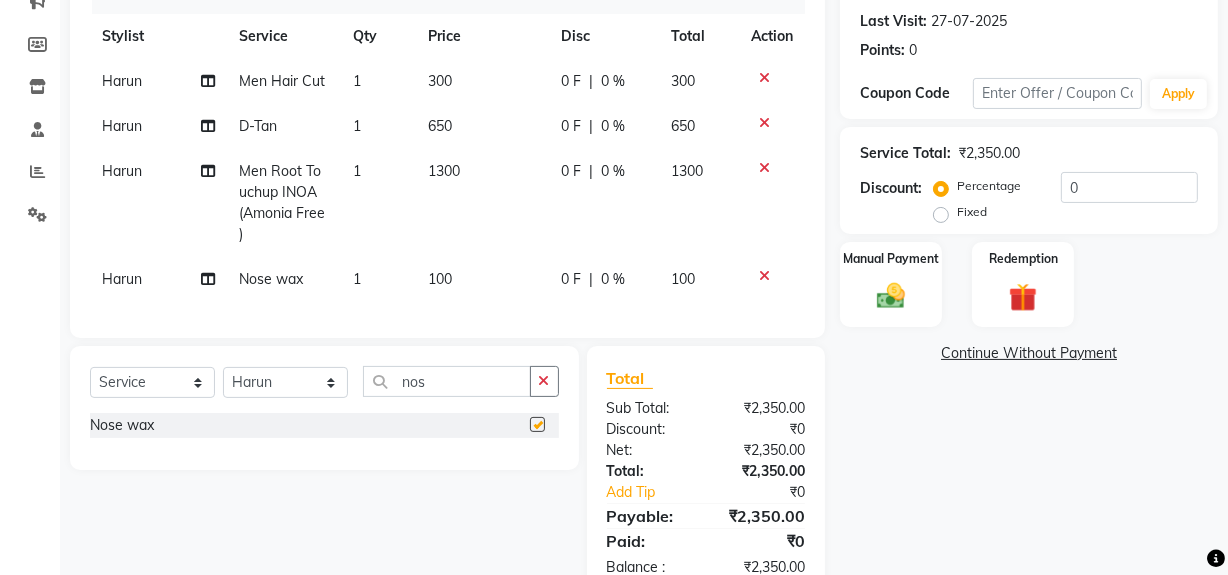 checkbox on "false" 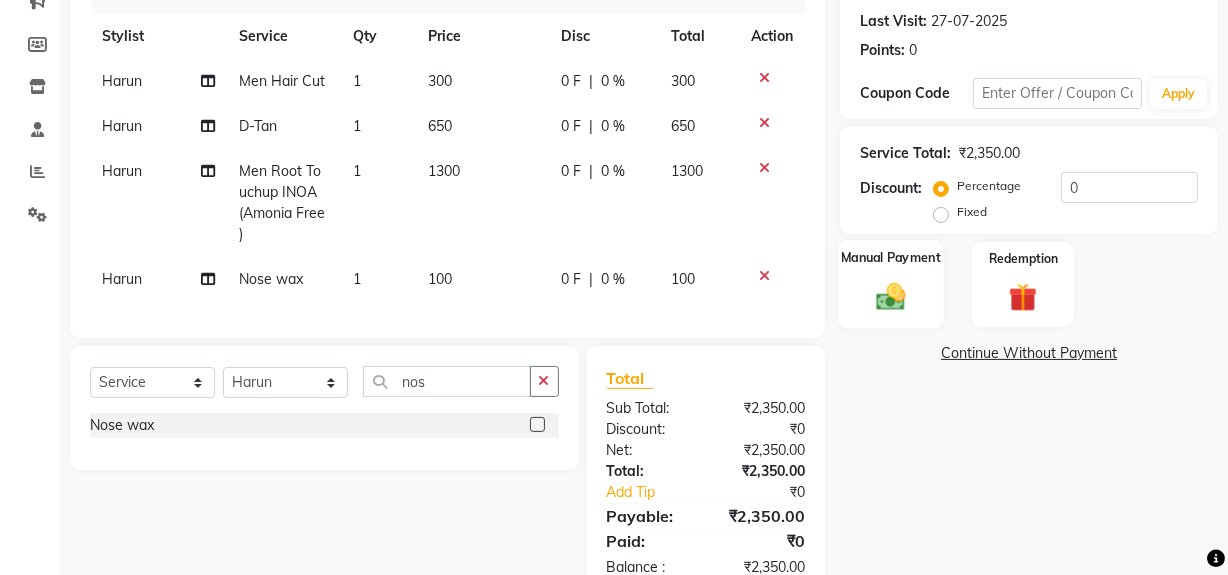 click 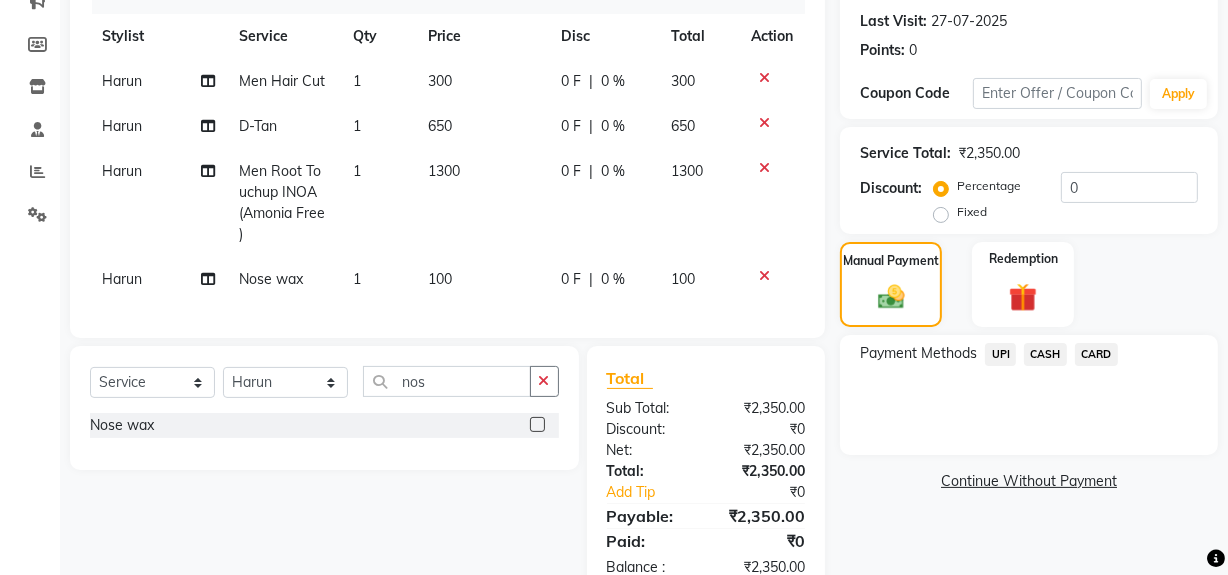 click on "UPI" 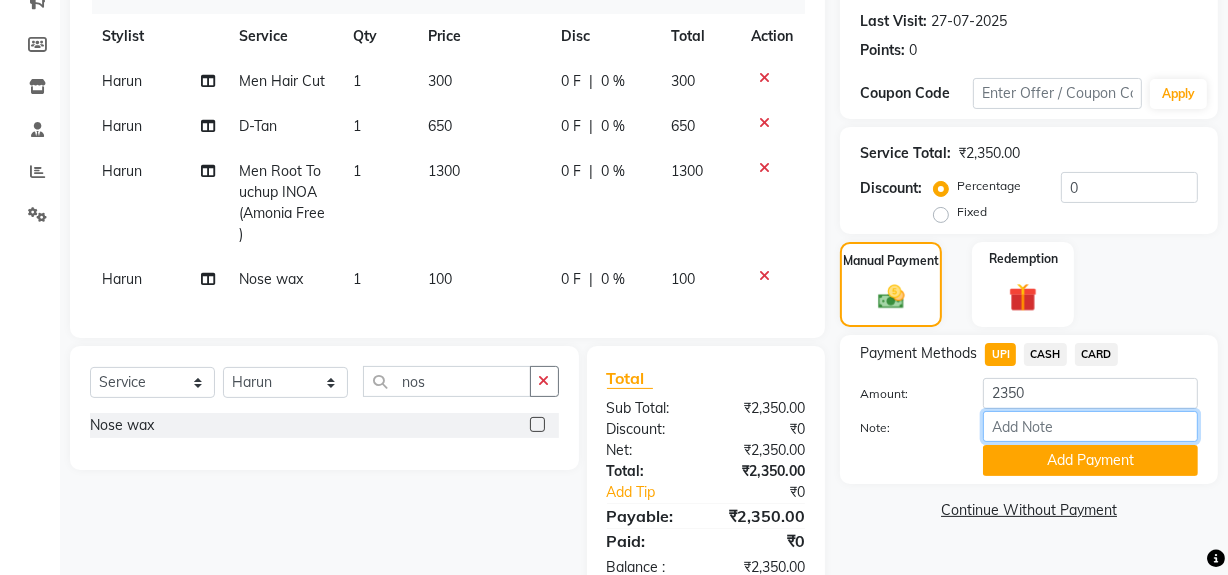click on "Note:" at bounding box center (1090, 426) 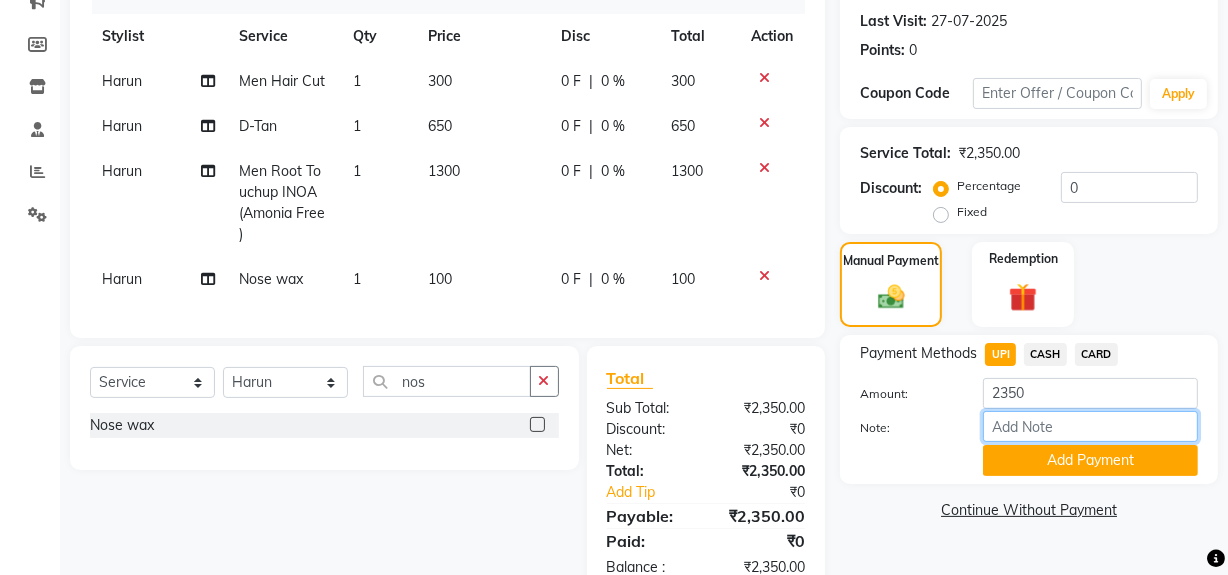 type on "vikram mehta" 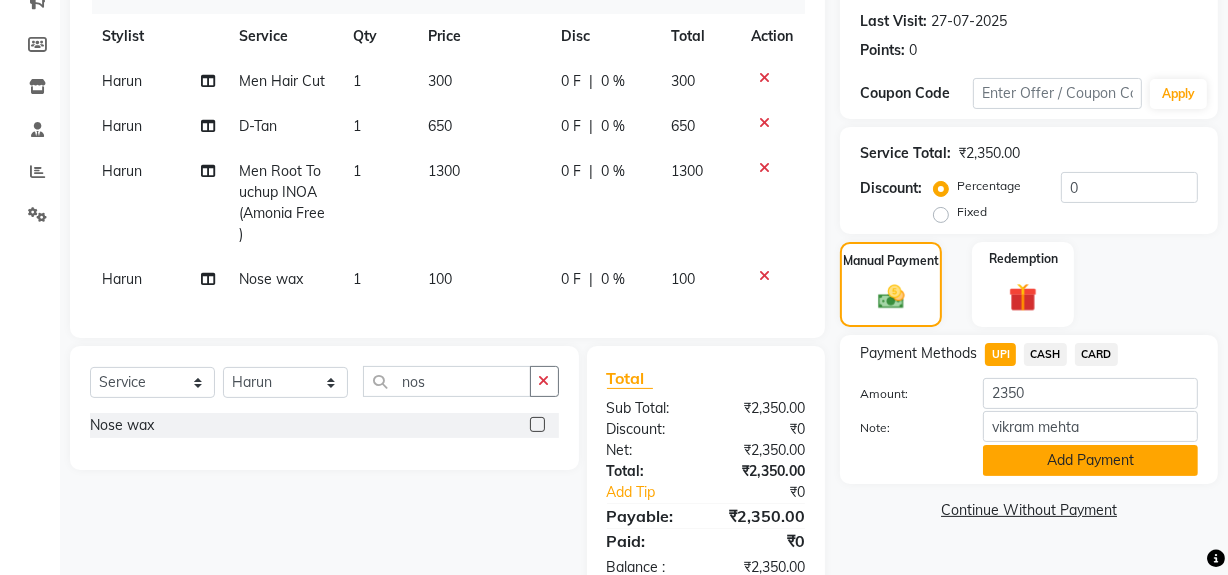 click on "Add Payment" 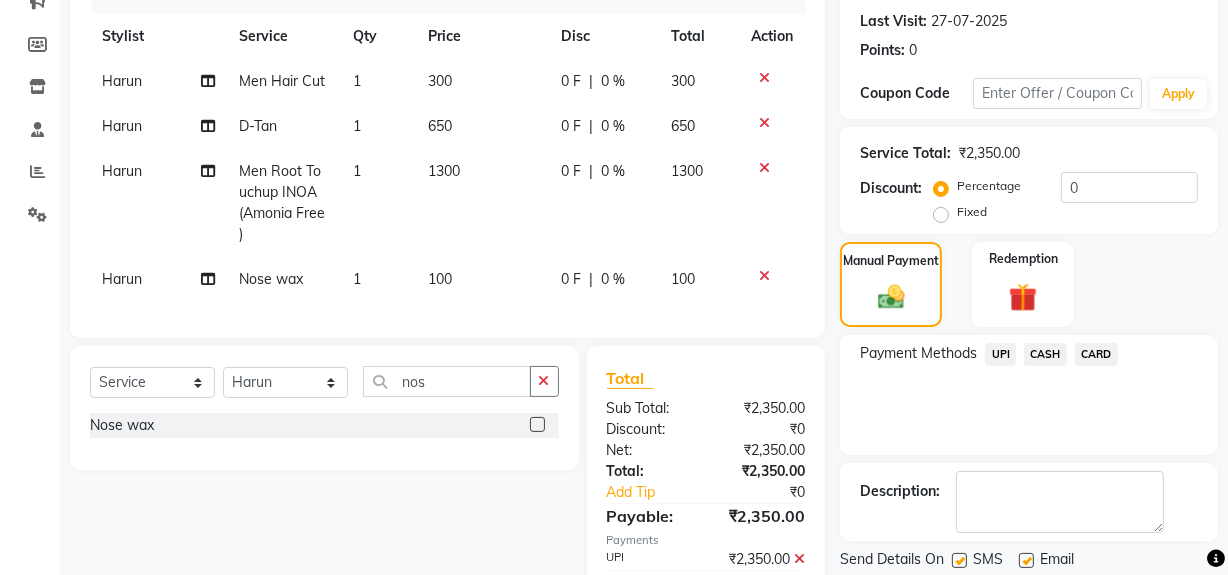 scroll, scrollTop: 358, scrollLeft: 0, axis: vertical 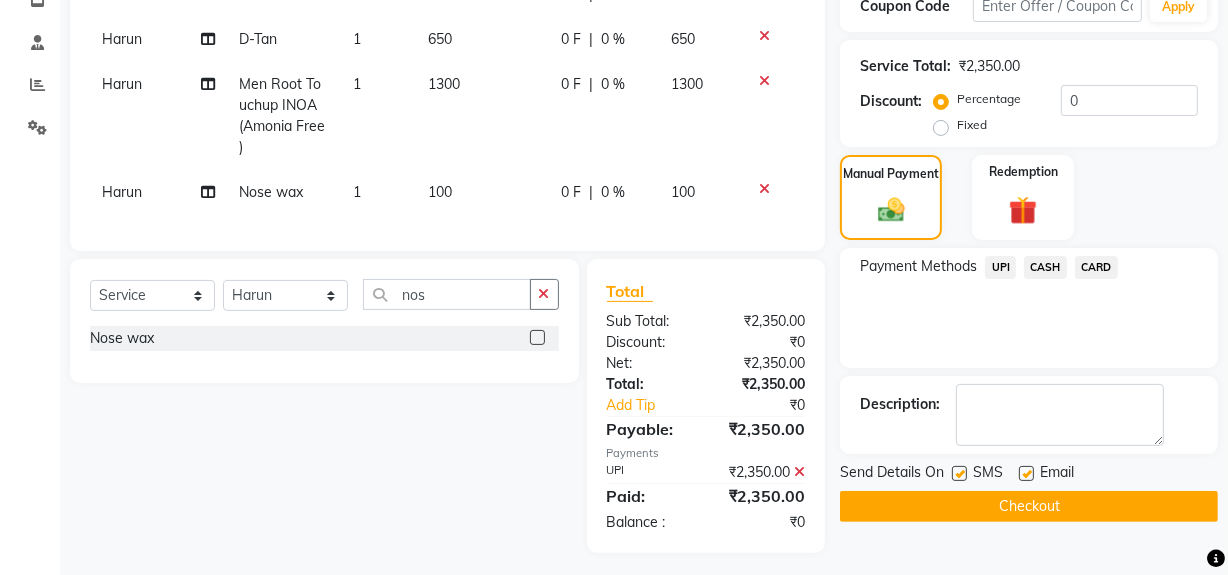 click on "Checkout" 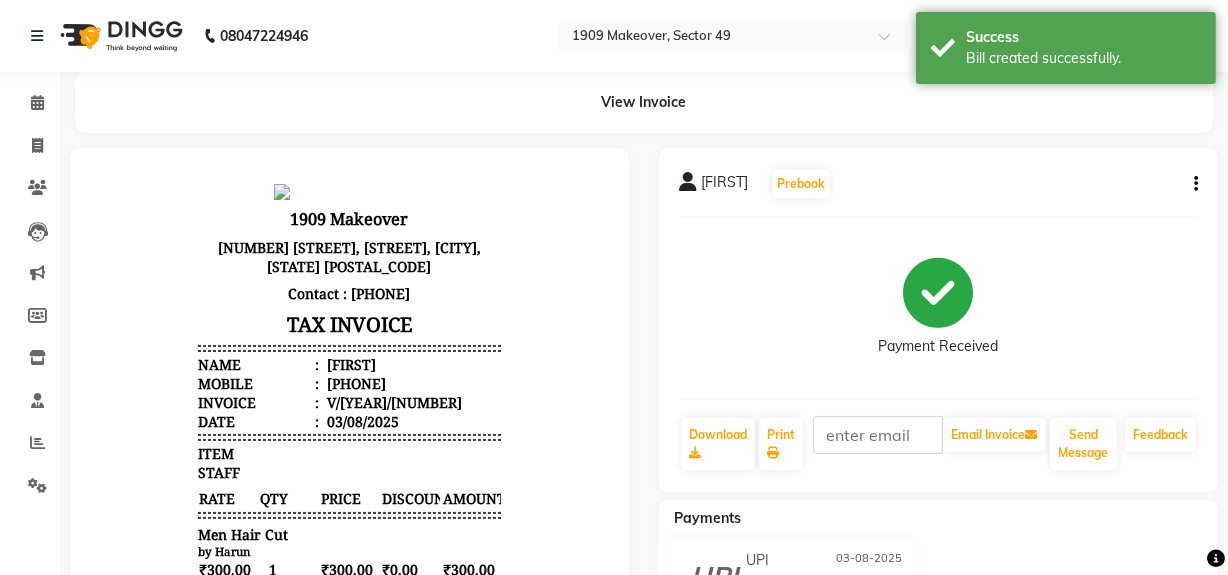 scroll, scrollTop: 0, scrollLeft: 0, axis: both 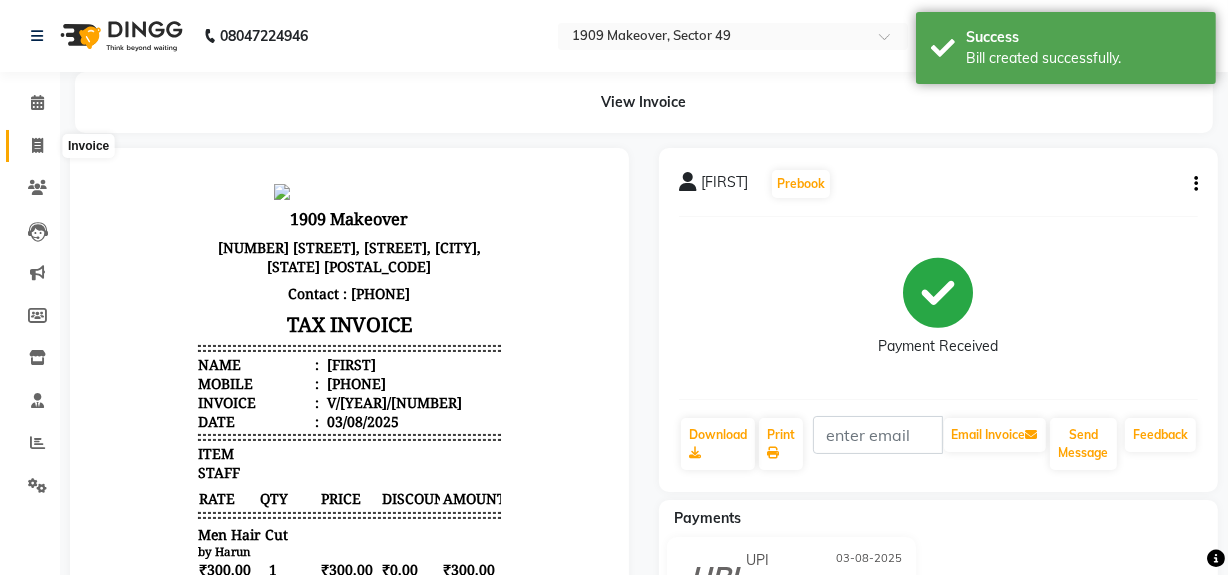 click 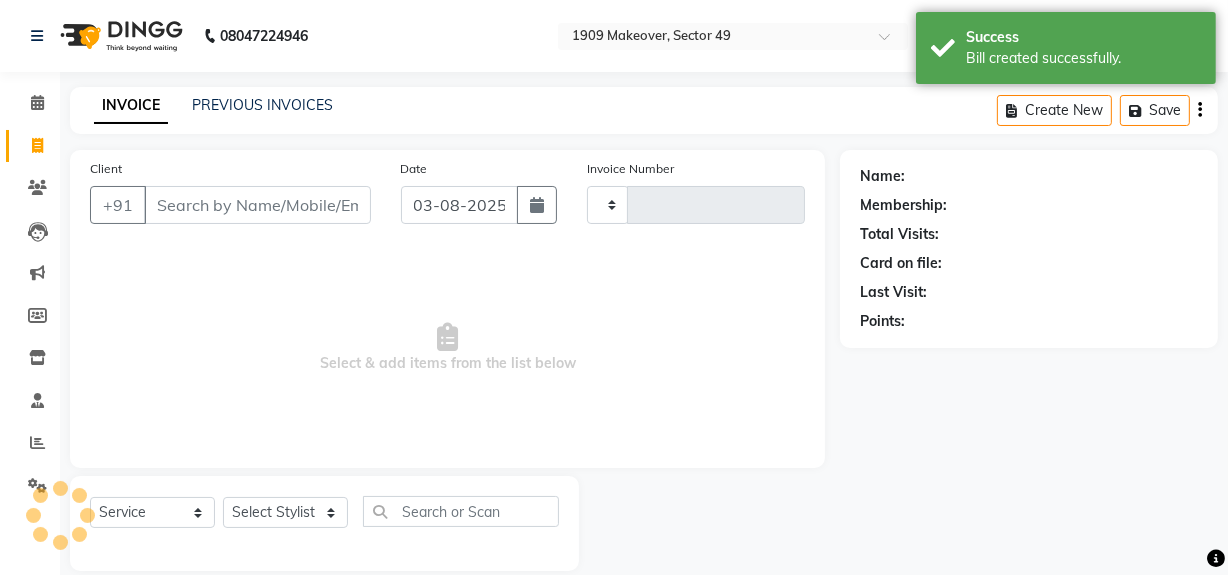 scroll, scrollTop: 26, scrollLeft: 0, axis: vertical 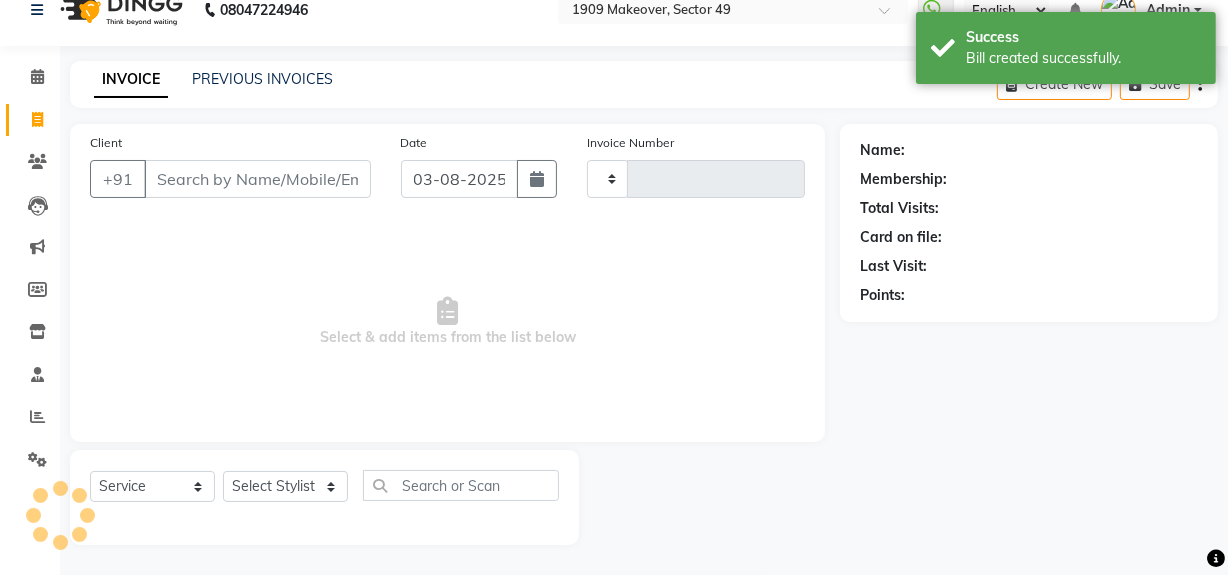 type on "1780" 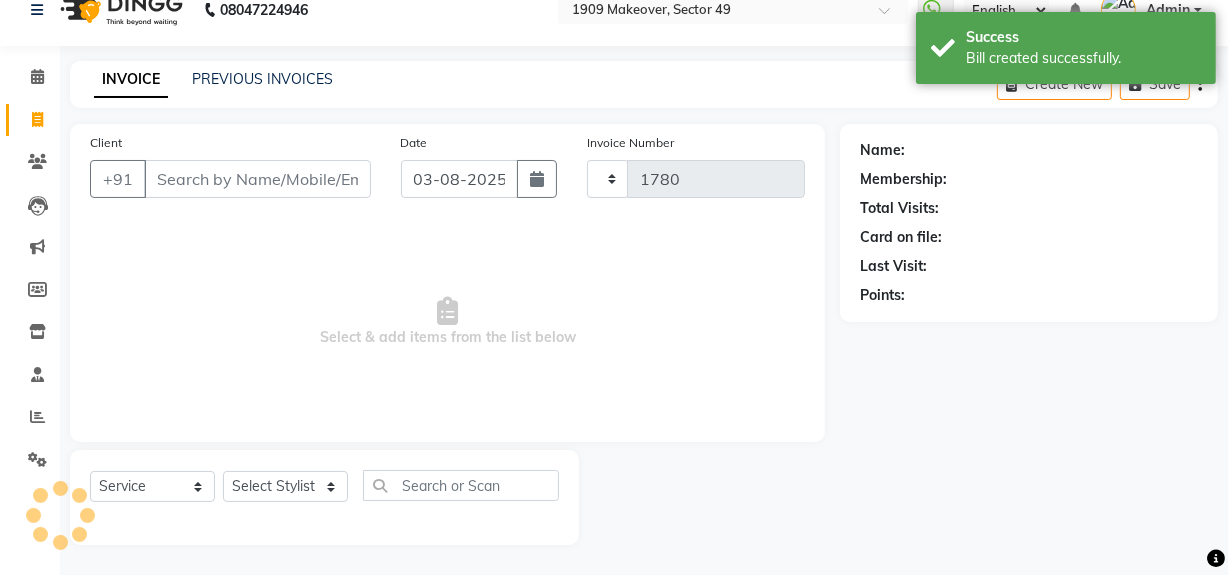 select on "6923" 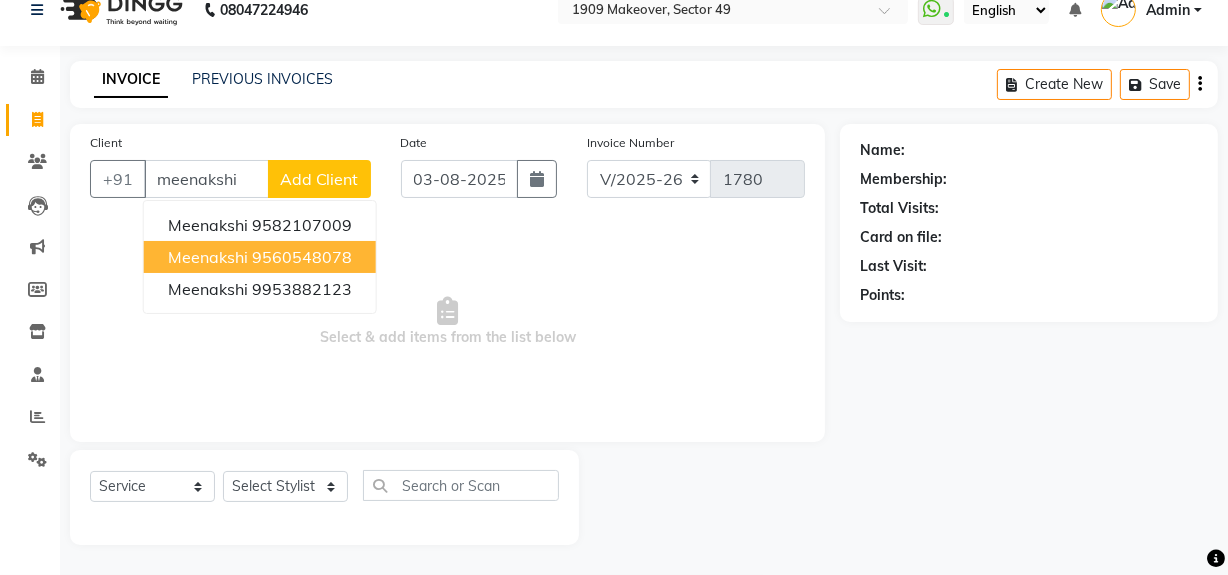 click on "meenakshi" at bounding box center (208, 257) 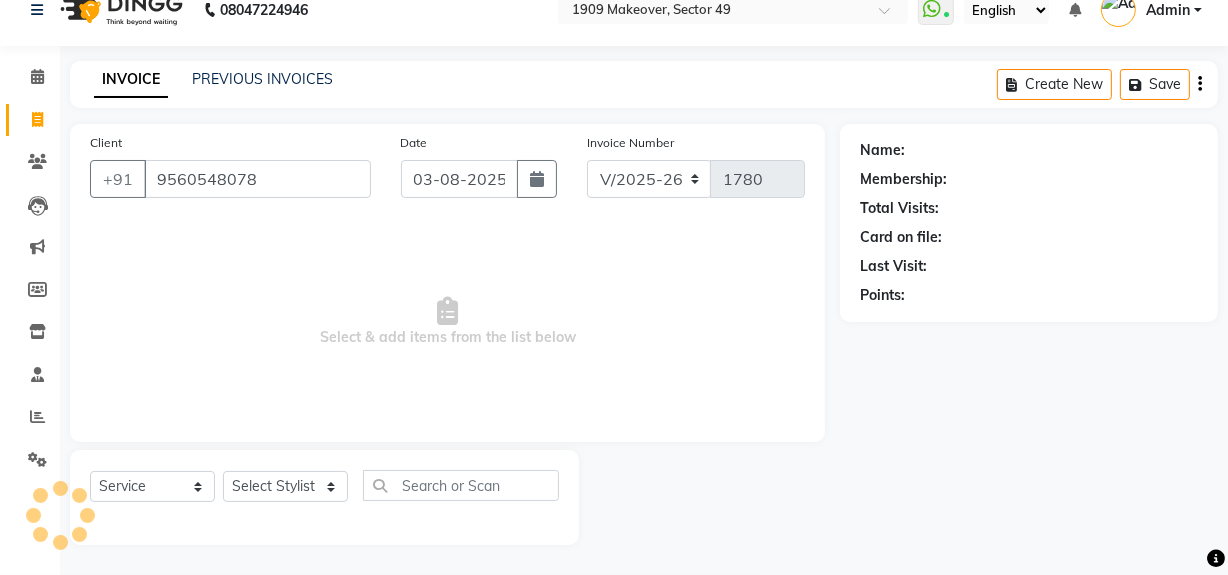 type on "9560548078" 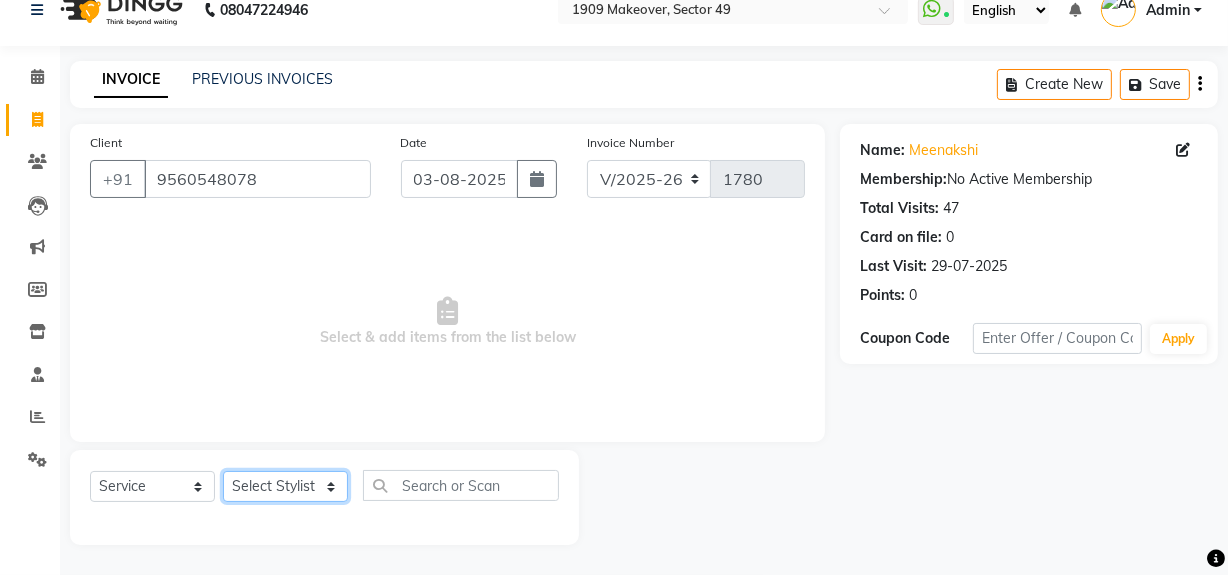 click on "Select Stylist Abdul Ahmed Arif Harun House Sale Jyoti Nisha Rehaan Ujjwal Umesh Veer vikram mehta Vishal" 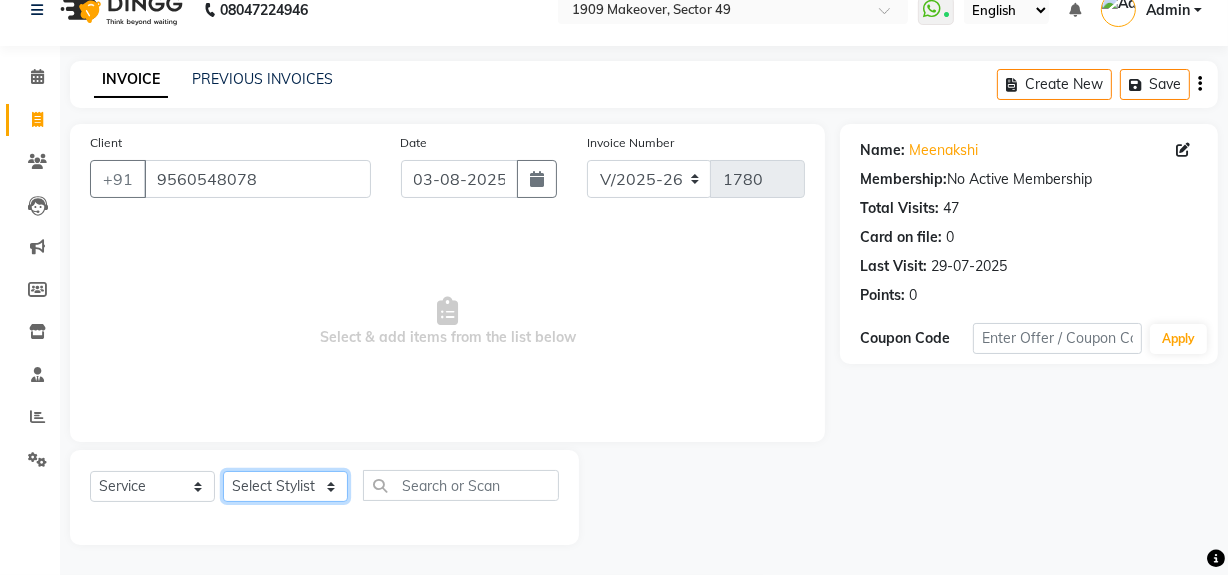 select on "57119" 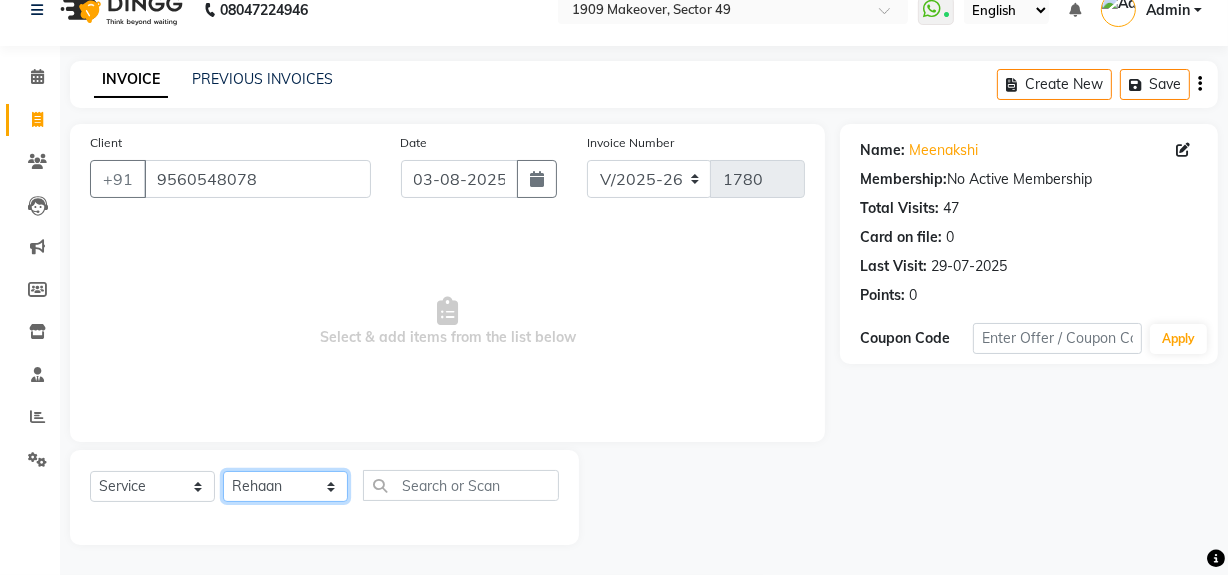 click on "Select Stylist Abdul Ahmed Arif Harun House Sale Jyoti Nisha Rehaan Ujjwal Umesh Veer vikram mehta Vishal" 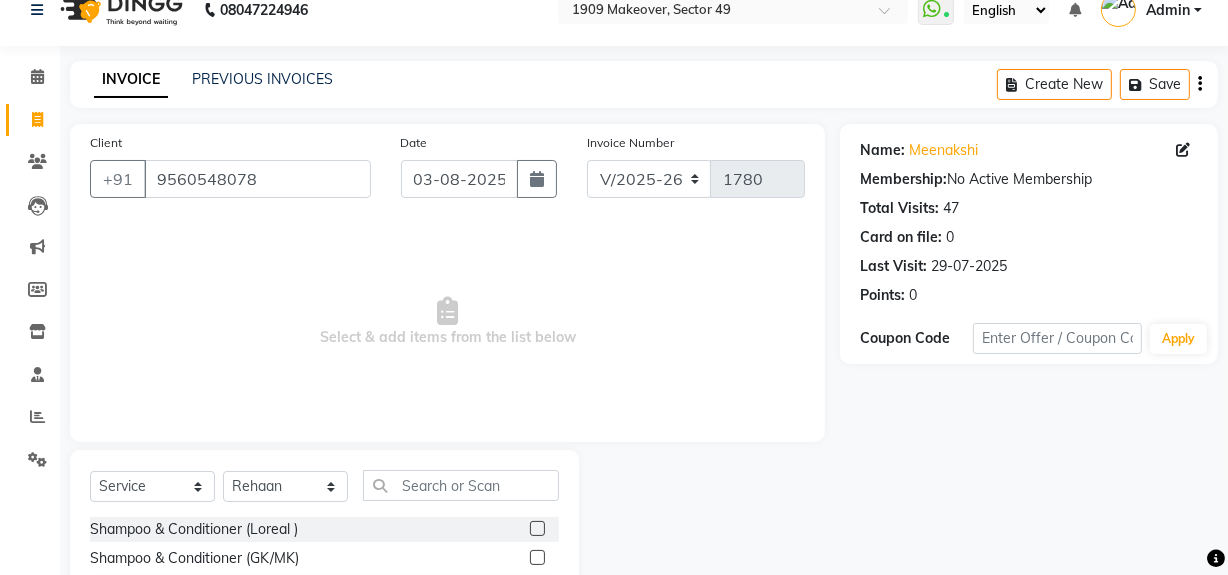 click 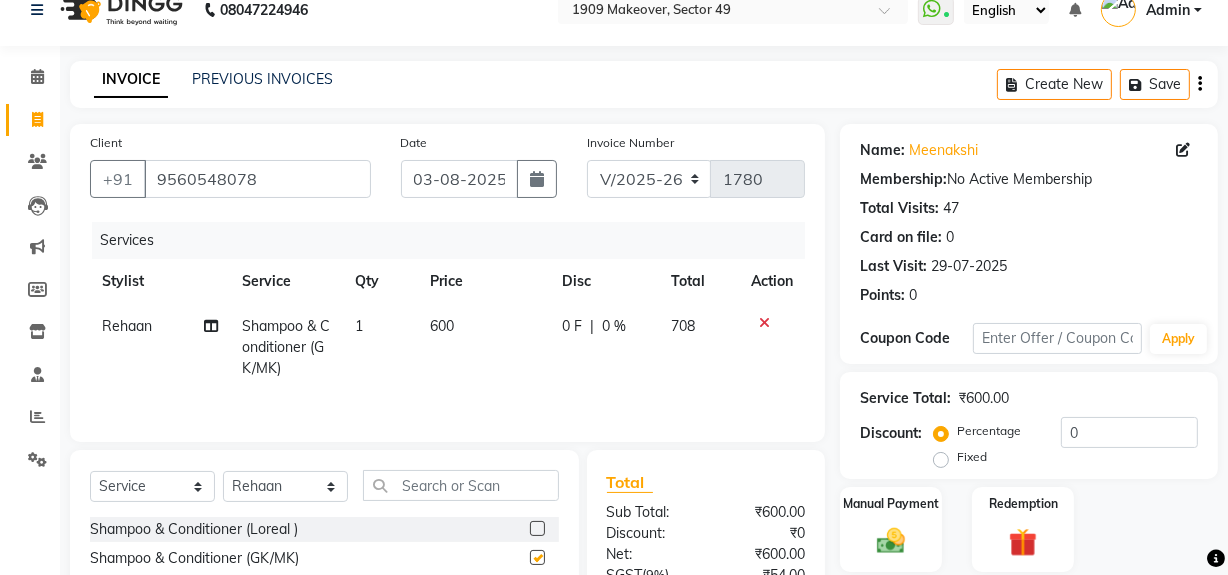 checkbox on "false" 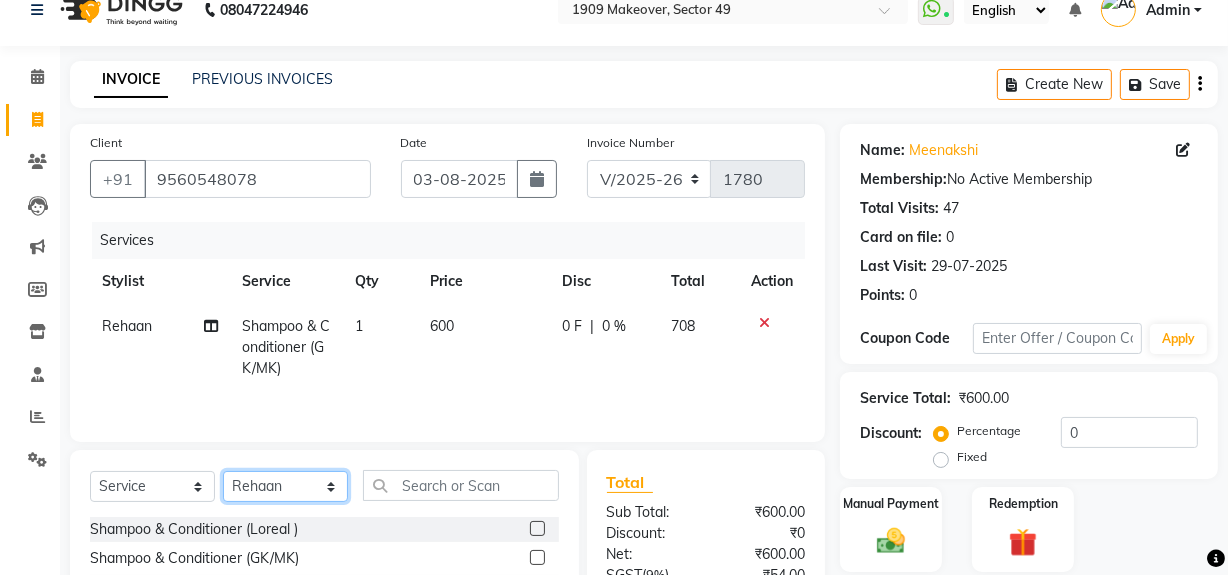 click on "Select Stylist Abdul Ahmed Arif Harun House Sale Jyoti Nisha Rehaan Ujjwal Umesh Veer vikram mehta Vishal" 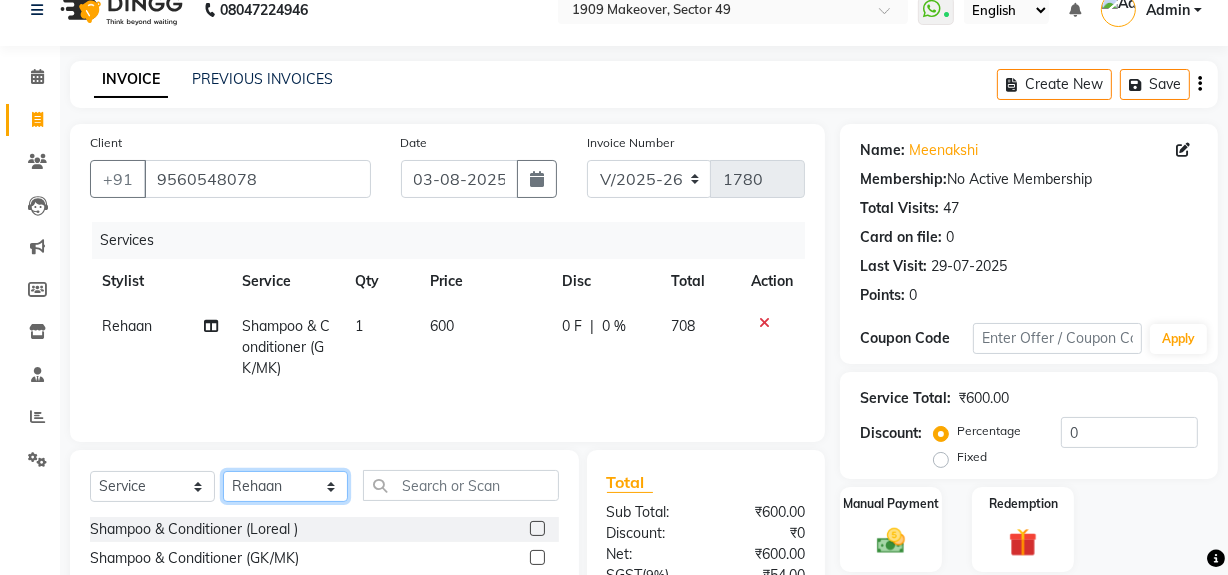 select on "57124" 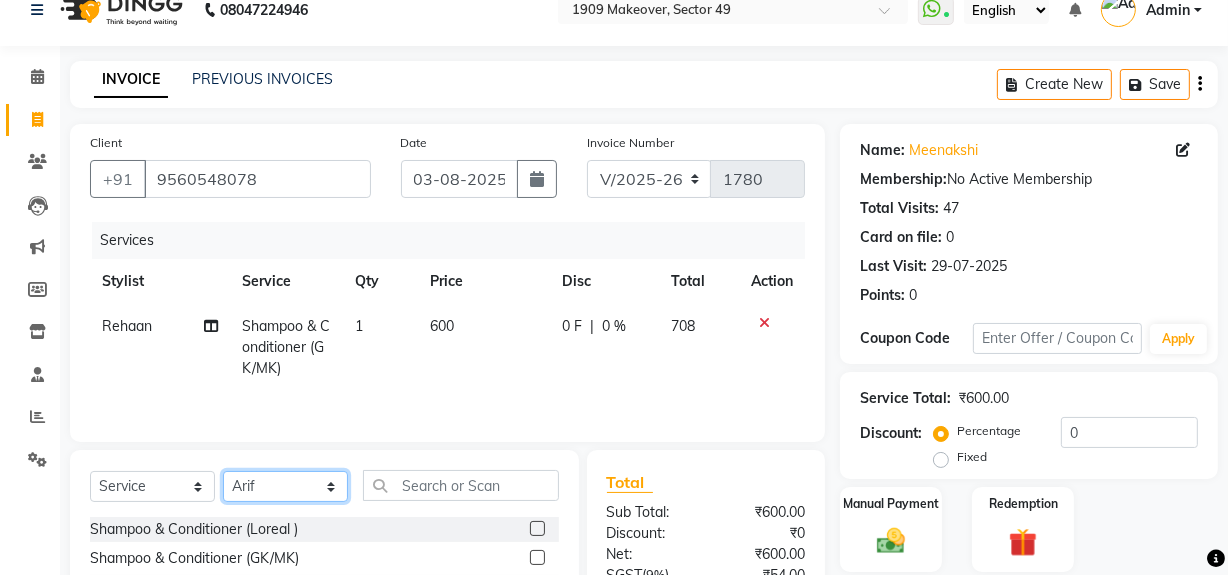 click on "Select Stylist Abdul Ahmed Arif Harun House Sale Jyoti Nisha Rehaan Ujjwal Umesh Veer vikram mehta Vishal" 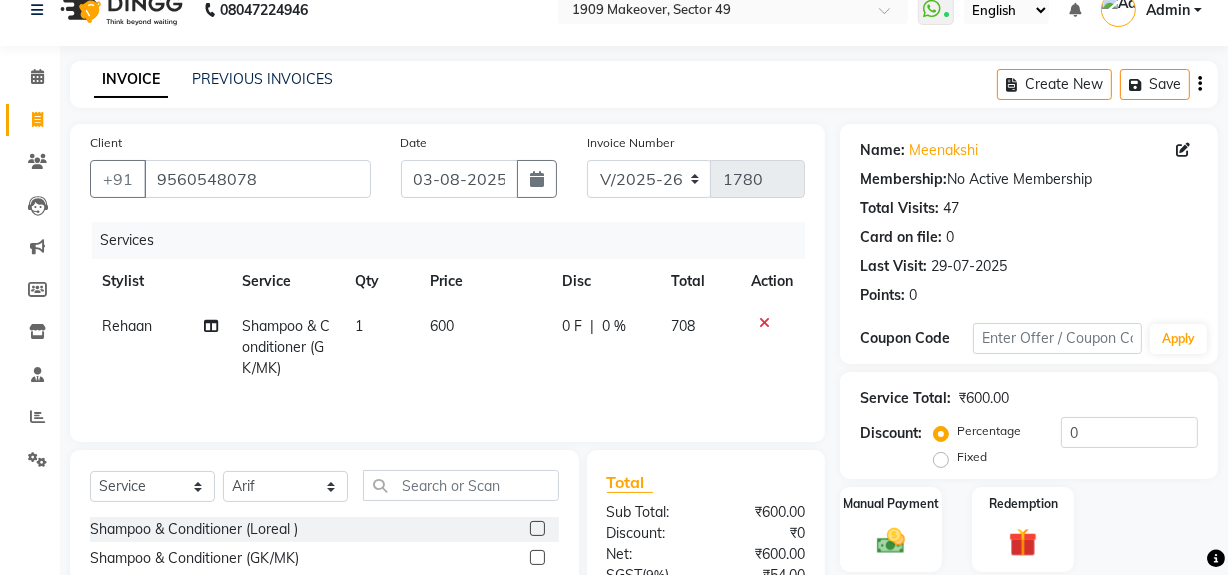click 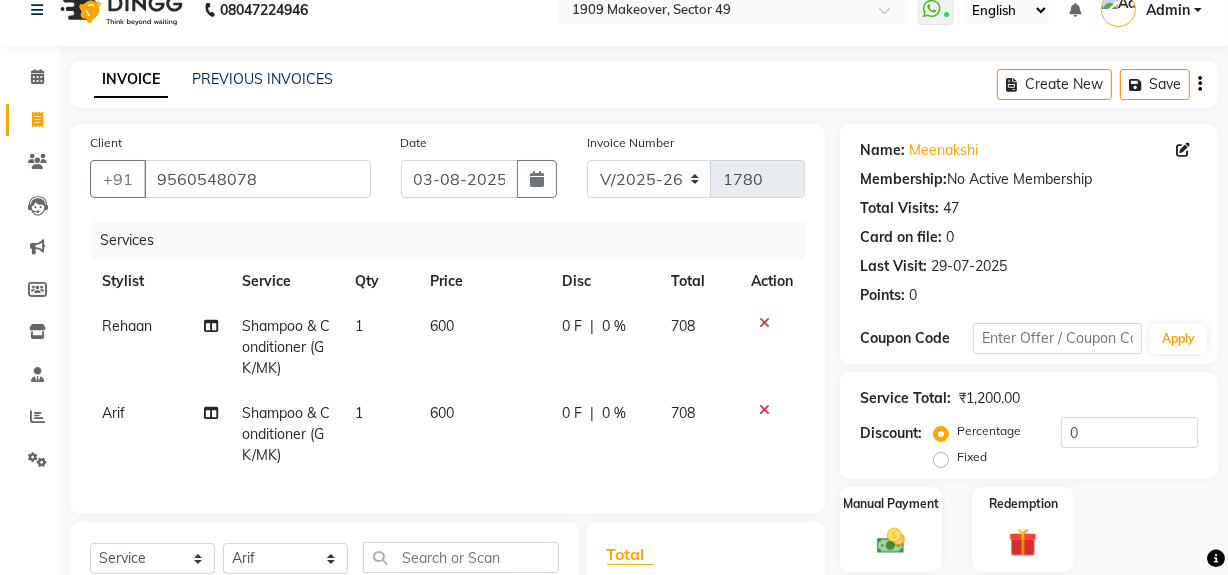 checkbox on "false" 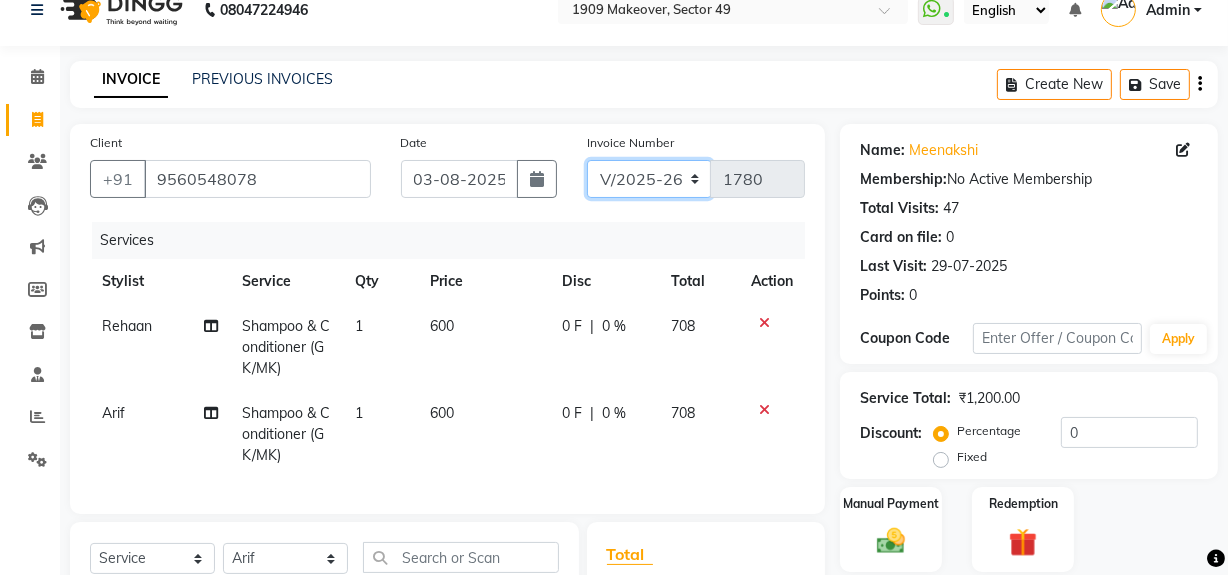 click on "V/2025 V/2025-26" 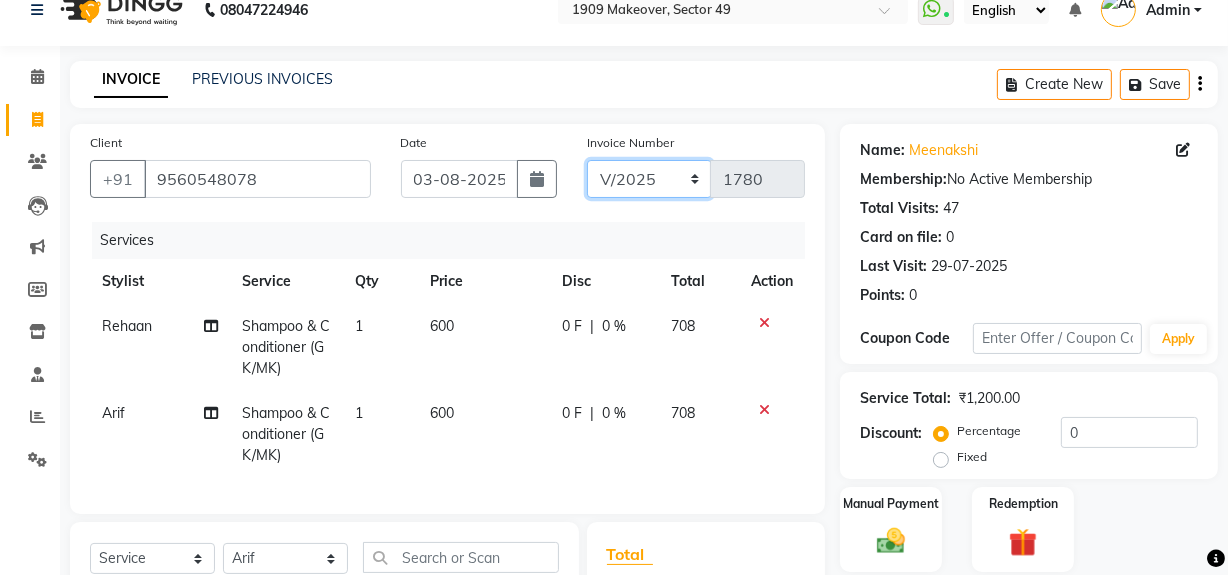 click on "V/2025 V/2025-26" 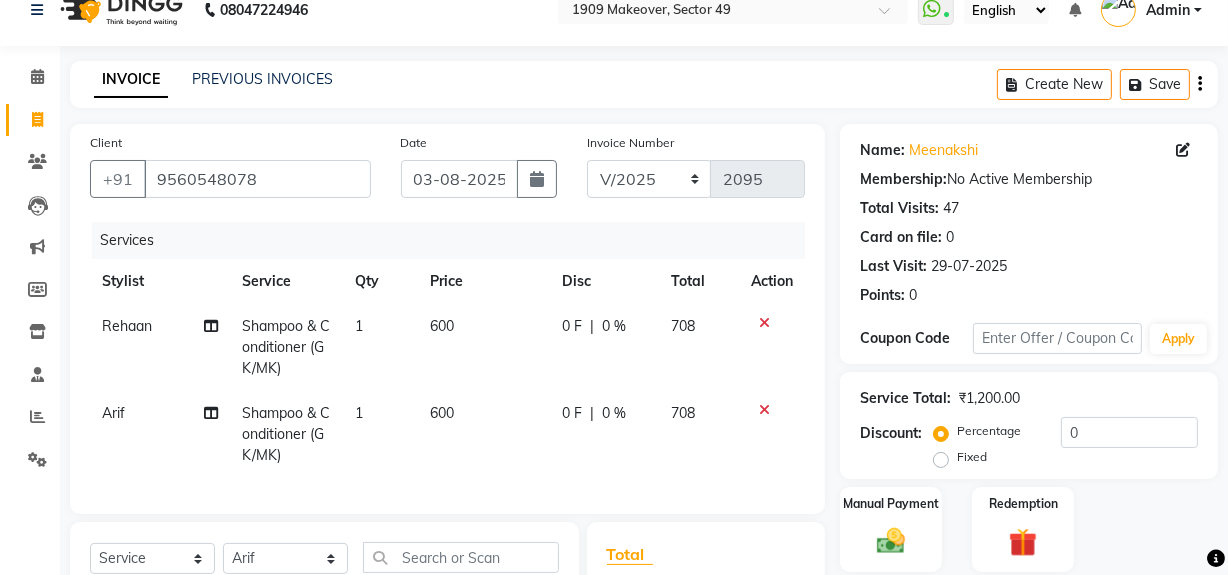 click 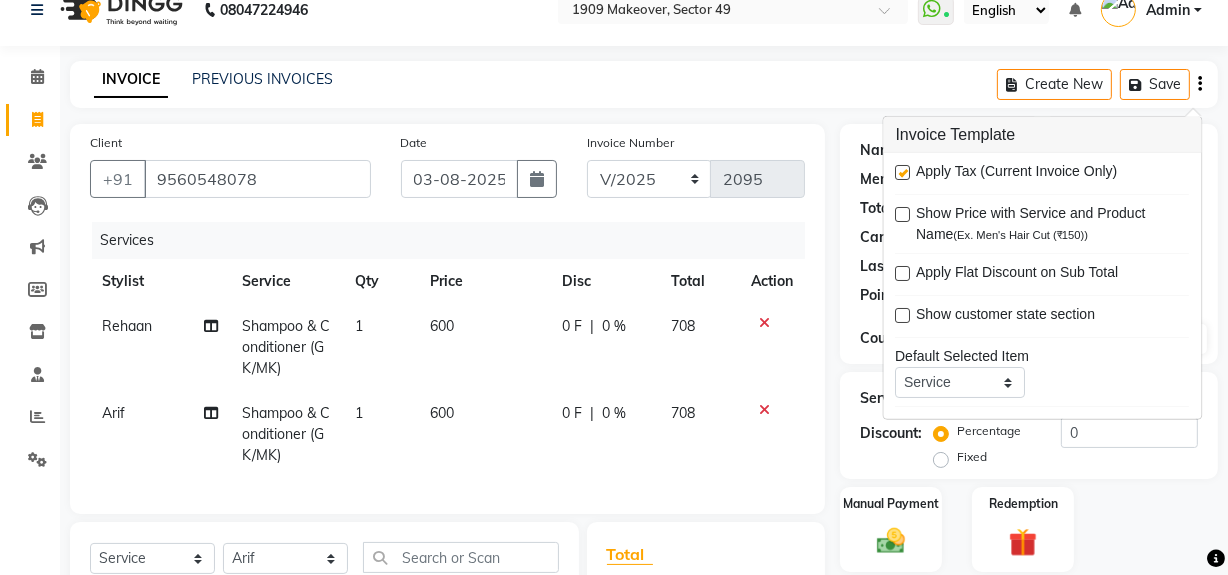 click at bounding box center [903, 172] 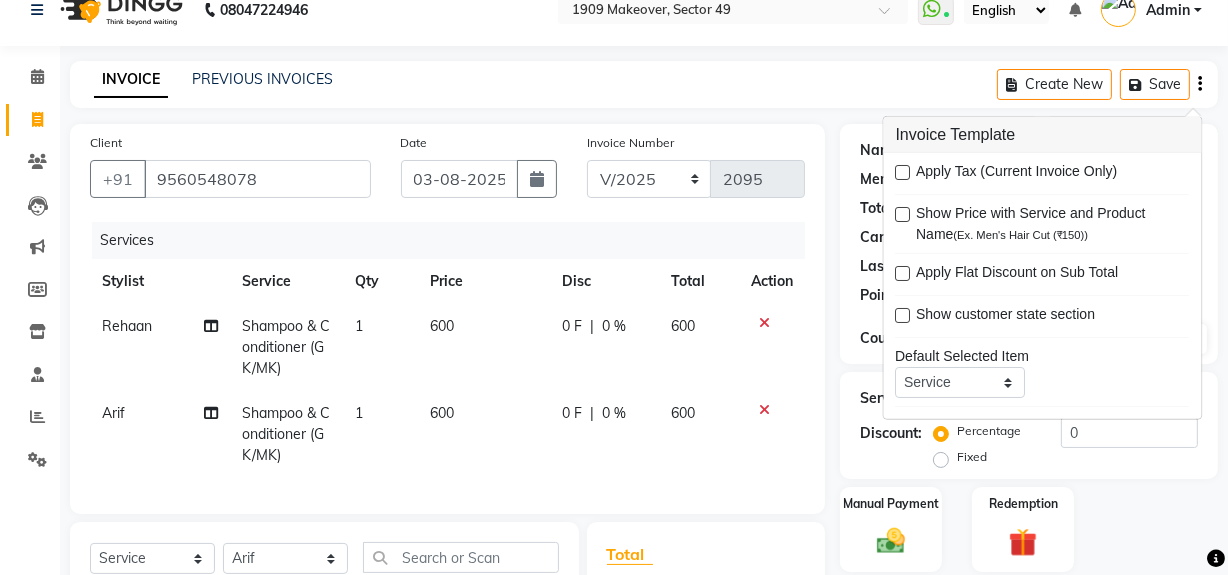 scroll, scrollTop: 311, scrollLeft: 0, axis: vertical 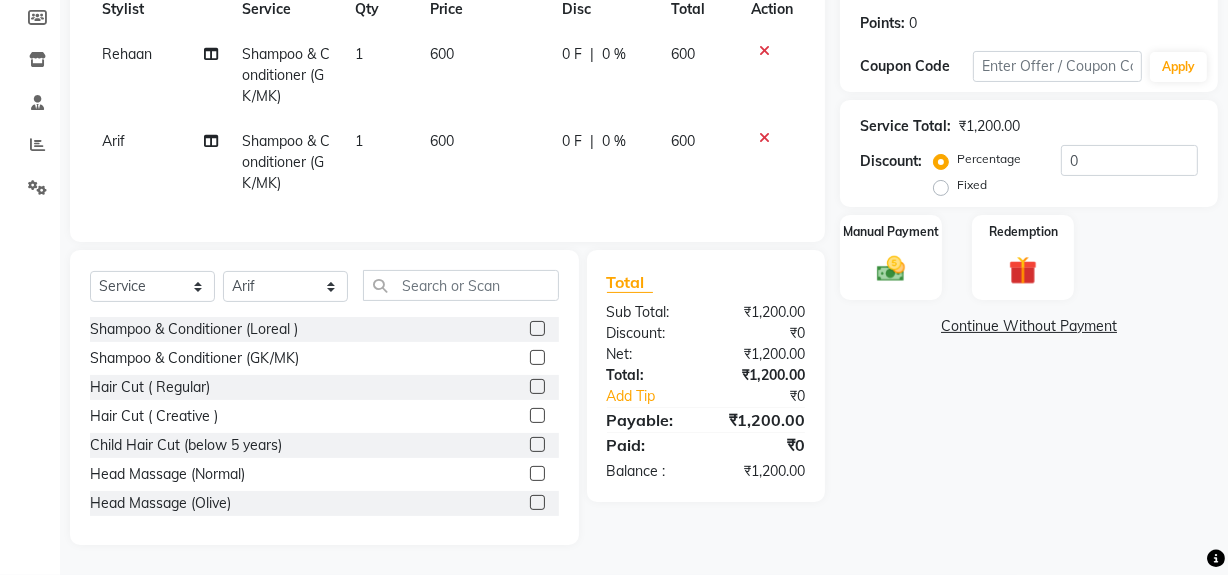 click on "Name: [FIRST]  Membership:  No Active Membership  Total Visits:  47 Card on file:  0 Last Visit:   29-07-[YEAR] Points:   0  Coupon Code Apply Service Total:  ₹1,200.00  Discount:  Percentage   Fixed  0 Manual Payment Redemption  Continue Without Payment" 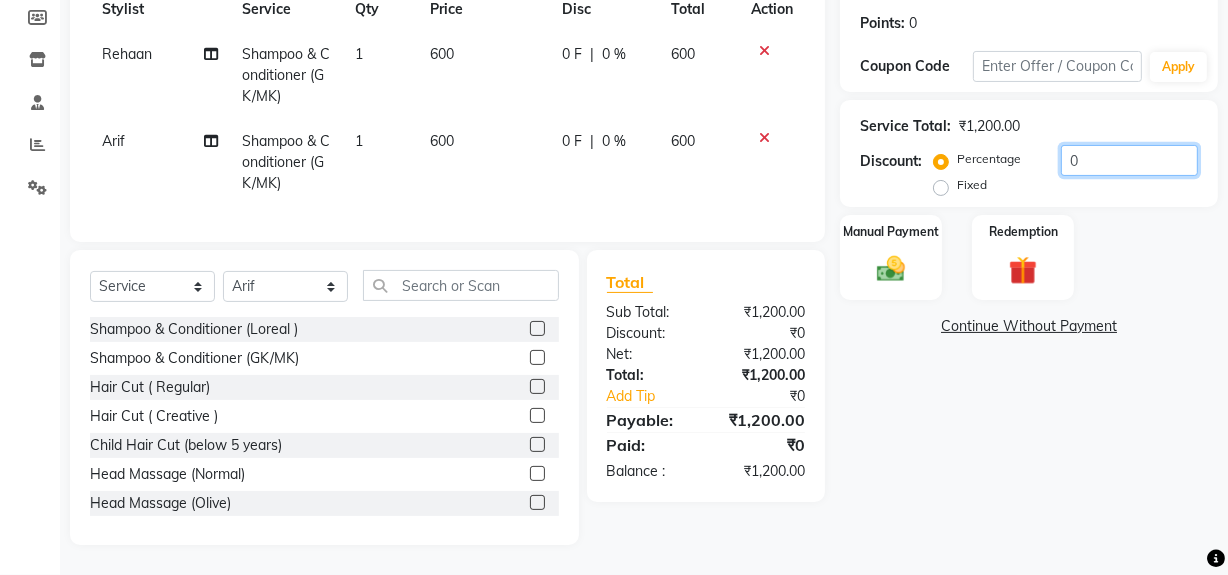 click on "0" 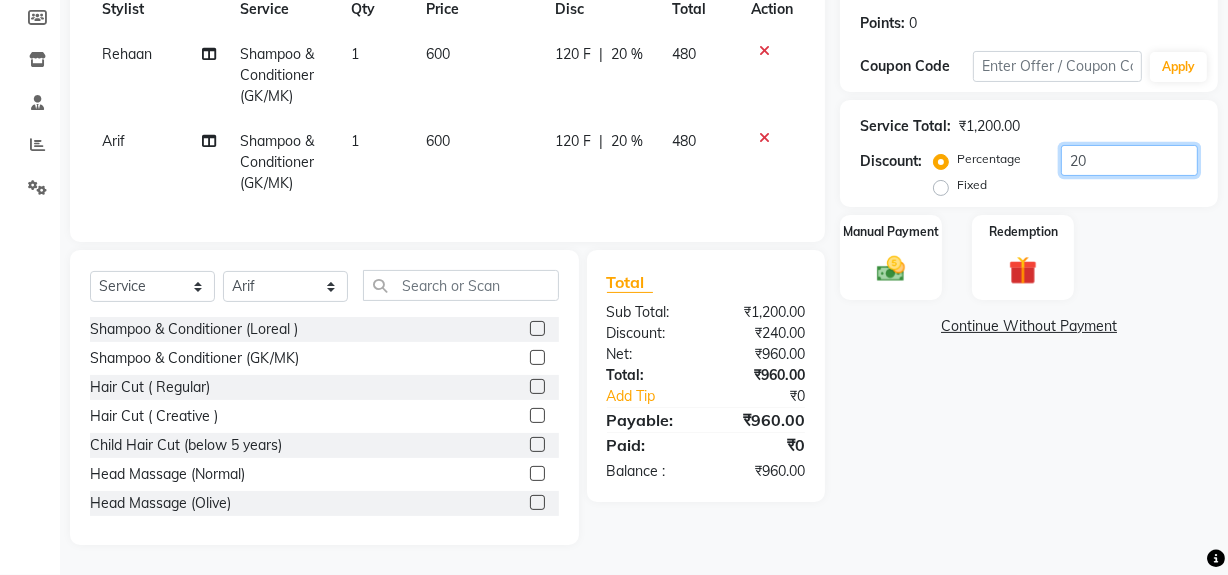 type on "20" 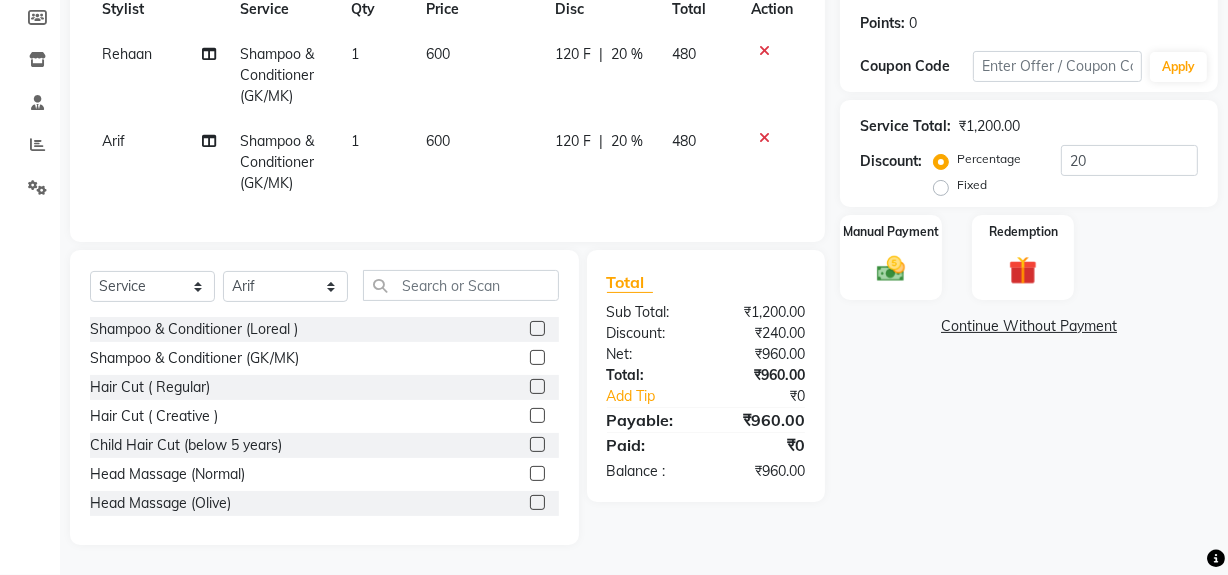 click on "Name: [FIRST] [LAST] Membership: No Active Membership Total Visits: 47 Card on file: 0 Last Visit: 29-07-2025 Points: 0 Coupon Code Apply Service Total: ₹1,200.00 Discount: Percentage Fixed 20 Manual Payment Redemption Continue Without Payment" 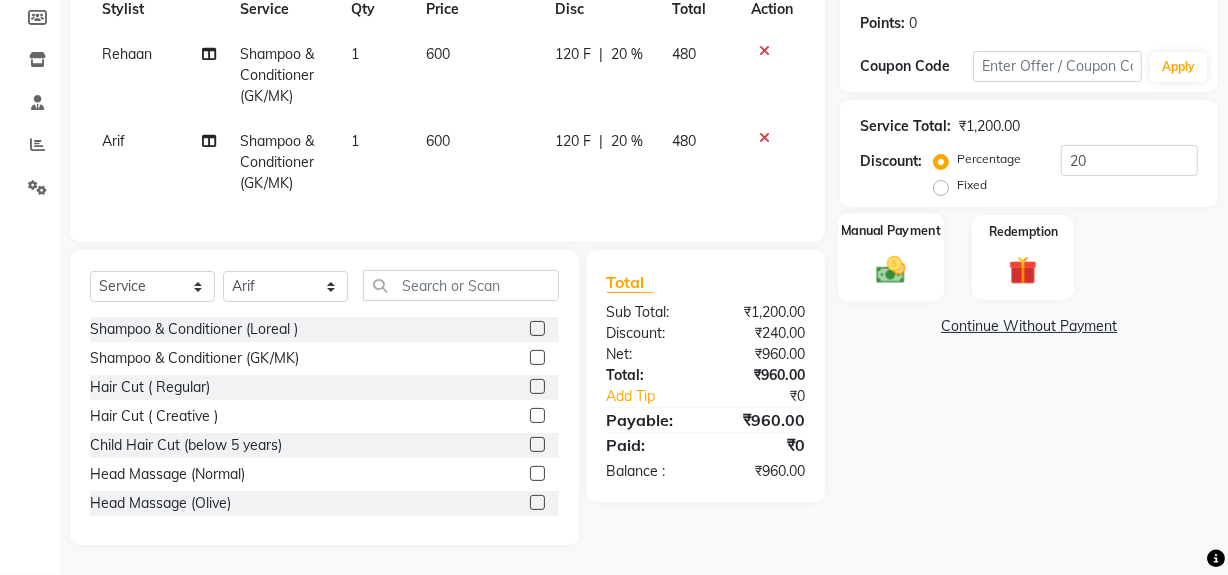 drag, startPoint x: 897, startPoint y: 245, endPoint x: 904, endPoint y: 261, distance: 17.464249 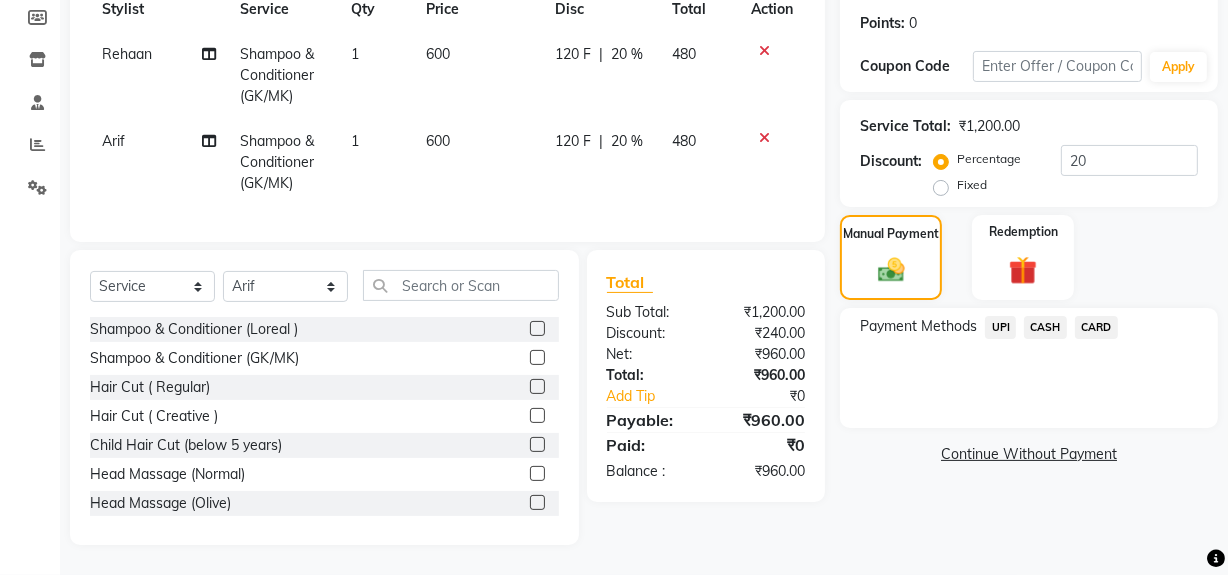 click on "UPI" 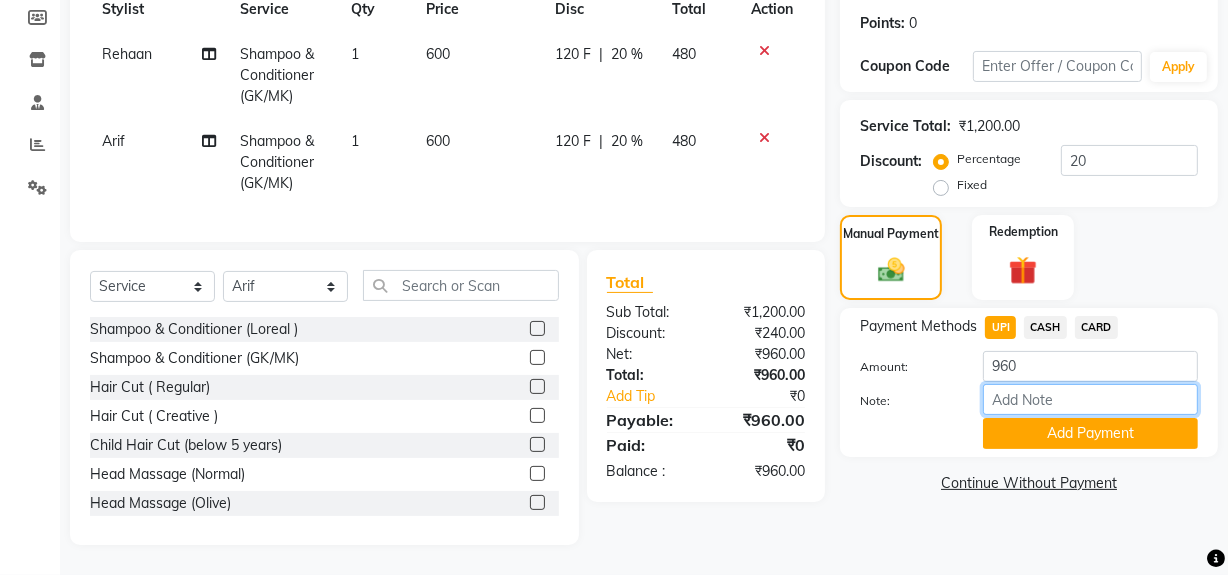 click on "Note:" at bounding box center (1090, 399) 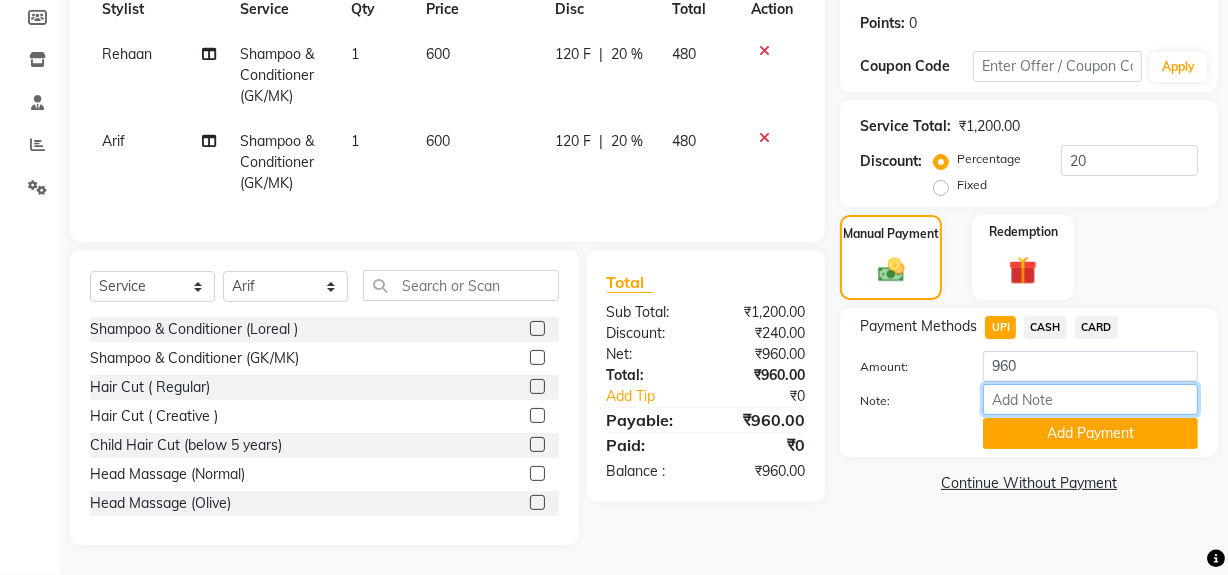 type on "vikram mehta" 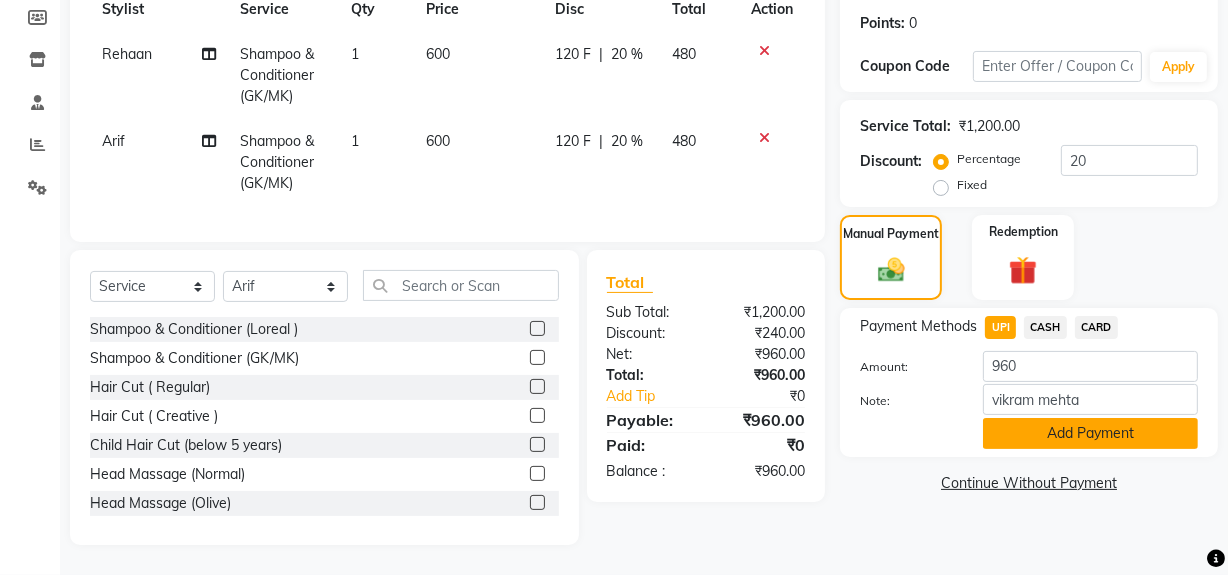 click on "Add Payment" 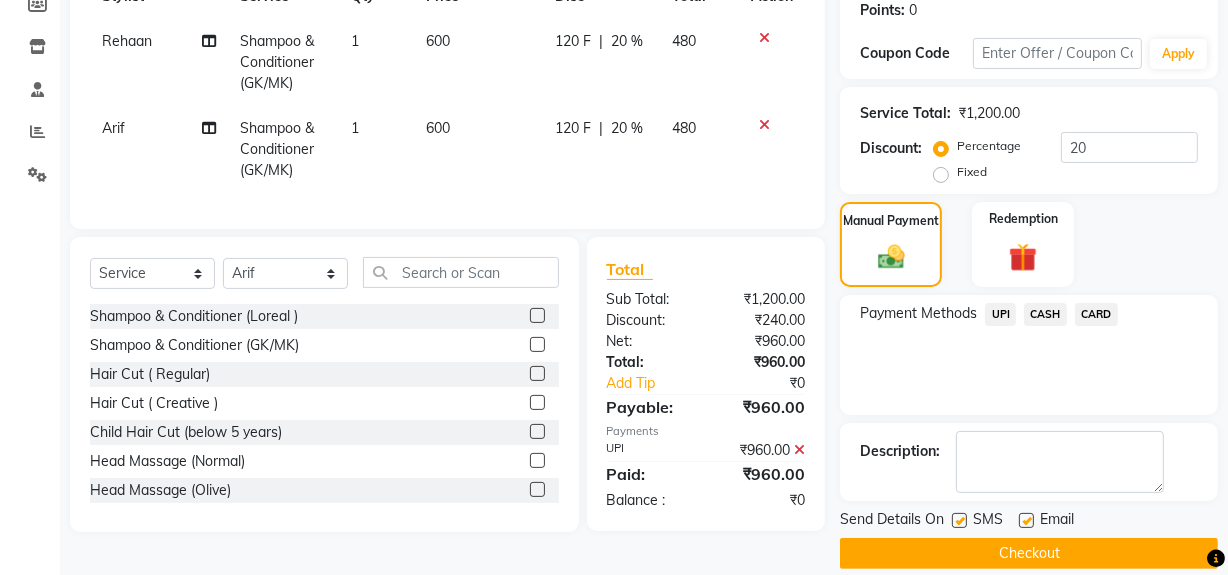 scroll, scrollTop: 333, scrollLeft: 0, axis: vertical 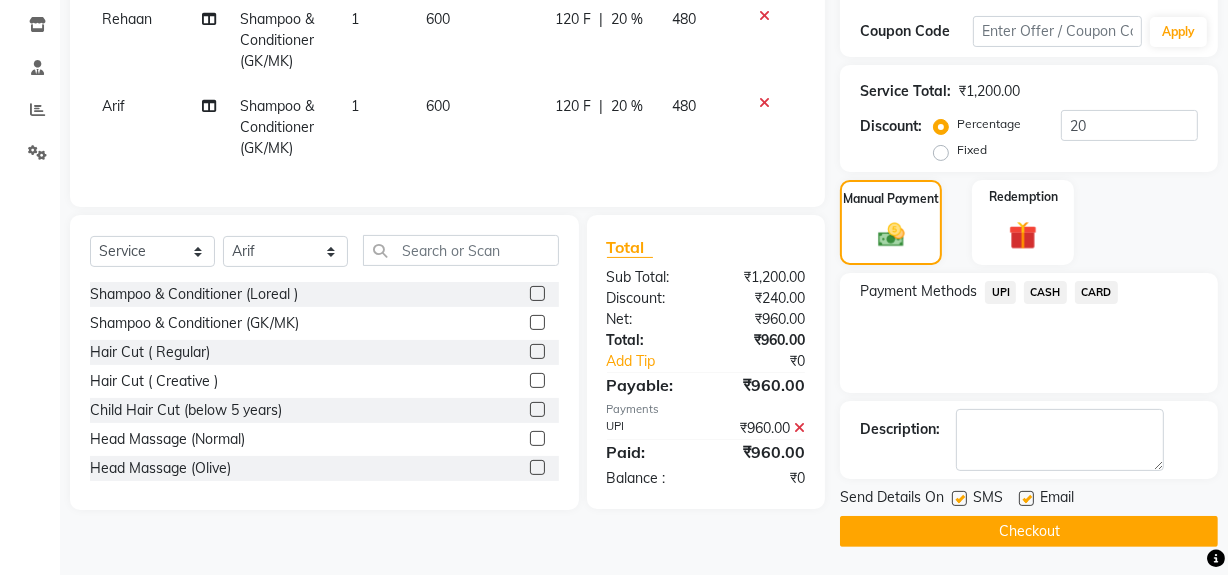 click on "Checkout" 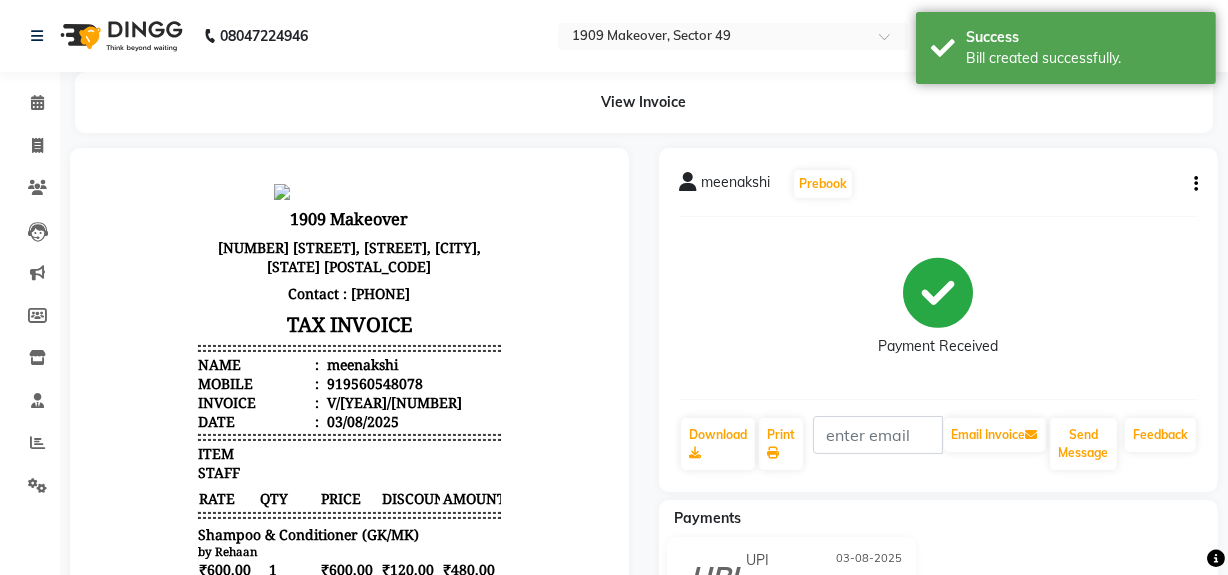 scroll, scrollTop: 0, scrollLeft: 0, axis: both 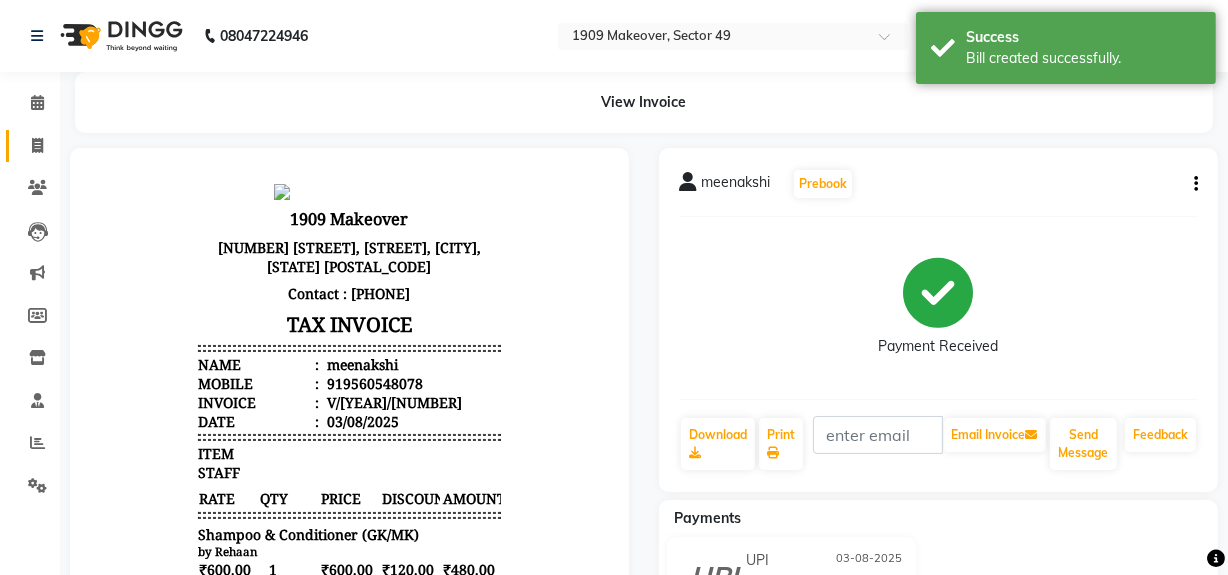 click 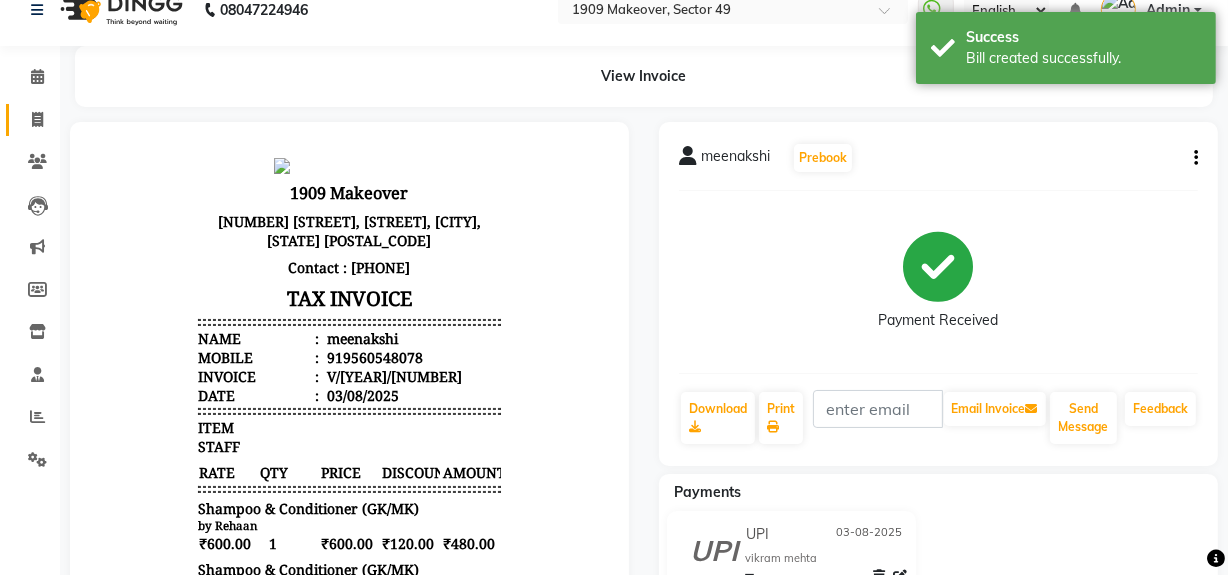 select on "6923" 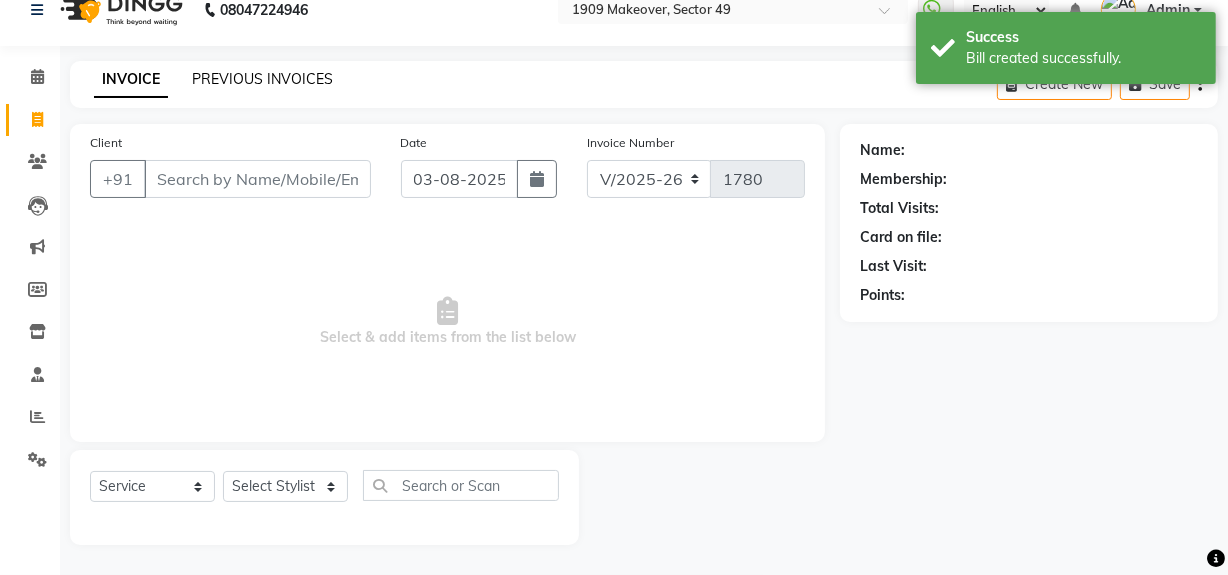 click on "PREVIOUS INVOICES" 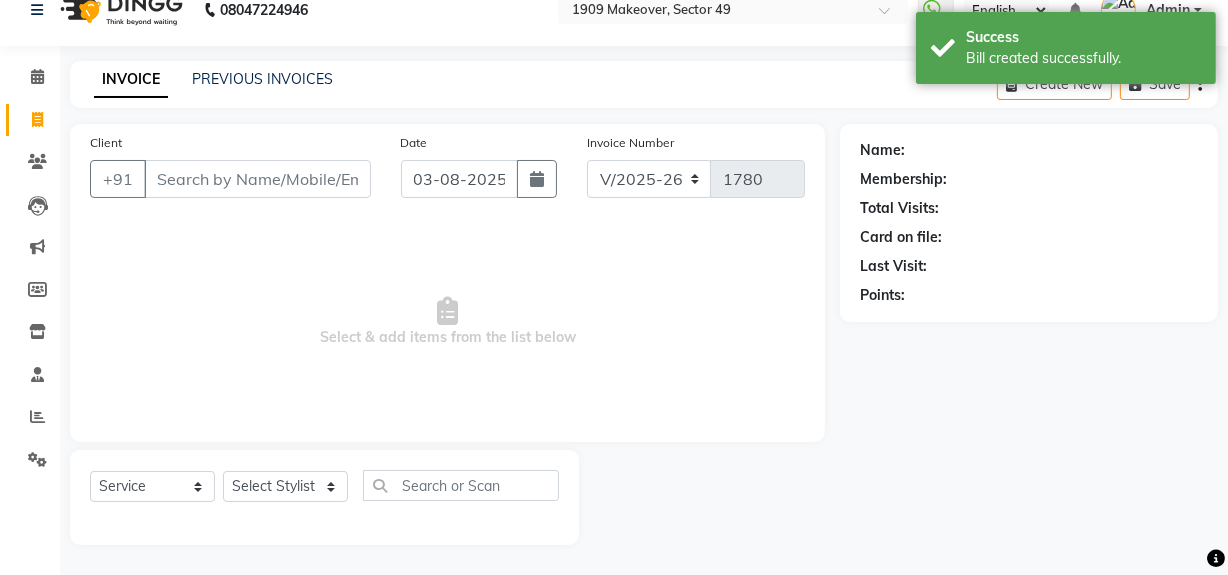scroll, scrollTop: 0, scrollLeft: 0, axis: both 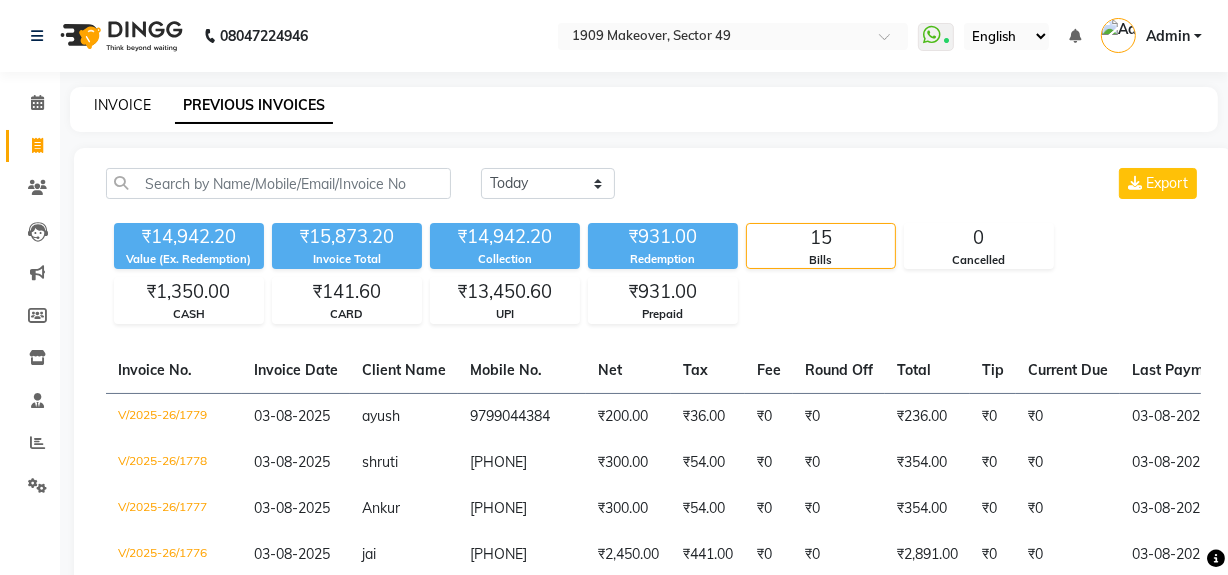 click on "INVOICE" 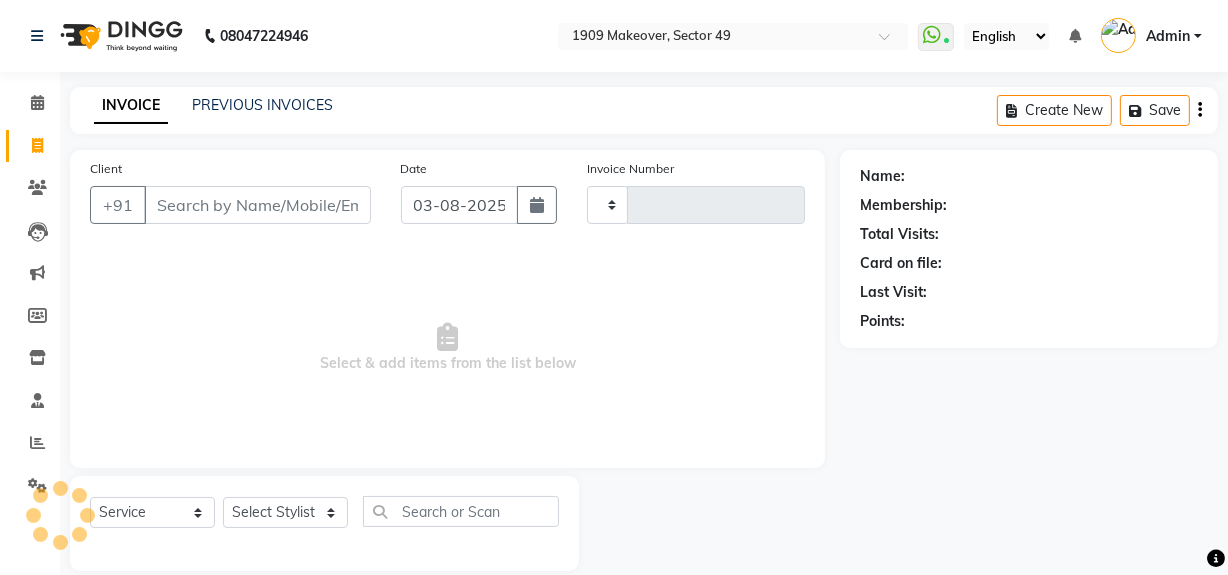 scroll, scrollTop: 26, scrollLeft: 0, axis: vertical 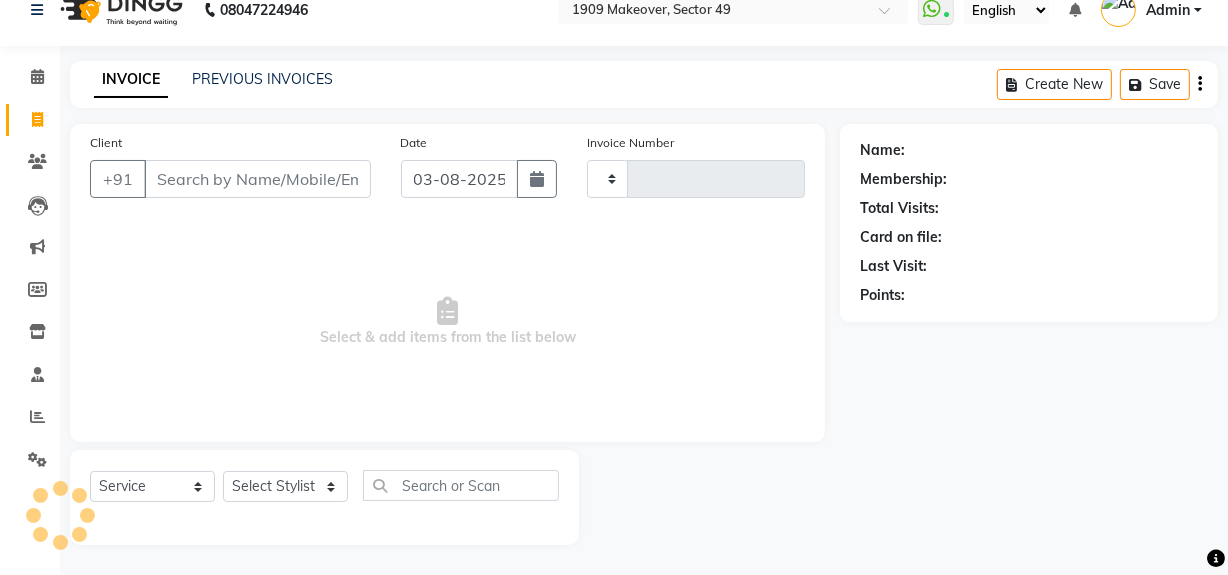 type on "1780" 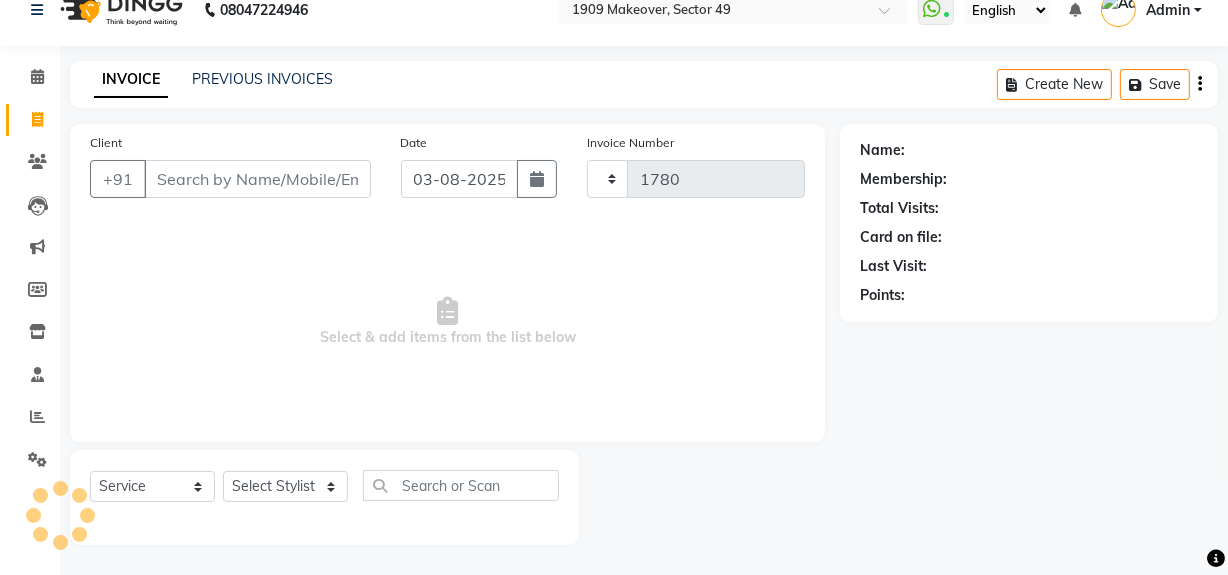 select on "6923" 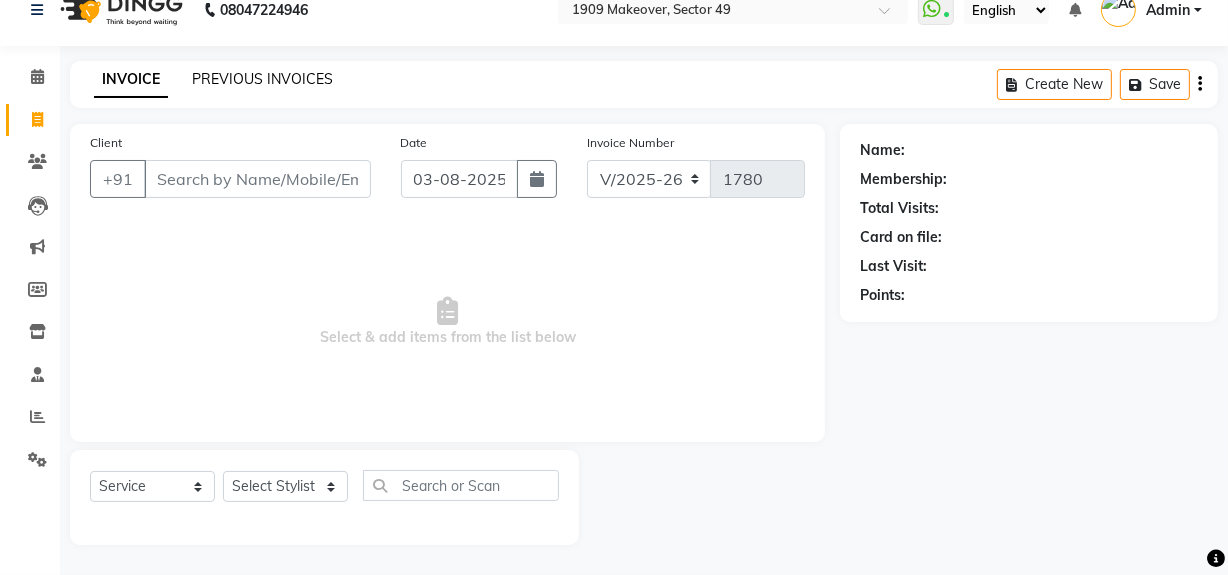 click on "PREVIOUS INVOICES" 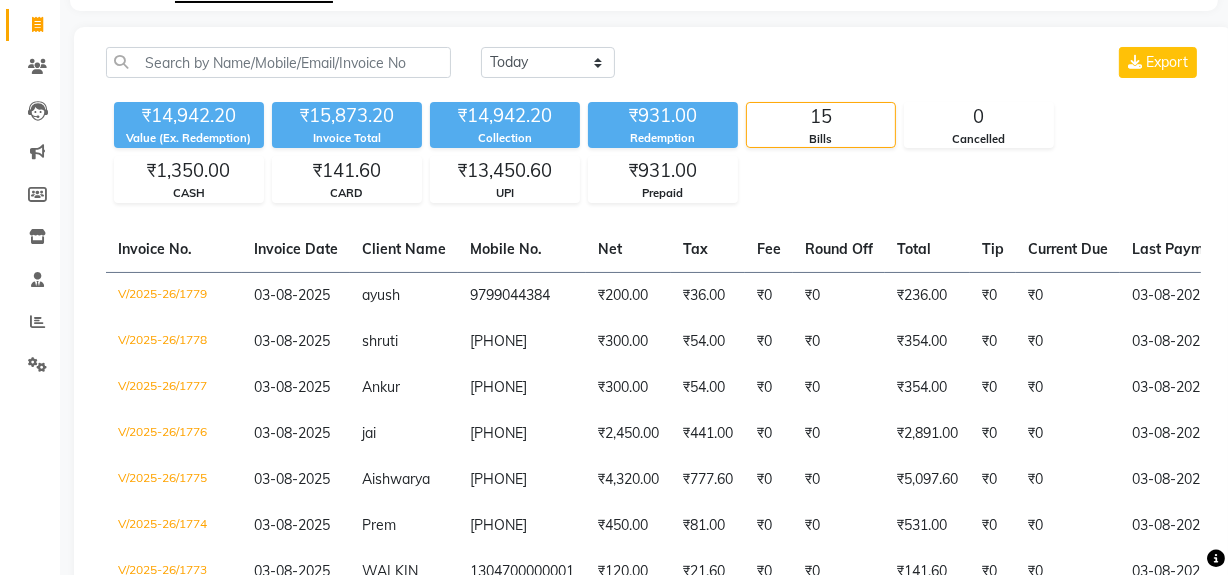 scroll, scrollTop: 0, scrollLeft: 0, axis: both 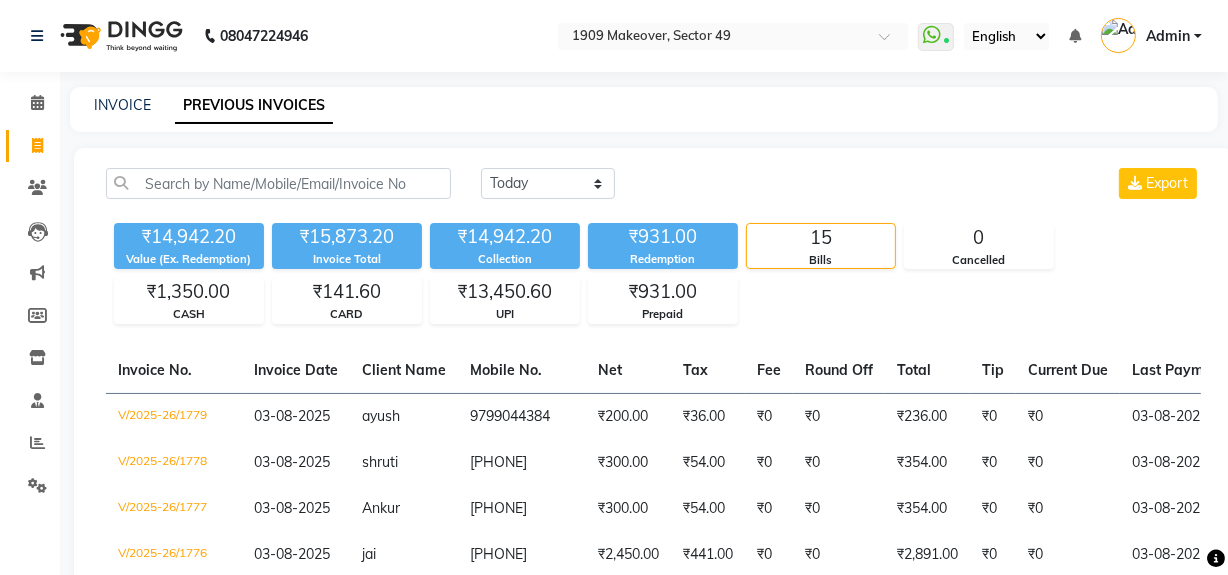 click on "Redemption" 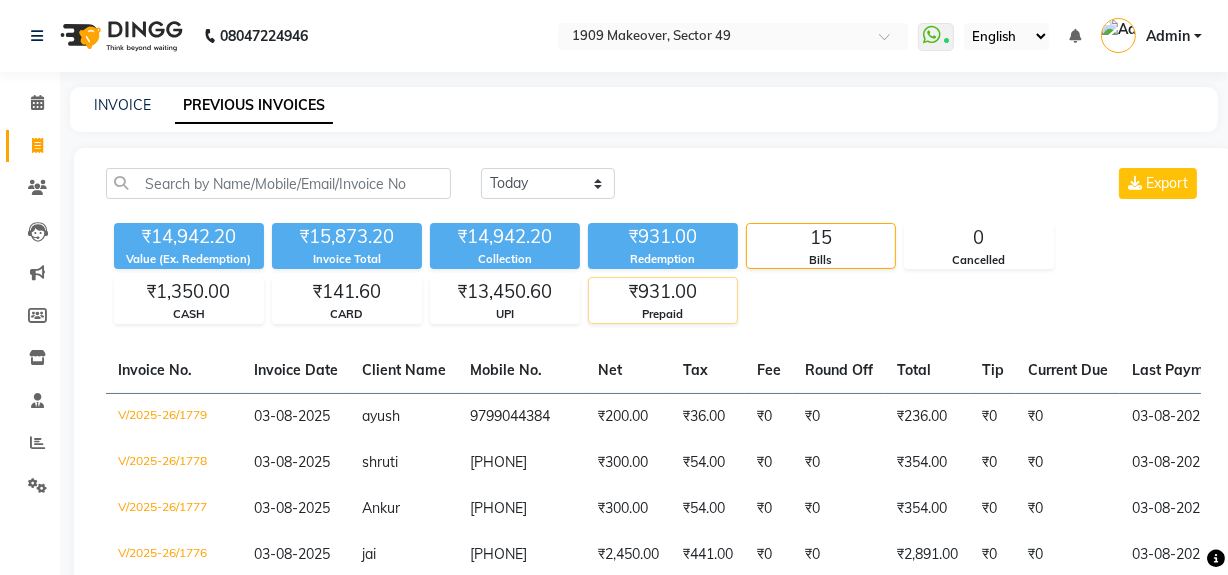 click on "Prepaid" 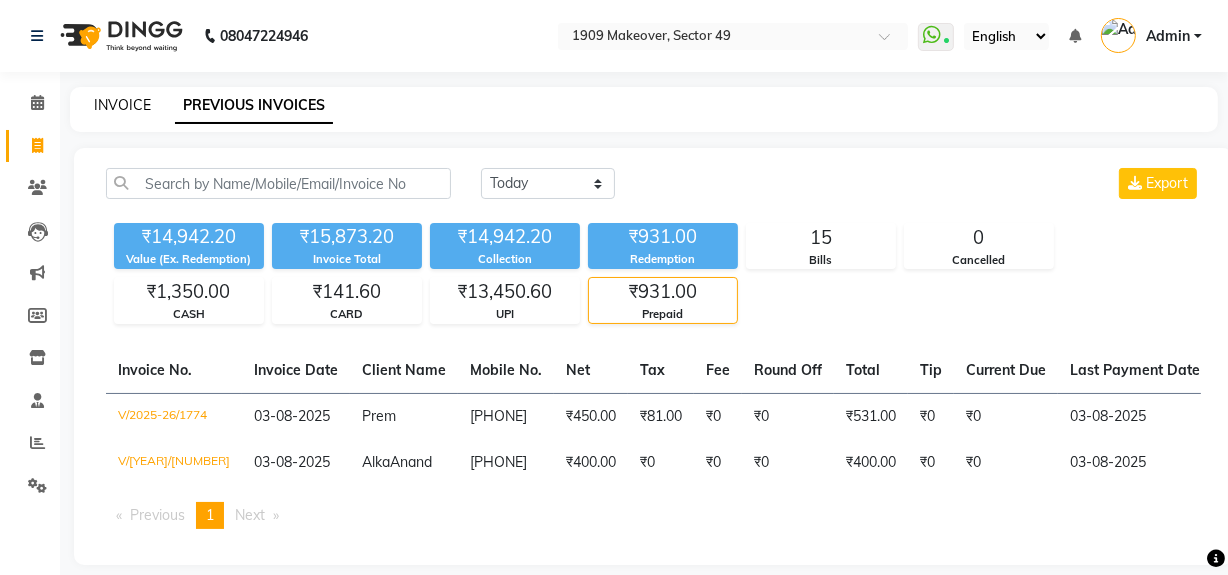 click on "INVOICE" 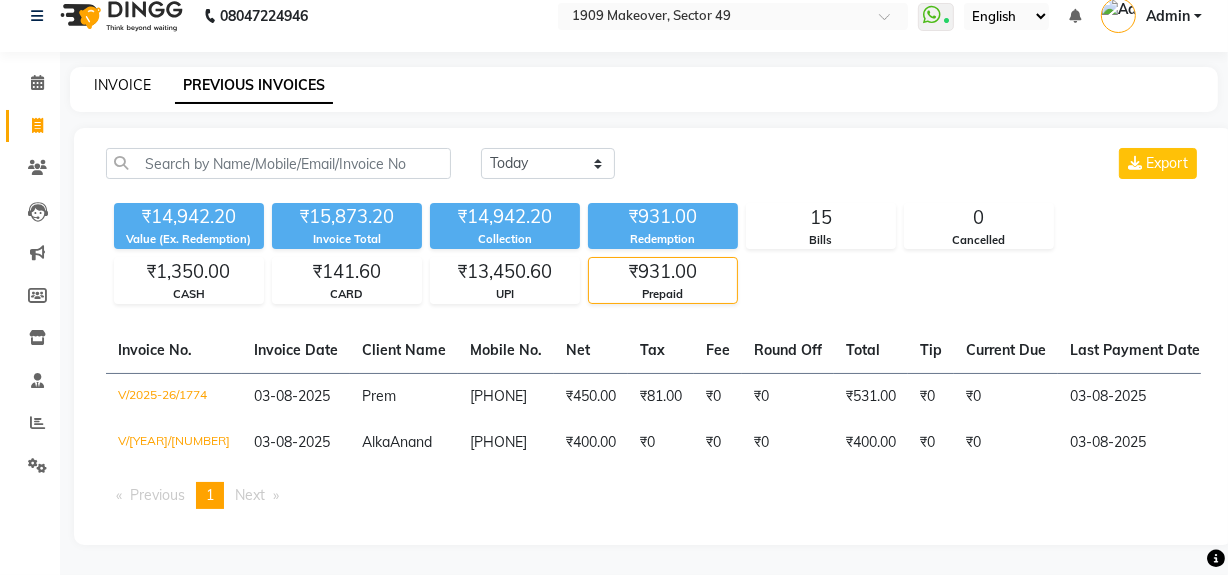 select on "6923" 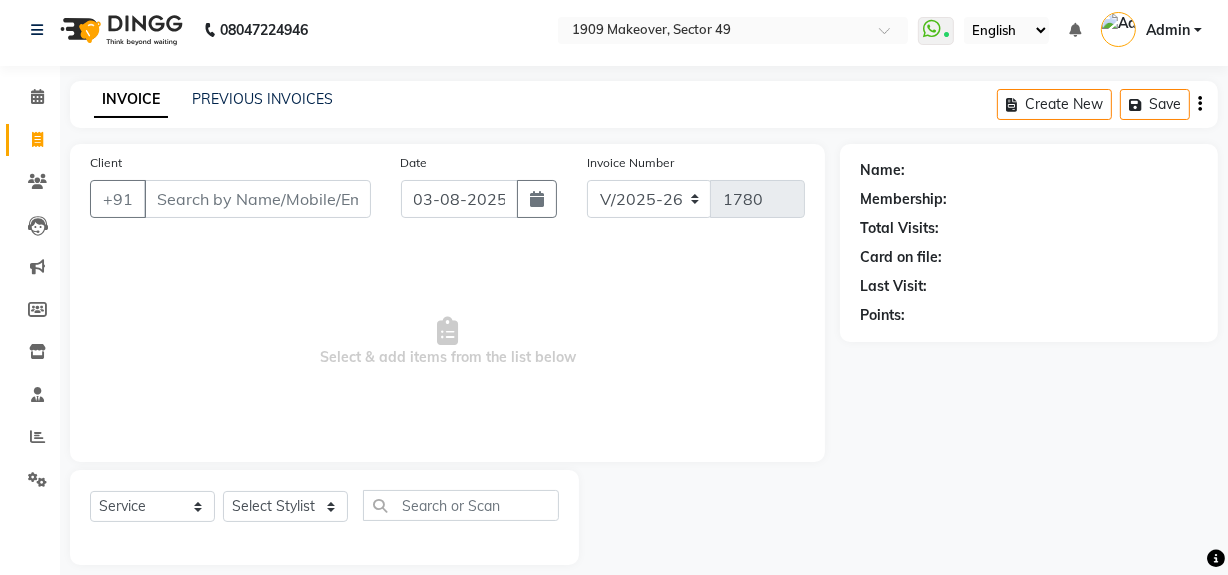scroll, scrollTop: 0, scrollLeft: 0, axis: both 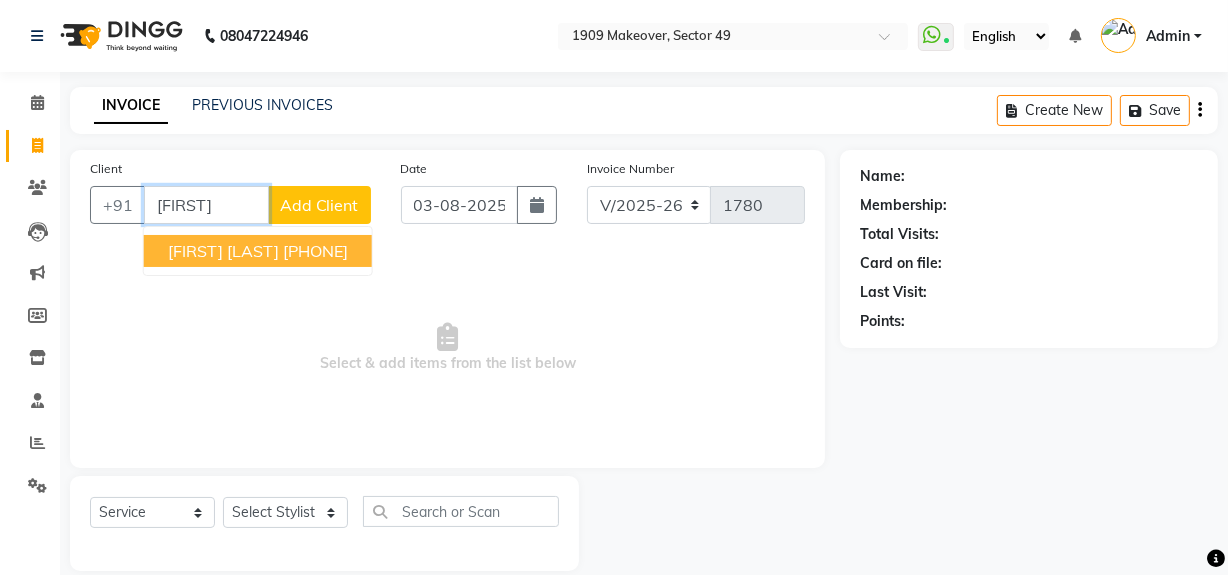 drag, startPoint x: 251, startPoint y: 251, endPoint x: 249, endPoint y: 267, distance: 16.124516 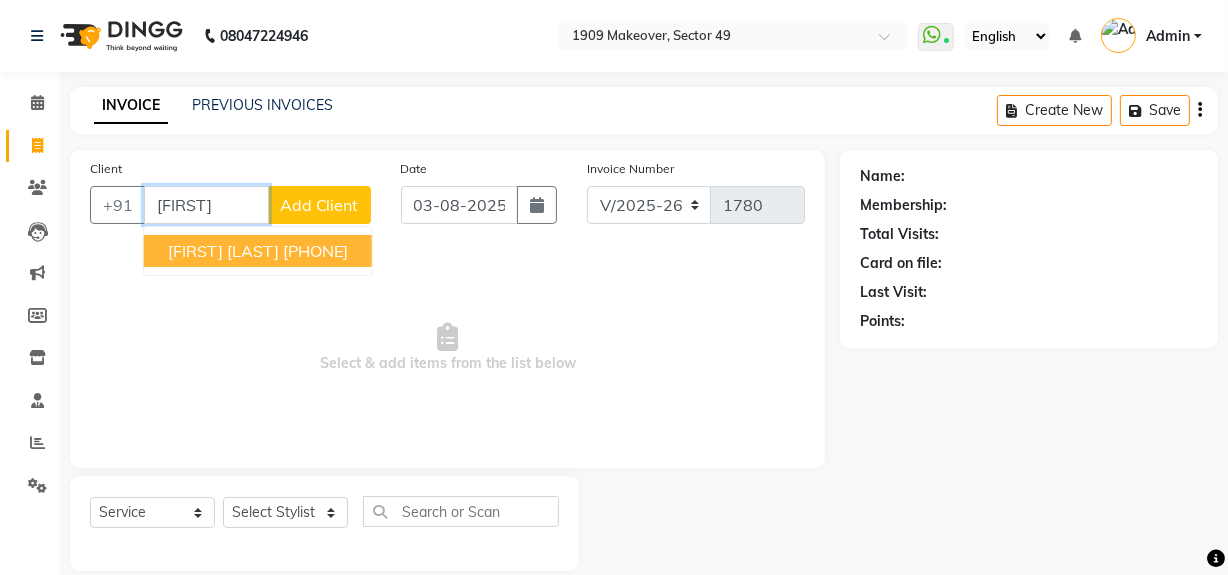 click on "[FIRST] [LAST]" at bounding box center [223, 251] 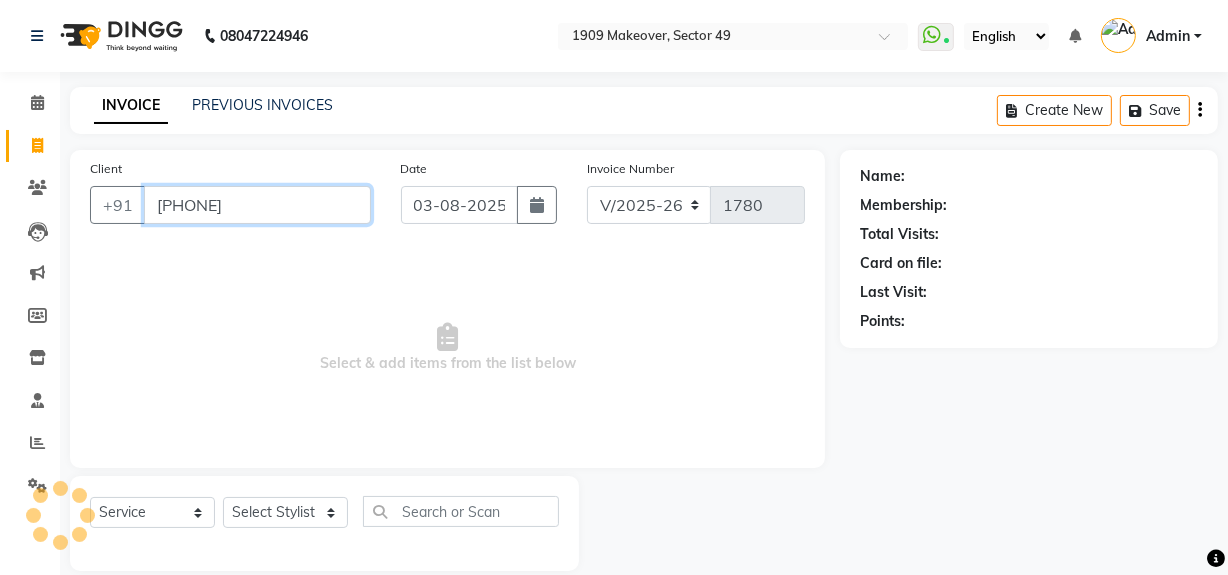 type 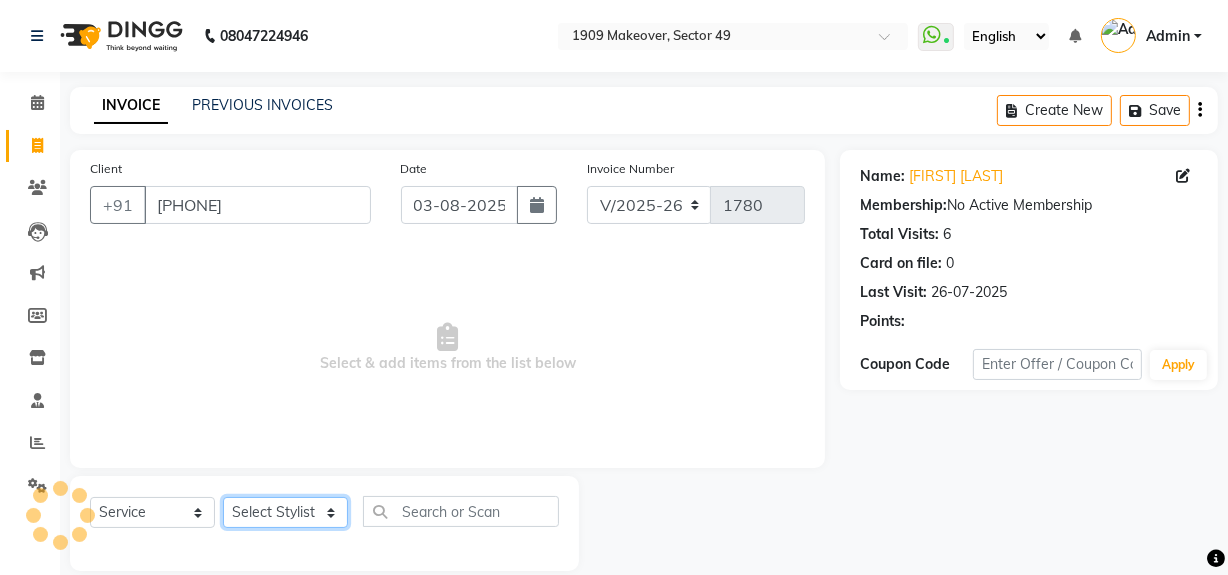 click on "Select Stylist Abdul Ahmed Arif Harun House Sale Jyoti Nisha Rehaan Ujjwal Umesh Veer vikram mehta Vishal" 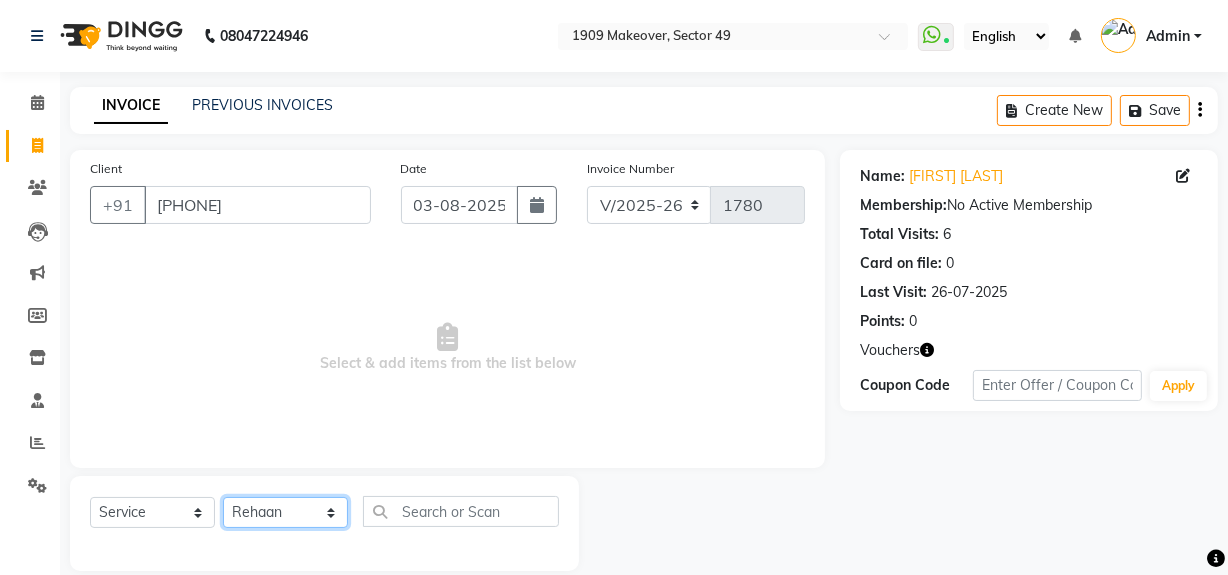 click on "Select Stylist Abdul Ahmed Arif Harun House Sale Jyoti Nisha Rehaan Ujjwal Umesh Veer vikram mehta Vishal" 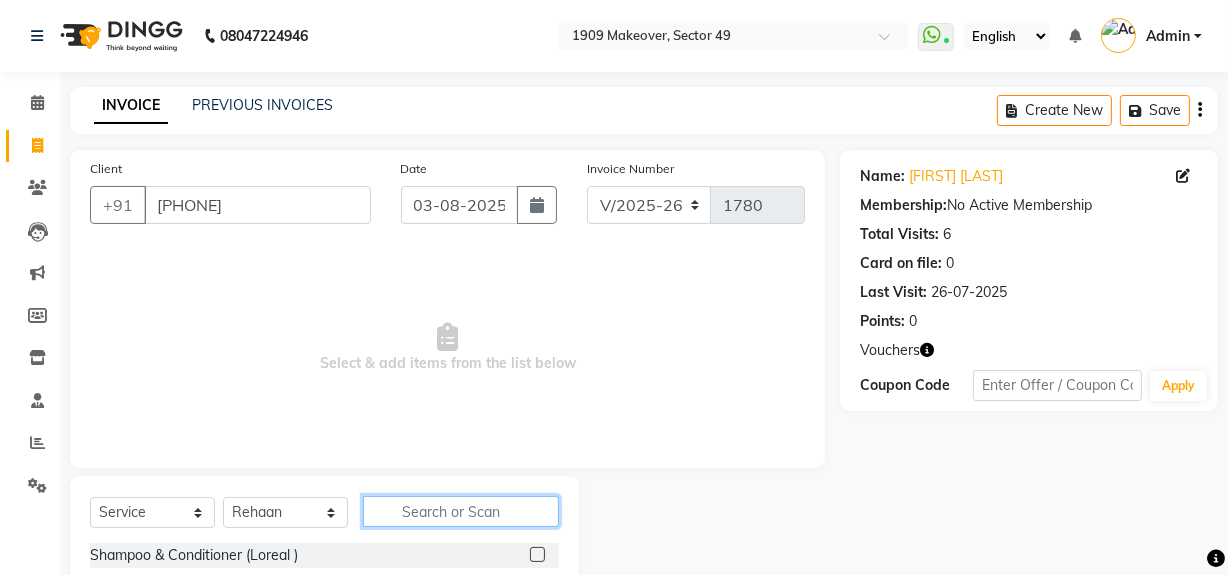 click 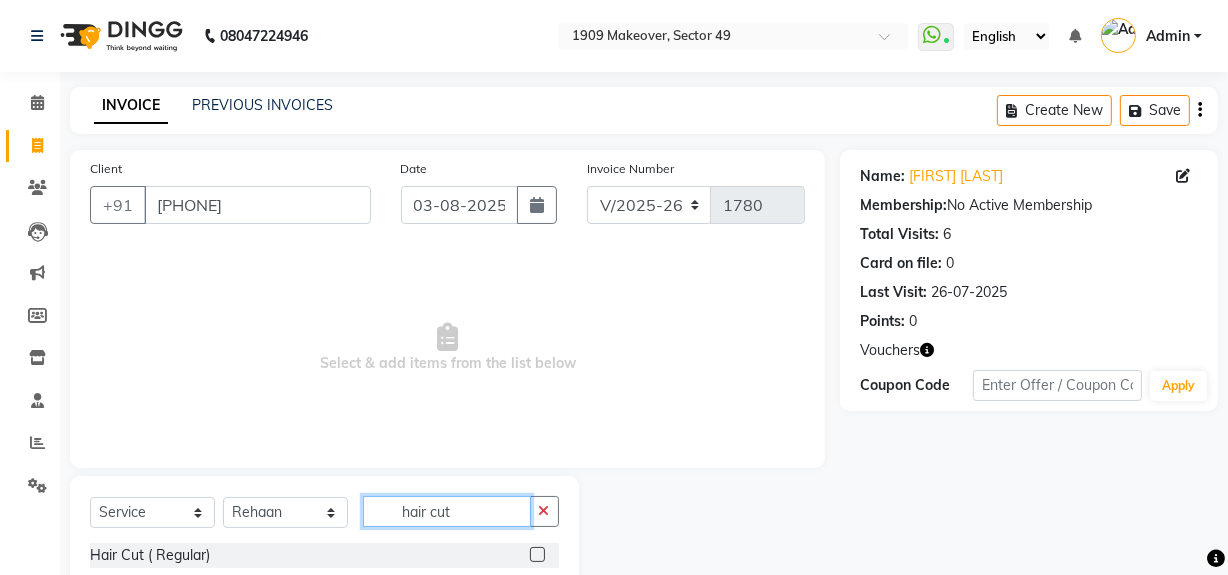 scroll, scrollTop: 170, scrollLeft: 0, axis: vertical 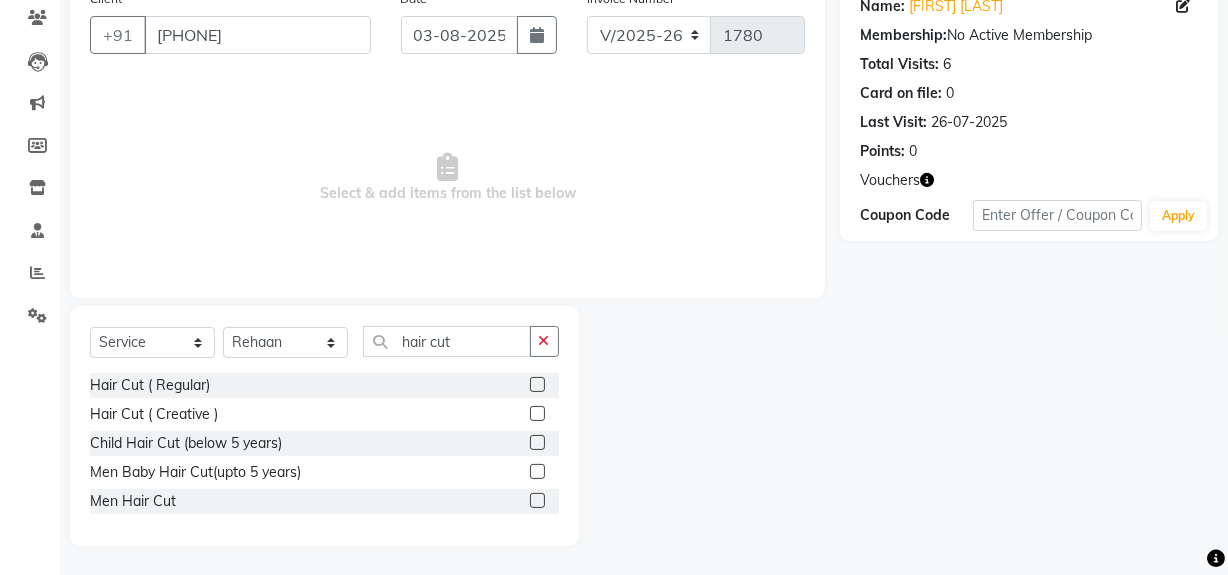 click 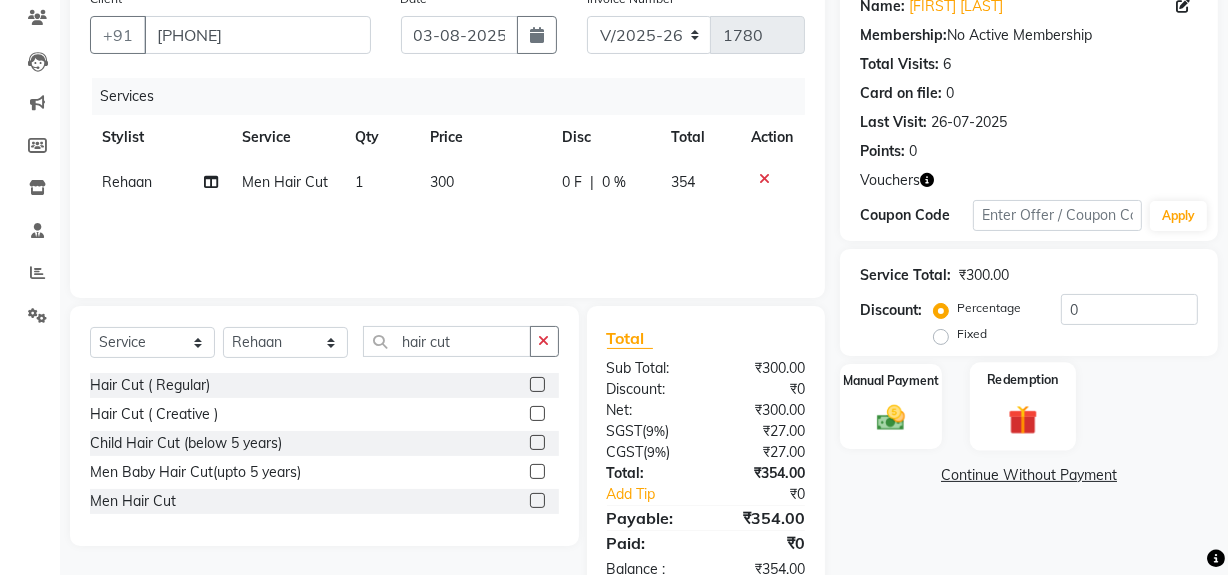 click 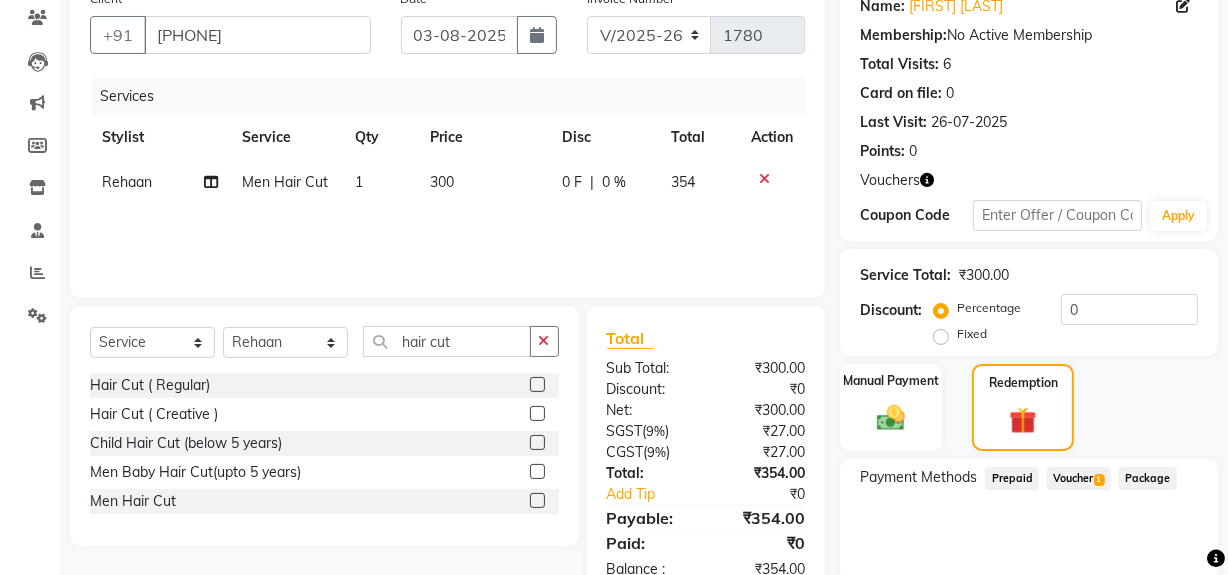 click on "Voucher  1" 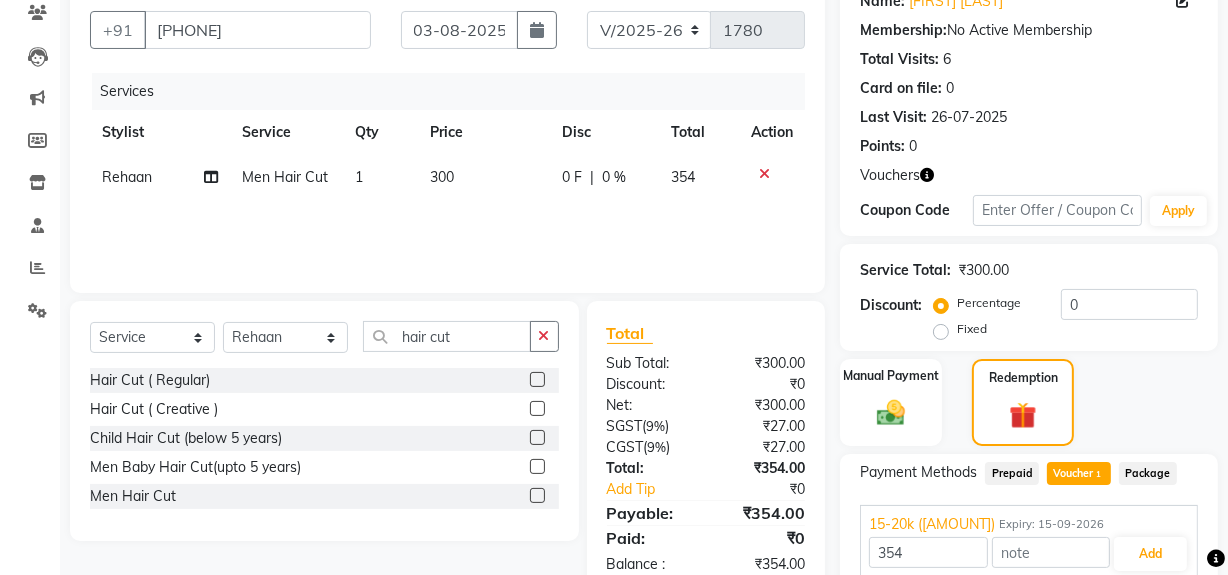 scroll, scrollTop: 260, scrollLeft: 0, axis: vertical 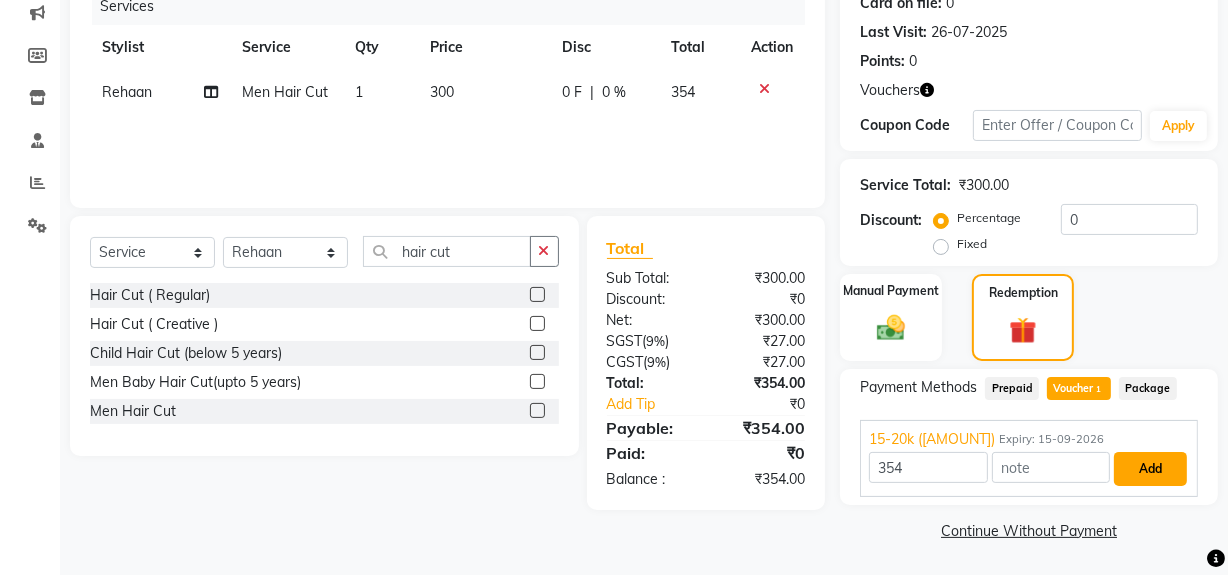 drag, startPoint x: 1163, startPoint y: 463, endPoint x: 1240, endPoint y: 408, distance: 94.62558 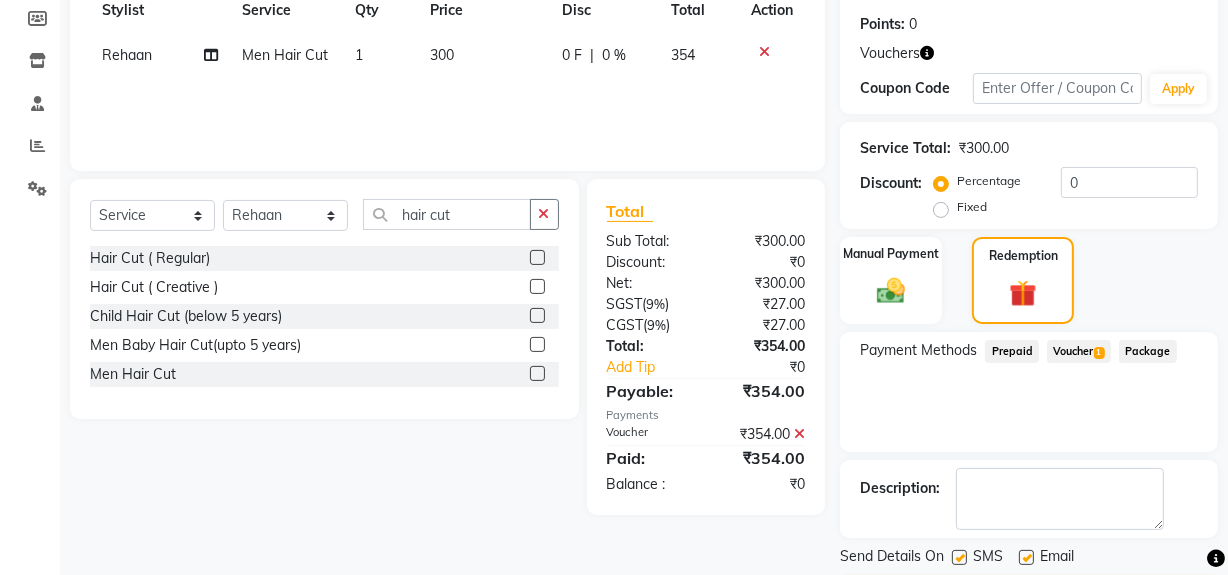 scroll, scrollTop: 356, scrollLeft: 0, axis: vertical 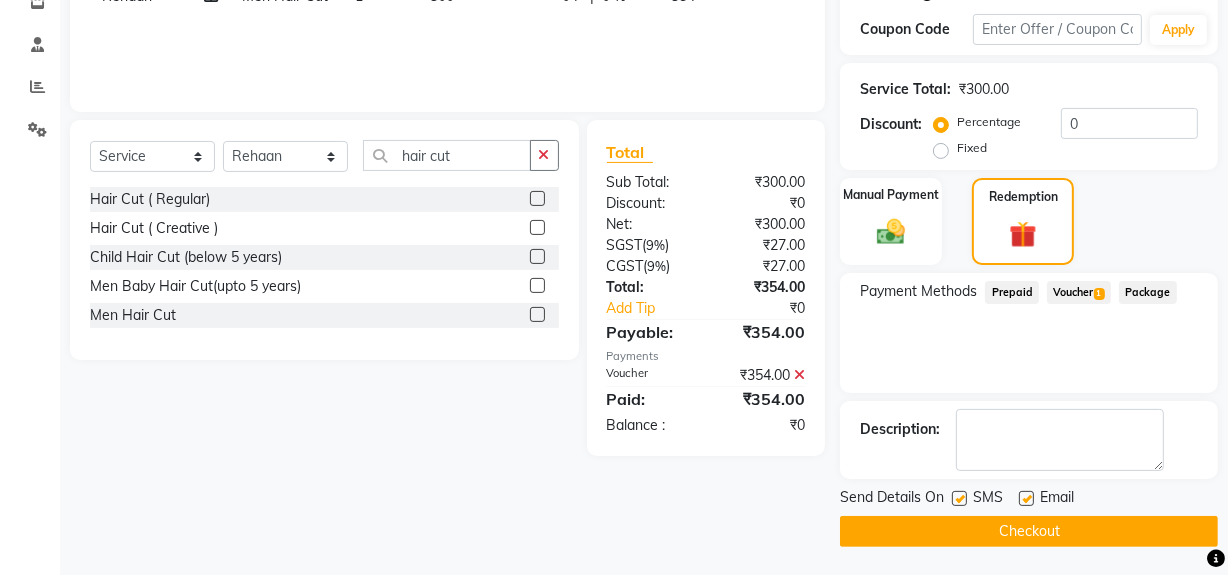 click on "Checkout" 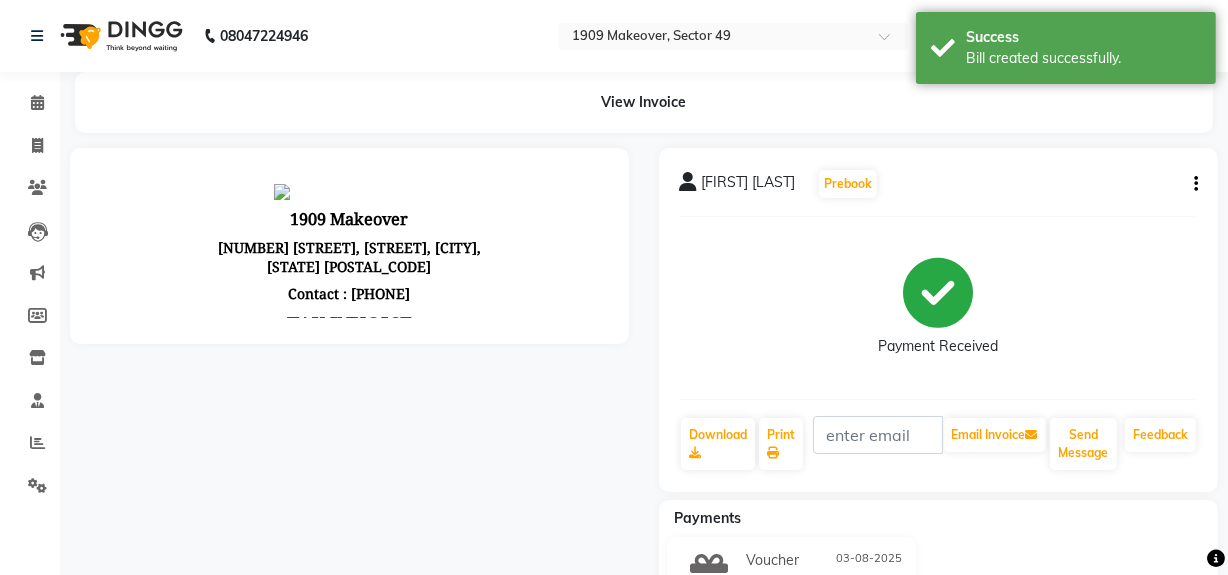 scroll, scrollTop: 0, scrollLeft: 0, axis: both 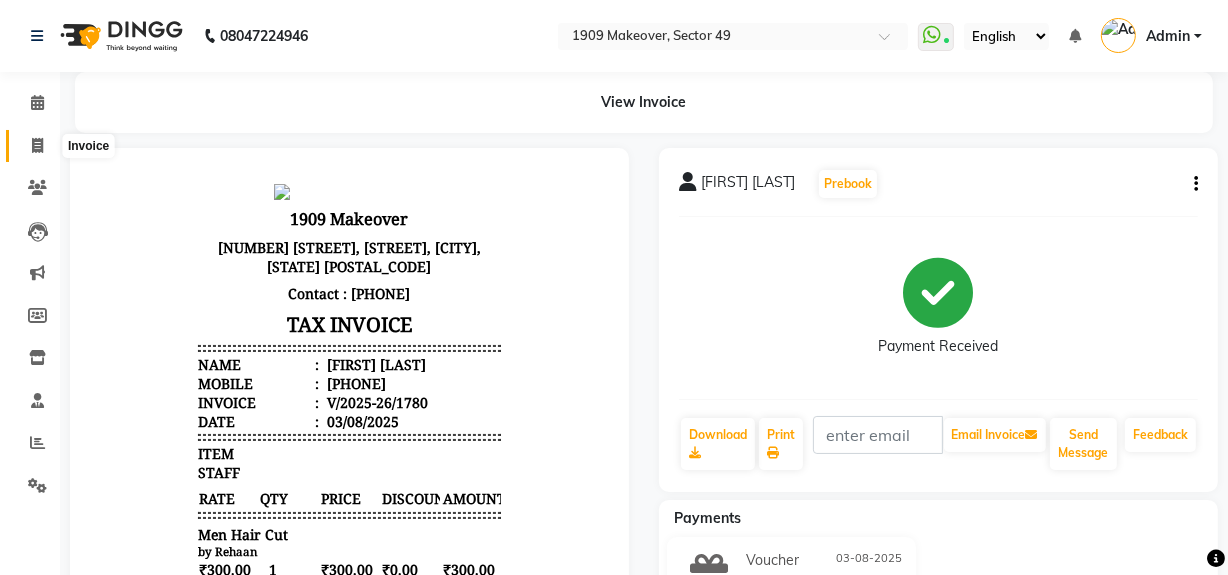 click 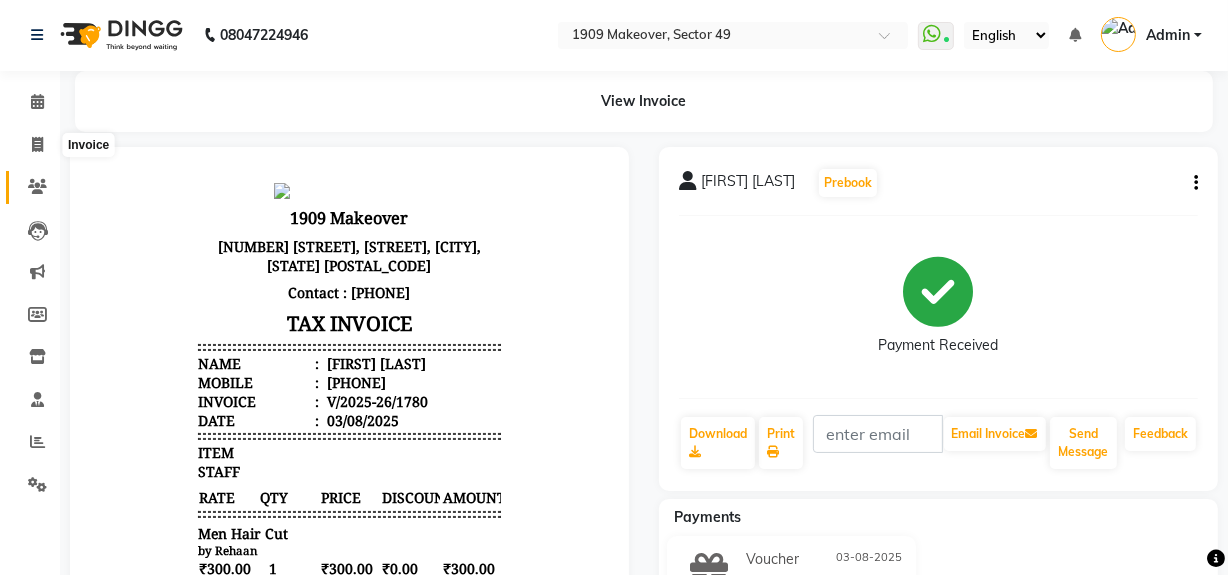 scroll, scrollTop: 26, scrollLeft: 0, axis: vertical 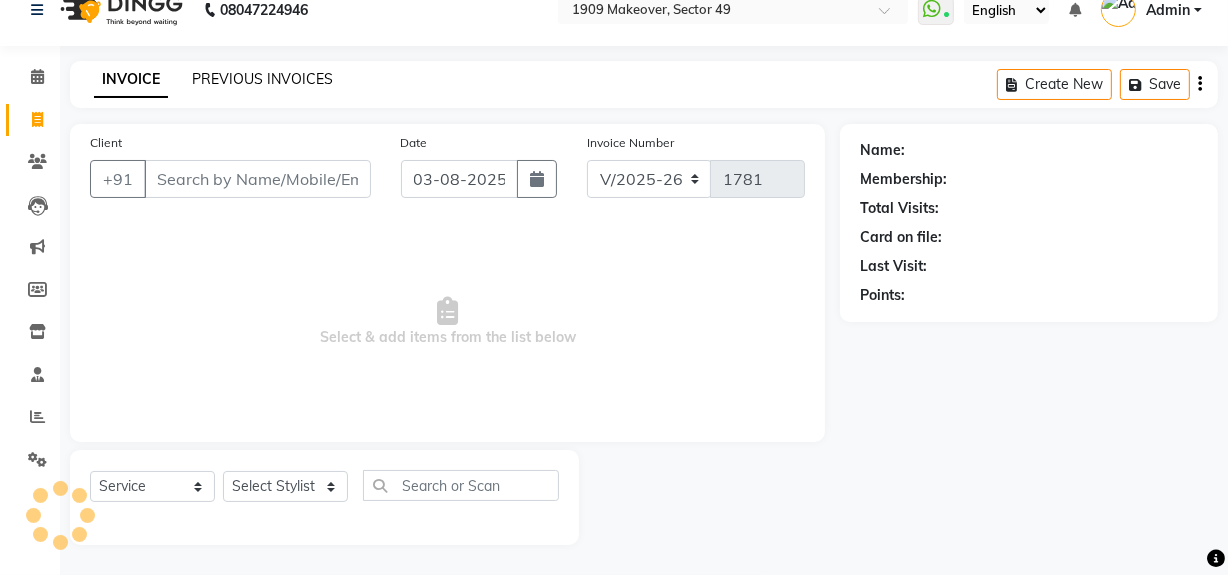 click on "PREVIOUS INVOICES" 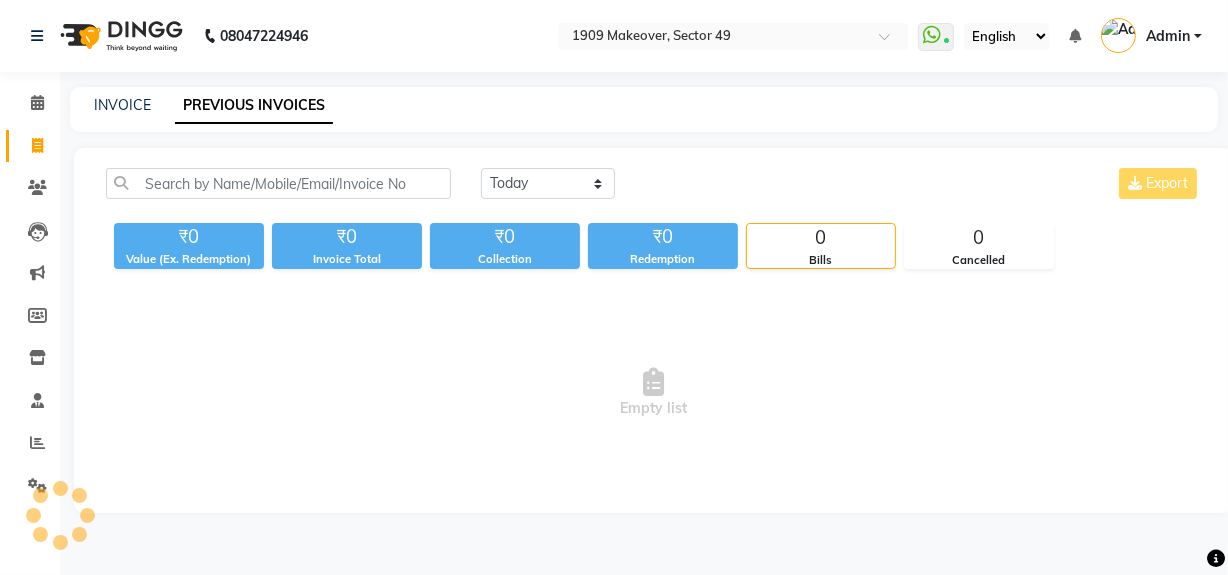 scroll, scrollTop: 0, scrollLeft: 0, axis: both 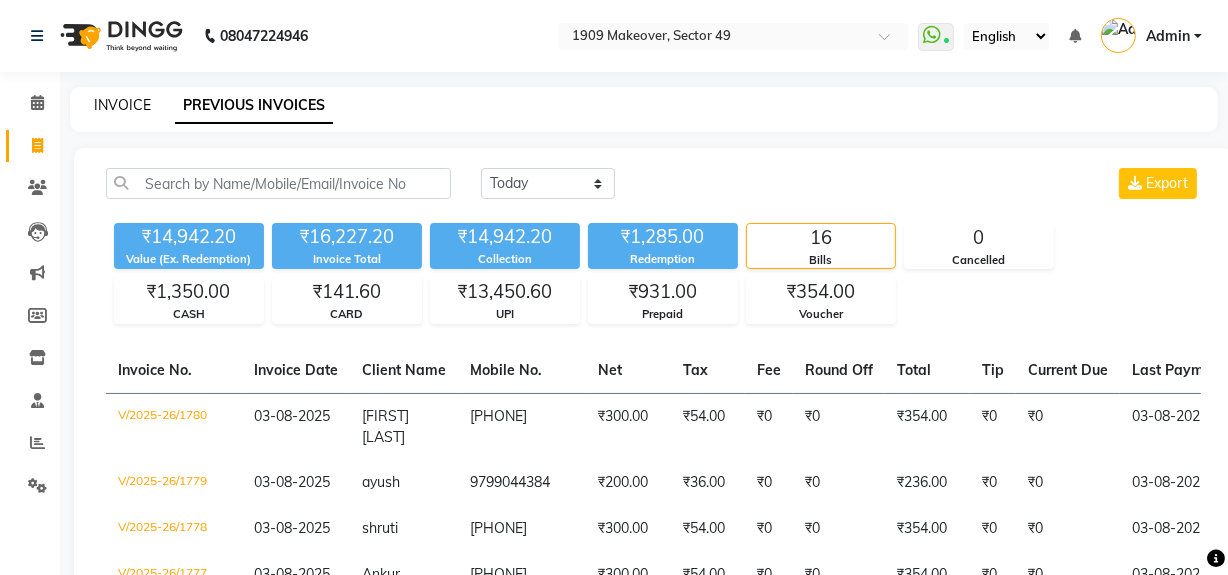 click on "INVOICE" 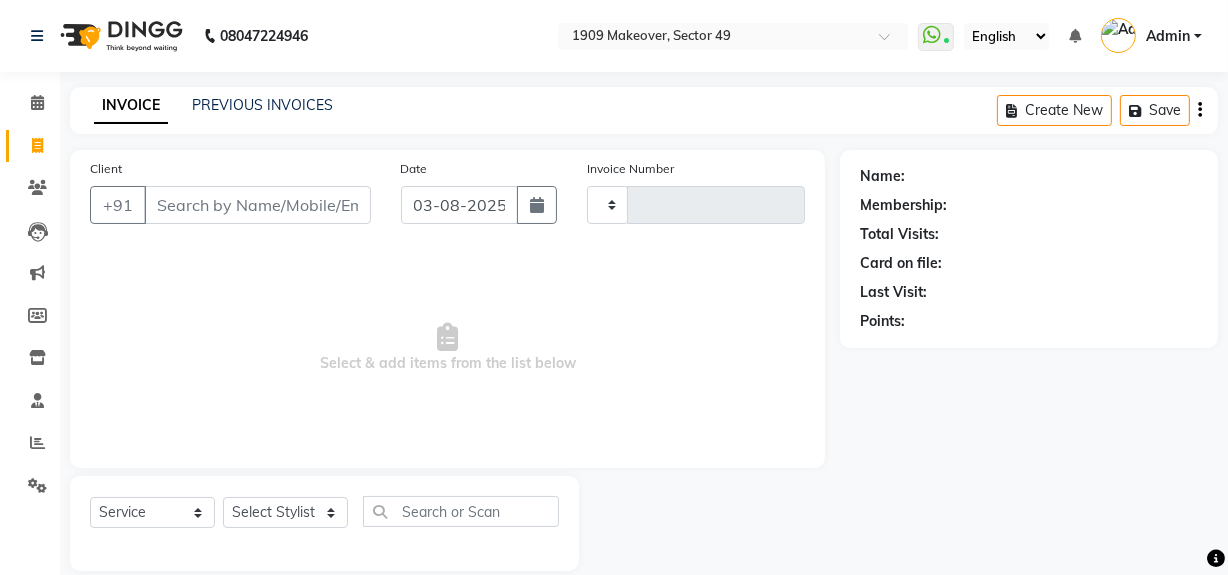 scroll, scrollTop: 26, scrollLeft: 0, axis: vertical 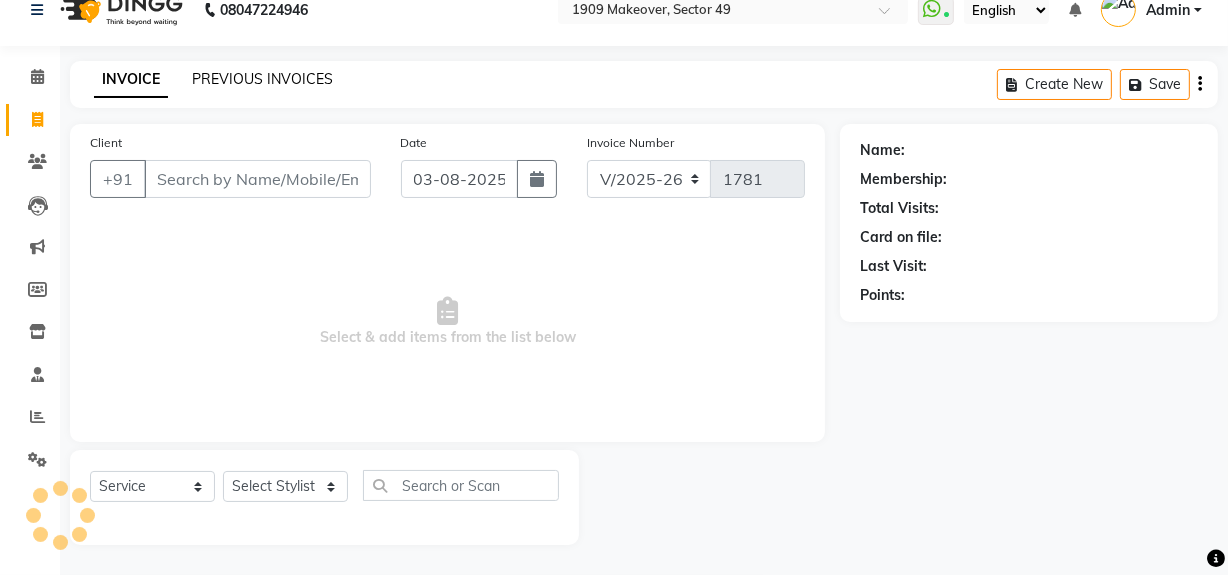 click on "PREVIOUS INVOICES" 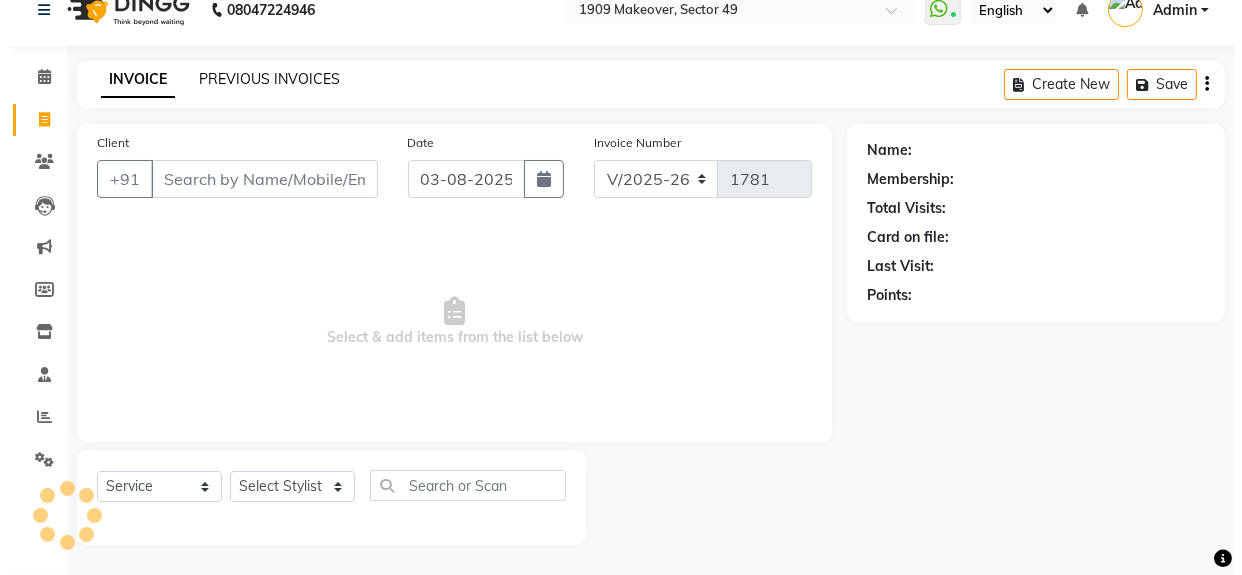 scroll, scrollTop: 0, scrollLeft: 0, axis: both 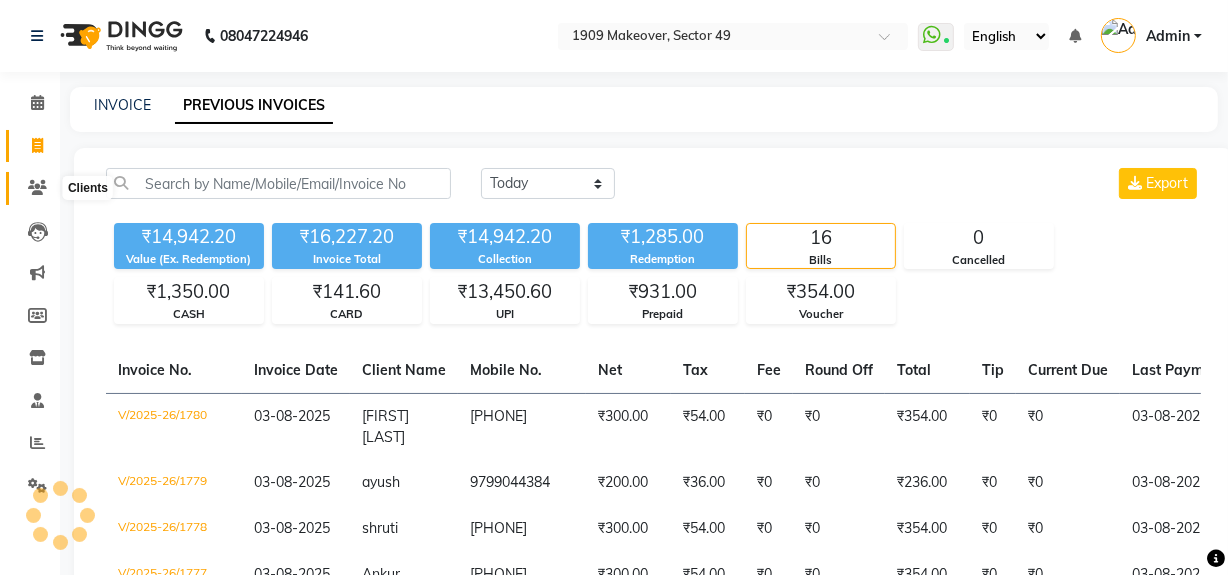 click 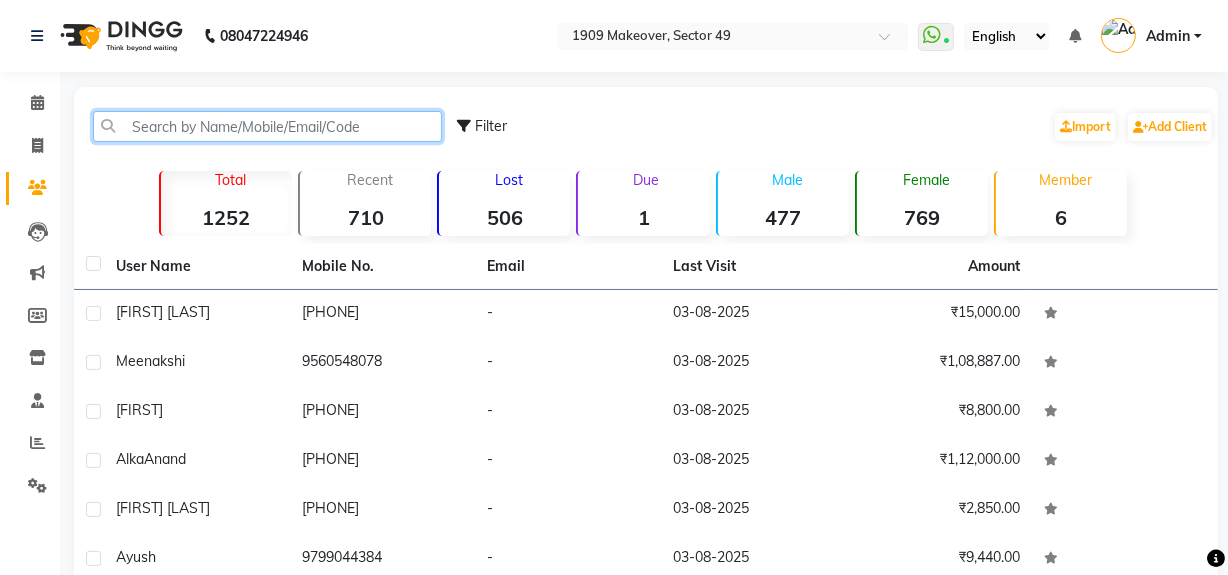 click 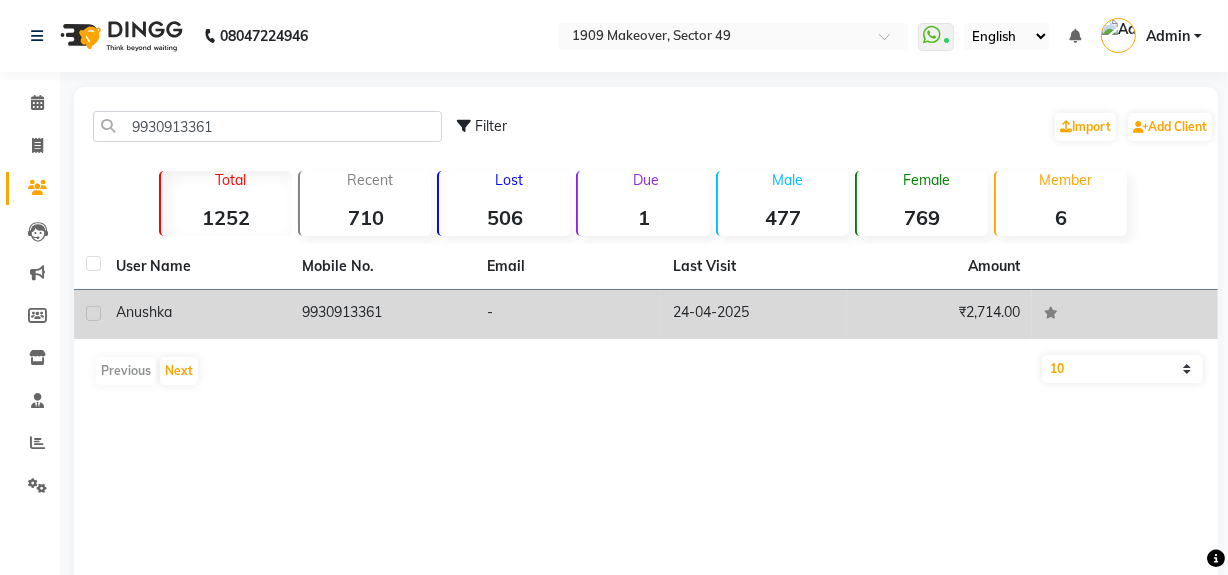 click on "9930913361" 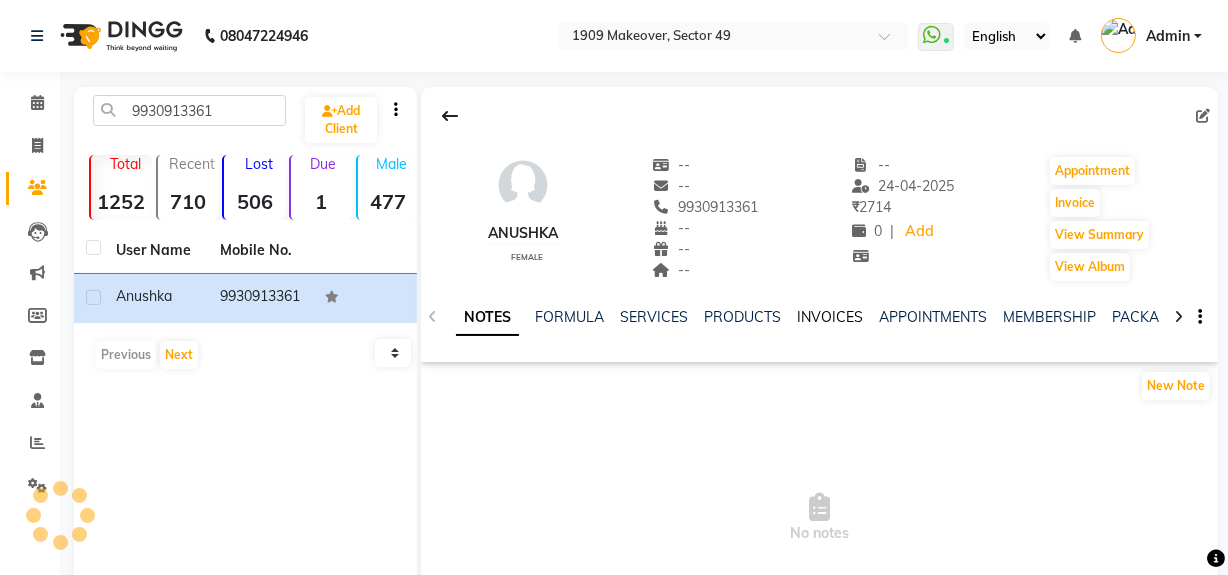 click on "INVOICES" 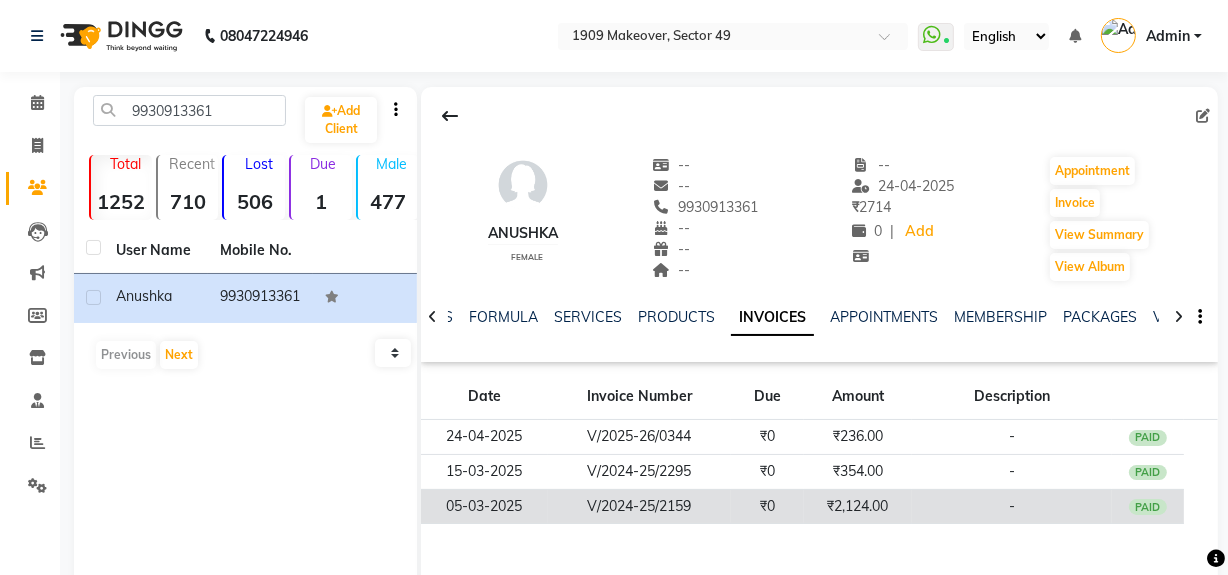 click on "₹2,124.00" 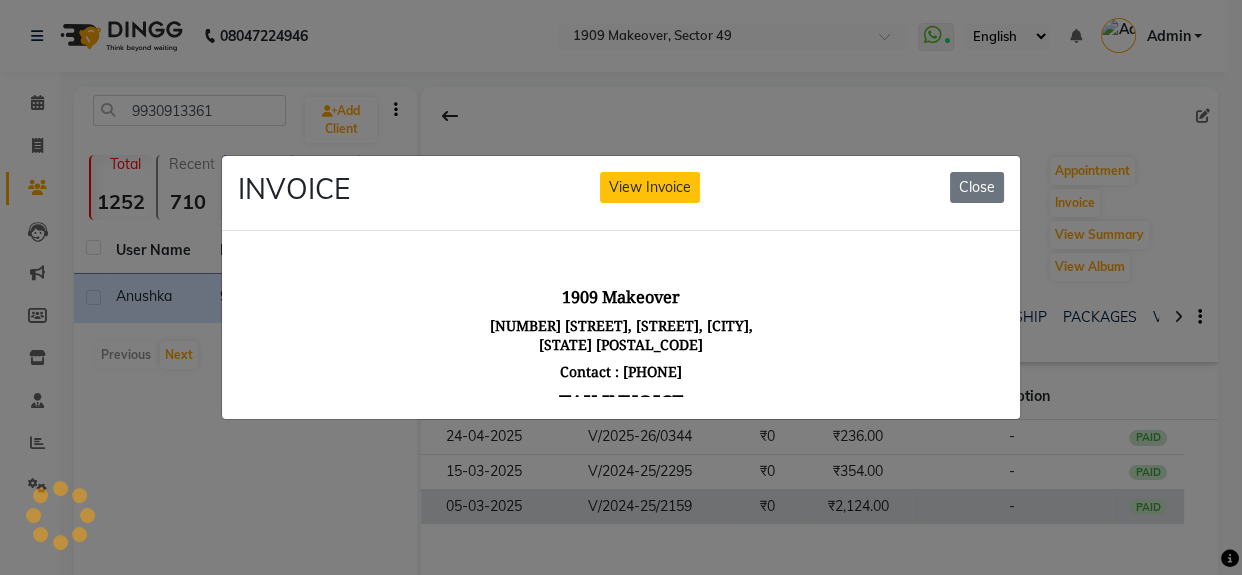 scroll, scrollTop: 0, scrollLeft: 0, axis: both 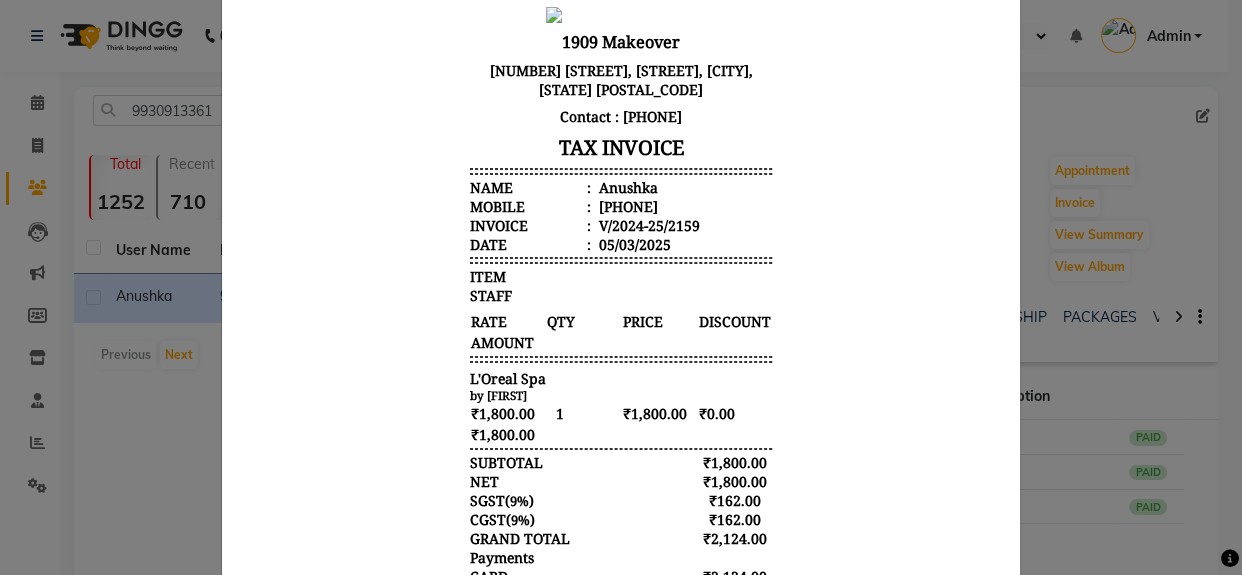 click on "INVOICE View Invoice Close" 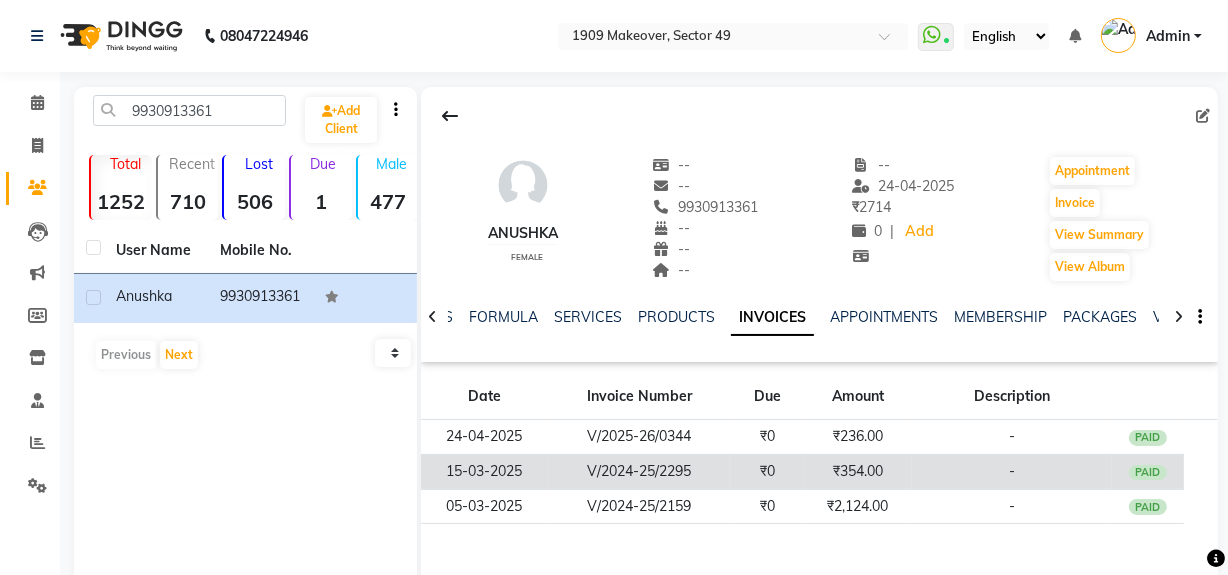 click on "₹354.00" 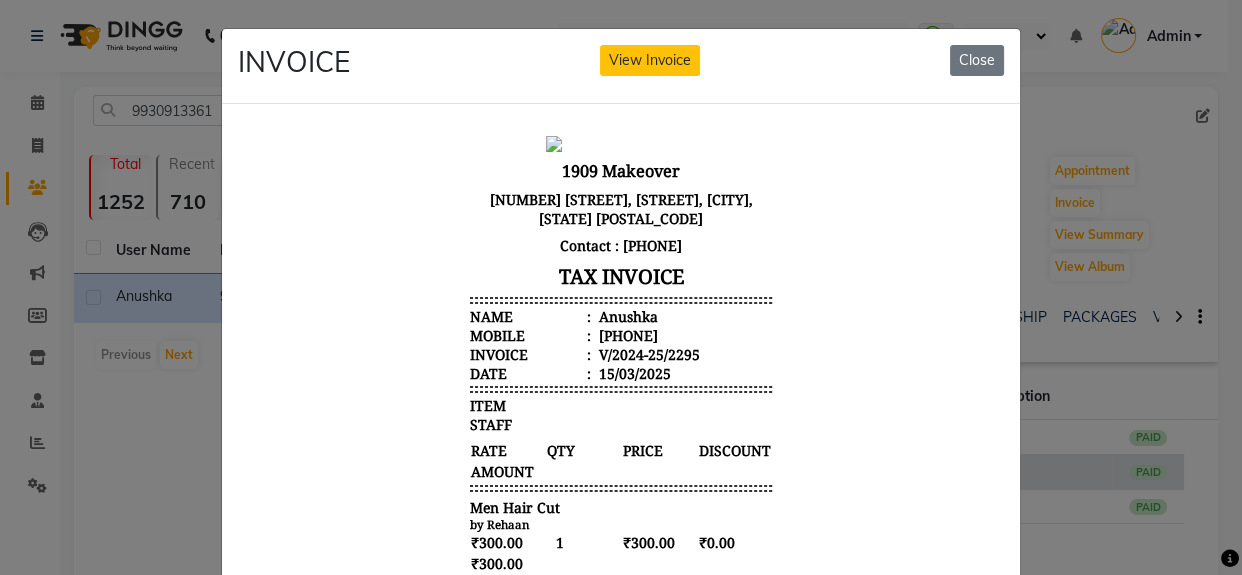 scroll, scrollTop: 0, scrollLeft: 0, axis: both 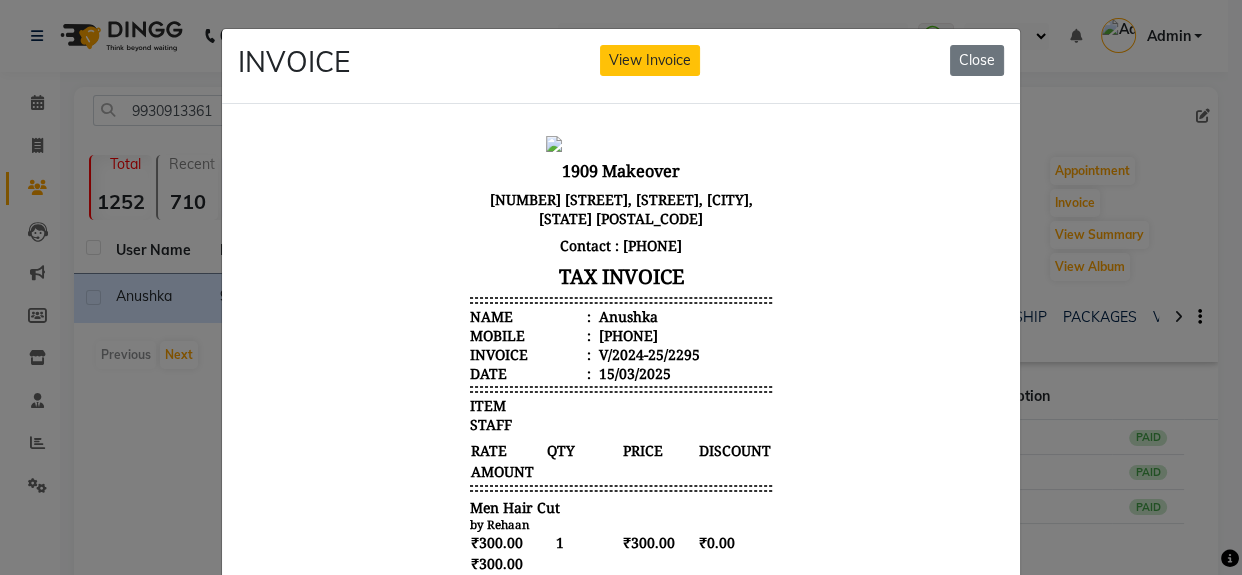 click on "INVOICE View Invoice Close" 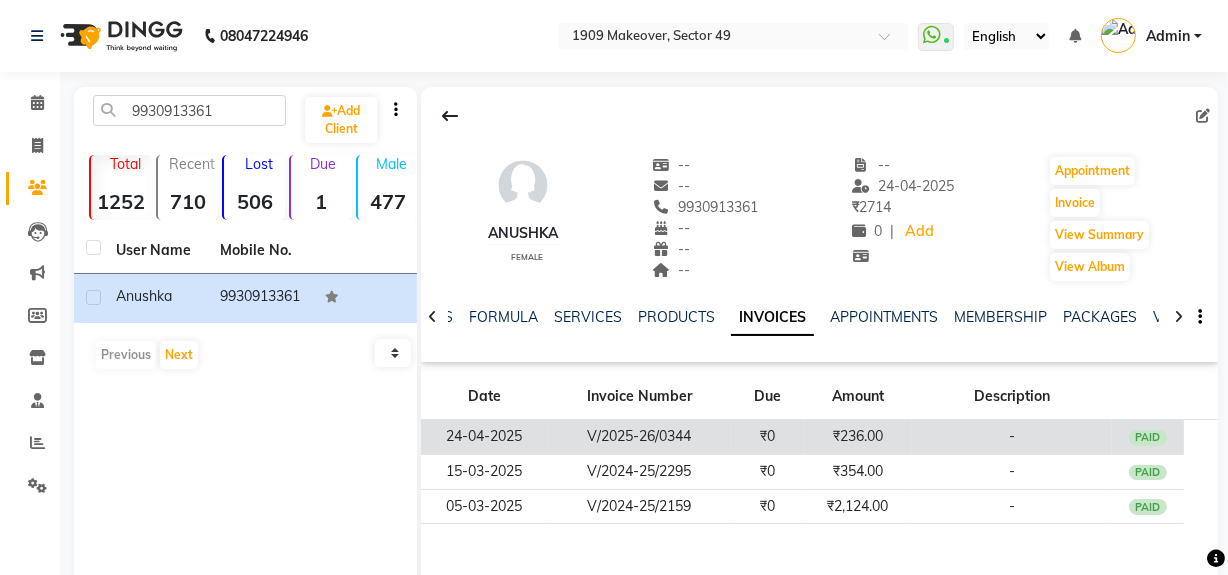 click on "₹236.00" 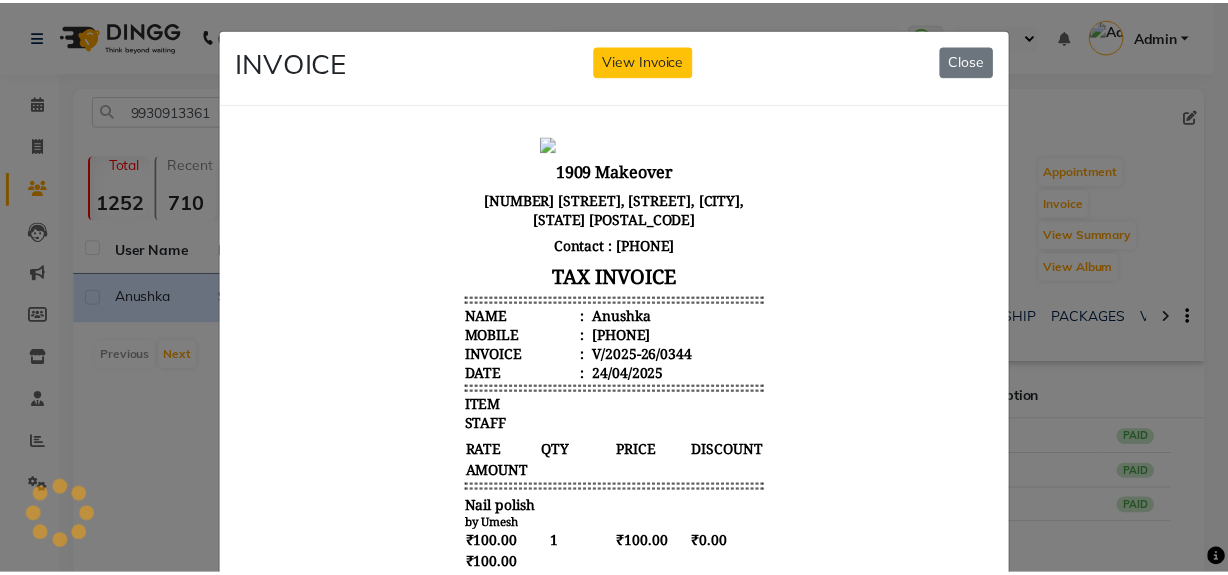 scroll, scrollTop: 0, scrollLeft: 0, axis: both 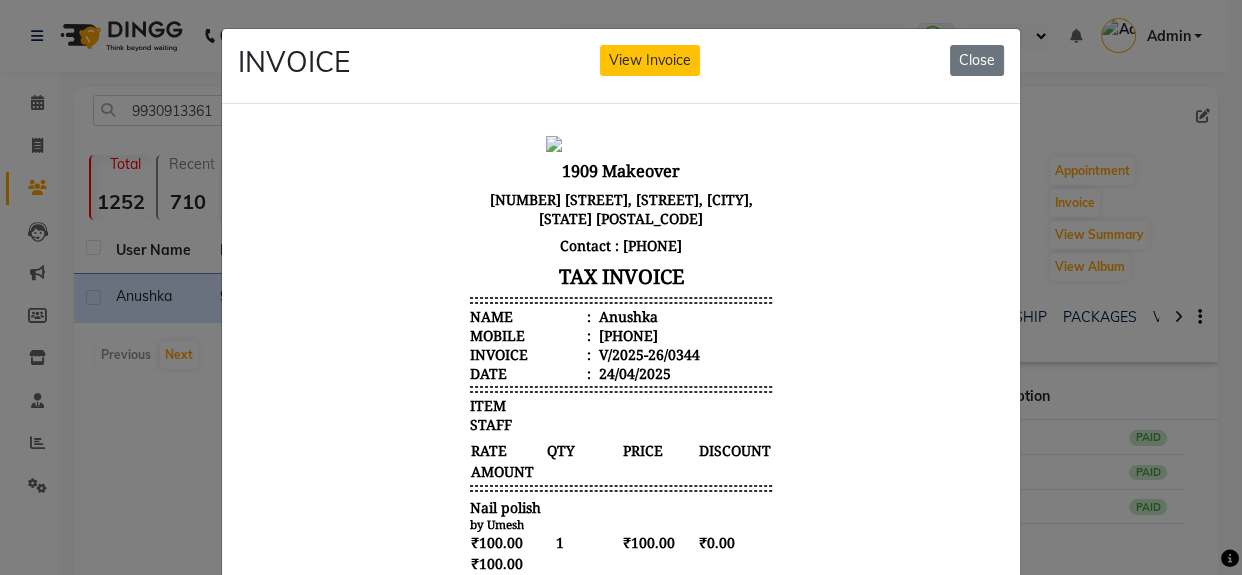 click on "INVOICE View Invoice Close" 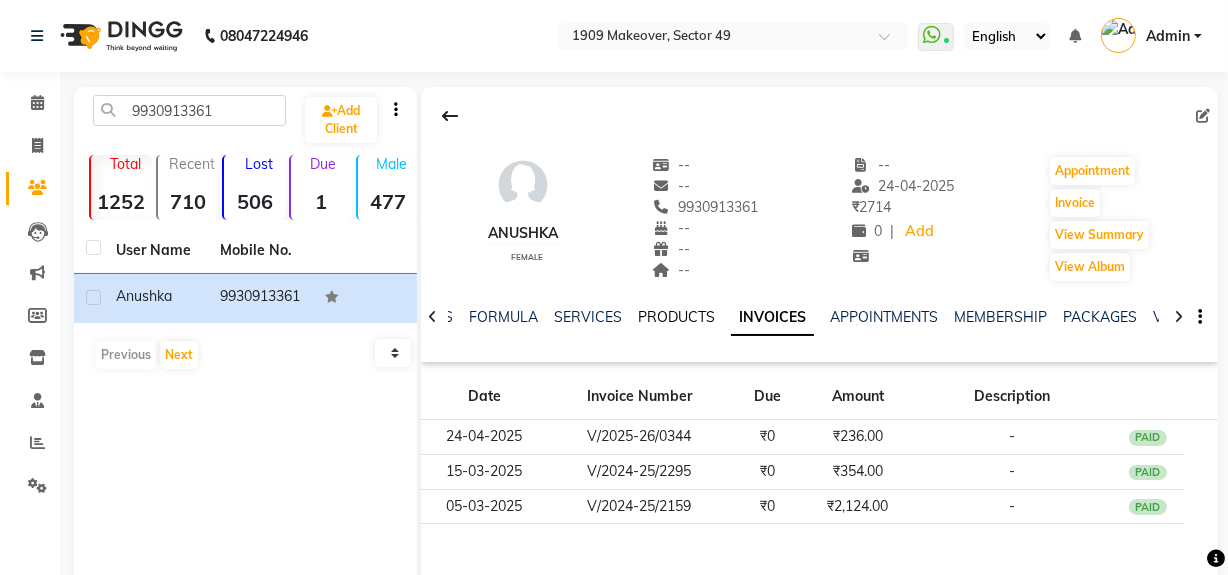 click on "PRODUCTS" 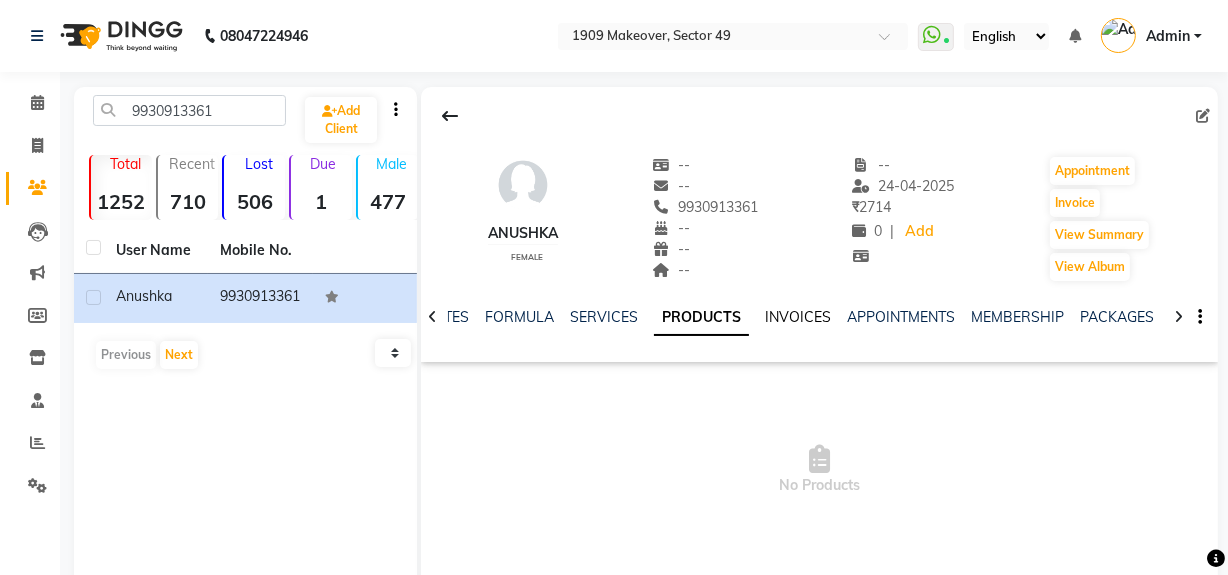 click on "INVOICES" 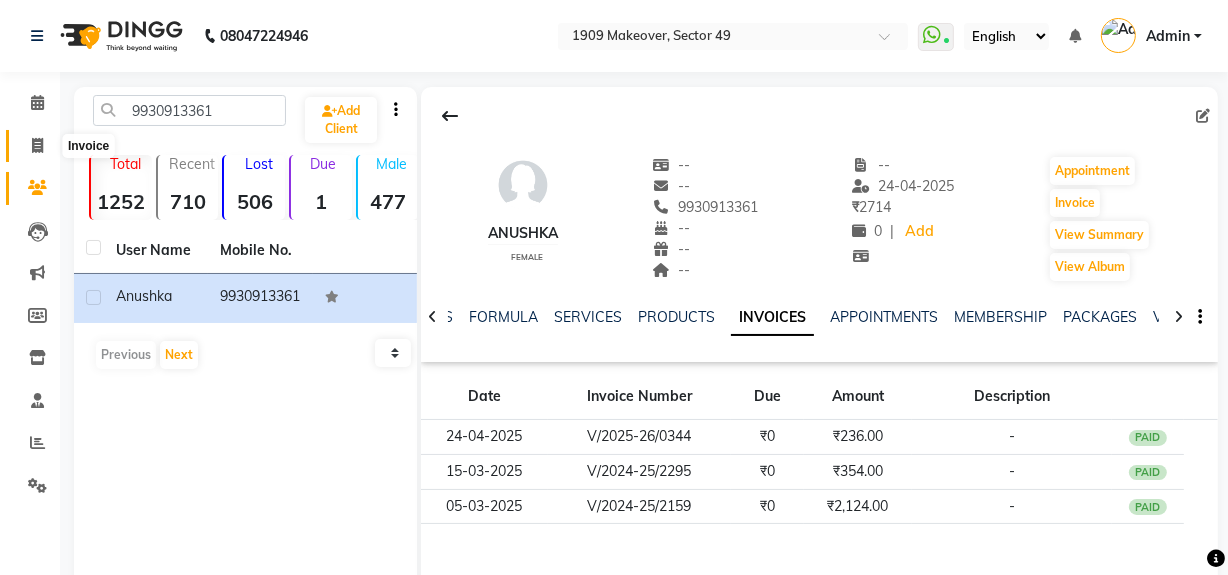 click 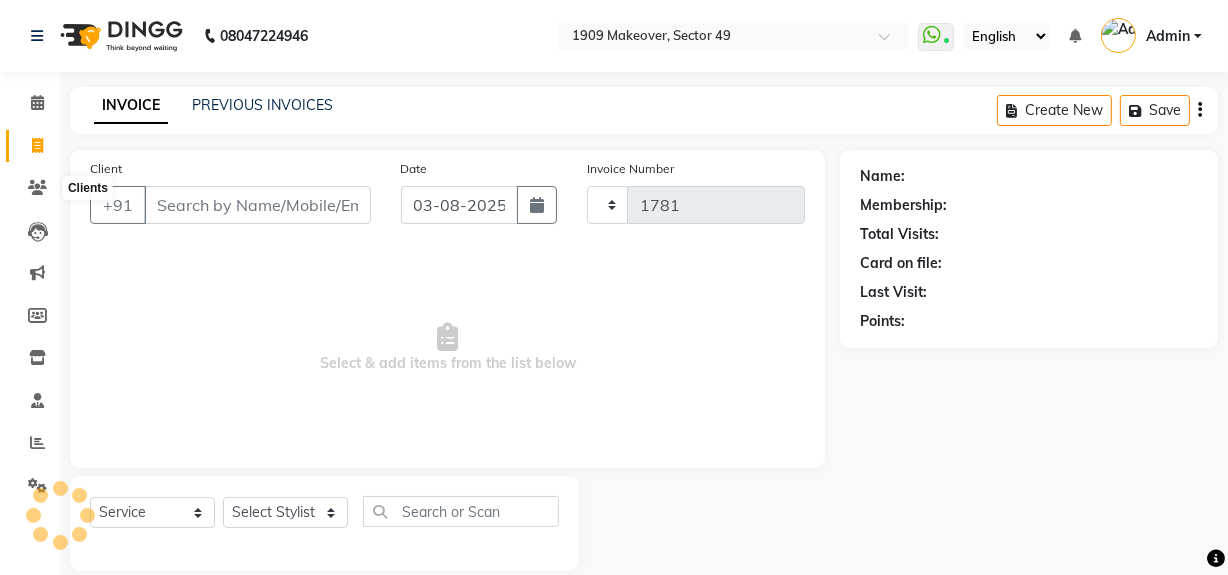 scroll, scrollTop: 26, scrollLeft: 0, axis: vertical 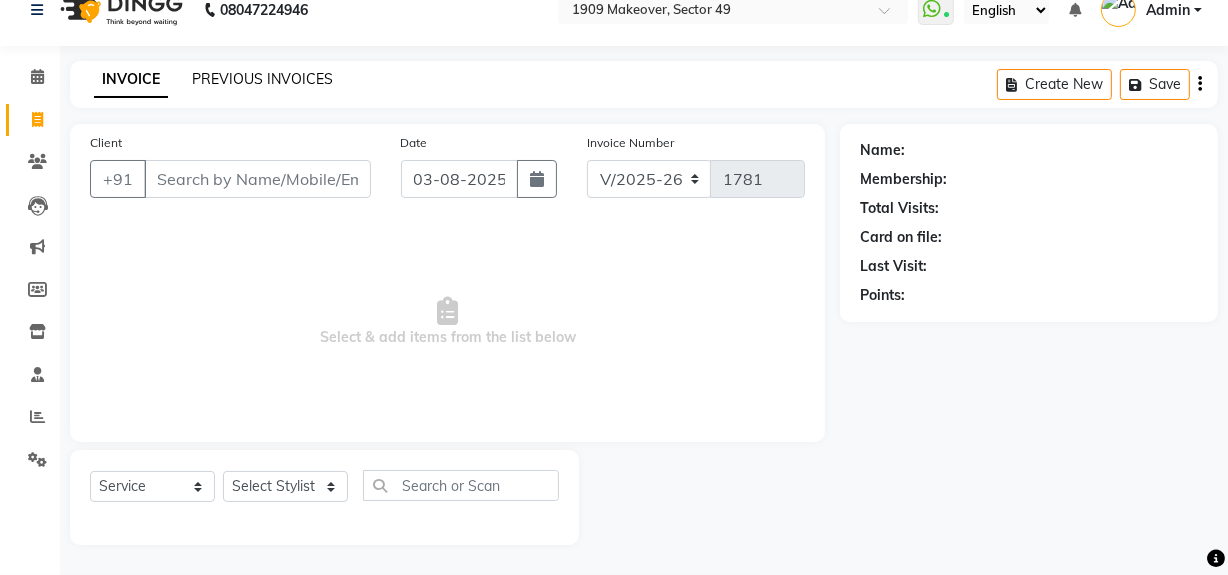 click on "PREVIOUS INVOICES" 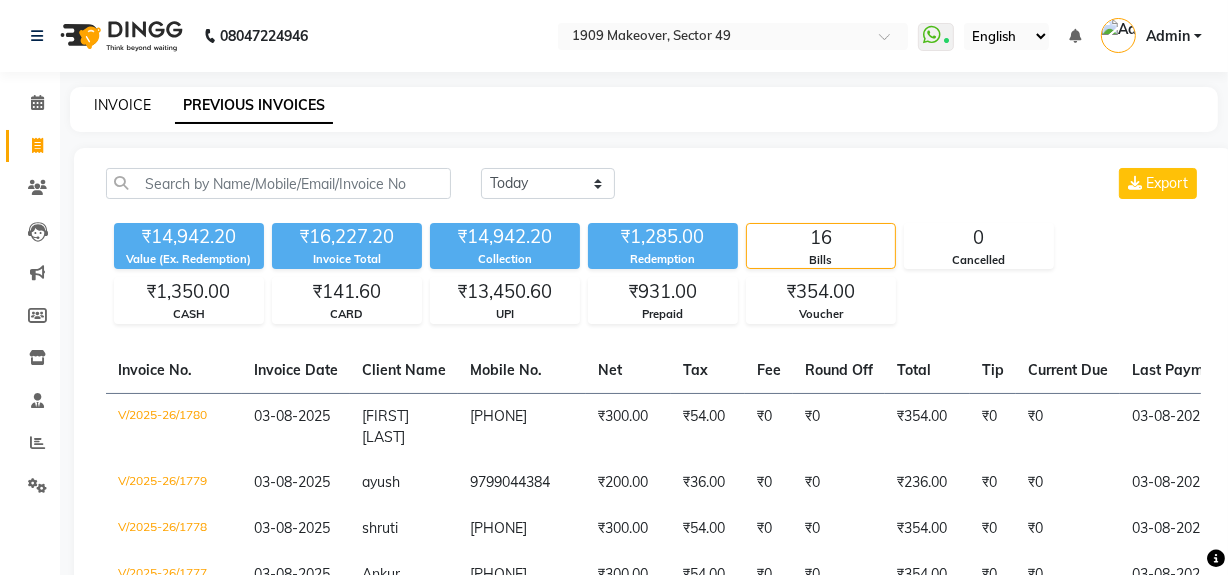 click on "INVOICE" 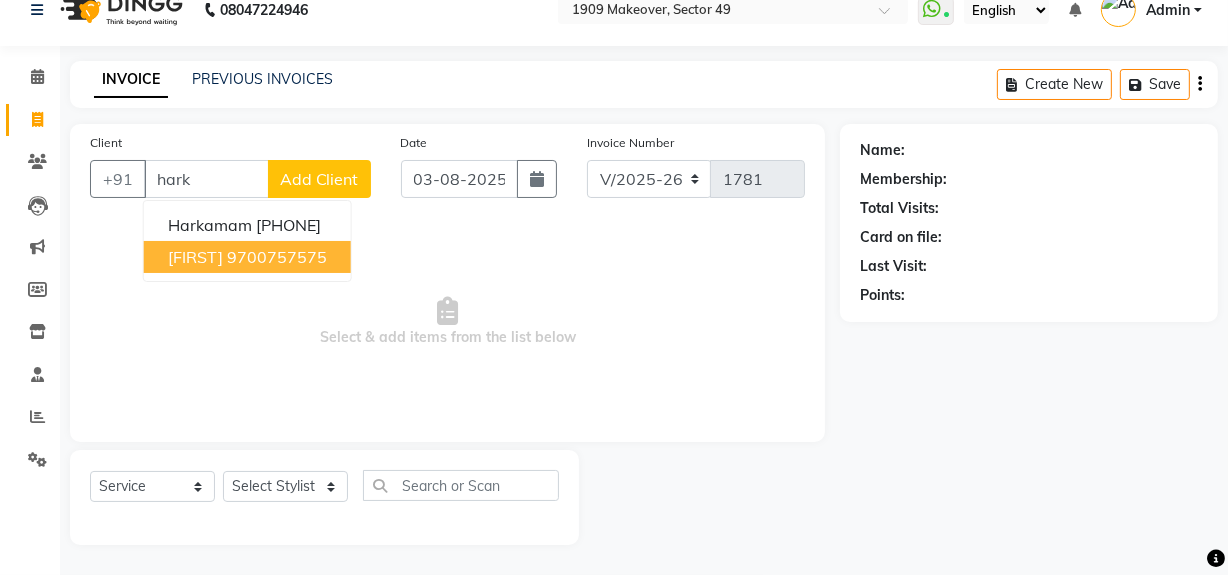 click on "9700757575" at bounding box center [277, 257] 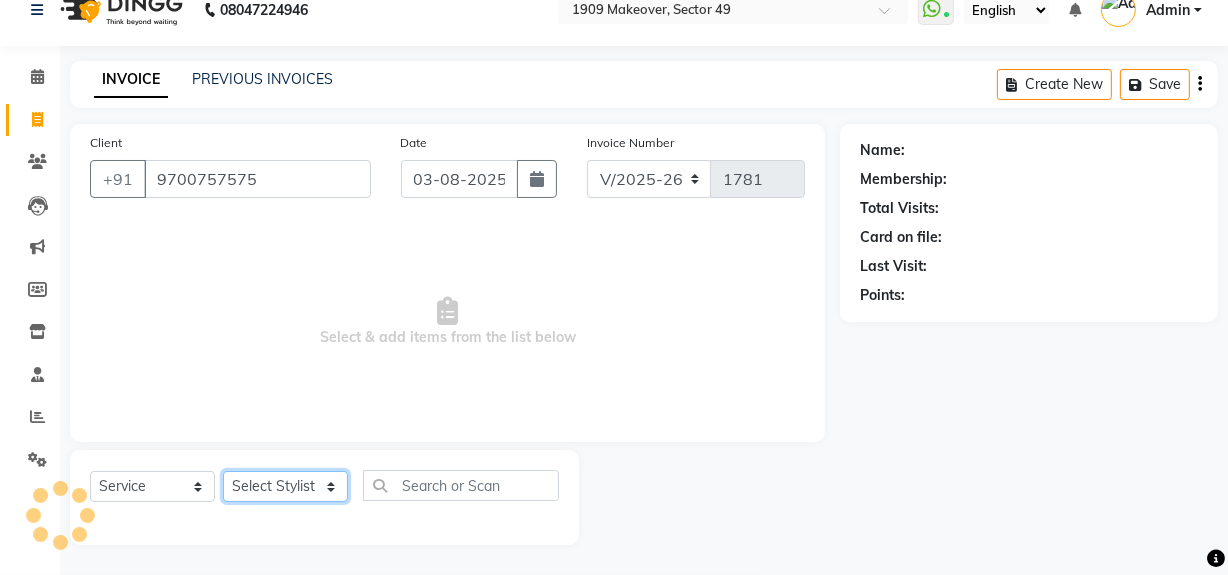 click on "Select Stylist Abdul Ahmed Arif Harun House Sale Jyoti Nisha Rehaan Ujjwal Umesh Veer vikram mehta Vishal" 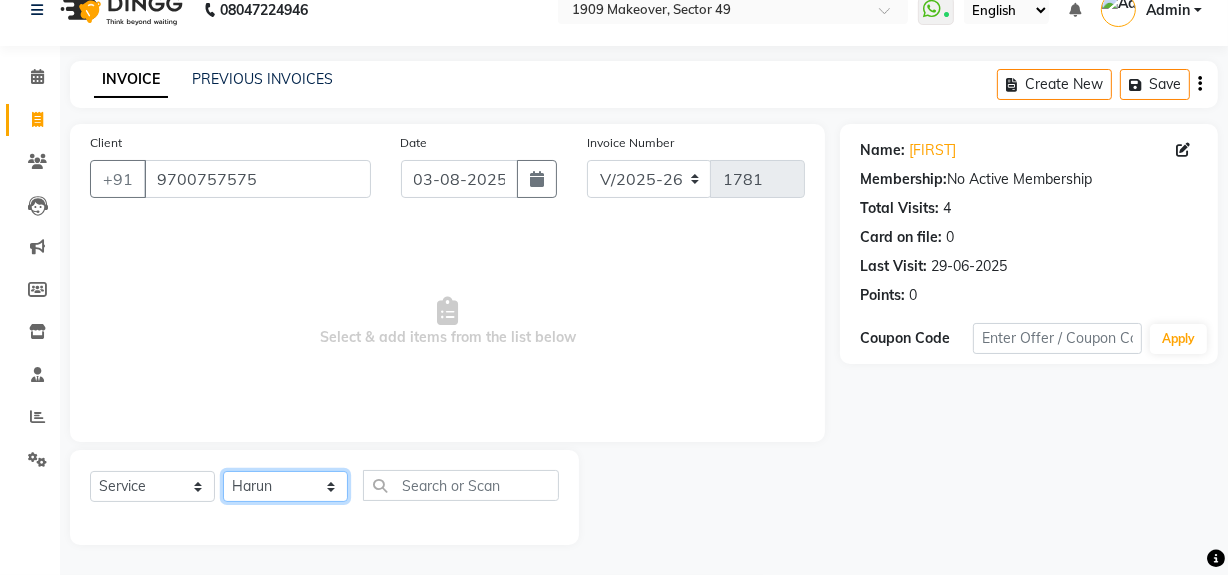 click on "Select Stylist Abdul Ahmed Arif Harun House Sale Jyoti Nisha Rehaan Ujjwal Umesh Veer vikram mehta Vishal" 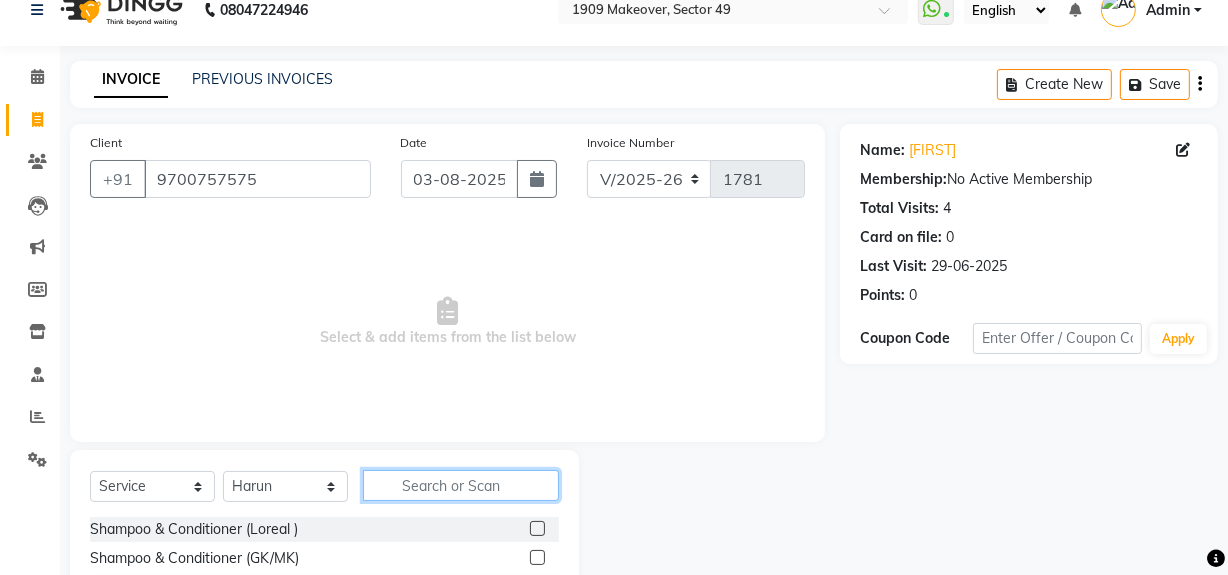 click 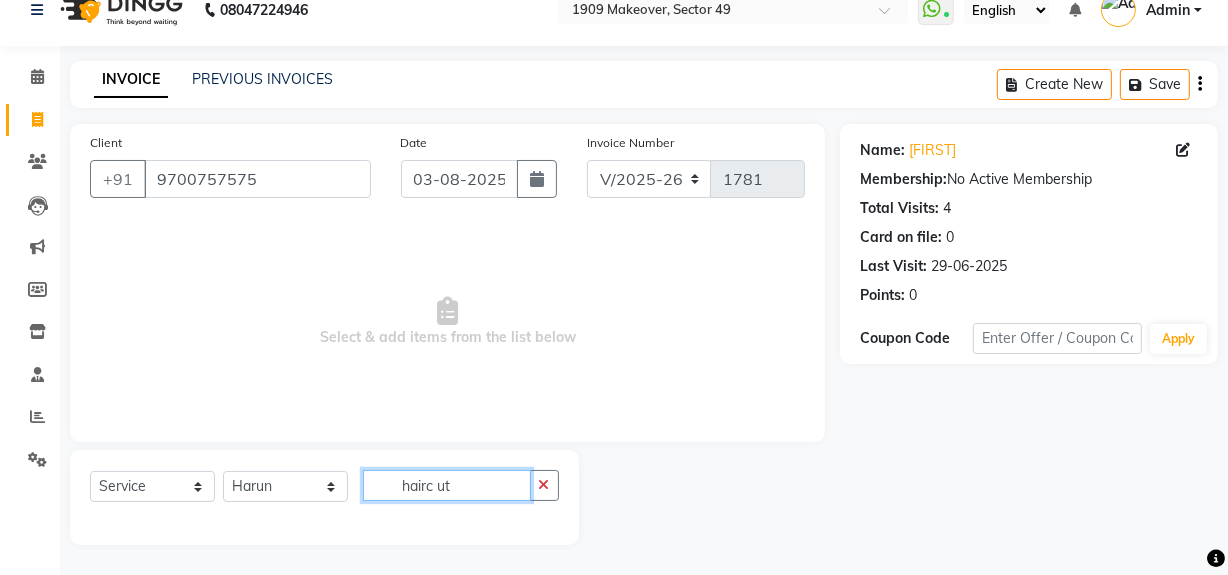 click on "hairc ut" 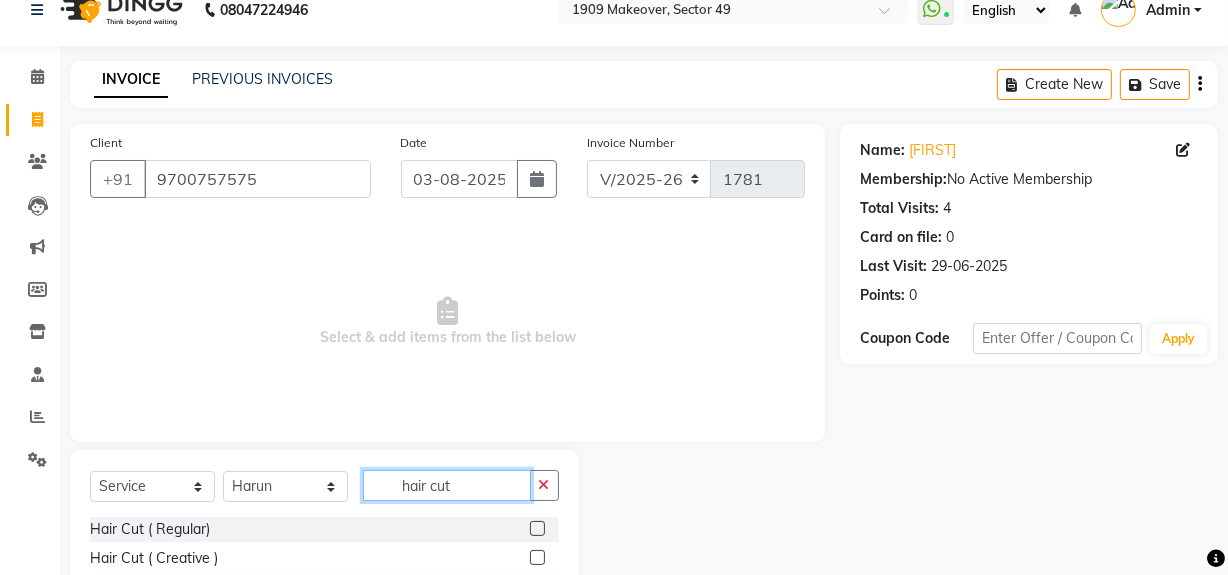 scroll, scrollTop: 170, scrollLeft: 0, axis: vertical 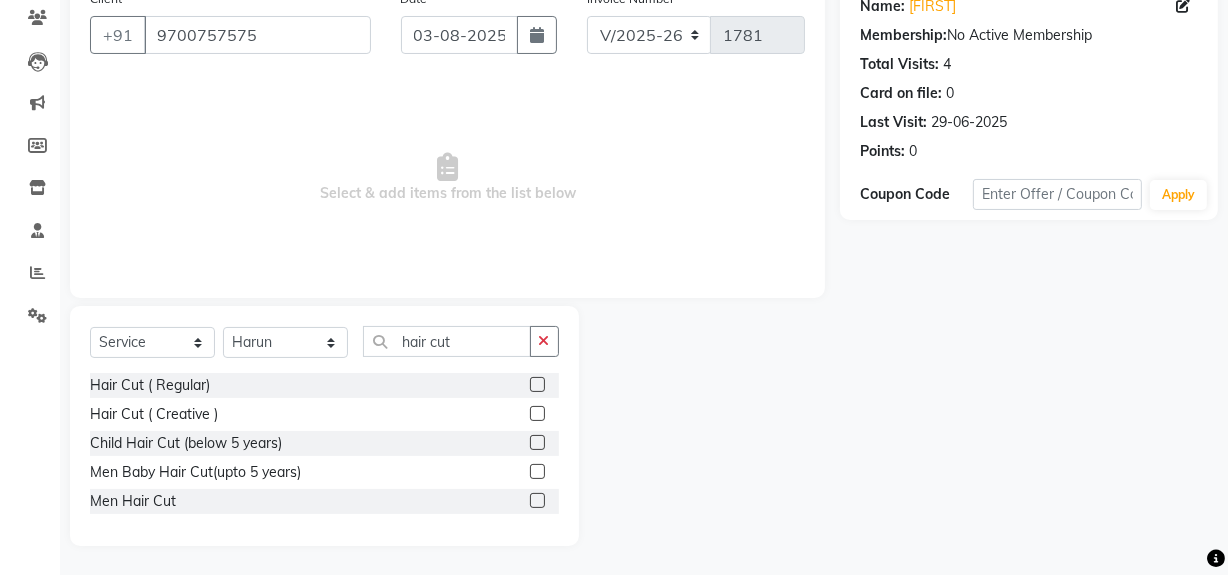 click 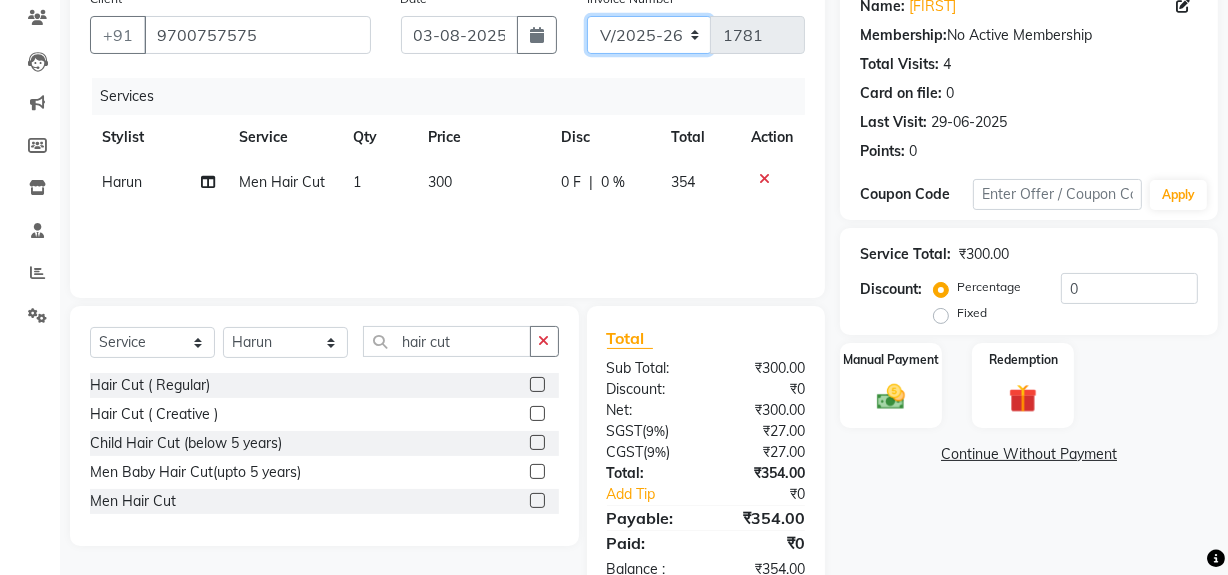 click on "V/2025 V/2025-26" 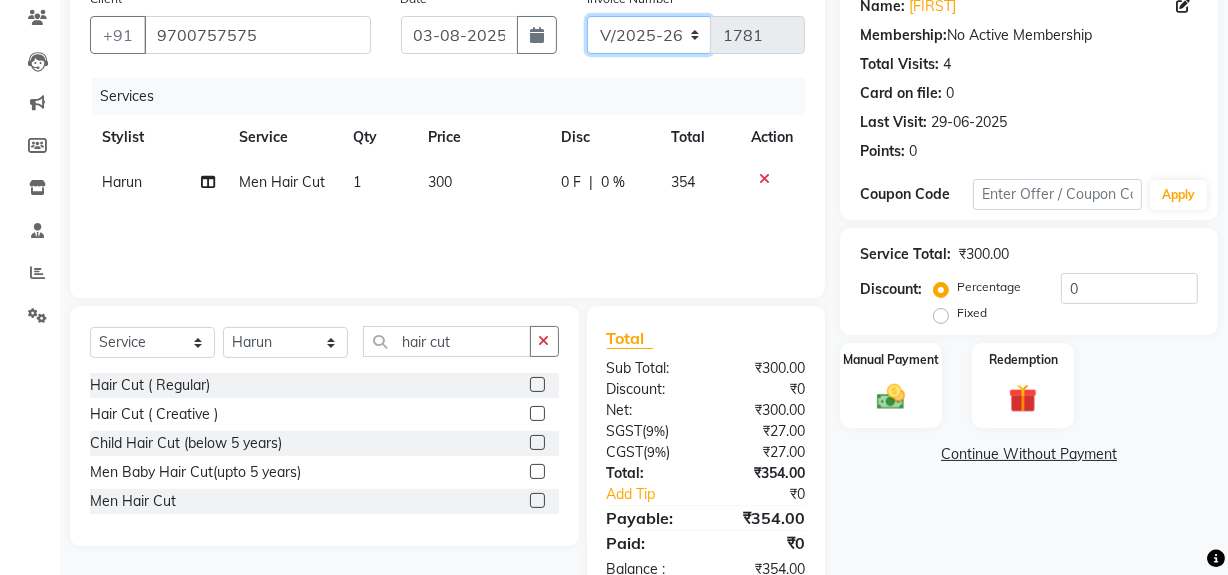 click on "V/2025 V/2025-26" 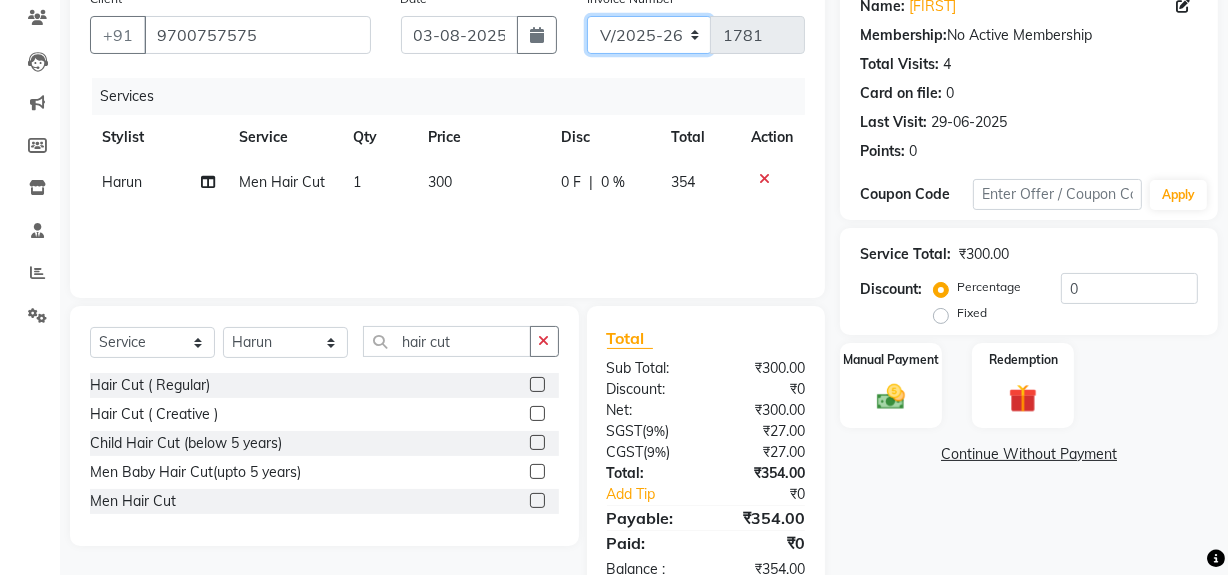 click on "V/2025 V/2025-26" 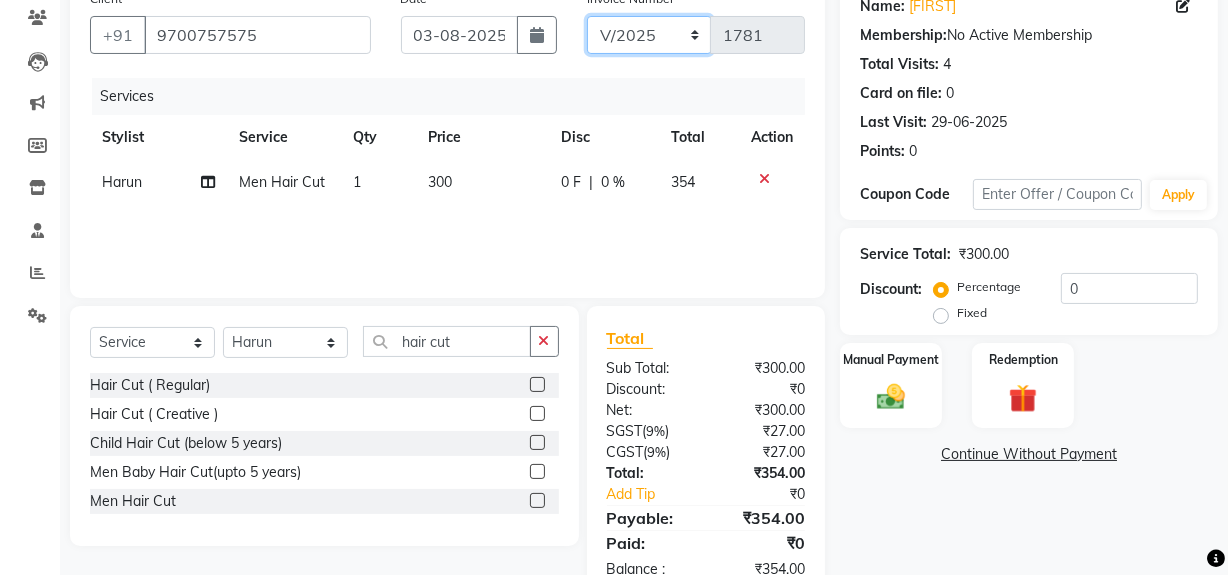 click on "V/2025 V/2025-26" 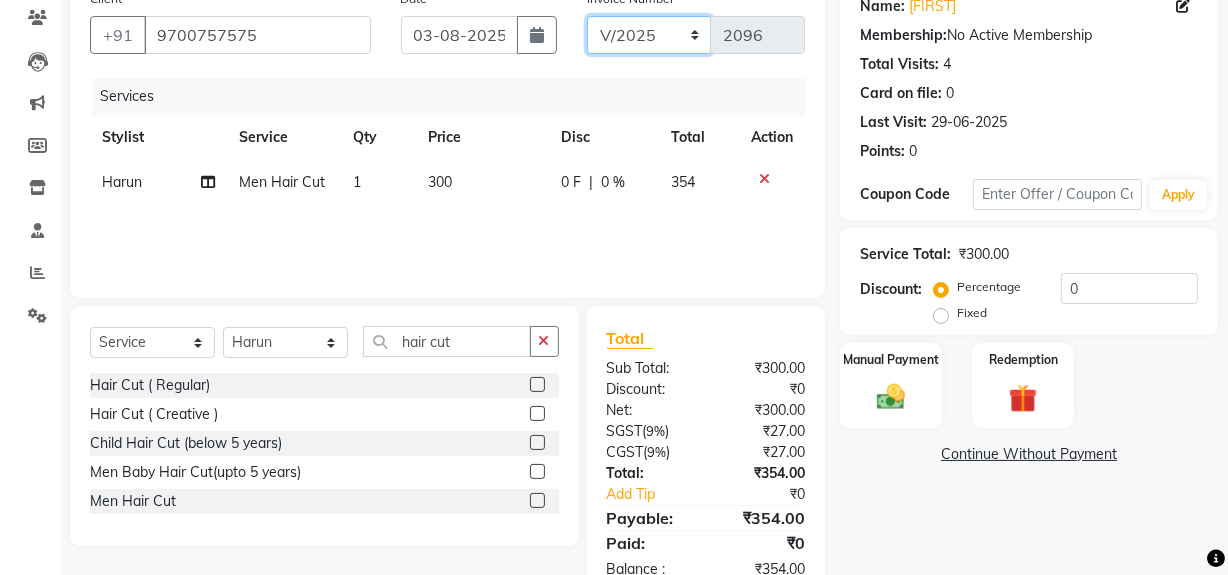 scroll, scrollTop: 0, scrollLeft: 0, axis: both 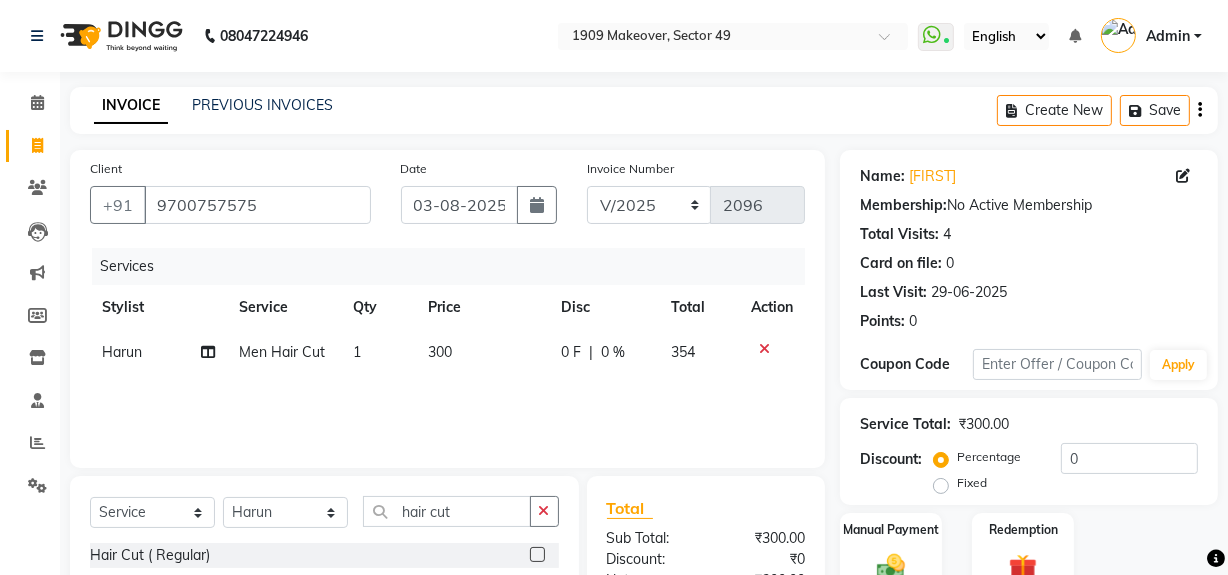 click 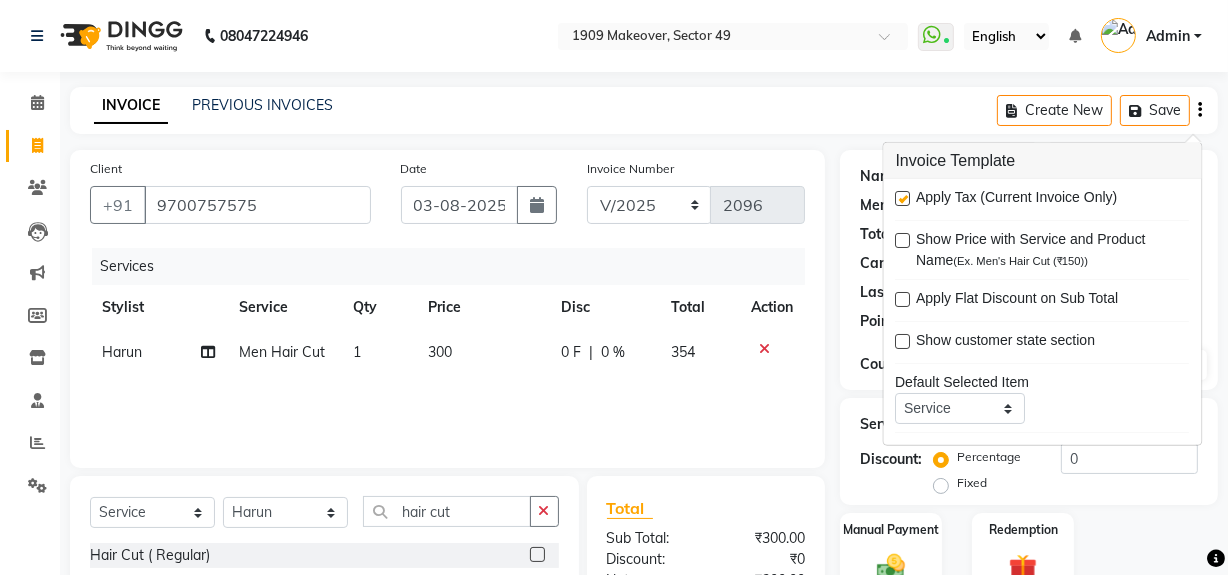 click at bounding box center [903, 198] 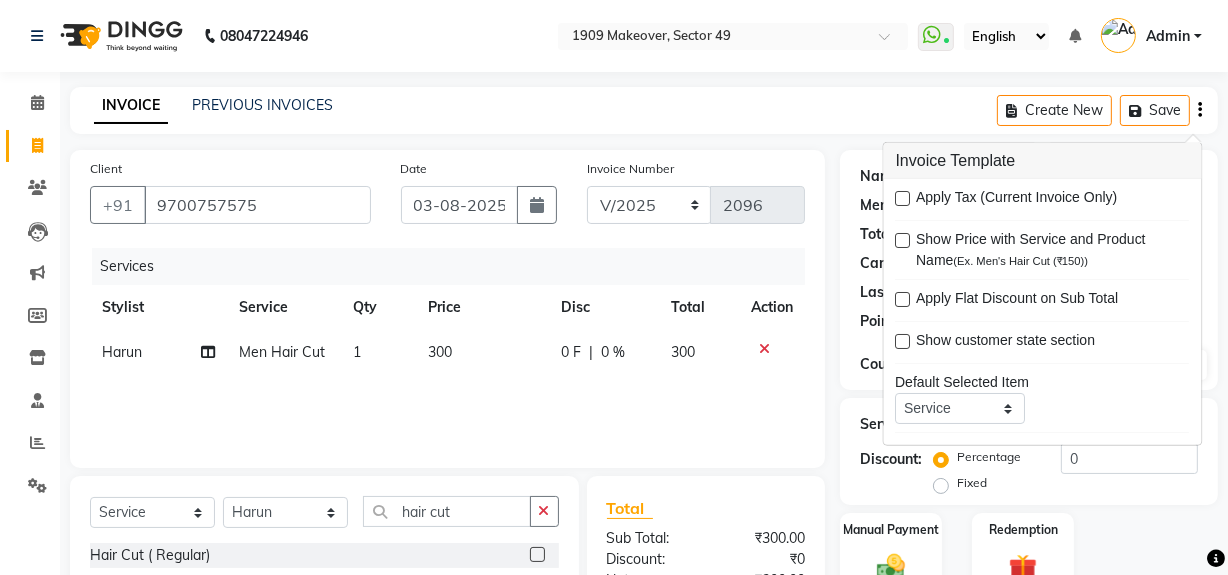 scroll, scrollTop: 182, scrollLeft: 0, axis: vertical 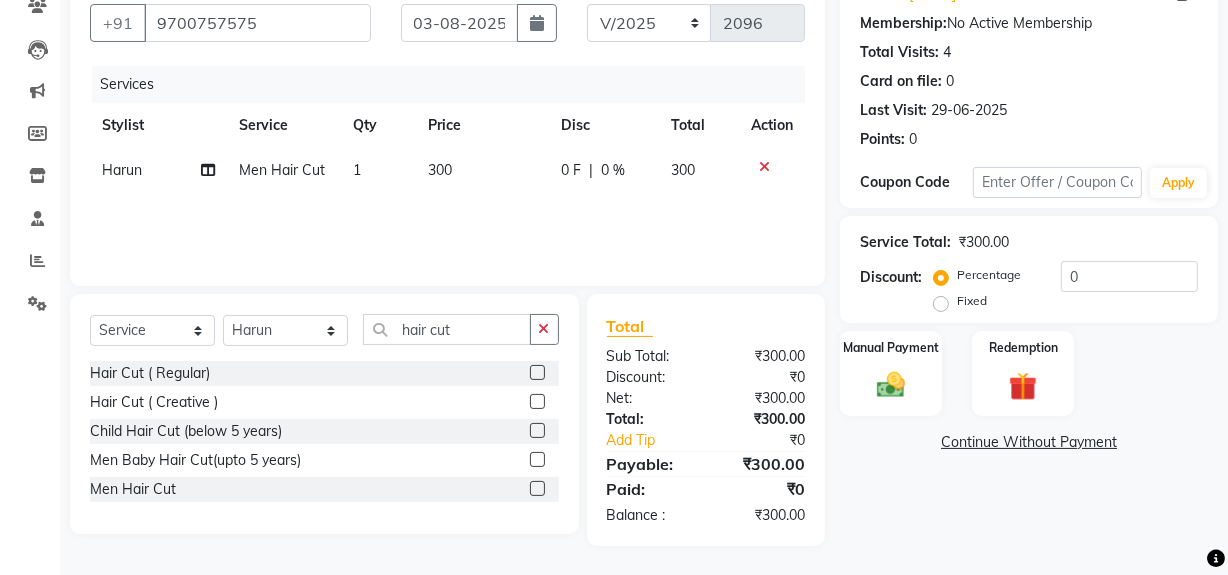 drag, startPoint x: 1008, startPoint y: 522, endPoint x: 952, endPoint y: 418, distance: 118.11858 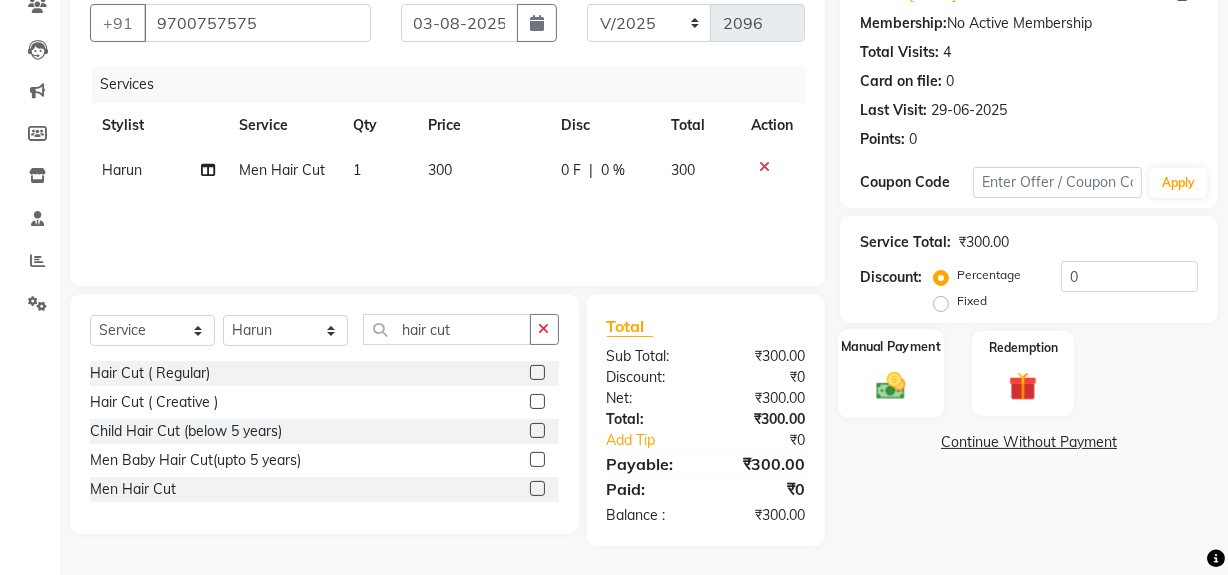 click on "Manual Payment" 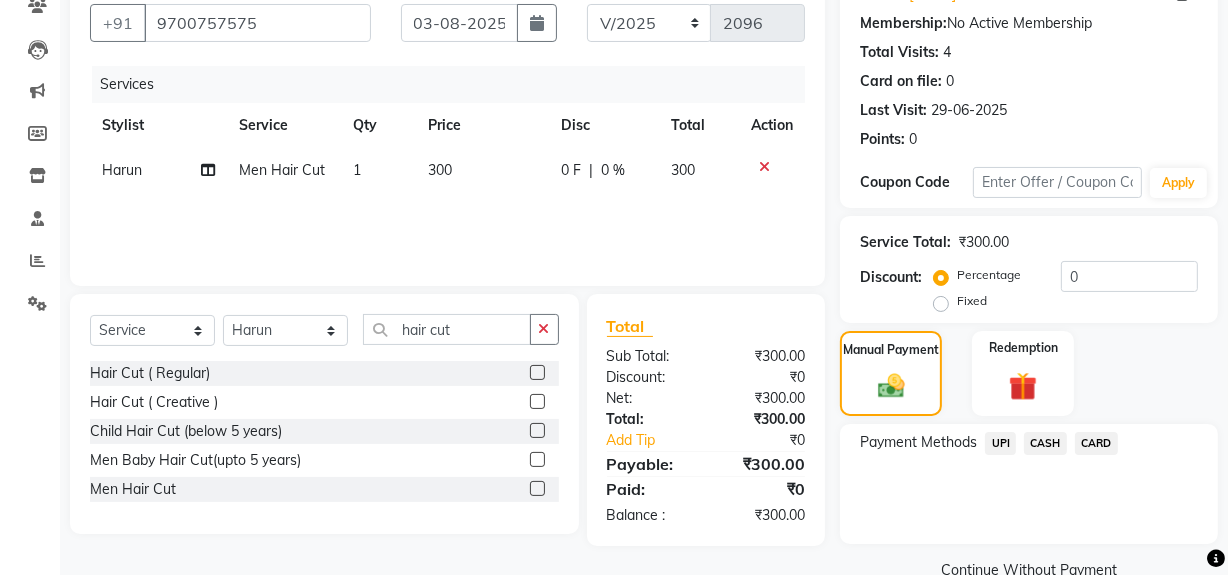 click on "CASH" 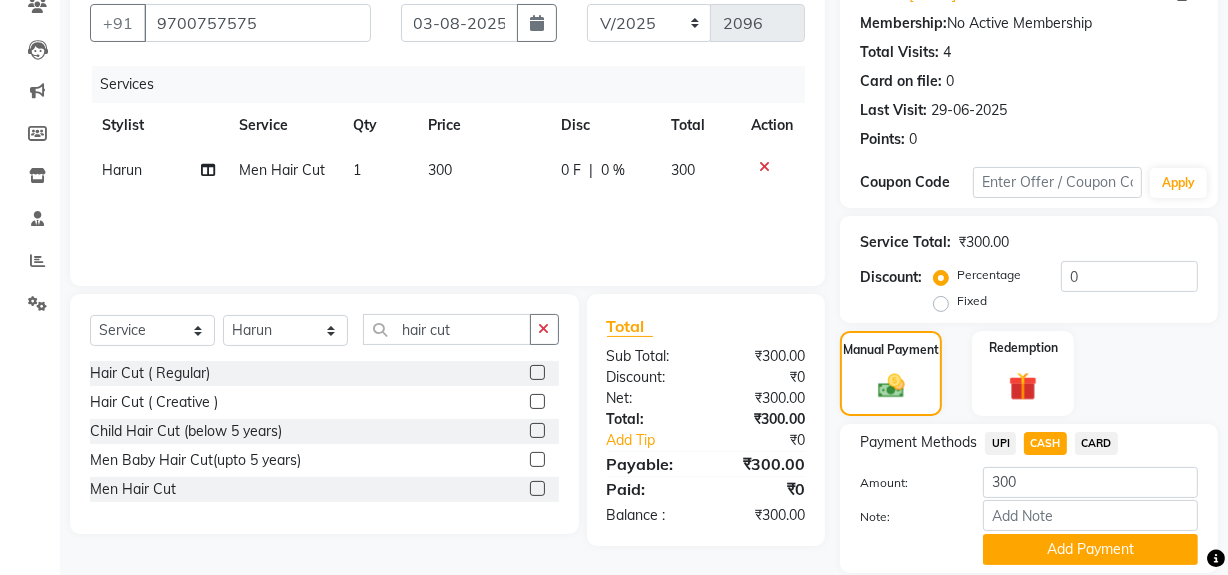 drag, startPoint x: 1023, startPoint y: 543, endPoint x: 1075, endPoint y: 530, distance: 53.600372 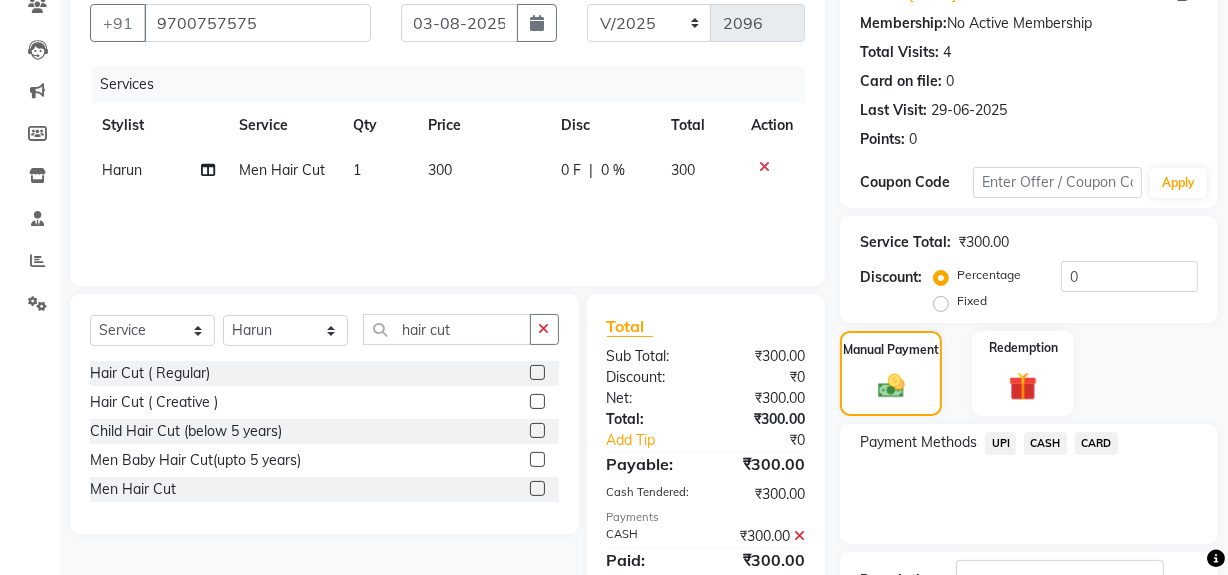 scroll, scrollTop: 333, scrollLeft: 0, axis: vertical 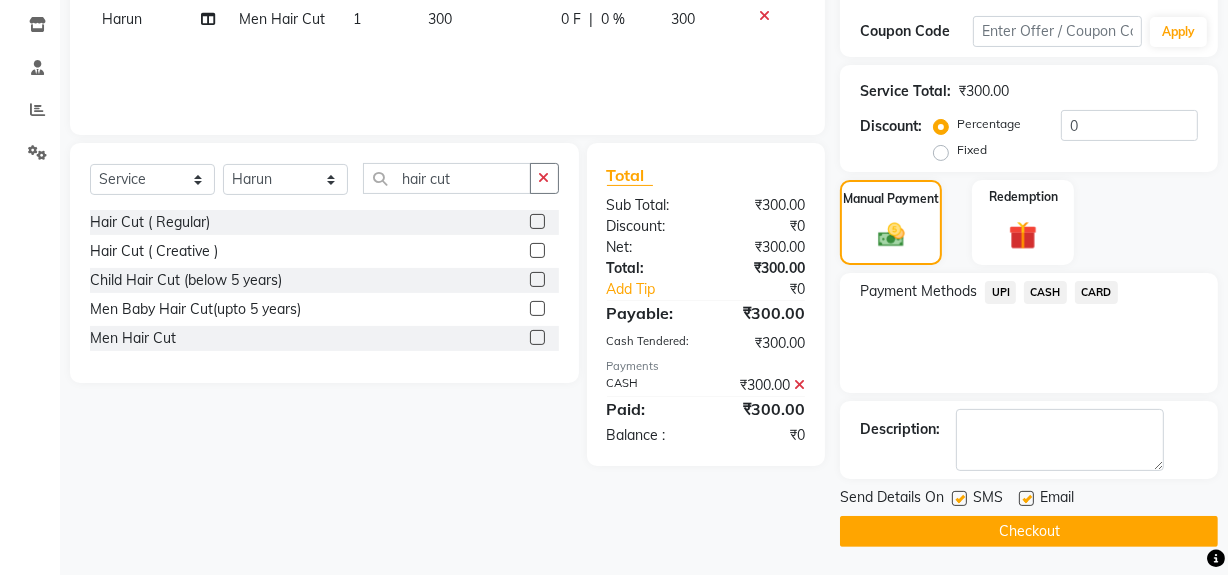 click on "Checkout" 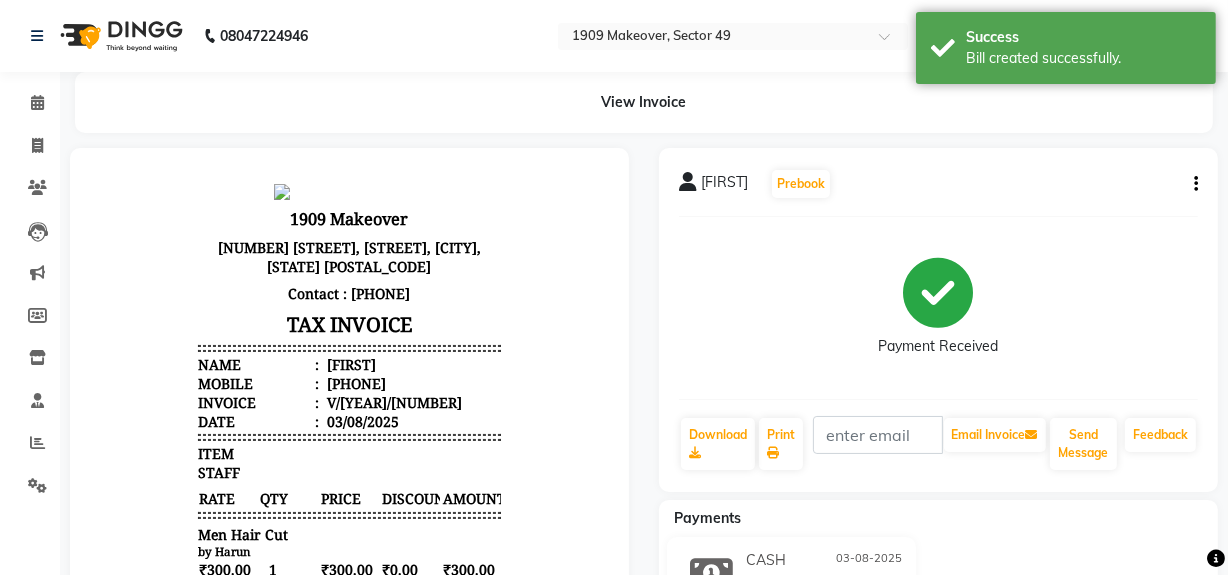 scroll, scrollTop: 0, scrollLeft: 0, axis: both 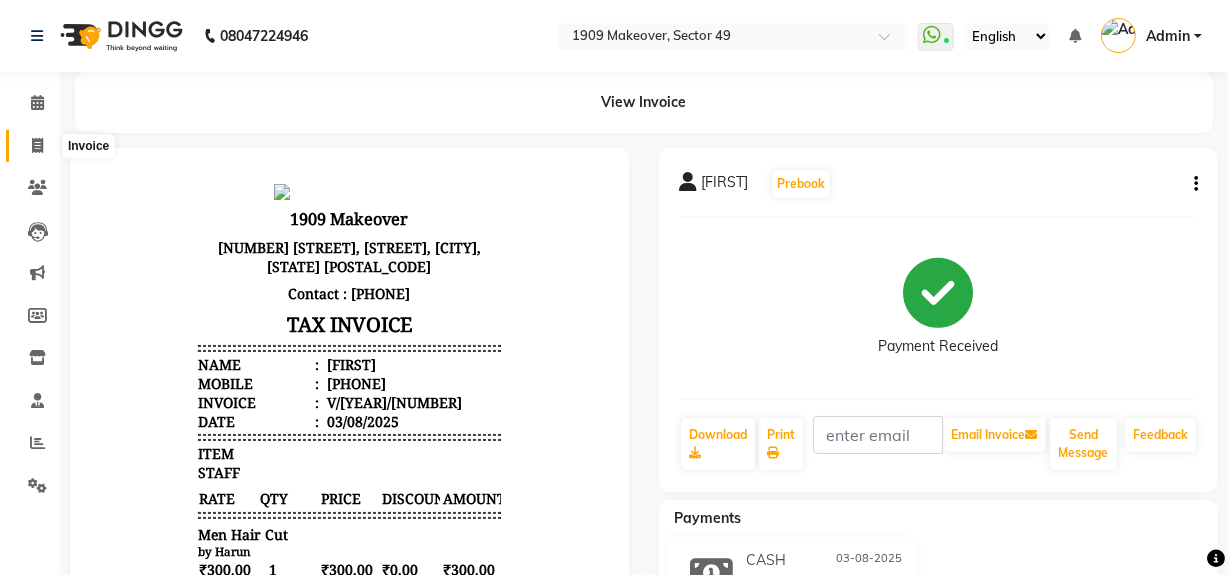 click 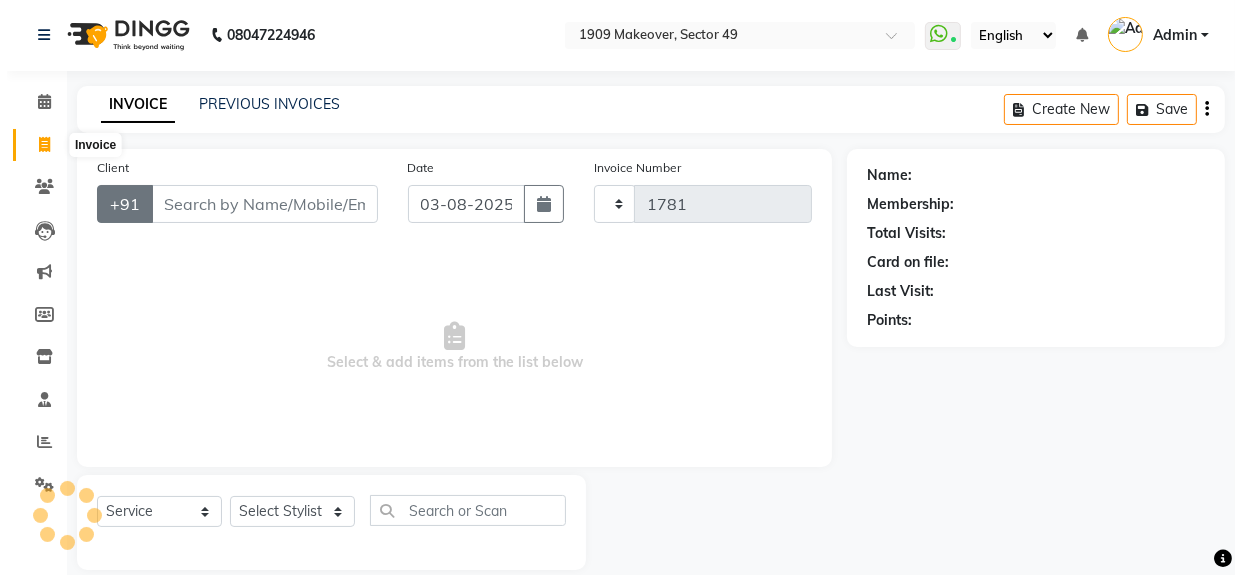 scroll, scrollTop: 26, scrollLeft: 0, axis: vertical 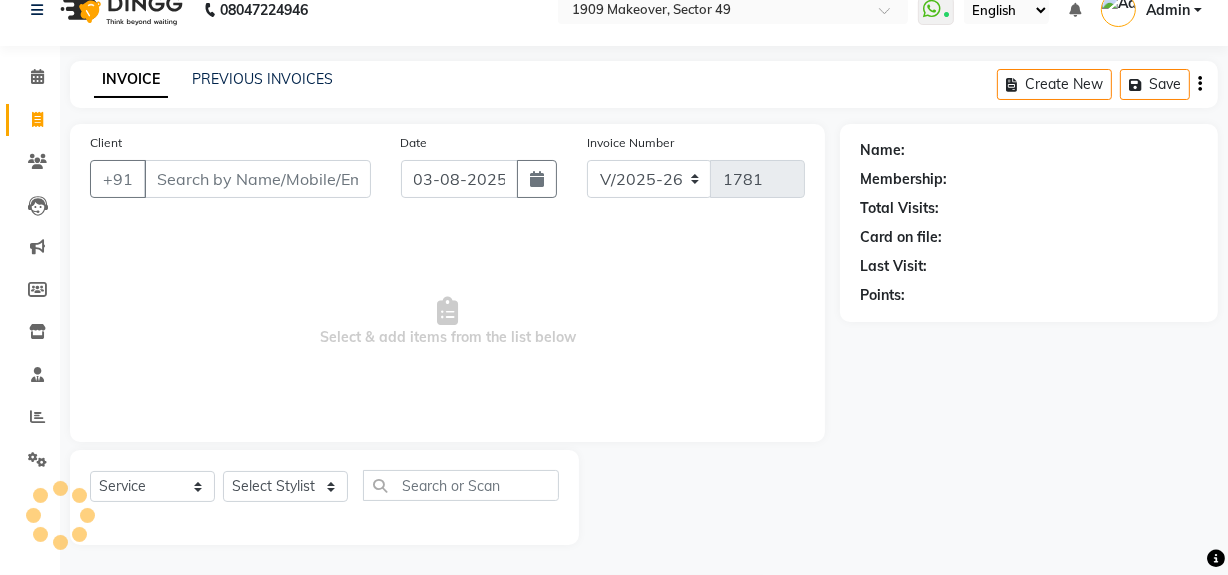 click on "Client" at bounding box center (257, 179) 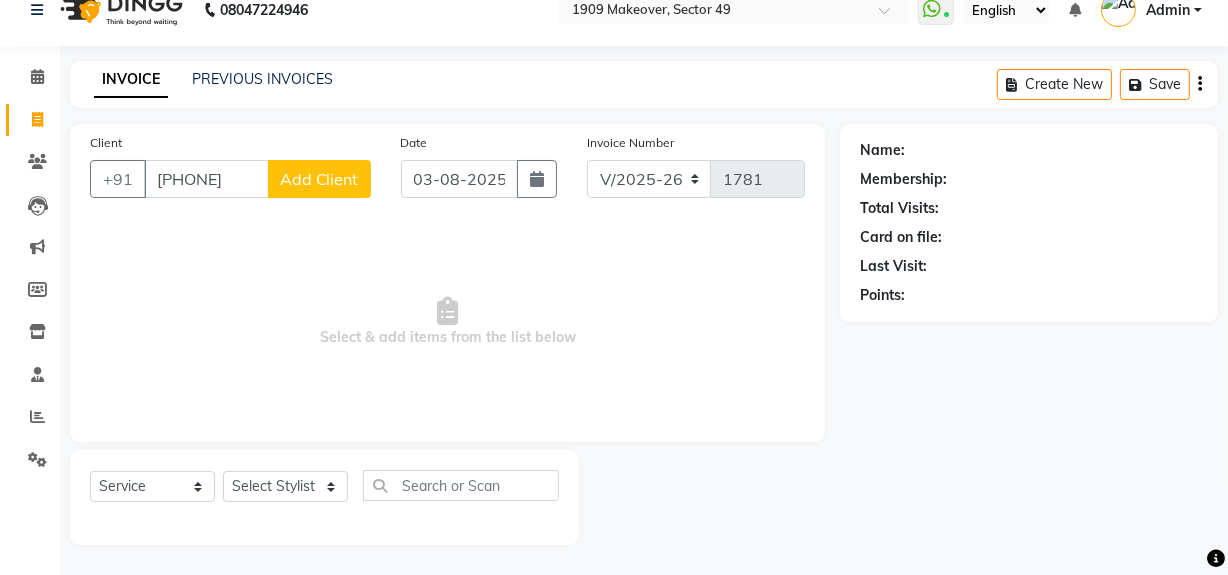 click on "Add Client" 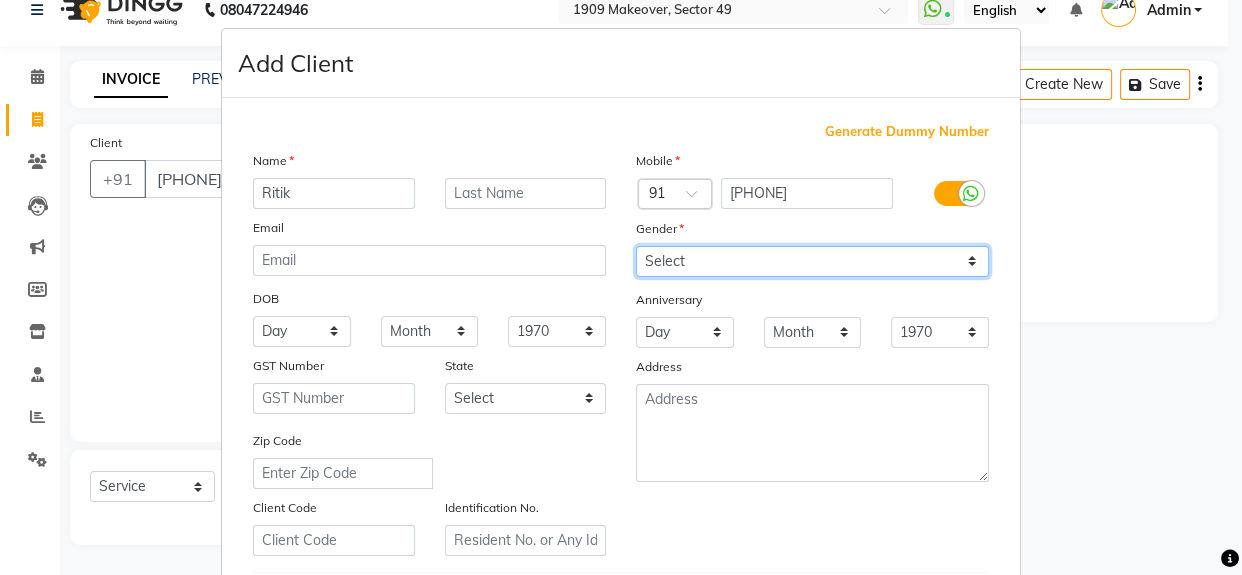 drag, startPoint x: 750, startPoint y: 260, endPoint x: 741, endPoint y: 274, distance: 16.643316 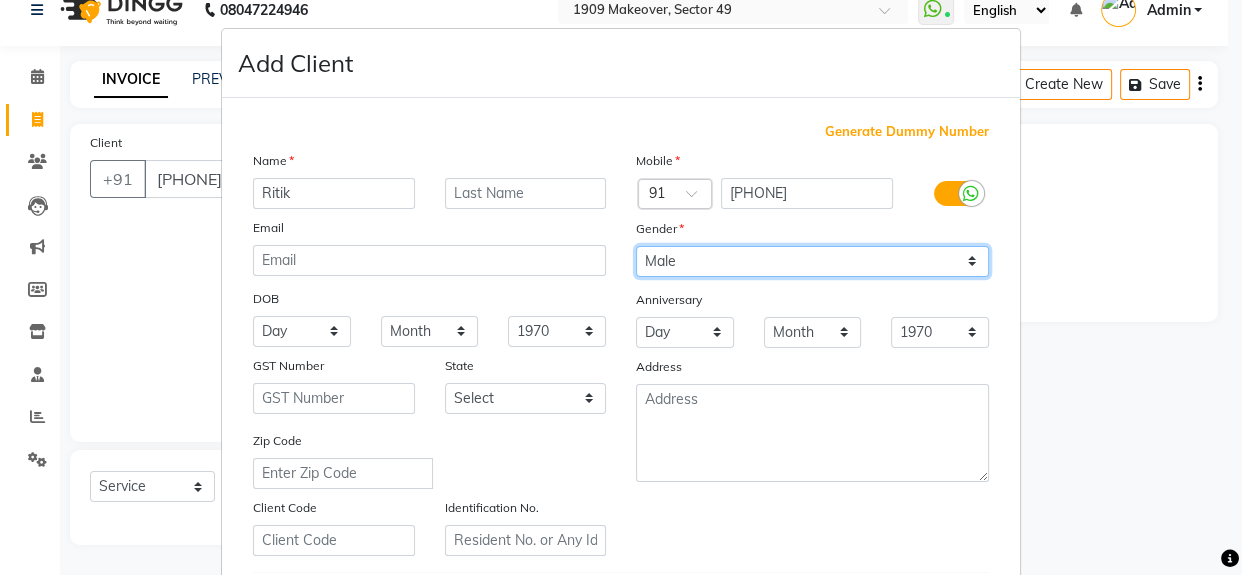 click on "Select Male Female Other Prefer Not To Say" at bounding box center [812, 261] 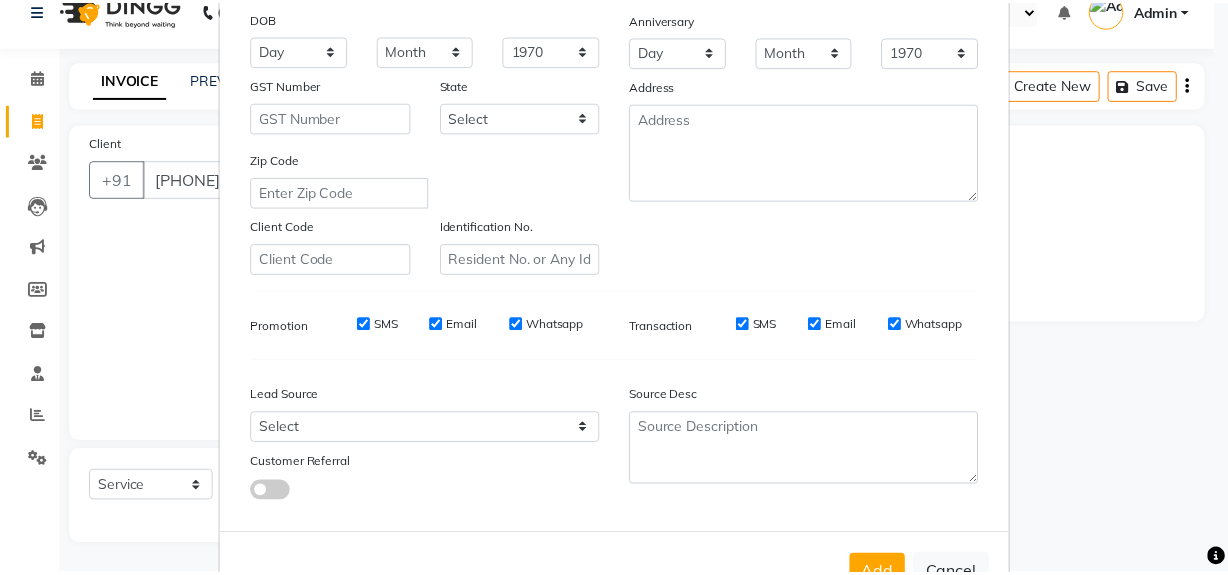 scroll, scrollTop: 299, scrollLeft: 0, axis: vertical 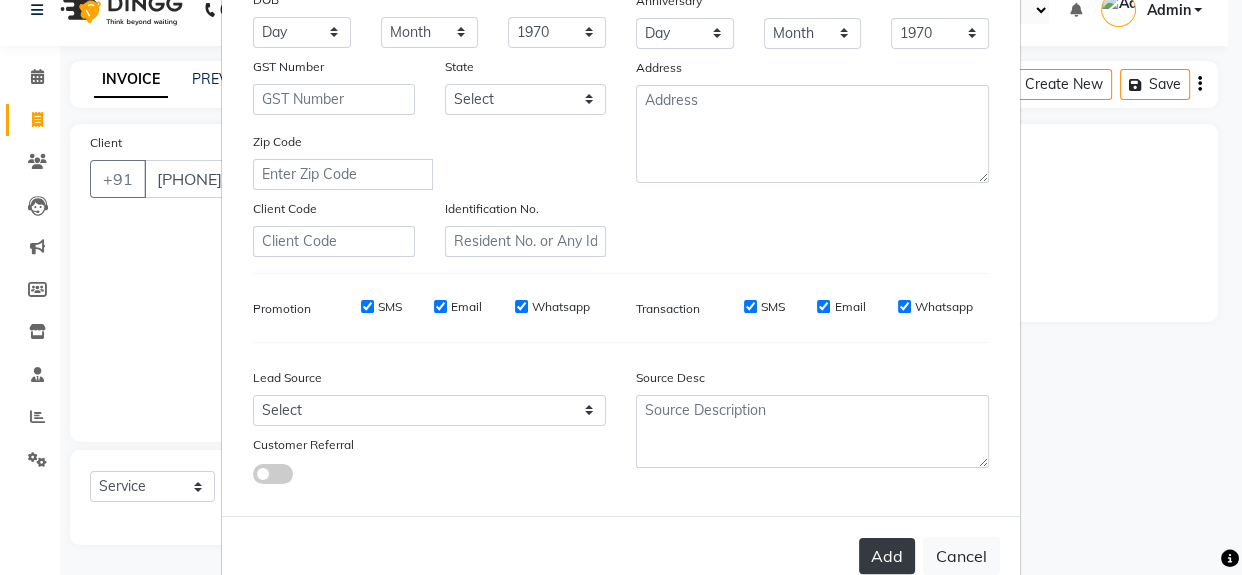 click on "Add" at bounding box center [887, 556] 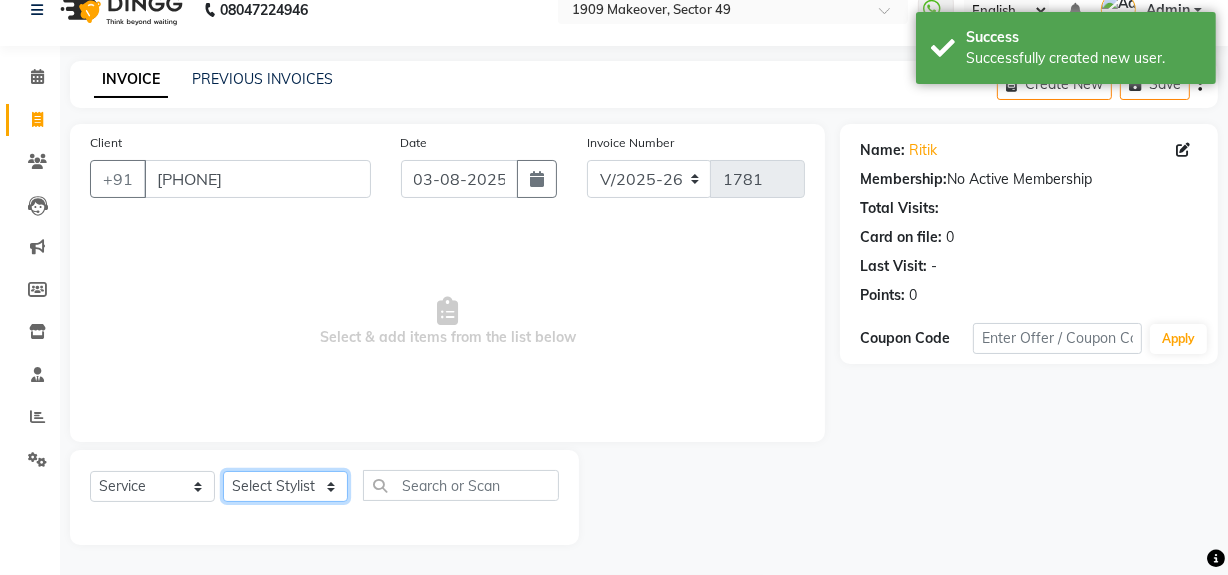click on "Select Stylist Abdul Ahmed Arif Harun House Sale Jyoti Nisha Rehaan Ujjwal Umesh Veer vikram mehta Vishal" 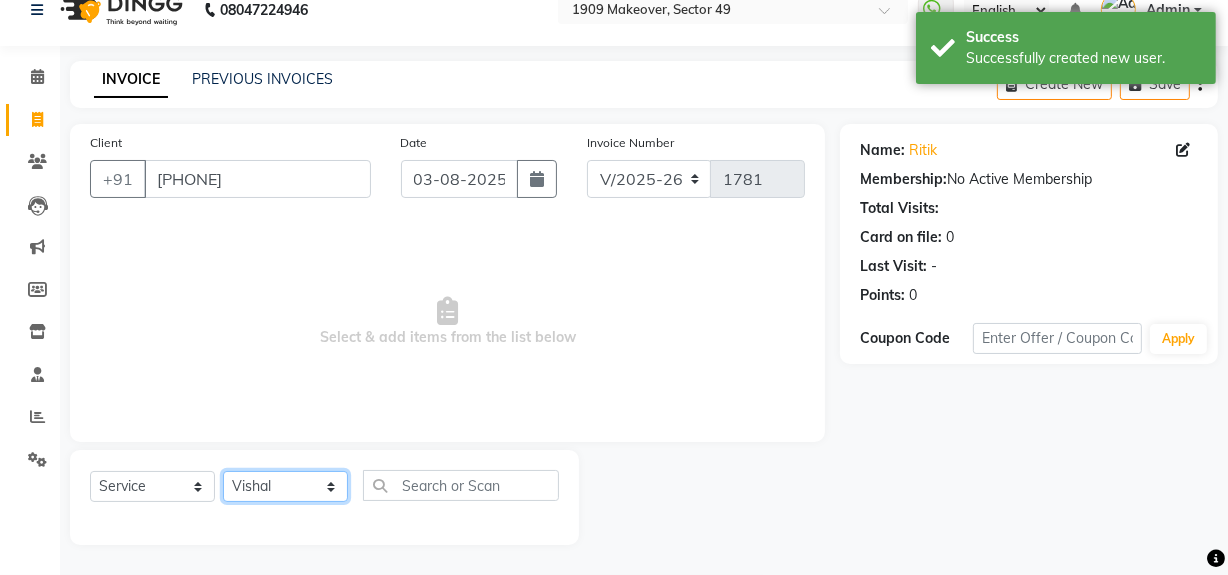 click on "Select Stylist Abdul Ahmed Arif Harun House Sale Jyoti Nisha Rehaan Ujjwal Umesh Veer vikram mehta Vishal" 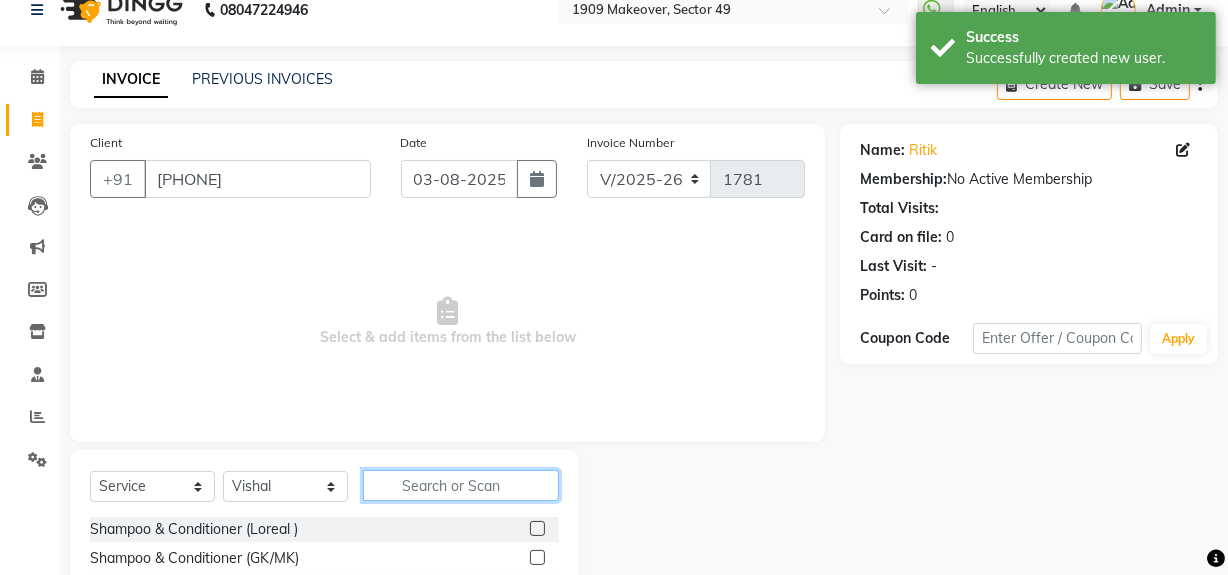 click 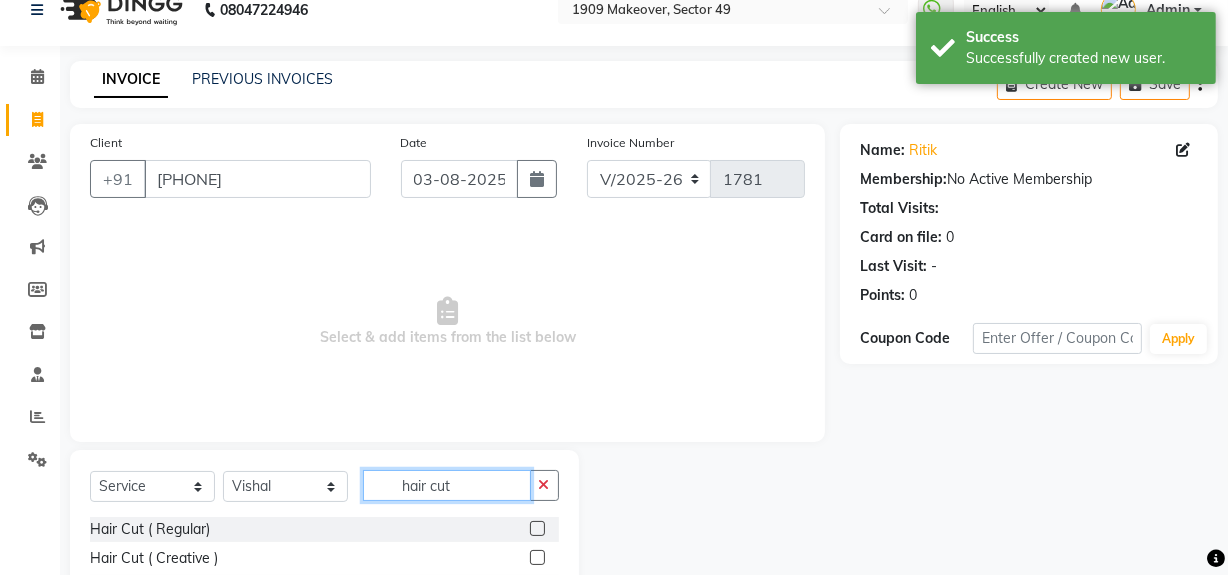 scroll, scrollTop: 170, scrollLeft: 0, axis: vertical 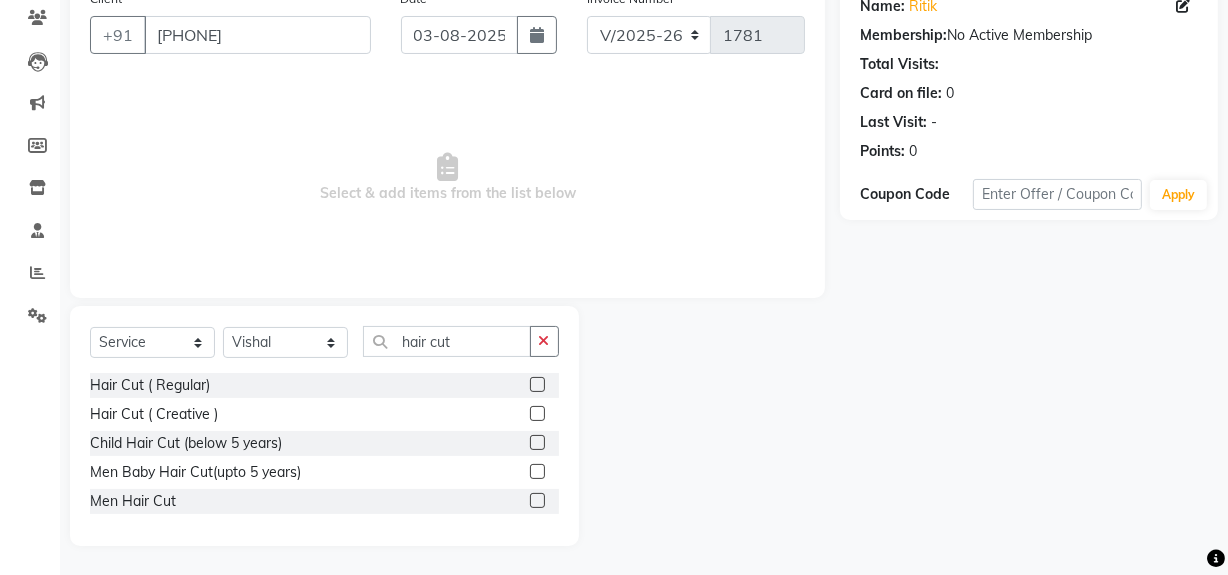 click 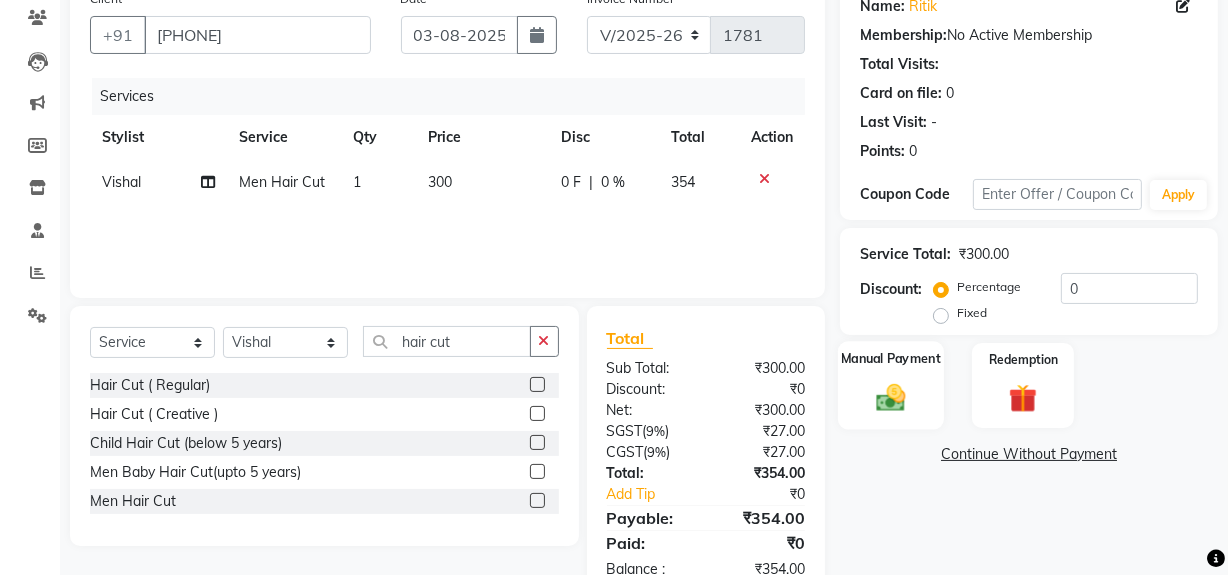click 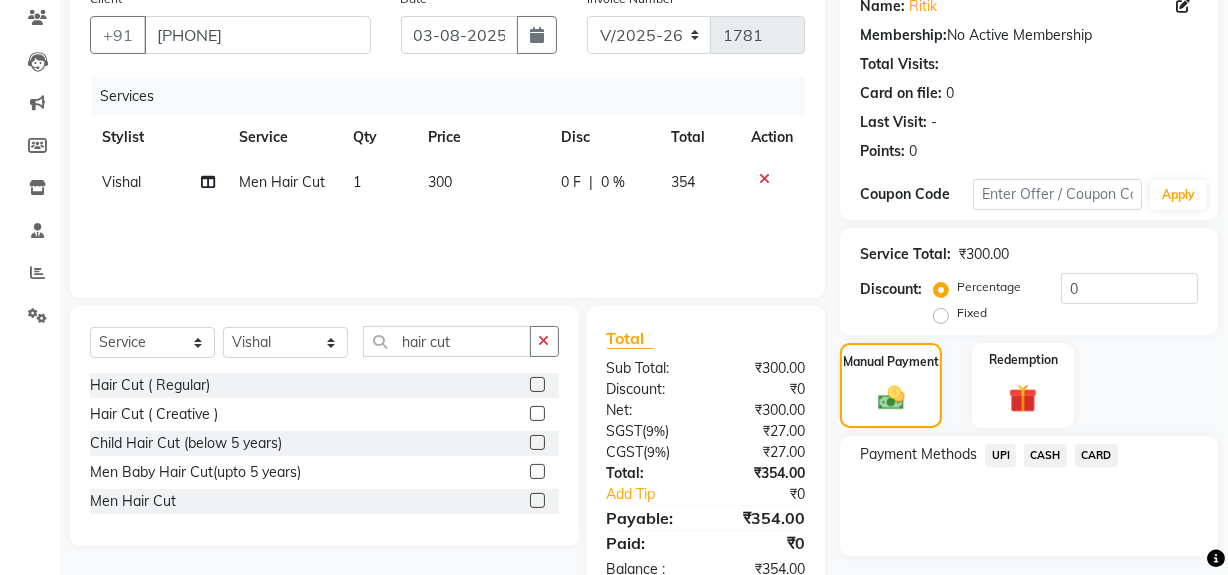 click on "UPI" 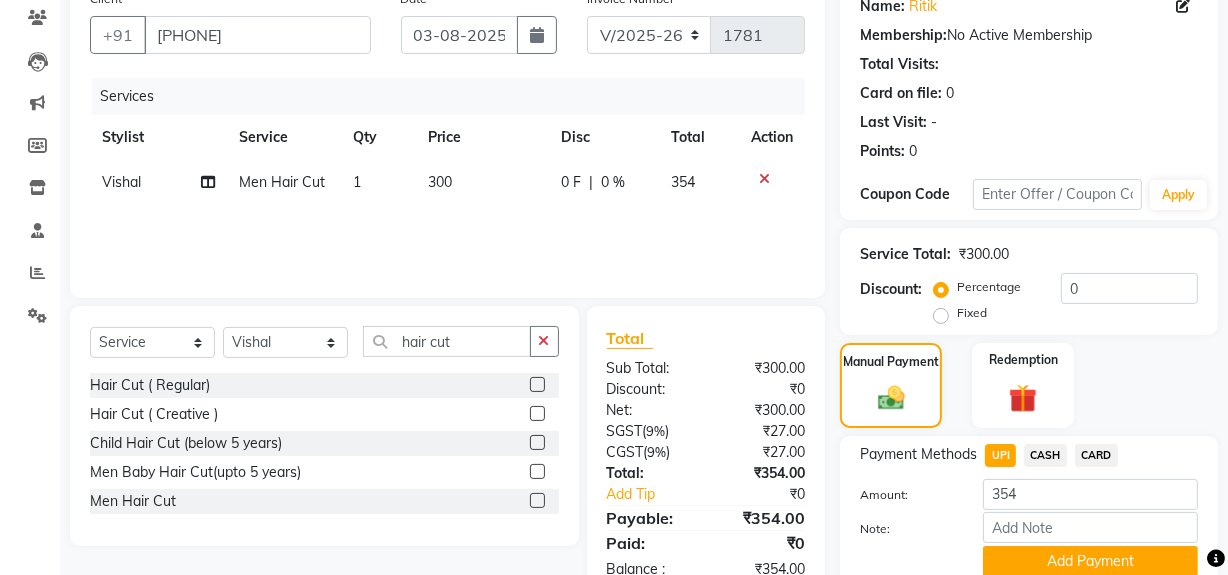 scroll, scrollTop: 250, scrollLeft: 0, axis: vertical 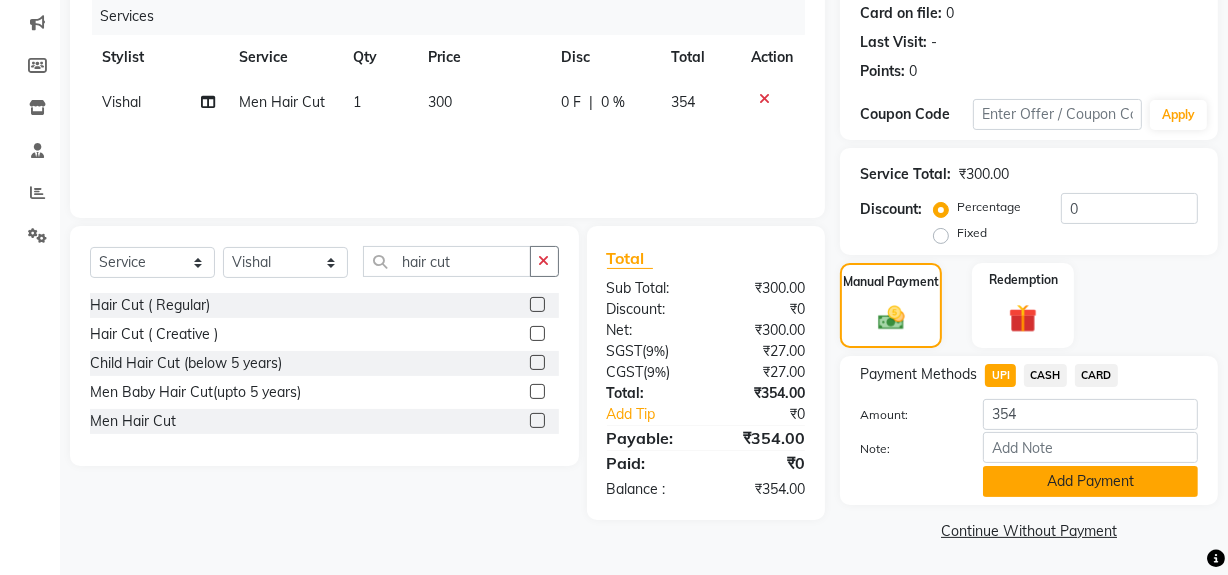 click on "Add Payment" 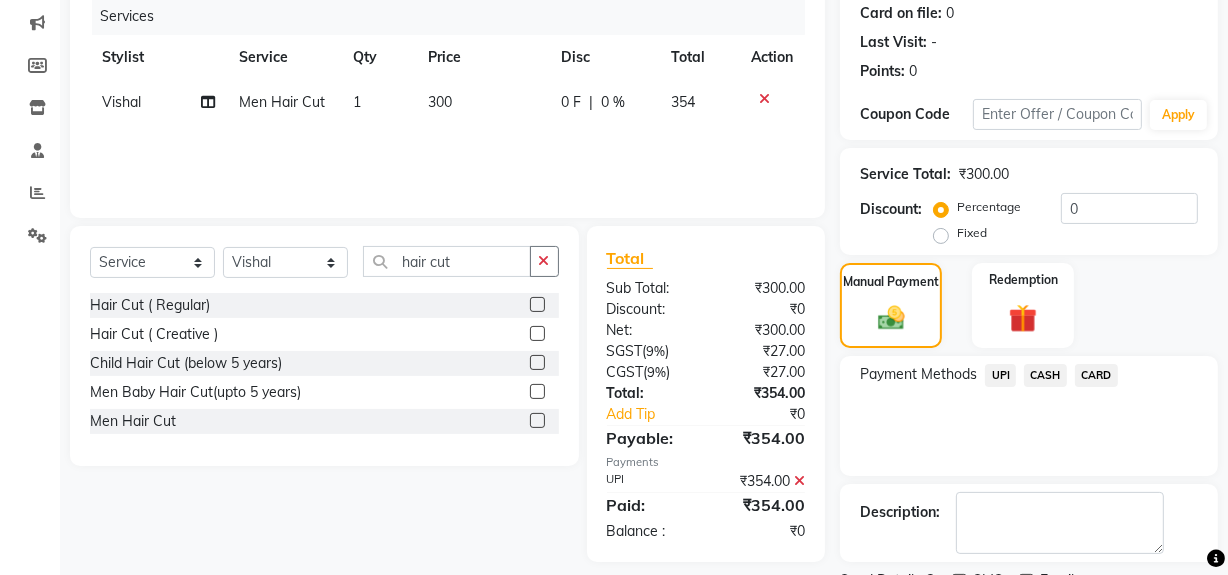 scroll, scrollTop: 333, scrollLeft: 0, axis: vertical 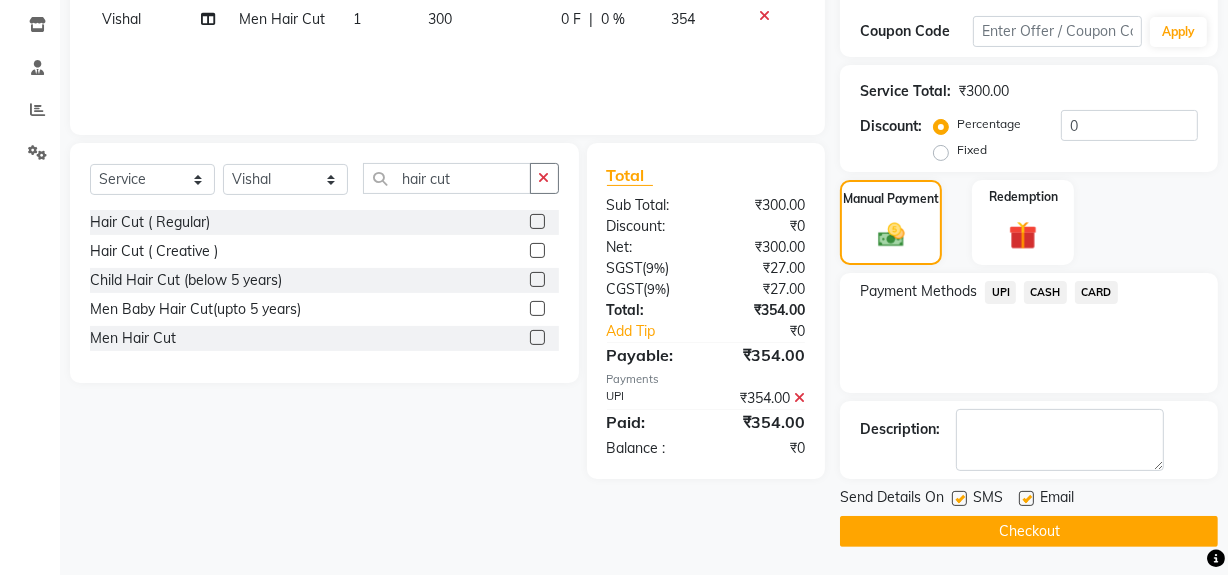 click on "Checkout" 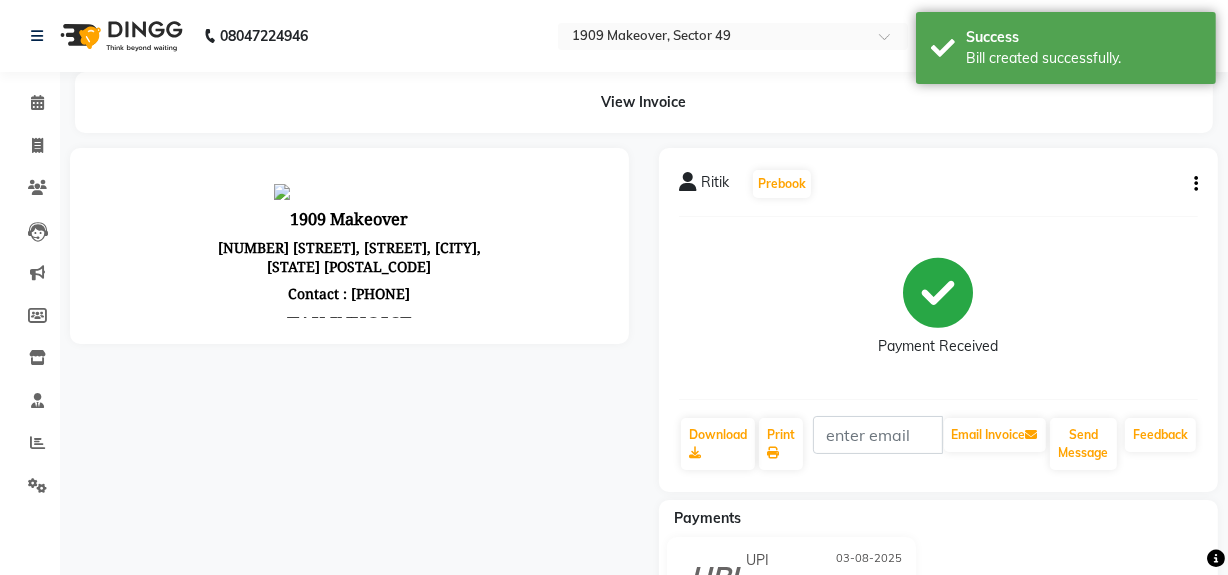scroll, scrollTop: 0, scrollLeft: 0, axis: both 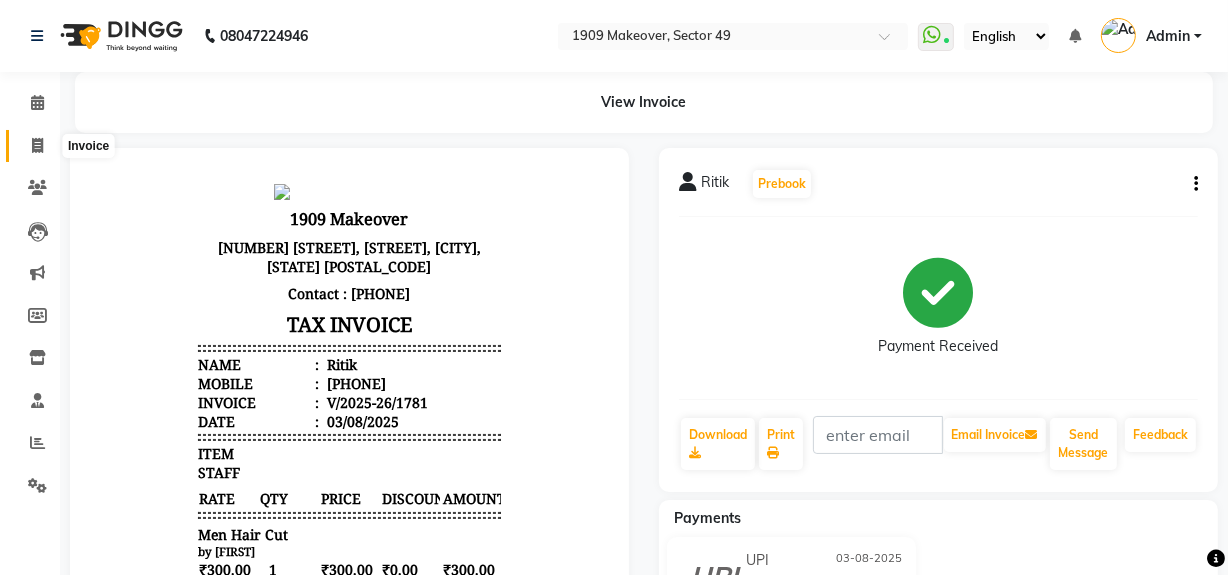 click 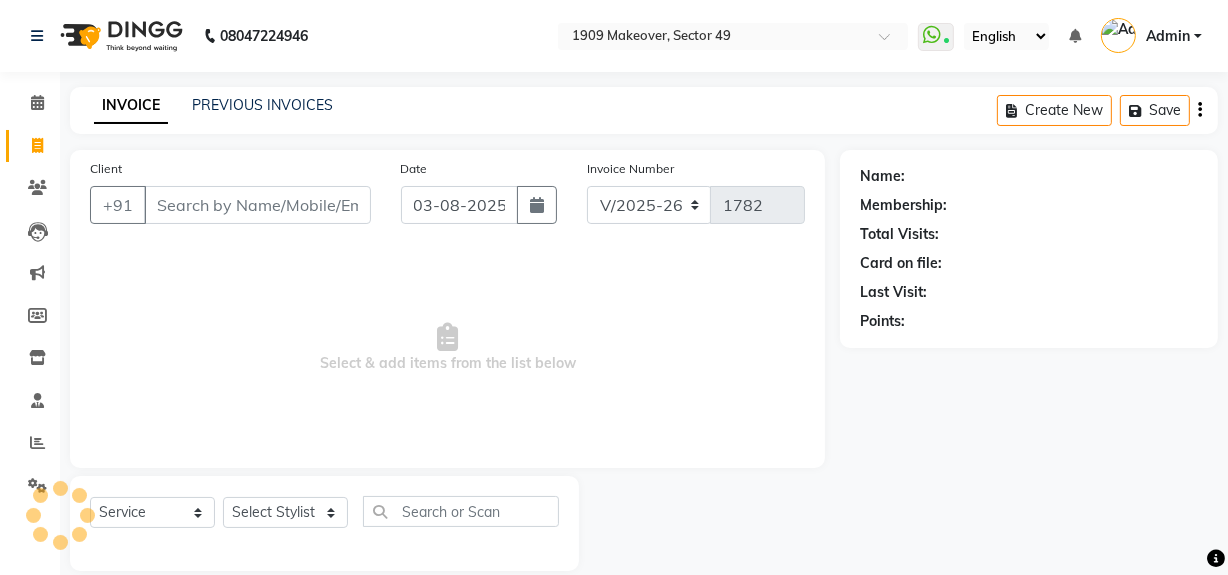 scroll, scrollTop: 26, scrollLeft: 0, axis: vertical 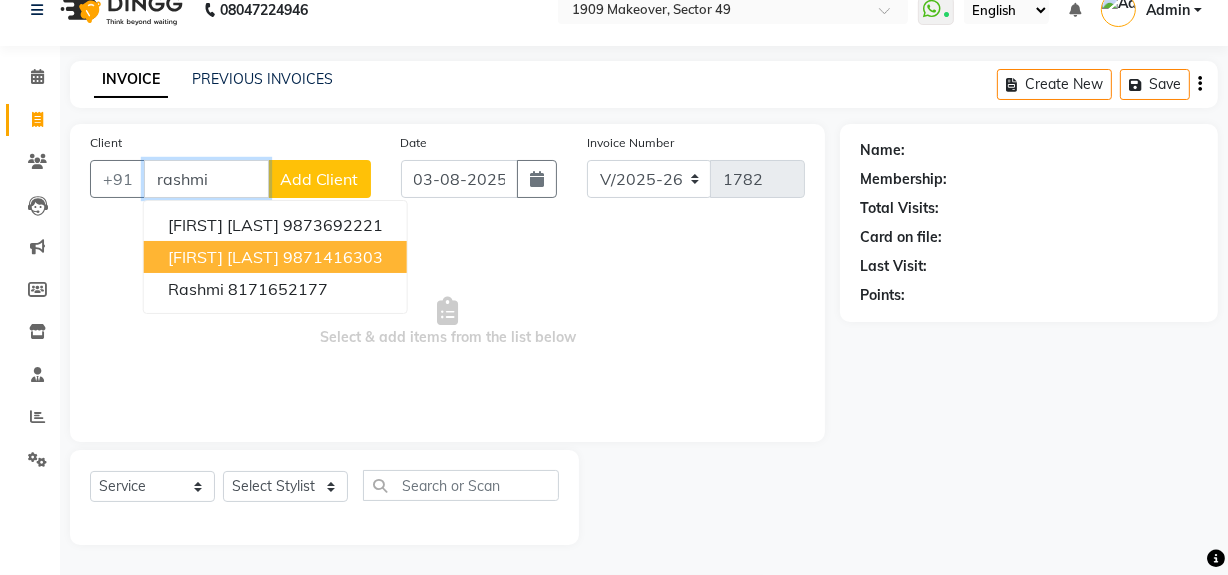 click on "9871416303" at bounding box center (333, 257) 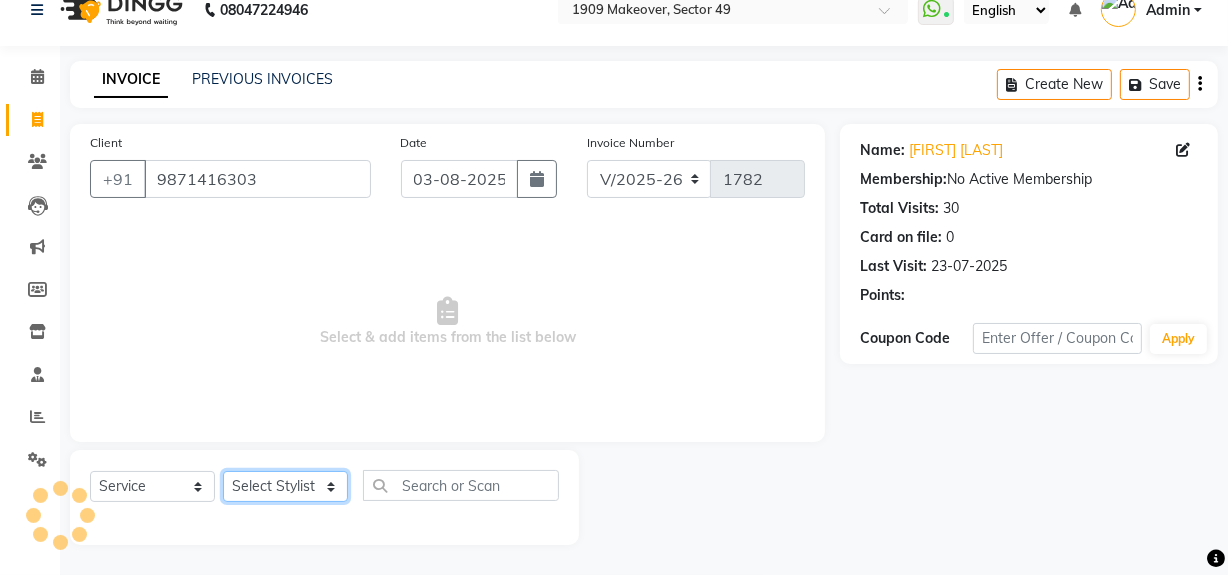 click on "Select Stylist Abdul Ahmed Arif Harun House Sale Jyoti Nisha Rehaan Ujjwal Umesh Veer vikram mehta Vishal" 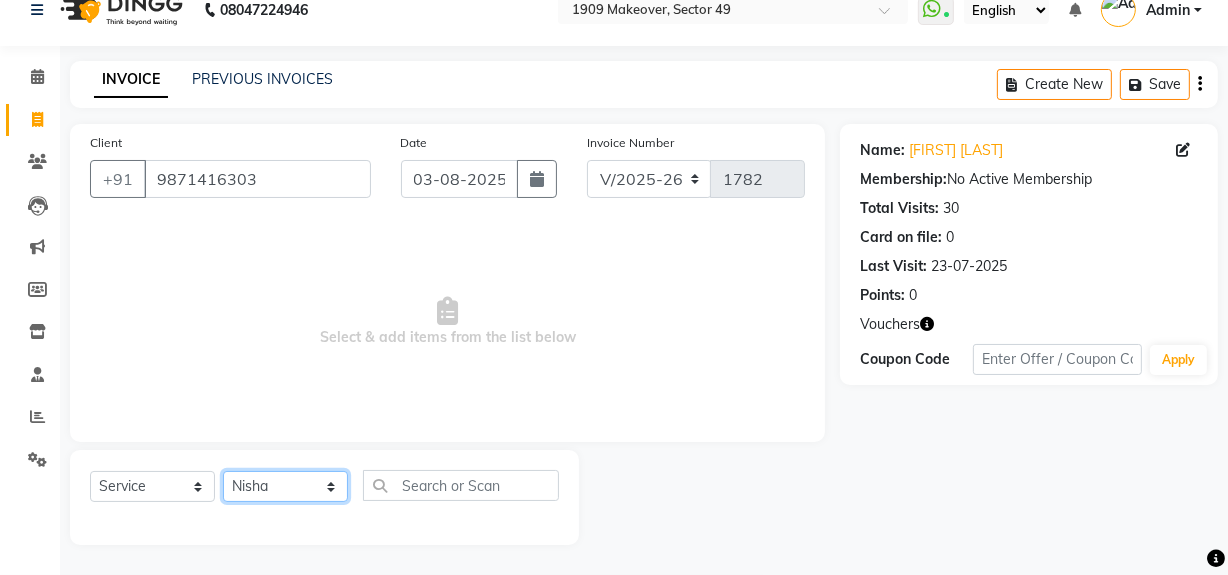 click on "Select Stylist Abdul Ahmed Arif Harun House Sale Jyoti Nisha Rehaan Ujjwal Umesh Veer vikram mehta Vishal" 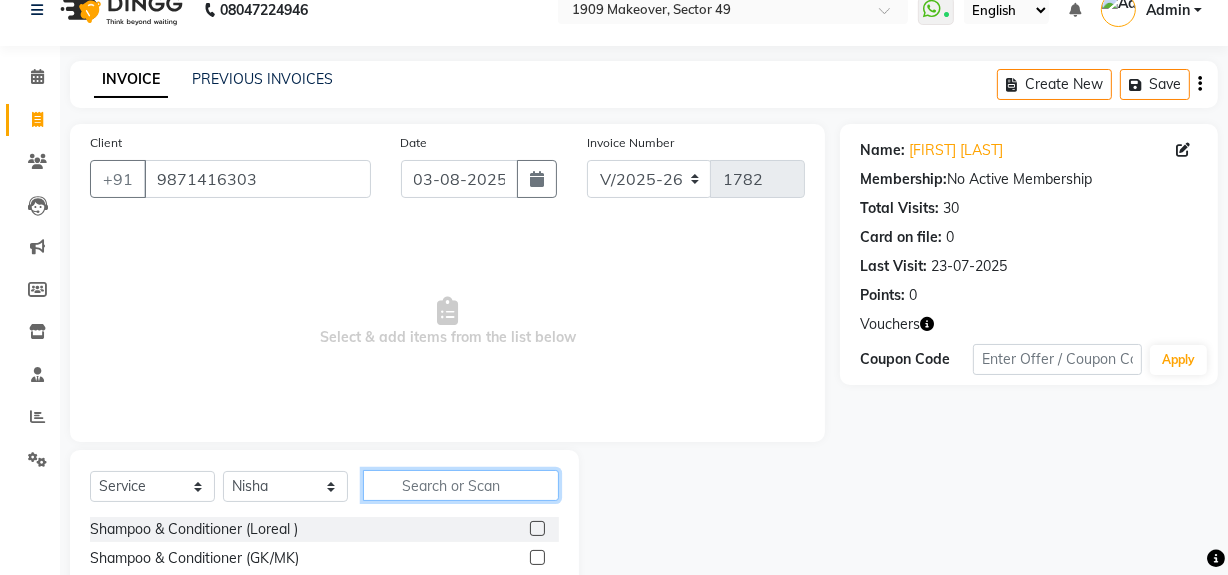click 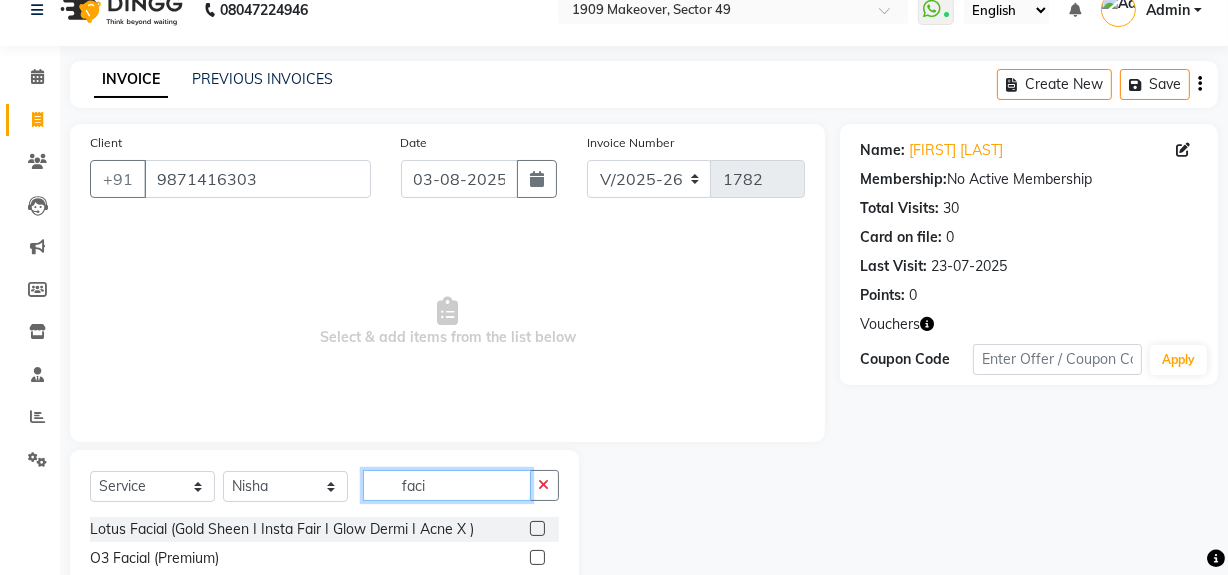 scroll, scrollTop: 141, scrollLeft: 0, axis: vertical 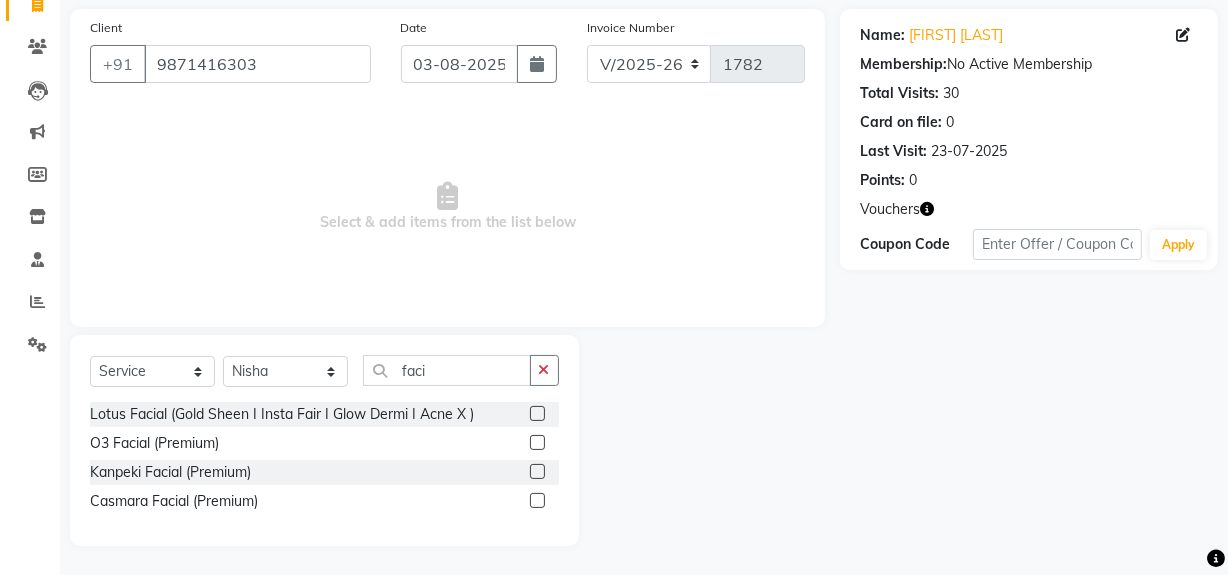 click 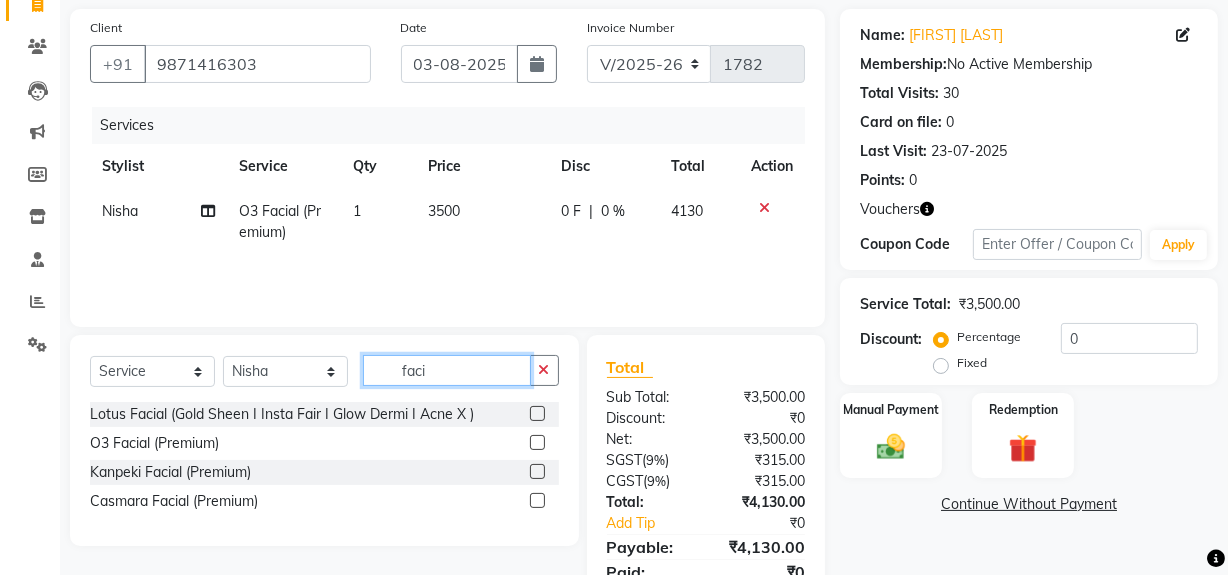 click on "faci" 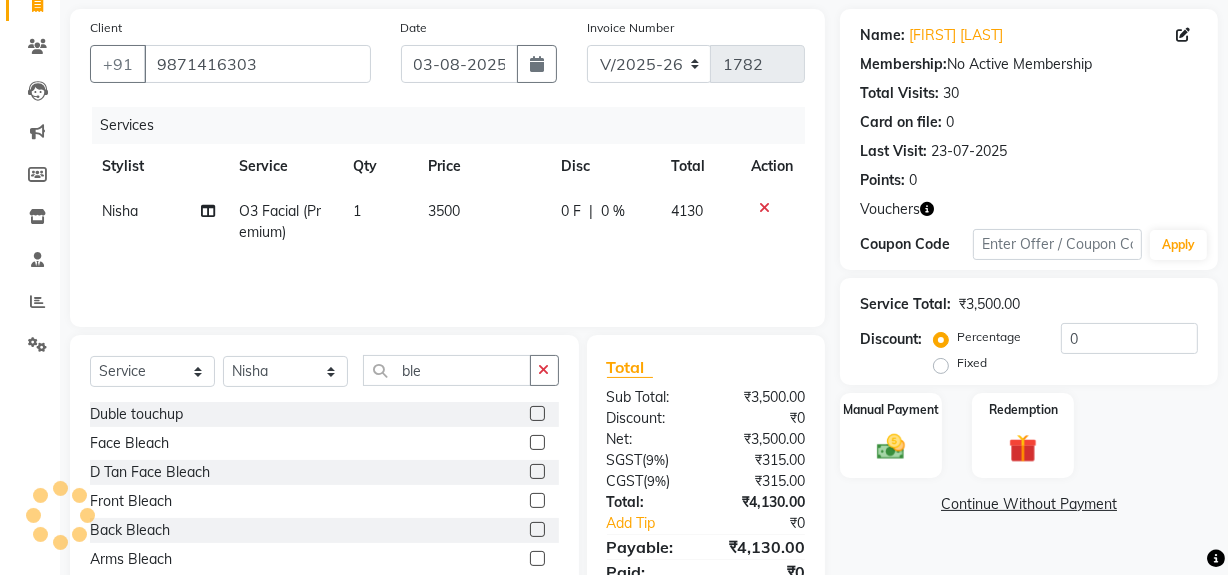 click 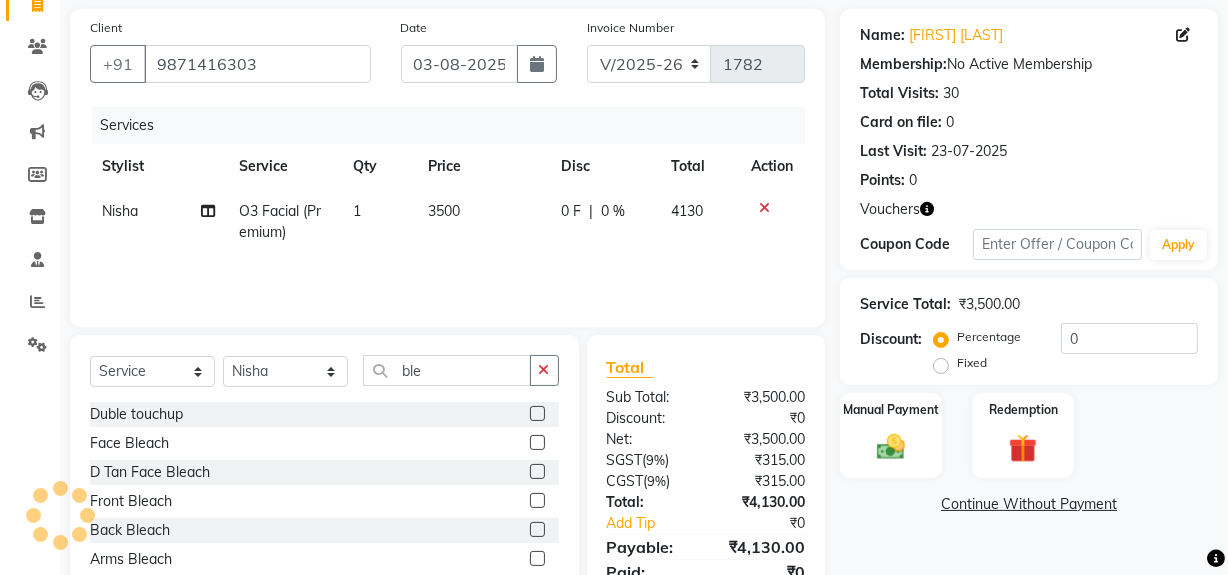 click at bounding box center [536, 443] 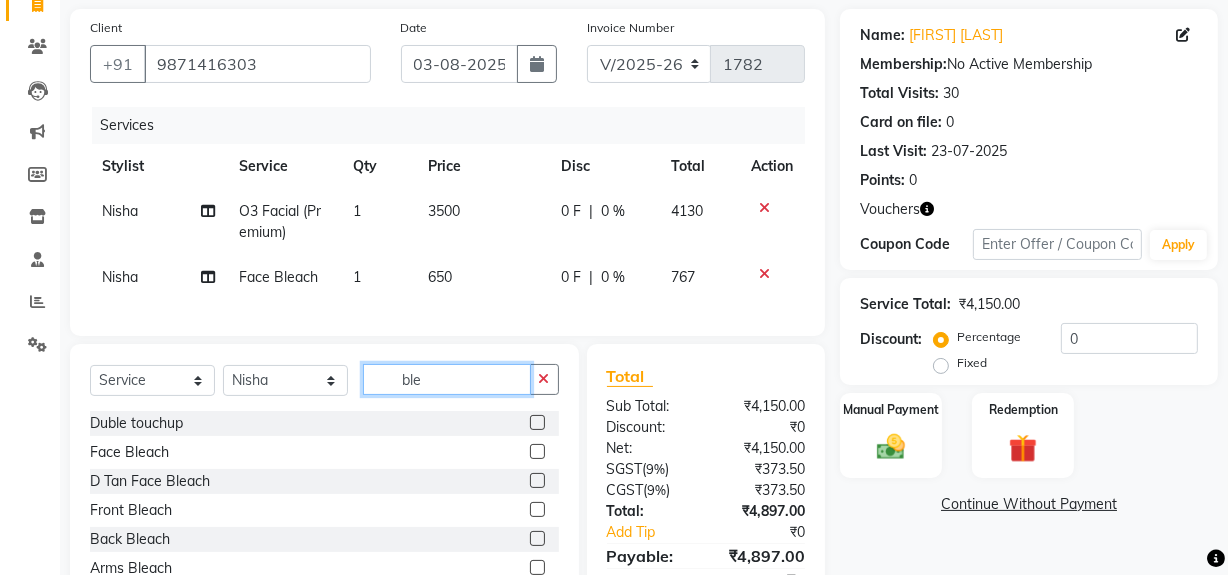 click on "ble" 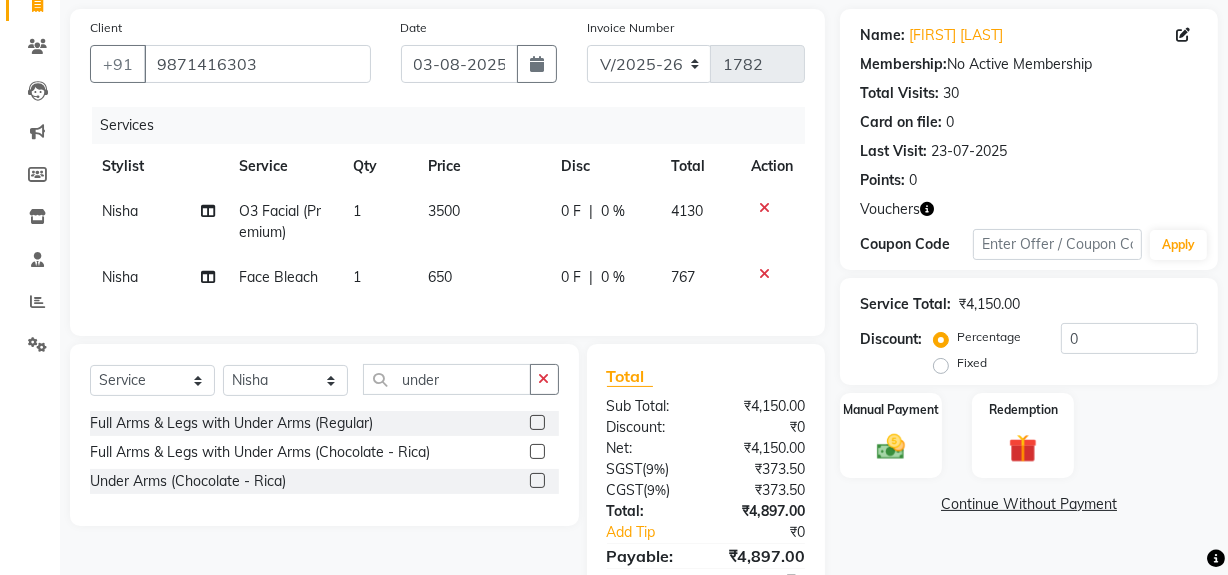 click 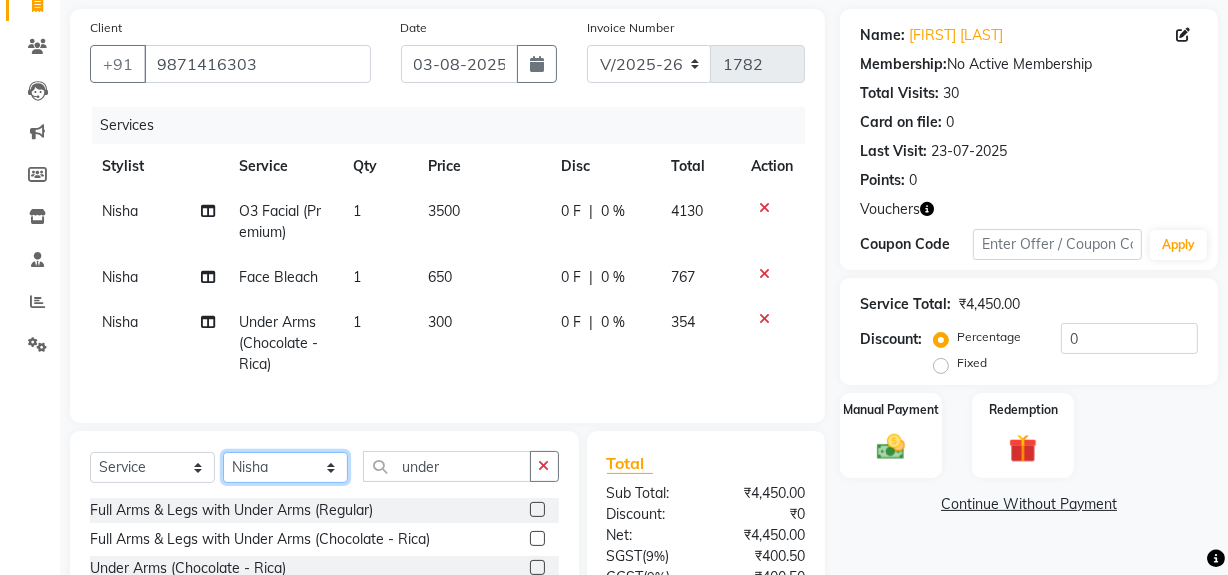 click on "Select Stylist Abdul Ahmed Arif Harun House Sale Jyoti Nisha Rehaan Ujjwal Umesh Veer vikram mehta Vishal" 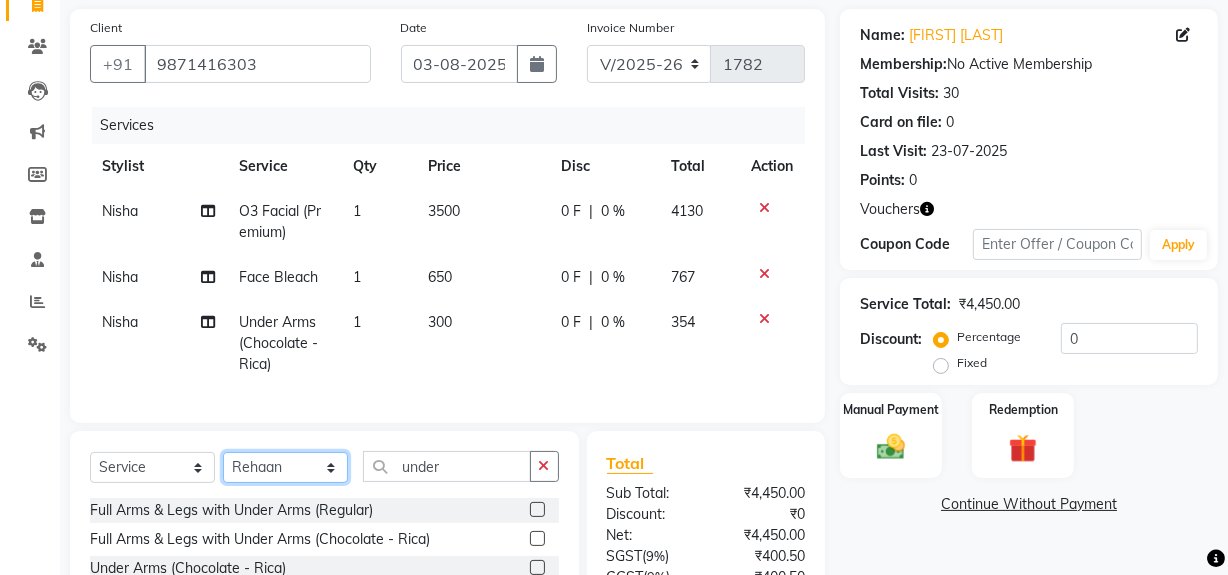 click on "Select Stylist Abdul Ahmed Arif Harun House Sale Jyoti Nisha Rehaan Ujjwal Umesh Veer vikram mehta Vishal" 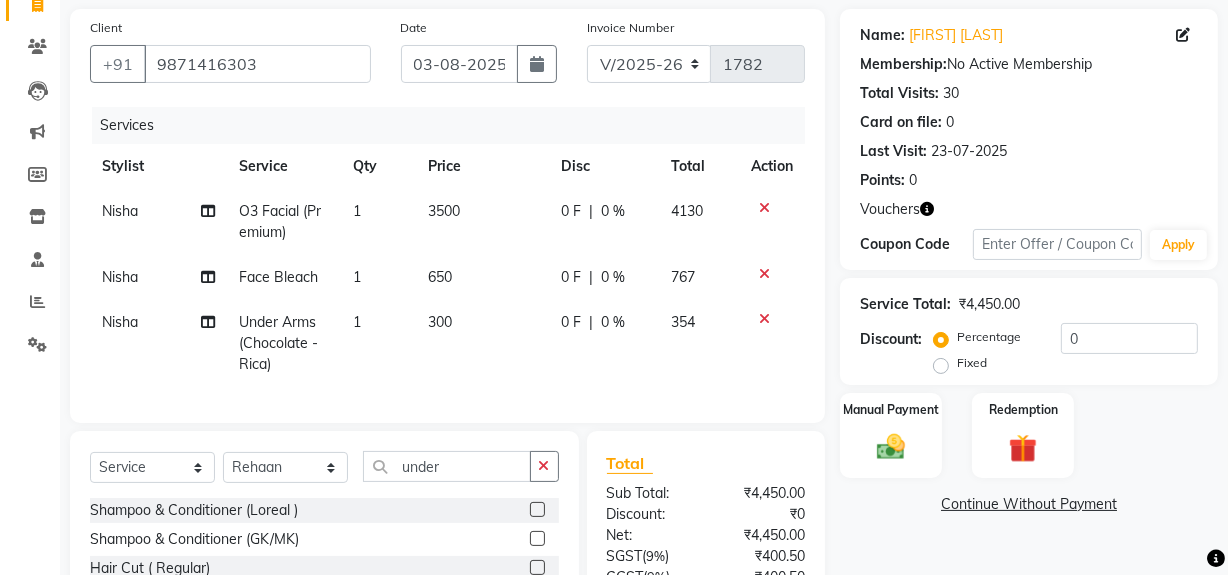 click 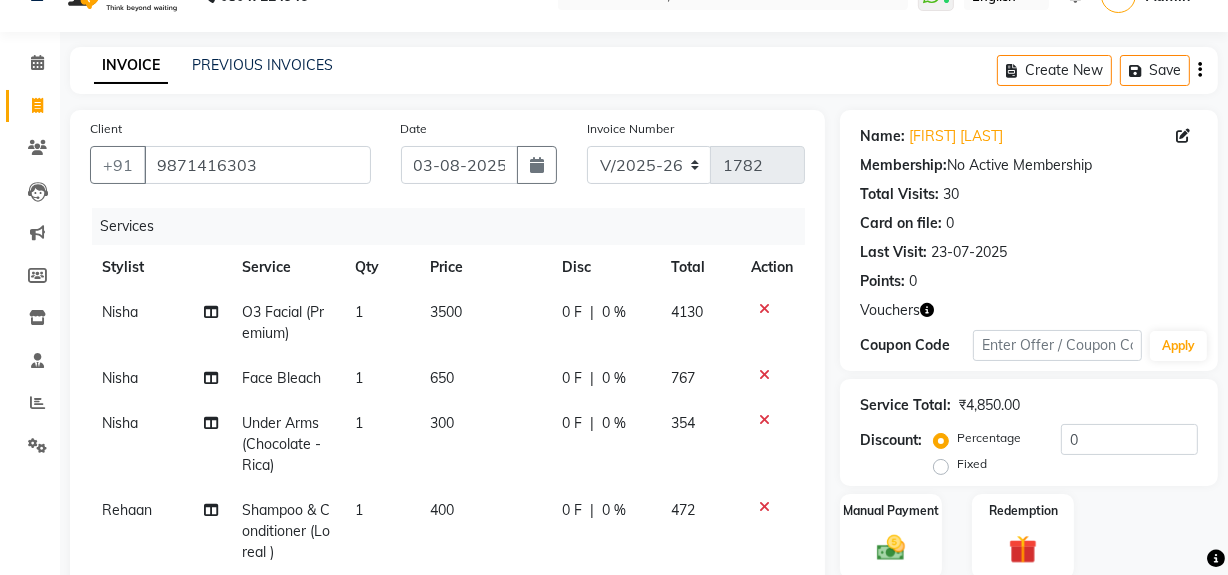 scroll, scrollTop: 0, scrollLeft: 0, axis: both 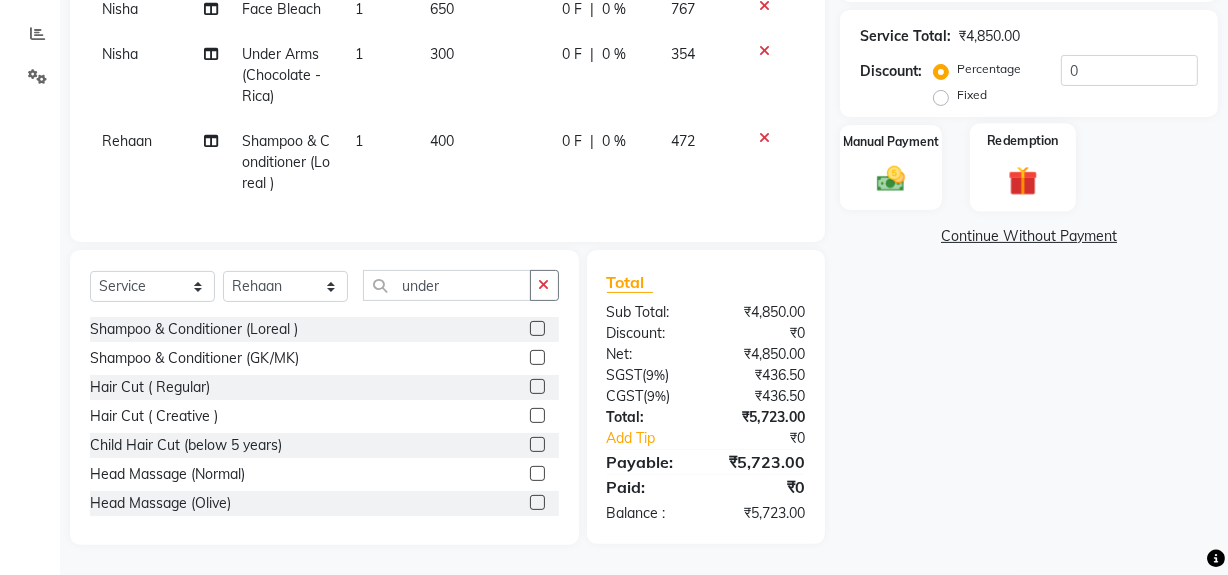 click 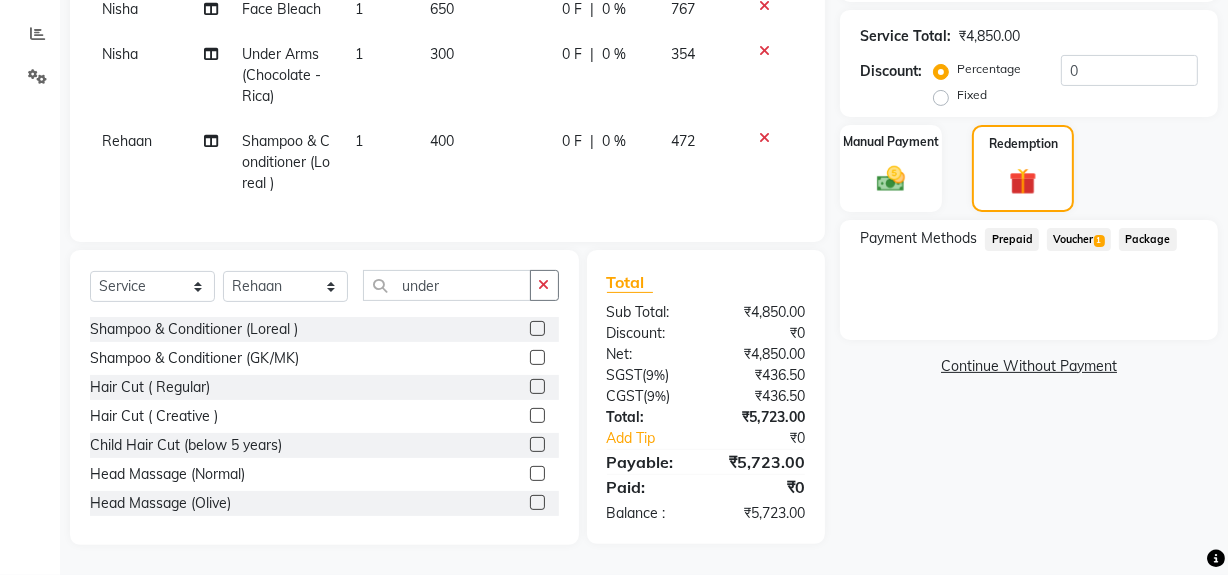 click on "Voucher  1" 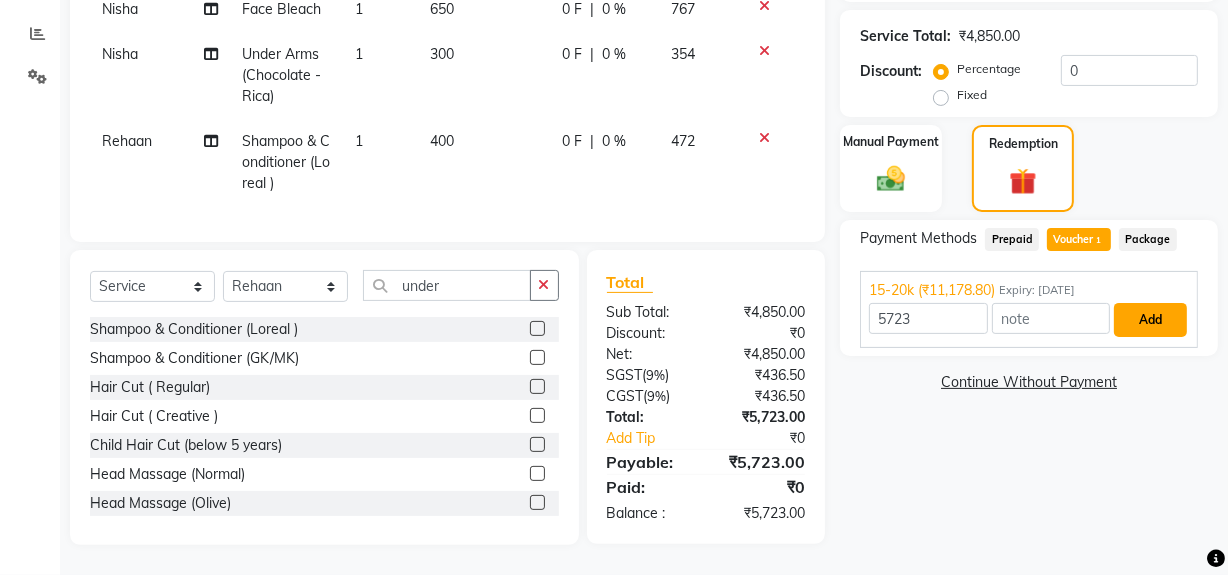 click on "Add" at bounding box center (1150, 320) 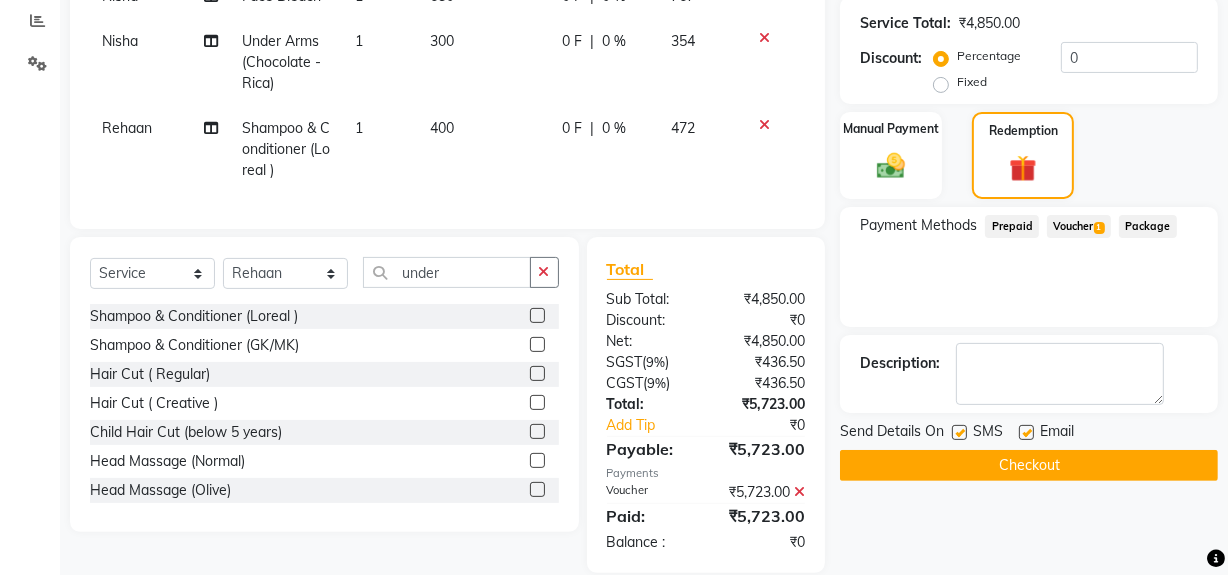 scroll, scrollTop: 463, scrollLeft: 0, axis: vertical 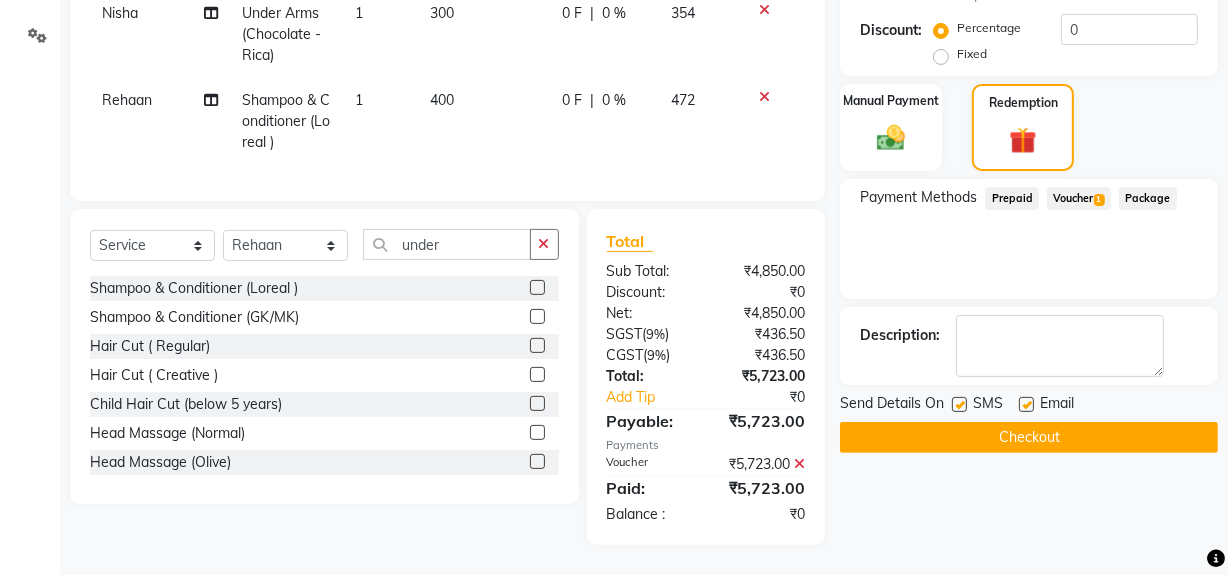 drag, startPoint x: 1094, startPoint y: 398, endPoint x: 1094, endPoint y: 413, distance: 15 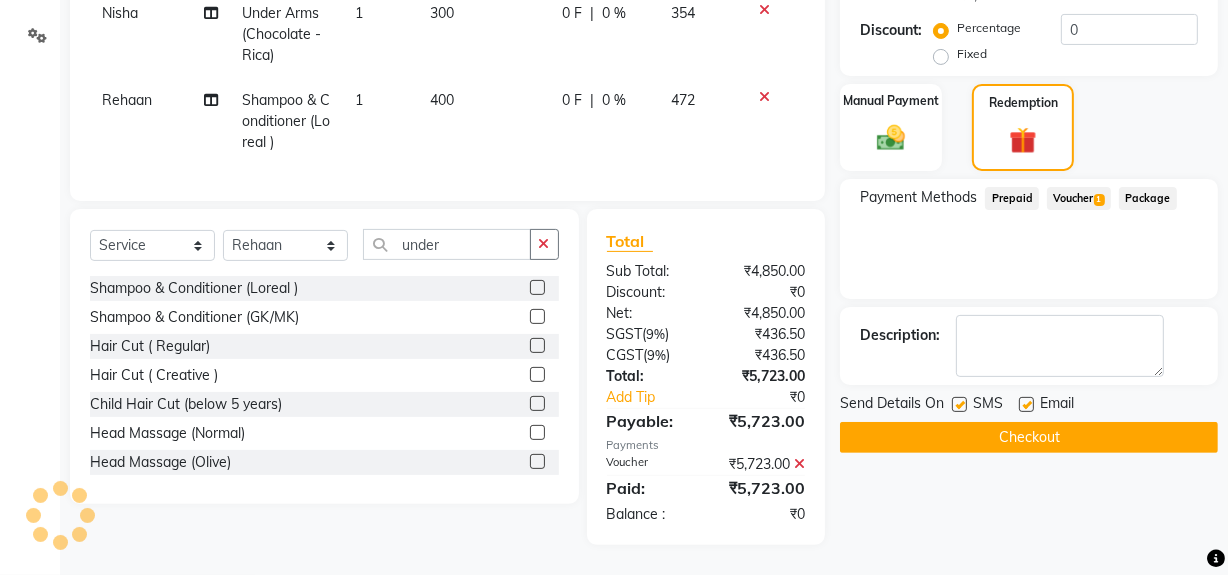 click on "Checkout" 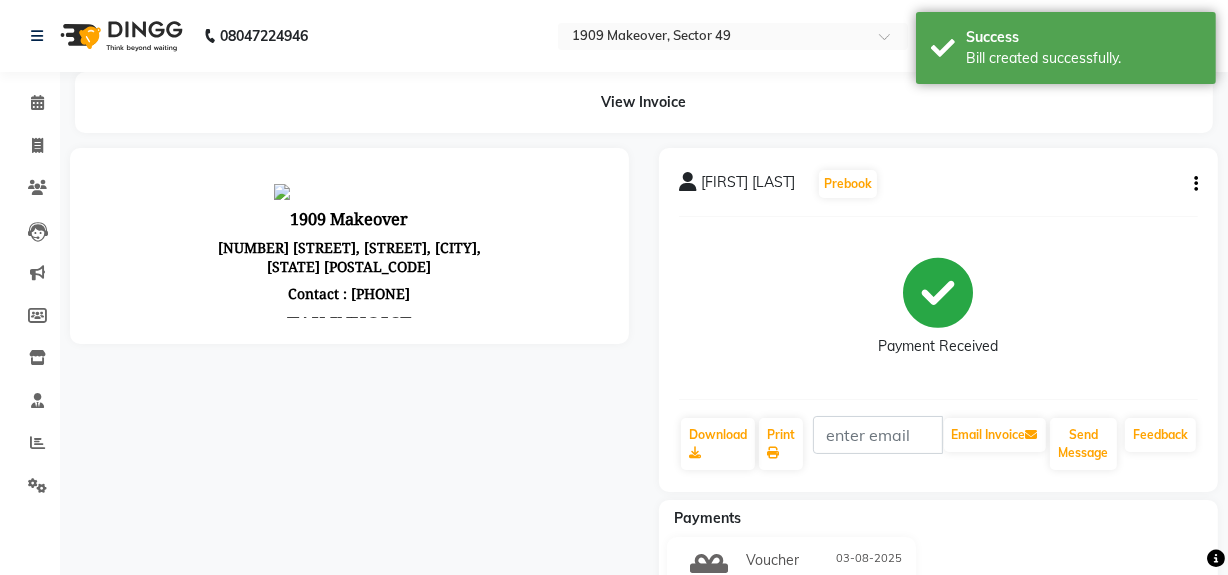 scroll, scrollTop: 0, scrollLeft: 0, axis: both 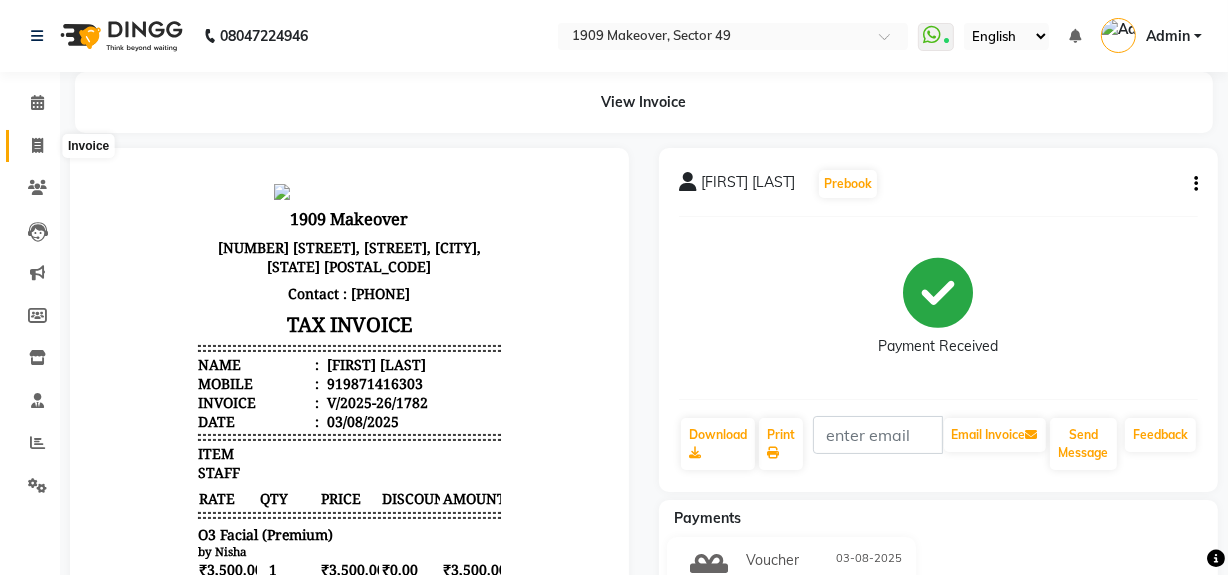 click 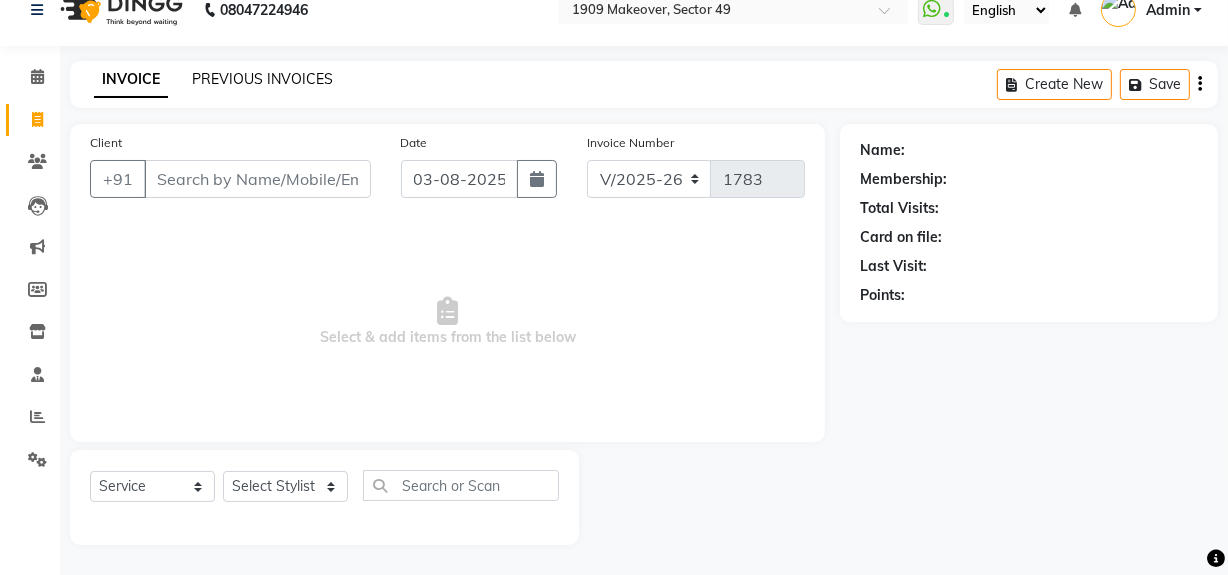 click on "PREVIOUS INVOICES" 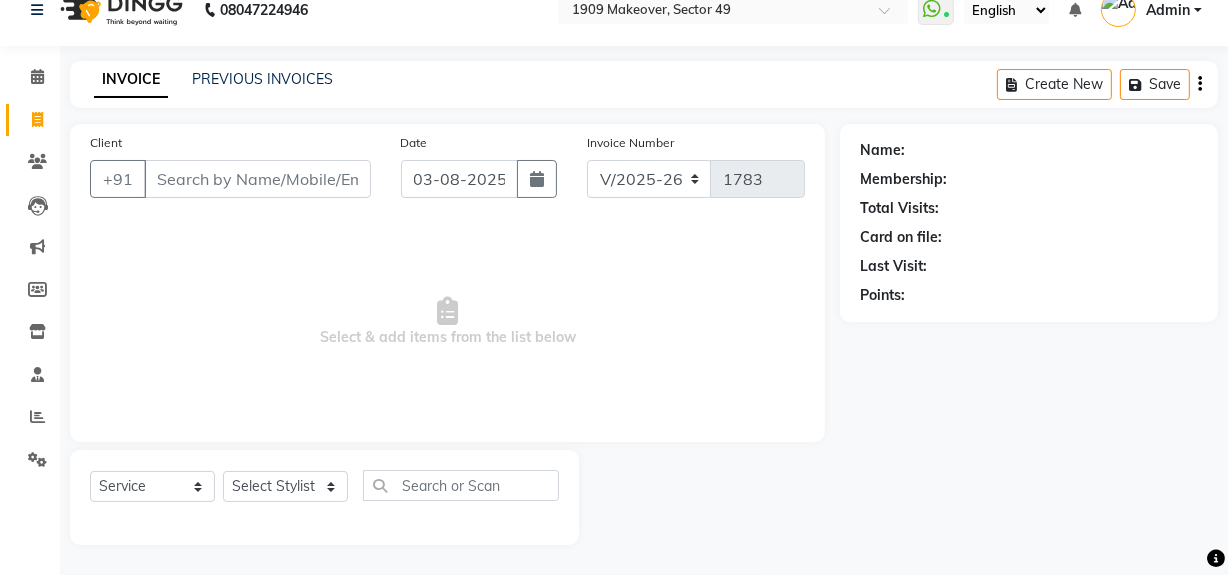 scroll, scrollTop: 0, scrollLeft: 0, axis: both 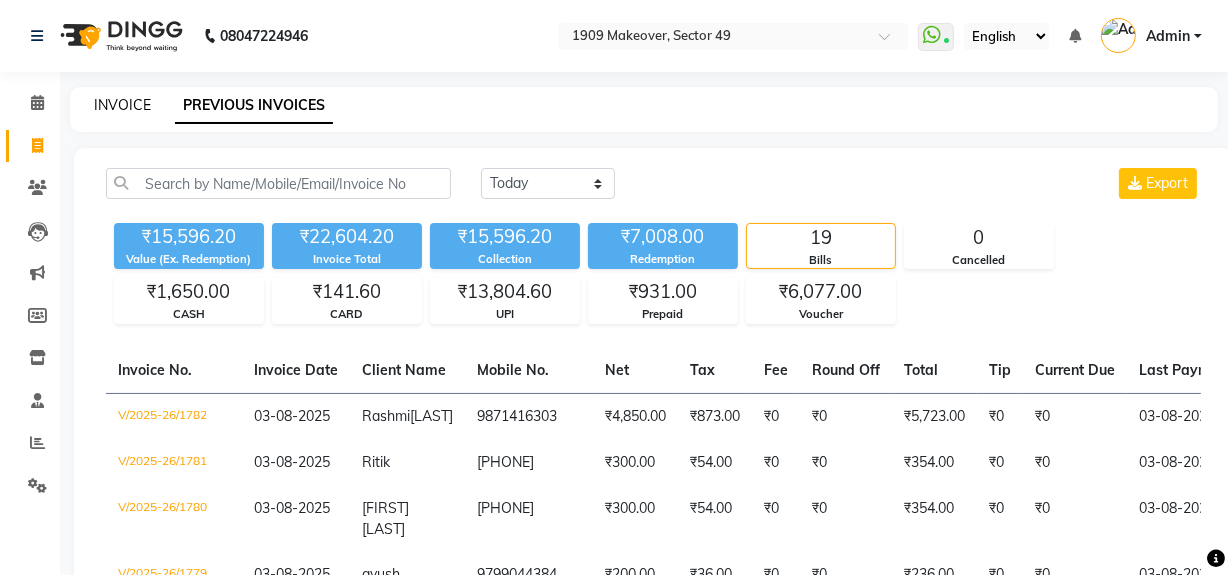 click on "INVOICE" 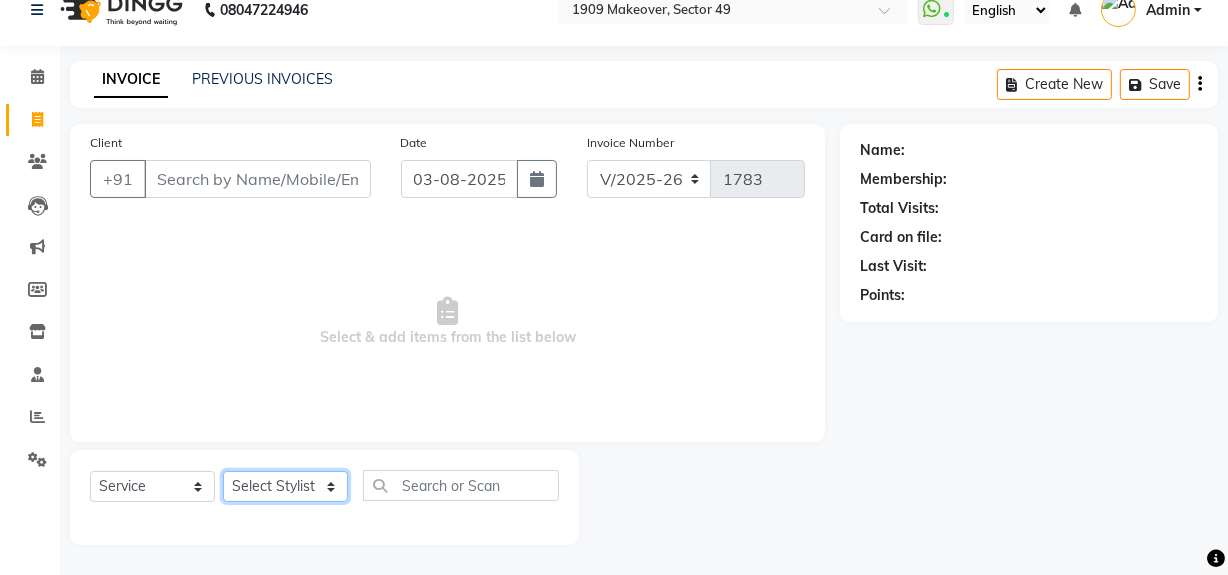 click on "Select Stylist Abdul Ahmed Arif Harun House Sale Jyoti Nisha Rehaan Ujjwal Umesh Veer vikram mehta Vishal" 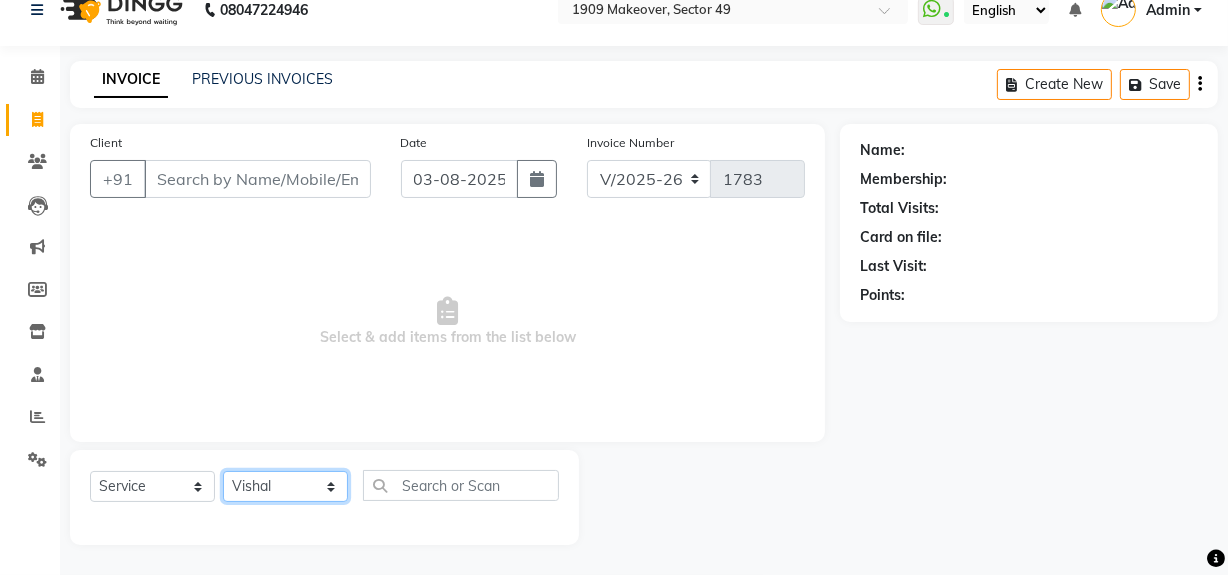 click on "Select Stylist Abdul Ahmed Arif Harun House Sale Jyoti Nisha Rehaan Ujjwal Umesh Veer vikram mehta Vishal" 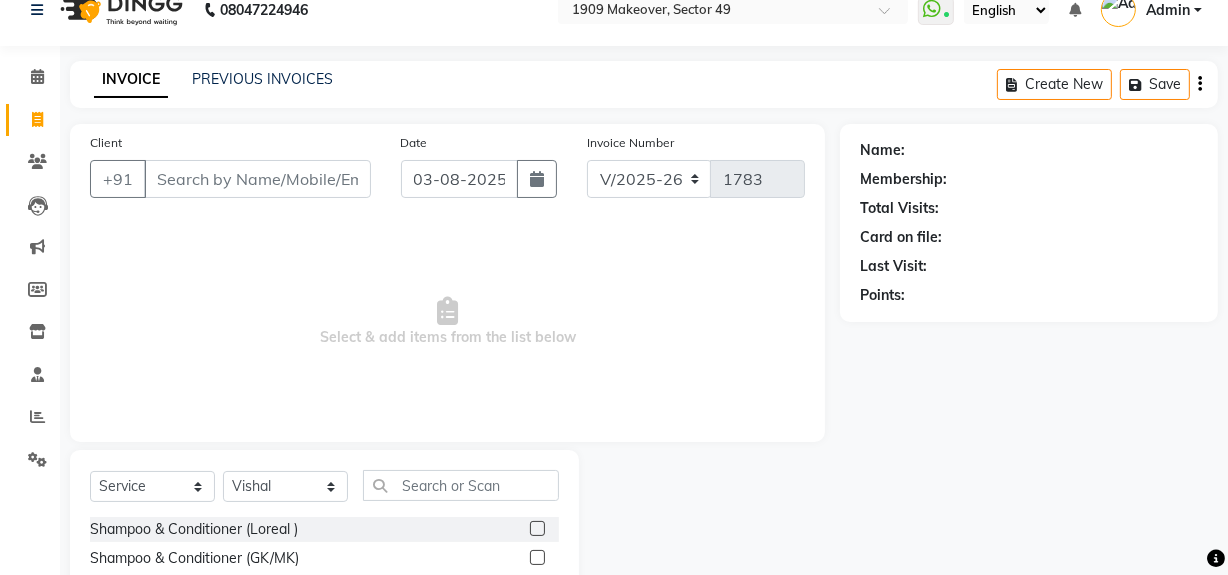 click on "Select Service Product Membership Package Voucher Prepaid Gift Card Select Stylist Abdul Ahmed Arif Harun House Sale Jyoti Nisha Rehaan Ujjwal Umesh Veer vikram mehta Vishal" 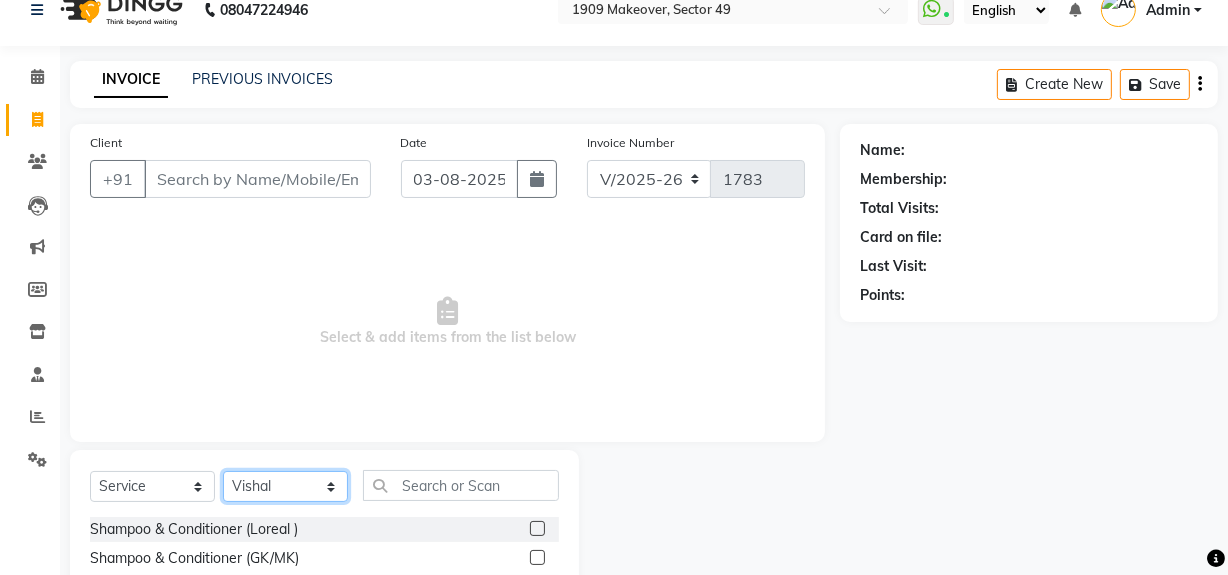 click on "Select Stylist Abdul Ahmed Arif Harun House Sale Jyoti Nisha Rehaan Ujjwal Umesh Veer vikram mehta Vishal" 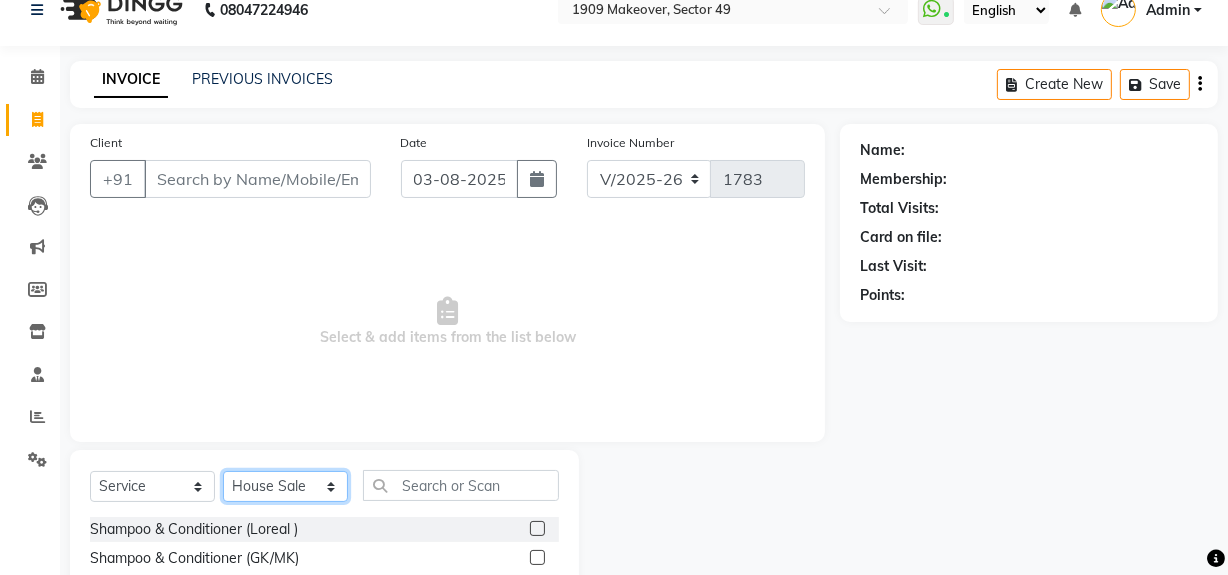 click on "Select Stylist Abdul Ahmed Arif Harun House Sale Jyoti Nisha Rehaan Ujjwal Umesh Veer vikram mehta Vishal" 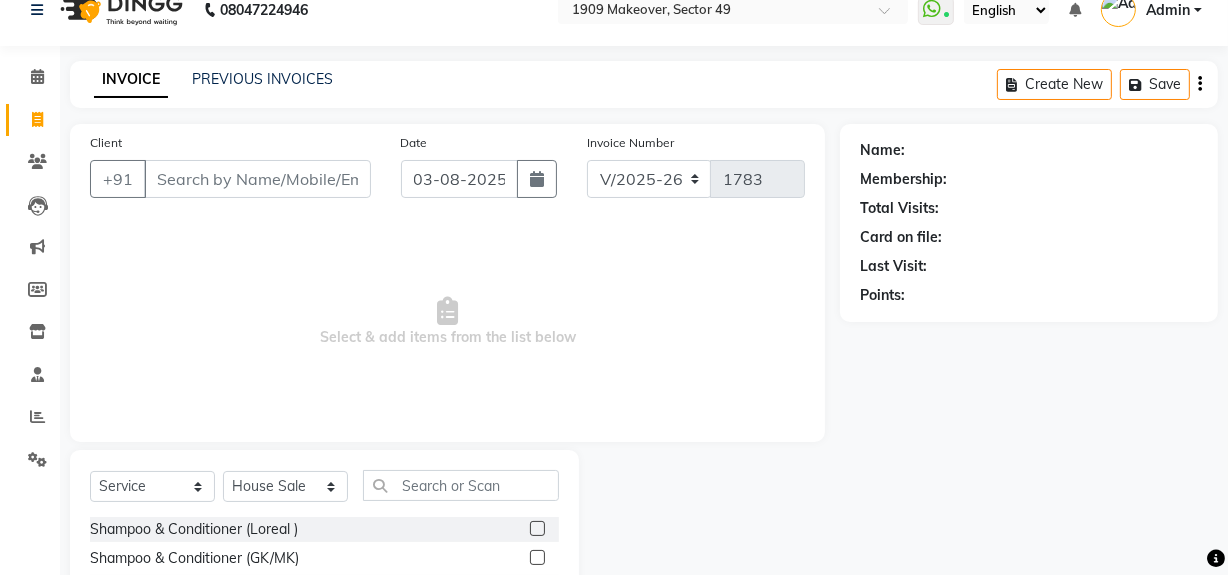 click on "Select & add items from the list below" at bounding box center [447, 322] 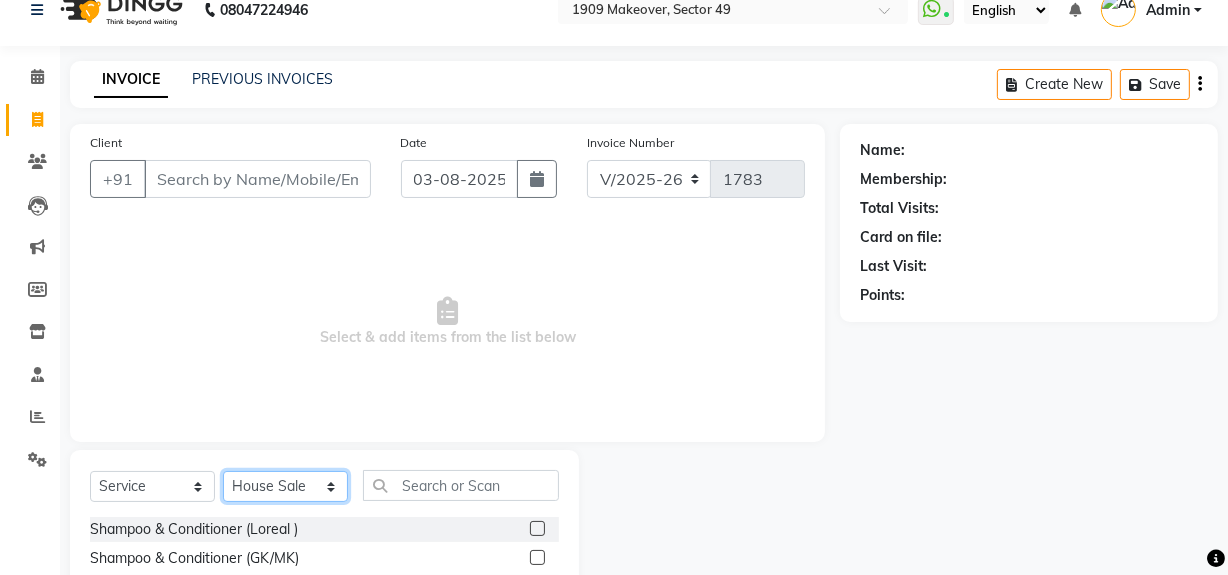 click on "Select Stylist Abdul Ahmed Arif Harun House Sale Jyoti Nisha Rehaan Ujjwal Umesh Veer vikram mehta Vishal" 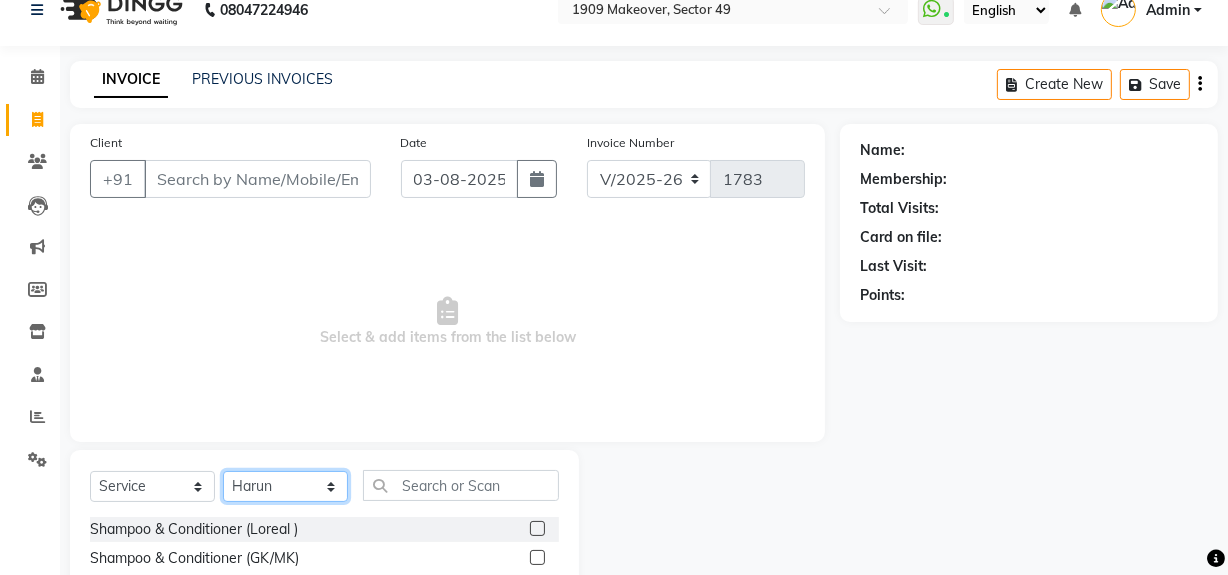 click on "Select Stylist Abdul Ahmed Arif Harun House Sale Jyoti Nisha Rehaan Ujjwal Umesh Veer vikram mehta Vishal" 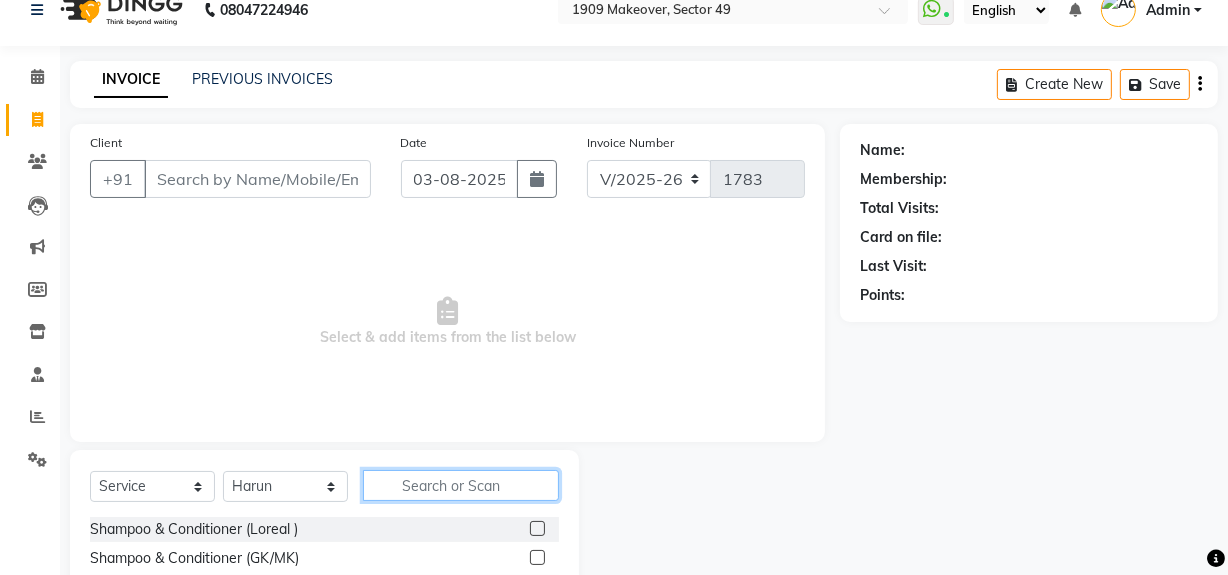 click 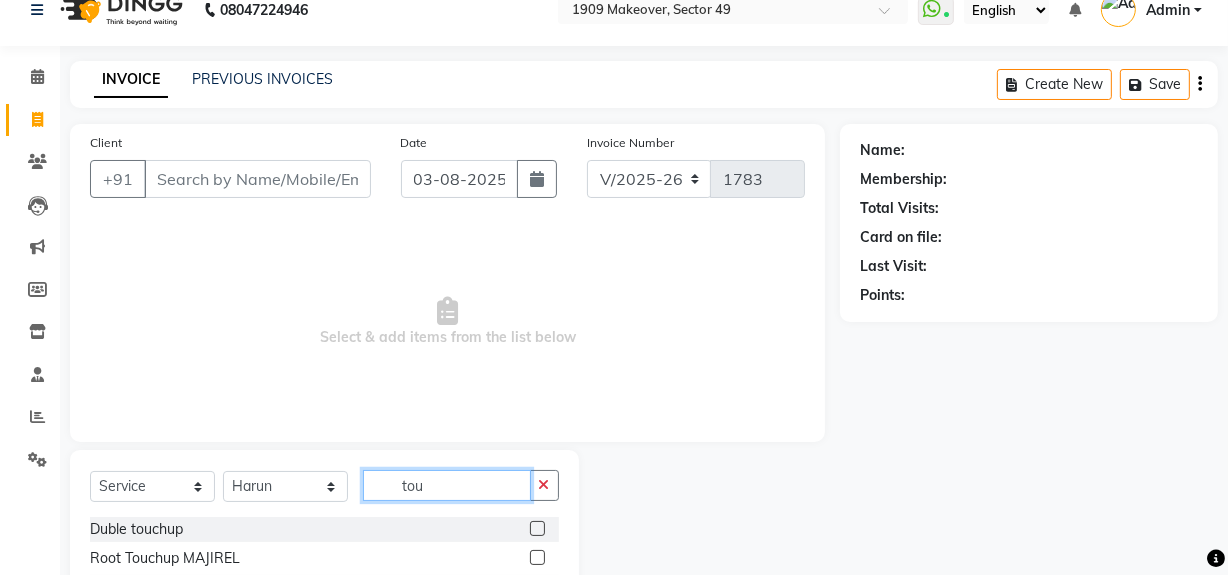 scroll, scrollTop: 226, scrollLeft: 0, axis: vertical 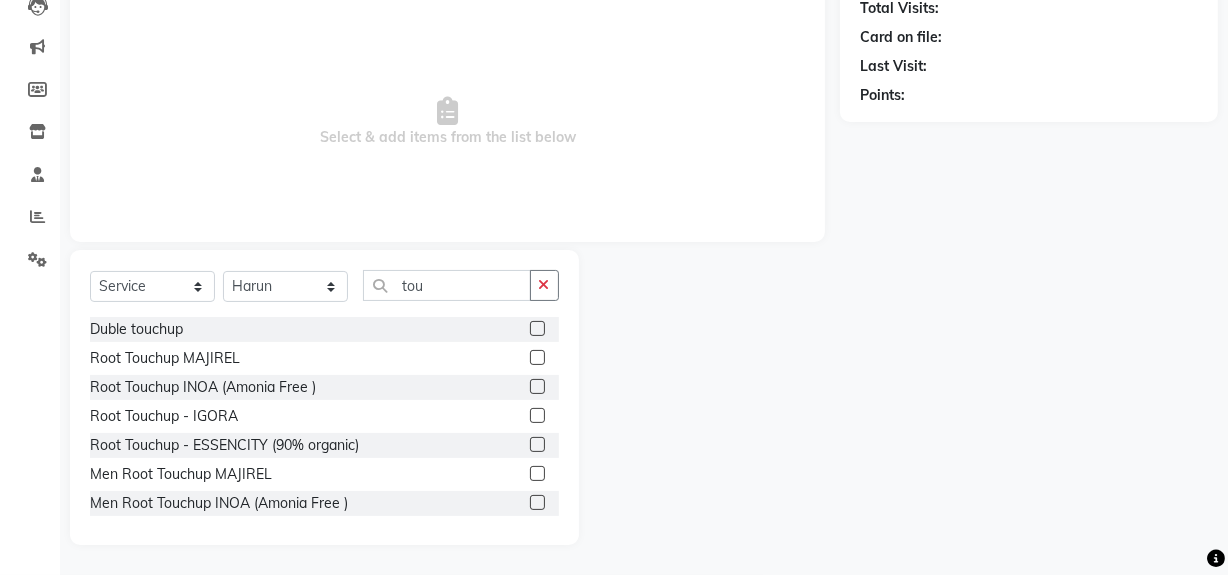 click 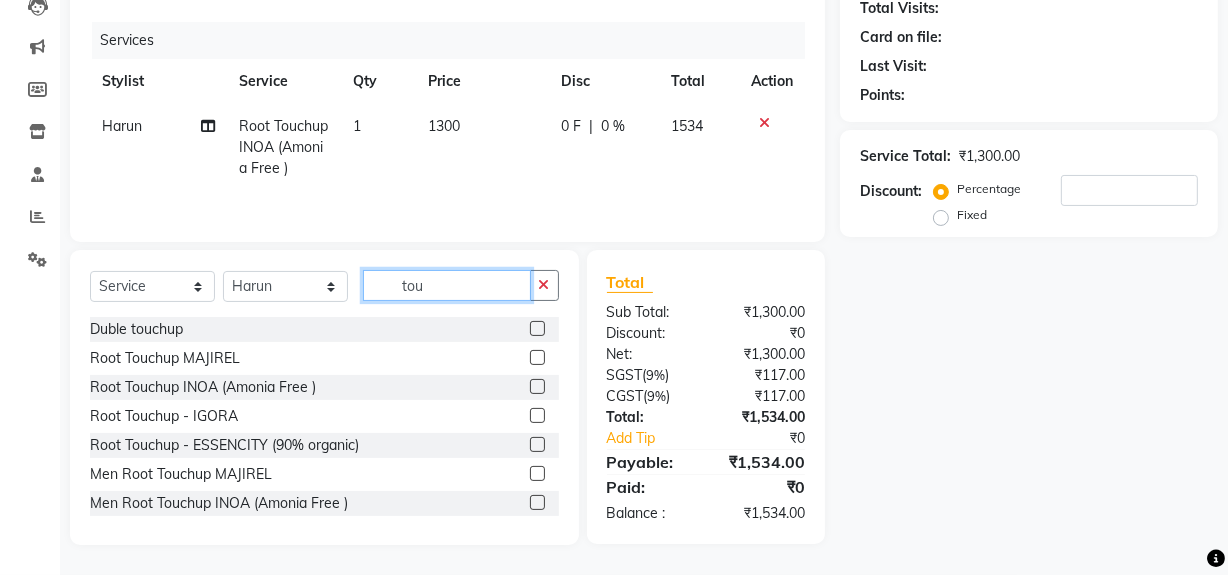 click on "tou" 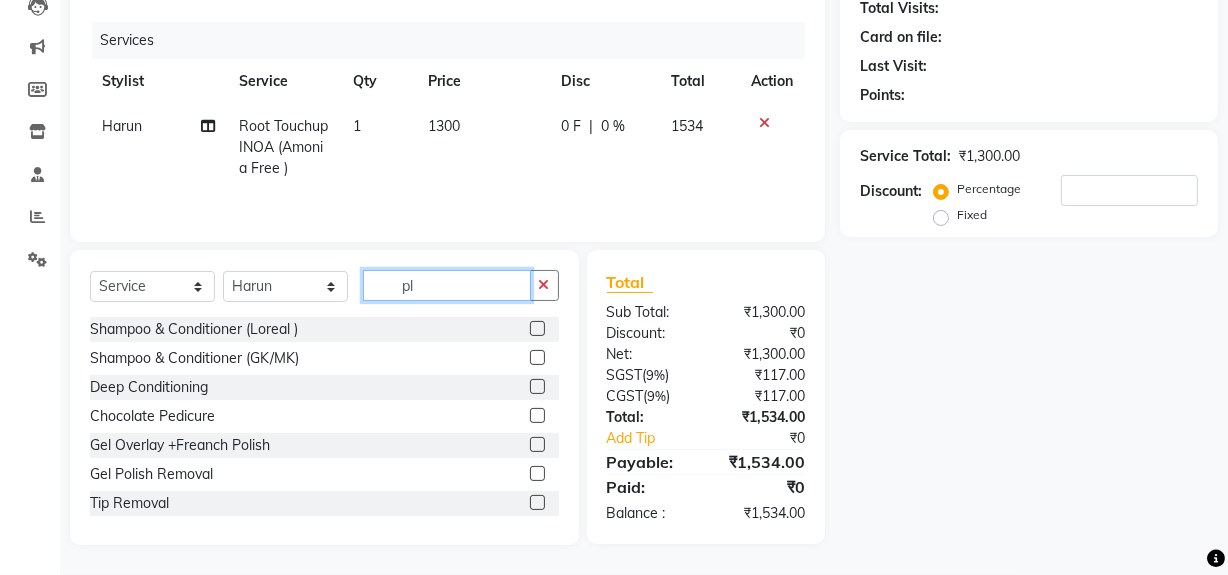 scroll, scrollTop: 225, scrollLeft: 0, axis: vertical 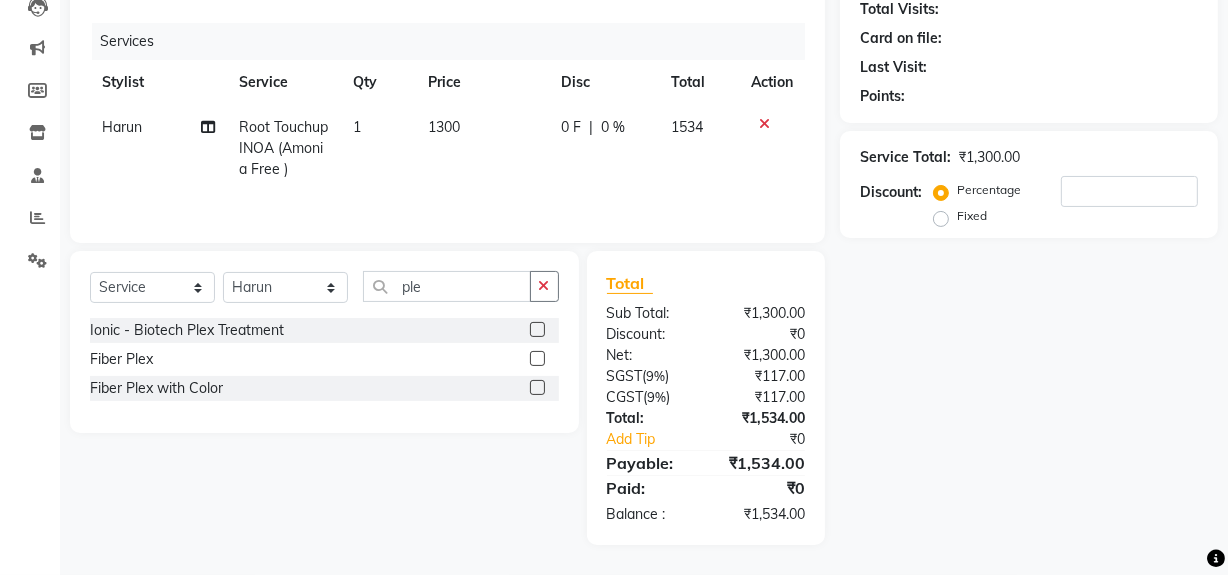 click 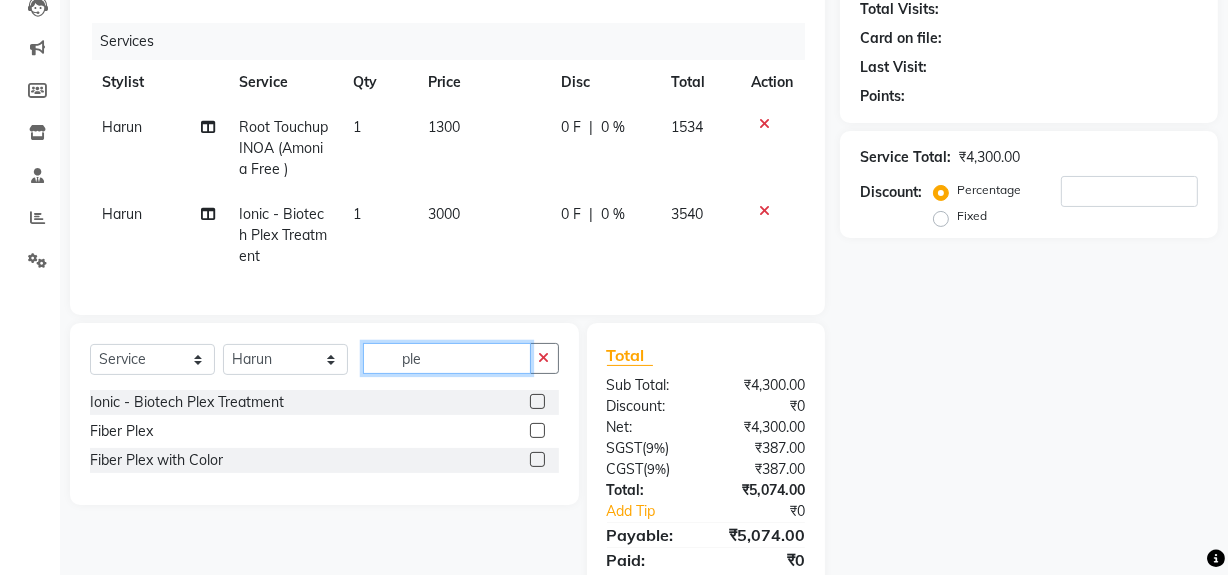 click on "ple" 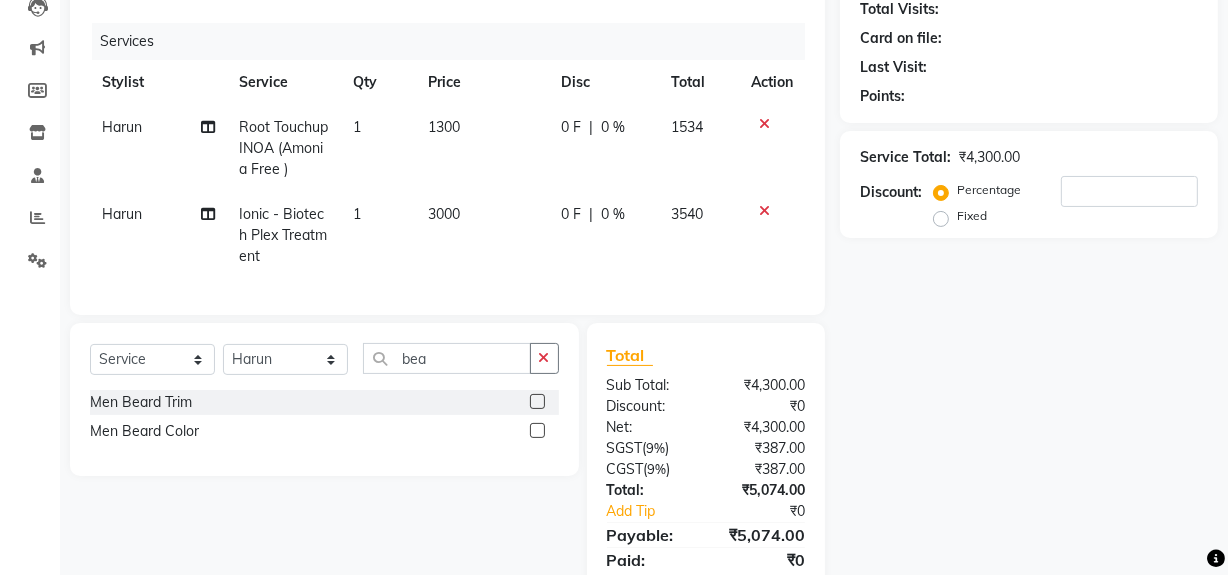 click 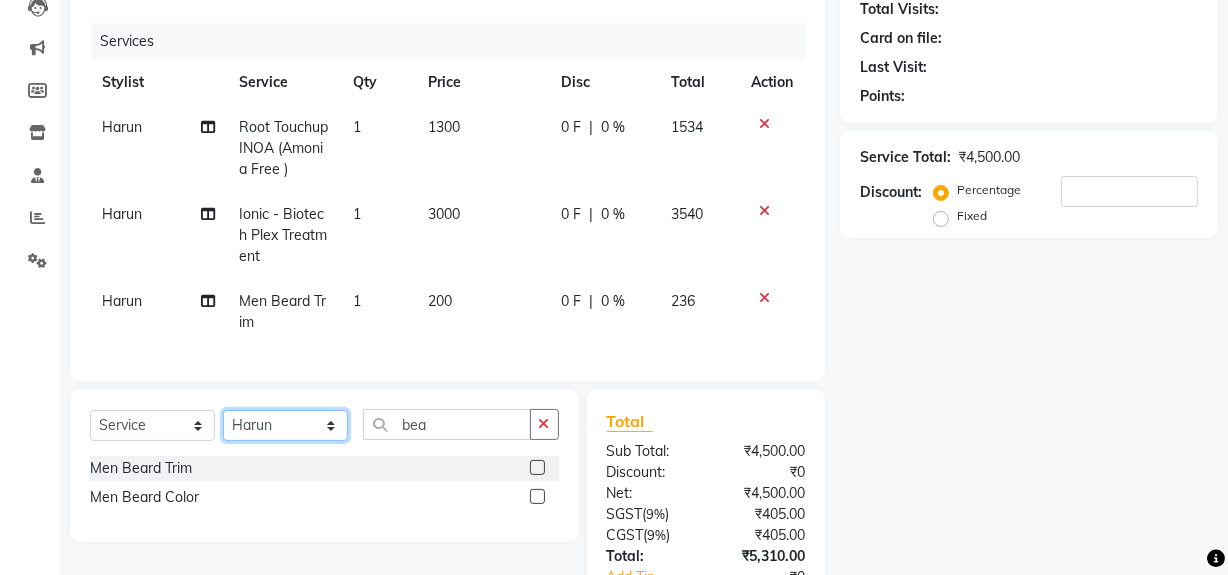 click on "Select Stylist Abdul Ahmed Arif Harun House Sale Jyoti Nisha Rehaan Ujjwal Umesh Veer vikram mehta Vishal" 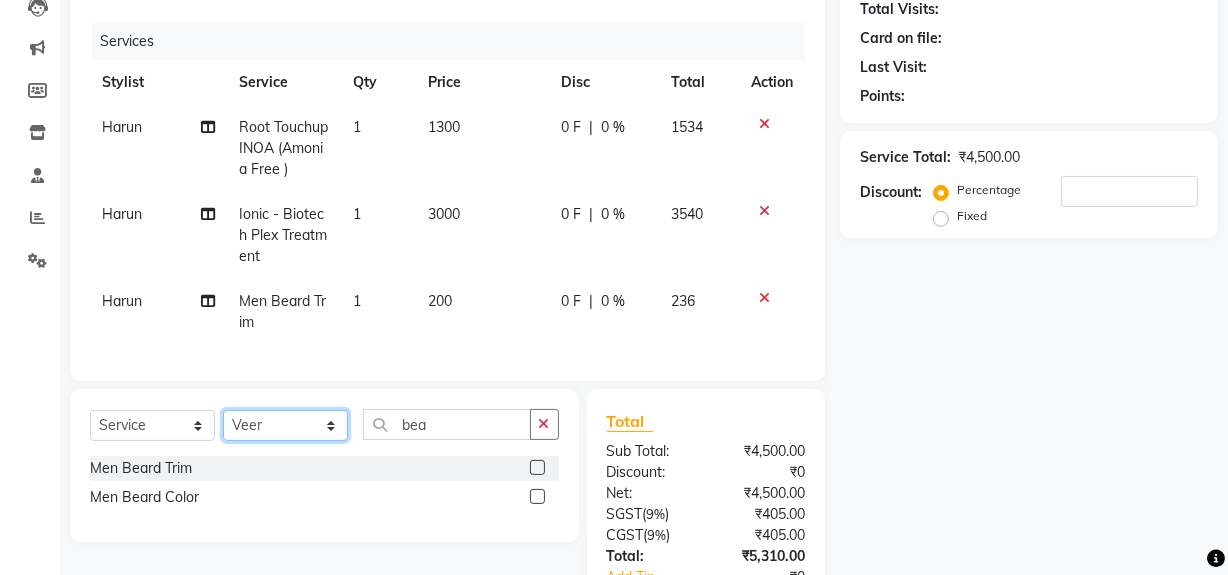 click on "Select Stylist Abdul Ahmed Arif Harun House Sale Jyoti Nisha Rehaan Ujjwal Umesh Veer vikram mehta Vishal" 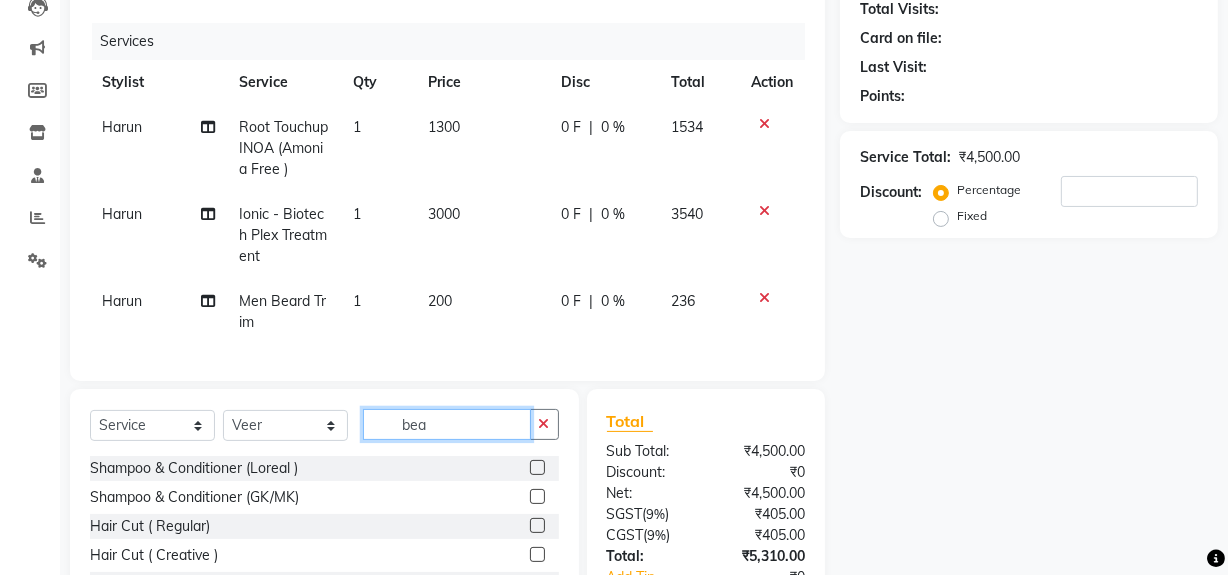 click on "bea" 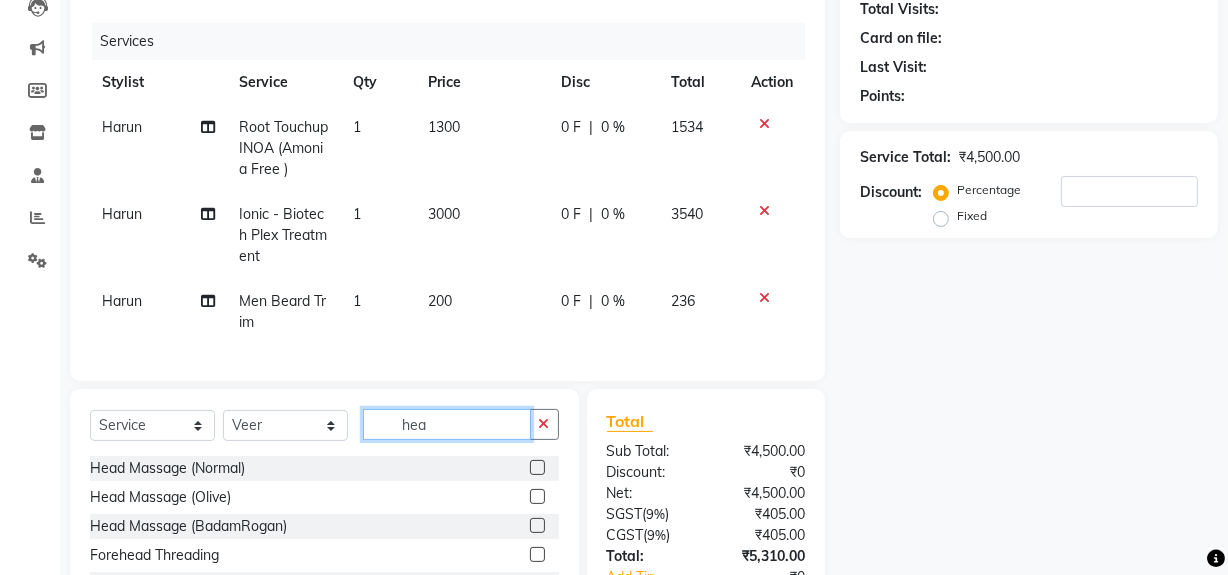 scroll, scrollTop: 377, scrollLeft: 0, axis: vertical 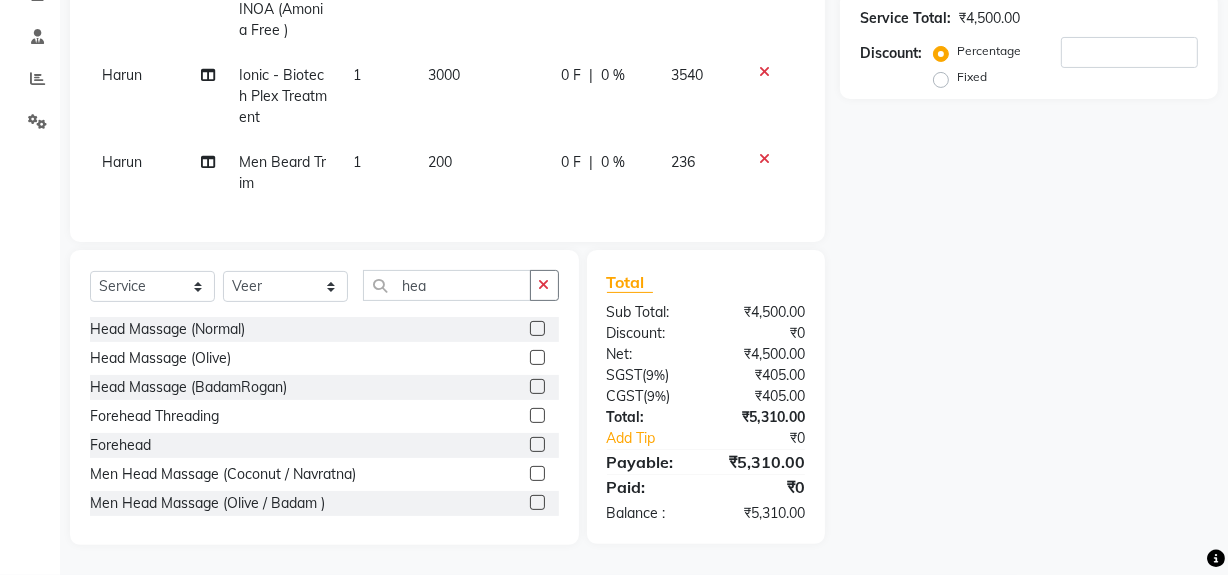 click 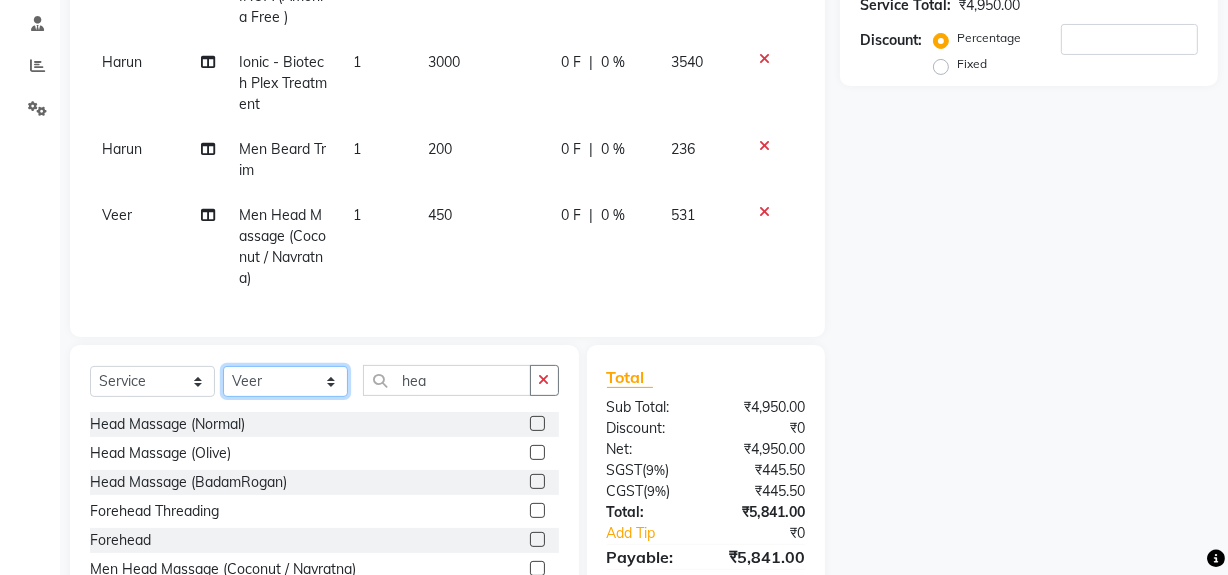click on "Select Stylist Abdul Ahmed Arif Harun House Sale Jyoti Nisha Rehaan Ujjwal Umesh Veer vikram mehta Vishal" 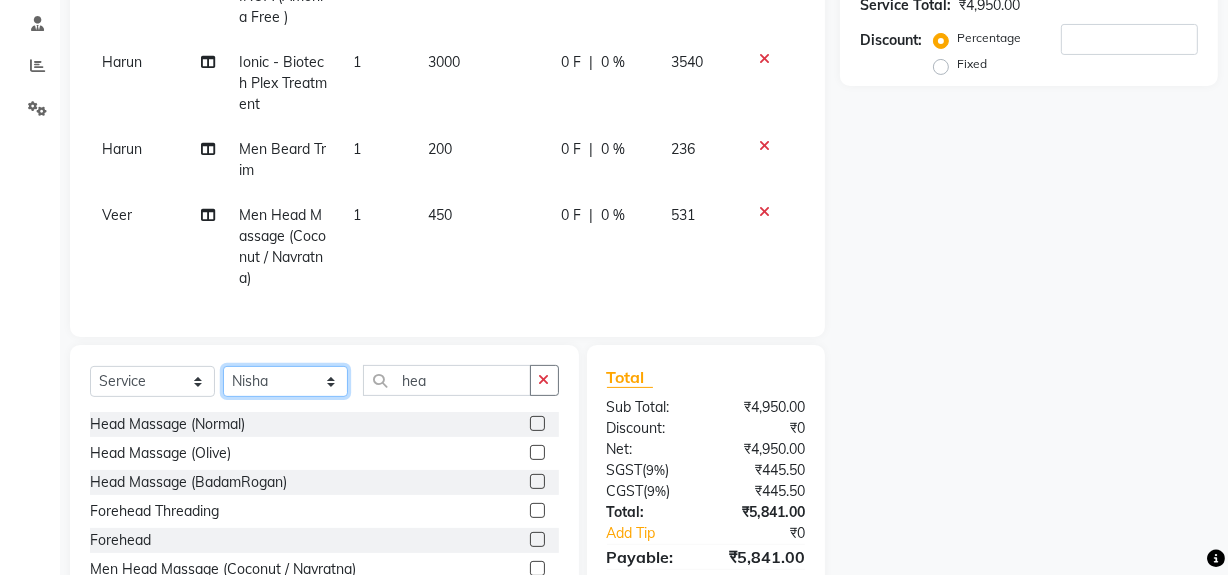 click on "Select Stylist Abdul Ahmed Arif Harun House Sale Jyoti Nisha Rehaan Ujjwal Umesh Veer vikram mehta Vishal" 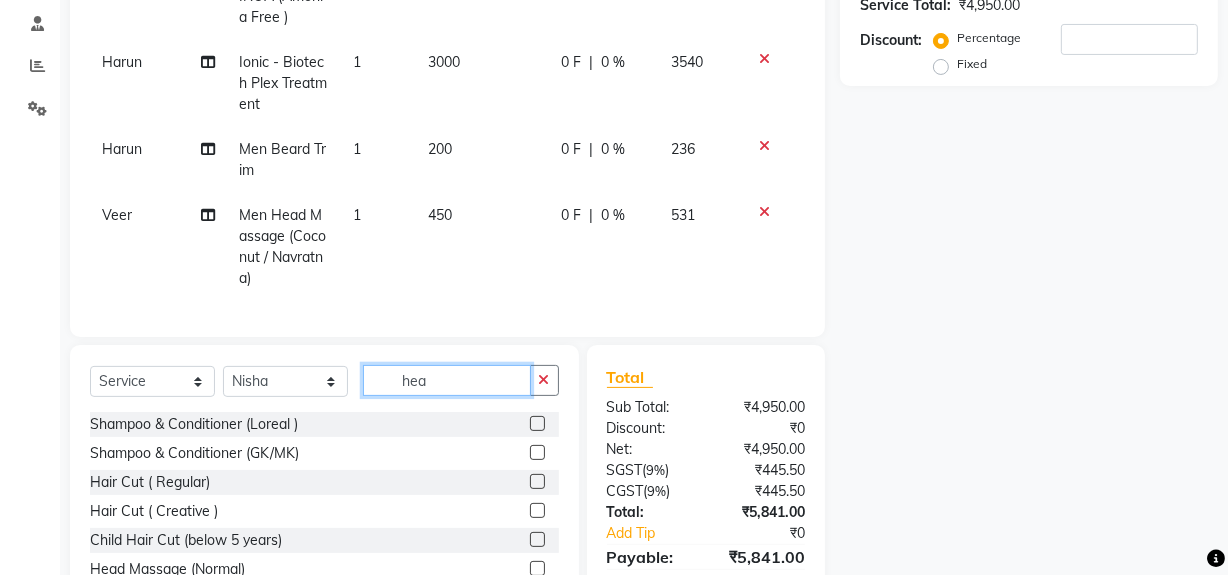click on "hea" 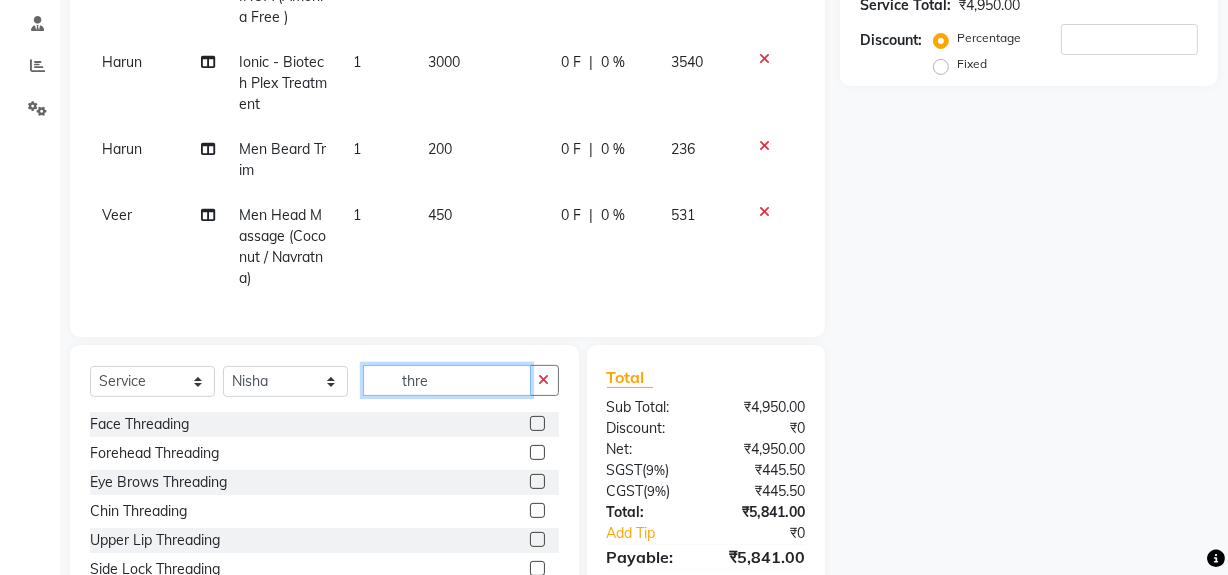scroll, scrollTop: 485, scrollLeft: 0, axis: vertical 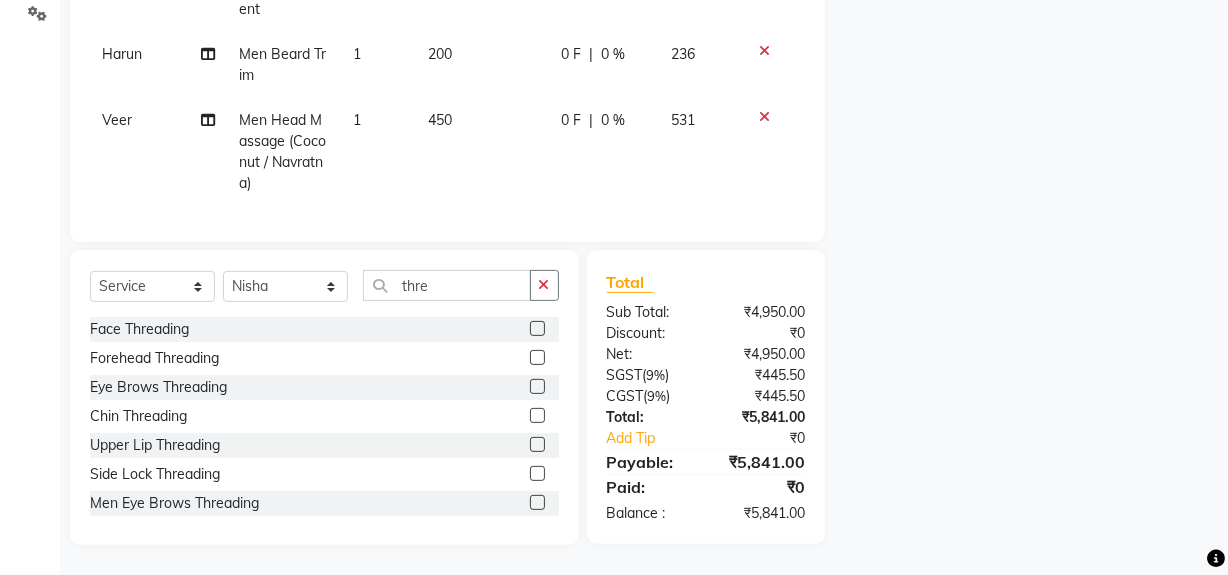 click 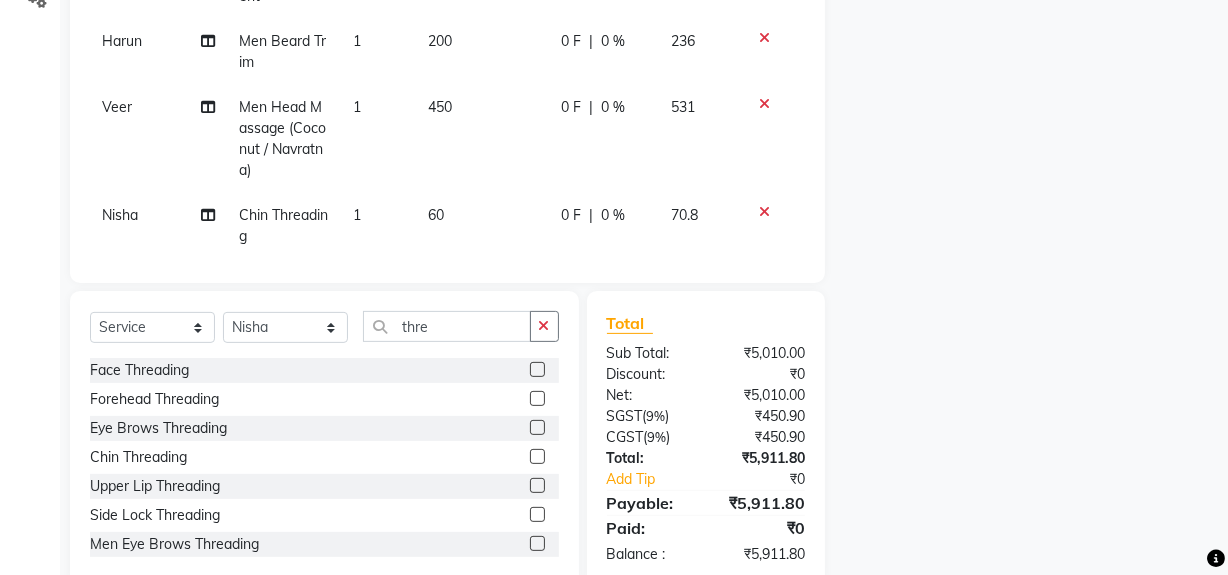 click 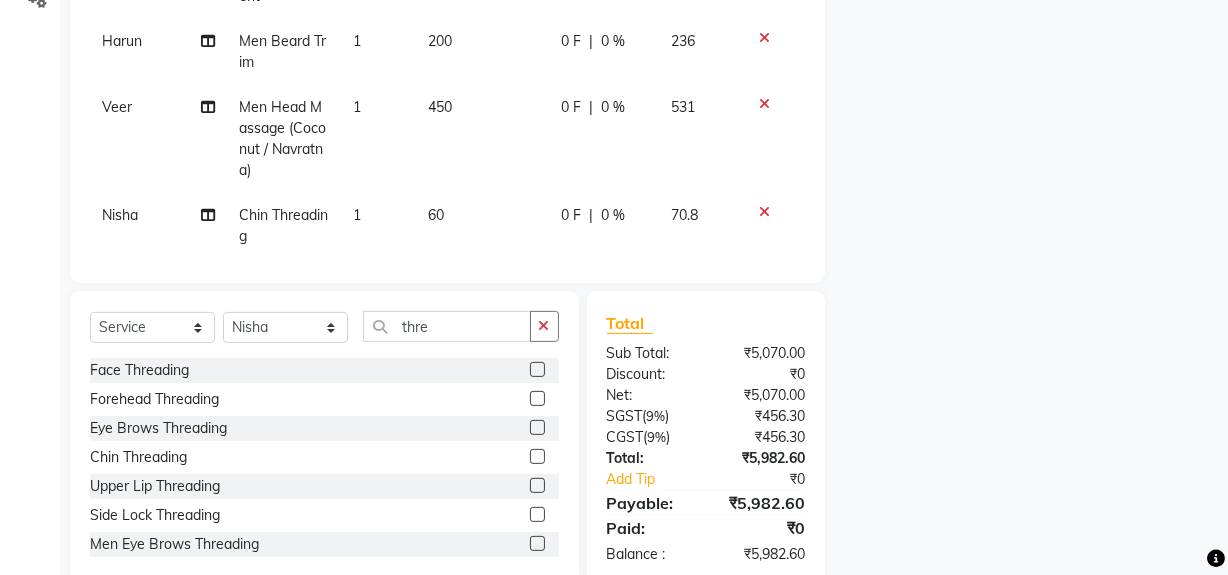 scroll, scrollTop: 91, scrollLeft: 0, axis: vertical 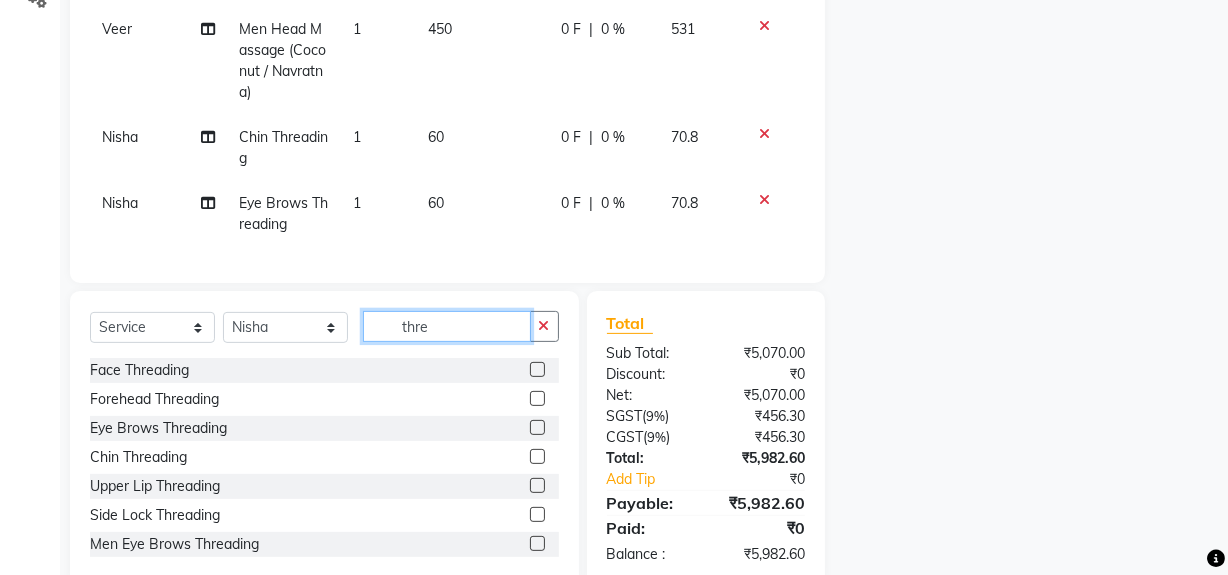 click on "thre" 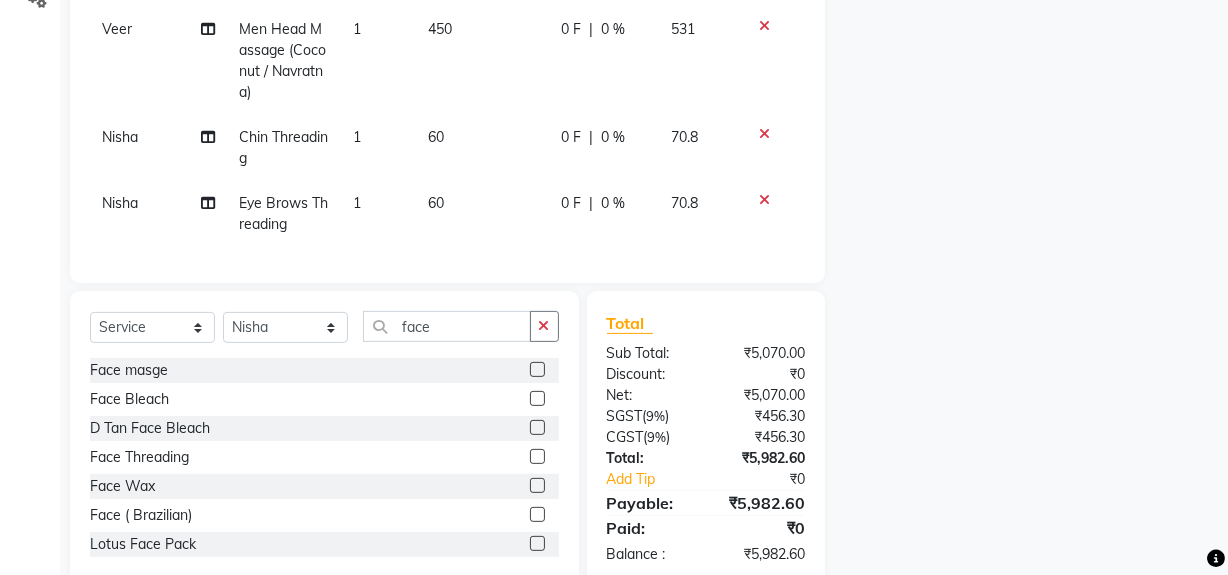 click 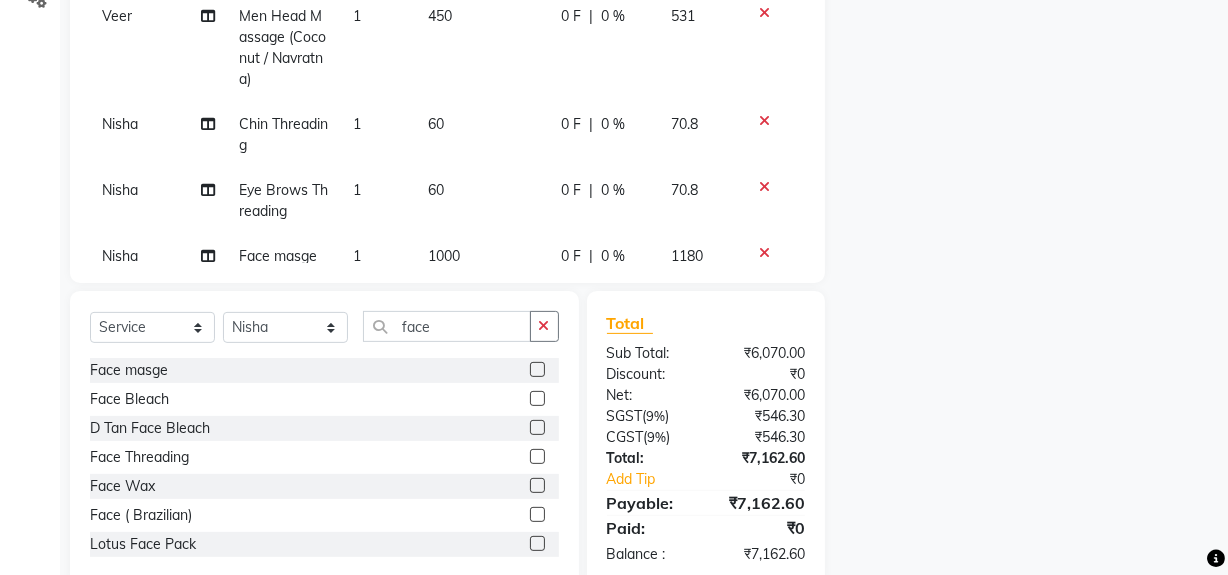 scroll, scrollTop: 136, scrollLeft: 0, axis: vertical 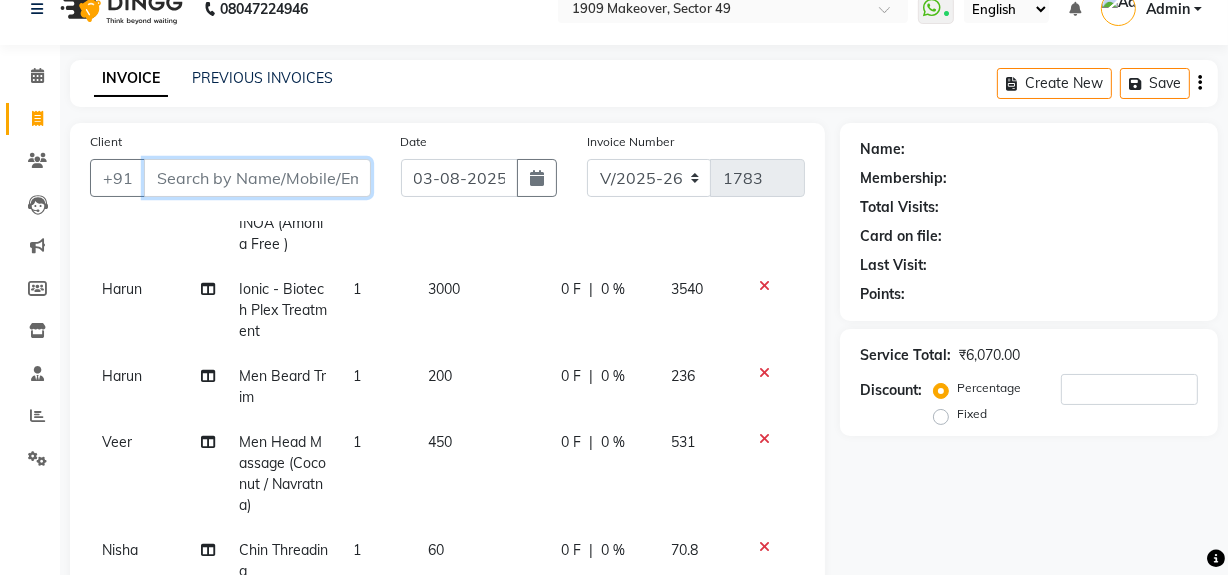 click on "Client" at bounding box center [257, 178] 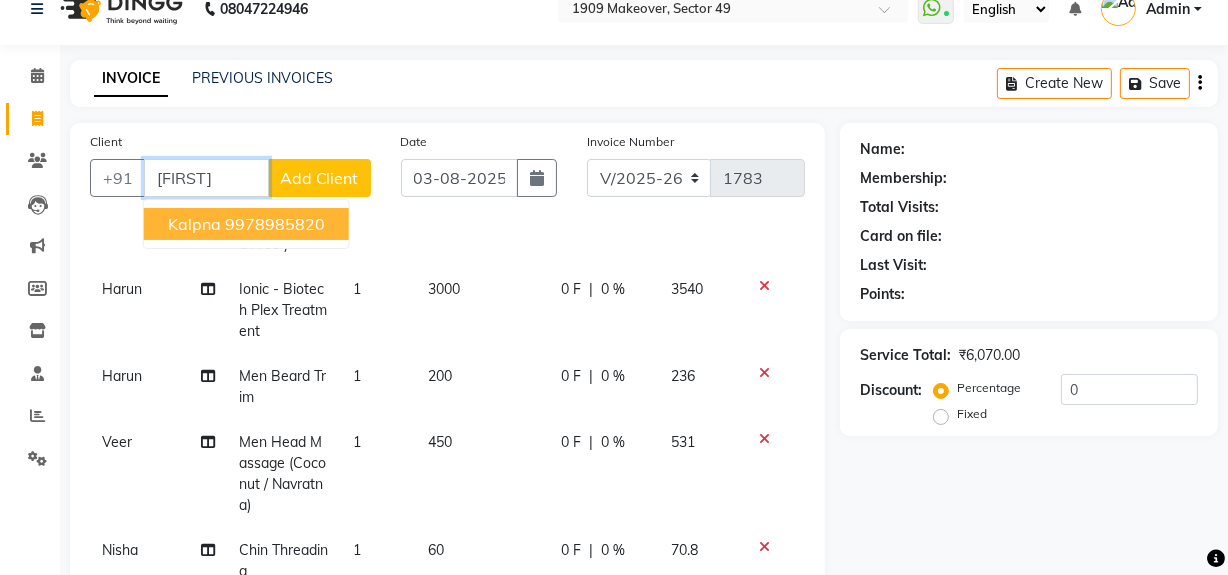 click on "9978985820" at bounding box center (275, 224) 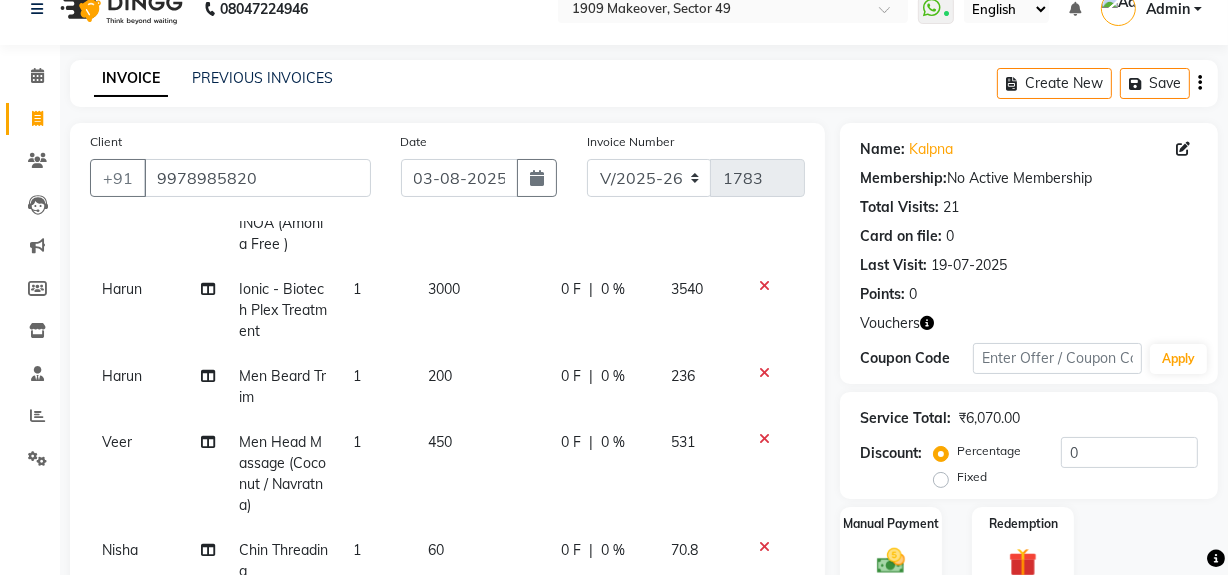 scroll, scrollTop: 526, scrollLeft: 0, axis: vertical 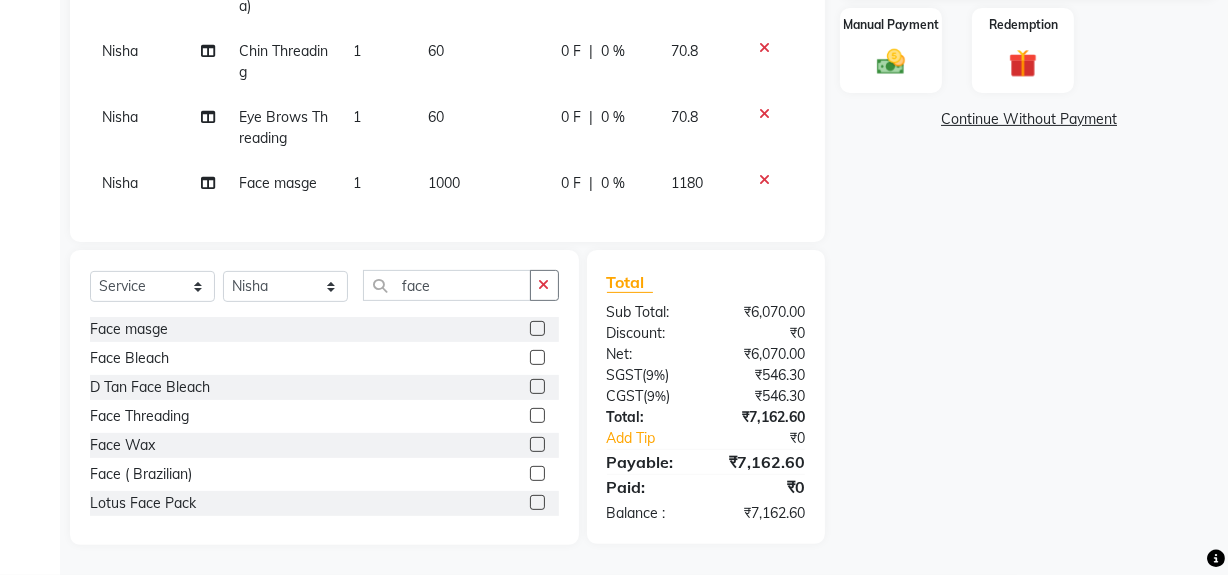click on "Name: [FIRST] [LAST]  Membership:  No Active Membership  Total Visits:  21 Card on file:  0 Last Visit:   19-07-2025 Points:   0  Vouchers Coupon Code Apply Service Total:  ₹6,070.00  Discount:  Percentage   Fixed  0 Manual Payment Redemption  Continue Without Payment" 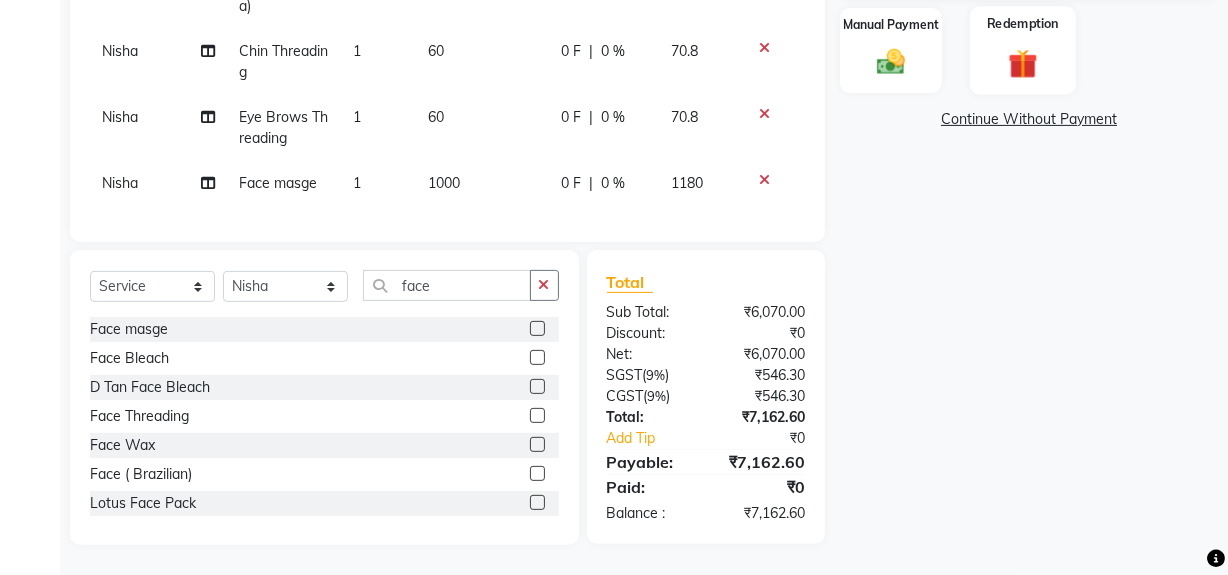 click 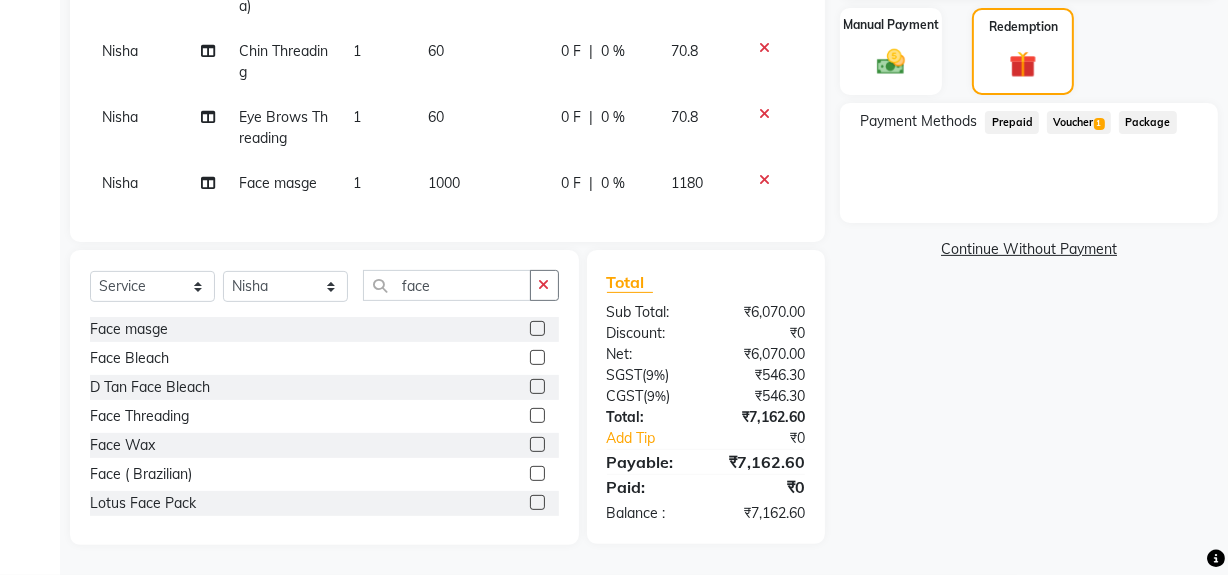 click on "Voucher  1" 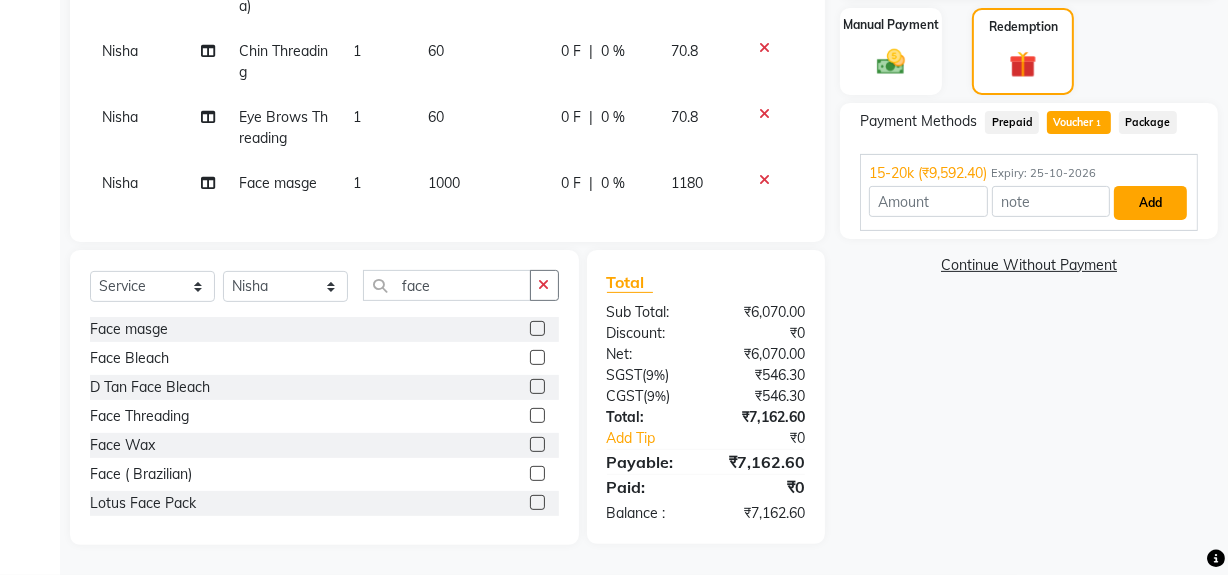click on "Add" at bounding box center (1150, 203) 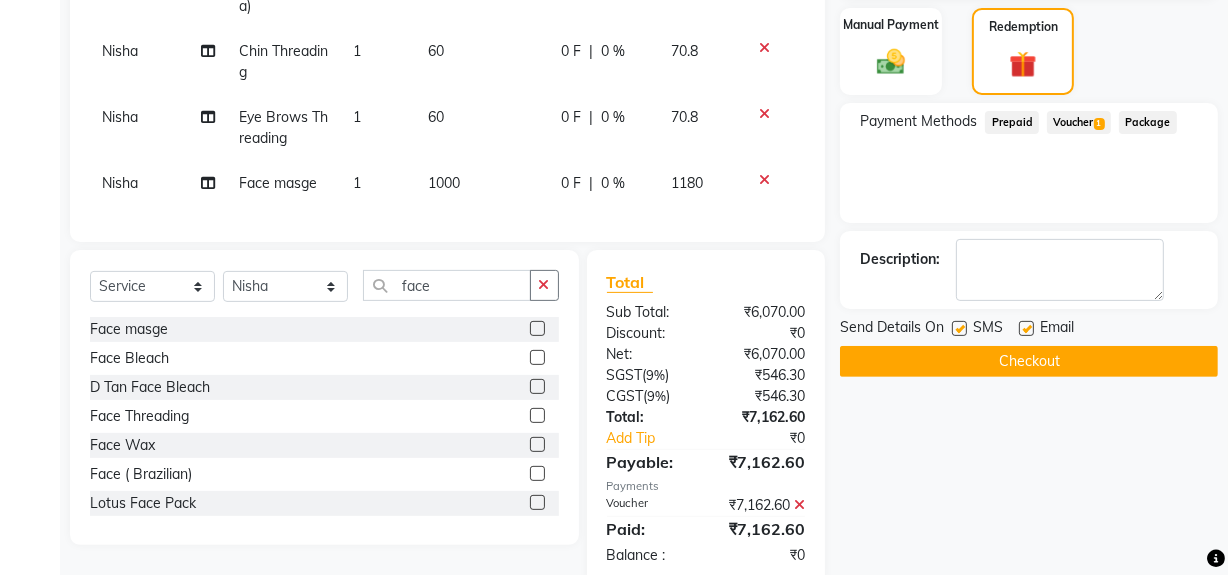 click on "Checkout" 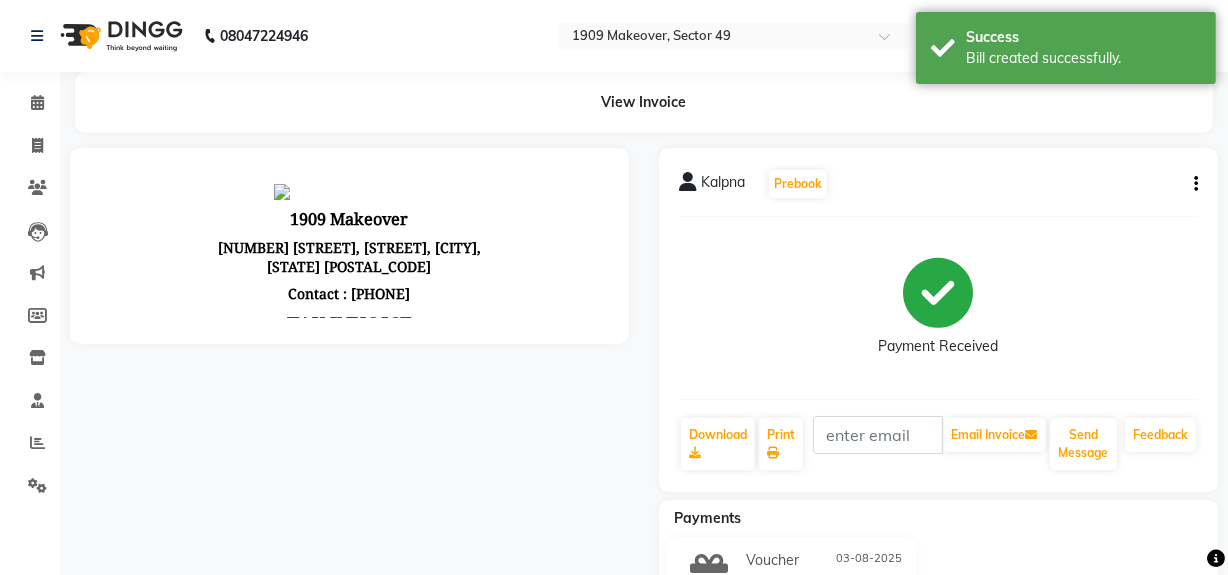 scroll, scrollTop: 0, scrollLeft: 0, axis: both 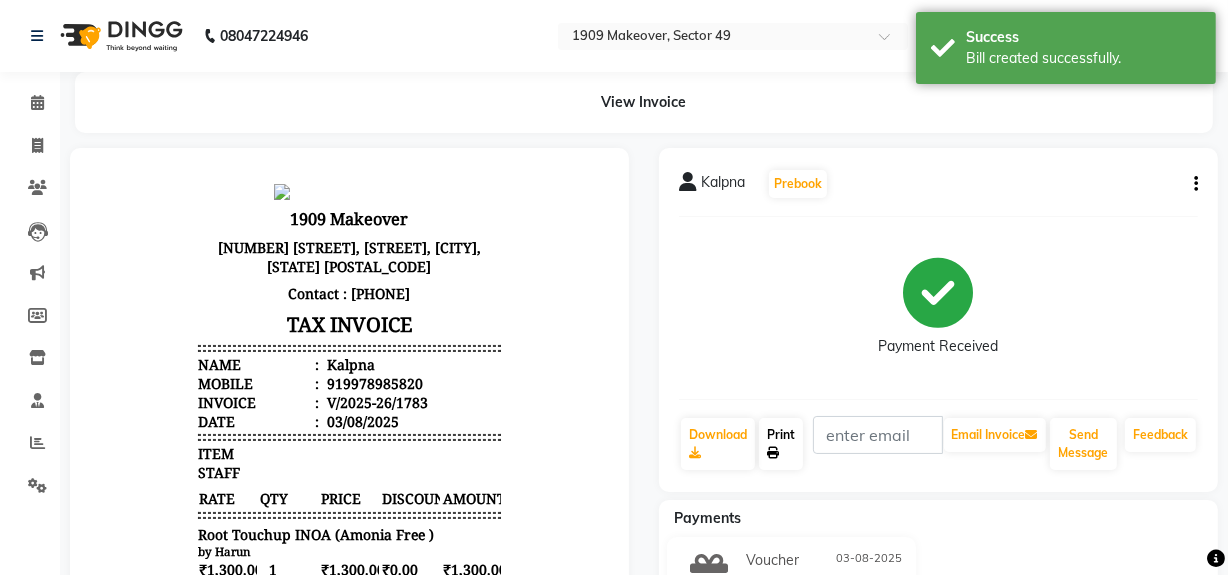 click on "Print" 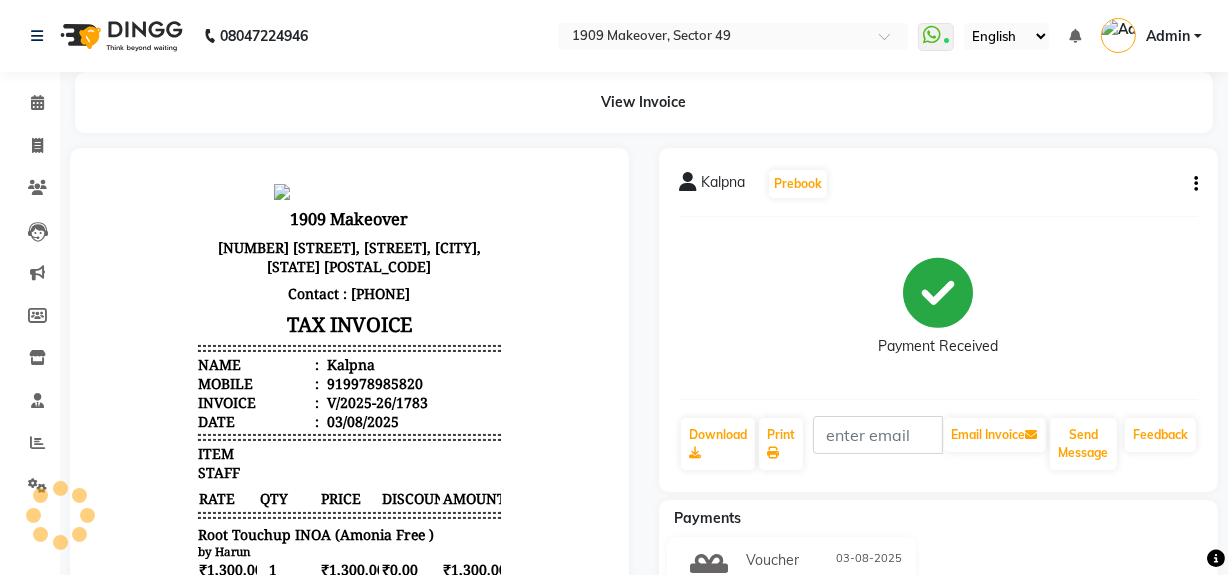 click on "Payment Received" 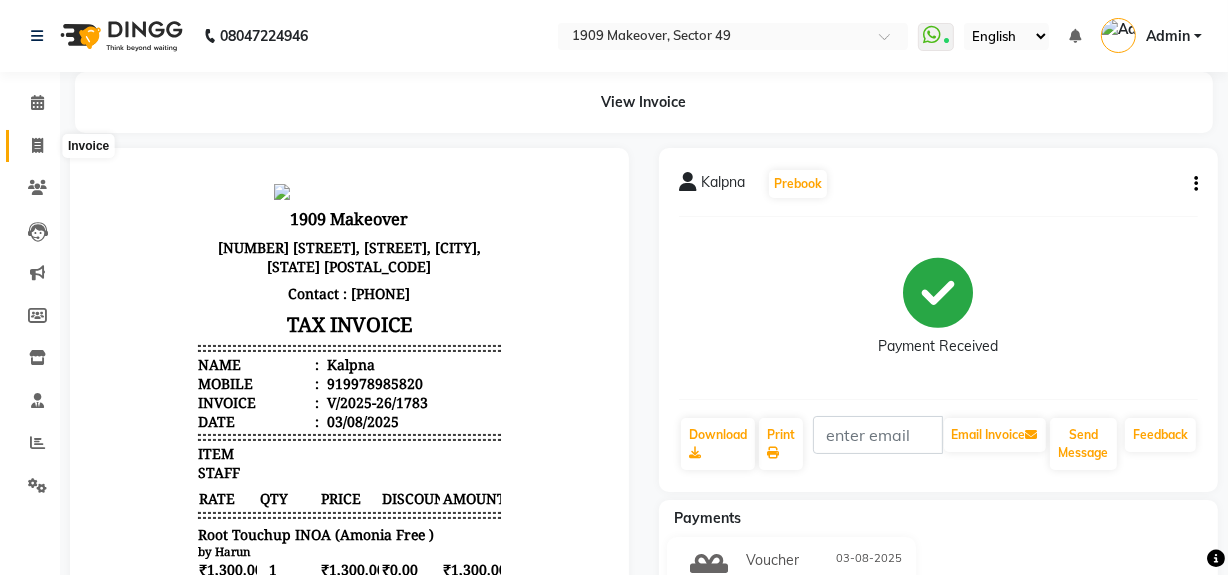 click 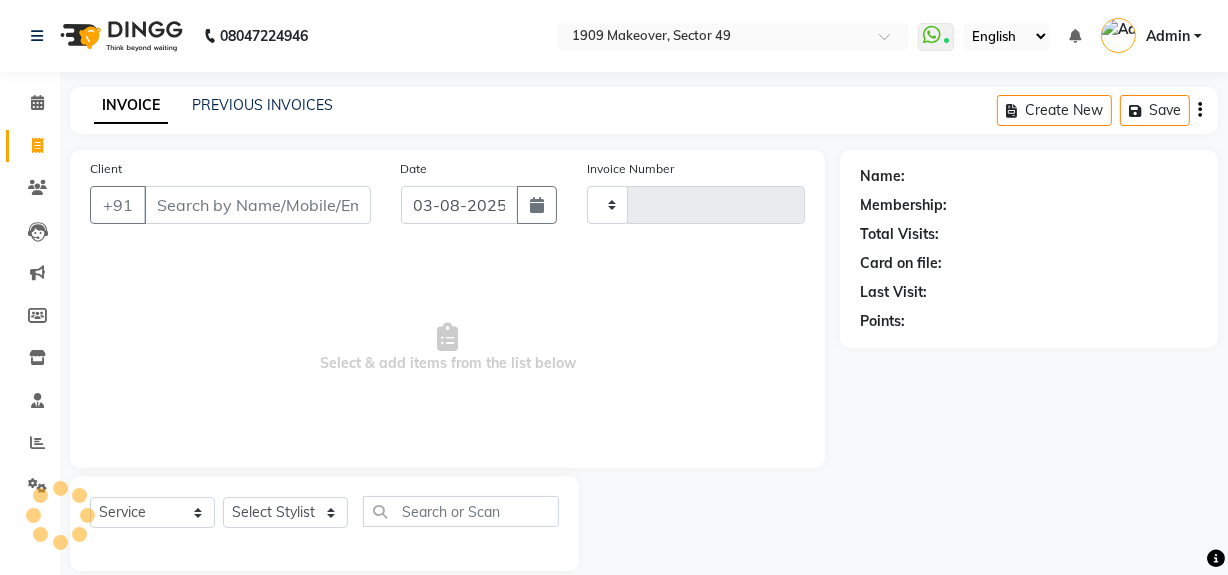 scroll, scrollTop: 26, scrollLeft: 0, axis: vertical 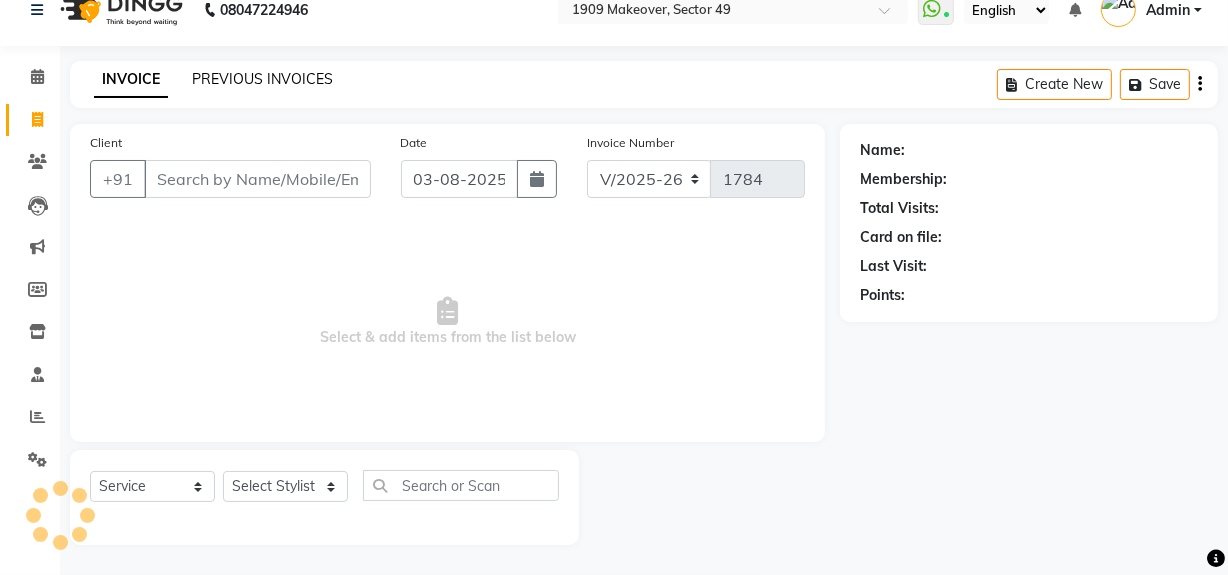 click on "PREVIOUS INVOICES" 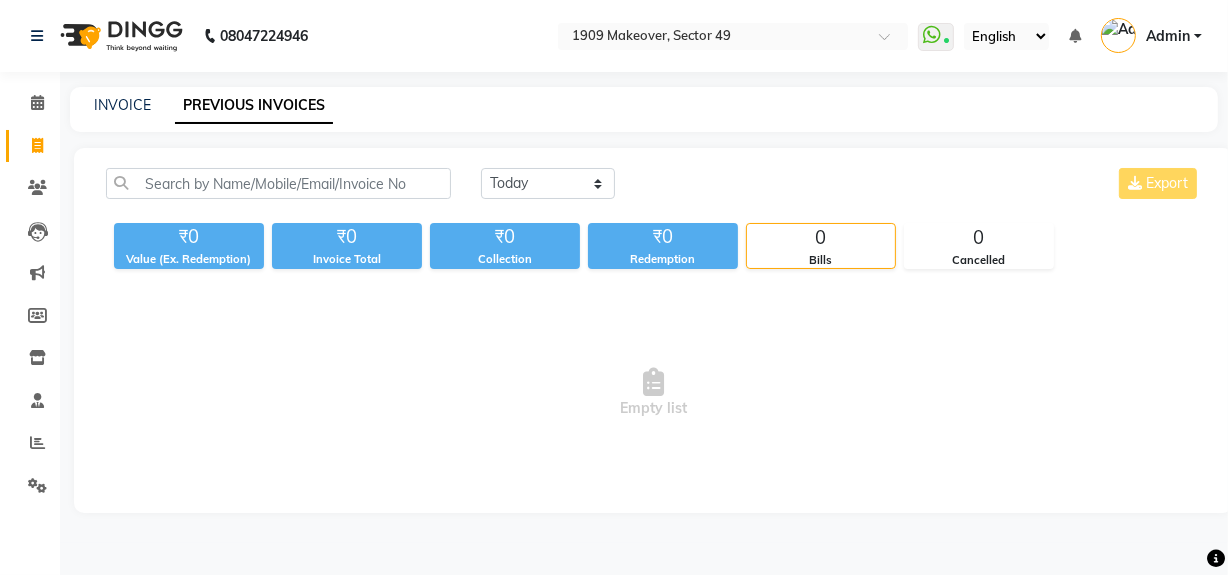 scroll, scrollTop: 0, scrollLeft: 0, axis: both 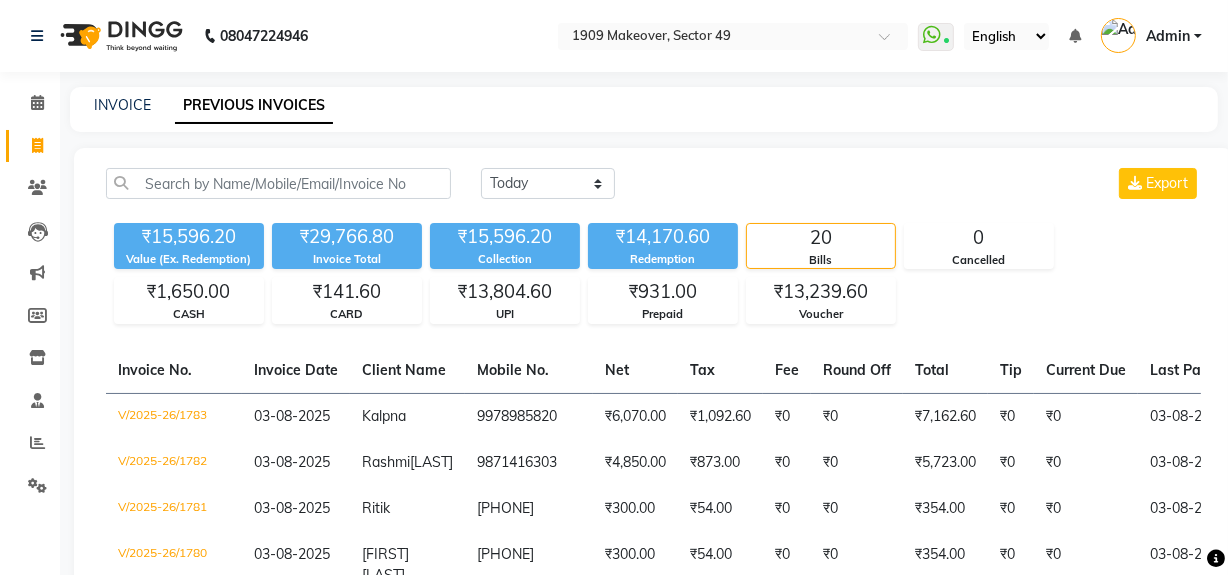 click on "INVOICE" 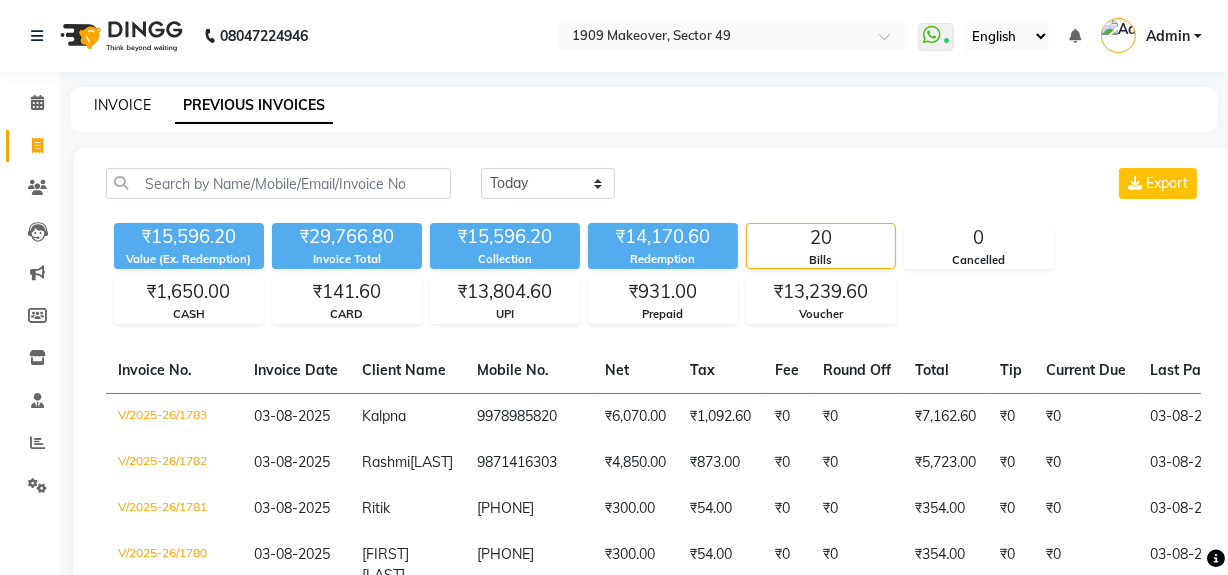 click on "INVOICE" 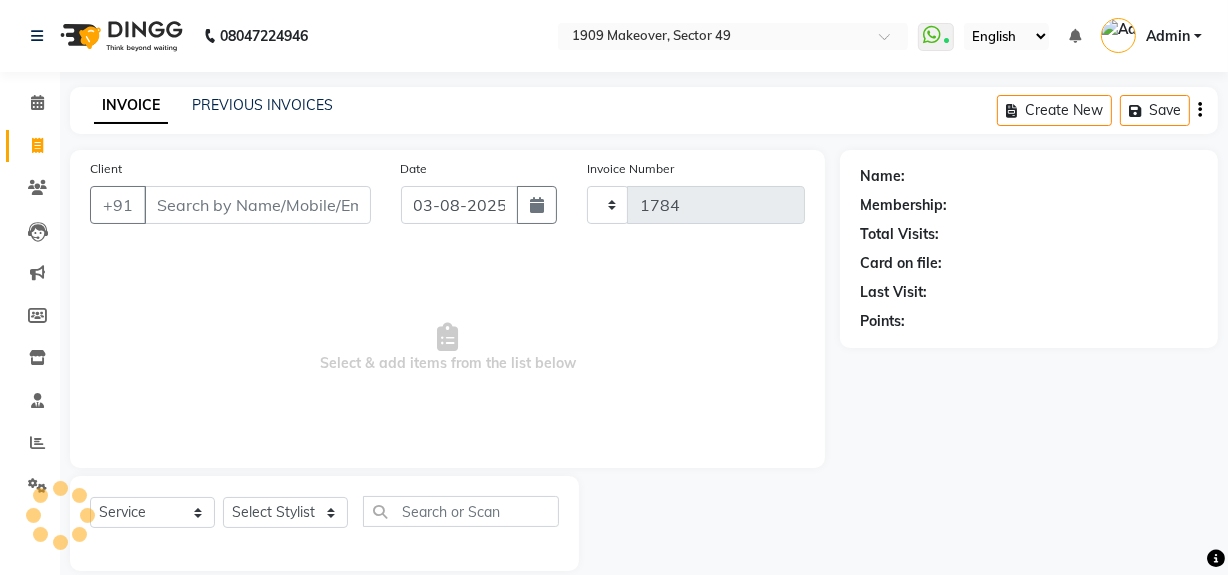 scroll, scrollTop: 26, scrollLeft: 0, axis: vertical 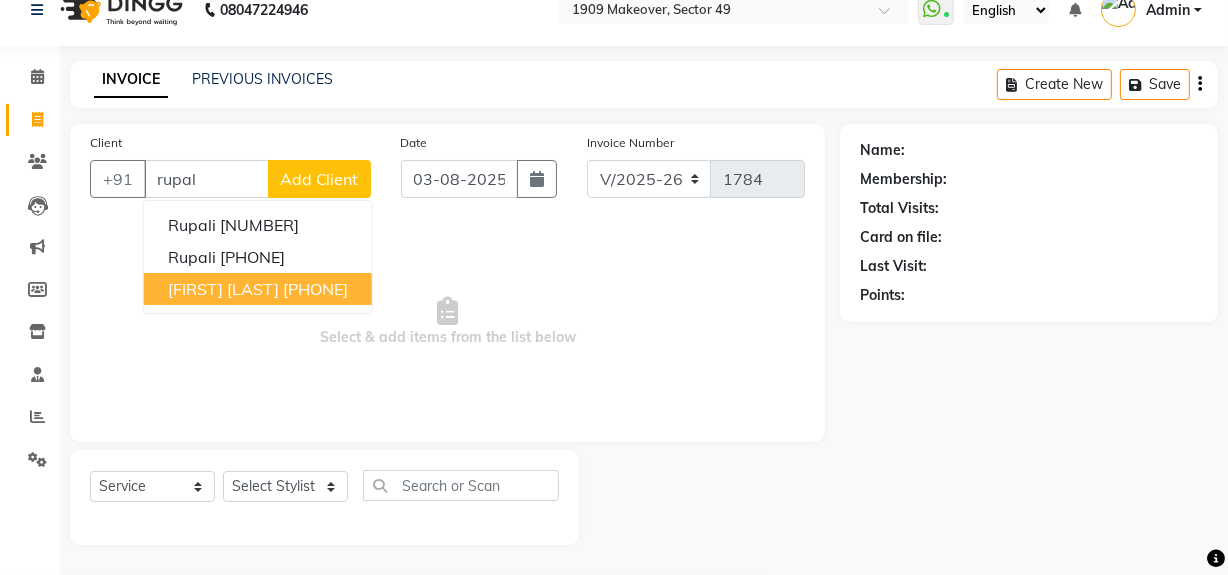 click on "[PHONE]" at bounding box center (315, 289) 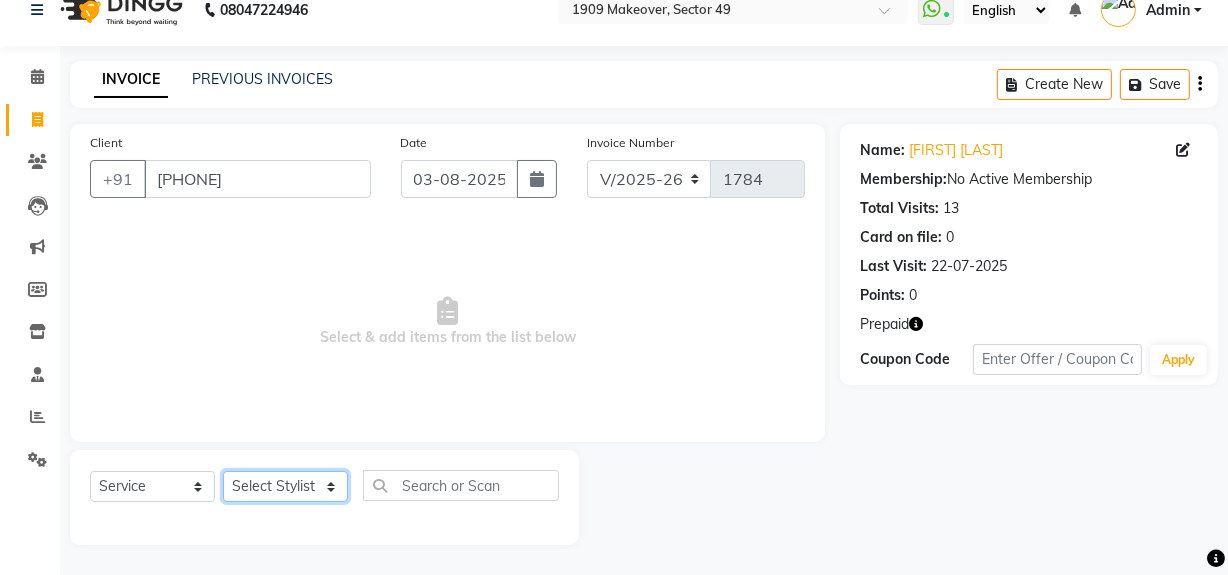click on "Select Stylist Abdul Ahmed Arif Harun House Sale Jyoti Nisha Rehaan Ujjwal Umesh Veer vikram mehta Vishal" 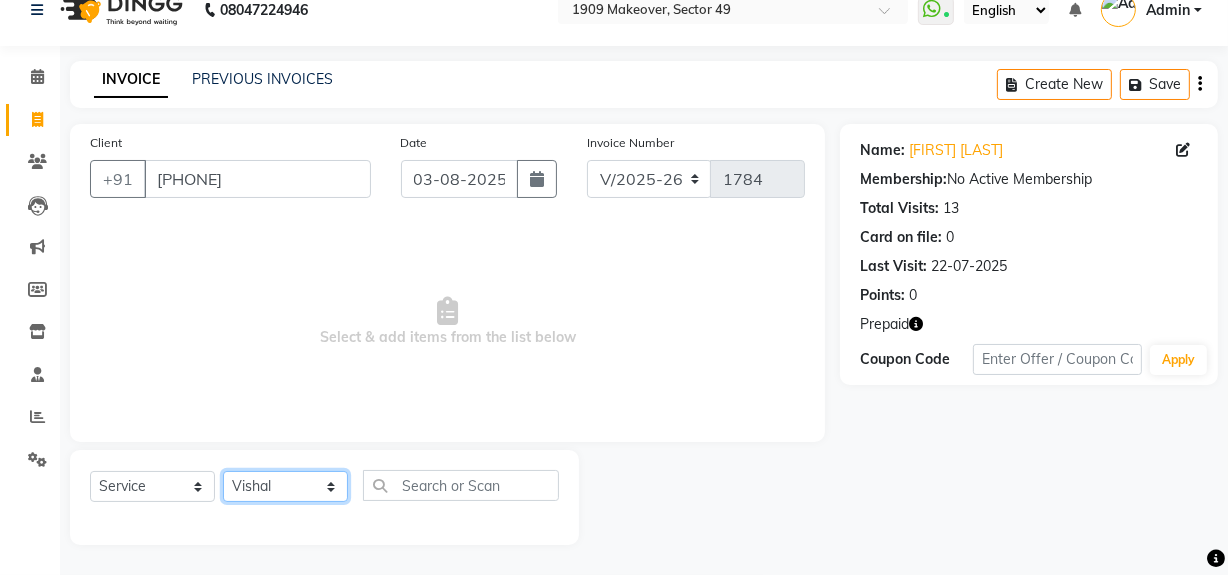 click on "Select Stylist Abdul Ahmed Arif Harun House Sale Jyoti Nisha Rehaan Ujjwal Umesh Veer vikram mehta Vishal" 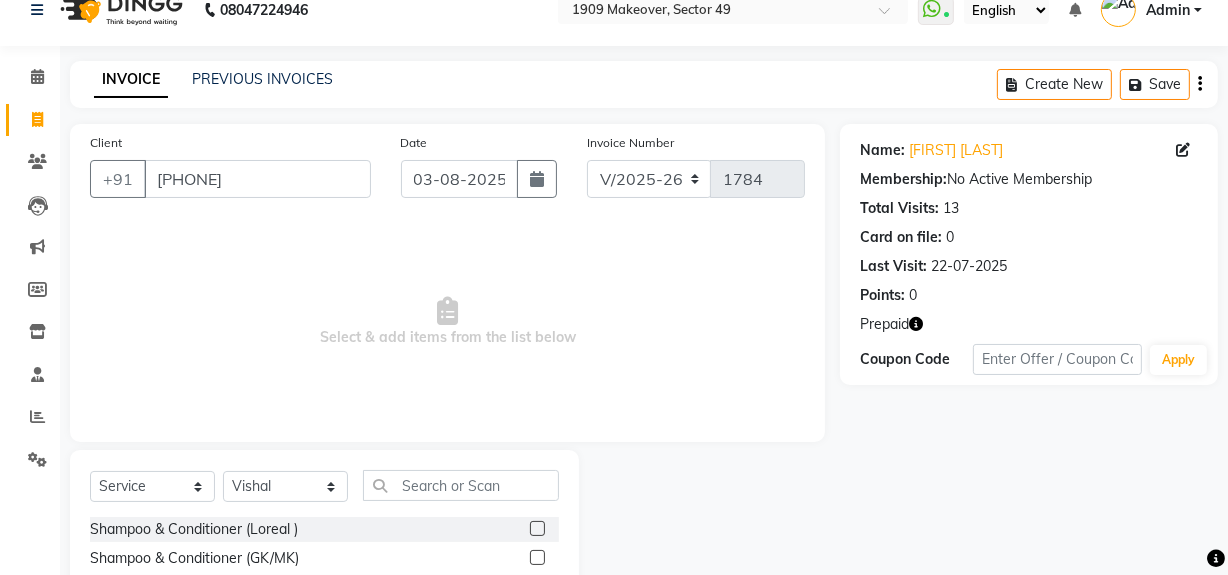 click 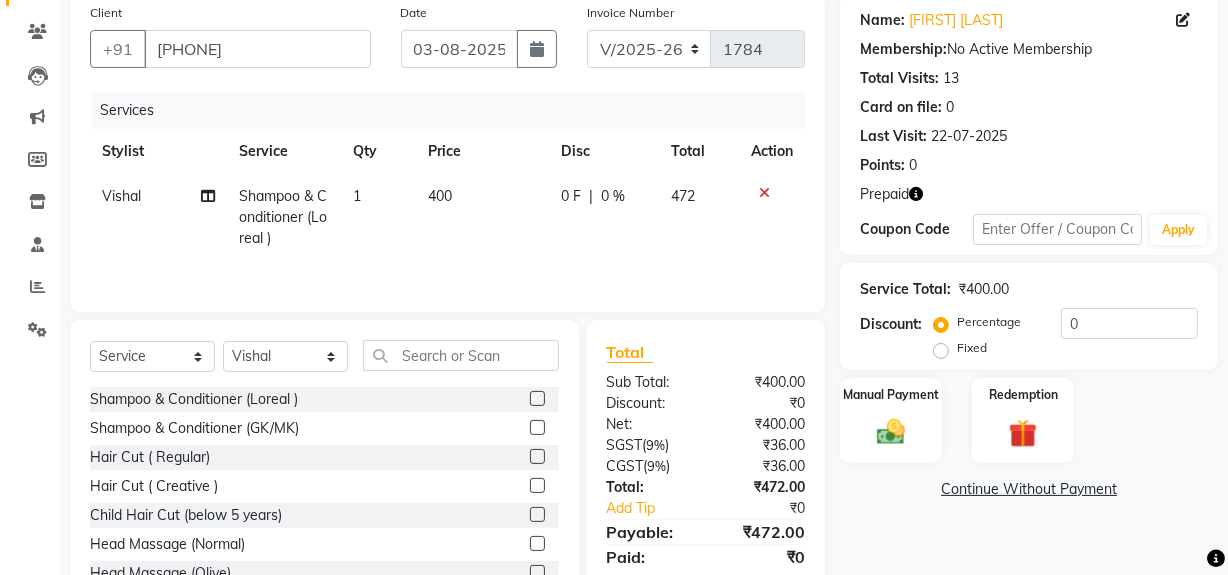 scroll, scrollTop: 226, scrollLeft: 0, axis: vertical 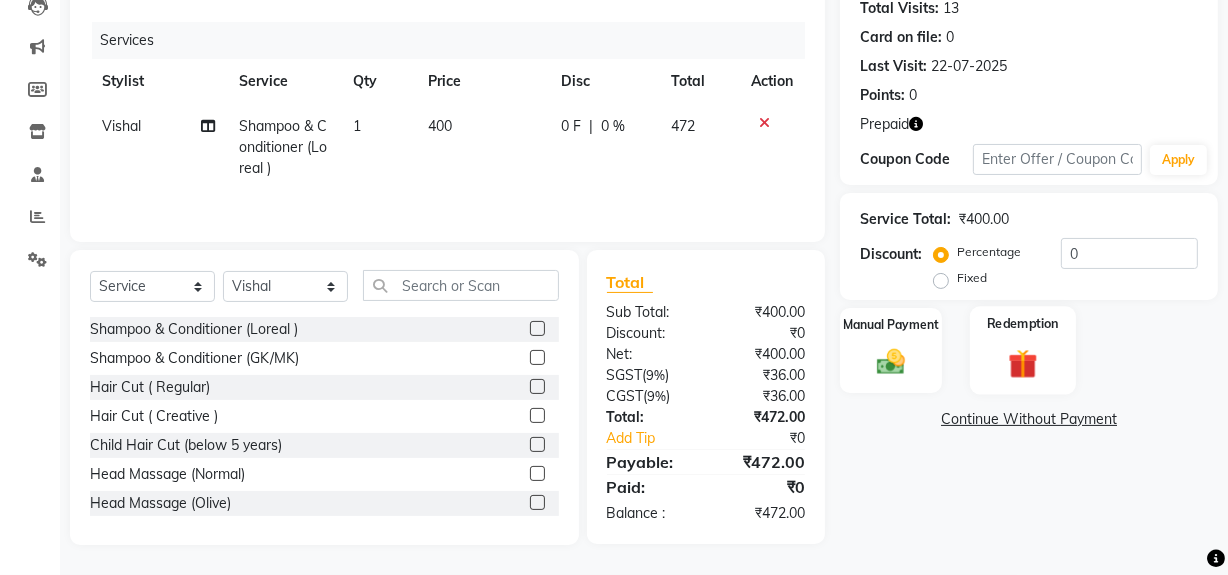 click on "Redemption" 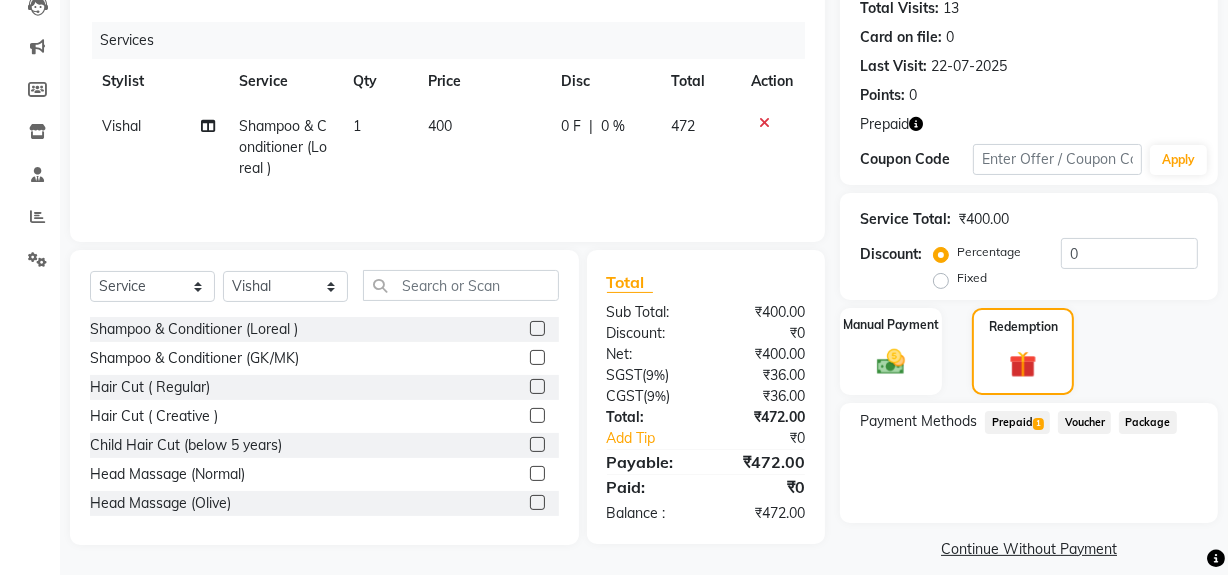 click on "Prepaid  1" 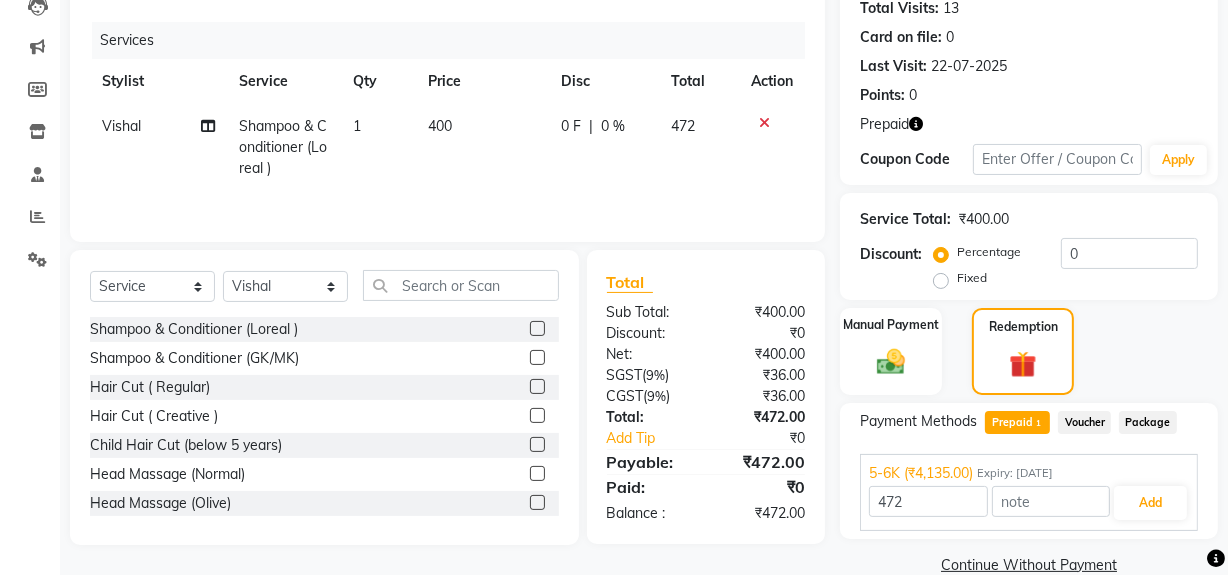 click 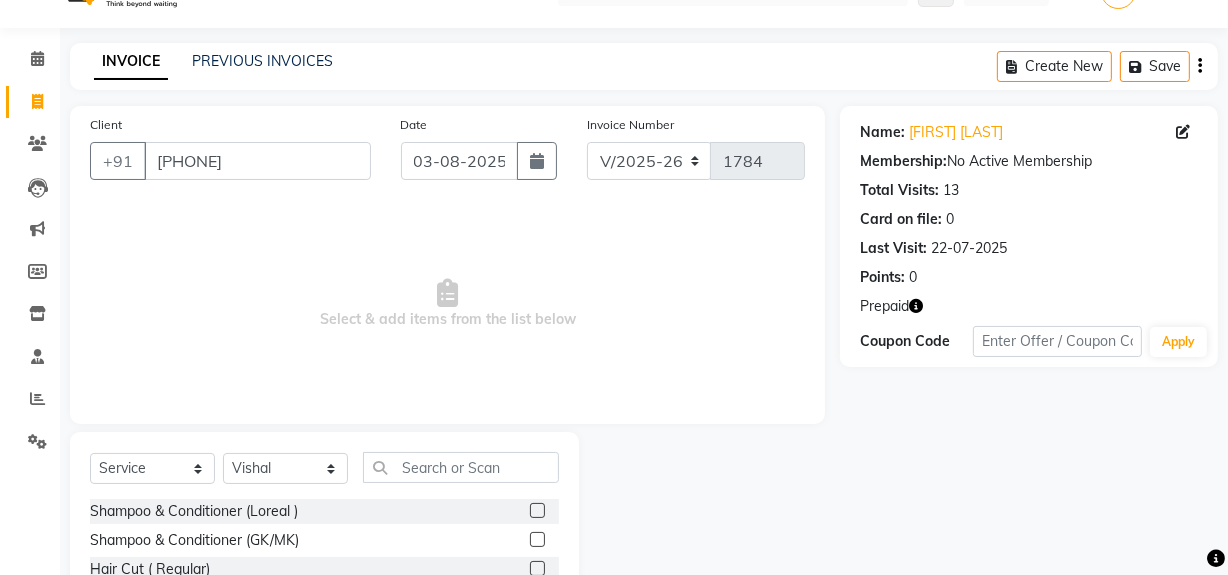 scroll, scrollTop: 41, scrollLeft: 0, axis: vertical 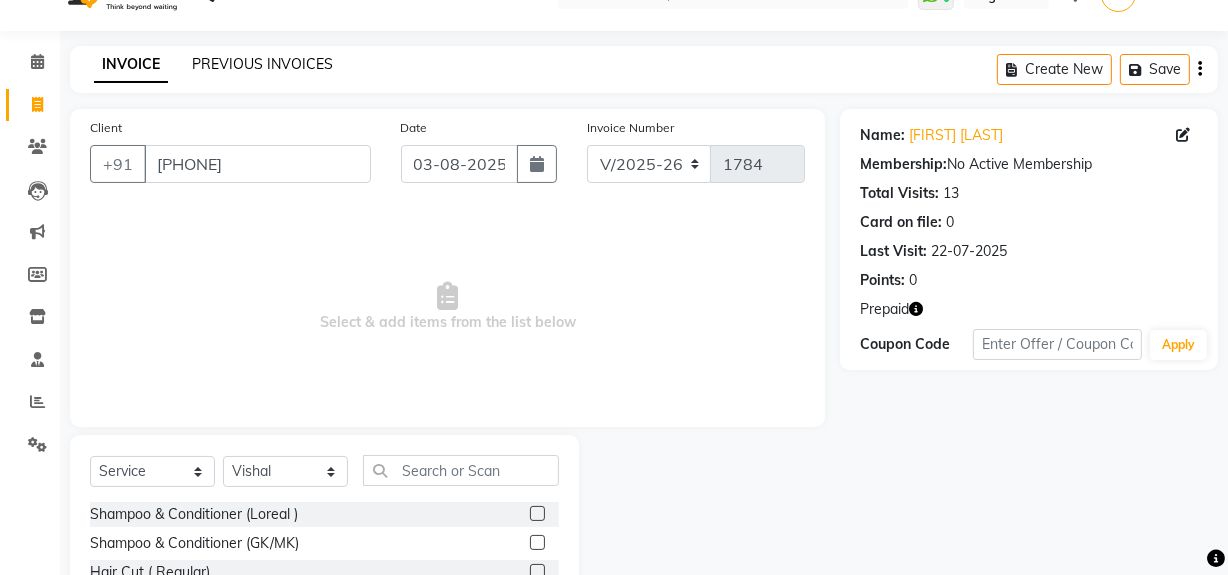 click on "PREVIOUS INVOICES" 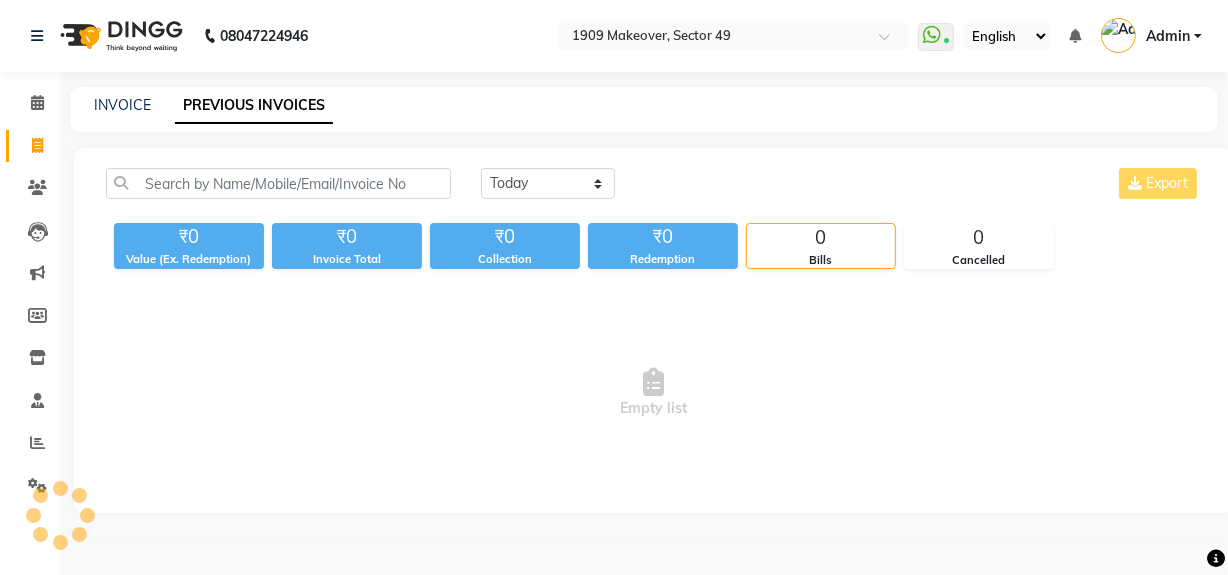 scroll, scrollTop: 0, scrollLeft: 0, axis: both 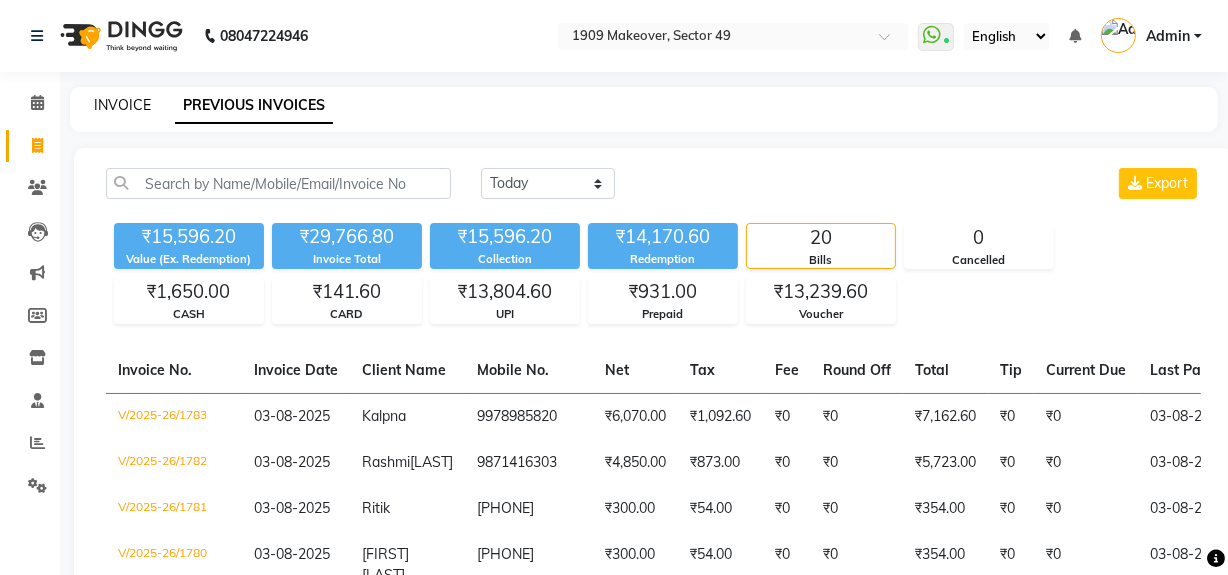 click on "INVOICE" 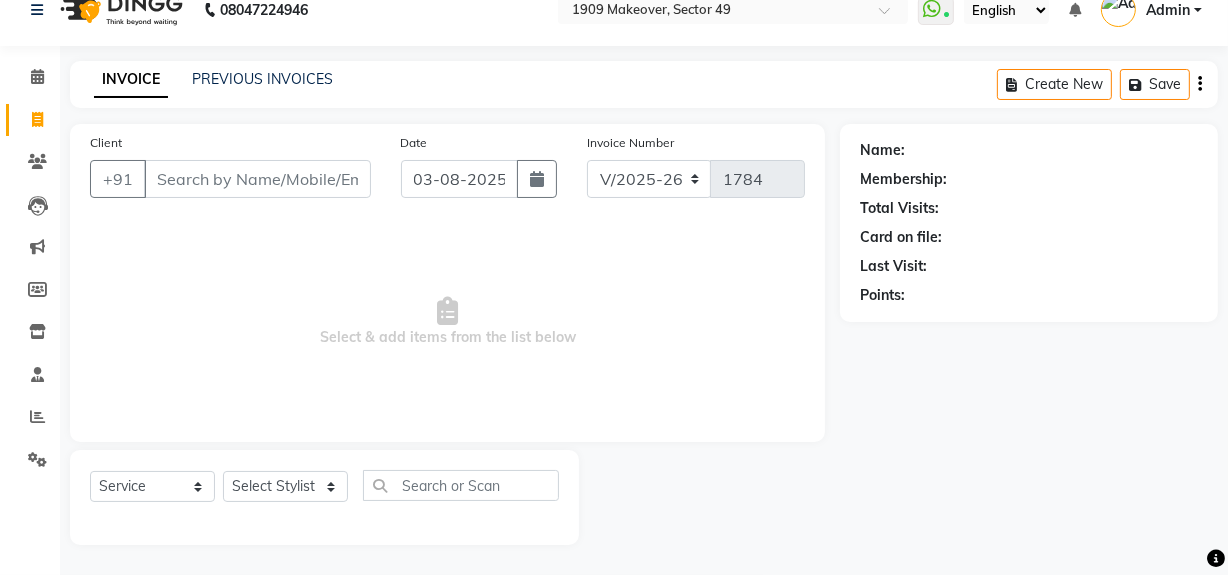 click on "Client" at bounding box center [257, 179] 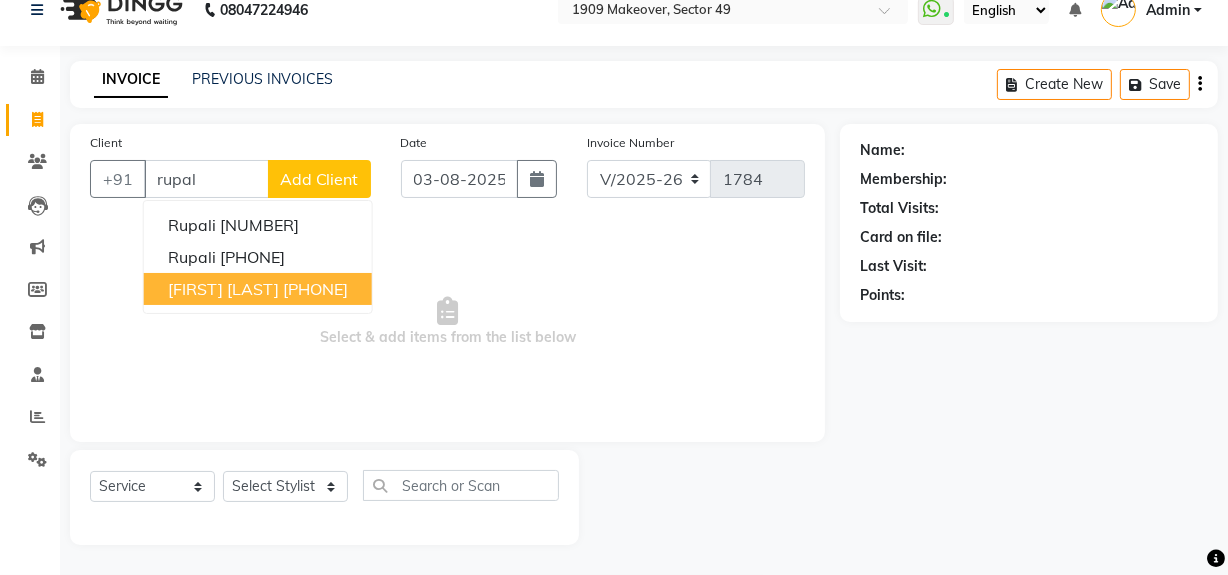 click on "[PHONE]" at bounding box center [315, 289] 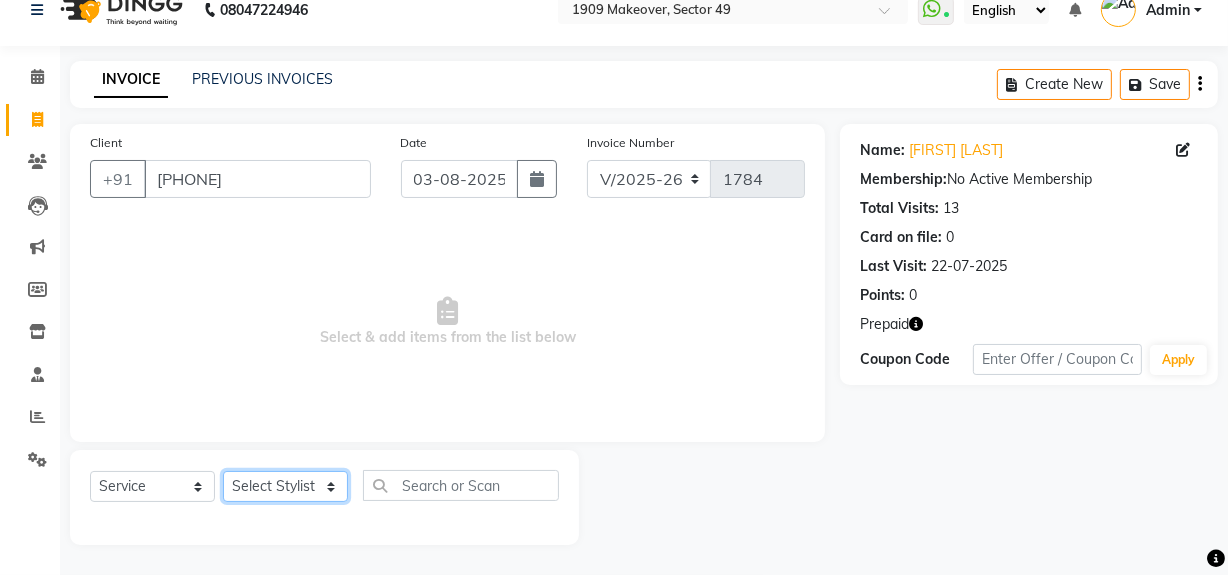 click on "Select Stylist Abdul Ahmed Arif Harun House Sale Jyoti Nisha Rehaan Ujjwal Umesh Veer vikram mehta Vishal" 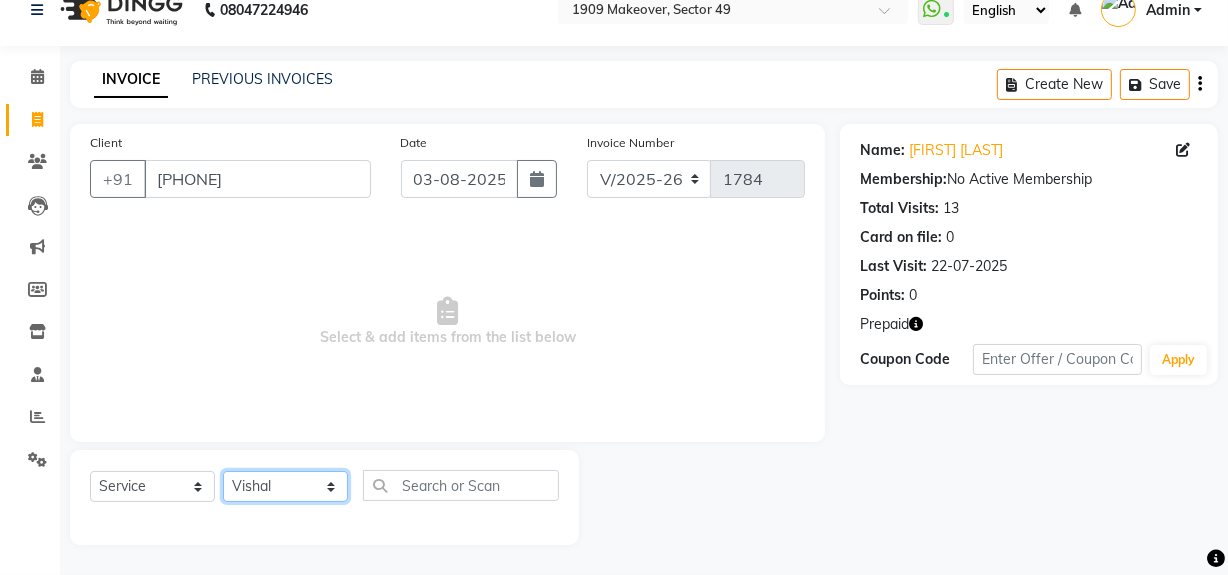 click on "Select Stylist Abdul Ahmed Arif Harun House Sale Jyoti Nisha Rehaan Ujjwal Umesh Veer vikram mehta Vishal" 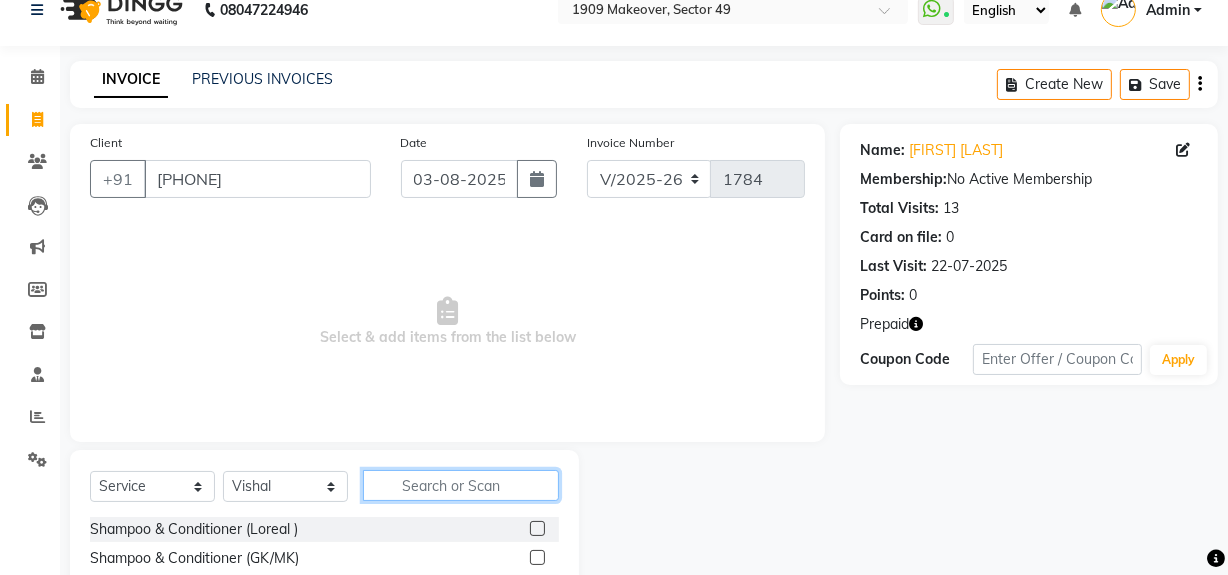 click 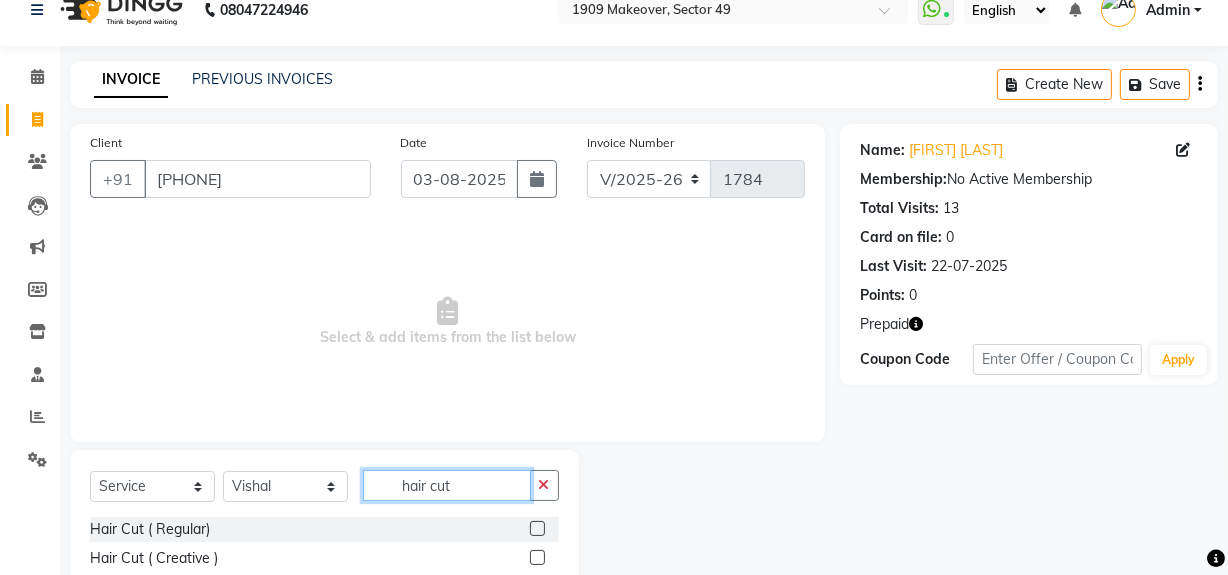 scroll, scrollTop: 170, scrollLeft: 0, axis: vertical 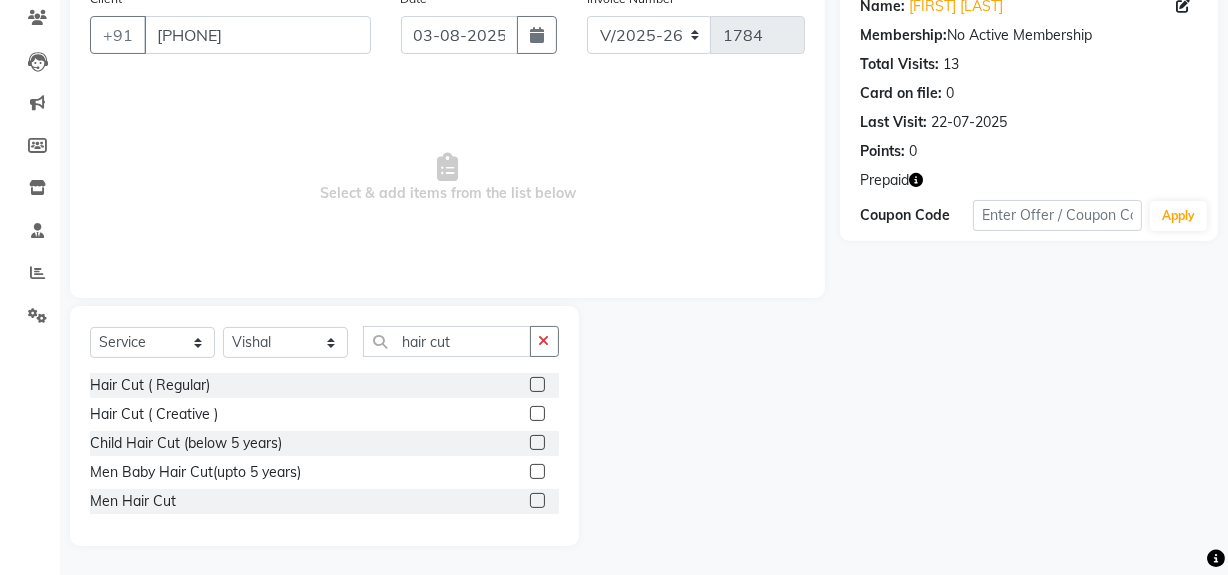 click 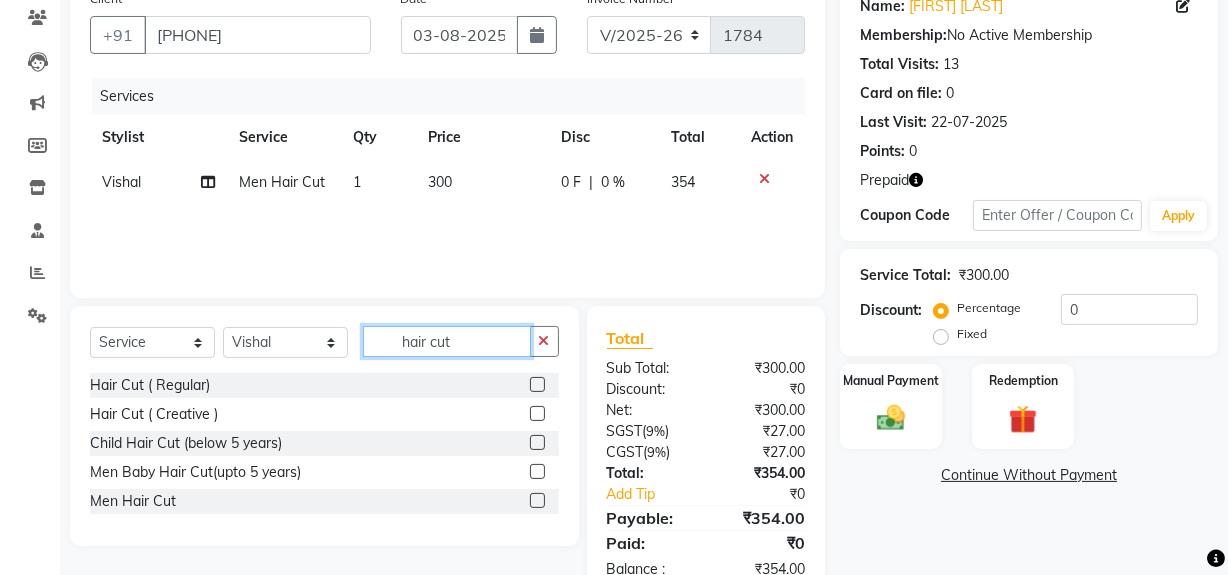drag, startPoint x: 395, startPoint y: 341, endPoint x: 492, endPoint y: 334, distance: 97.25225 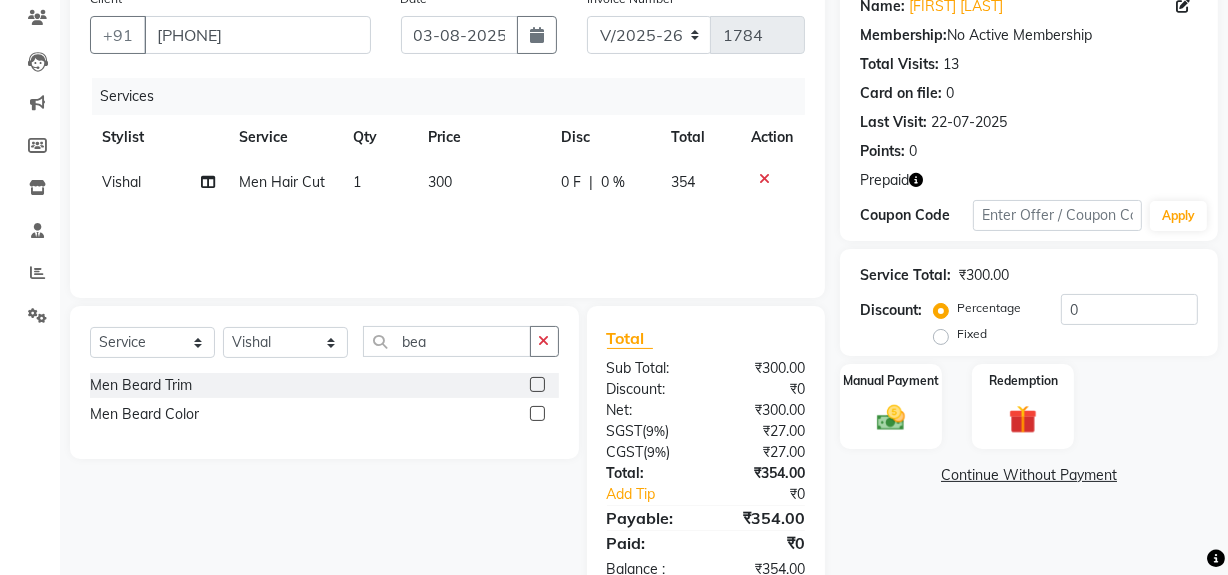 click 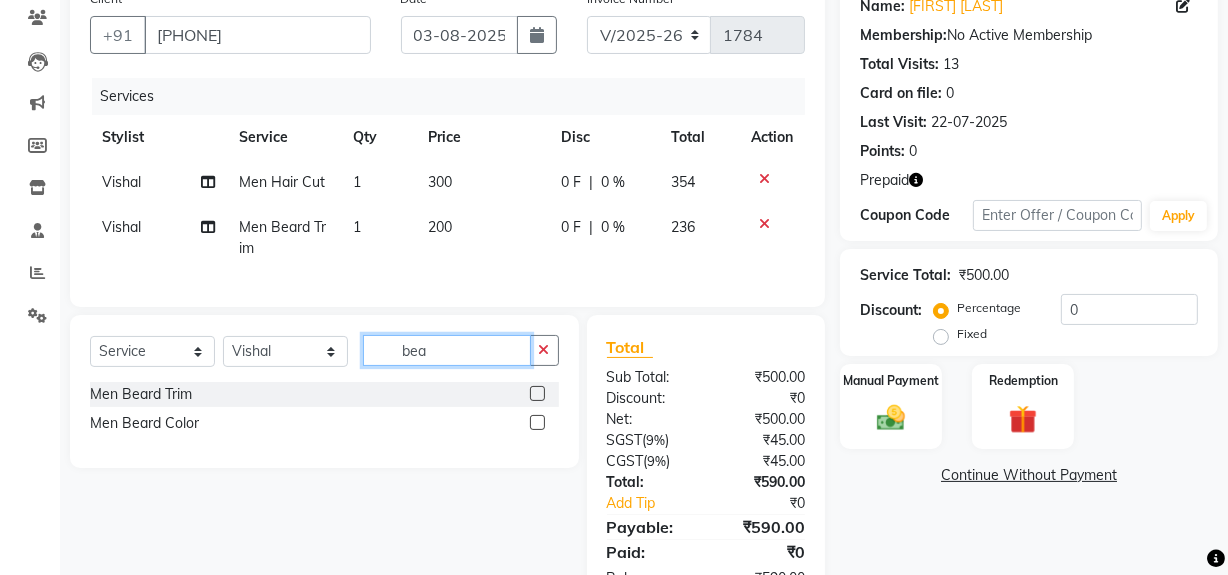 click on "bea" 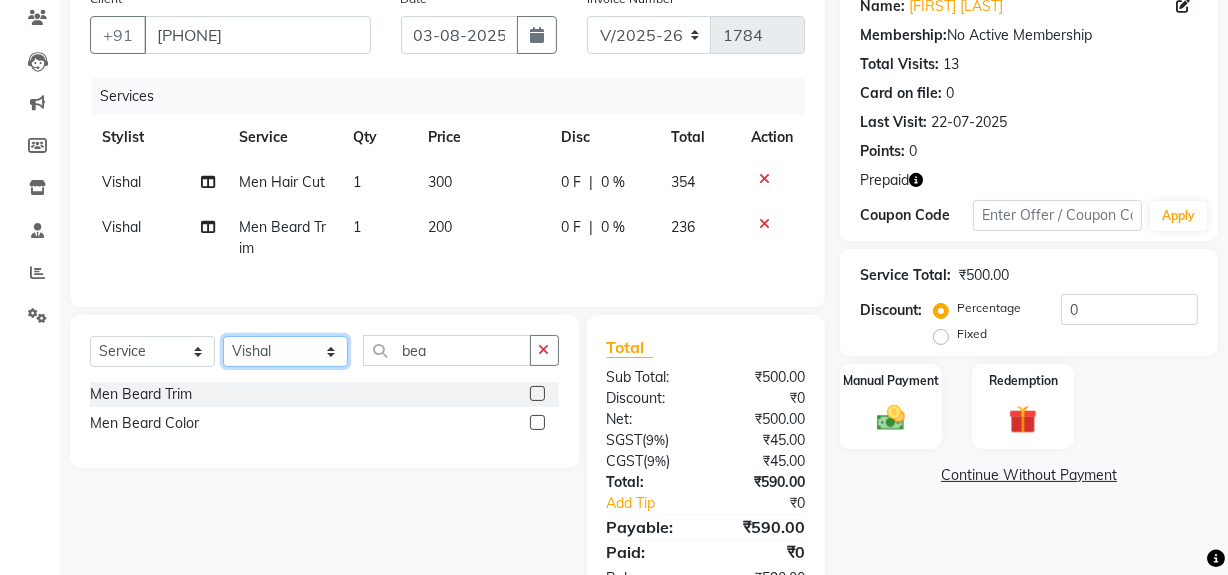 click on "Select Stylist Abdul Ahmed Arif Harun House Sale Jyoti Nisha Rehaan Ujjwal Umesh Veer vikram mehta Vishal" 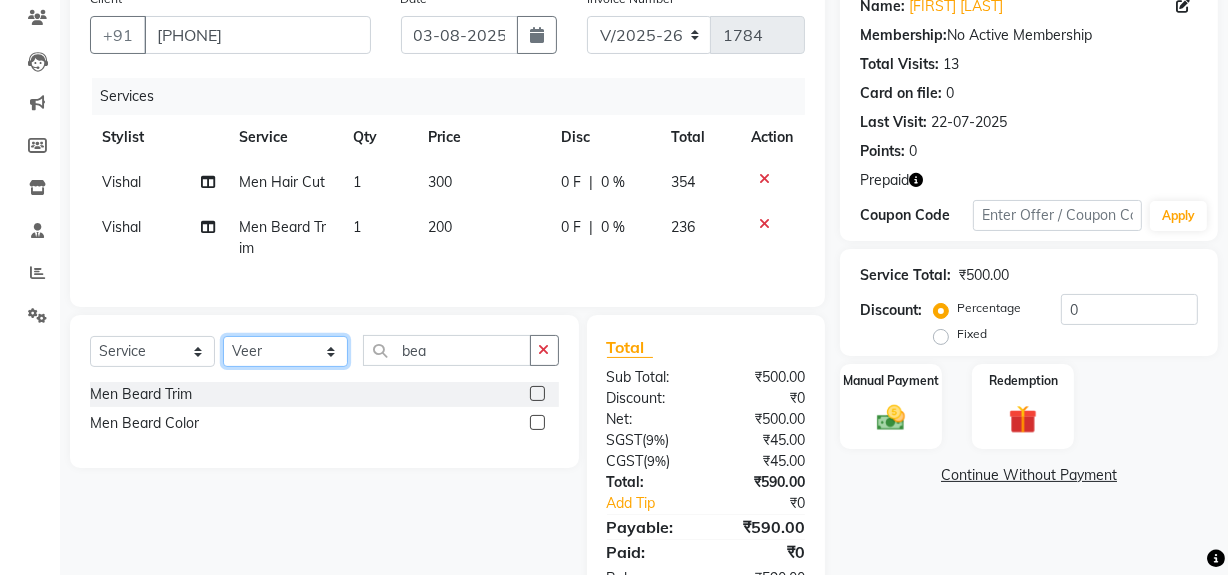click on "Select Stylist Abdul Ahmed Arif Harun House Sale Jyoti Nisha Rehaan Ujjwal Umesh Veer vikram mehta Vishal" 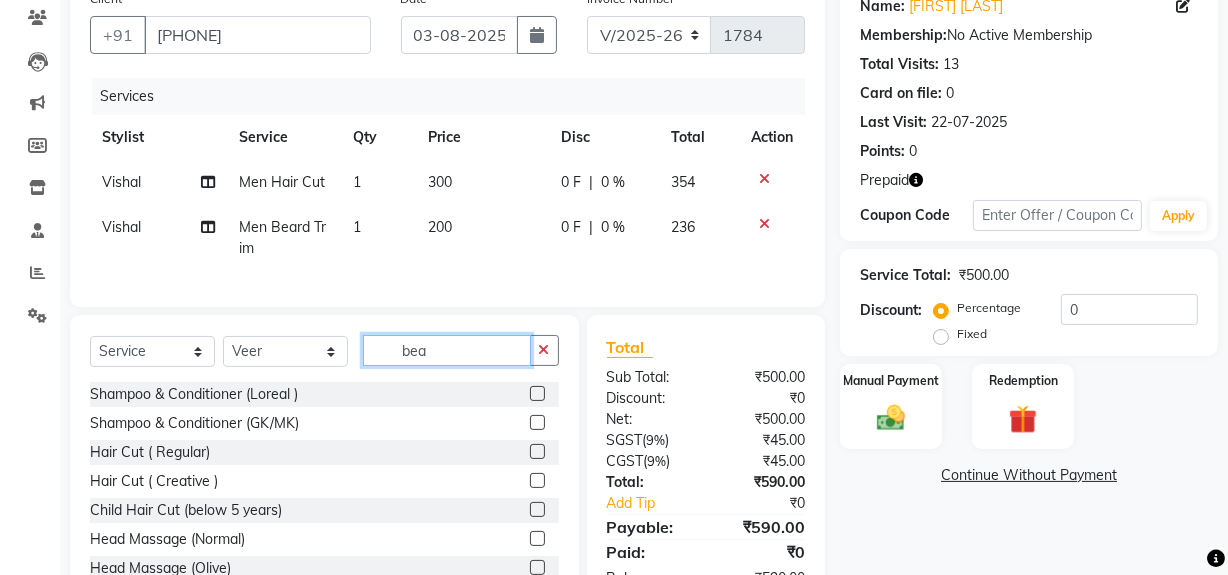 click on "bea" 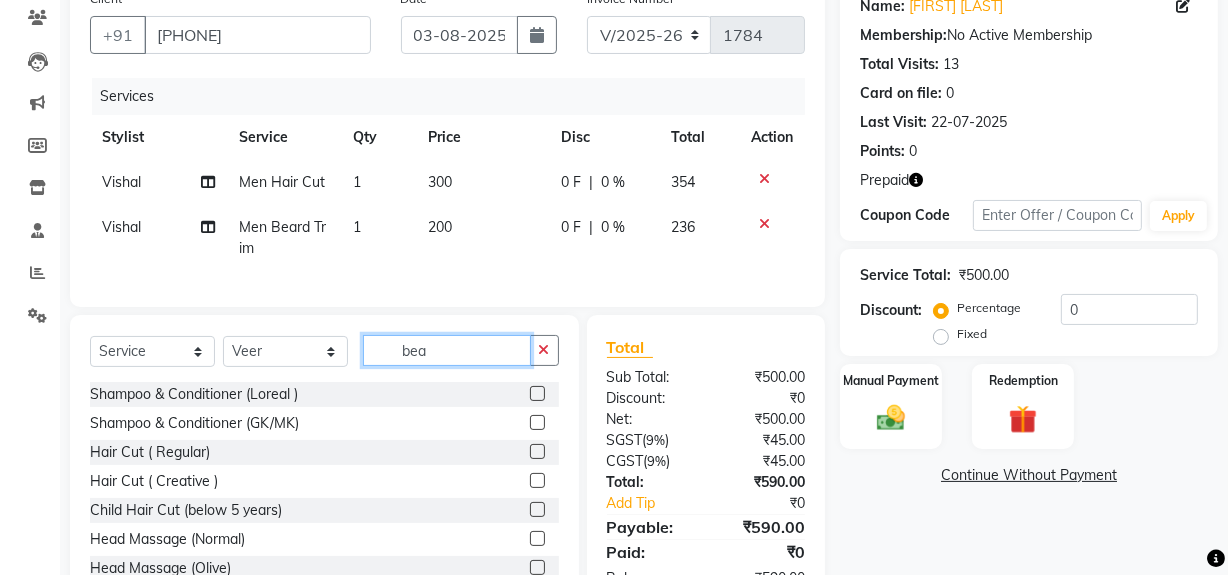click on "bea" 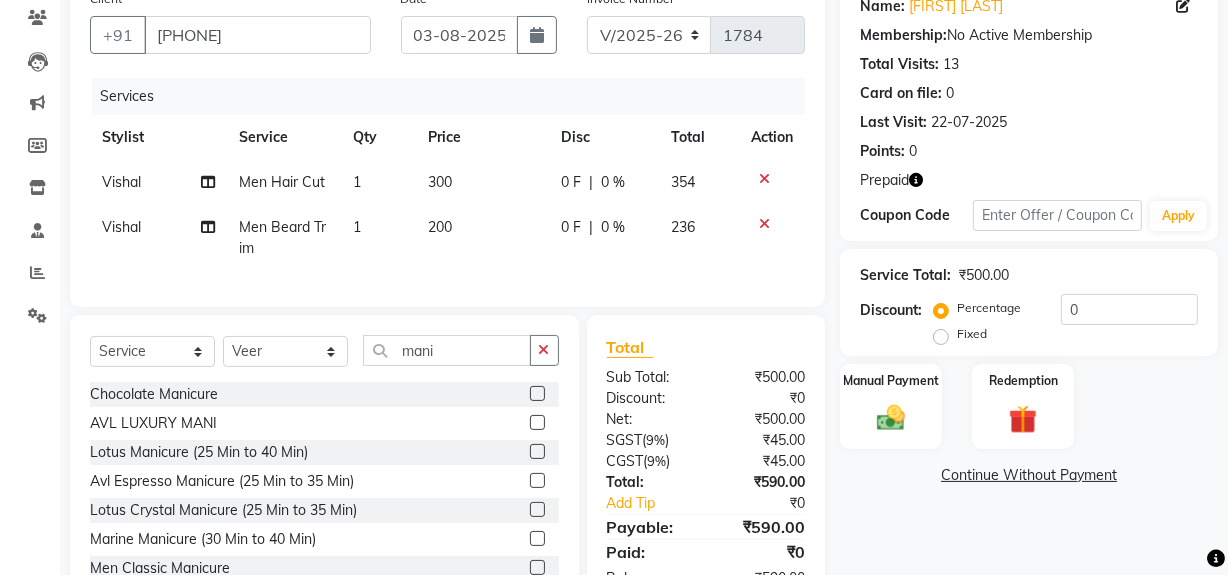 click 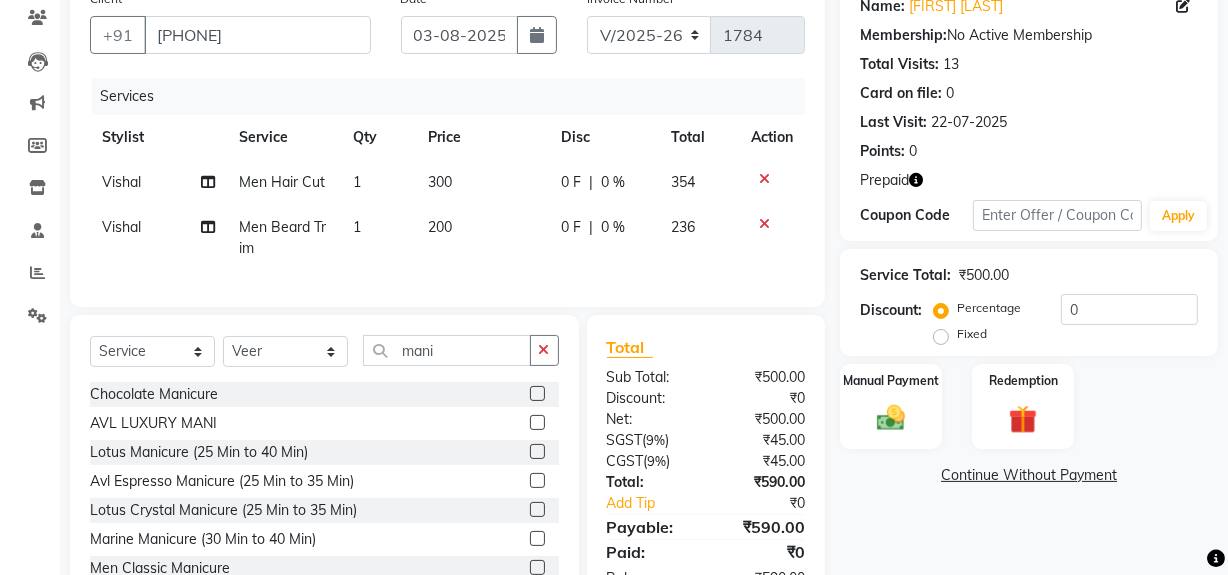 click at bounding box center (536, 481) 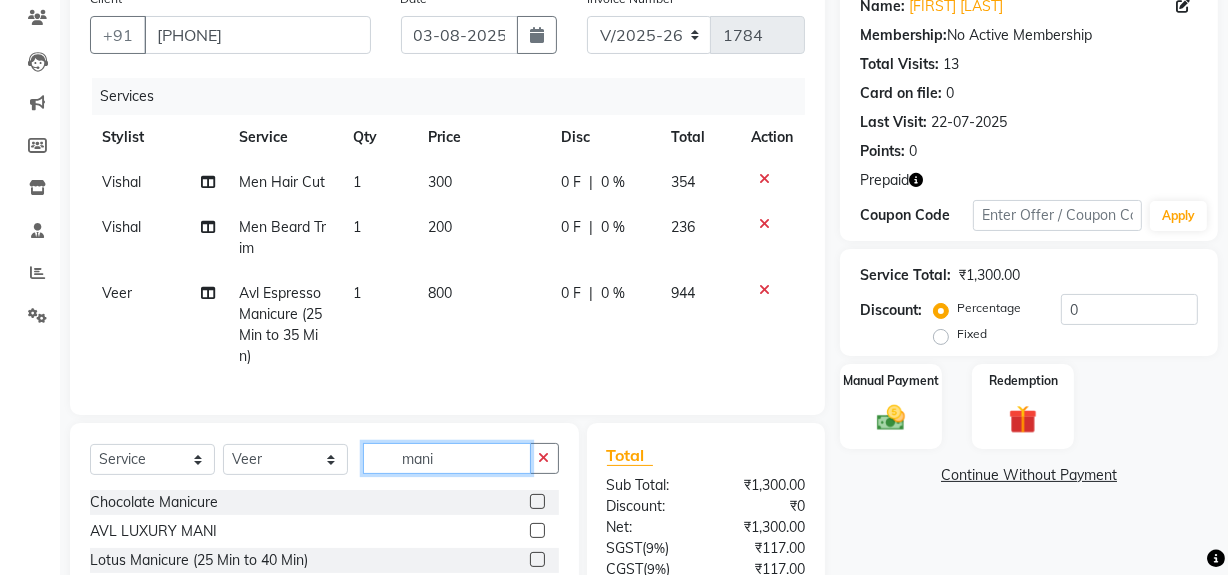 click on "mani" 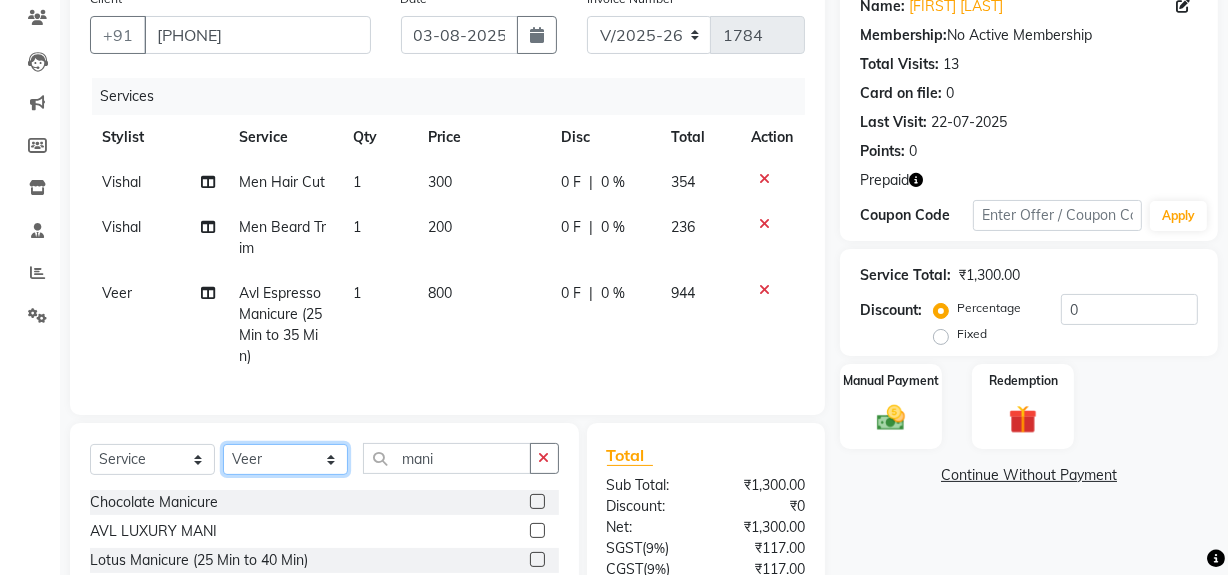 click on "Select Stylist Abdul Ahmed Arif Harun House Sale Jyoti Nisha Rehaan Ujjwal Umesh Veer vikram mehta Vishal" 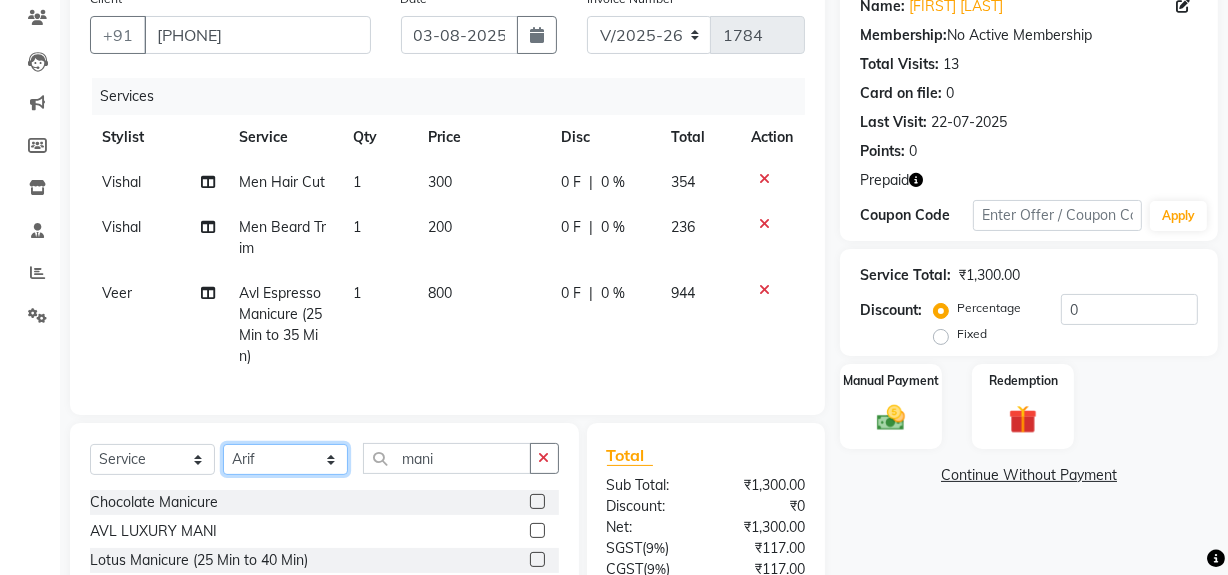 click on "Select Stylist Abdul Ahmed Arif Harun House Sale Jyoti Nisha Rehaan Ujjwal Umesh Veer vikram mehta Vishal" 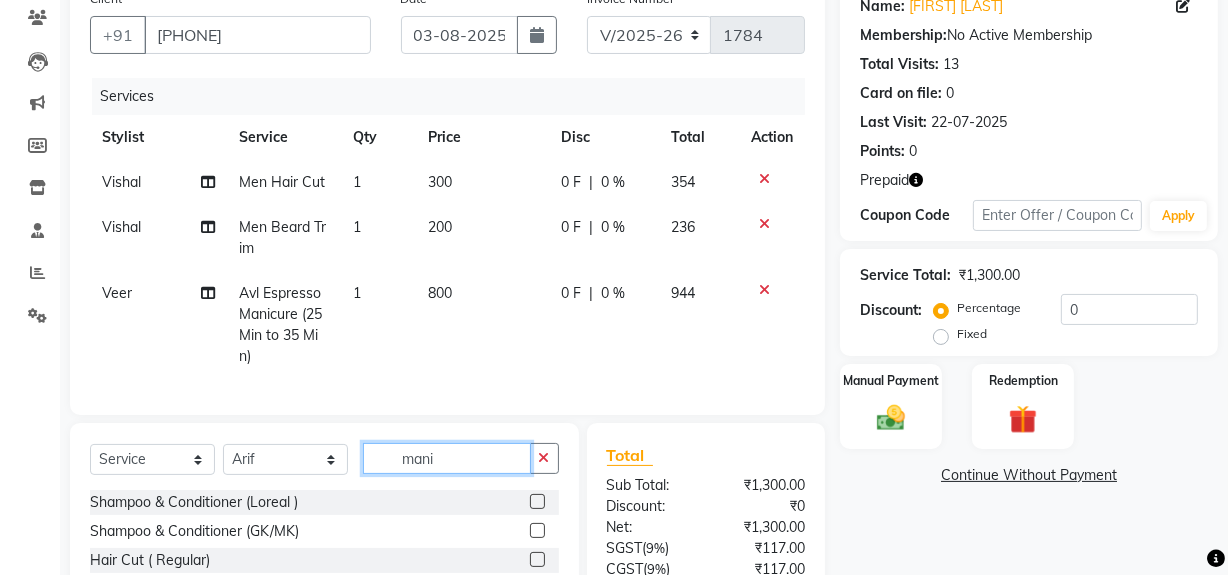 click on "mani" 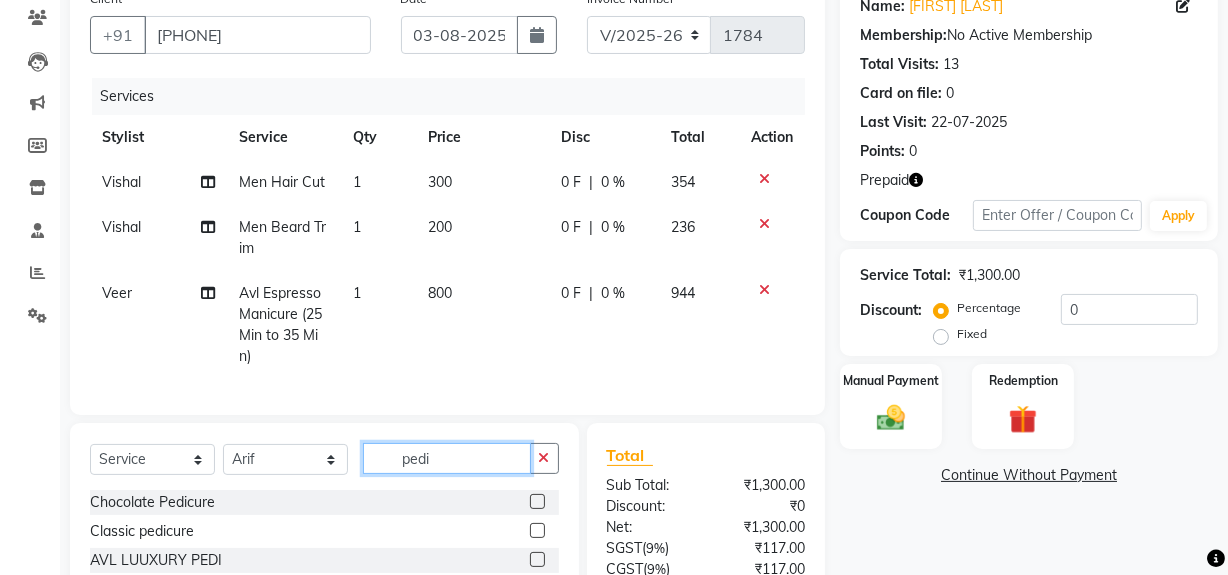 scroll, scrollTop: 356, scrollLeft: 0, axis: vertical 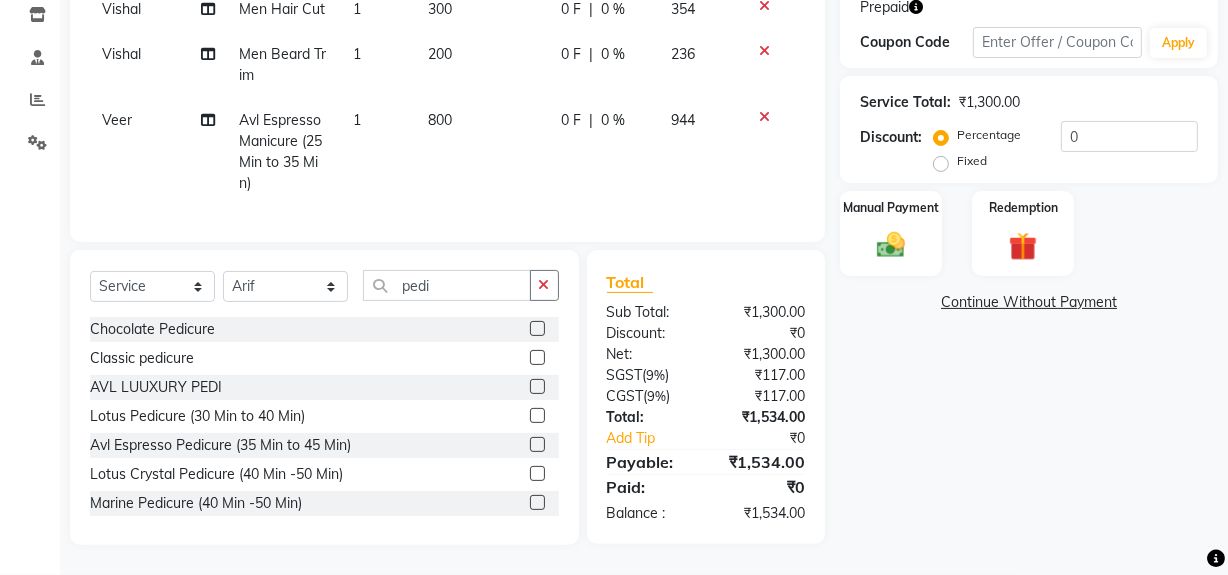 click 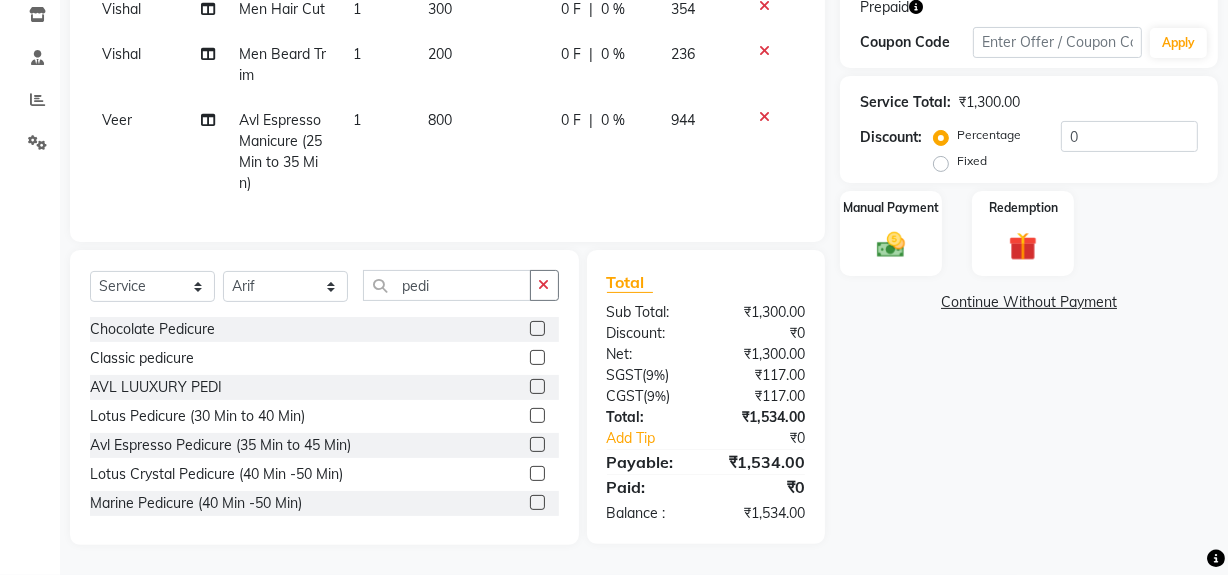 click at bounding box center (536, 445) 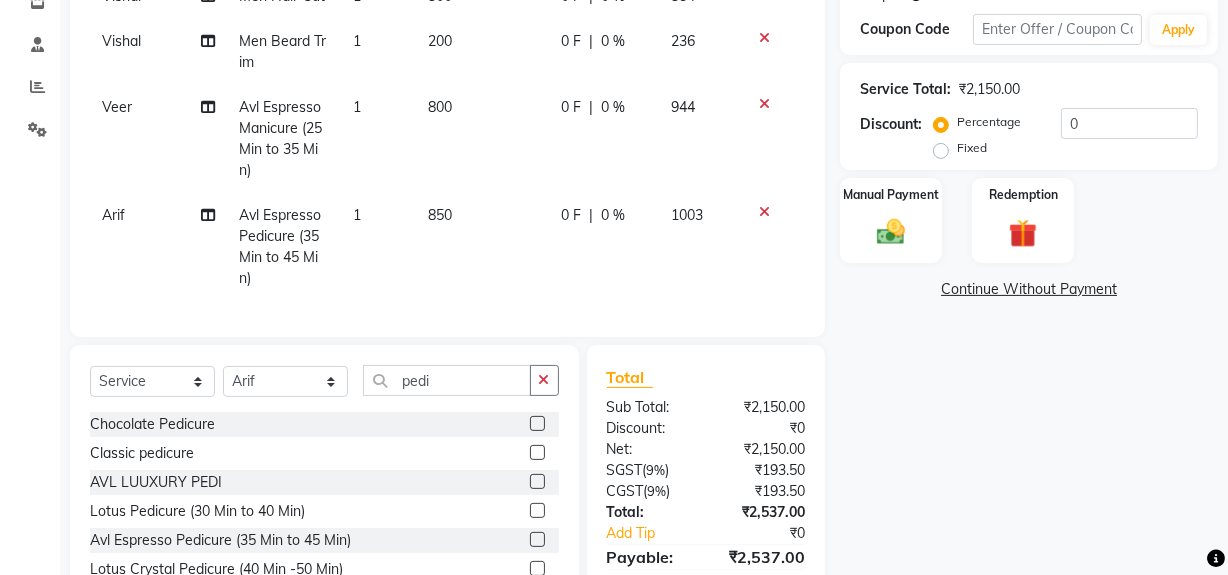 scroll, scrollTop: 464, scrollLeft: 0, axis: vertical 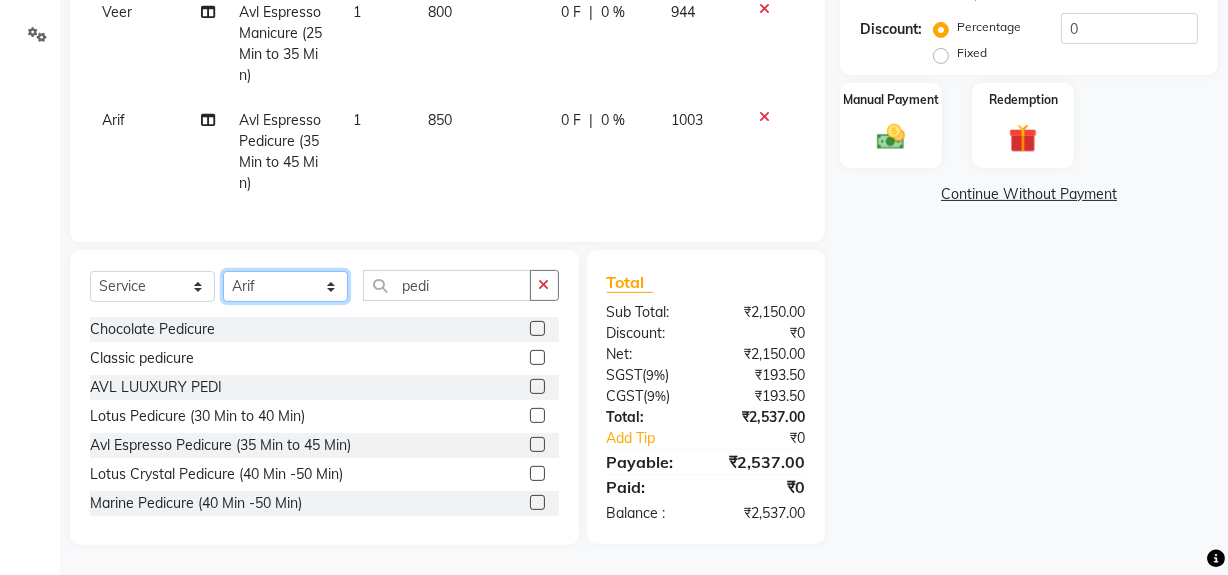 click on "Select Stylist Abdul Ahmed Arif Harun House Sale Jyoti Nisha Rehaan Ujjwal Umesh Veer vikram mehta Vishal" 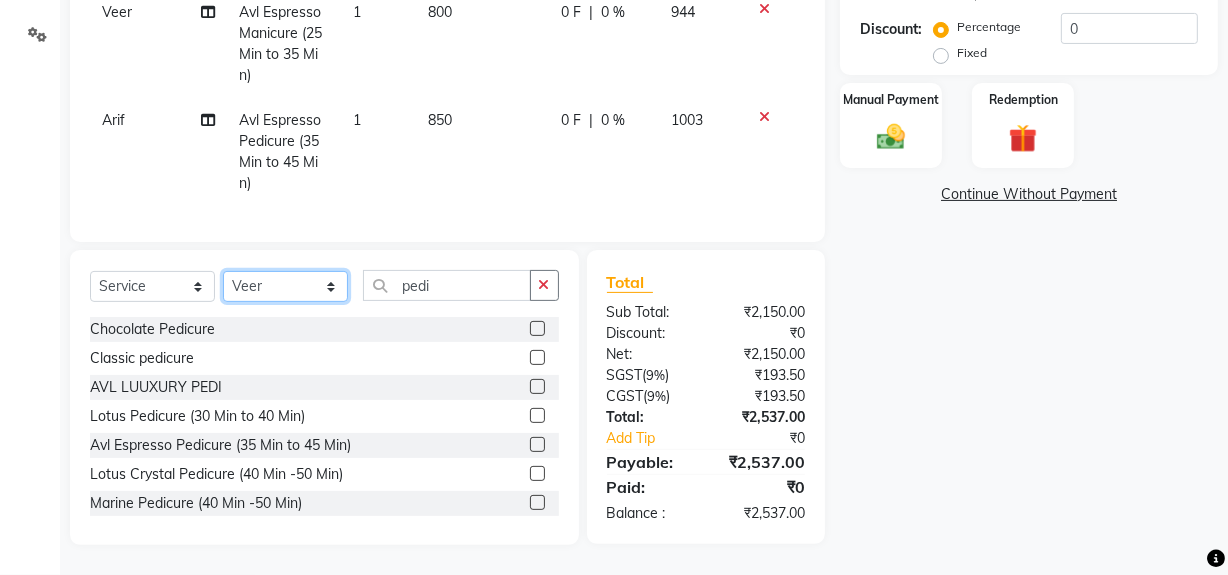 click on "Select Stylist Abdul Ahmed Arif Harun House Sale Jyoti Nisha Rehaan Ujjwal Umesh Veer vikram mehta Vishal" 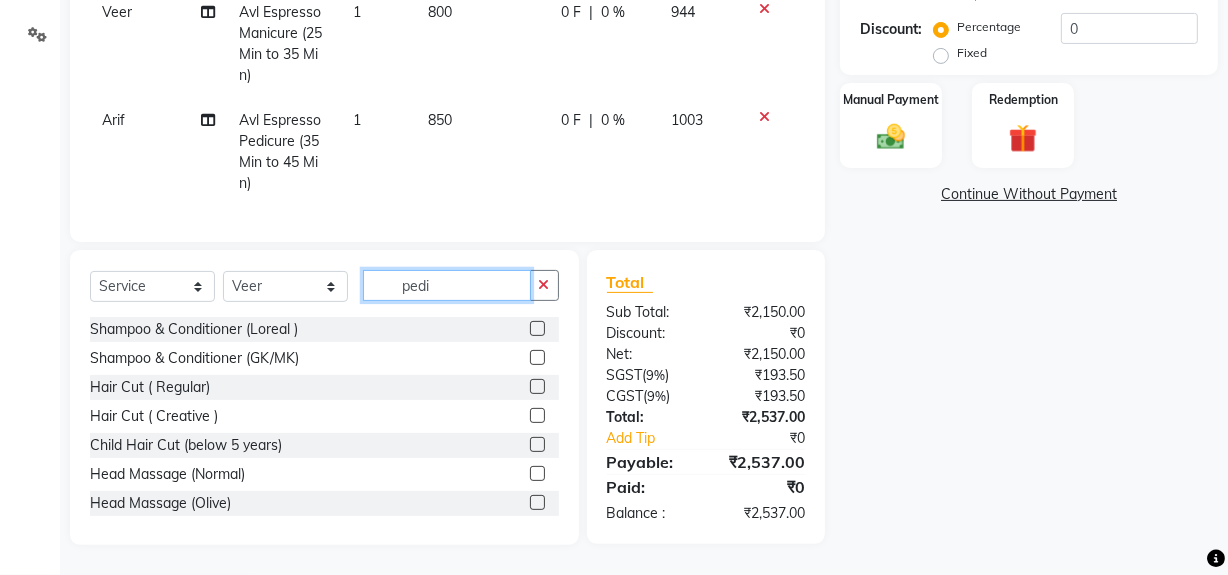 click on "pedi" 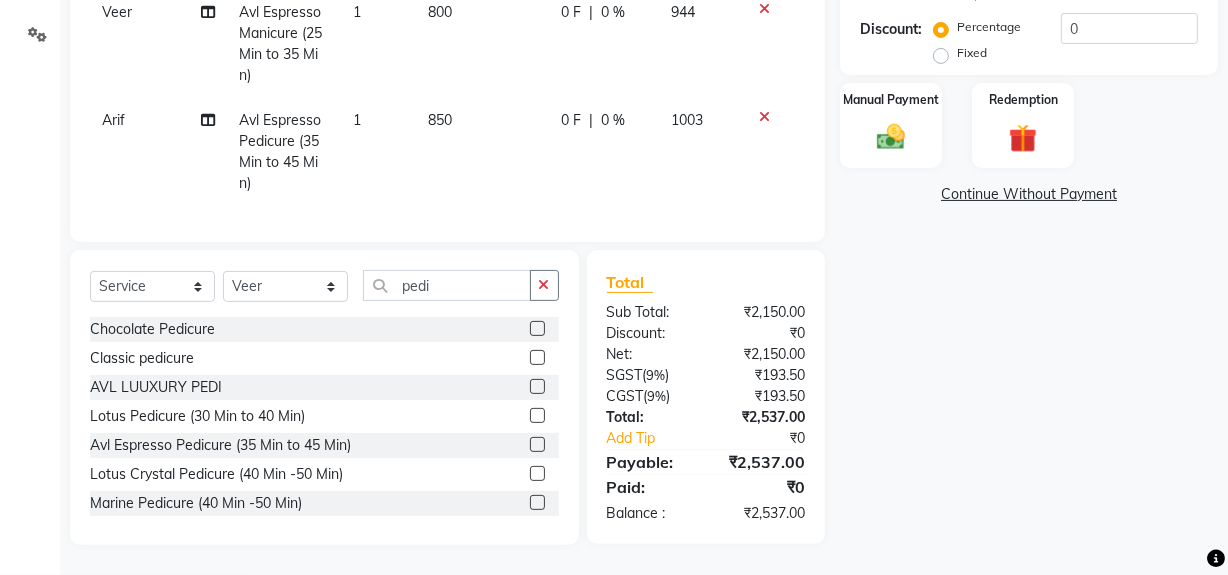 click 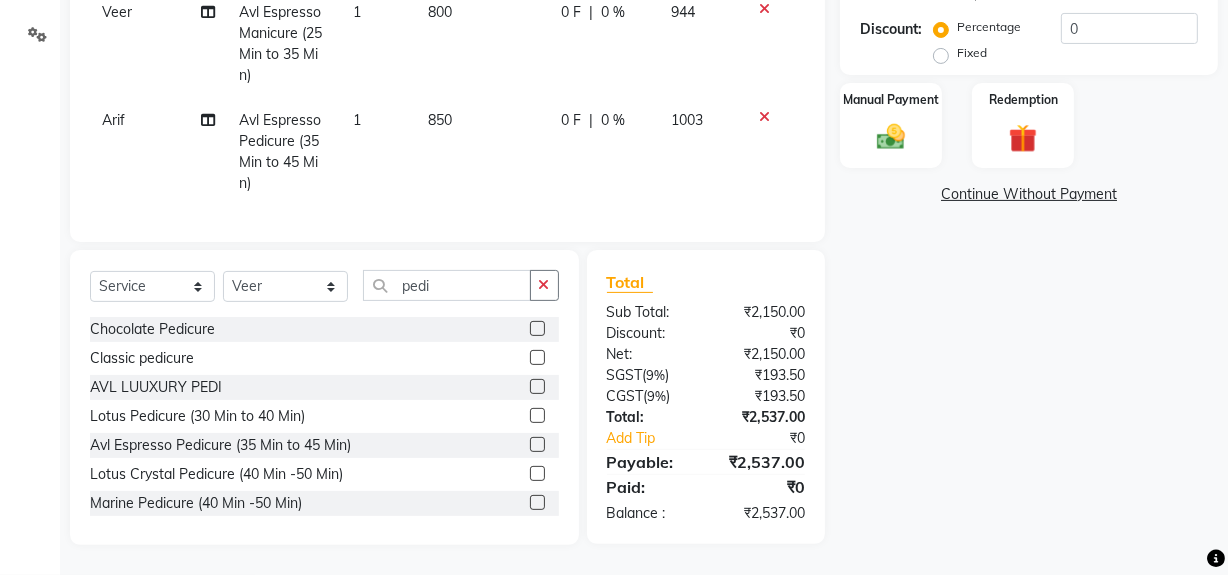 click at bounding box center [536, 445] 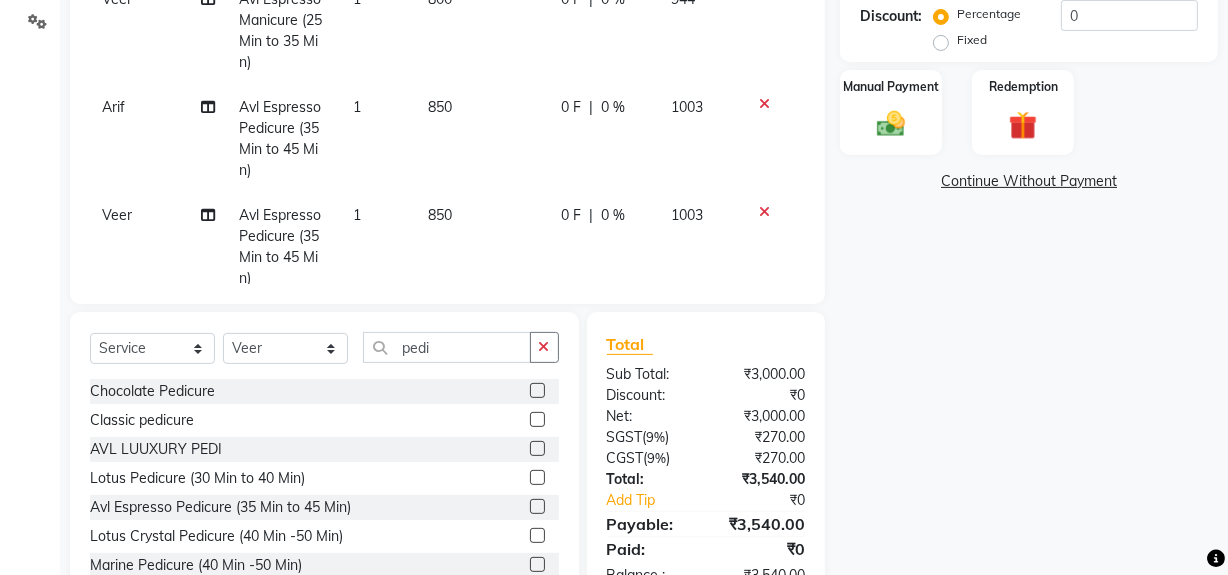 click on "Name: [FIRST] Aff  Membership:  No Active Membership  Total Visits:  13 Card on file:  0 Last Visit:   22-07-2025 Points:   0  Prepaid Coupon Code Apply Service Total:  ₹3,000.00  Discount:  Percentage   Fixed  0 Manual Payment Redemption  Continue Without Payment" 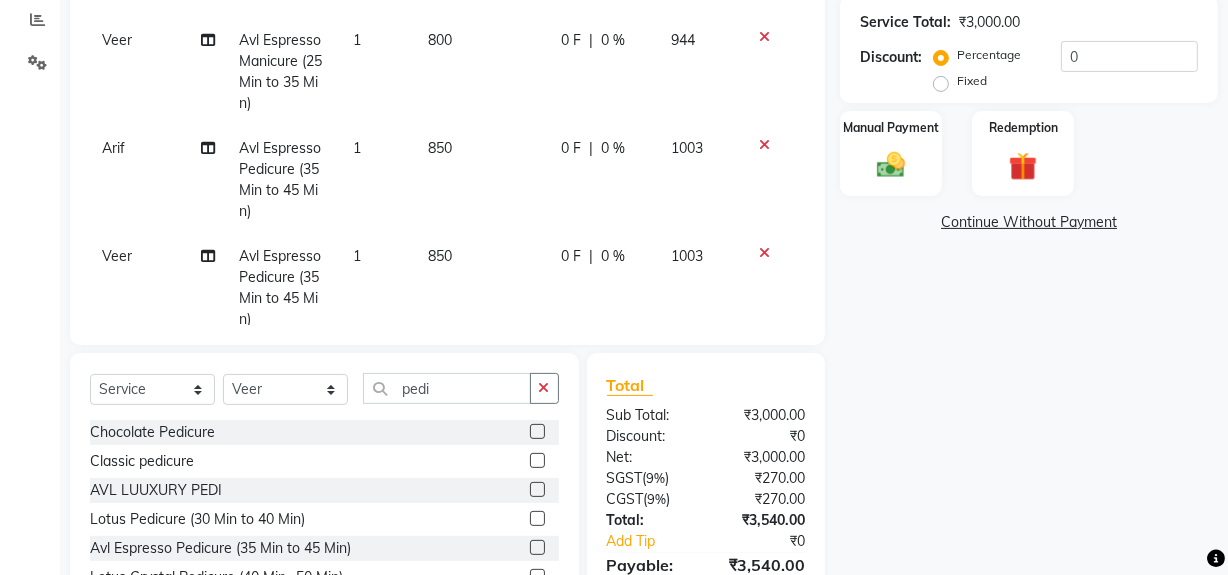 scroll, scrollTop: 375, scrollLeft: 0, axis: vertical 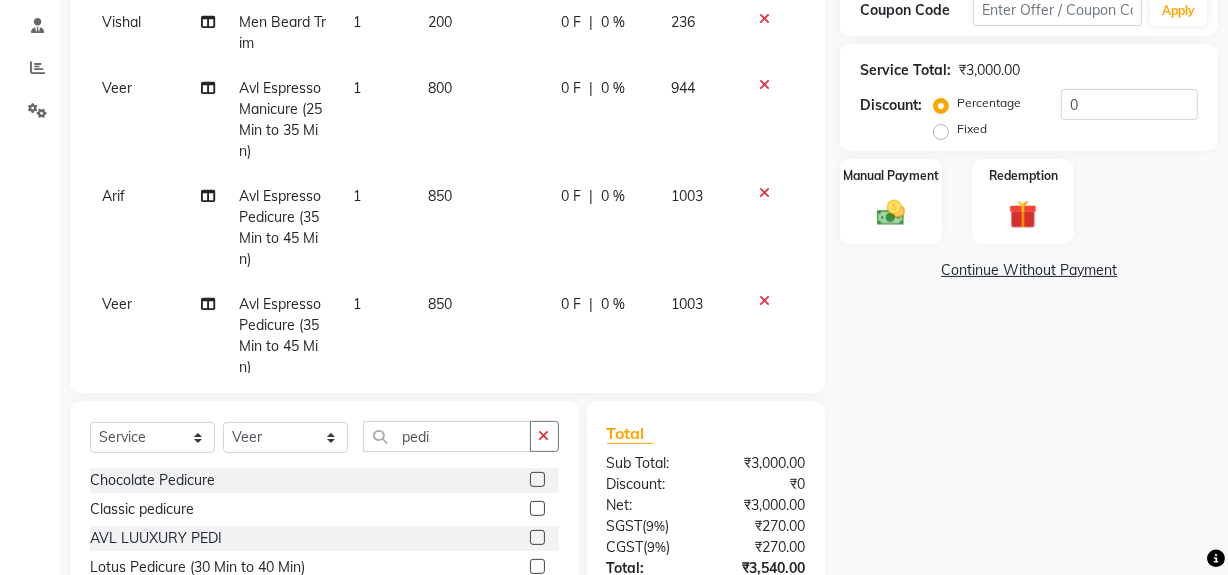 click on "Name: [FIRST] Aff  Membership:  No Active Membership  Total Visits:  13 Card on file:  0 Last Visit:   22-07-2025 Points:   0  Prepaid Coupon Code Apply Service Total:  ₹3,000.00  Discount:  Percentage   Fixed  0 Manual Payment Redemption  Continue Without Payment" 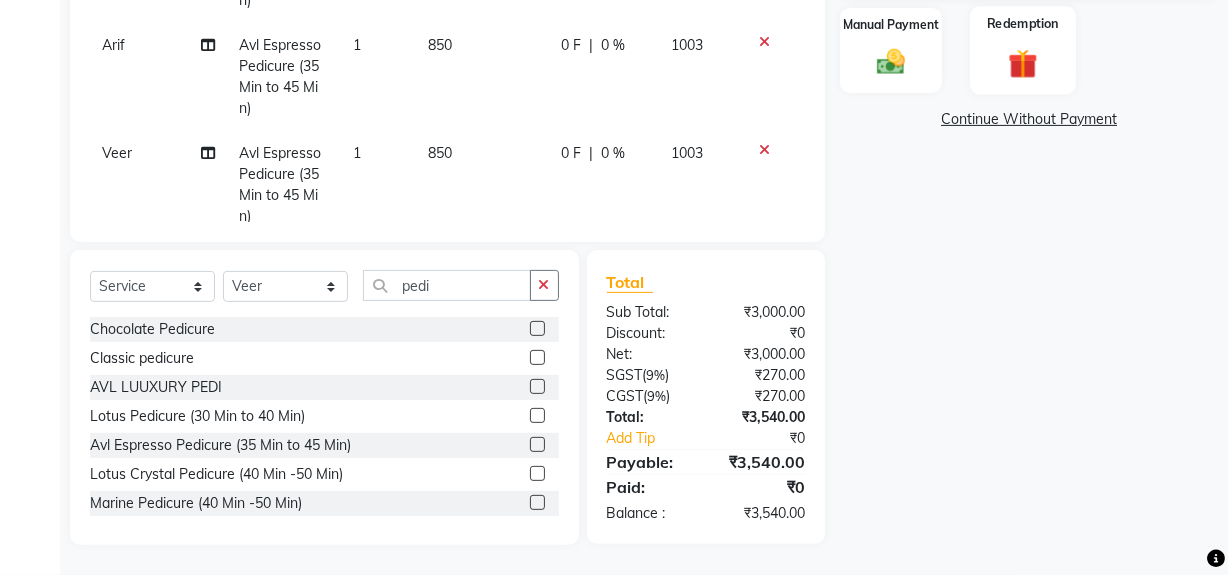 click 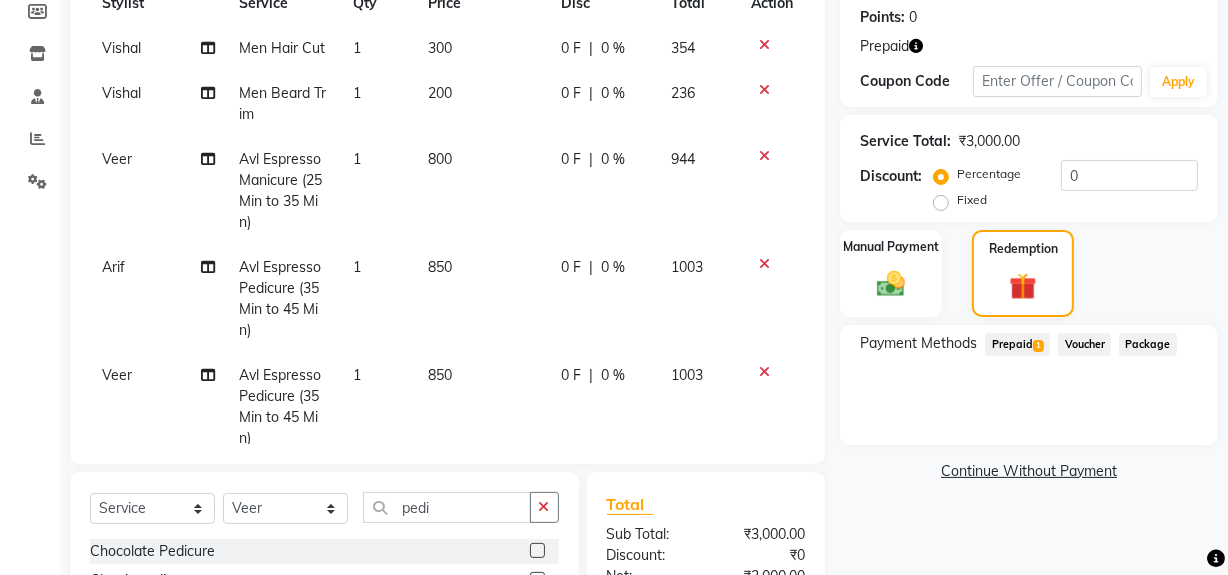 scroll, scrollTop: 254, scrollLeft: 0, axis: vertical 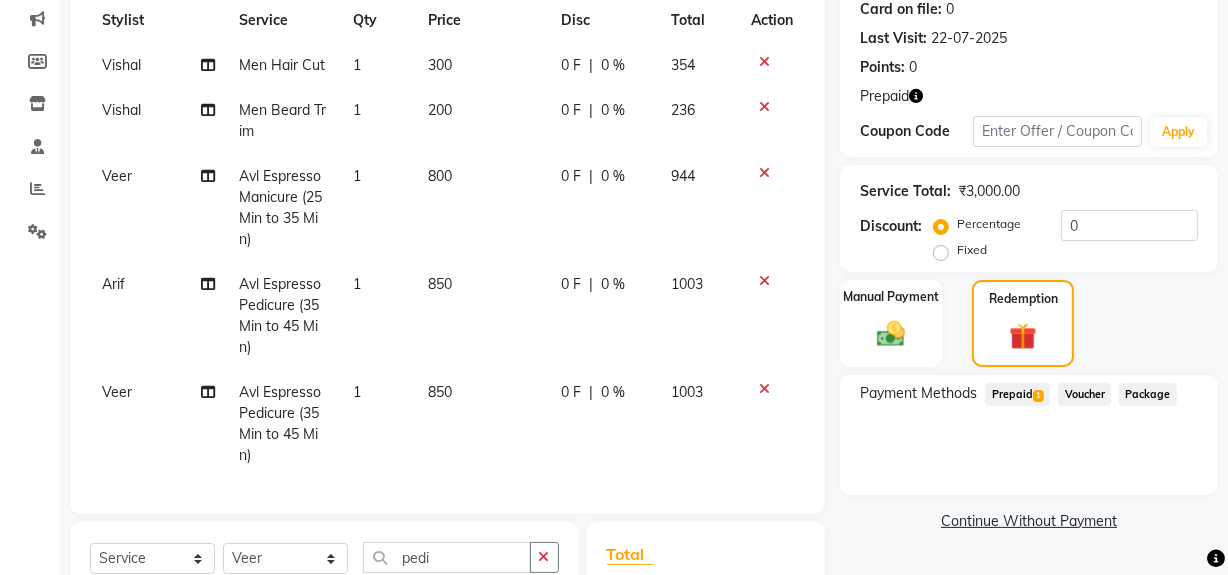 drag, startPoint x: 1017, startPoint y: 392, endPoint x: 1017, endPoint y: 403, distance: 11 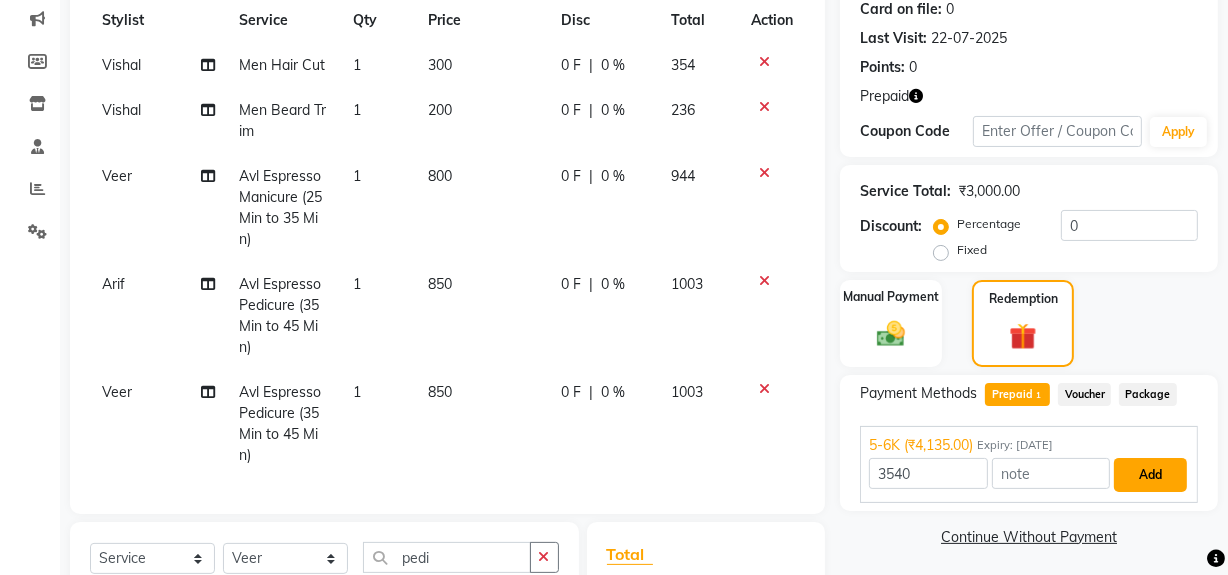 click on "Add" at bounding box center [1150, 475] 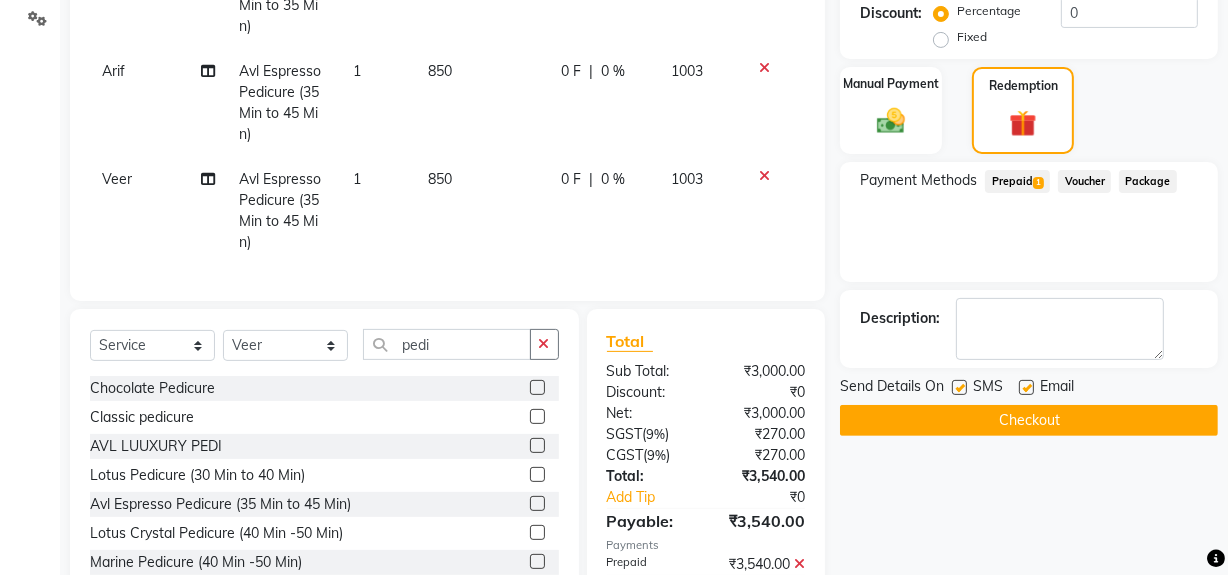 scroll, scrollTop: 480, scrollLeft: 0, axis: vertical 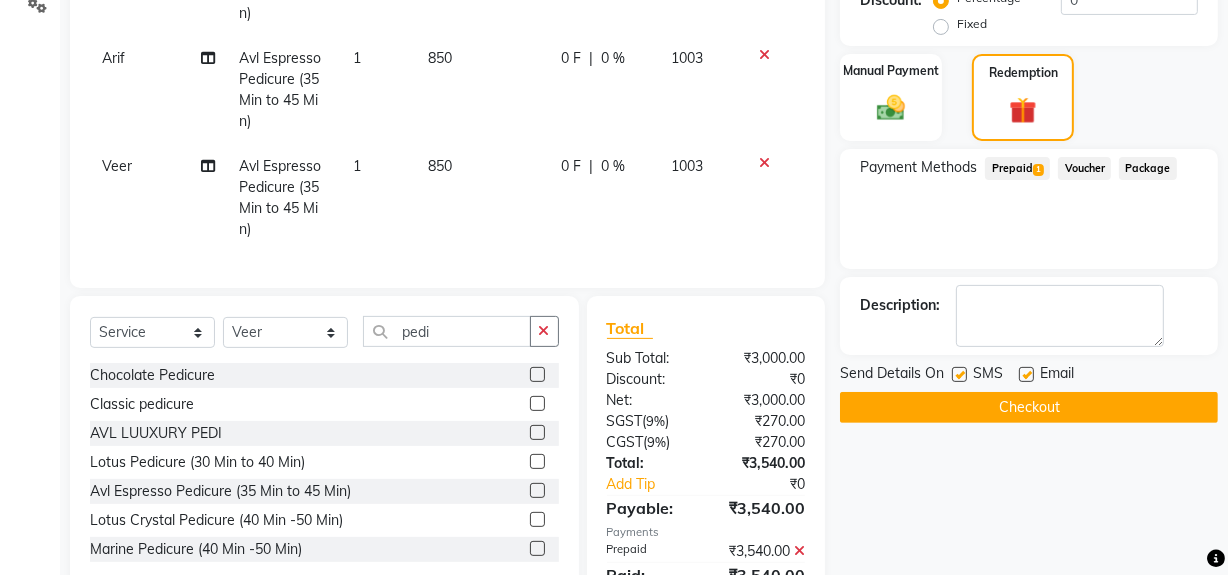 click on "Checkout" 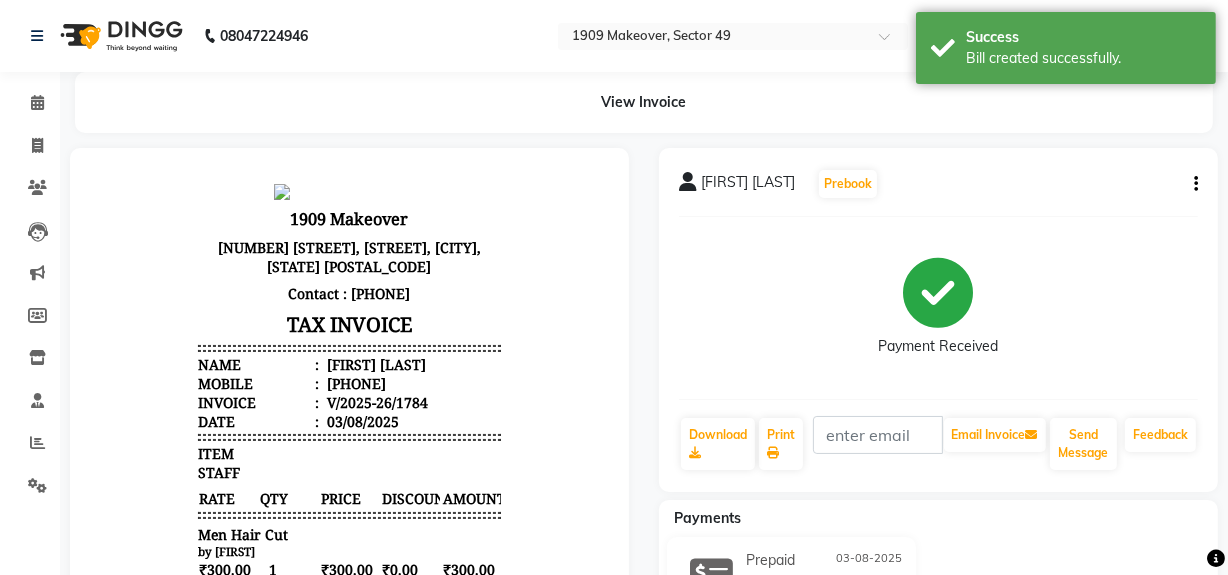 scroll, scrollTop: 0, scrollLeft: 0, axis: both 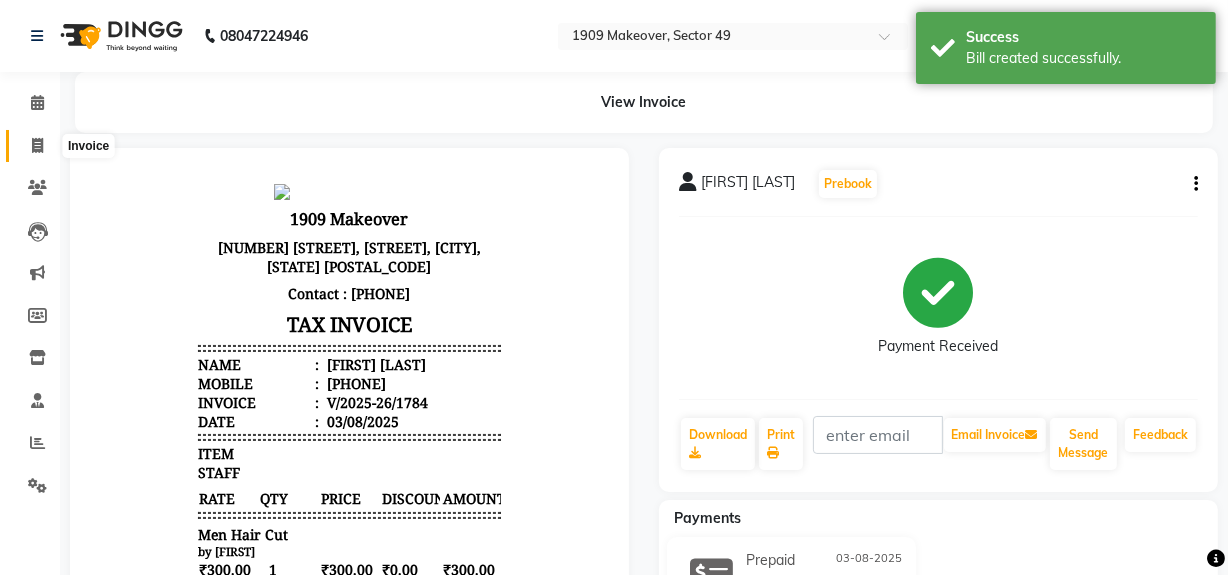 click 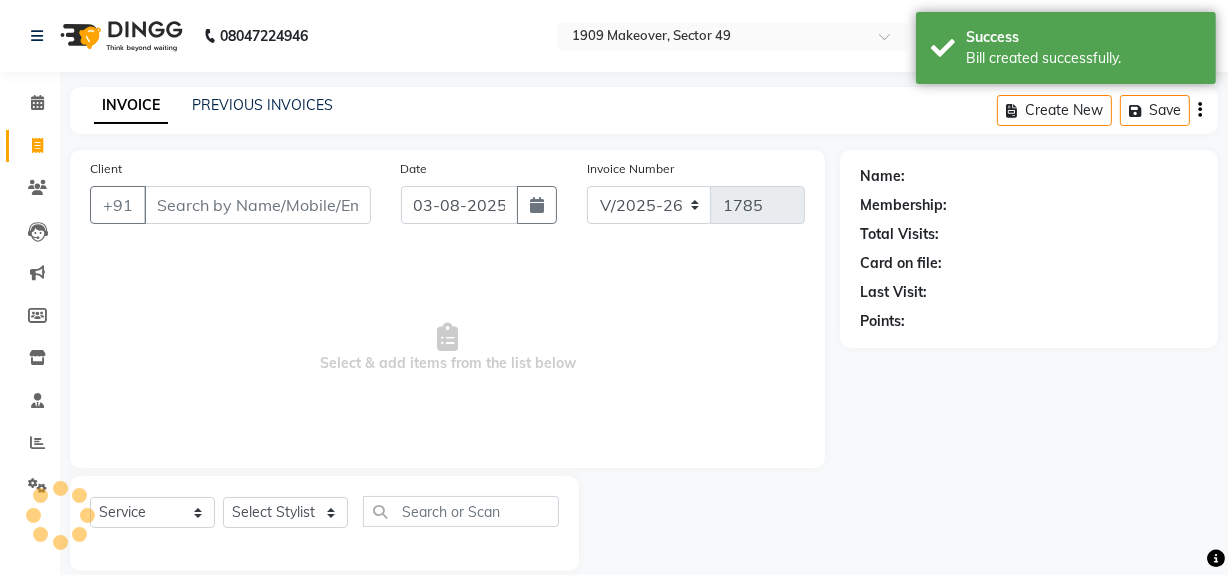 scroll, scrollTop: 26, scrollLeft: 0, axis: vertical 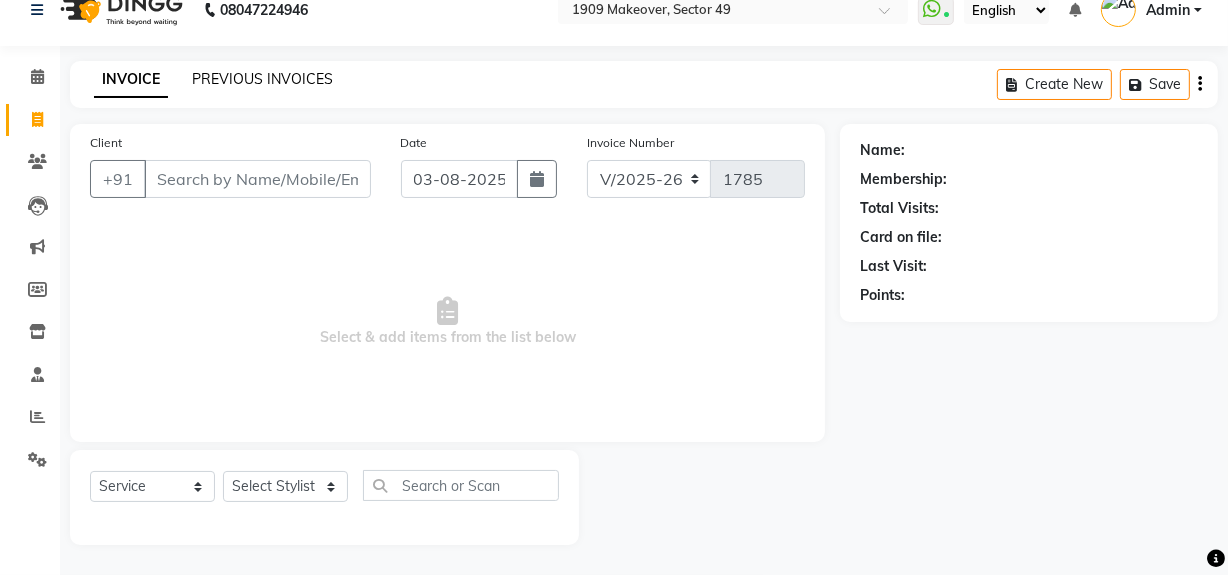 click on "PREVIOUS INVOICES" 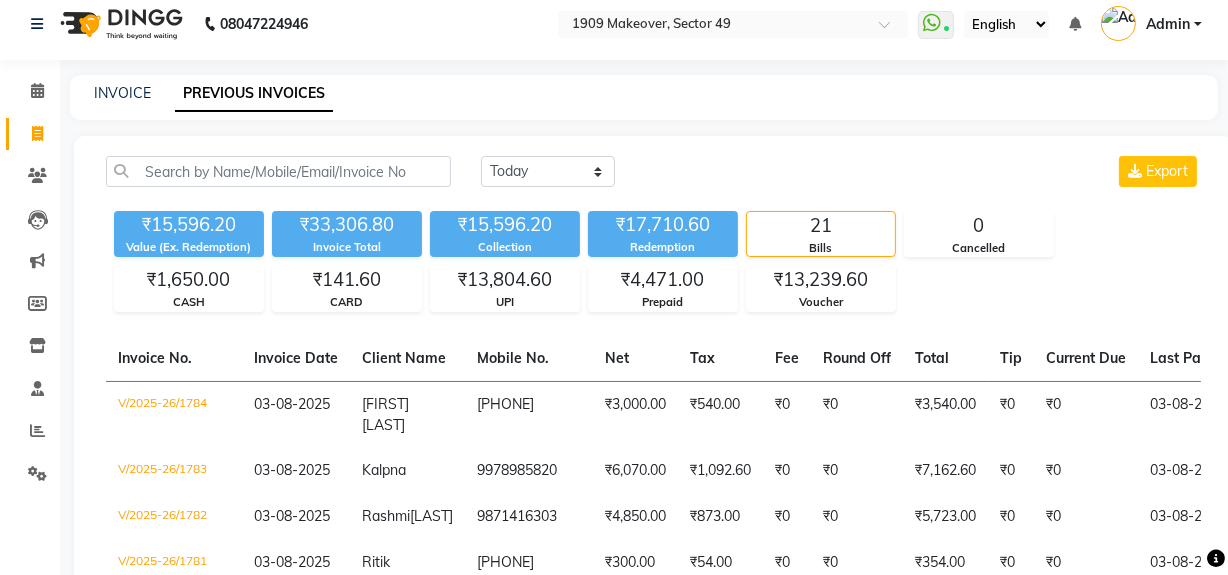 scroll, scrollTop: 0, scrollLeft: 0, axis: both 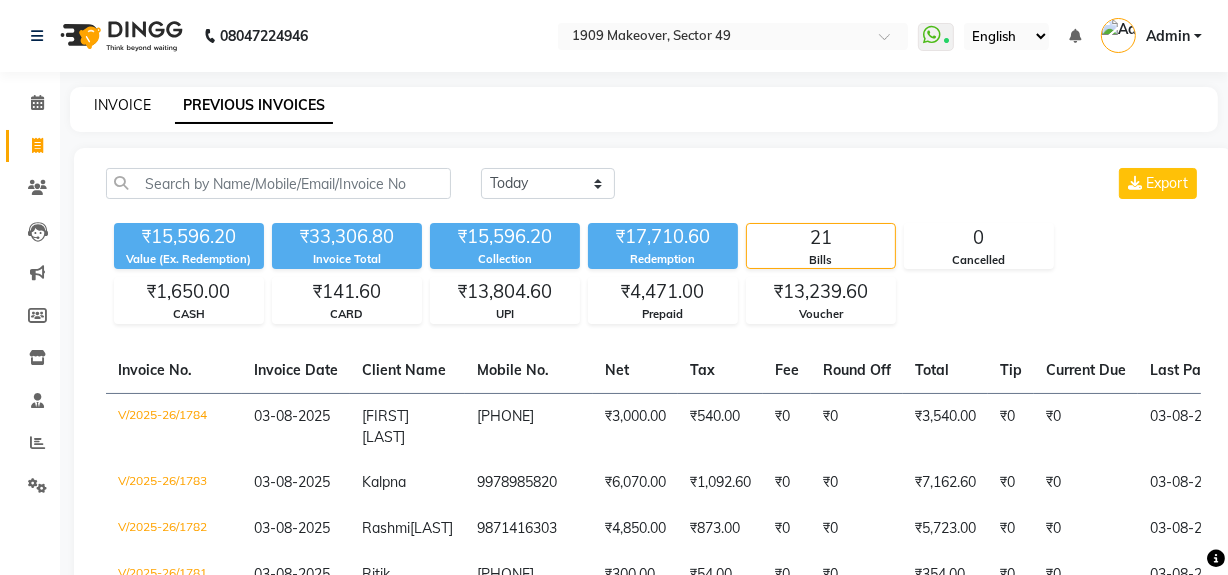 click on "INVOICE" 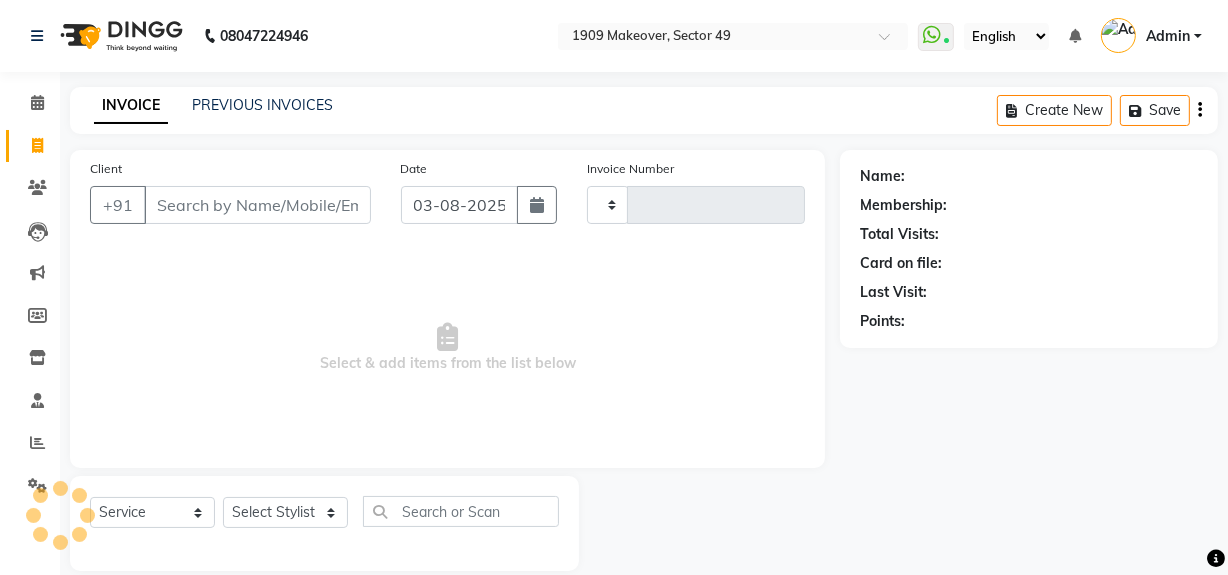 scroll, scrollTop: 26, scrollLeft: 0, axis: vertical 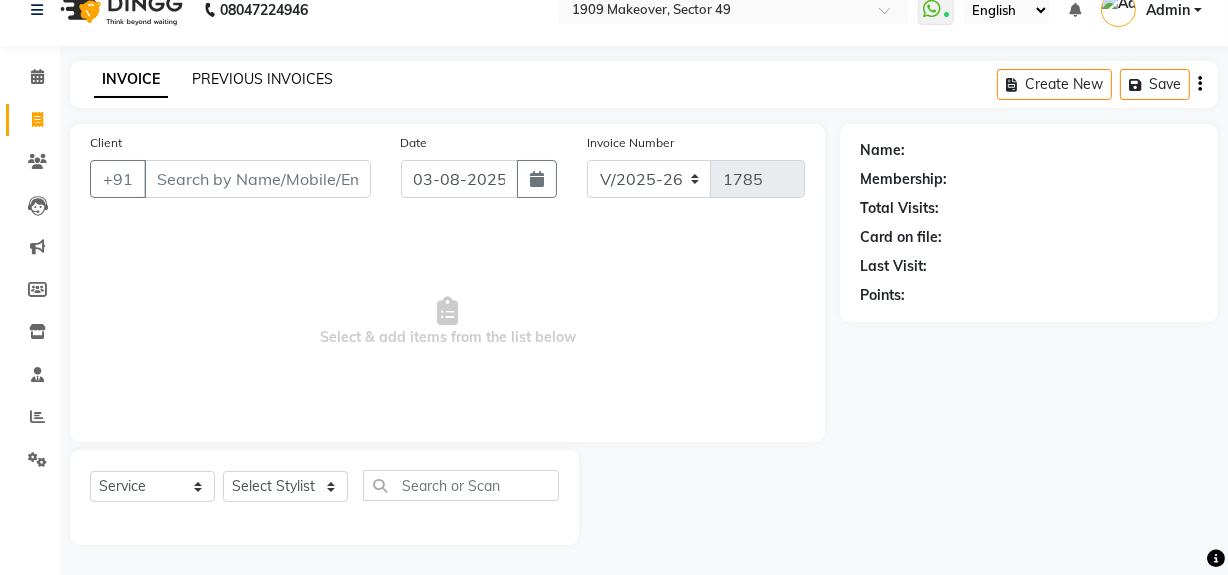 click on "PREVIOUS INVOICES" 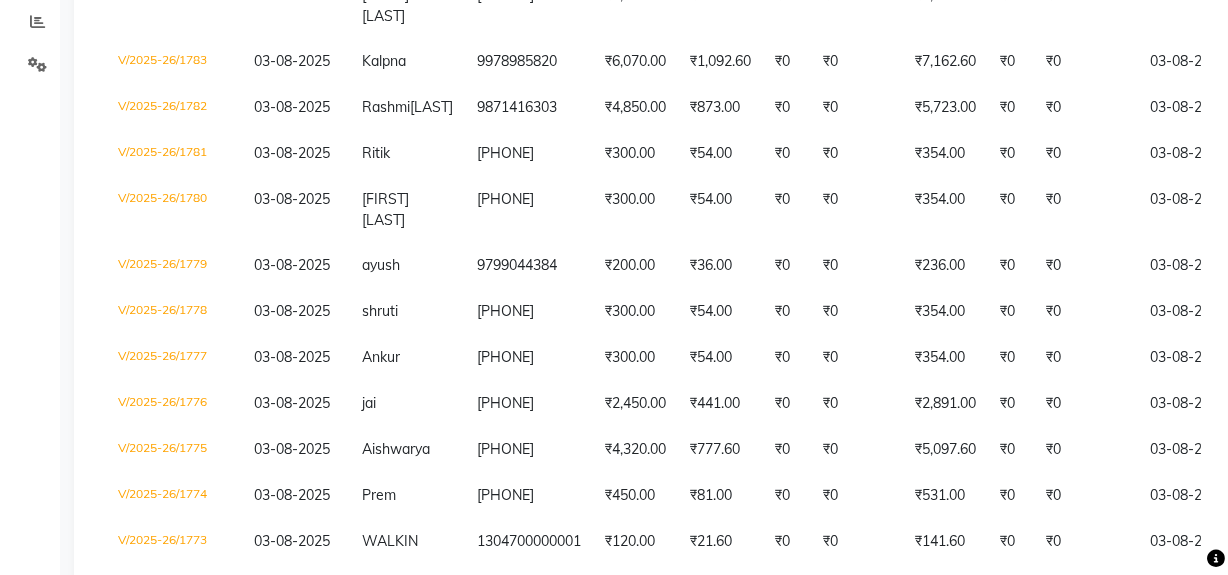 scroll, scrollTop: 442, scrollLeft: 0, axis: vertical 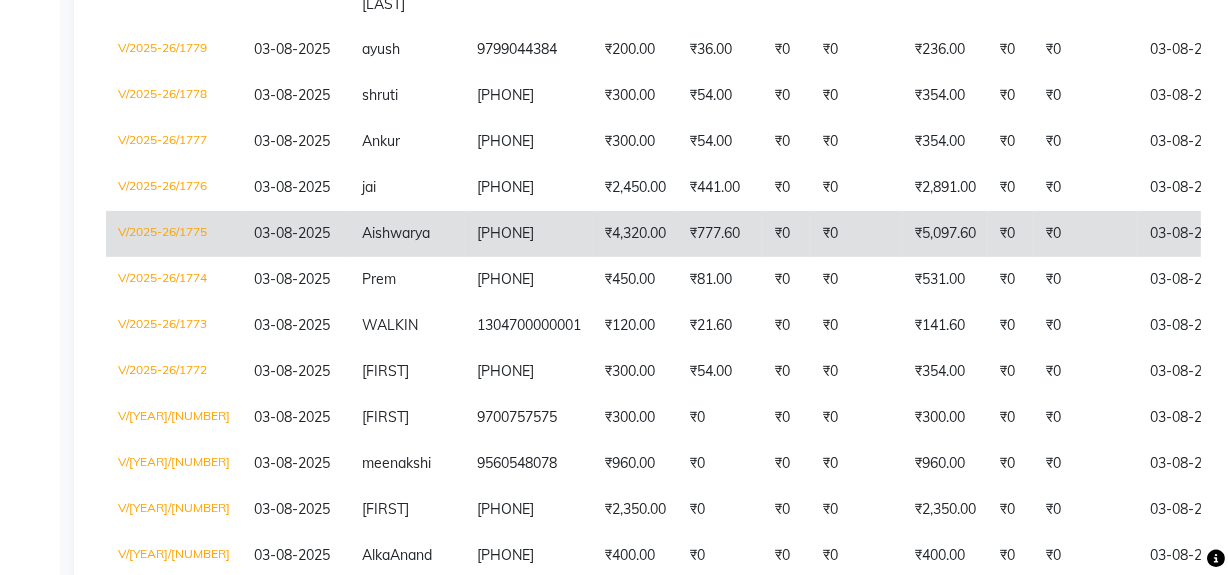 click on "₹4,320.00" 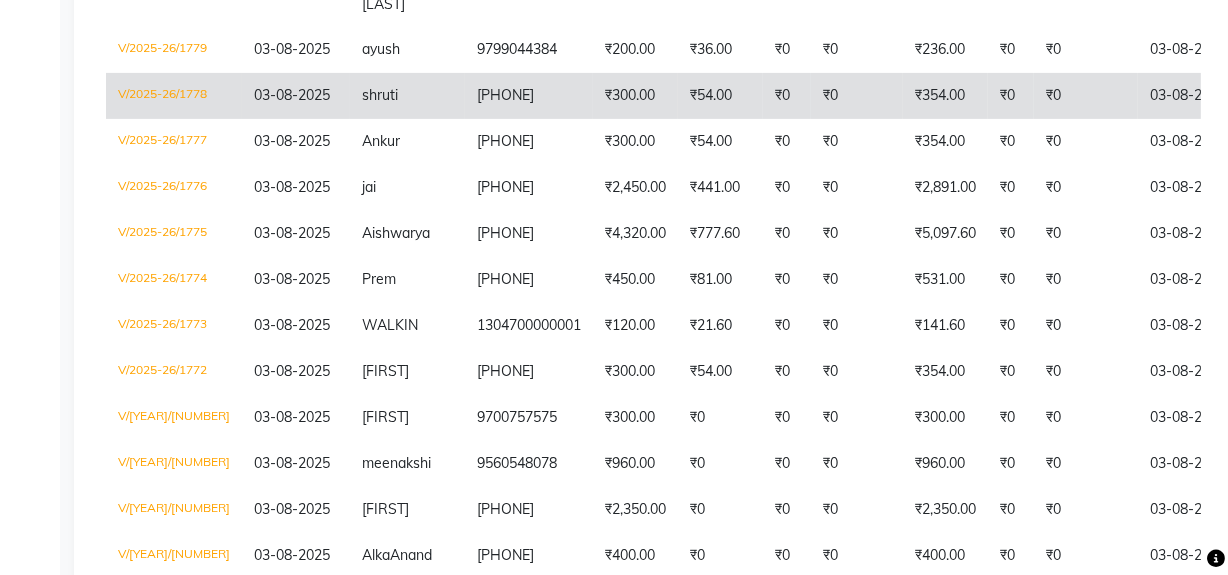 scroll, scrollTop: 546, scrollLeft: 0, axis: vertical 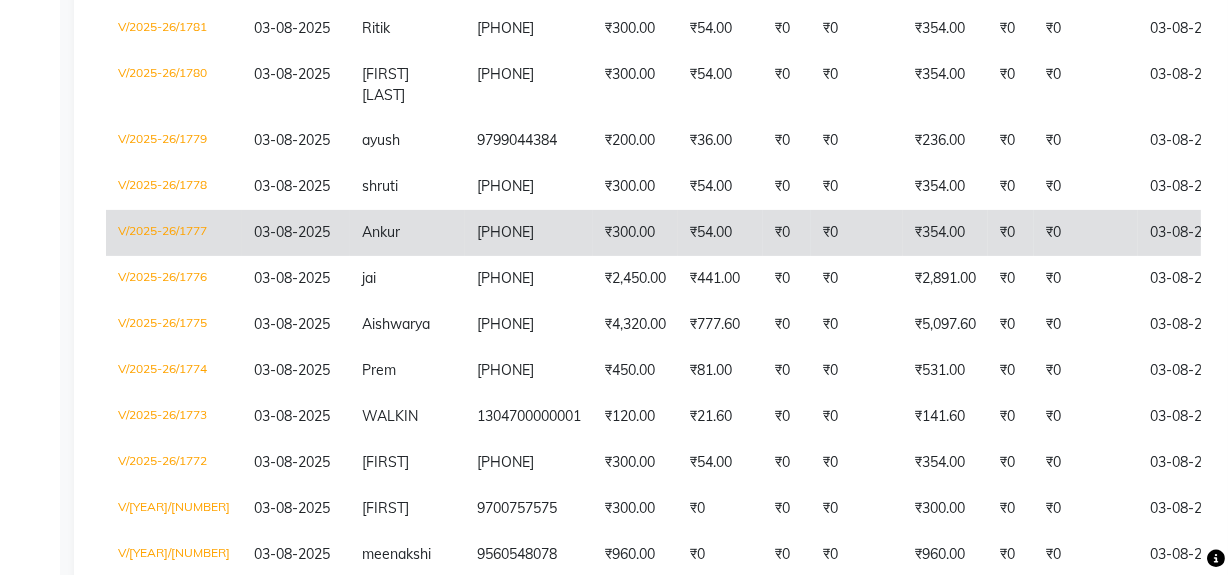 click on "₹300.00" 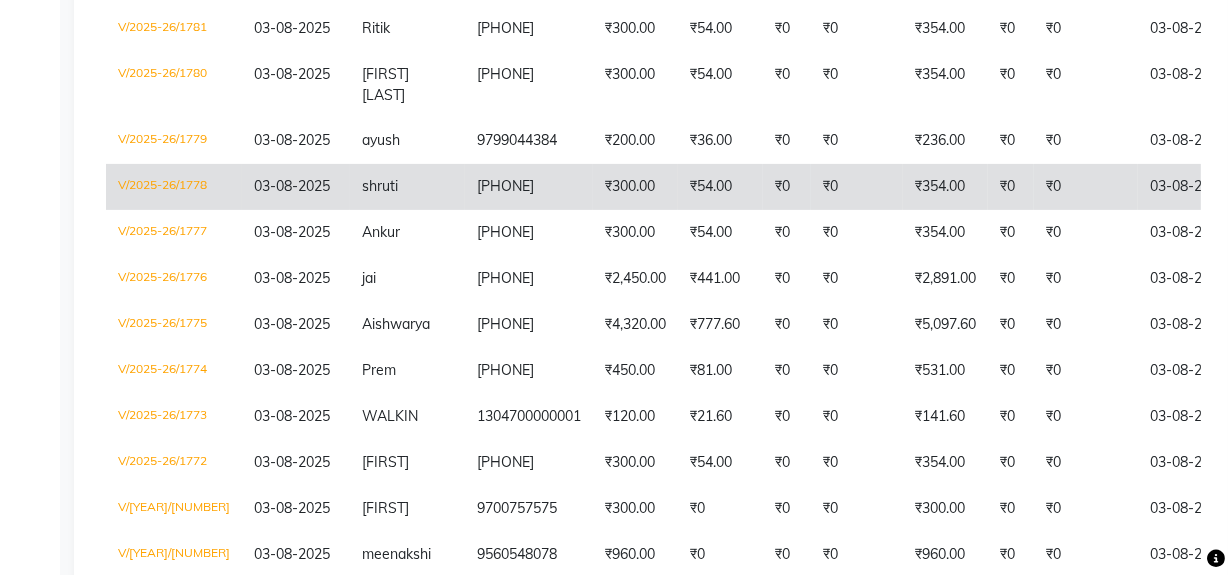 click on "[PHONE]" 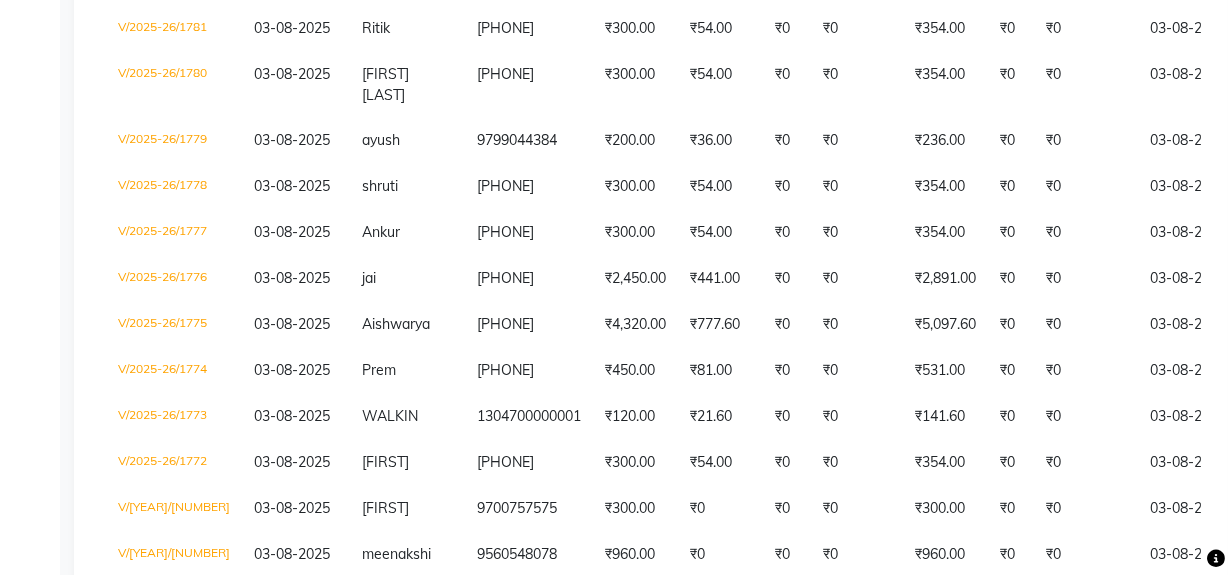 scroll, scrollTop: 0, scrollLeft: 0, axis: both 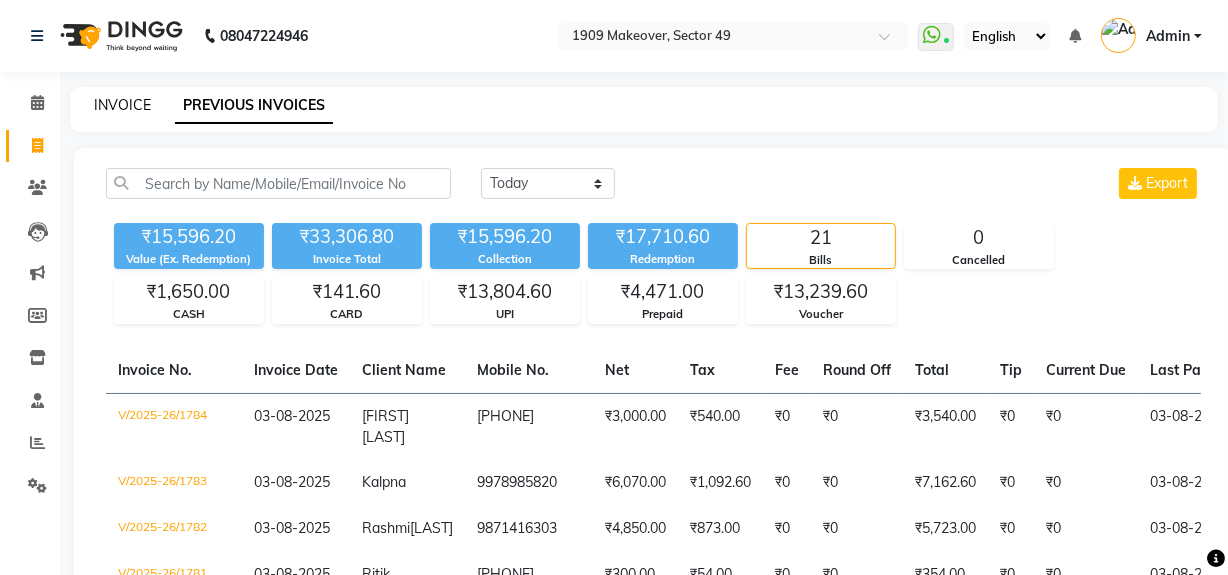 click on "INVOICE" 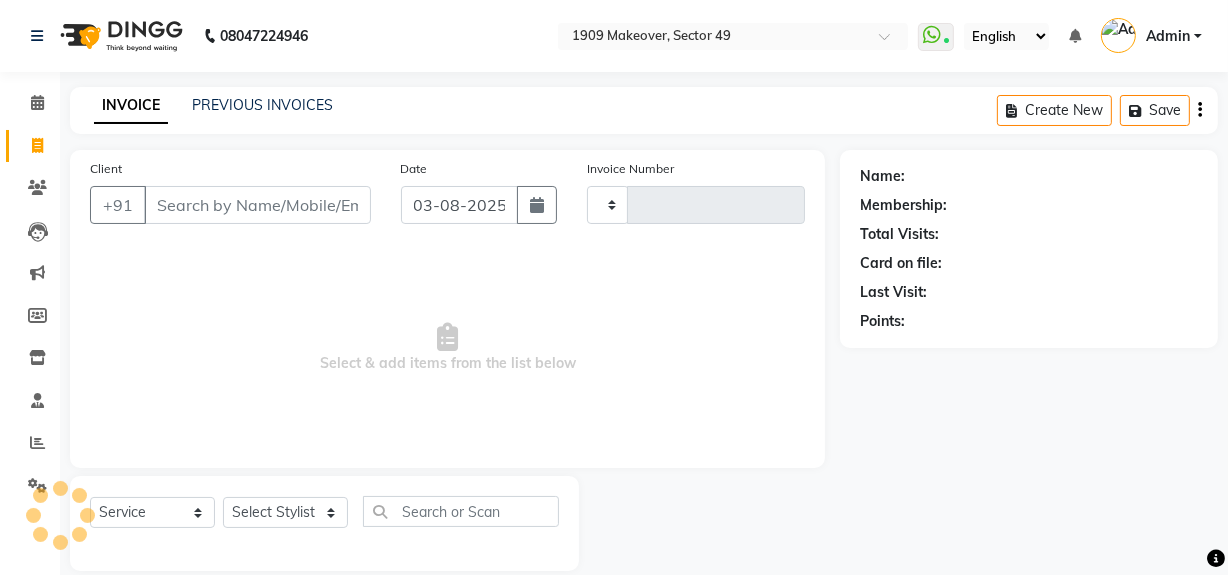 scroll, scrollTop: 26, scrollLeft: 0, axis: vertical 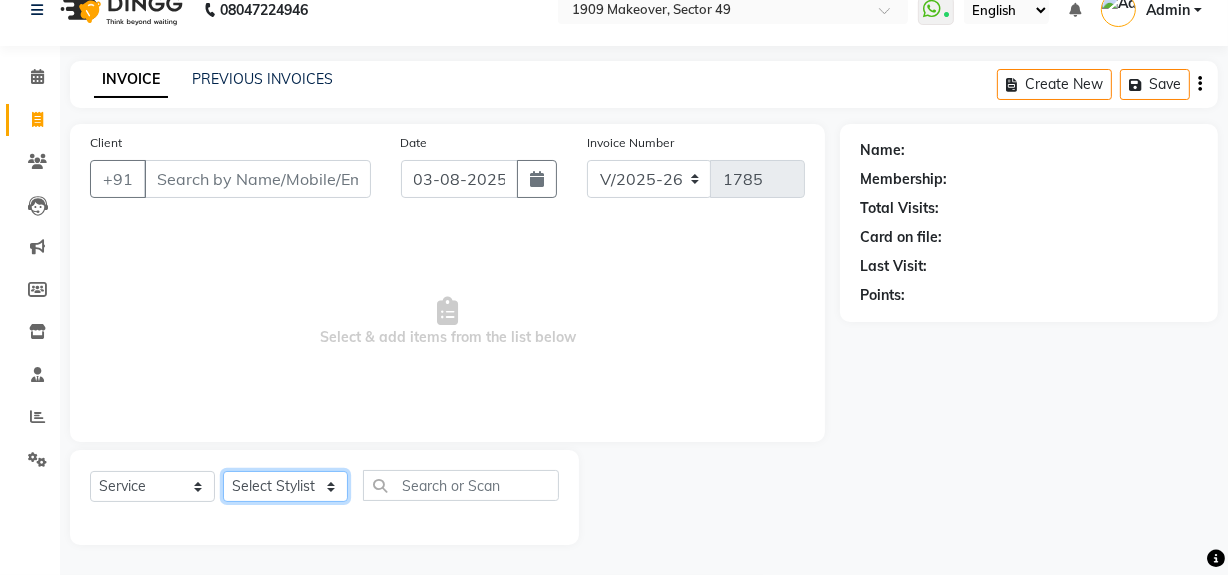 click on "Select Stylist Abdul Ahmed Arif Harun House Sale Jyoti Nisha Rehaan Ujjwal Umesh Veer vikram mehta Vishal" 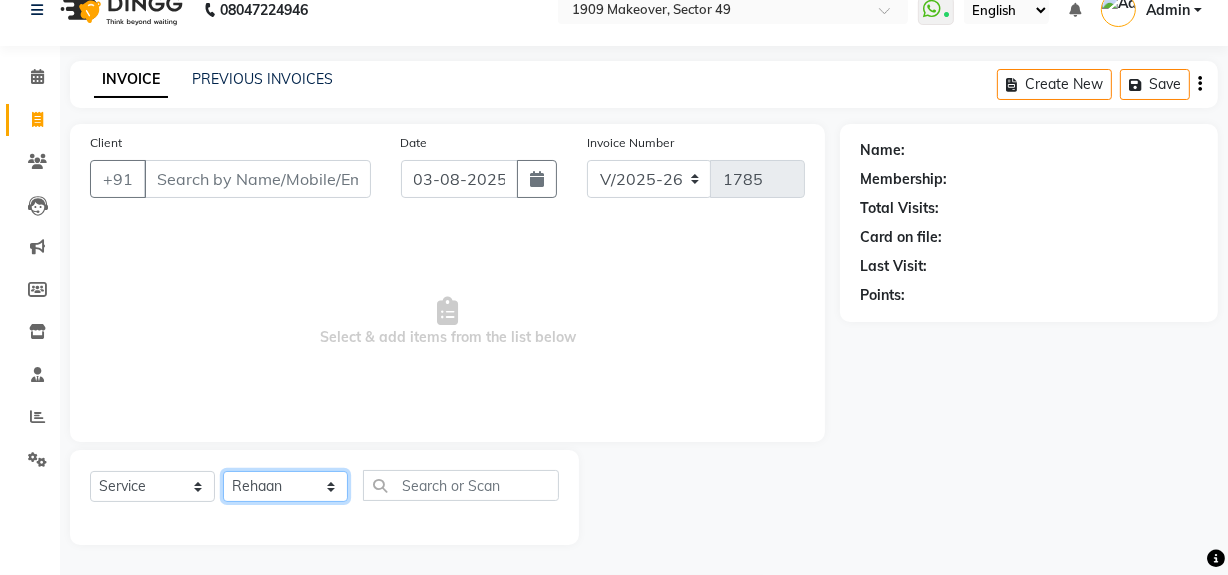 click on "Select Stylist Abdul Ahmed Arif Harun House Sale Jyoti Nisha Rehaan Ujjwal Umesh Veer vikram mehta Vishal" 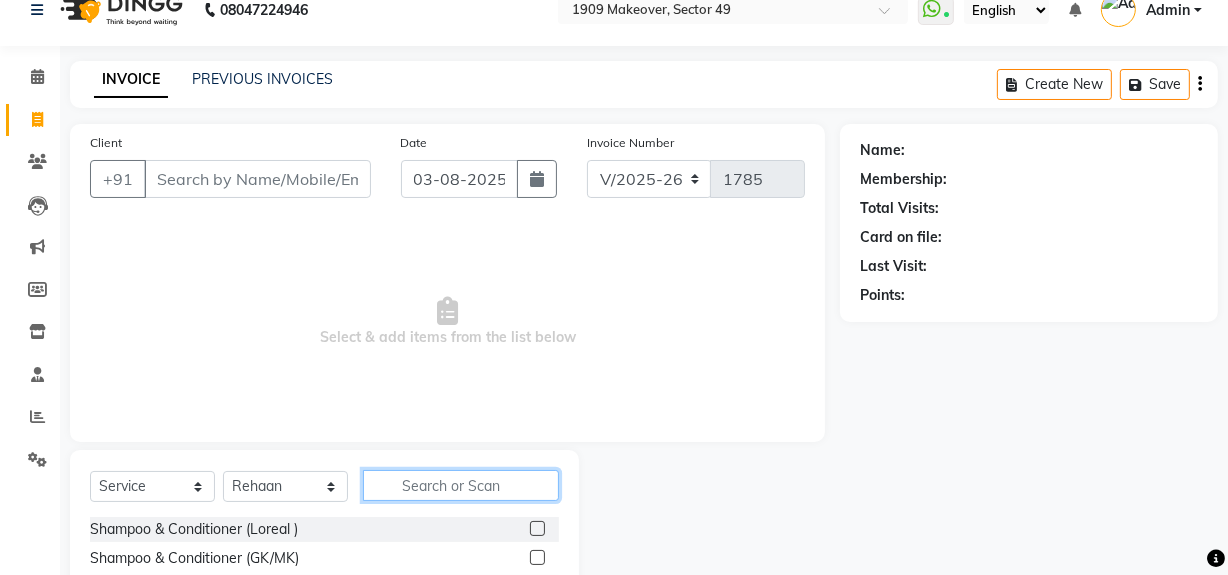 click 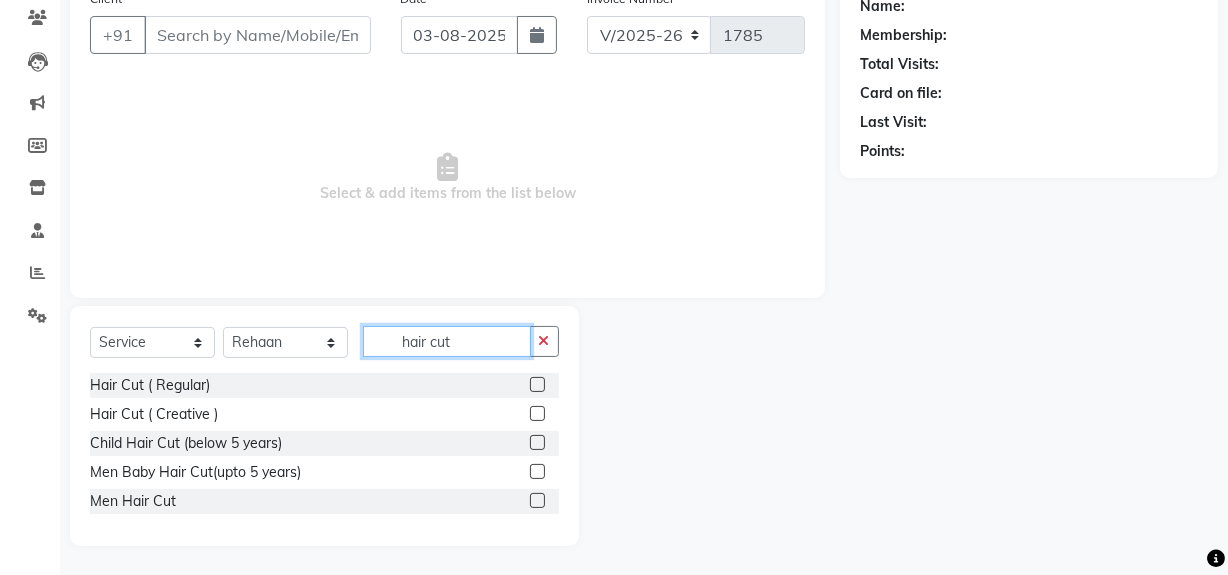 scroll, scrollTop: 26, scrollLeft: 0, axis: vertical 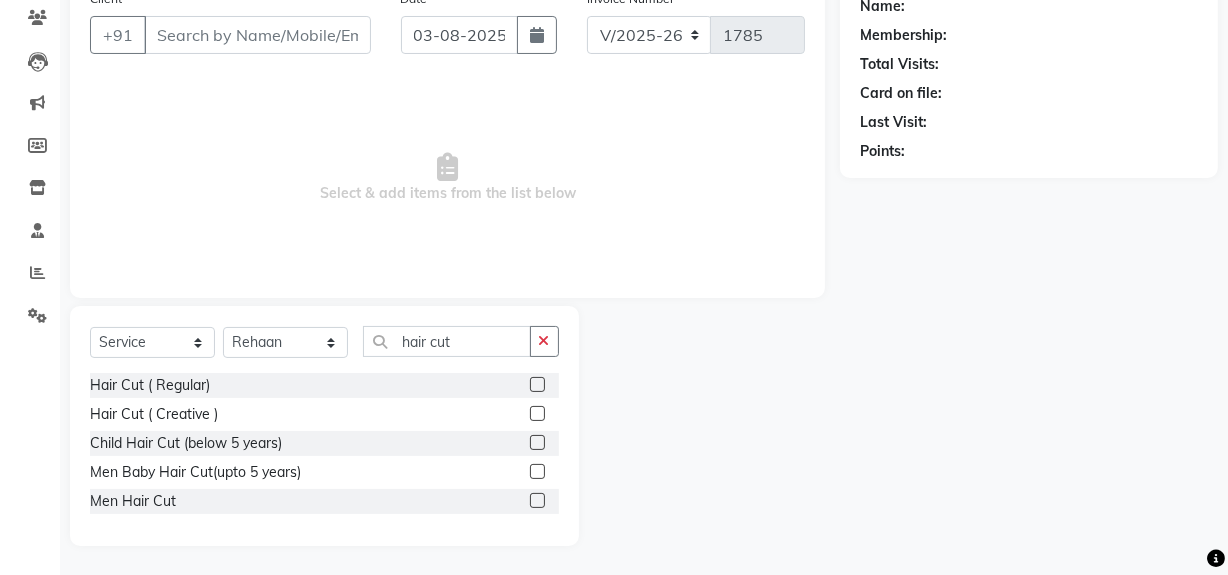 click 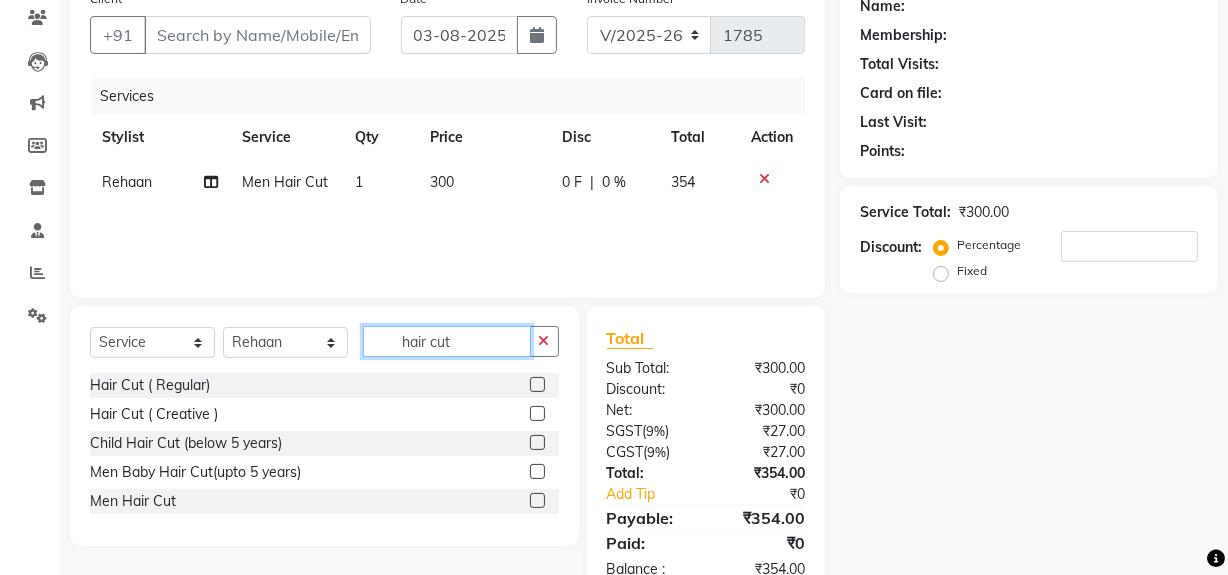 drag, startPoint x: 392, startPoint y: 338, endPoint x: 479, endPoint y: 353, distance: 88.28363 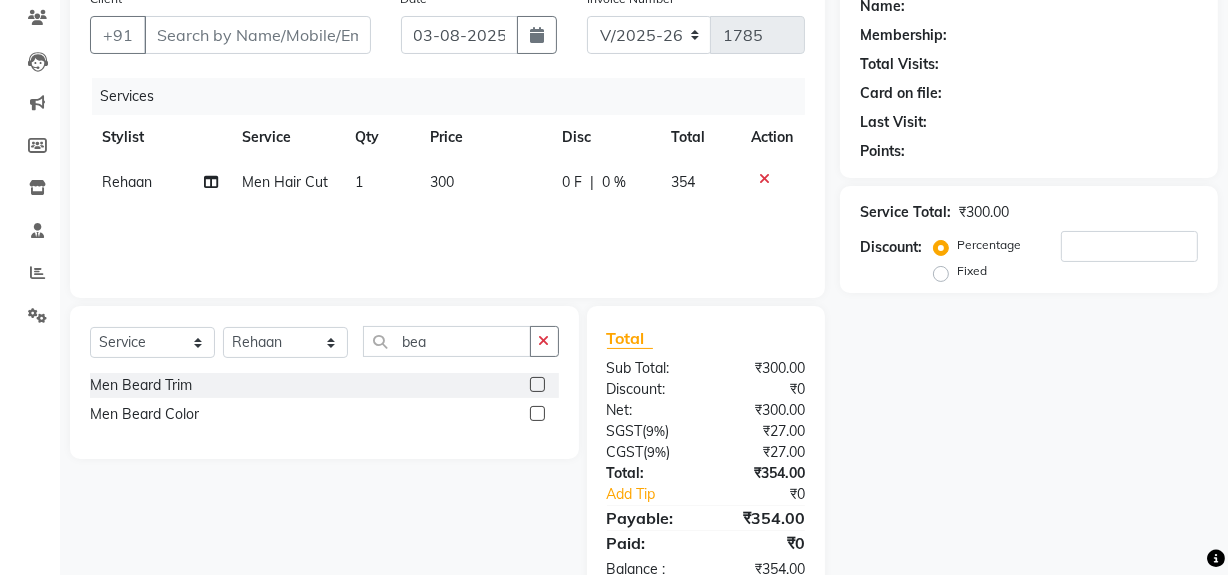 click 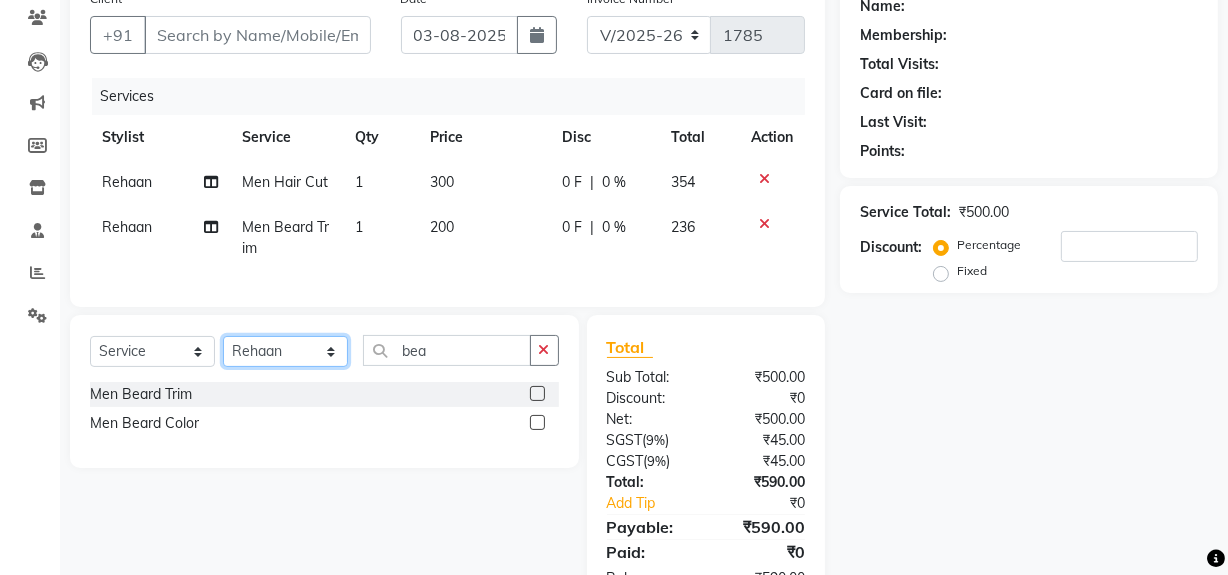 click on "Select Stylist Abdul Ahmed Arif Harun House Sale Jyoti Nisha Rehaan Ujjwal Umesh Veer vikram mehta Vishal" 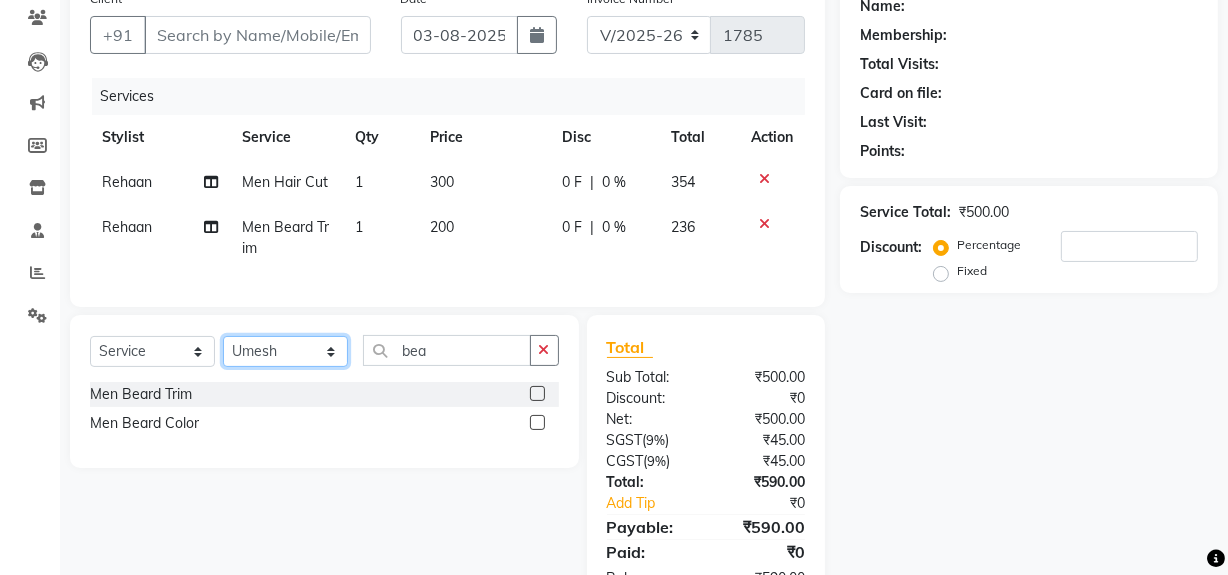 click on "Select Stylist Abdul Ahmed Arif Harun House Sale Jyoti Nisha Rehaan Ujjwal Umesh Veer vikram mehta Vishal" 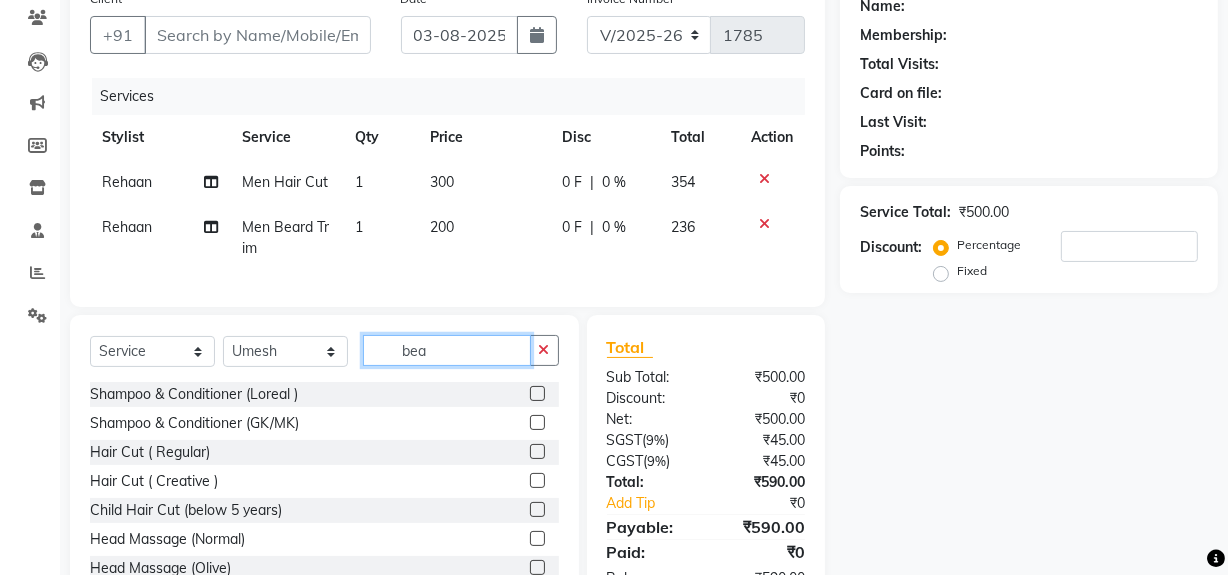 click on "bea" 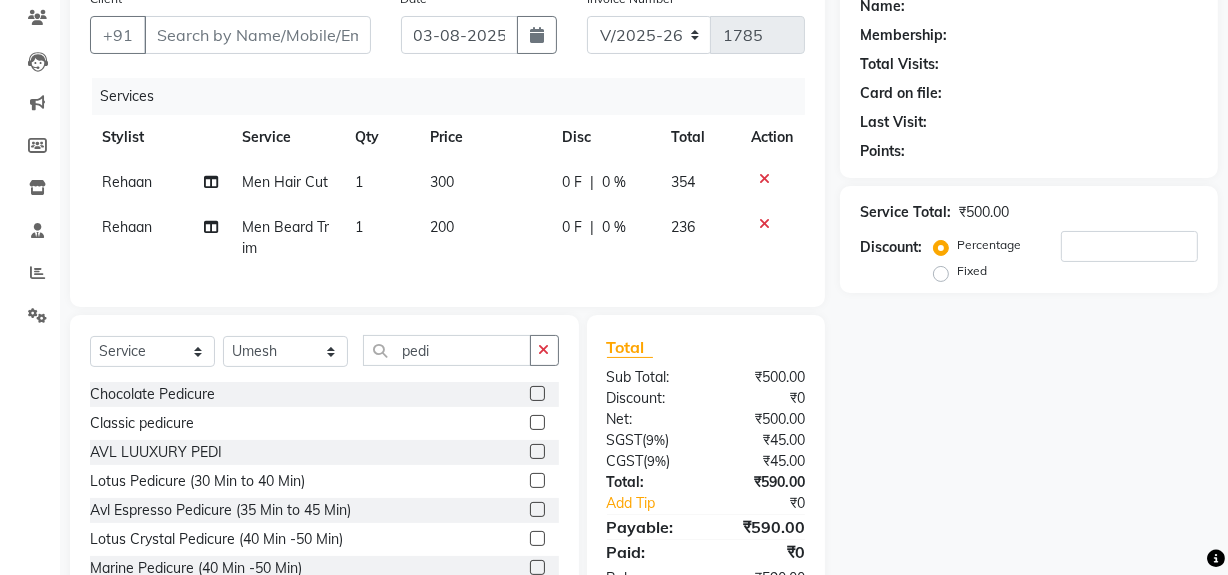 click 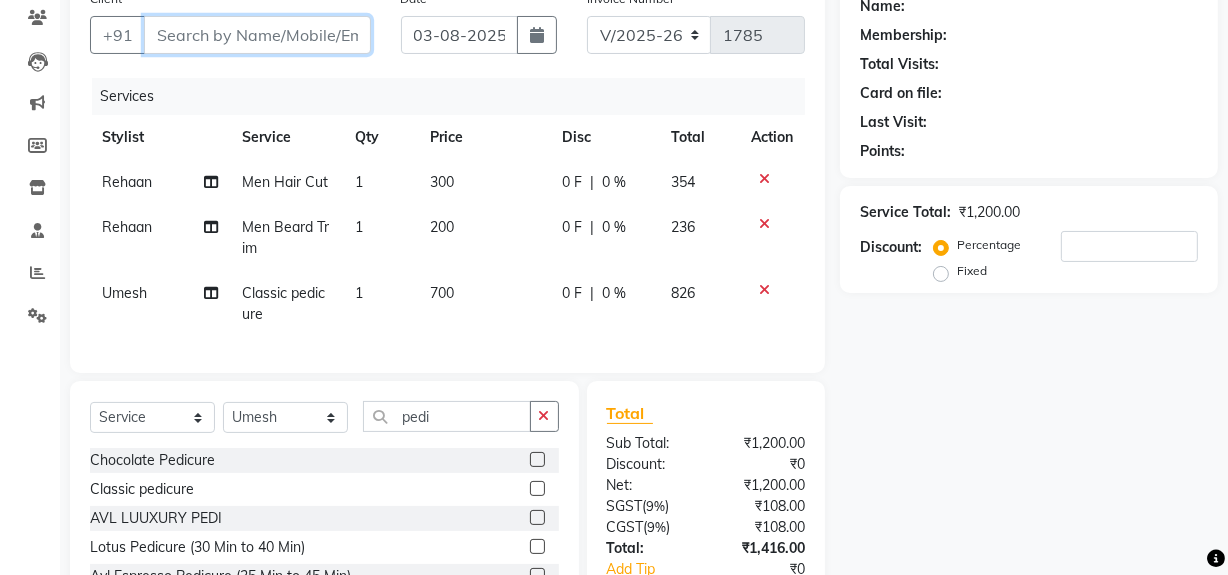 click on "Client" at bounding box center (257, 35) 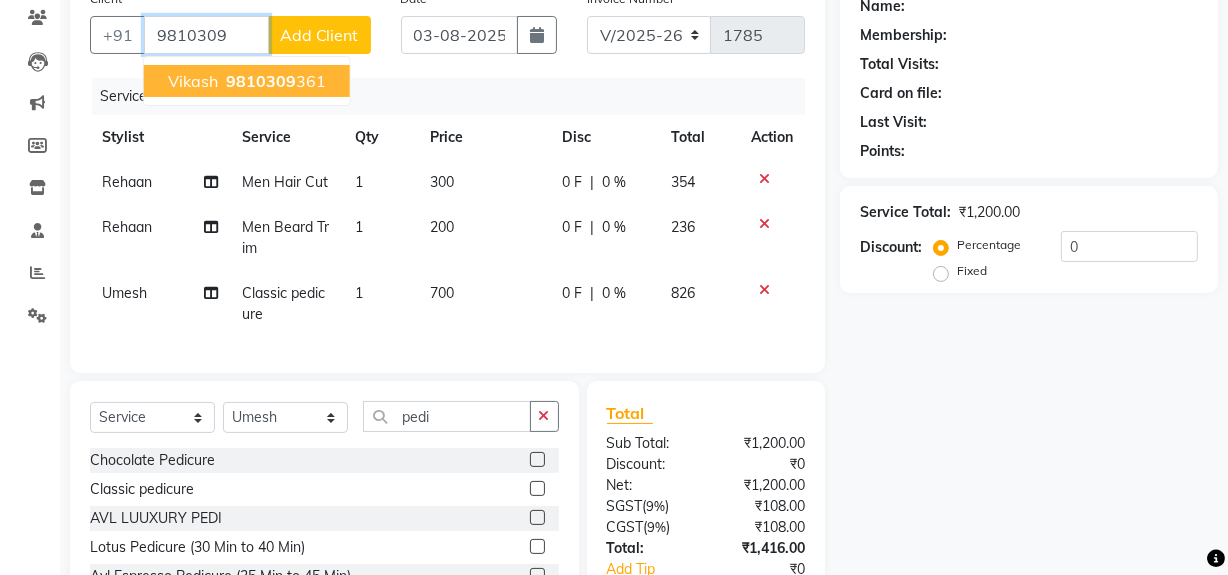 click on "9810309" at bounding box center [261, 81] 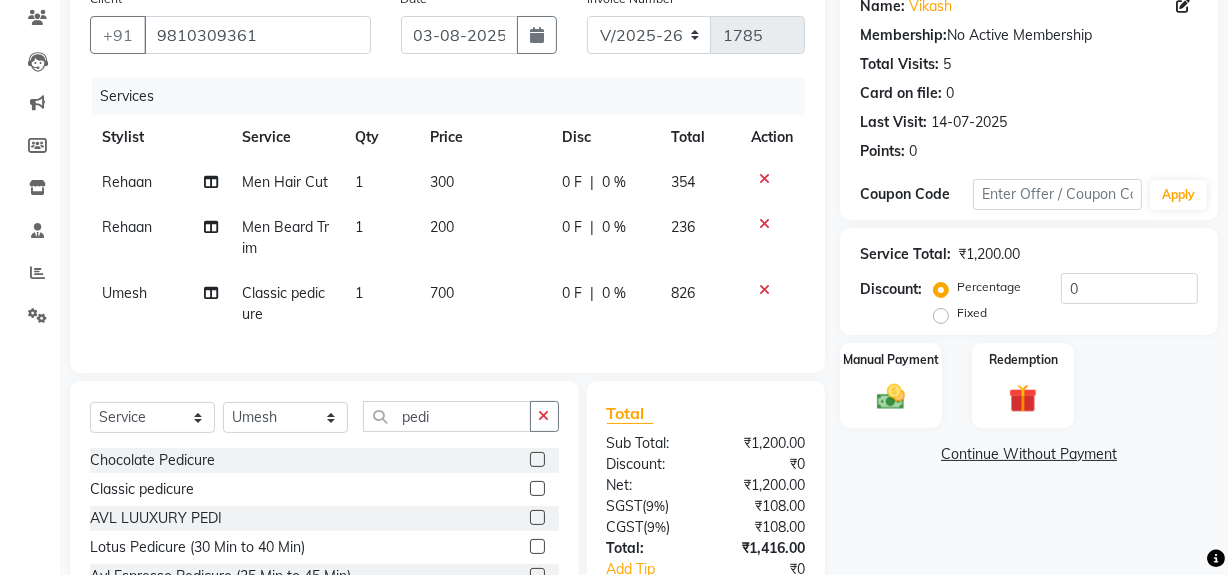 scroll, scrollTop: 314, scrollLeft: 0, axis: vertical 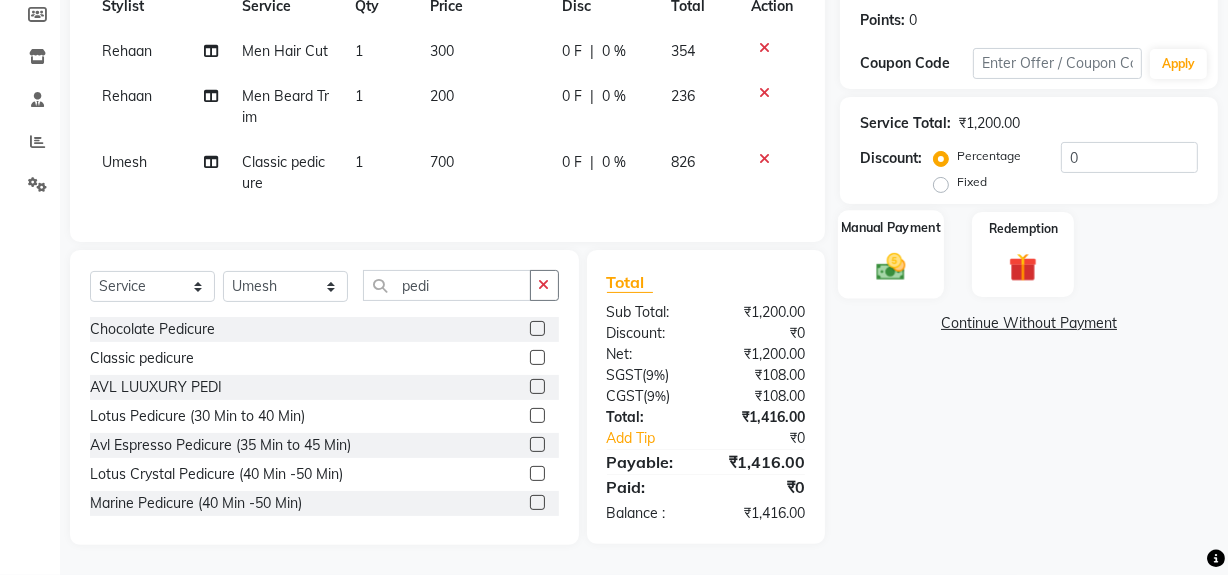 click on "Manual Payment" 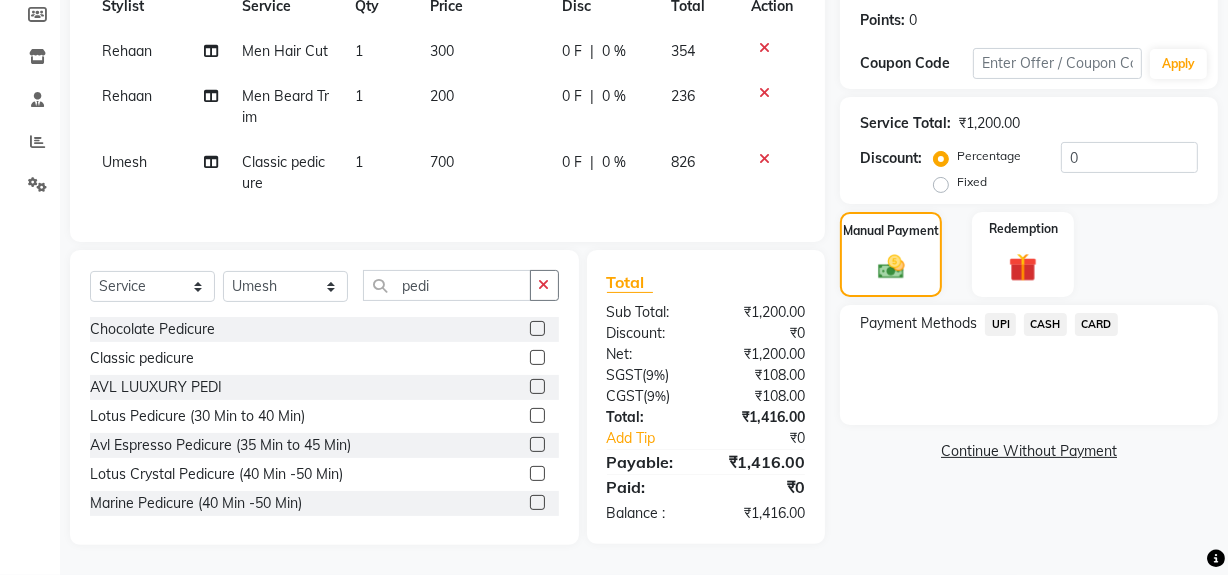 drag, startPoint x: 998, startPoint y: 310, endPoint x: 1009, endPoint y: 331, distance: 23.70654 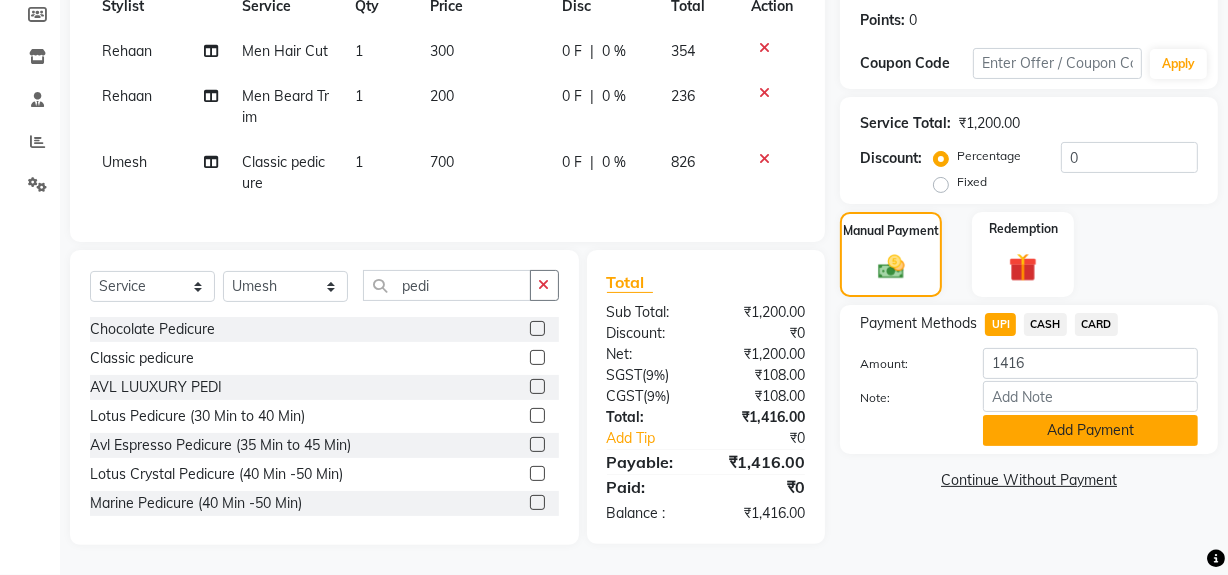 drag, startPoint x: 1034, startPoint y: 407, endPoint x: 1240, endPoint y: 428, distance: 207.06763 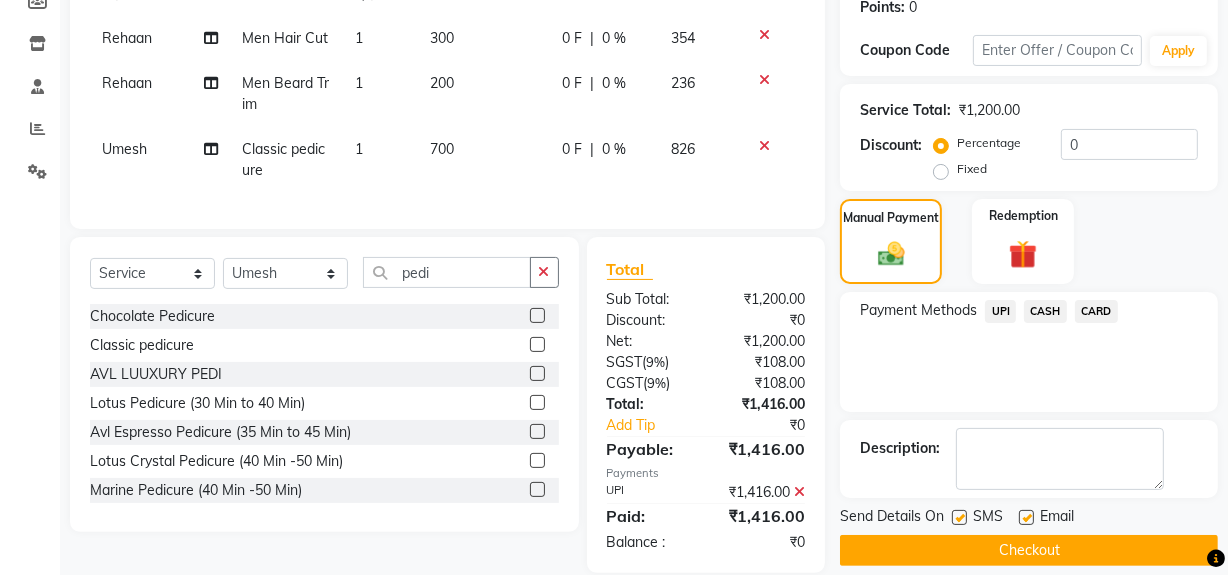 scroll, scrollTop: 355, scrollLeft: 0, axis: vertical 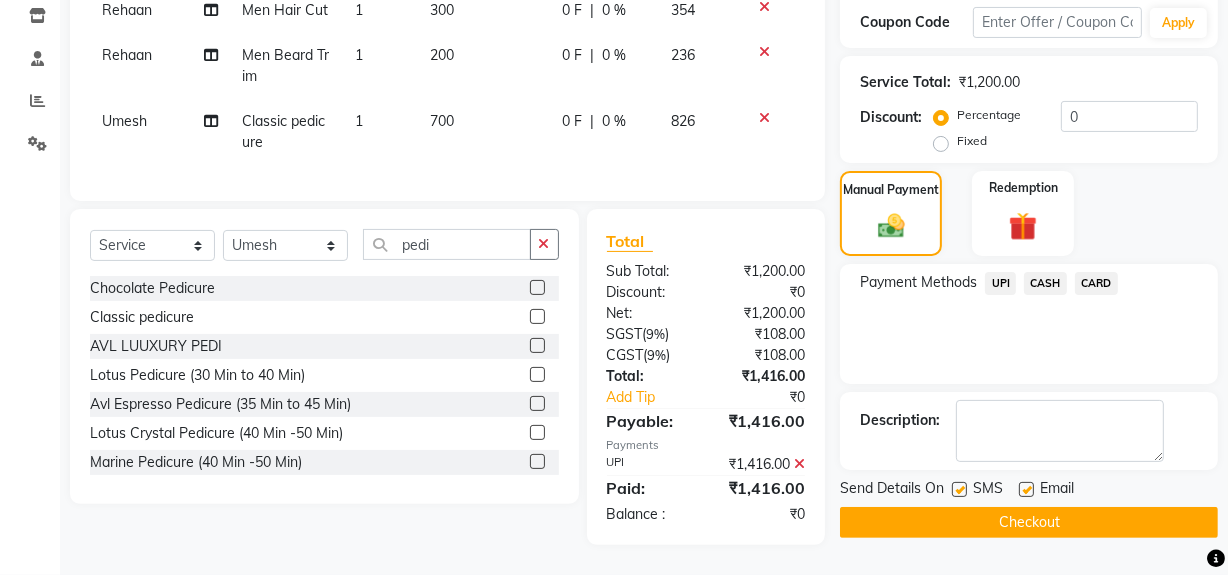 click on "Checkout" 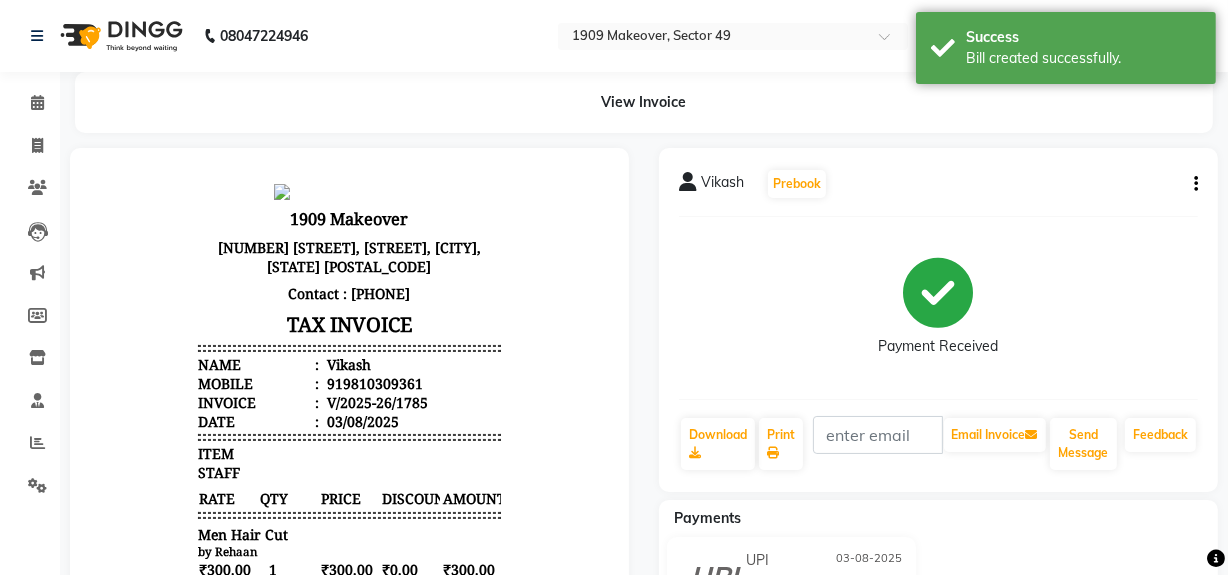 scroll, scrollTop: 0, scrollLeft: 0, axis: both 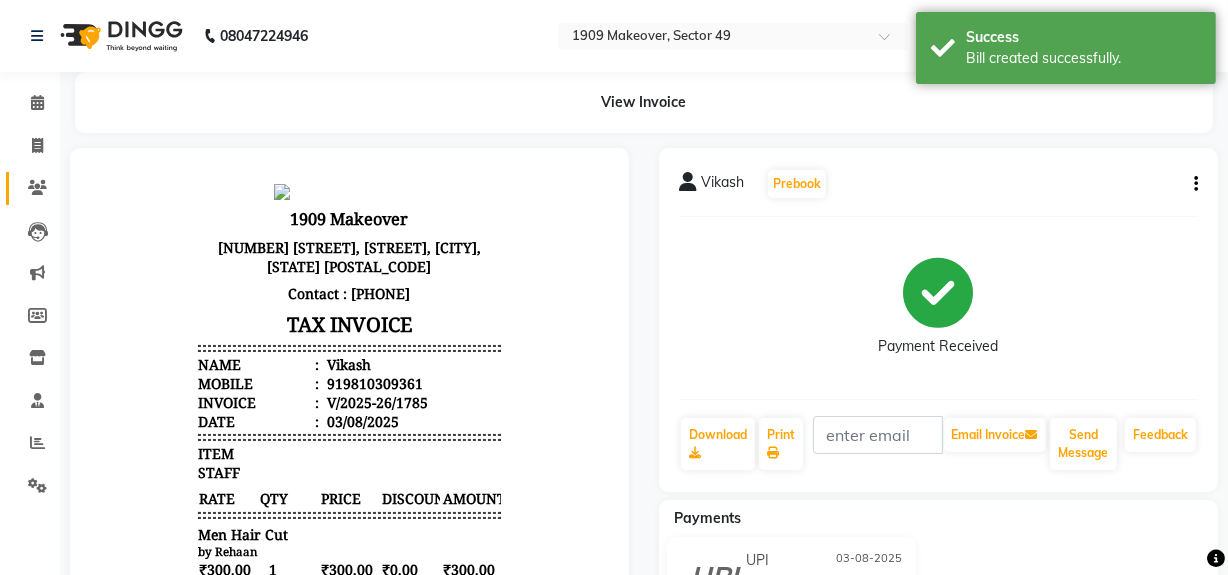 click on "Clients" 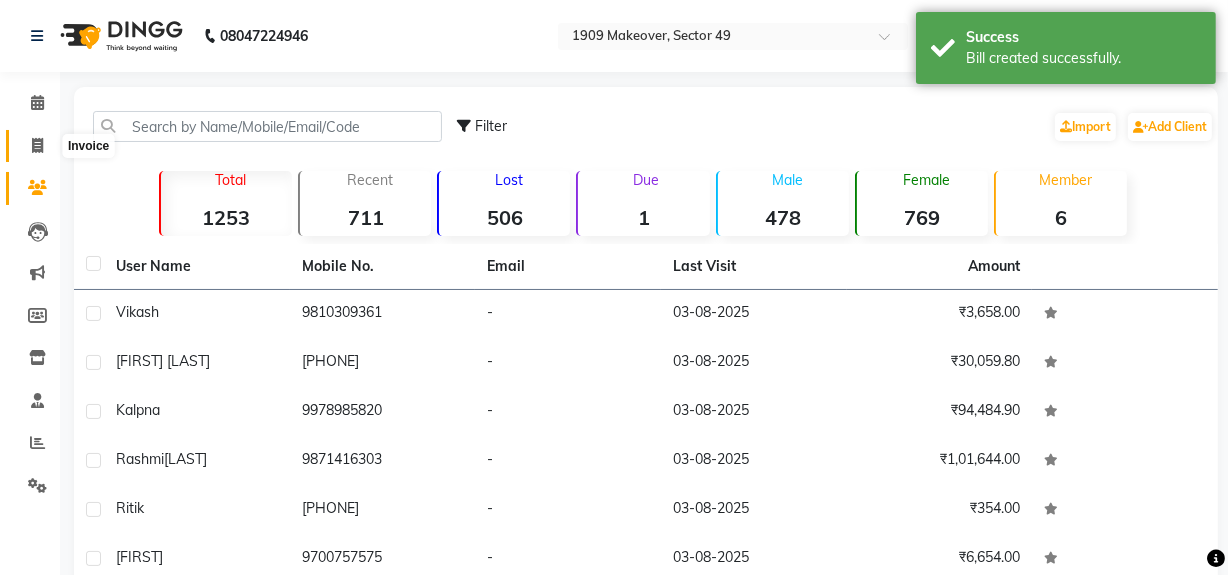 click 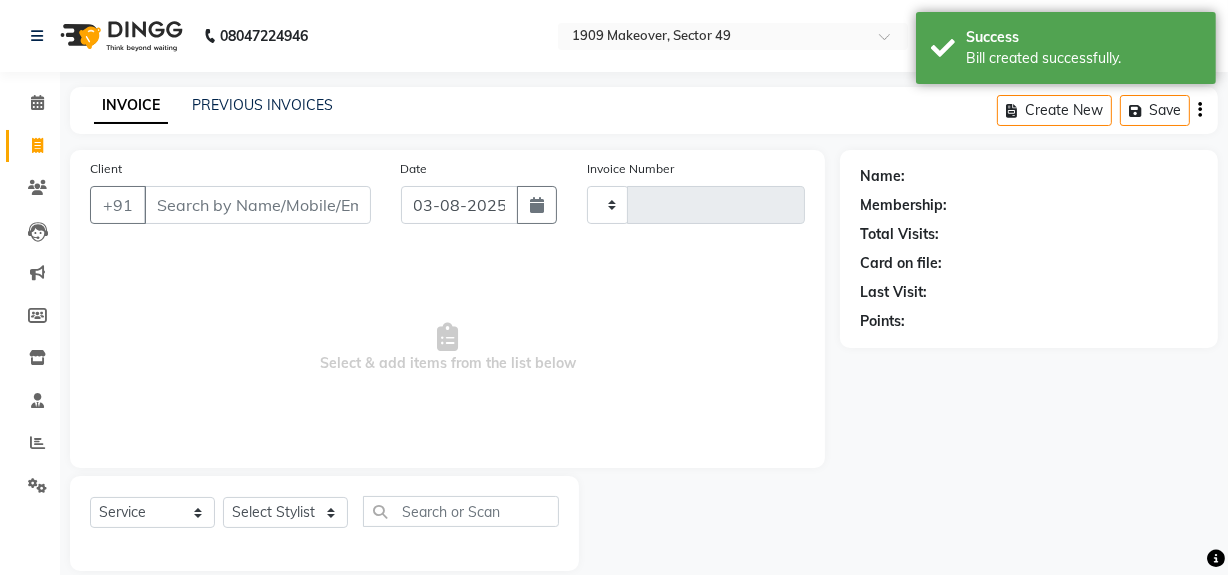 scroll, scrollTop: 26, scrollLeft: 0, axis: vertical 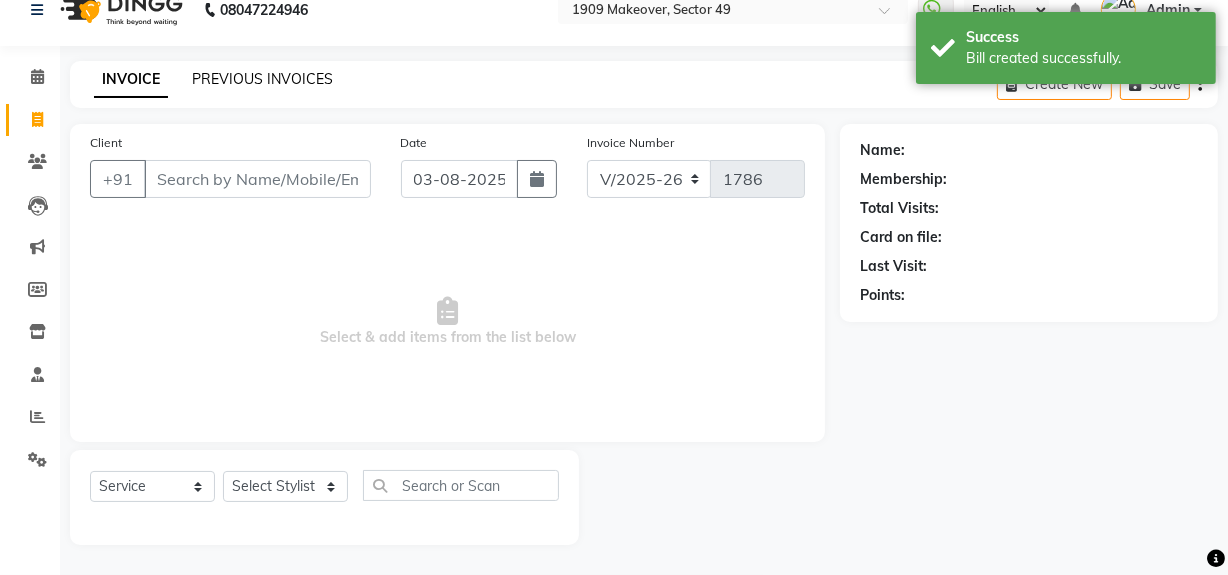 click on "PREVIOUS INVOICES" 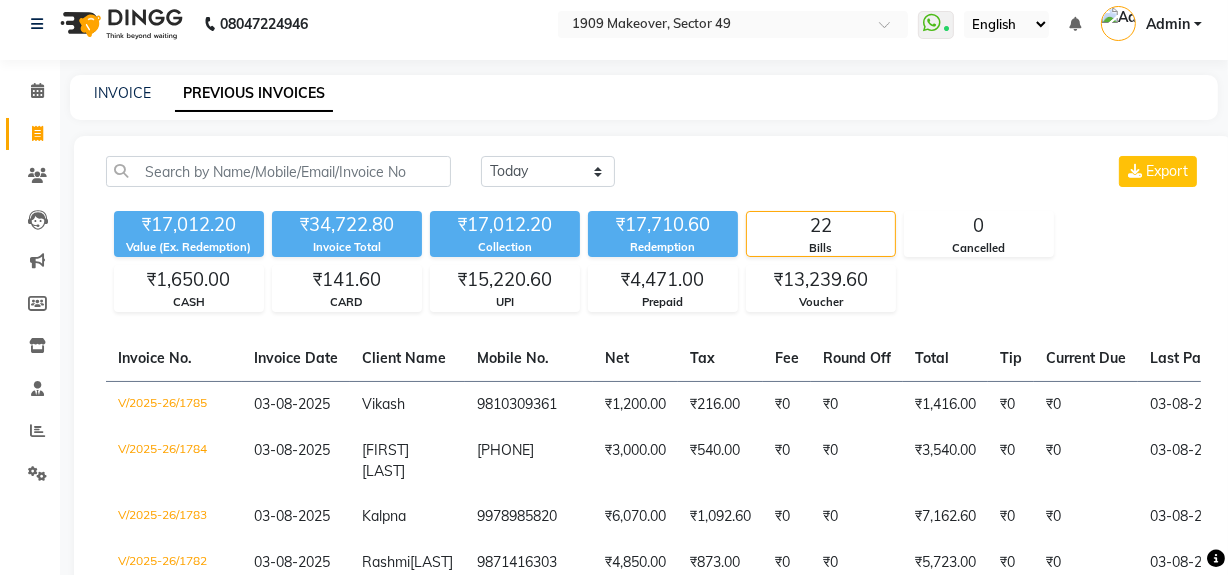 scroll, scrollTop: 0, scrollLeft: 0, axis: both 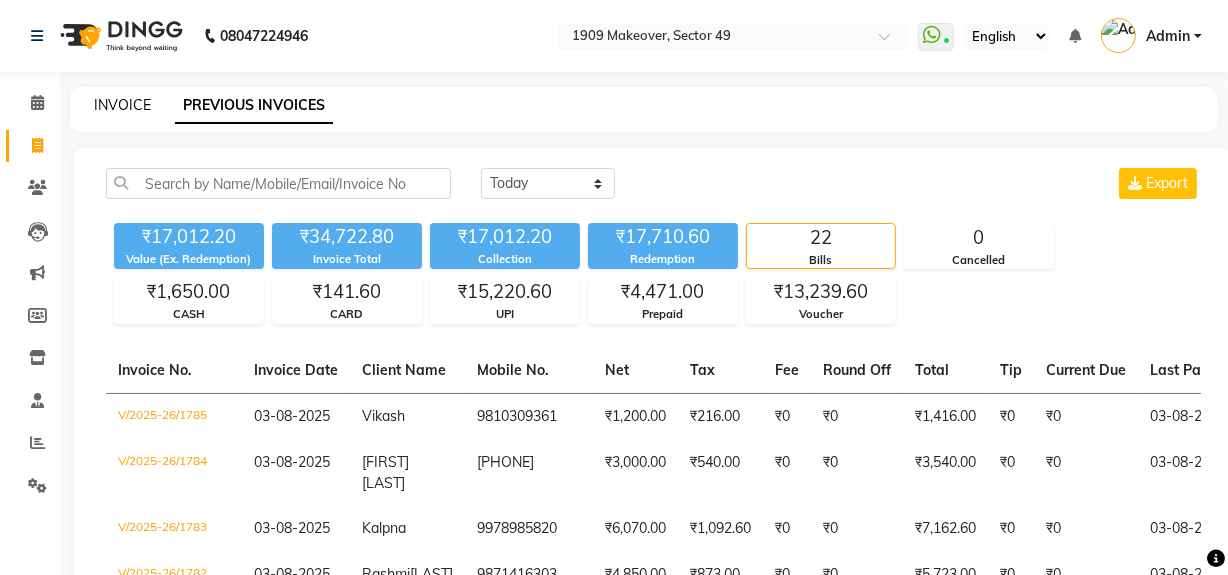 click on "INVOICE" 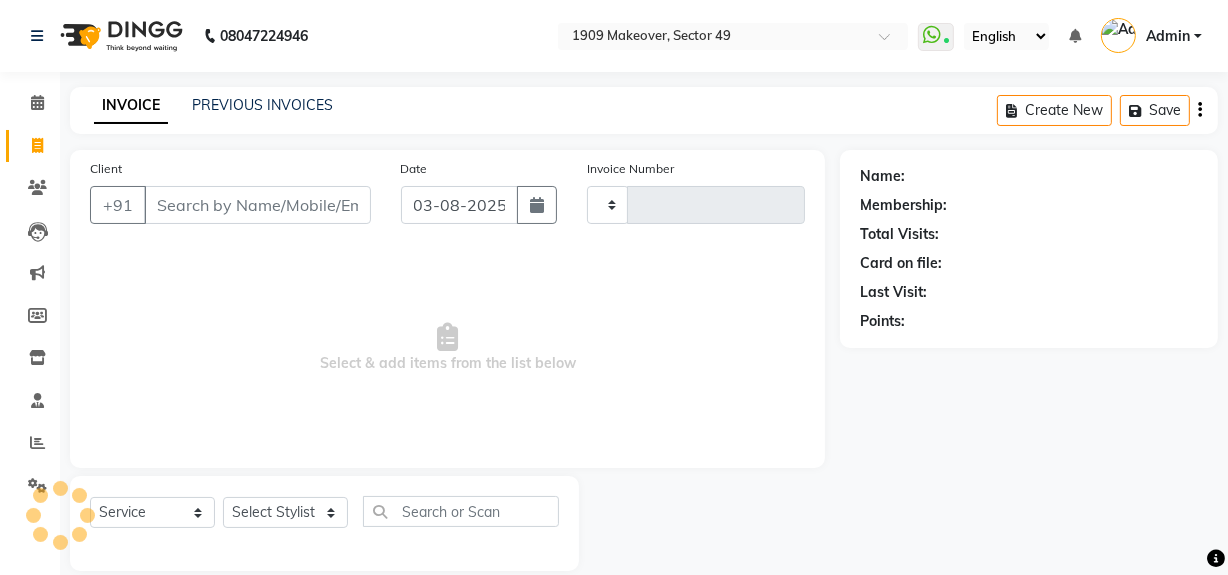 scroll, scrollTop: 26, scrollLeft: 0, axis: vertical 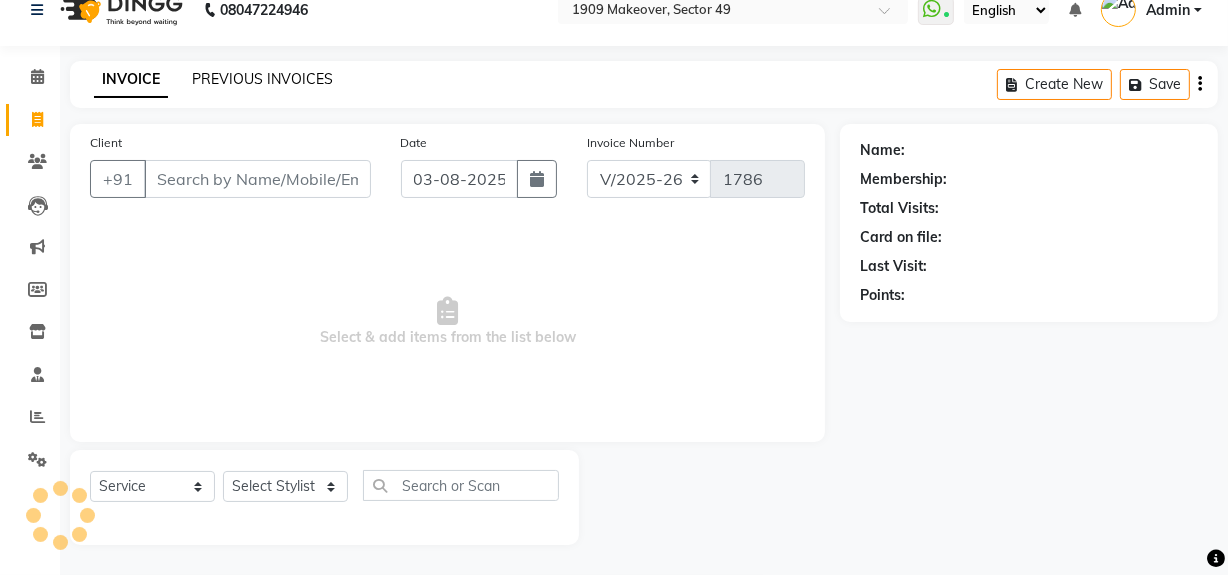 click on "PREVIOUS INVOICES" 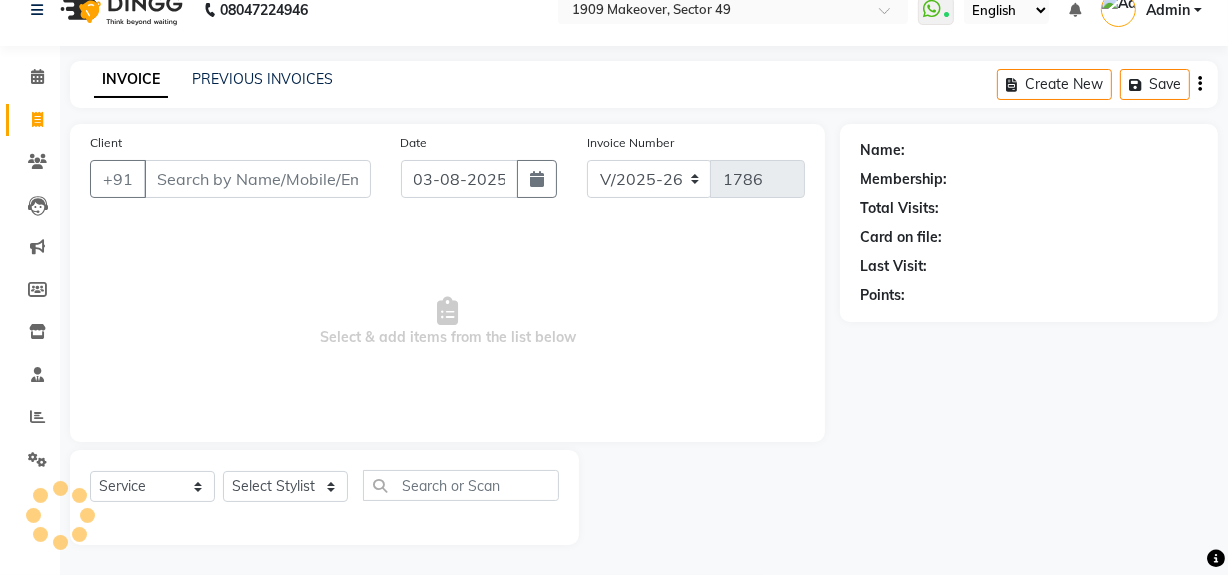 scroll, scrollTop: 0, scrollLeft: 0, axis: both 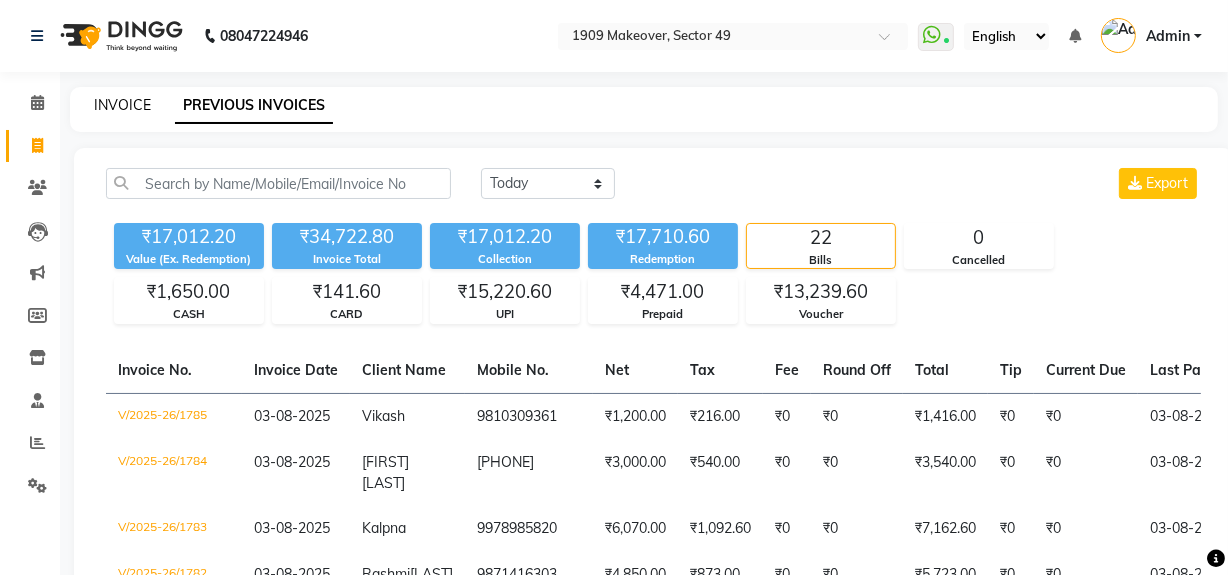 click on "INVOICE" 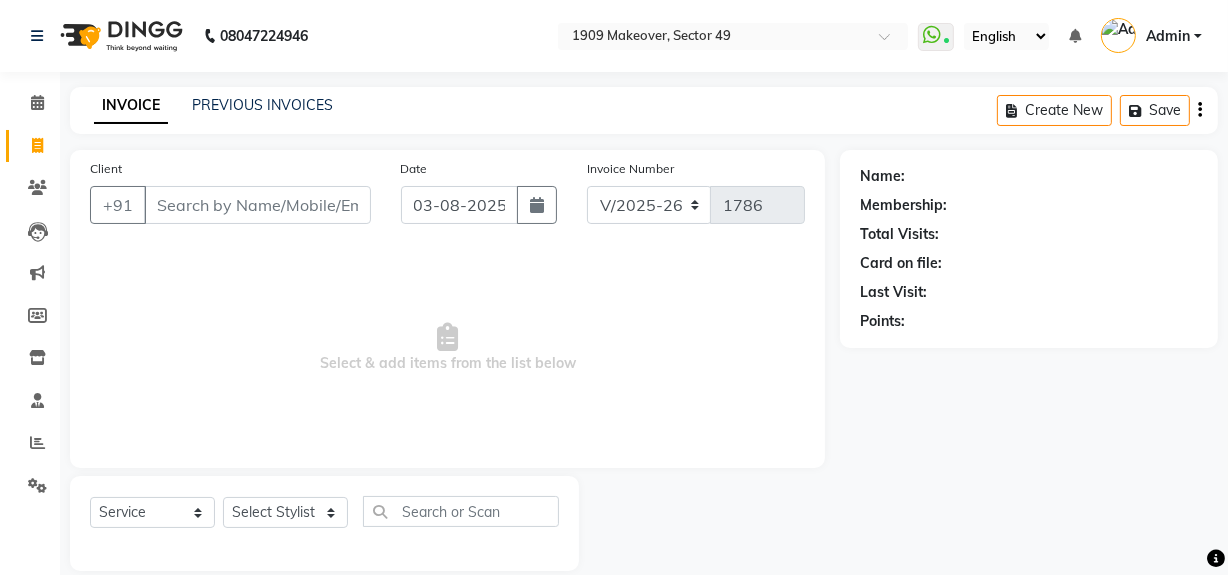 scroll, scrollTop: 26, scrollLeft: 0, axis: vertical 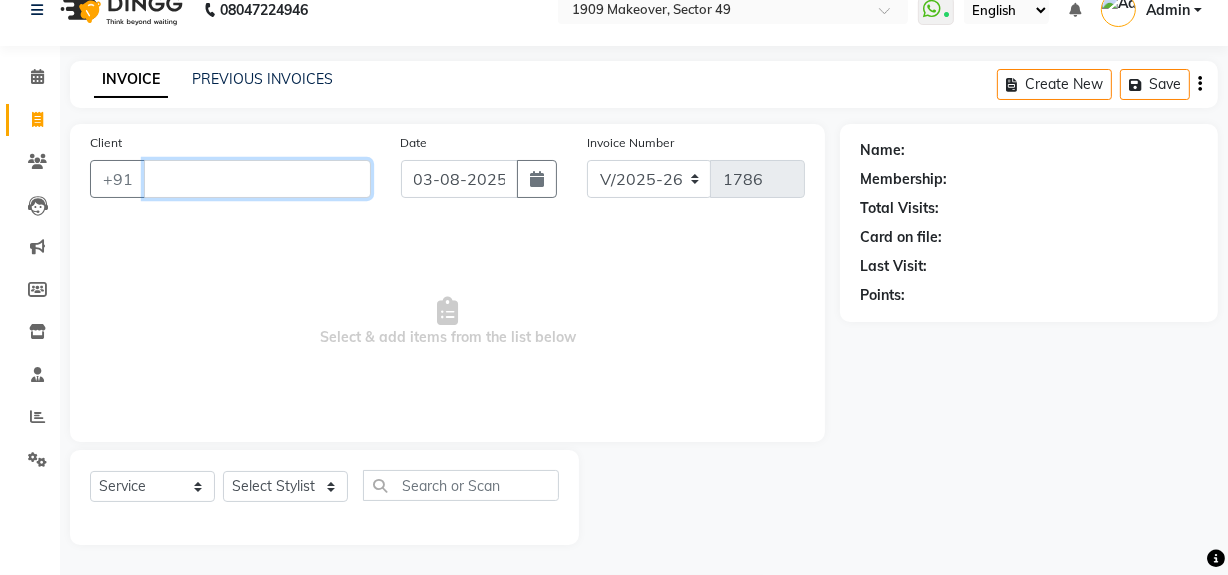click on "Client" at bounding box center [257, 179] 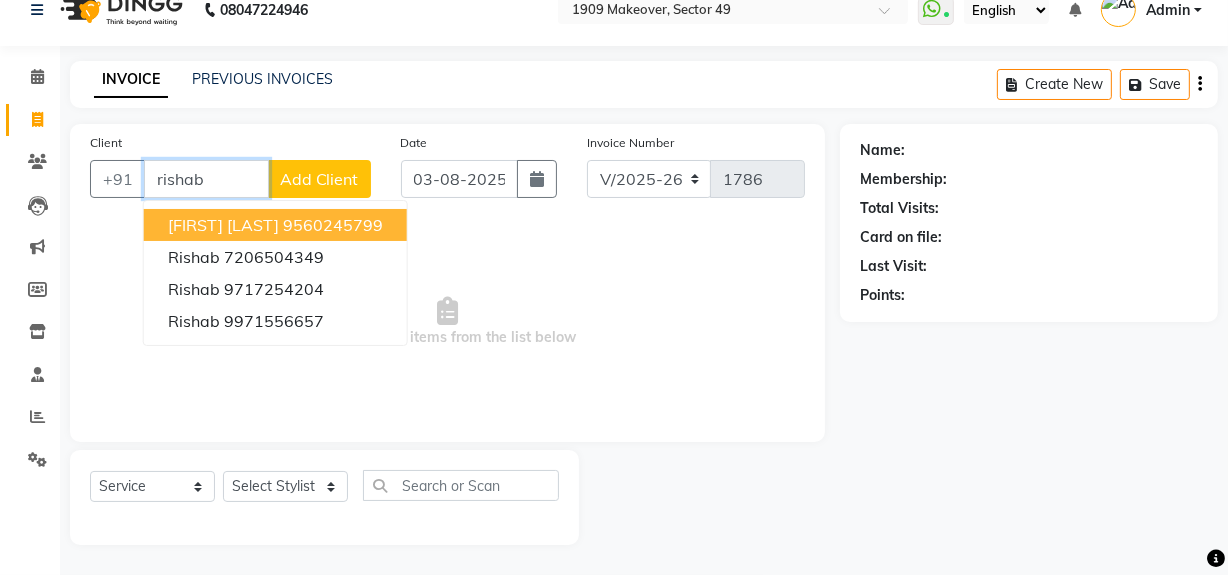 click on "[FIRST] [LAST]" at bounding box center [223, 225] 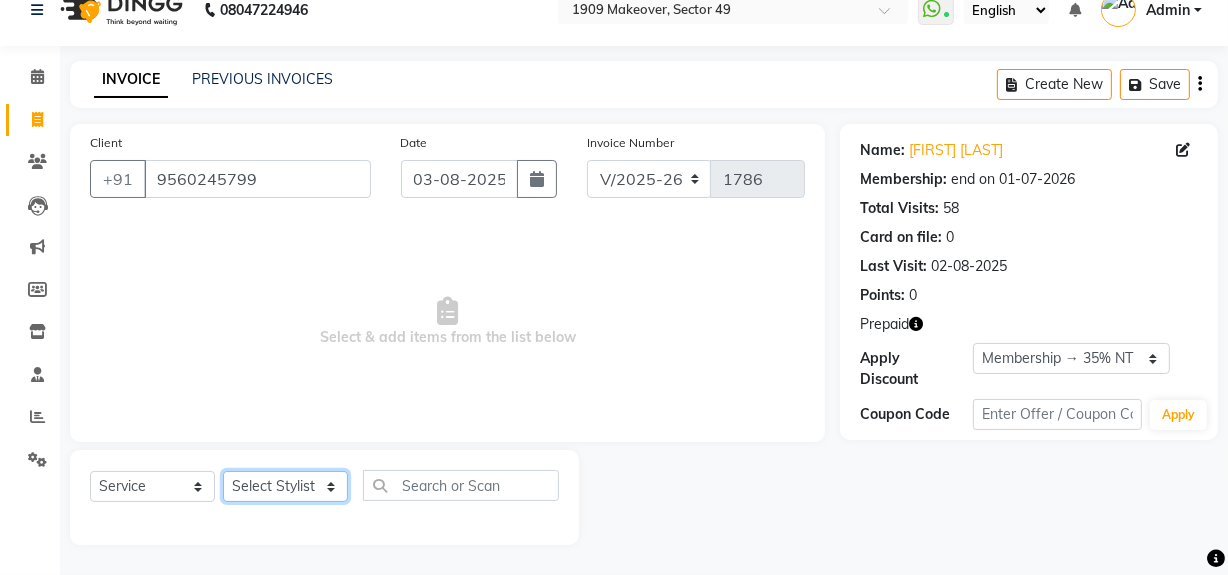 click on "Select Stylist Abdul Ahmed Arif Harun House Sale Jyoti Nisha Rehaan Ujjwal Umesh Veer vikram mehta Vishal" 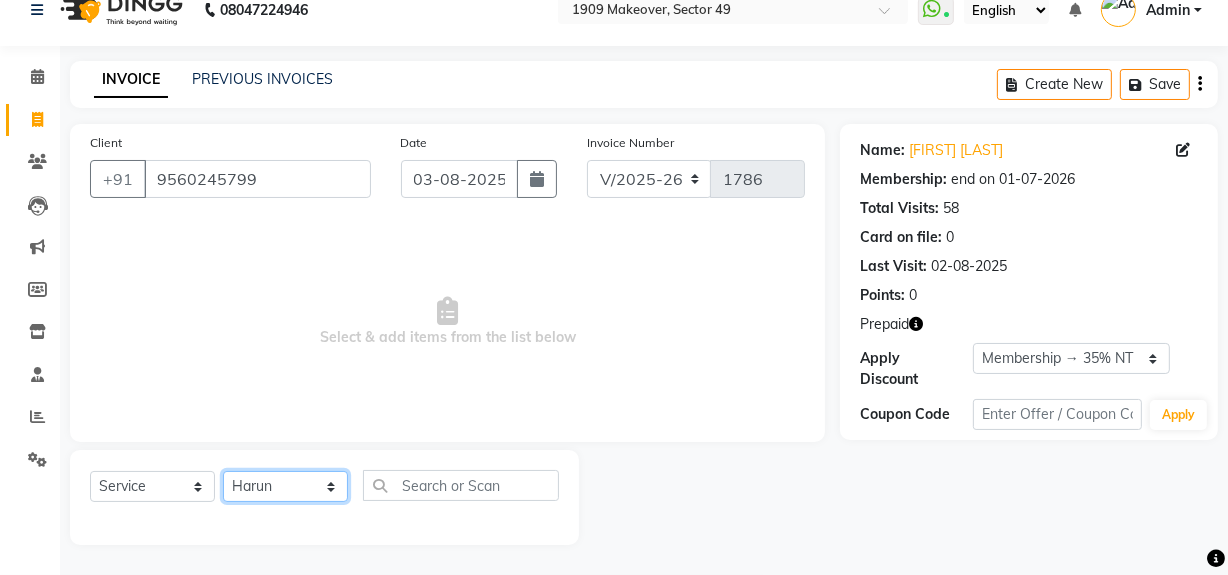 click on "Select Stylist Abdul Ahmed Arif Harun House Sale Jyoti Nisha Rehaan Ujjwal Umesh Veer vikram mehta Vishal" 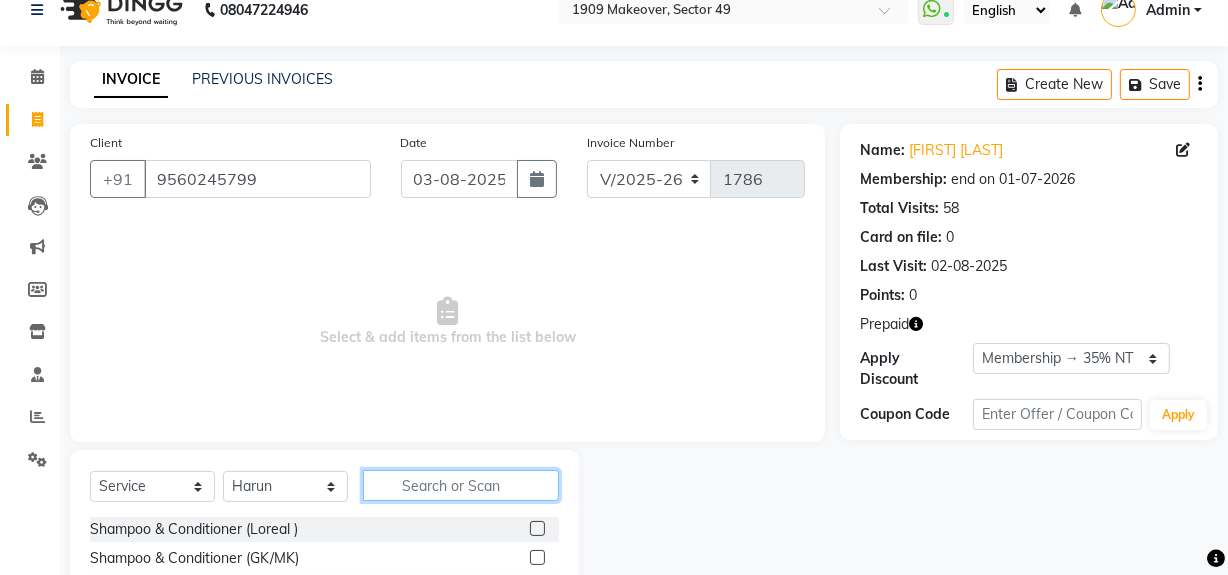 click 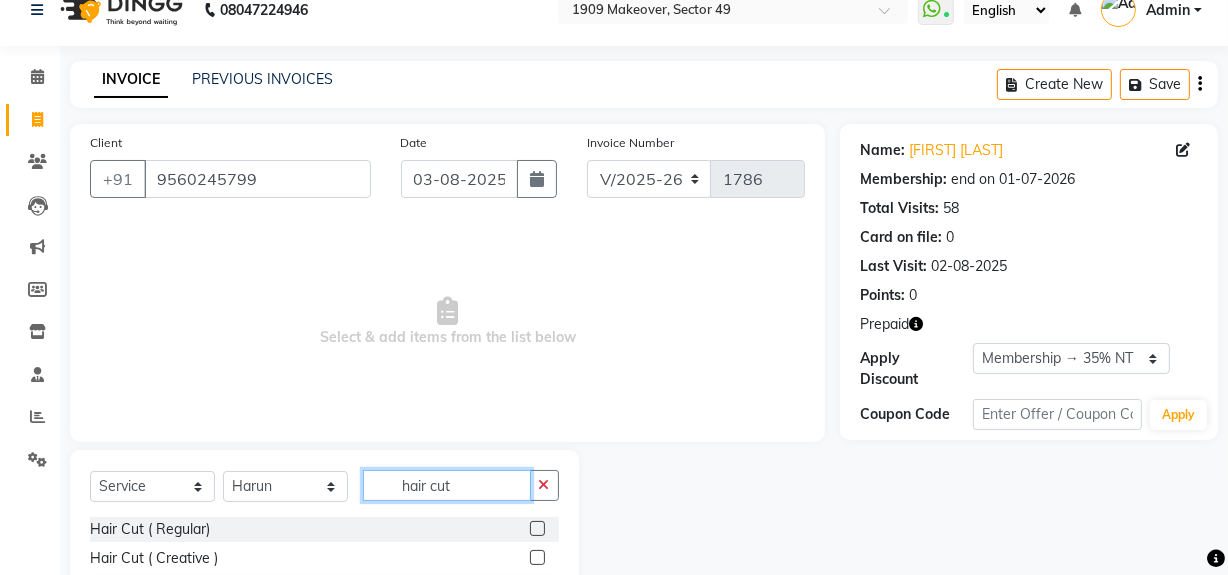scroll, scrollTop: 170, scrollLeft: 0, axis: vertical 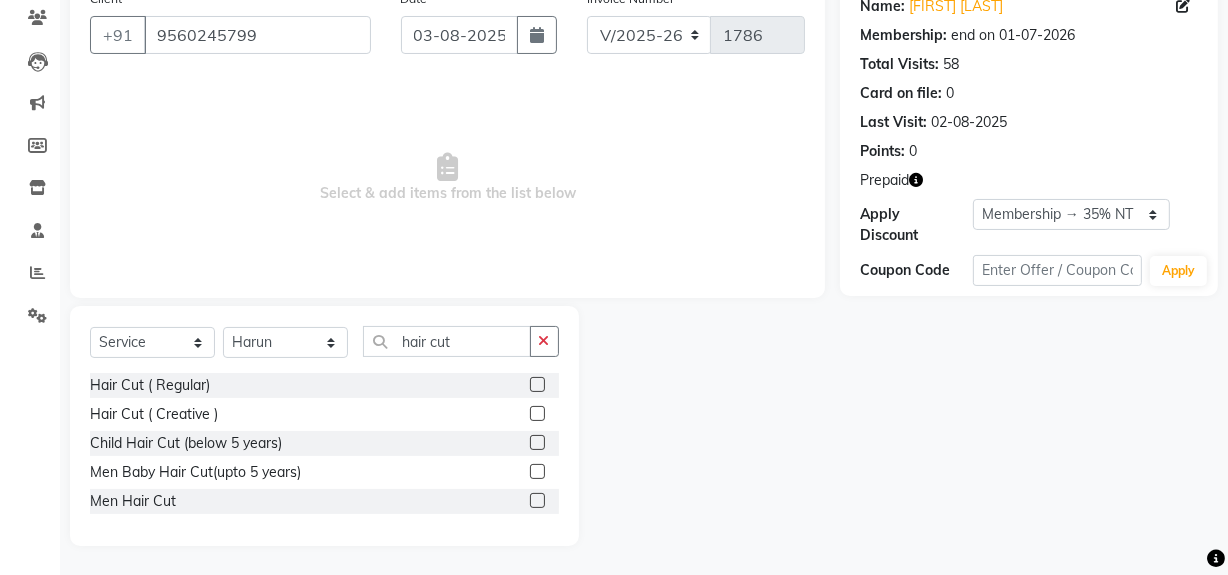 click 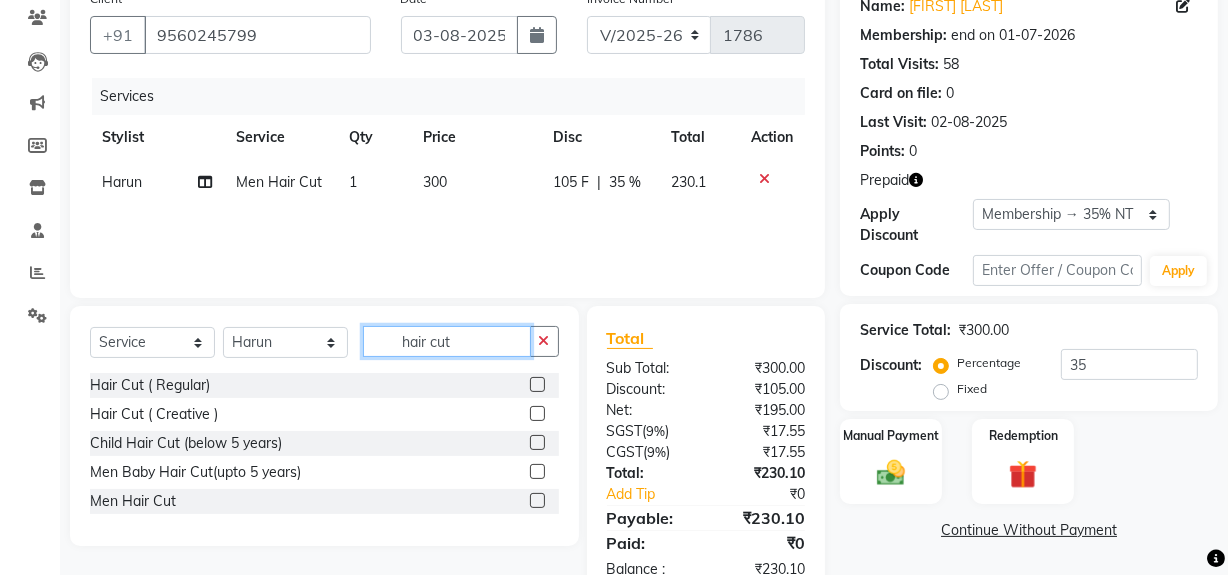 drag, startPoint x: 402, startPoint y: 334, endPoint x: 497, endPoint y: 348, distance: 96.02604 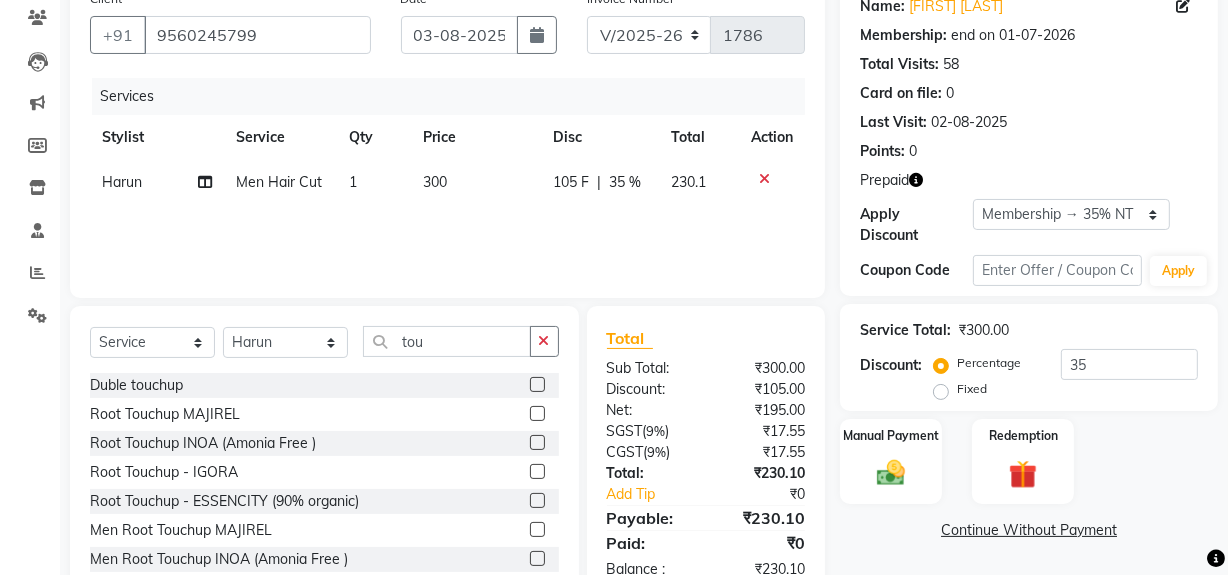 click 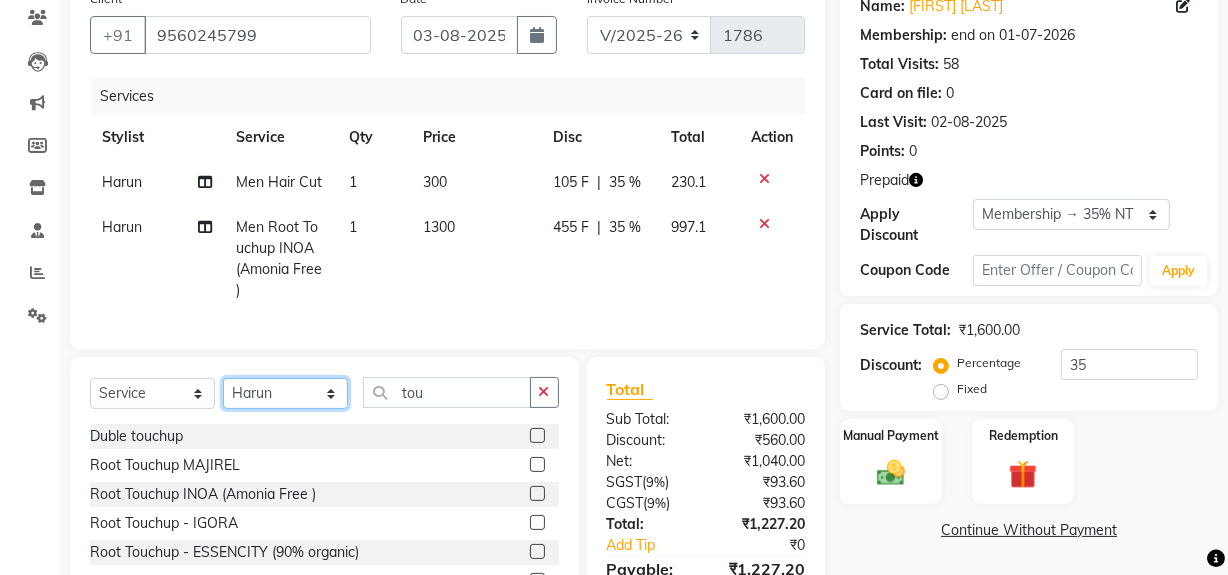 click on "Select Stylist Abdul Ahmed Arif Harun House Sale Jyoti Nisha Rehaan Ujjwal Umesh Veer vikram mehta Vishal" 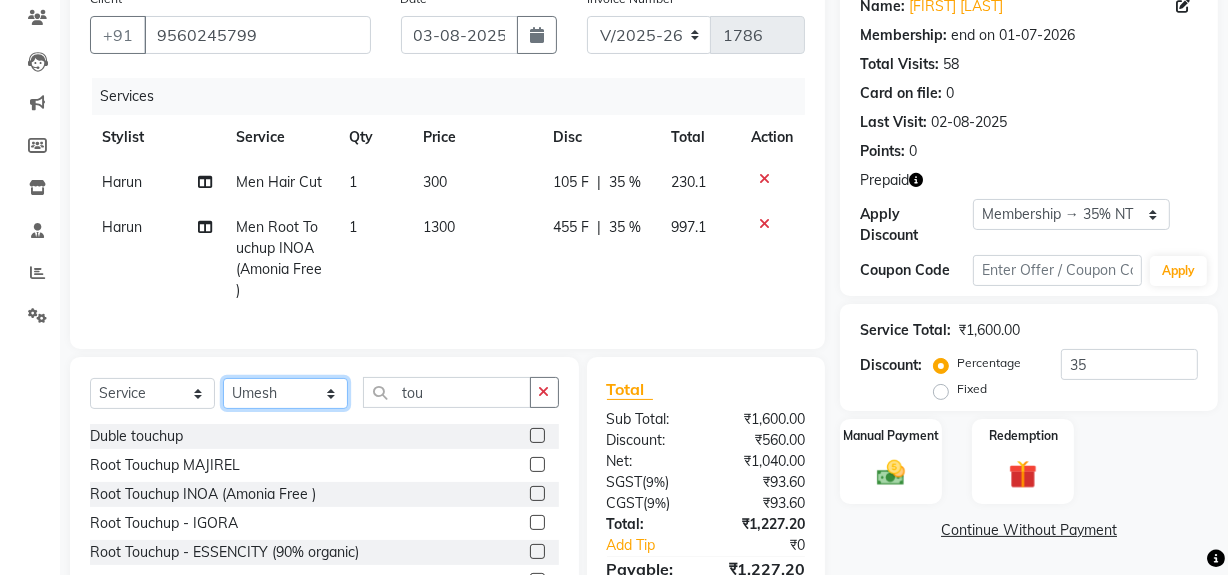 click on "Select Stylist Abdul Ahmed Arif Harun House Sale Jyoti Nisha Rehaan Ujjwal Umesh Veer vikram mehta Vishal" 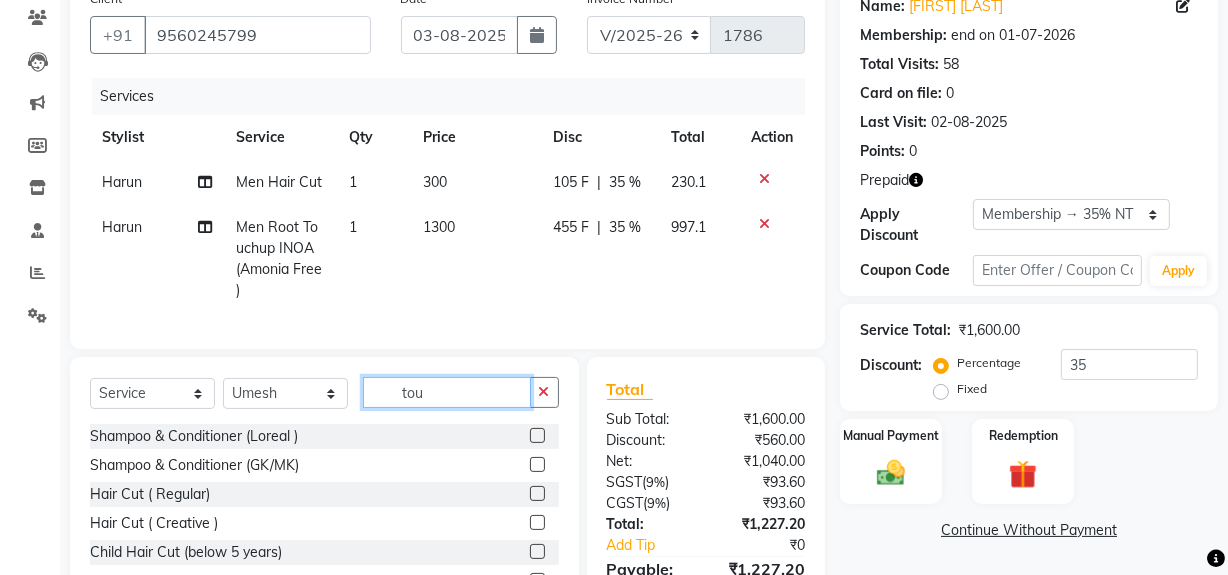 click on "tou" 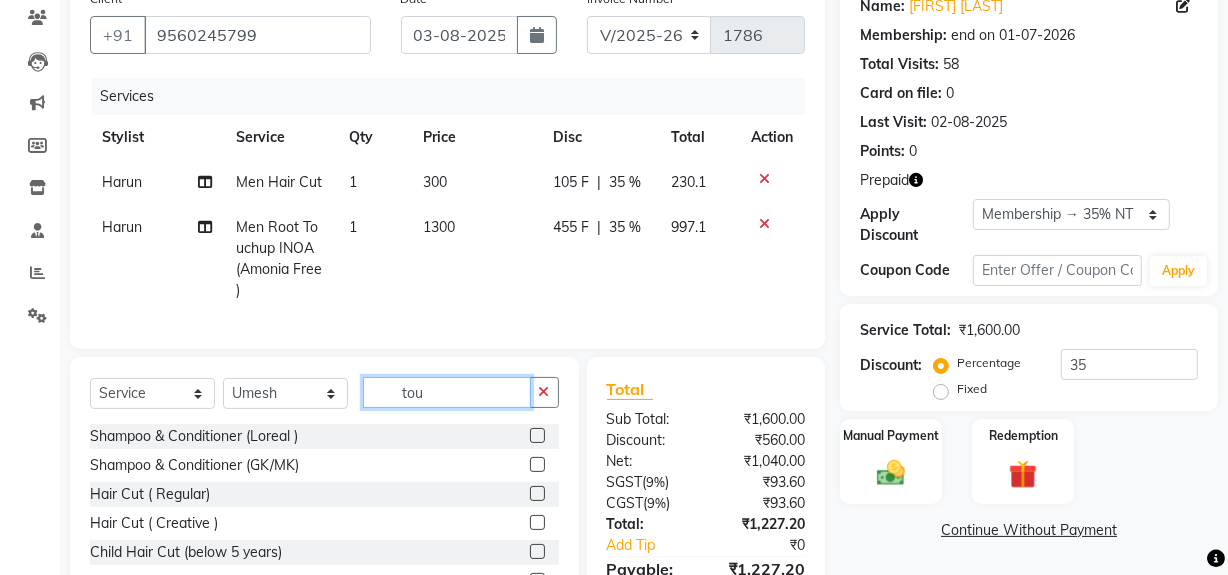 click on "tou" 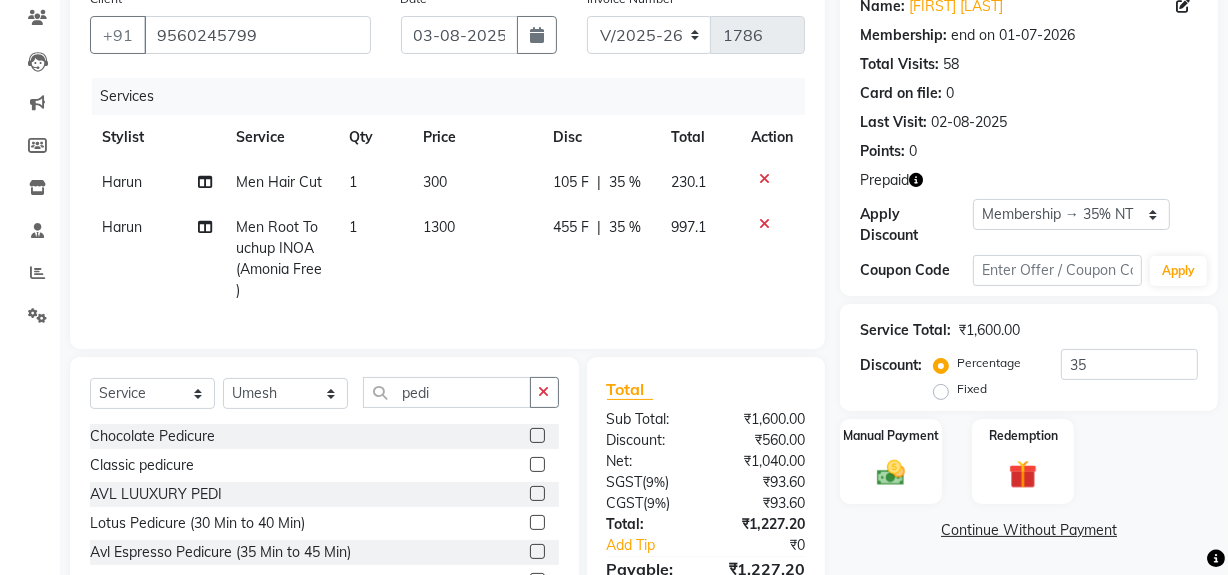 click 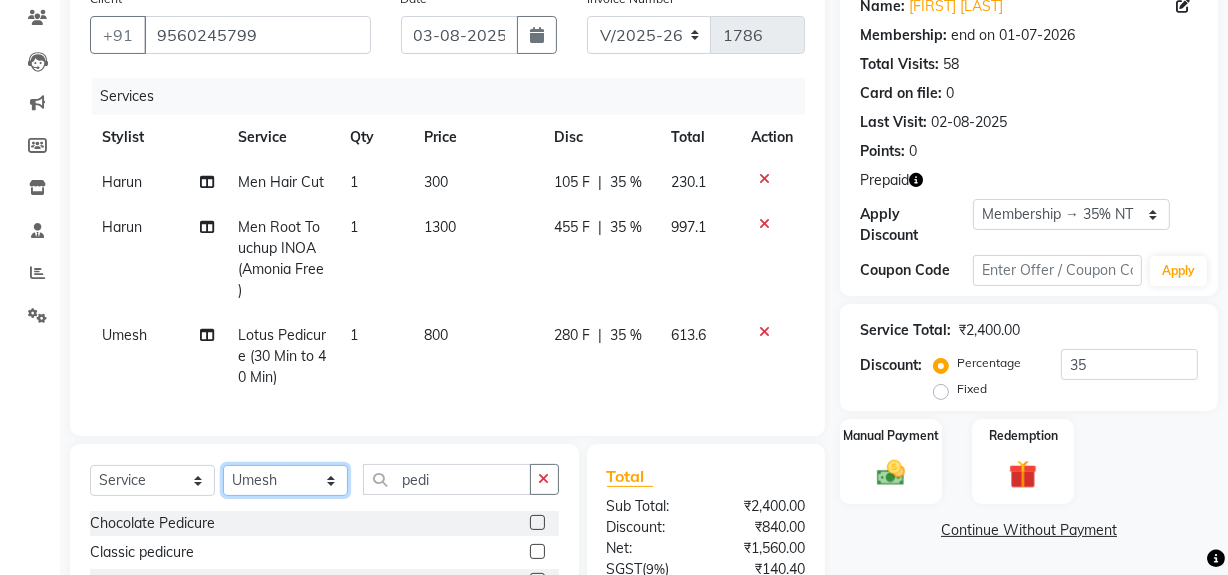 click on "Select Stylist Abdul Ahmed Arif Harun House Sale Jyoti Nisha Rehaan Ujjwal Umesh Veer vikram mehta Vishal" 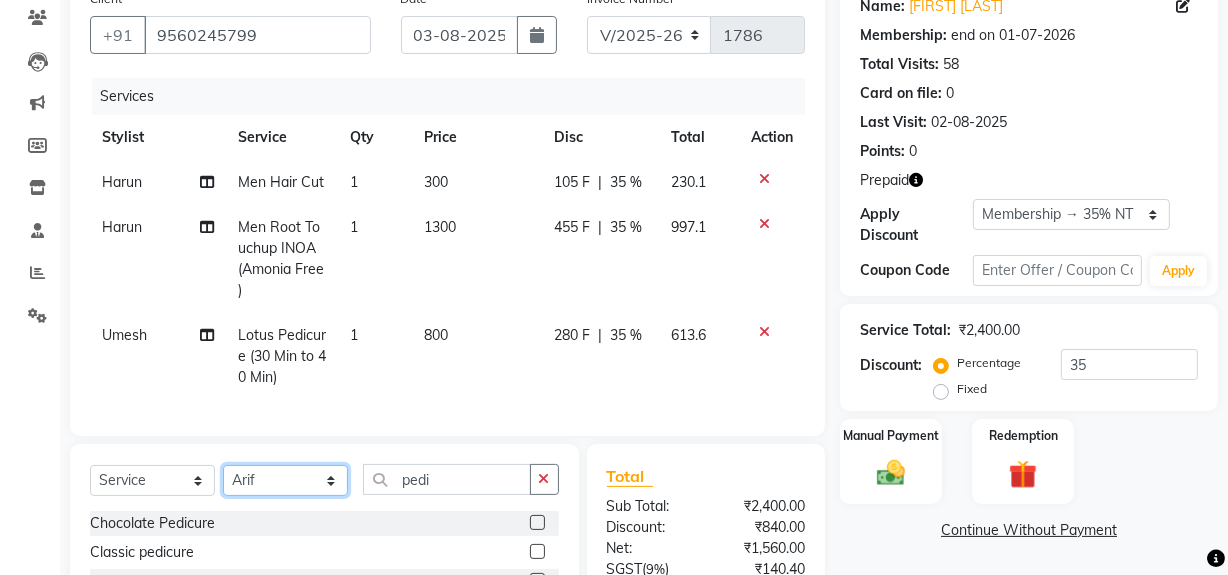 click on "Select Stylist Abdul Ahmed Arif Harun House Sale Jyoti Nisha Rehaan Ujjwal Umesh Veer vikram mehta Vishal" 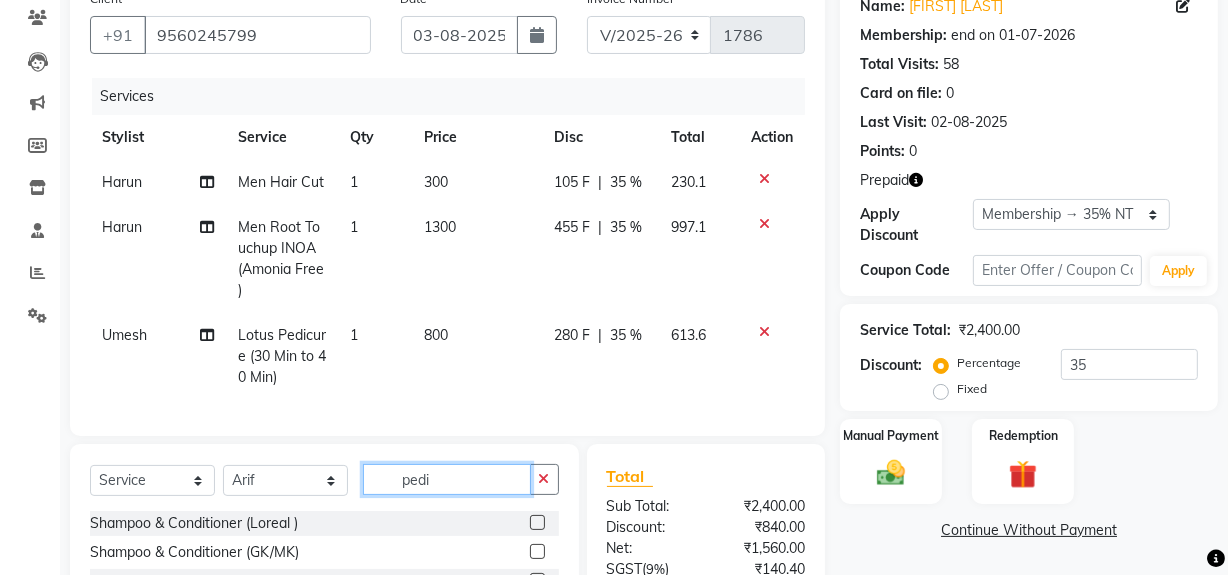 click on "pedi" 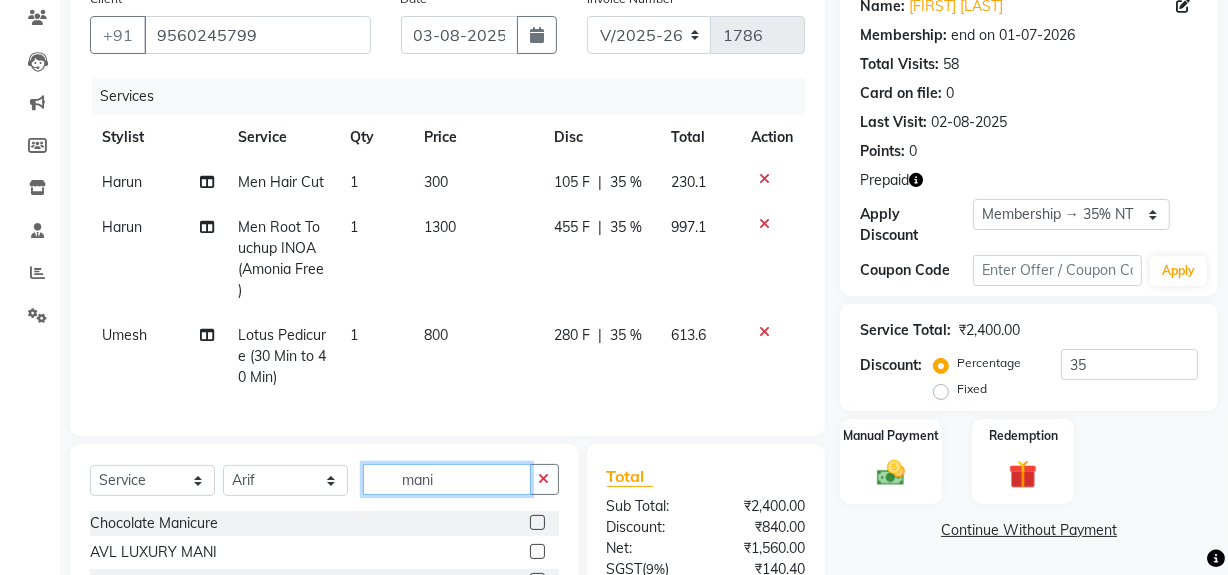 scroll, scrollTop: 377, scrollLeft: 0, axis: vertical 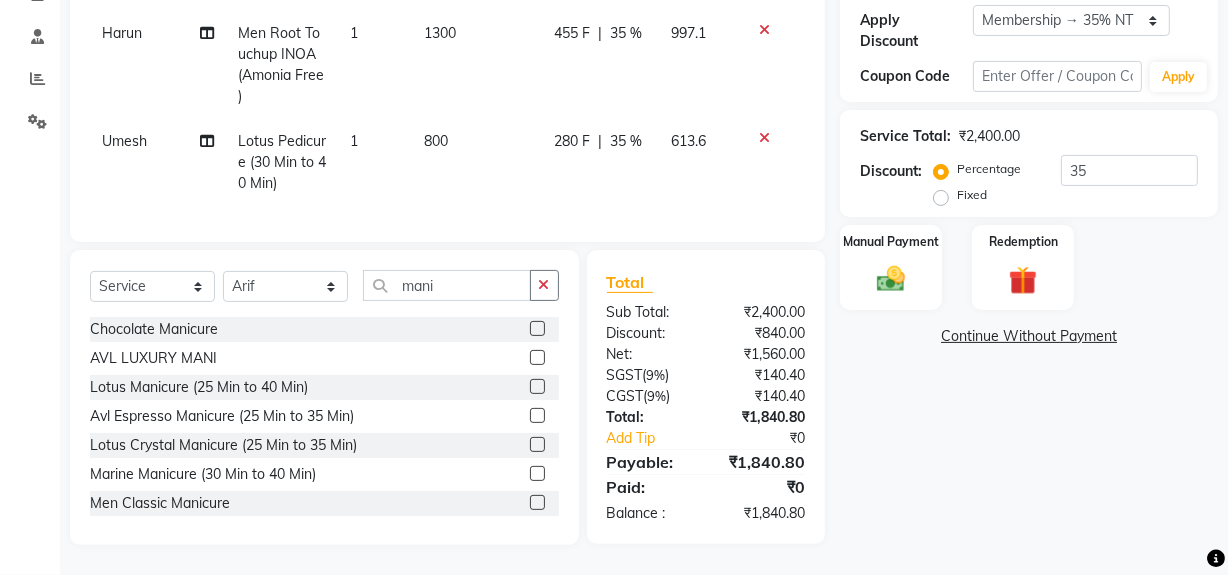 click 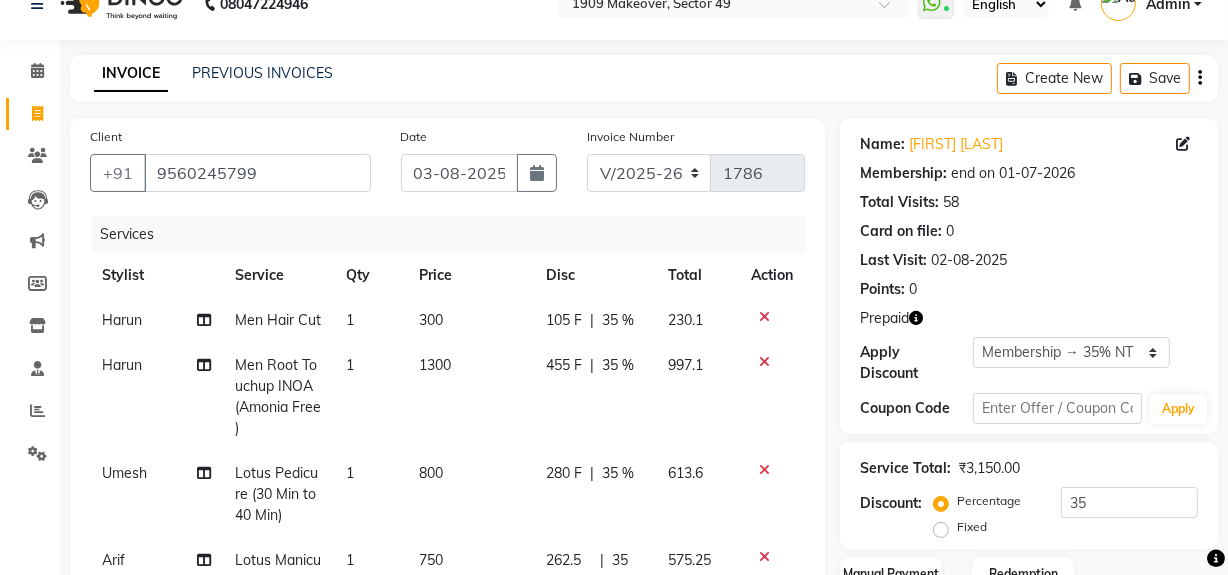 scroll, scrollTop: 0, scrollLeft: 0, axis: both 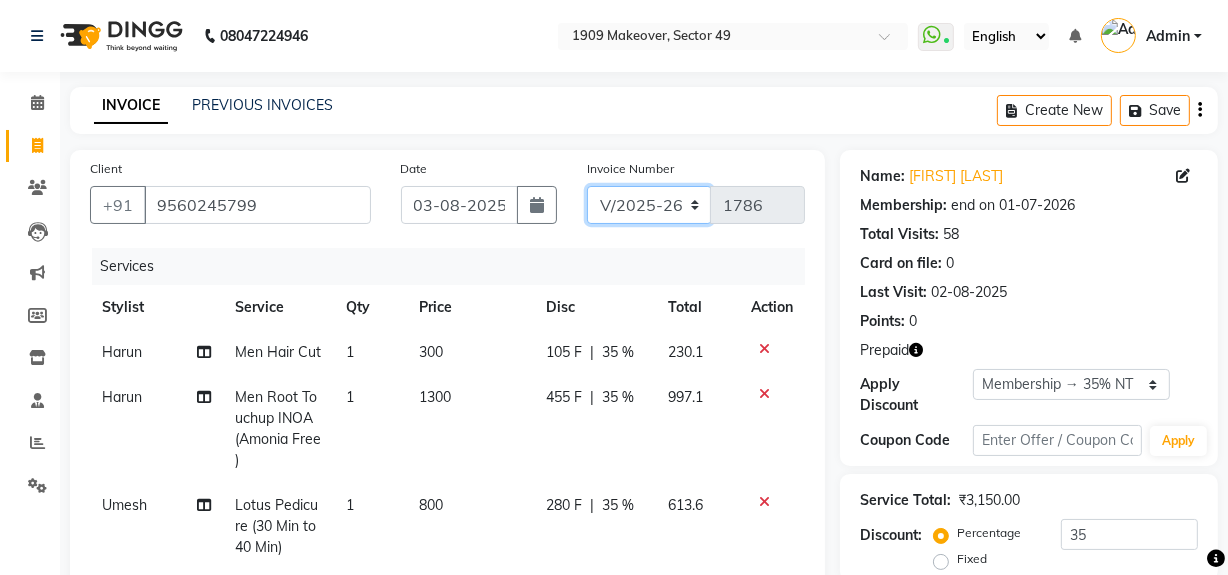 click on "V/2025 V/2025-26" 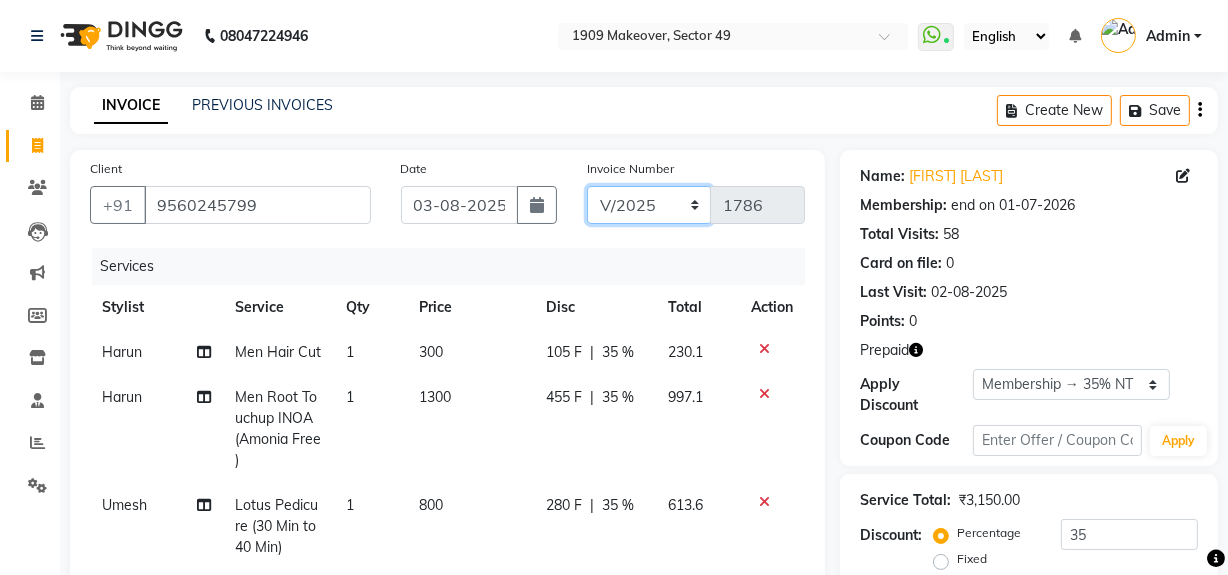 click on "V/2025 V/2025-26" 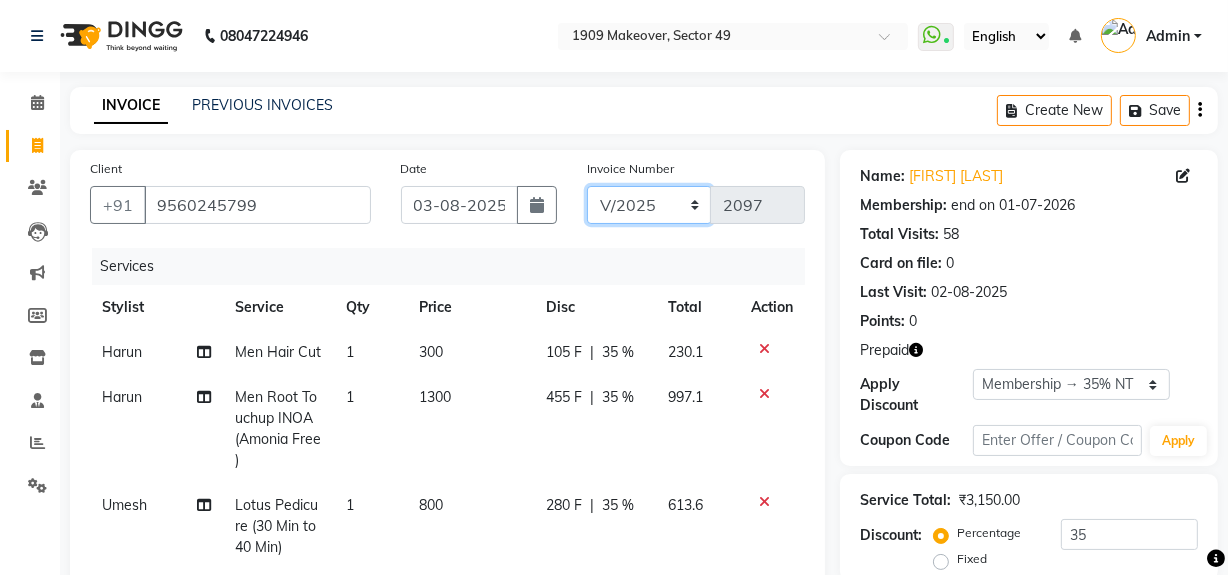 scroll, scrollTop: 464, scrollLeft: 0, axis: vertical 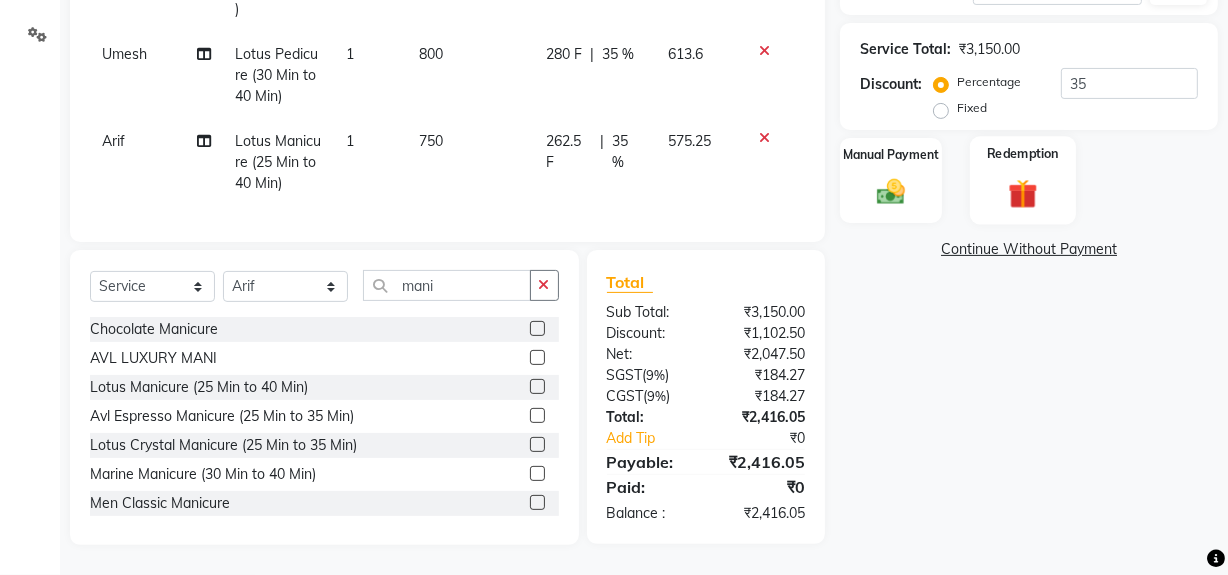 click 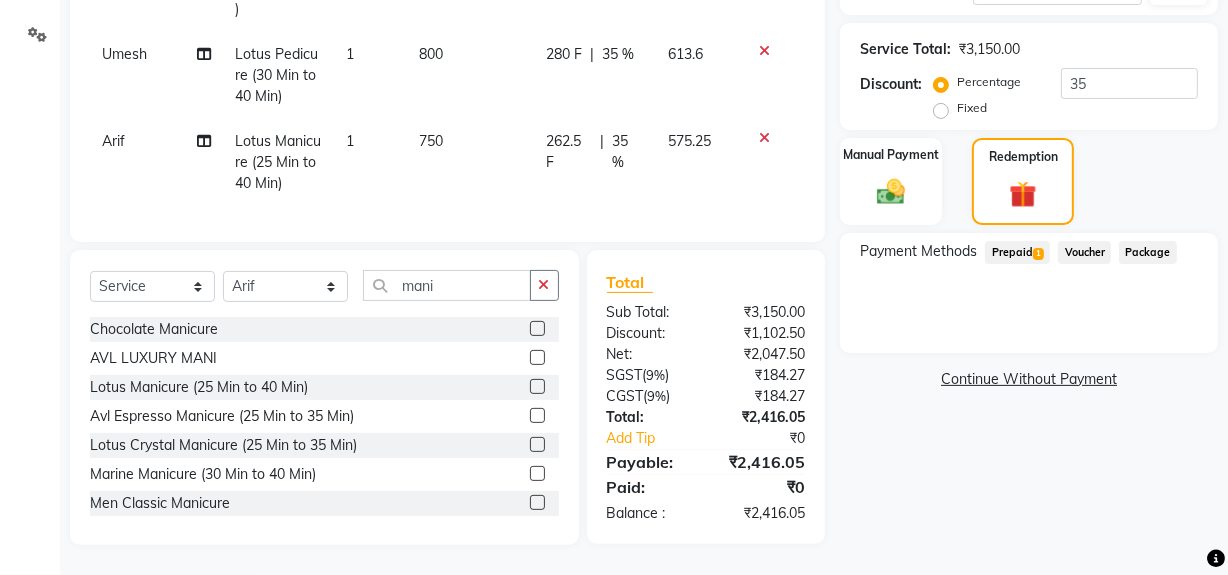 click on "Prepaid  1" 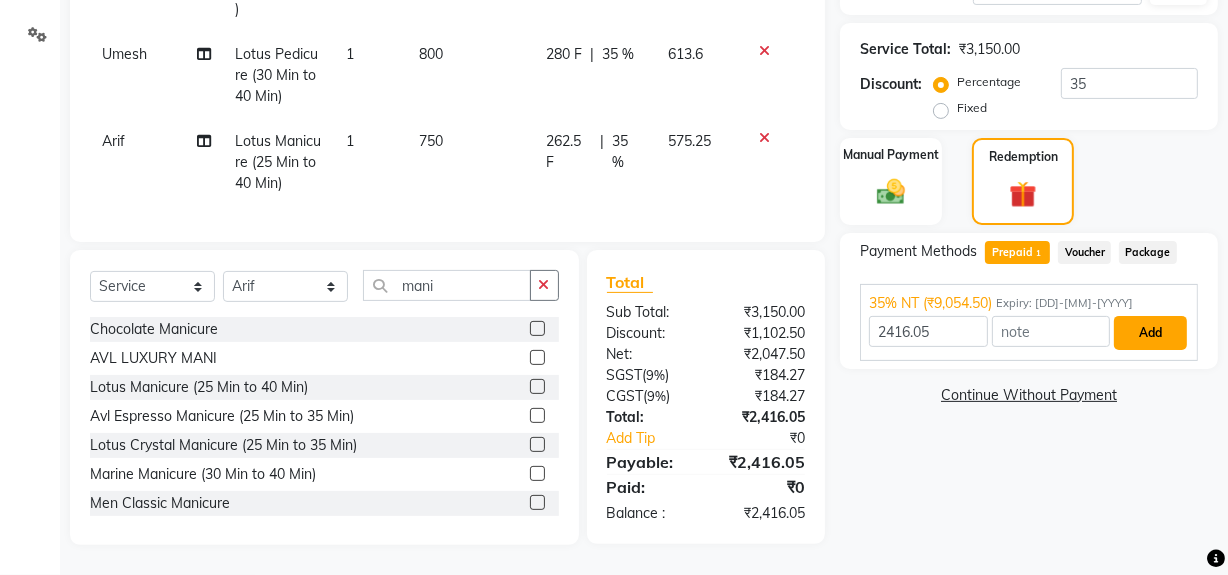 click on "Add" at bounding box center [1150, 333] 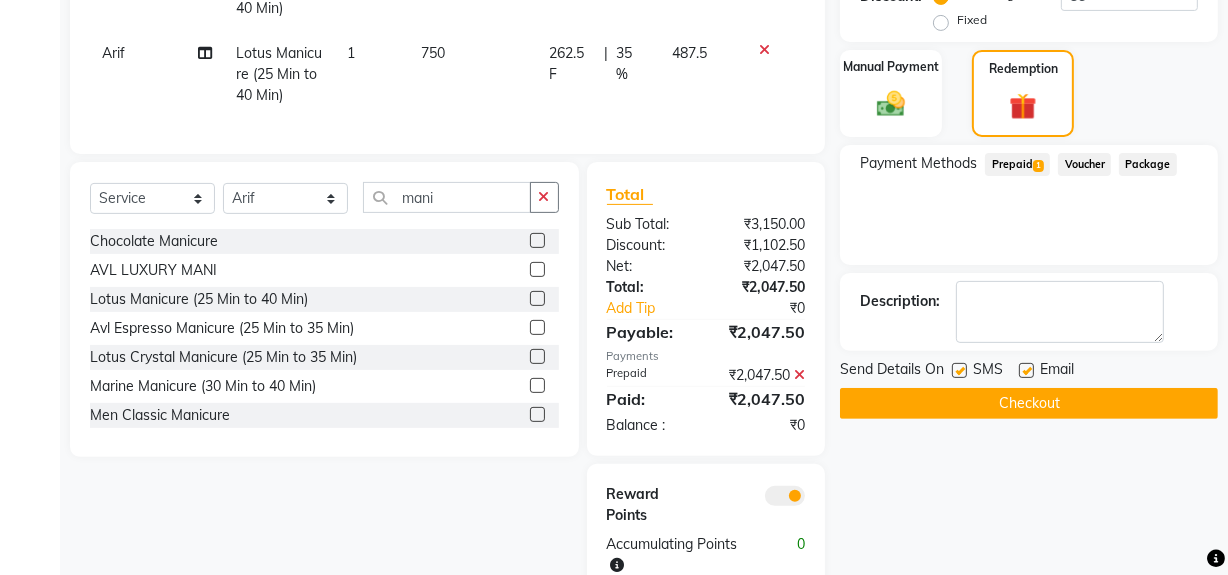 scroll, scrollTop: 603, scrollLeft: 0, axis: vertical 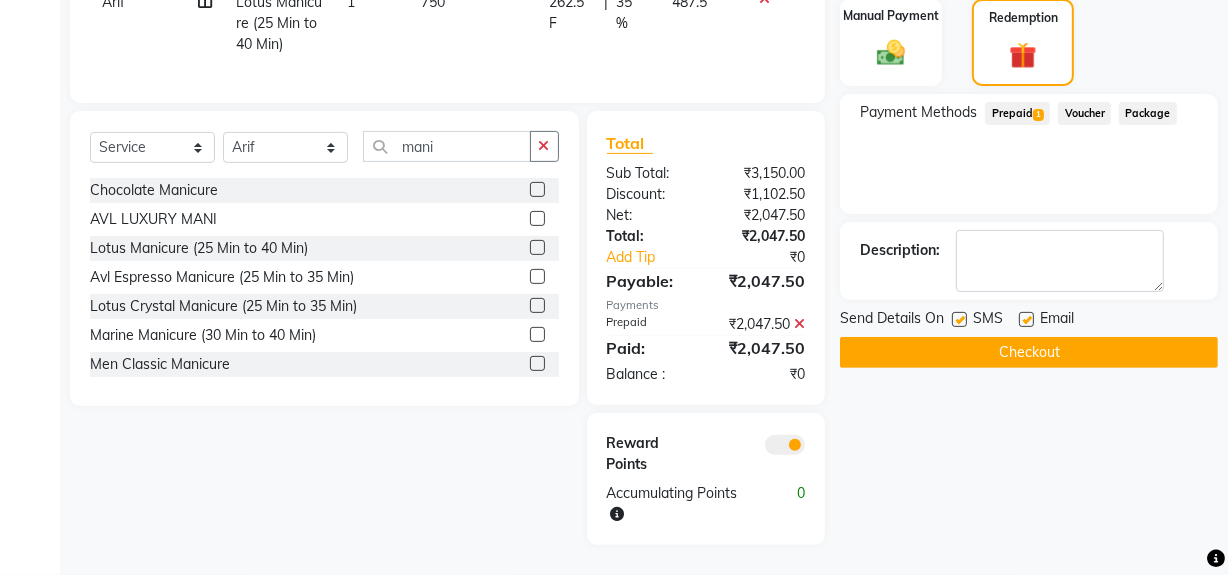 click on "Checkout" 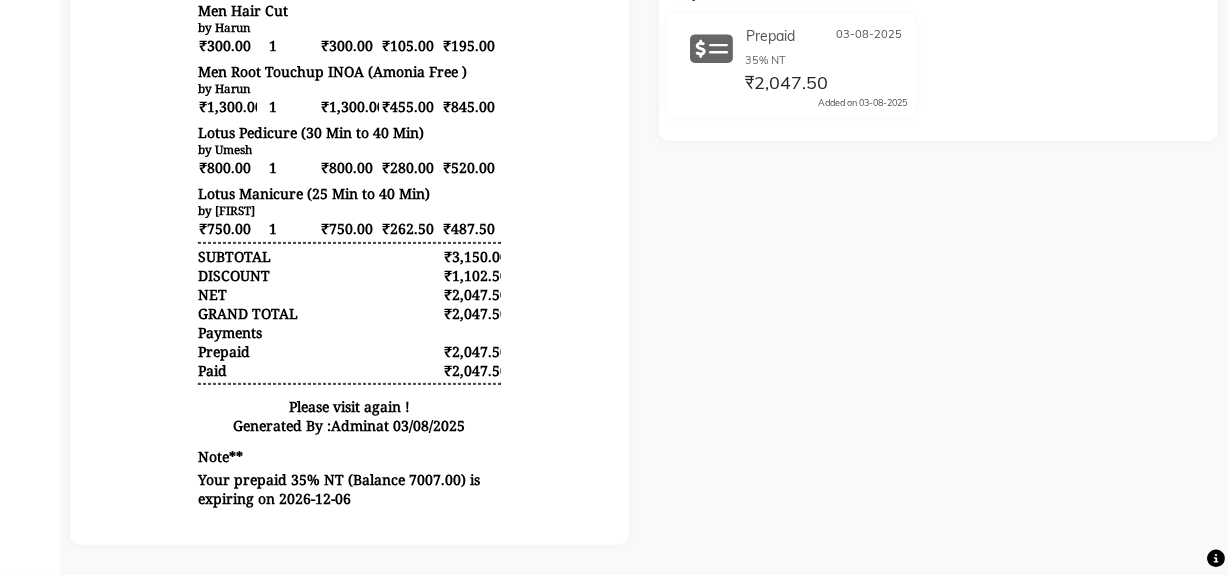 scroll, scrollTop: 0, scrollLeft: 0, axis: both 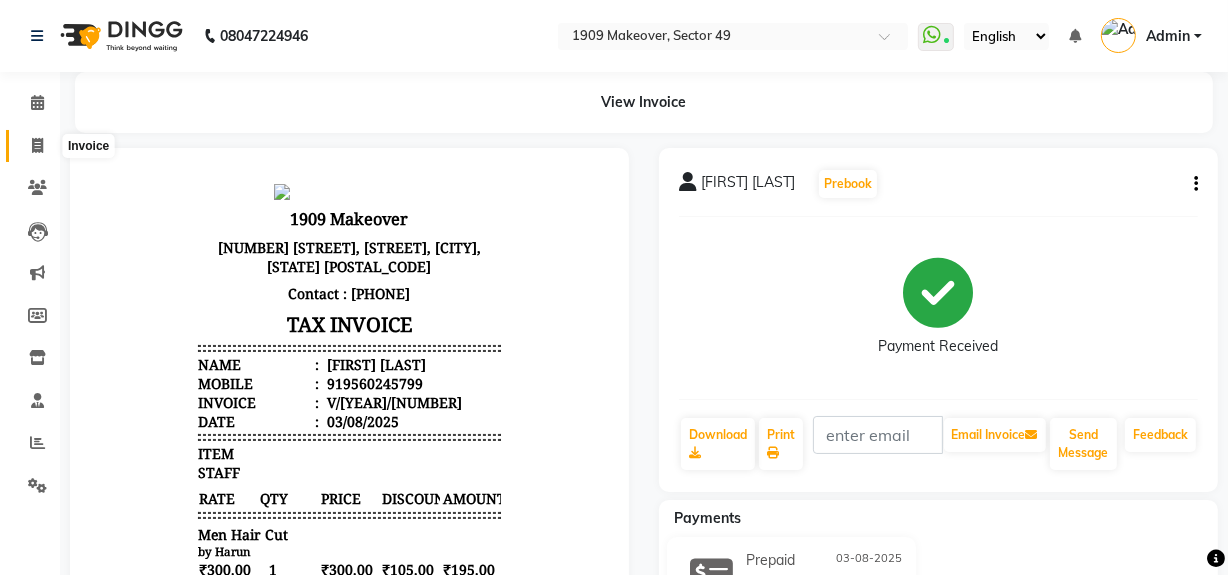 click 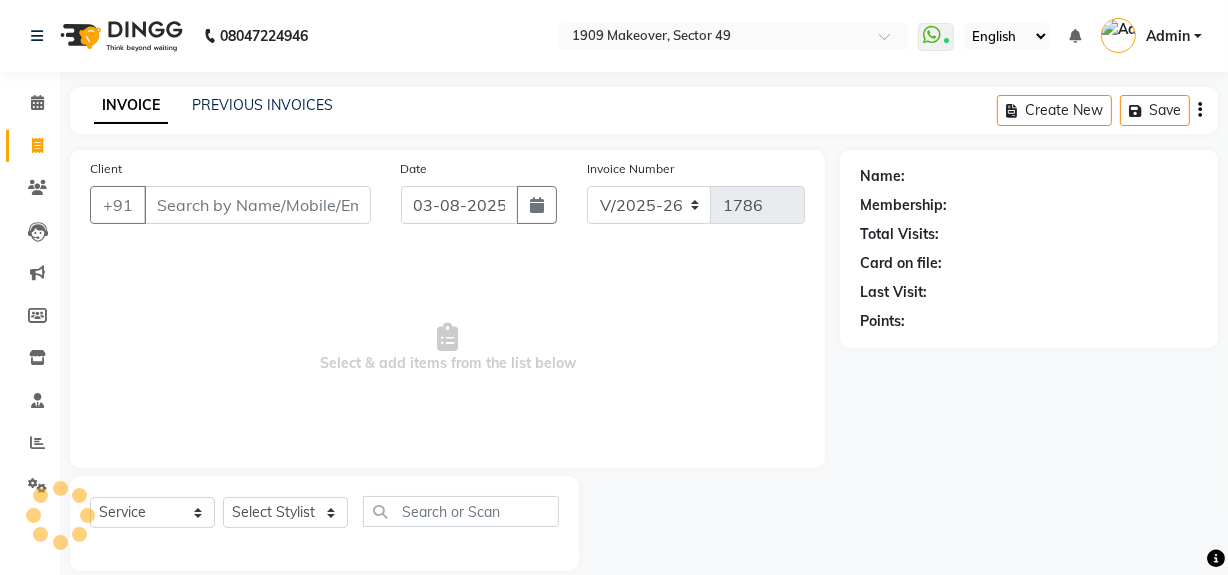 scroll, scrollTop: 26, scrollLeft: 0, axis: vertical 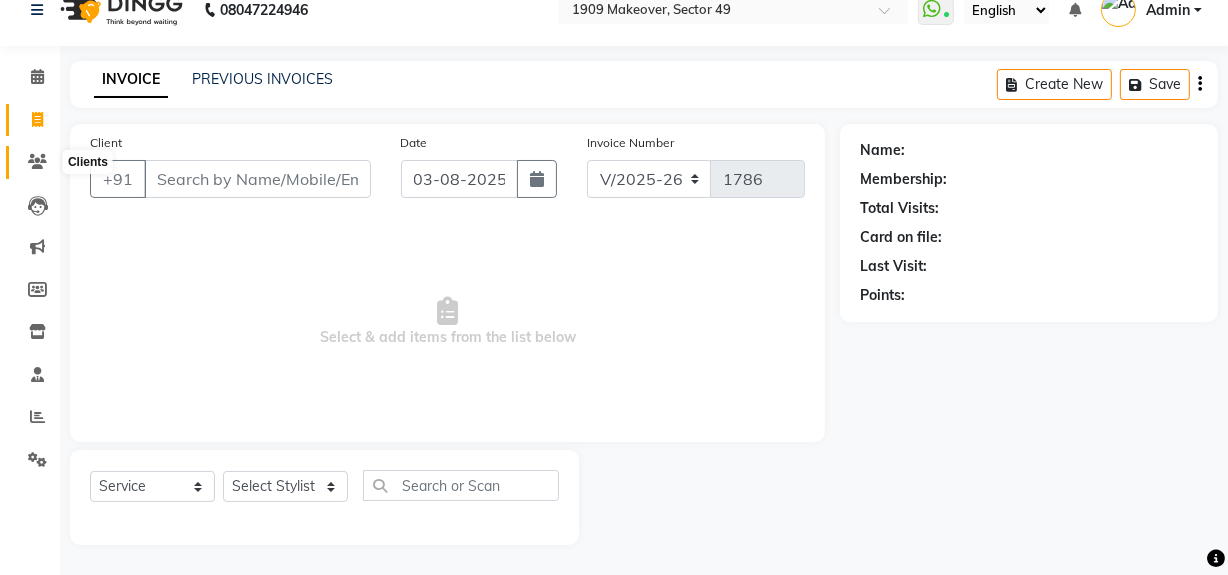 click 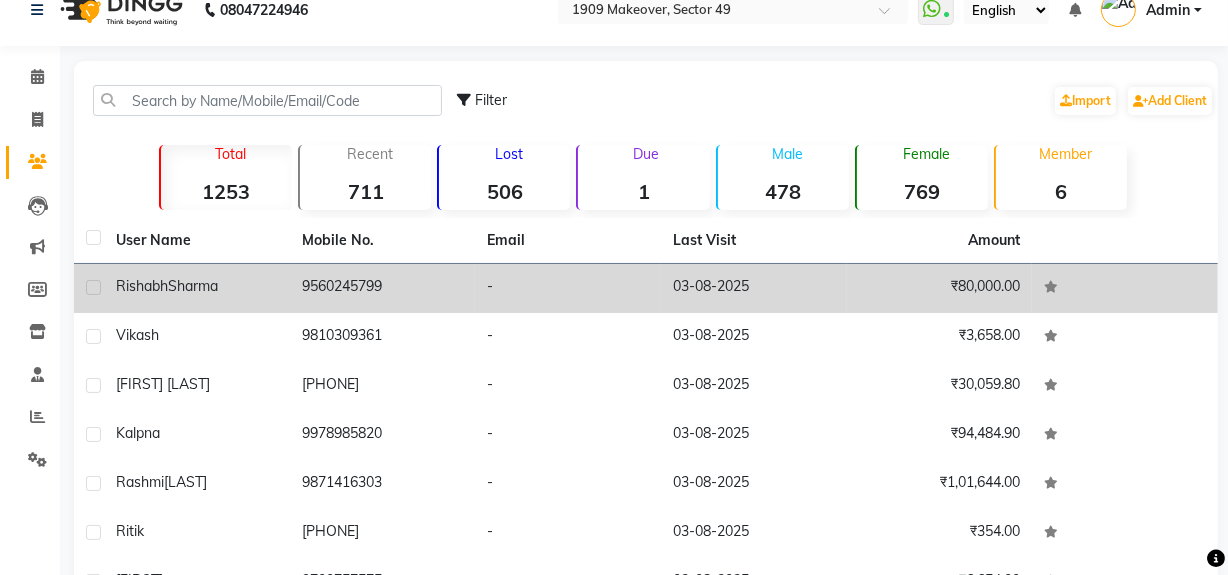 click on "[FIRST] [LAST]" 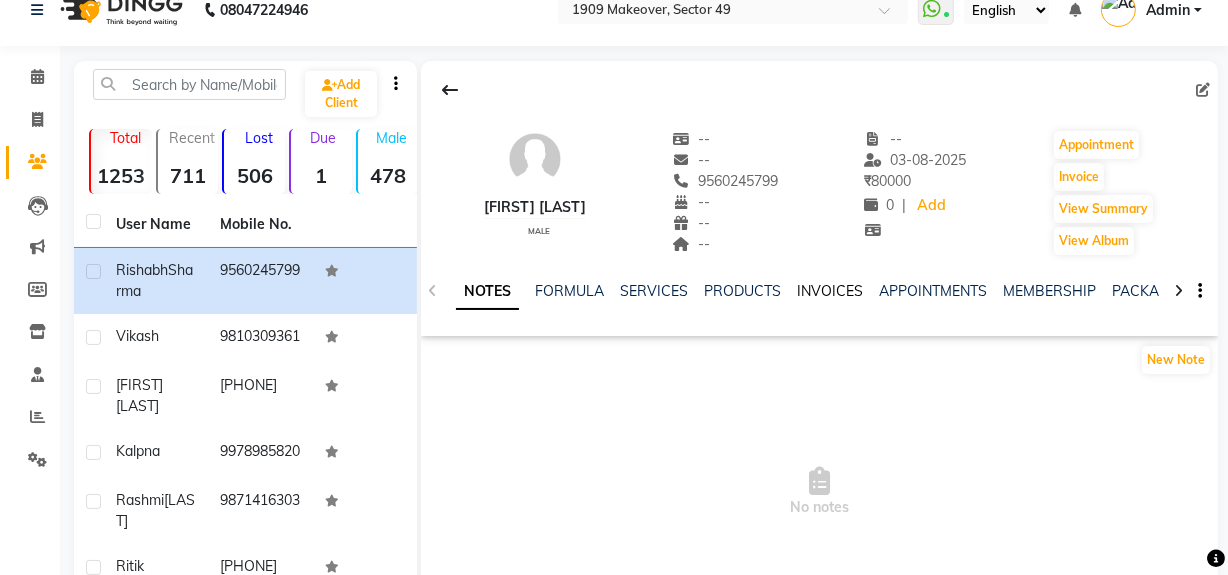 click on "INVOICES" 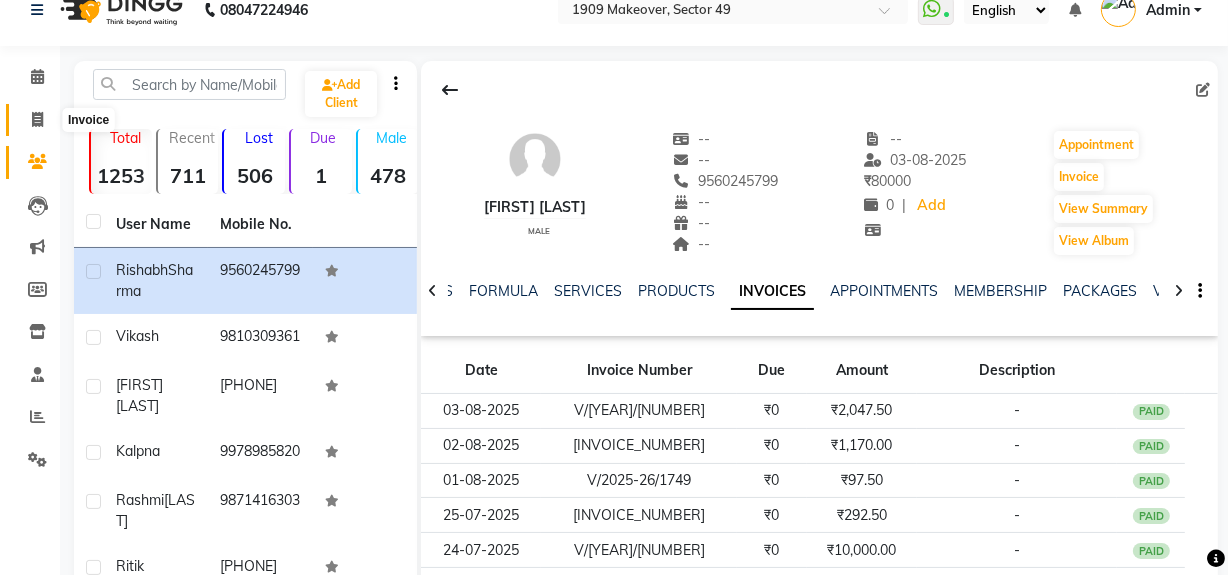 click 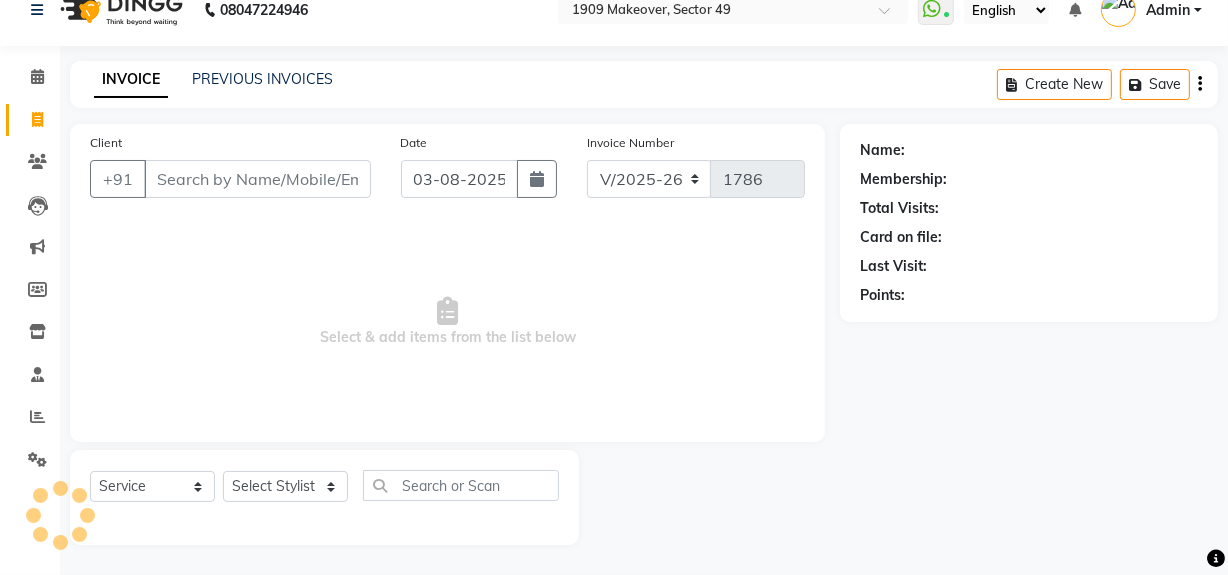 click on "Client" at bounding box center (257, 179) 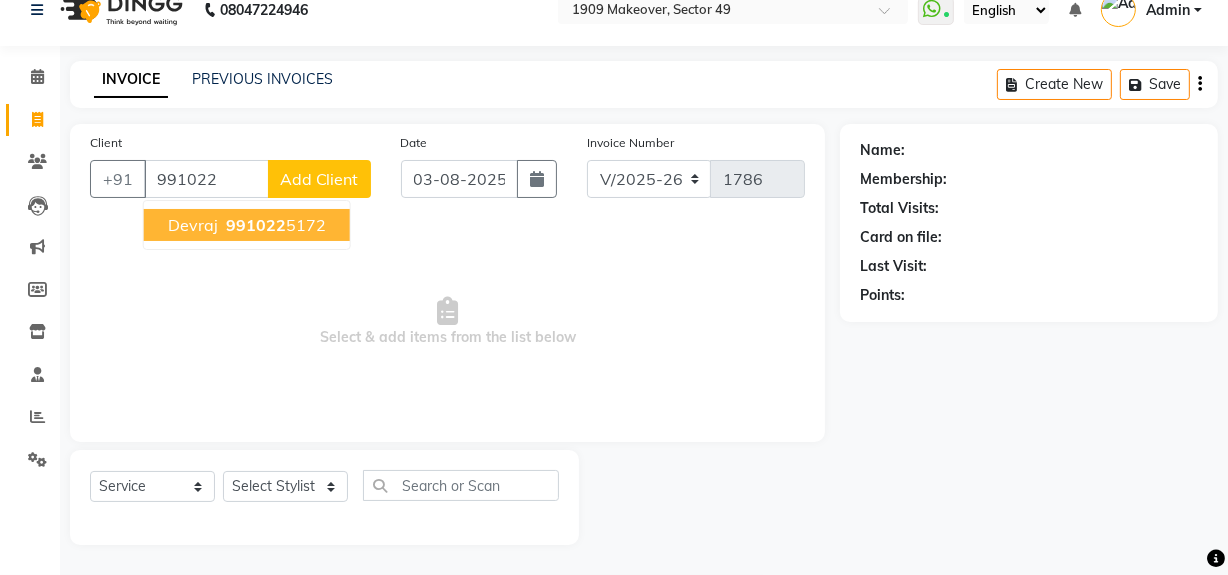 click on "991022" at bounding box center [256, 225] 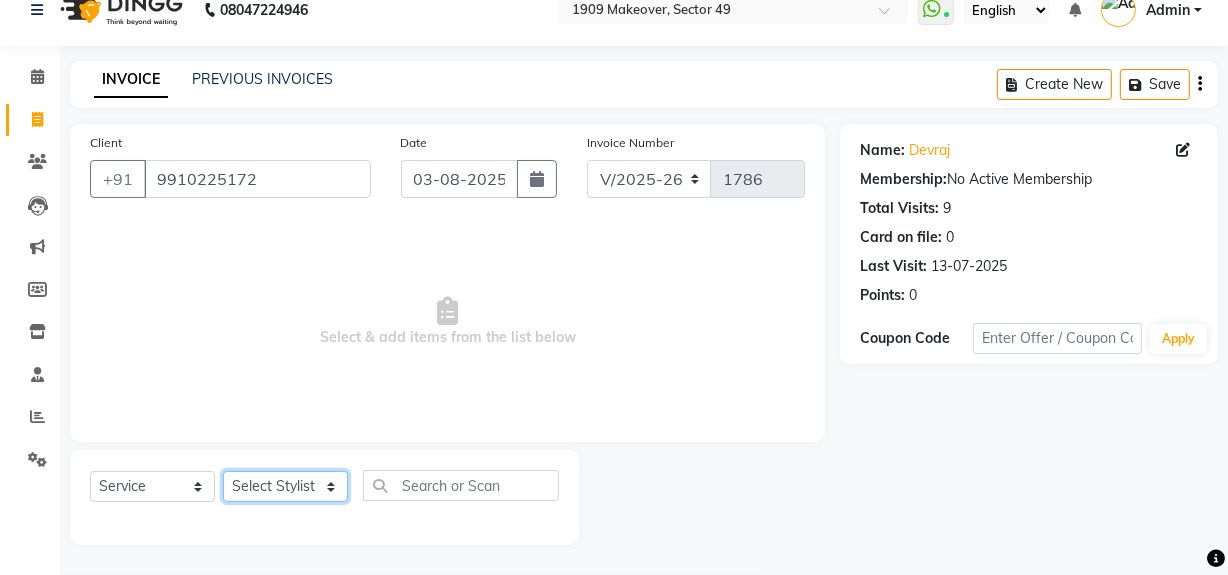 click on "Select Stylist Abdul Ahmed Arif Harun House Sale Jyoti Nisha Rehaan Ujjwal Umesh Veer vikram mehta Vishal" 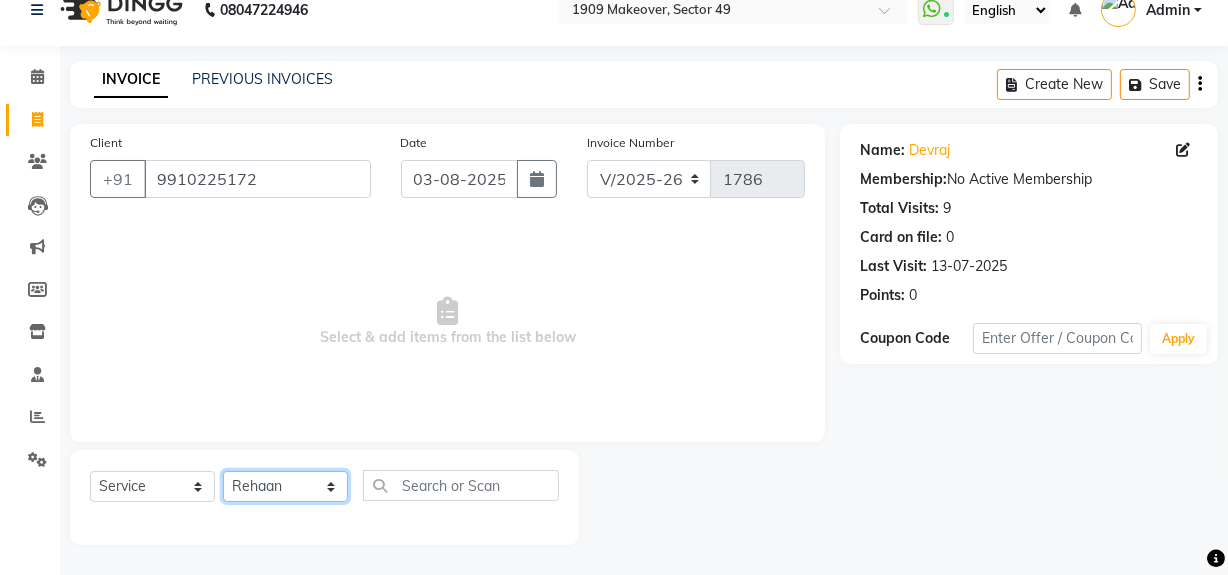 click on "Select Stylist Abdul Ahmed Arif Harun House Sale Jyoti Nisha Rehaan Ujjwal Umesh Veer vikram mehta Vishal" 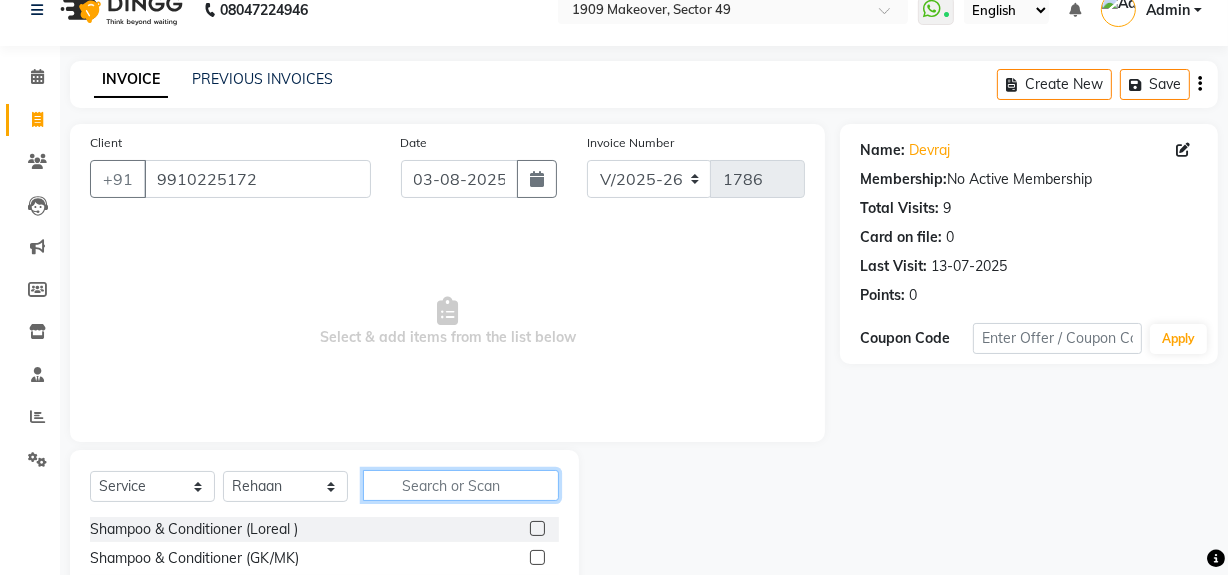 click 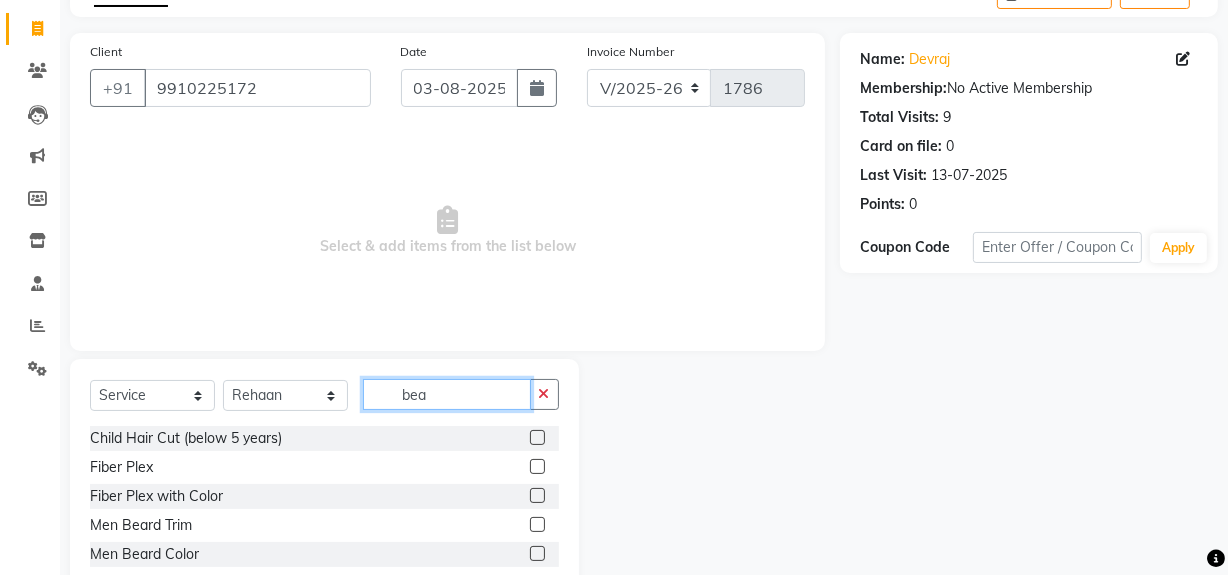 scroll, scrollTop: 83, scrollLeft: 0, axis: vertical 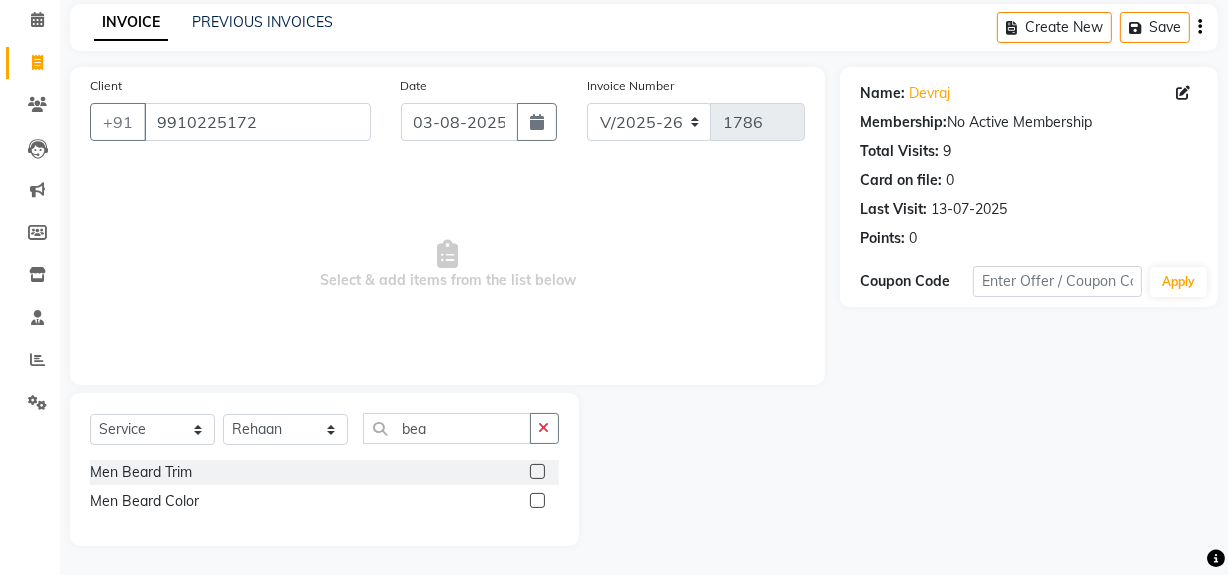 click 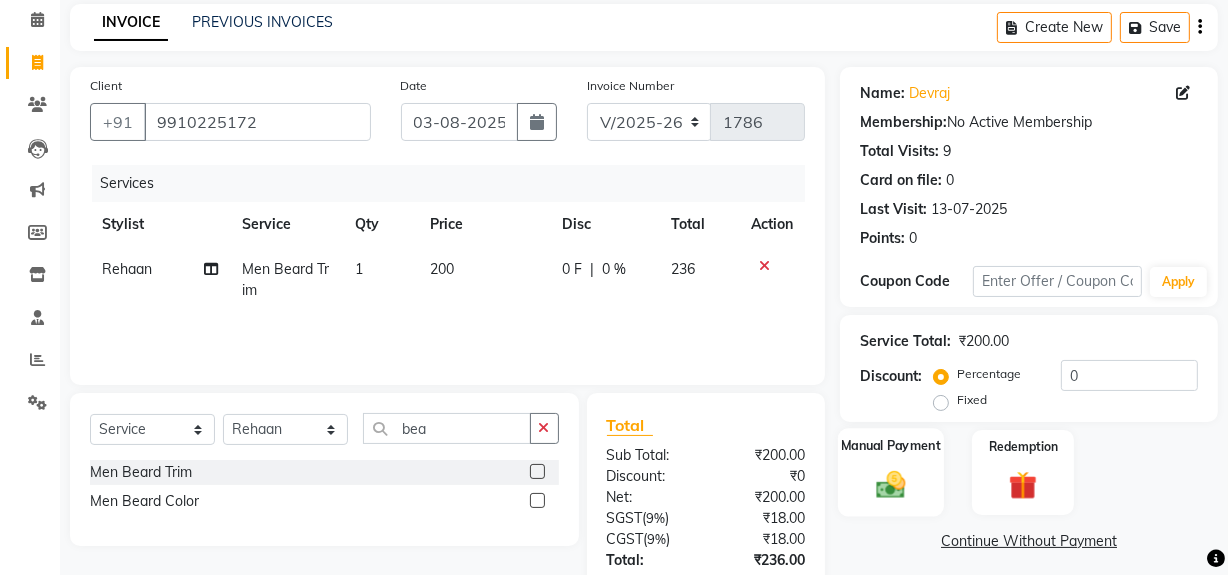 click on "Manual Payment" 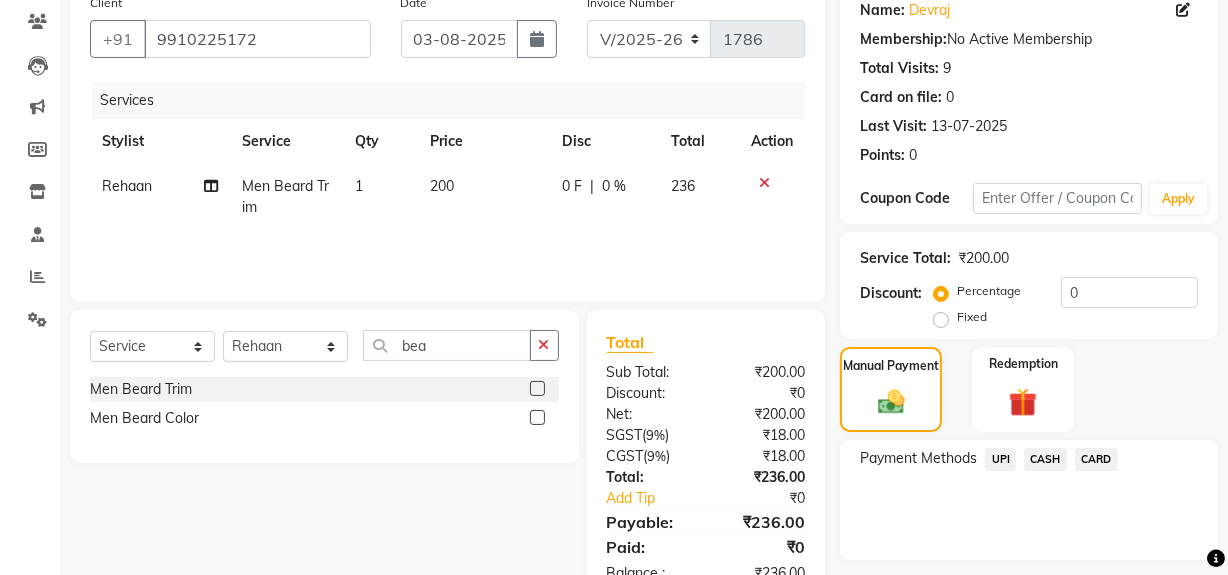 scroll, scrollTop: 134, scrollLeft: 0, axis: vertical 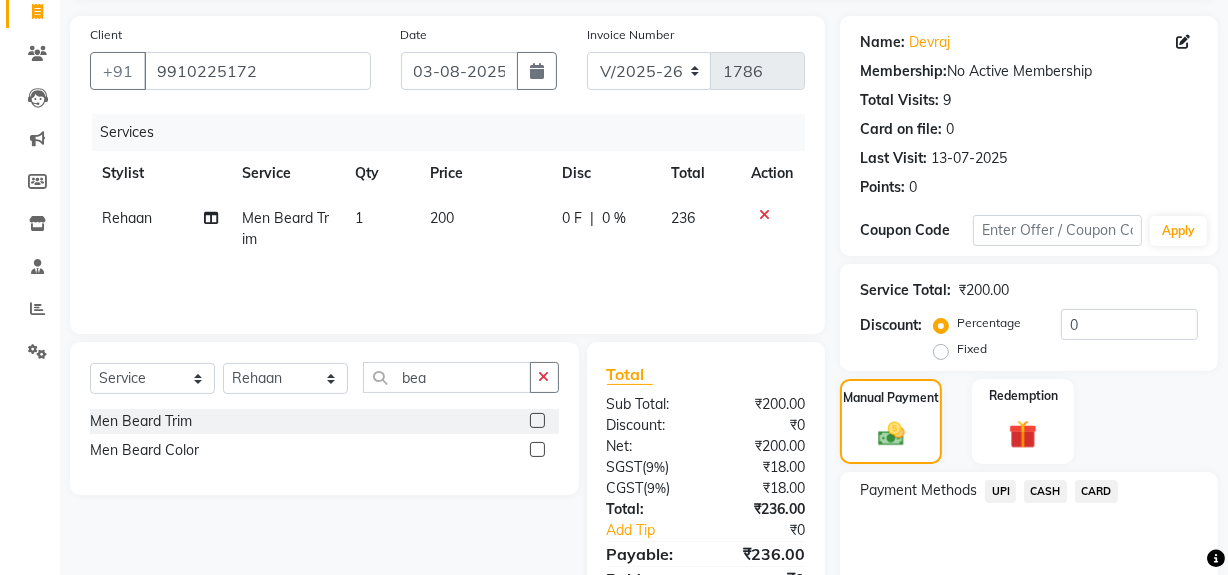 click on "UPI" 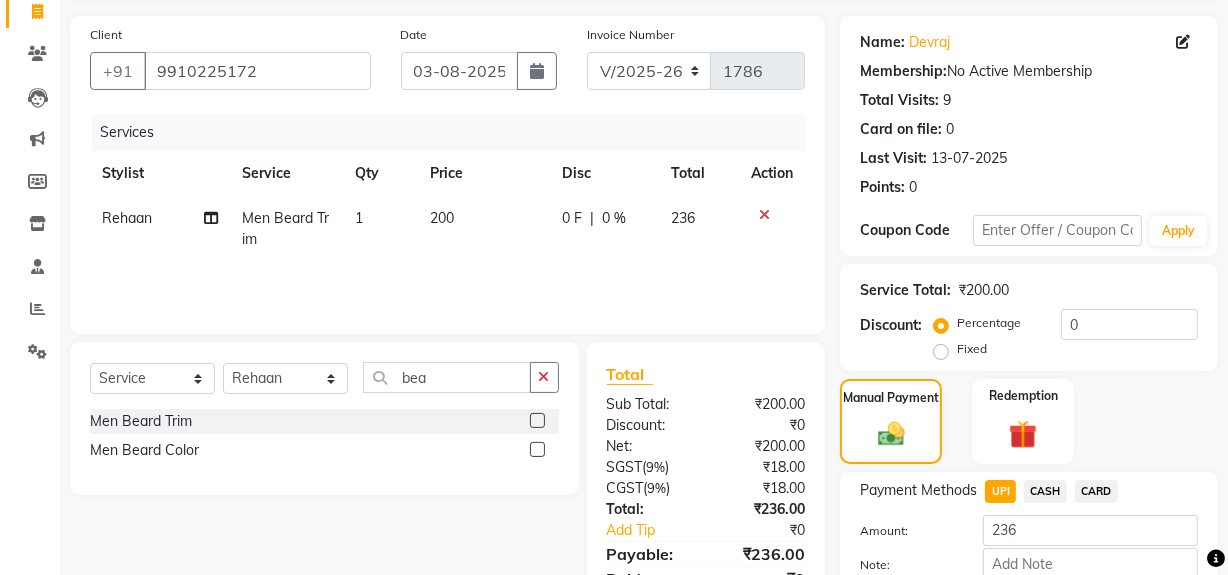 scroll, scrollTop: 250, scrollLeft: 0, axis: vertical 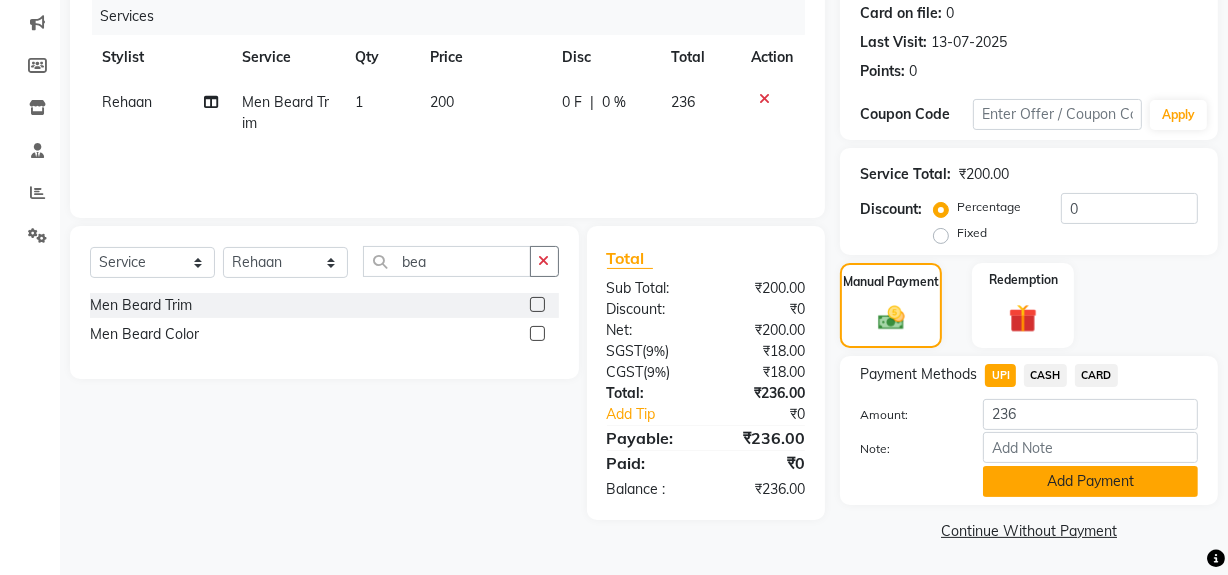 click on "Add Payment" 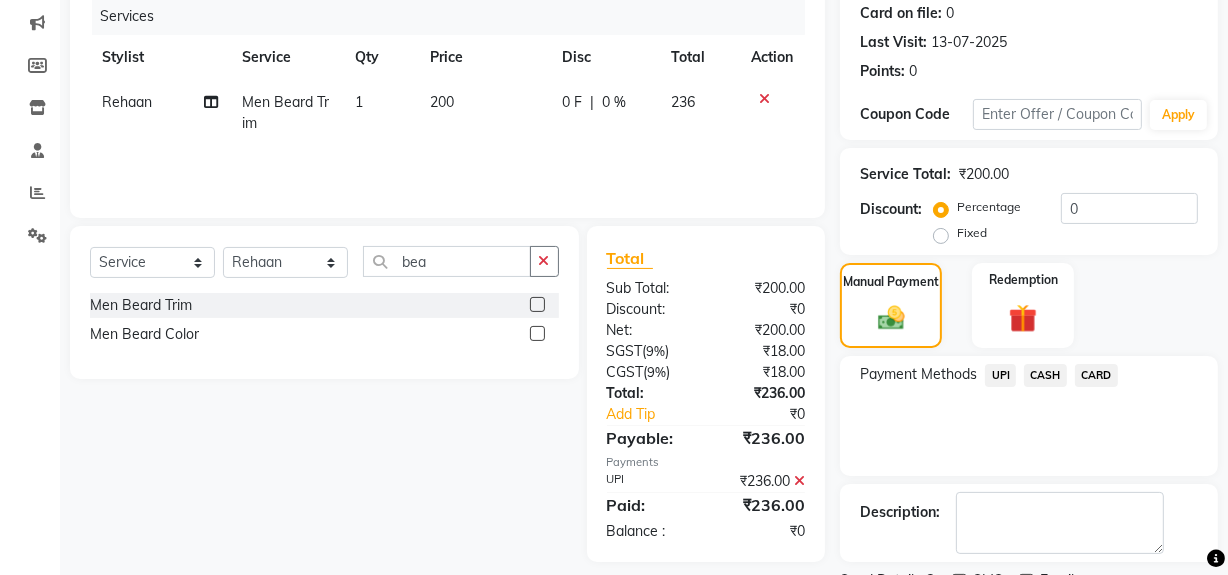 scroll, scrollTop: 333, scrollLeft: 0, axis: vertical 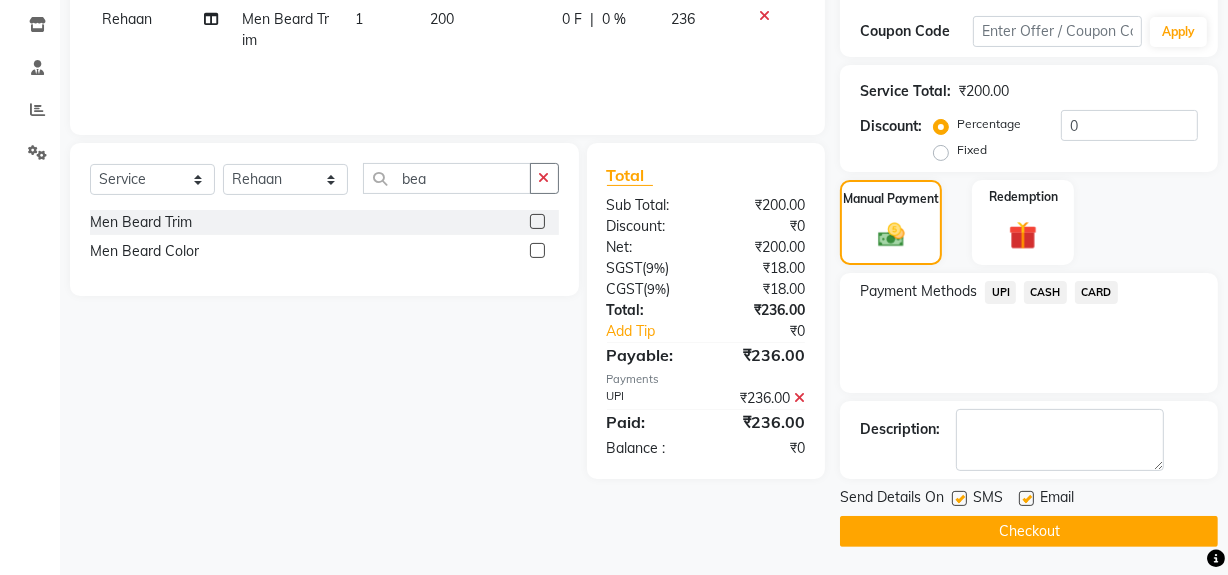 drag, startPoint x: 1036, startPoint y: 515, endPoint x: 865, endPoint y: 533, distance: 171.94476 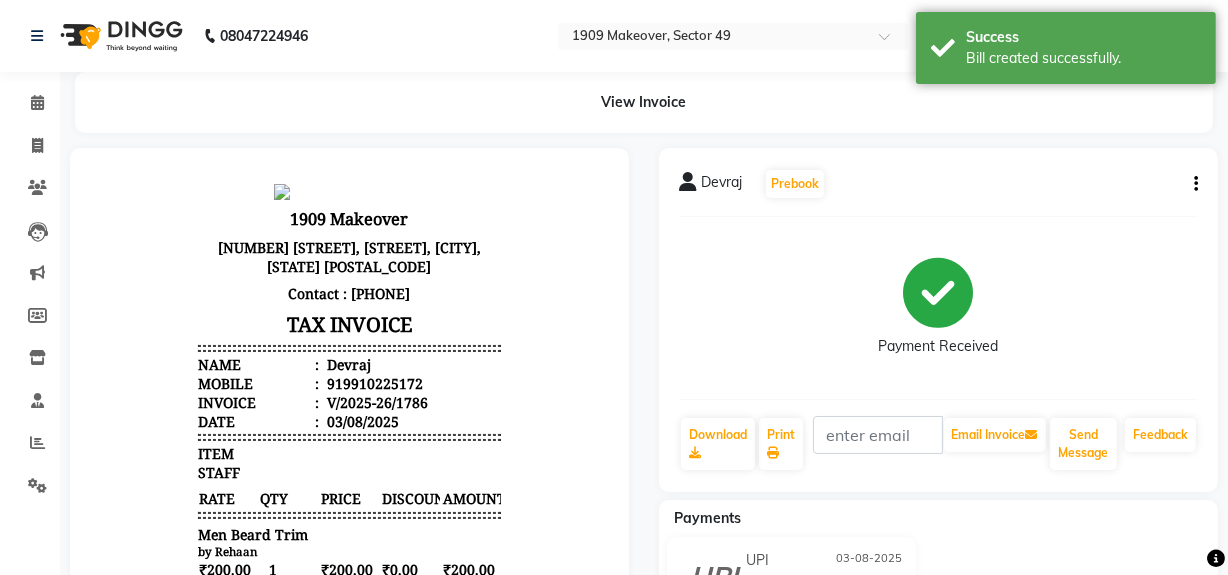 scroll, scrollTop: 0, scrollLeft: 0, axis: both 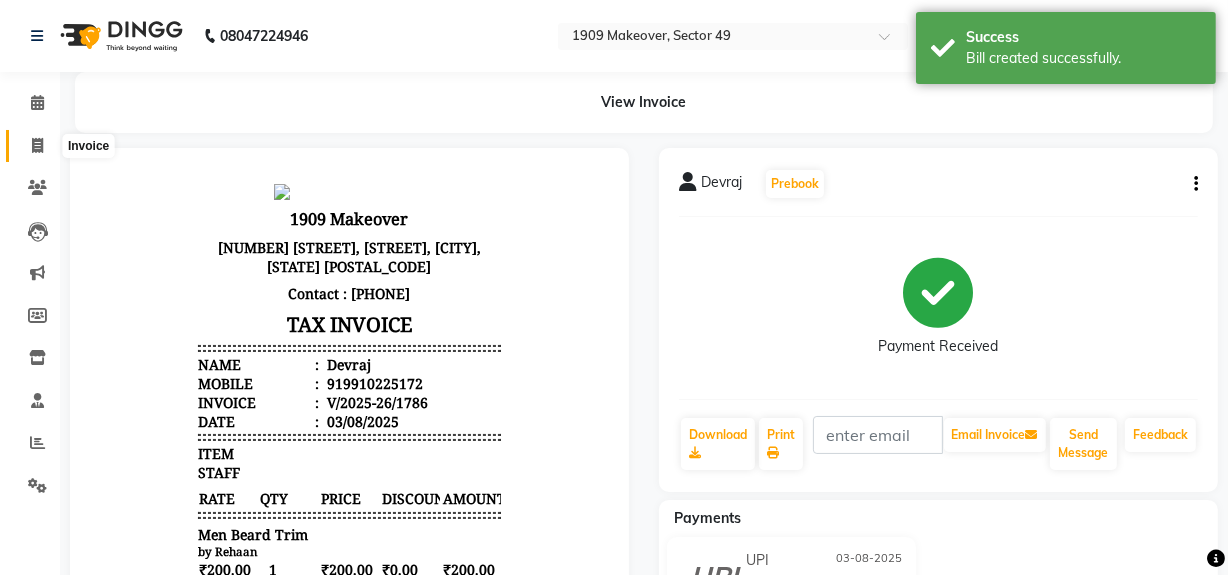 click 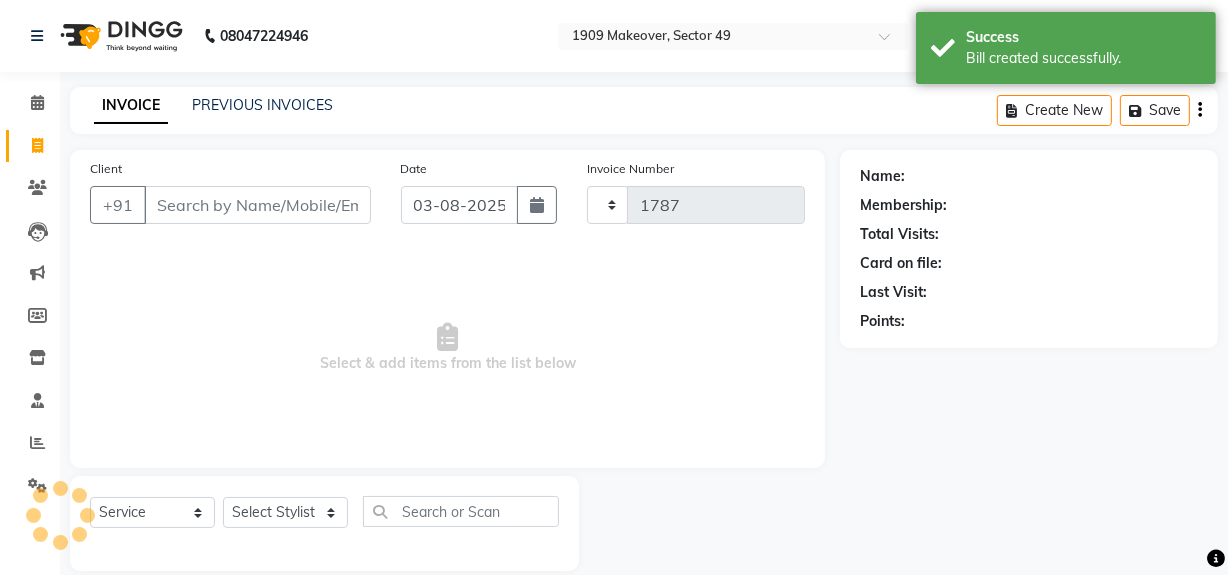 scroll, scrollTop: 26, scrollLeft: 0, axis: vertical 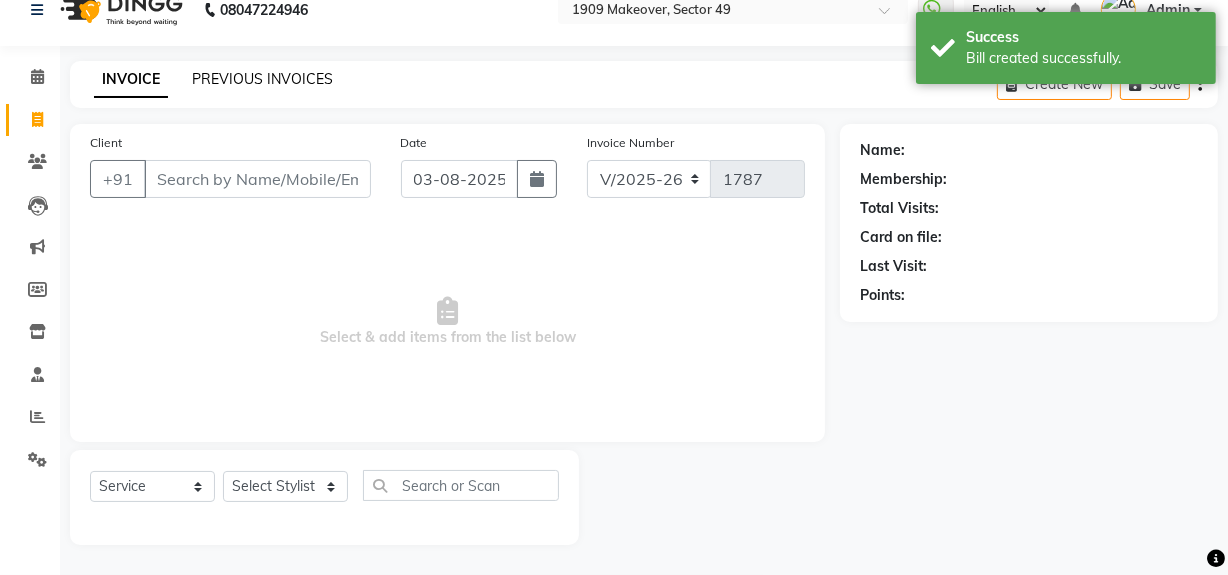 click on "PREVIOUS INVOICES" 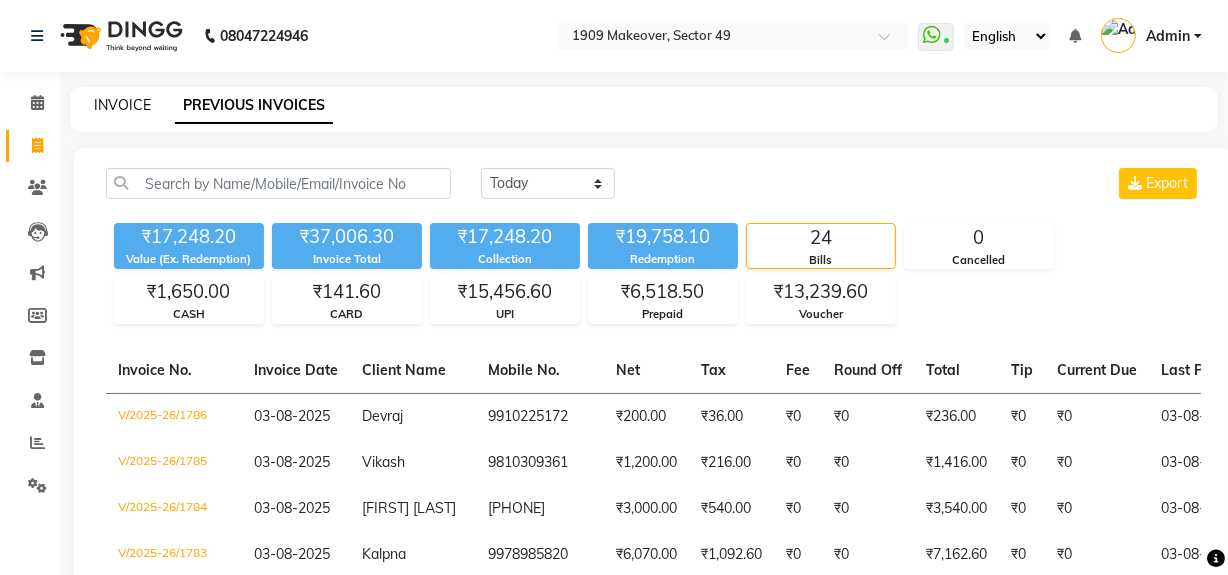 click on "INVOICE" 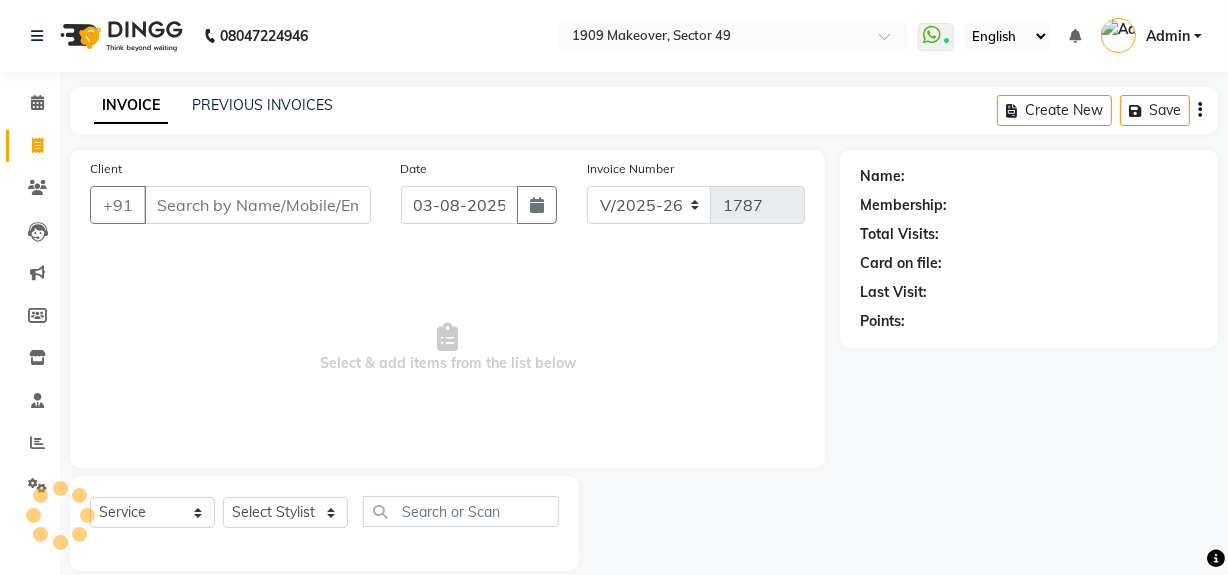 scroll, scrollTop: 26, scrollLeft: 0, axis: vertical 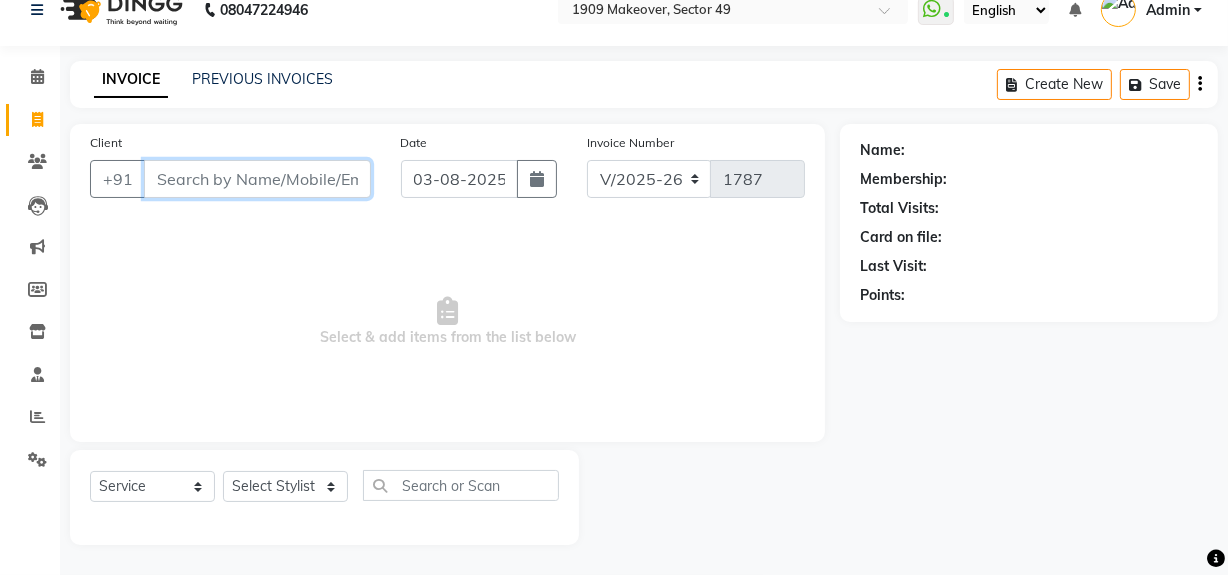 click on "Client" at bounding box center [257, 179] 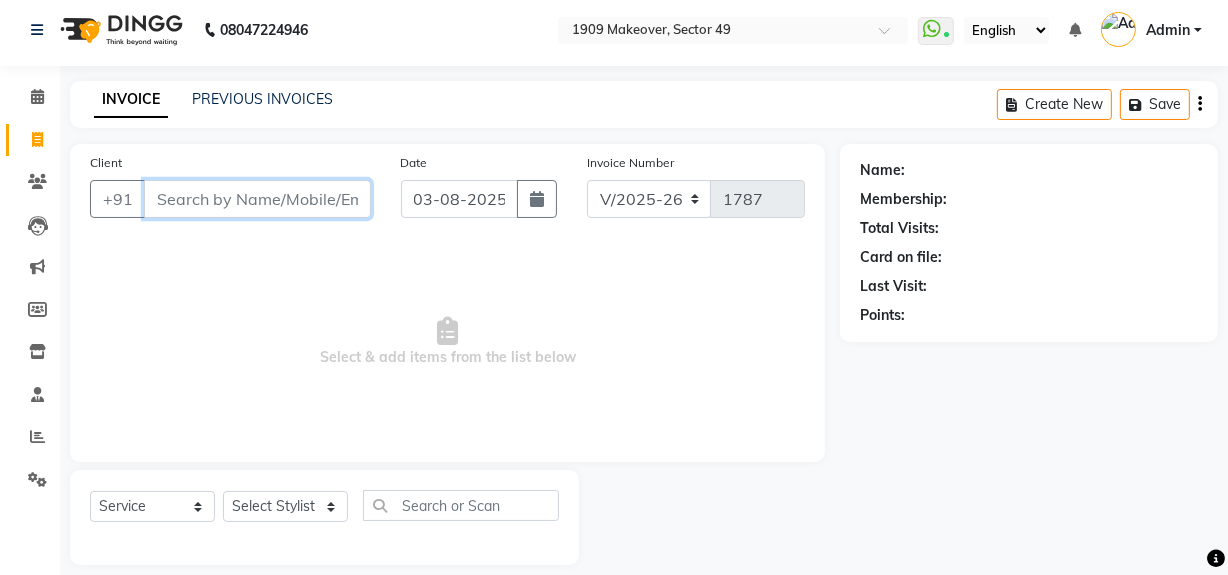 scroll, scrollTop: 0, scrollLeft: 0, axis: both 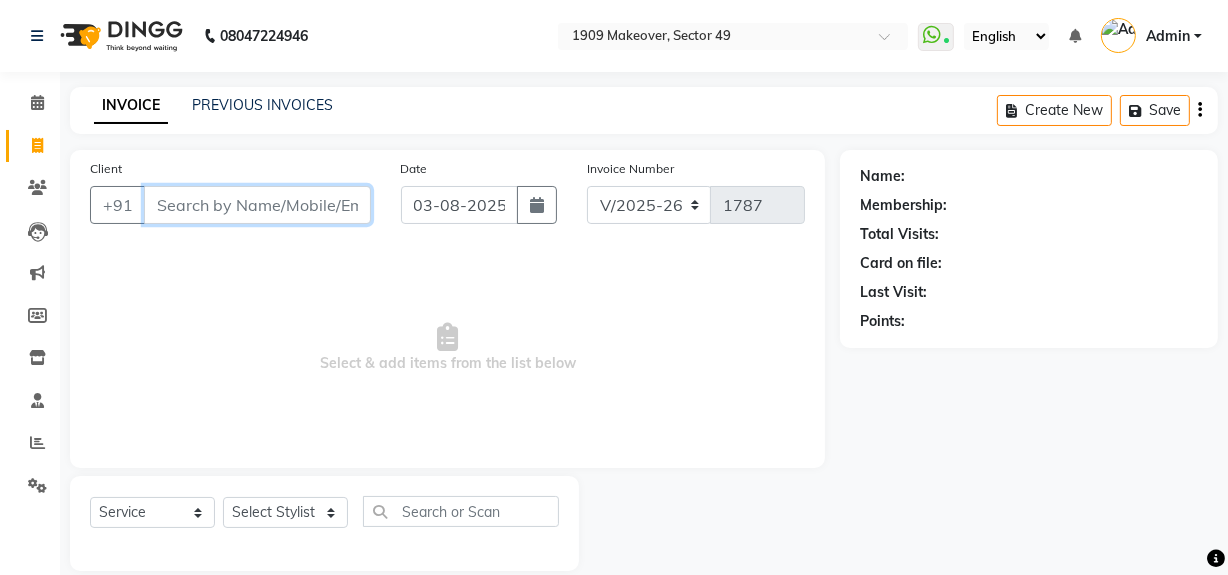 click on "Client" at bounding box center (257, 205) 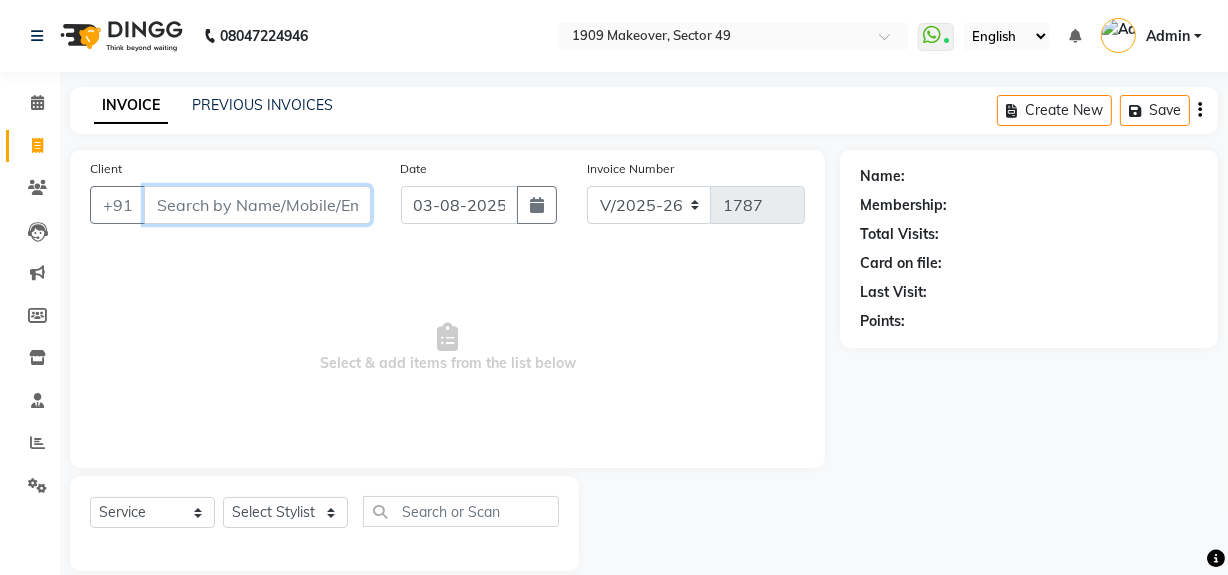 click on "Client" at bounding box center [257, 205] 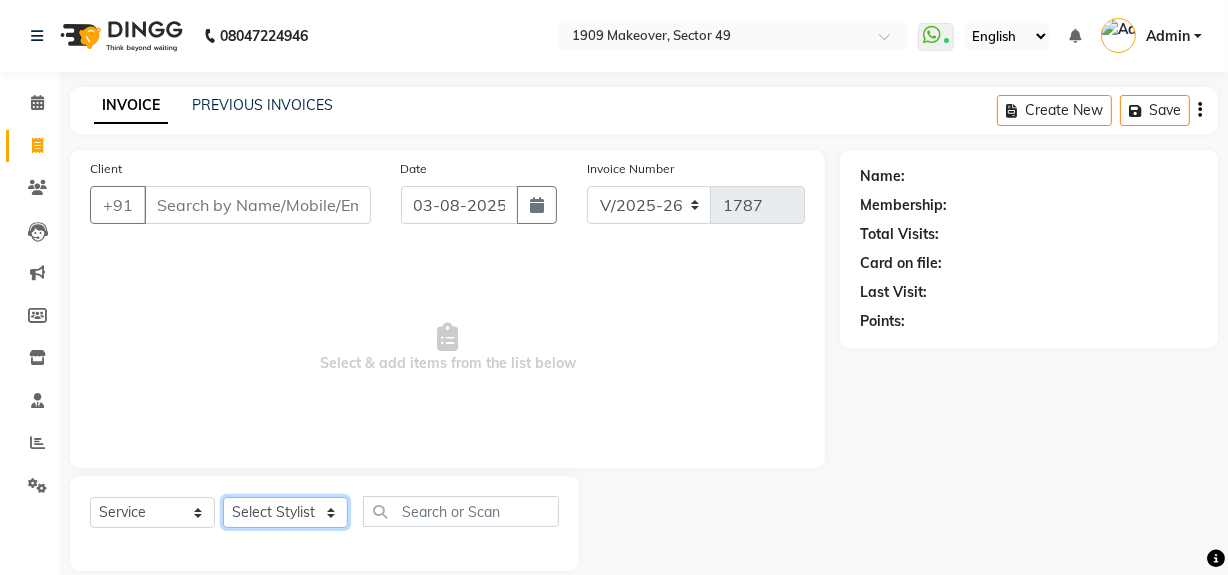 click on "Select Stylist Abdul Ahmed Arif Harun House Sale Jyoti Nisha Rehaan Ujjwal Umesh Veer vikram mehta Vishal" 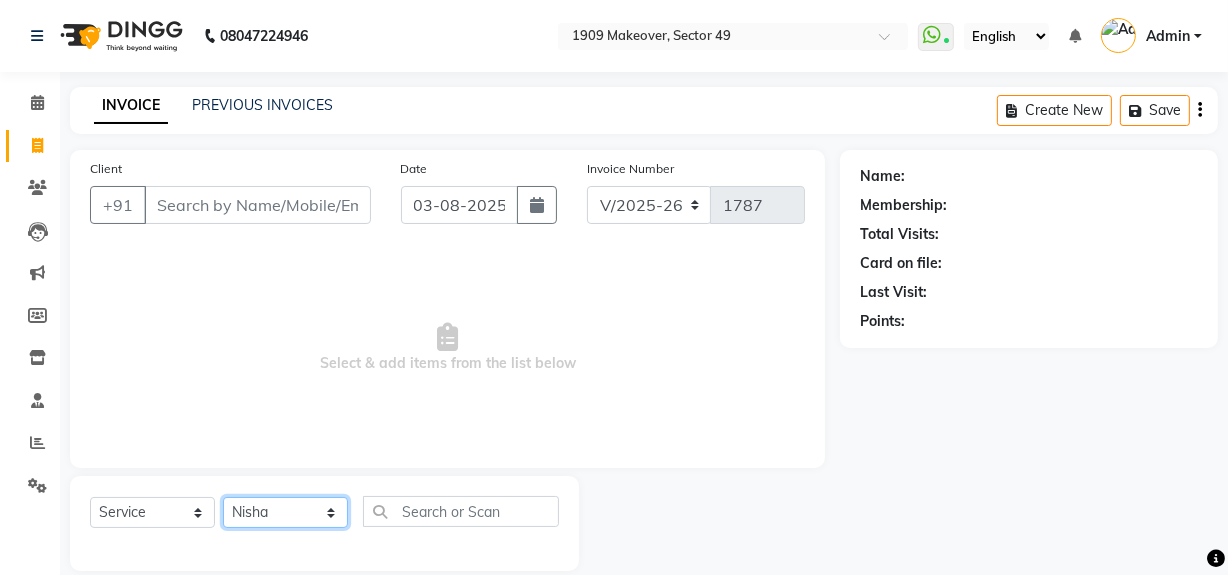 click on "Select Stylist Abdul Ahmed Arif Harun House Sale Jyoti Nisha Rehaan Ujjwal Umesh Veer vikram mehta Vishal" 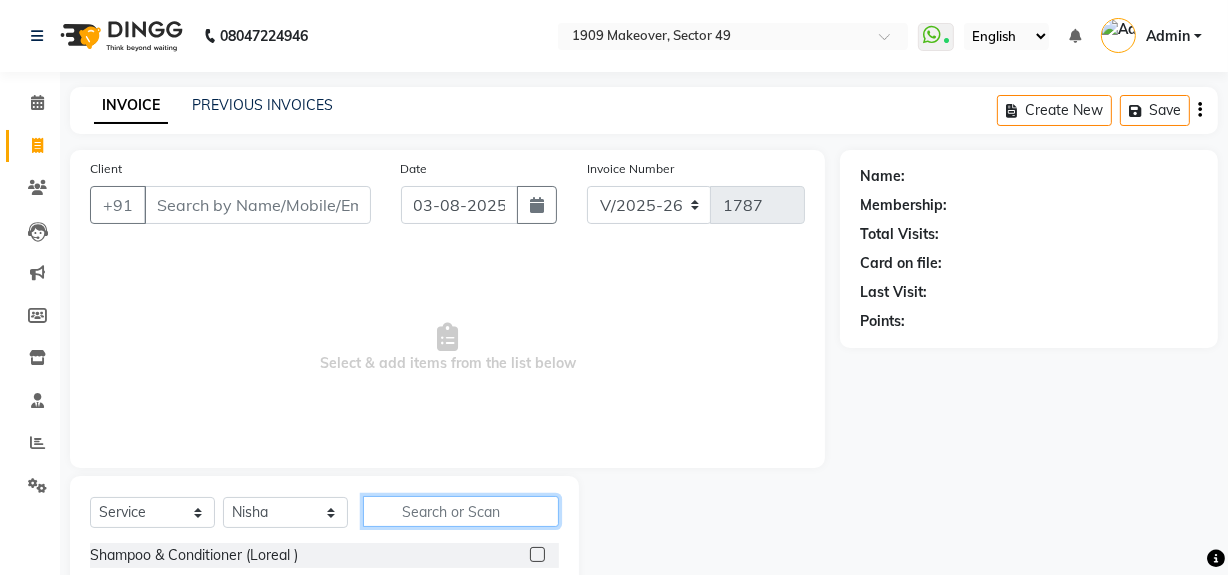 click 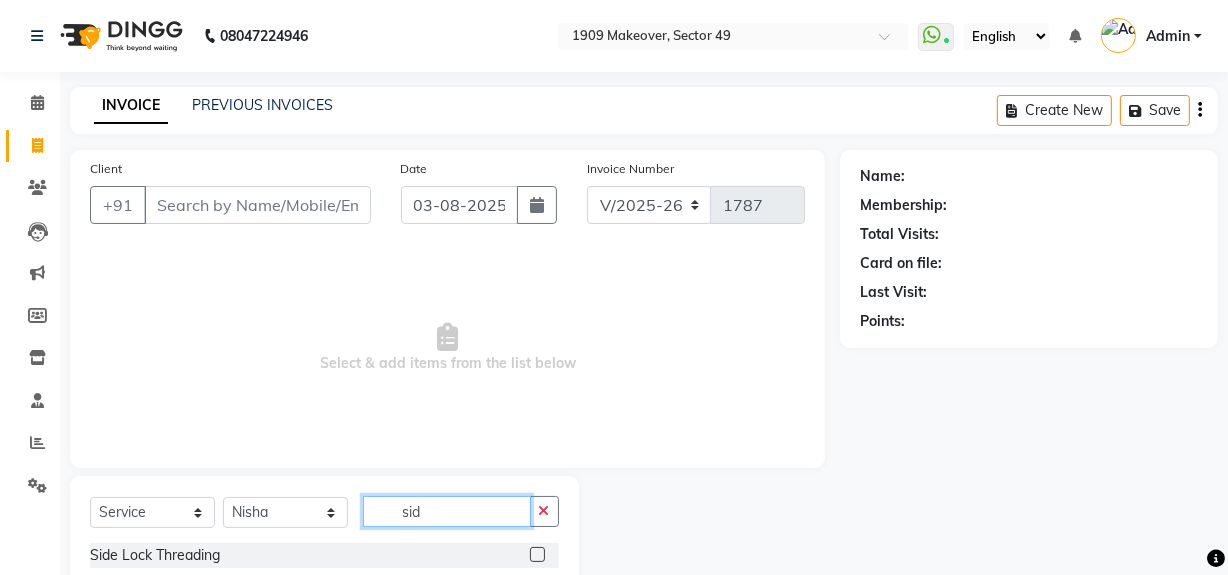 scroll, scrollTop: 83, scrollLeft: 0, axis: vertical 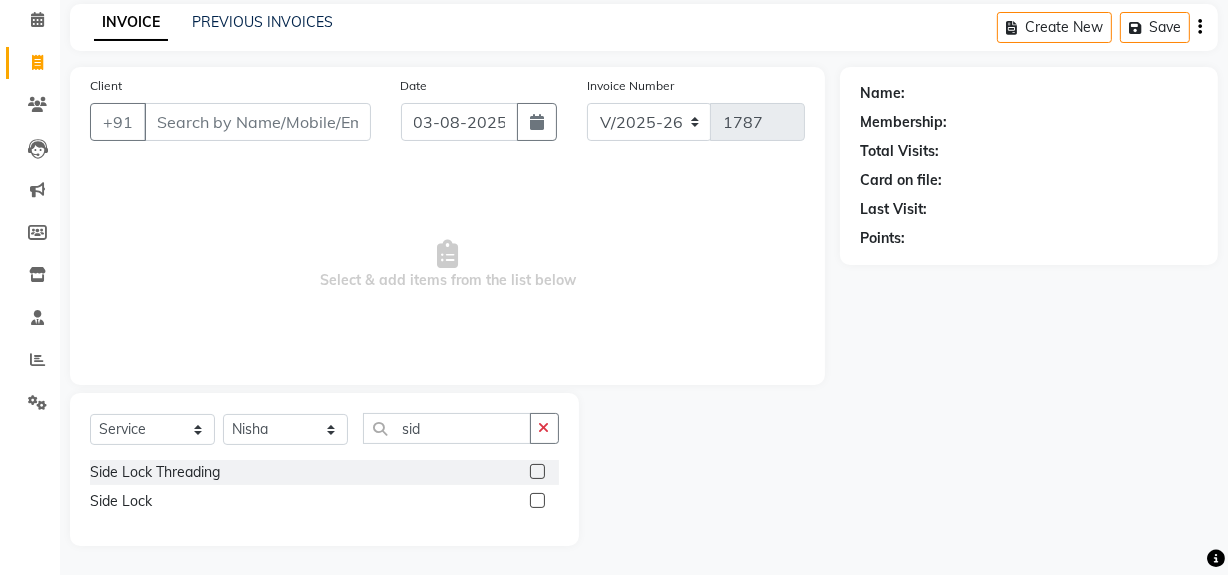 click 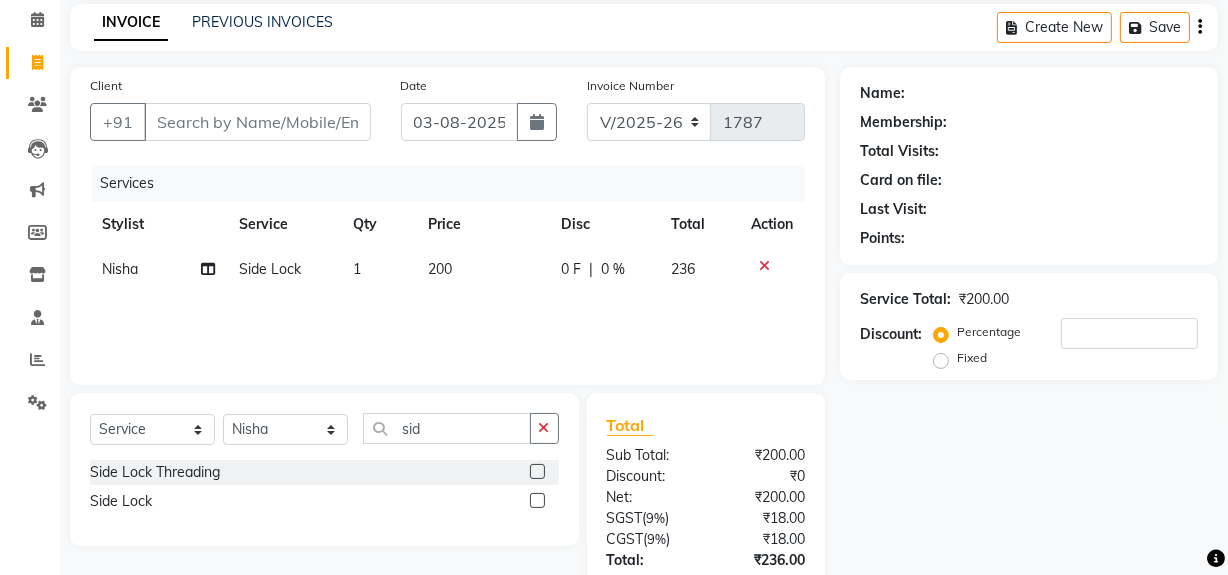 click on "200" 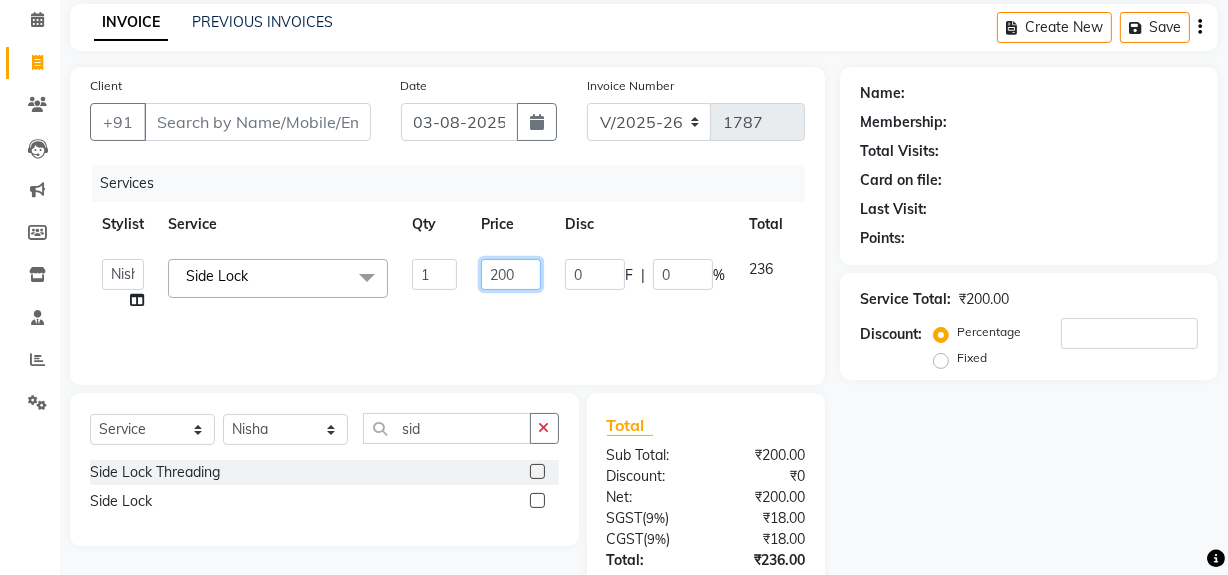 click on "200" 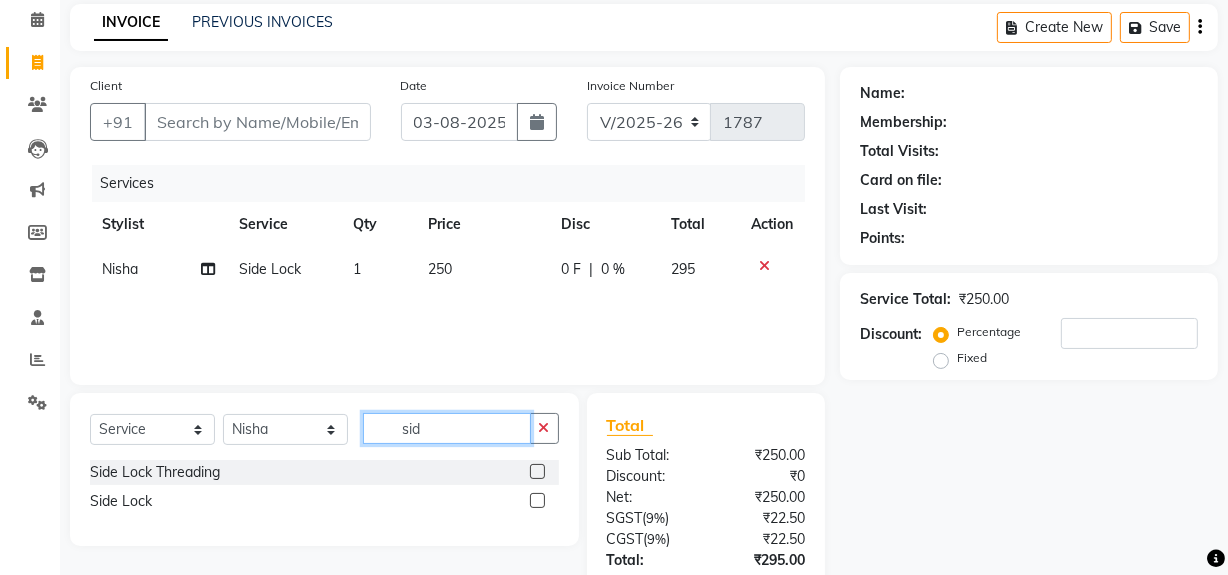 click on "sid" 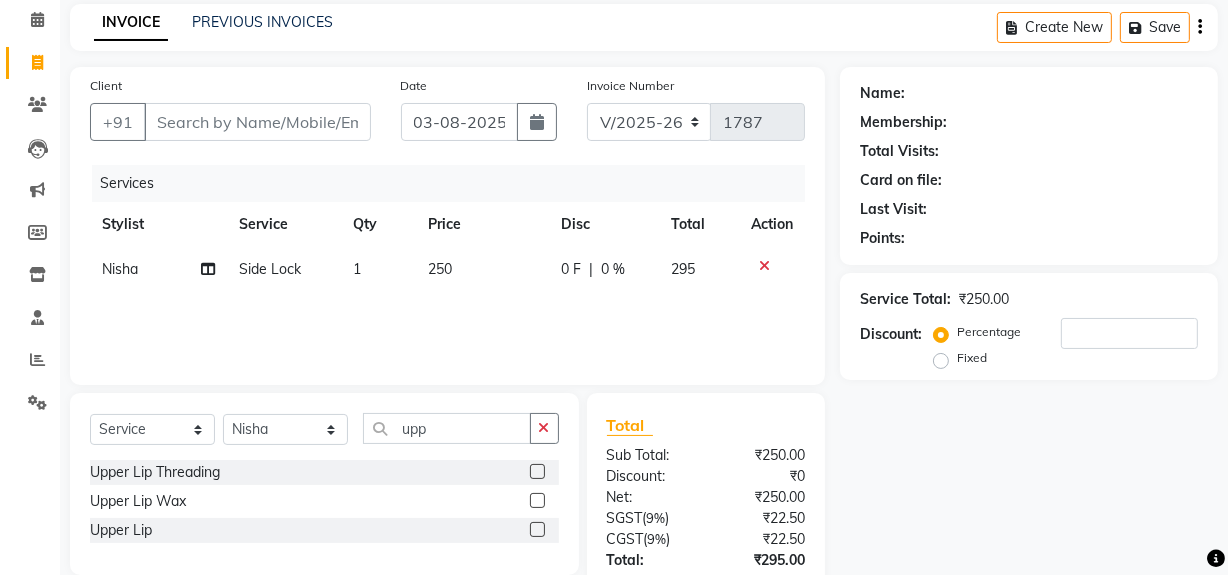 click 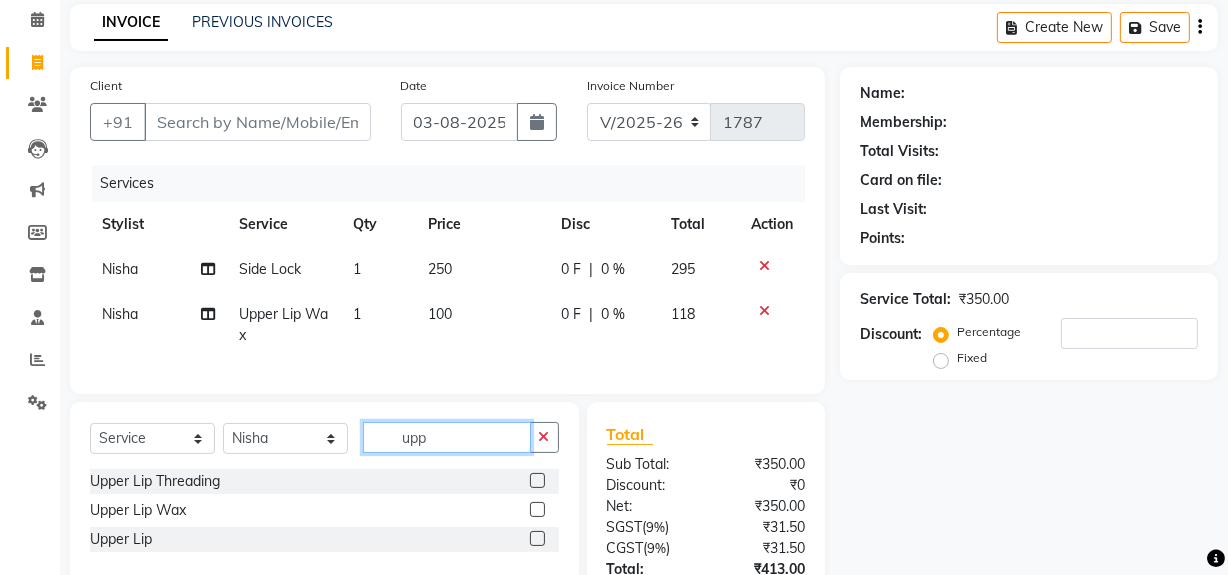 click on "upp" 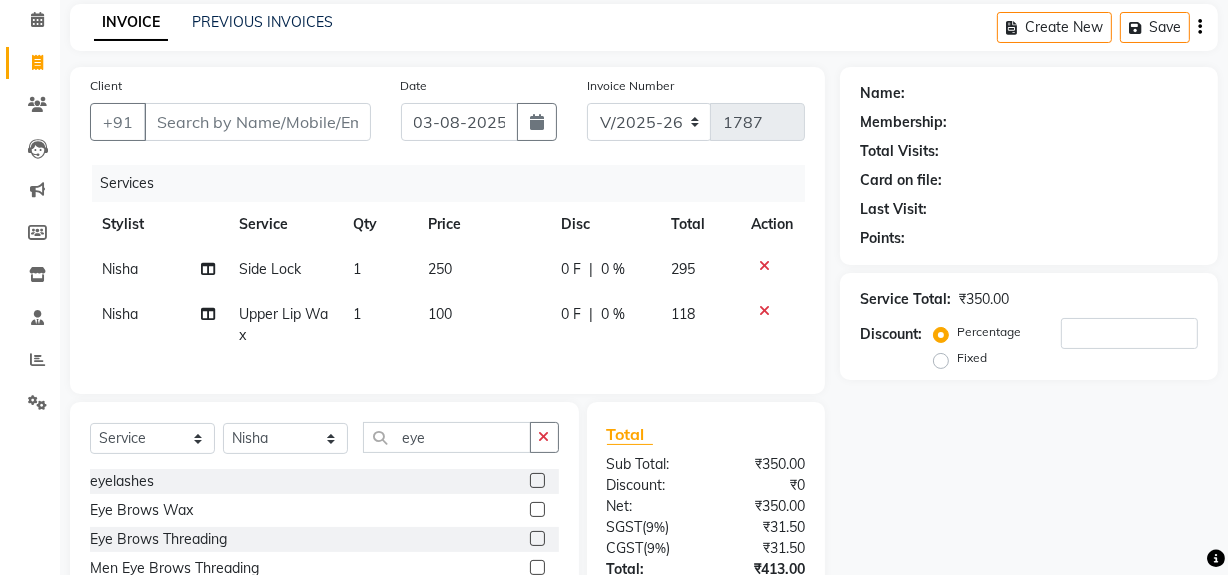 click 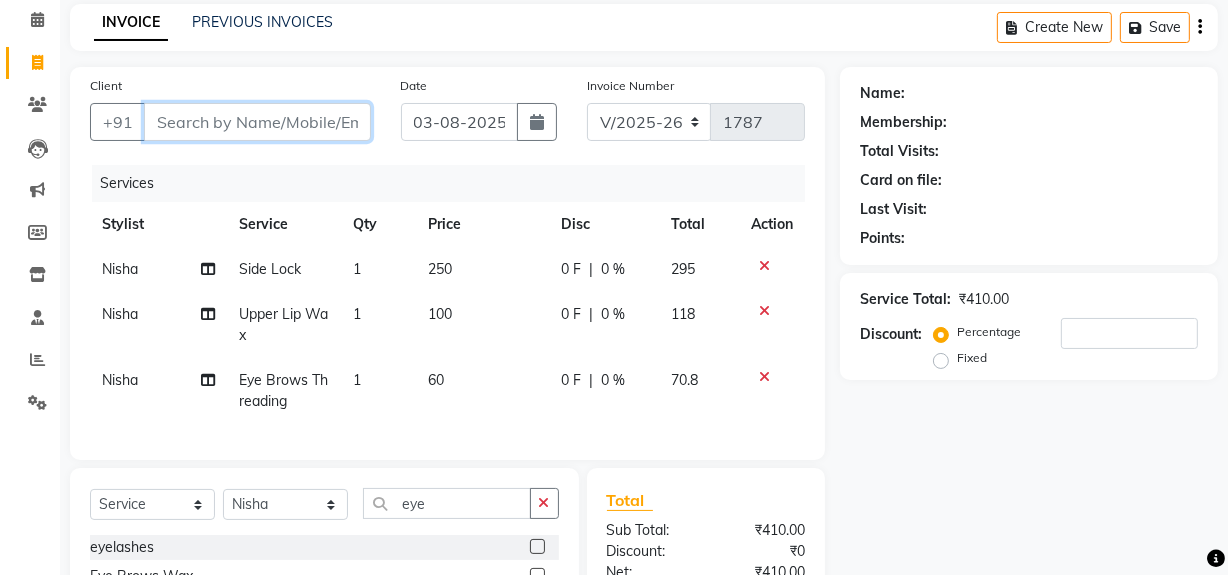 click on "Client" at bounding box center [257, 122] 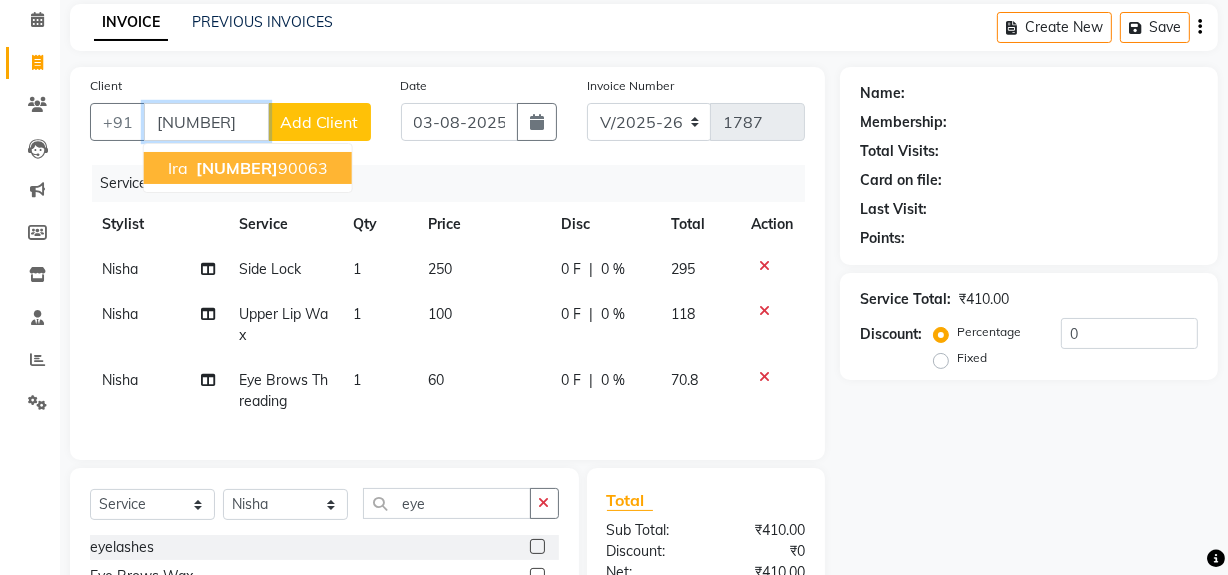 click on "[PHONE]" at bounding box center [260, 168] 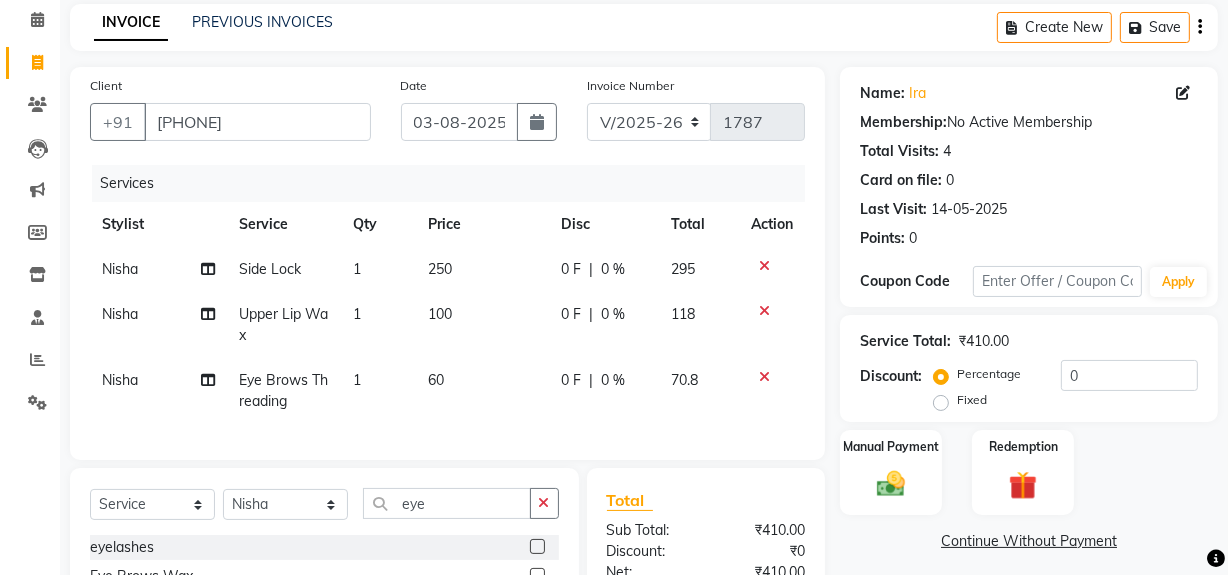 scroll, scrollTop: 313, scrollLeft: 0, axis: vertical 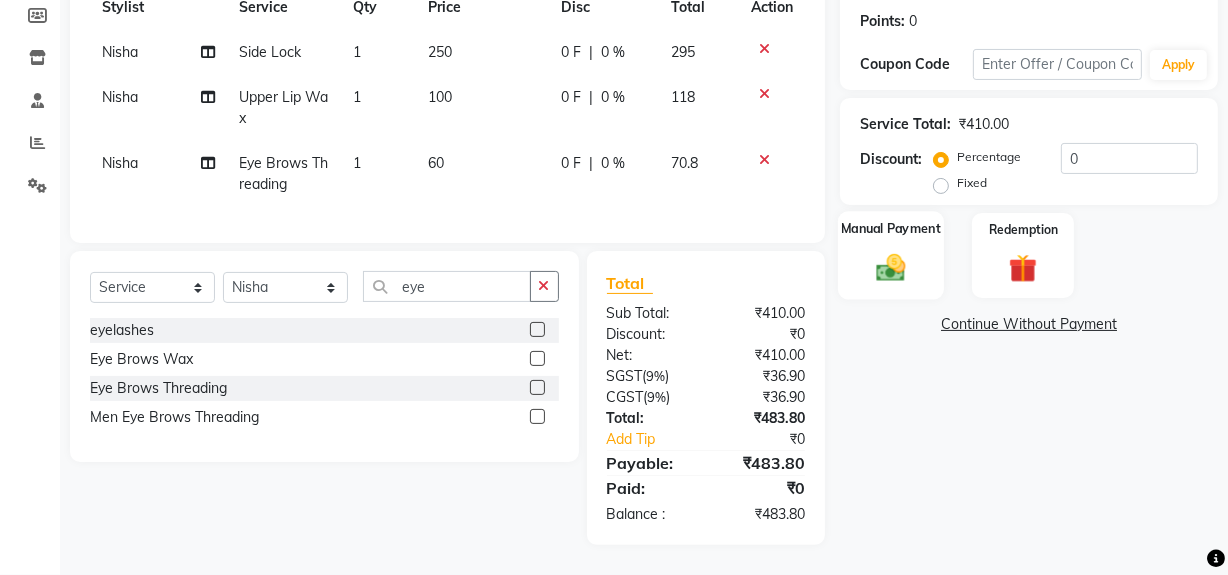 click on "Manual Payment" 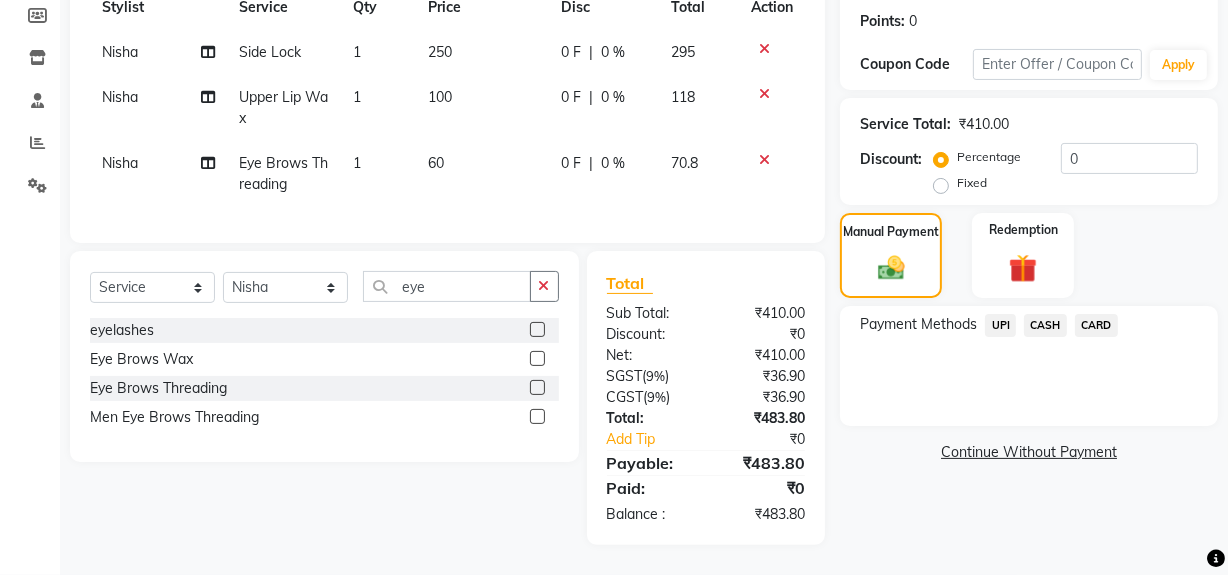 click on "UPI" 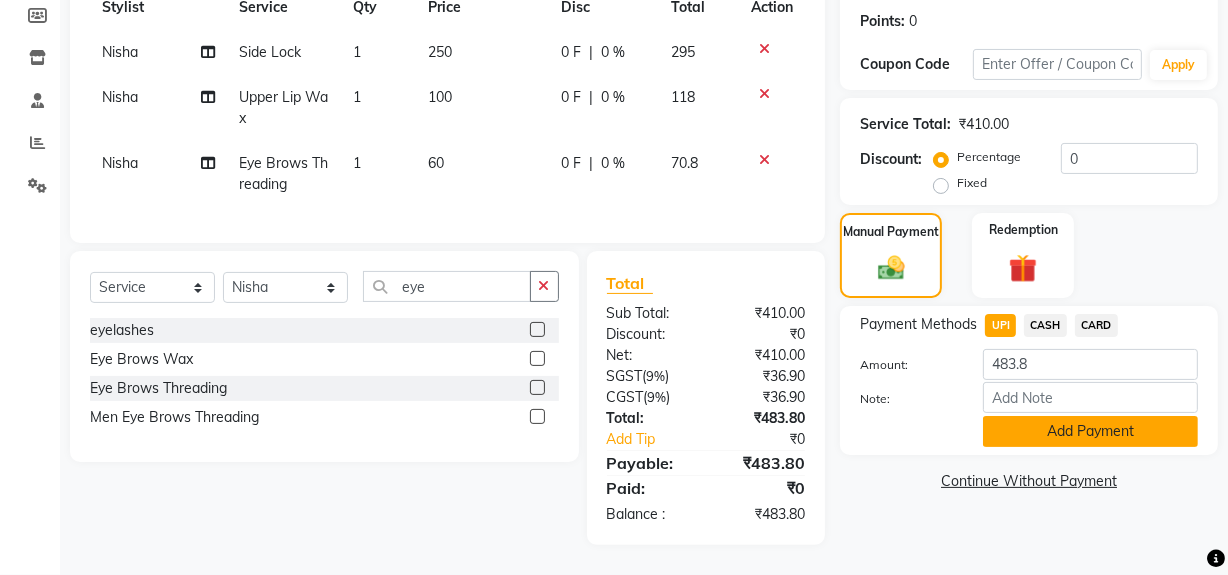 click on "Add Payment" 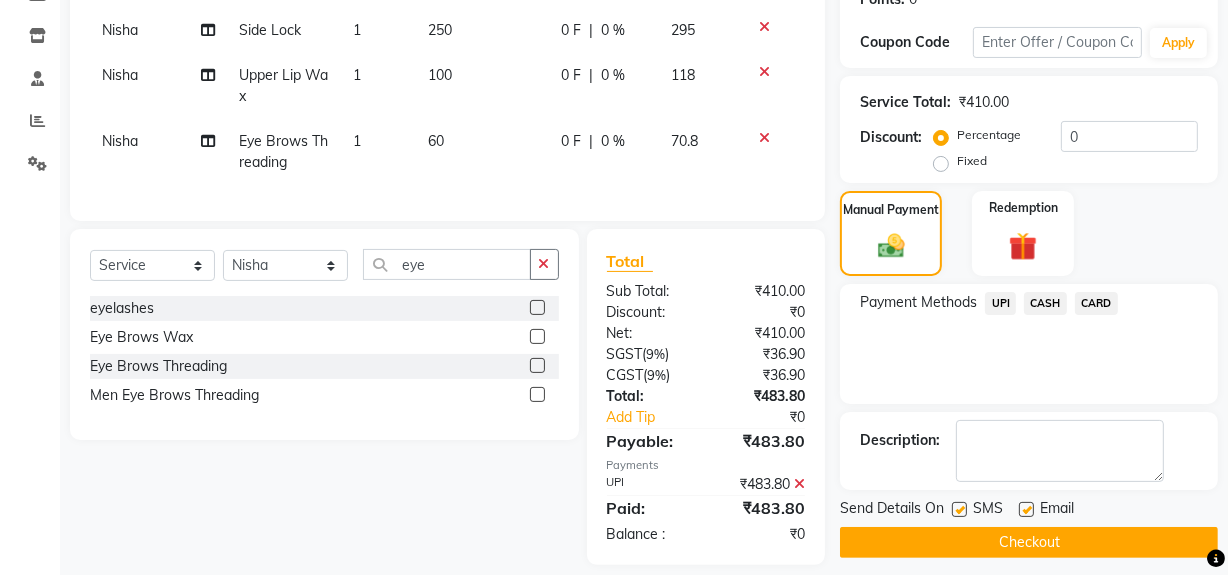 scroll, scrollTop: 355, scrollLeft: 0, axis: vertical 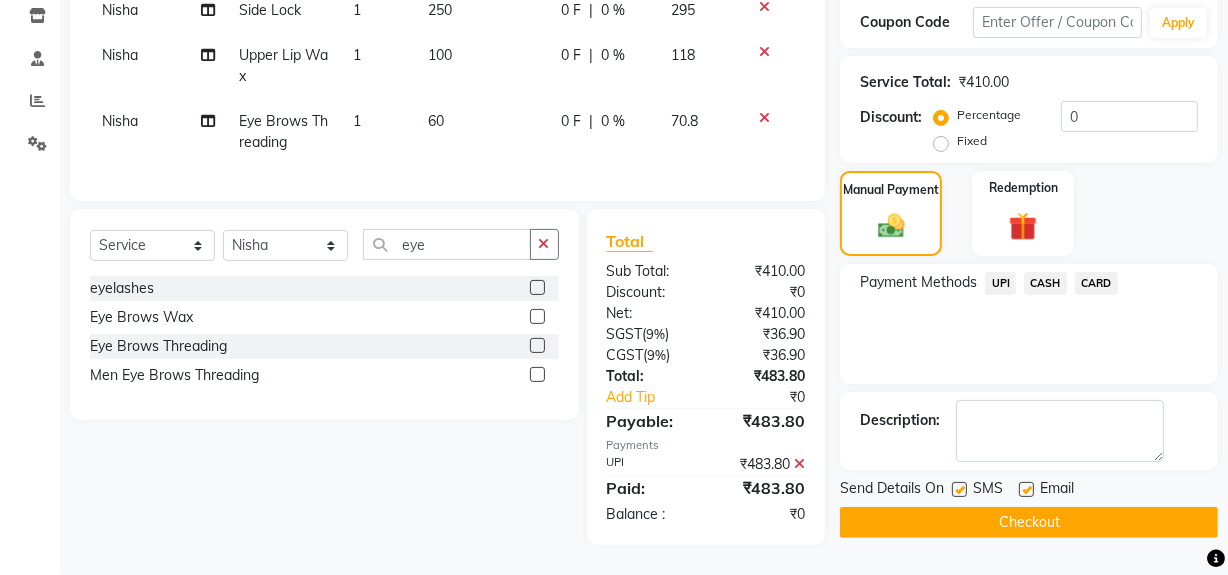 click on "Checkout" 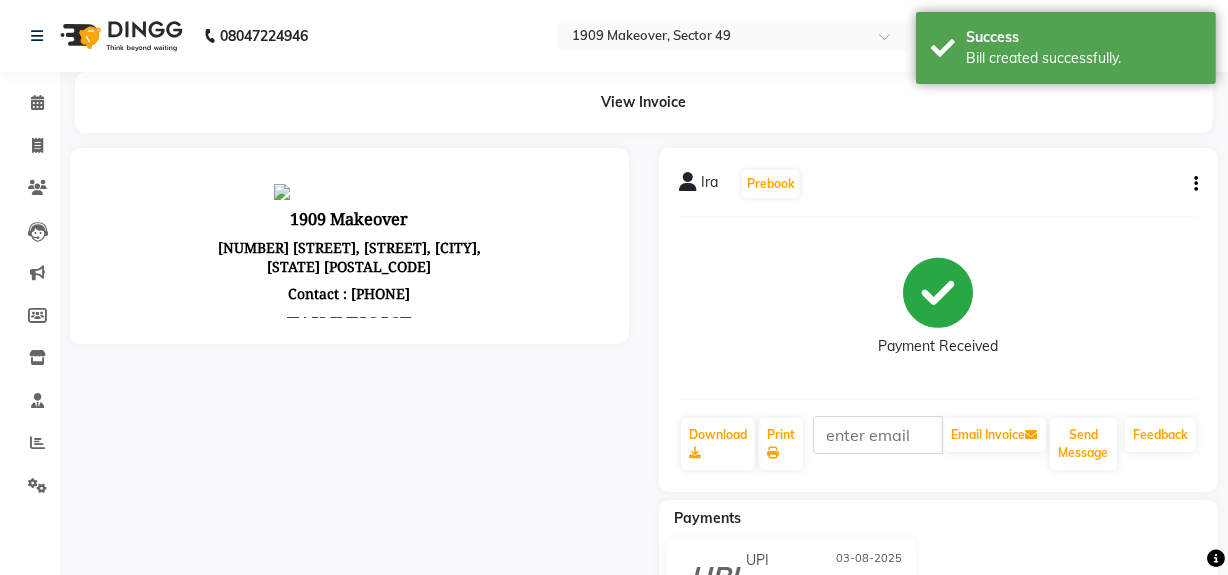 scroll, scrollTop: 0, scrollLeft: 0, axis: both 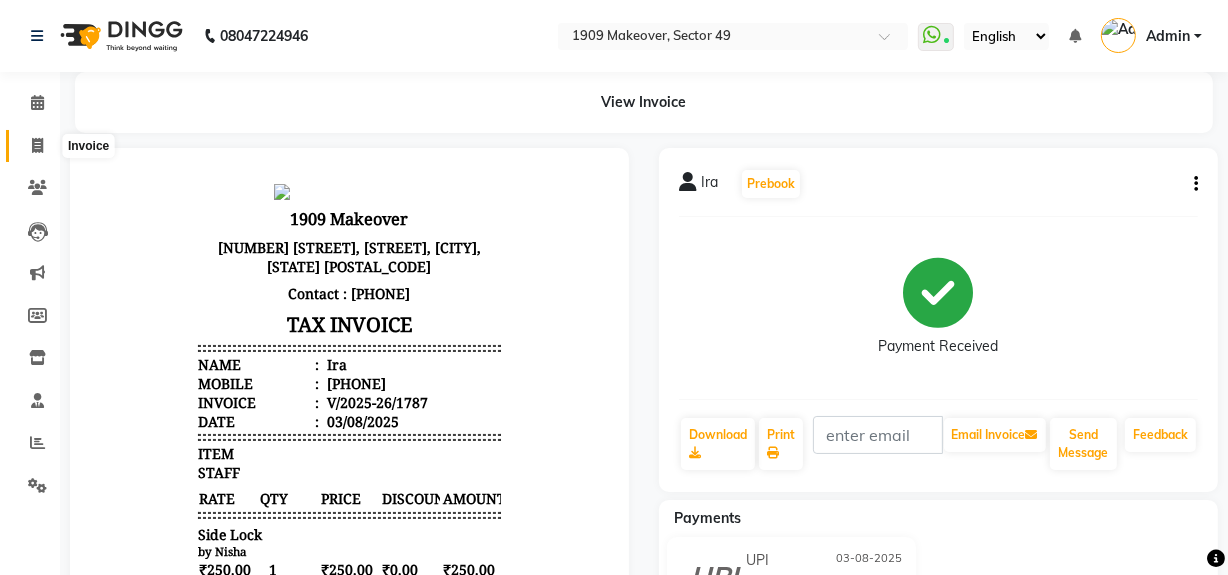 click 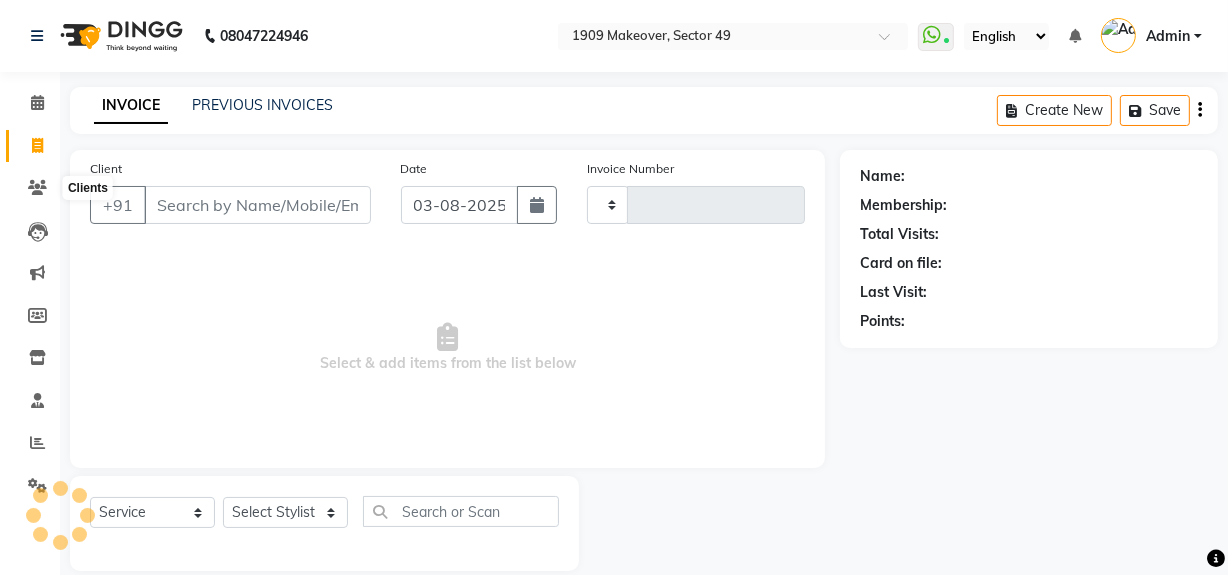 scroll, scrollTop: 26, scrollLeft: 0, axis: vertical 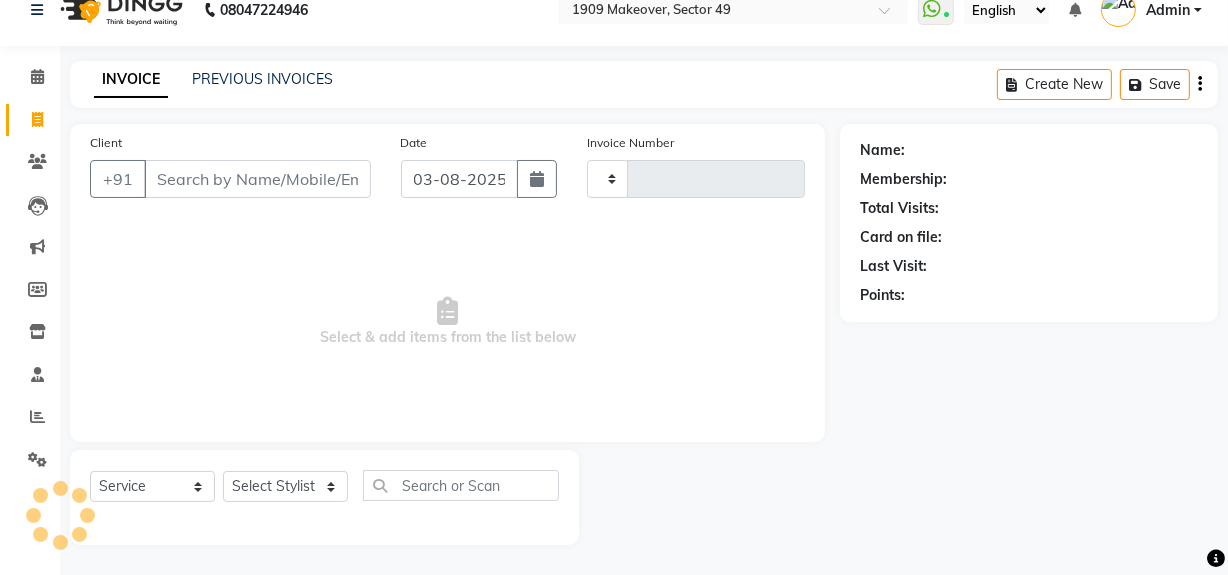 click on "Client" at bounding box center (257, 179) 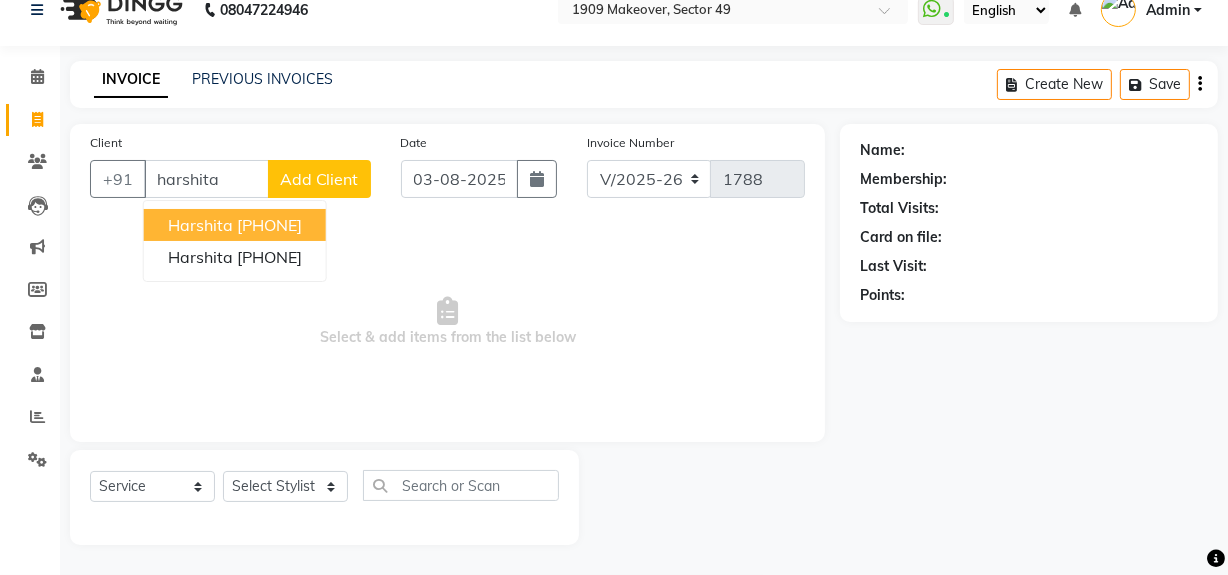 click on "[PHONE]" at bounding box center (269, 225) 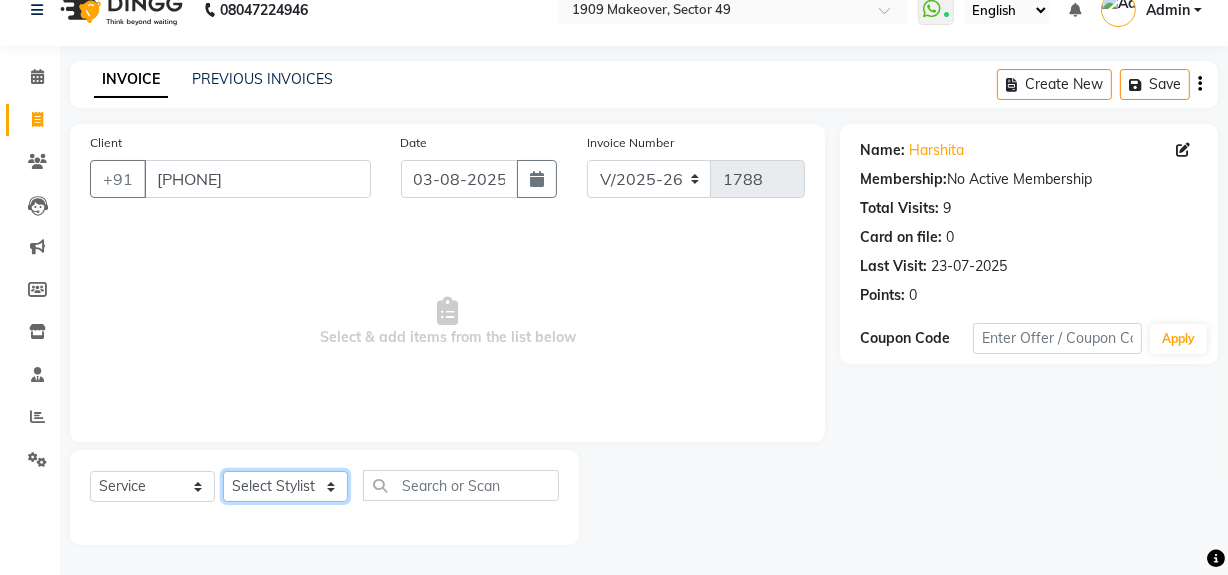 click on "Select Stylist Abdul Ahmed Arif Harun House Sale Jyoti Nisha Rehaan Ujjwal Umesh Veer vikram mehta Vishal" 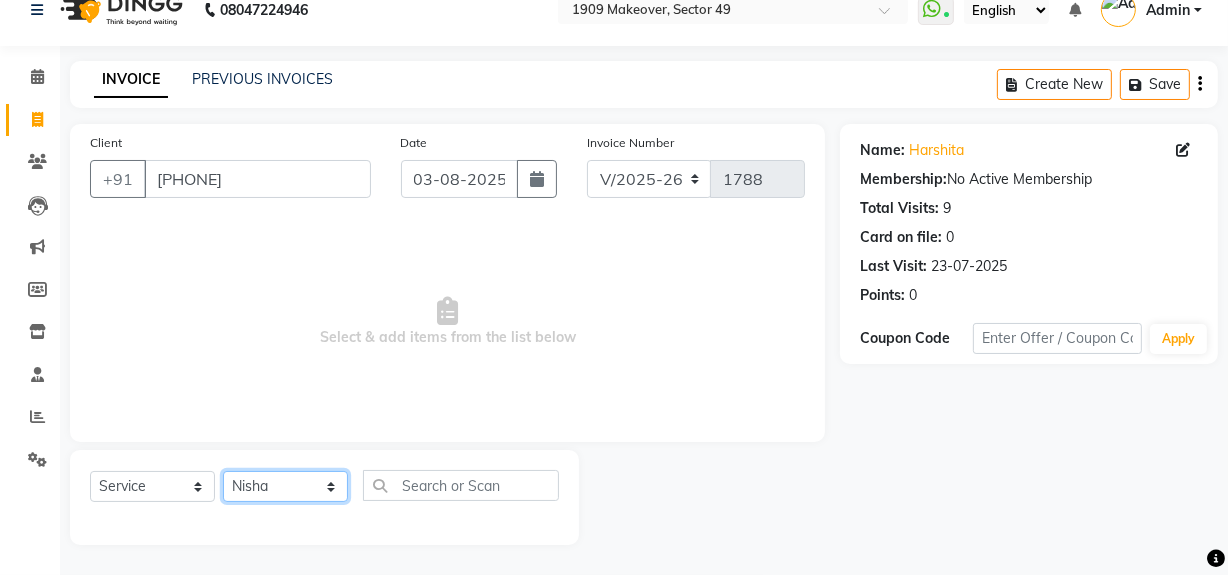 click on "Select Stylist Abdul Ahmed Arif Harun House Sale Jyoti Nisha Rehaan Ujjwal Umesh Veer vikram mehta Vishal" 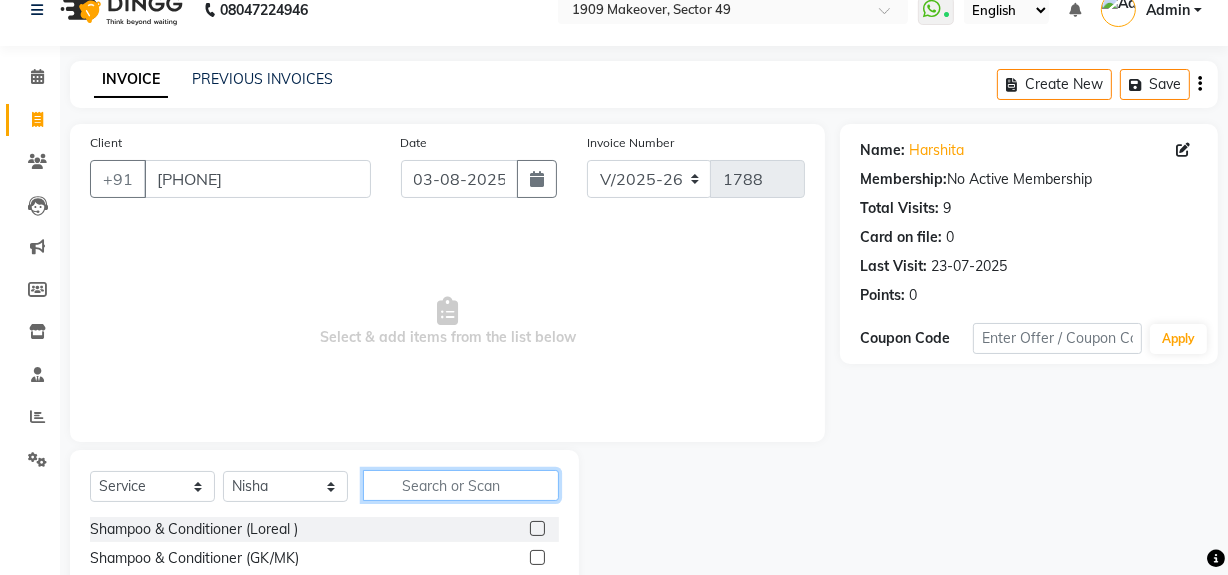 click 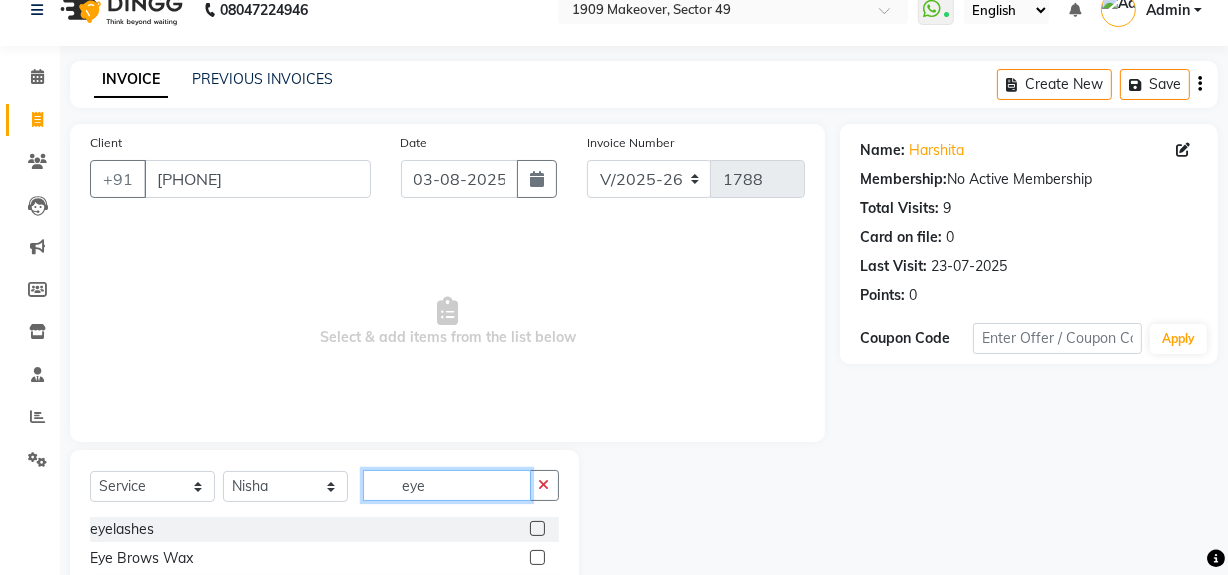 scroll, scrollTop: 141, scrollLeft: 0, axis: vertical 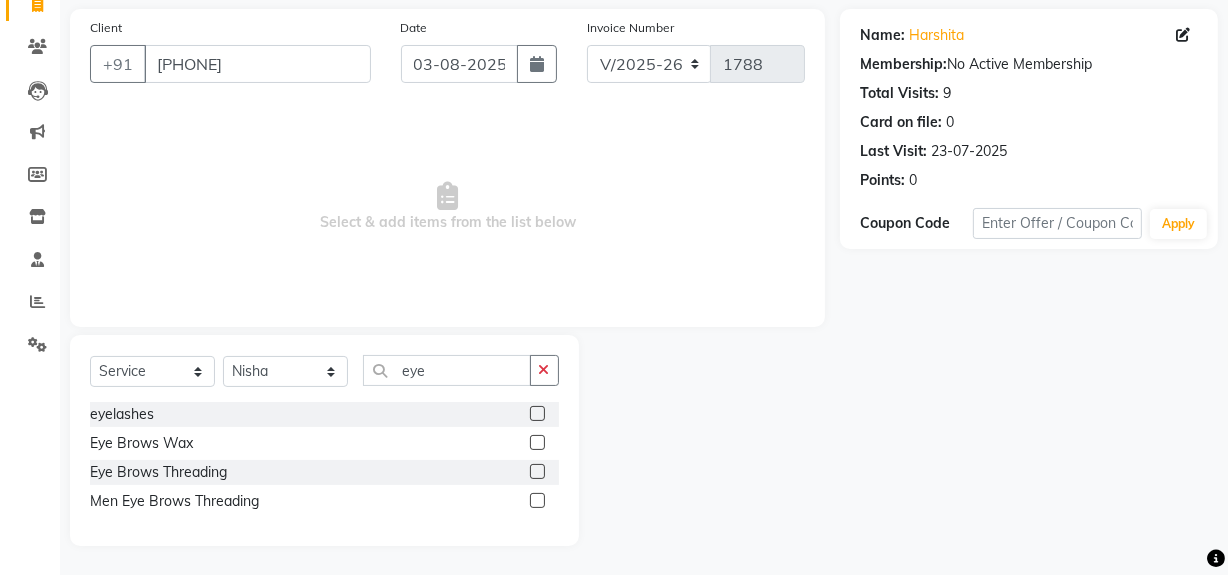 click 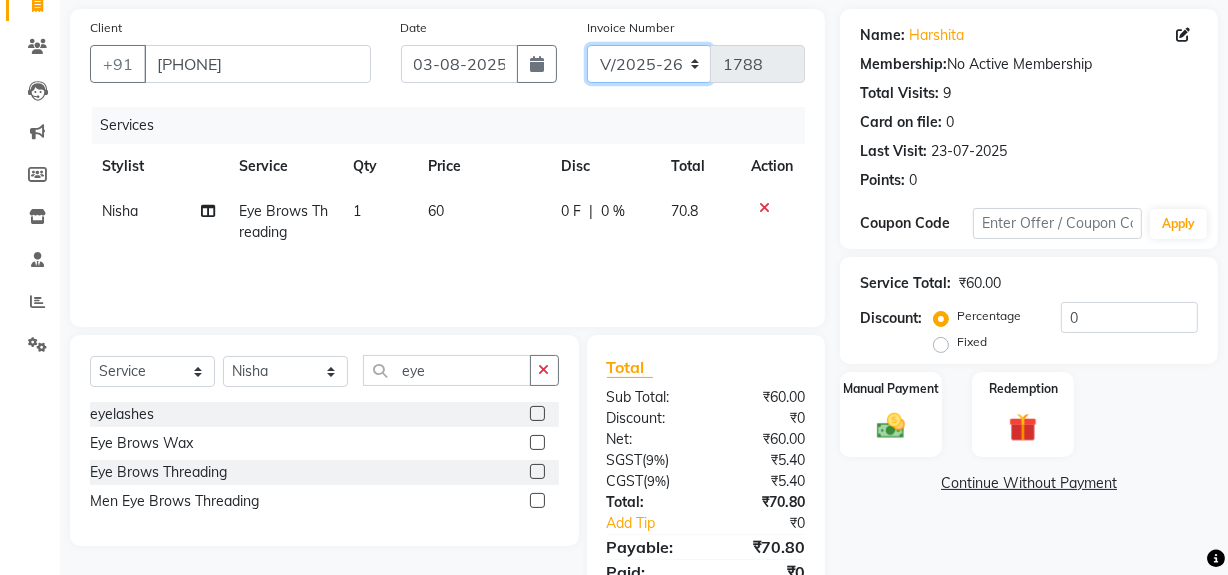 drag, startPoint x: 655, startPoint y: 60, endPoint x: 655, endPoint y: 76, distance: 16 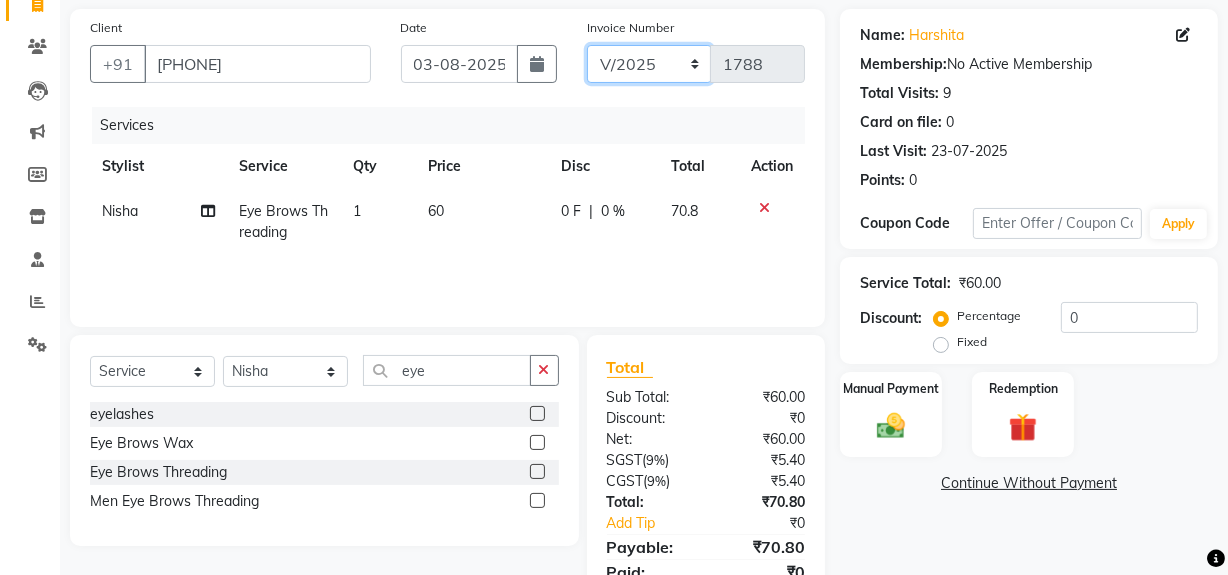 click on "V/2025 V/2025-26" 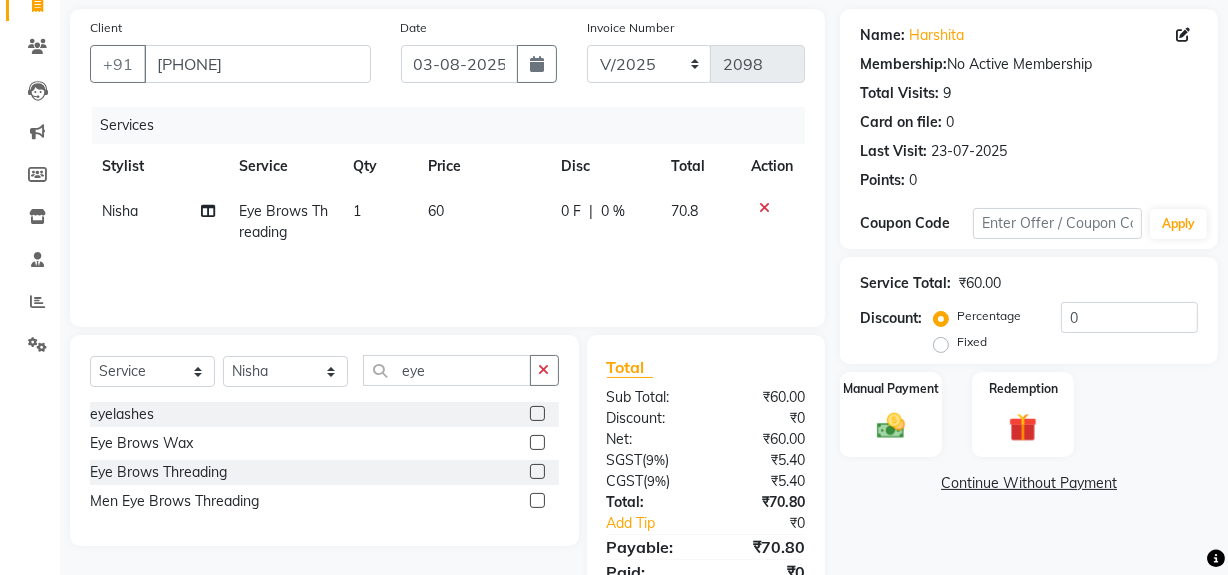click on "60" 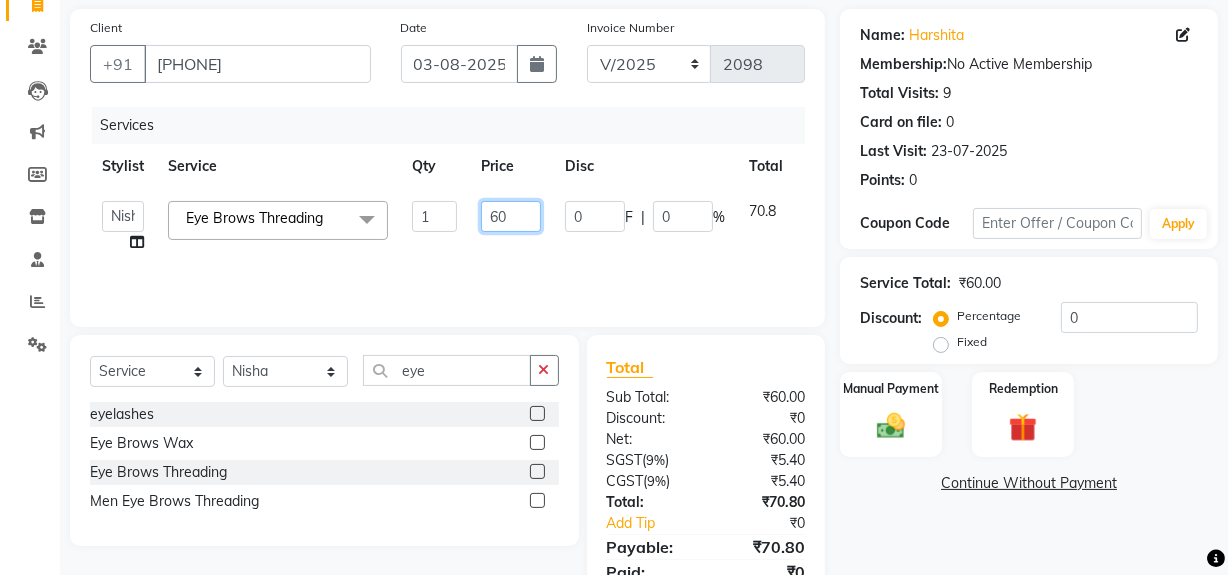 drag, startPoint x: 490, startPoint y: 216, endPoint x: 540, endPoint y: 219, distance: 50.08992 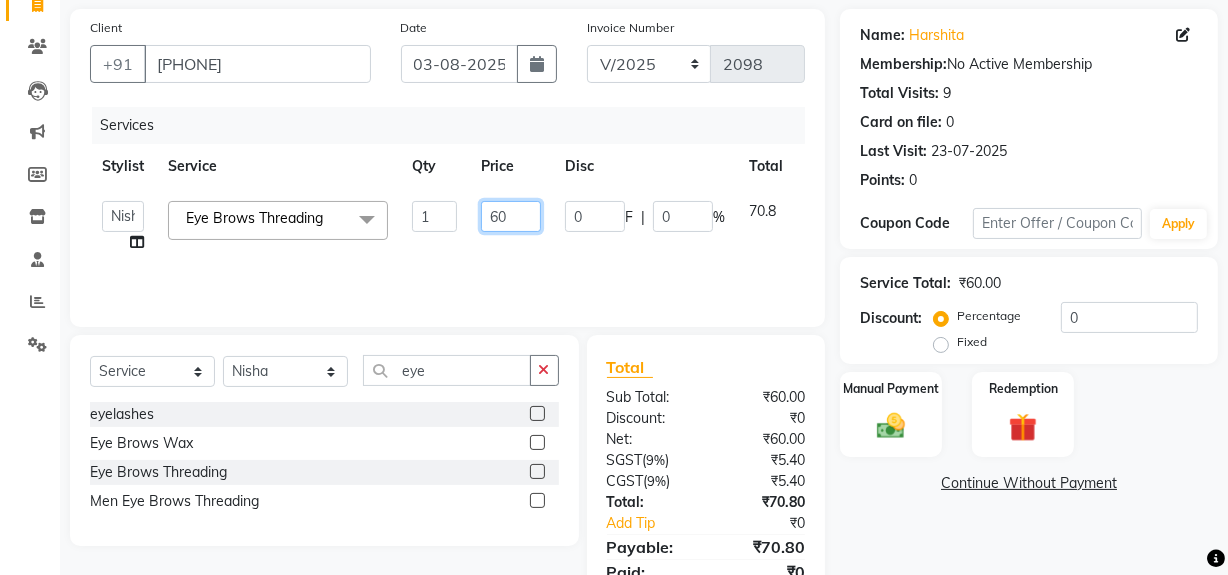 click on "60" 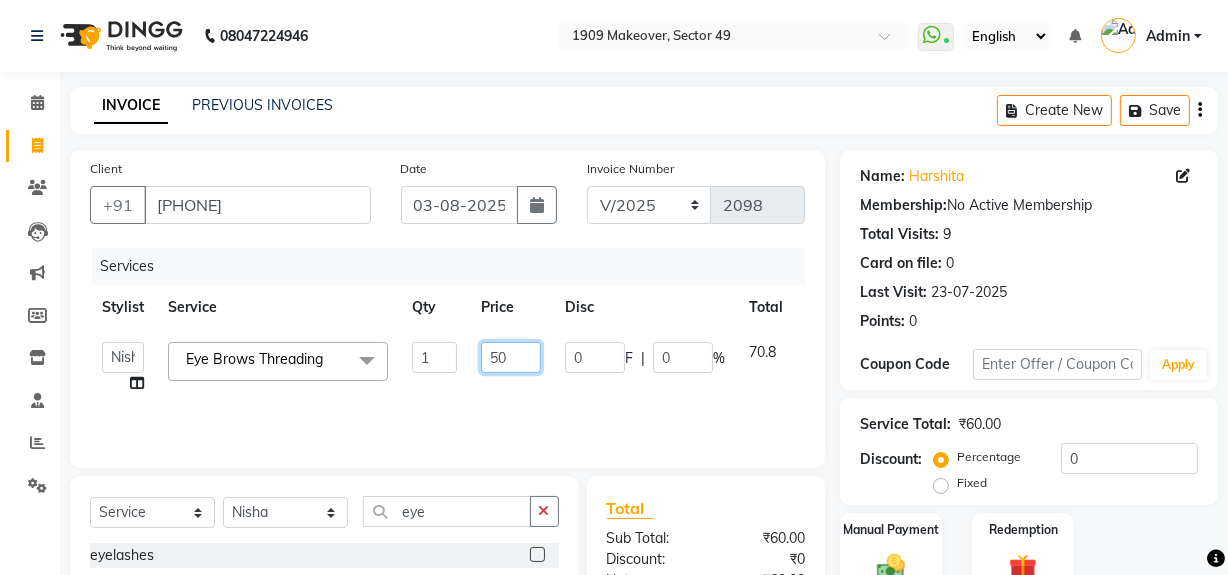 scroll, scrollTop: 0, scrollLeft: 0, axis: both 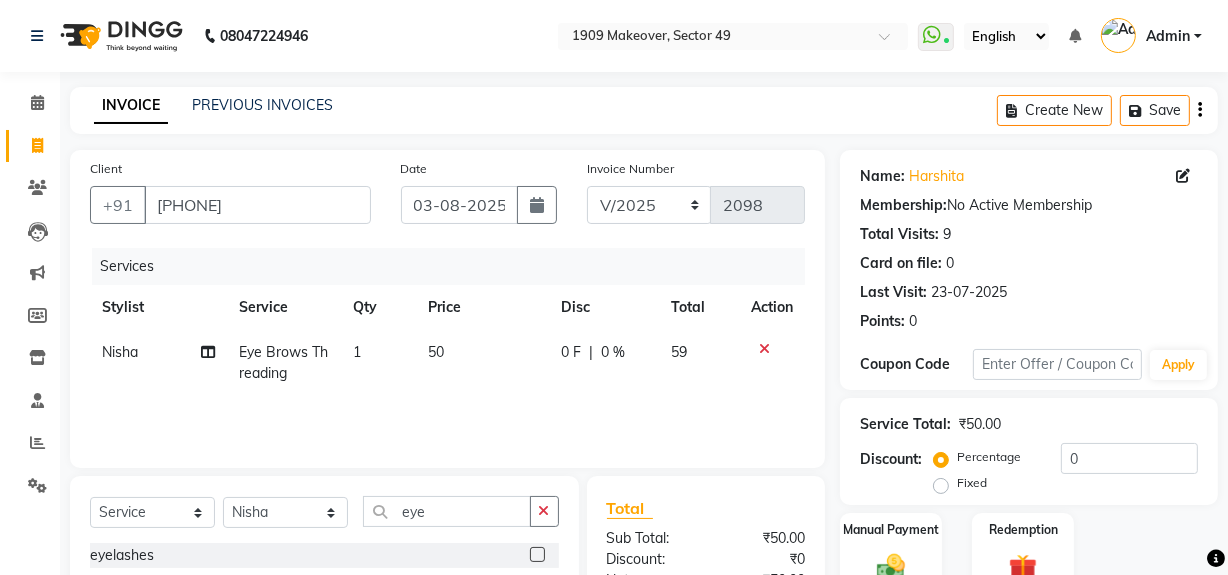 click 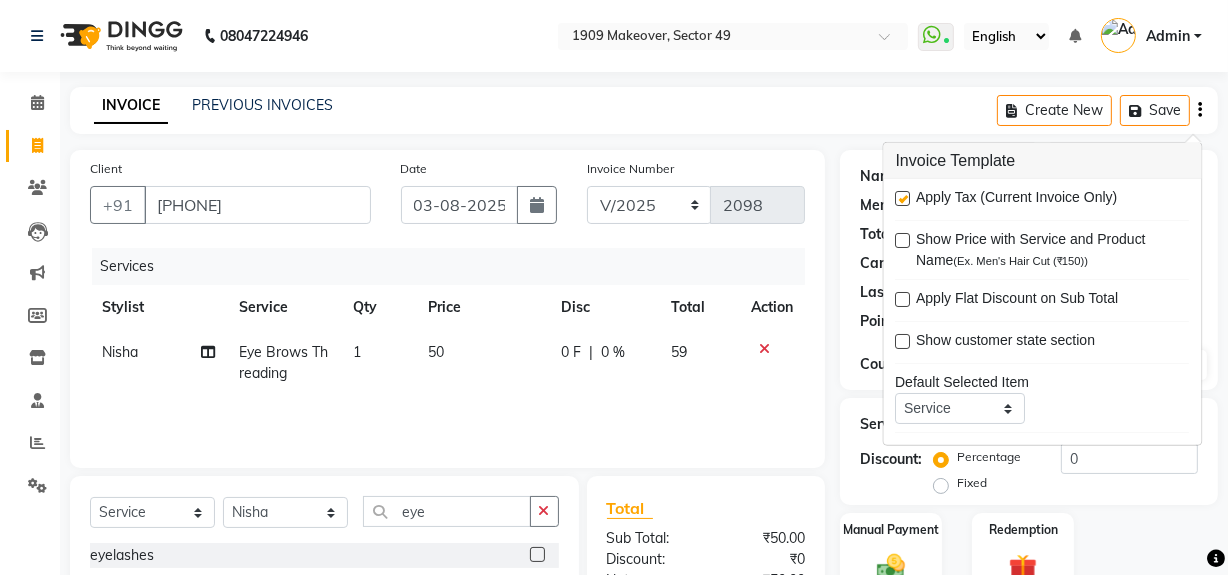 click at bounding box center [903, 198] 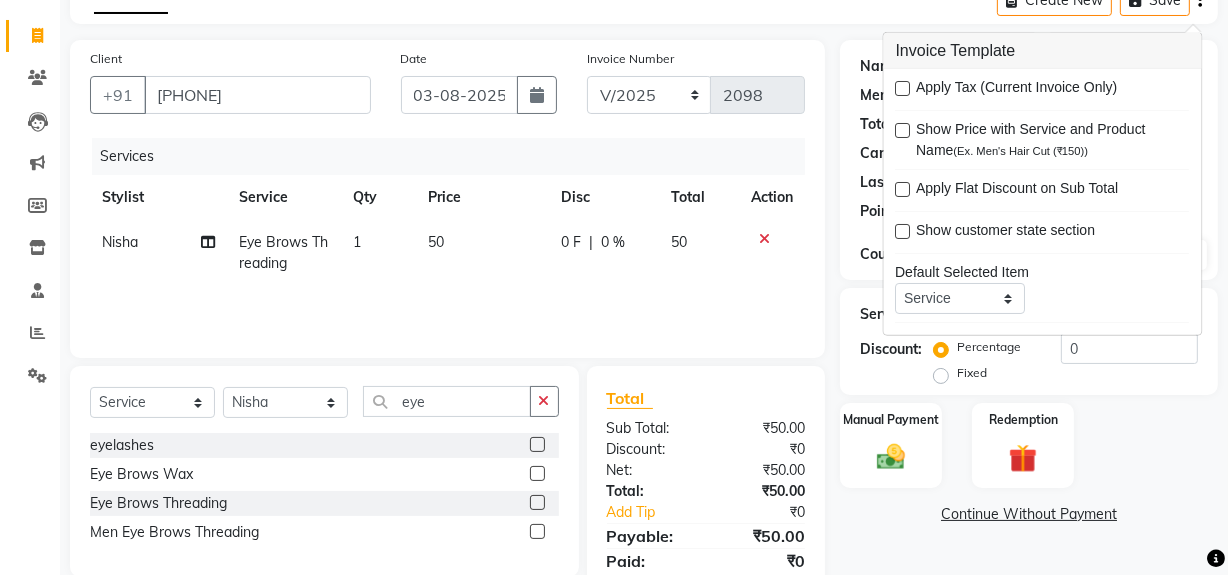 scroll, scrollTop: 182, scrollLeft: 0, axis: vertical 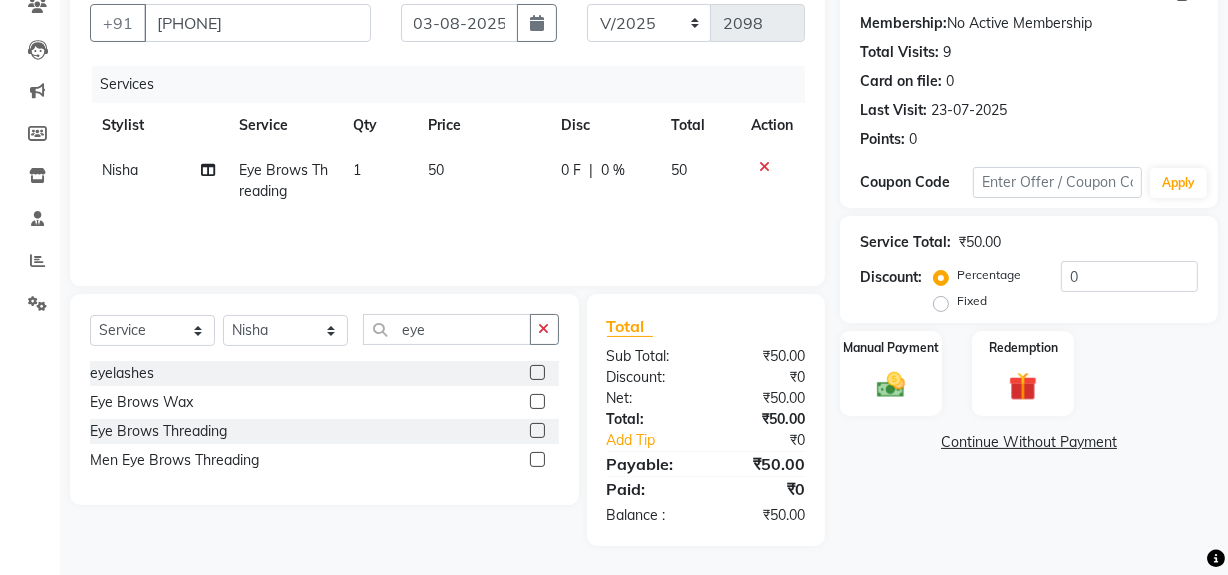 click on "Name: [FIRST]  Membership:  No Active Membership  Total Visits:  9 Card on file:  0 Last Visit:   23-07-2025 Points:   0  Coupon Code Apply Service Total:  ₹50.00  Discount:  Percentage   Fixed  0 Manual Payment Redemption  Continue Without Payment" 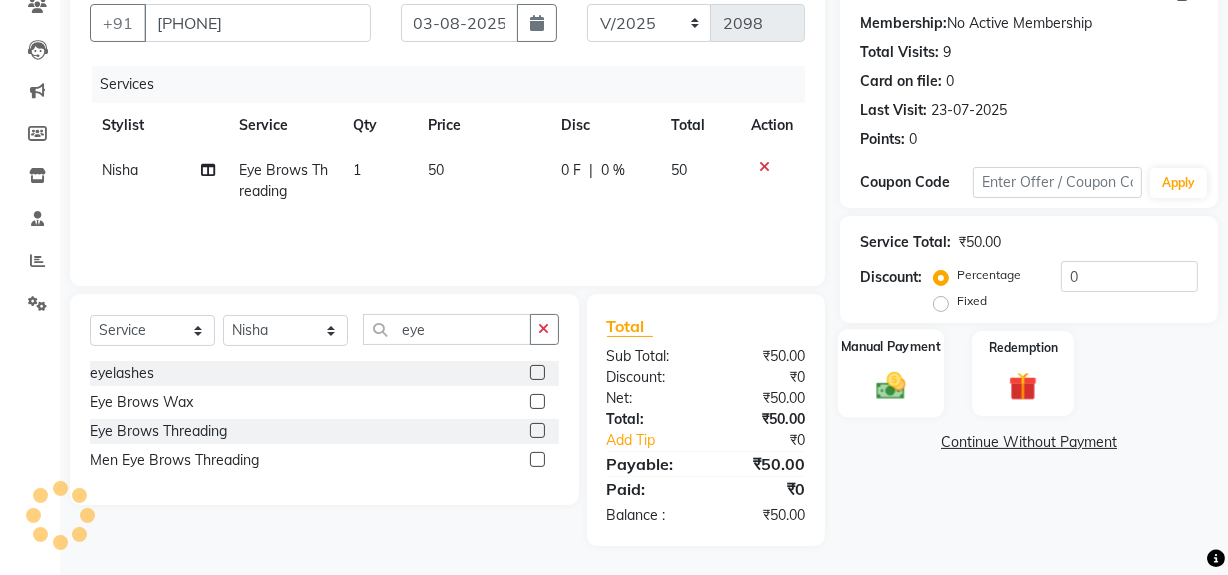click 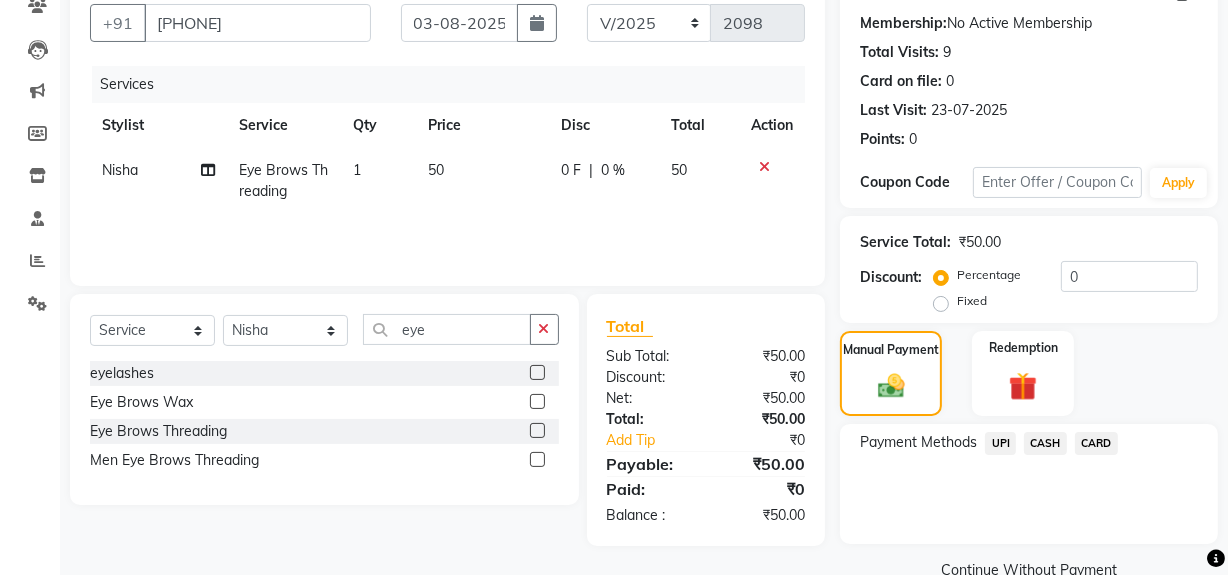 click on "CASH" 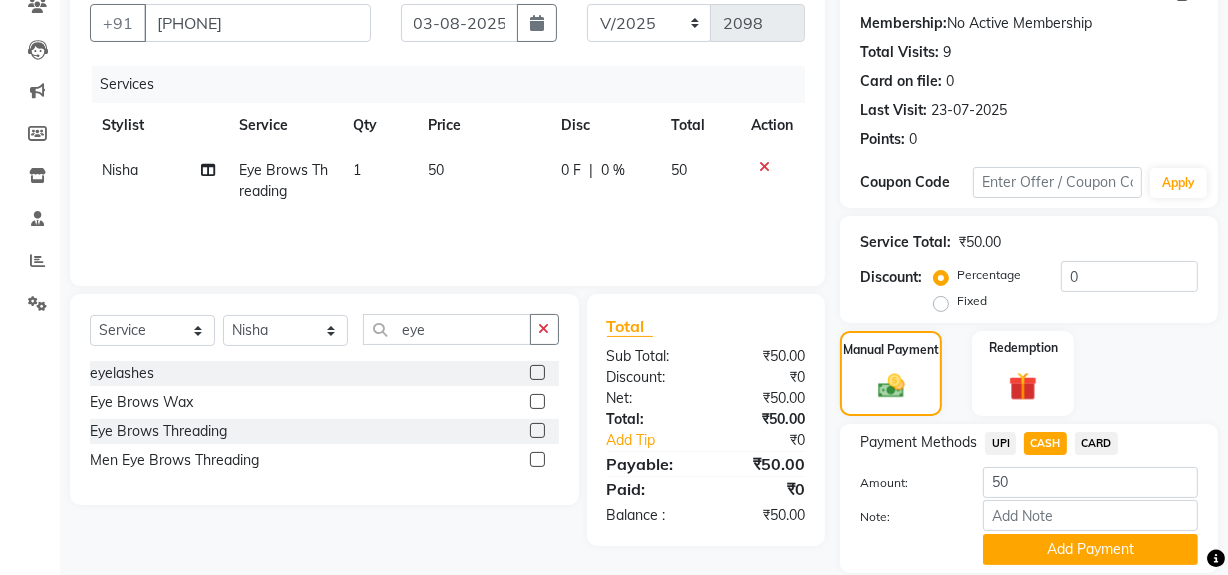 drag, startPoint x: 1076, startPoint y: 550, endPoint x: 1109, endPoint y: 540, distance: 34.48188 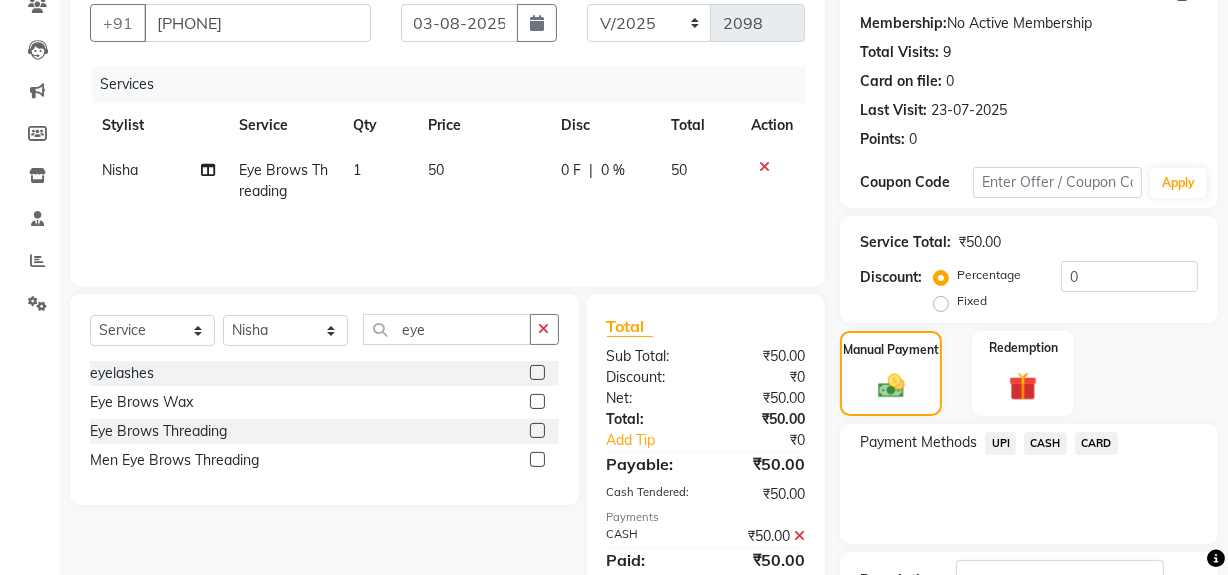 scroll, scrollTop: 333, scrollLeft: 0, axis: vertical 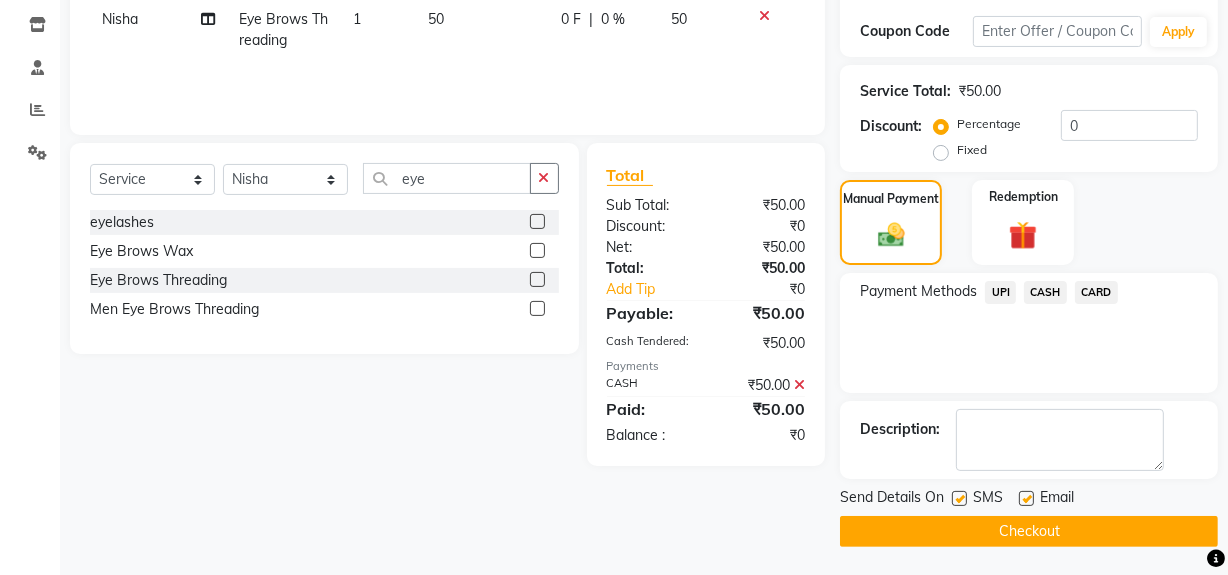 click on "Checkout" 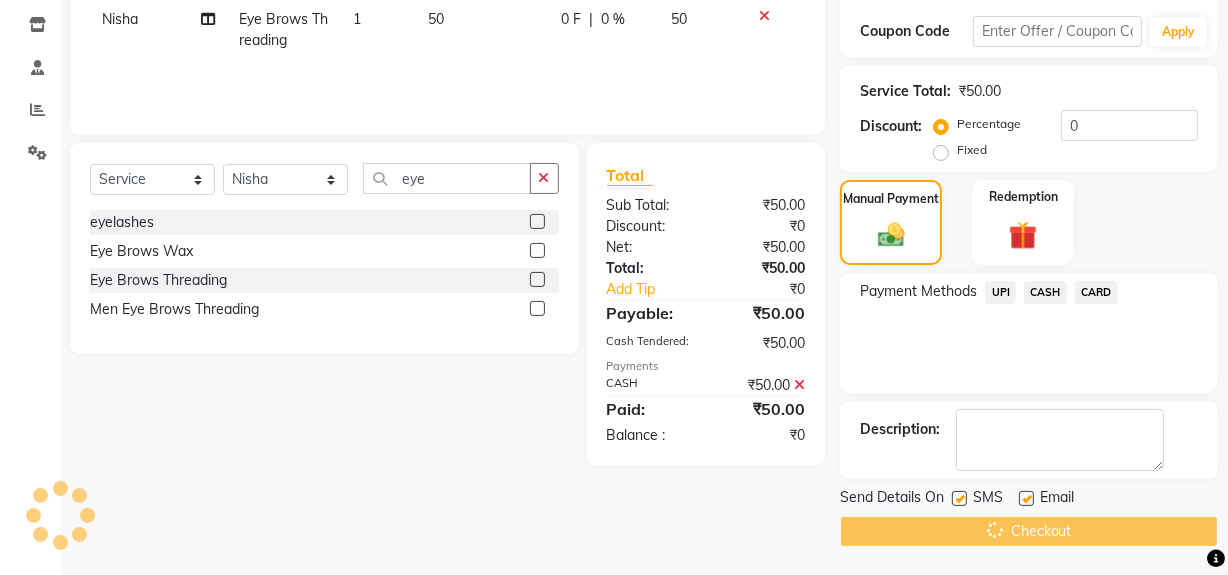 click 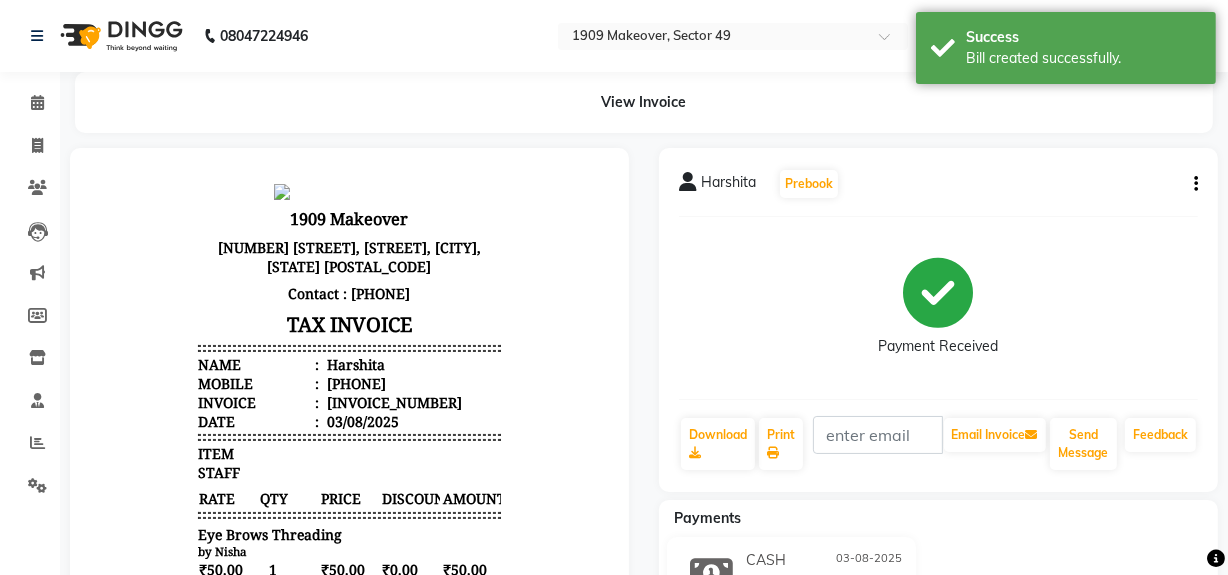scroll, scrollTop: 0, scrollLeft: 0, axis: both 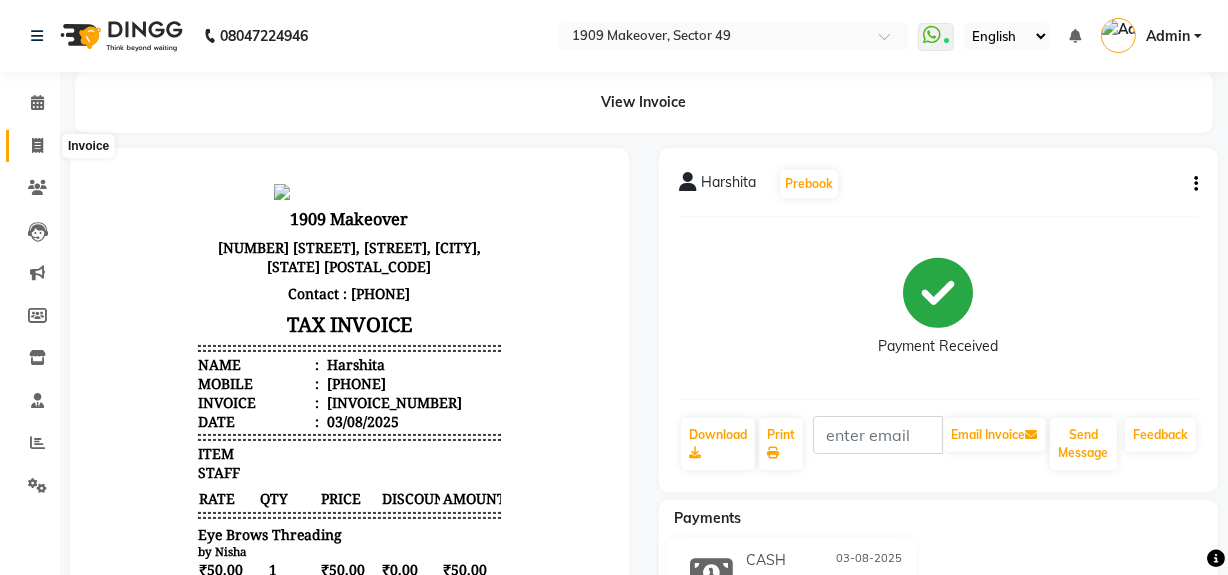click 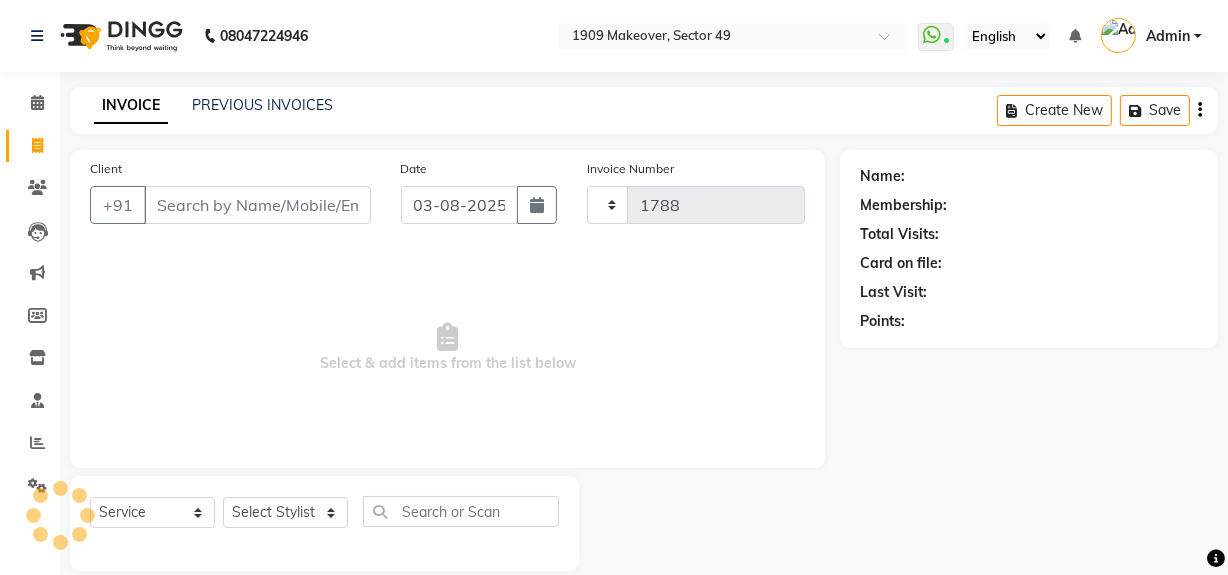 scroll, scrollTop: 26, scrollLeft: 0, axis: vertical 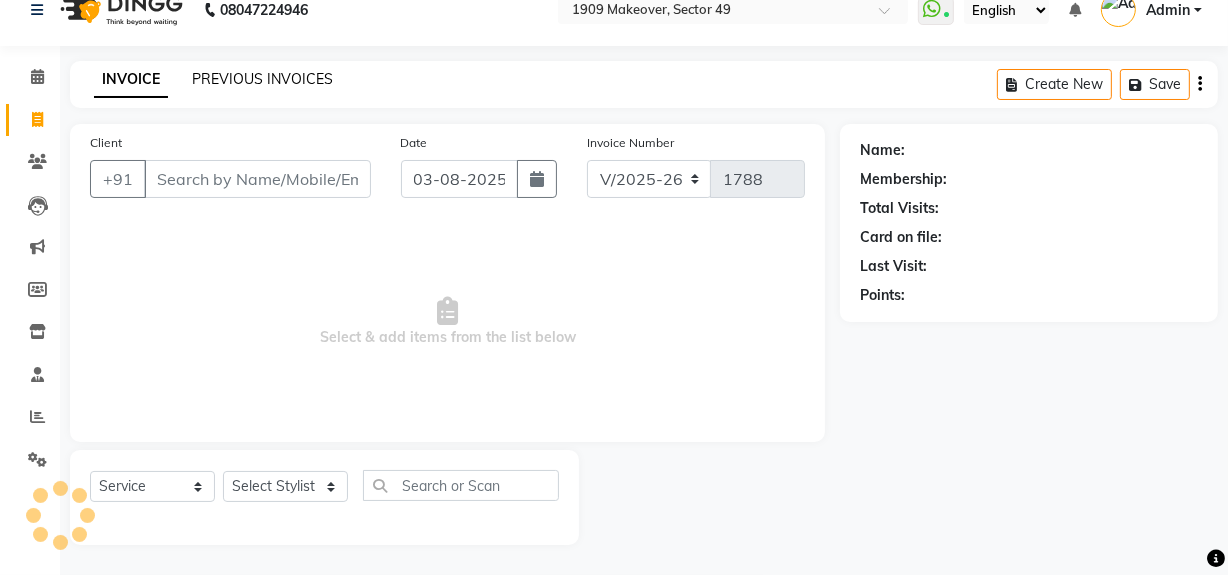 click on "PREVIOUS INVOICES" 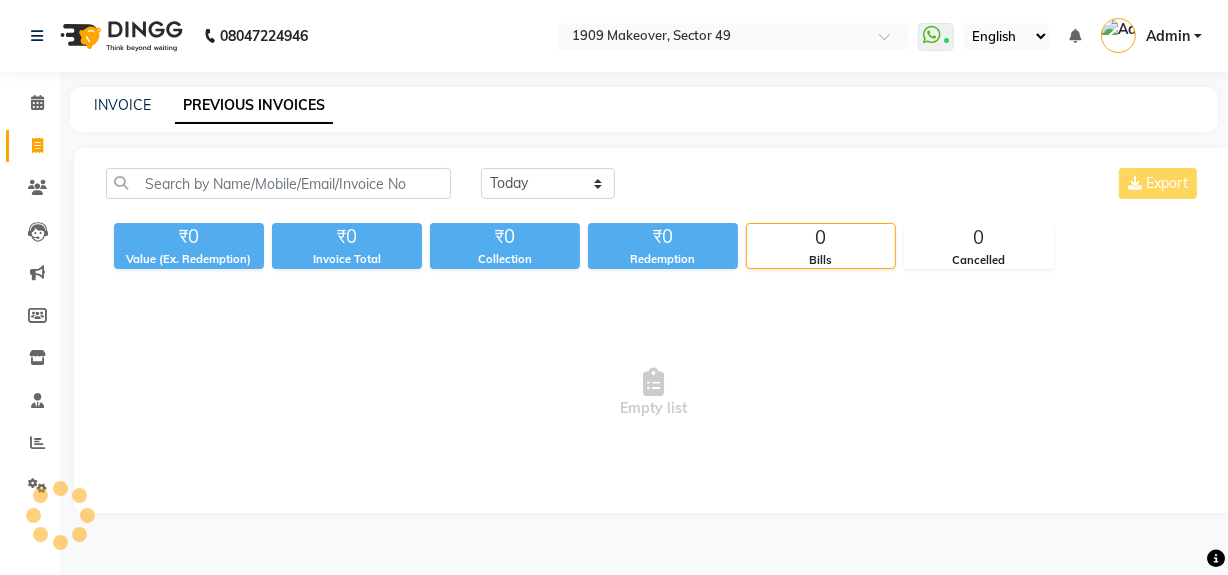 scroll, scrollTop: 0, scrollLeft: 0, axis: both 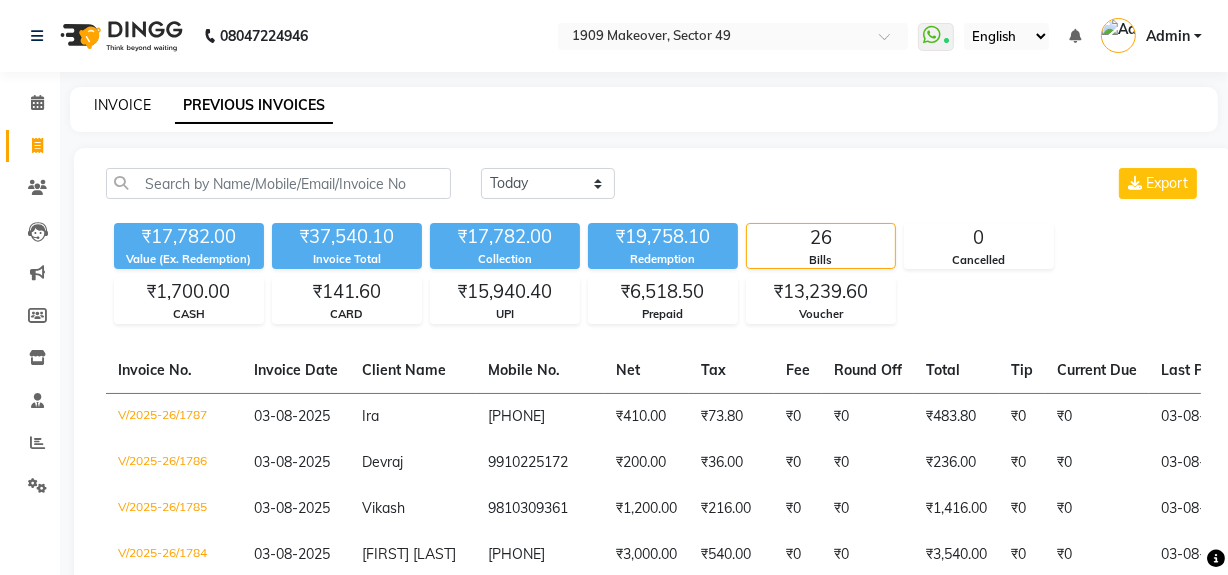 click on "INVOICE" 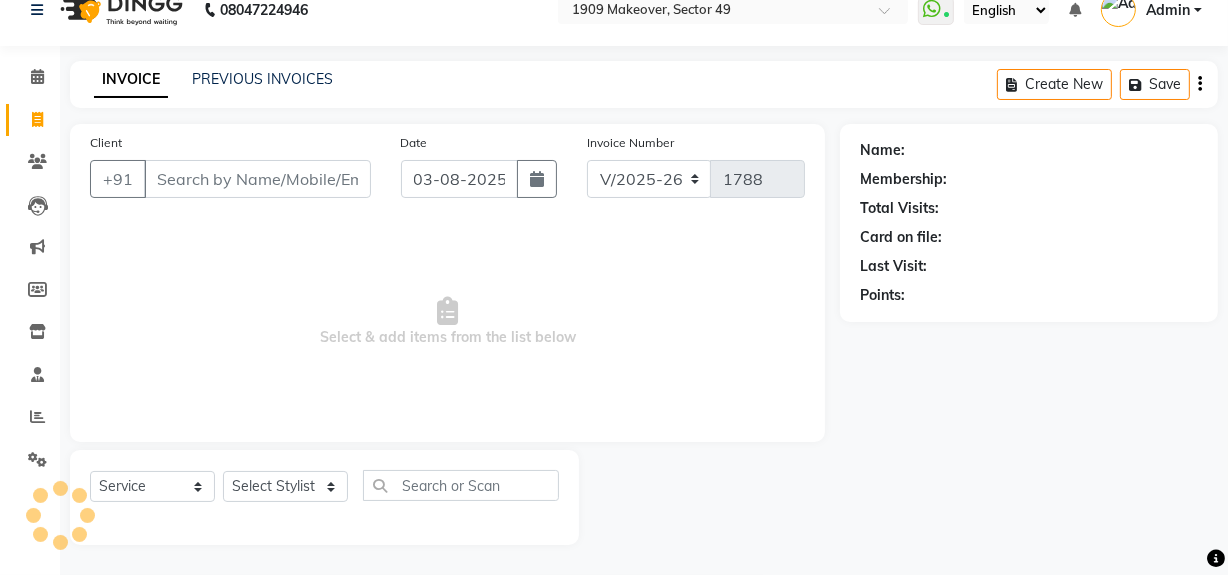 click on "Client" at bounding box center [257, 179] 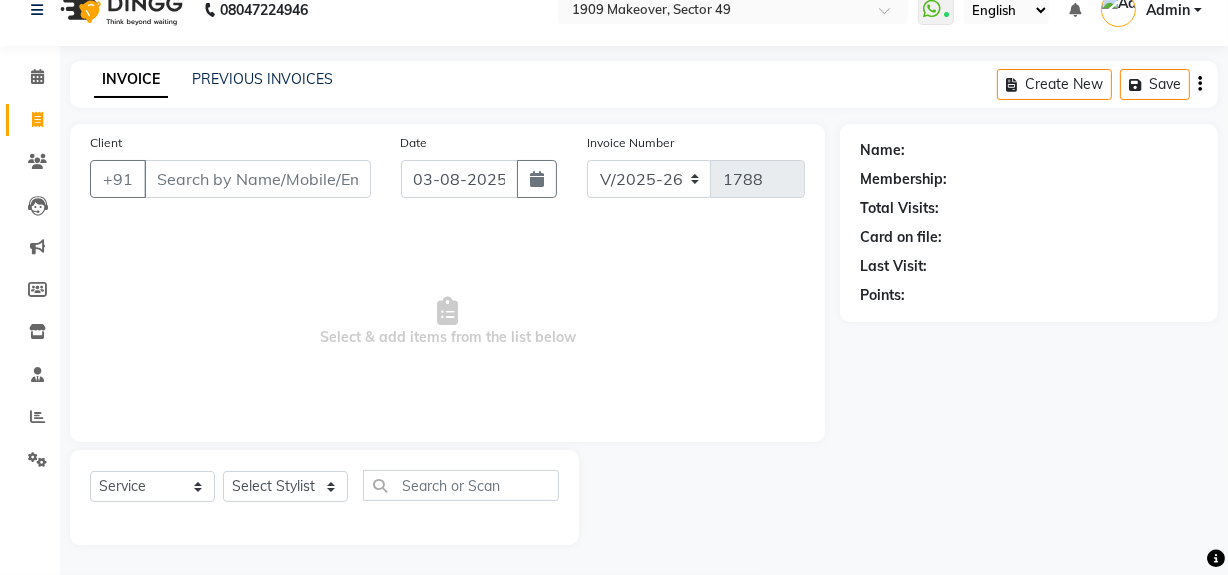 click on "Client" at bounding box center [257, 179] 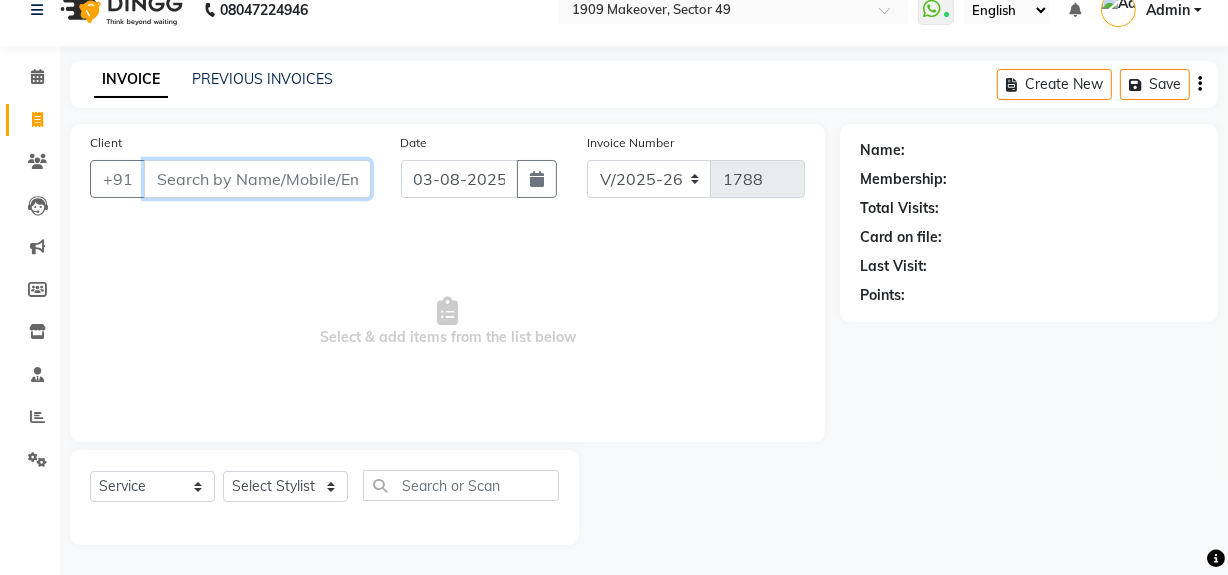 click on "Client" at bounding box center [257, 179] 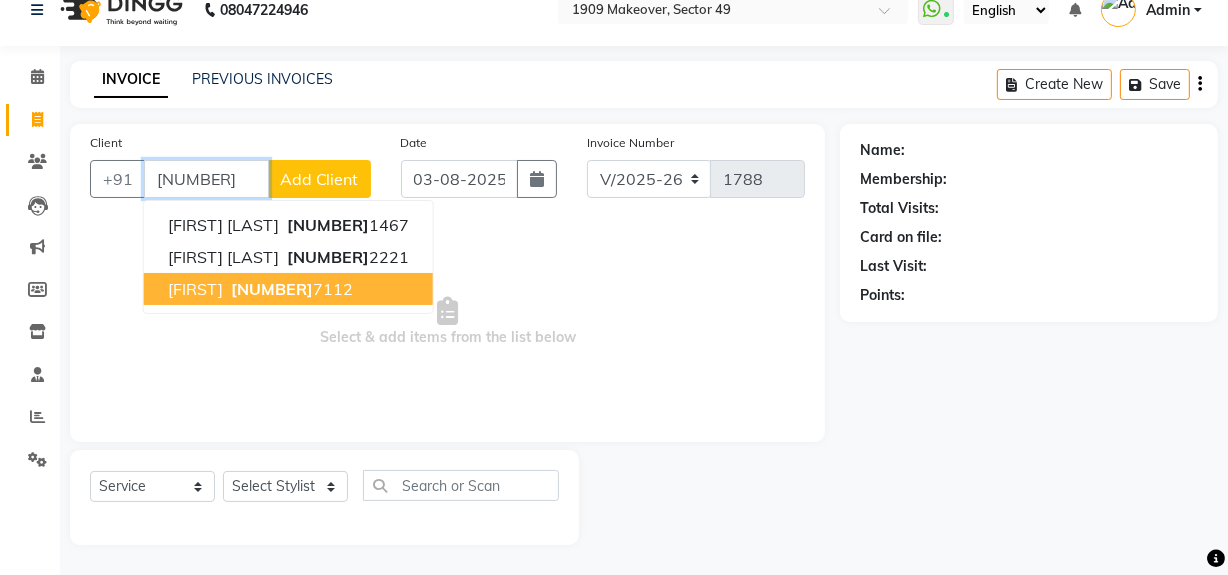 drag, startPoint x: 276, startPoint y: 298, endPoint x: 294, endPoint y: 319, distance: 27.658634 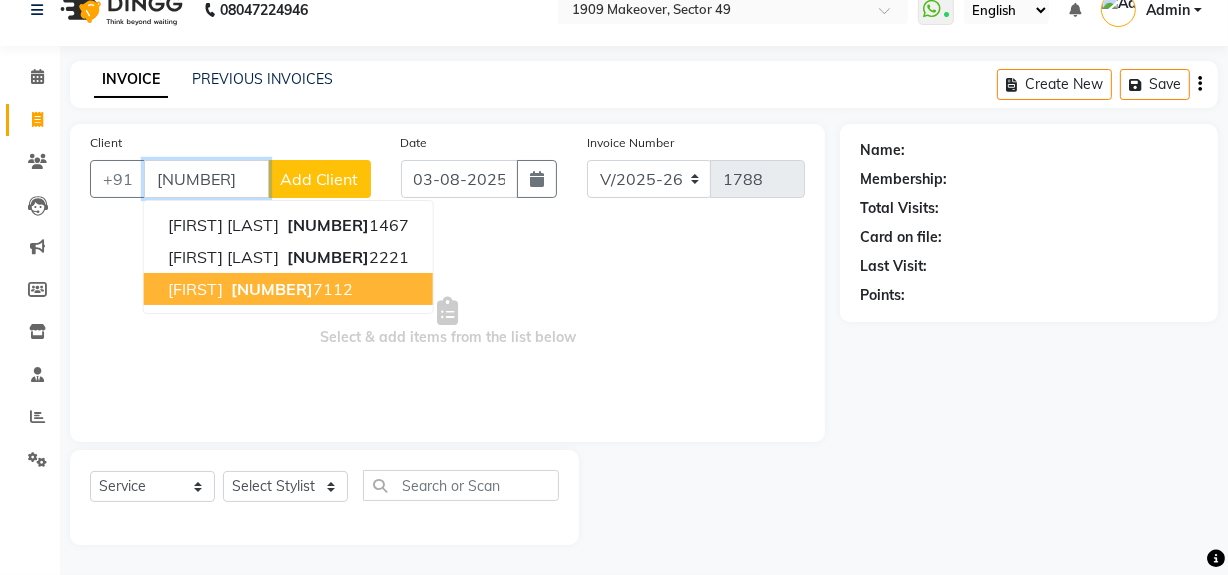 click on "[PHONE]" at bounding box center [290, 289] 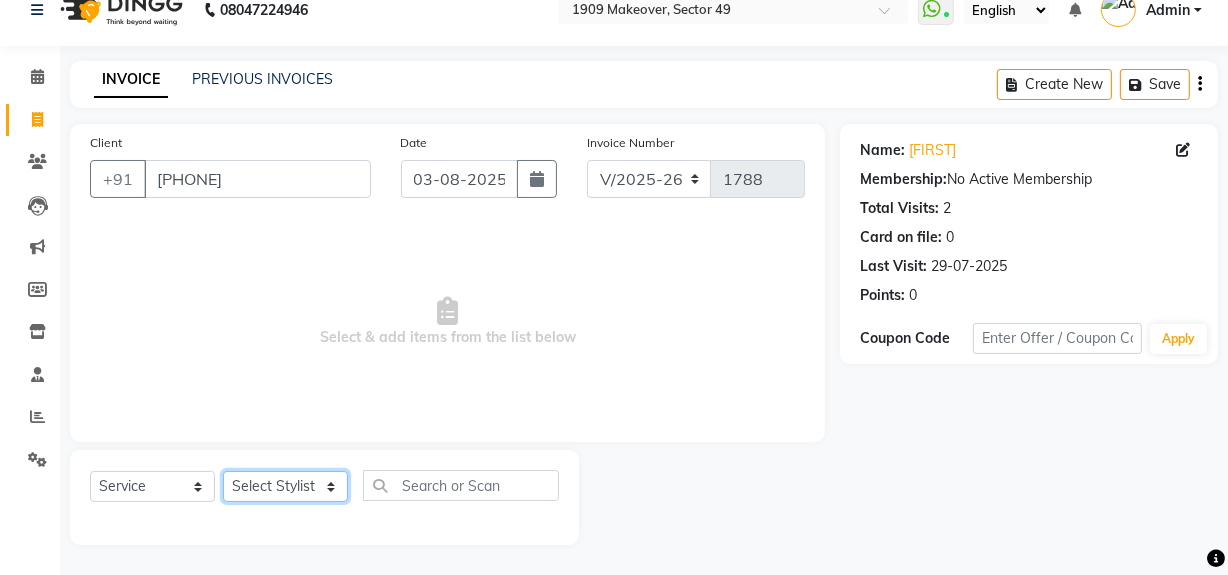 click on "Select Stylist Abdul Ahmed Arif Harun House Sale Jyoti Nisha Rehaan Ujjwal Umesh Veer vikram mehta Vishal" 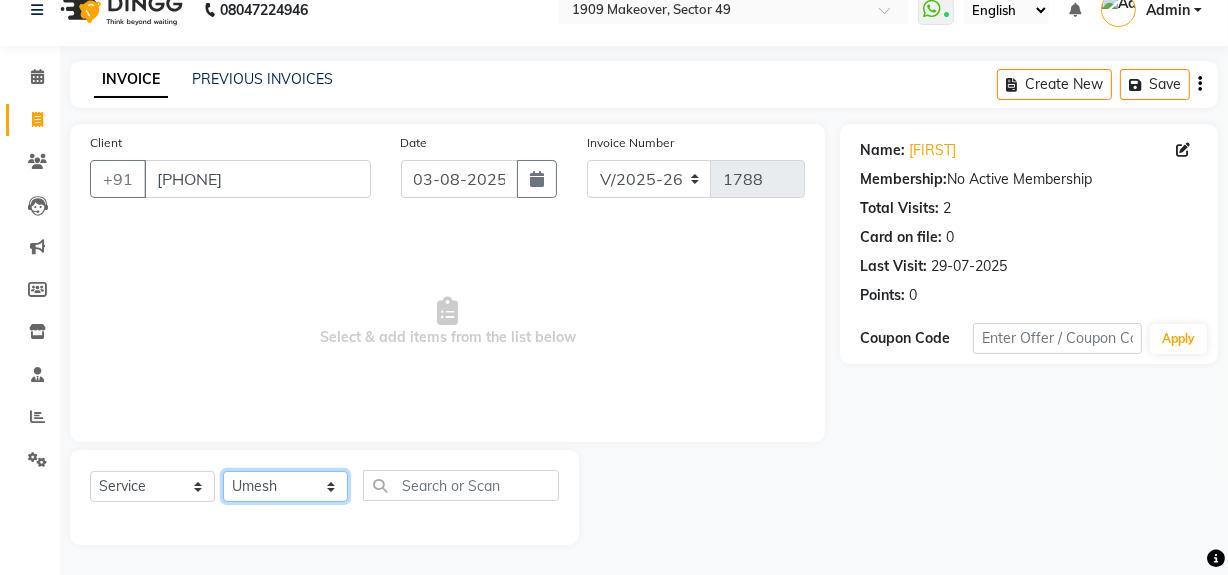 click on "Select Stylist Abdul Ahmed Arif Harun House Sale Jyoti Nisha Rehaan Ujjwal Umesh Veer vikram mehta Vishal" 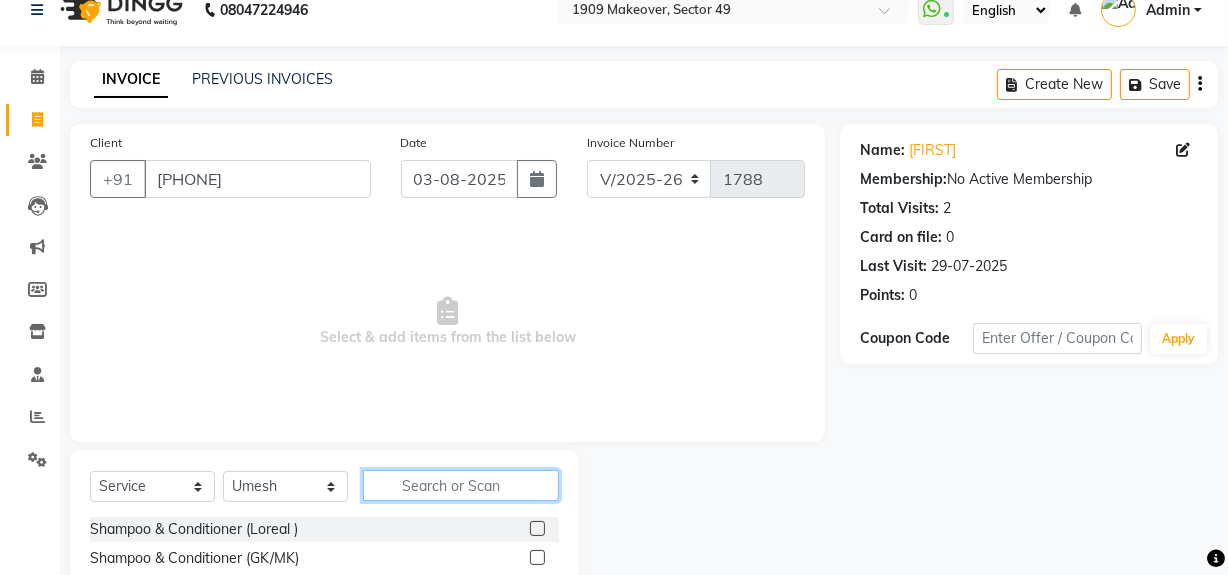 click 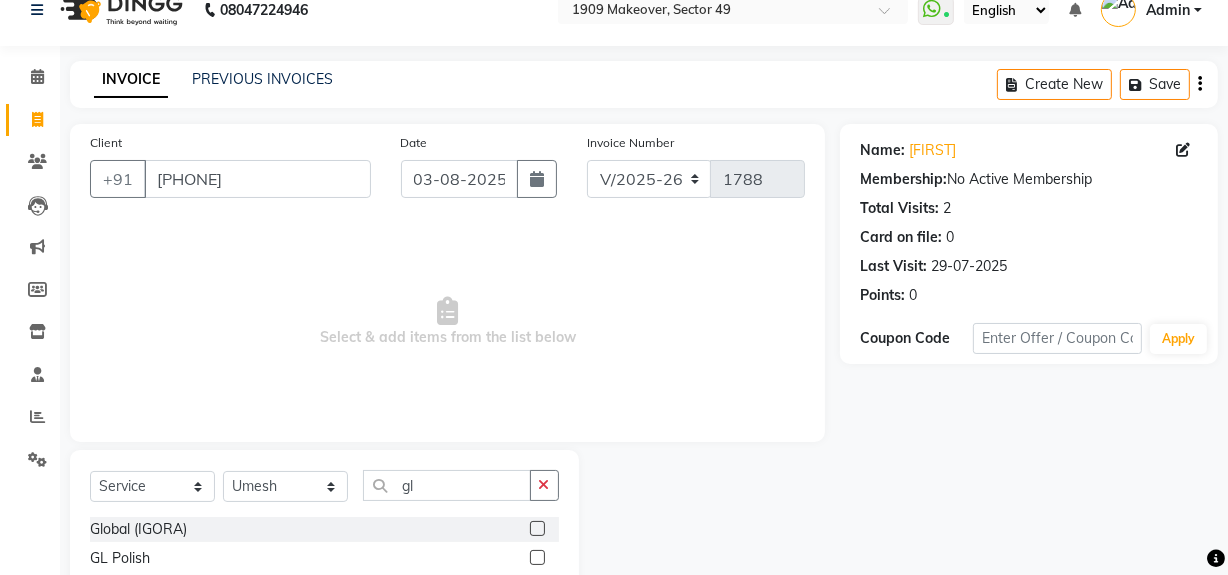 click 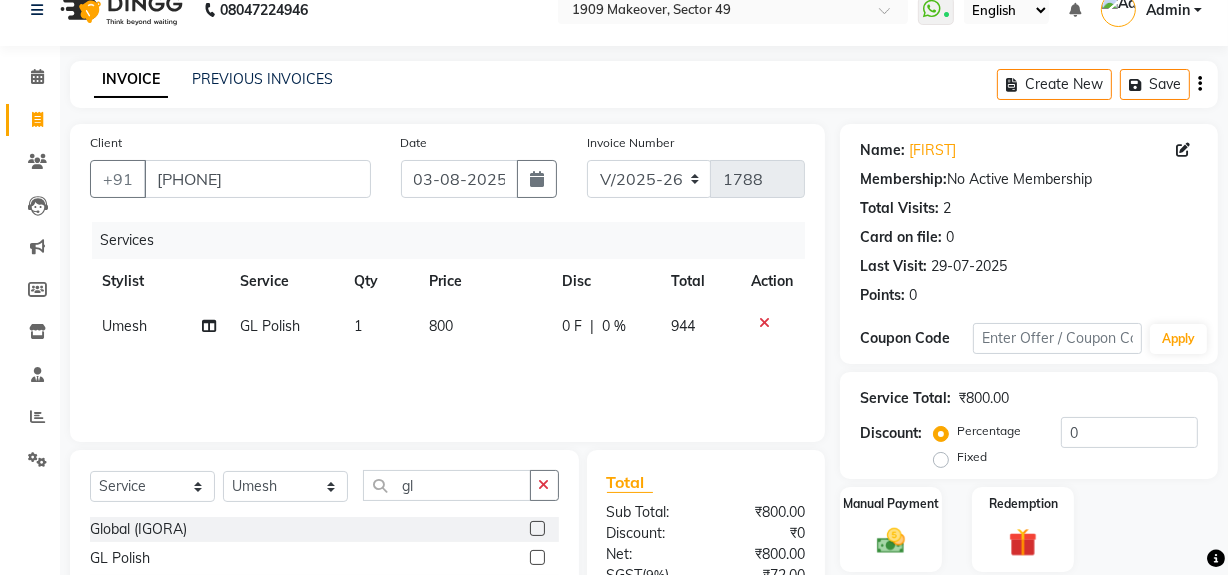 click on "800" 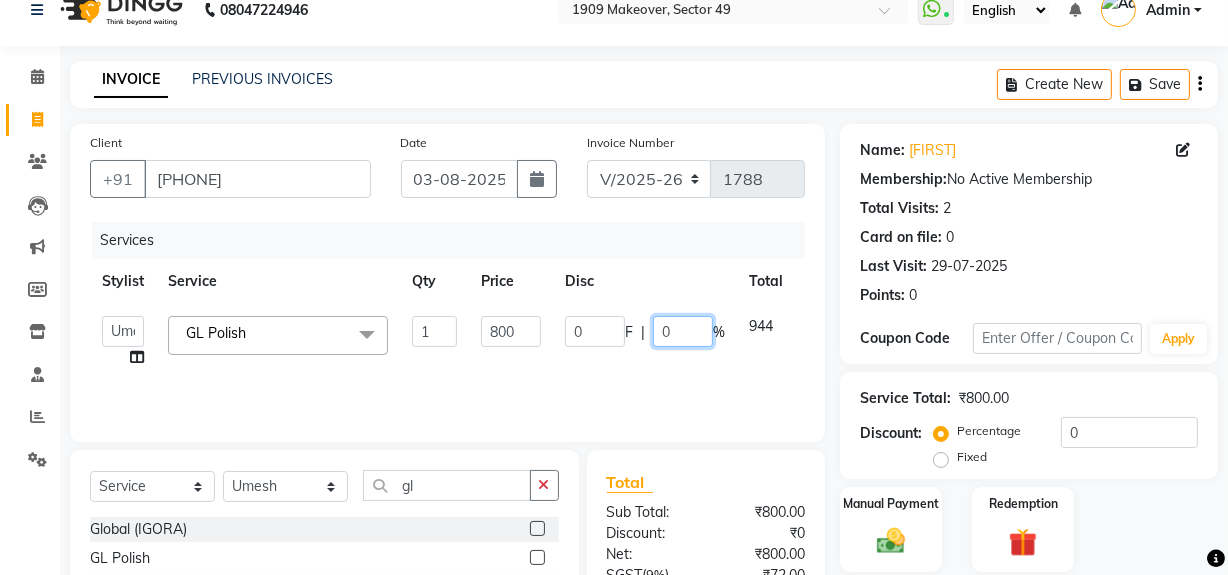 click on "0" 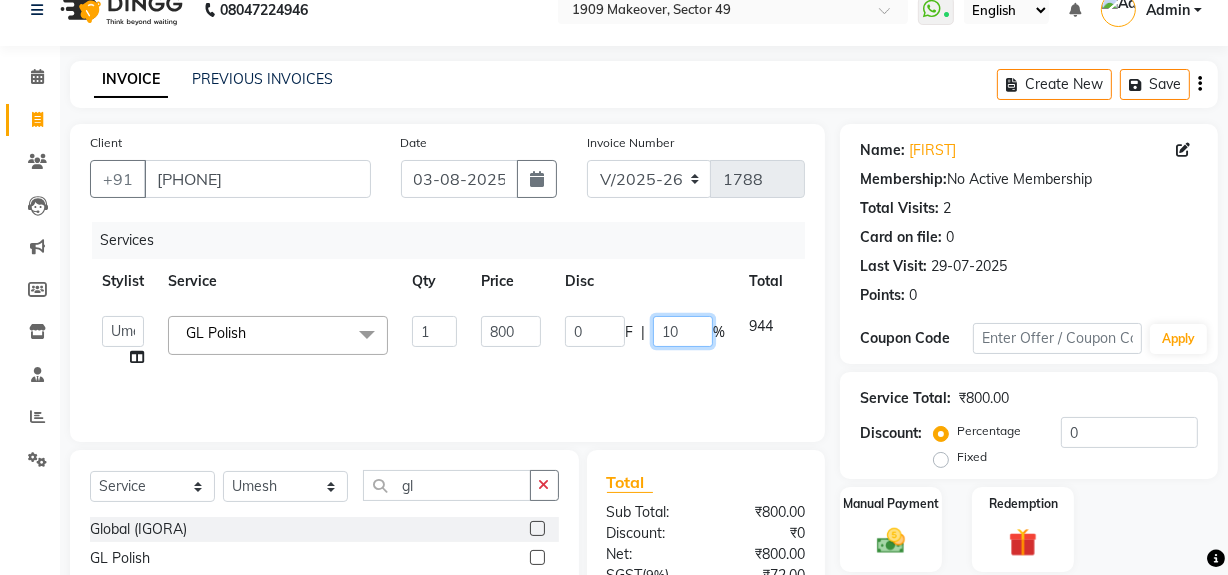 scroll, scrollTop: 225, scrollLeft: 0, axis: vertical 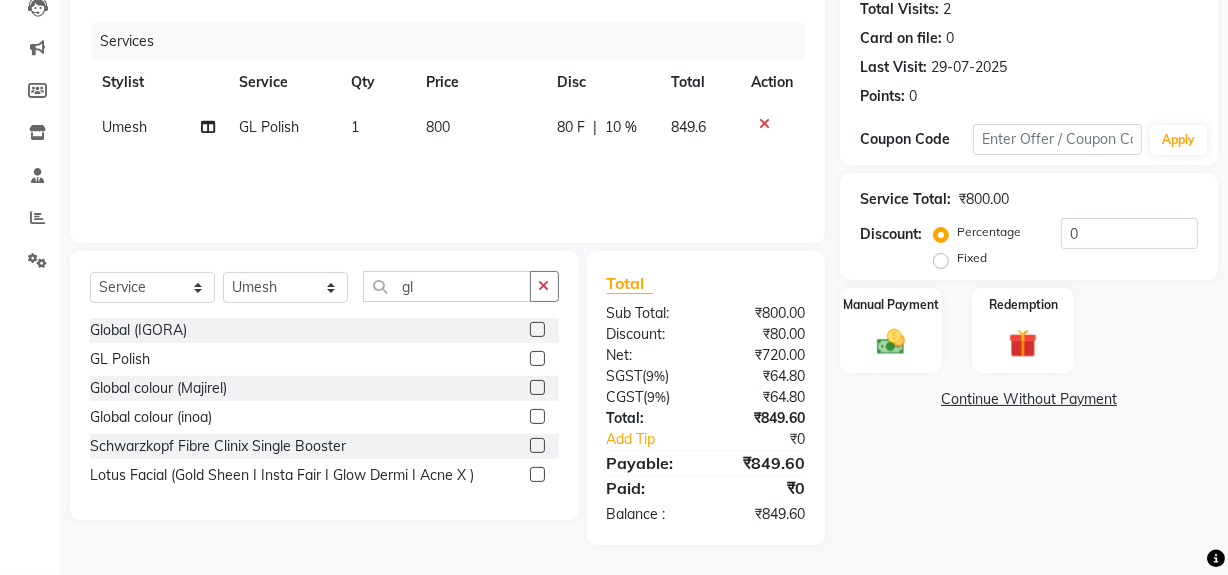 click on "Name: [FIRST]  Membership:  No Active Membership  Total Visits:  2 Card on file:  0 Last Visit:   29-07-[YEAR] Points:   0  Coupon Code Apply Service Total:  ₹800.00  Discount:  Percentage   Fixed  0 Manual Payment Redemption  Continue Without Payment" 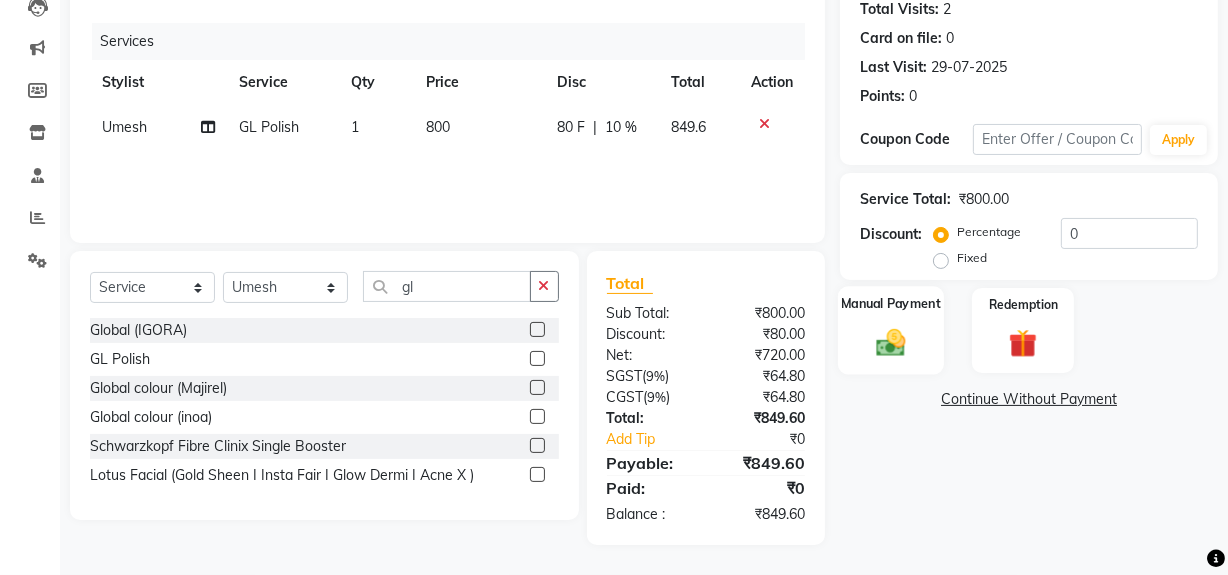 click 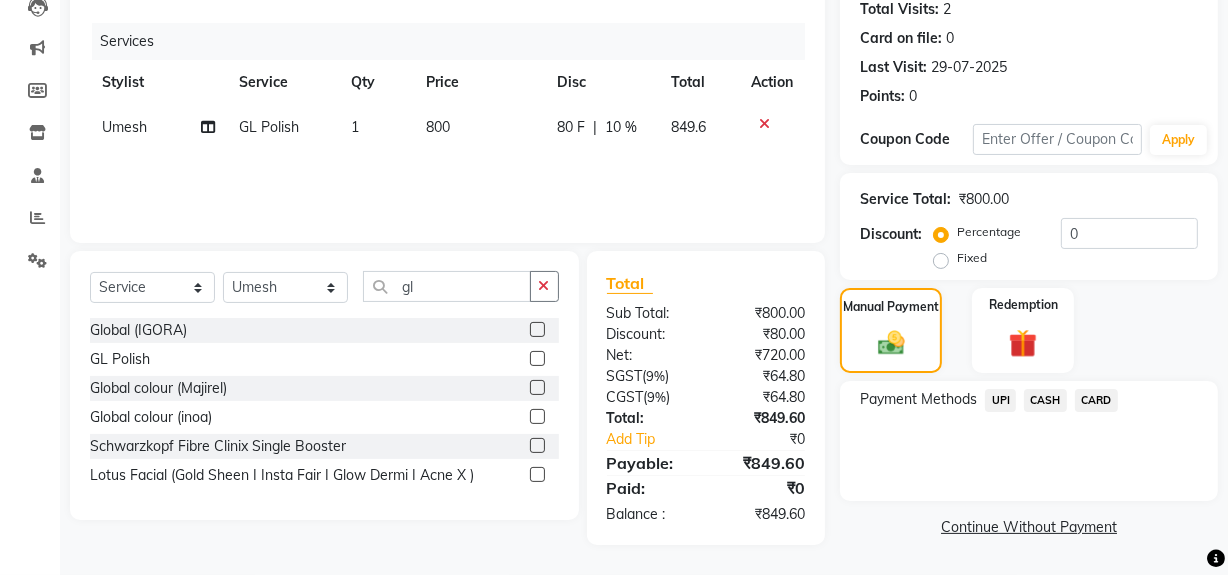 click on "CARD" 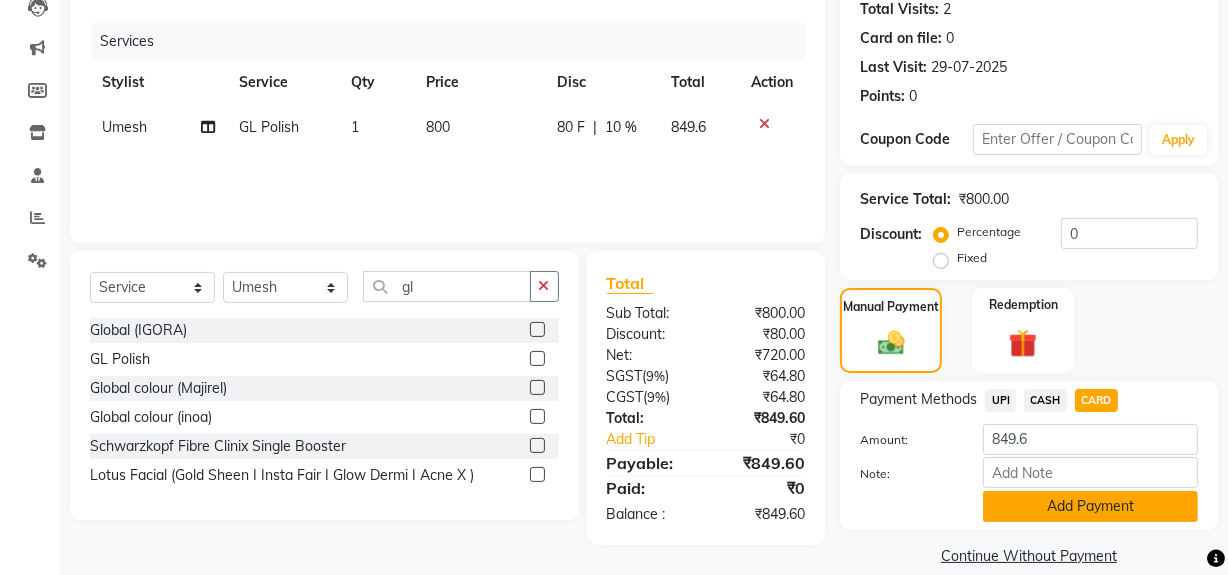 click on "Add Payment" 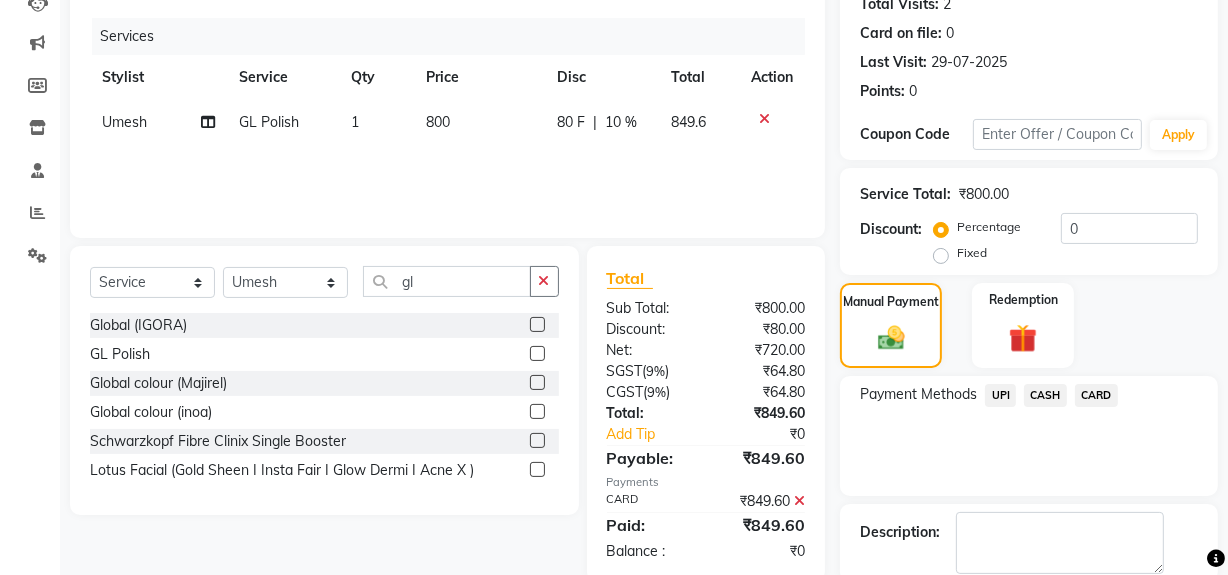 scroll, scrollTop: 333, scrollLeft: 0, axis: vertical 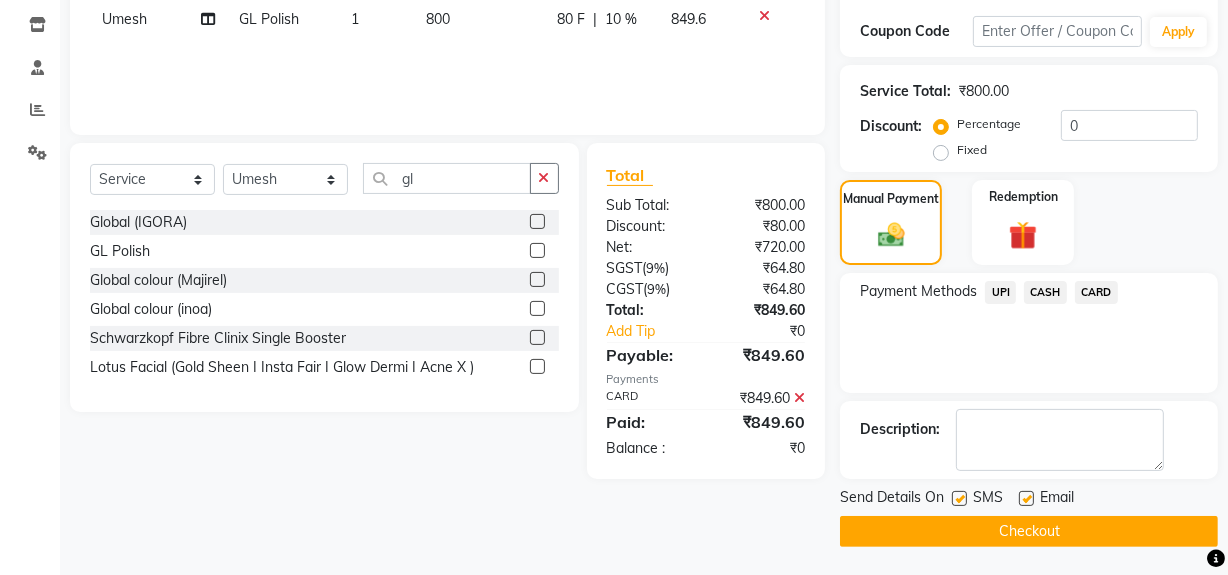 click on "Checkout" 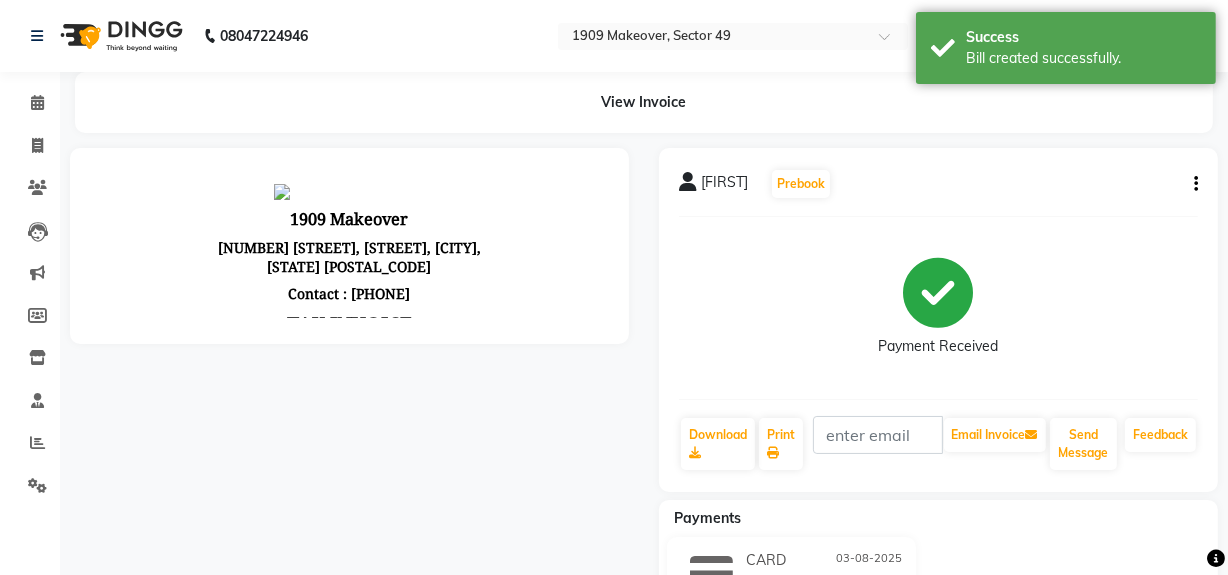 scroll, scrollTop: 0, scrollLeft: 0, axis: both 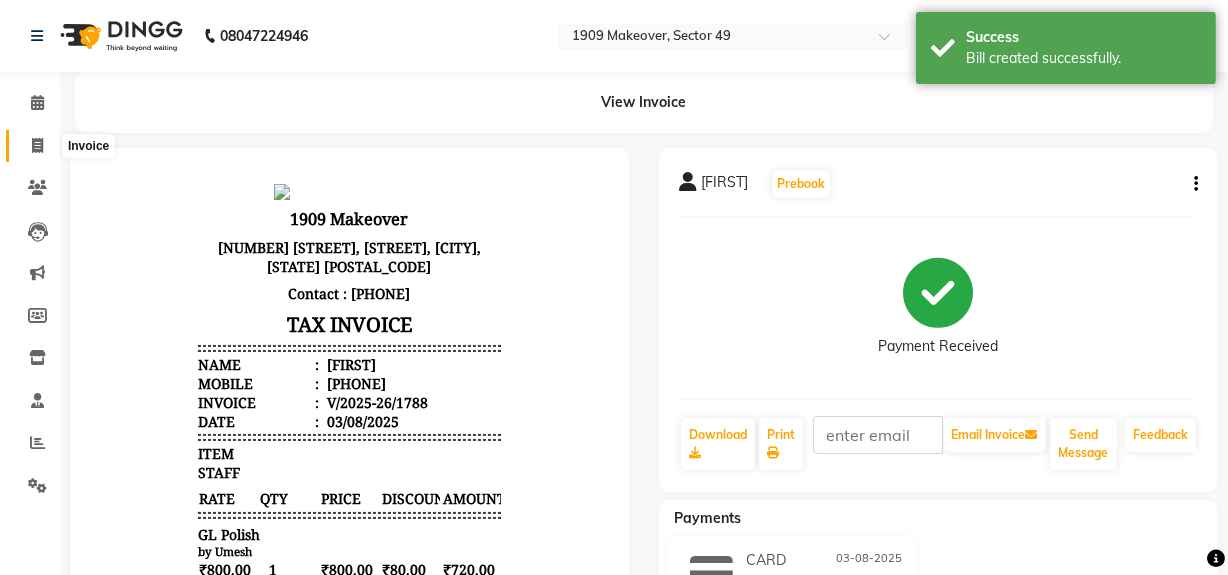click 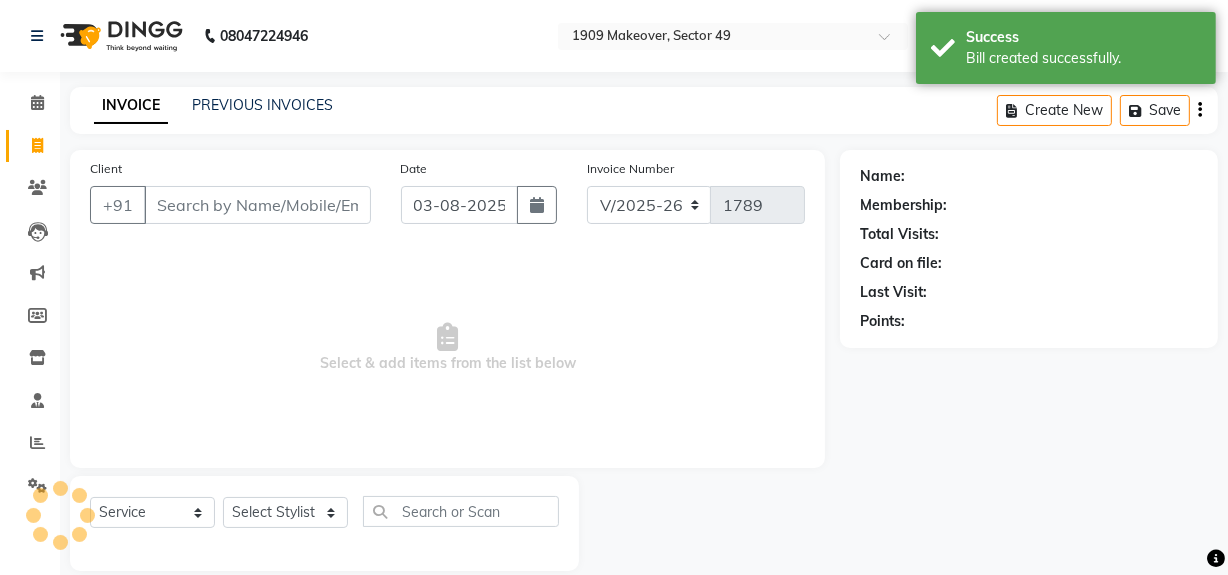 scroll, scrollTop: 26, scrollLeft: 0, axis: vertical 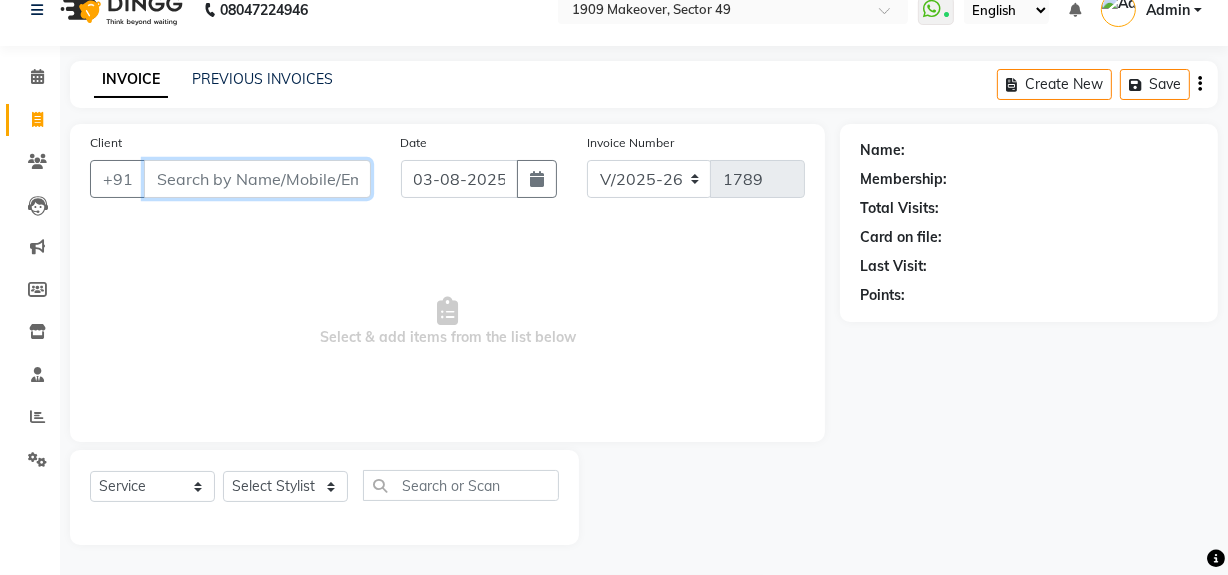 click on "Client" at bounding box center (257, 179) 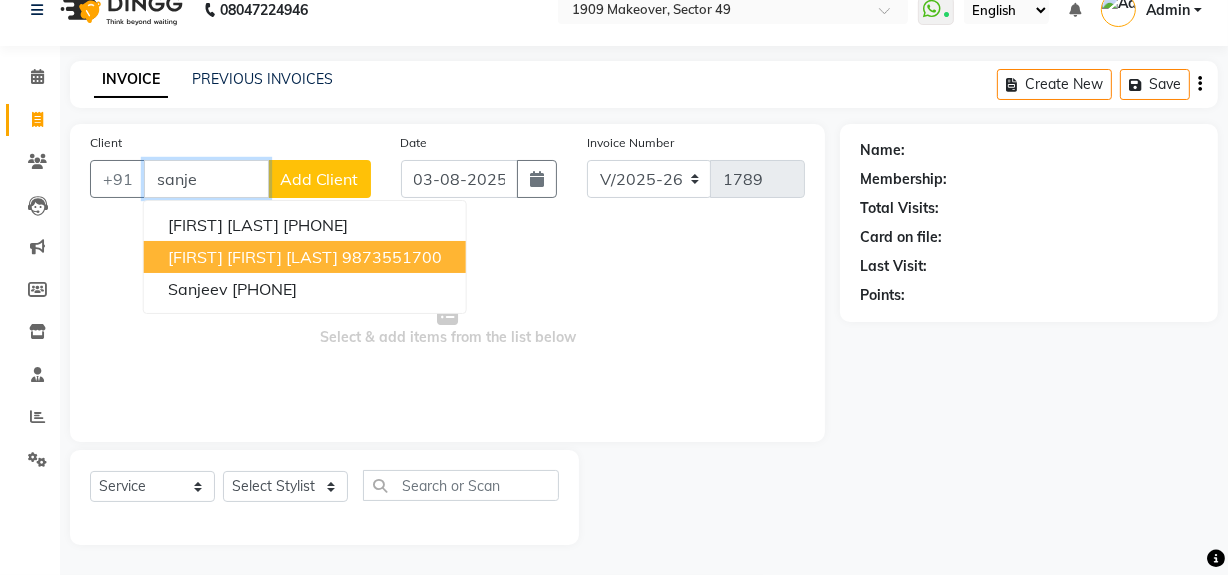 click on "[FIRST] [FIRST] [LAST]" at bounding box center (253, 257) 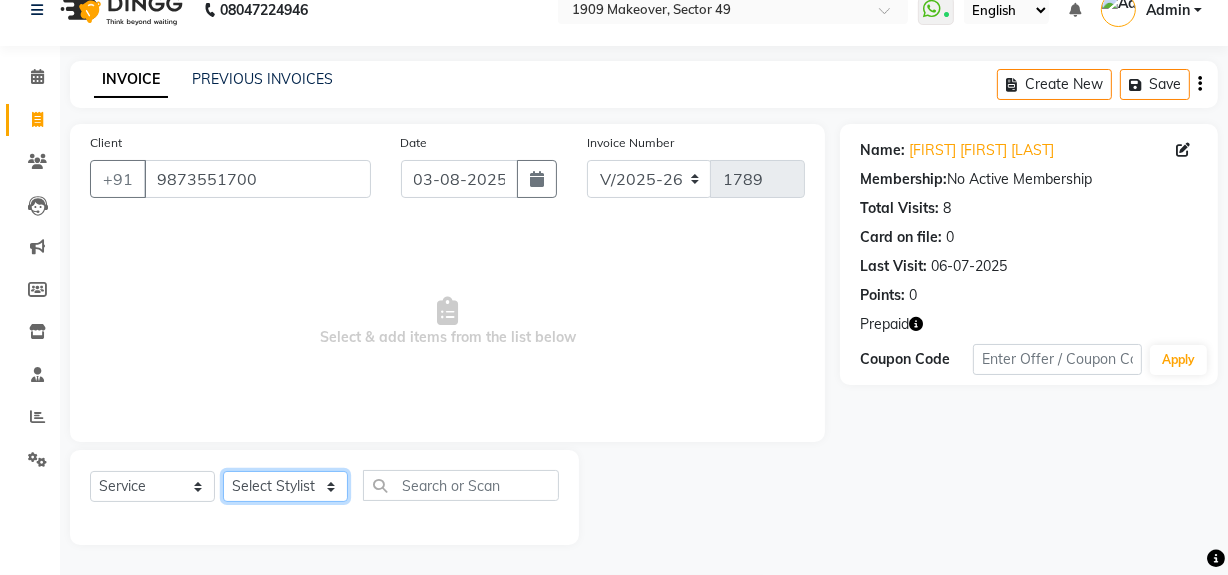 click on "Select Stylist Abdul Ahmed Arif Harun House Sale Jyoti Nisha Rehaan Ujjwal Umesh Veer vikram mehta Vishal" 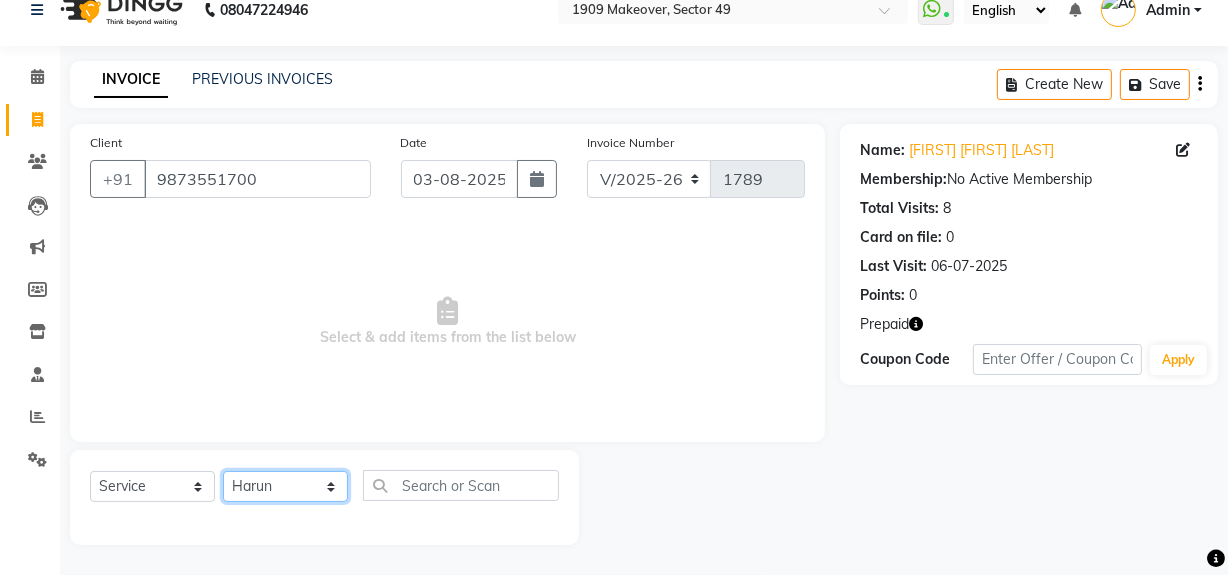click on "Select Stylist Abdul Ahmed Arif Harun House Sale Jyoti Nisha Rehaan Ujjwal Umesh Veer vikram mehta Vishal" 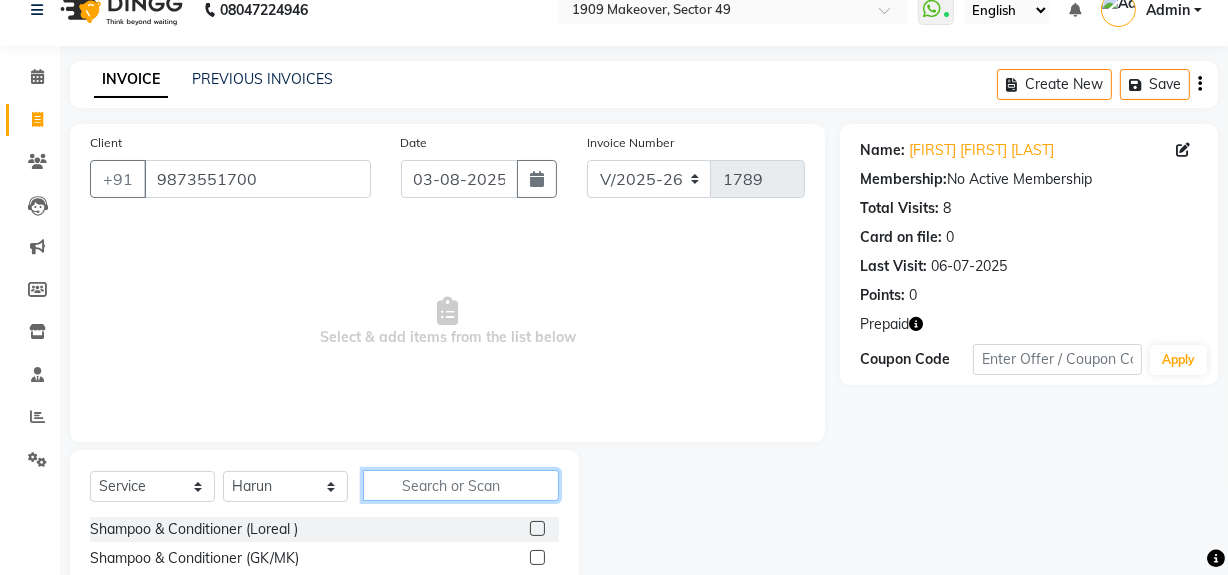 click 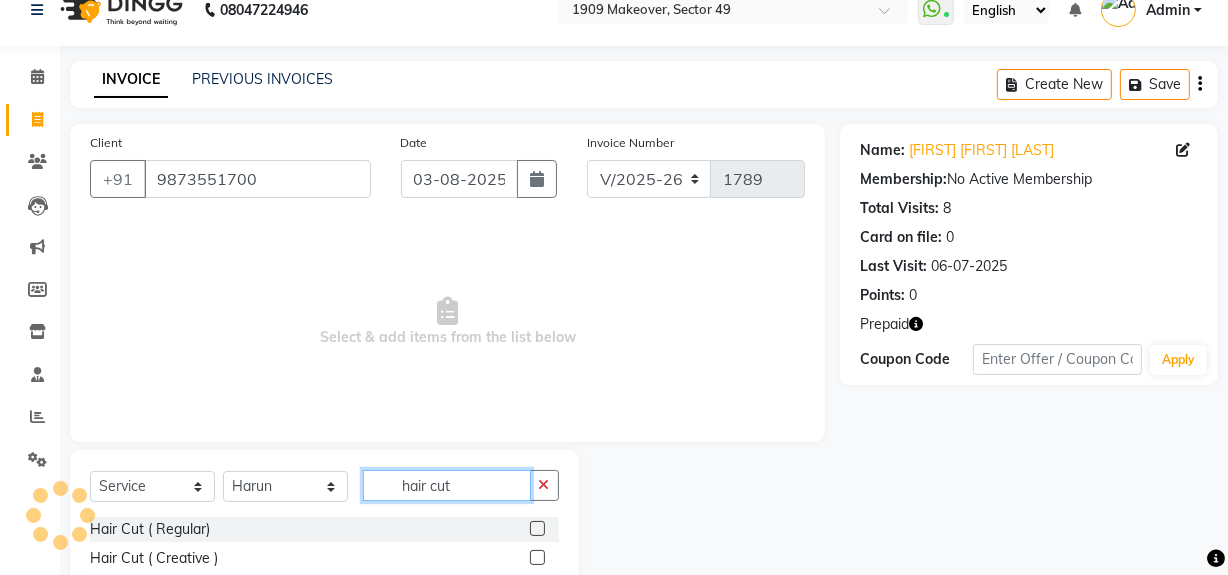 scroll, scrollTop: 170, scrollLeft: 0, axis: vertical 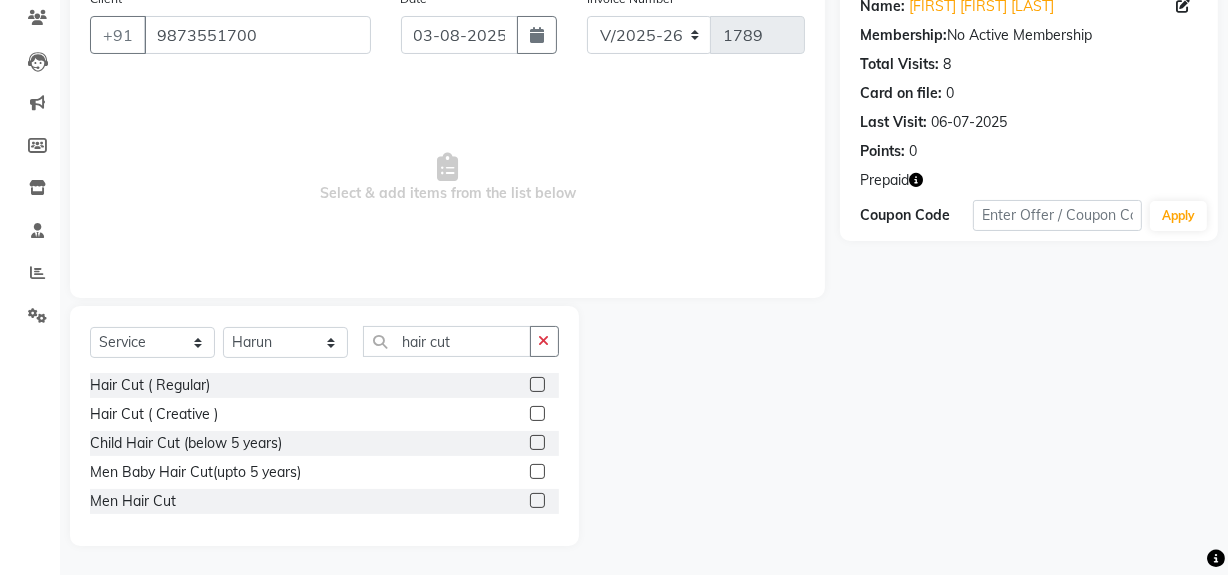 click 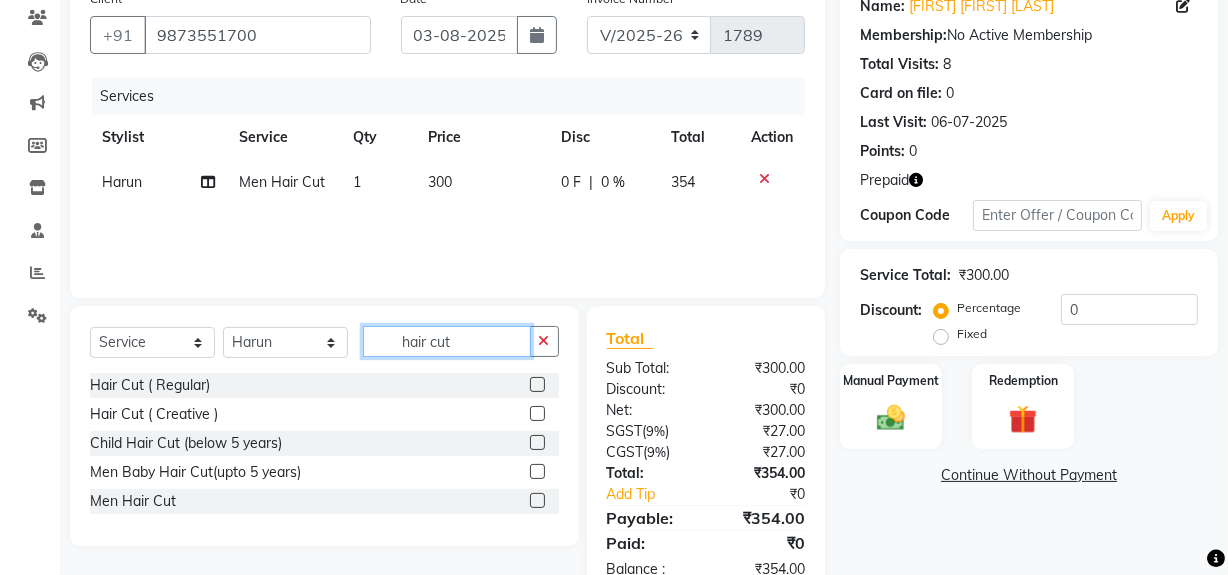 drag, startPoint x: 390, startPoint y: 333, endPoint x: 499, endPoint y: 328, distance: 109.11462 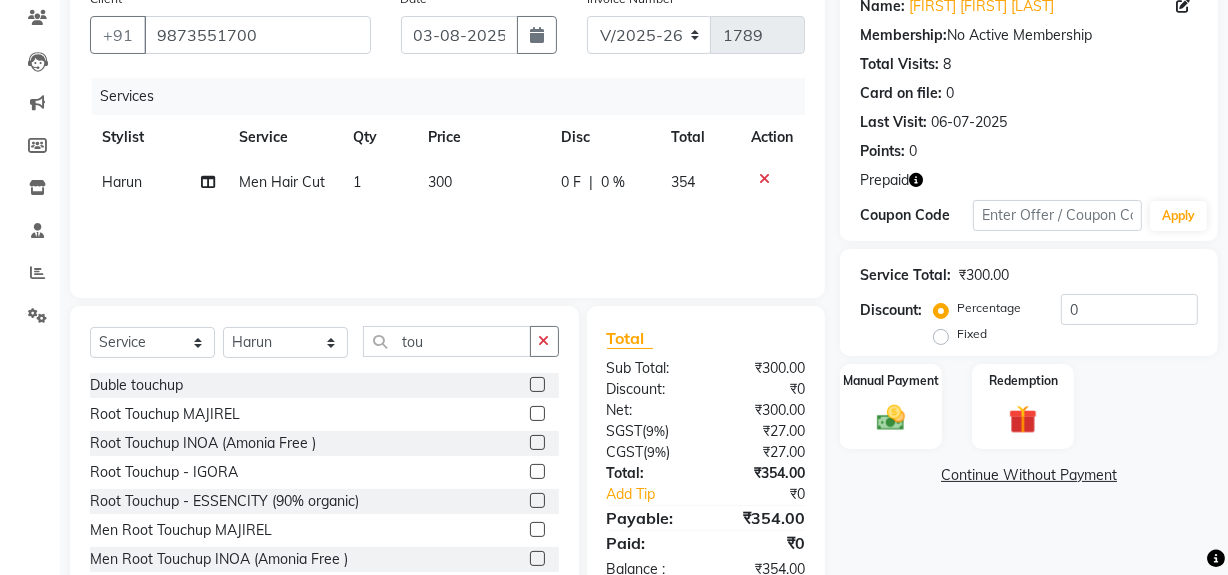 click 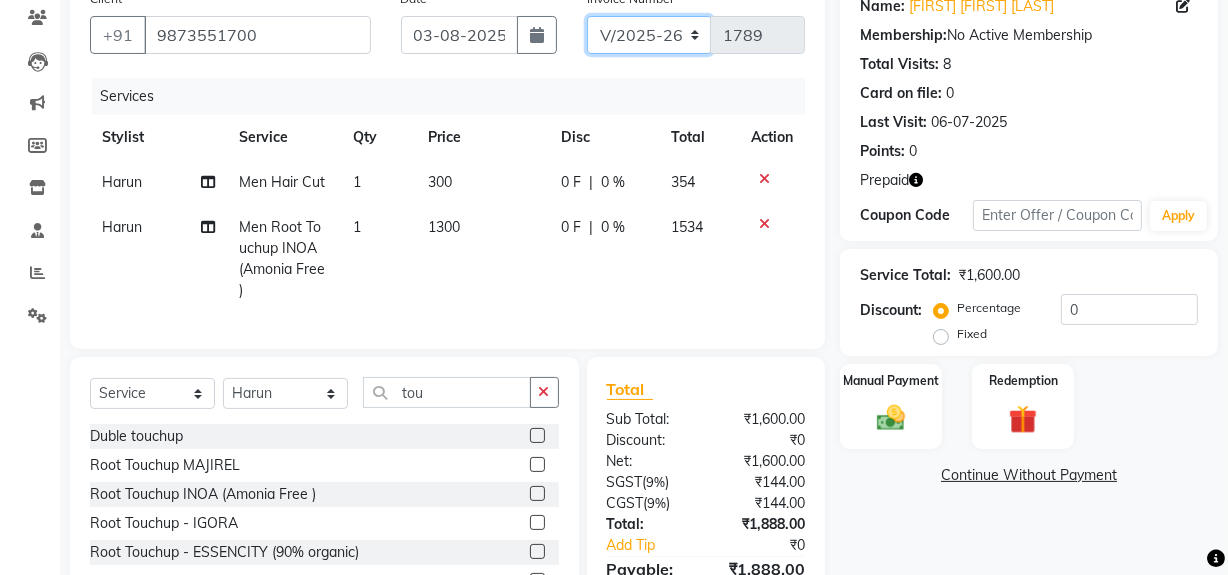 click on "V/2025 V/2025-26" 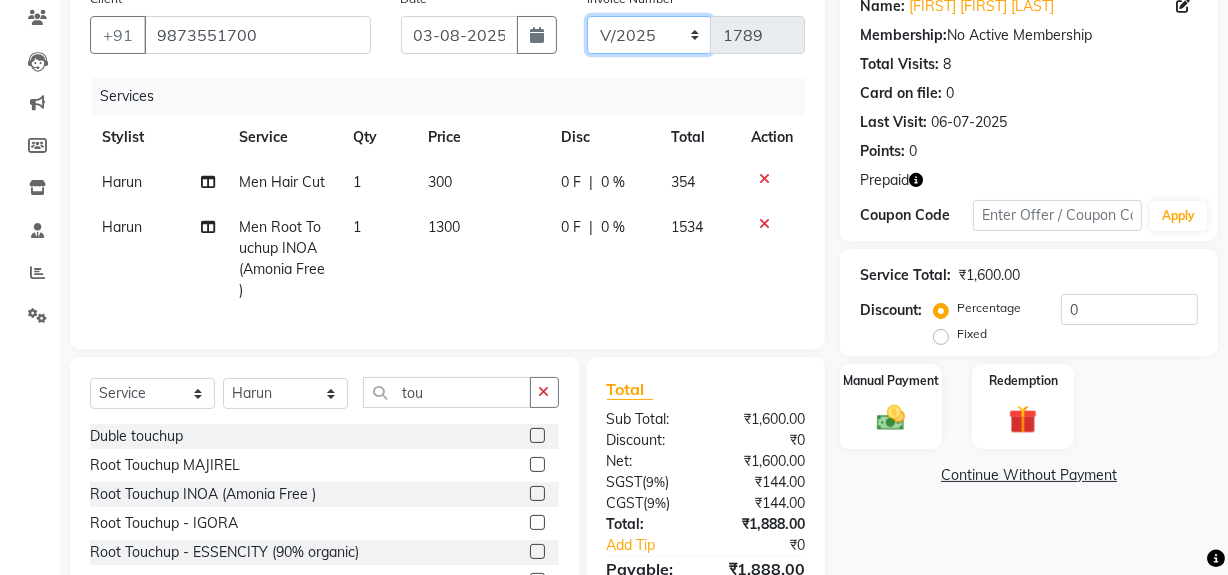 click on "V/2025 V/2025-26" 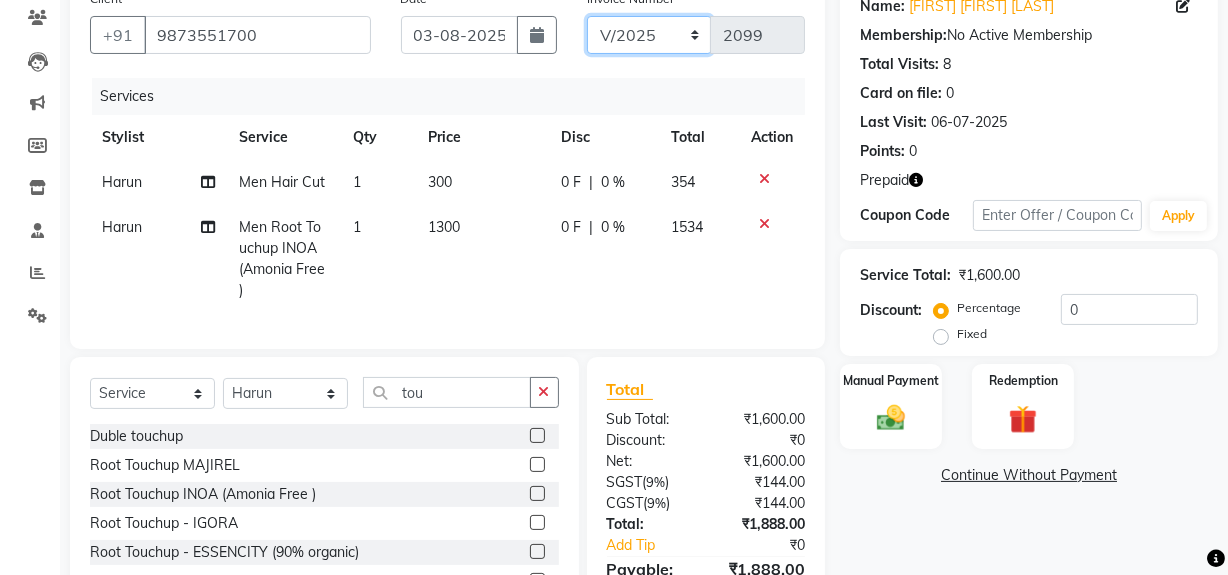scroll, scrollTop: 270, scrollLeft: 0, axis: vertical 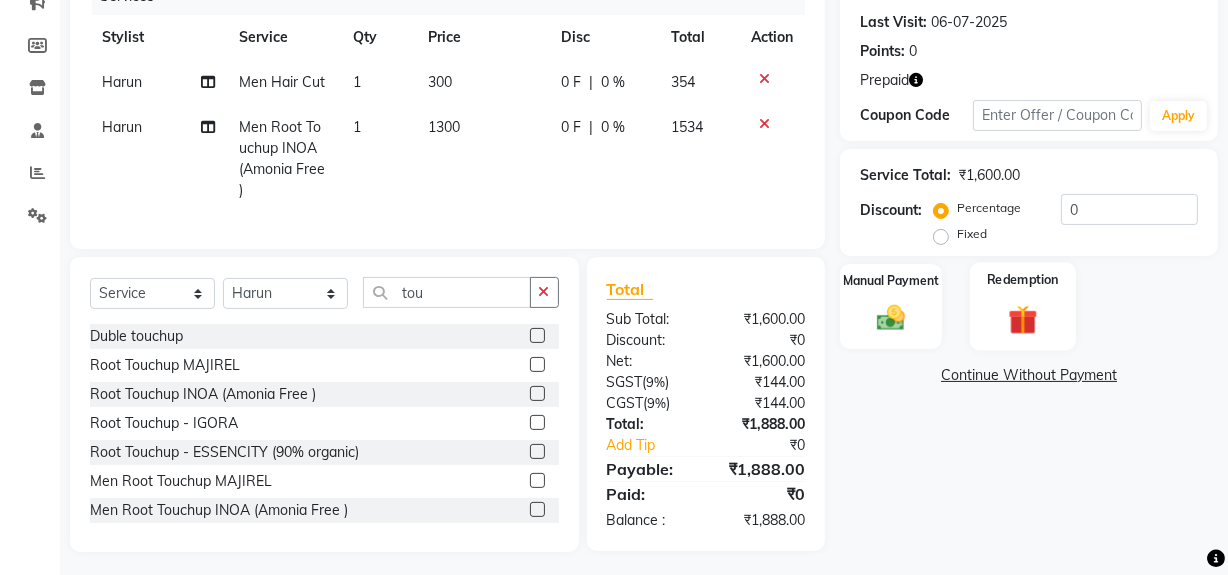 click 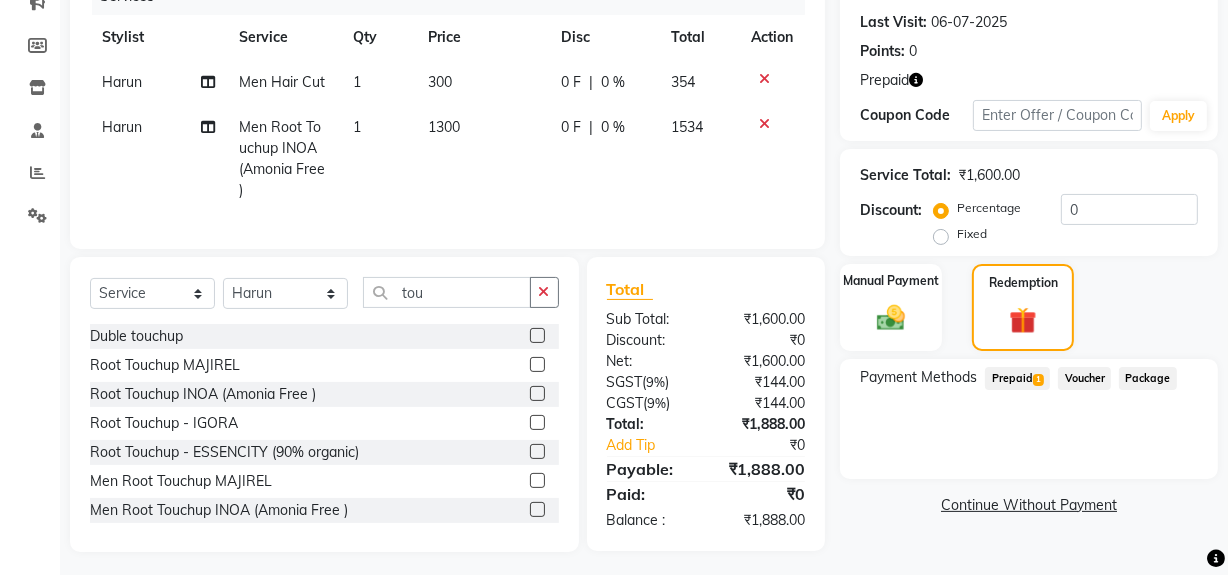 click on "Prepaid  1" 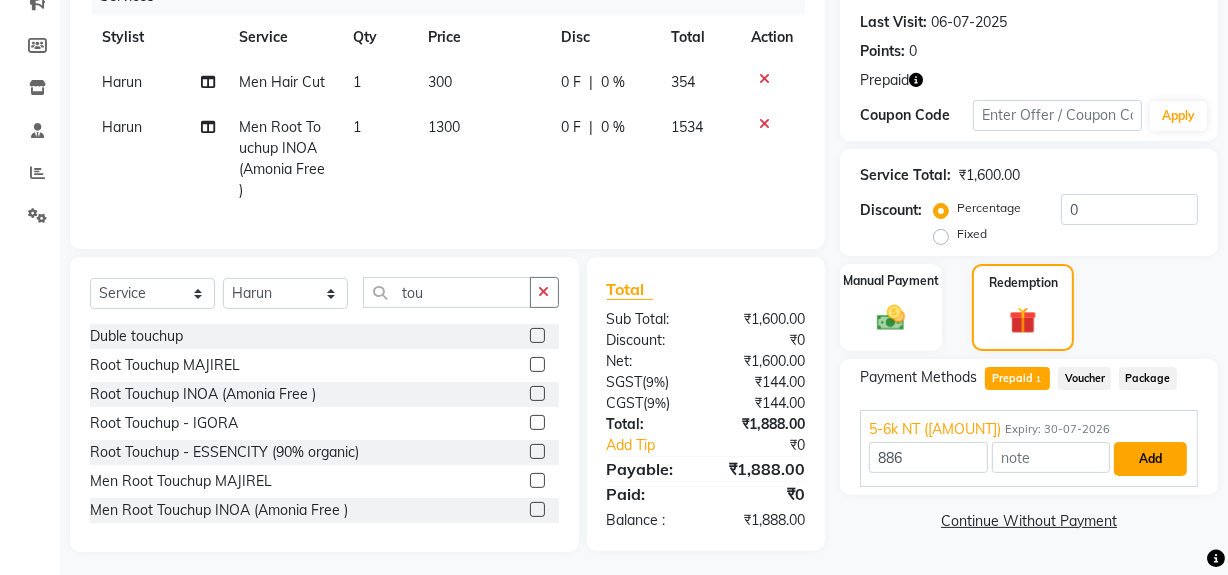 click on "Add" at bounding box center (1150, 459) 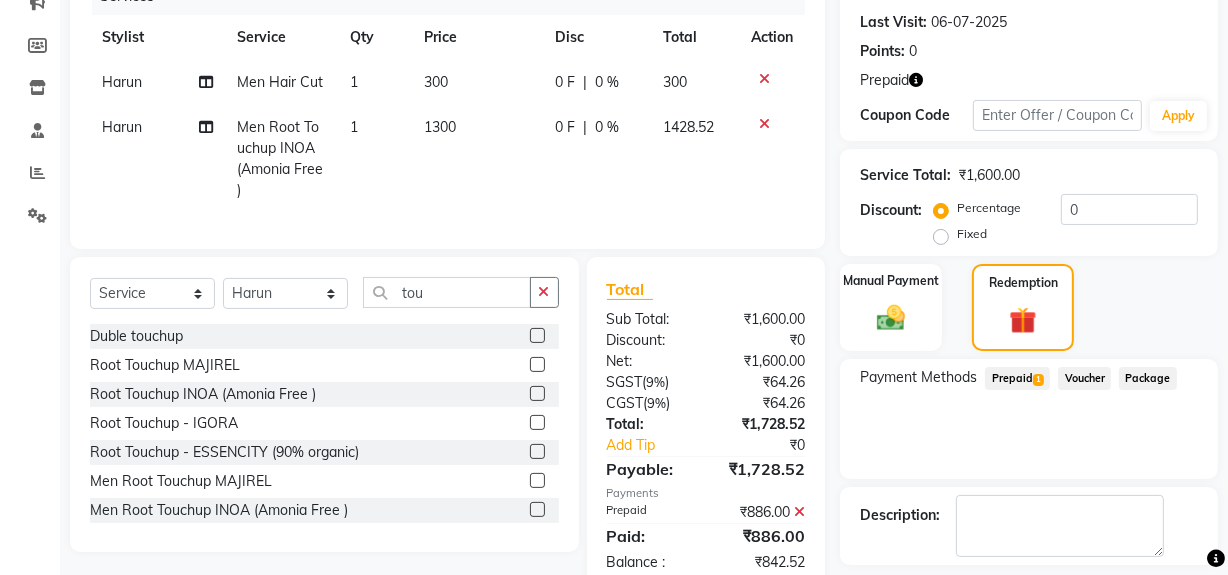 scroll, scrollTop: 356, scrollLeft: 0, axis: vertical 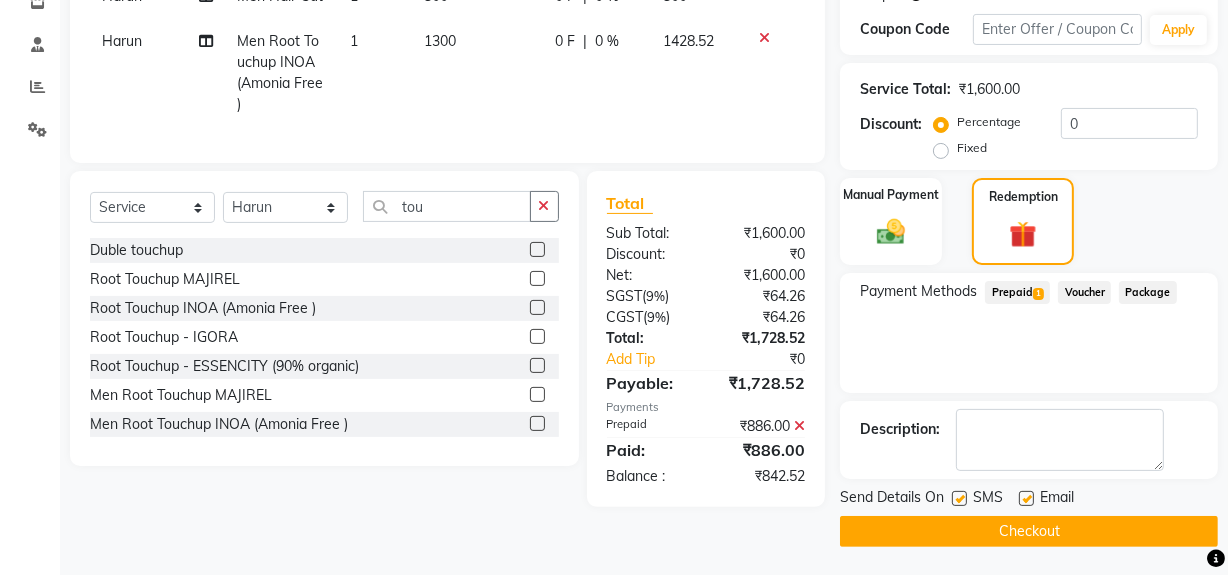 click on "Prepaid  1" 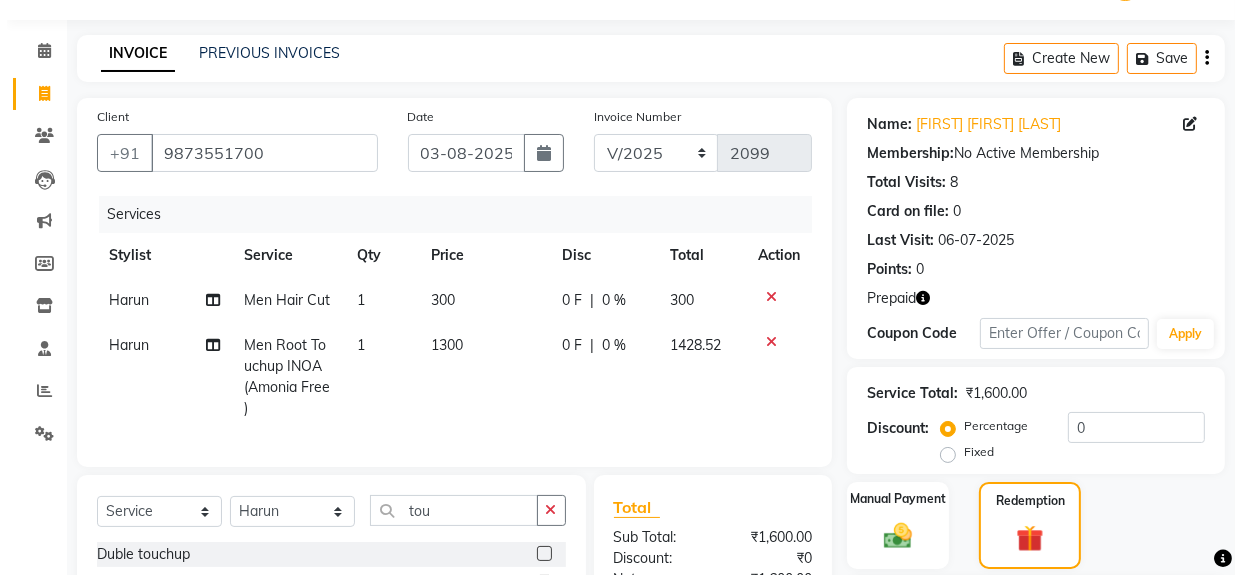 scroll, scrollTop: 51, scrollLeft: 0, axis: vertical 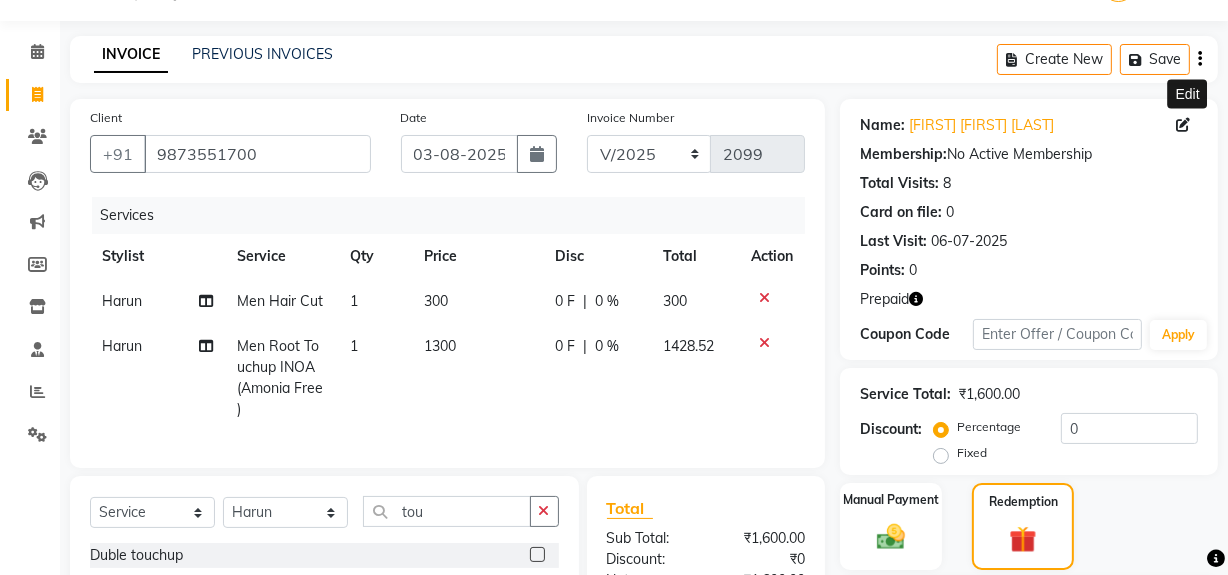 click 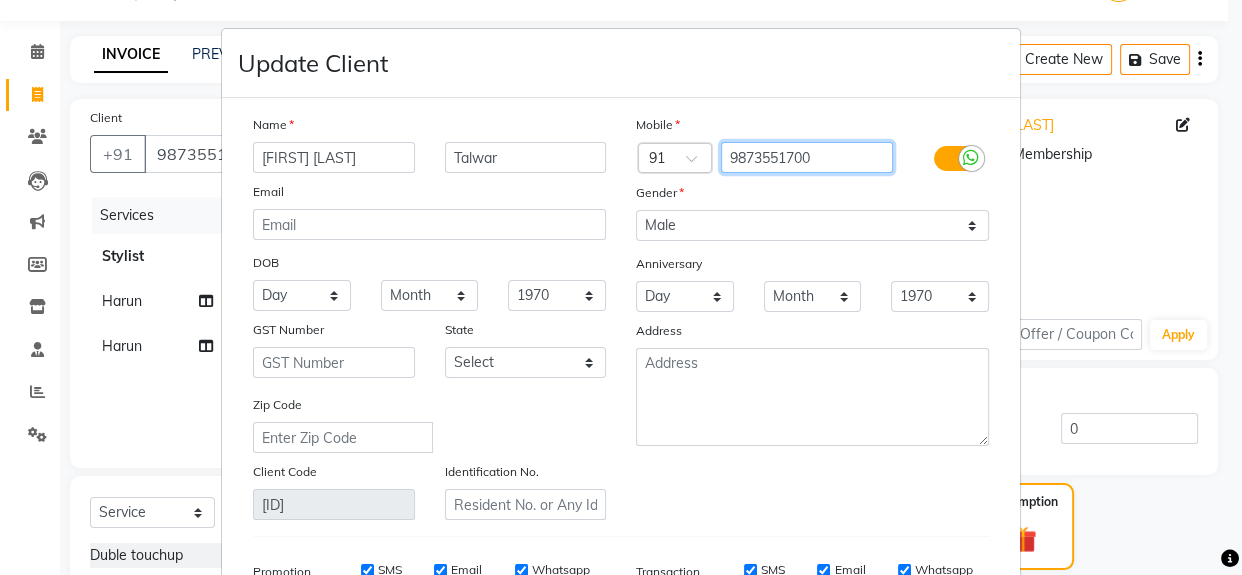 click on "9873551700" at bounding box center (807, 157) 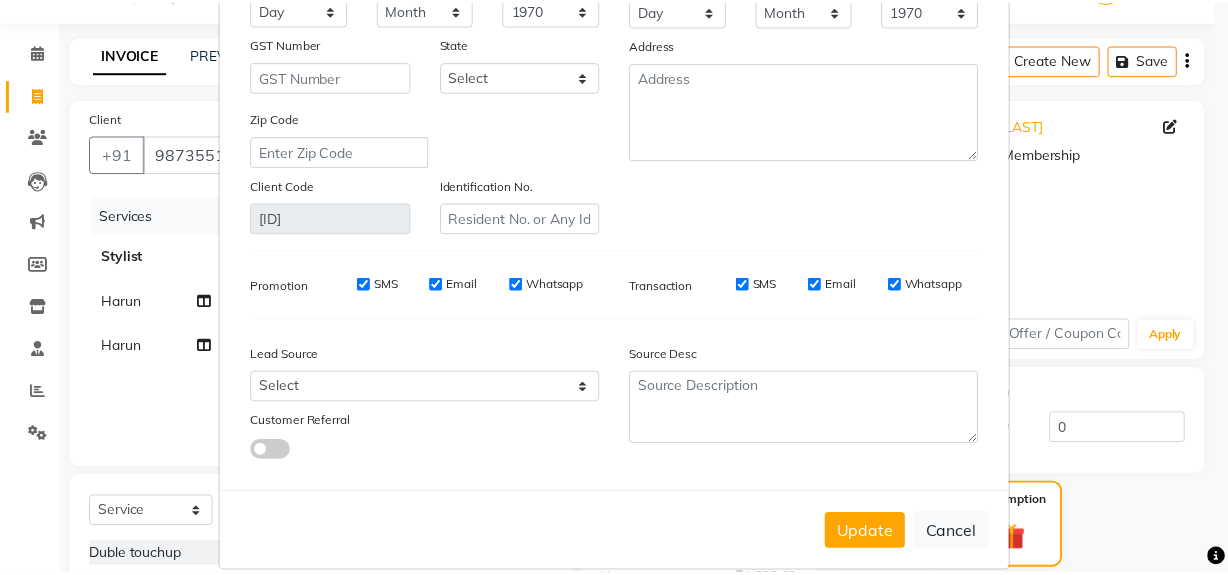 scroll, scrollTop: 318, scrollLeft: 0, axis: vertical 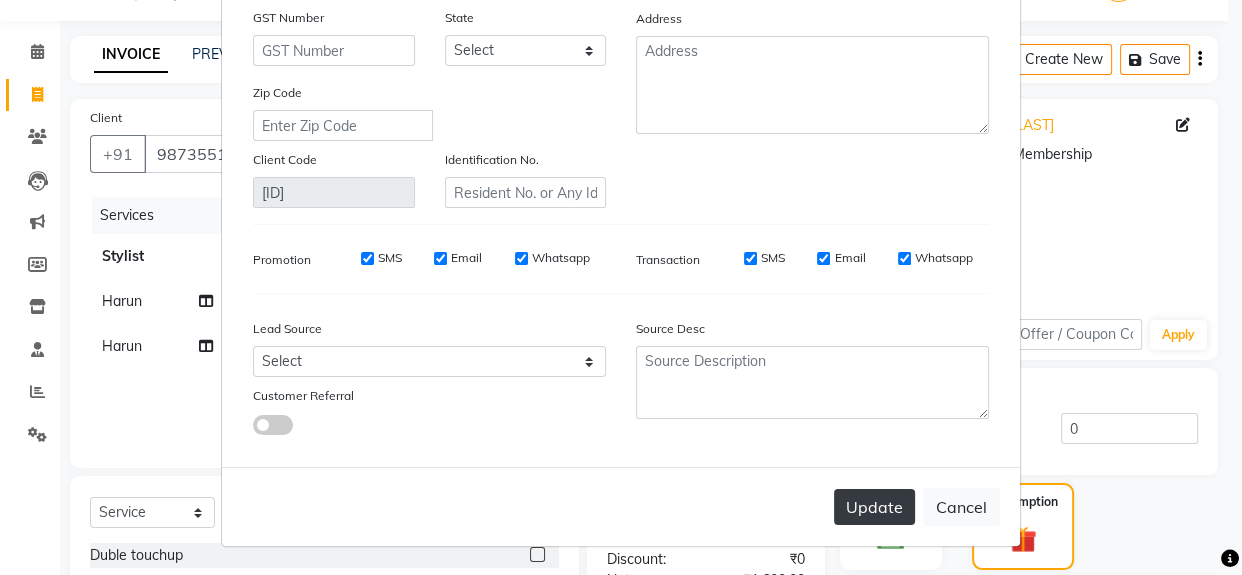 click on "Update" at bounding box center (874, 507) 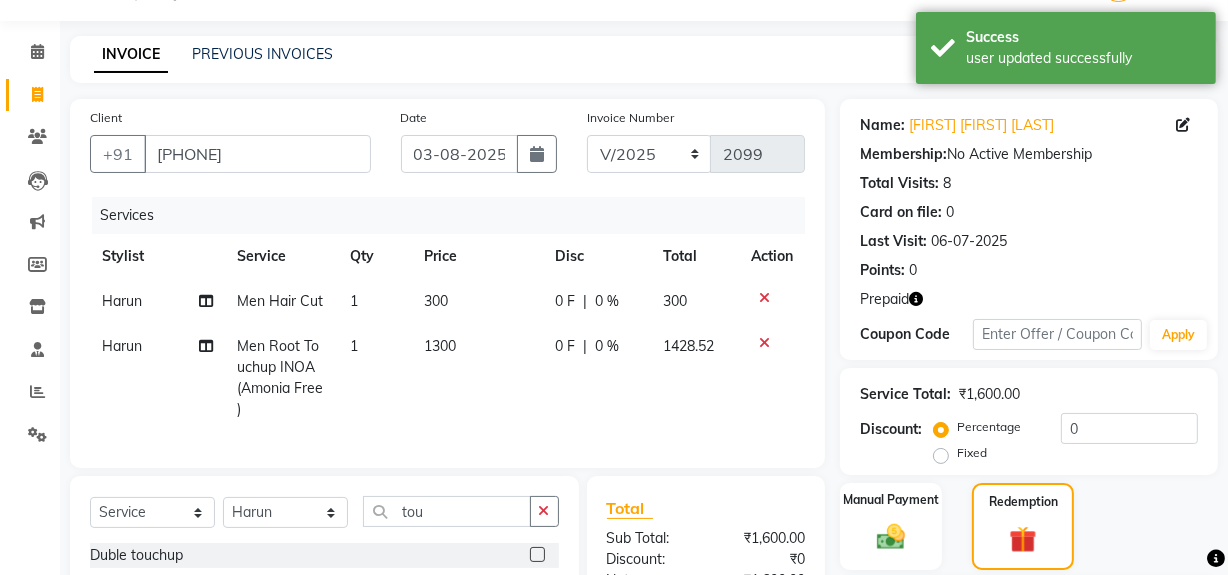 click 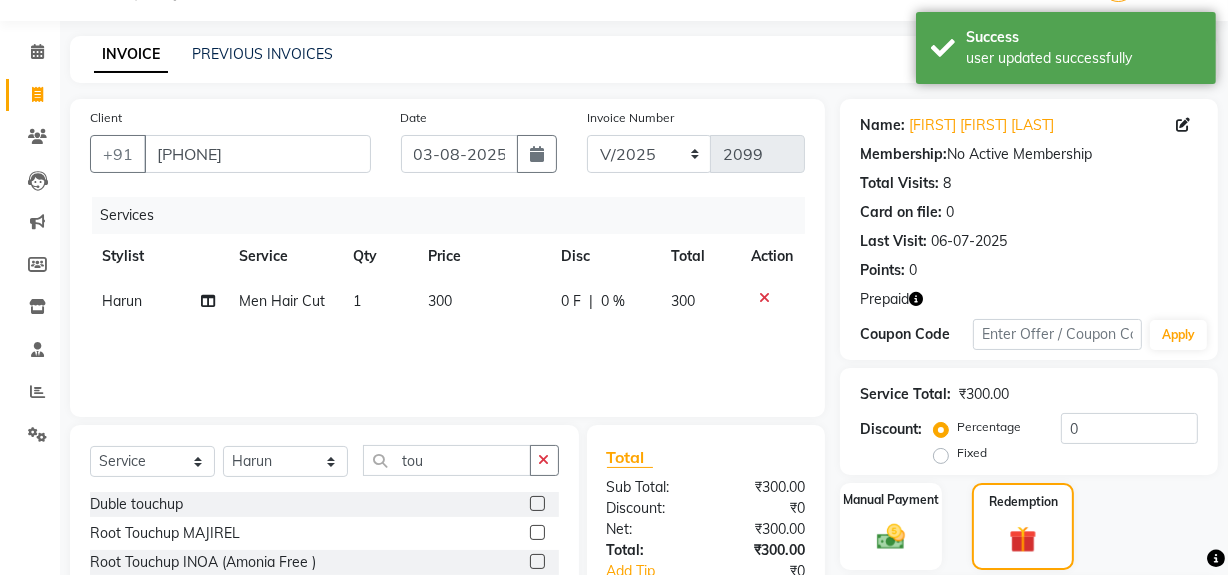 click 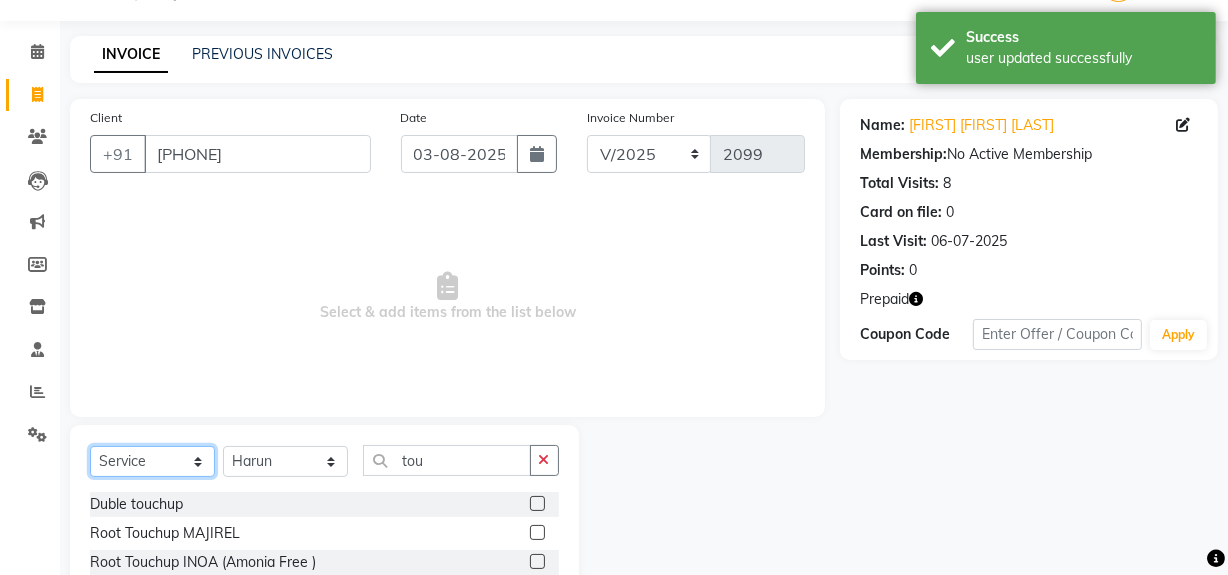 click on "Select  Service  Product  Membership  Package Voucher Prepaid Gift Card" 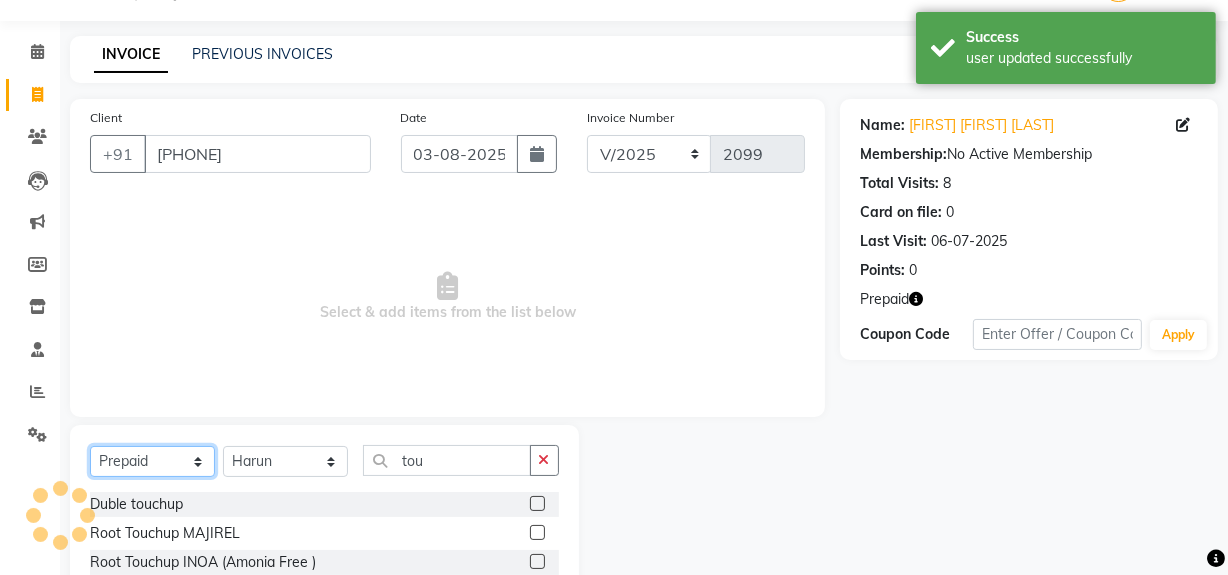 click on "Select  Service  Product  Membership  Package Voucher Prepaid Gift Card" 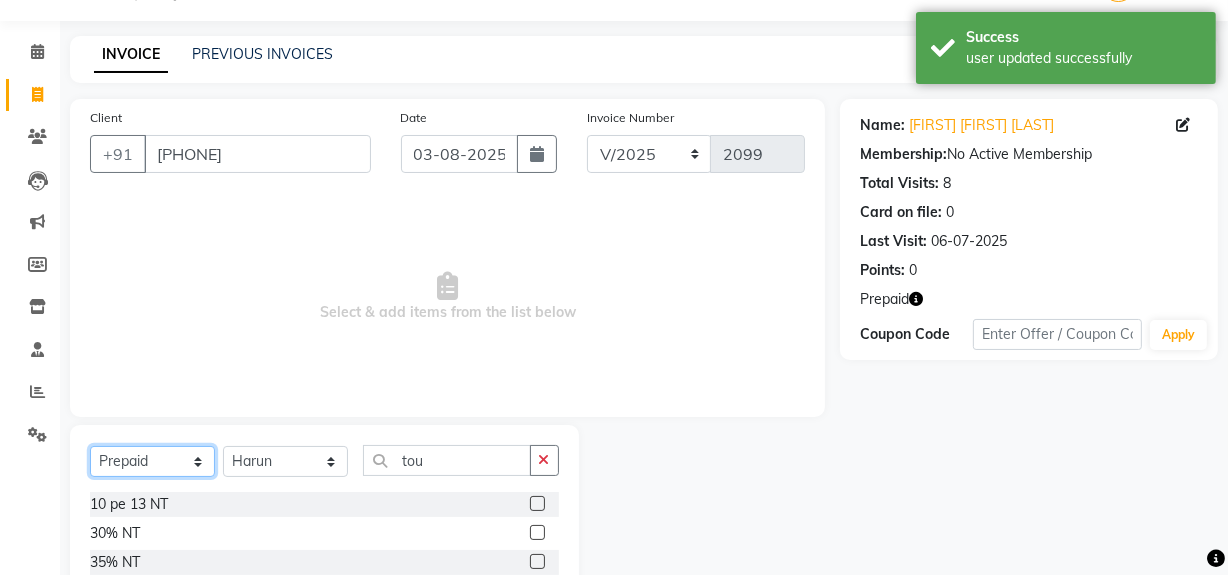 scroll, scrollTop: 226, scrollLeft: 0, axis: vertical 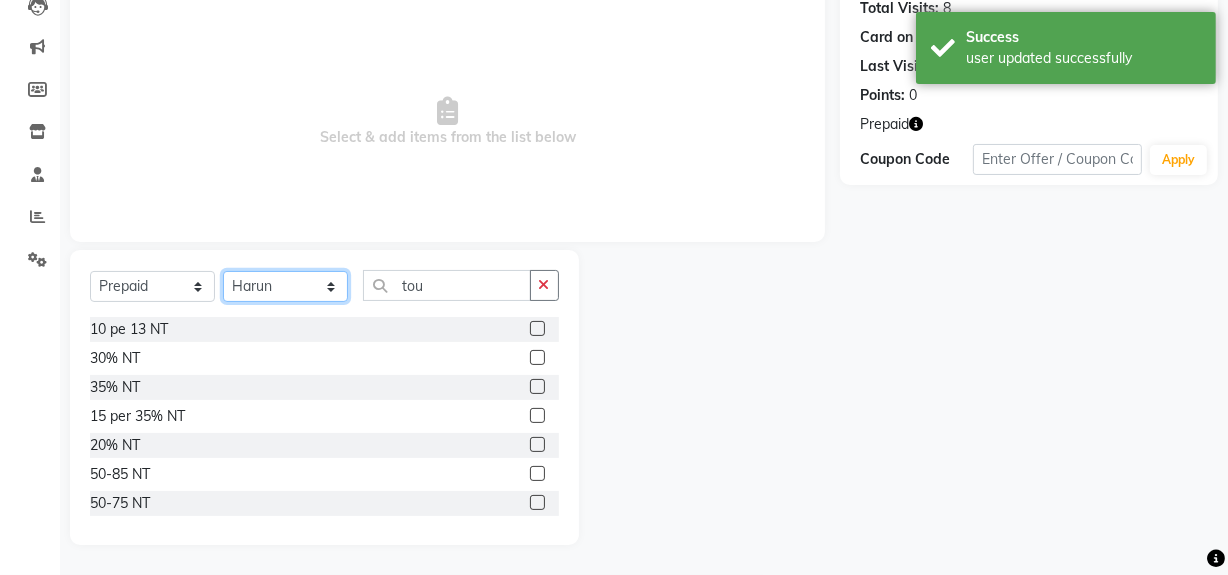 click on "Select Stylist Abdul Ahmed Arif Harun House Sale Jyoti Nisha Rehaan Ujjwal Umesh Veer vikram mehta Vishal" 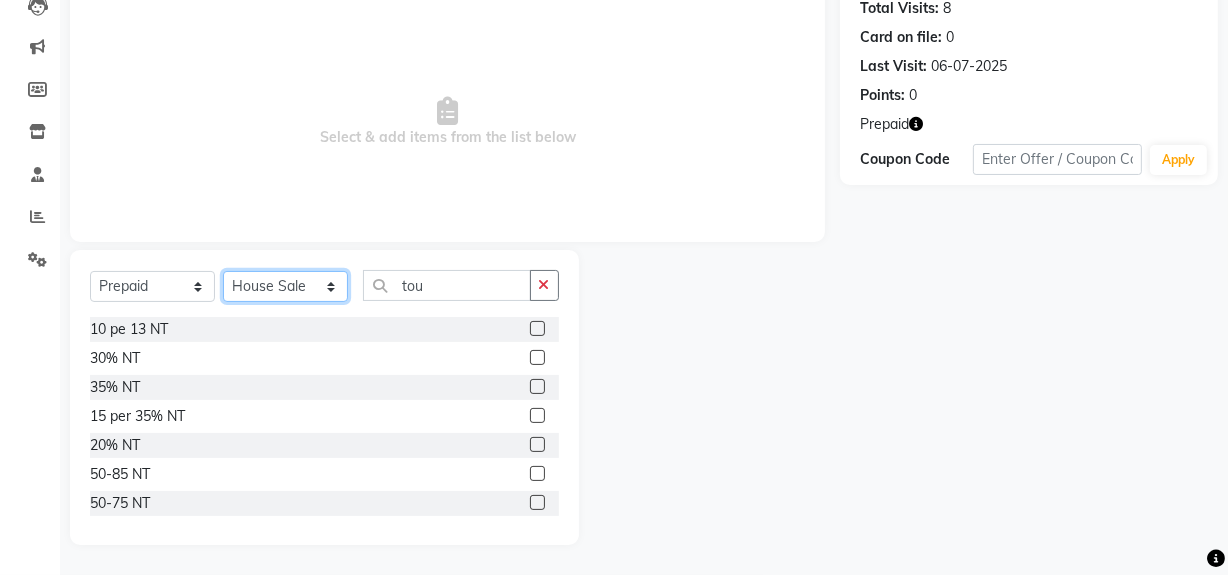 click on "Select Stylist Abdul Ahmed Arif Harun House Sale Jyoti Nisha Rehaan Ujjwal Umesh Veer vikram mehta Vishal" 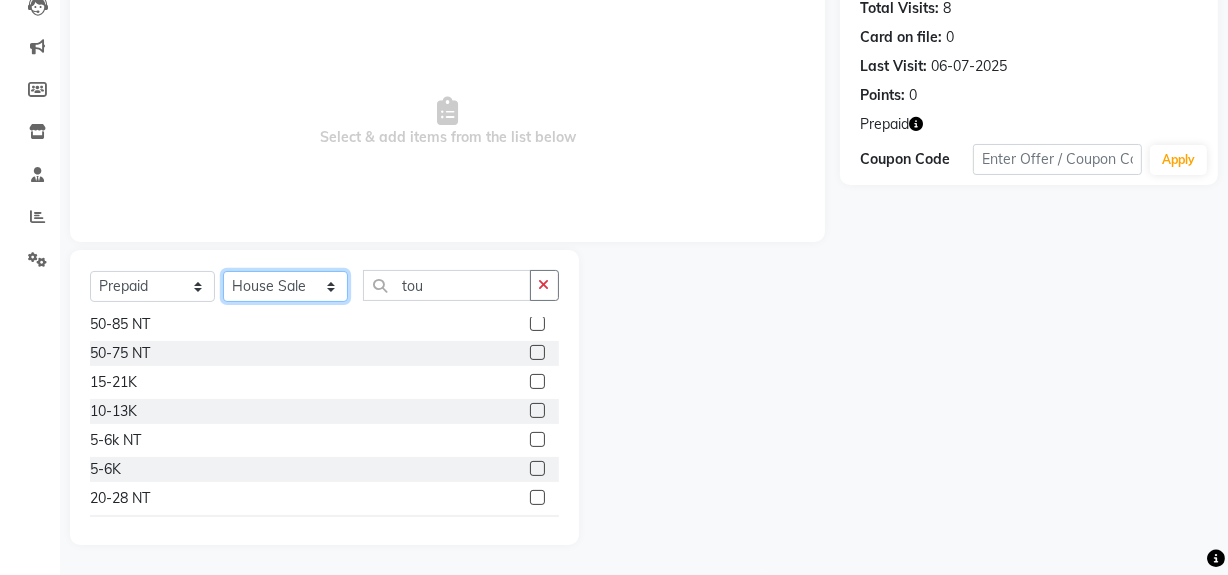 scroll, scrollTop: 160, scrollLeft: 0, axis: vertical 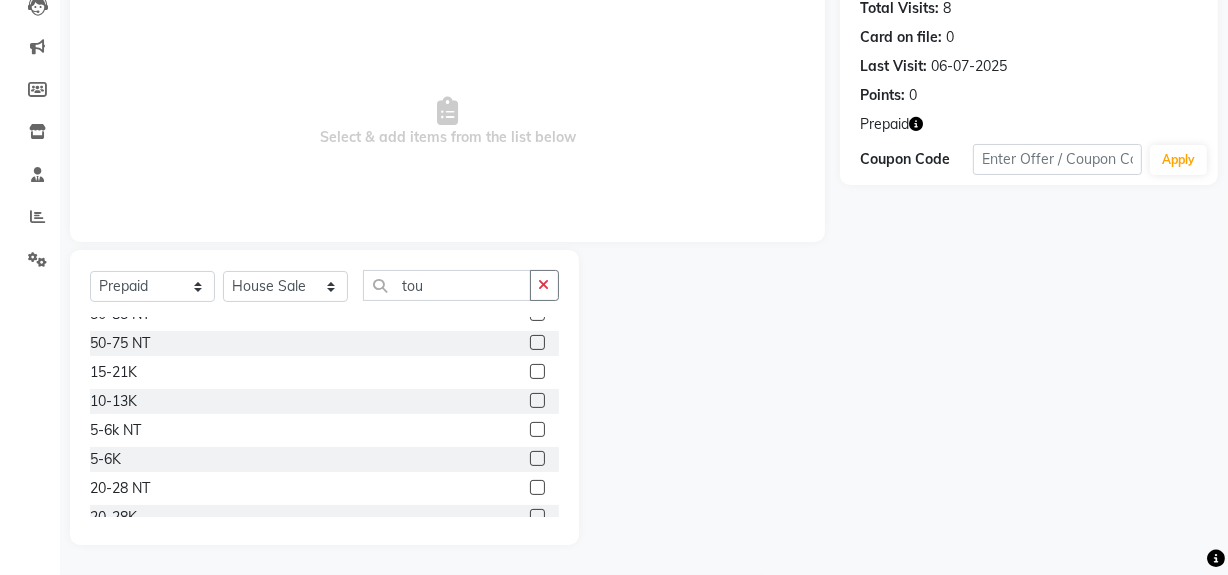 click 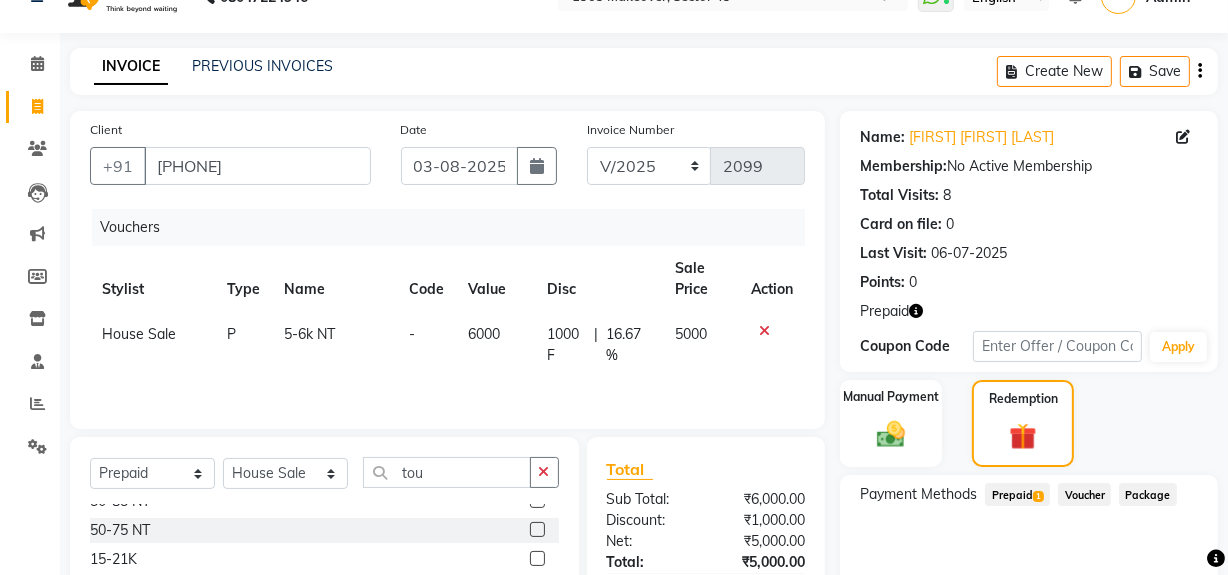 scroll, scrollTop: 174, scrollLeft: 0, axis: vertical 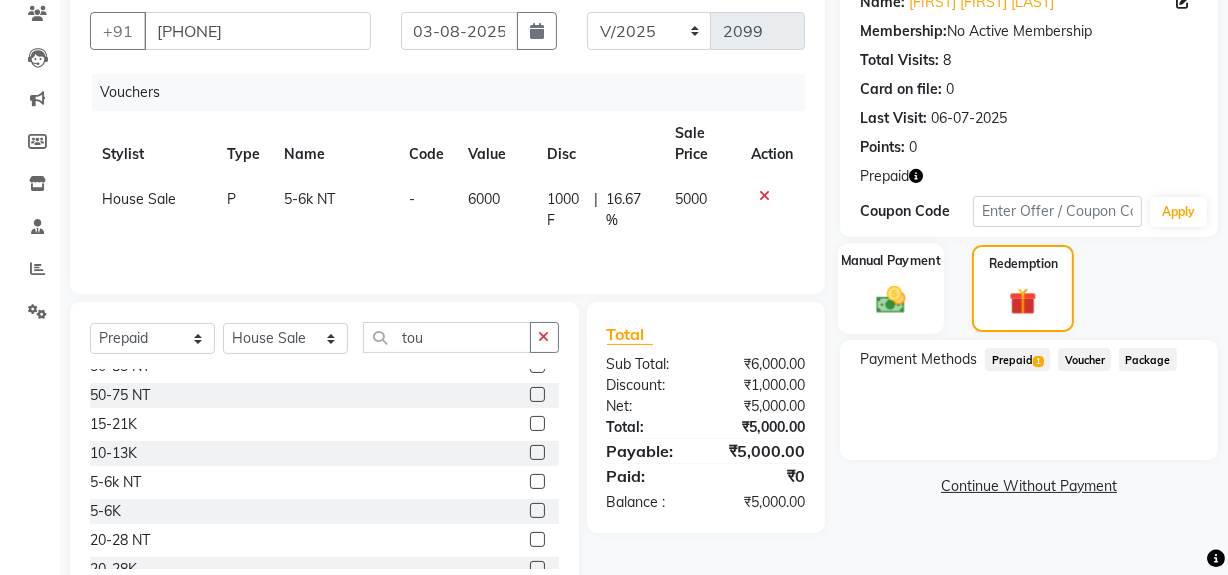 click 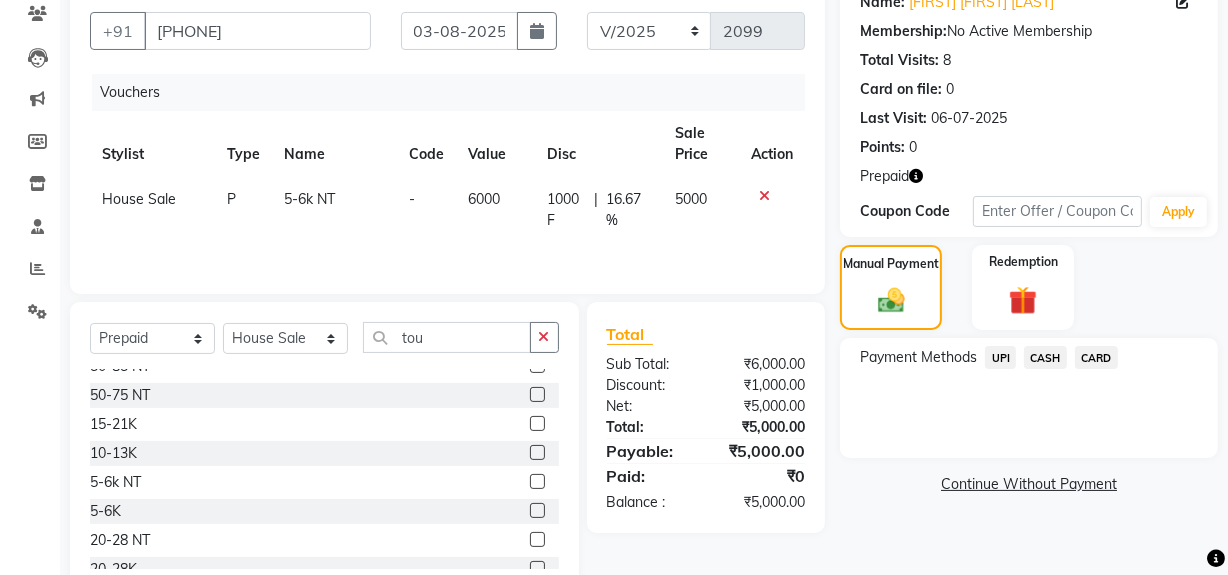 click on "UPI" 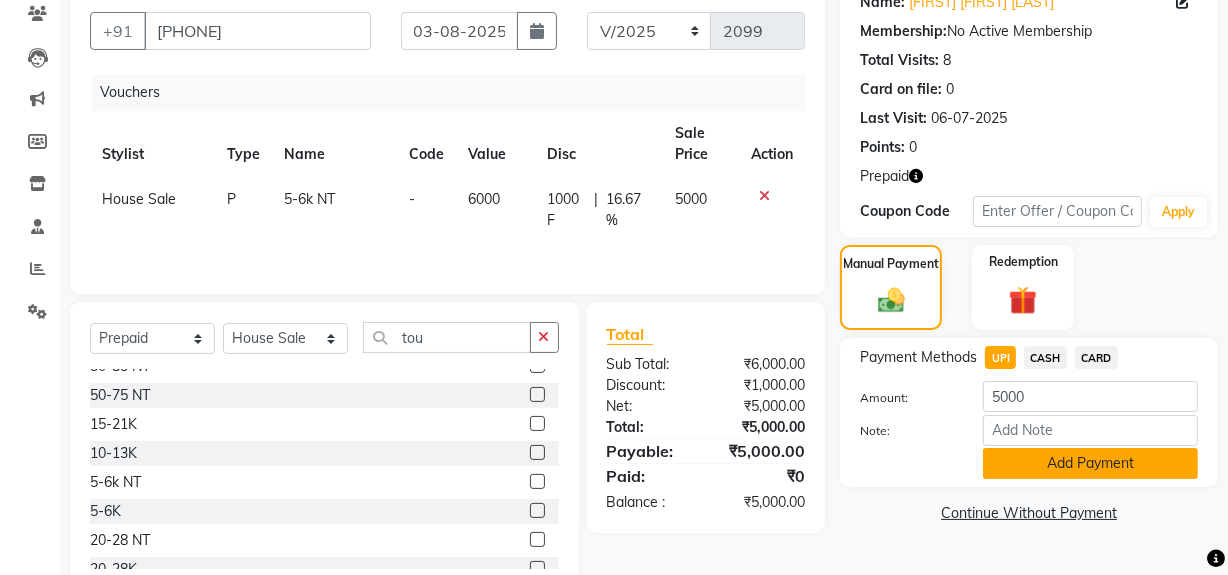 click on "Add Payment" 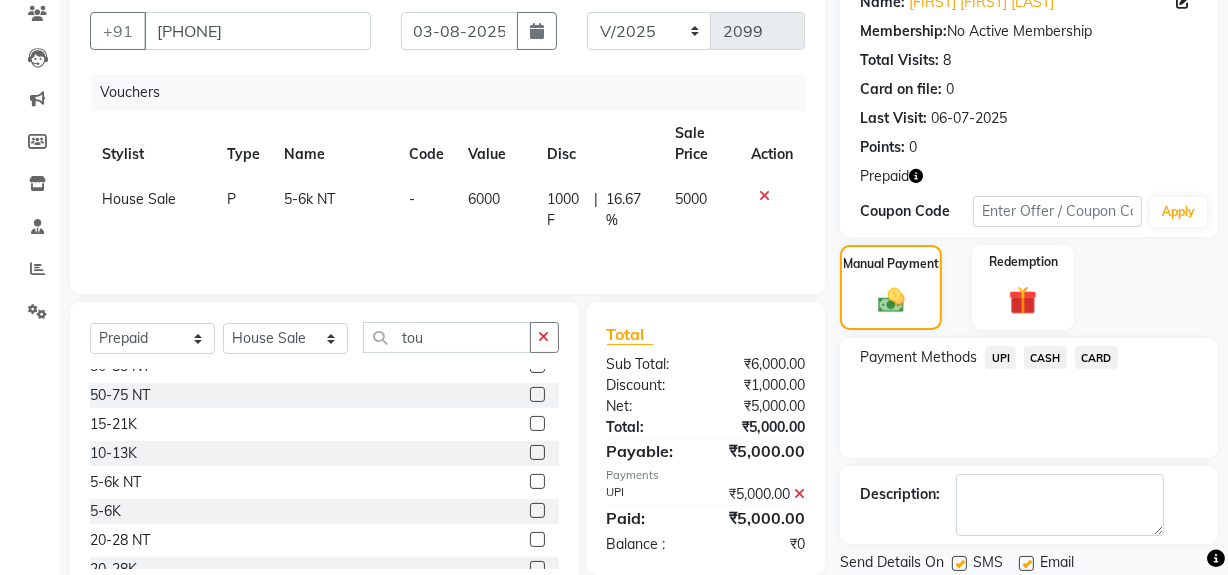 scroll, scrollTop: 240, scrollLeft: 0, axis: vertical 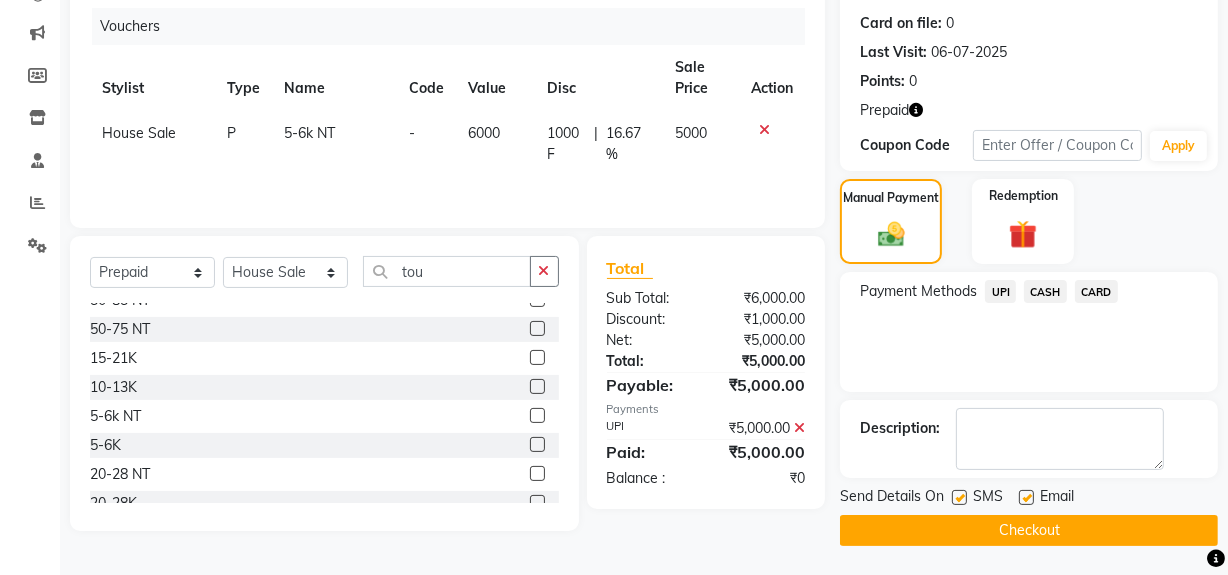 click on "Checkout" 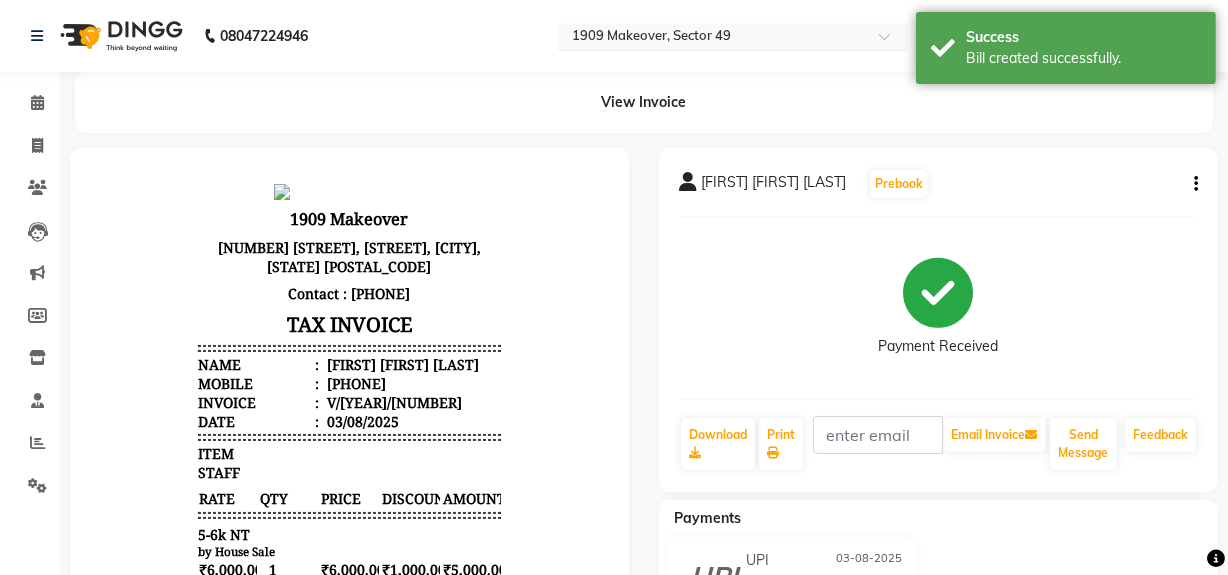 scroll, scrollTop: 0, scrollLeft: 0, axis: both 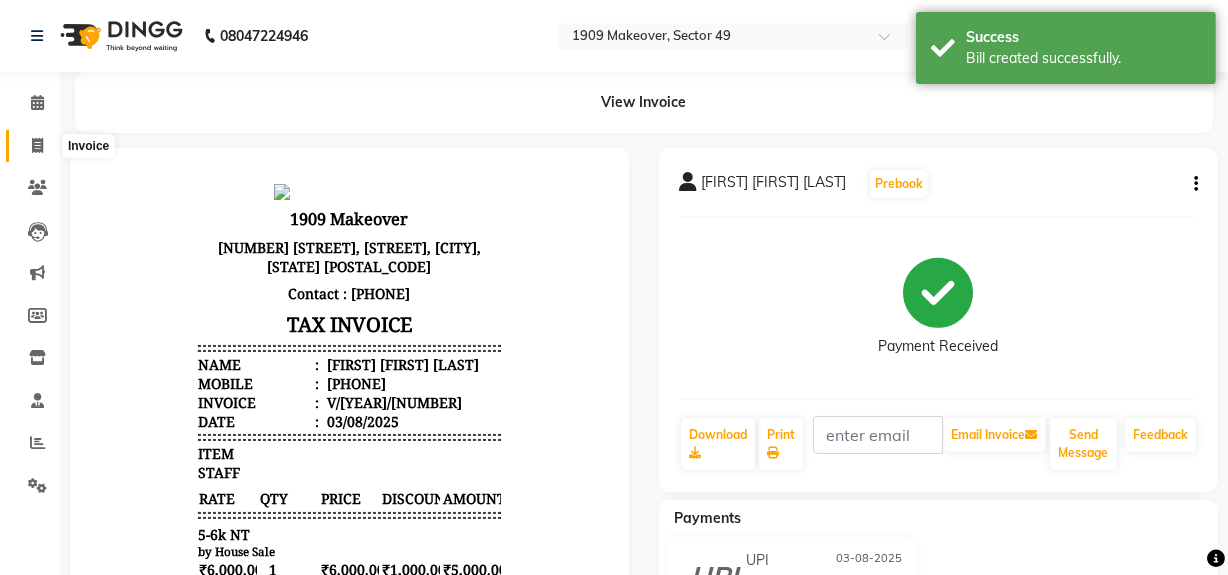 click 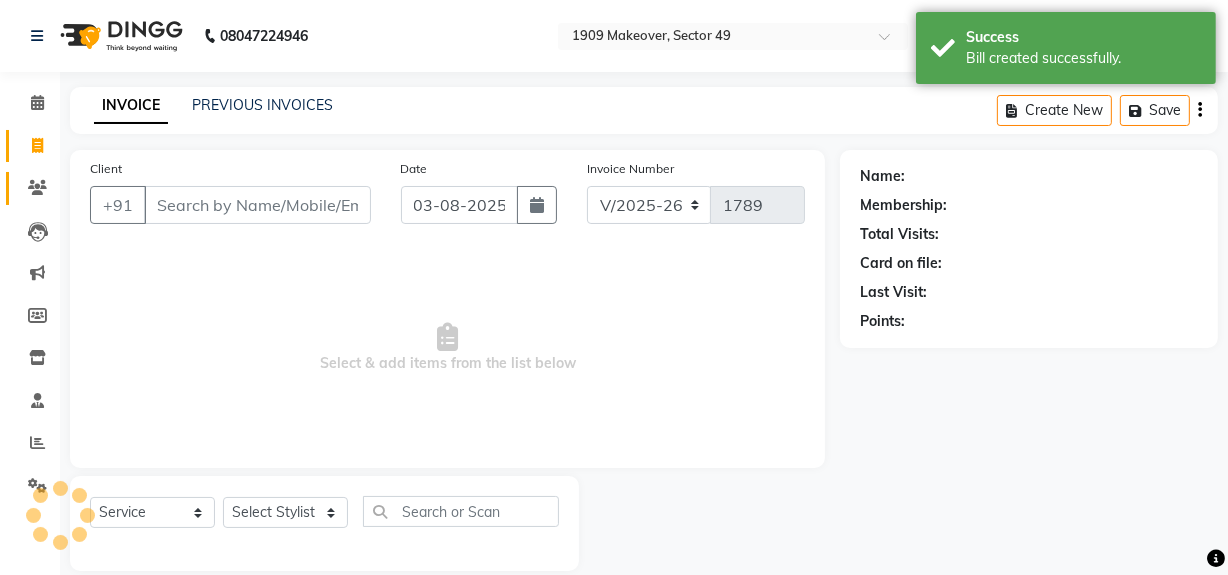 scroll, scrollTop: 26, scrollLeft: 0, axis: vertical 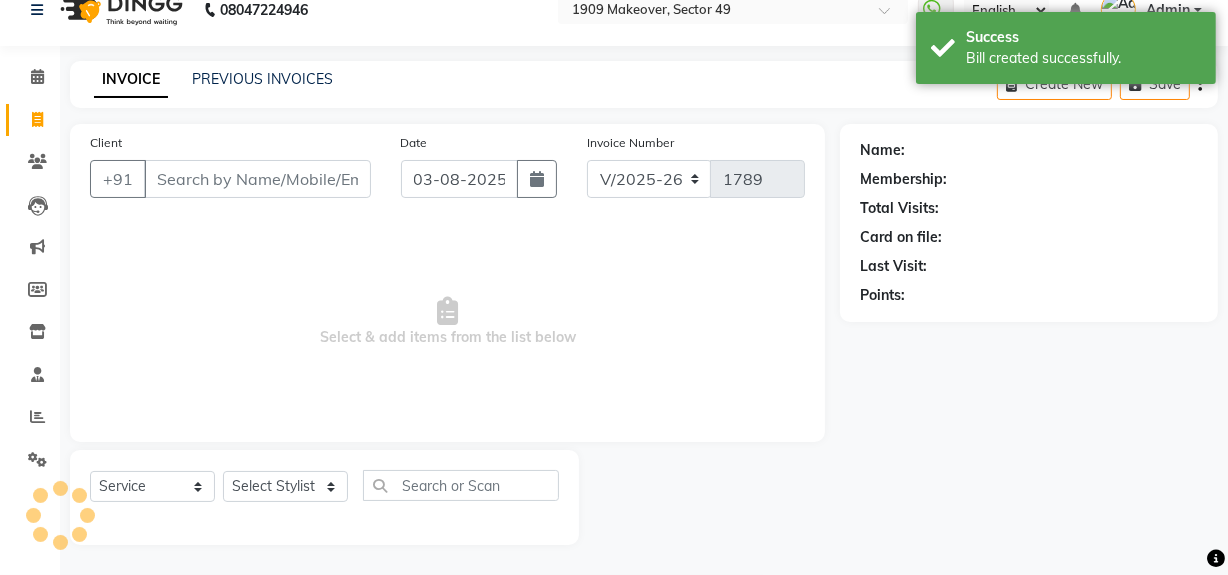 click on "Client" at bounding box center [257, 179] 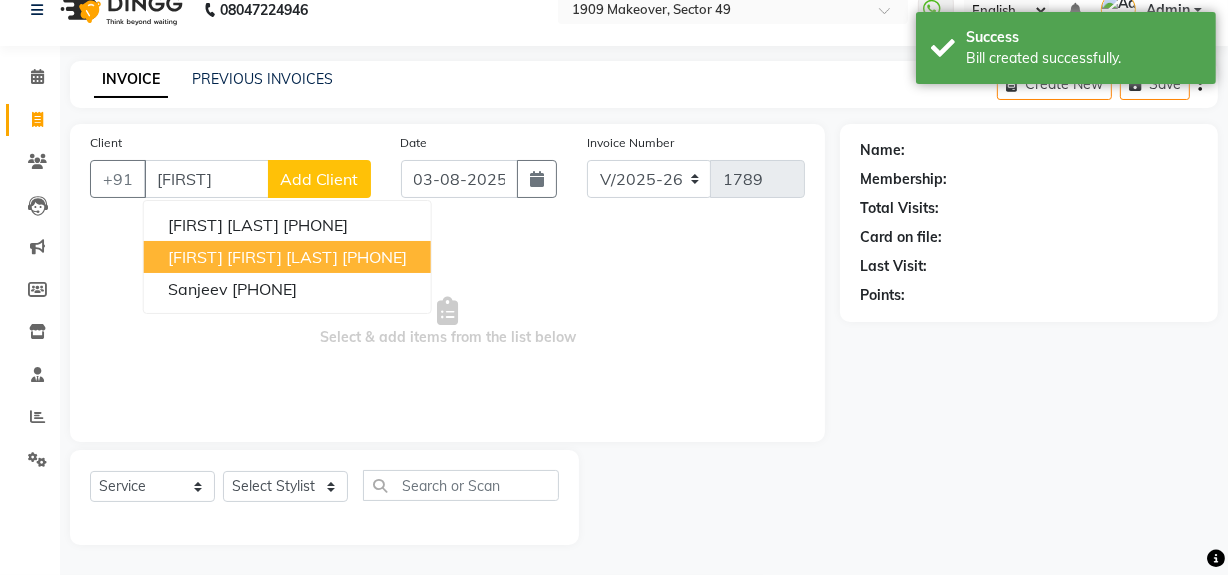 click on "[FIRST] [FIRST] [LAST]" at bounding box center [253, 257] 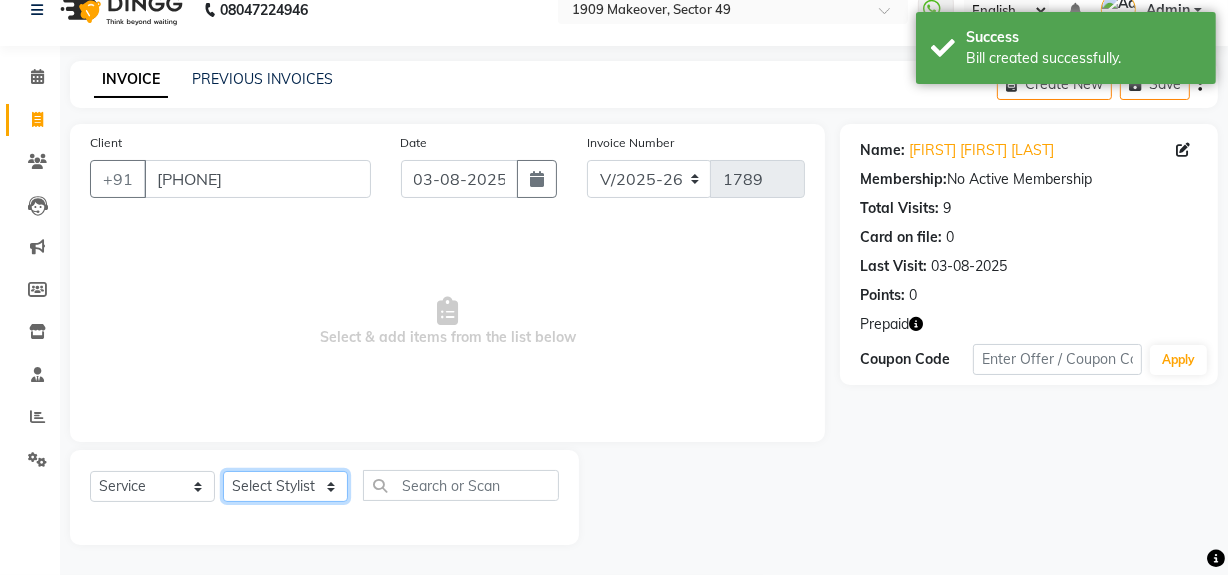 click on "Select Stylist Abdul Ahmed Arif Harun House Sale Jyoti Nisha Rehaan Ujjwal Umesh Veer vikram mehta Vishal" 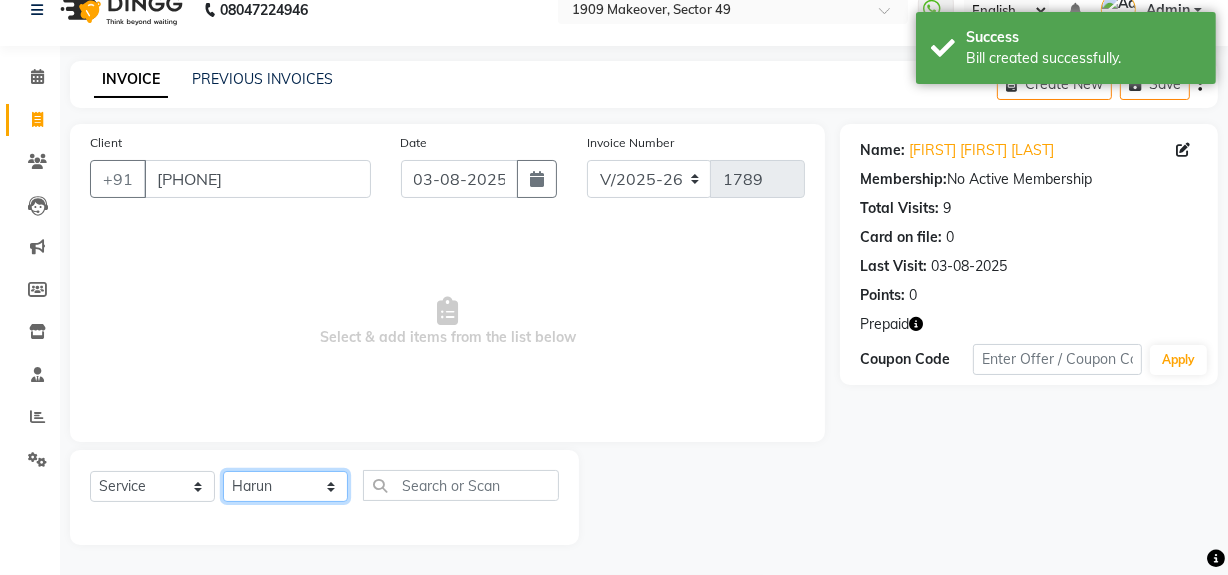 click on "Select Stylist Abdul Ahmed Arif Harun House Sale Jyoti Nisha Rehaan Ujjwal Umesh Veer vikram mehta Vishal" 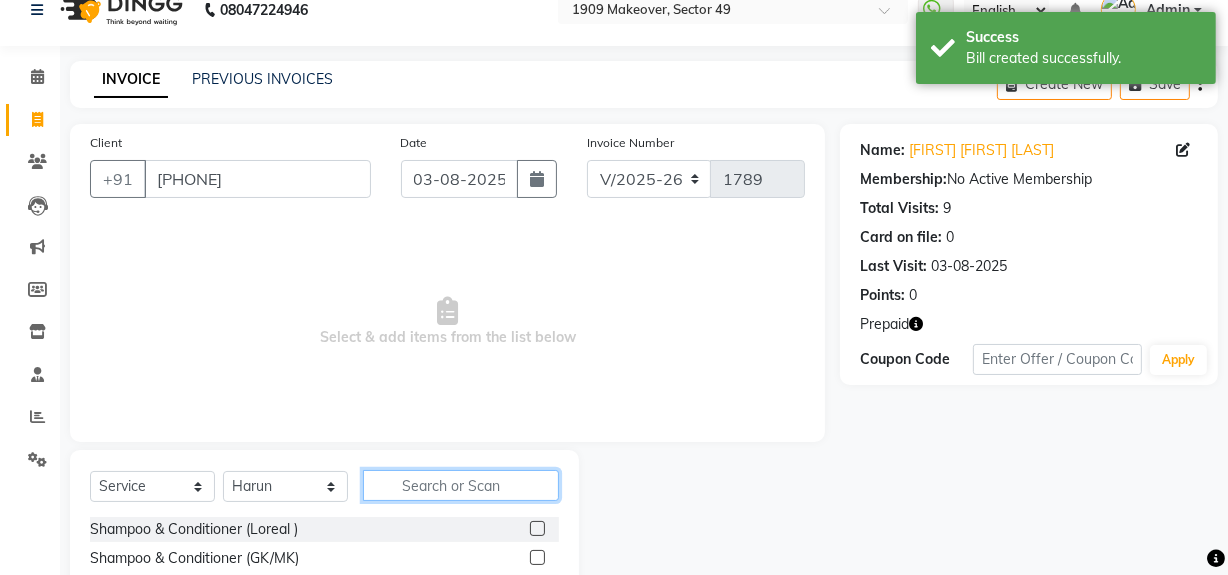 click 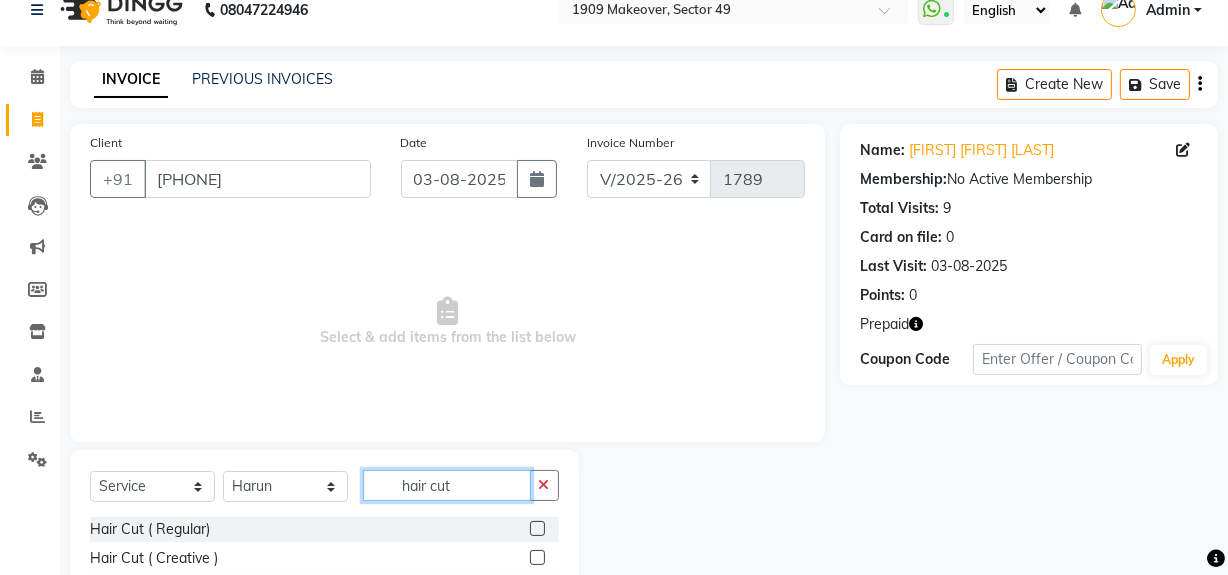 scroll, scrollTop: 130, scrollLeft: 0, axis: vertical 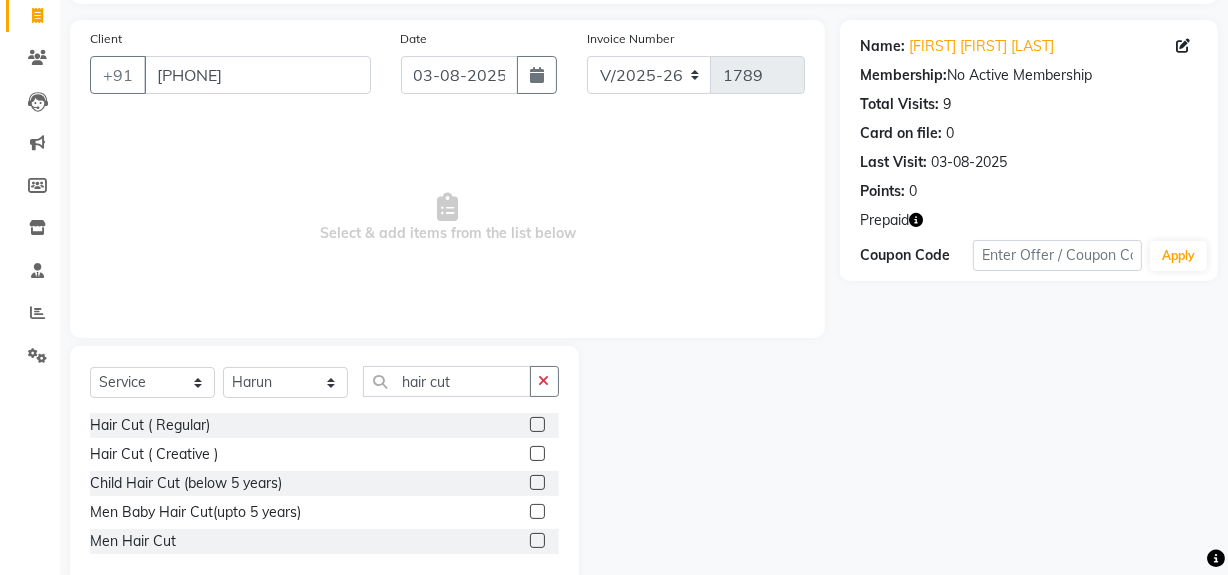 click 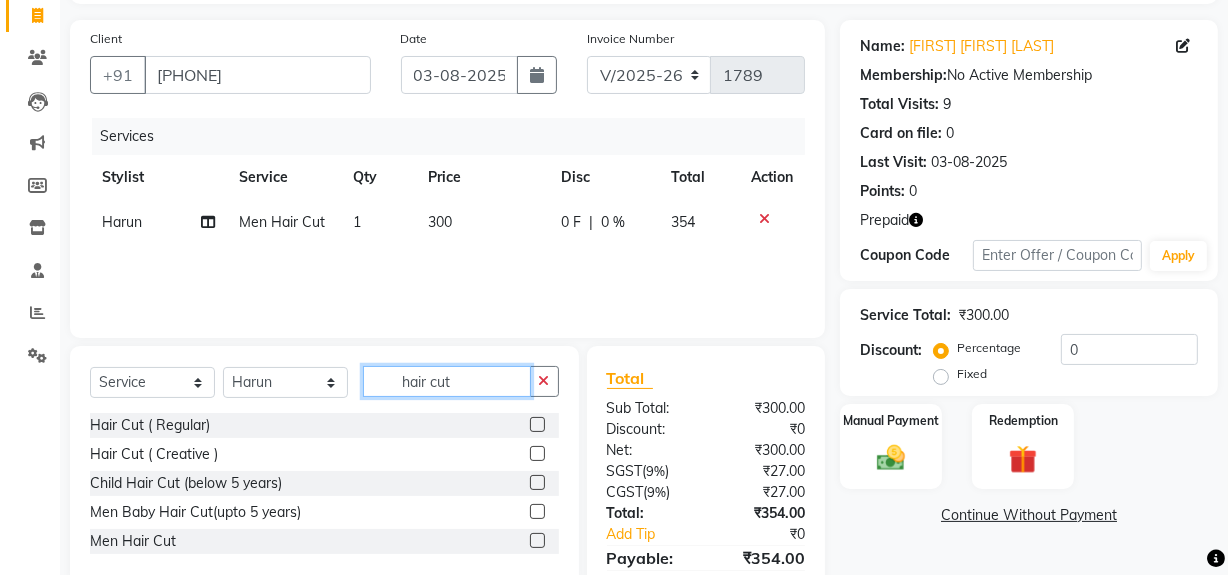 drag, startPoint x: 391, startPoint y: 375, endPoint x: 501, endPoint y: 389, distance: 110.88733 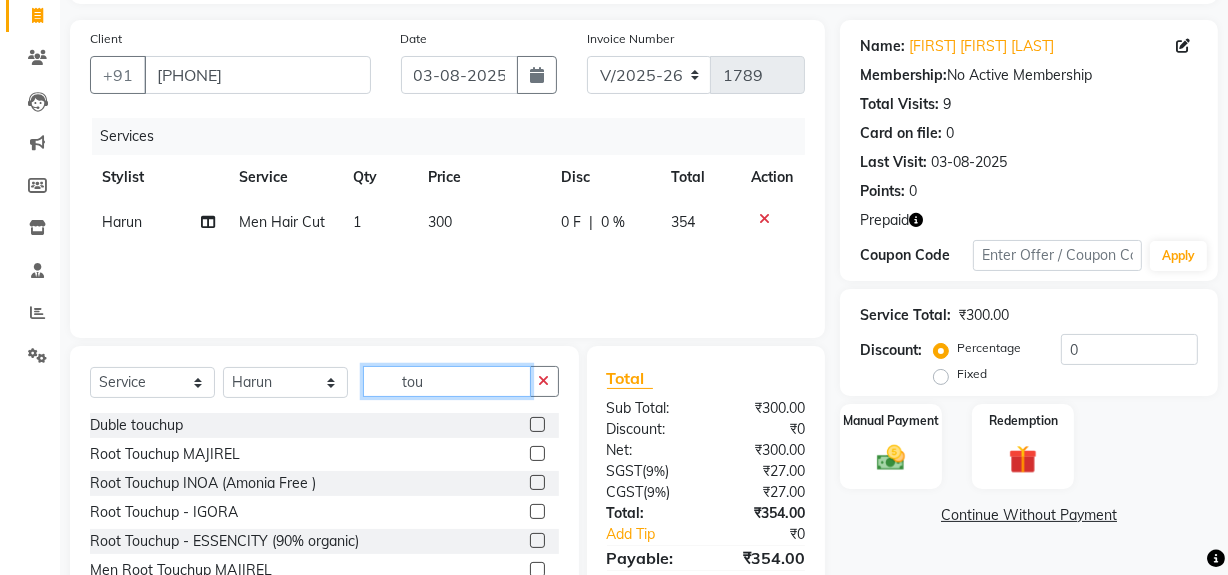 scroll, scrollTop: 226, scrollLeft: 0, axis: vertical 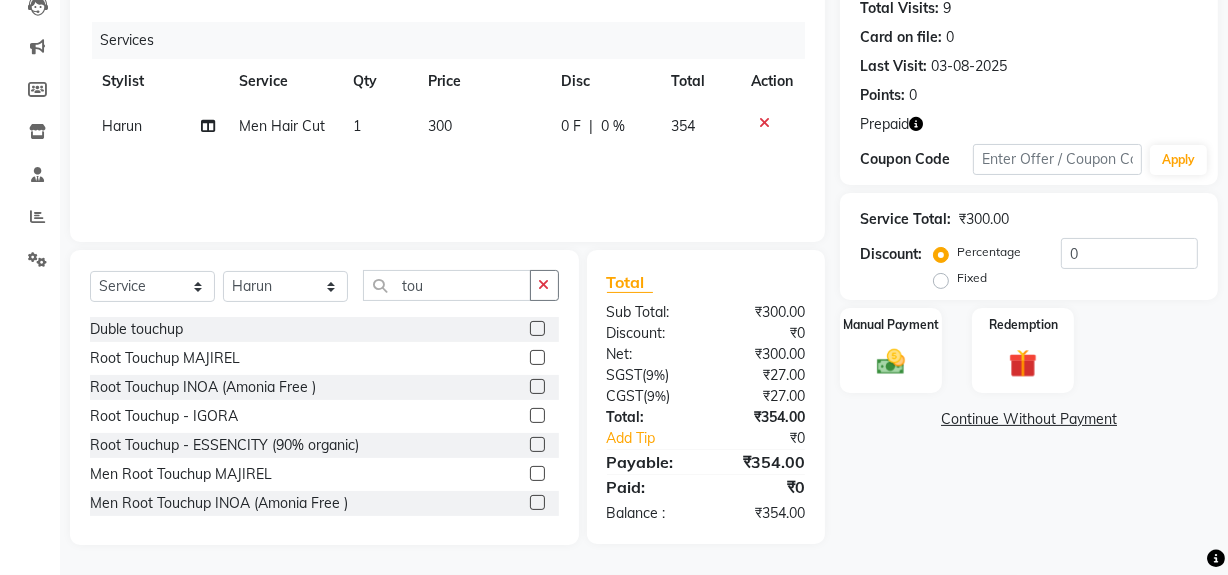 click 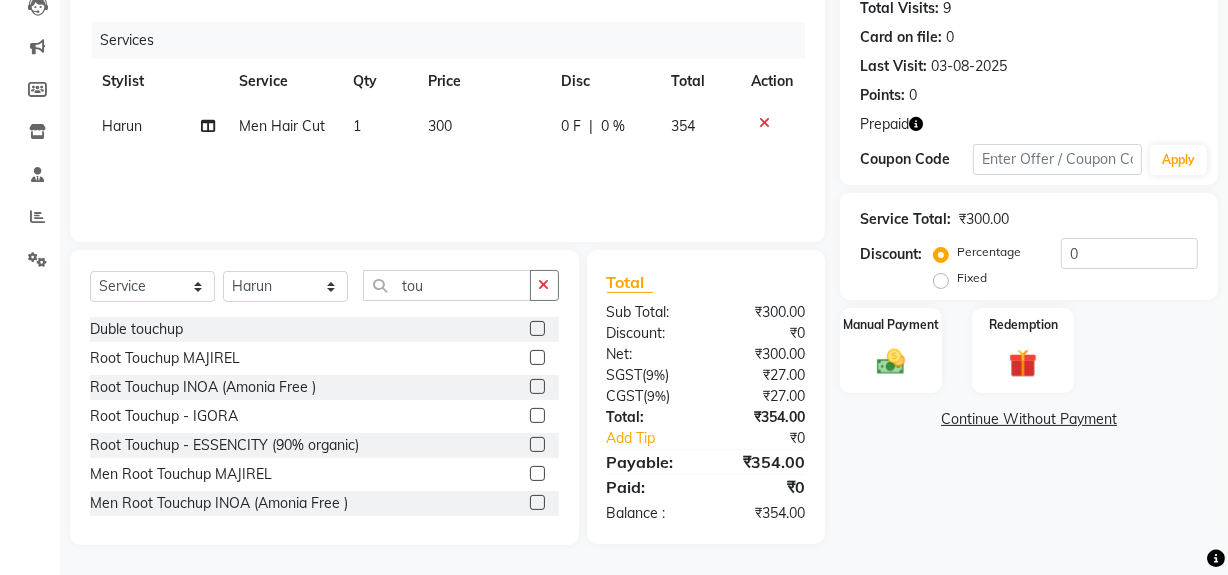 click at bounding box center (536, 503) 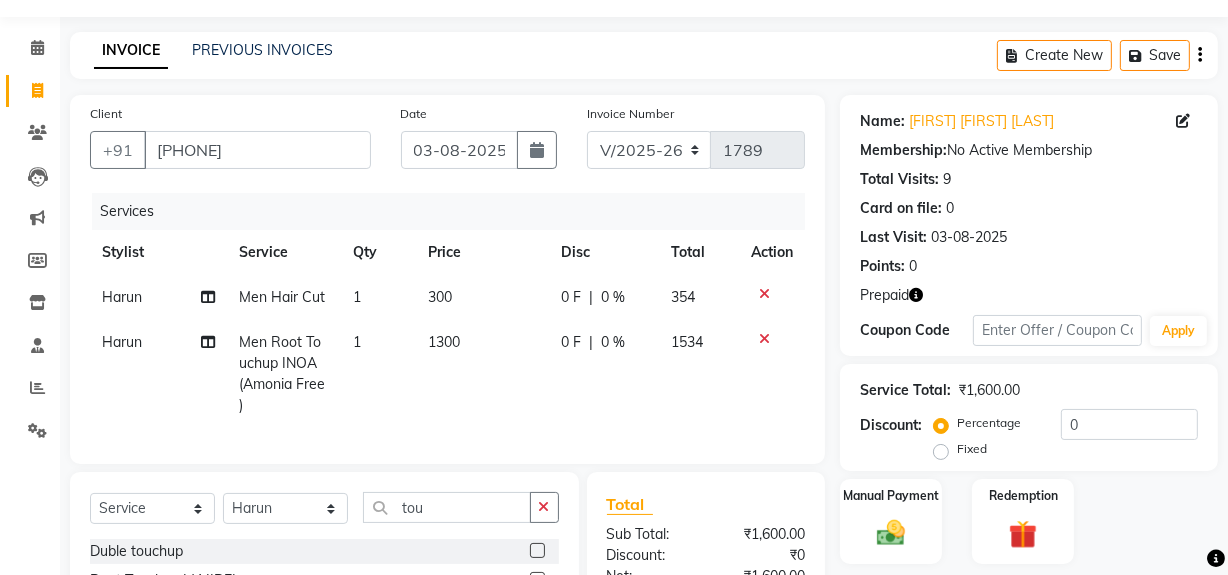 scroll, scrollTop: 18, scrollLeft: 0, axis: vertical 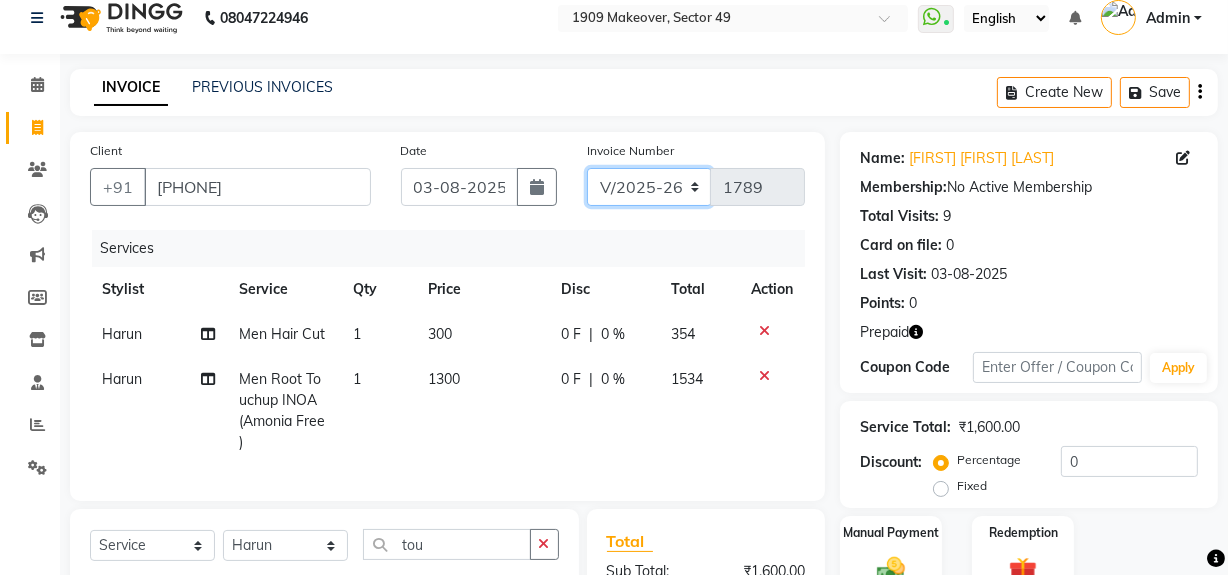 drag, startPoint x: 664, startPoint y: 175, endPoint x: 664, endPoint y: 199, distance: 24 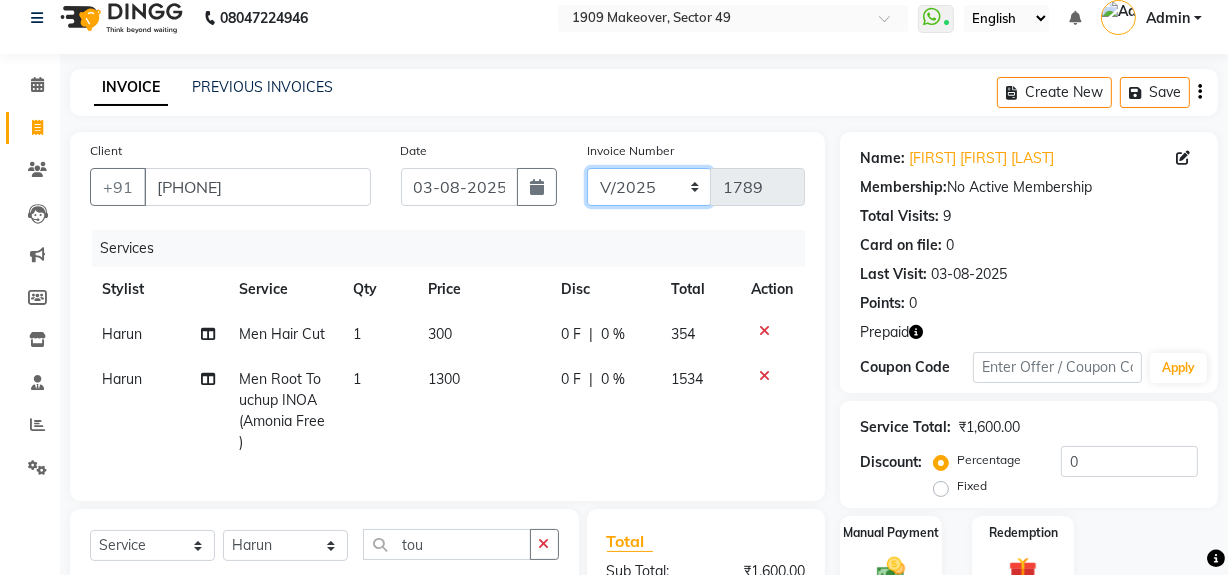 click on "V/2025 V/2025-26" 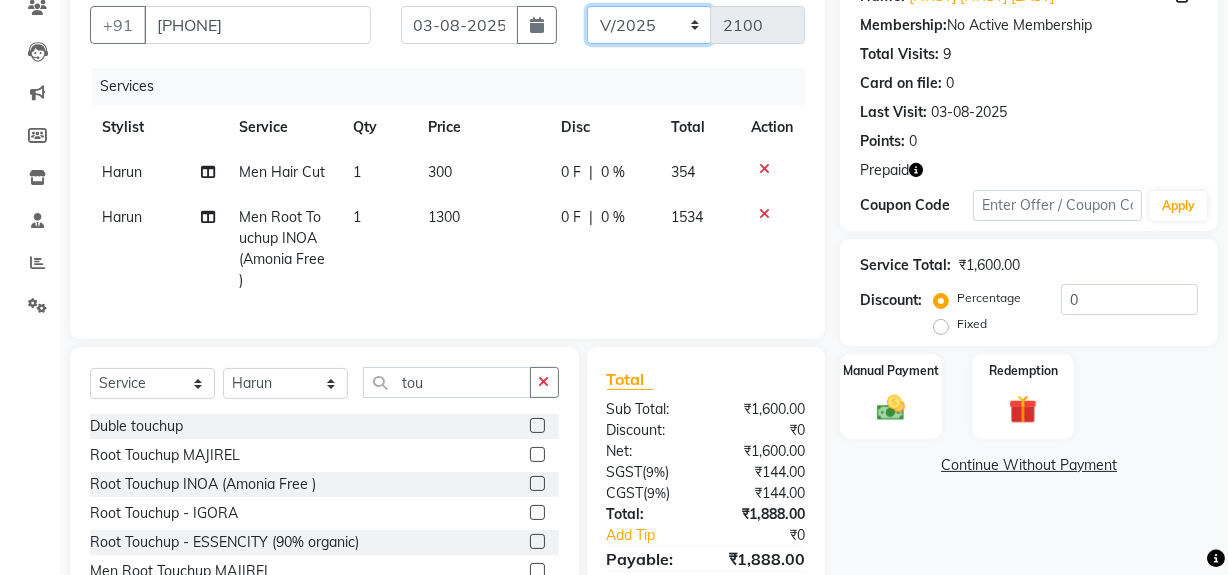 scroll, scrollTop: 270, scrollLeft: 0, axis: vertical 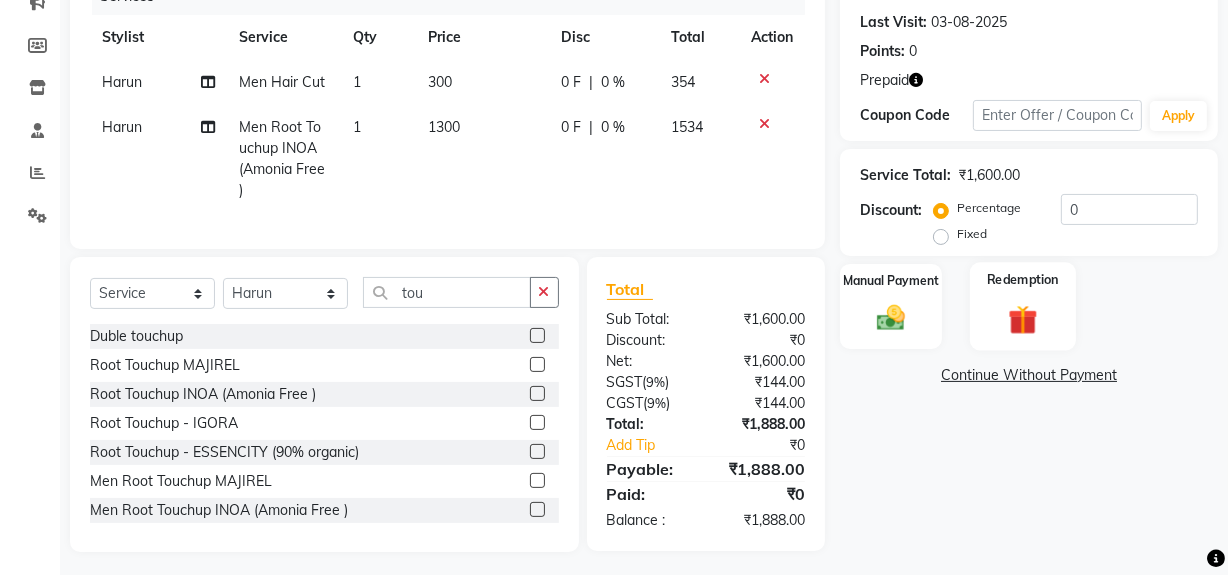 click 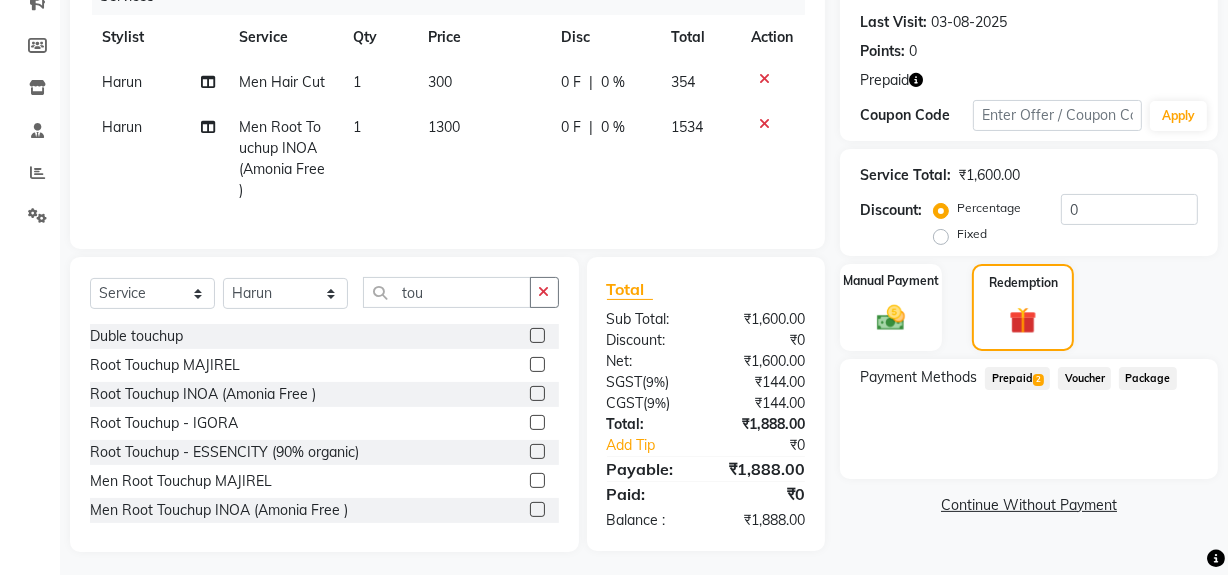 click on "Prepaid  2" 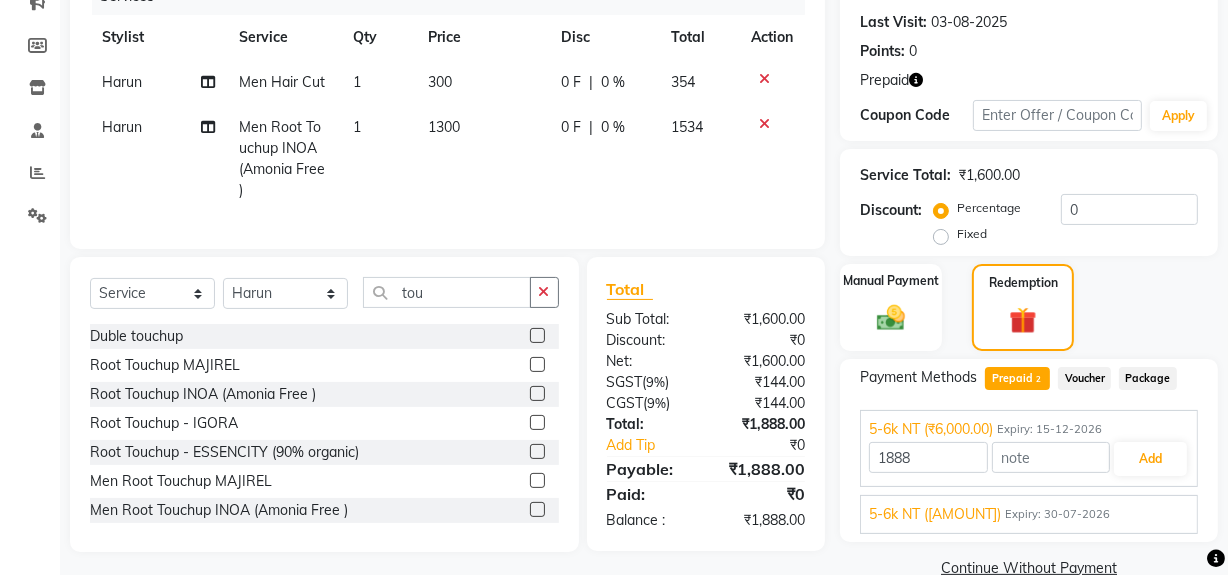 scroll, scrollTop: 306, scrollLeft: 0, axis: vertical 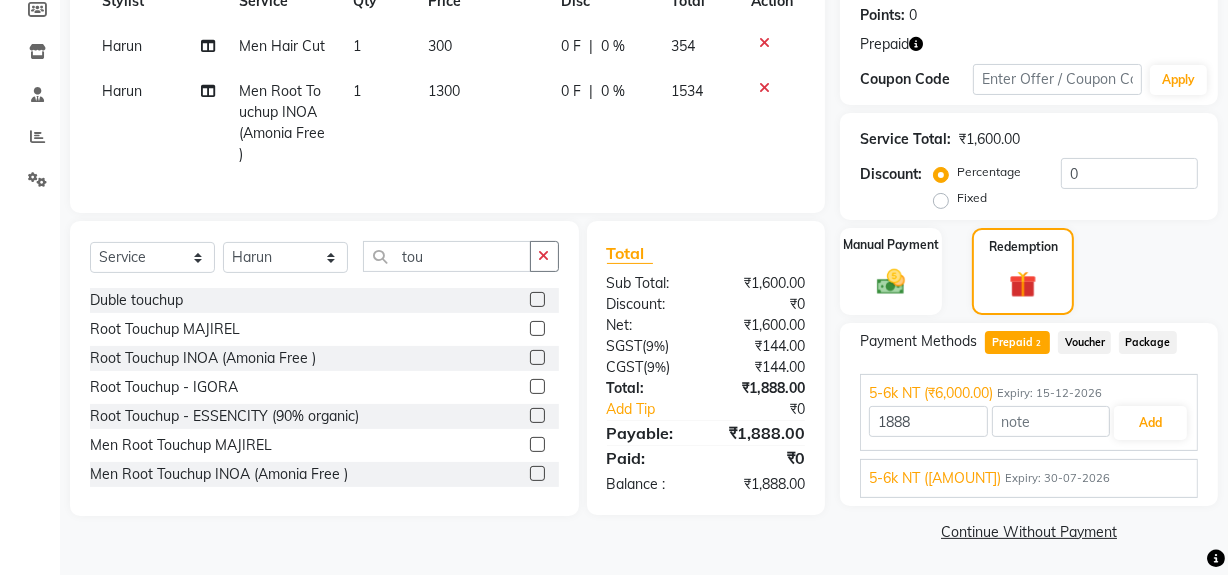 click on "5-6k NT (₹886.00) Expiry: 30-07-[YEAR]" at bounding box center (1029, 478) 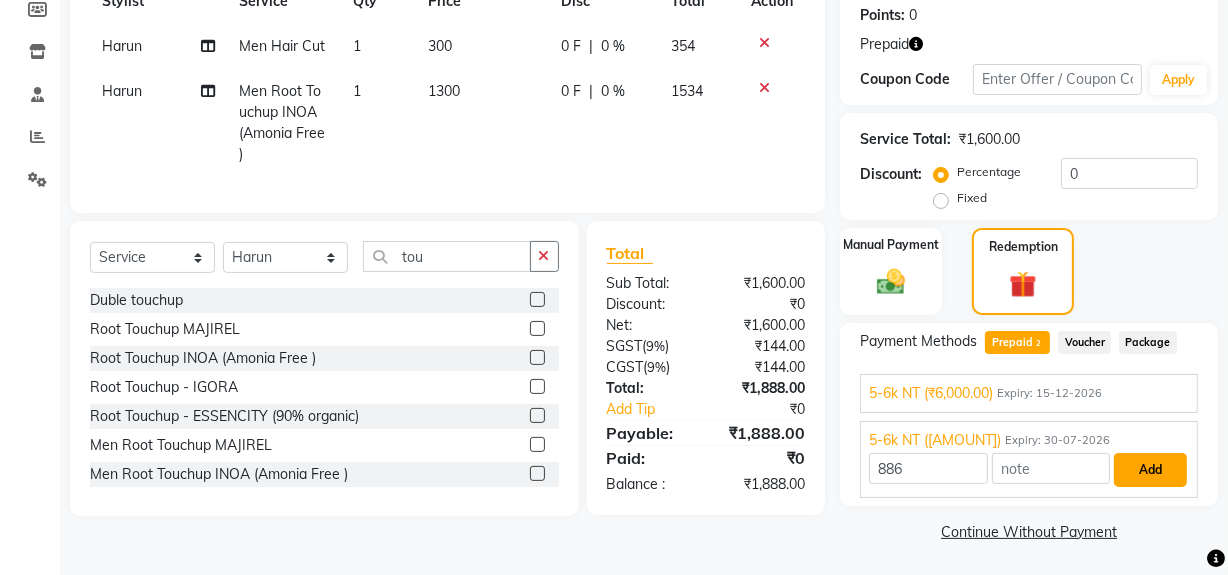 click on "Add" at bounding box center (1150, 470) 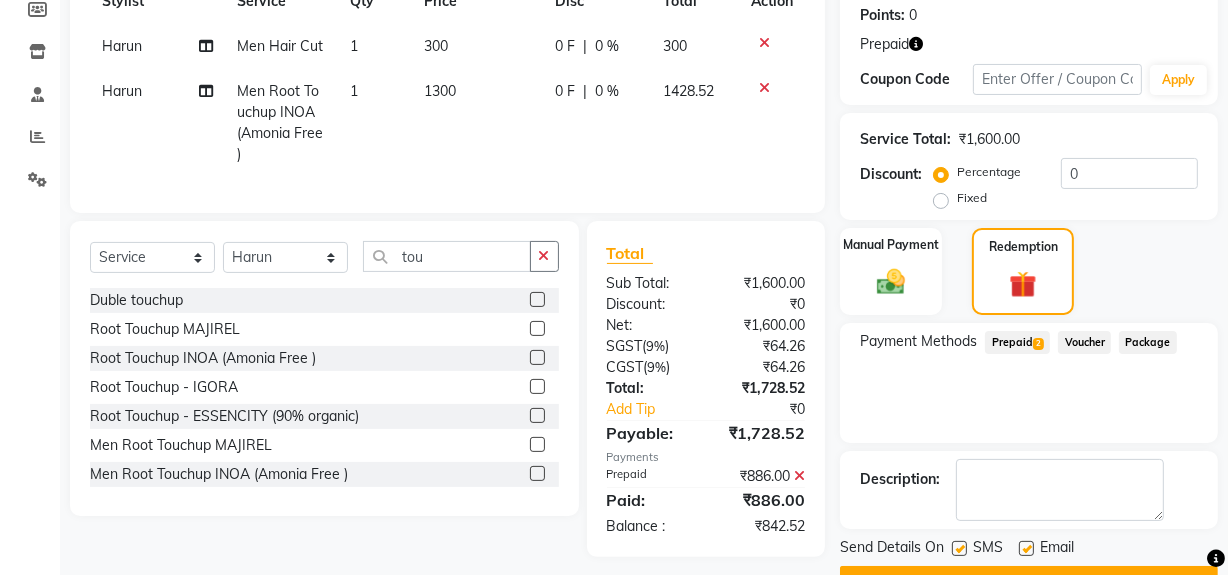 scroll, scrollTop: 356, scrollLeft: 0, axis: vertical 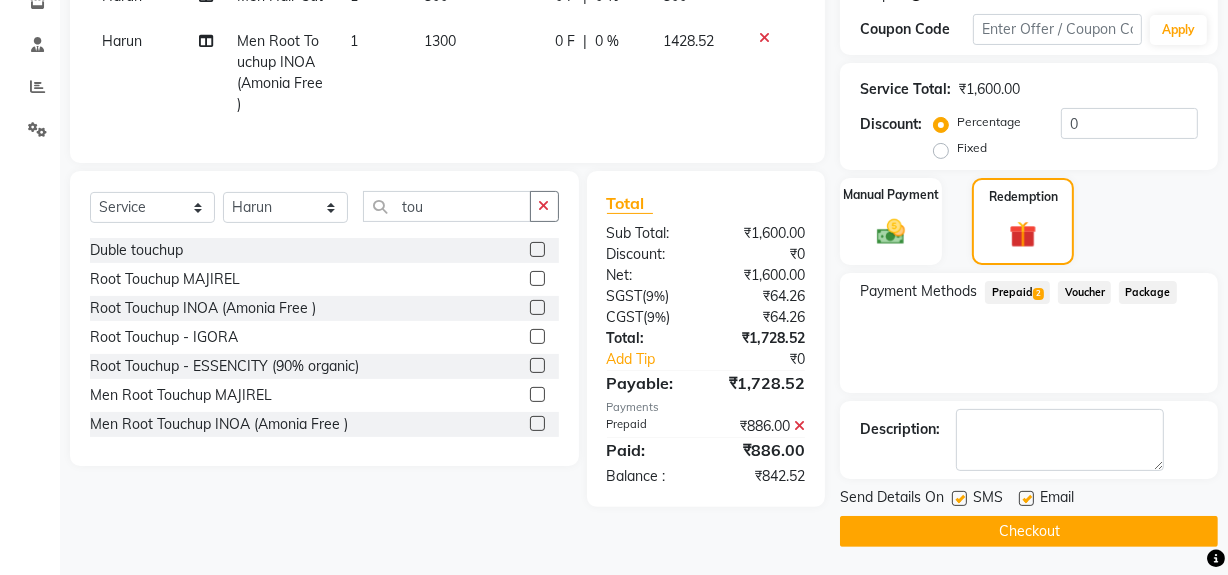 click on "Prepaid  2" 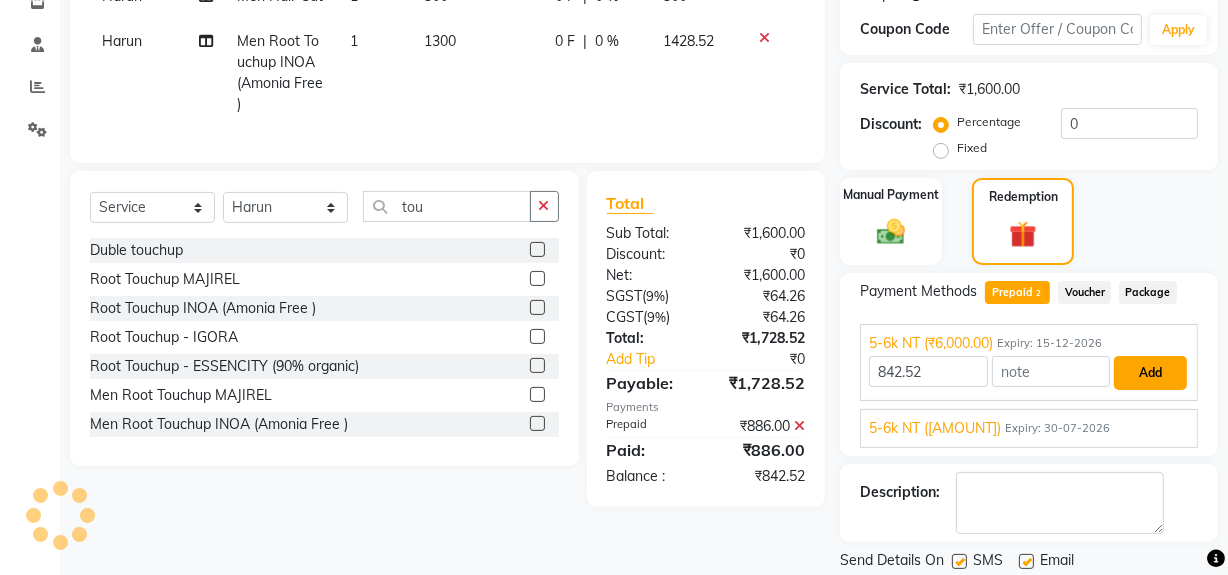 click on "Add" at bounding box center (1150, 373) 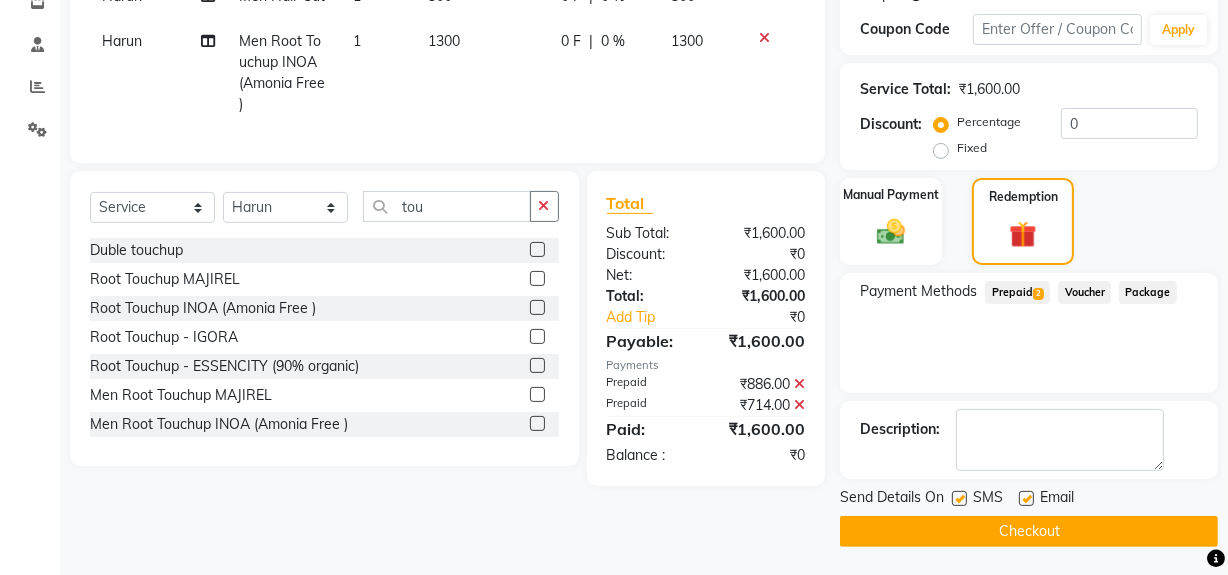 click on "Checkout" 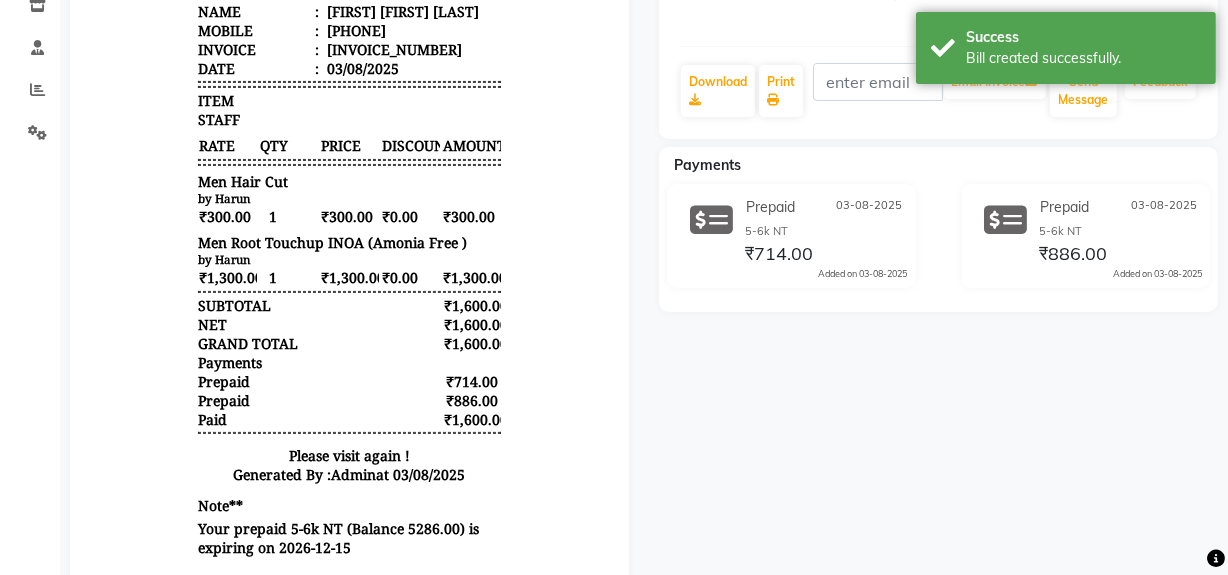 scroll, scrollTop: 381, scrollLeft: 0, axis: vertical 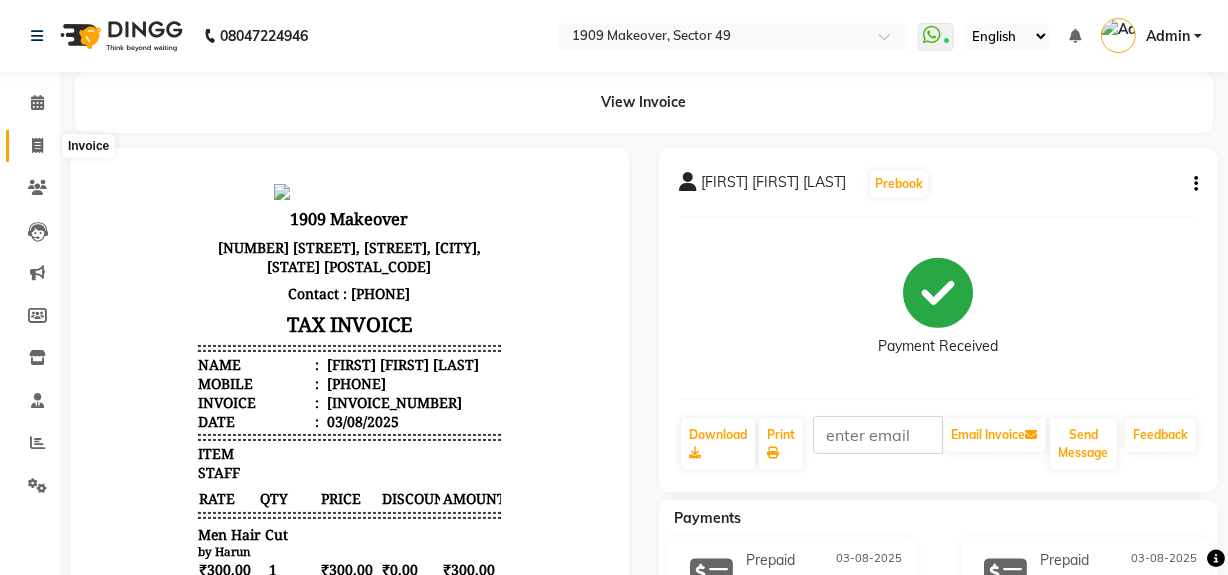 click 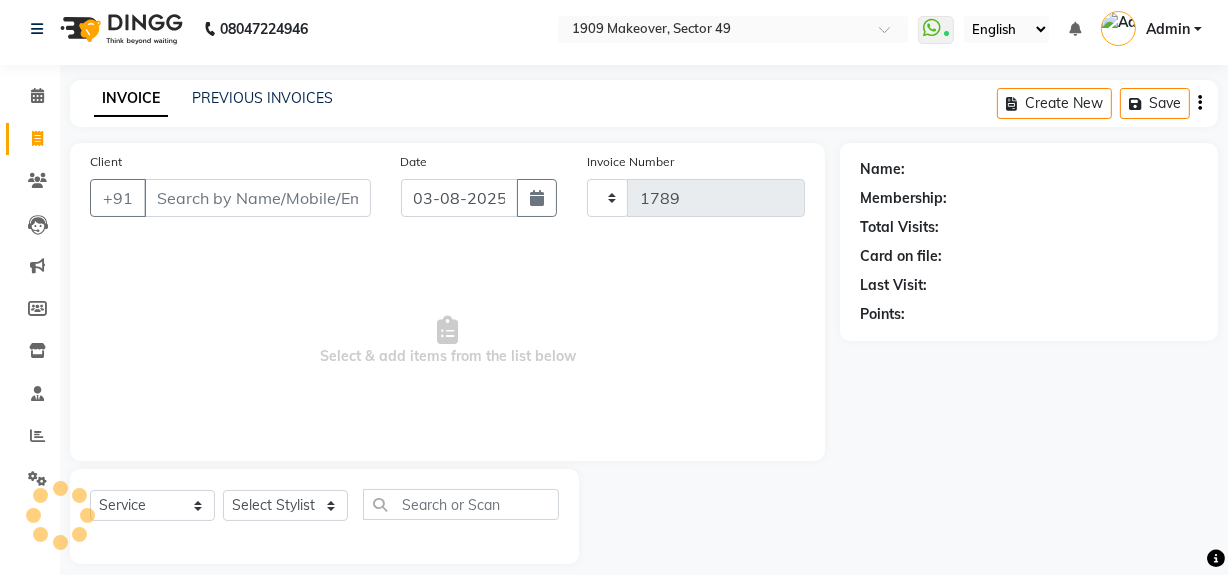 scroll, scrollTop: 26, scrollLeft: 0, axis: vertical 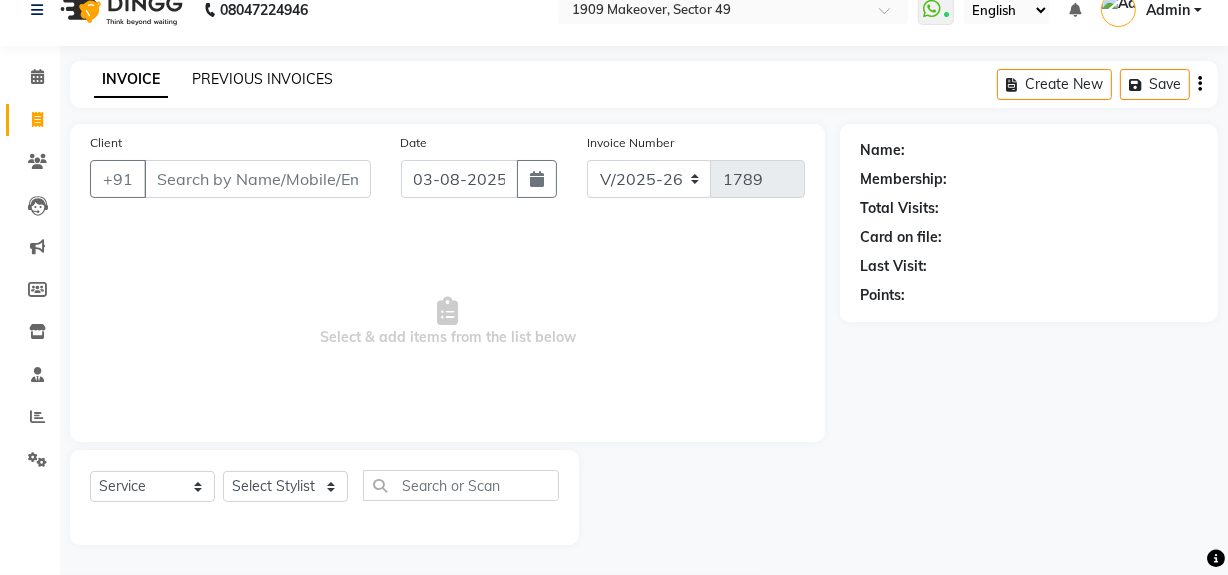 click on "PREVIOUS INVOICES" 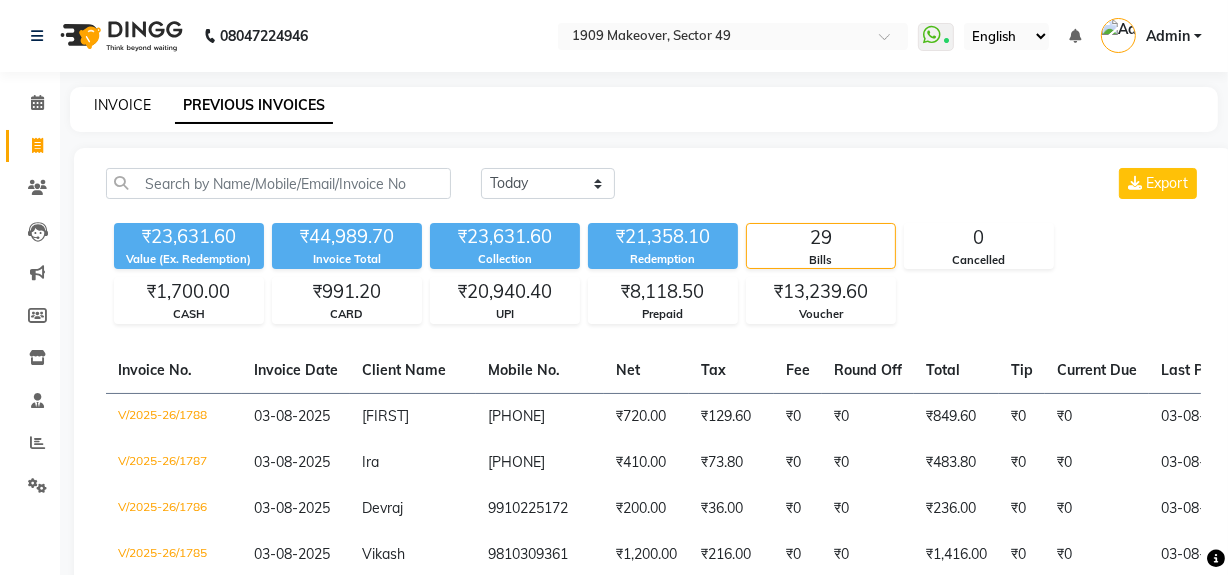 click on "INVOICE" 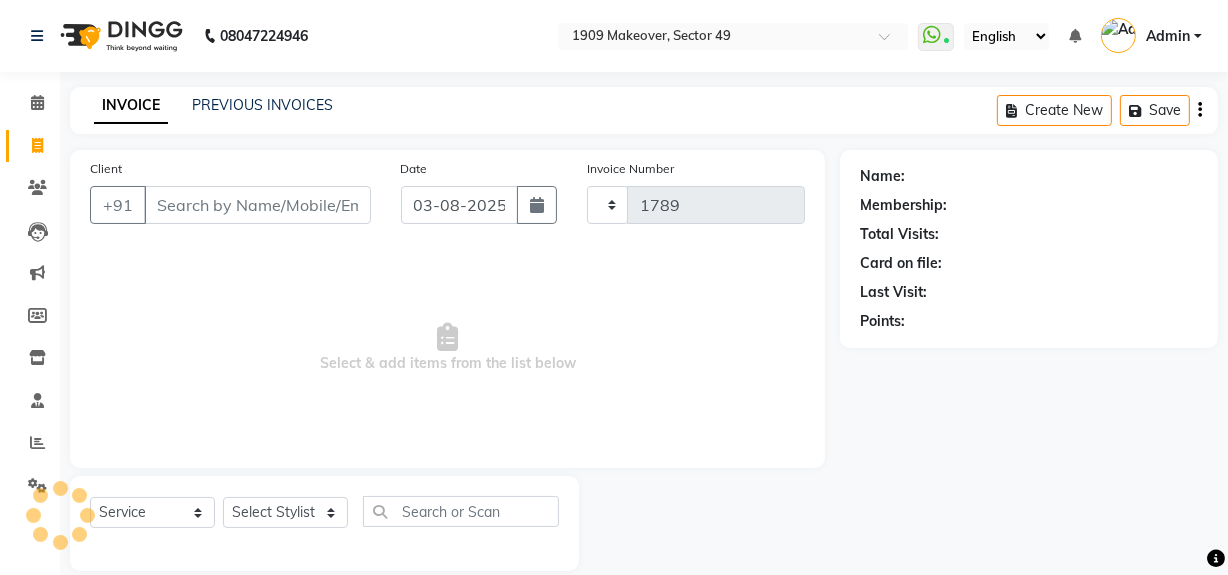 scroll, scrollTop: 26, scrollLeft: 0, axis: vertical 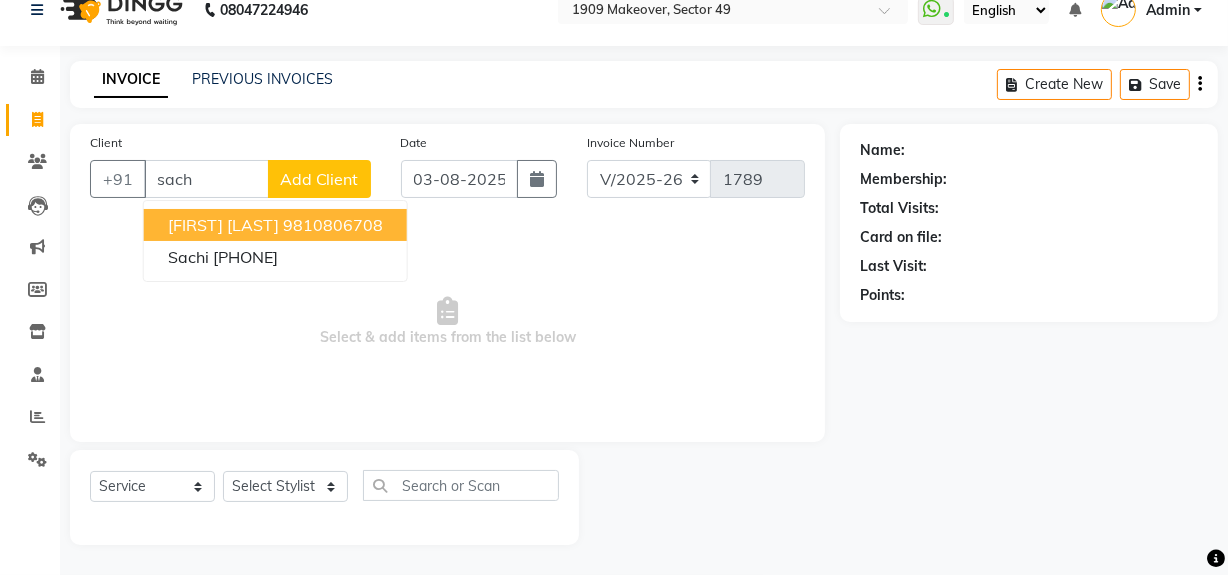 click on "9810806708" at bounding box center [333, 225] 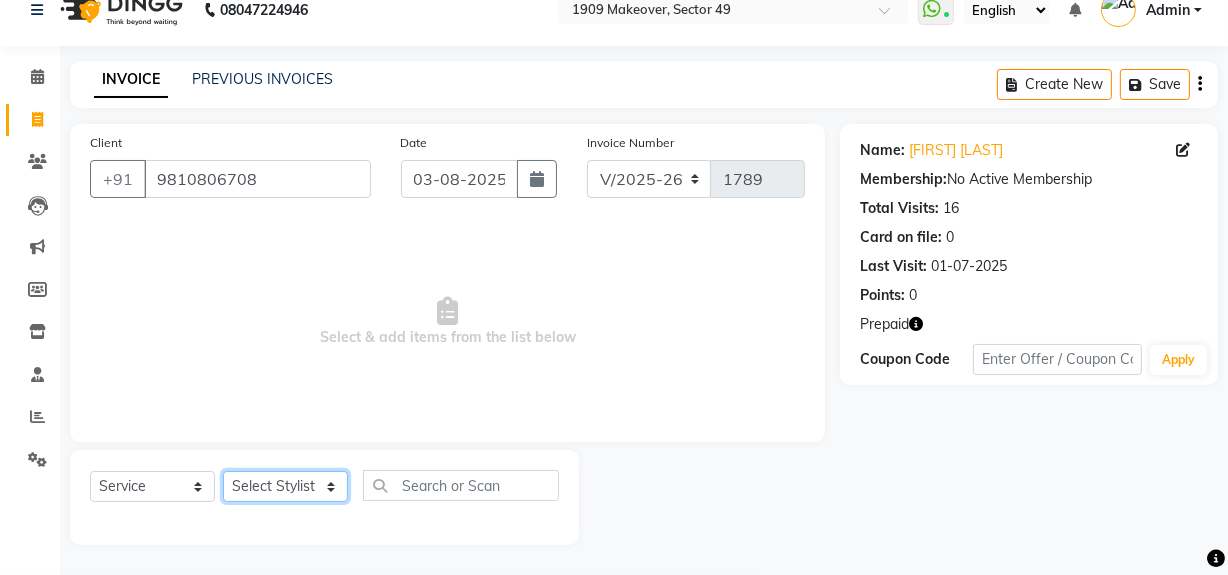 click on "Select Stylist Abdul Ahmed Arif Harun House Sale Jyoti Nisha Rehaan Ujjwal Umesh Veer vikram mehta Vishal" 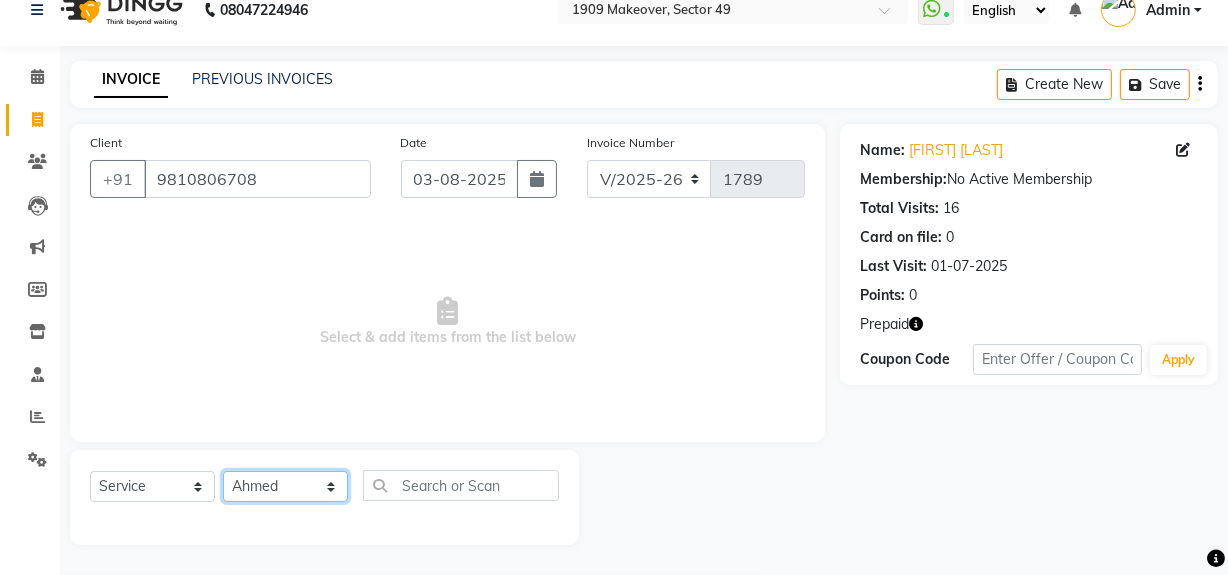 click on "Select Stylist Abdul Ahmed Arif Harun House Sale Jyoti Nisha Rehaan Ujjwal Umesh Veer vikram mehta Vishal" 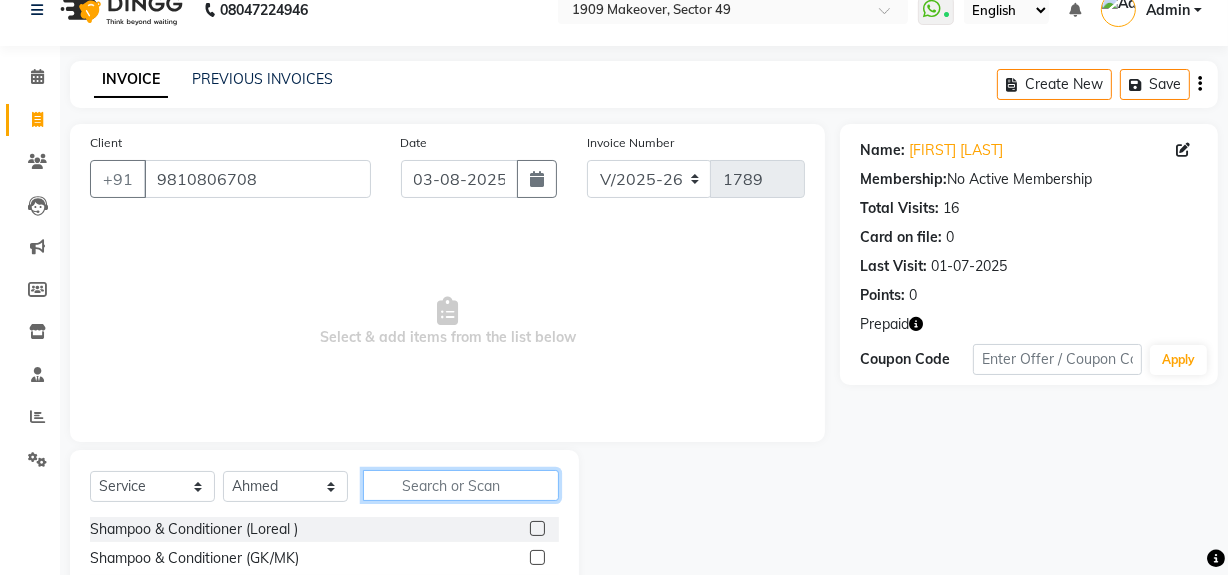 click 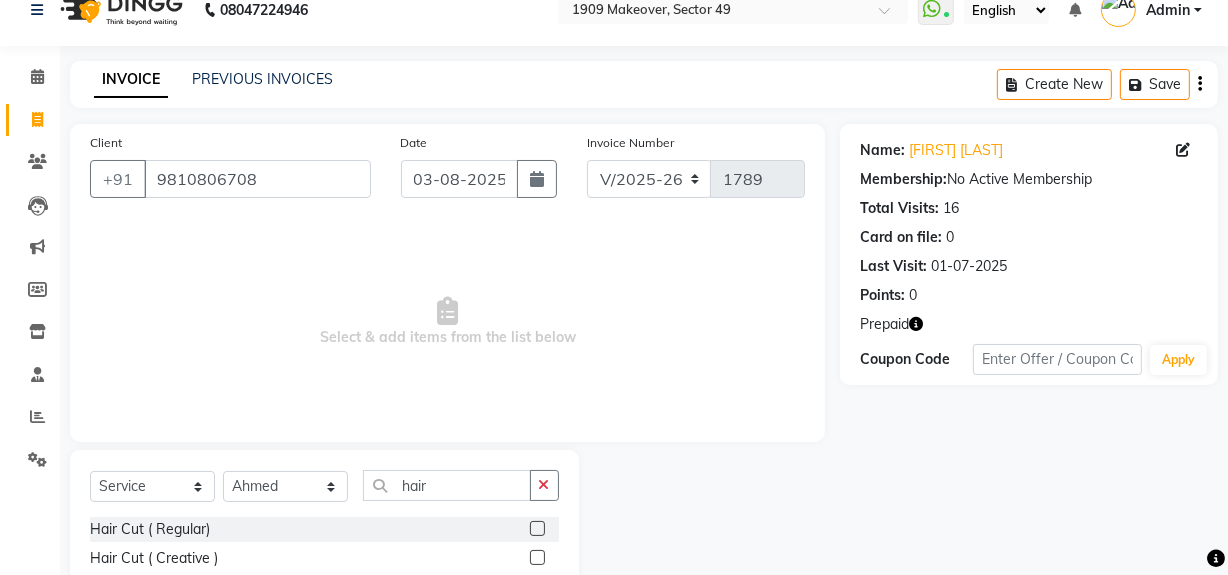 click 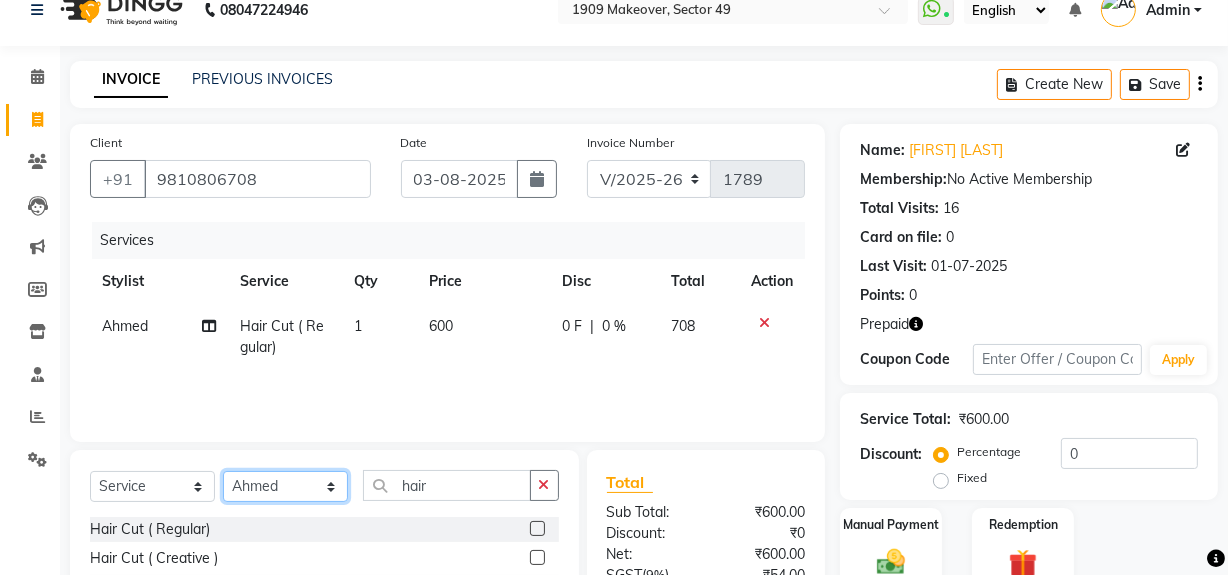 click on "Select Stylist Abdul Ahmed Arif Harun House Sale Jyoti Nisha Rehaan Ujjwal Umesh Veer vikram mehta Vishal" 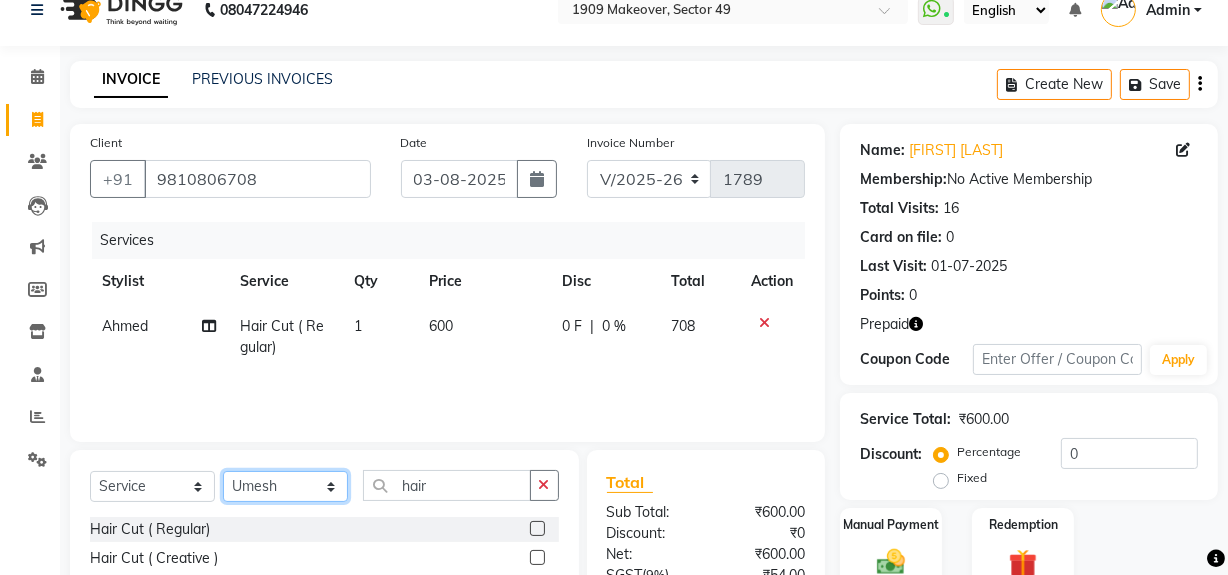 click on "Select Stylist Abdul Ahmed Arif Harun House Sale Jyoti Nisha Rehaan Ujjwal Umesh Veer vikram mehta Vishal" 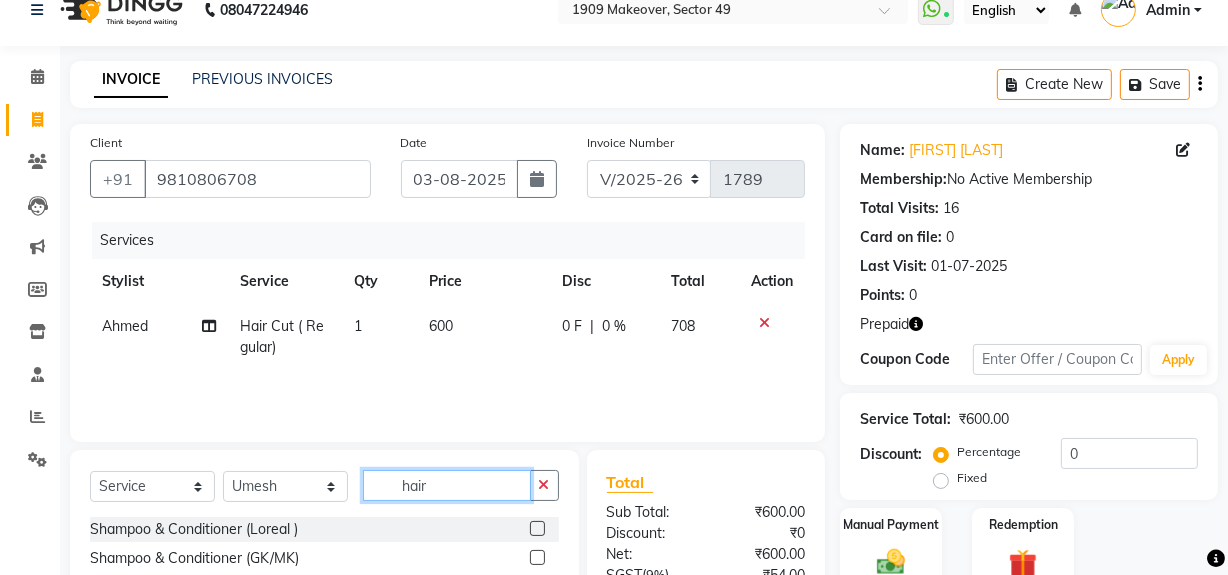 click on "hair" 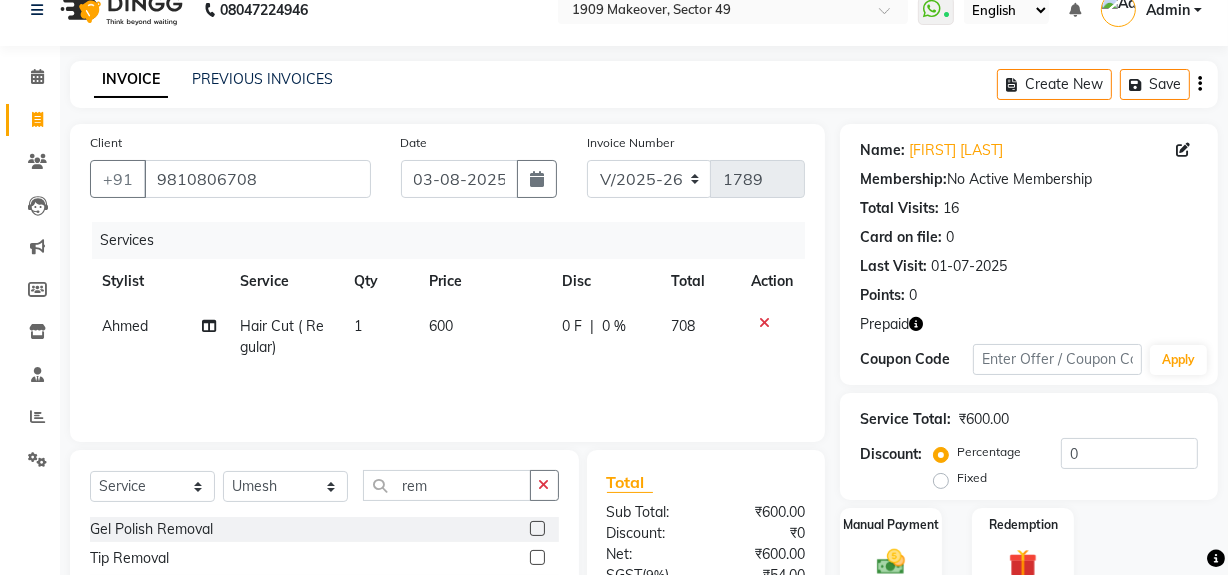 click 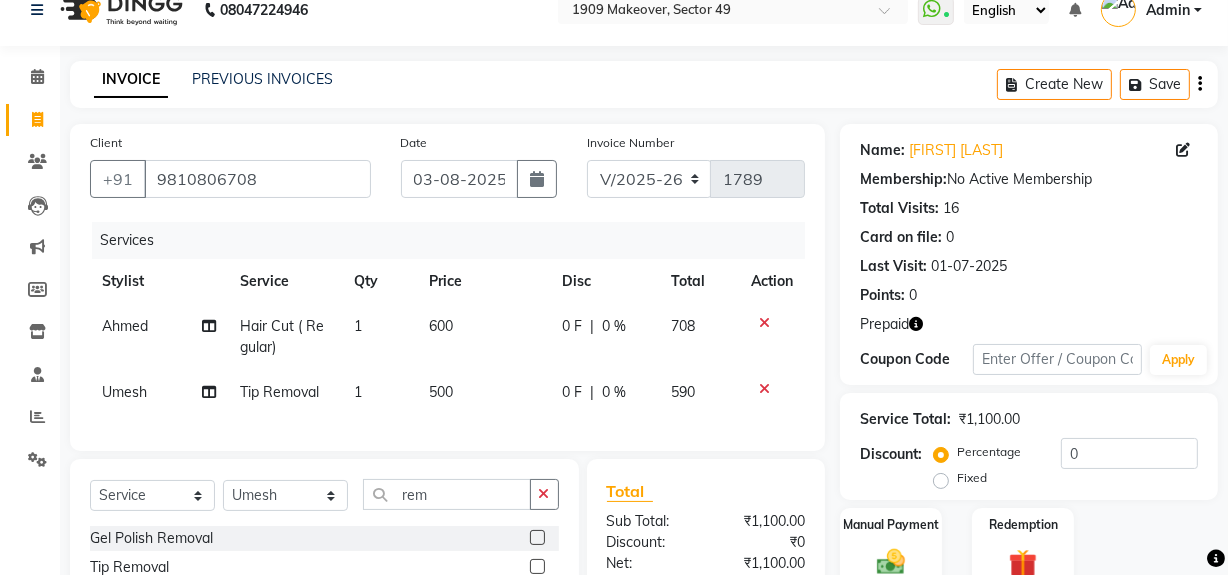 click on "500" 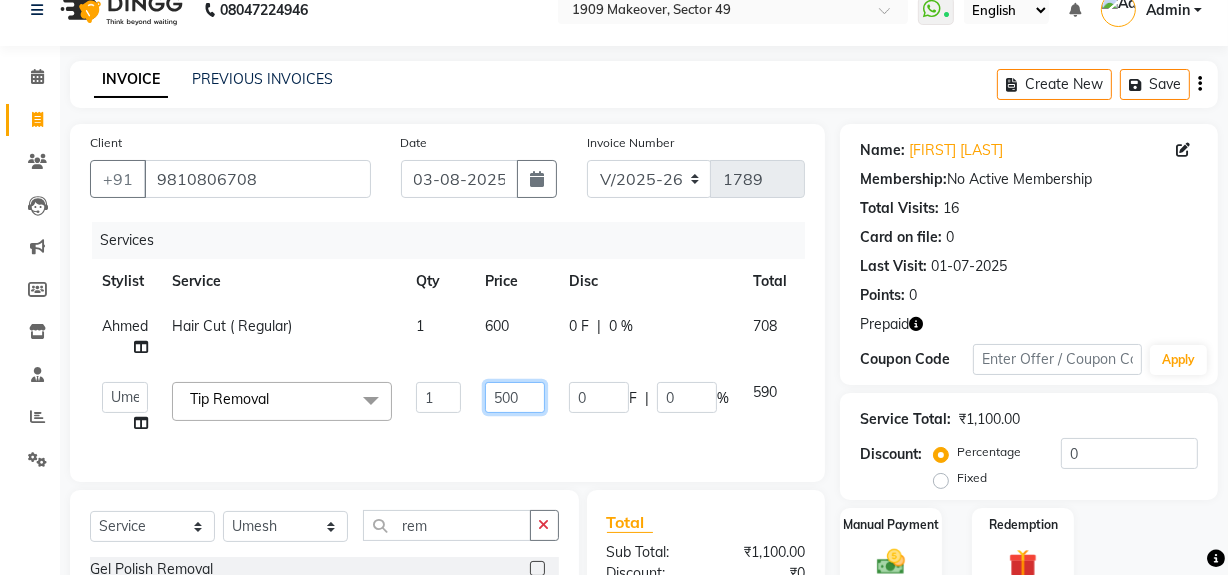 click on "500" 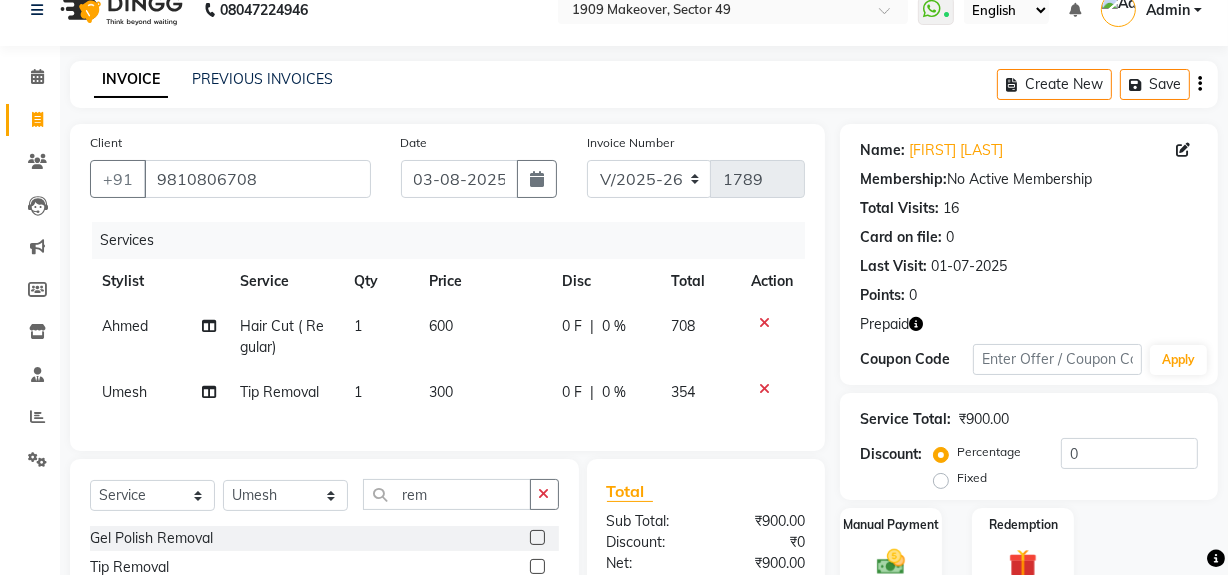 drag, startPoint x: 708, startPoint y: 460, endPoint x: 763, endPoint y: 461, distance: 55.00909 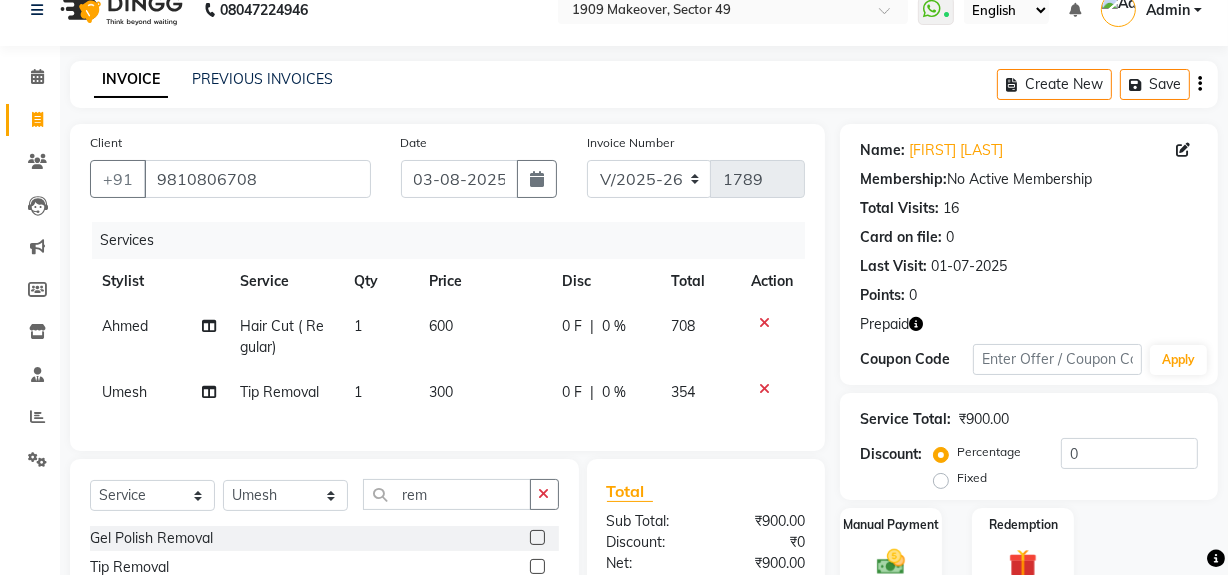 click 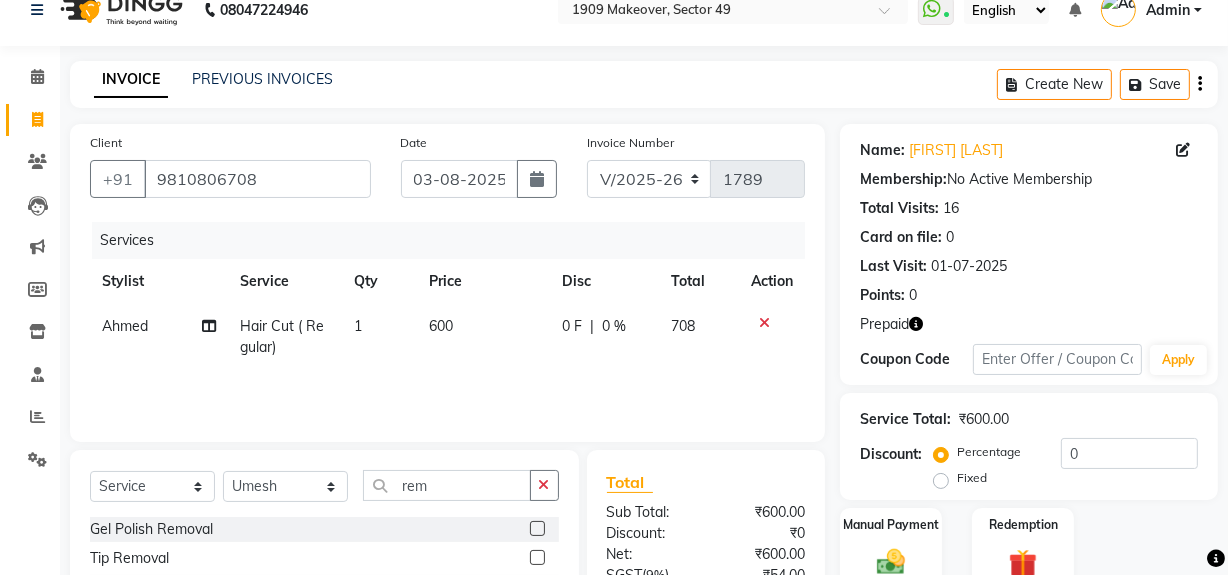 scroll, scrollTop: 225, scrollLeft: 0, axis: vertical 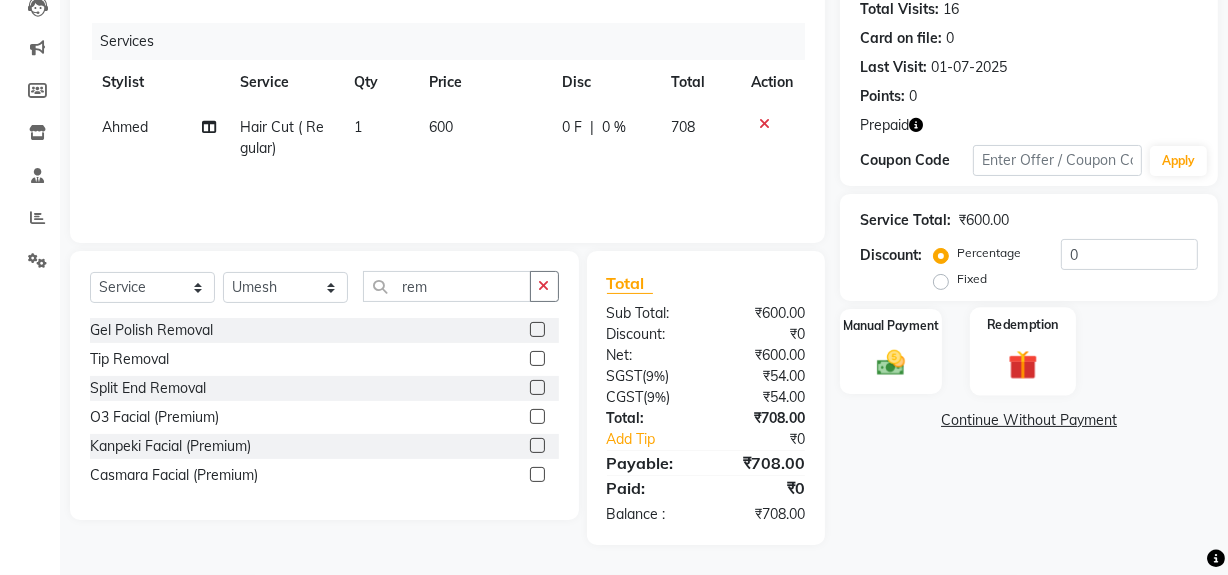 click 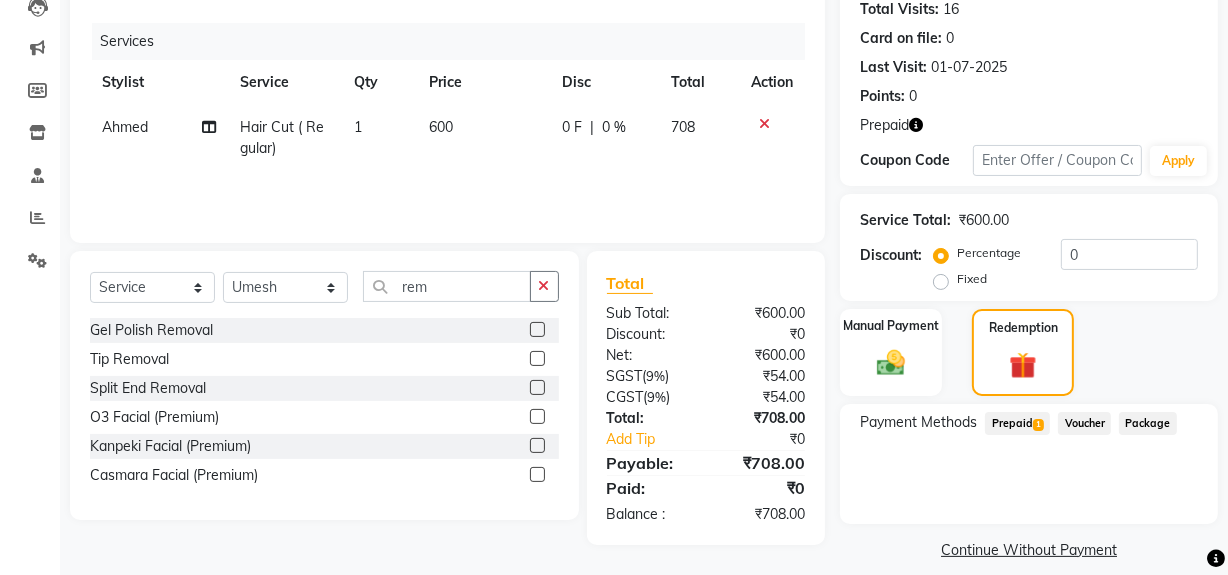 click on "Prepaid  1" 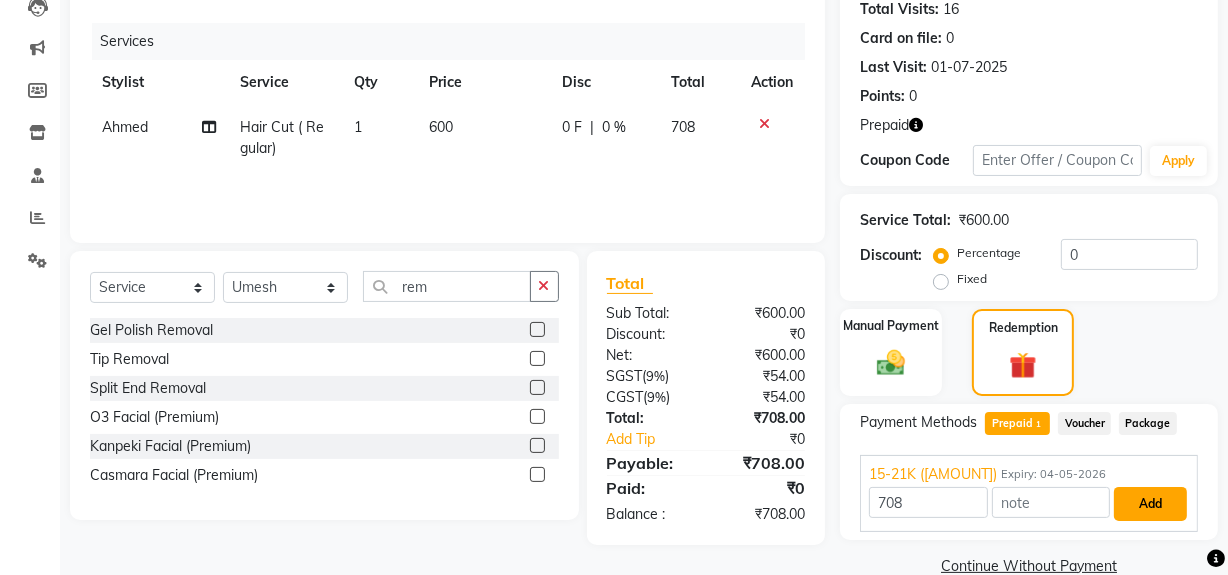 click on "Add" at bounding box center [1150, 504] 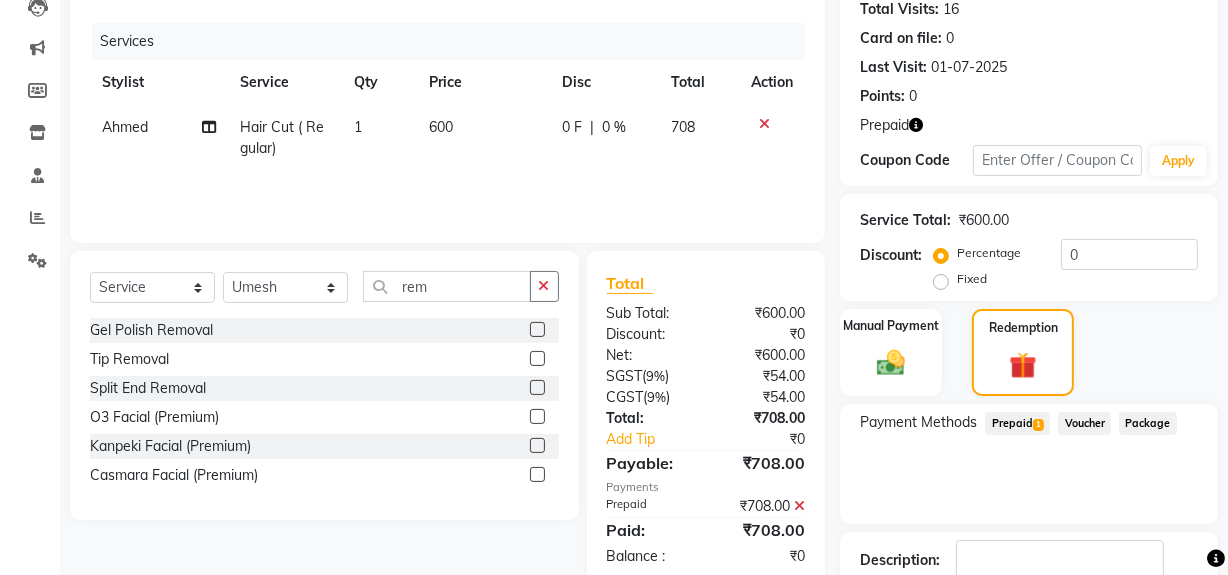 scroll, scrollTop: 356, scrollLeft: 0, axis: vertical 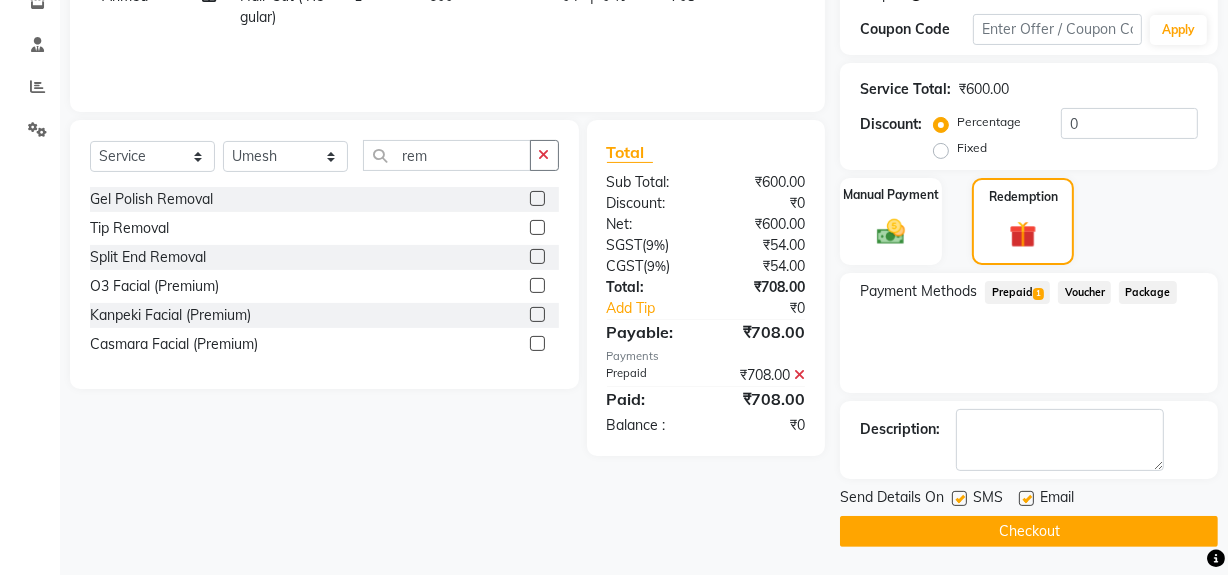 click on "Checkout" 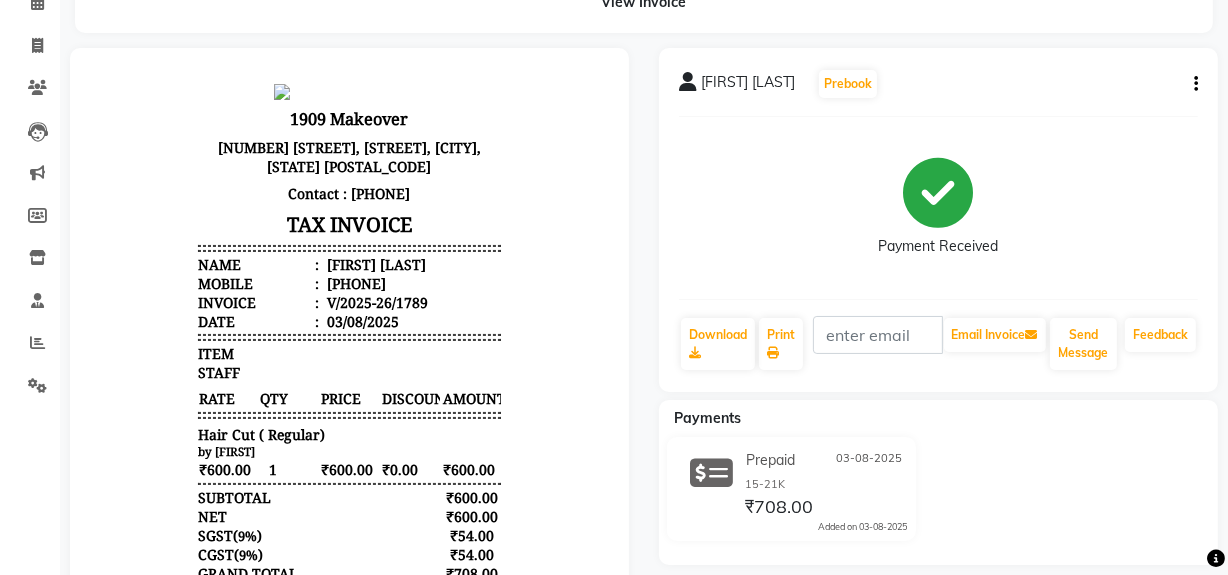 scroll, scrollTop: 0, scrollLeft: 0, axis: both 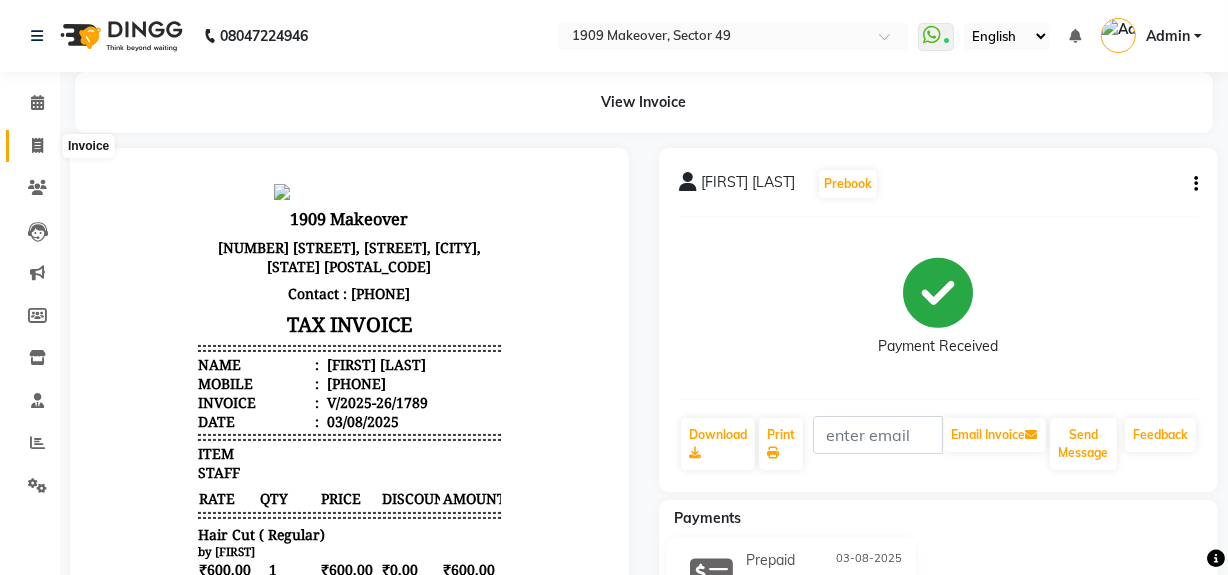 click 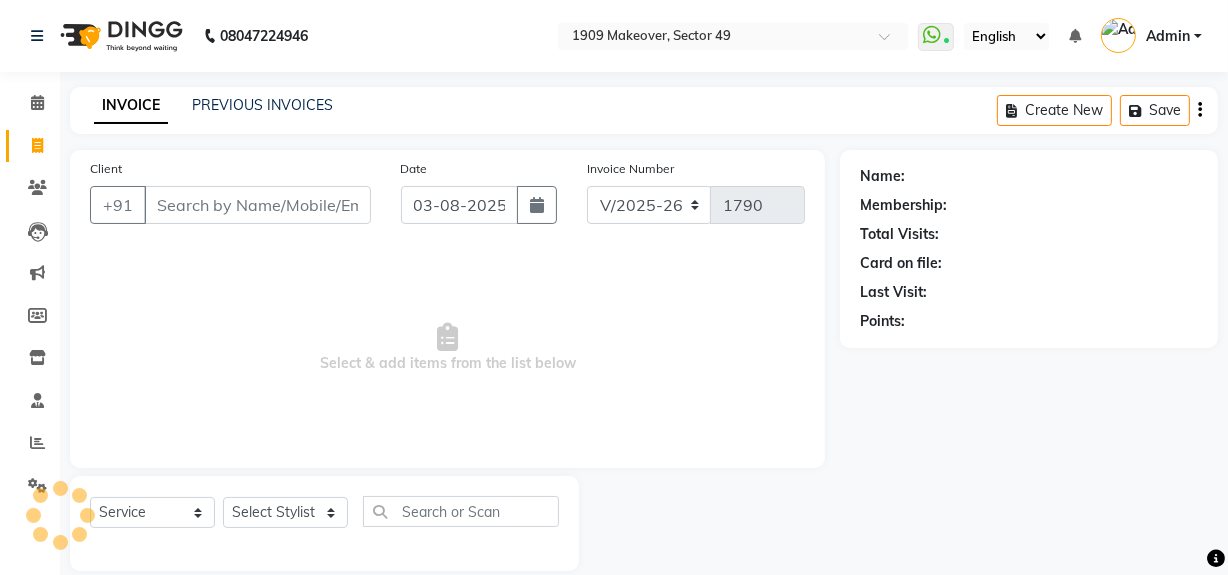 scroll, scrollTop: 26, scrollLeft: 0, axis: vertical 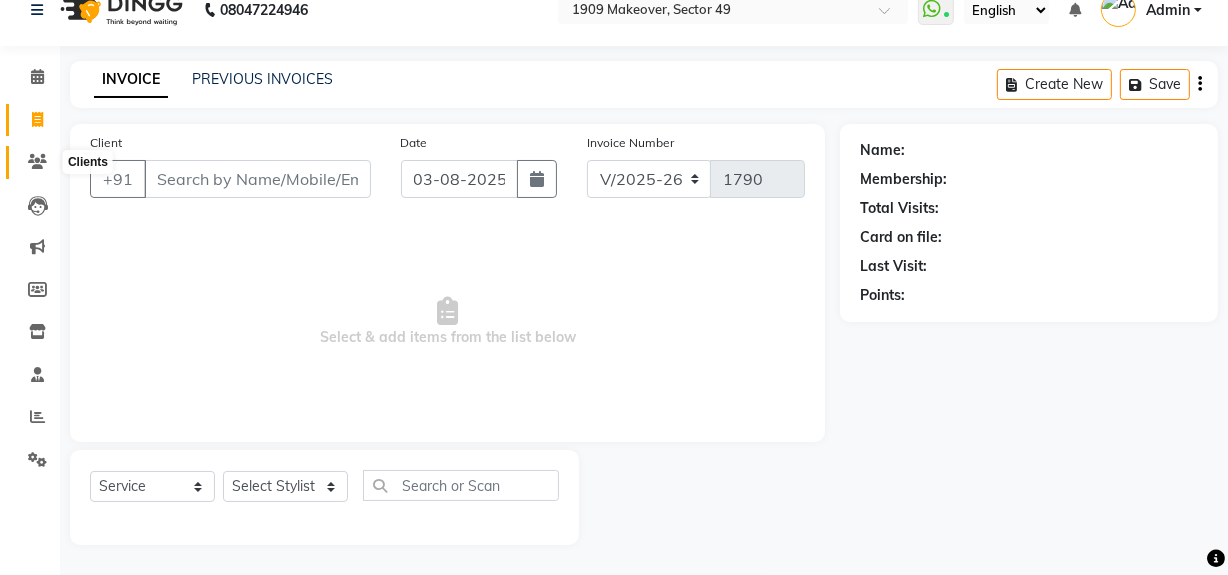 click 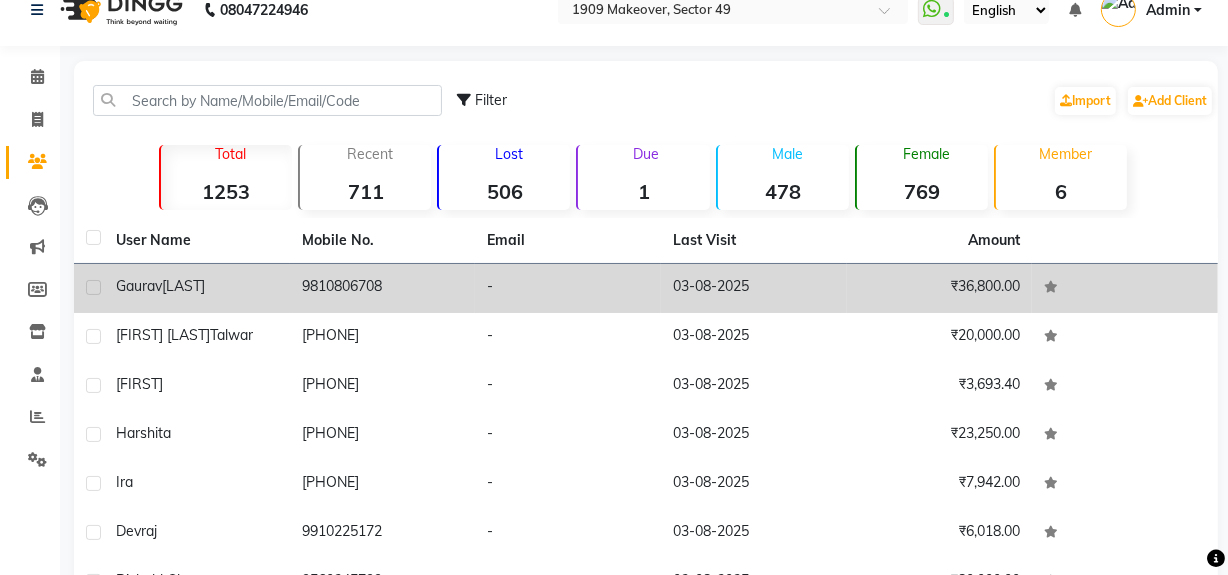 click on "9810806708" 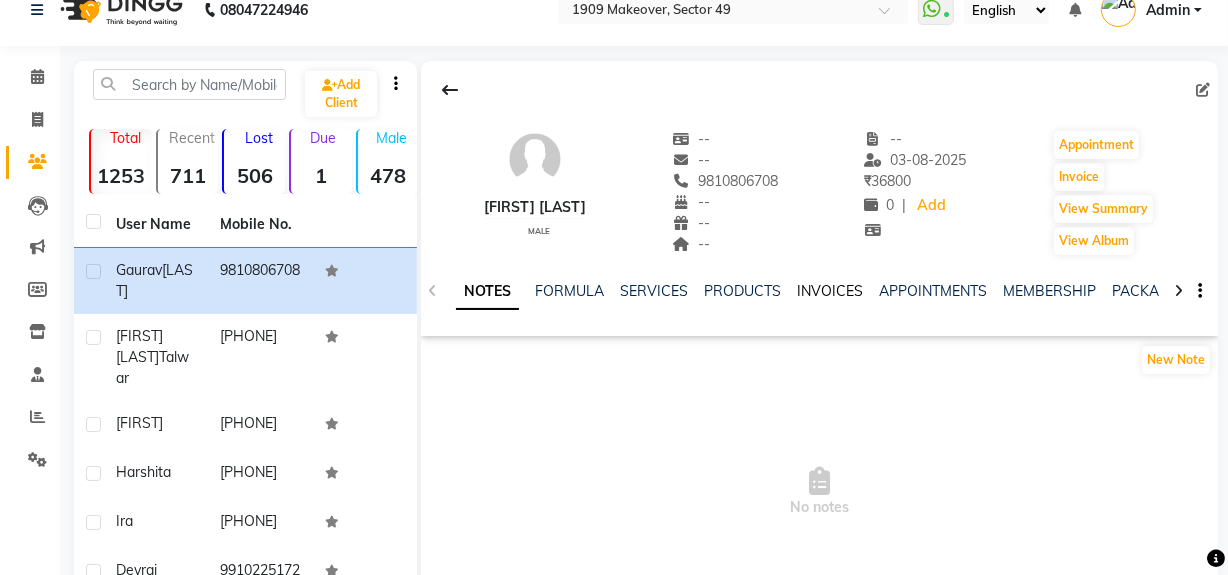 click on "INVOICES" 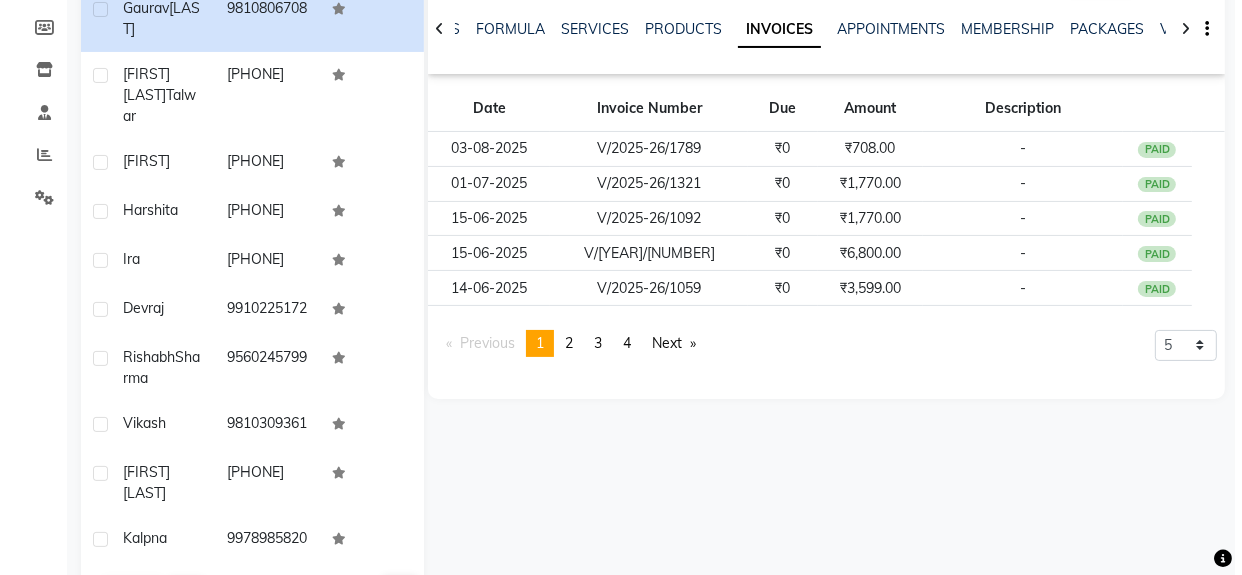 scroll, scrollTop: 295, scrollLeft: 0, axis: vertical 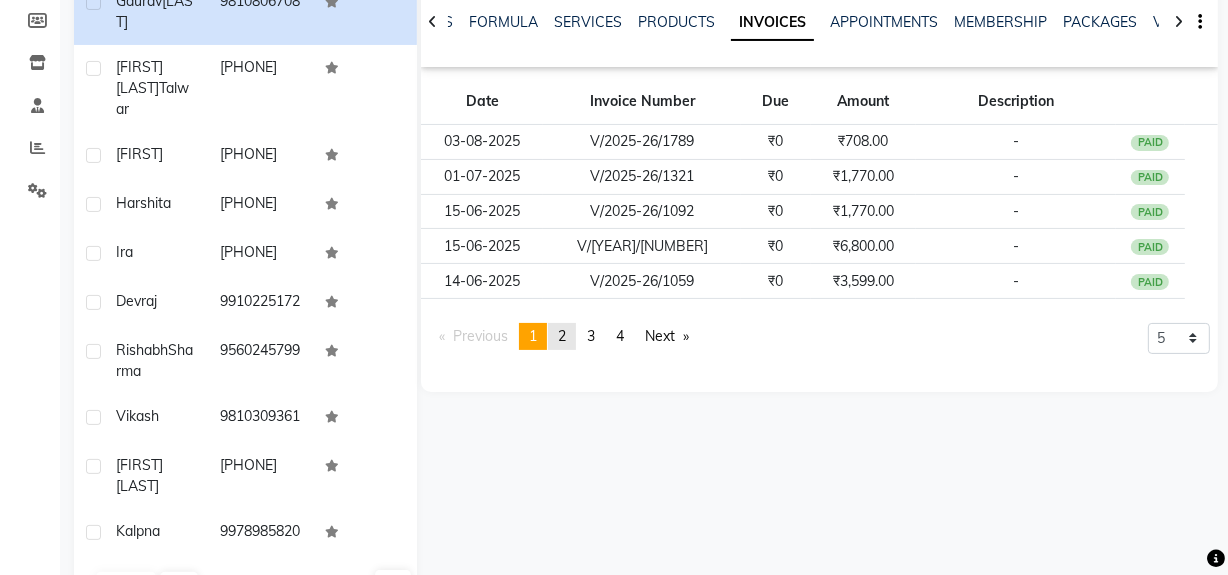 click on "2" 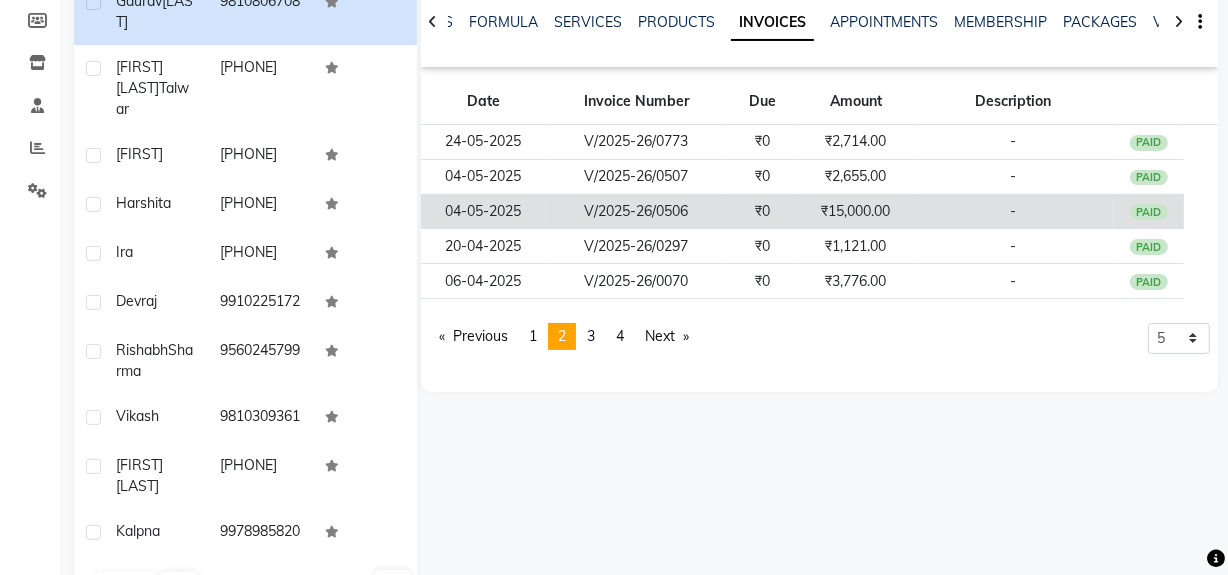 click on "₹15,000.00" 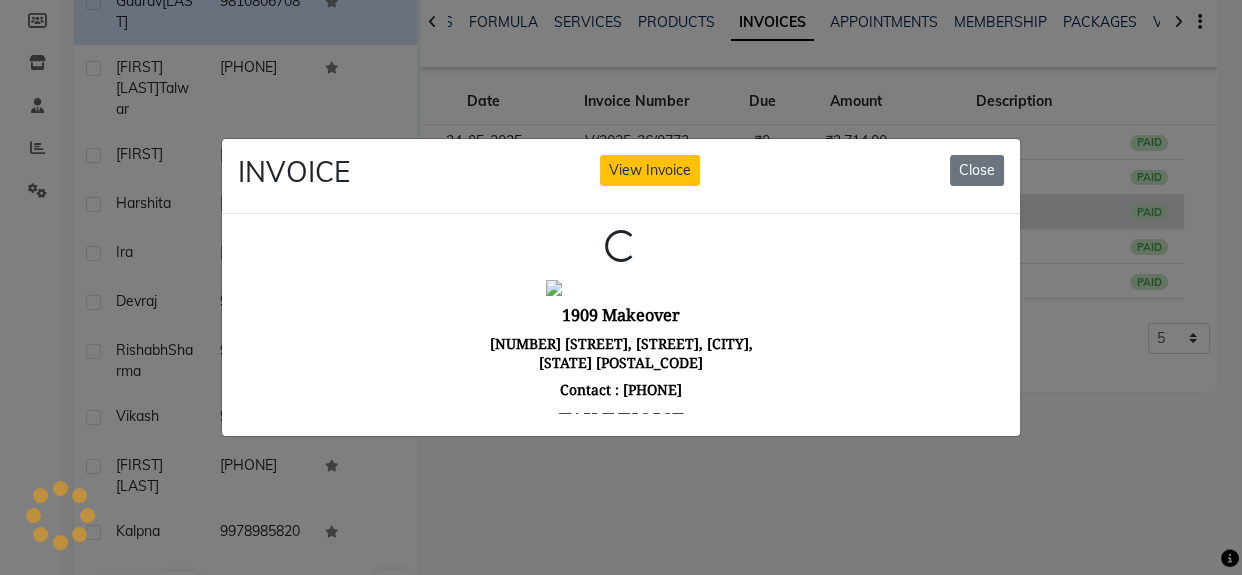 scroll, scrollTop: 0, scrollLeft: 0, axis: both 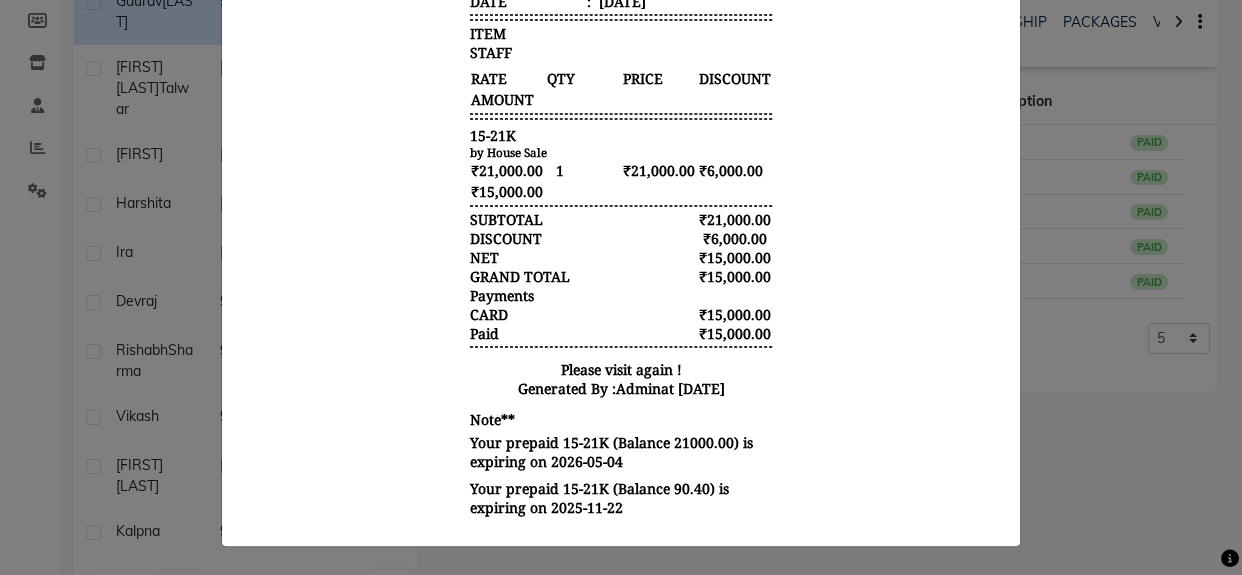 click on "INVOICE View Invoice Close" 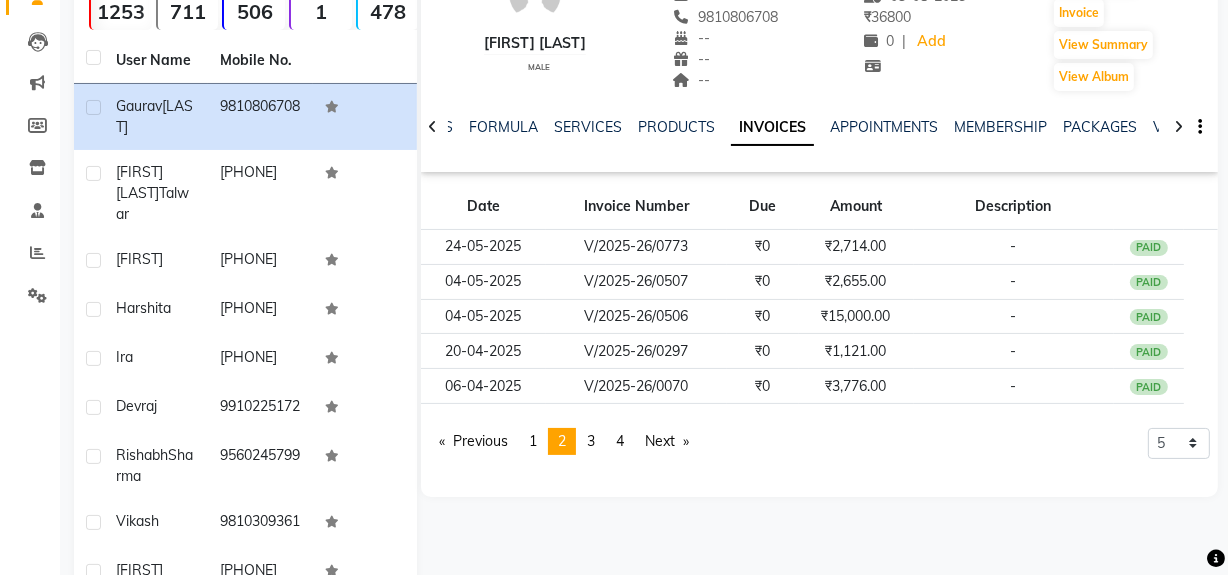 scroll, scrollTop: 187, scrollLeft: 0, axis: vertical 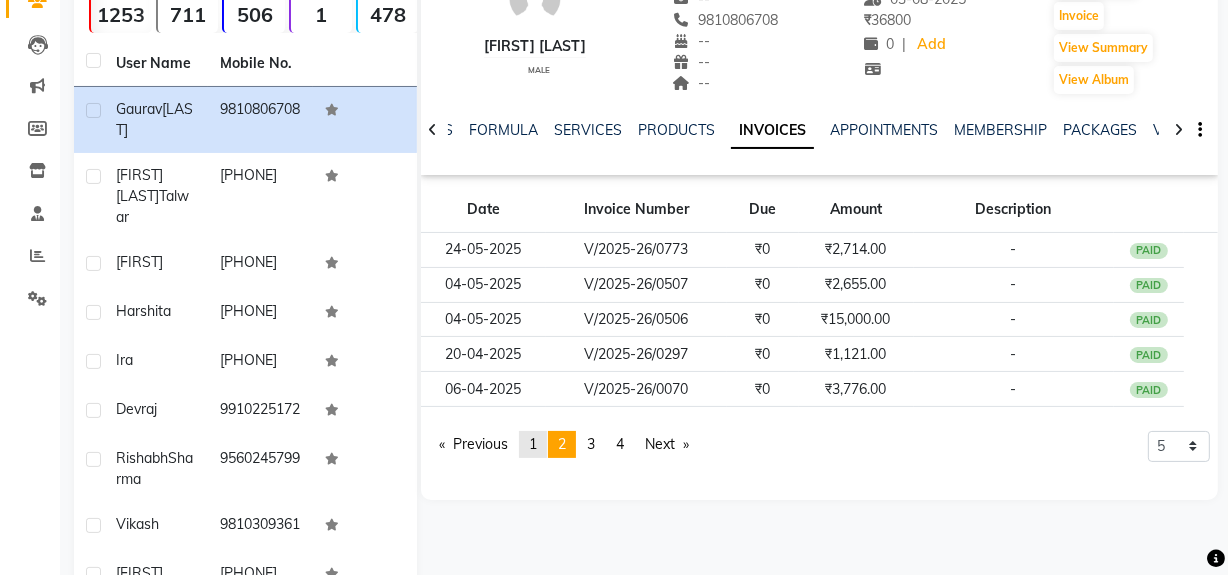 click on "page  1" 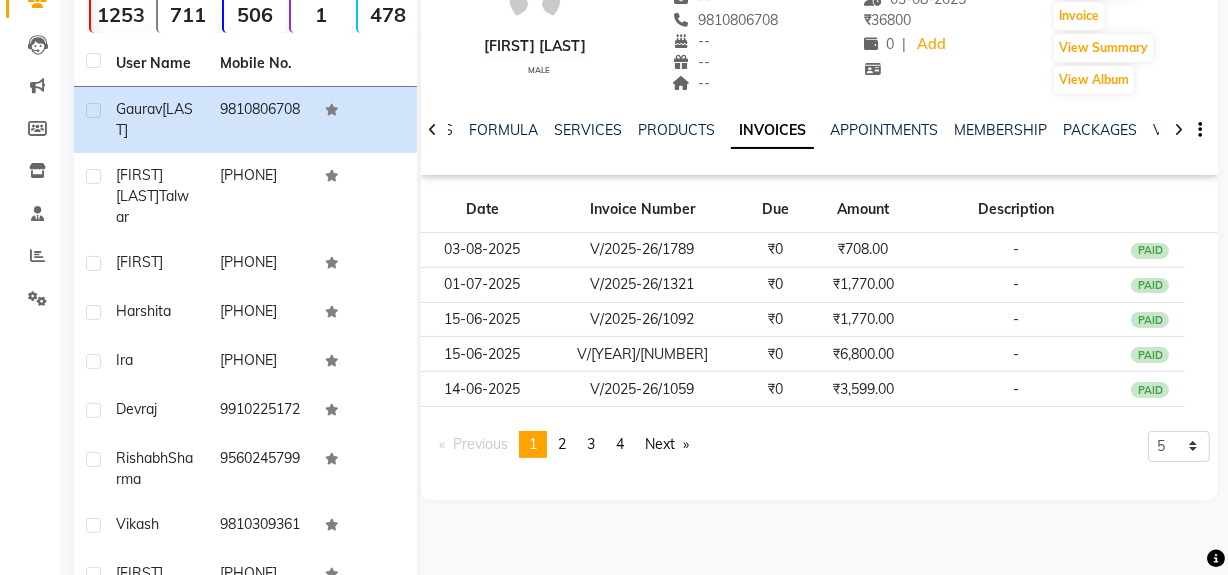 scroll, scrollTop: 0, scrollLeft: 0, axis: both 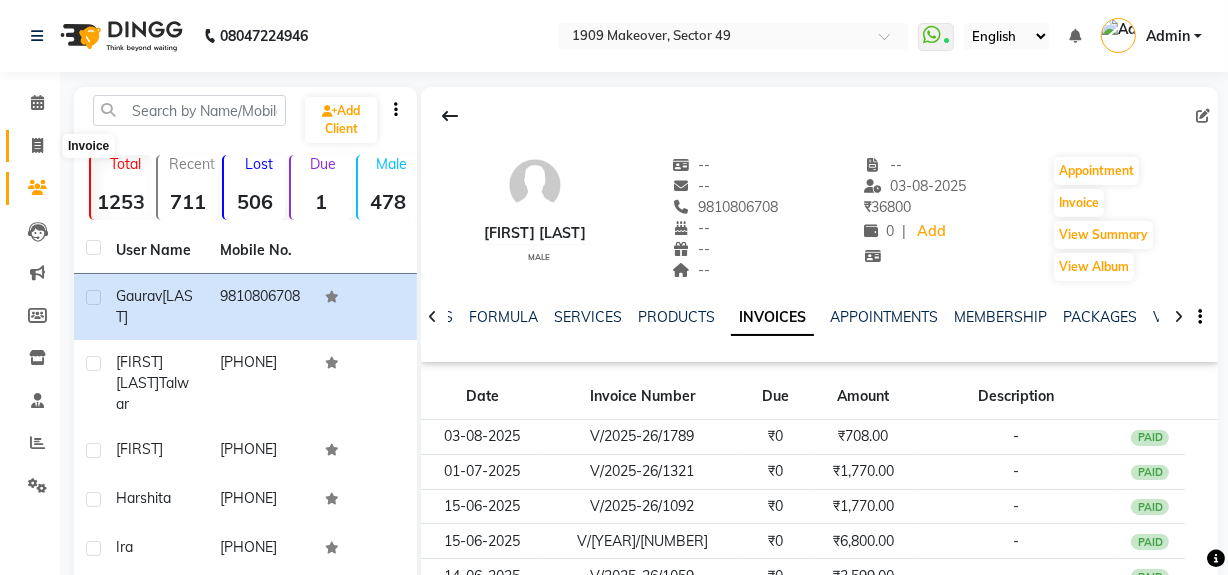 click 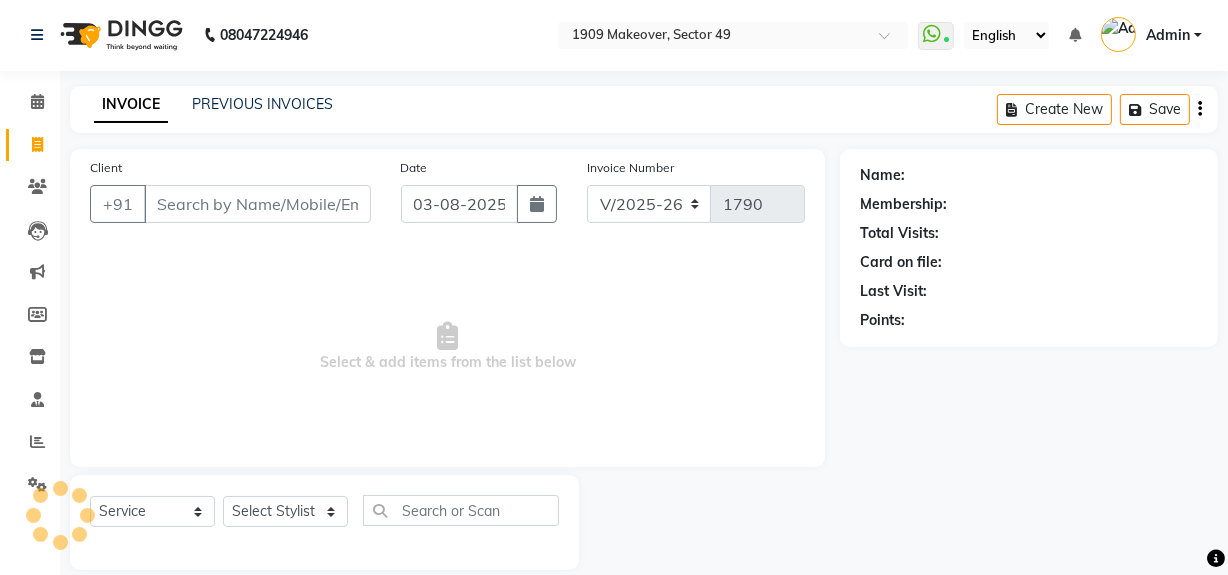 scroll, scrollTop: 26, scrollLeft: 0, axis: vertical 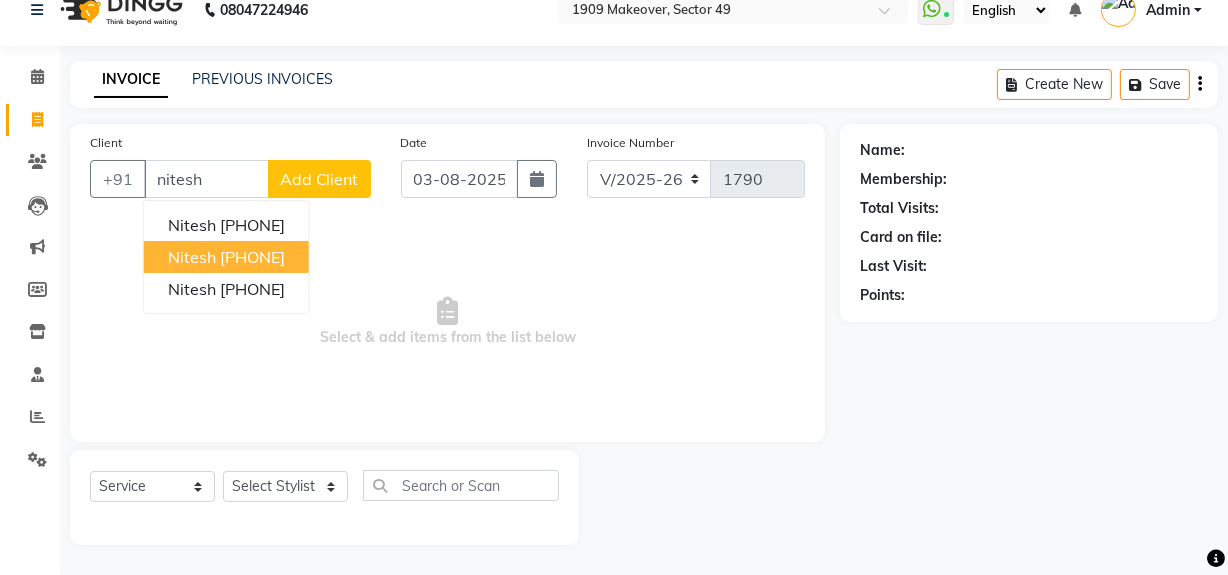 click on "[PHONE]" at bounding box center (252, 257) 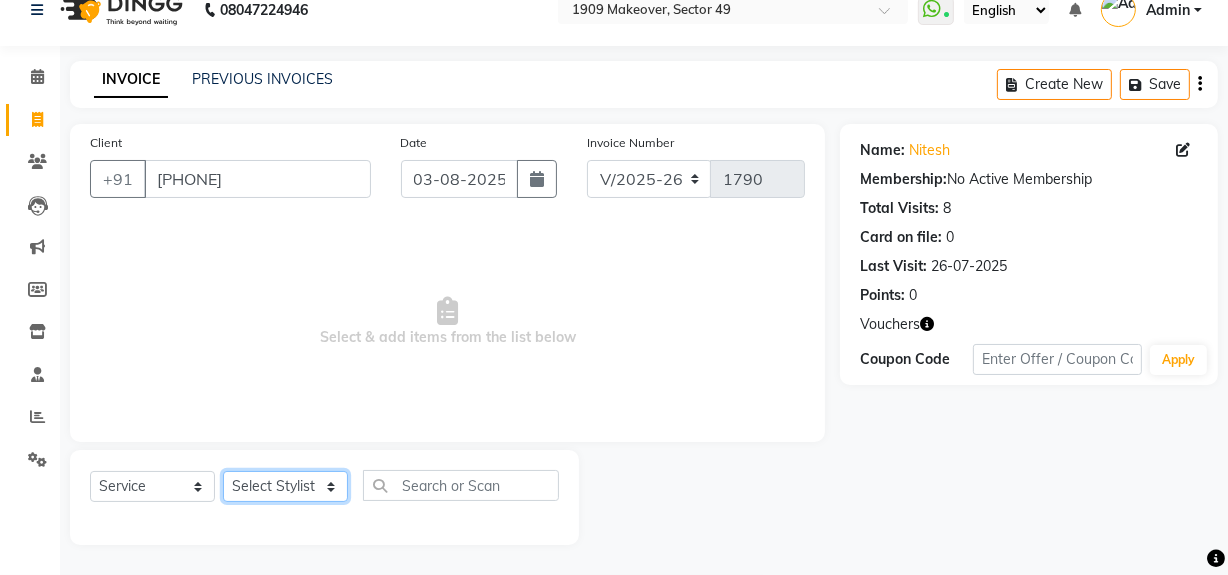 click on "Select Stylist Abdul Ahmed Arif Harun House Sale Jyoti Nisha Rehaan Ujjwal Umesh Veer vikram mehta Vishal" 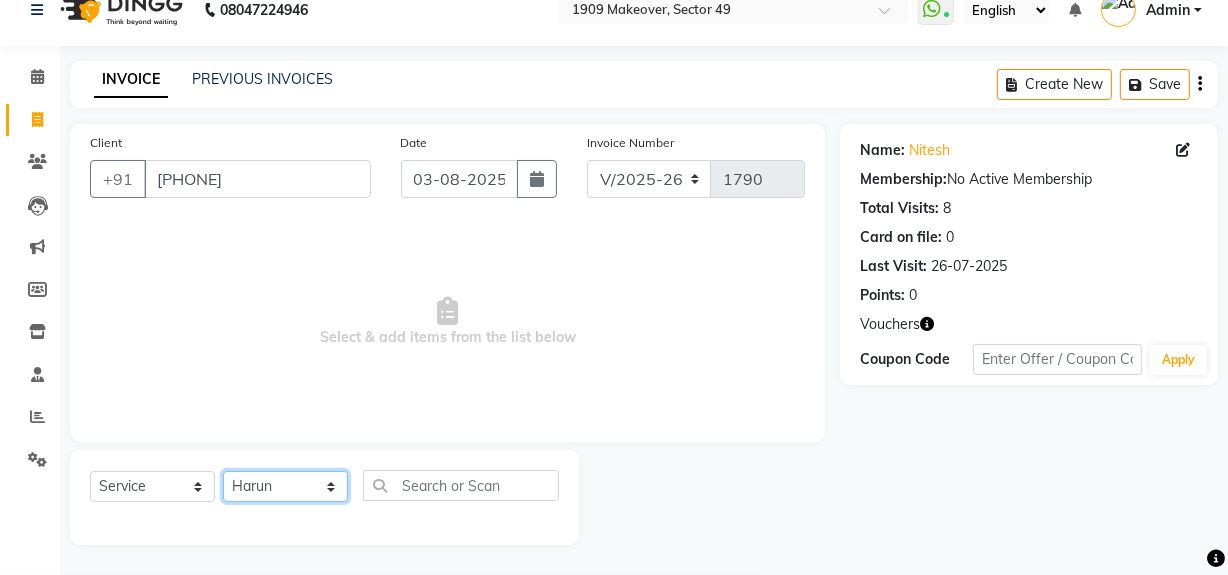 click on "Select Stylist Abdul Ahmed Arif Harun House Sale Jyoti Nisha Rehaan Ujjwal Umesh Veer vikram mehta Vishal" 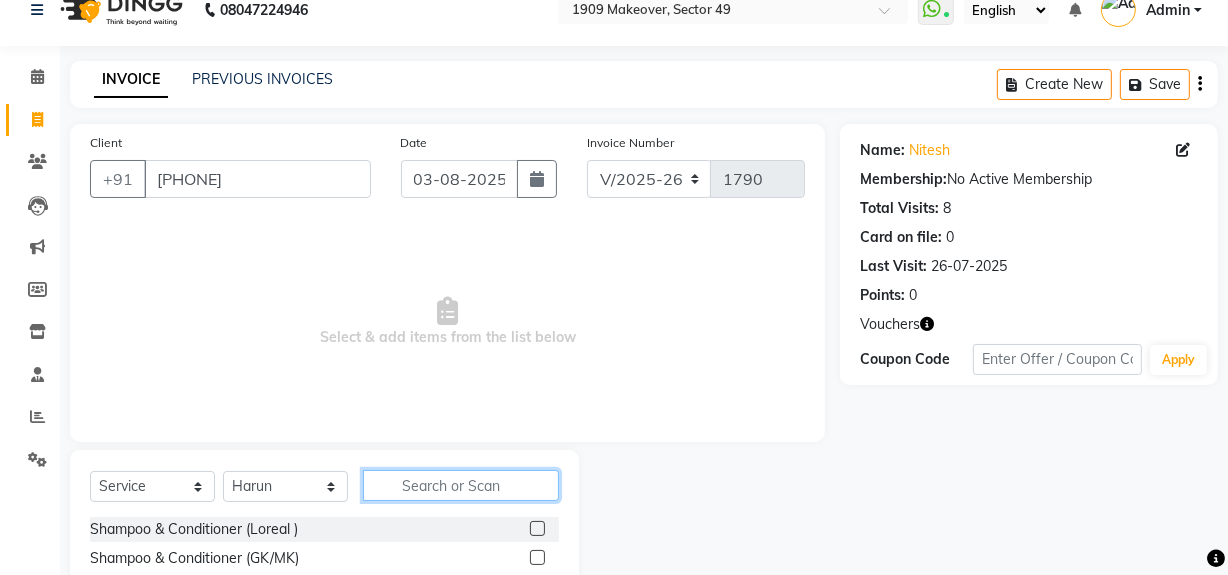 click 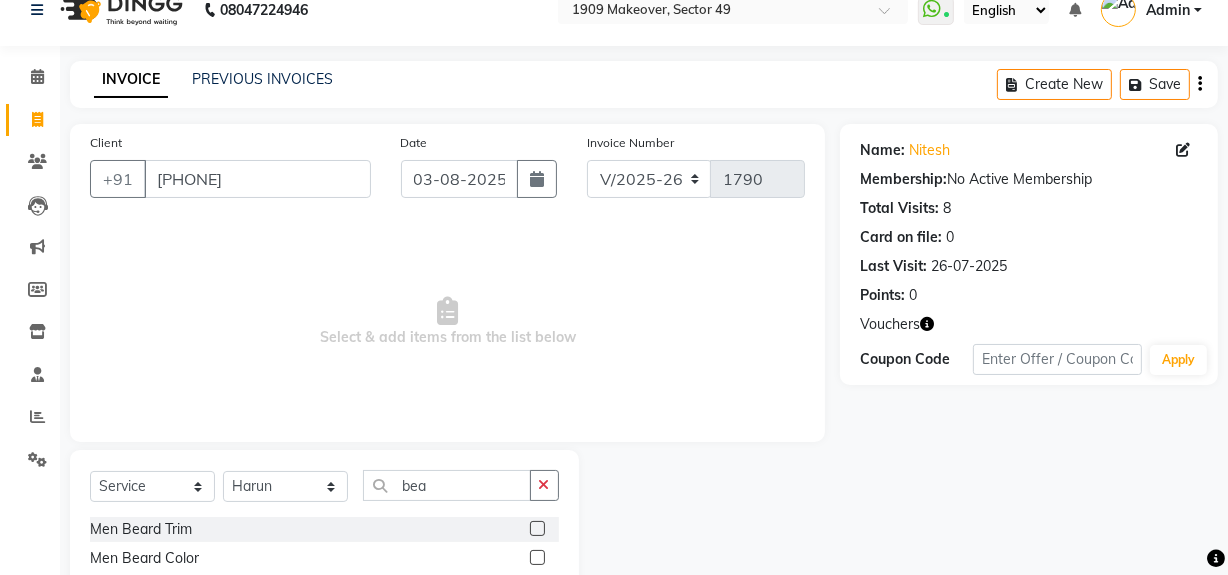 click 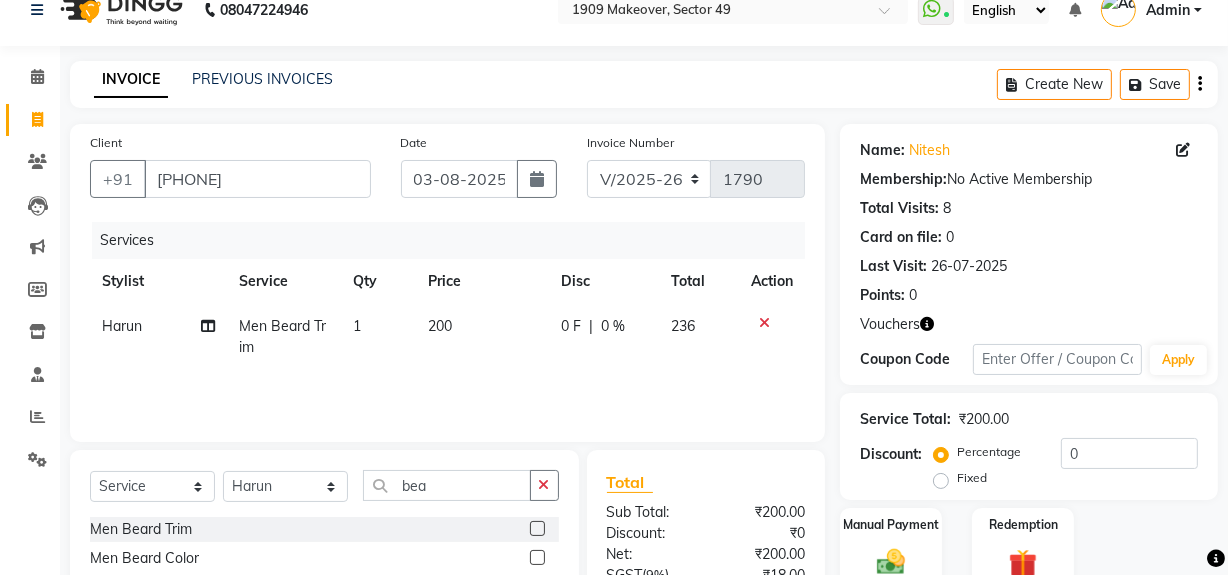scroll, scrollTop: 225, scrollLeft: 0, axis: vertical 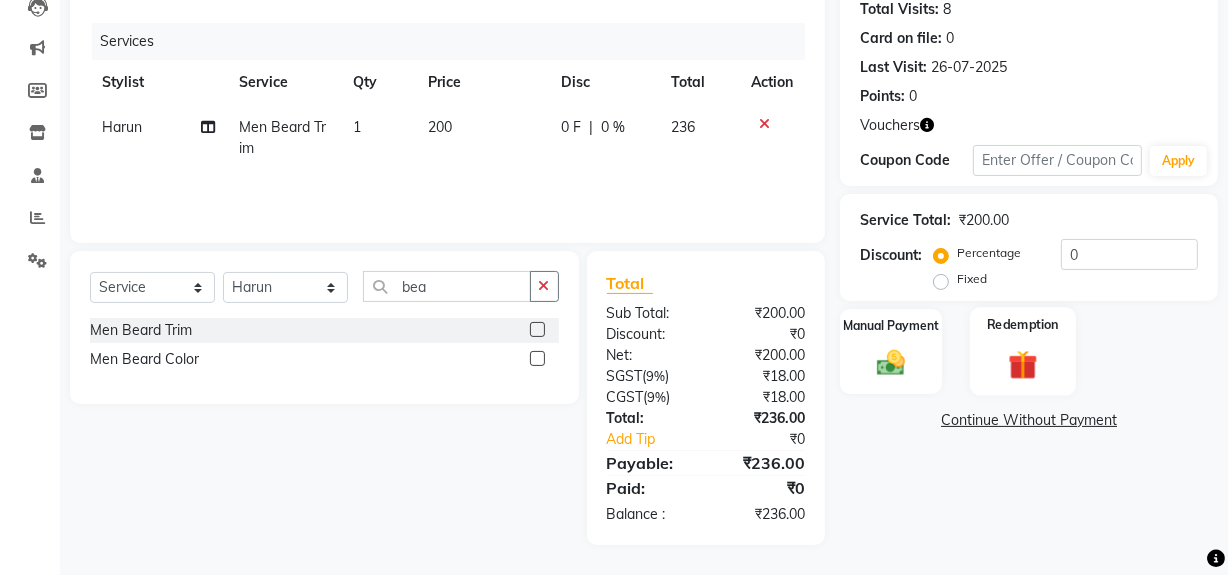 drag, startPoint x: 1018, startPoint y: 362, endPoint x: 1022, endPoint y: 394, distance: 32.24903 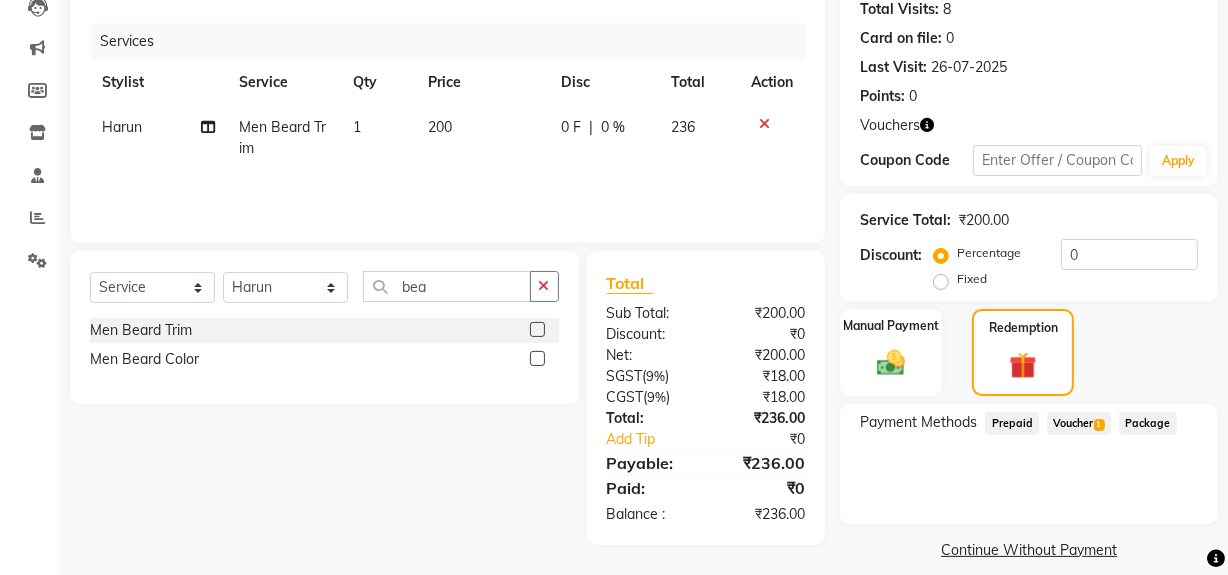 click on "Voucher  1" 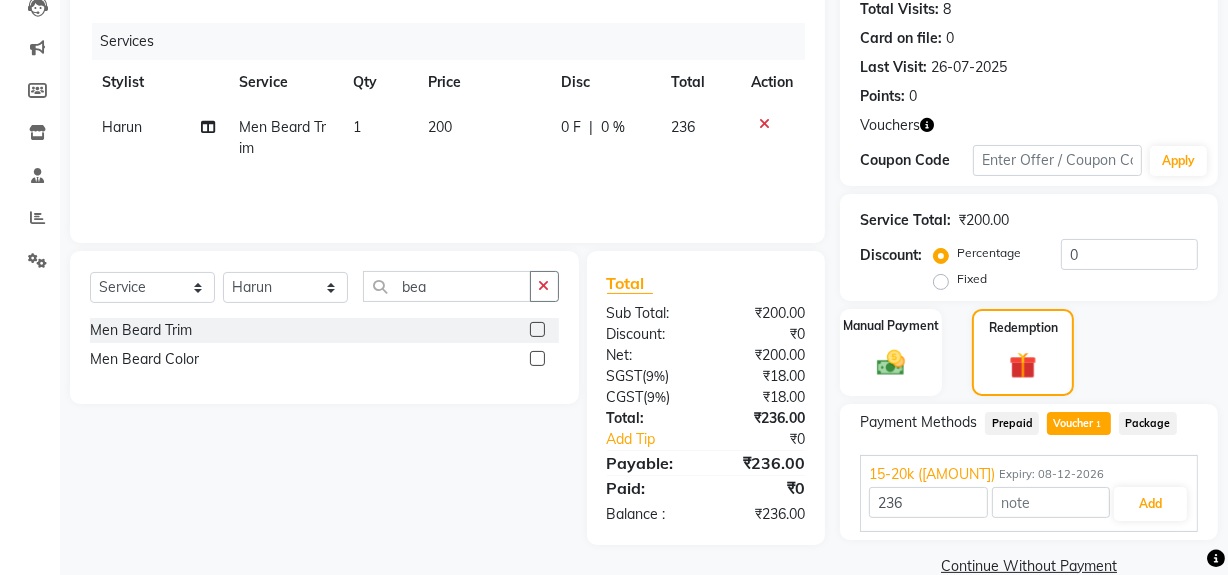 scroll, scrollTop: 260, scrollLeft: 0, axis: vertical 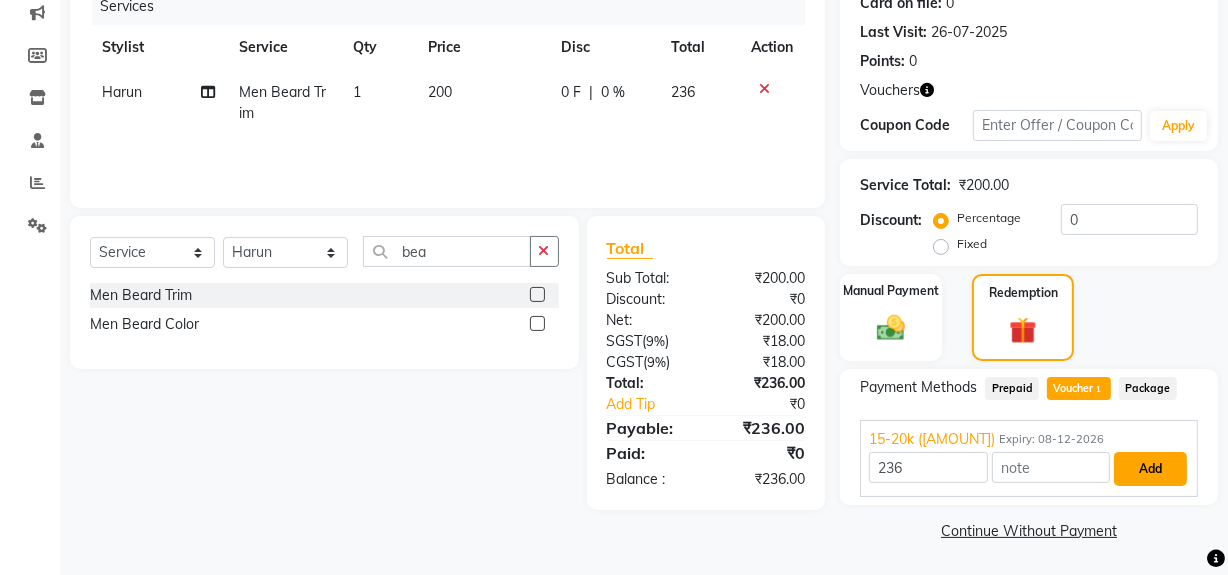 click on "Add" at bounding box center (1150, 469) 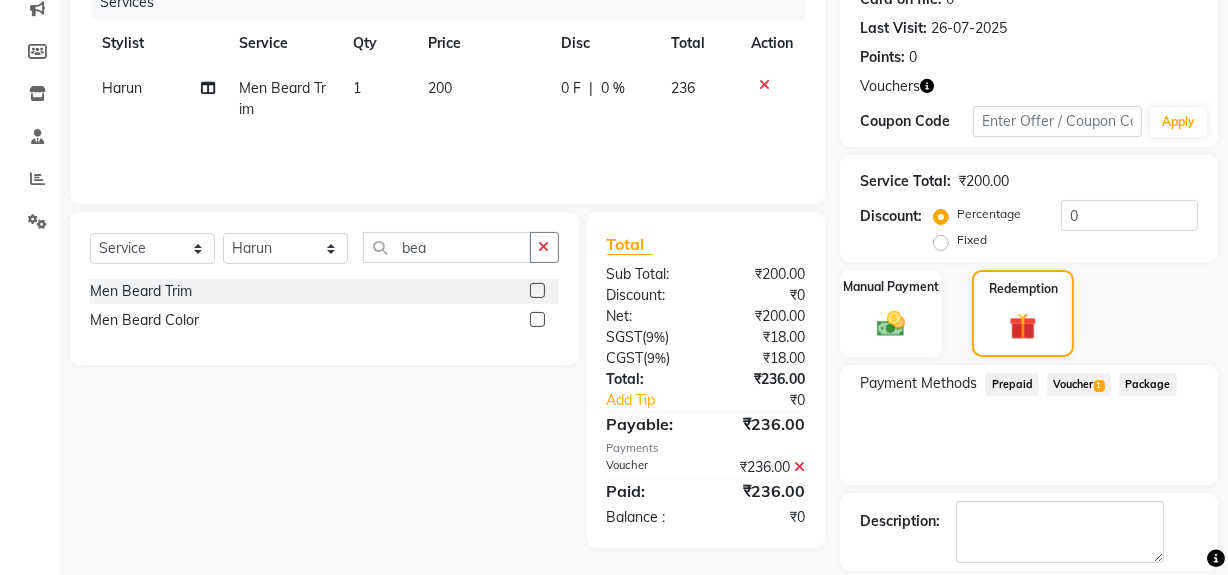 scroll, scrollTop: 356, scrollLeft: 0, axis: vertical 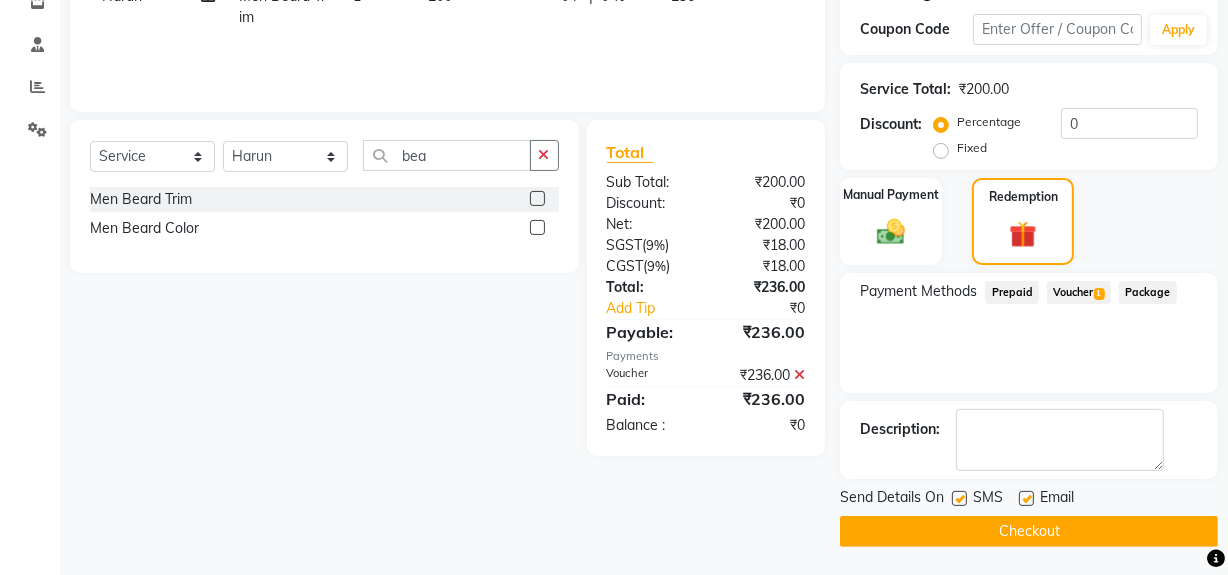 drag, startPoint x: 1041, startPoint y: 528, endPoint x: 959, endPoint y: 520, distance: 82.38932 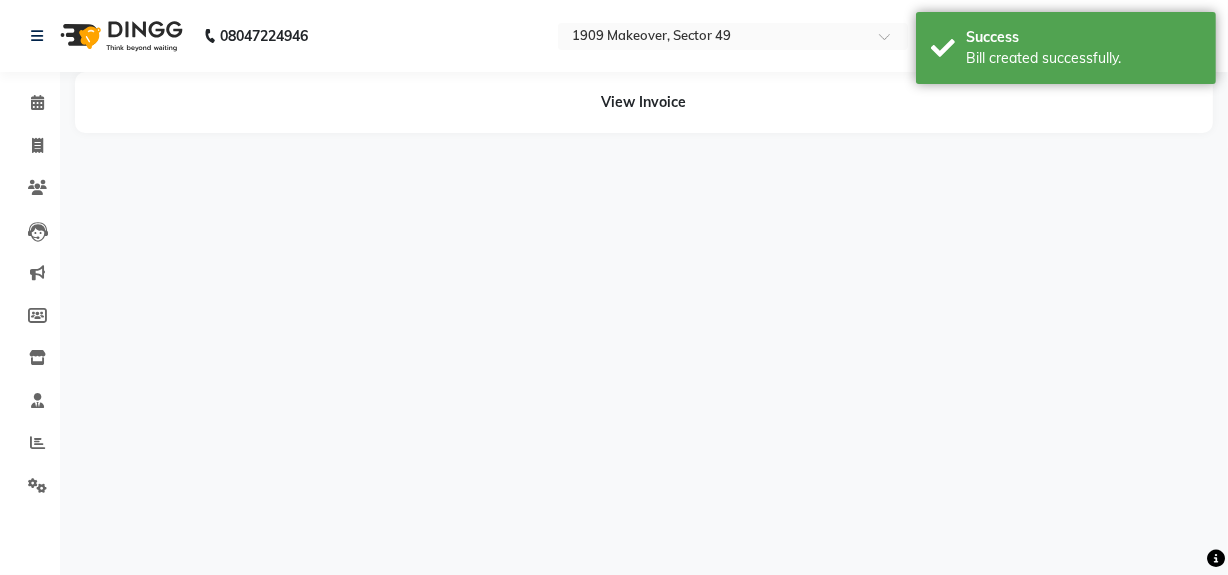 scroll, scrollTop: 0, scrollLeft: 0, axis: both 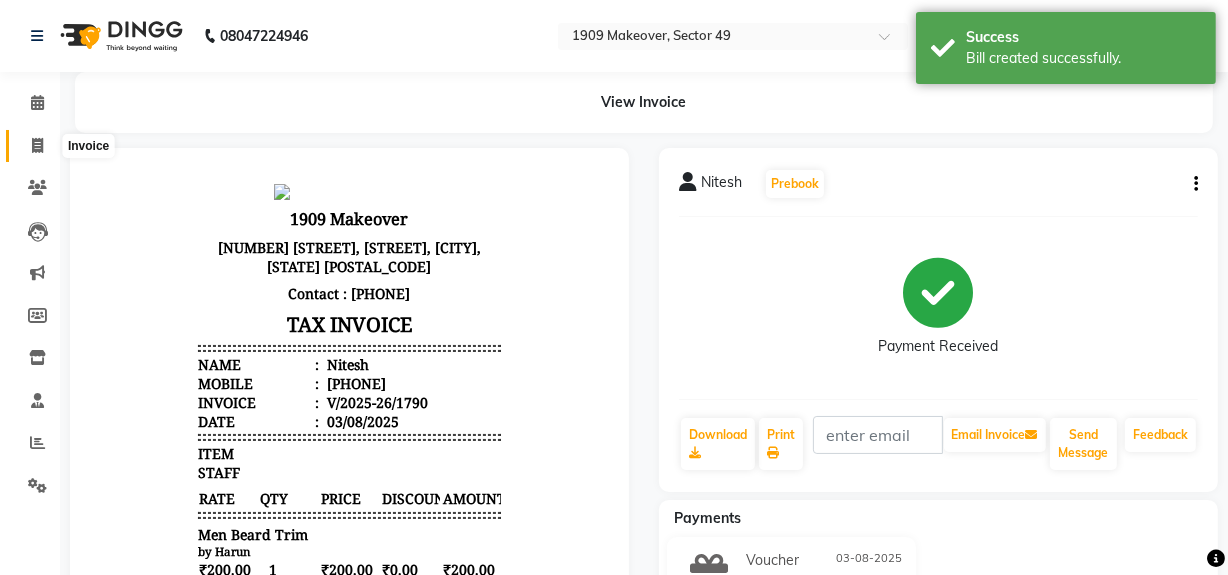 click 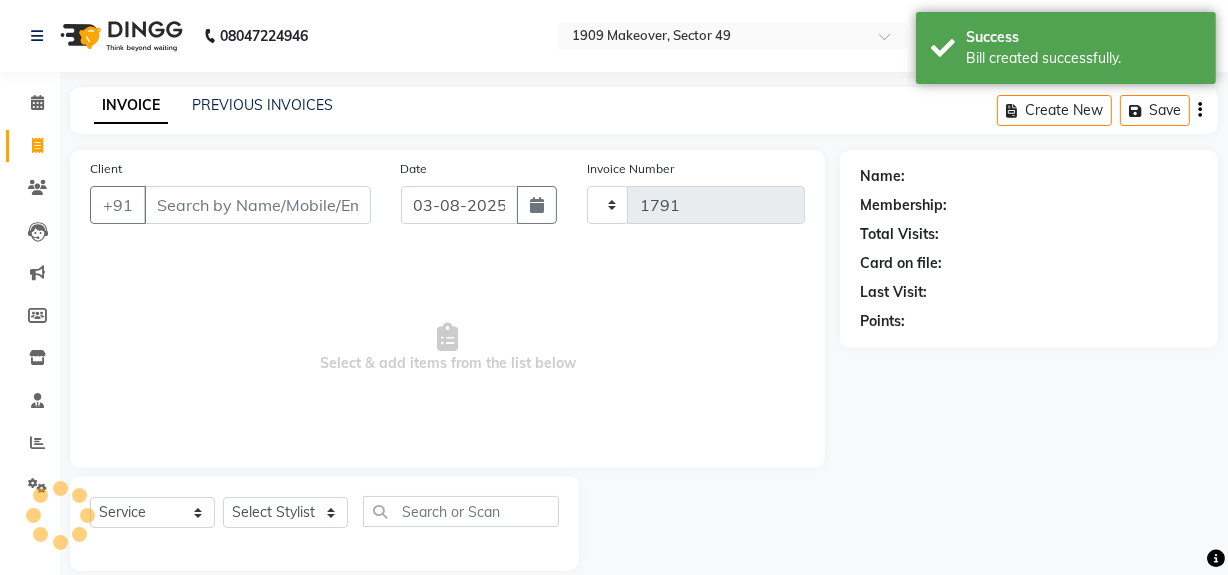 scroll, scrollTop: 26, scrollLeft: 0, axis: vertical 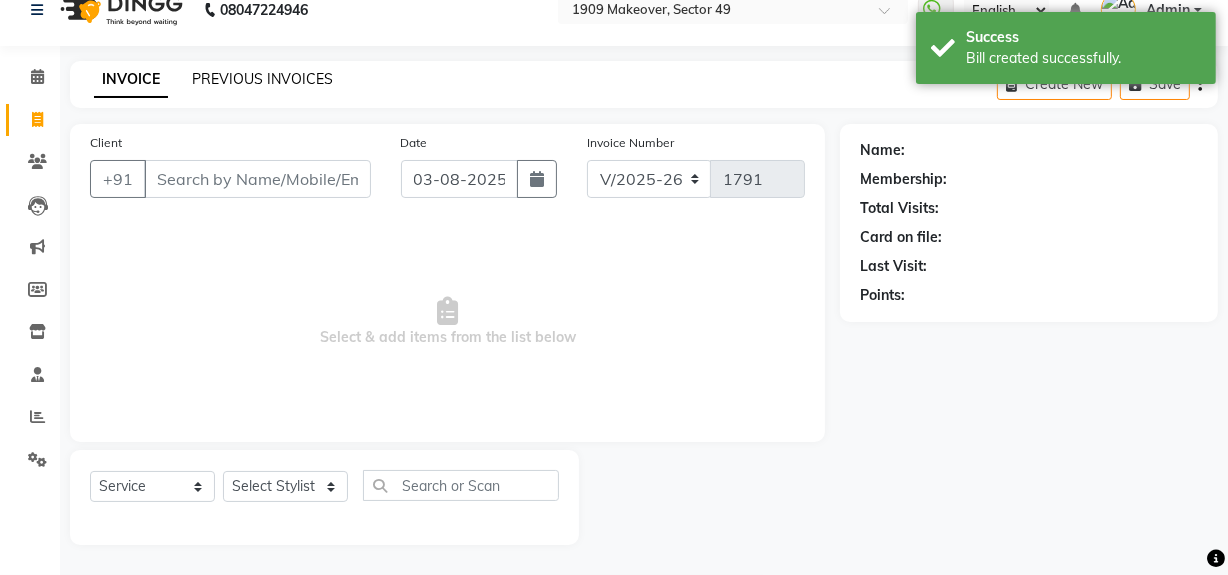 click on "PREVIOUS INVOICES" 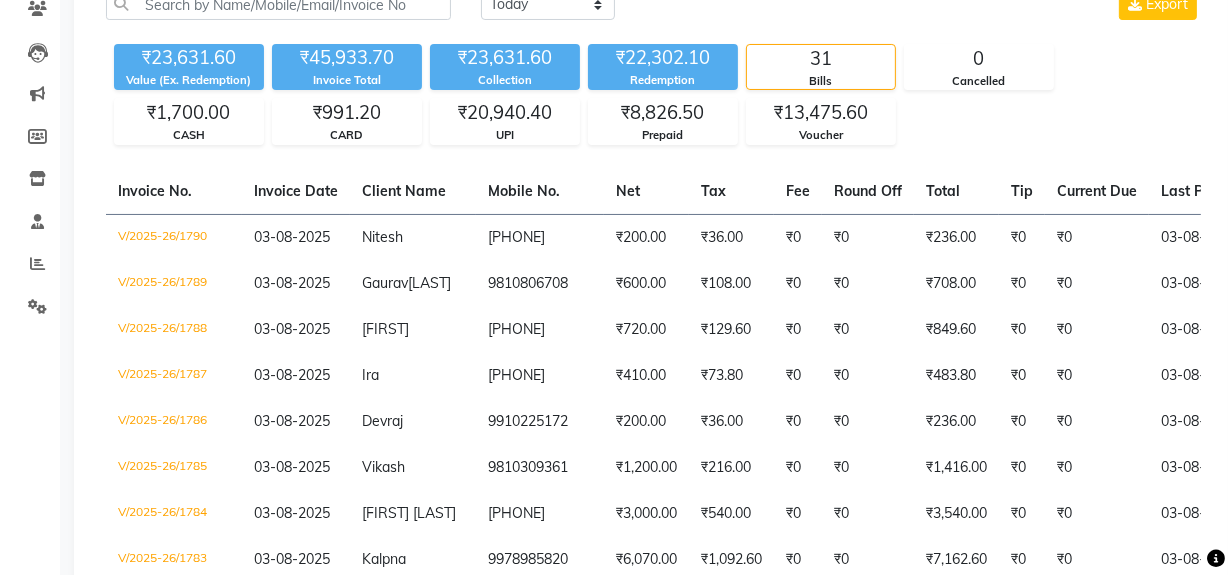 scroll, scrollTop: 181, scrollLeft: 0, axis: vertical 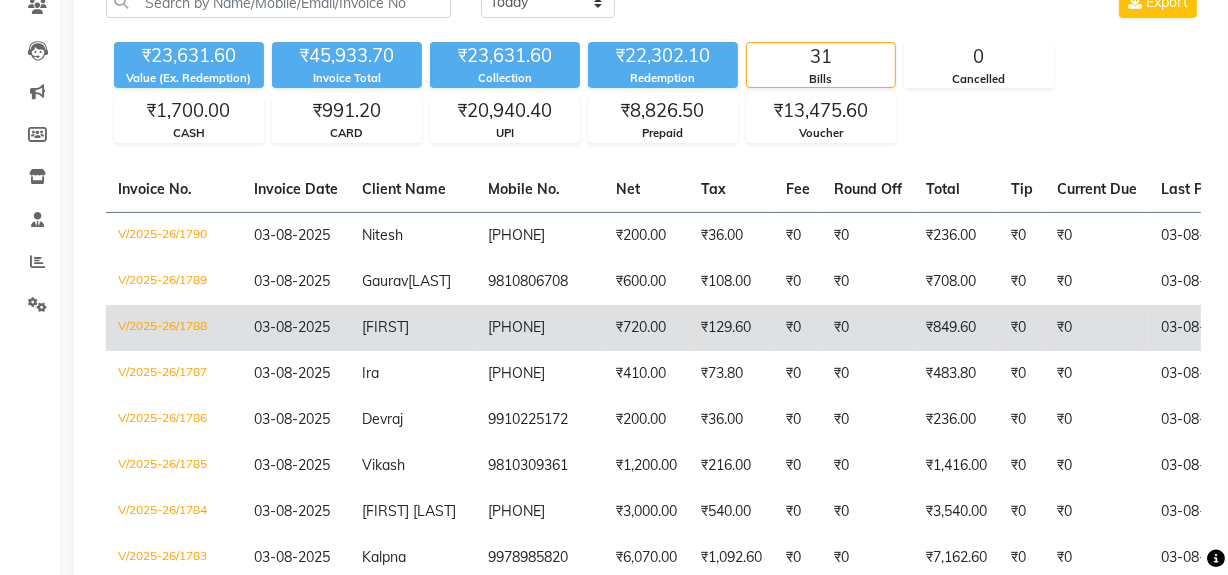 click on "[FIRST]" 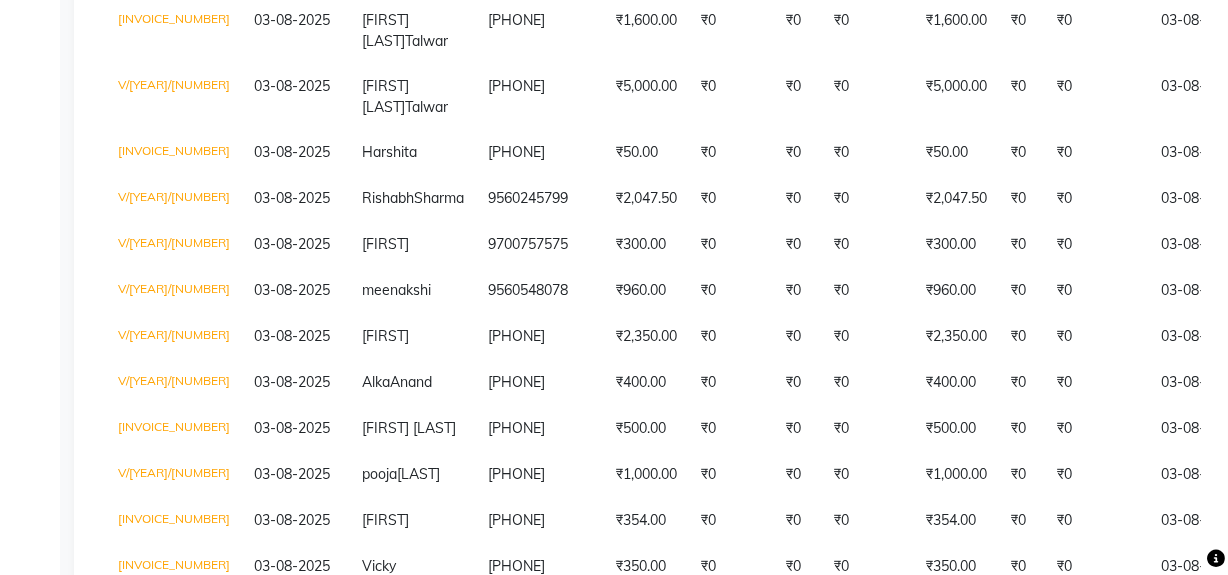 scroll, scrollTop: 1272, scrollLeft: 0, axis: vertical 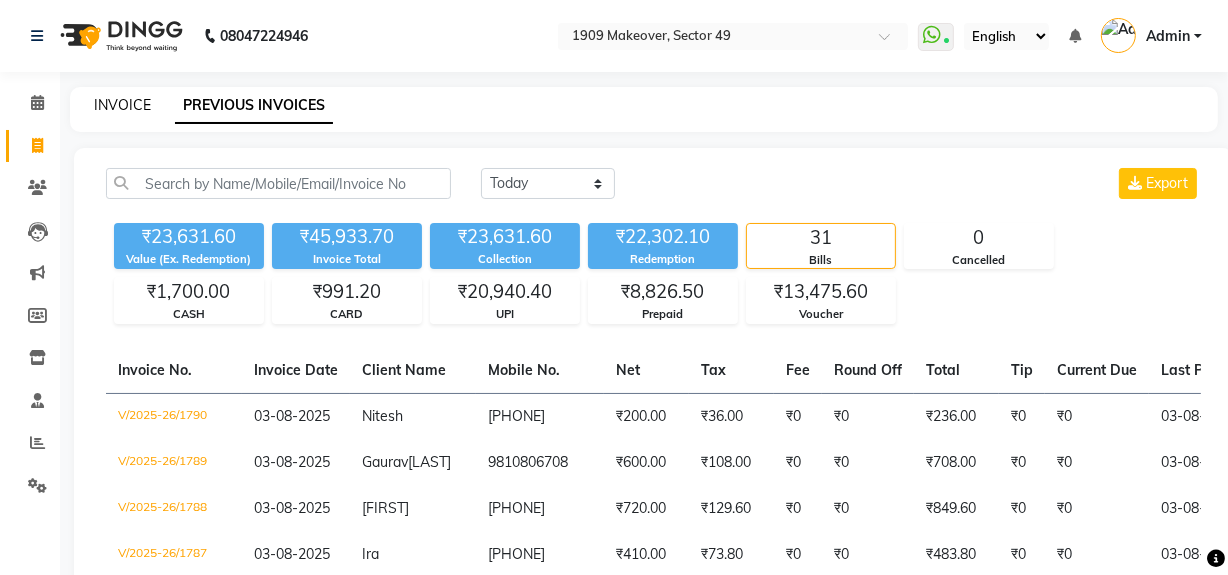 click on "INVOICE" 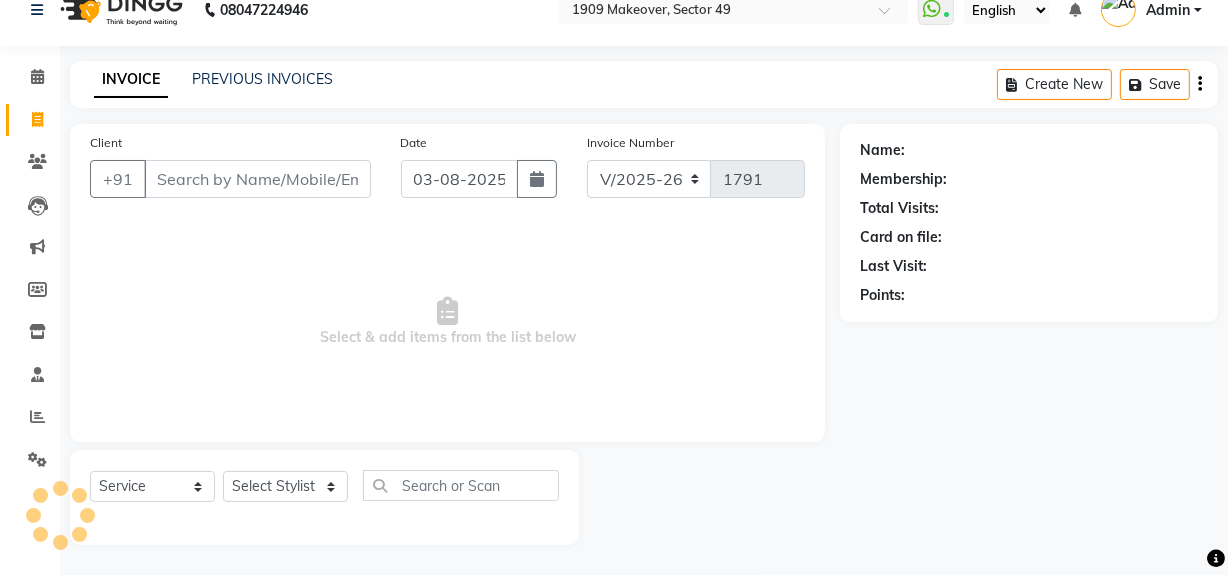 click on "Client" at bounding box center [257, 179] 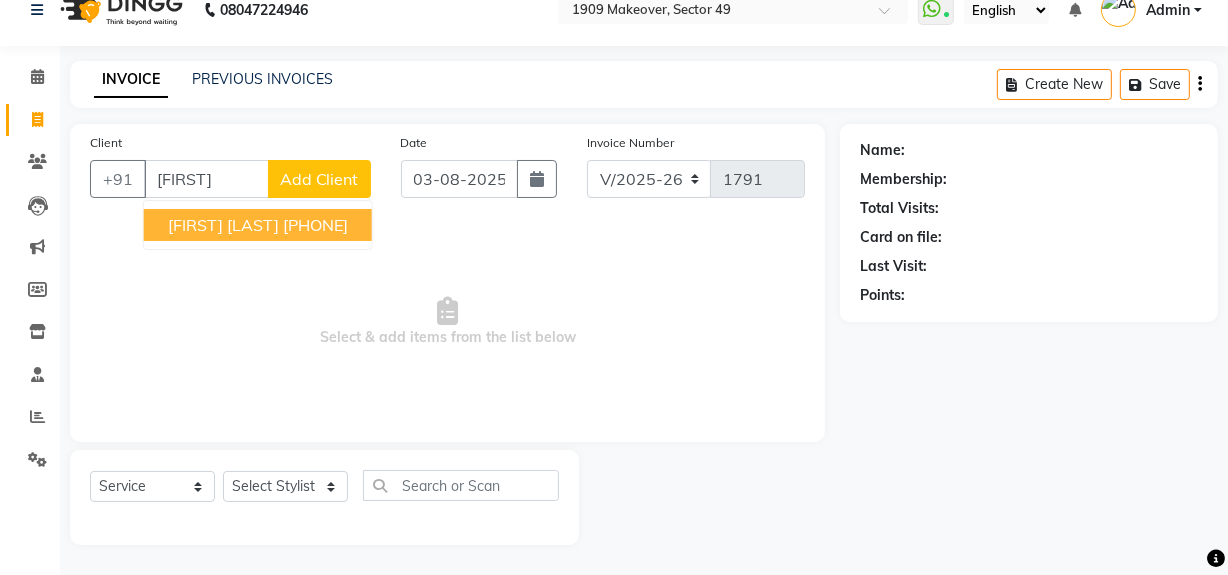 click on "[FIRST] [LAST]" at bounding box center (223, 225) 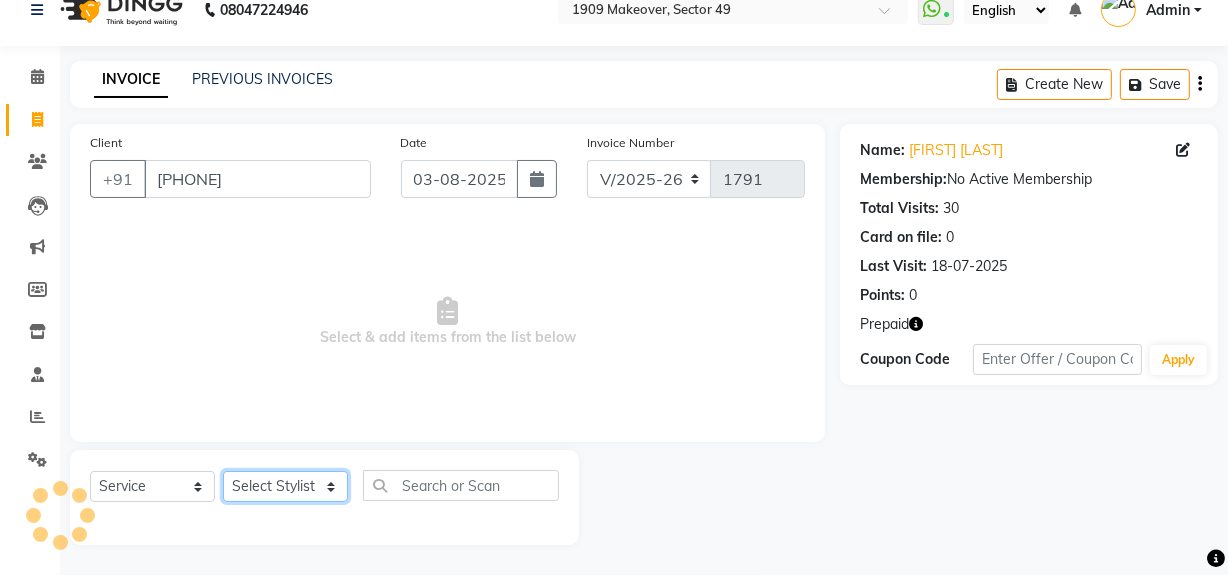 click on "Select Stylist Abdul Ahmed Arif Harun House Sale Jyoti Nisha Rehaan Ujjwal Umesh Veer vikram mehta Vishal" 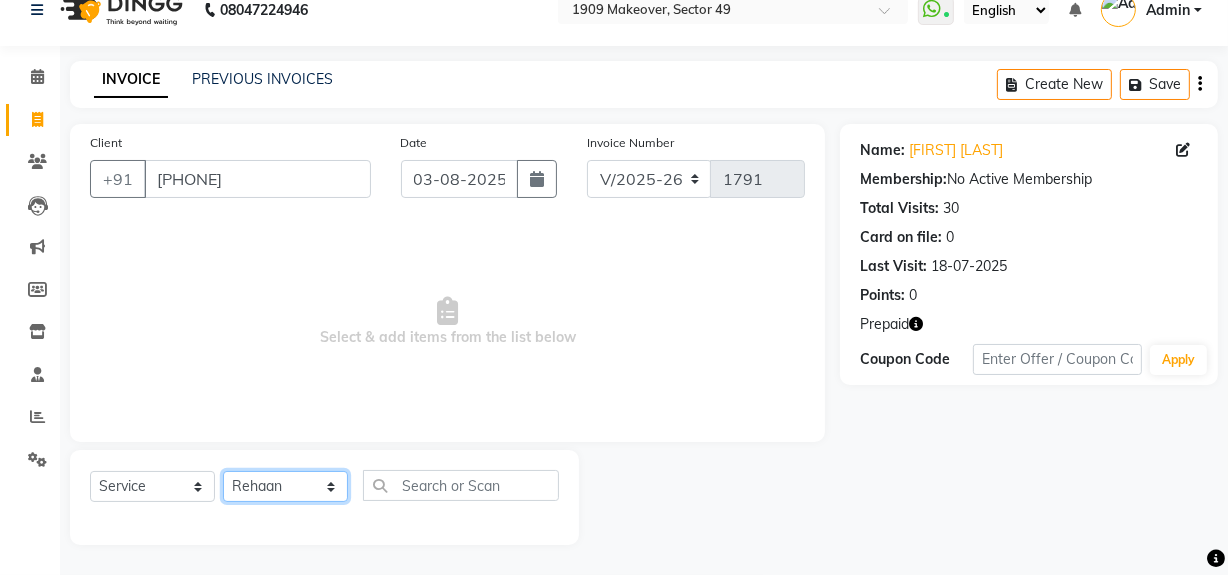 click on "Select Stylist Abdul Ahmed Arif Harun House Sale Jyoti Nisha Rehaan Ujjwal Umesh Veer vikram mehta Vishal" 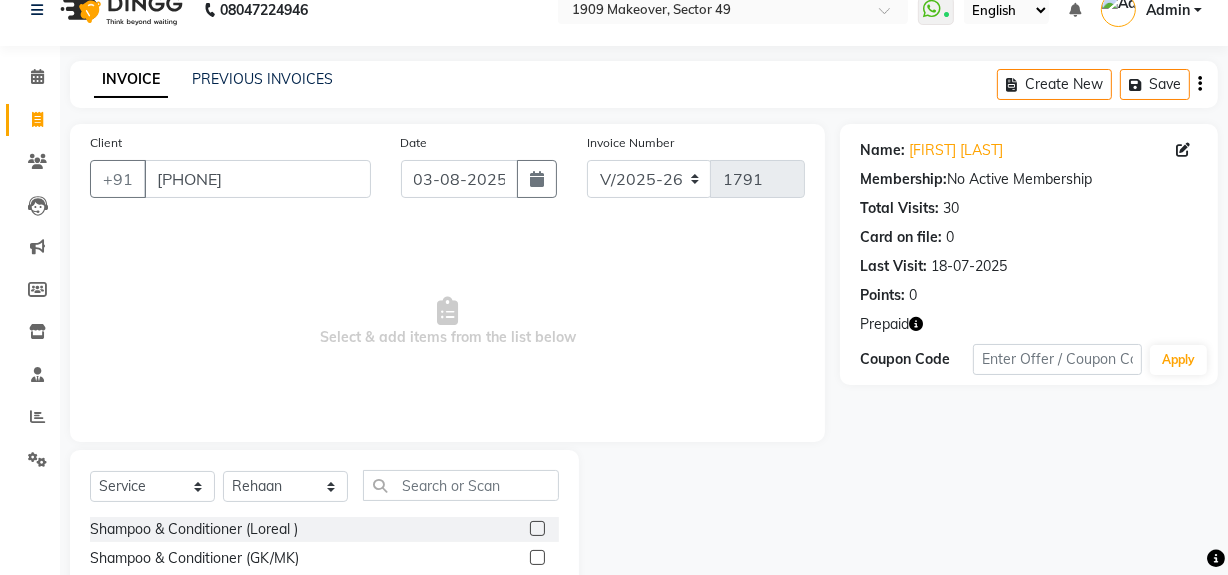 click 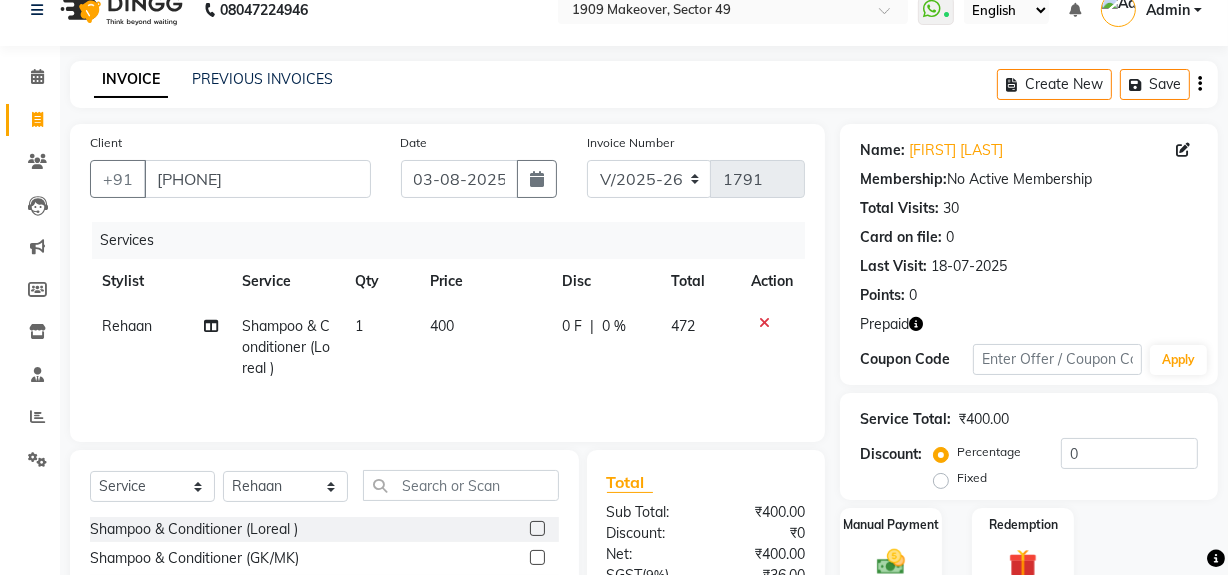 scroll, scrollTop: 226, scrollLeft: 0, axis: vertical 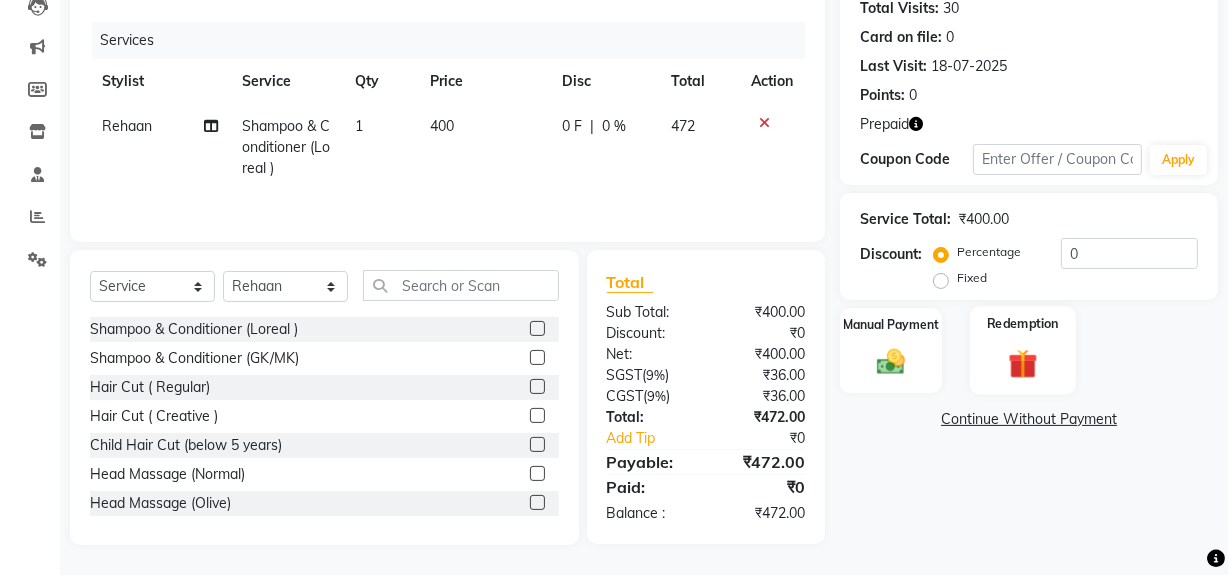 click 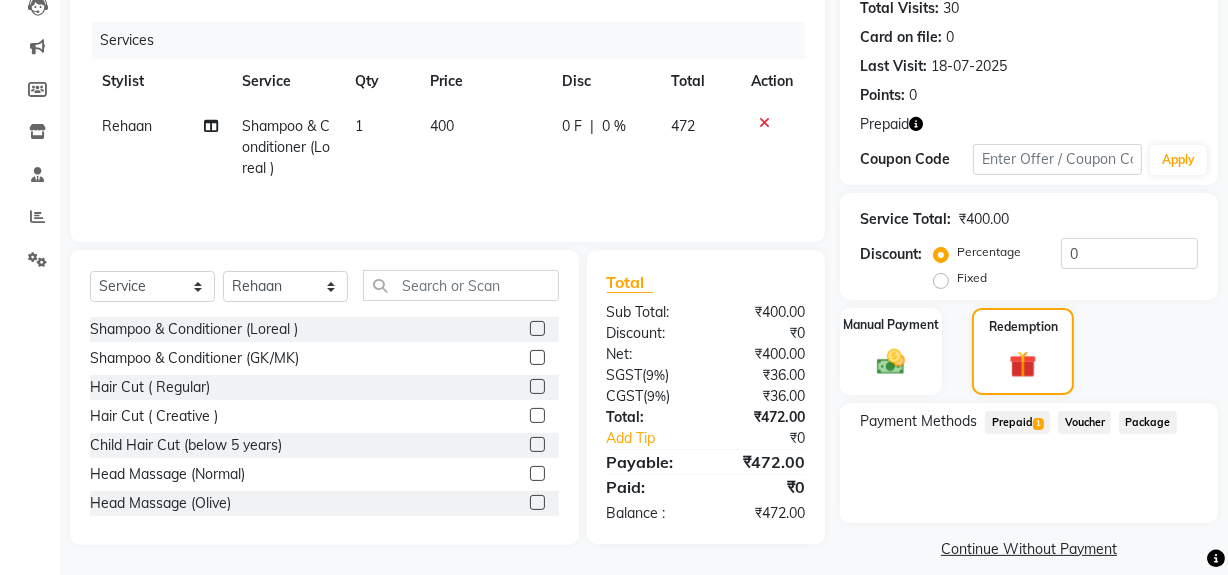 click on "Prepaid  1" 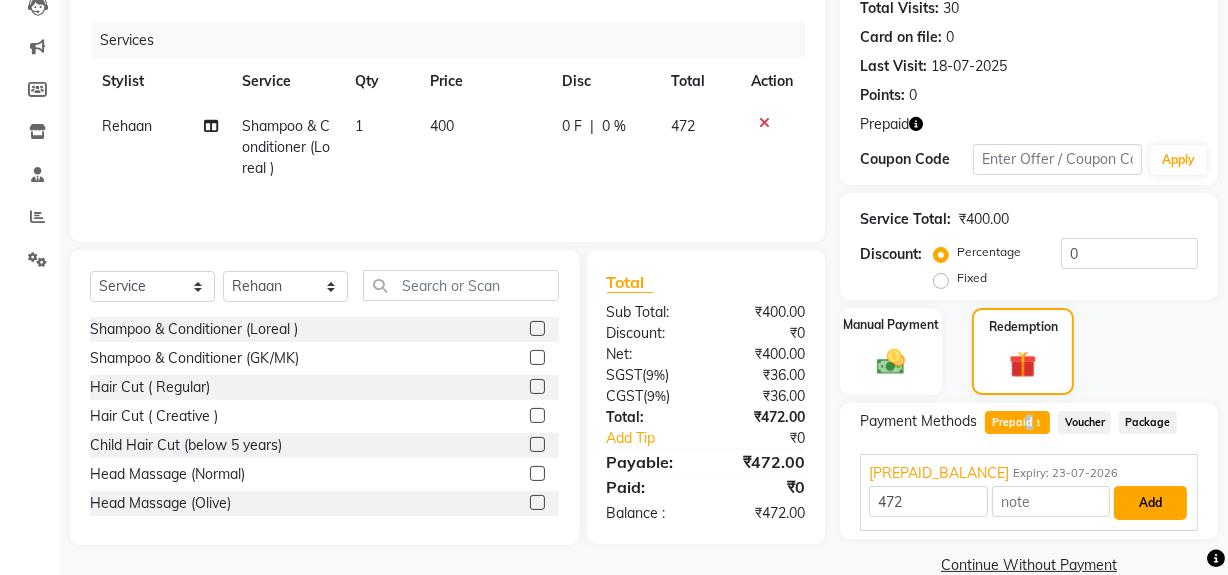 click on "Add" at bounding box center [1150, 503] 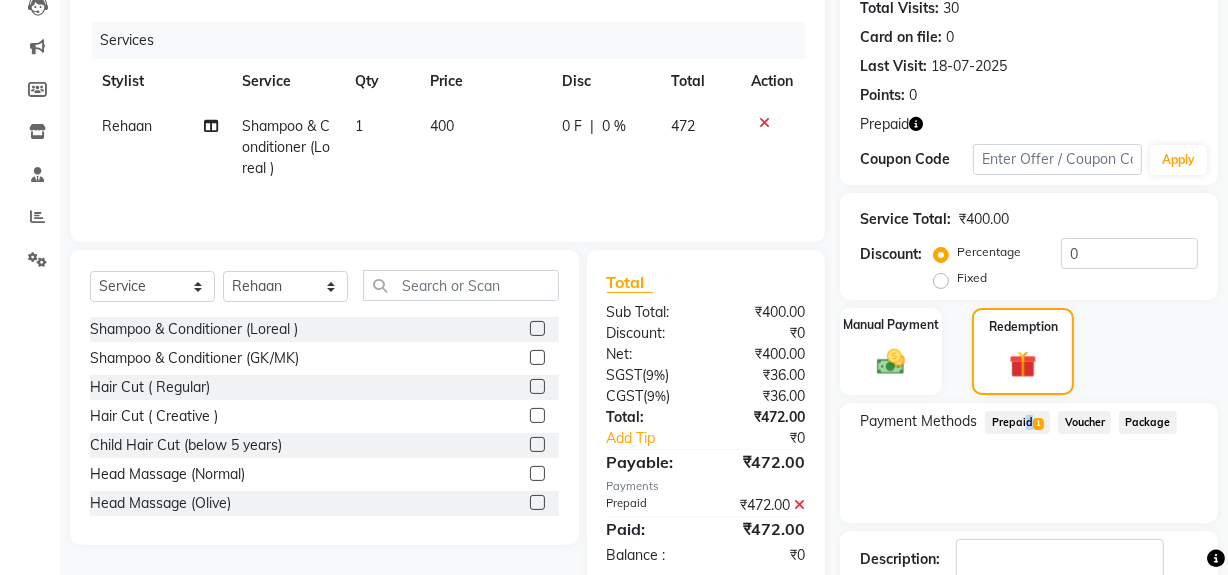 scroll, scrollTop: 356, scrollLeft: 0, axis: vertical 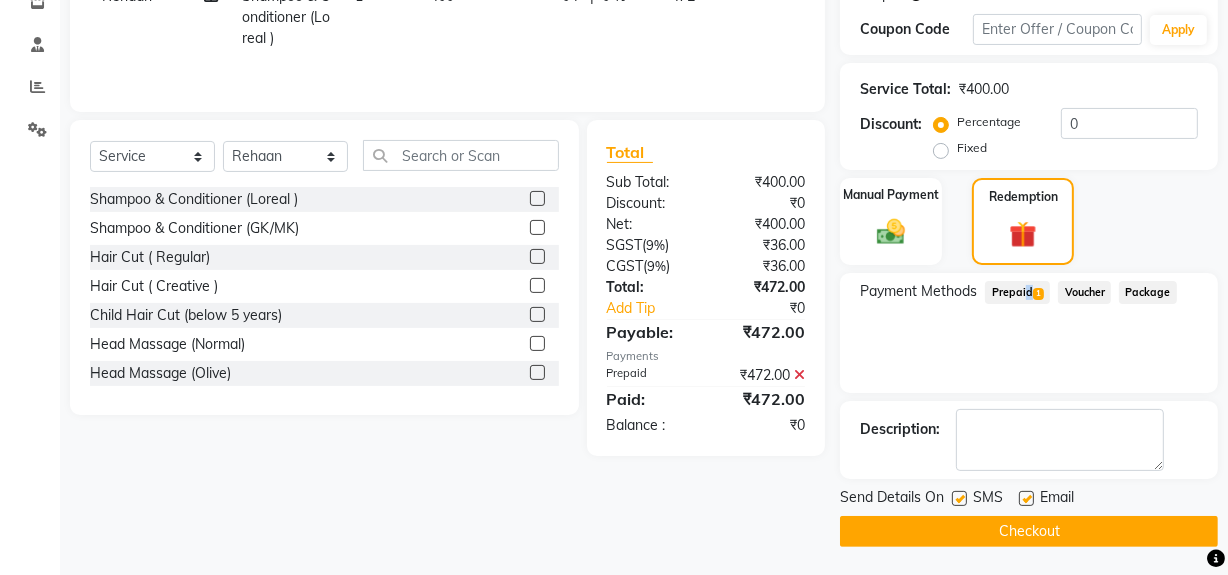 click on "Checkout" 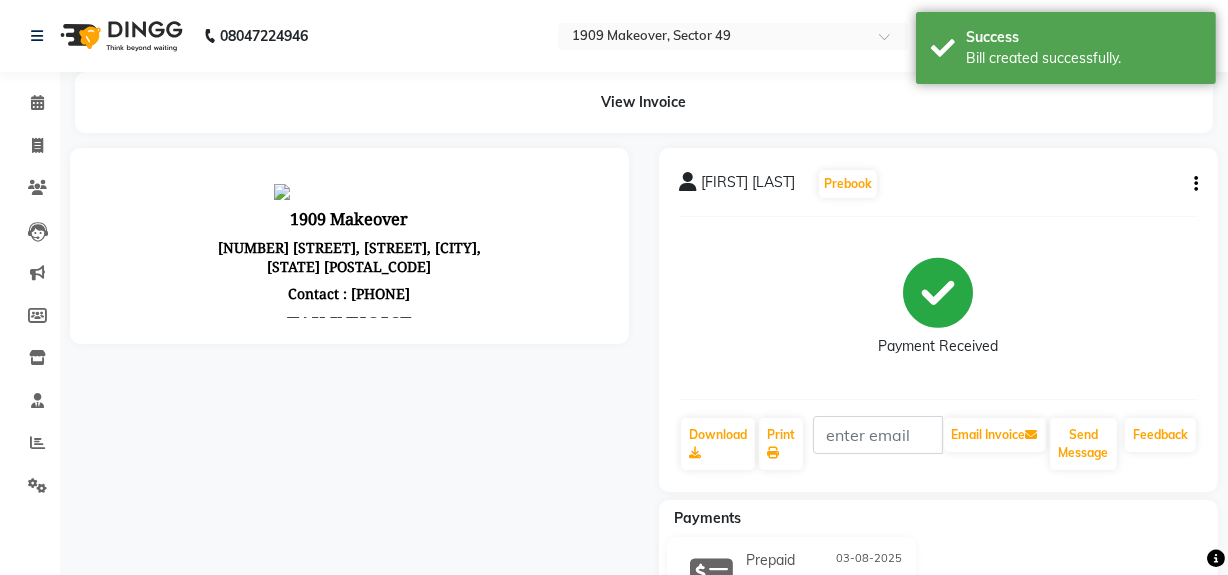 scroll, scrollTop: 0, scrollLeft: 0, axis: both 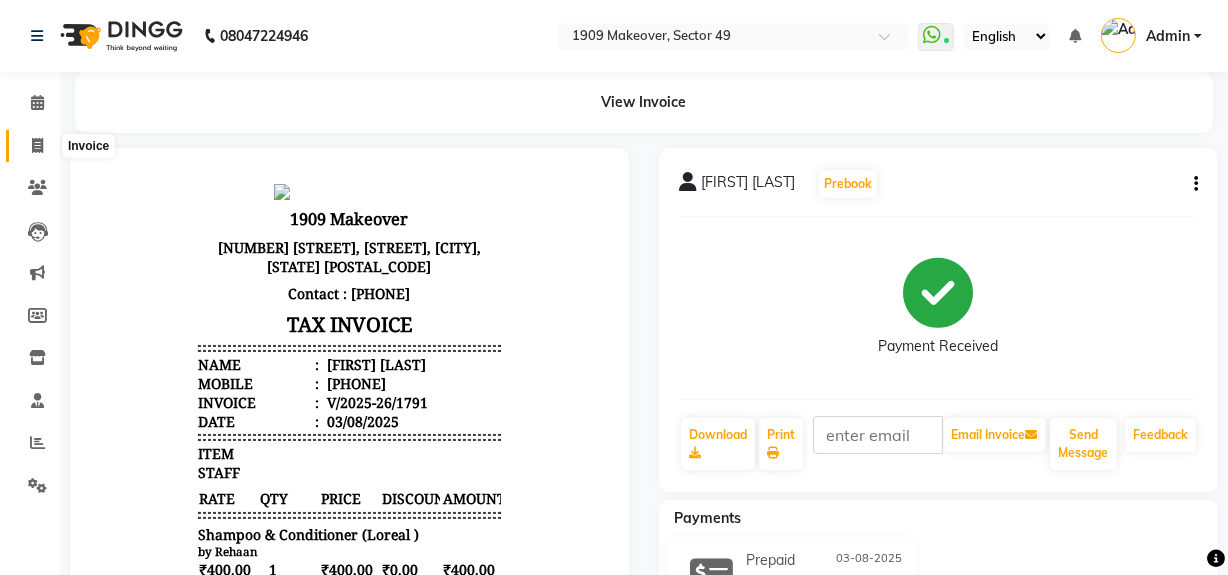 click 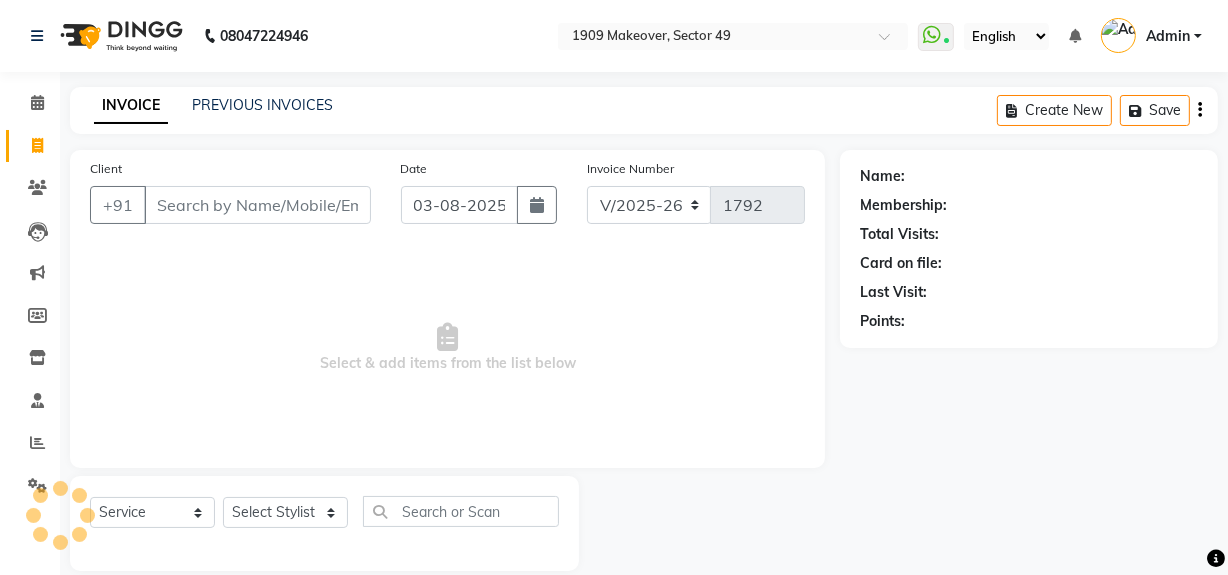 scroll, scrollTop: 26, scrollLeft: 0, axis: vertical 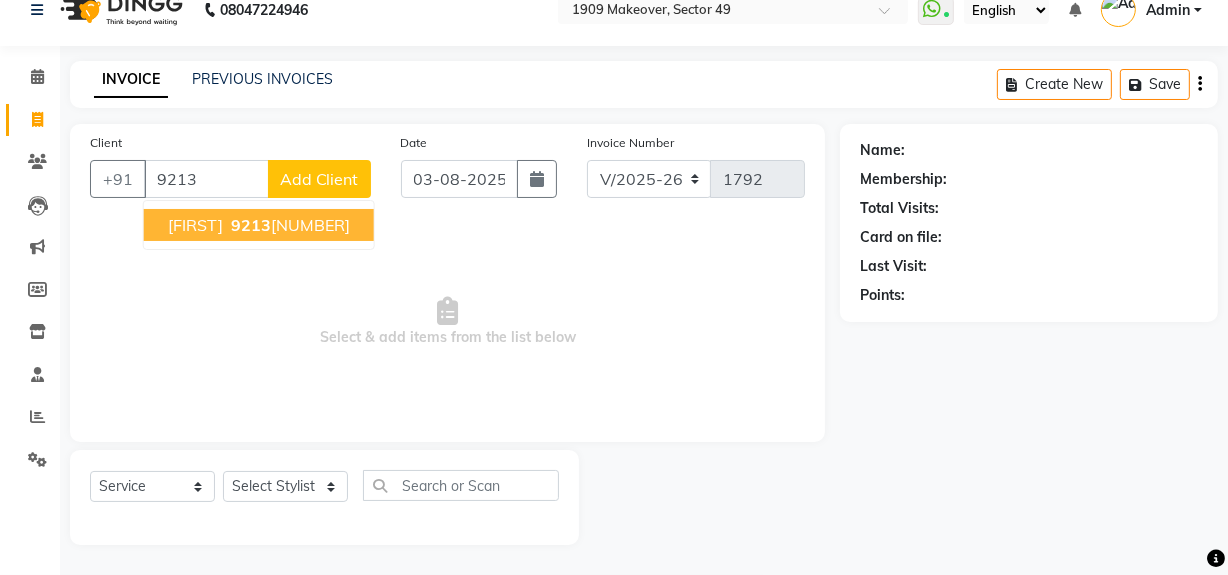 click on "[PHONE]" at bounding box center [288, 225] 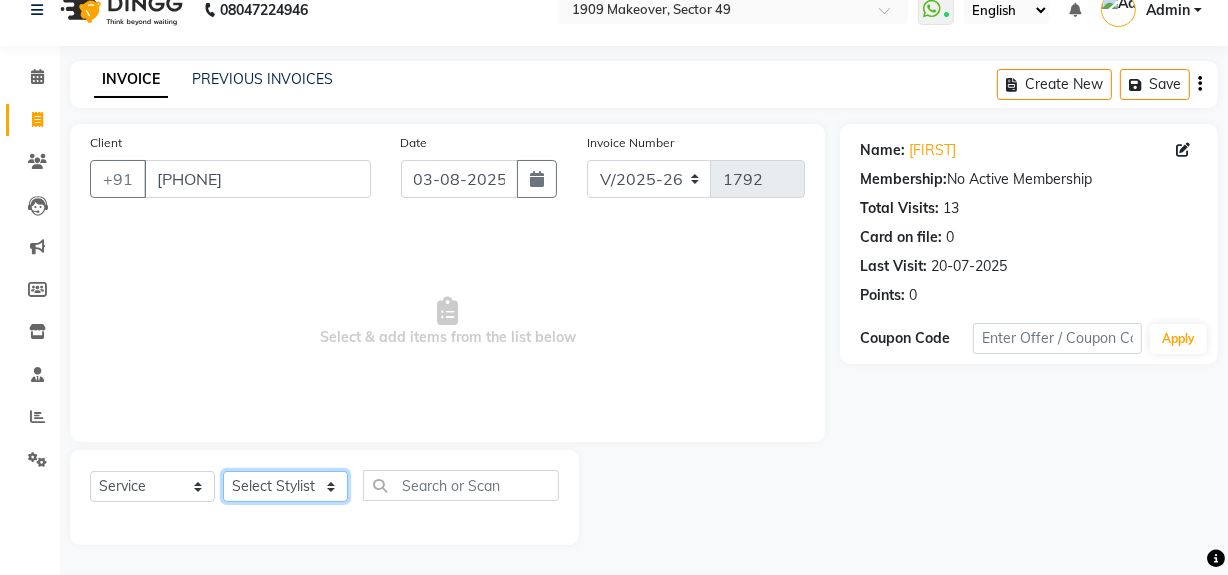click on "Select Stylist Abdul Ahmed Arif Harun House Sale Jyoti Nisha Rehaan Ujjwal Umesh Veer vikram mehta Vishal" 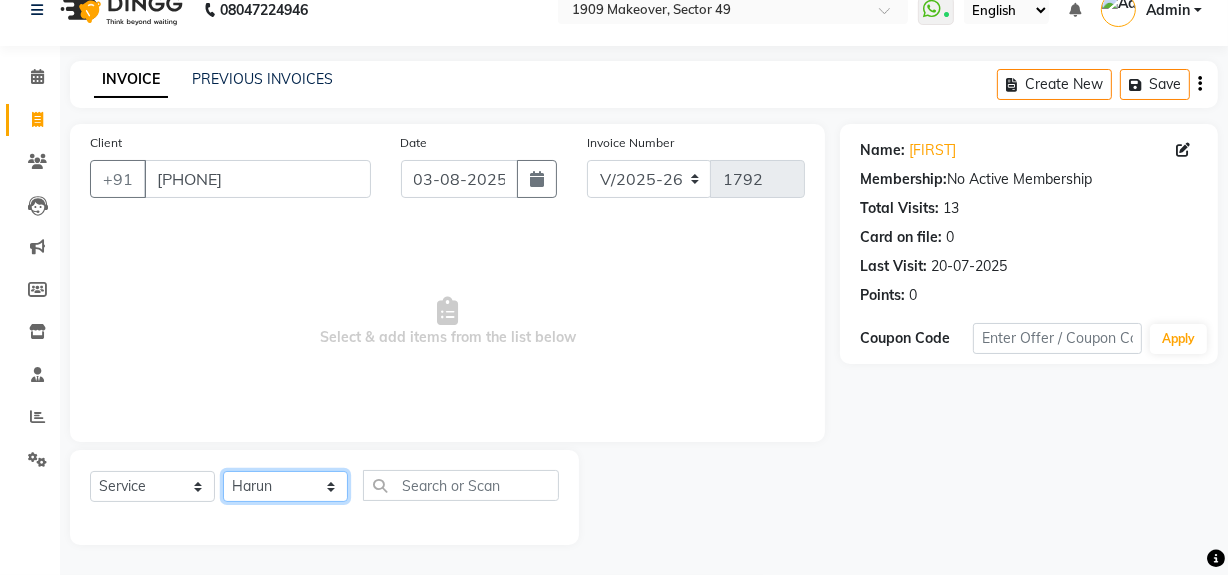 click on "Select Stylist Abdul Ahmed Arif Harun House Sale Jyoti Nisha Rehaan Ujjwal Umesh Veer vikram mehta Vishal" 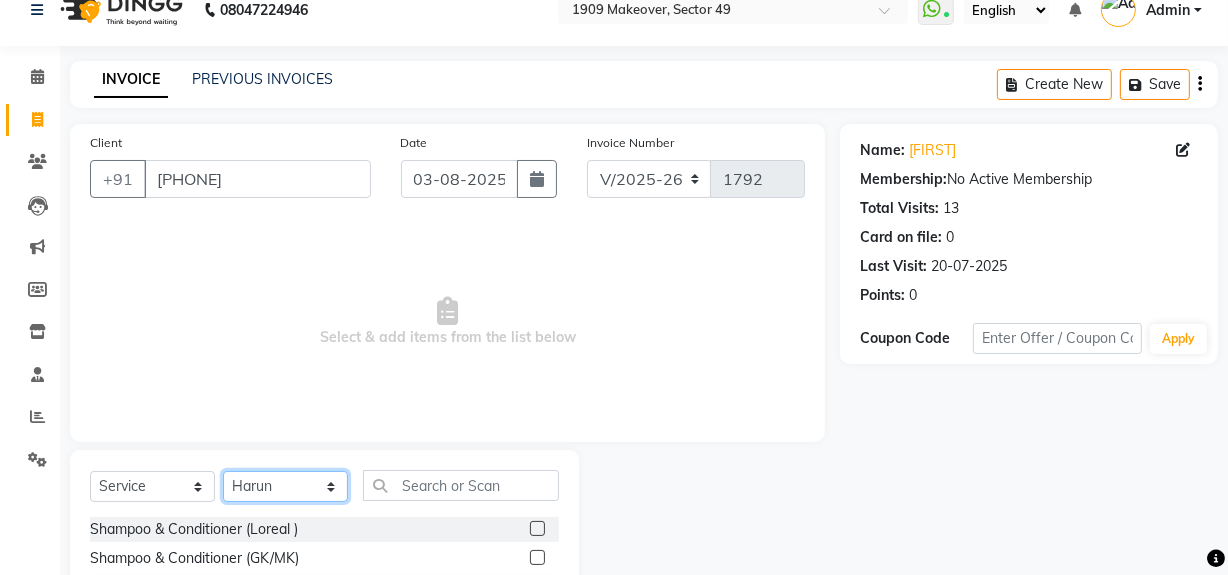 click on "Select Stylist Abdul Ahmed Arif Harun House Sale Jyoti Nisha Rehaan Ujjwal Umesh Veer vikram mehta Vishal" 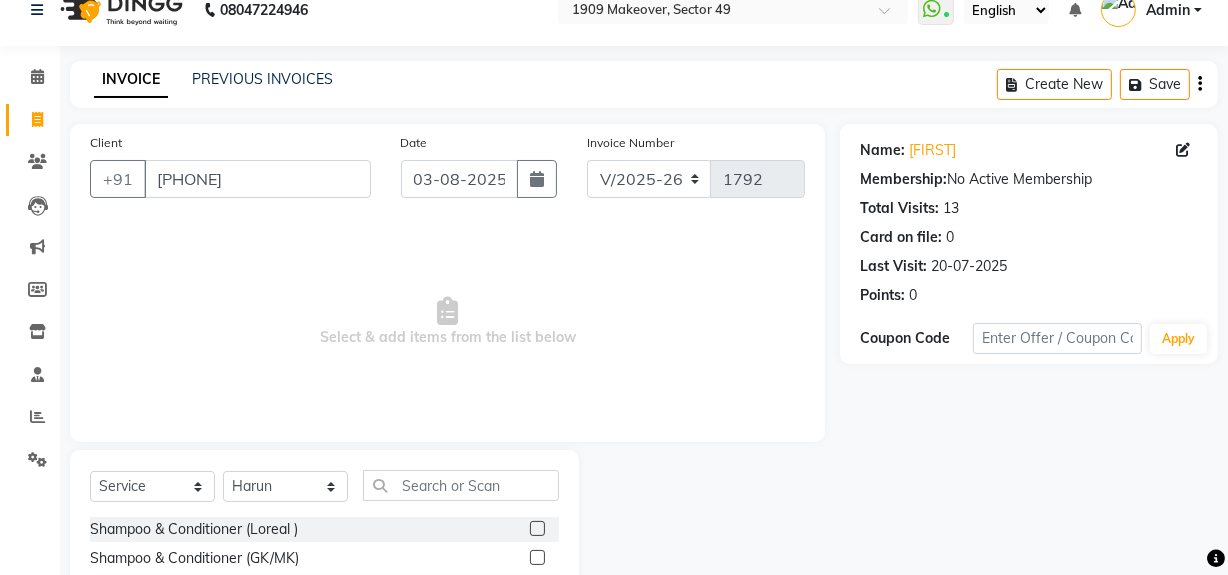click on "Select & add items from the list below" at bounding box center [447, 322] 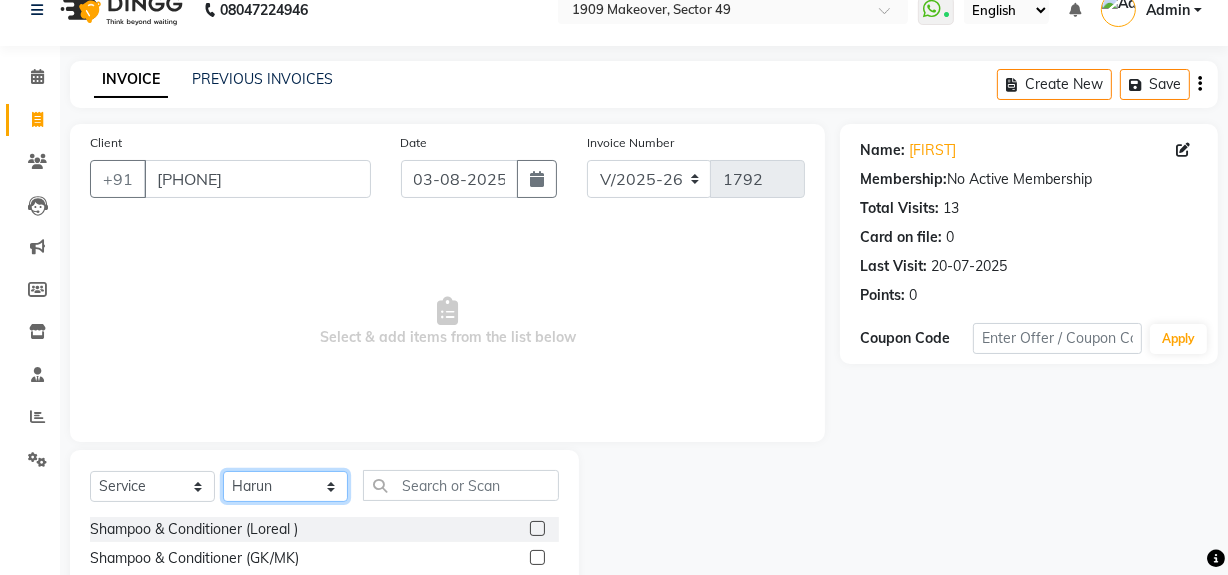 click on "Select Stylist Abdul Ahmed Arif Harun House Sale Jyoti Nisha Rehaan Ujjwal Umesh Veer vikram mehta Vishal" 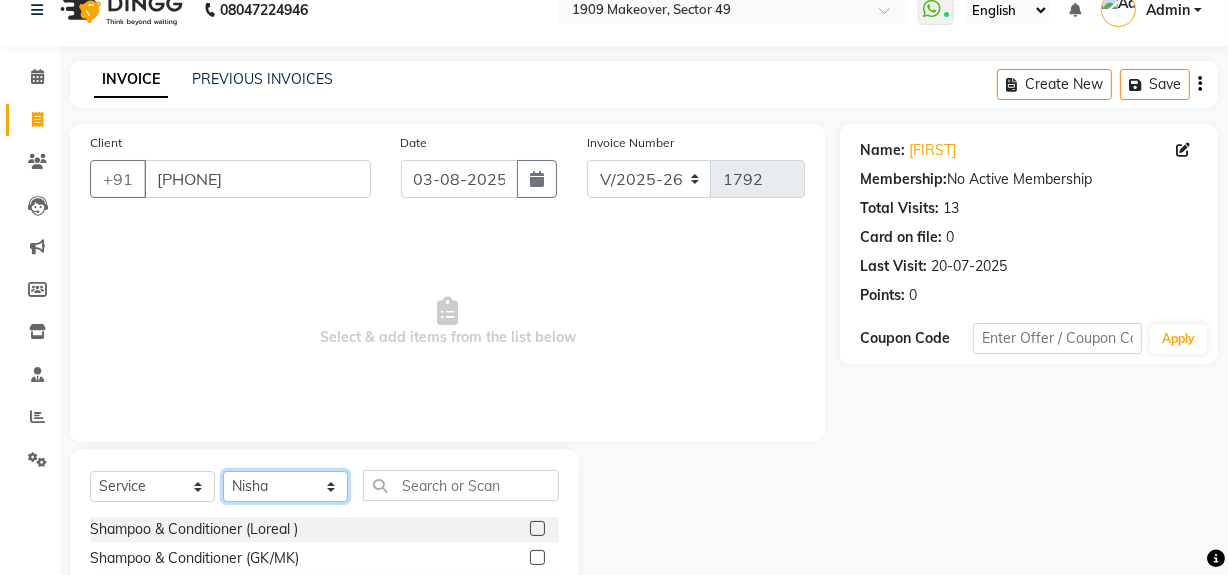 click on "Select Stylist Abdul Ahmed Arif Harun House Sale Jyoti Nisha Rehaan Ujjwal Umesh Veer vikram mehta Vishal" 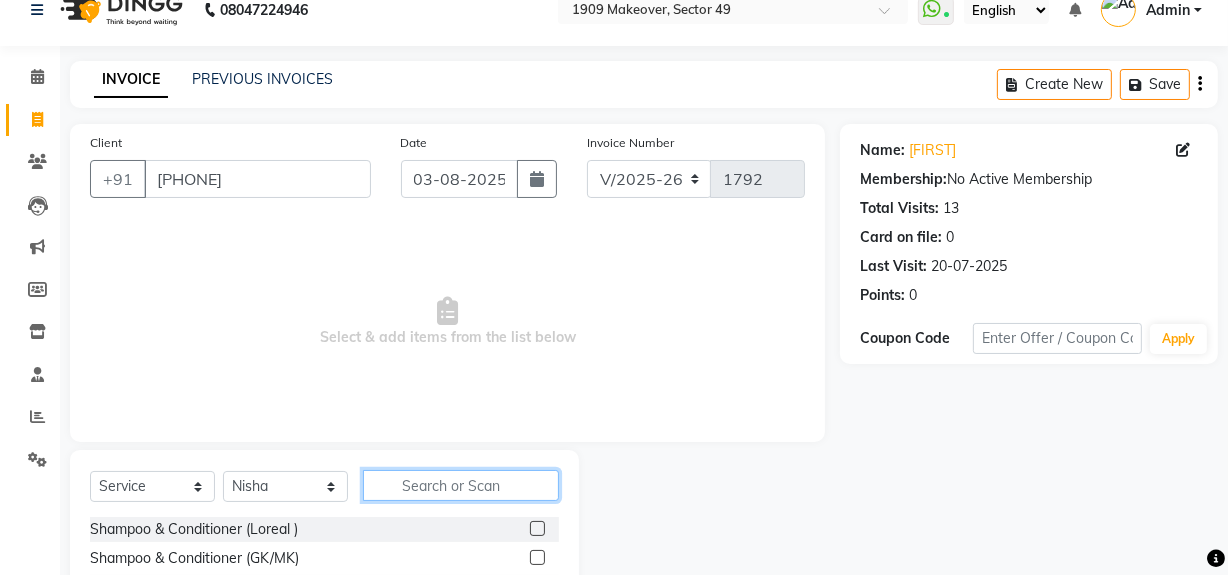 click 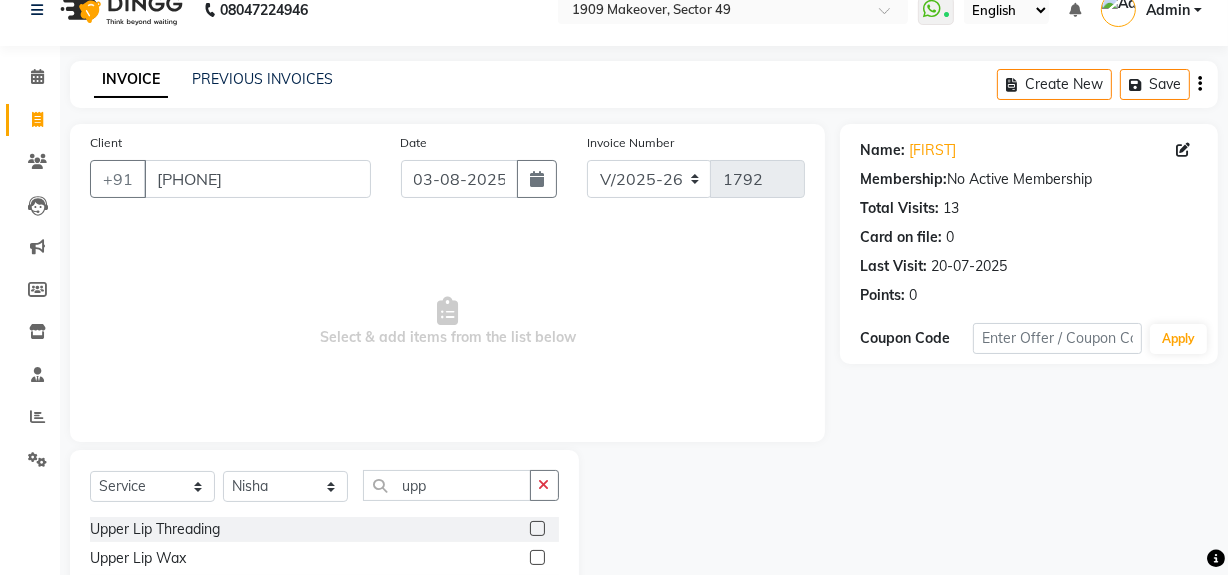 click 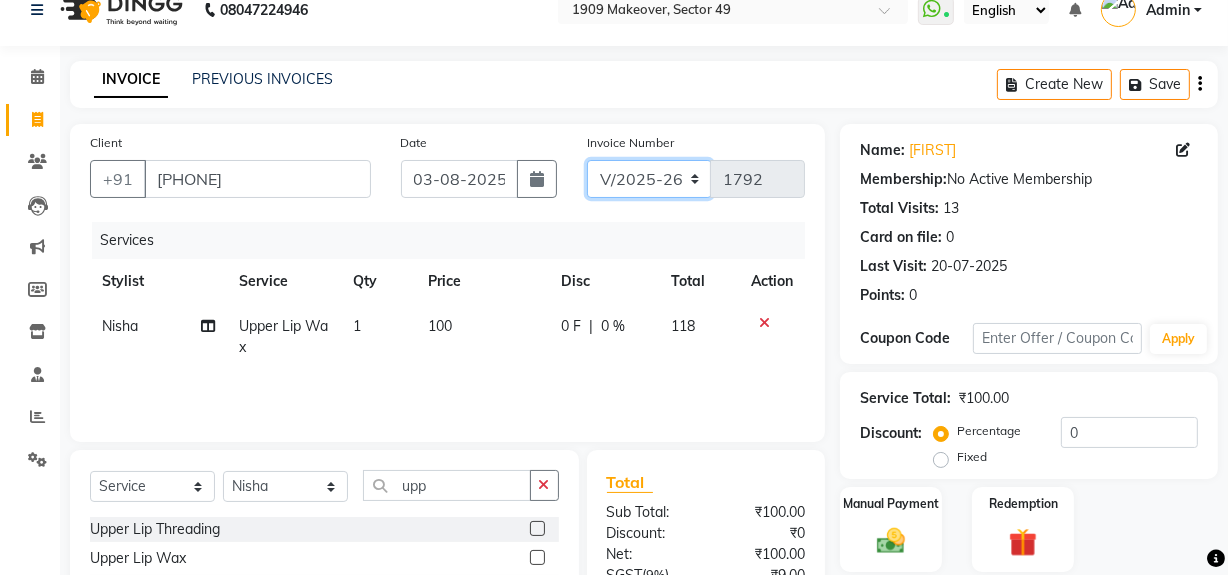click on "V/2025 V/2025-26" 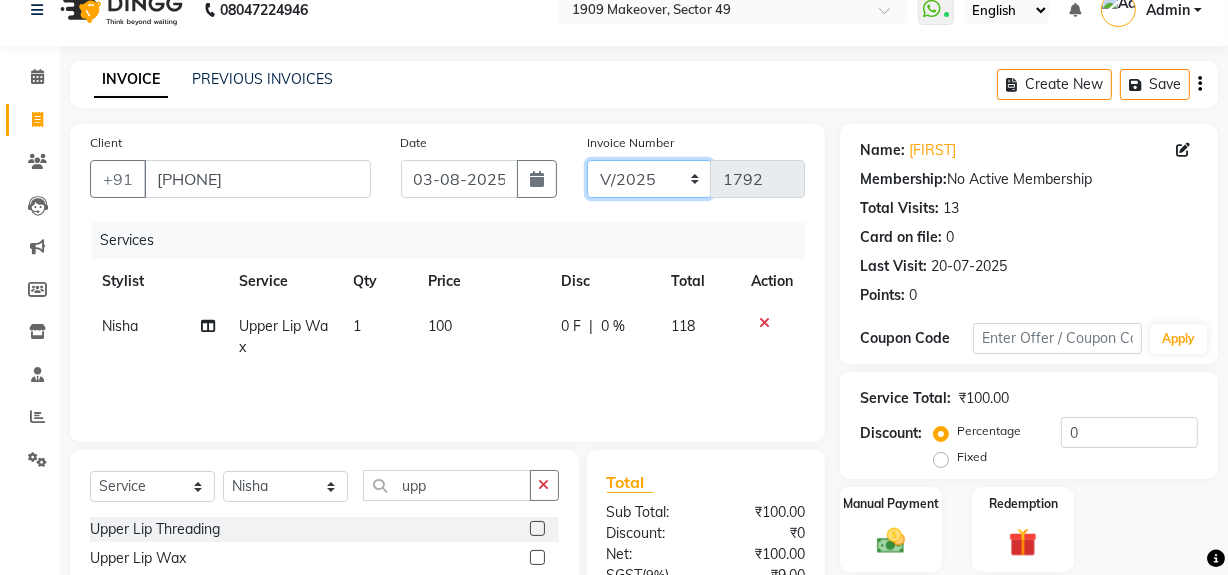 click on "V/2025 V/2025-26" 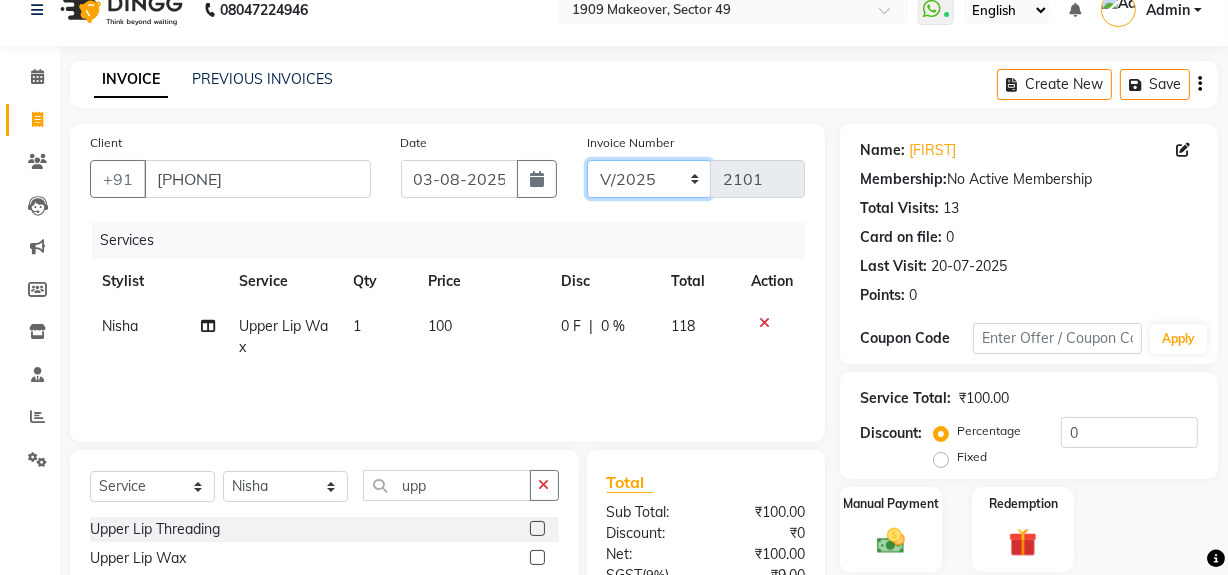 scroll, scrollTop: 0, scrollLeft: 0, axis: both 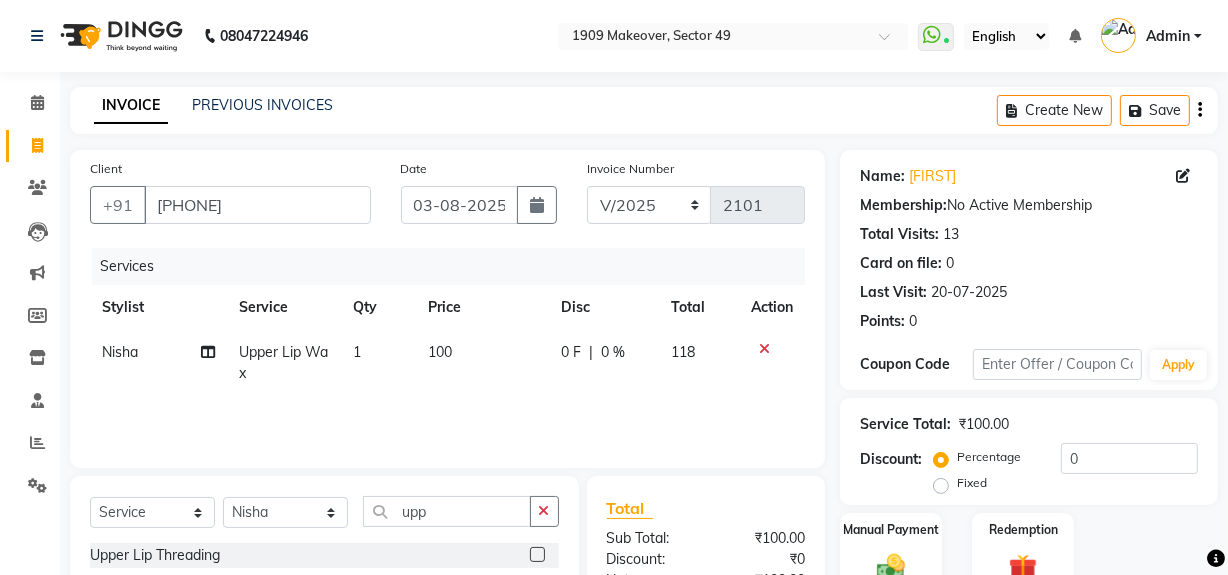 click 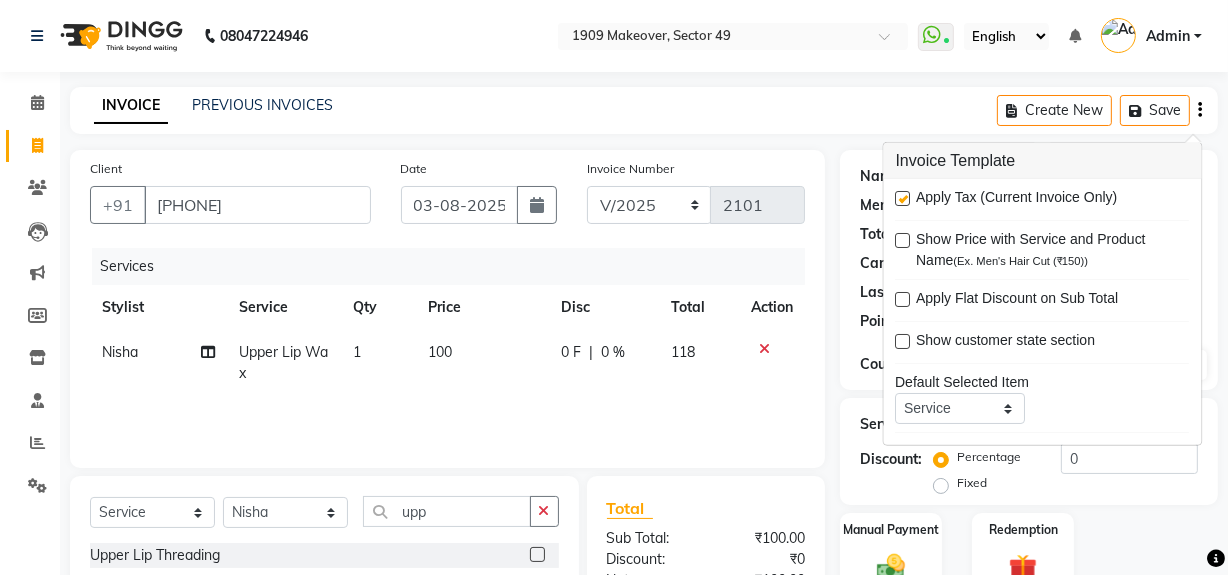 click at bounding box center (903, 198) 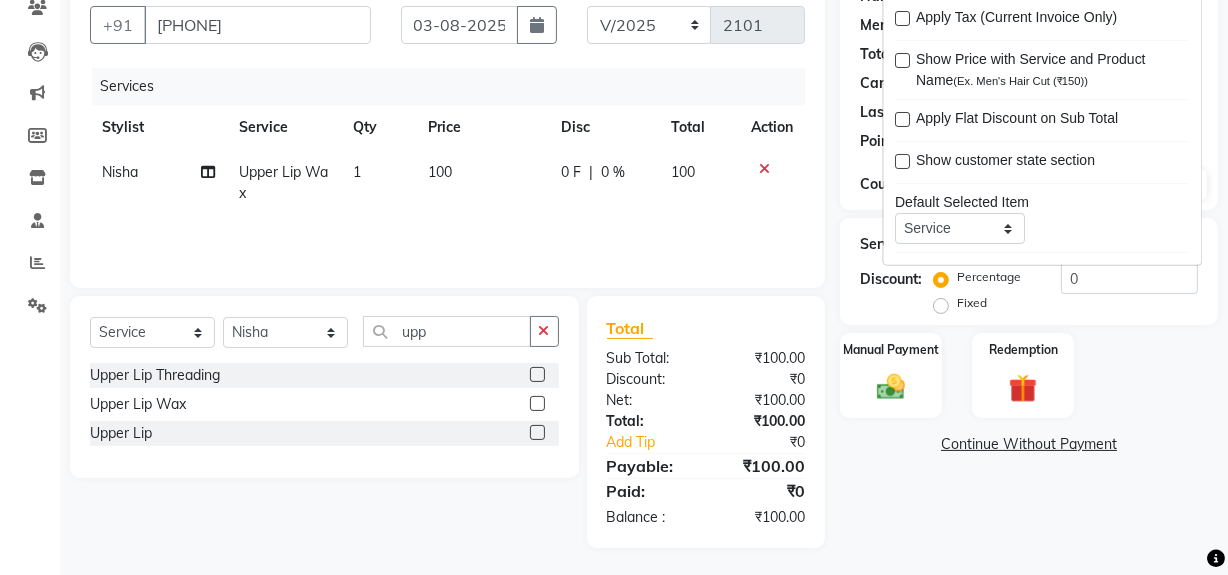 scroll, scrollTop: 182, scrollLeft: 0, axis: vertical 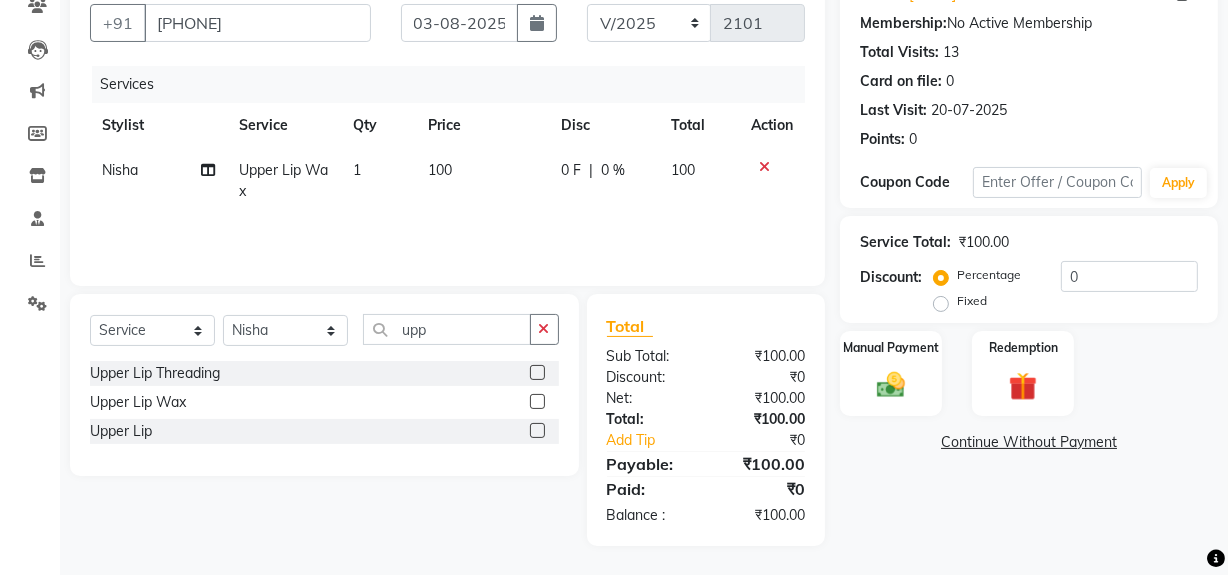 click on "Name: [FIRST] Membership: No Active Membership Total Visits: 13 Card on file: 0 Last Visit: 20-07-2025 Points: 0 Coupon Code Apply Service Total: ₹100.00 Discount: Percentage Fixed 0 Manual Payment Redemption Continue Without Payment" 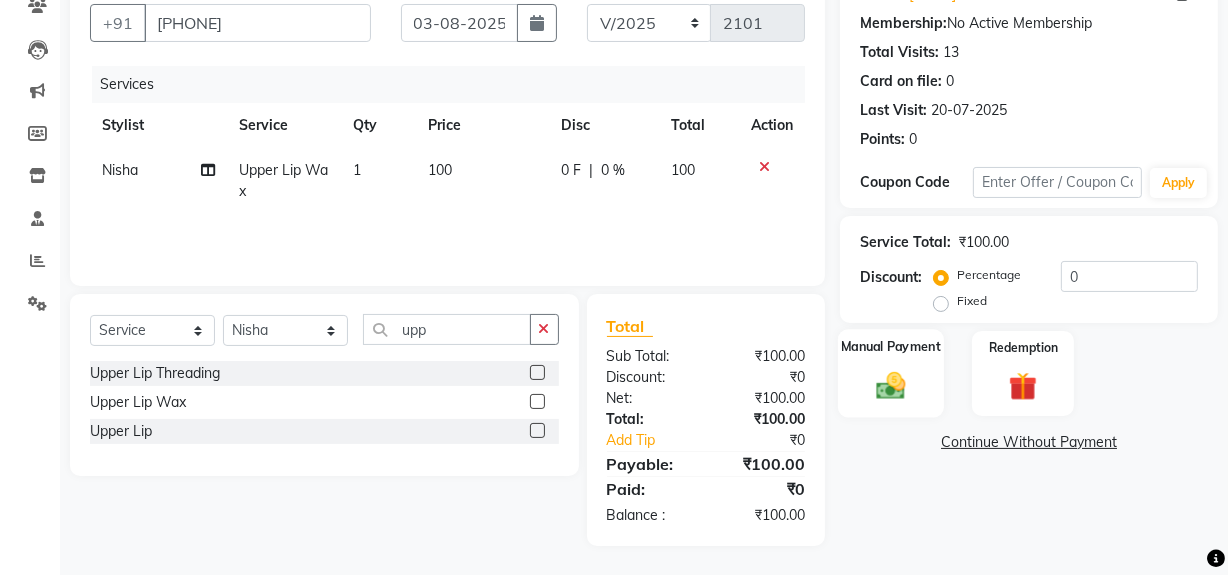 drag, startPoint x: 877, startPoint y: 380, endPoint x: 930, endPoint y: 420, distance: 66.4003 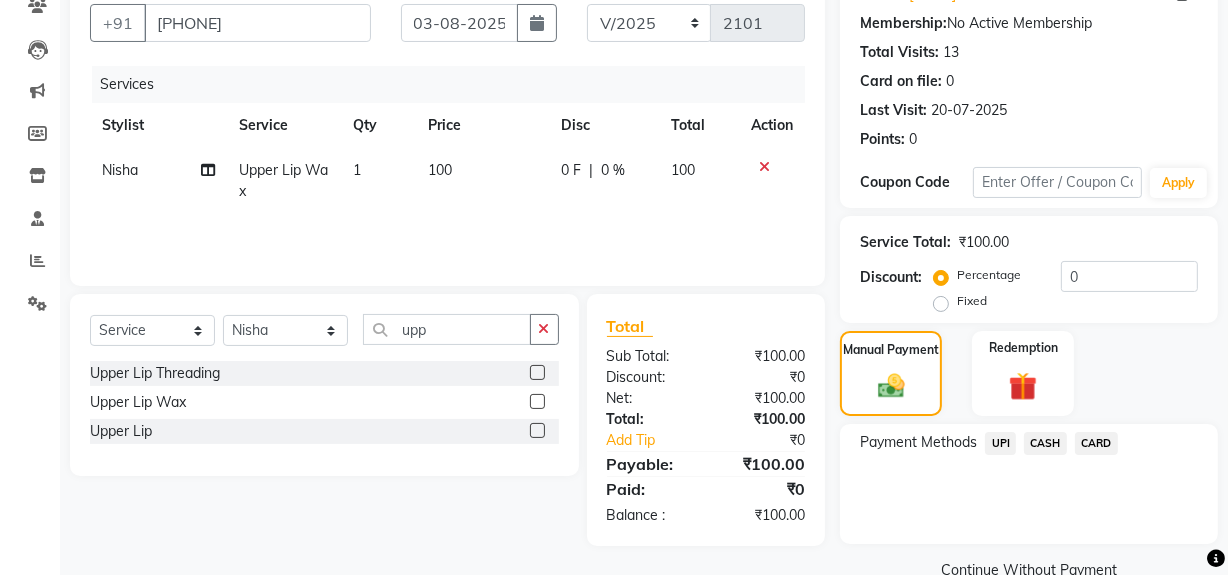 click on "CASH" 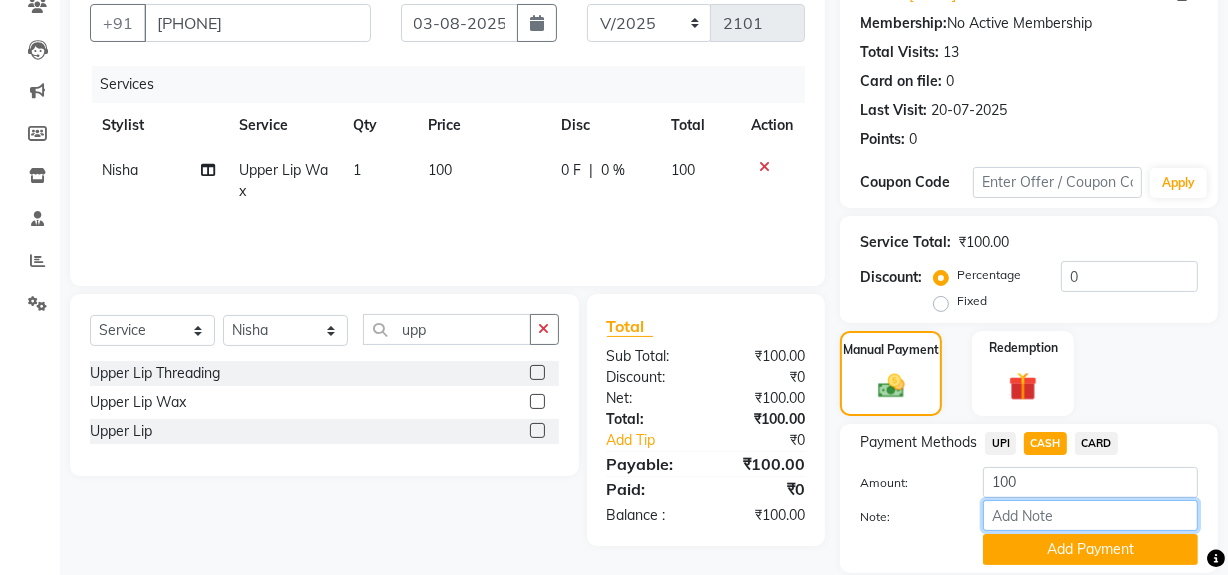 click on "Note:" at bounding box center [1090, 515] 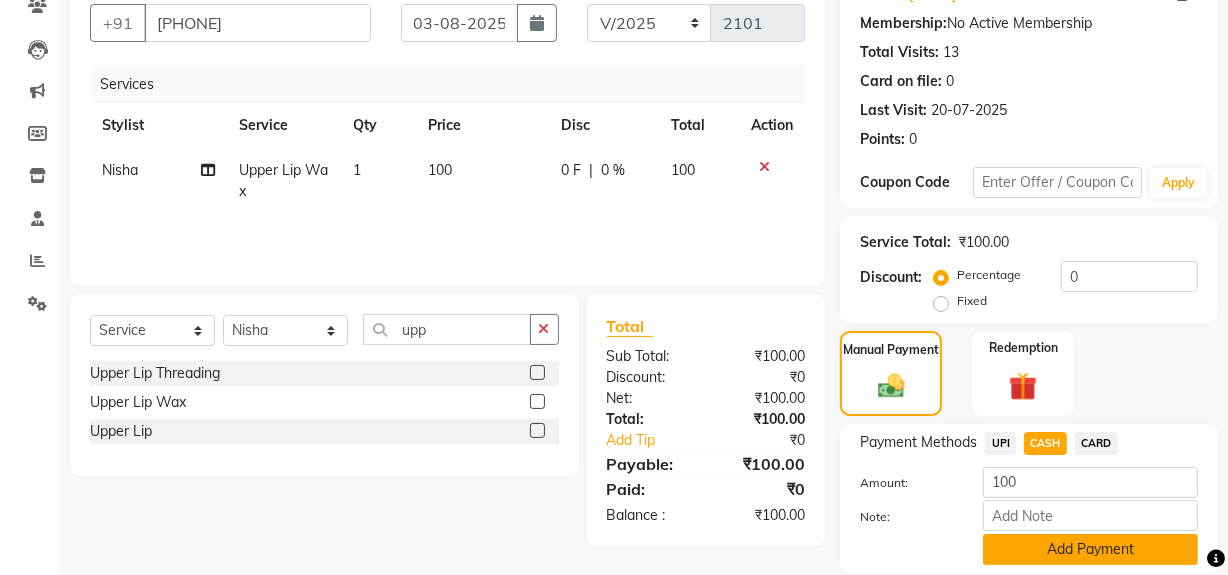 click on "Add Payment" 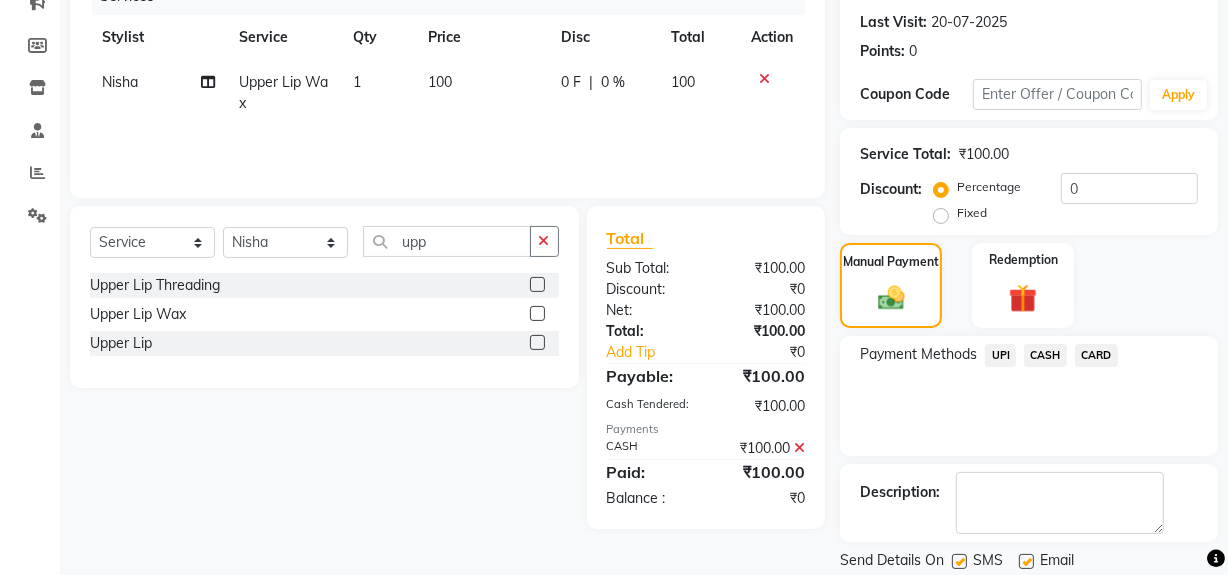 scroll, scrollTop: 333, scrollLeft: 0, axis: vertical 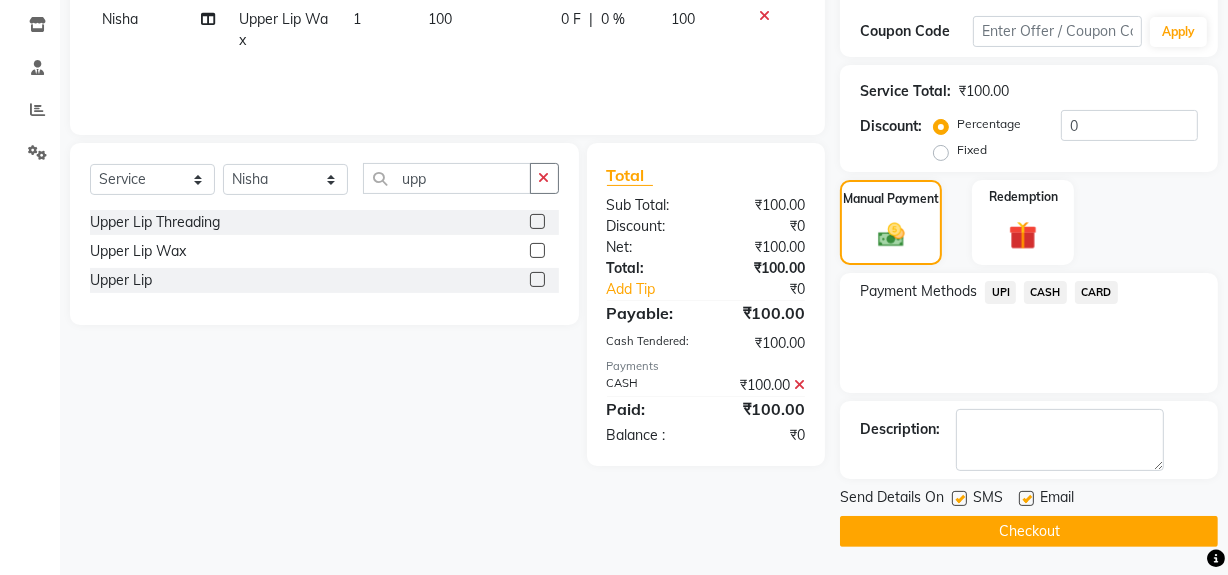 click on "Checkout" 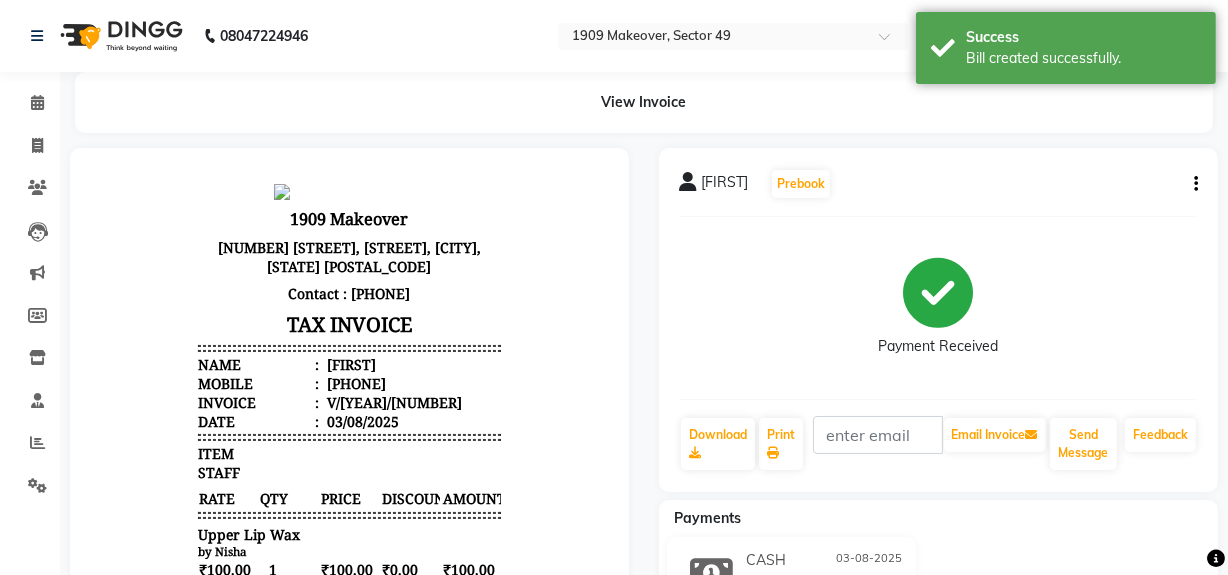 scroll, scrollTop: 0, scrollLeft: 0, axis: both 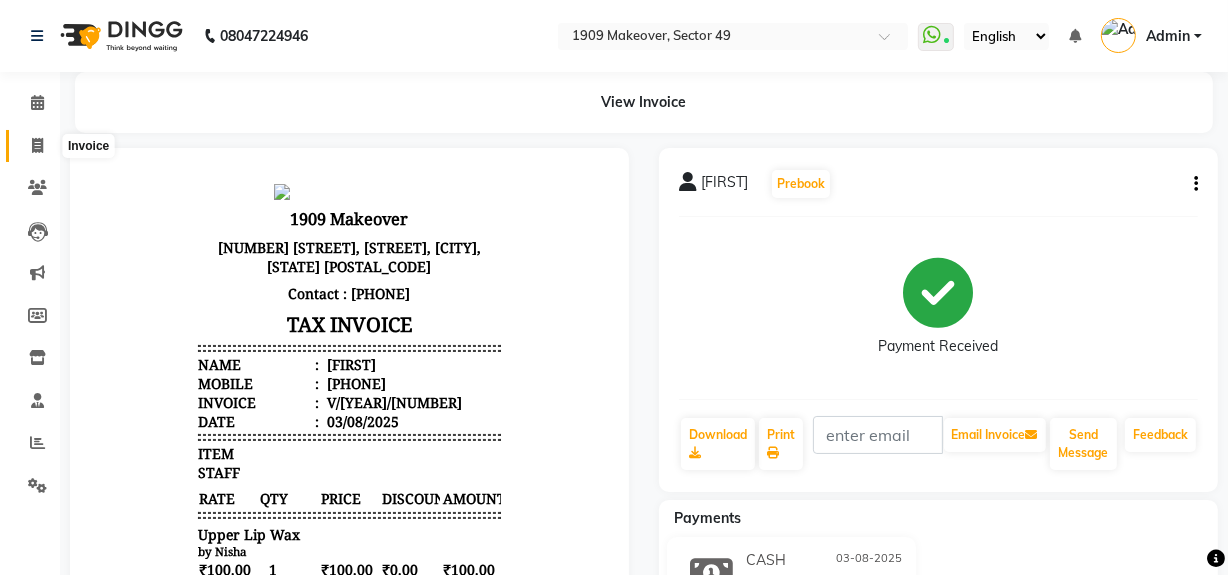 click 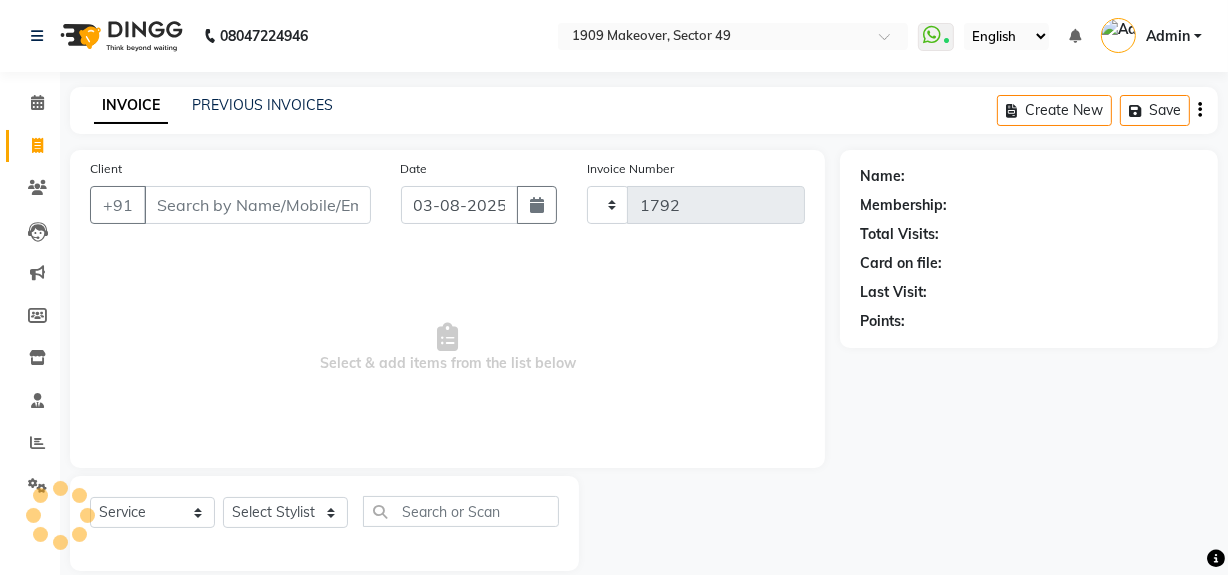 scroll, scrollTop: 26, scrollLeft: 0, axis: vertical 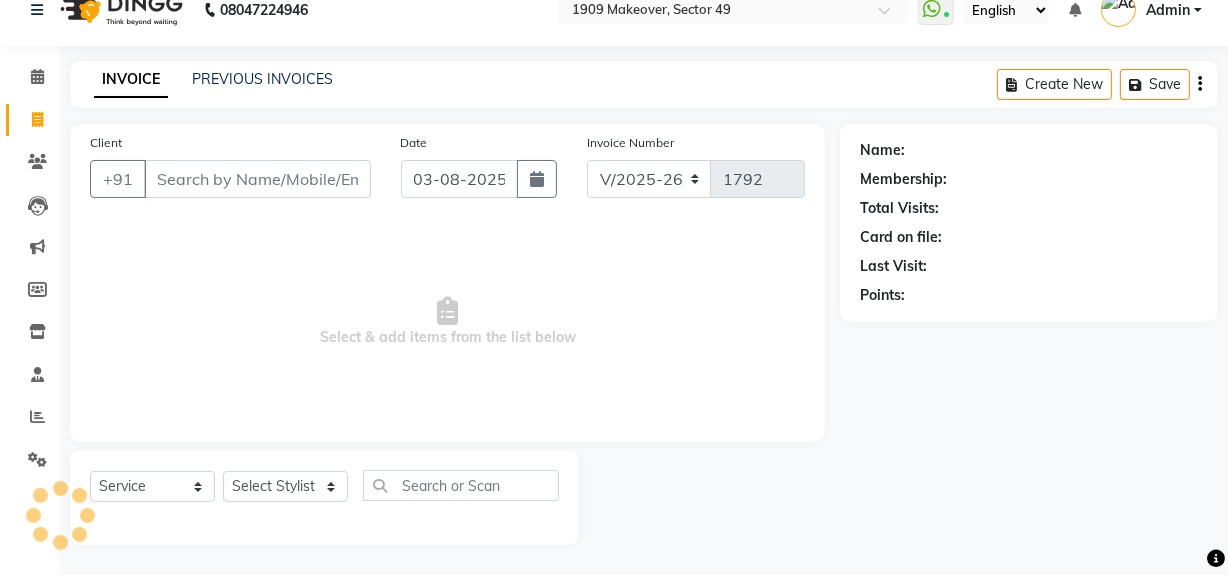 click on "PREVIOUS INVOICES" 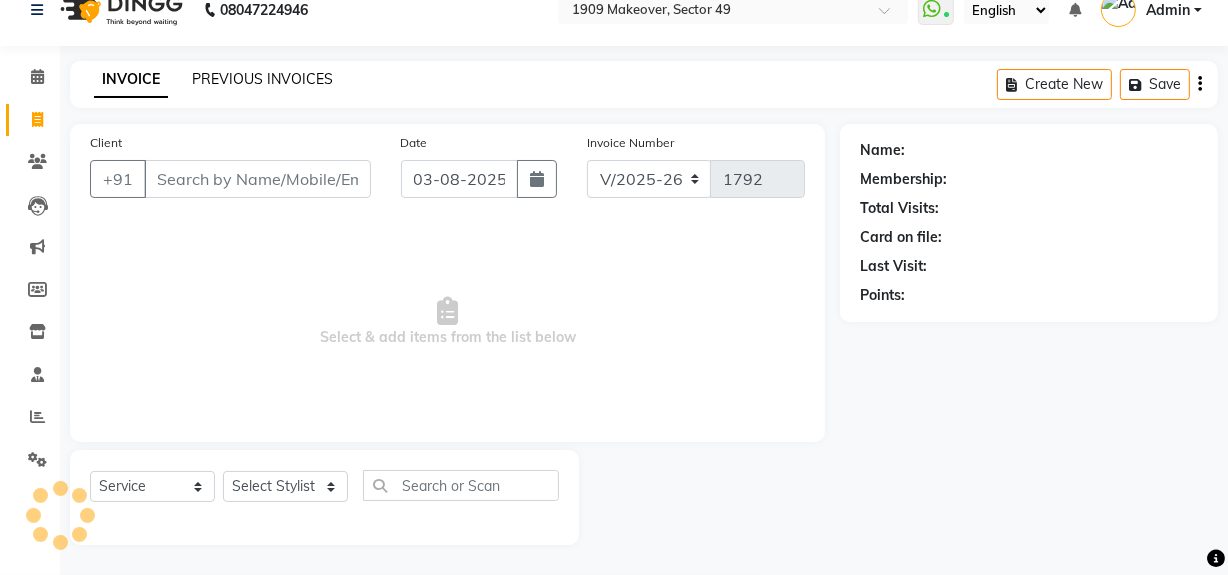 click on "PREVIOUS INVOICES" 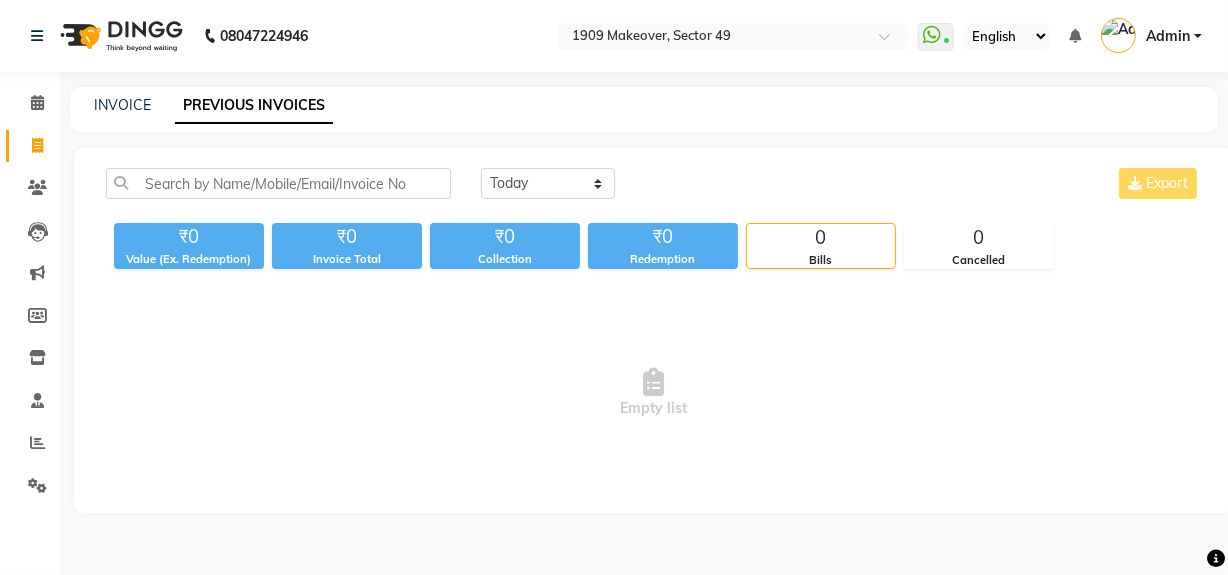 scroll, scrollTop: 0, scrollLeft: 0, axis: both 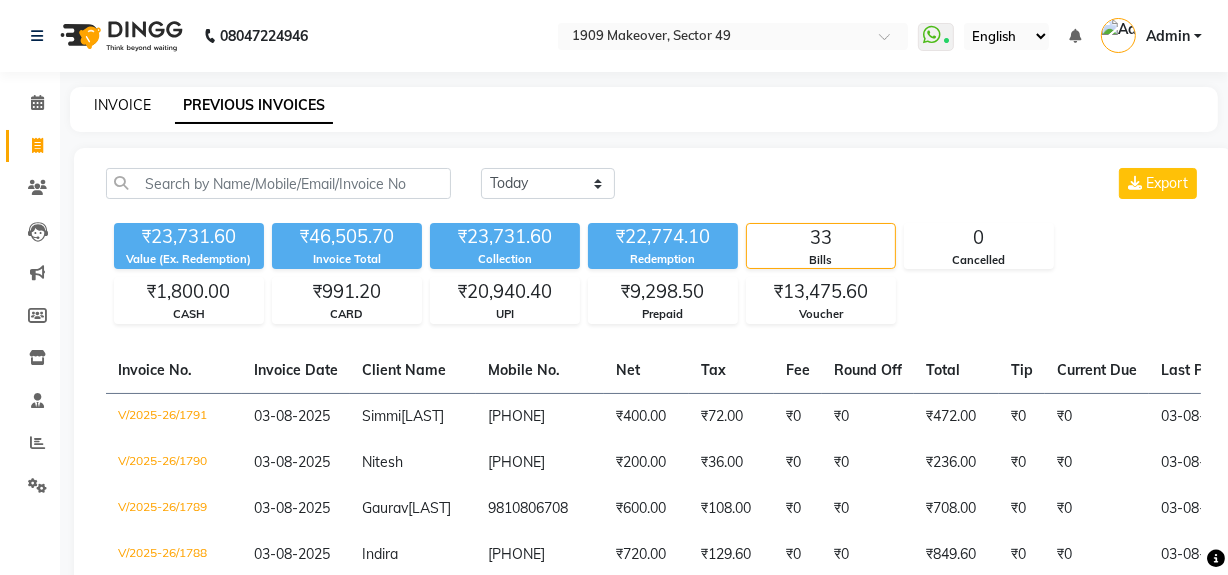 click on "INVOICE" 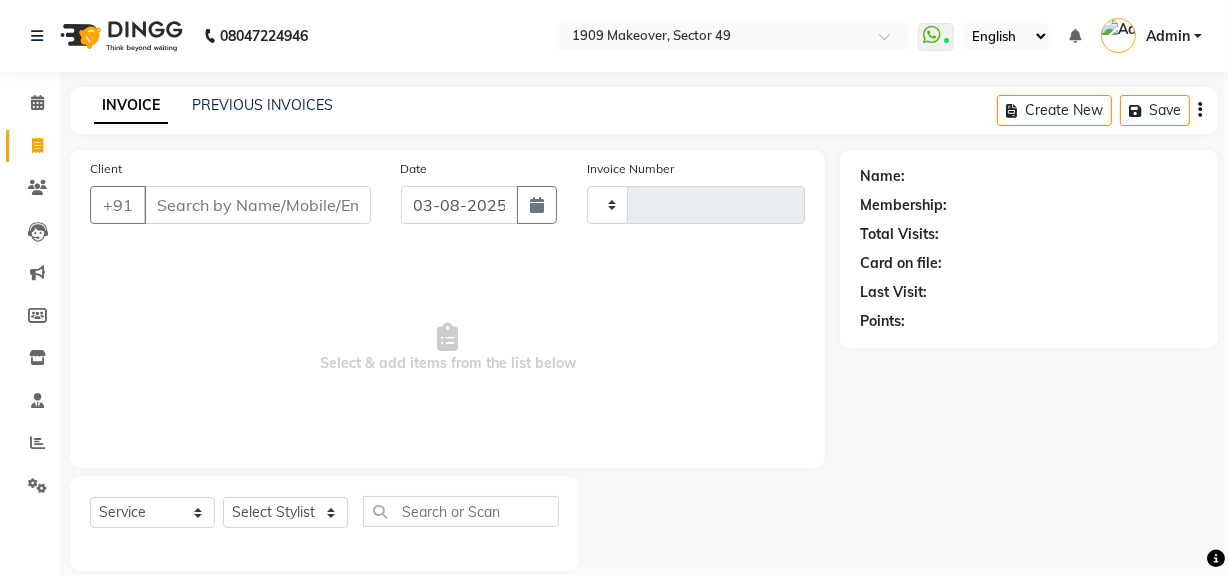 scroll, scrollTop: 26, scrollLeft: 0, axis: vertical 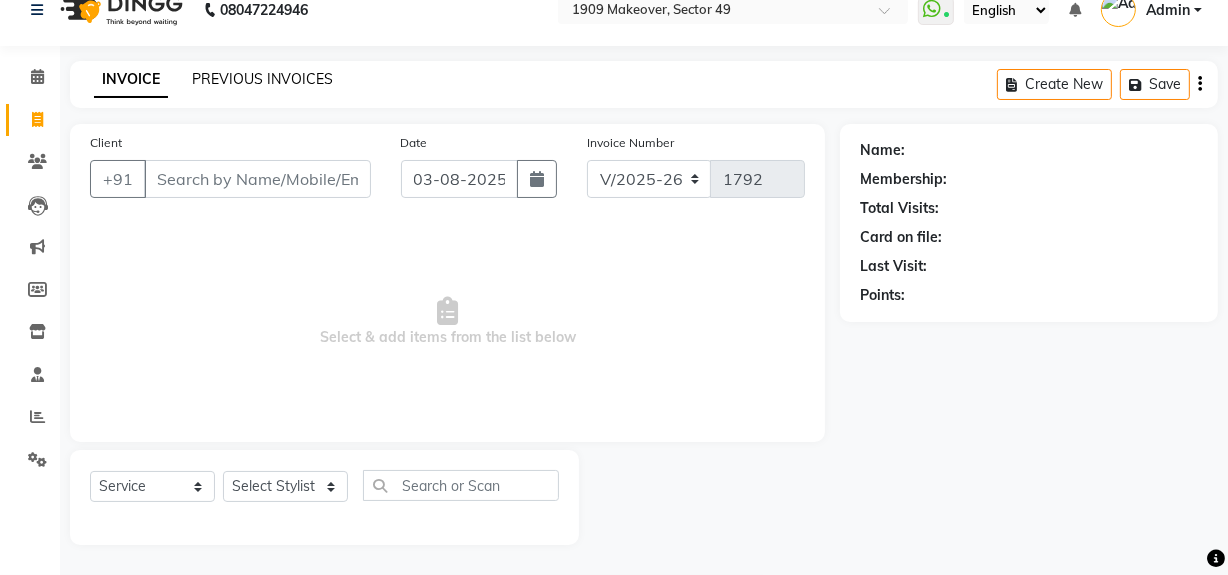 click on "PREVIOUS INVOICES" 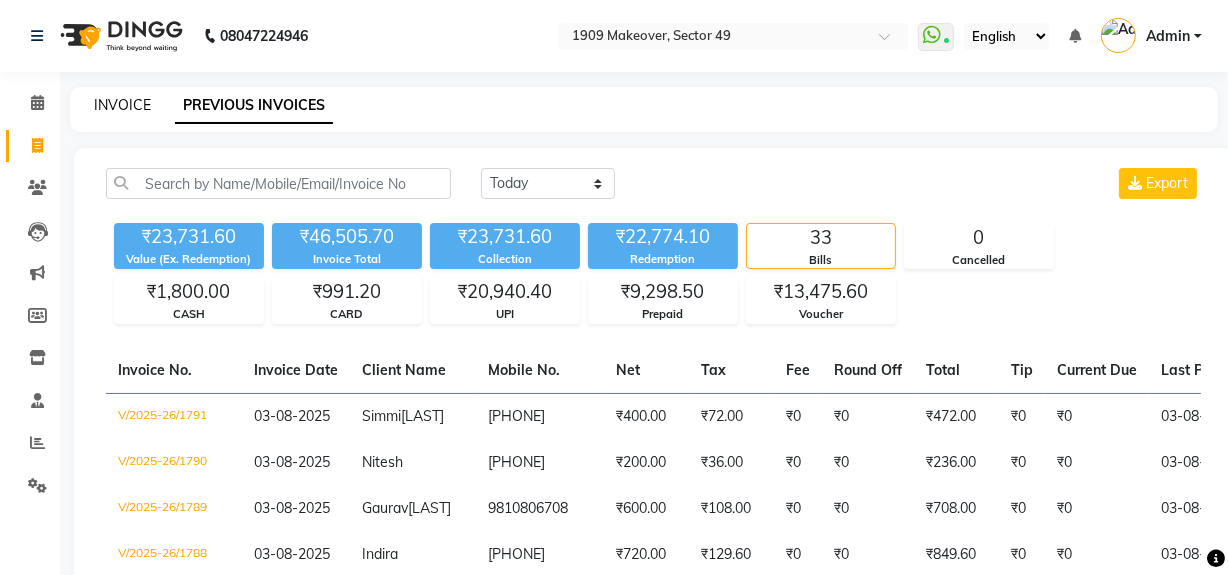 click on "INVOICE" 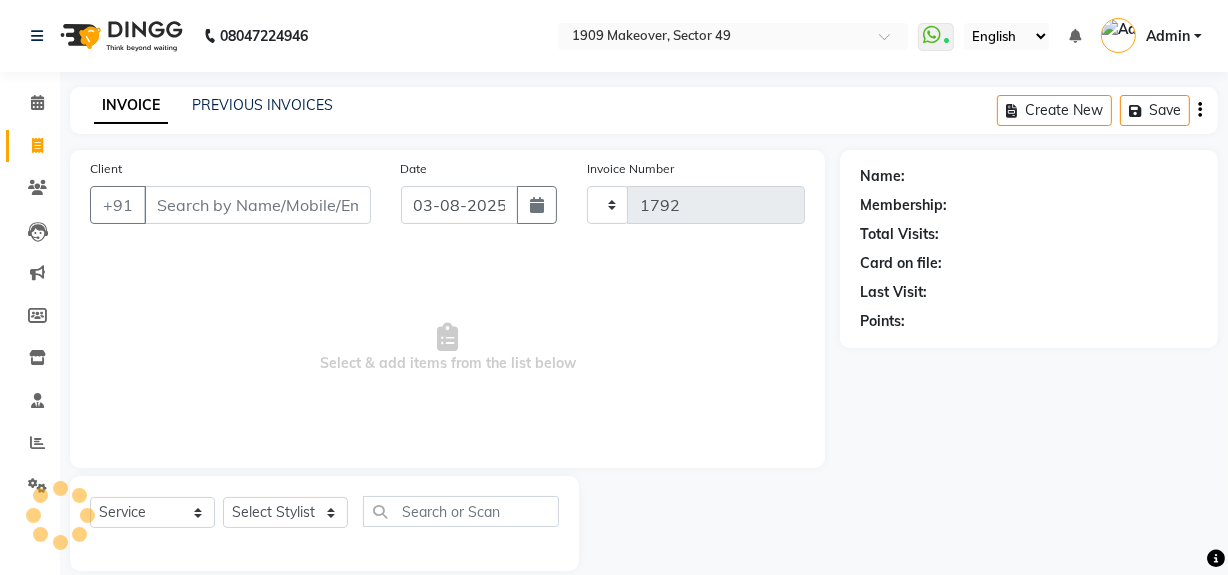 scroll, scrollTop: 26, scrollLeft: 0, axis: vertical 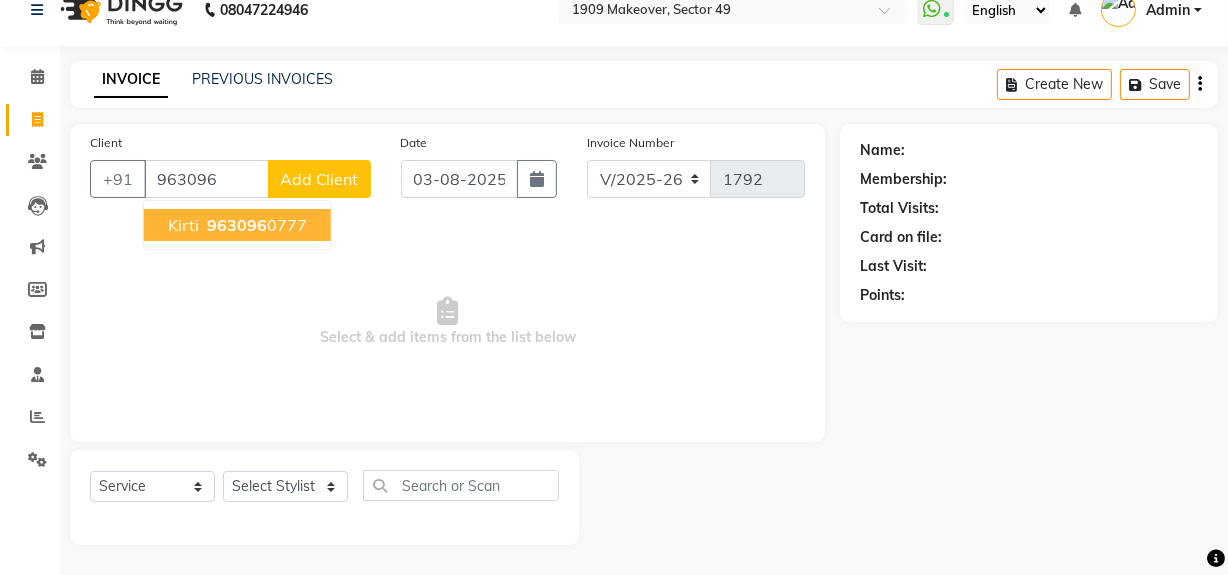 click on "963096" at bounding box center [237, 225] 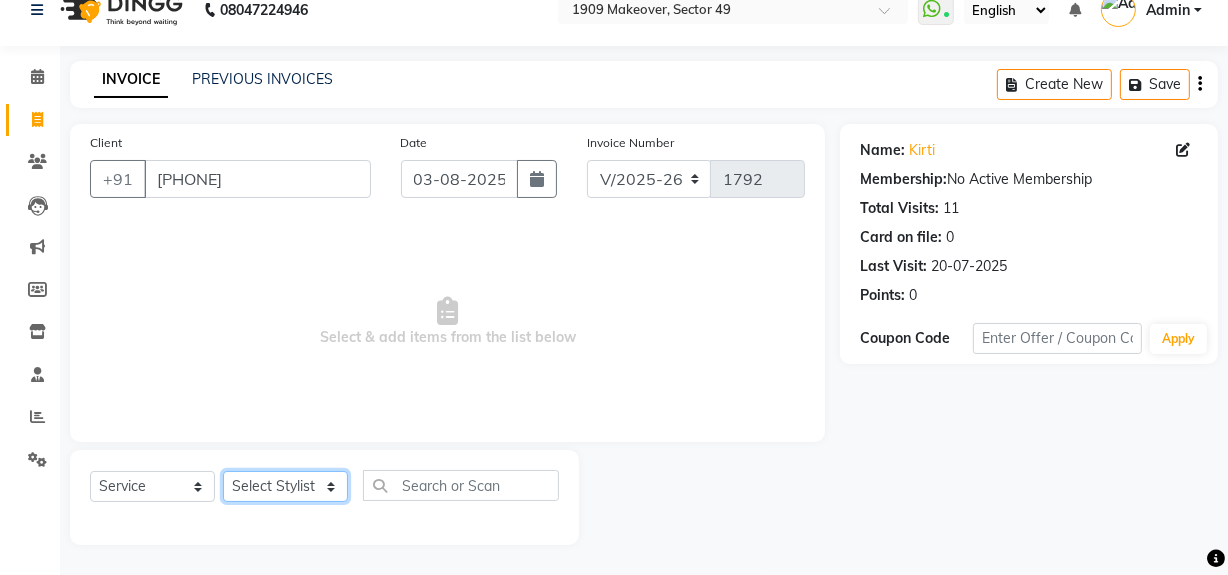 click on "Select Stylist Abdul Ahmed Arif Harun House Sale Jyoti Nisha Rehaan Ujjwal Umesh Veer vikram mehta Vishal" 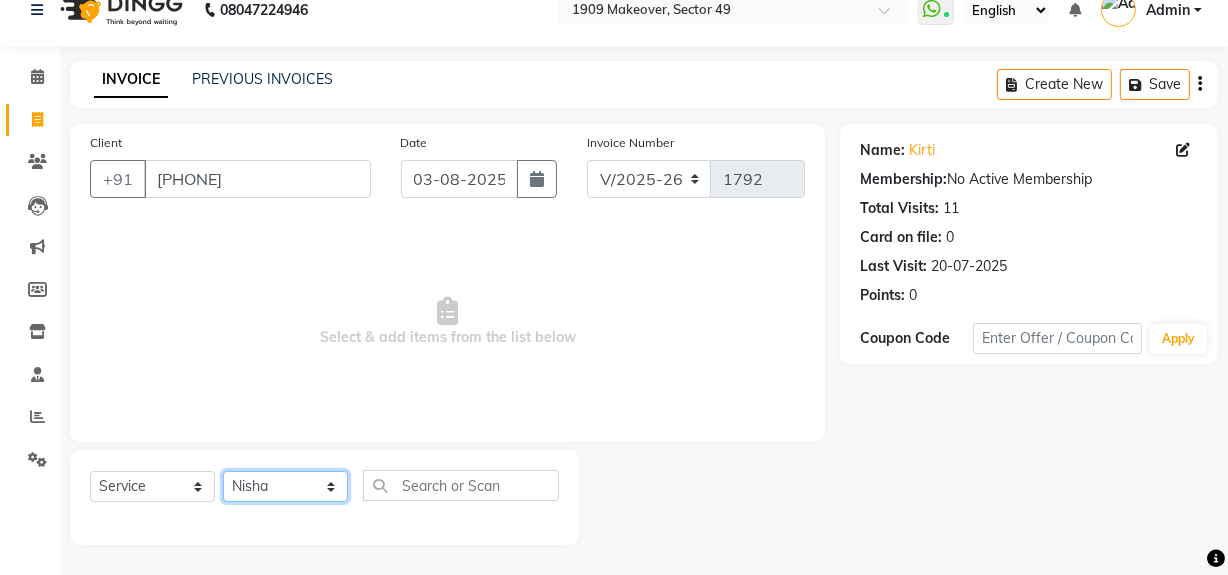 click on "Select Stylist Abdul Ahmed Arif Harun House Sale Jyoti Nisha Rehaan Ujjwal Umesh Veer vikram mehta Vishal" 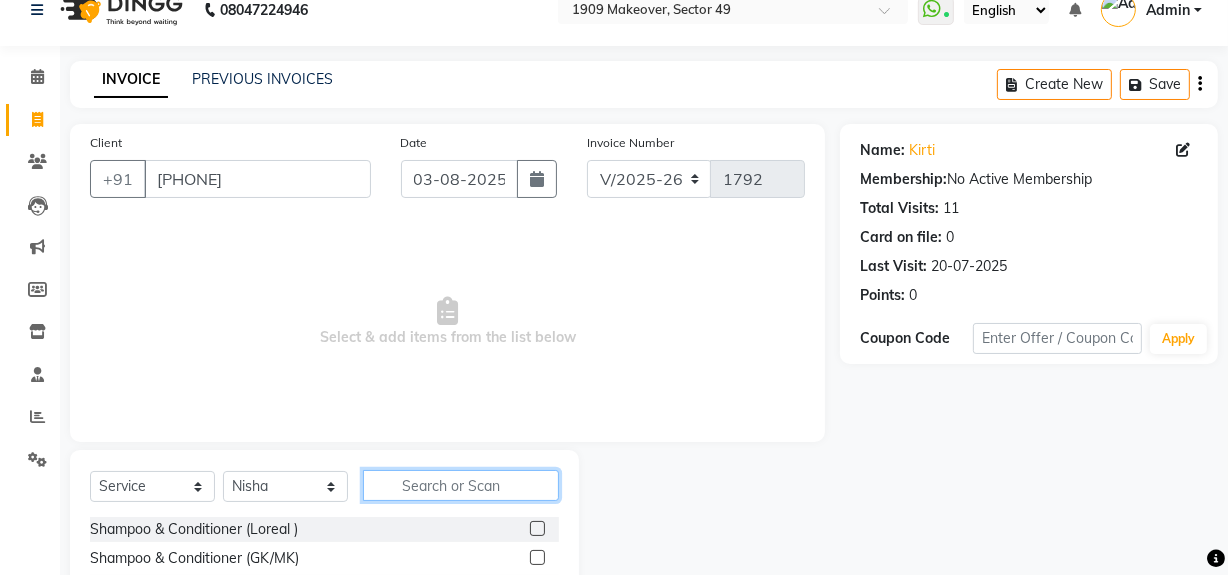 click 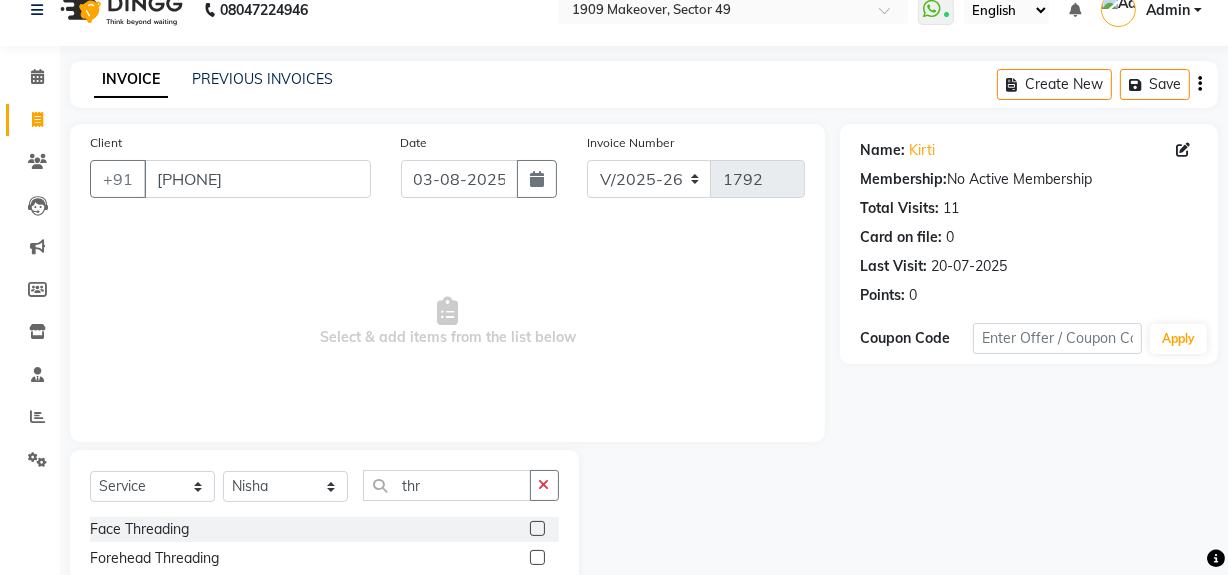 click 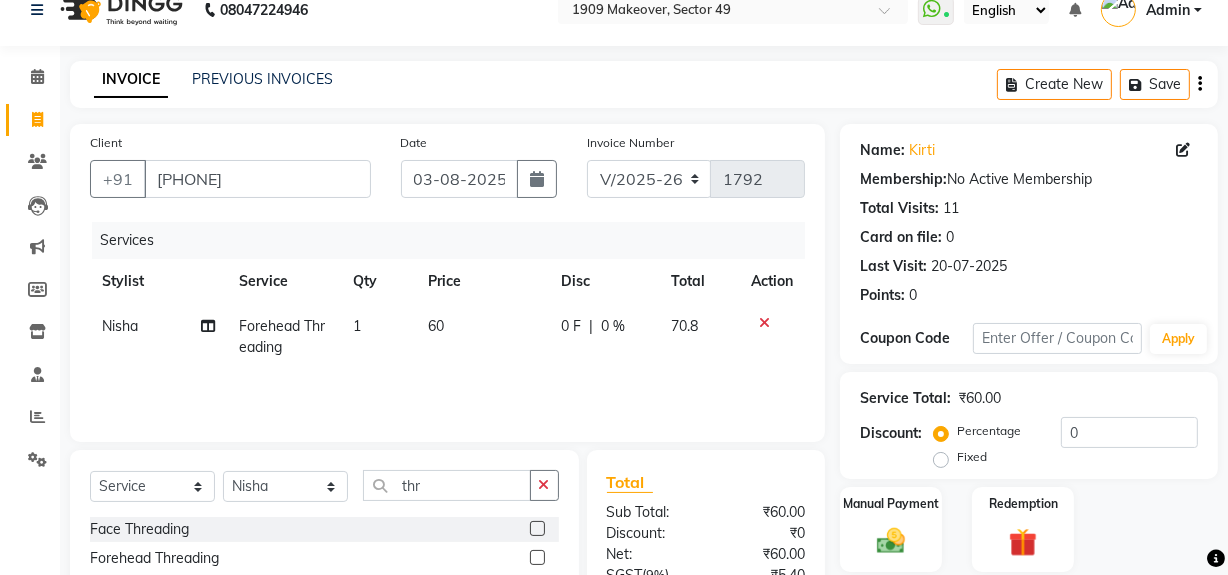 click on "60" 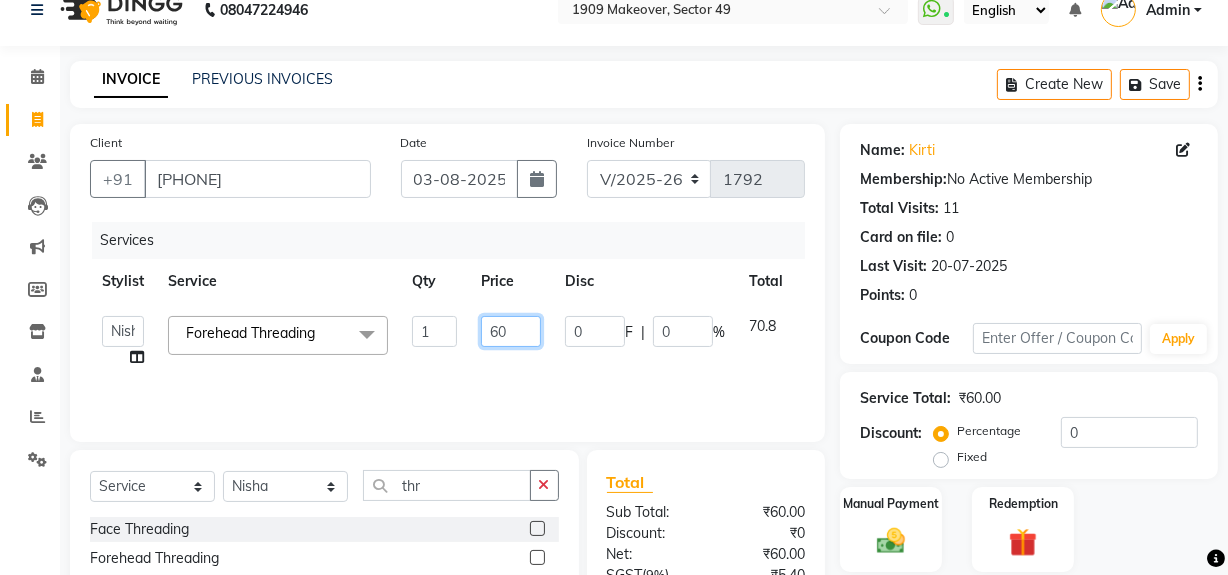 drag, startPoint x: 484, startPoint y: 331, endPoint x: 540, endPoint y: 329, distance: 56.0357 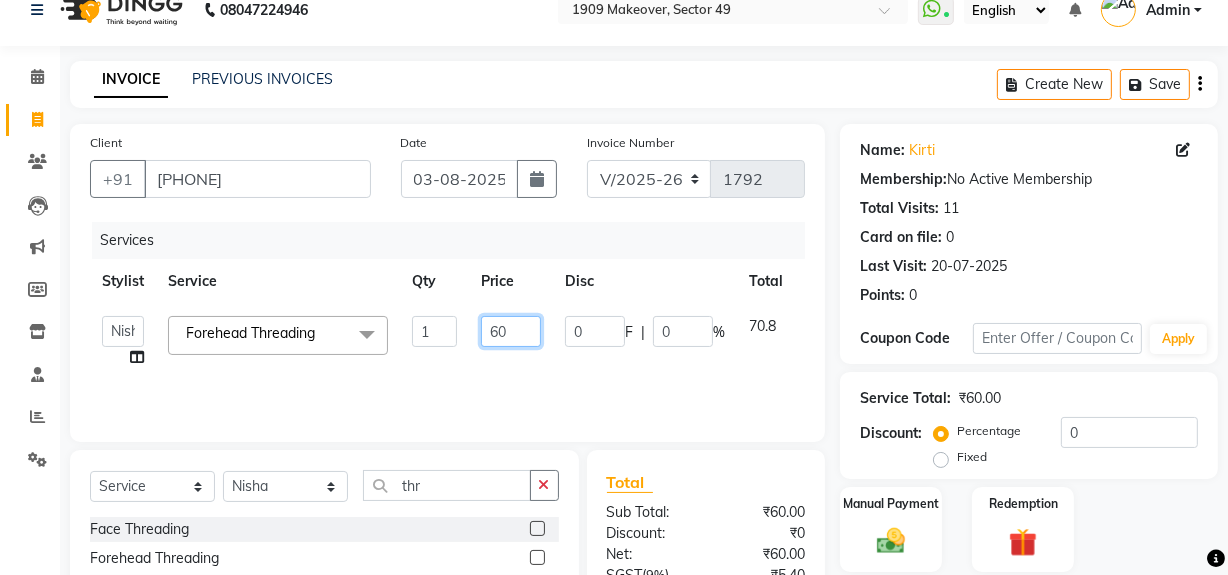 click on "60" 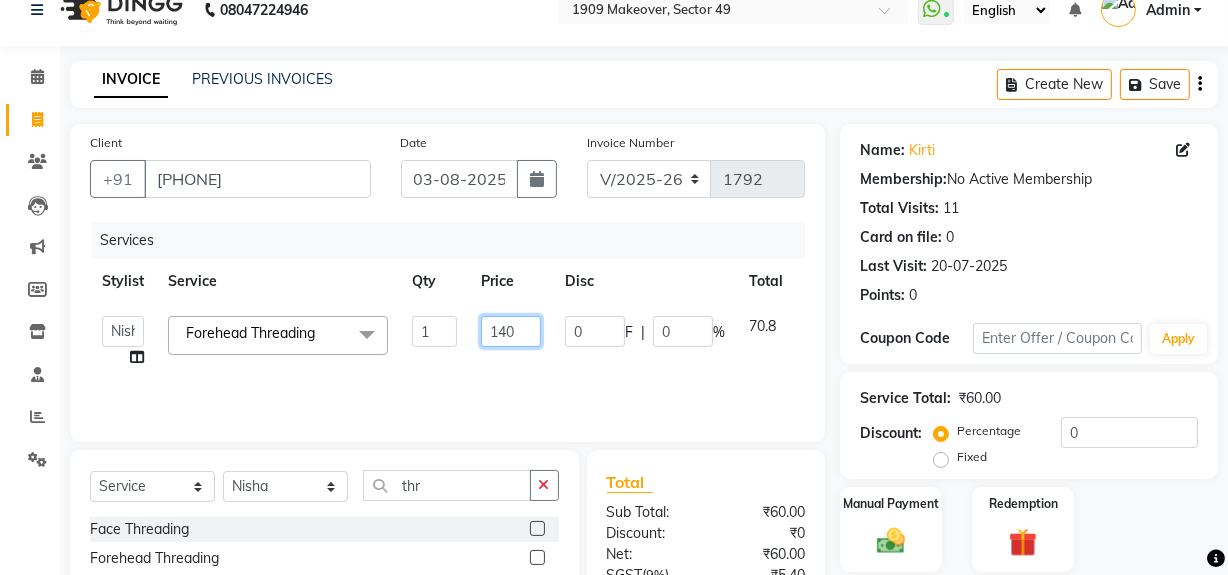scroll, scrollTop: 226, scrollLeft: 0, axis: vertical 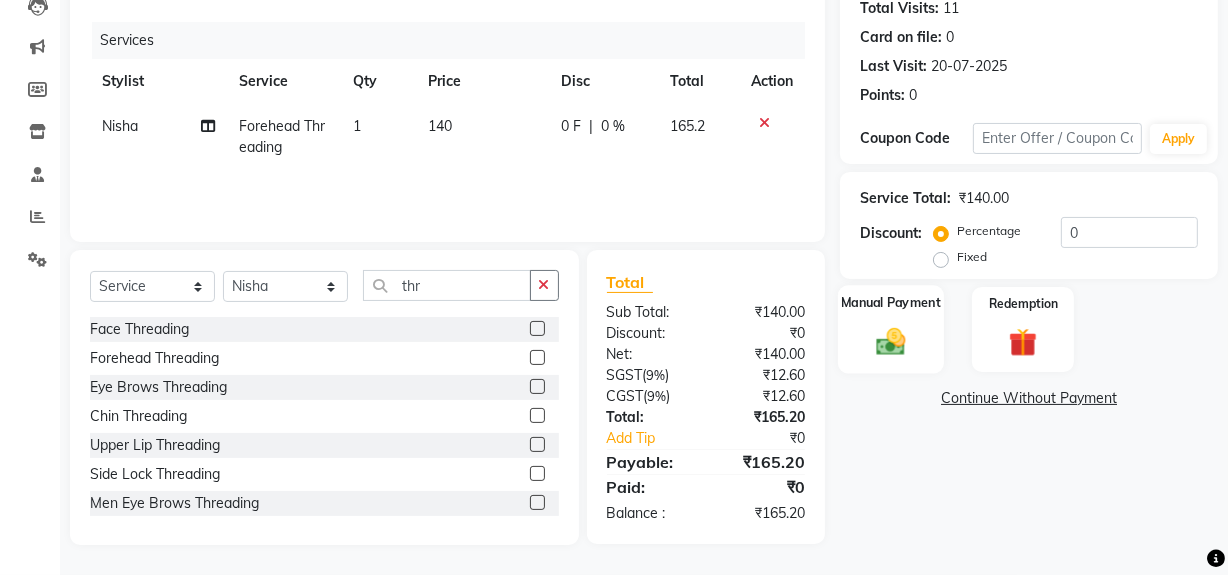 click 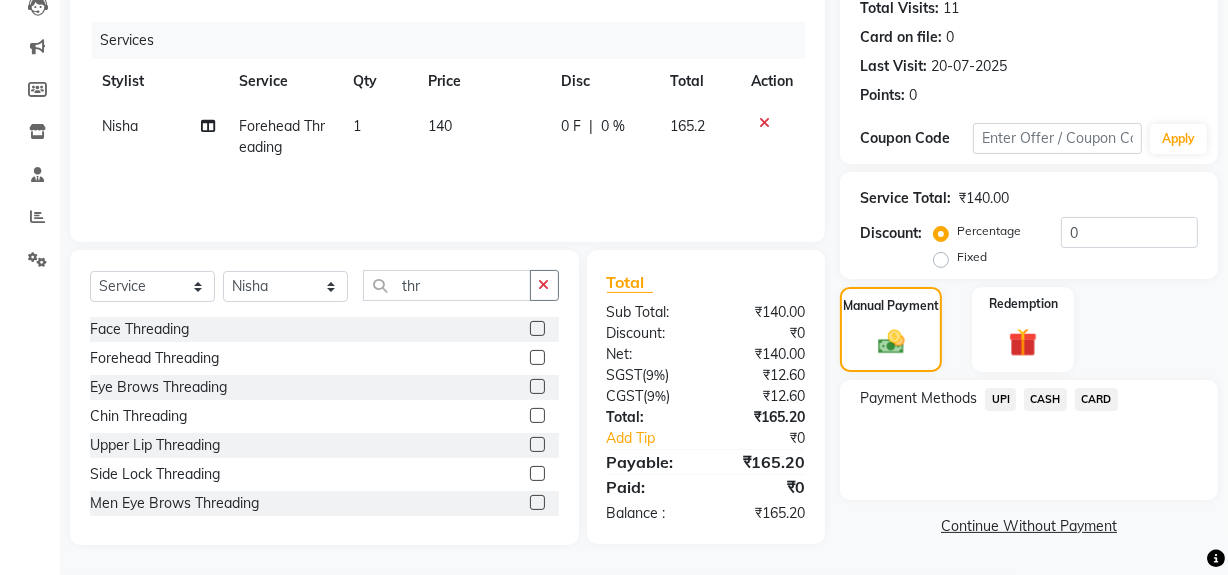 scroll, scrollTop: 16, scrollLeft: 0, axis: vertical 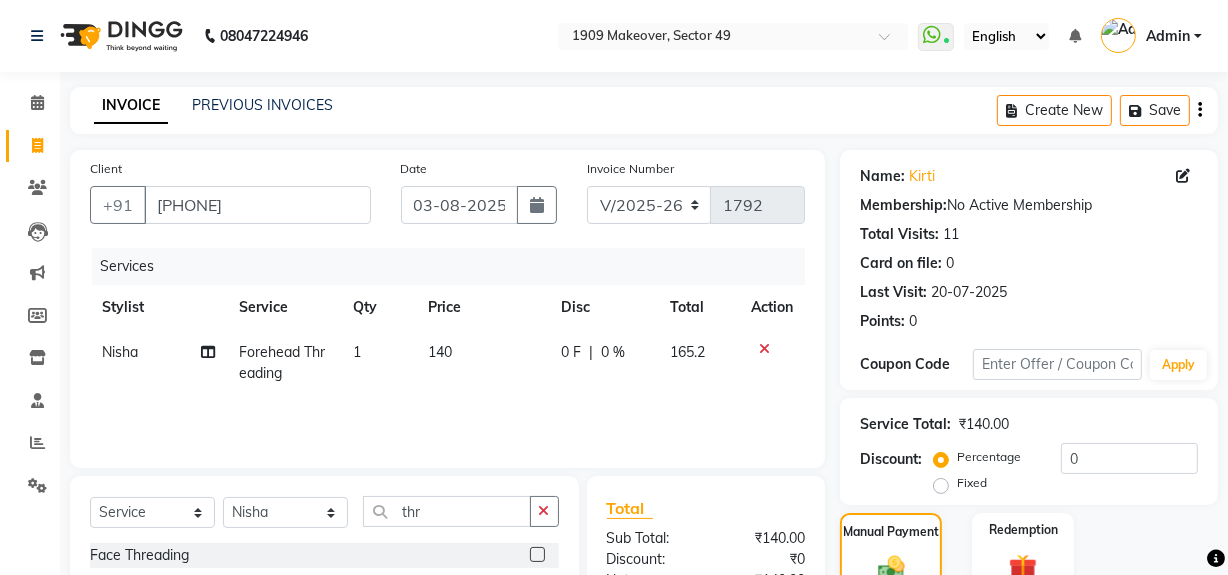 click 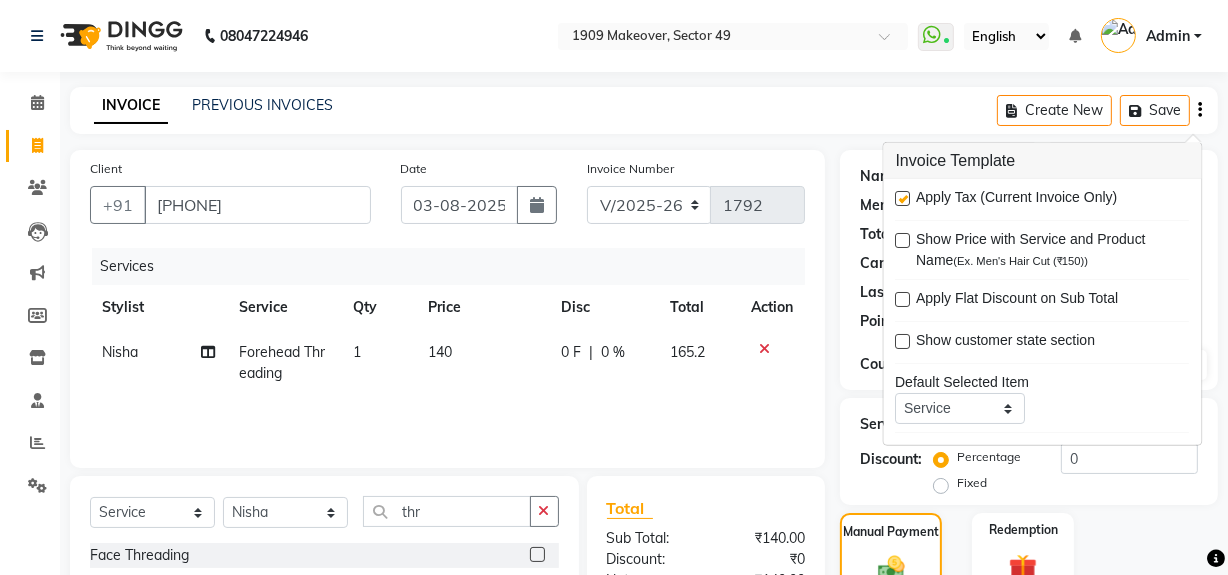 click at bounding box center [903, 198] 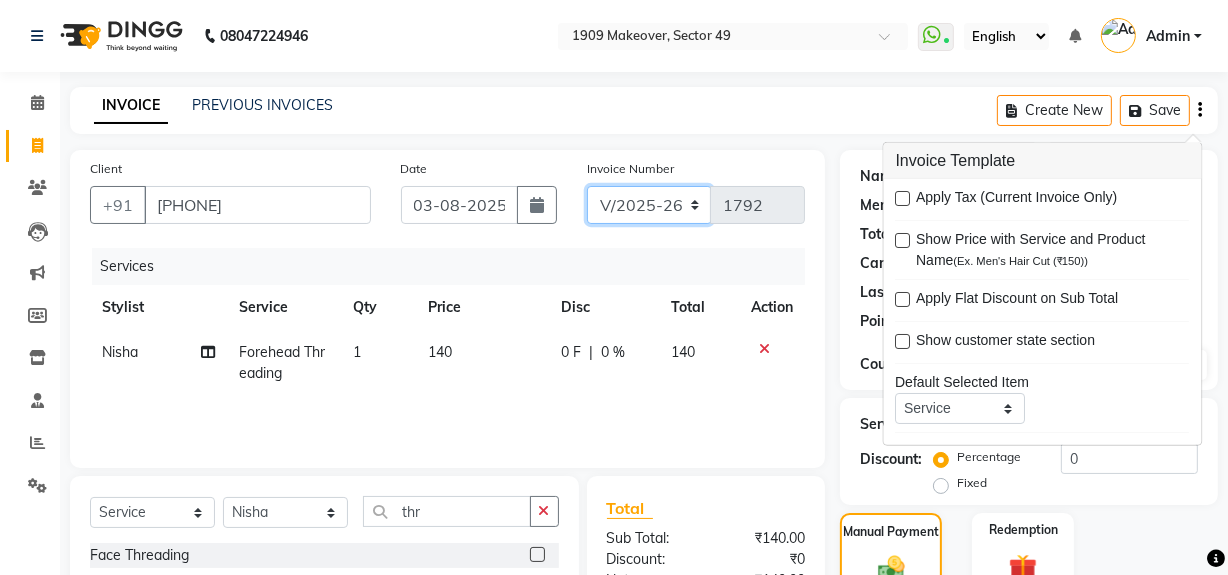 click on "V/2025 V/2025-26" 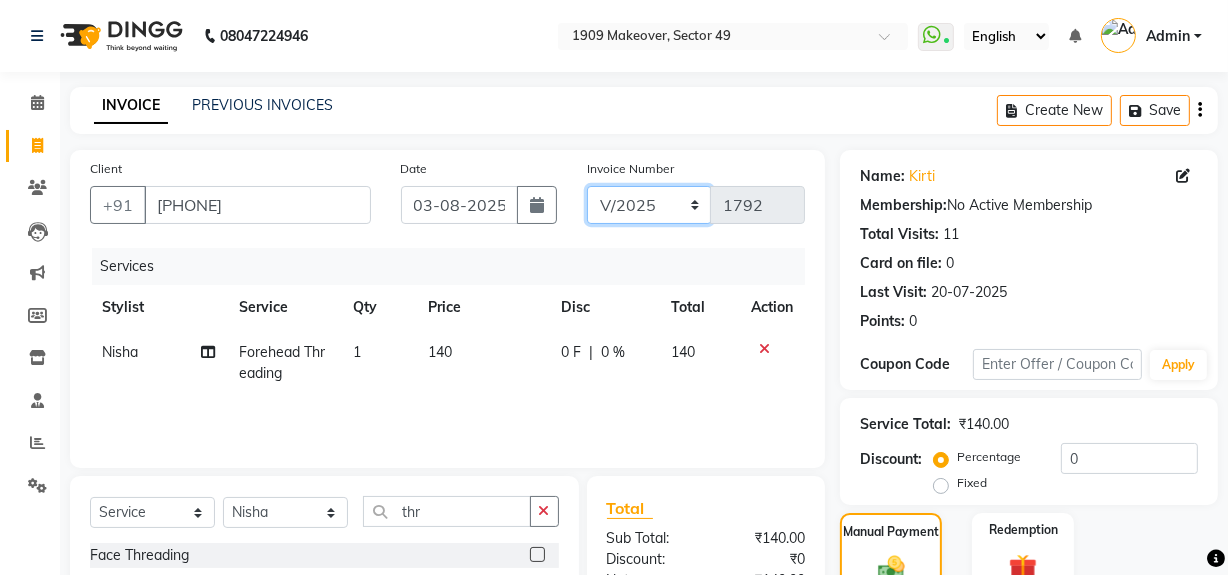 click on "V/2025 V/2025-26" 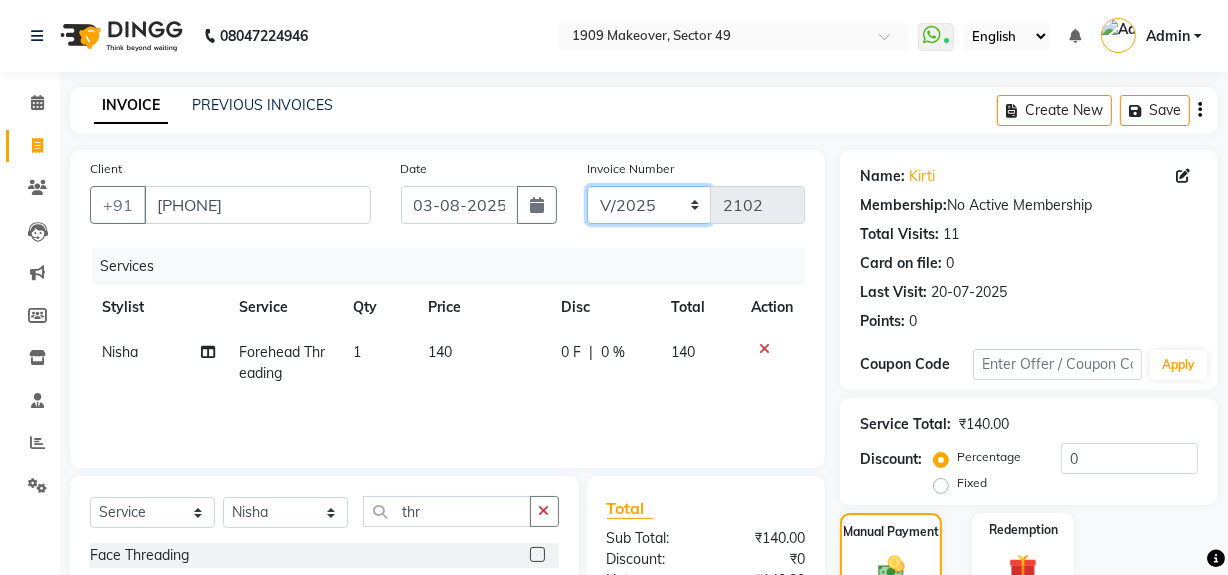 scroll, scrollTop: 226, scrollLeft: 0, axis: vertical 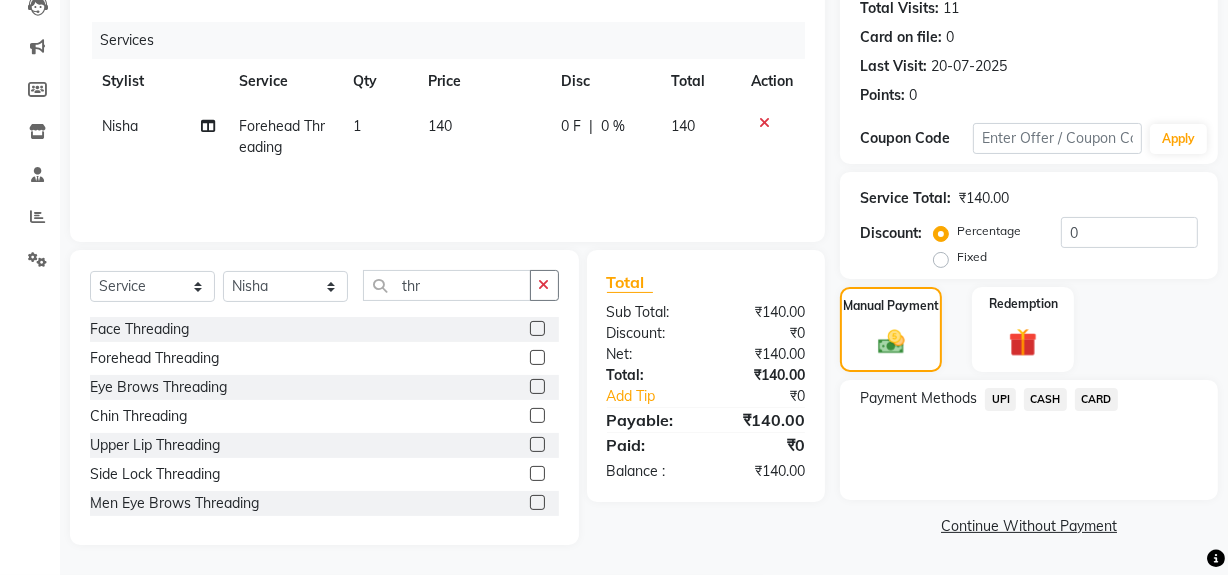 click on "CASH" 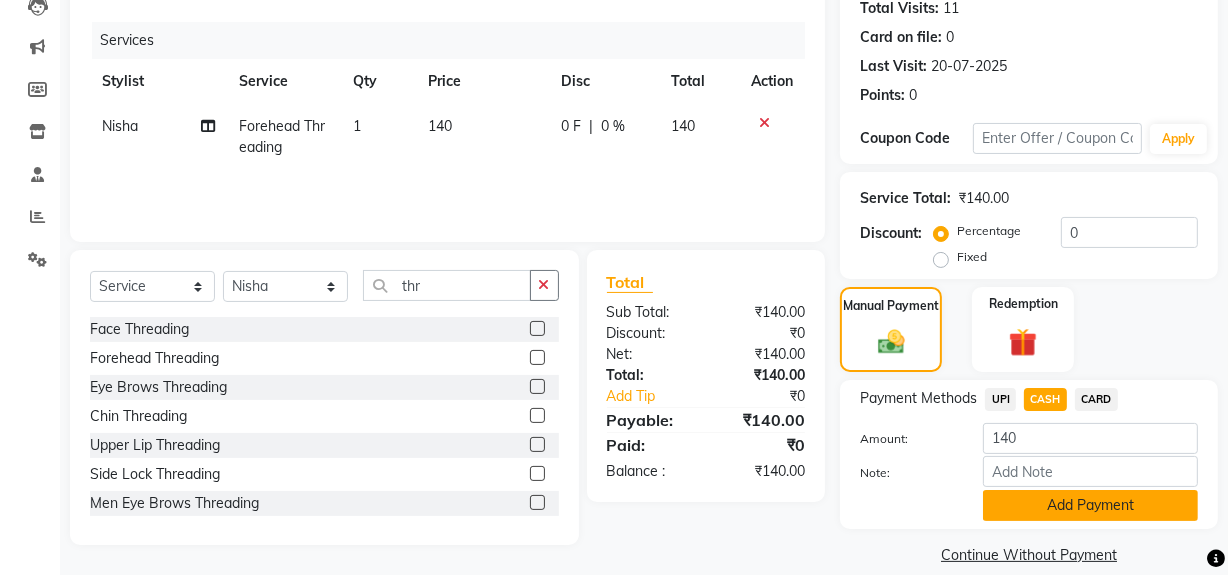 click on "Add Payment" 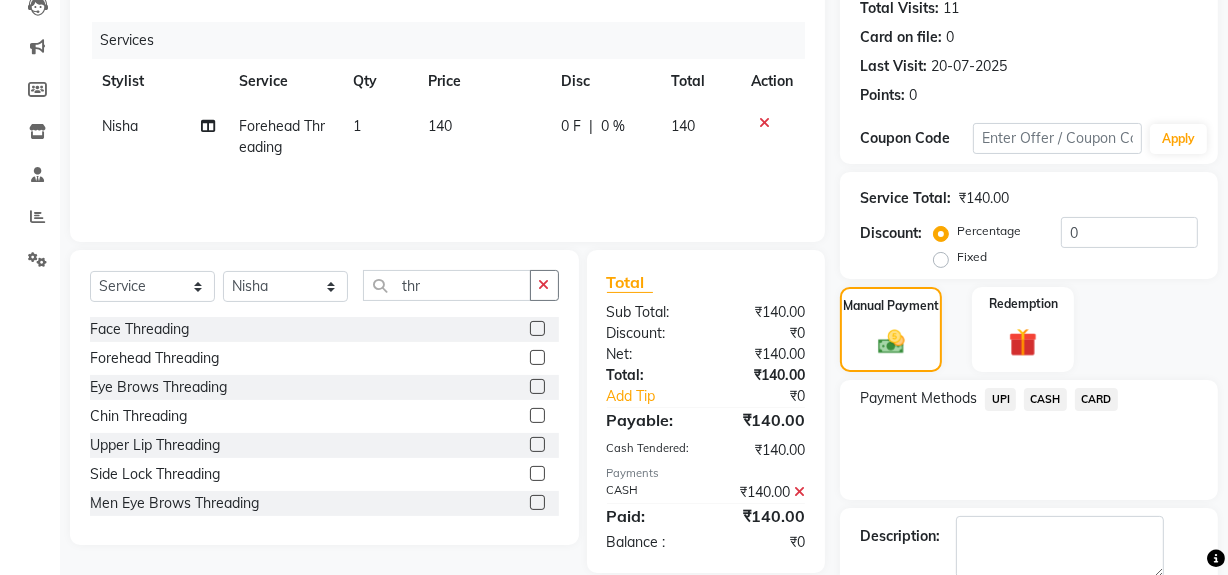 scroll, scrollTop: 333, scrollLeft: 0, axis: vertical 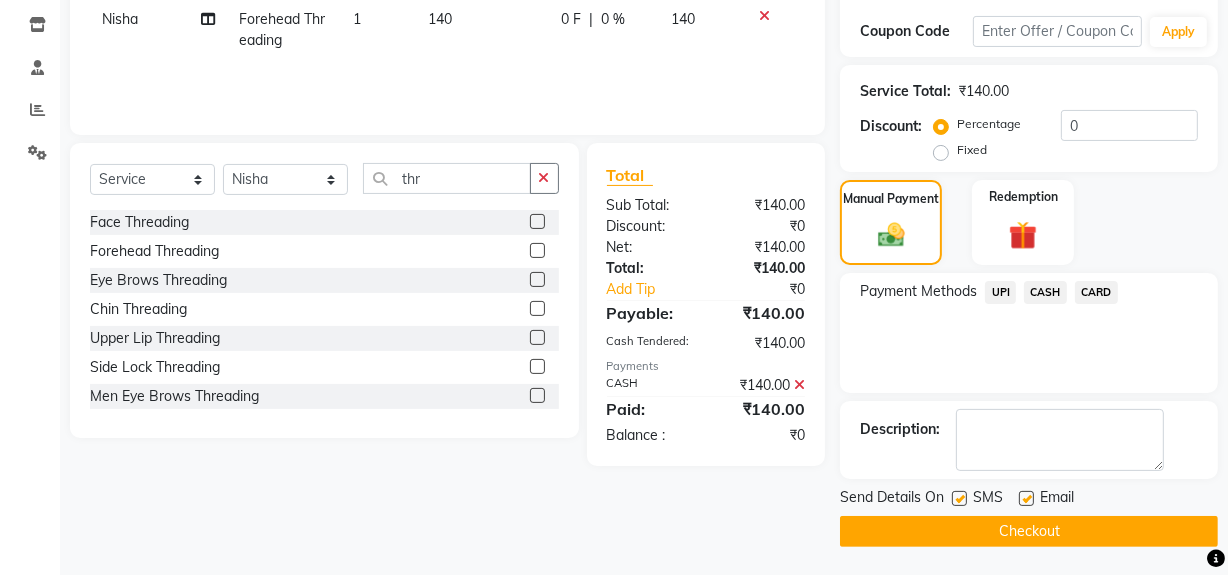 click on "Checkout" 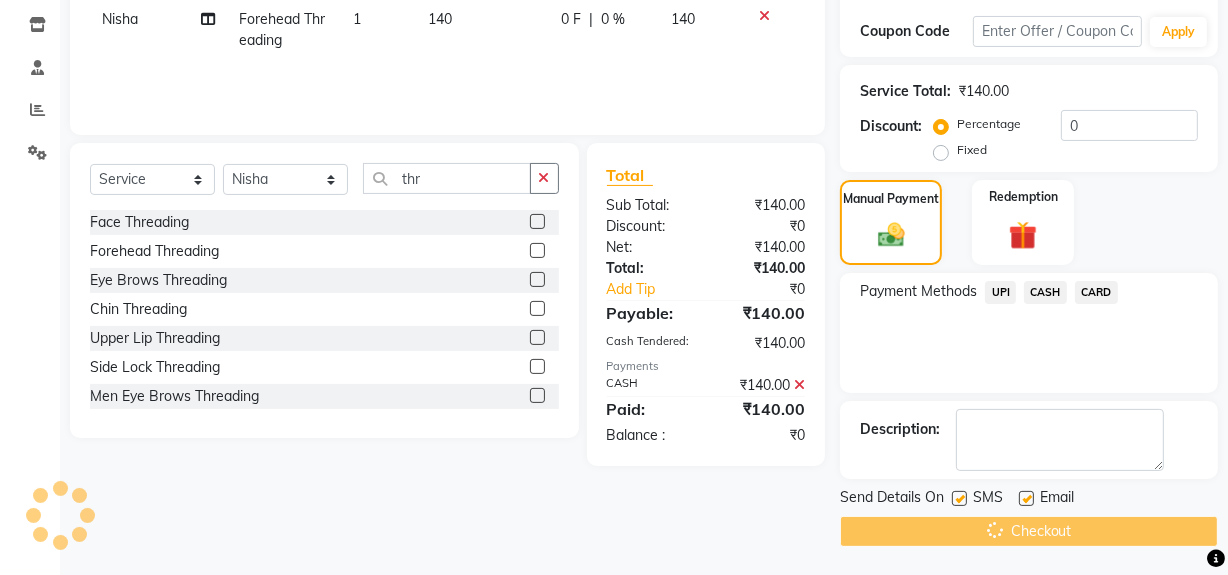 click 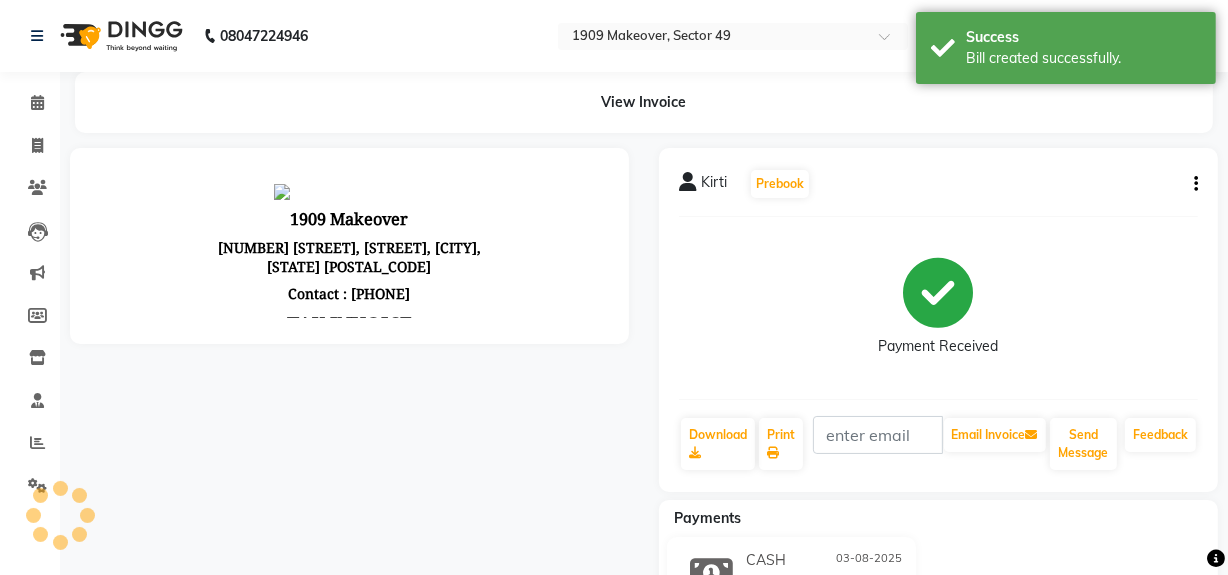 scroll, scrollTop: 0, scrollLeft: 0, axis: both 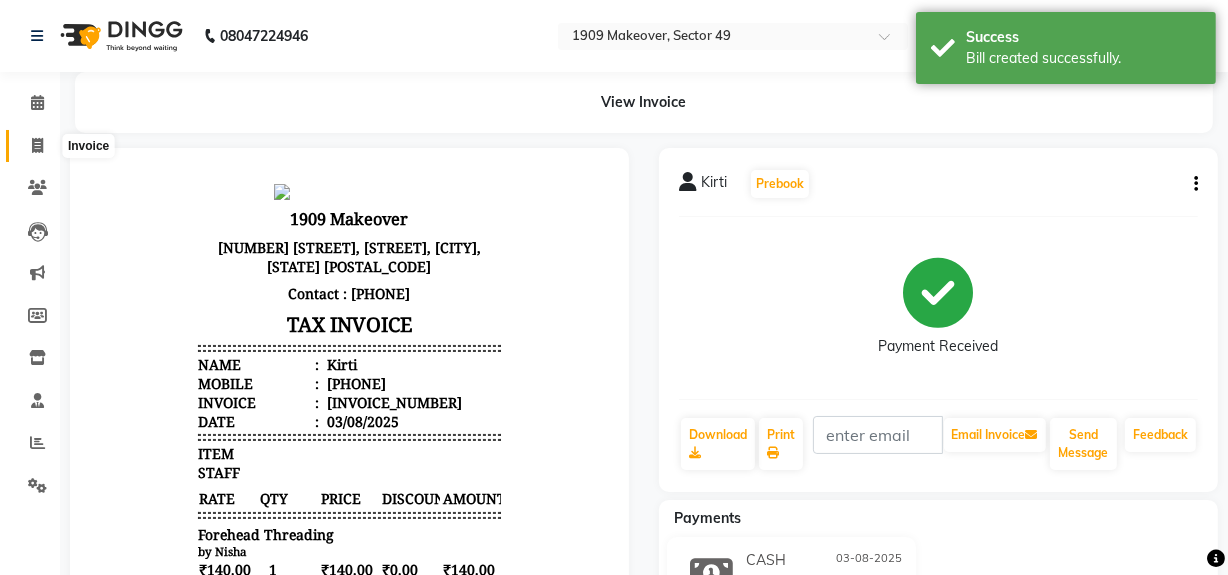 click 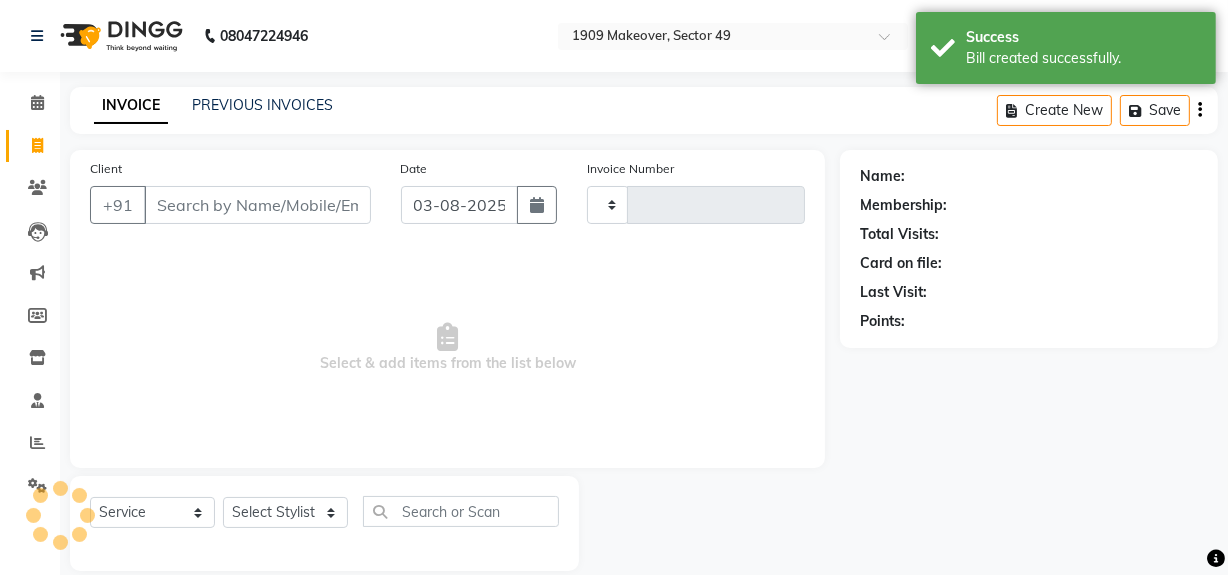 scroll, scrollTop: 26, scrollLeft: 0, axis: vertical 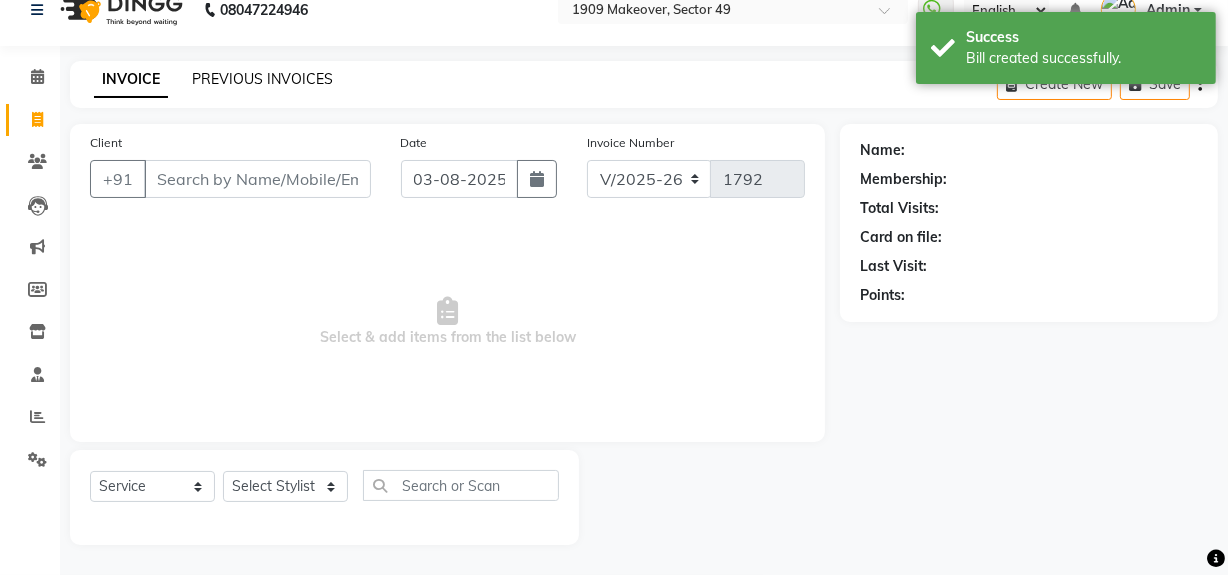 click on "PREVIOUS INVOICES" 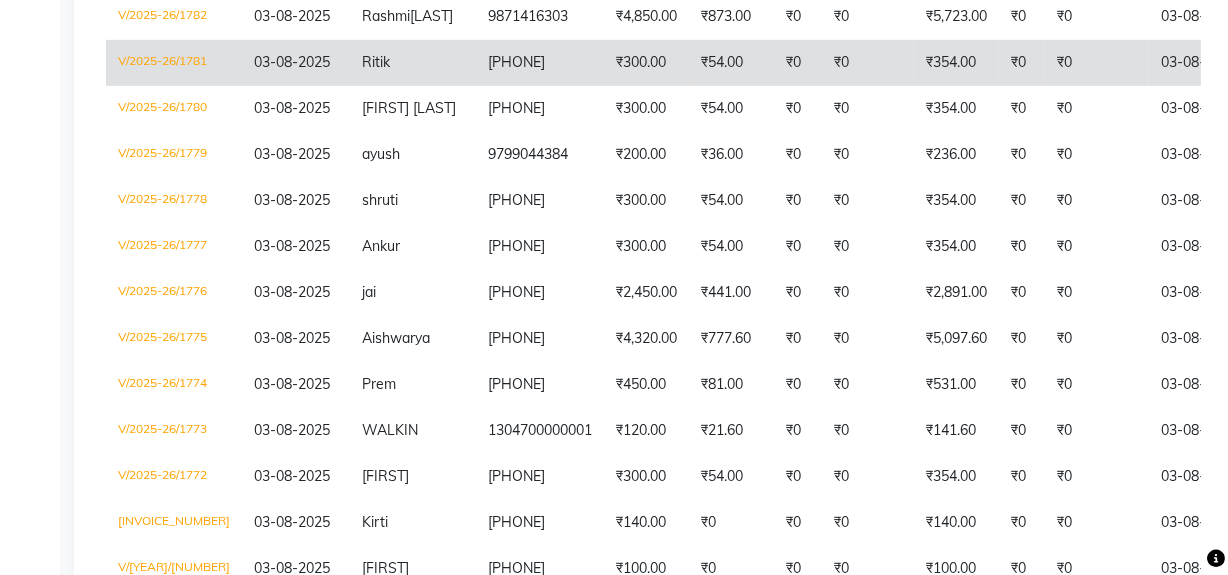 scroll, scrollTop: 836, scrollLeft: 0, axis: vertical 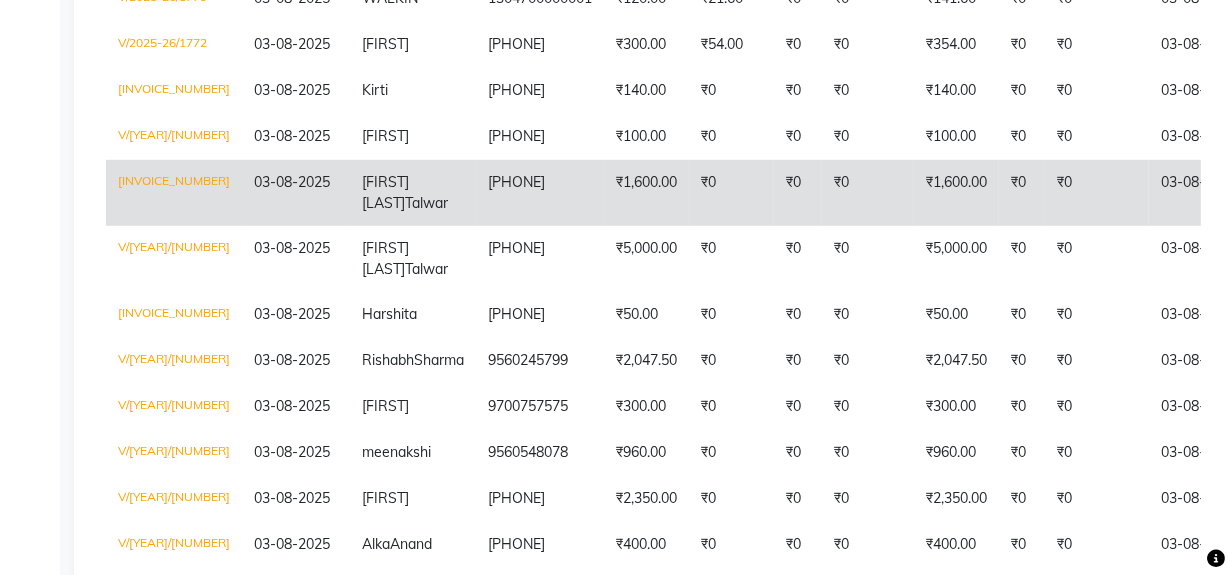 copy on "[PHONE]" 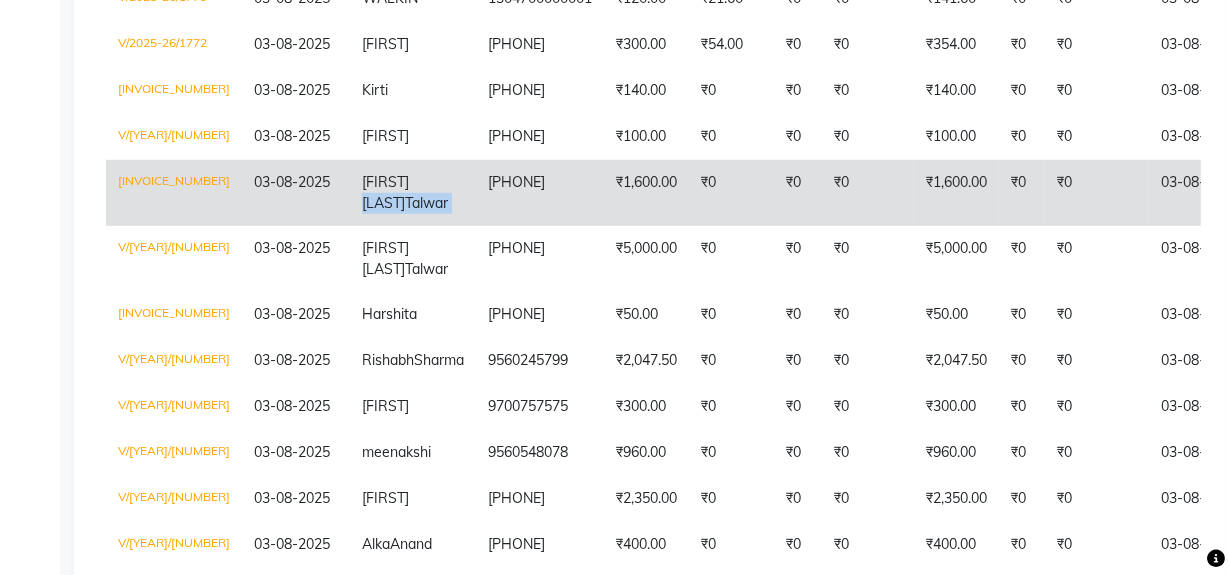 drag, startPoint x: 444, startPoint y: 266, endPoint x: 427, endPoint y: 273, distance: 18.384777 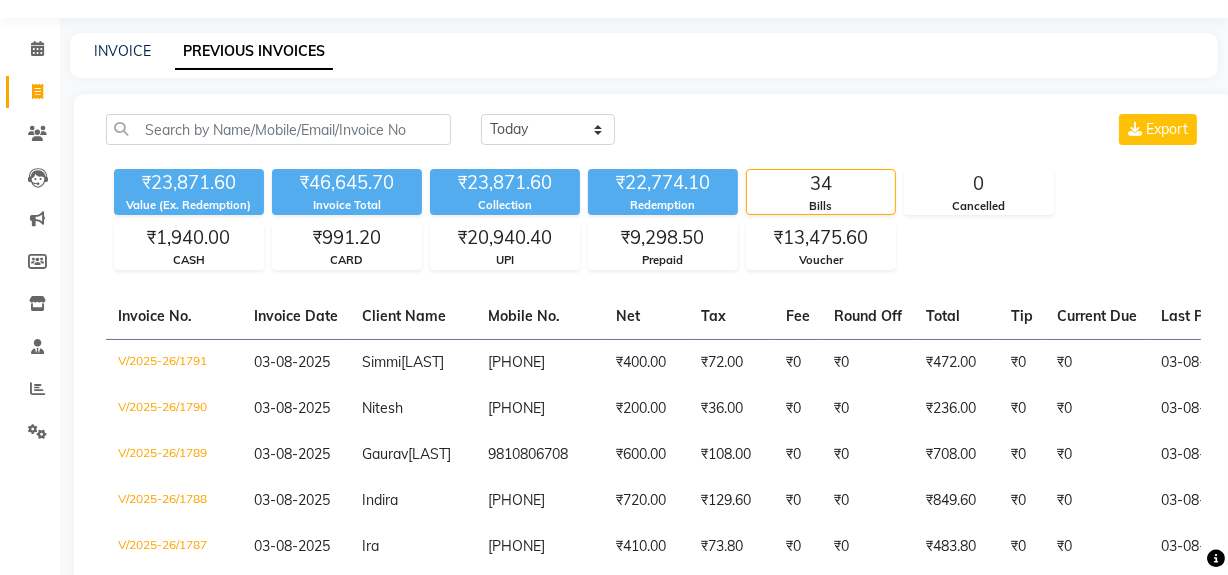 scroll, scrollTop: 0, scrollLeft: 0, axis: both 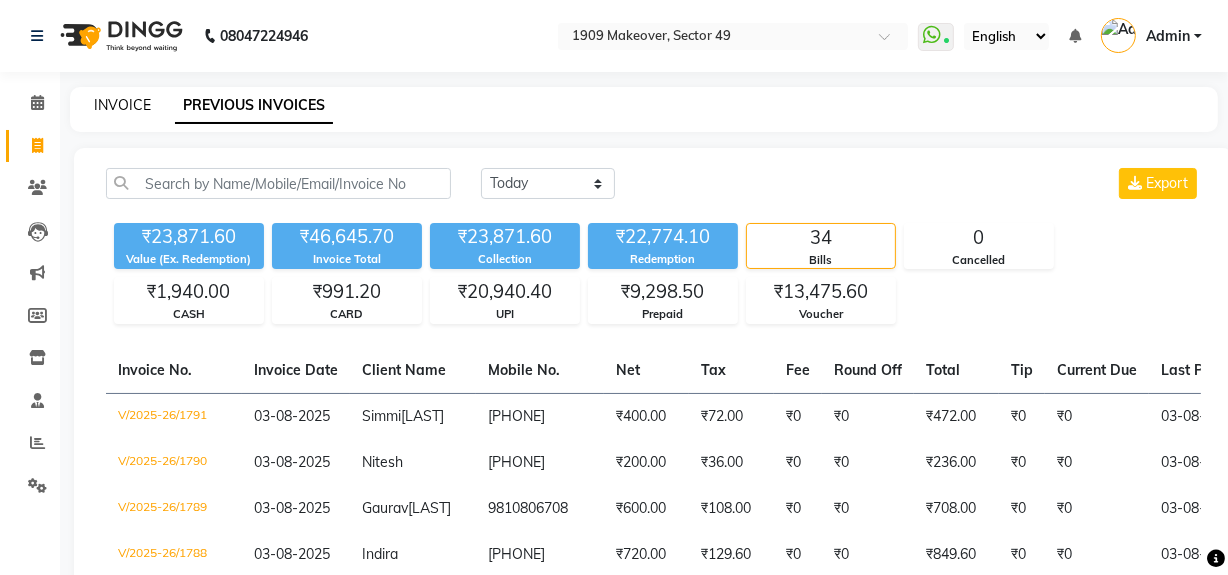 click on "INVOICE" 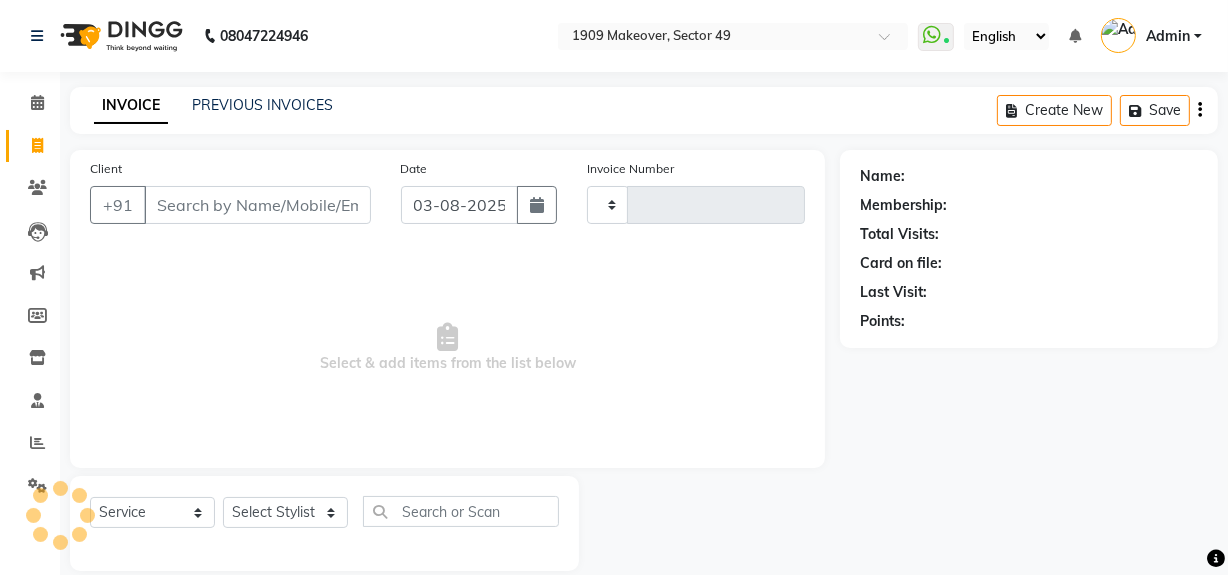 scroll, scrollTop: 26, scrollLeft: 0, axis: vertical 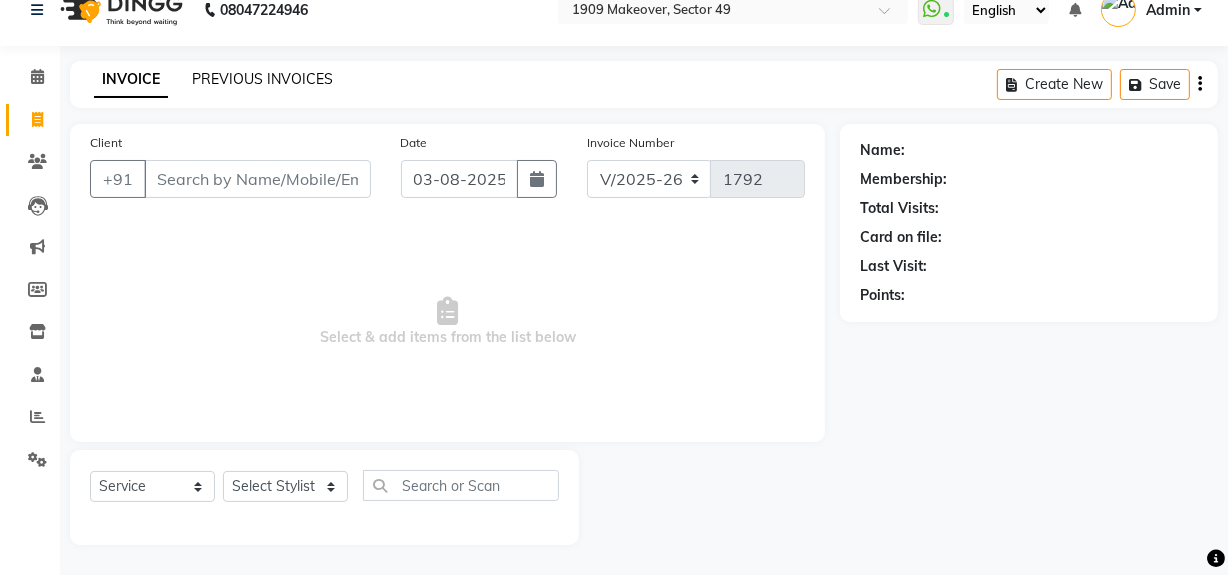 click on "PREVIOUS INVOICES" 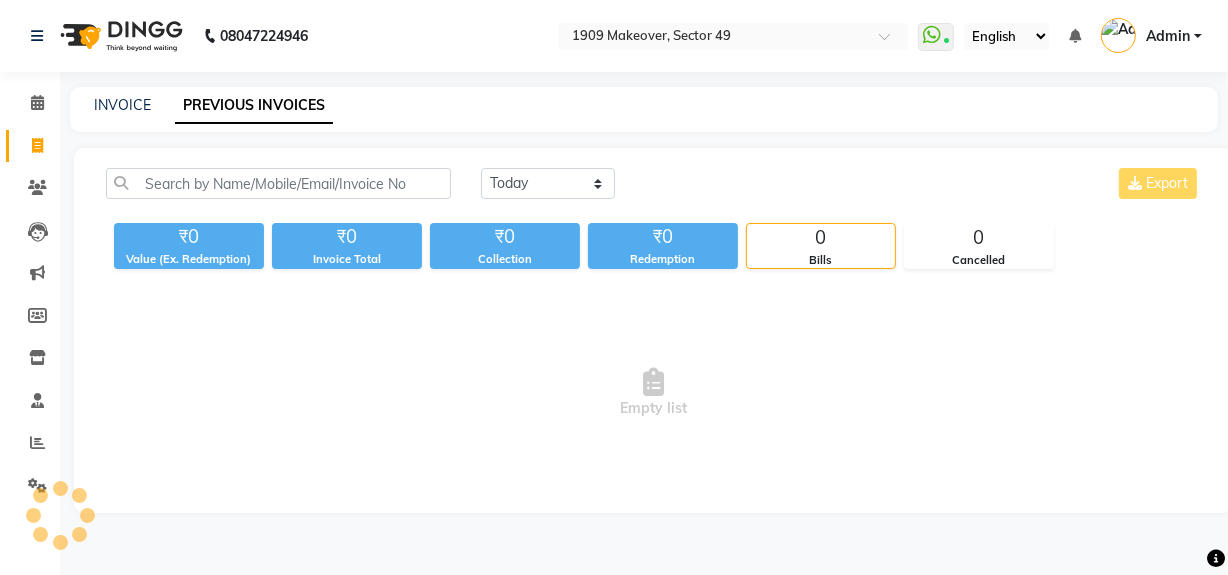 scroll, scrollTop: 0, scrollLeft: 0, axis: both 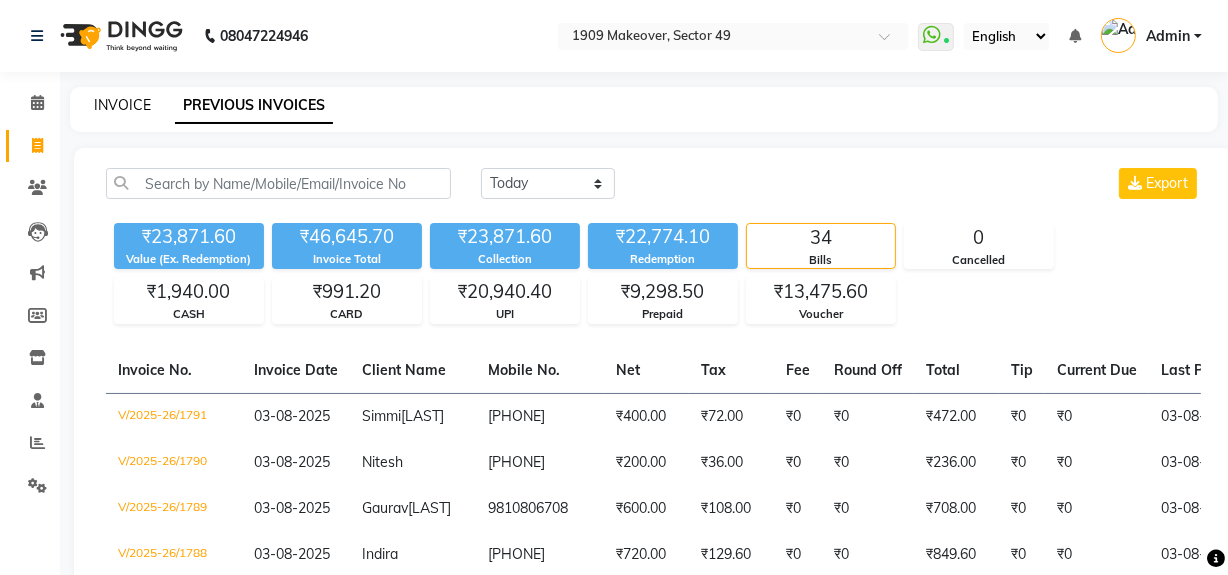 click on "INVOICE" 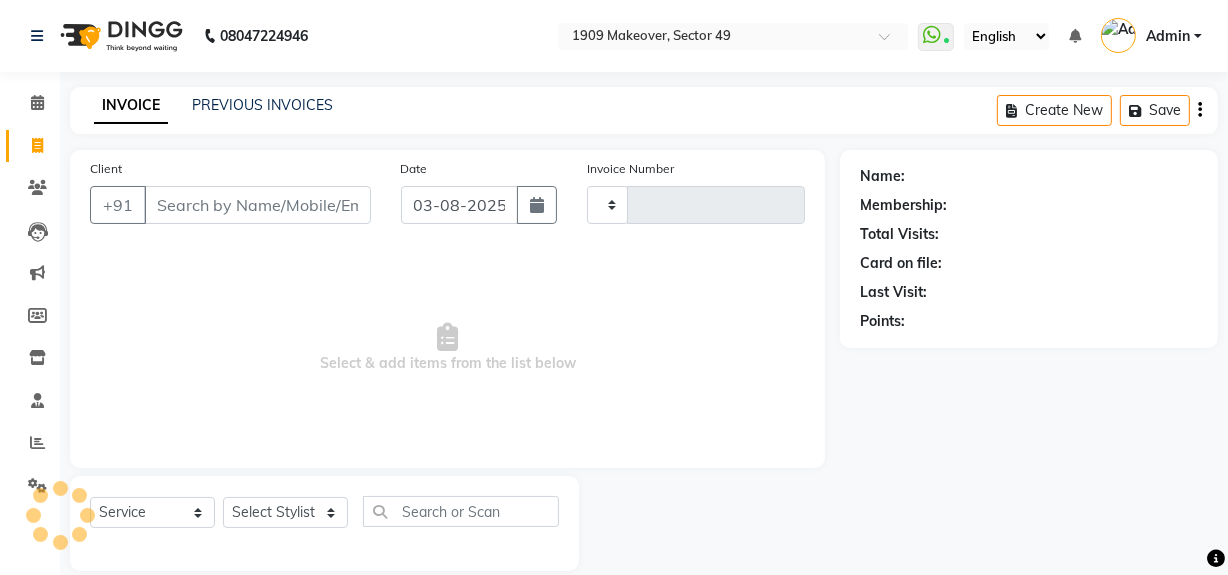 scroll, scrollTop: 26, scrollLeft: 0, axis: vertical 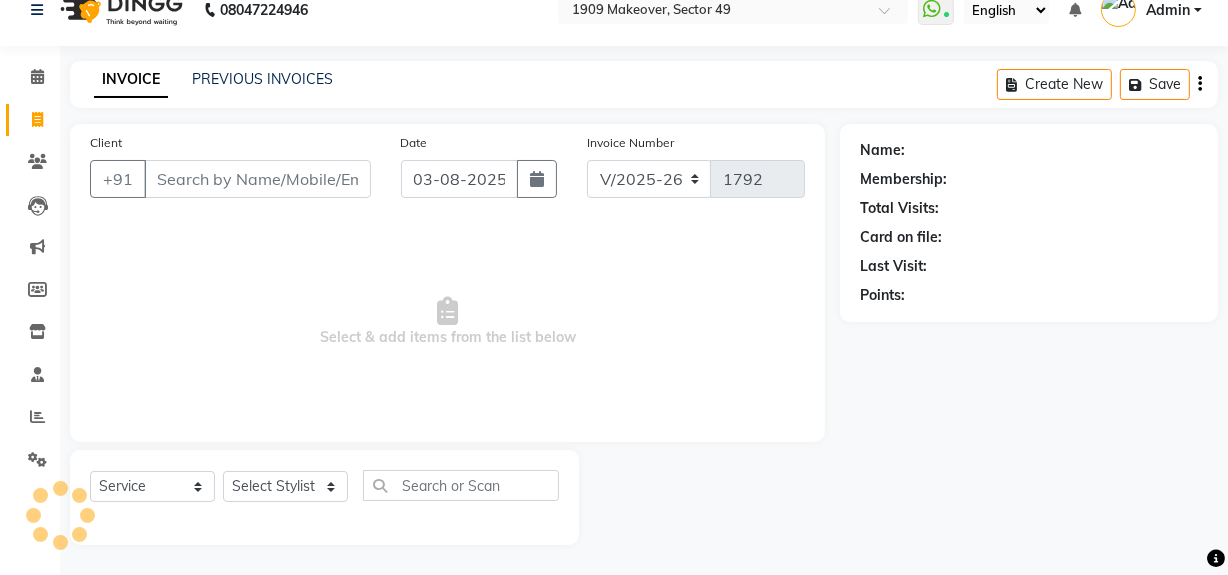 click on "Client" at bounding box center (257, 179) 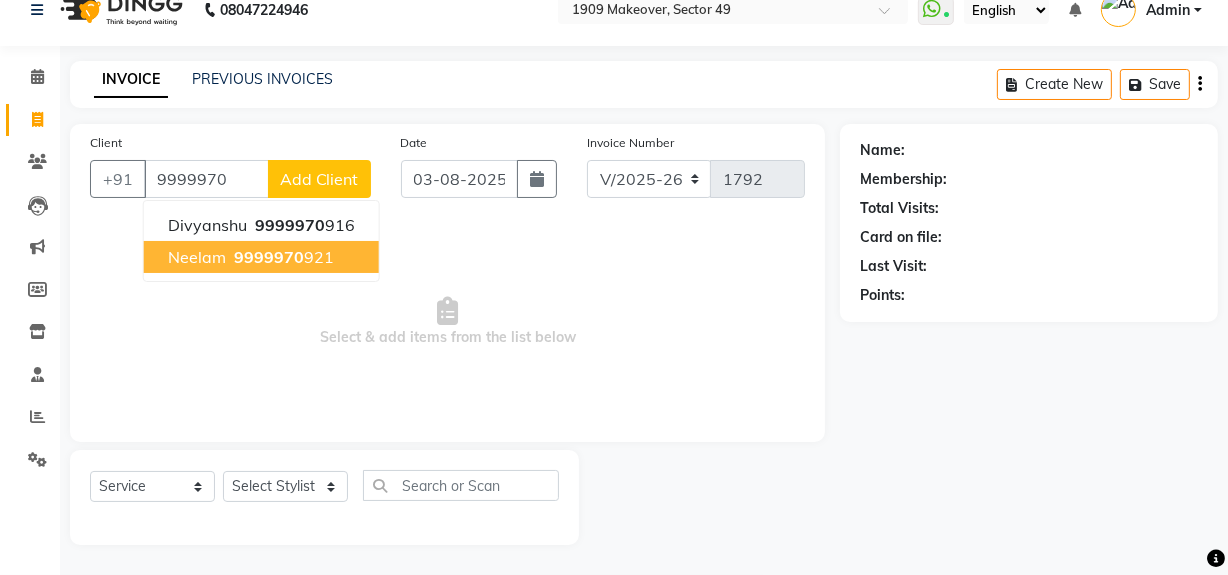click on "9999970" at bounding box center (269, 257) 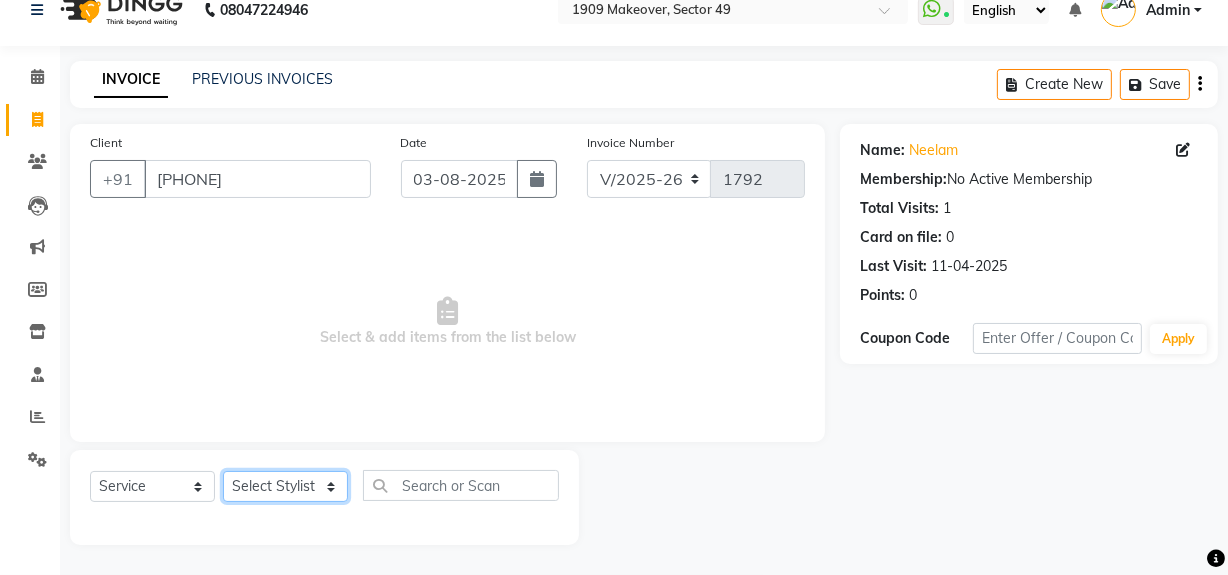 click on "Select Stylist Abdul Ahmed Arif Harun House Sale Jyoti Nisha Rehaan Ujjwal Umesh Veer vikram mehta Vishal" 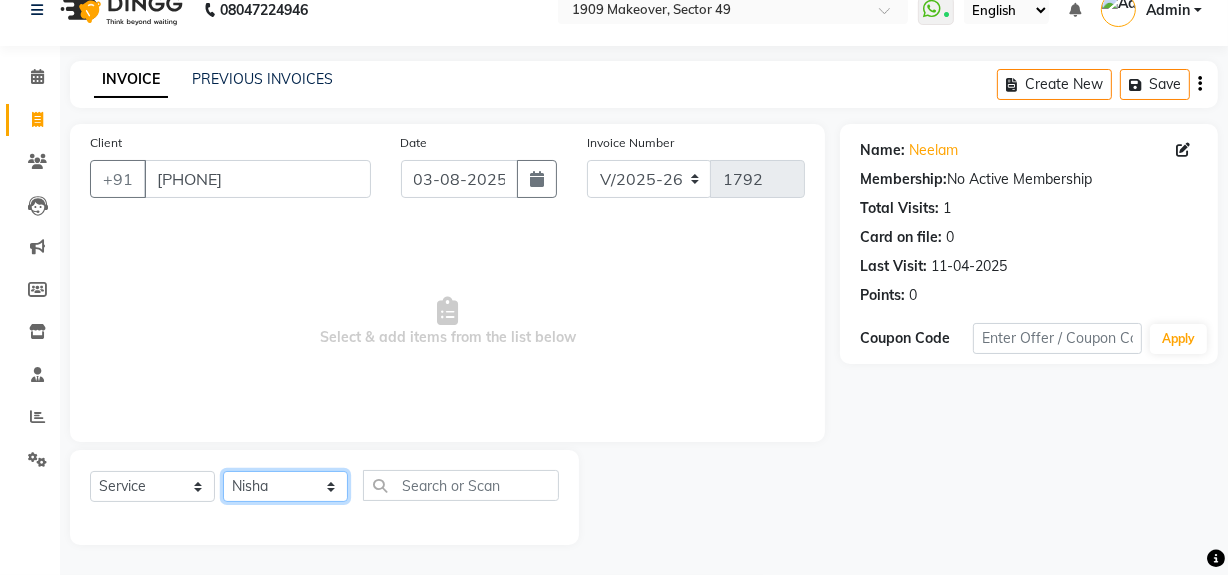 click on "Select Stylist Abdul Ahmed Arif Harun House Sale Jyoti Nisha Rehaan Ujjwal Umesh Veer vikram mehta Vishal" 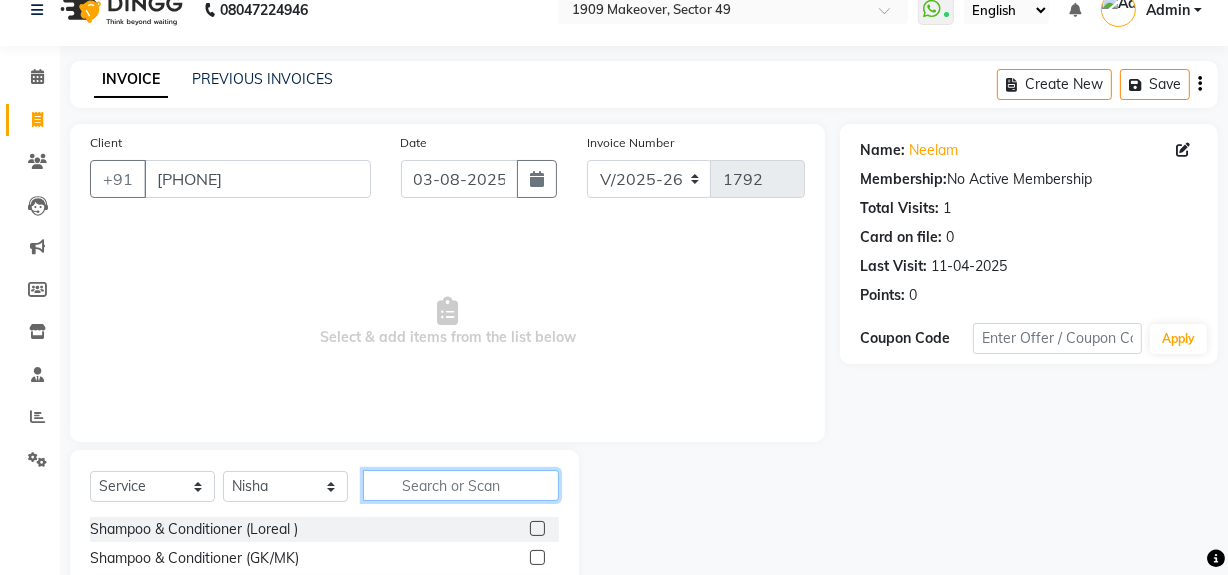 click 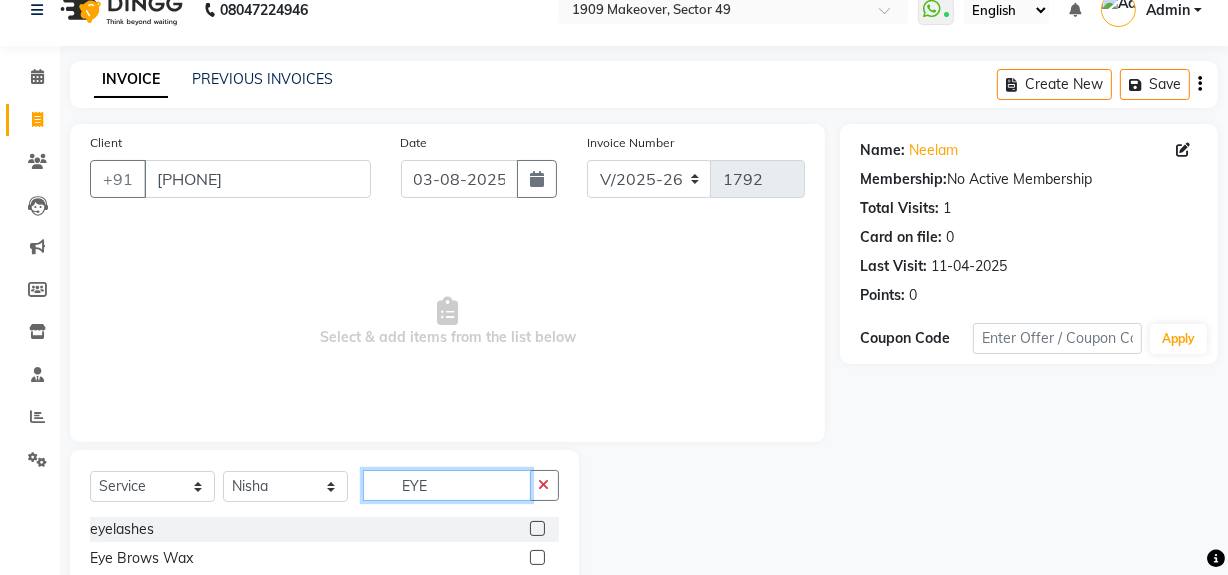 scroll, scrollTop: 141, scrollLeft: 0, axis: vertical 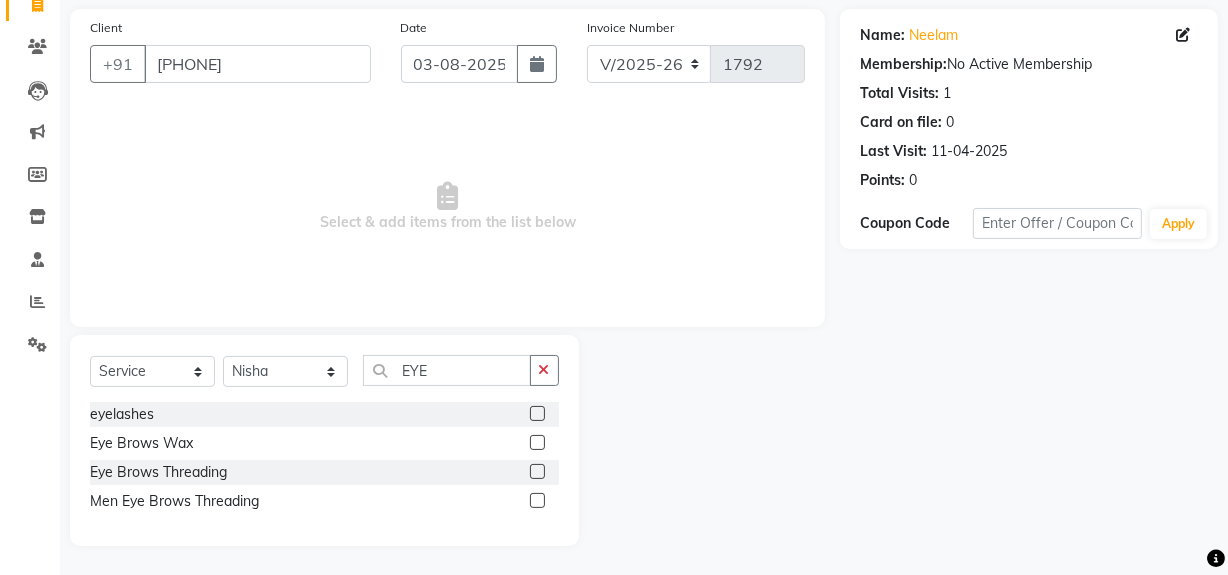 click 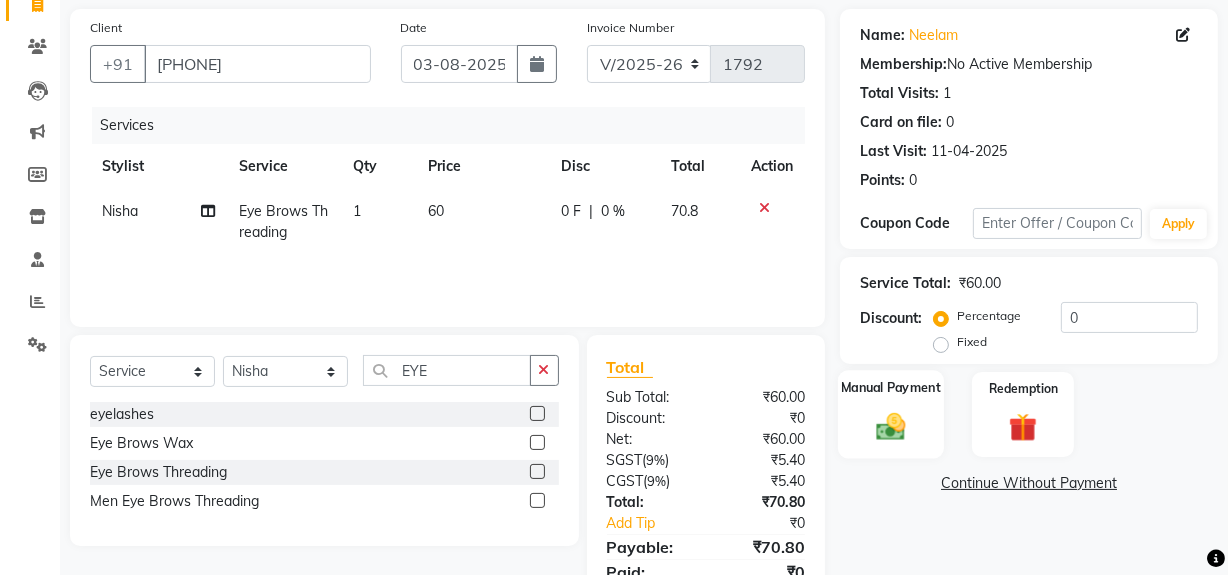 click 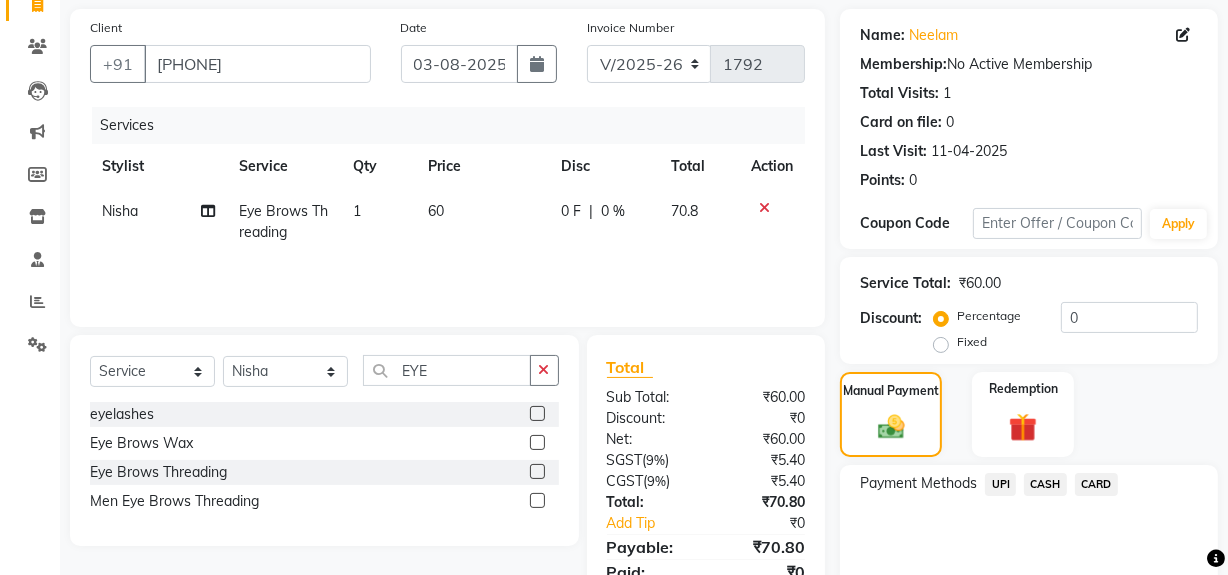 click on "UPI" 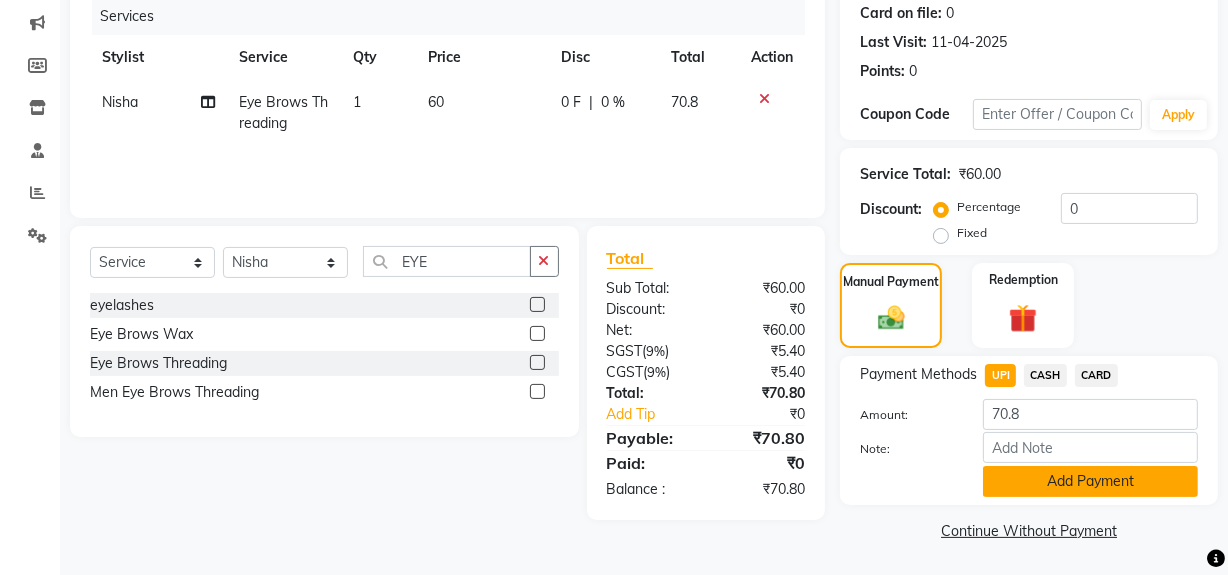 click on "Add Payment" 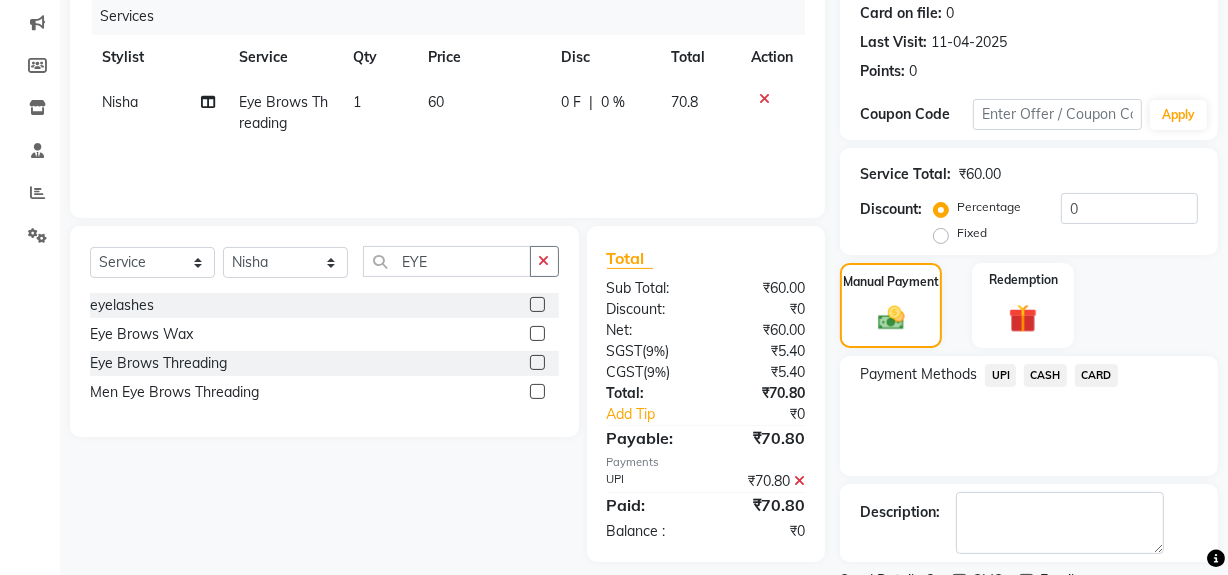 scroll, scrollTop: 333, scrollLeft: 0, axis: vertical 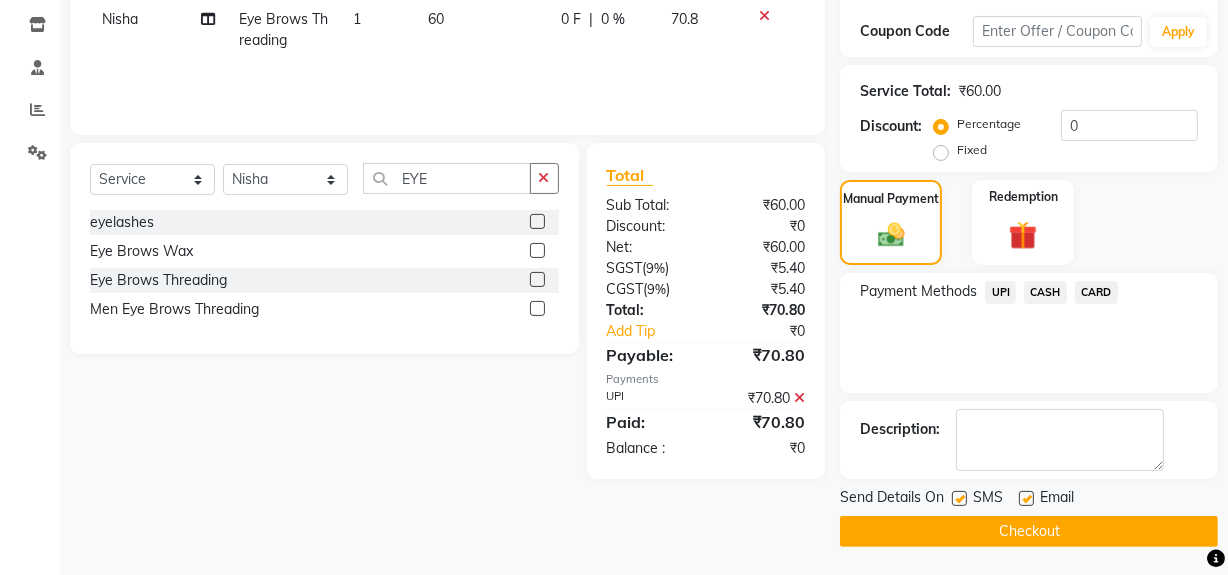 click on "Email" 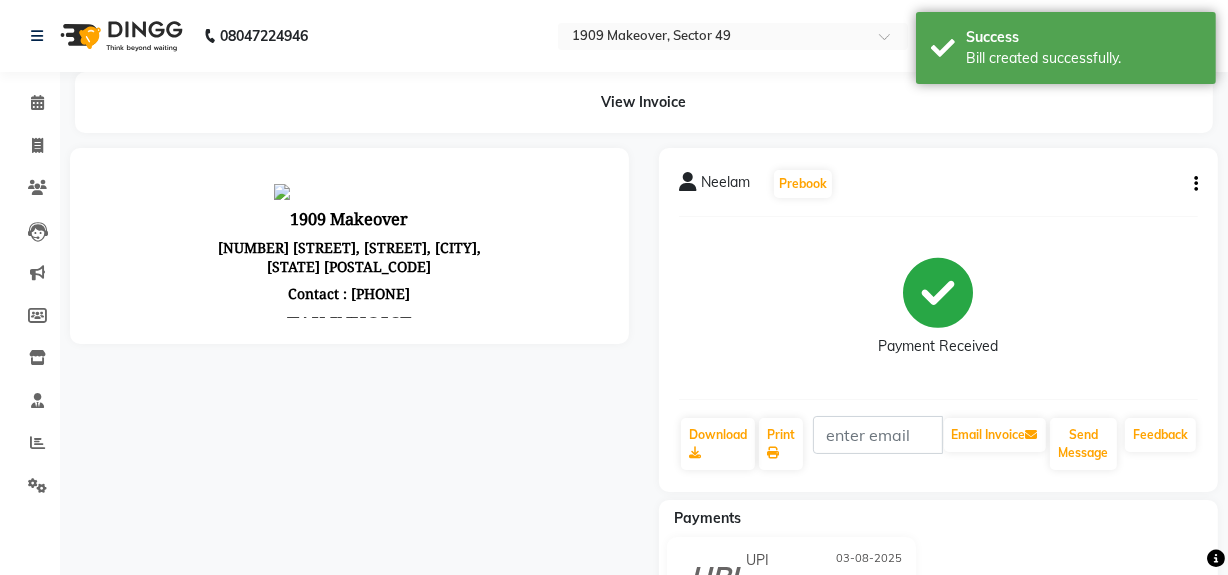 scroll, scrollTop: 0, scrollLeft: 0, axis: both 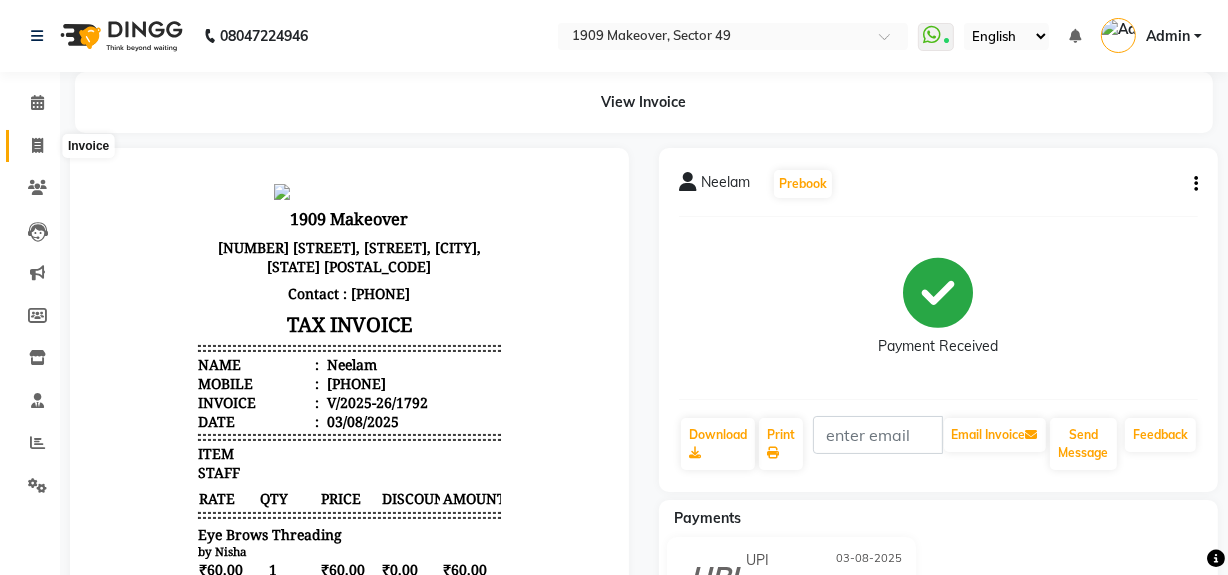 click 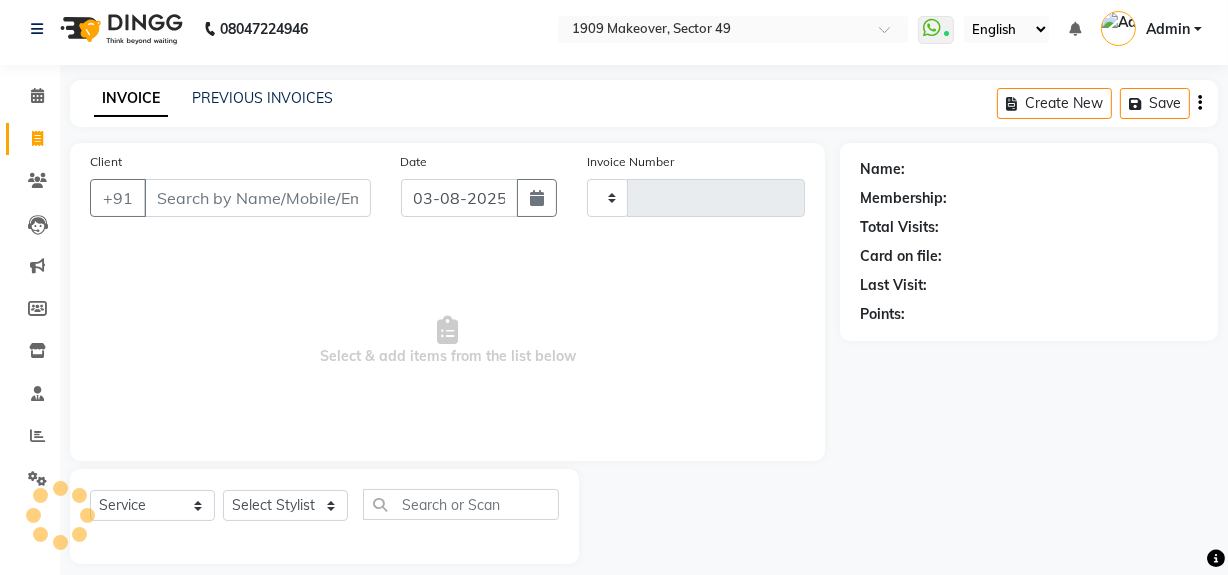 scroll, scrollTop: 26, scrollLeft: 0, axis: vertical 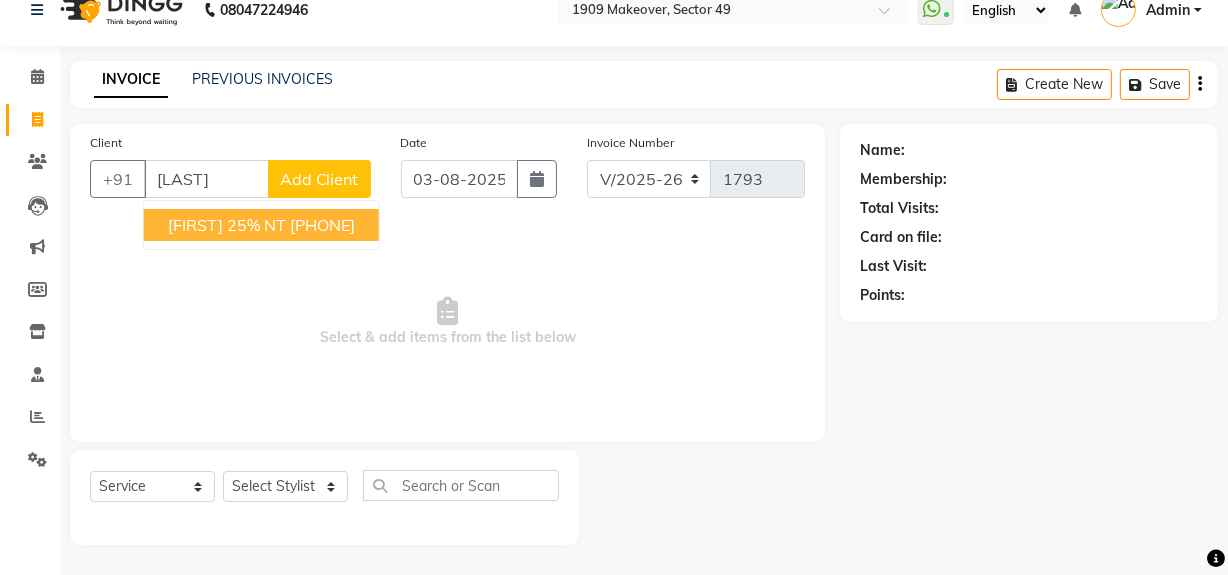 click on "[PHONE]" at bounding box center [322, 225] 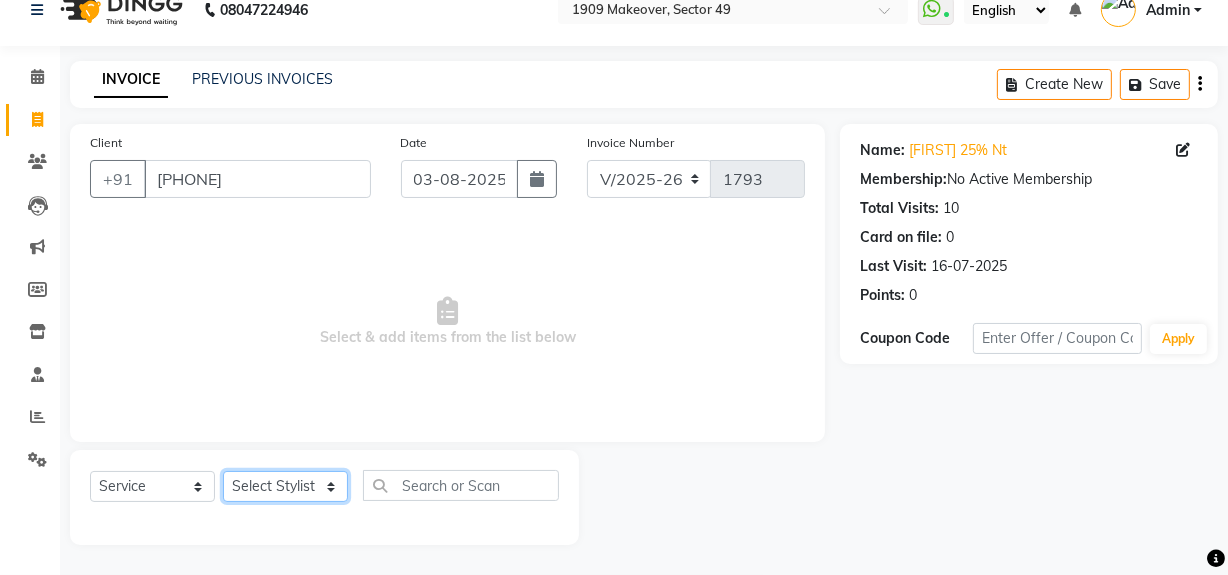 click on "Select Stylist Abdul Ahmed Arif Harun House Sale Jyoti Nisha Rehaan Ujjwal Umesh Veer vikram mehta Vishal" 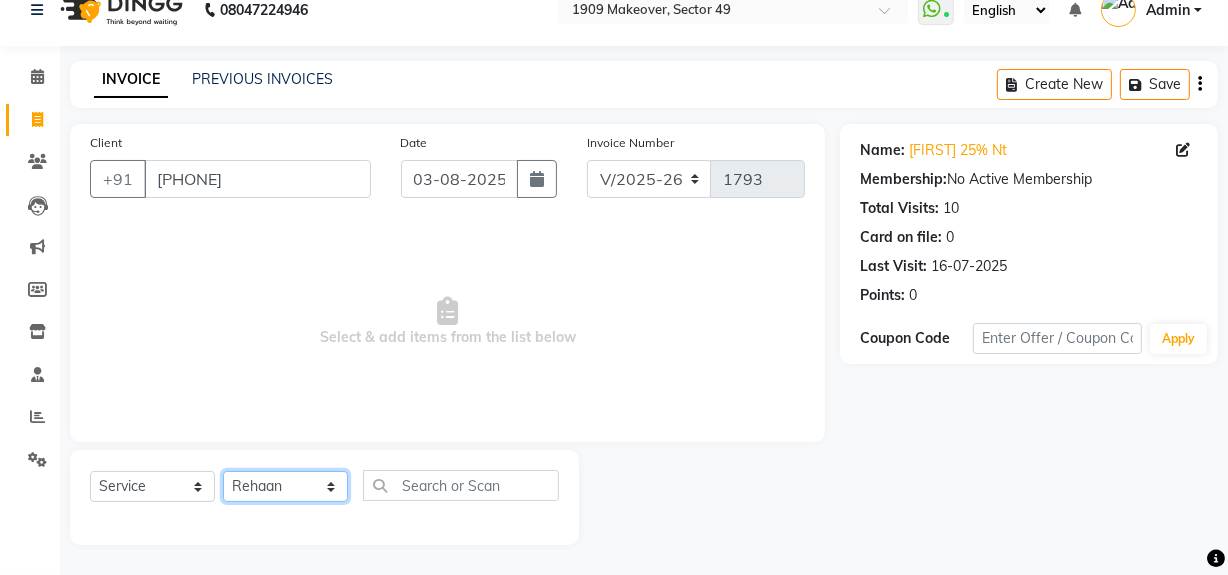 click on "Select Stylist Abdul Ahmed Arif Harun House Sale Jyoti Nisha Rehaan Ujjwal Umesh Veer vikram mehta Vishal" 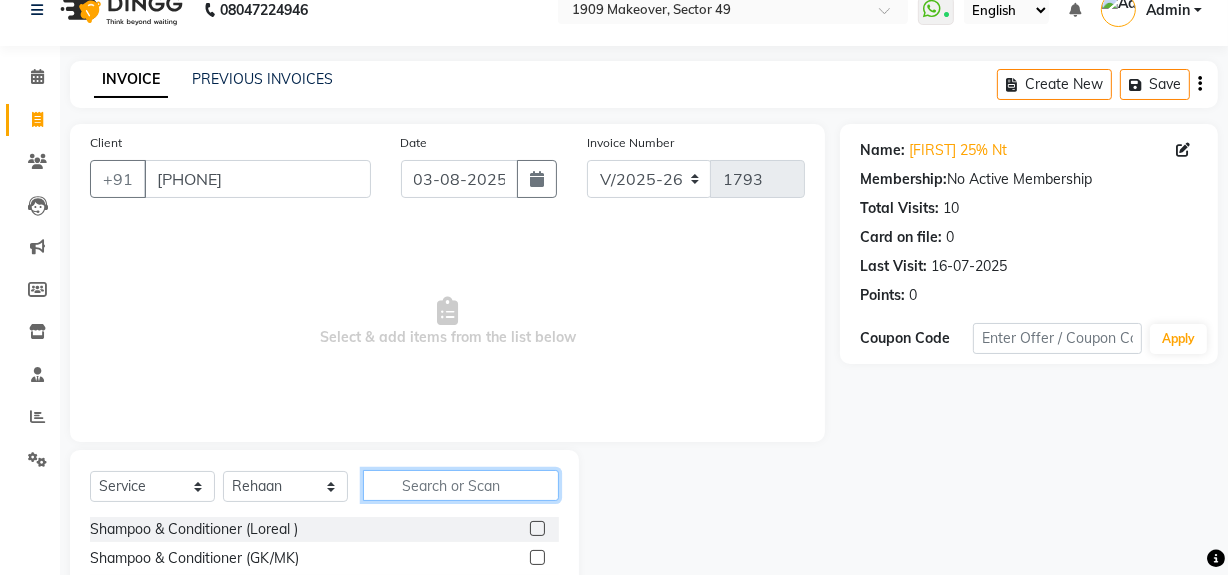 click 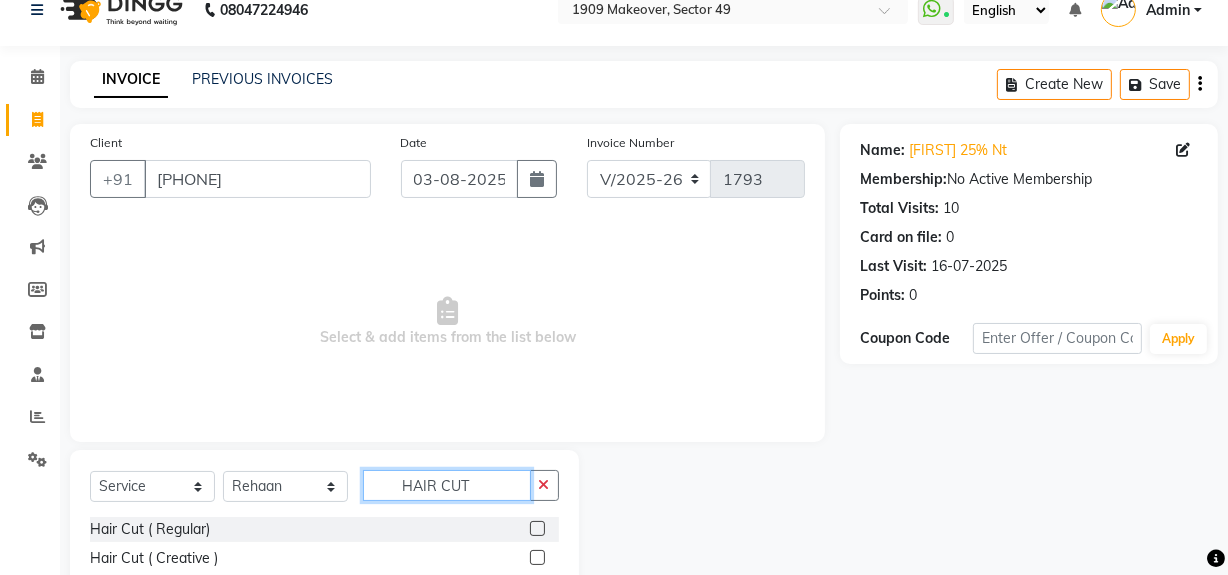 scroll, scrollTop: 170, scrollLeft: 0, axis: vertical 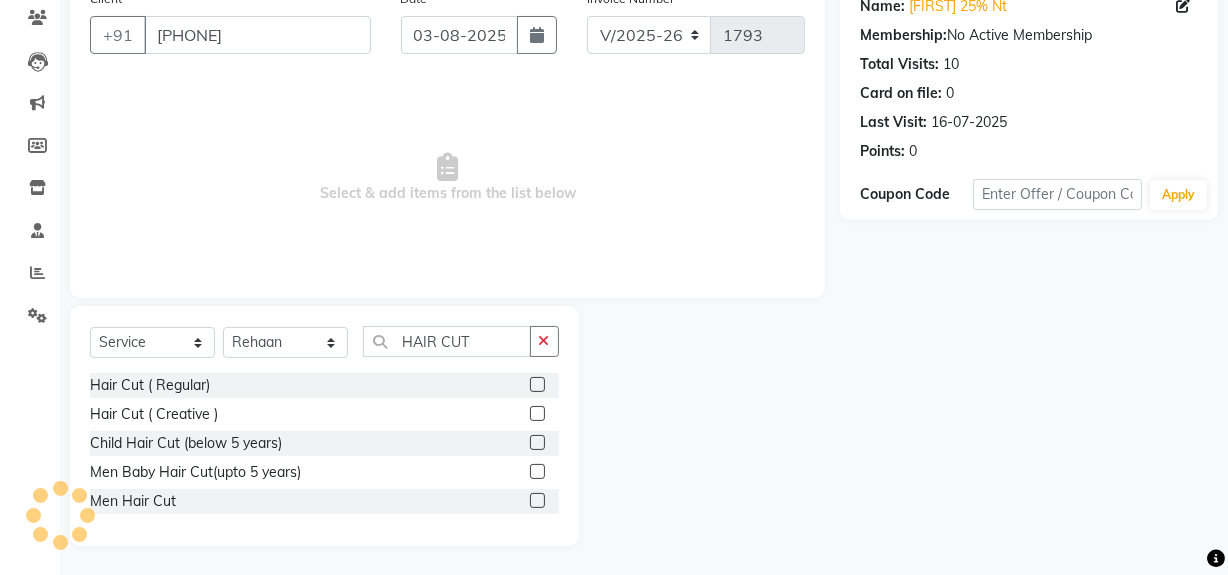 click 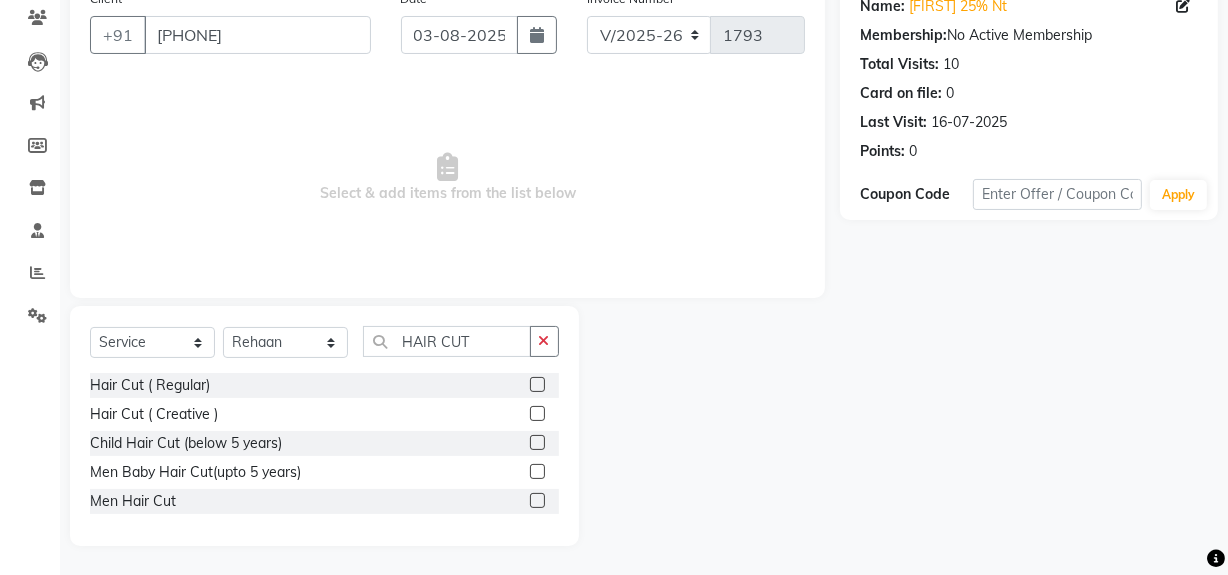 click 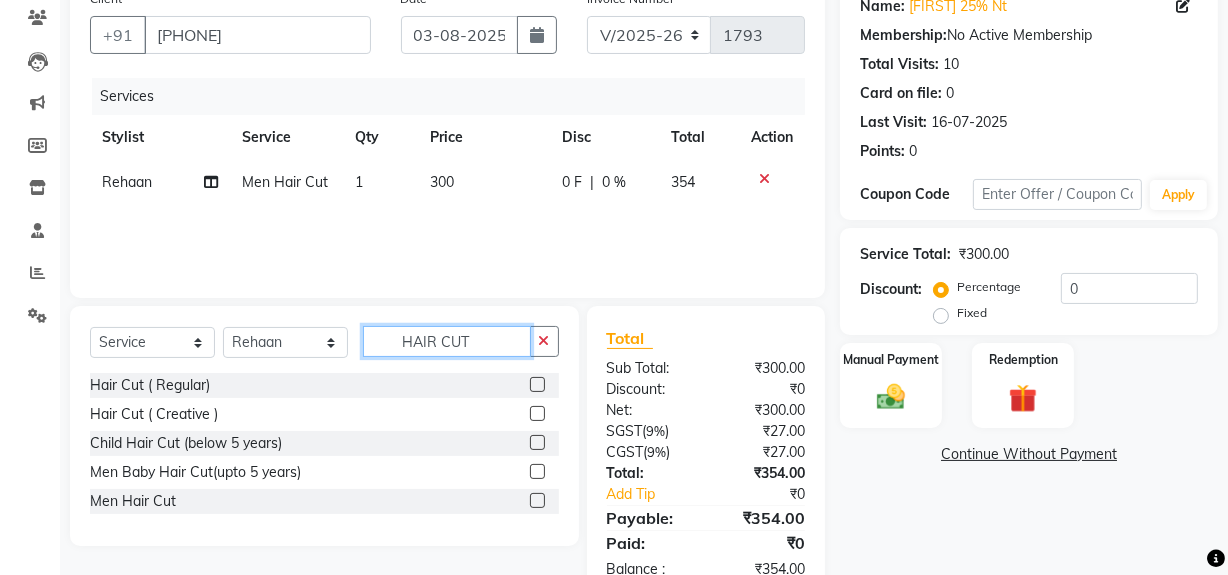 drag, startPoint x: 401, startPoint y: 337, endPoint x: 570, endPoint y: 342, distance: 169.07394 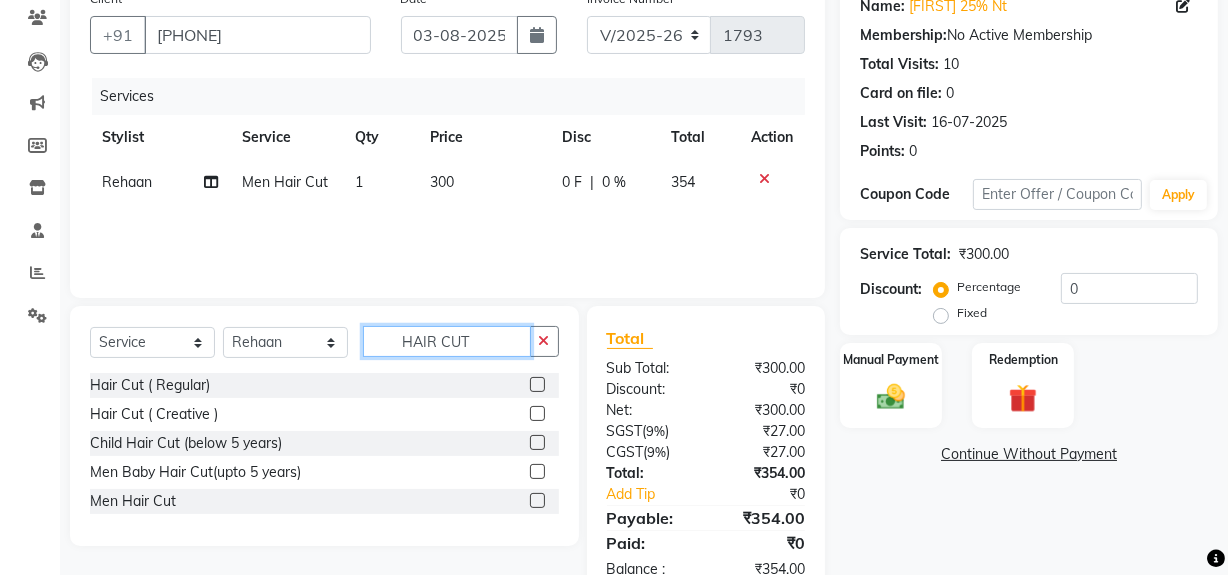 click on "Select  Service  Product  Membership  Package Voucher Prepaid Gift Card  Select Stylist [FIRST] [LAST] [LAST] [LAST] House Sale [LAST] [LAST] [LAST] [LAST] [LAST] [LAST] [LAST] [LAST] [LAST] HAIR CUT Hair Cut ( Regular)  Hair Cut ( Creative )  Child Hair Cut (below 5 years)  Men Baby Hair Cut(upto 5 years)  Men Hair Cut" 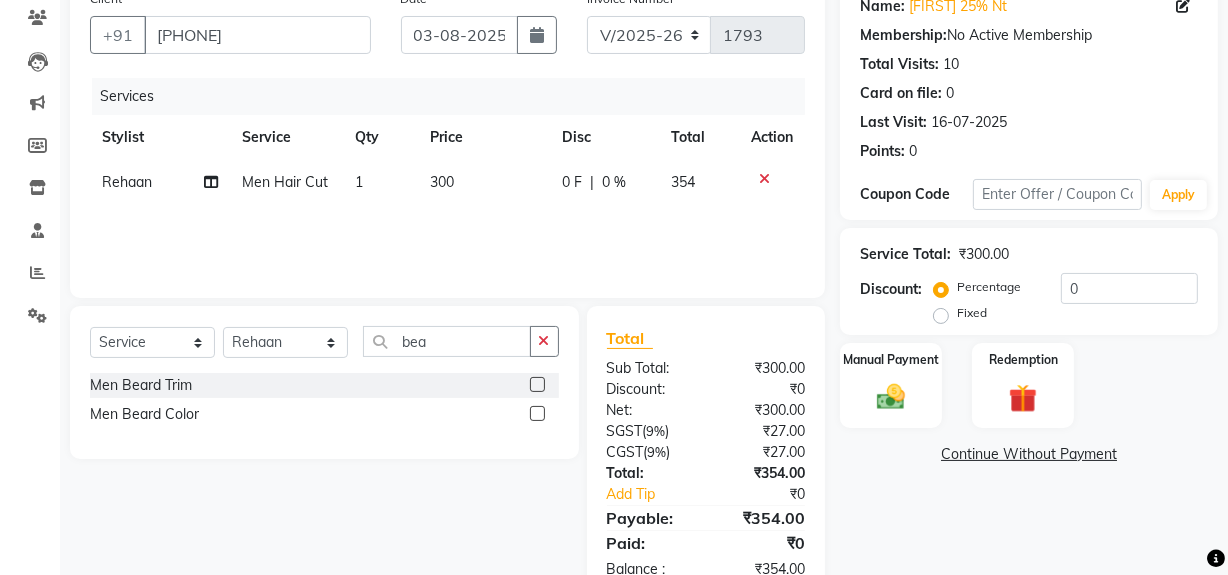 click 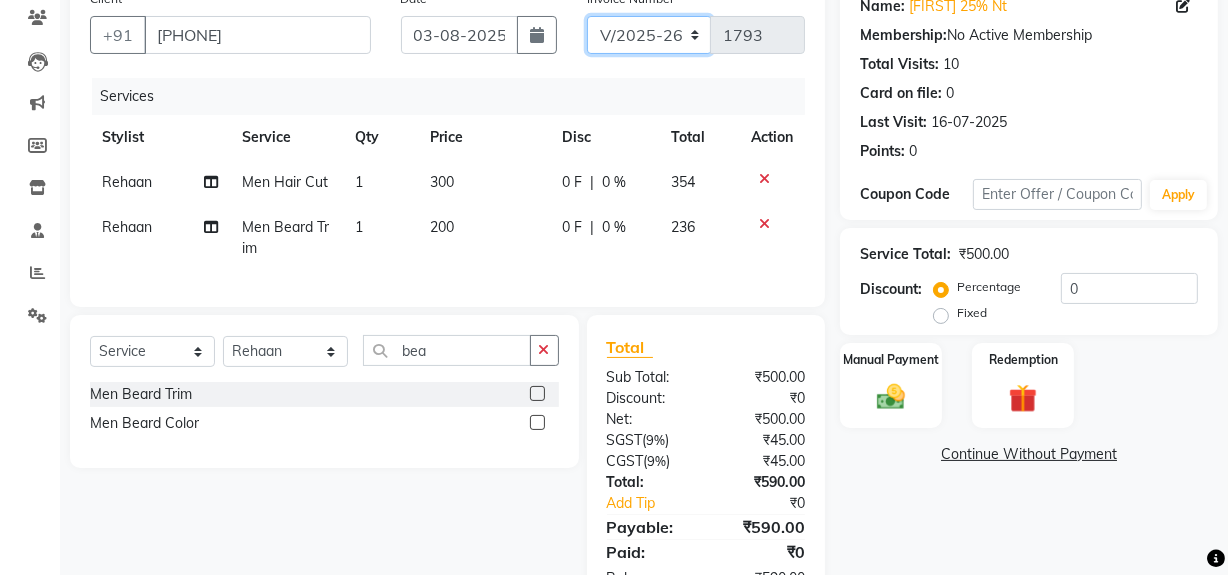 click on "V/2025 V/2025-26" 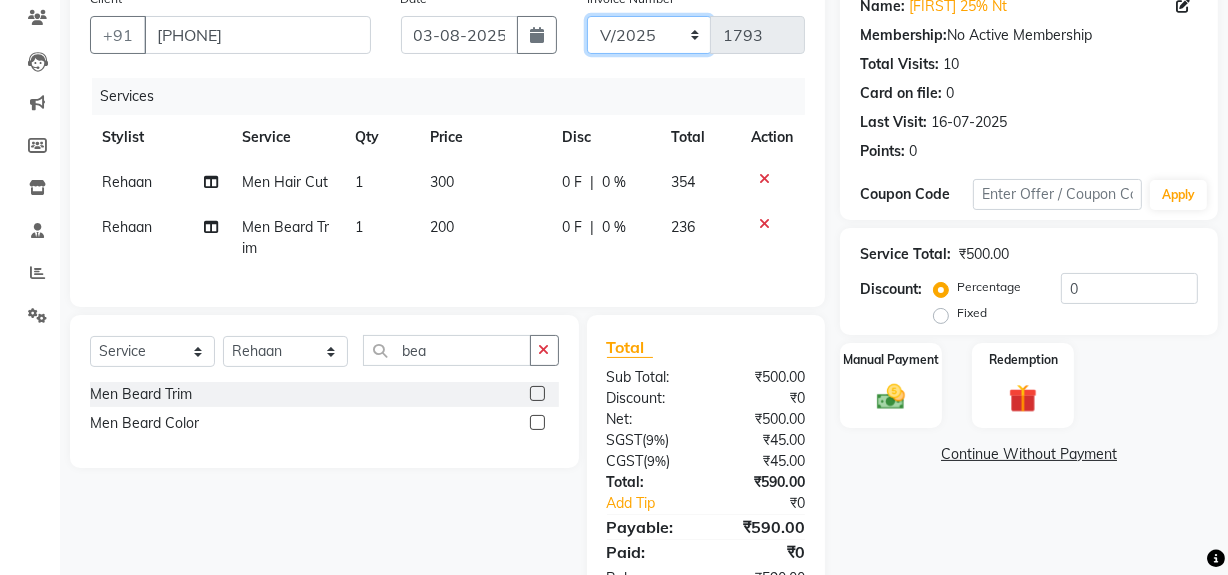 click on "V/2025 V/2025-26" 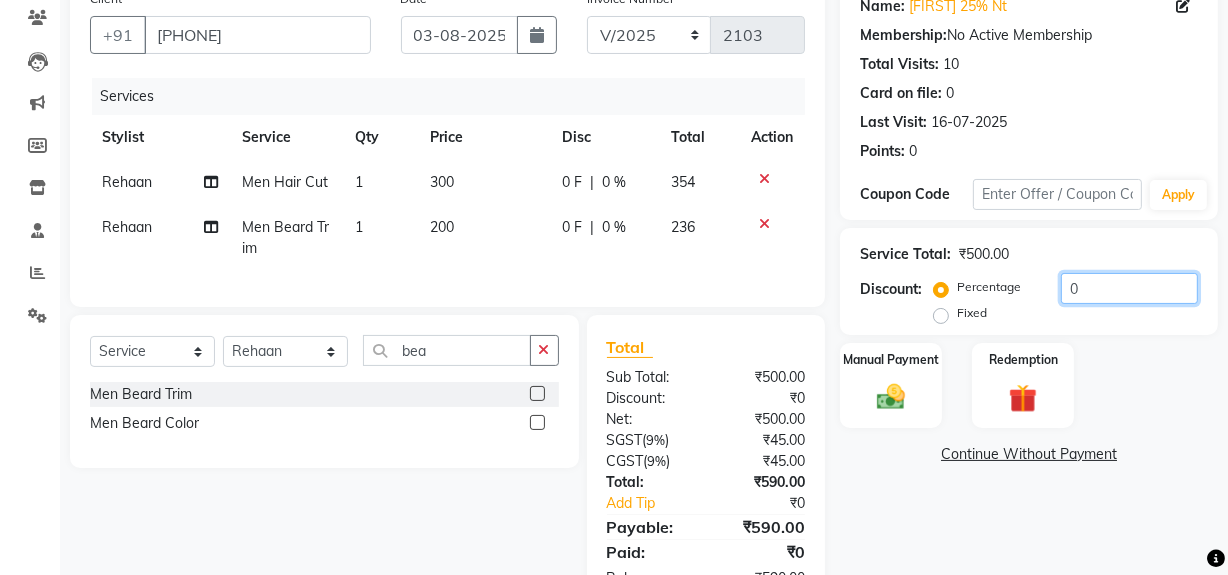 drag, startPoint x: 1080, startPoint y: 284, endPoint x: 1040, endPoint y: 290, distance: 40.4475 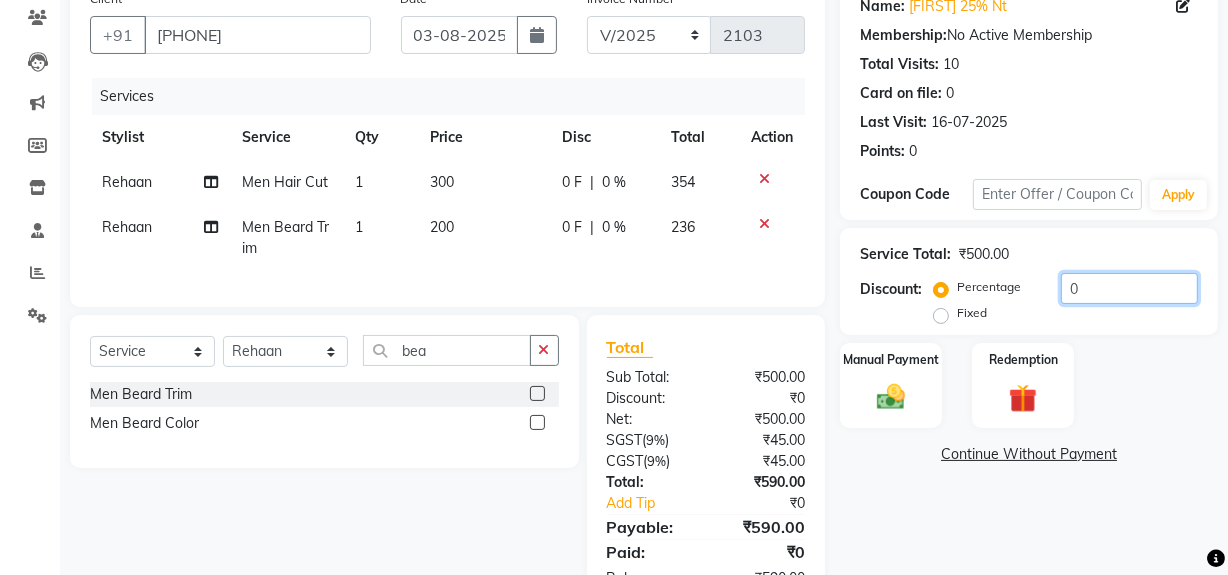 click on "Percentage   Fixed  0" 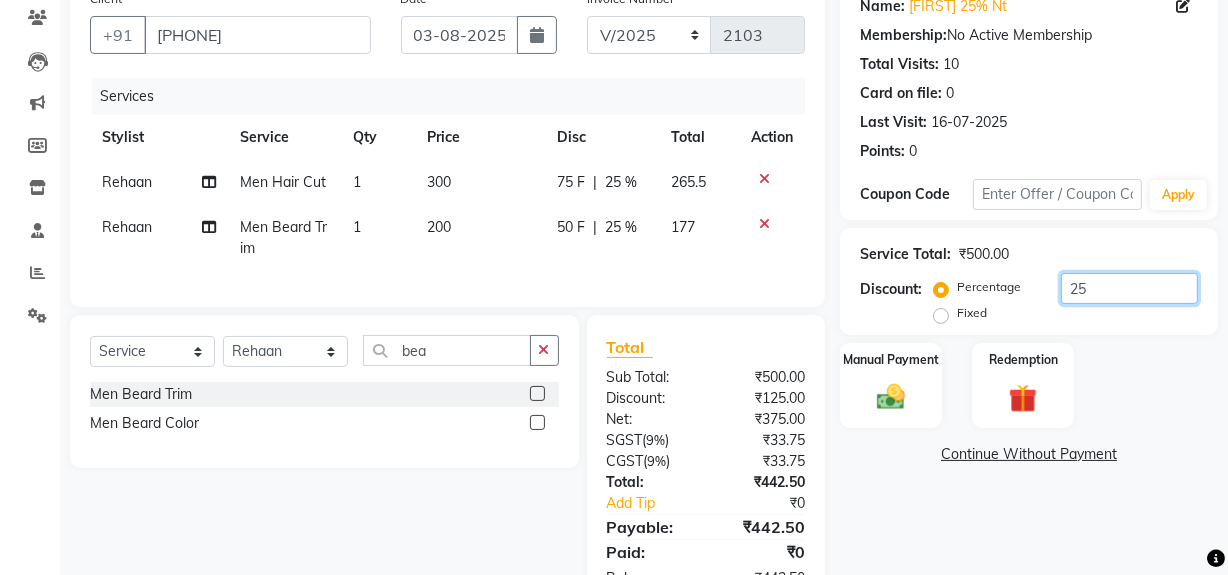 scroll, scrollTop: 0, scrollLeft: 0, axis: both 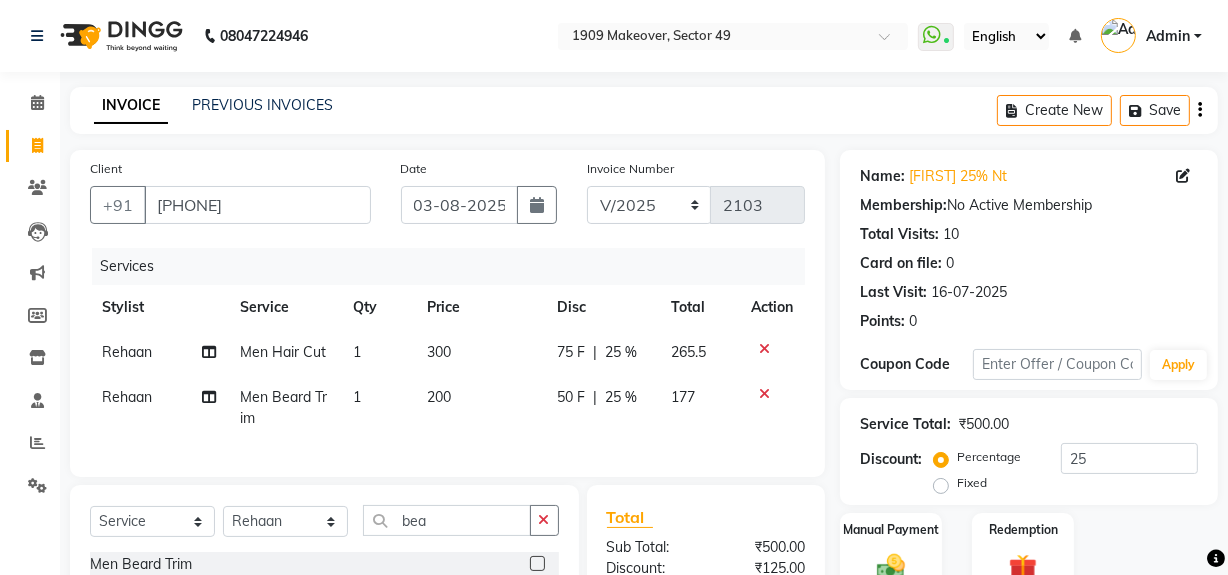 click 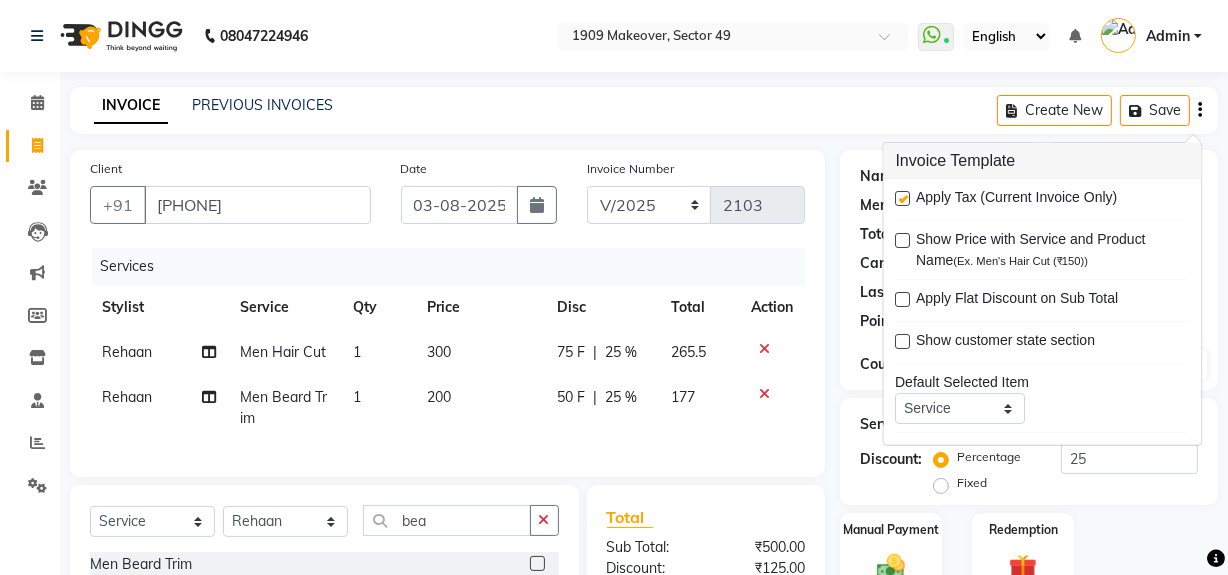 click at bounding box center [903, 198] 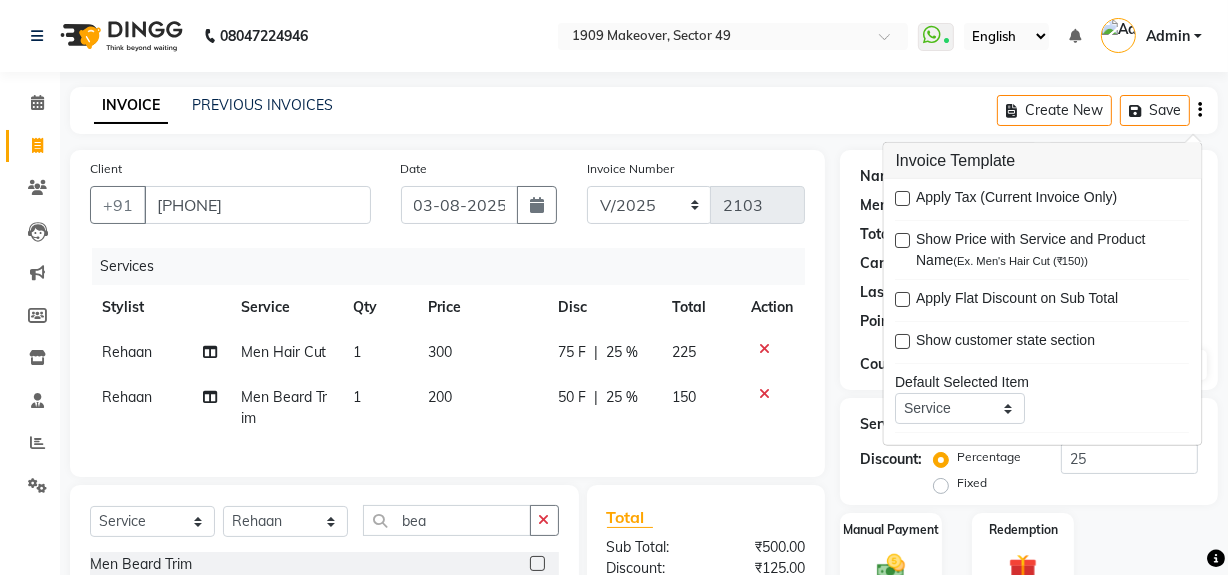 scroll, scrollTop: 205, scrollLeft: 0, axis: vertical 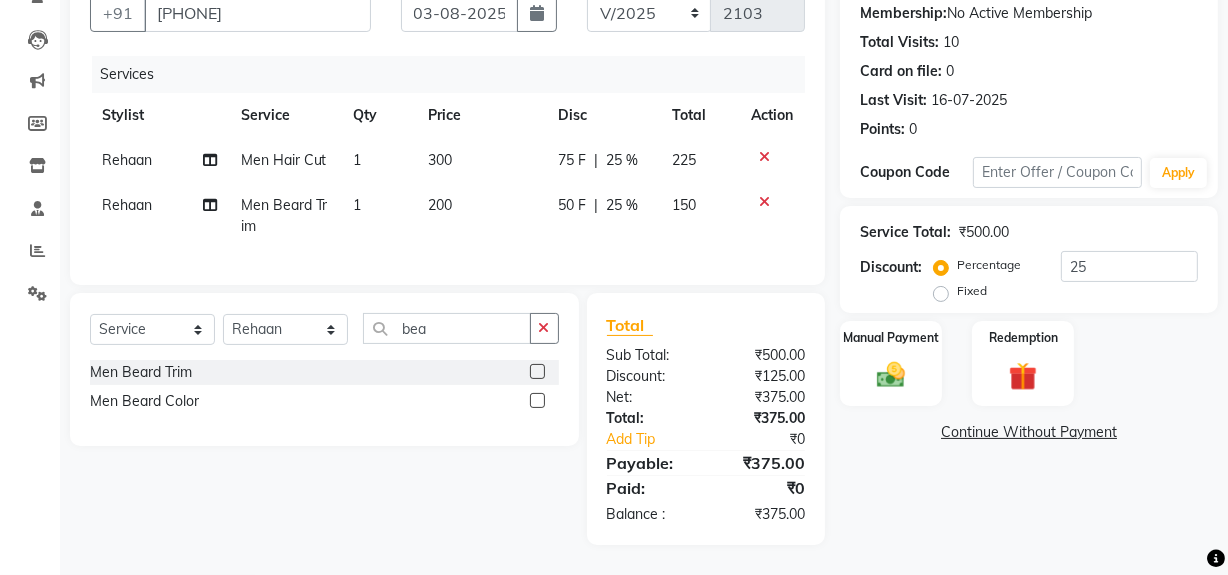 drag, startPoint x: 995, startPoint y: 521, endPoint x: 958, endPoint y: 480, distance: 55.226807 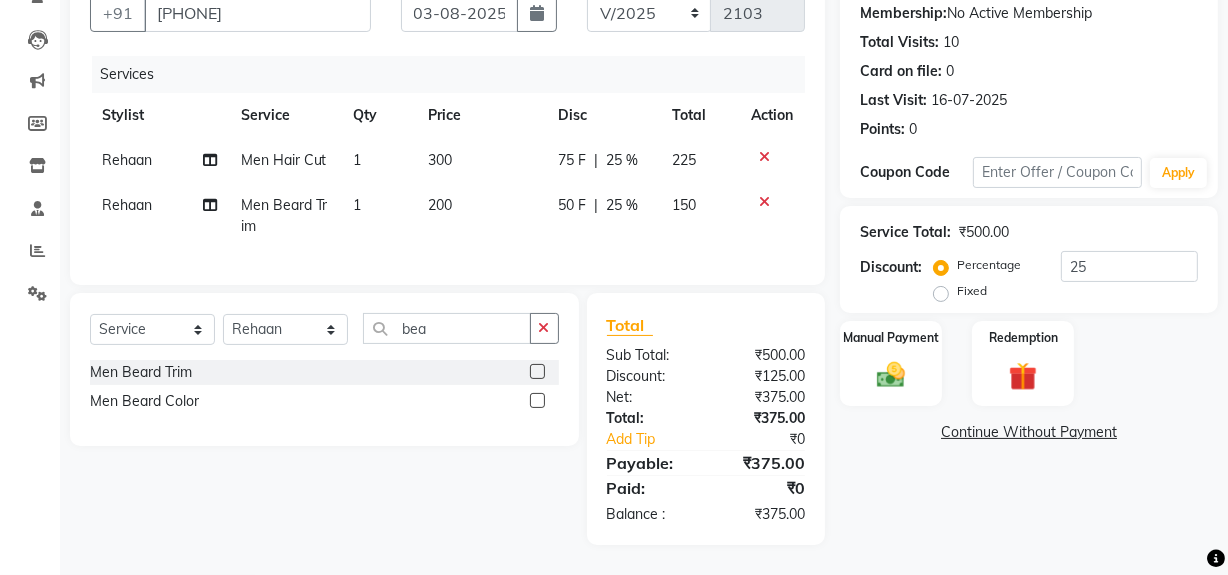 click on "Name: [FIRST] 25% Nt Membership:  No Active Membership  Total Visits:  10 Card on file:  0 Last Visit:   16-07-2025 Points:   0  Coupon Code Apply Service Total:  ₹500.00  Discount:  Percentage   Fixed  25 Manual Payment Redemption  Continue Without Payment" 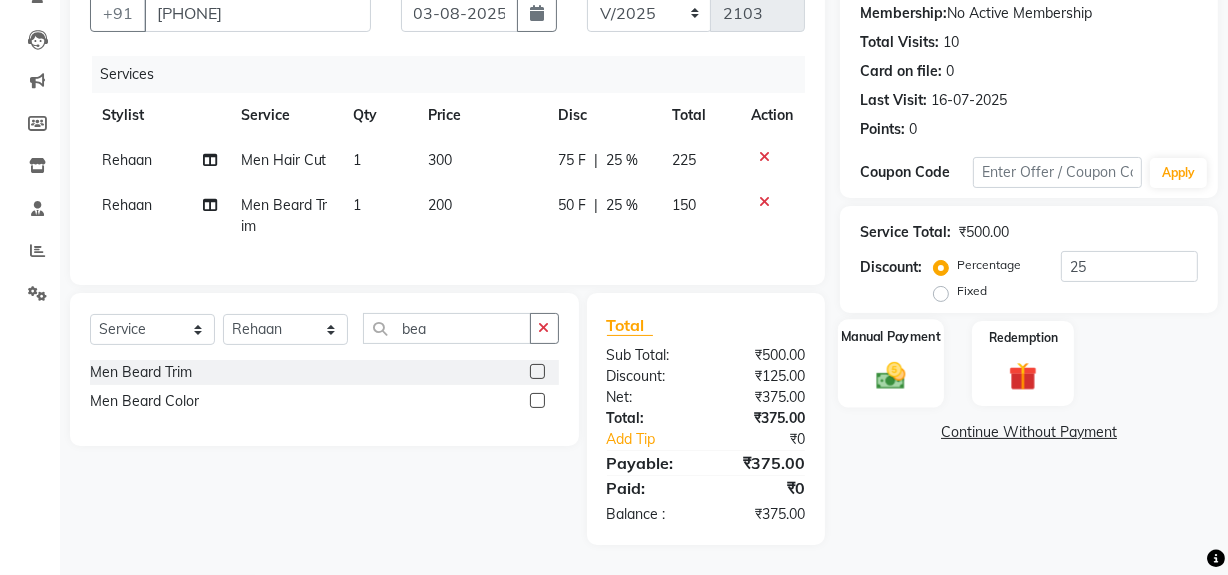 click on "Manual Payment" 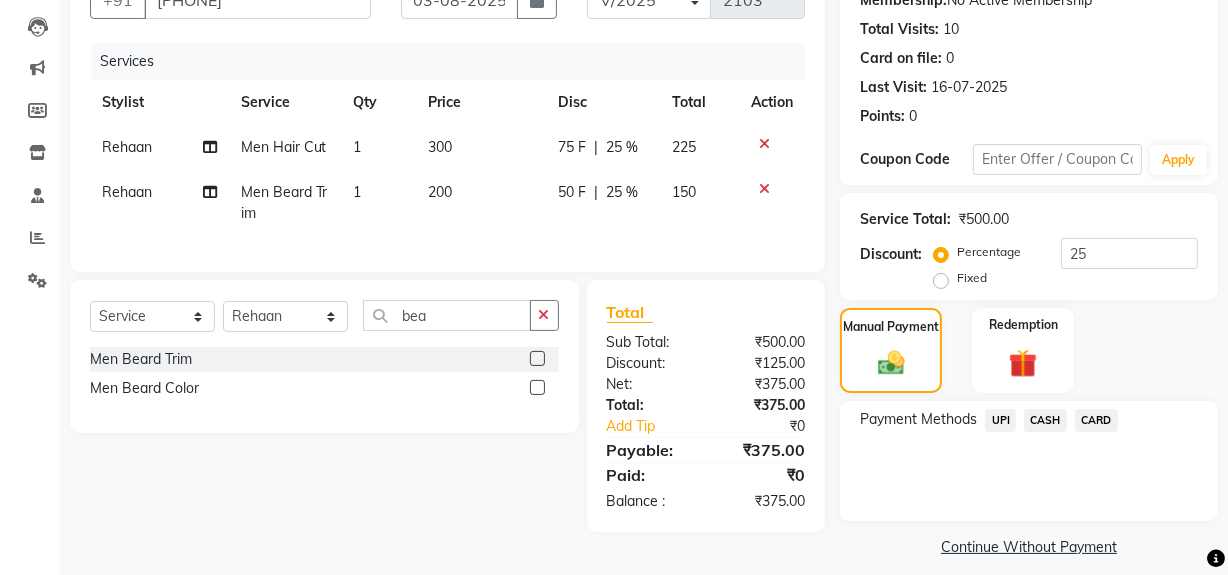 click on "CASH" 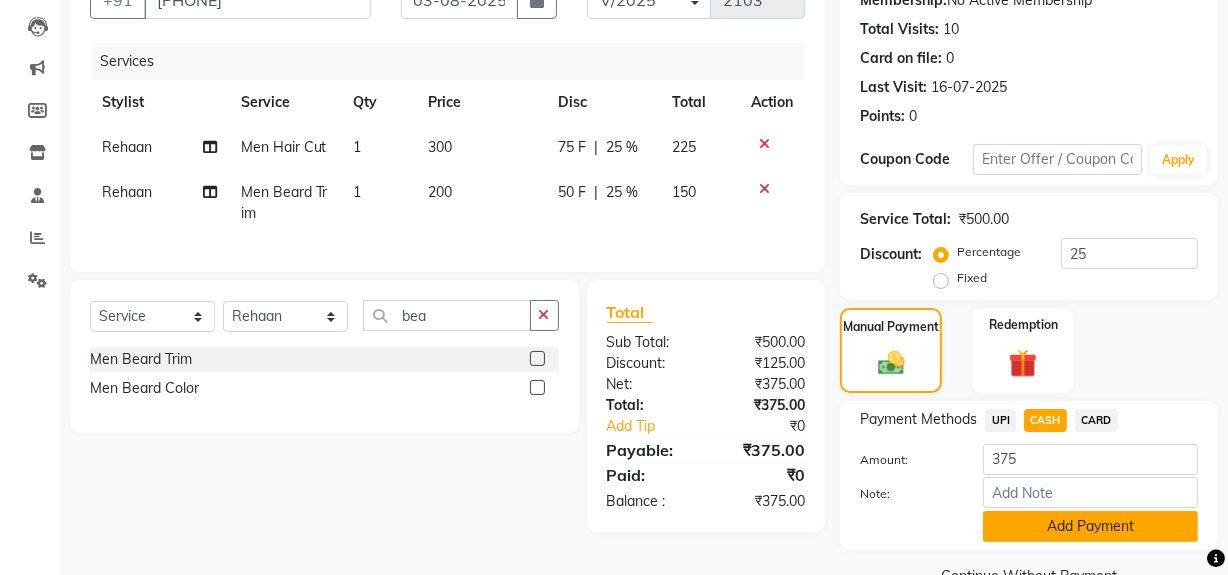 click on "Add Payment" 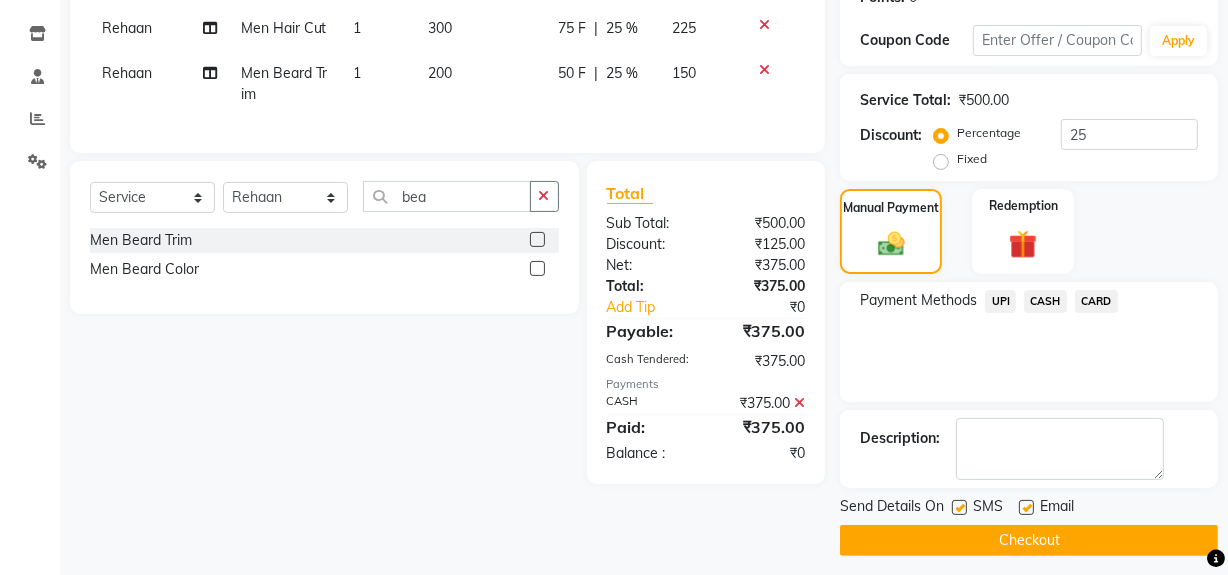 scroll, scrollTop: 330, scrollLeft: 0, axis: vertical 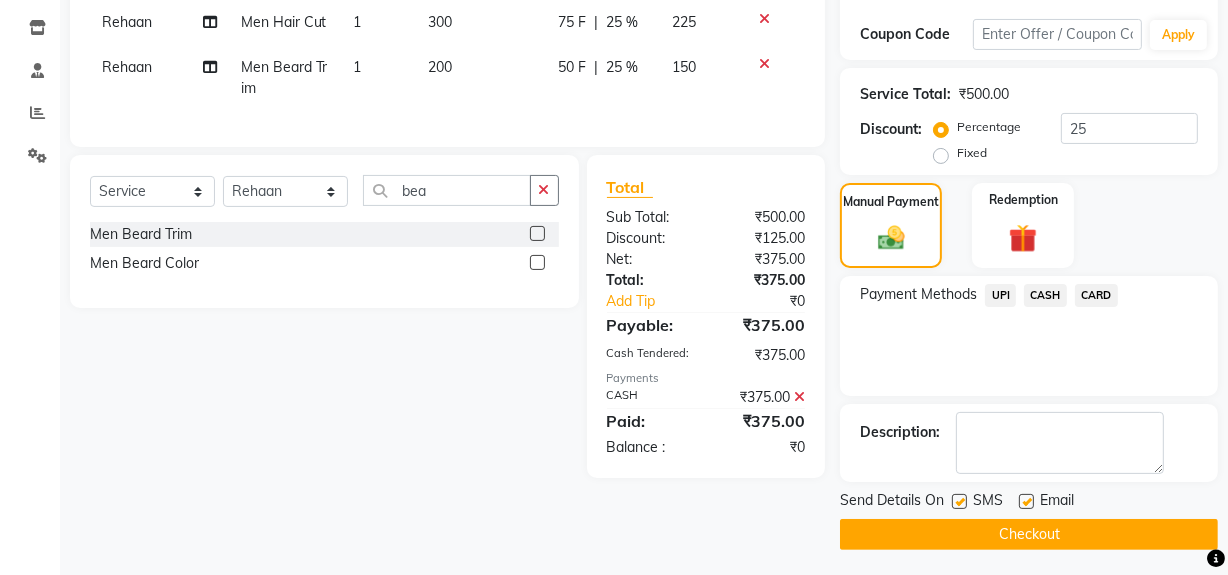 click on "Email" 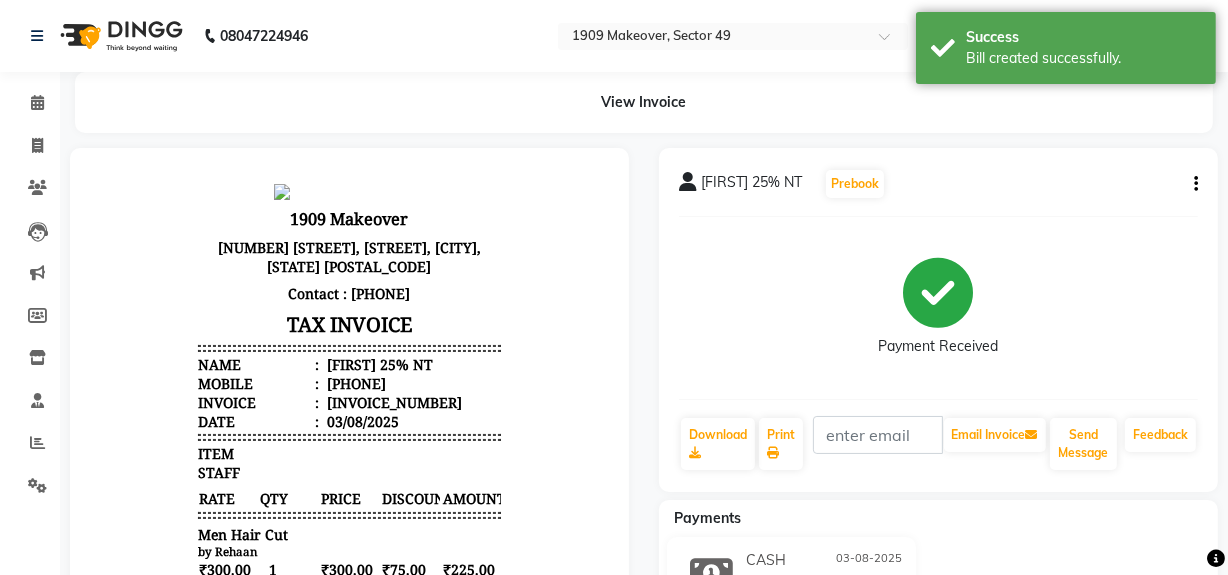 scroll, scrollTop: 0, scrollLeft: 0, axis: both 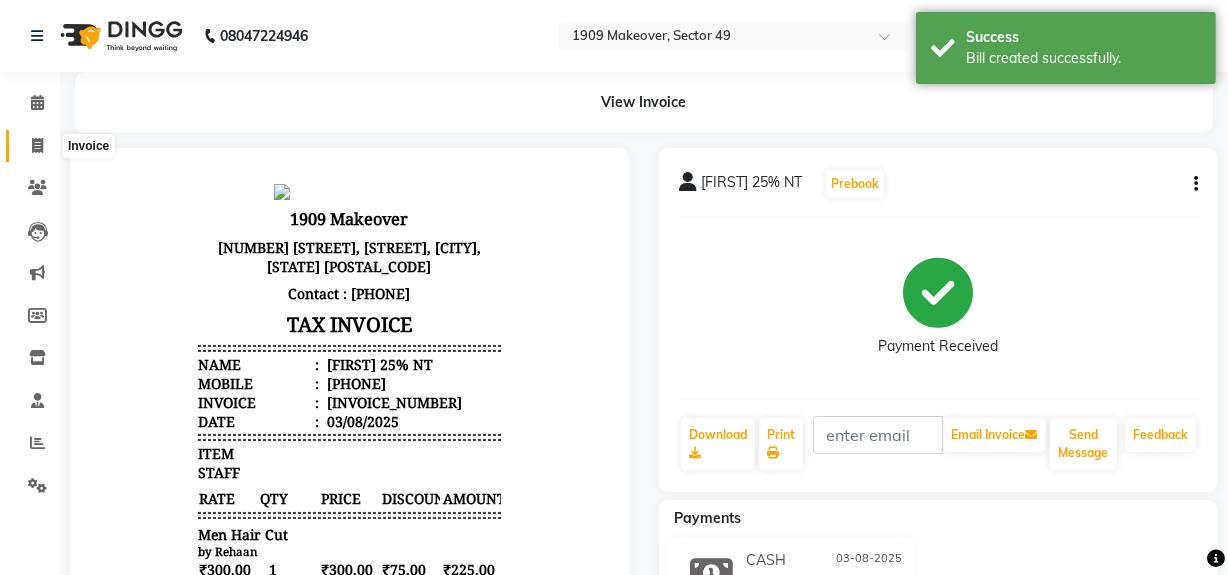 click 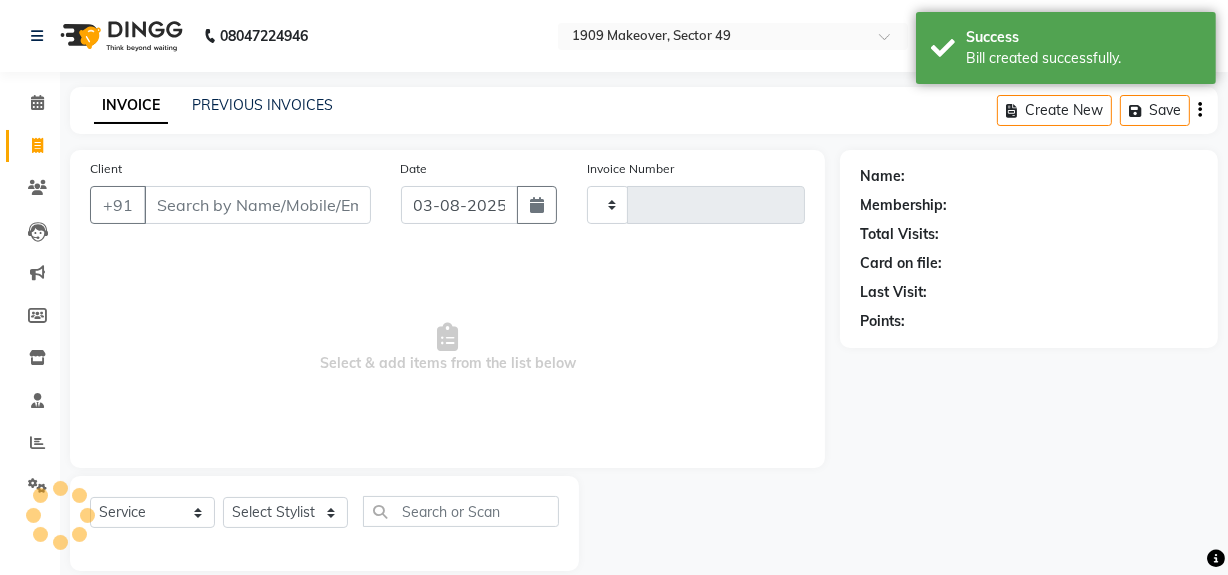 scroll, scrollTop: 26, scrollLeft: 0, axis: vertical 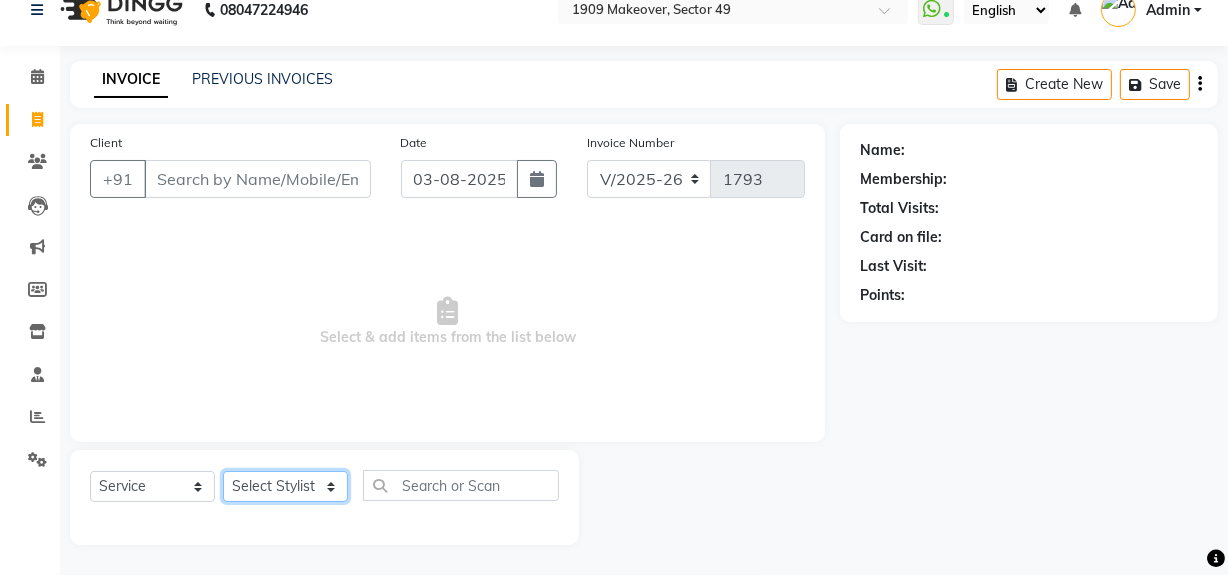 click on "Select Stylist Abdul Ahmed Arif Harun House Sale Jyoti Nisha Rehaan Ujjwal Umesh Veer vikram mehta Vishal" 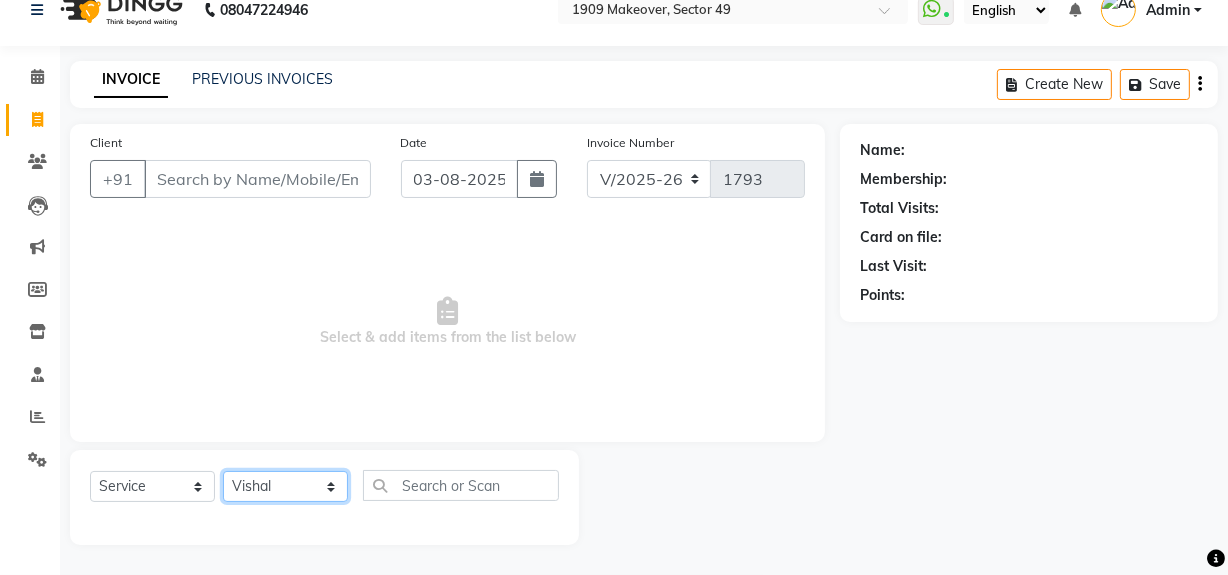 click on "Select Stylist Abdul Ahmed Arif Harun House Sale Jyoti Nisha Rehaan Ujjwal Umesh Veer vikram mehta Vishal" 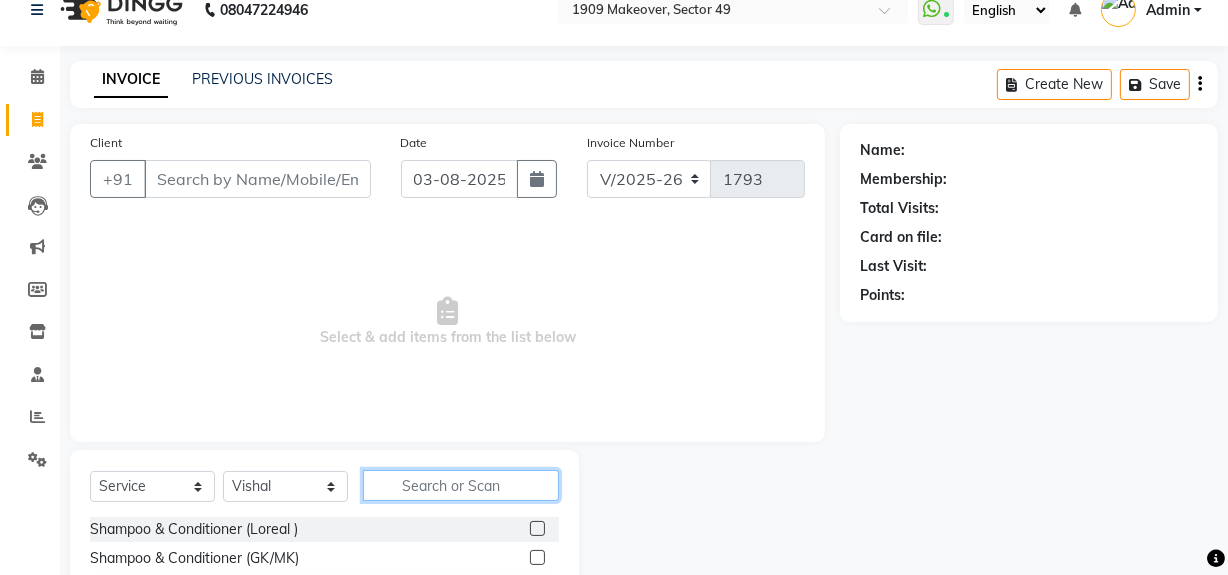 click 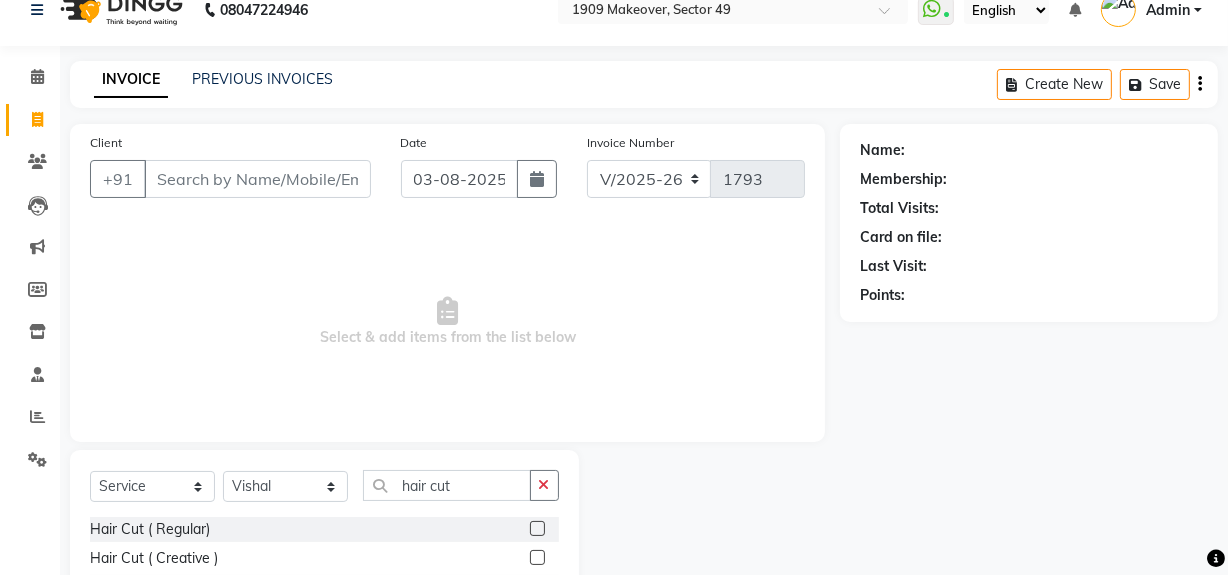 drag, startPoint x: 1190, startPoint y: 553, endPoint x: 798, endPoint y: 547, distance: 392.04593 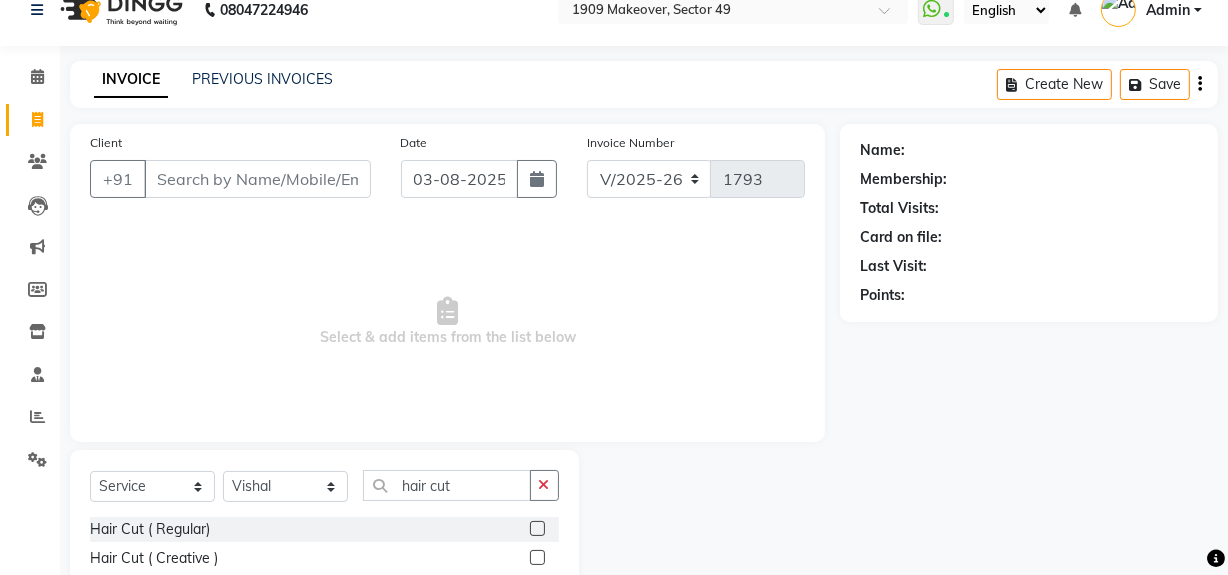 scroll, scrollTop: 170, scrollLeft: 0, axis: vertical 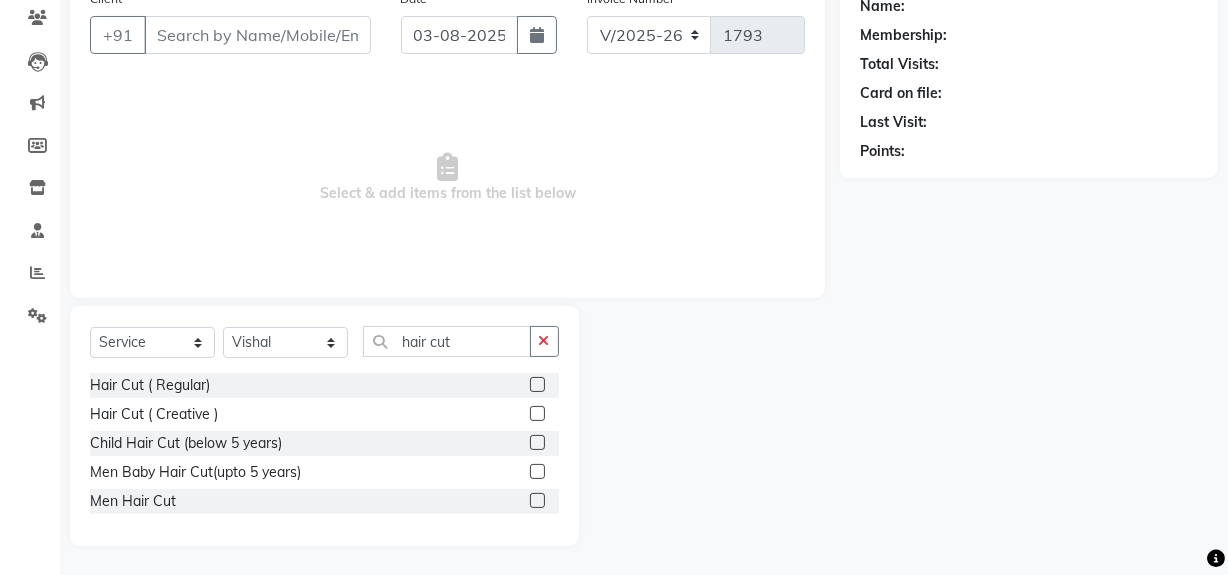 click 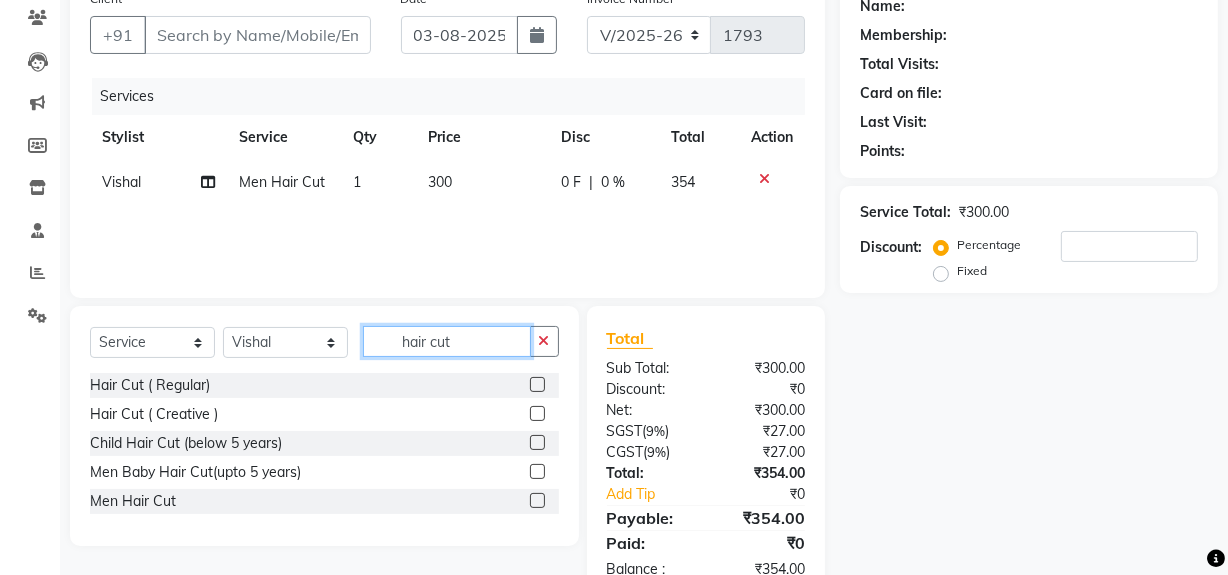 drag, startPoint x: 400, startPoint y: 339, endPoint x: 490, endPoint y: 334, distance: 90.13878 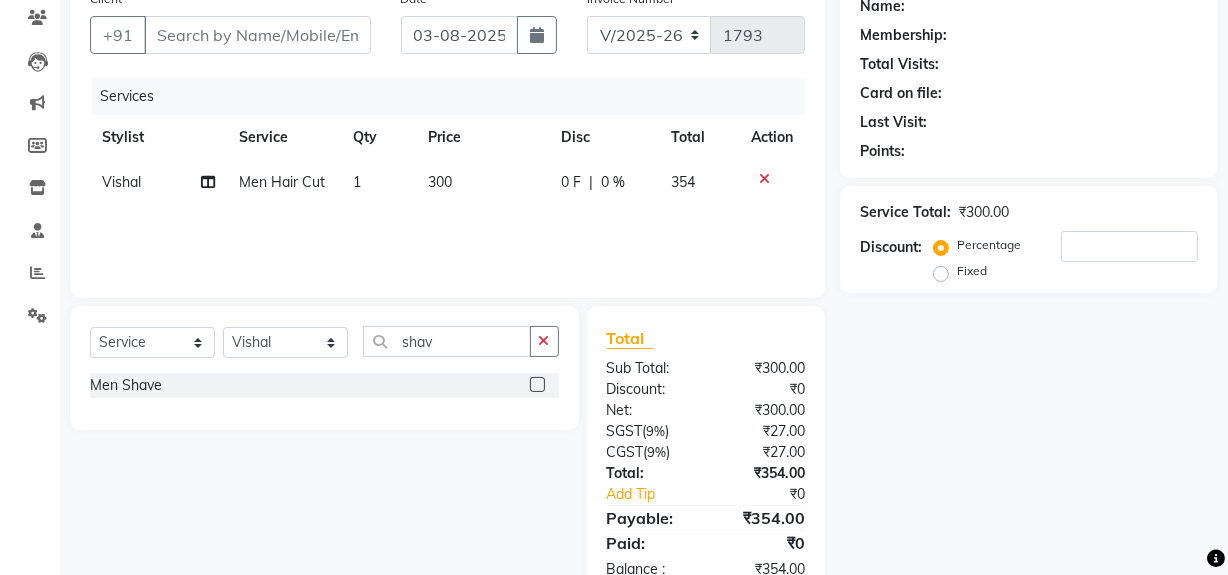 click 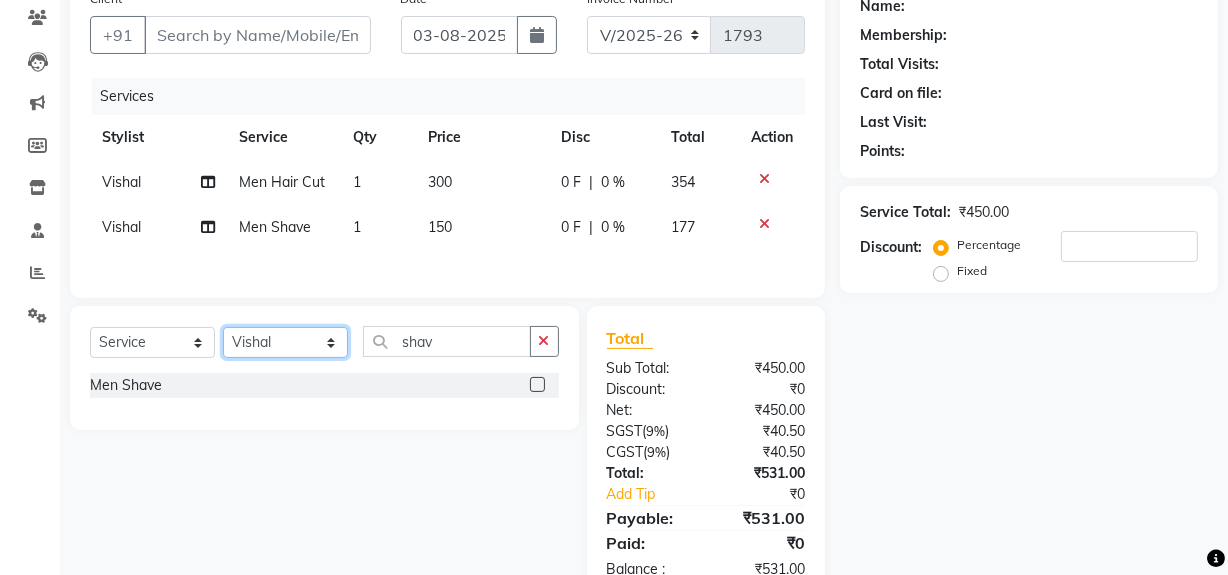 click on "Select Stylist Abdul Ahmed Arif Harun House Sale Jyoti Nisha Rehaan Ujjwal Umesh Veer vikram mehta Vishal" 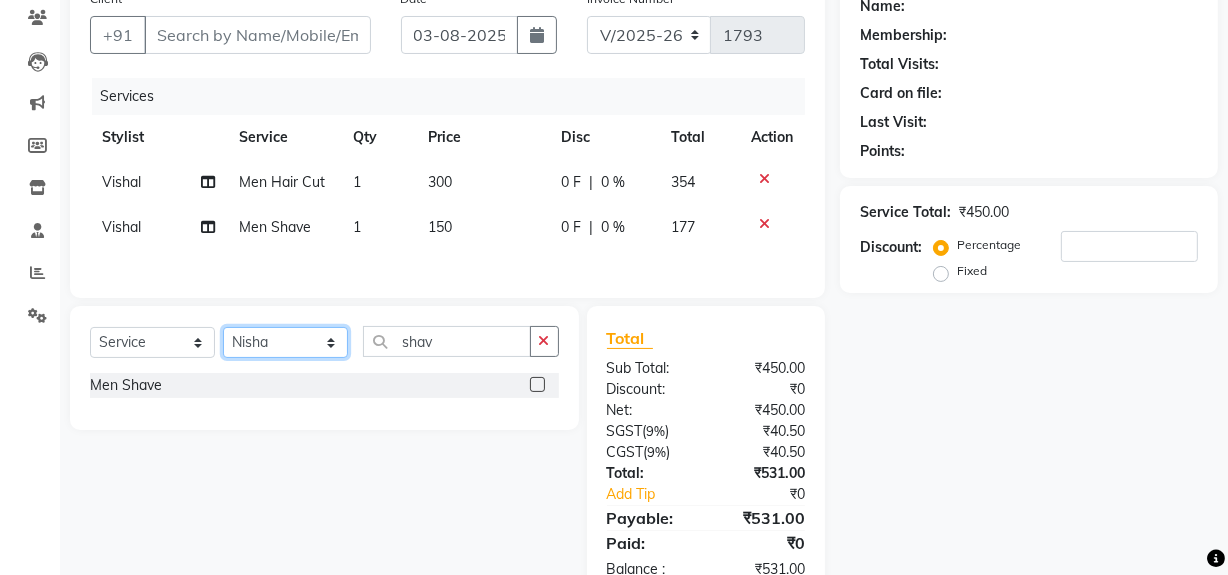 click on "Select Stylist Abdul Ahmed Arif Harun House Sale Jyoti Nisha Rehaan Ujjwal Umesh Veer vikram mehta Vishal" 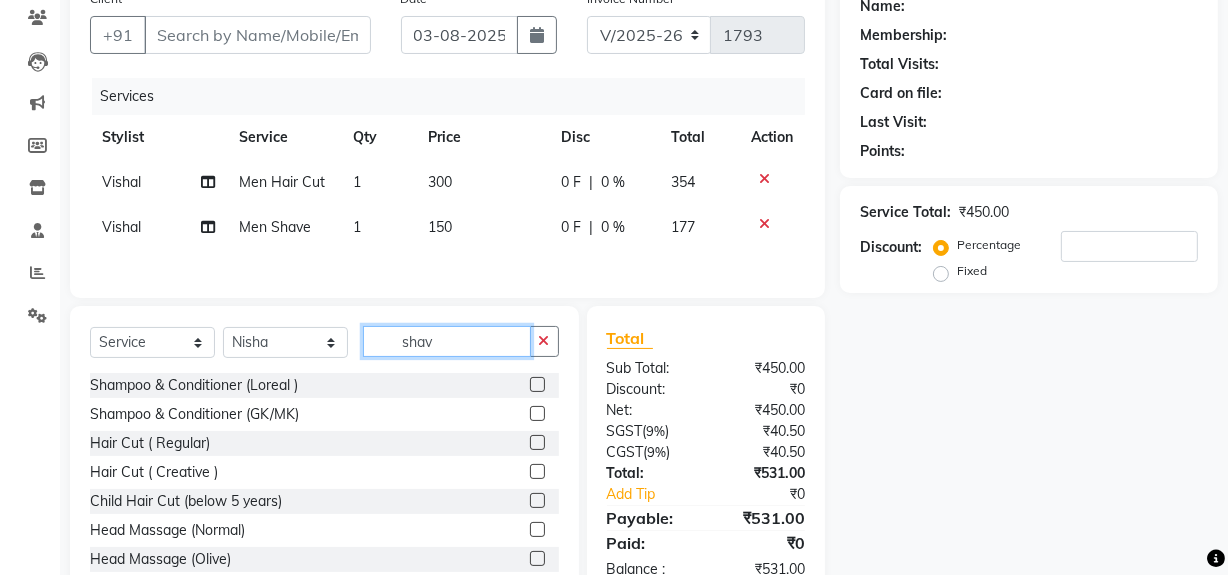 click on "shav" 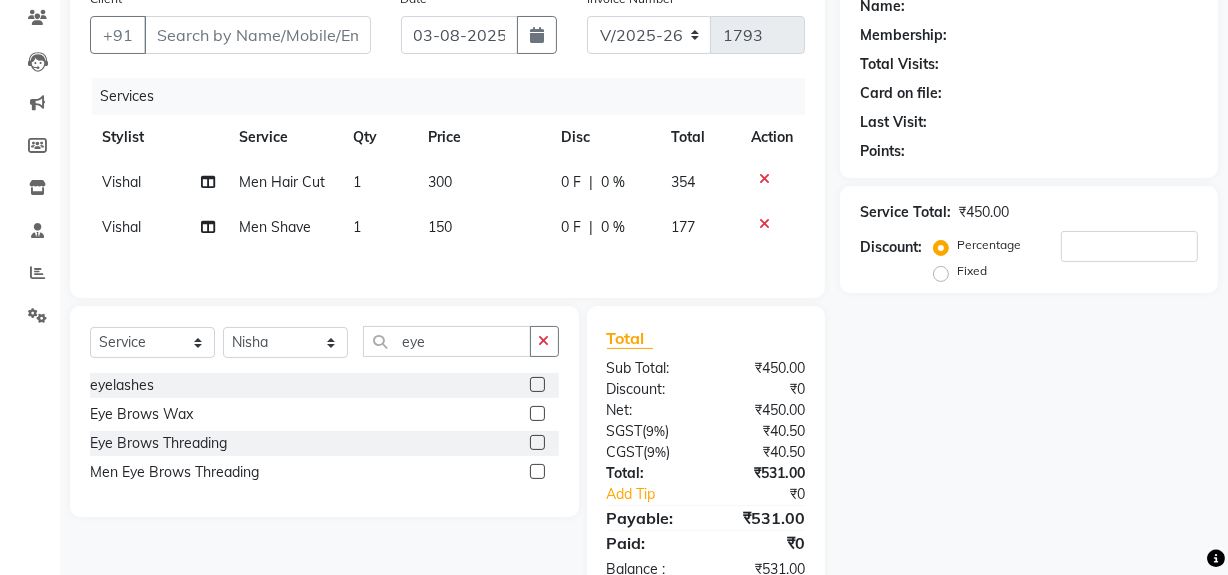 click 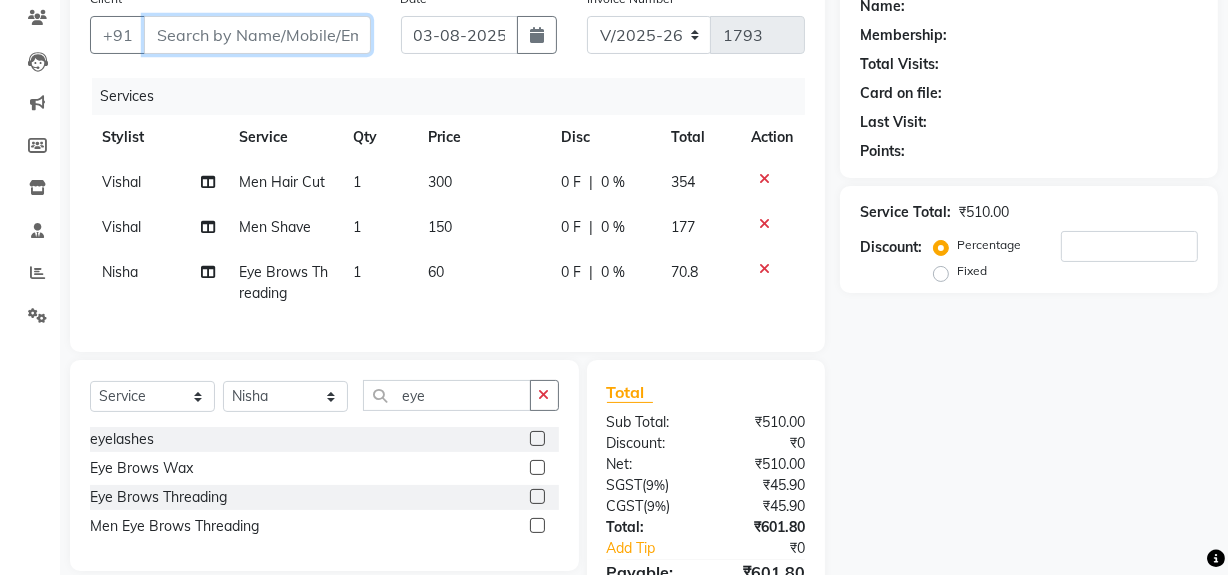 click on "Client" at bounding box center (257, 35) 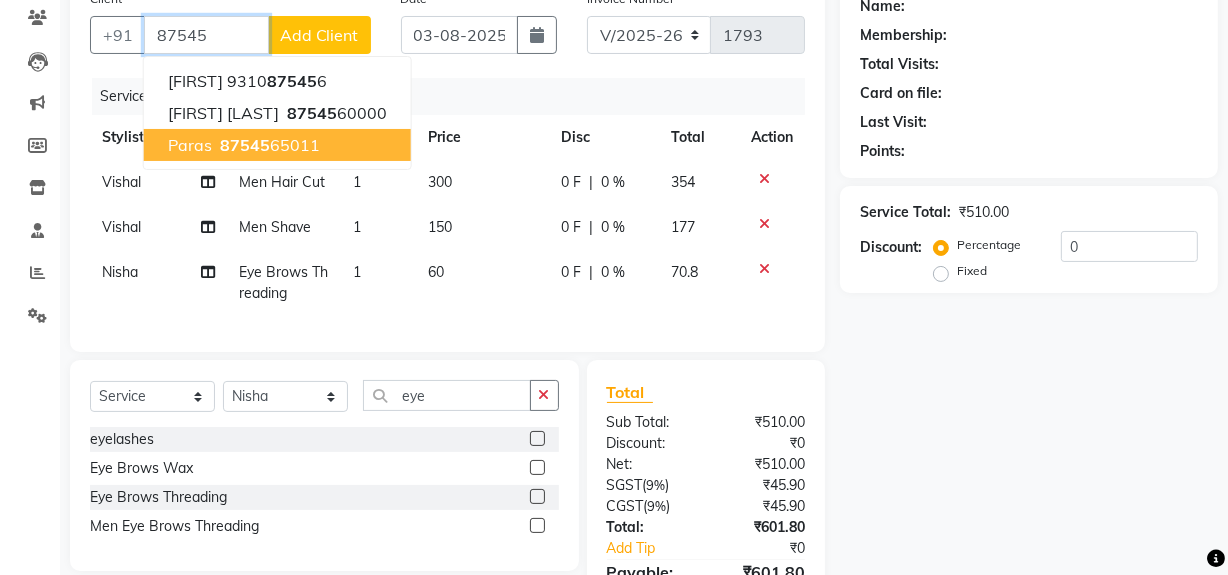 click on "[PHONE]" at bounding box center (268, 145) 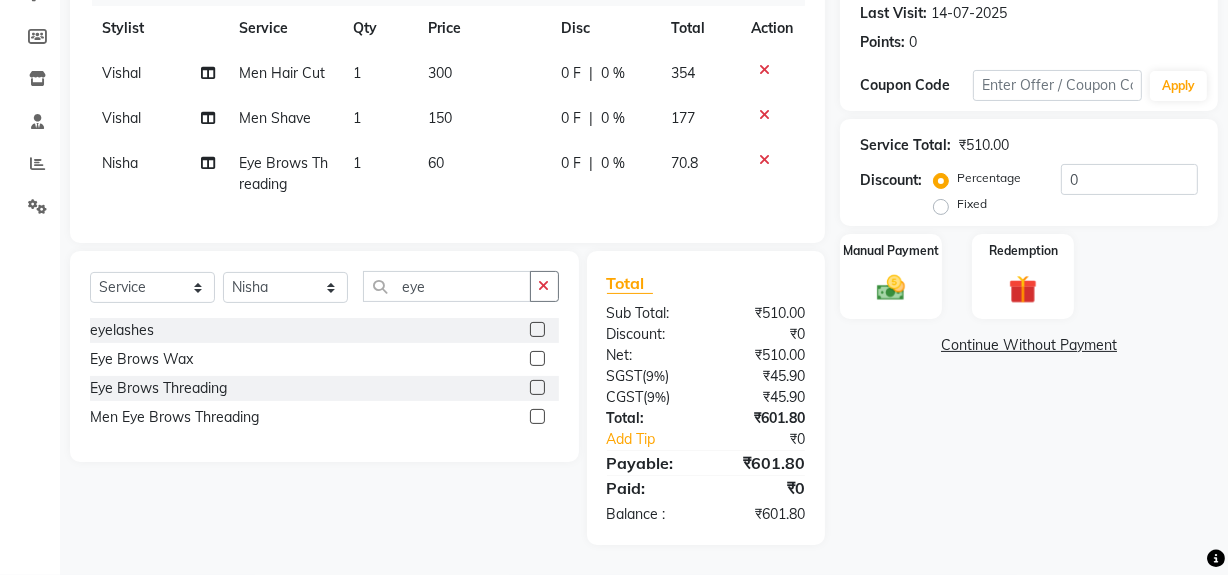 scroll, scrollTop: 292, scrollLeft: 0, axis: vertical 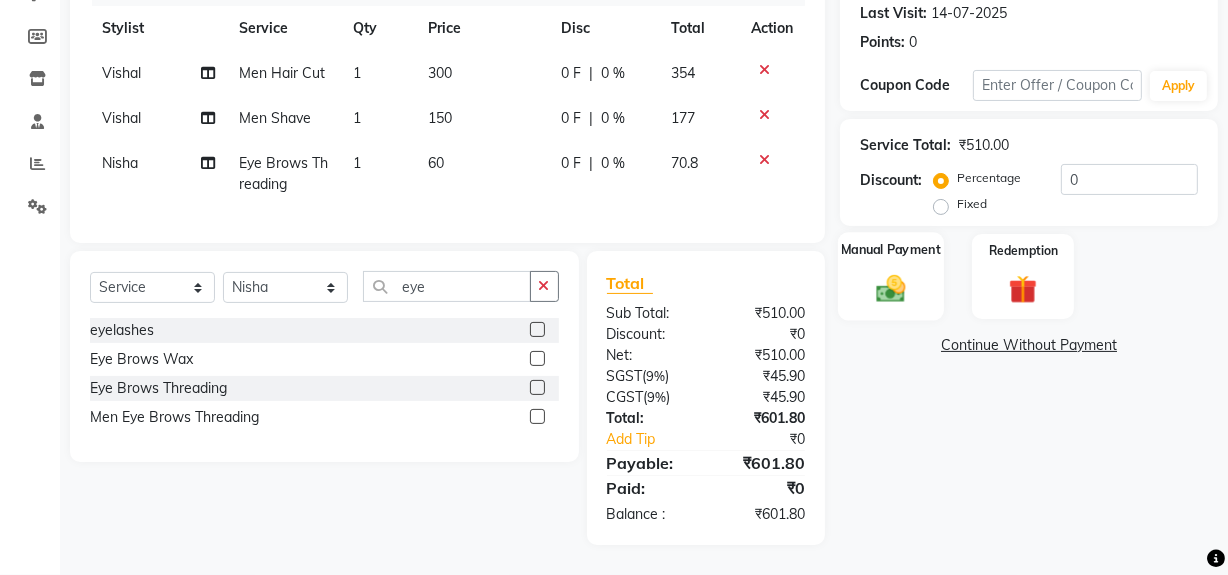 click 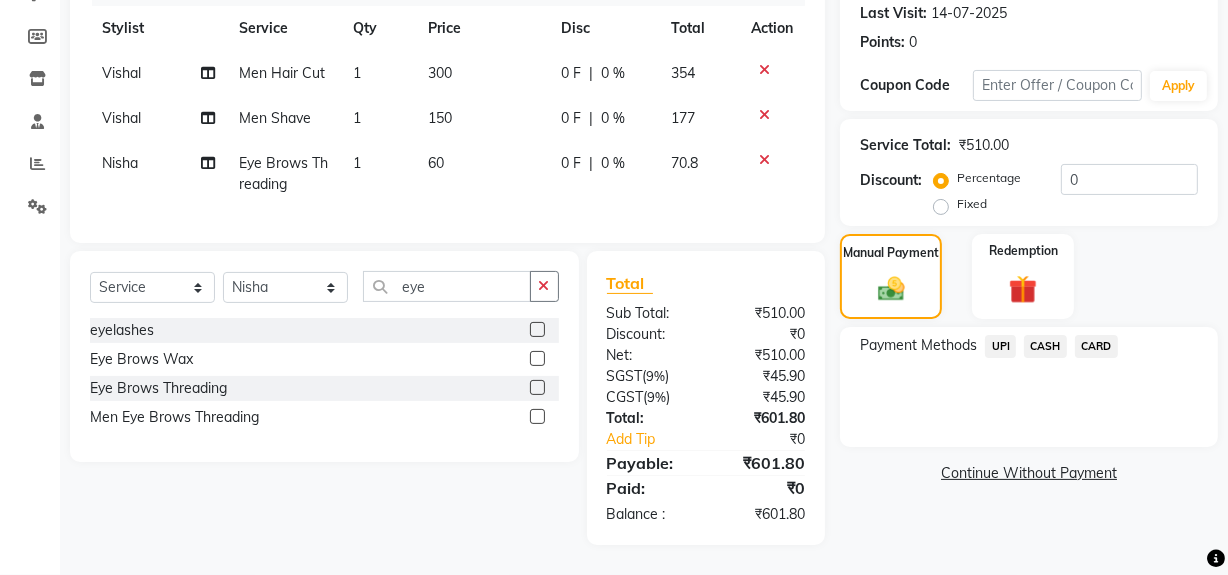 click on "CARD" 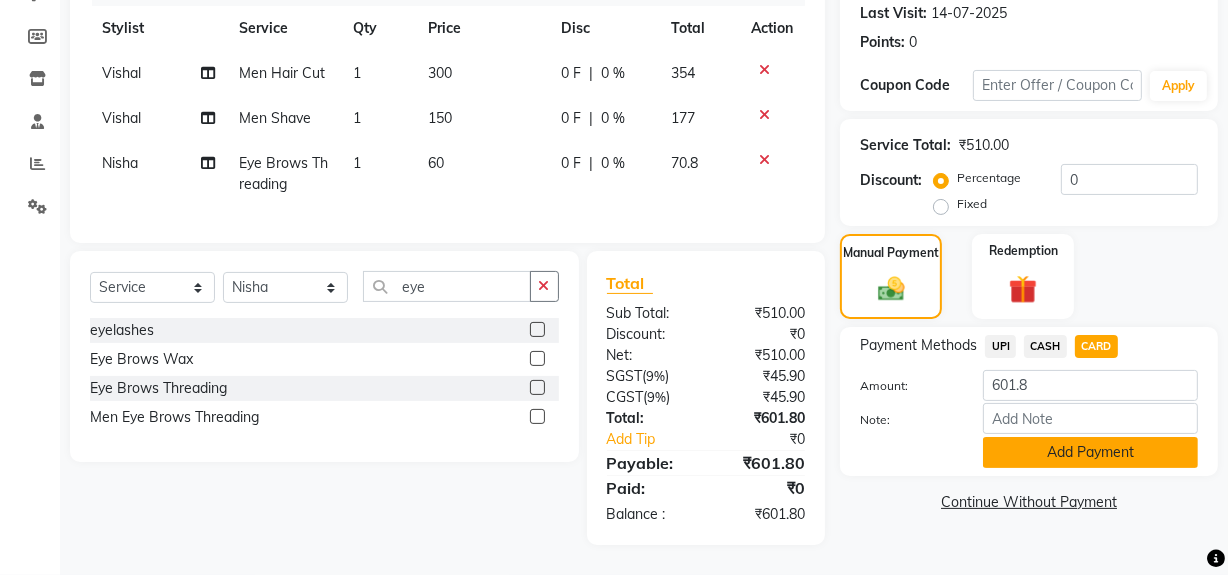 click on "Add Payment" 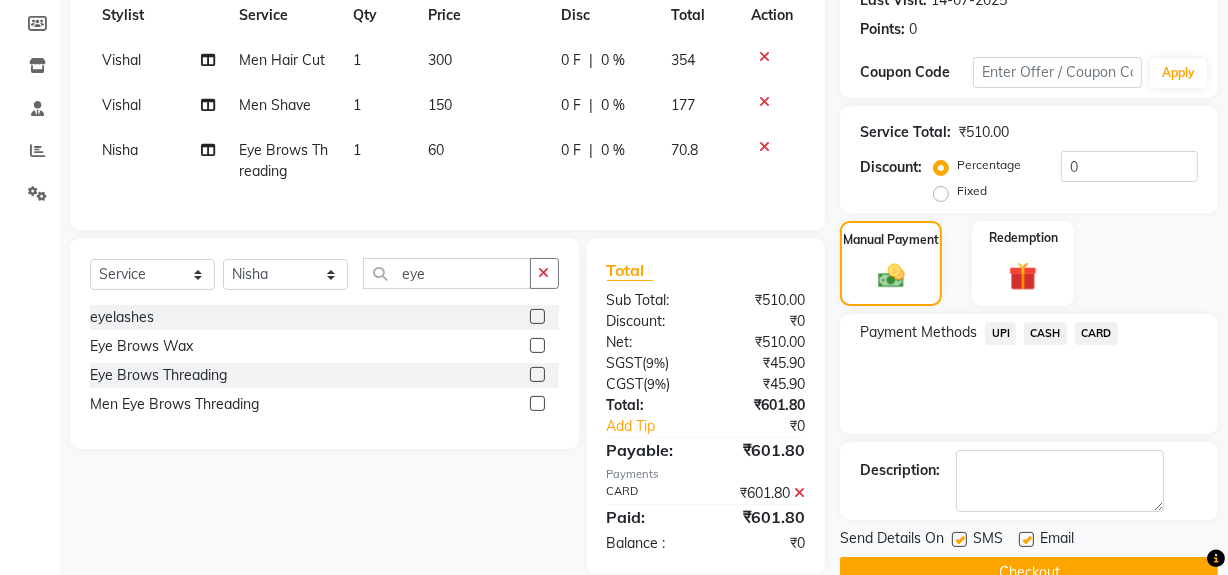 scroll, scrollTop: 334, scrollLeft: 0, axis: vertical 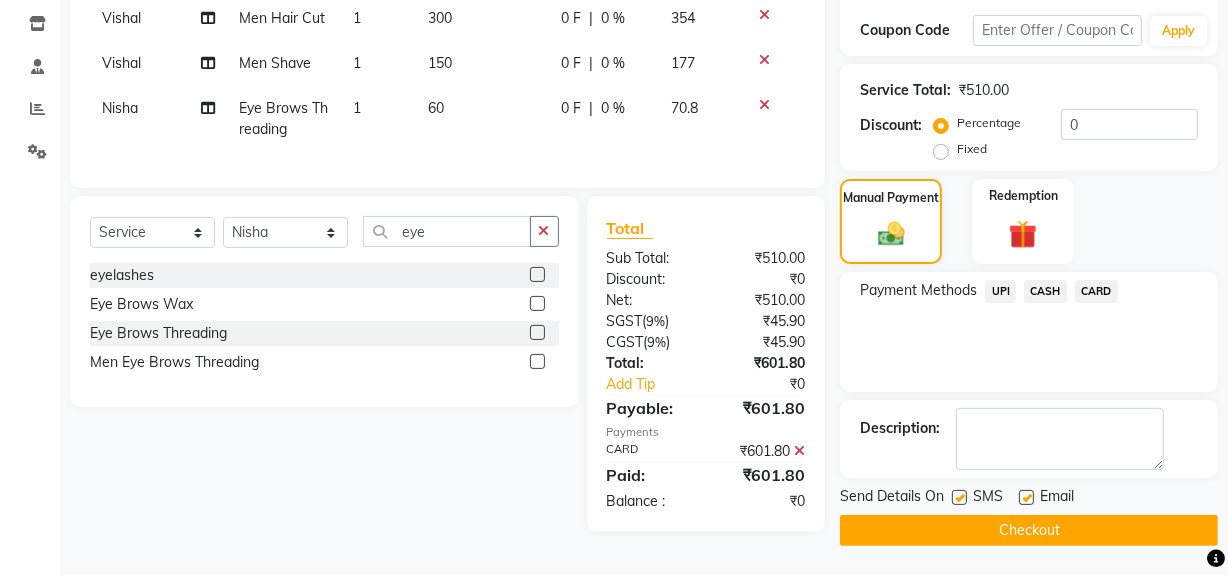 click on "Checkout" 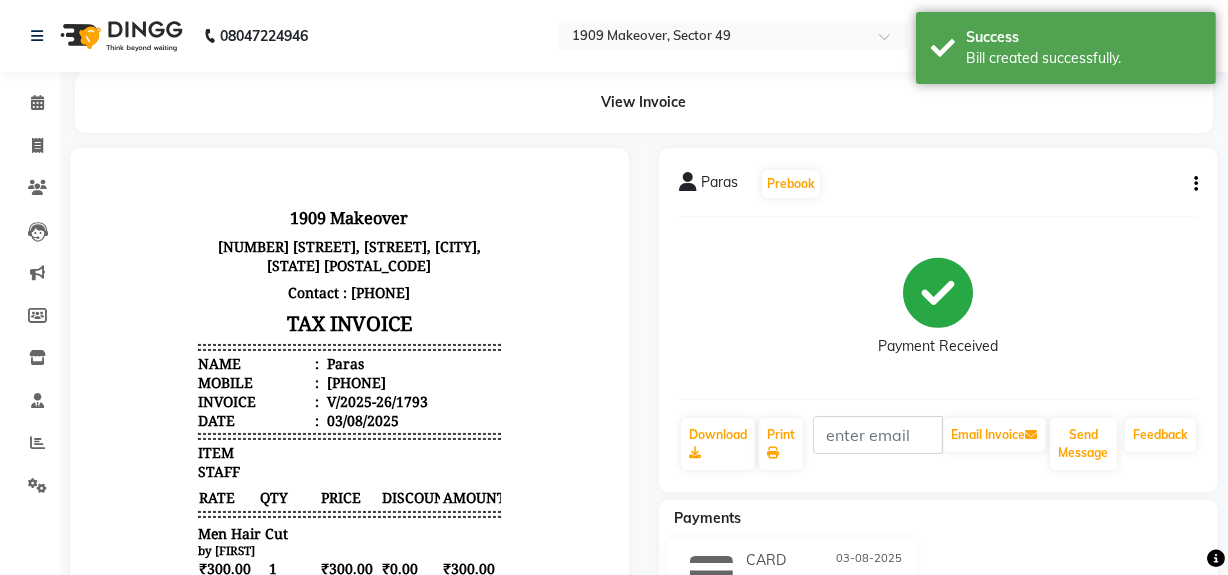 scroll, scrollTop: 0, scrollLeft: 0, axis: both 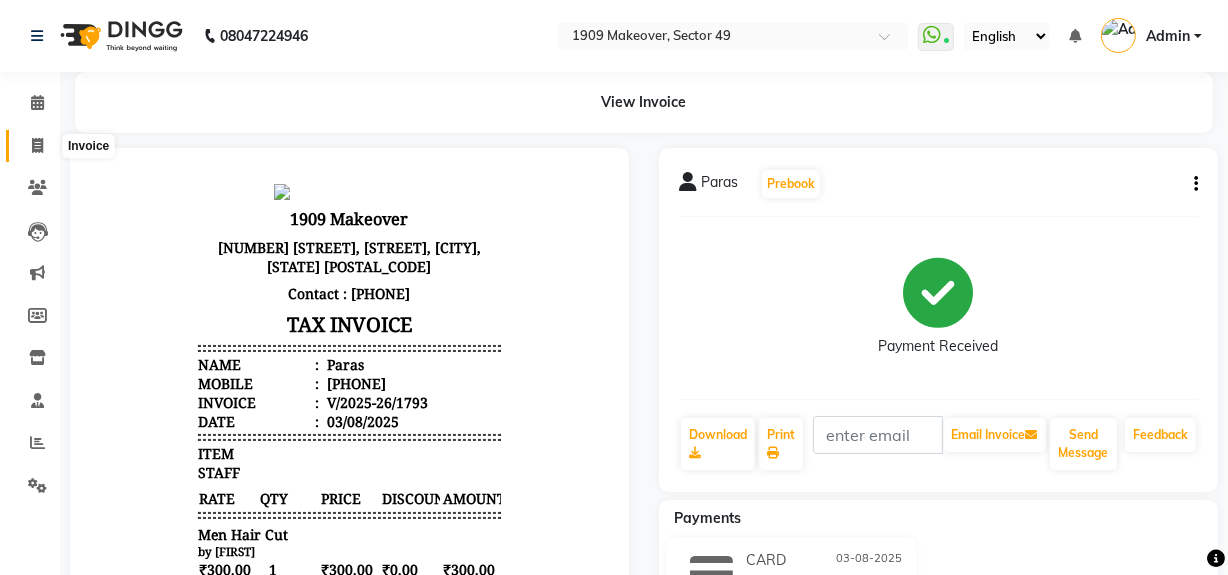 click 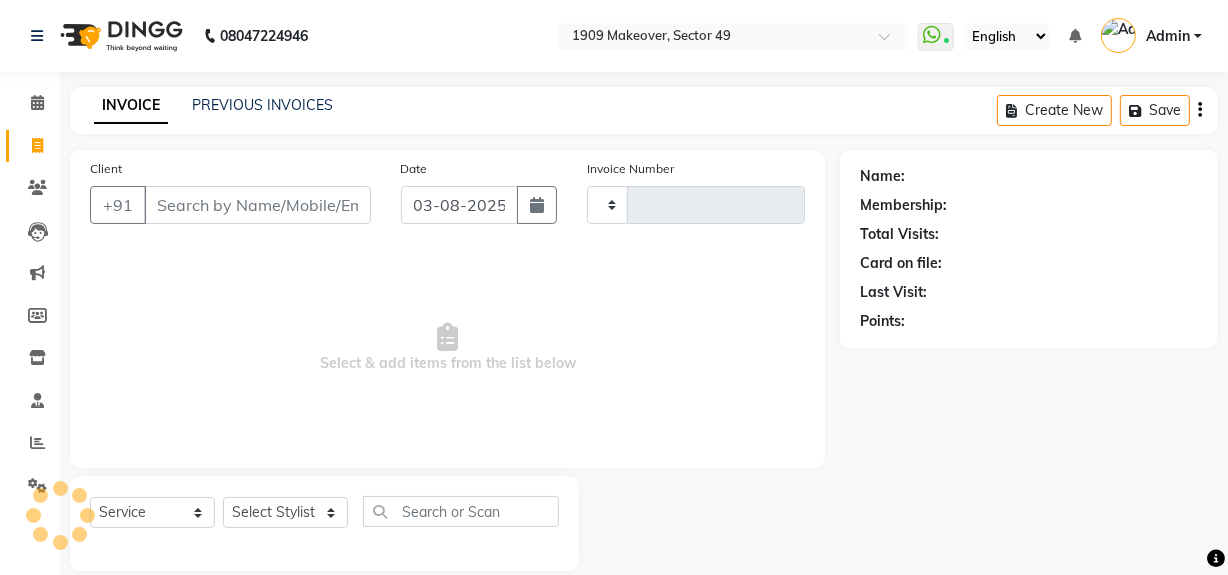 scroll, scrollTop: 26, scrollLeft: 0, axis: vertical 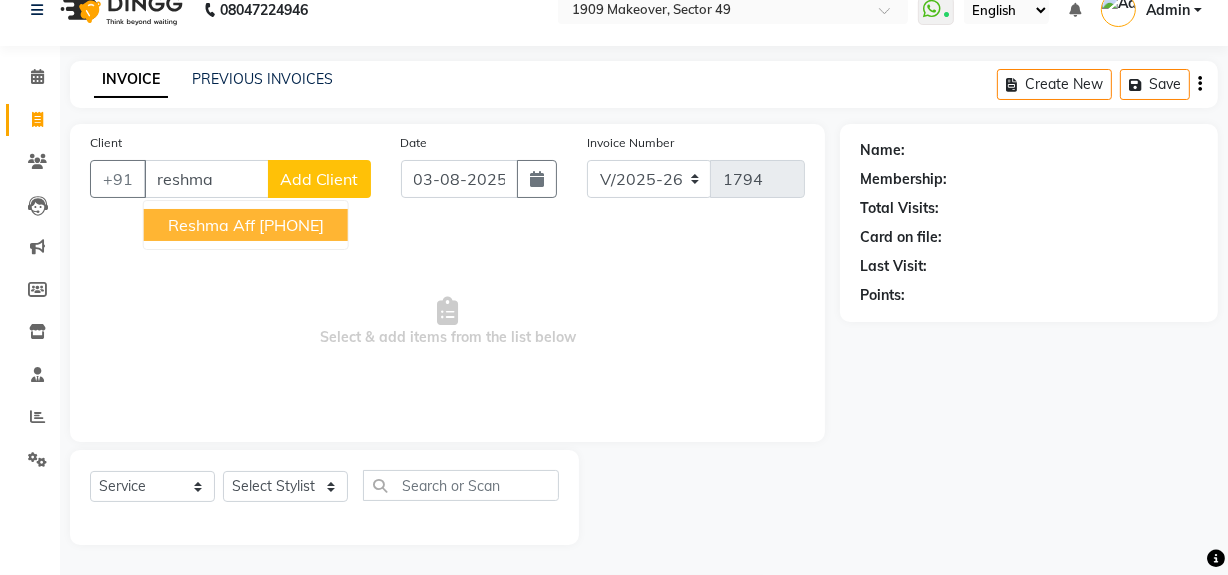 click on "[PHONE]" at bounding box center (291, 225) 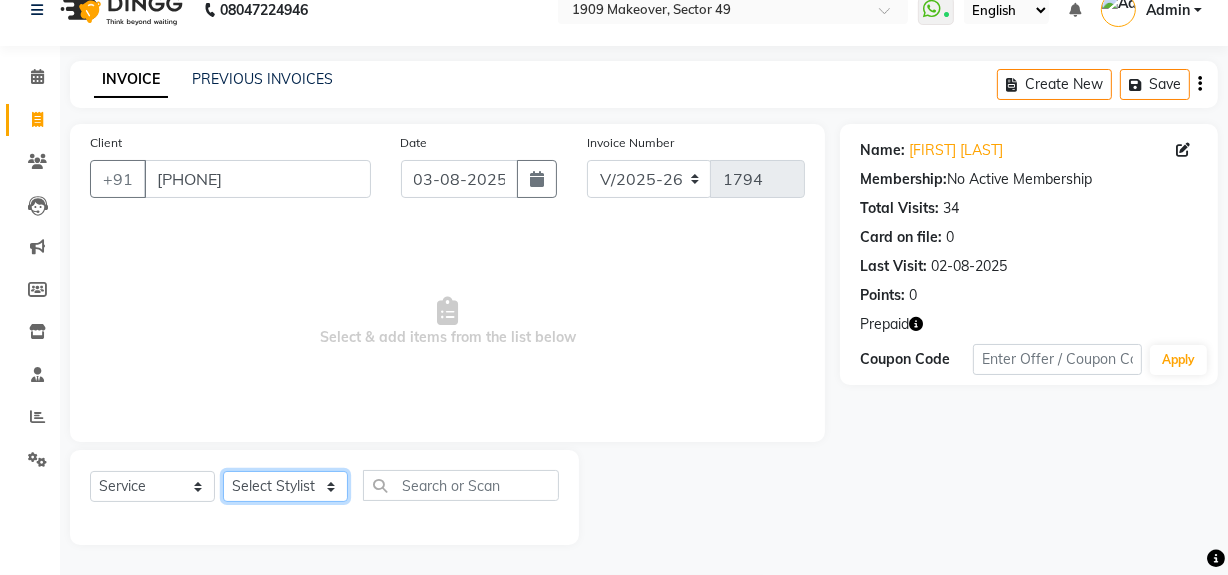 click on "Select Stylist Abdul Ahmed Arif Harun House Sale Jyoti Nisha Rehaan Ujjwal Umesh Veer vikram mehta Vishal" 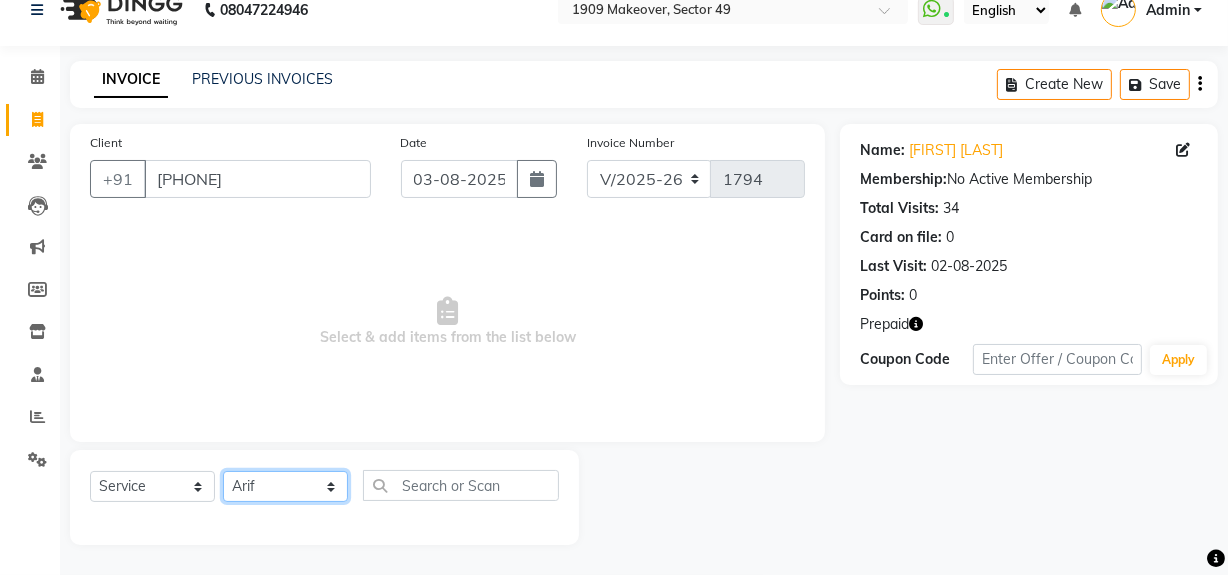 click on "Select Stylist Abdul Ahmed Arif Harun House Sale Jyoti Nisha Rehaan Ujjwal Umesh Veer vikram mehta Vishal" 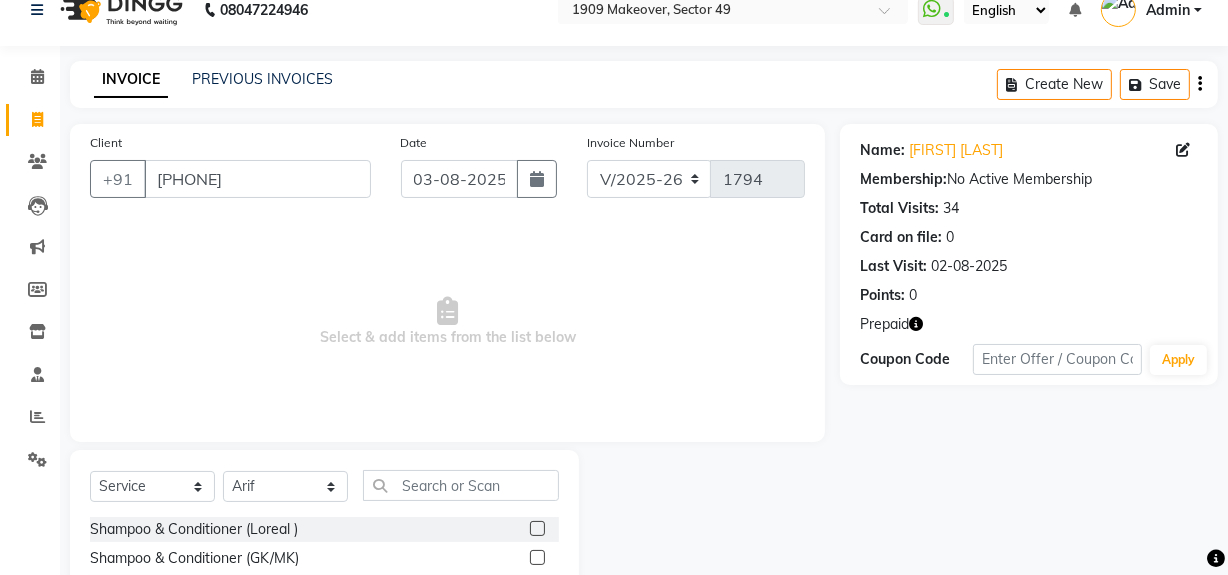 click 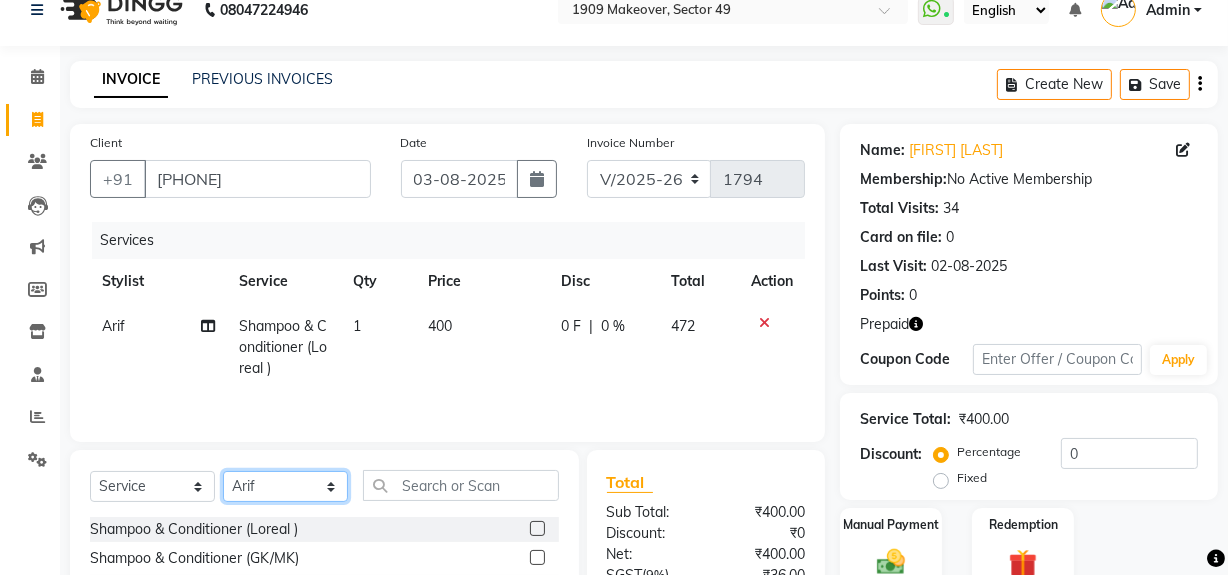 click on "Select Stylist Abdul Ahmed Arif Harun House Sale Jyoti Nisha Rehaan Ujjwal Umesh Veer vikram mehta Vishal" 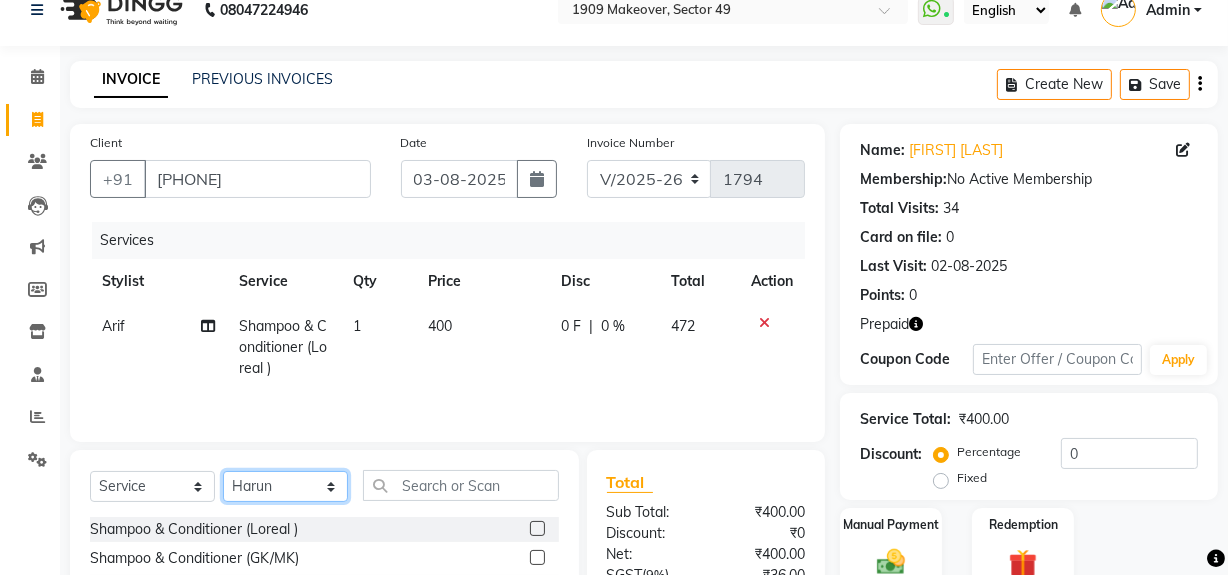 click on "Select Stylist Abdul Ahmed Arif Harun House Sale Jyoti Nisha Rehaan Ujjwal Umesh Veer vikram mehta Vishal" 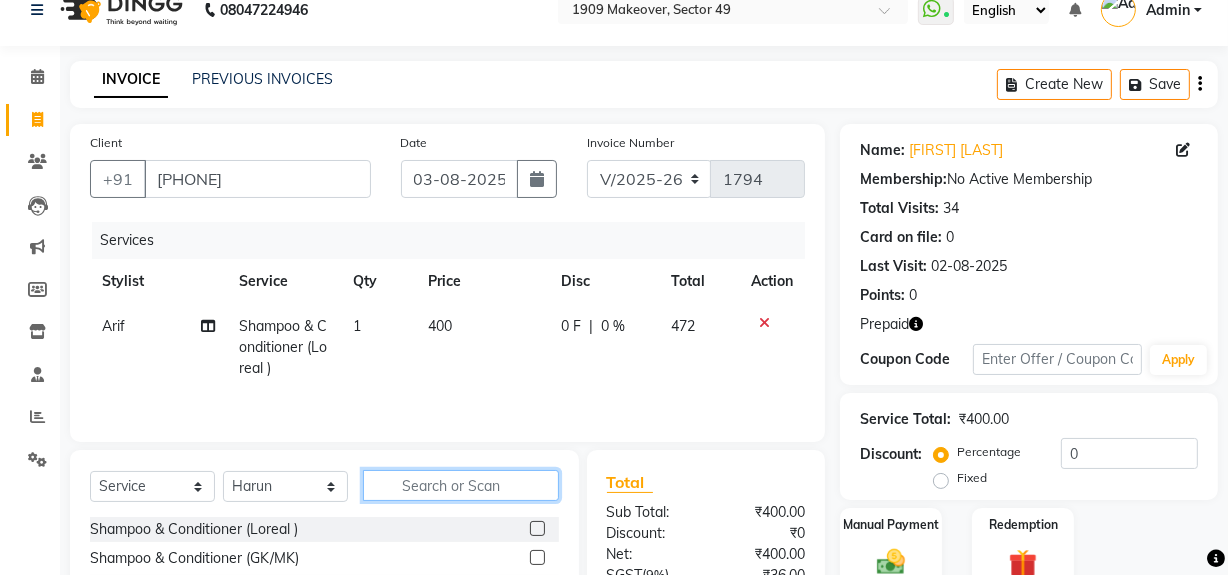 click 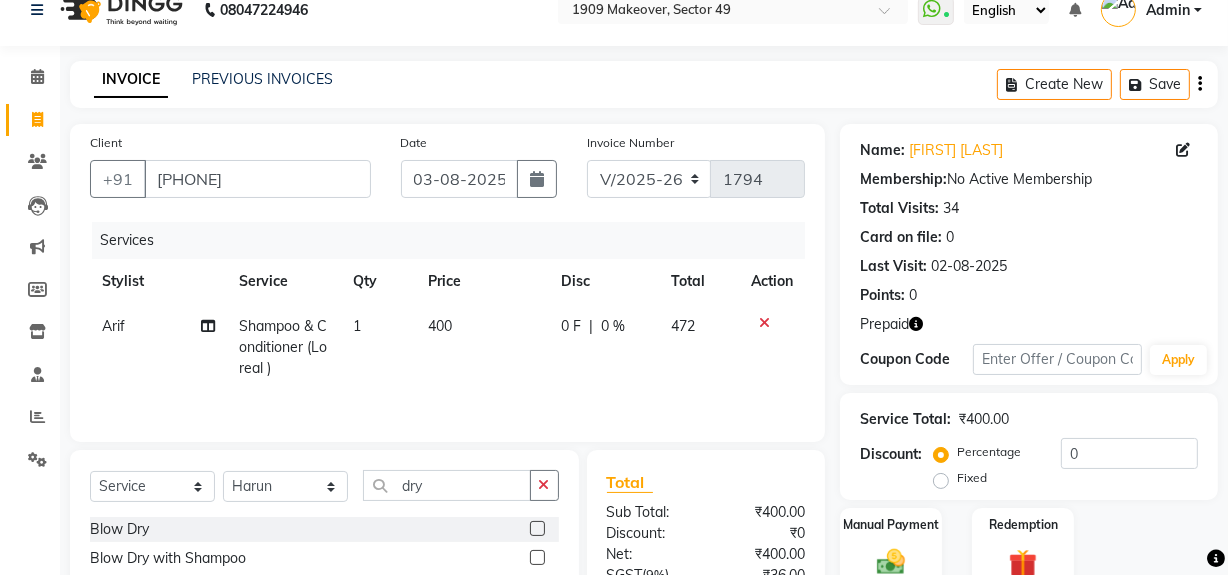 click 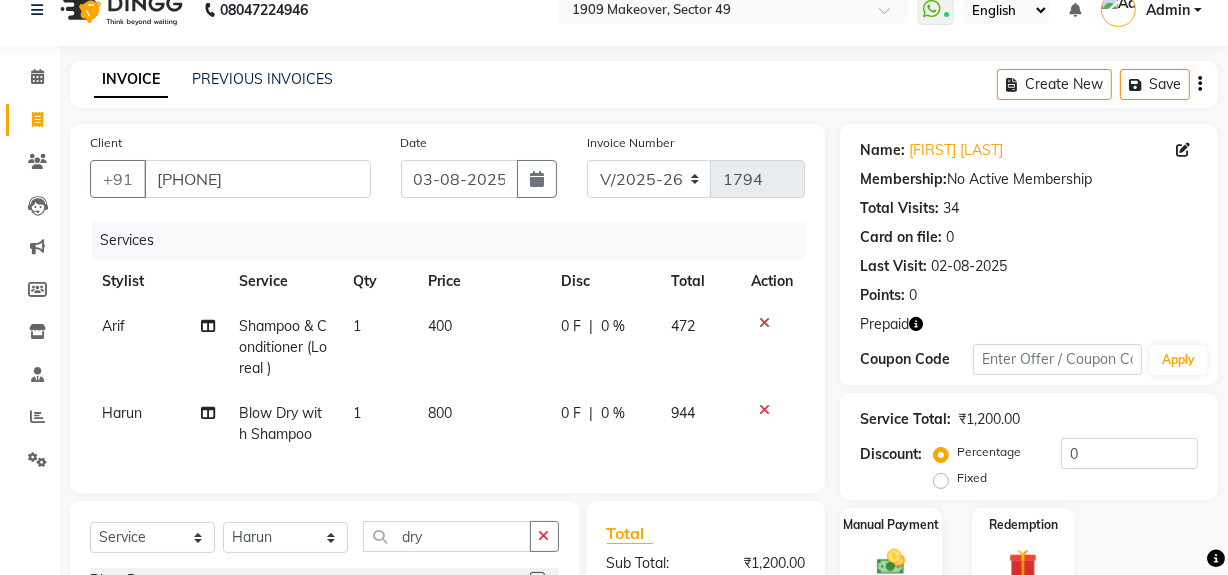 click 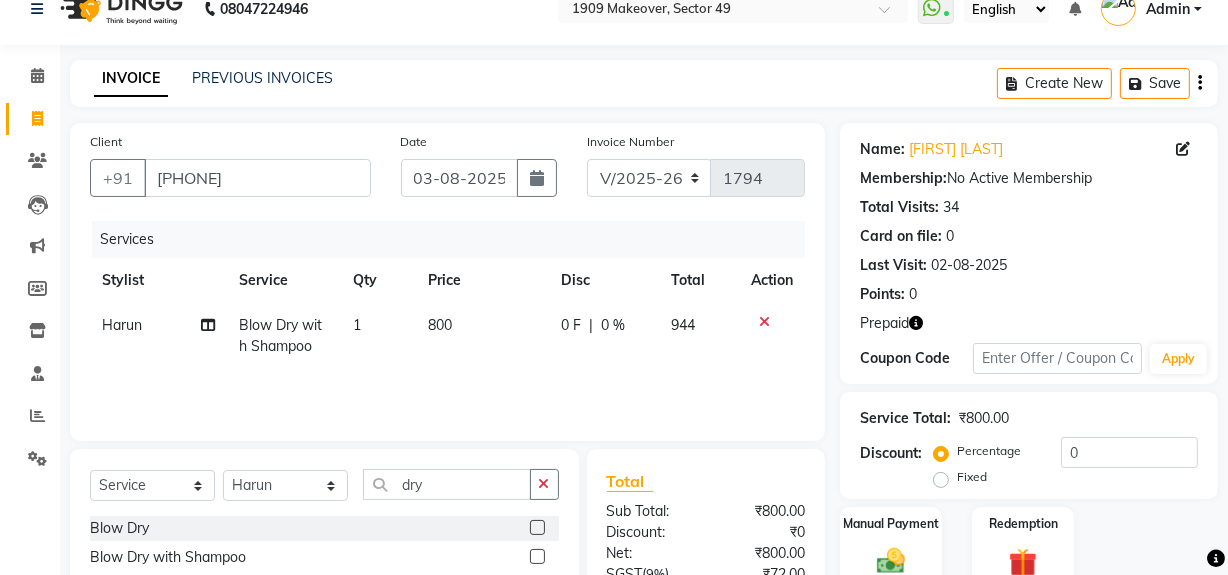 scroll, scrollTop: 225, scrollLeft: 0, axis: vertical 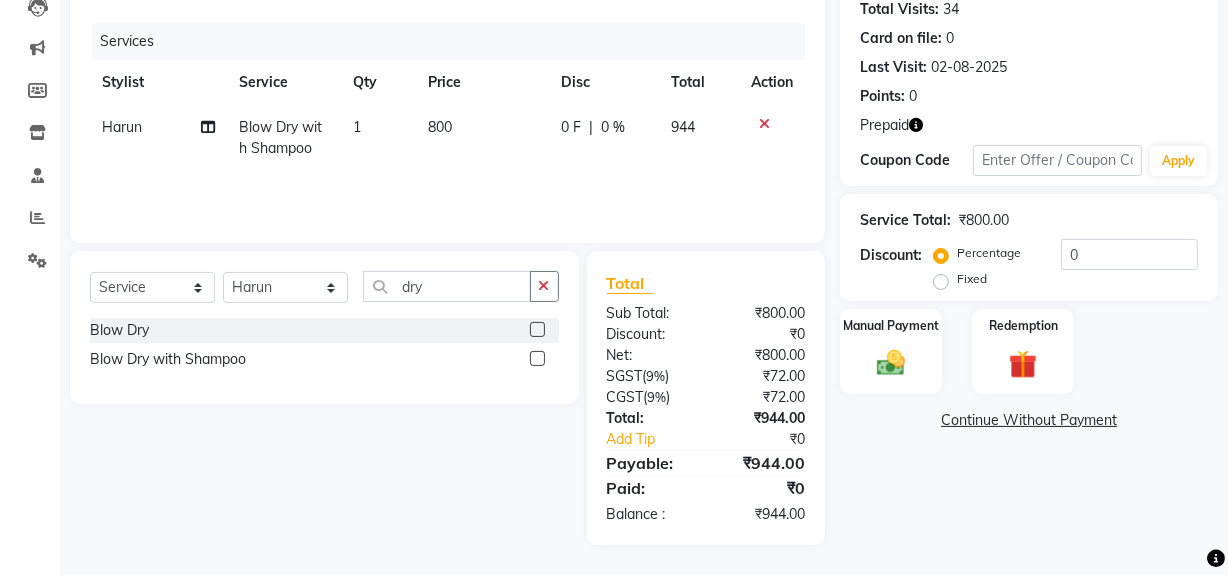 click on "Name: [FIRST]  Membership:  No Active Membership  Total Visits:  34 Card on file:  0 Last Visit:   02-08-[YEAR] Points:   0  Prepaid Coupon Code Apply Service Total:  ₹800.00  Discount:  Percentage   Fixed  0 Manual Payment Redemption  Continue Without Payment" 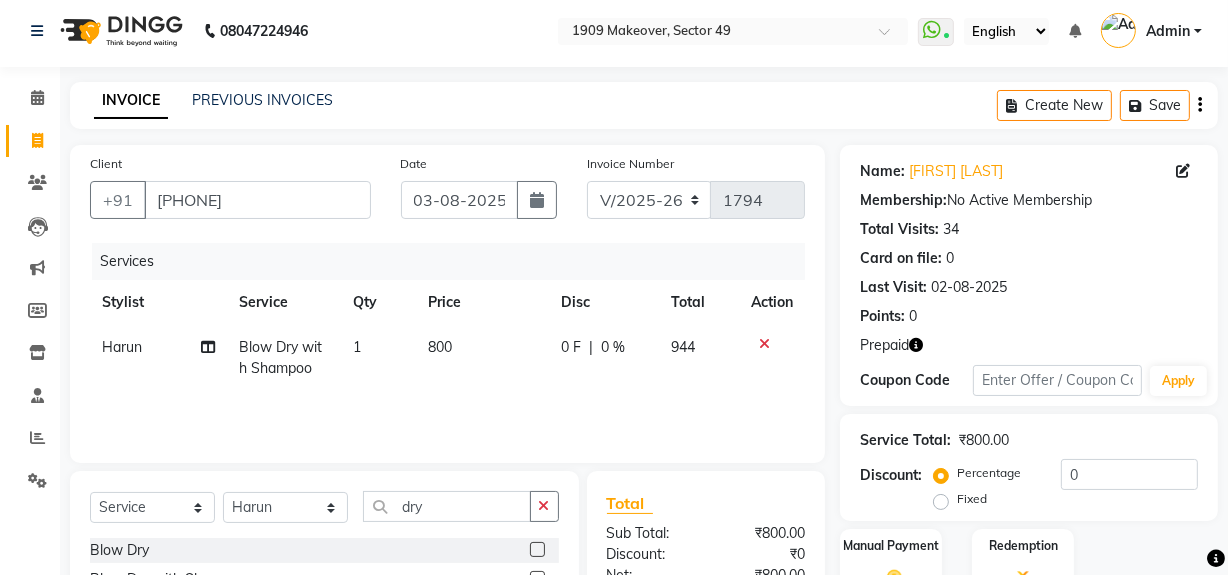scroll, scrollTop: 0, scrollLeft: 0, axis: both 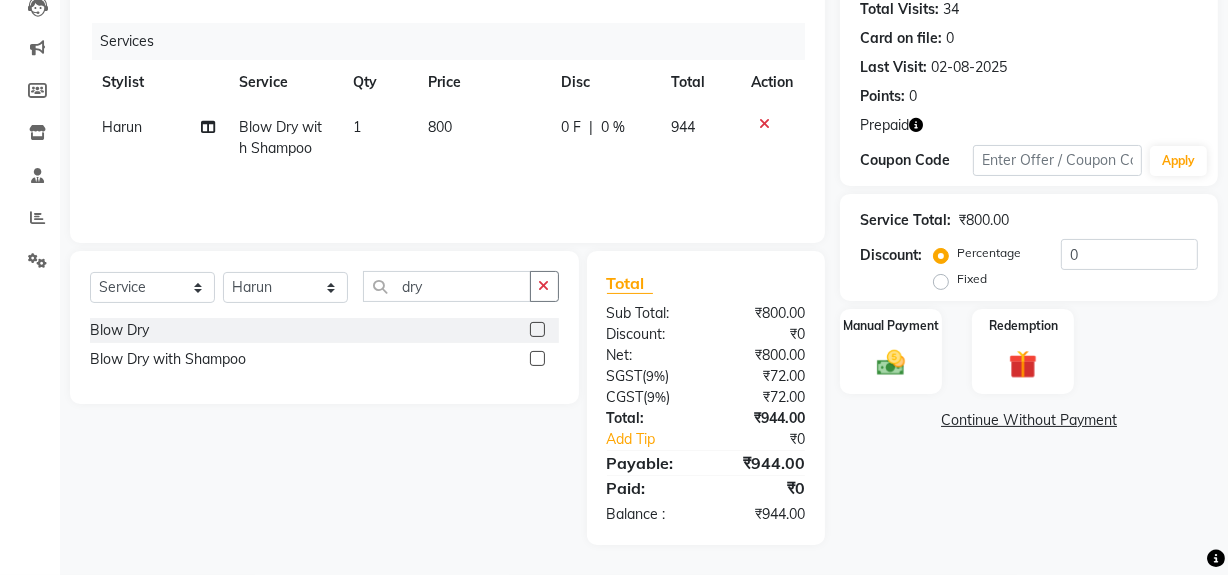 click on "Name: [FIRST]  Membership:  No Active Membership  Total Visits:  34 Card on file:  0 Last Visit:   02-08-[YEAR] Points:   0  Prepaid Coupon Code Apply Service Total:  ₹800.00  Discount:  Percentage   Fixed  0 Manual Payment Redemption  Continue Without Payment" 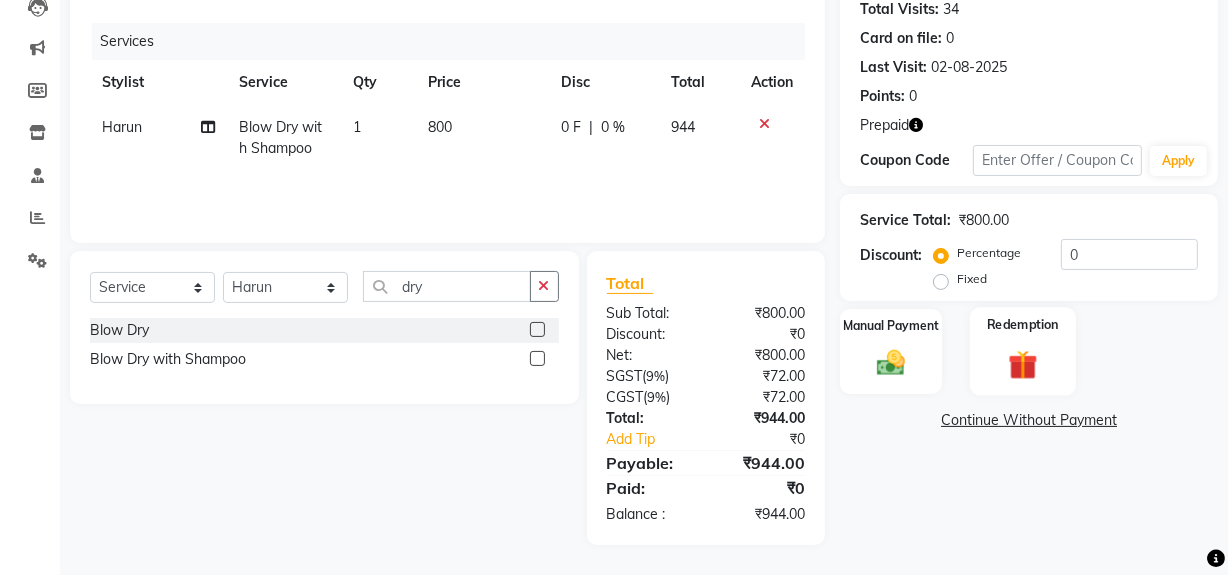 click on "Redemption" 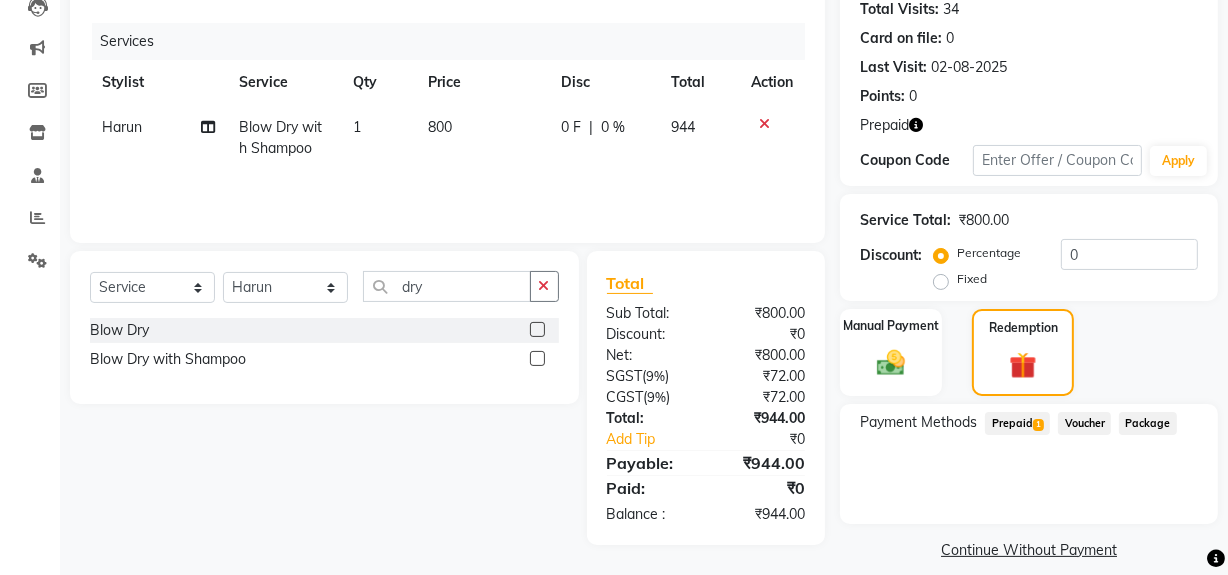 click on "Prepaid  1" 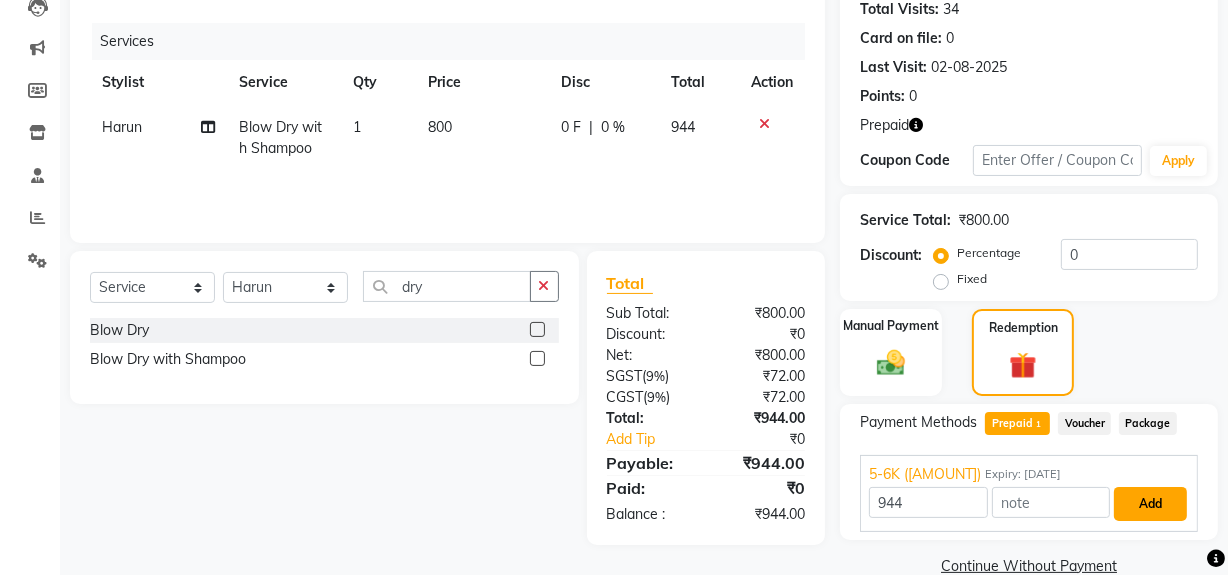 click on "Add" at bounding box center (1150, 504) 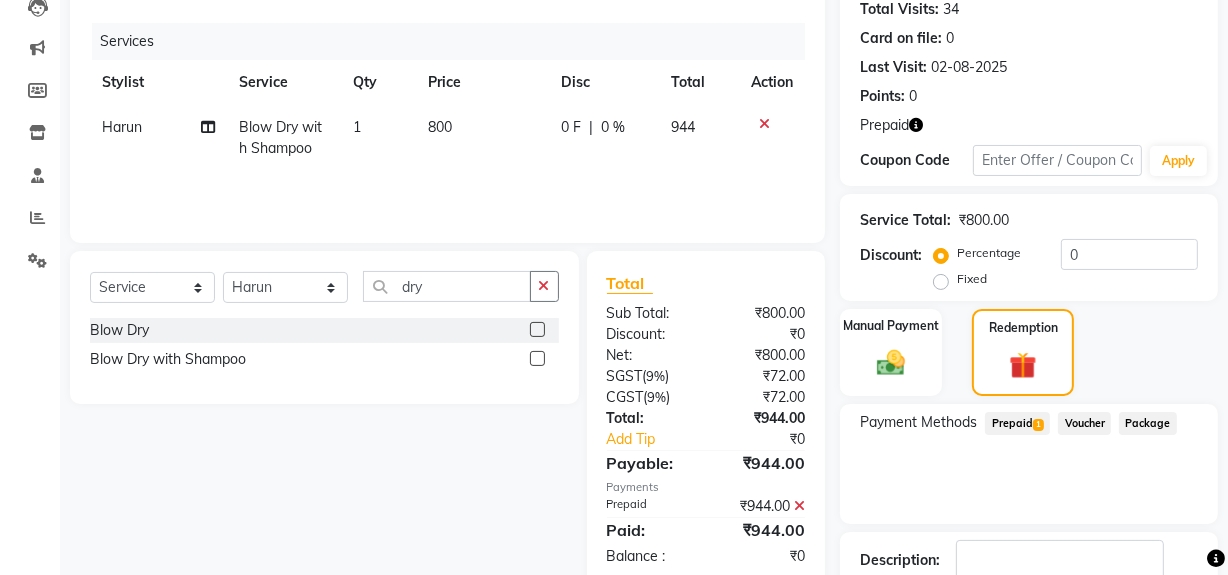 scroll, scrollTop: 356, scrollLeft: 0, axis: vertical 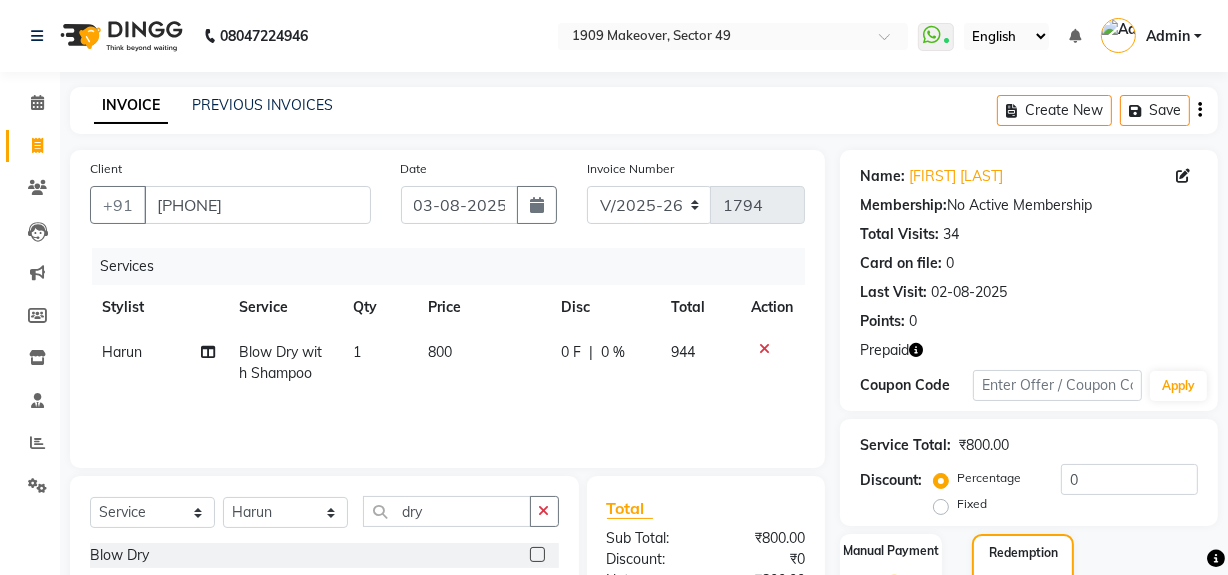 click 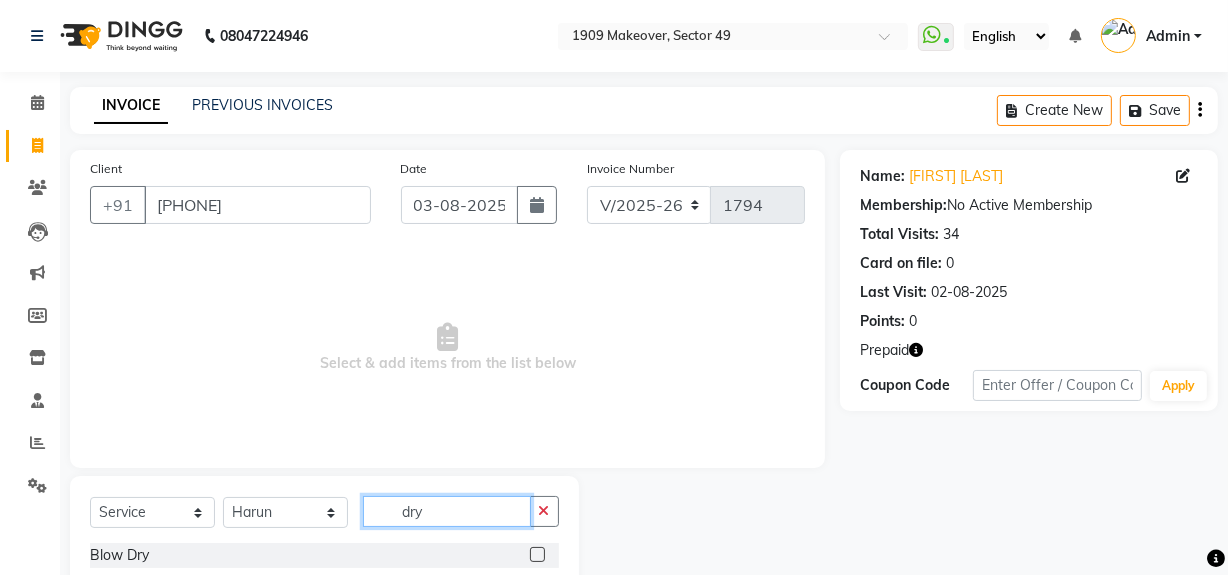 click on "dry" 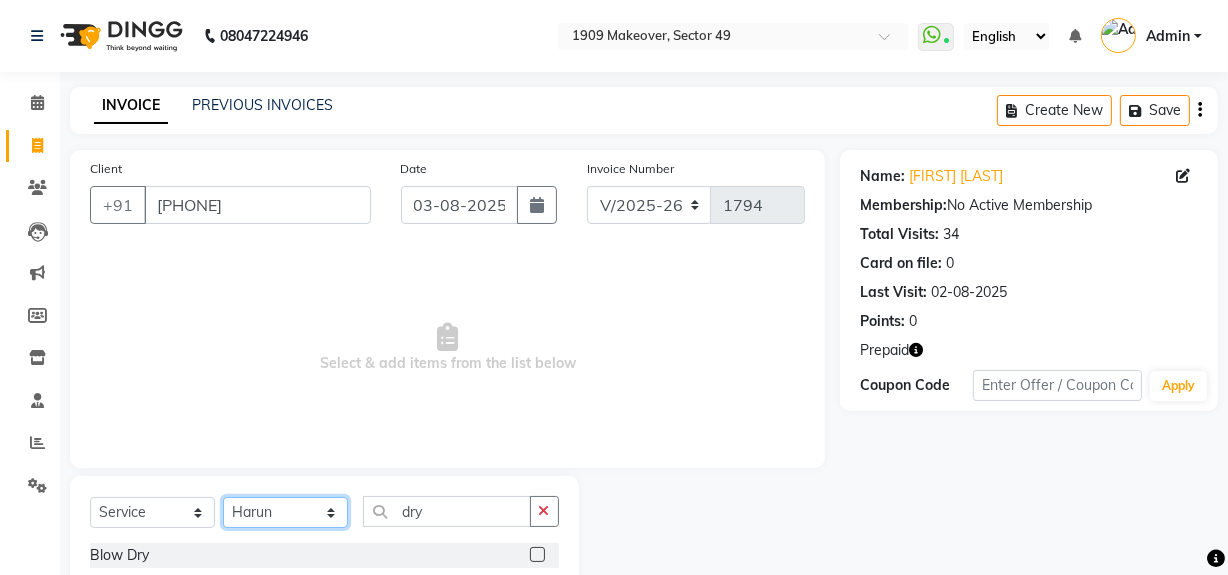 click on "Select Stylist Abdul Ahmed Arif Harun House Sale Jyoti Nisha Rehaan Ujjwal Umesh Veer vikram mehta Vishal" 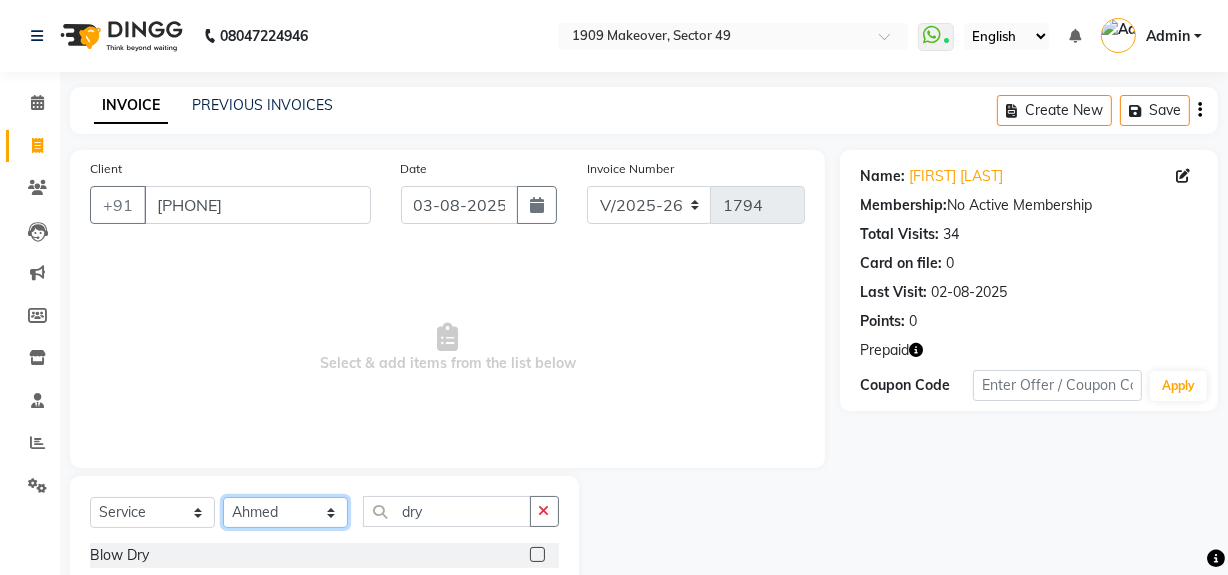 click on "Select Stylist Abdul Ahmed Arif Harun House Sale Jyoti Nisha Rehaan Ujjwal Umesh Veer vikram mehta Vishal" 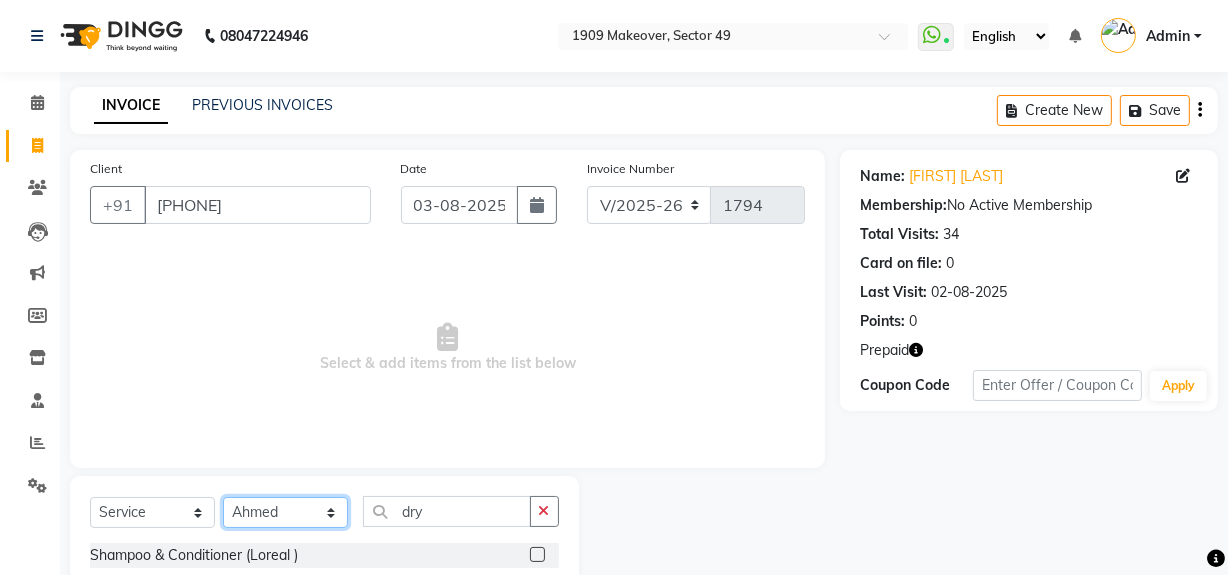 click on "Select Stylist Abdul Ahmed Arif Harun House Sale Jyoti Nisha Rehaan Ujjwal Umesh Veer vikram mehta Vishal" 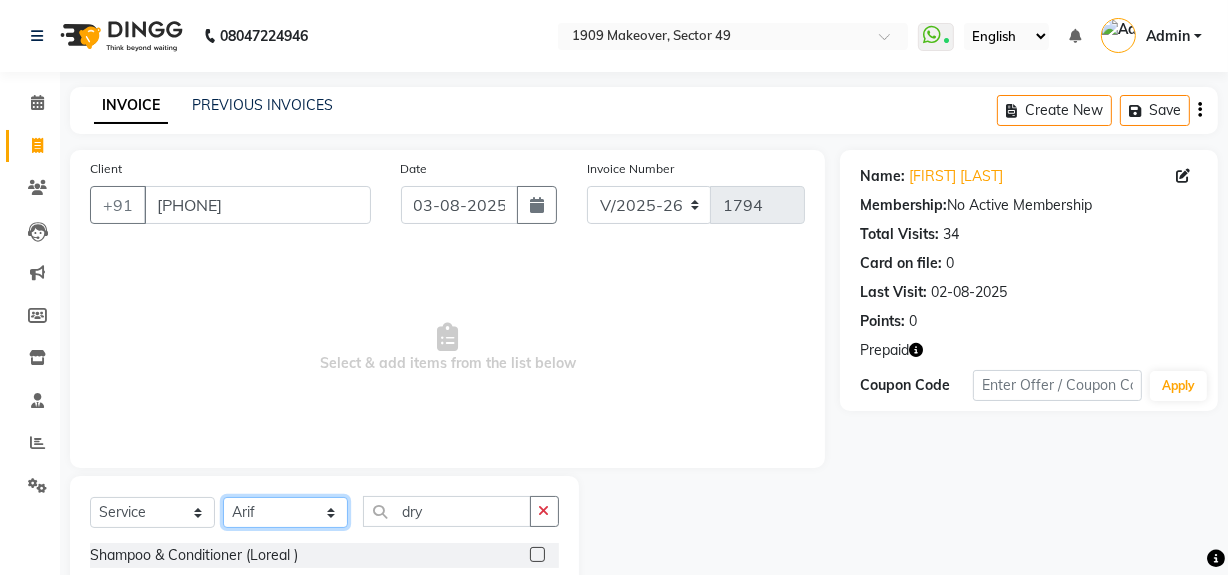 click on "Select Stylist Abdul Ahmed Arif Harun House Sale Jyoti Nisha Rehaan Ujjwal Umesh Veer vikram mehta Vishal" 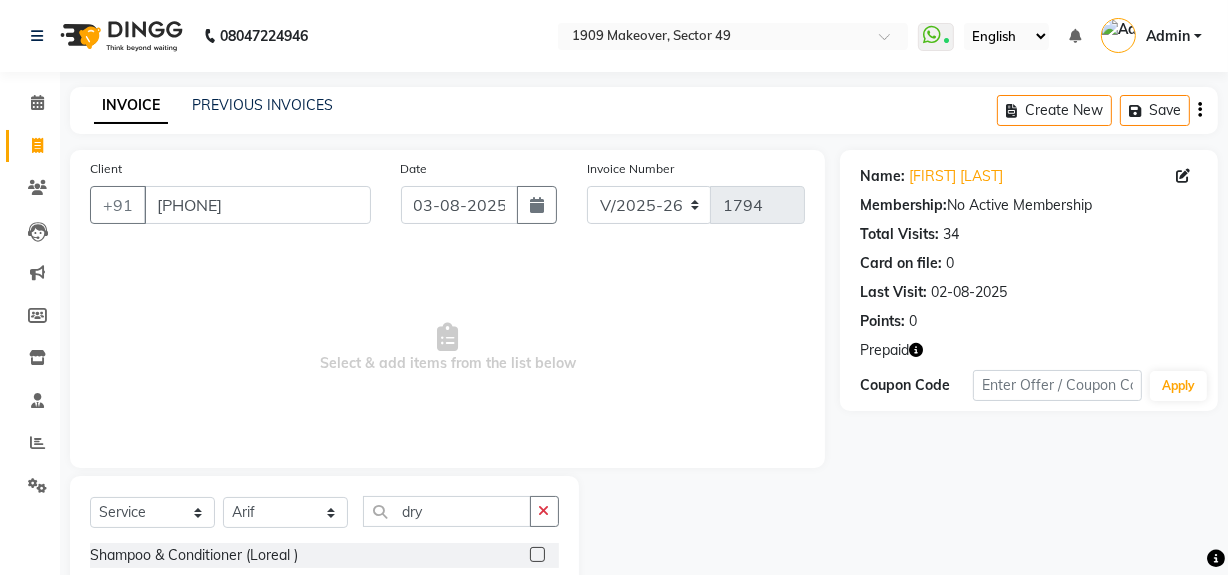 click 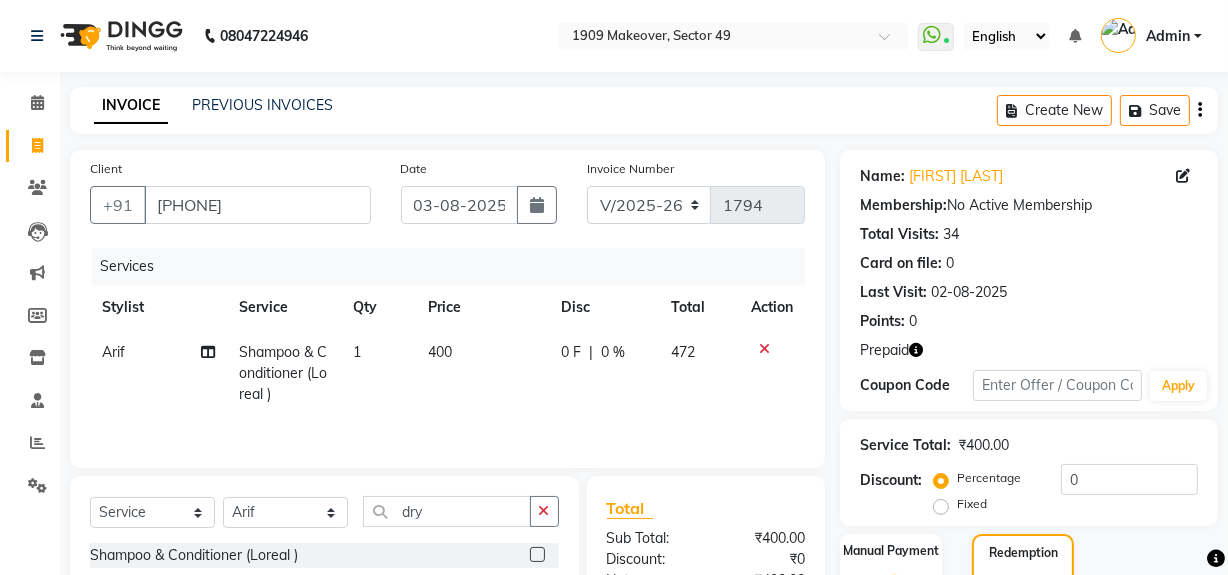 scroll, scrollTop: 243, scrollLeft: 0, axis: vertical 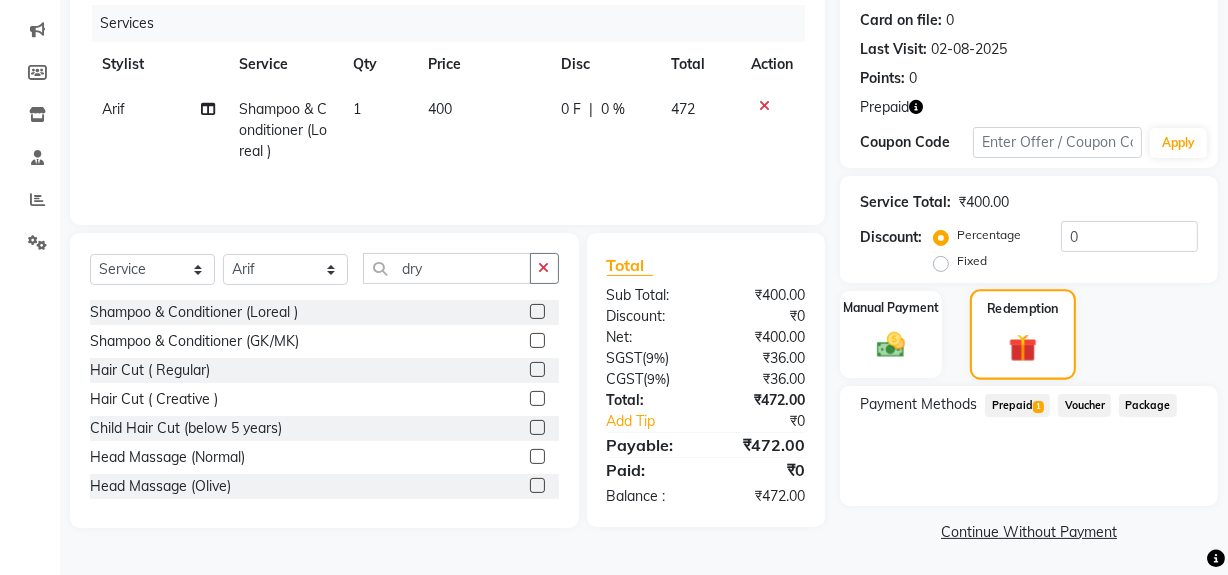 click 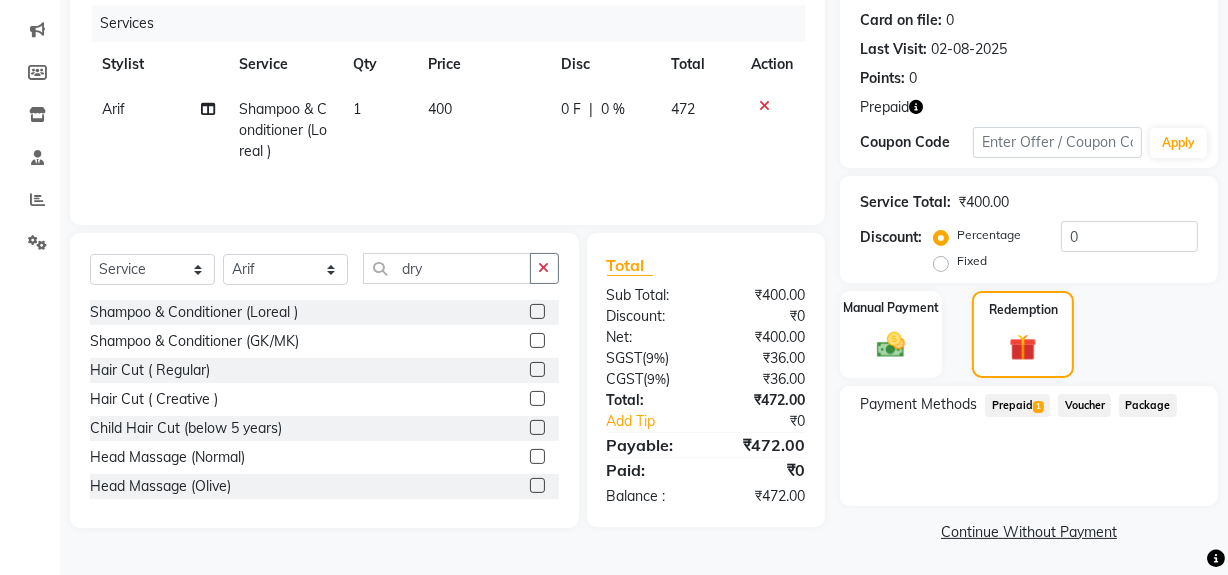 click on "Prepaid  1" 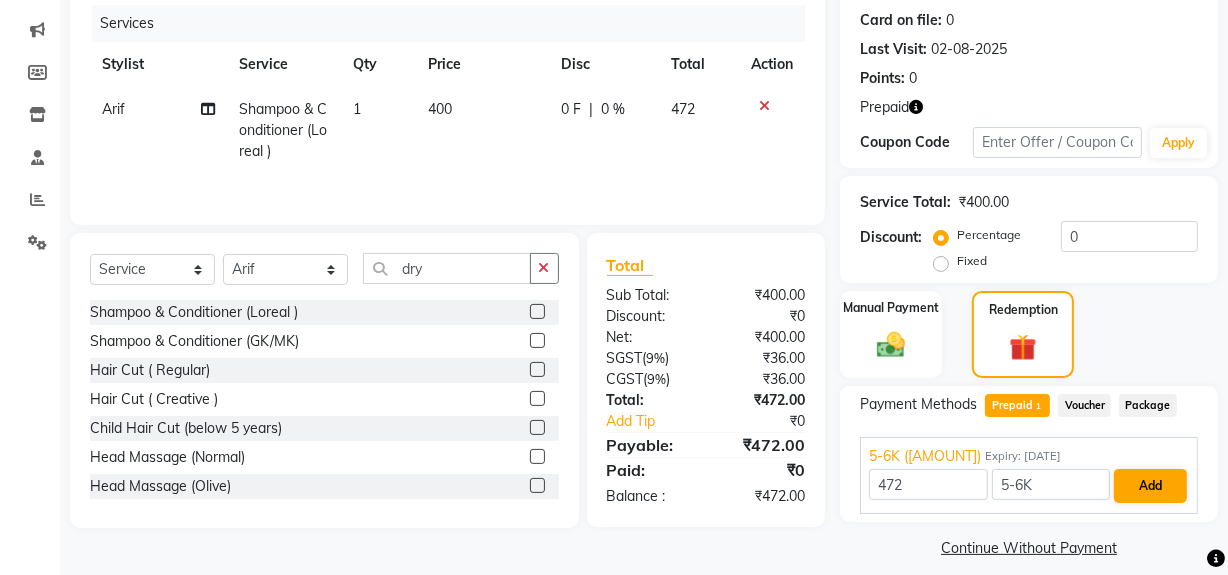 click on "5-6K ([AMOUNT]) Expiry: [DATE]" at bounding box center (1029, 456) 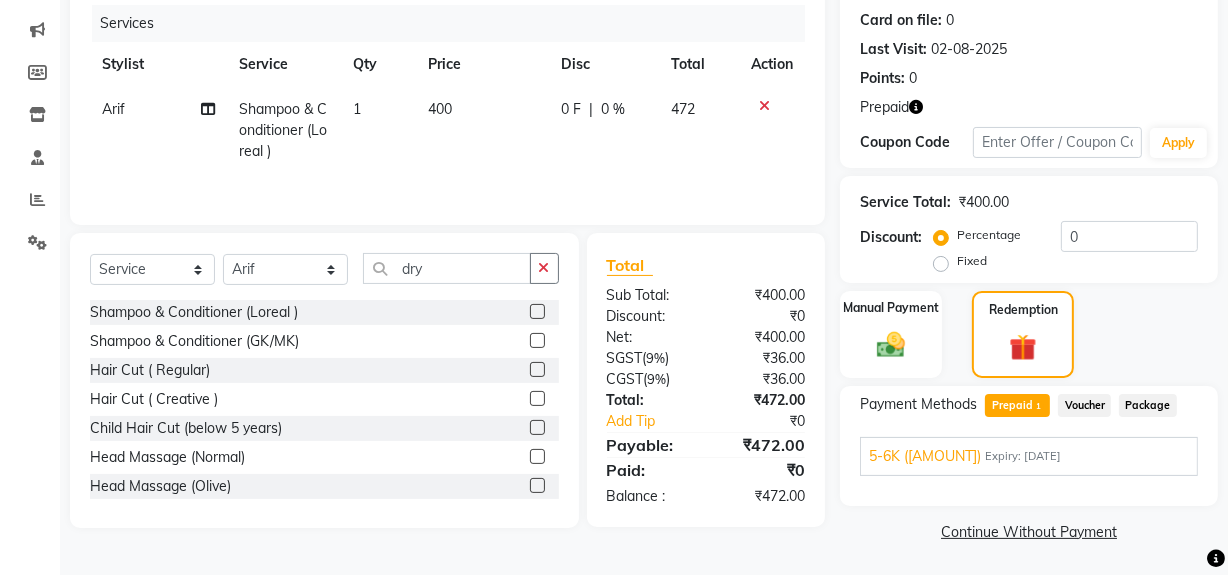 click on "Payment Methods  Prepaid  1  Voucher   Package  5-6K (₹2,927.00) Expiry: 02-11-2026 472 5-6K Add" 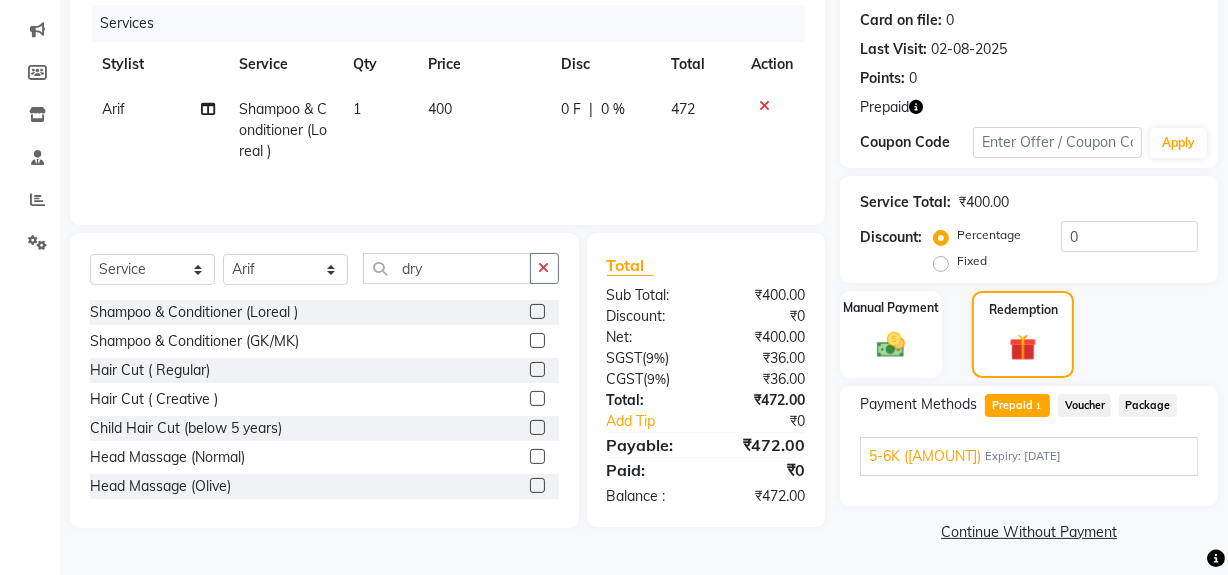 click on "Prepaid  1" 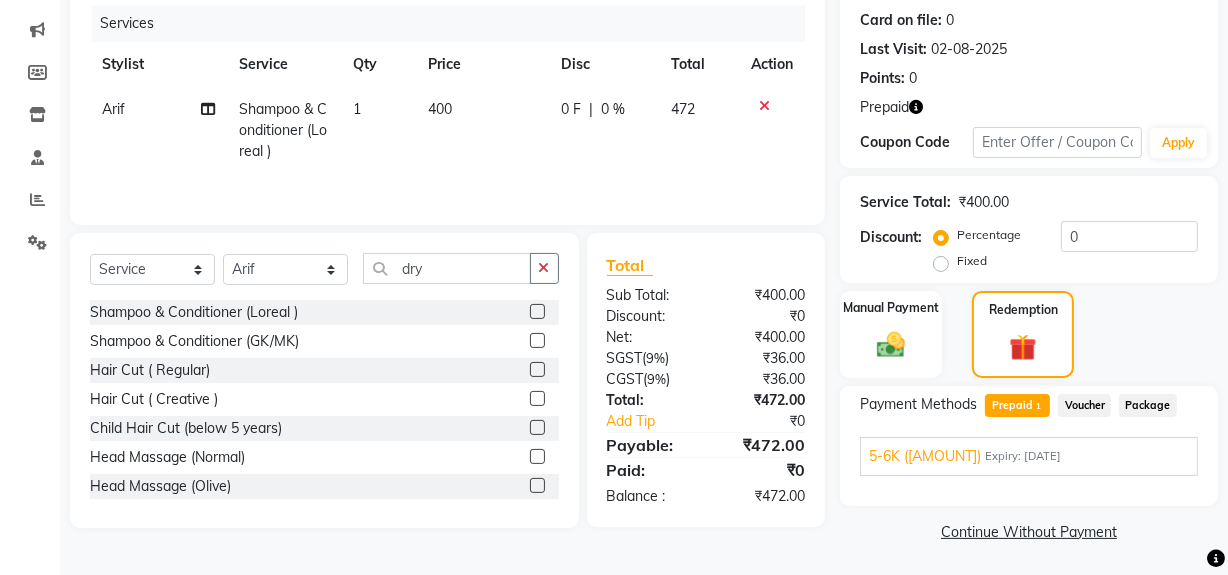 click on "Continue Without Payment" 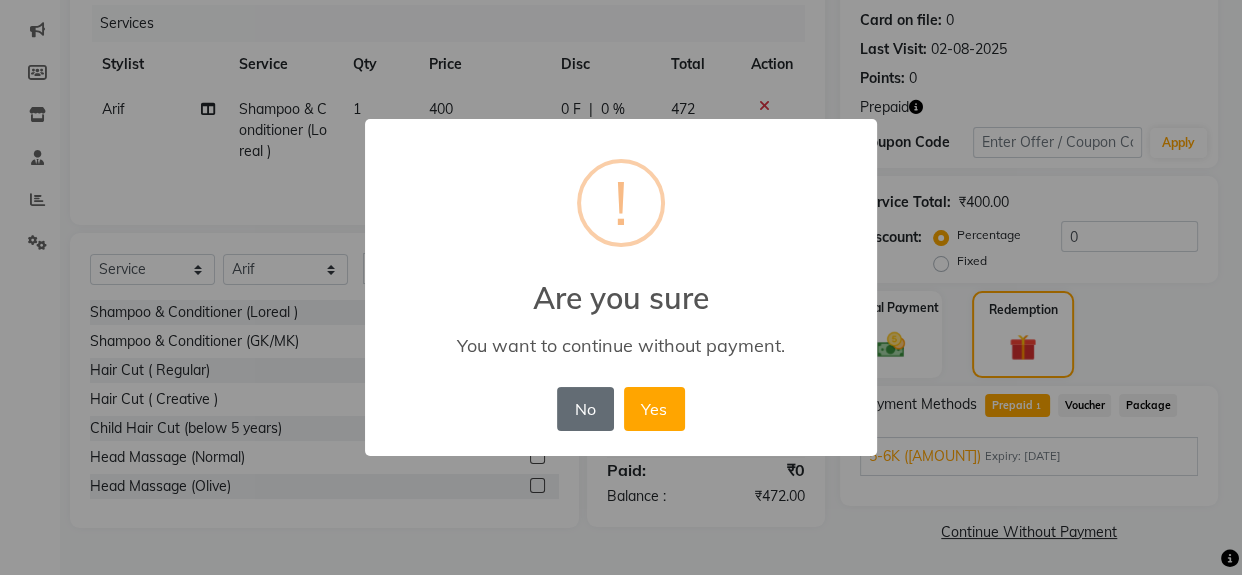 click on "No" at bounding box center (585, 409) 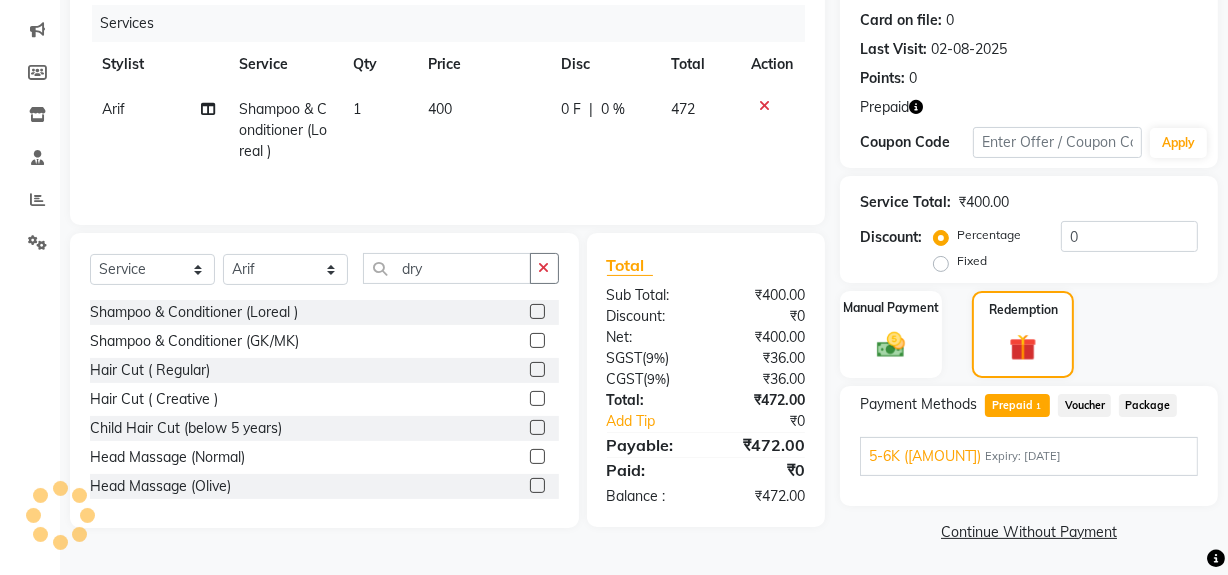 click on "Prepaid  1" 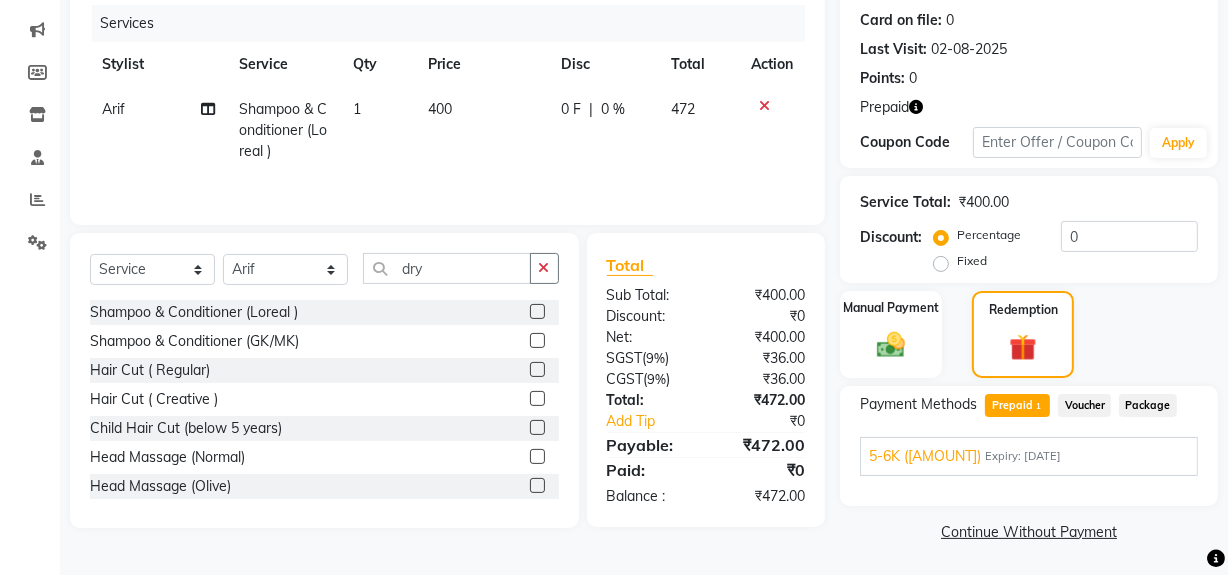 click on "Prepaid  1" 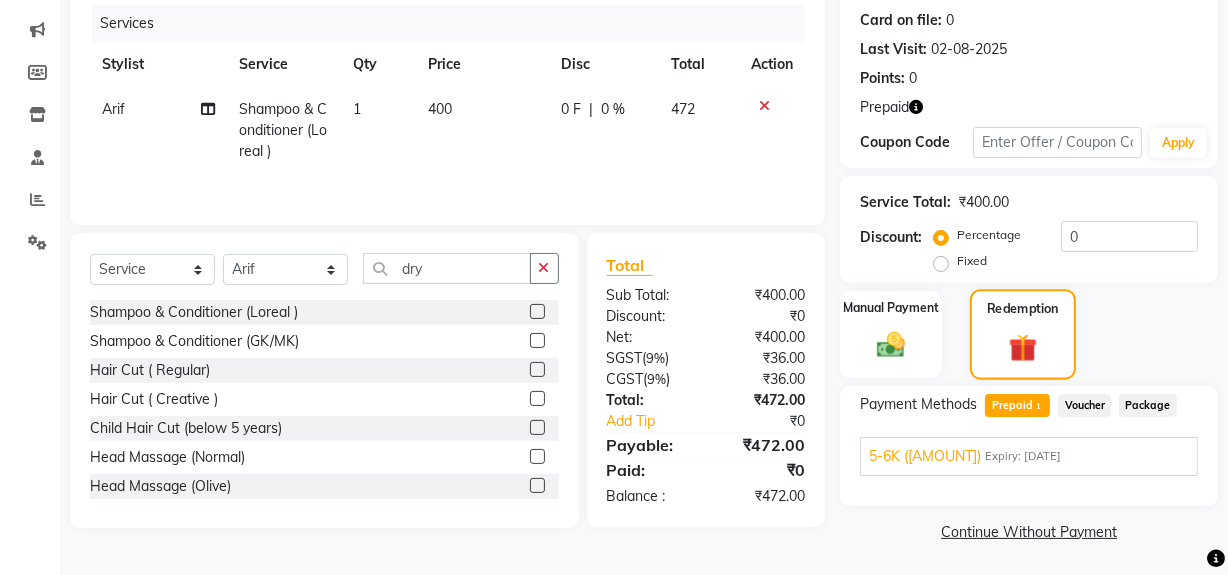 click 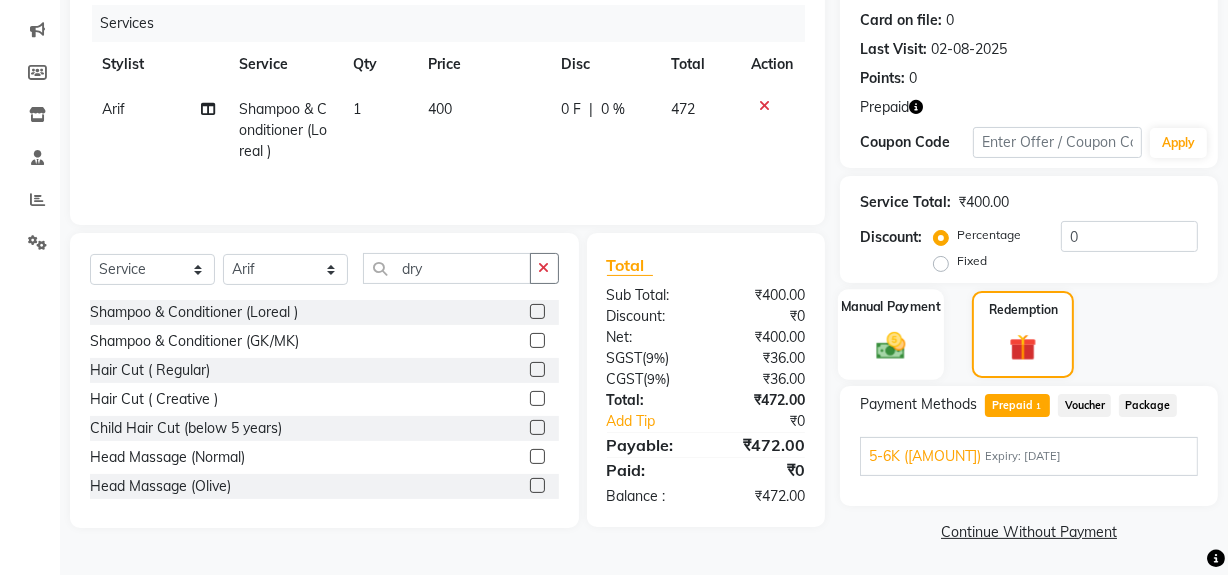 click 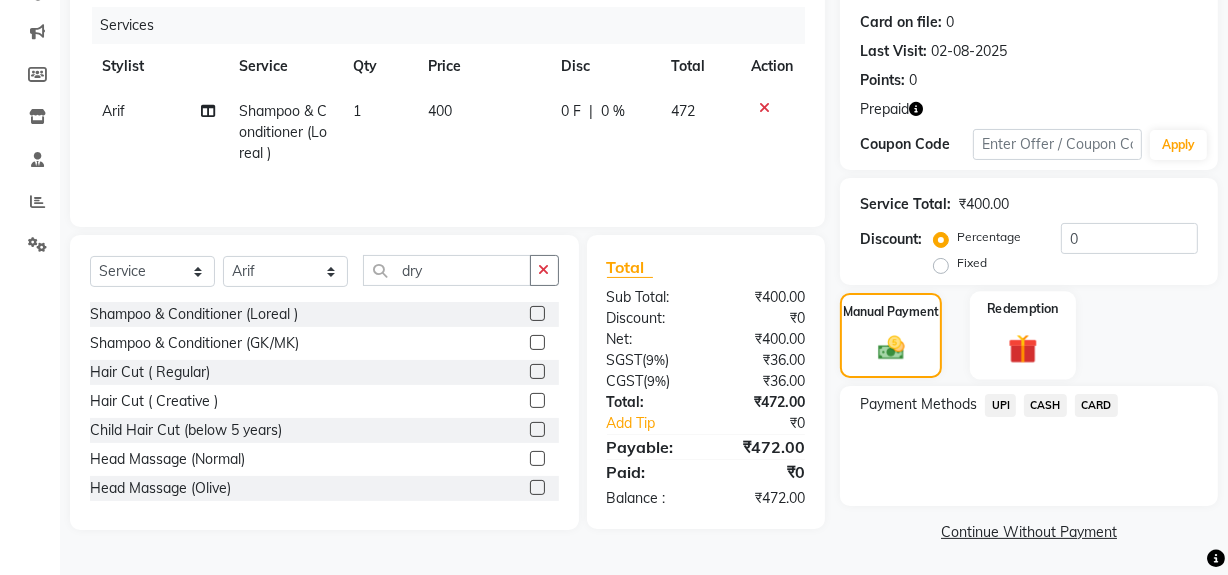 click 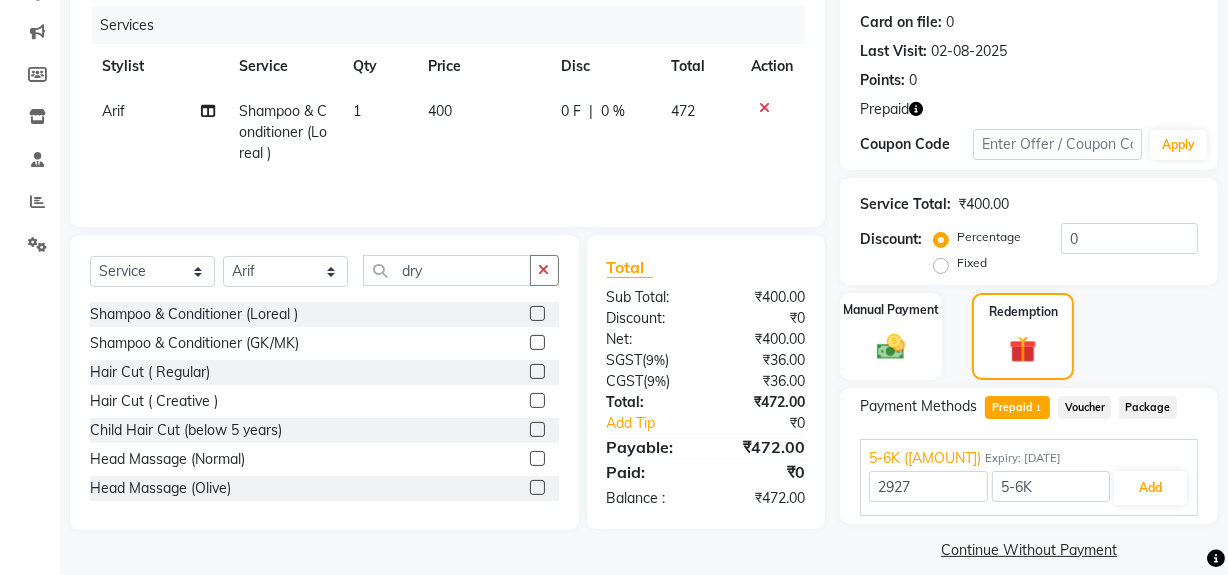 scroll, scrollTop: 243, scrollLeft: 0, axis: vertical 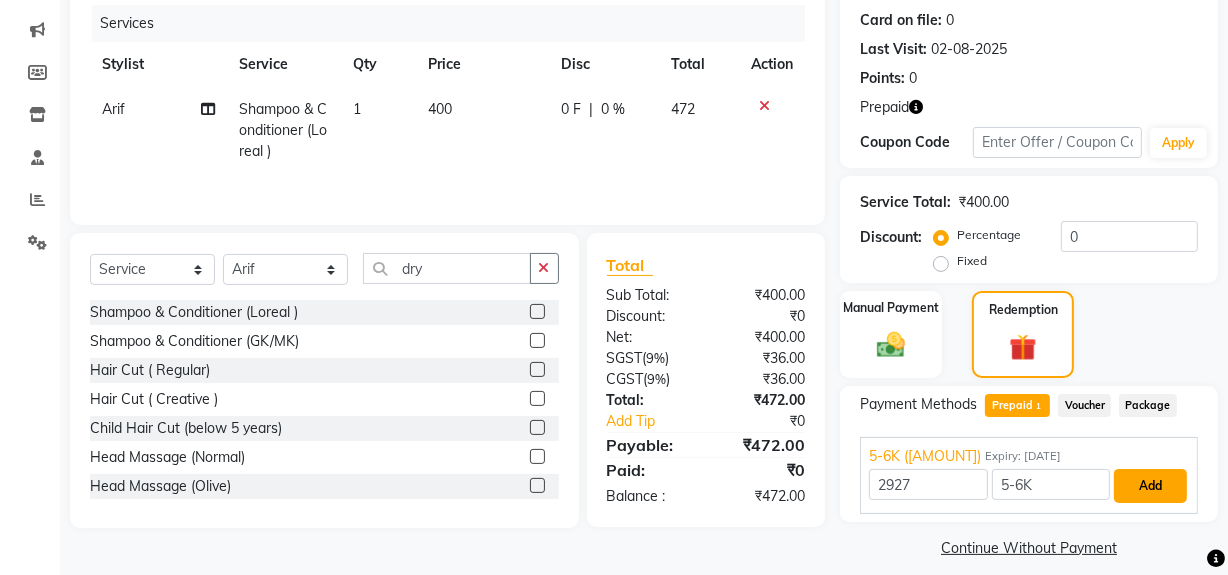 click on "Add" at bounding box center (1150, 486) 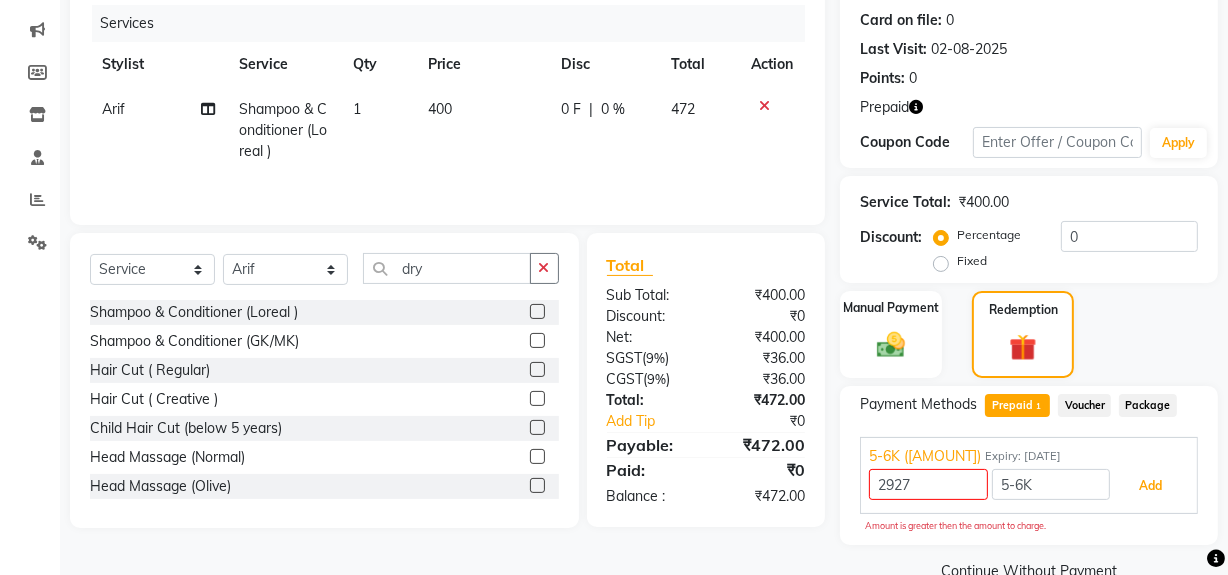 scroll, scrollTop: 282, scrollLeft: 0, axis: vertical 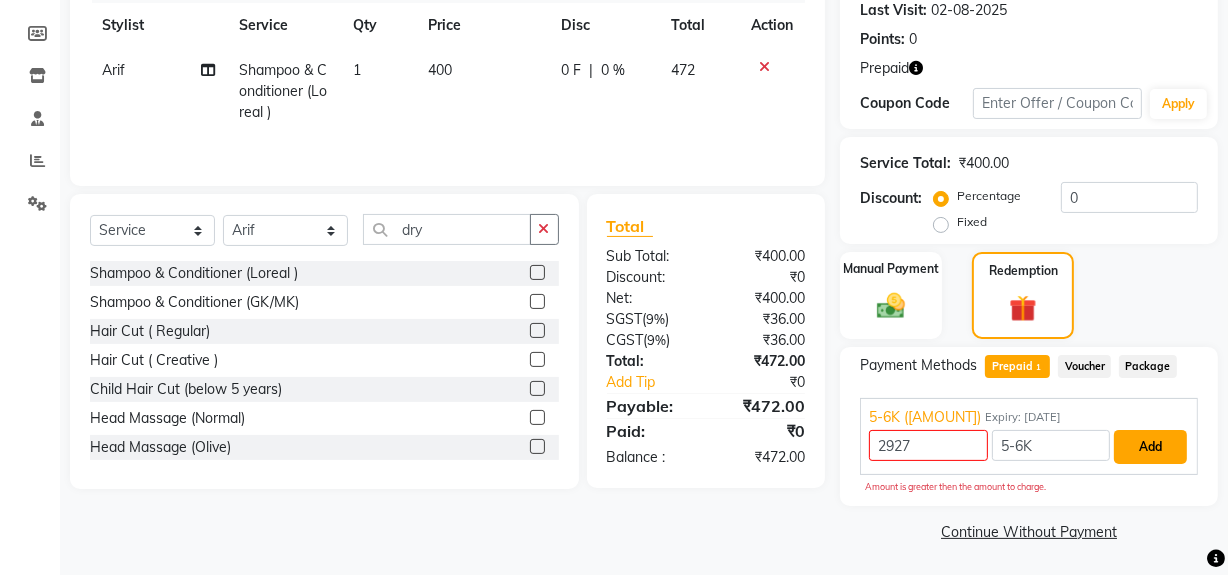 click on "Add" at bounding box center [1150, 447] 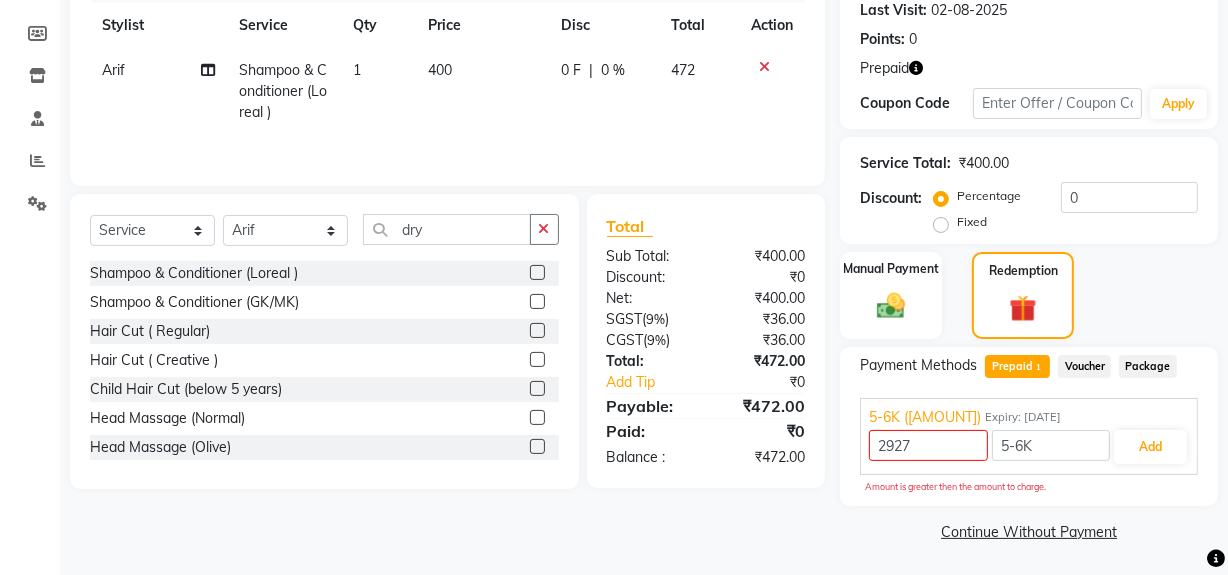 click on "Prepaid  1" 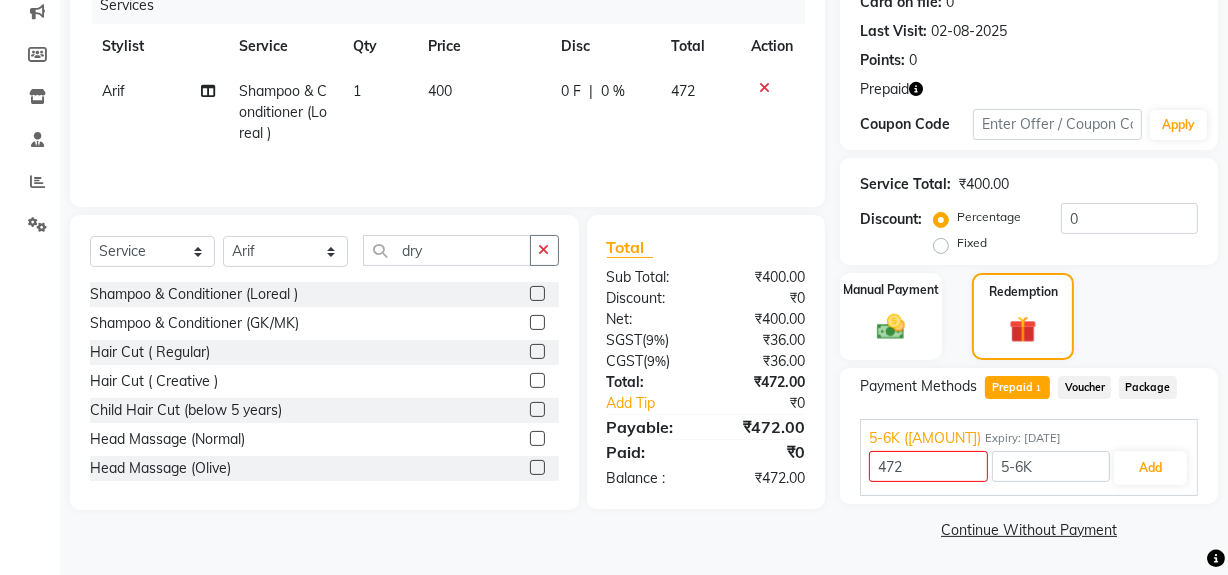 scroll, scrollTop: 260, scrollLeft: 0, axis: vertical 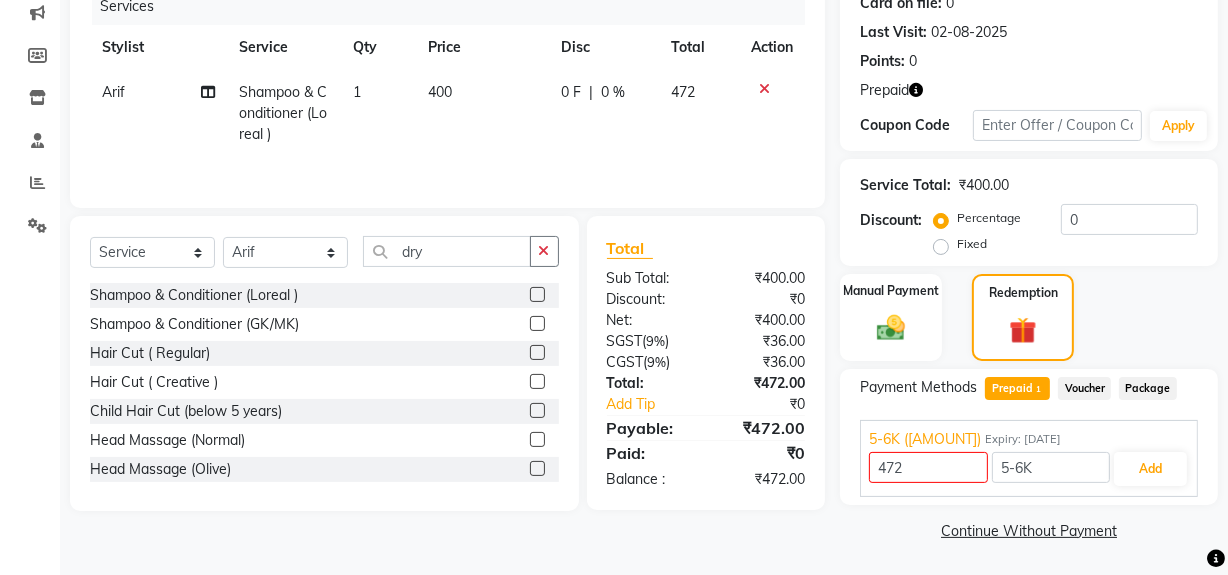 click on "Prepaid  1" 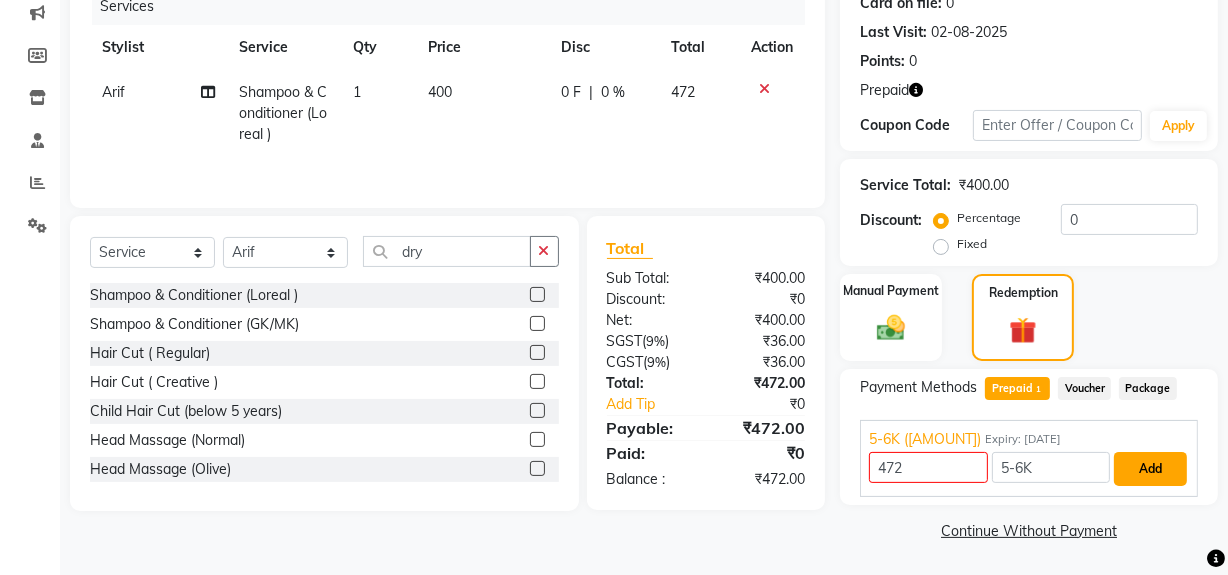 drag, startPoint x: 1152, startPoint y: 470, endPoint x: 1163, endPoint y: 470, distance: 11 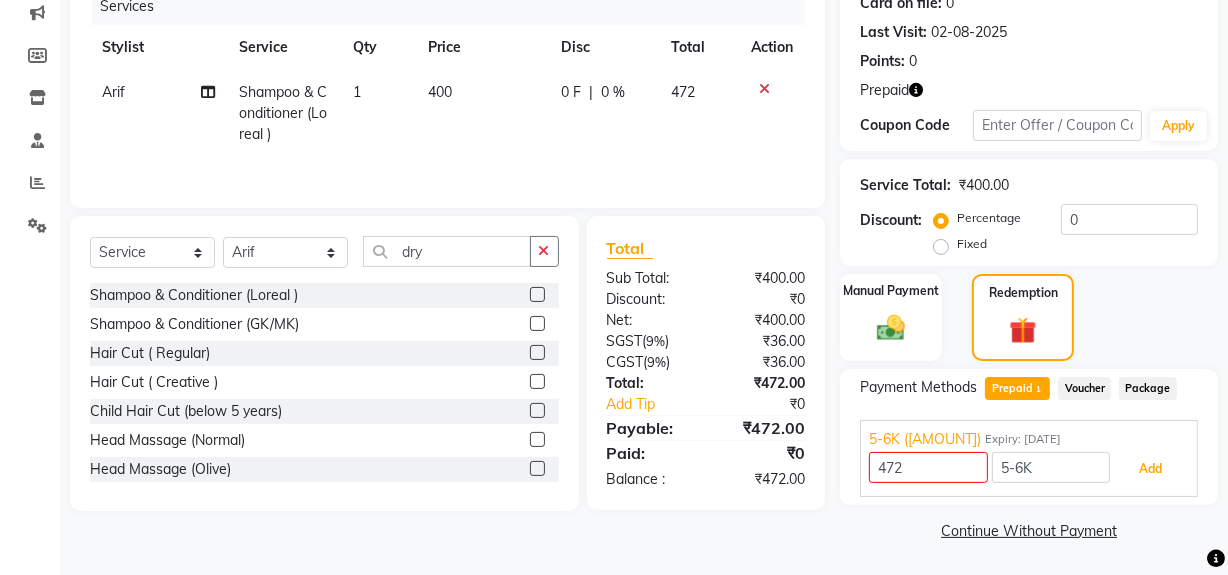 click on "Add" at bounding box center [1150, 469] 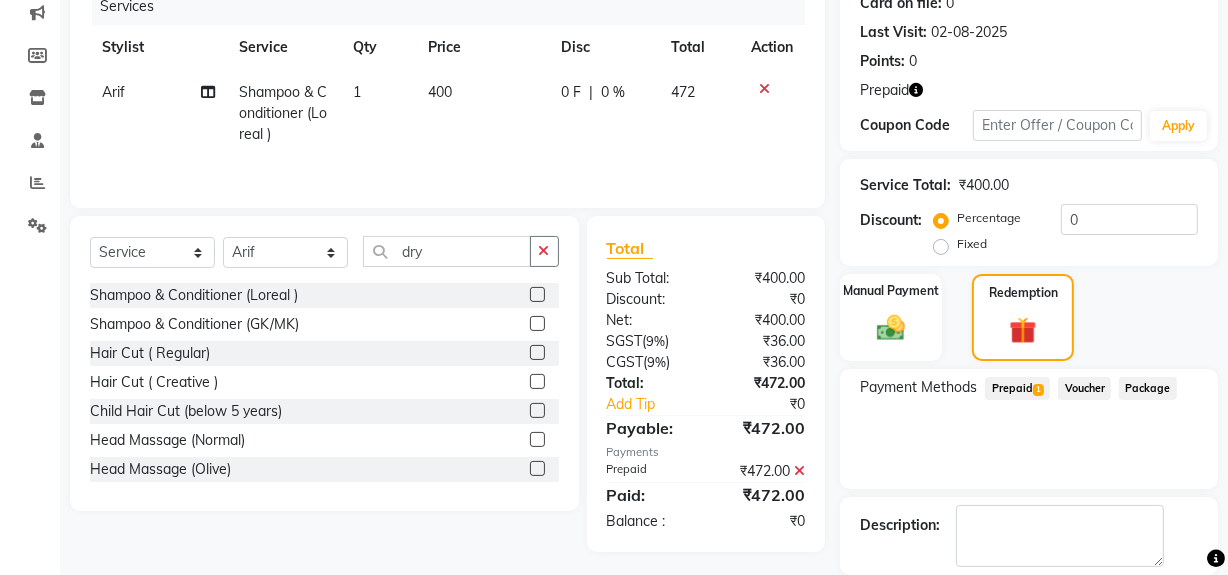 scroll, scrollTop: 356, scrollLeft: 0, axis: vertical 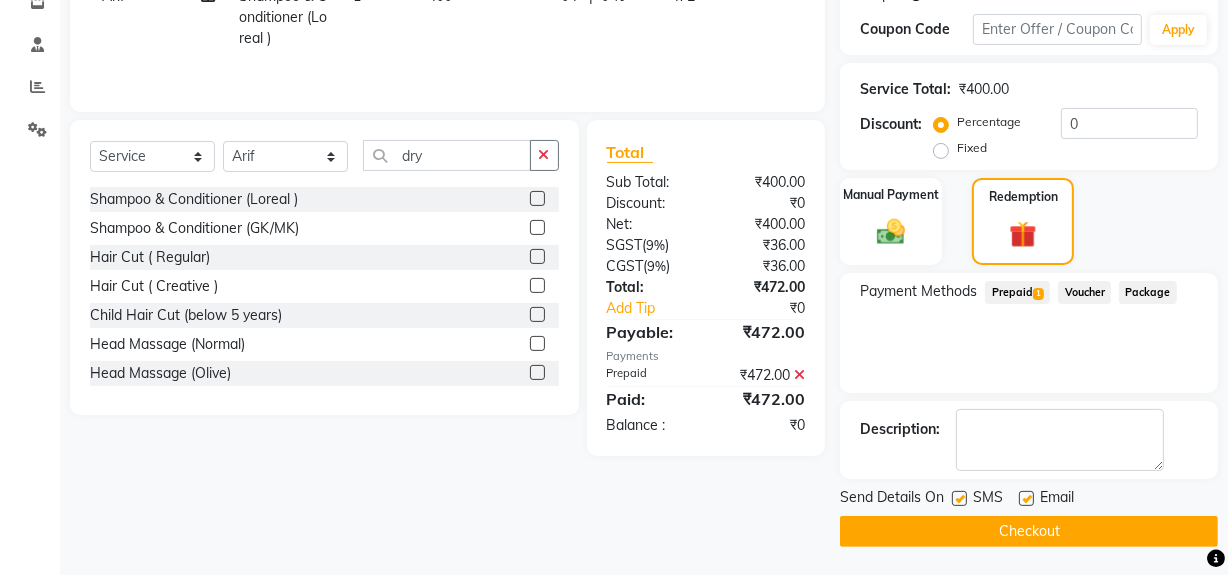 click on "Checkout" 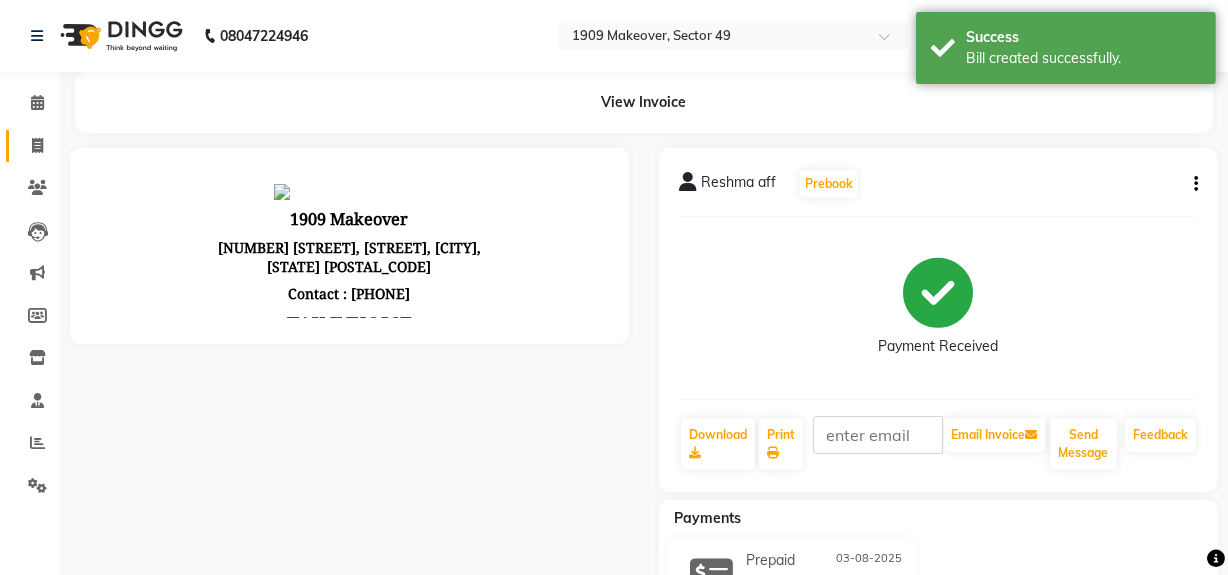 scroll, scrollTop: 0, scrollLeft: 0, axis: both 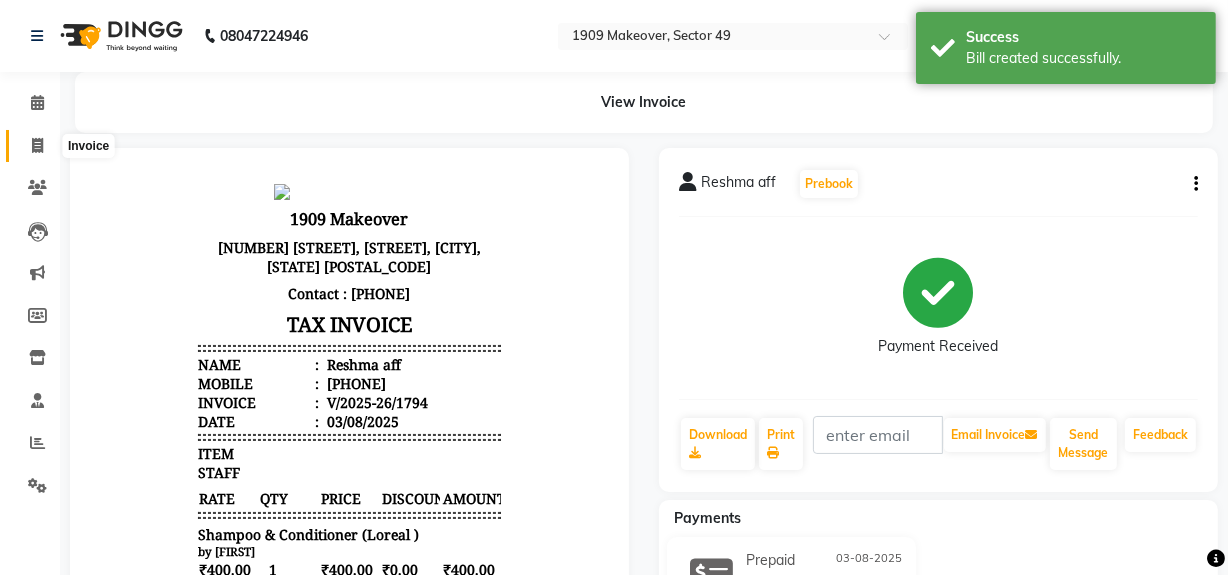 click 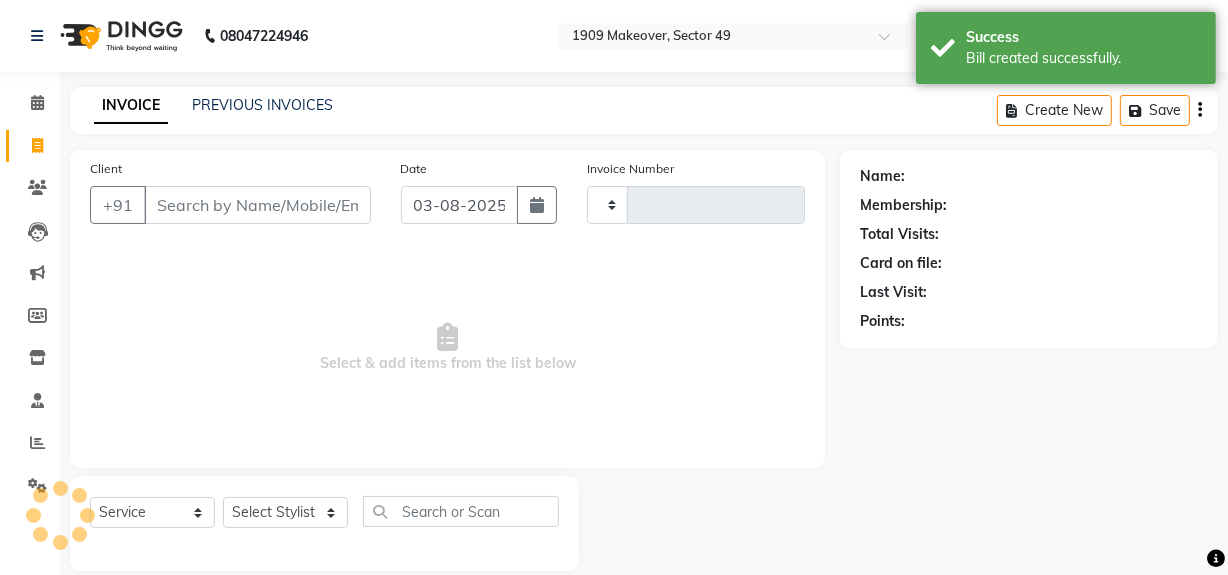 scroll, scrollTop: 26, scrollLeft: 0, axis: vertical 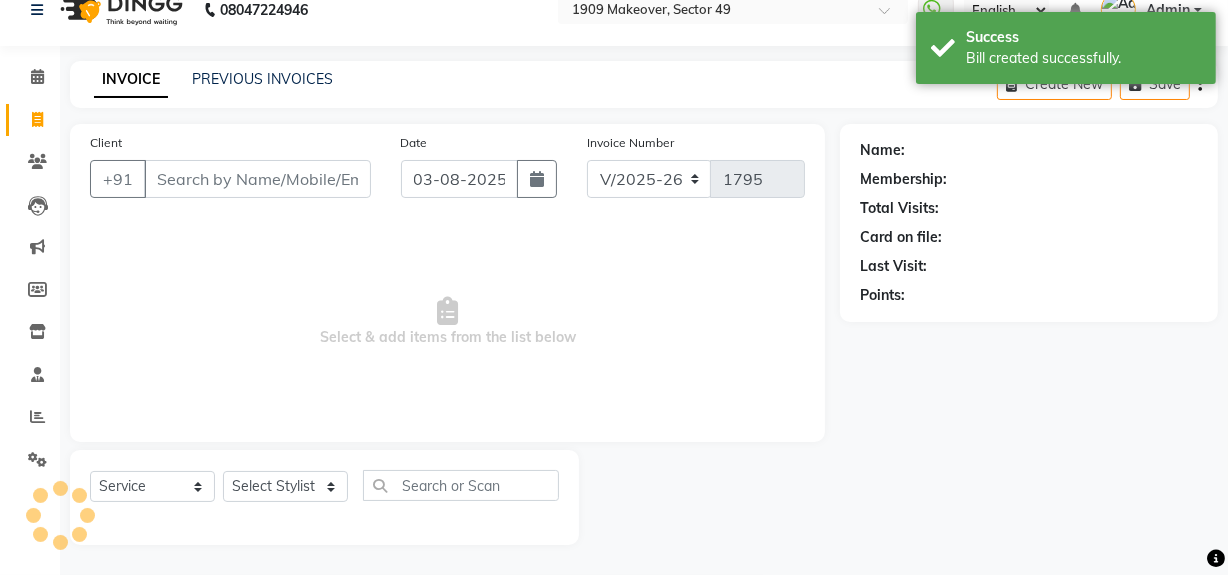 click on "Client" at bounding box center [257, 179] 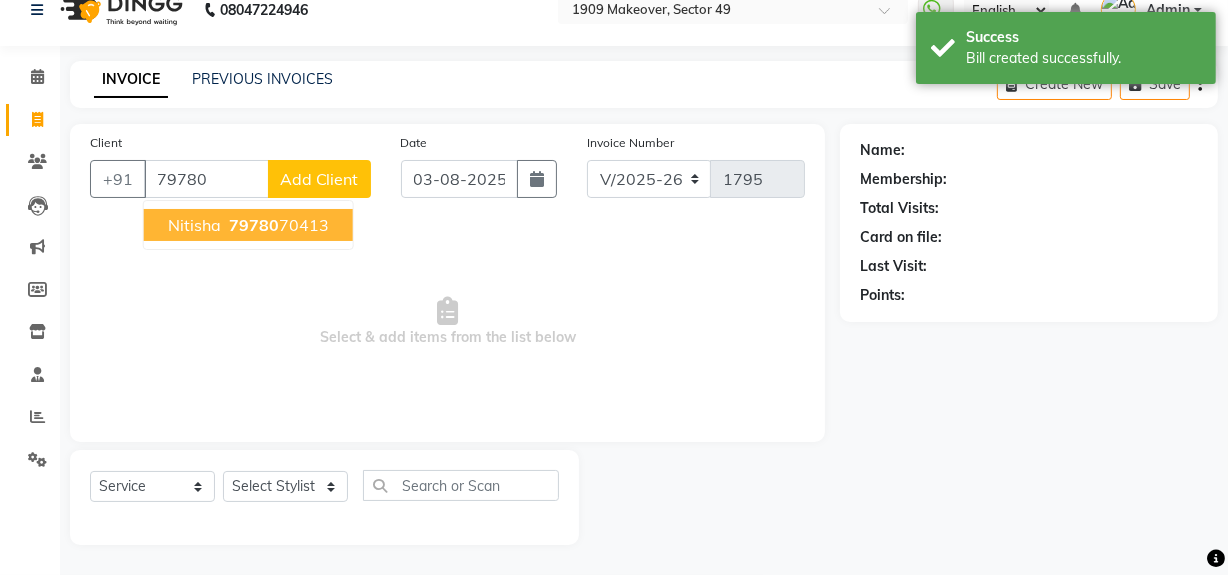 click on "Nitisha" at bounding box center [194, 225] 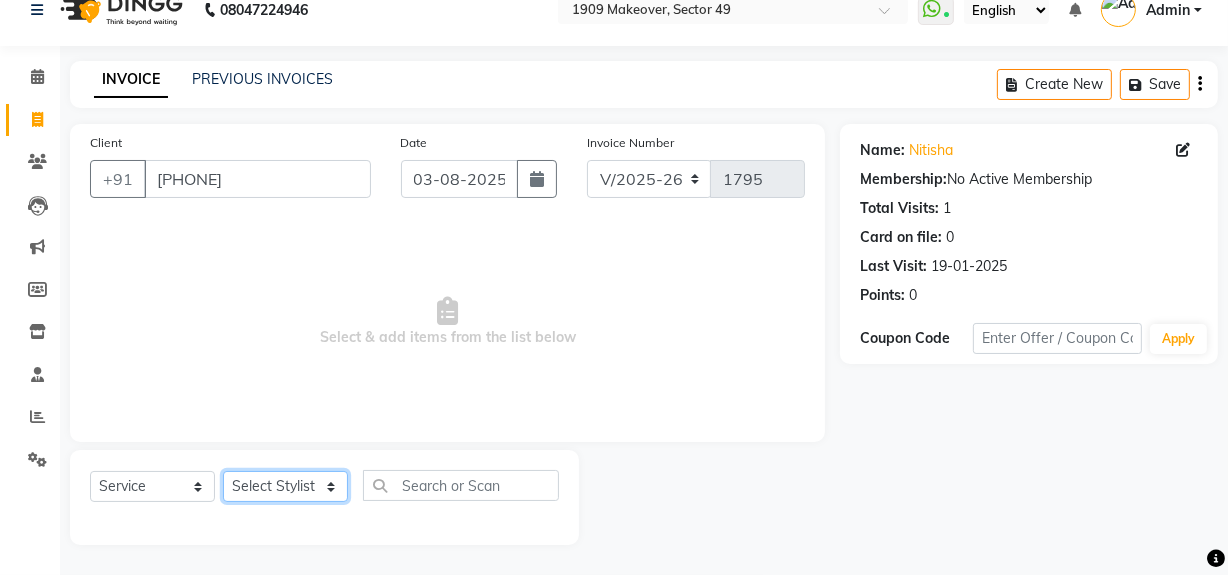 click on "Select Stylist Abdul Ahmed Arif Harun House Sale Jyoti Nisha Rehaan Ujjwal Umesh Veer vikram mehta Vishal" 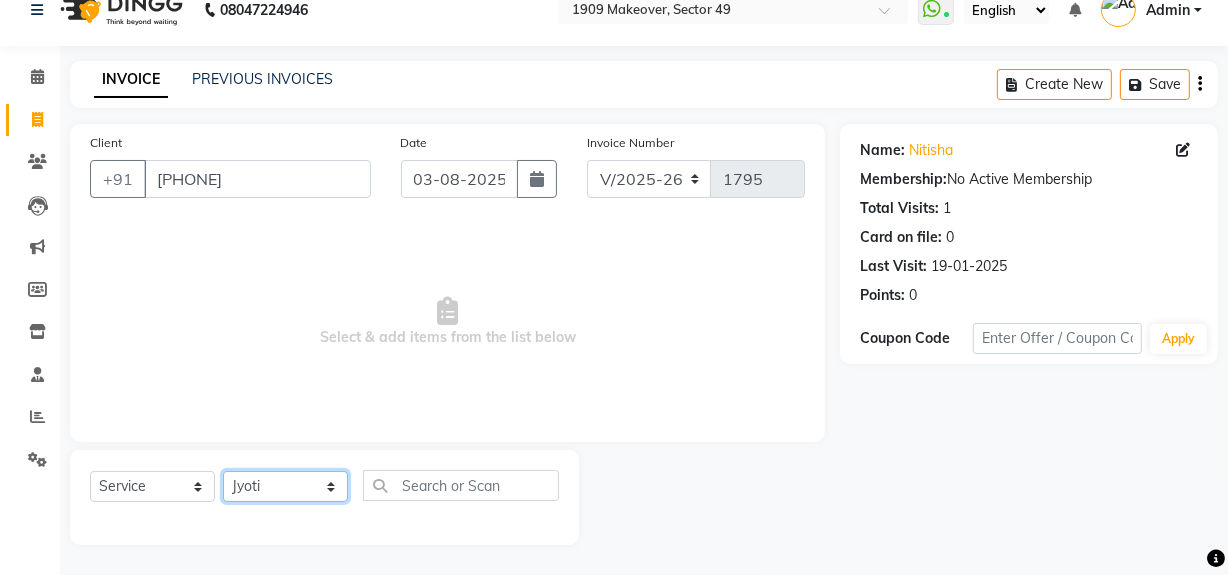 click on "Select Stylist Abdul Ahmed Arif Harun House Sale Jyoti Nisha Rehaan Ujjwal Umesh Veer vikram mehta Vishal" 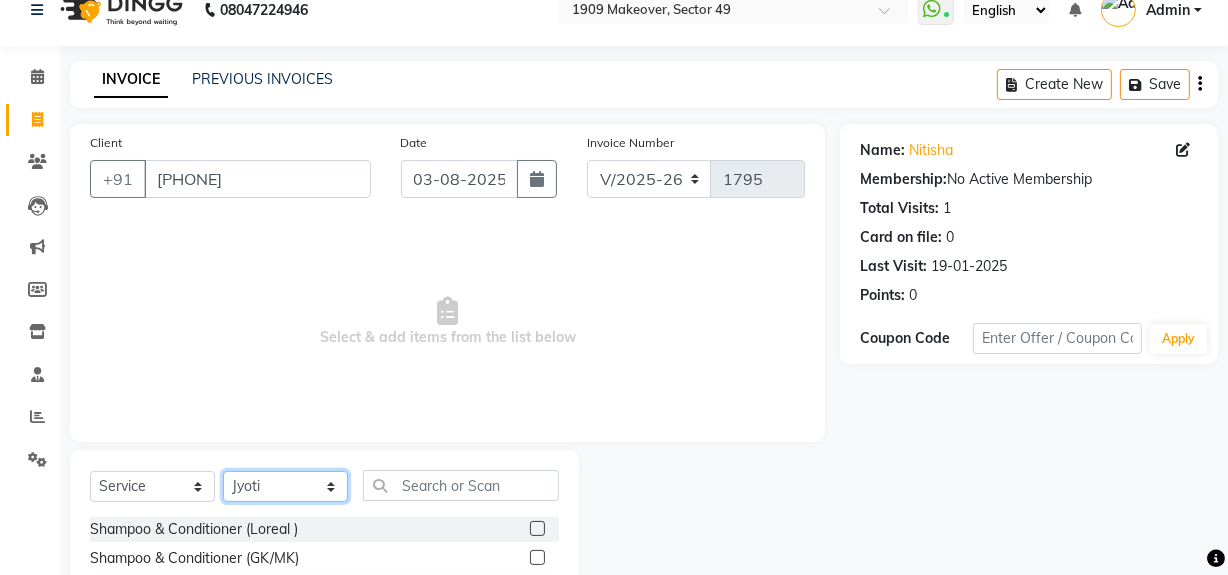 click on "Select Stylist Abdul Ahmed Arif Harun House Sale Jyoti Nisha Rehaan Ujjwal Umesh Veer vikram mehta Vishal" 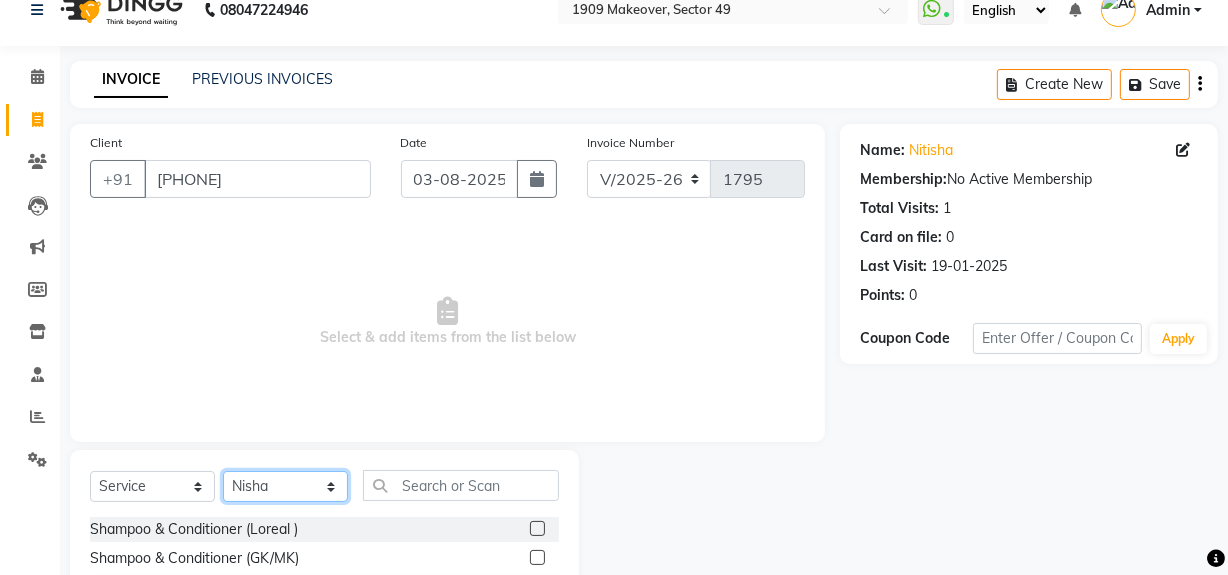 click on "Select Stylist Abdul Ahmed Arif Harun House Sale Jyoti Nisha Rehaan Ujjwal Umesh Veer vikram mehta Vishal" 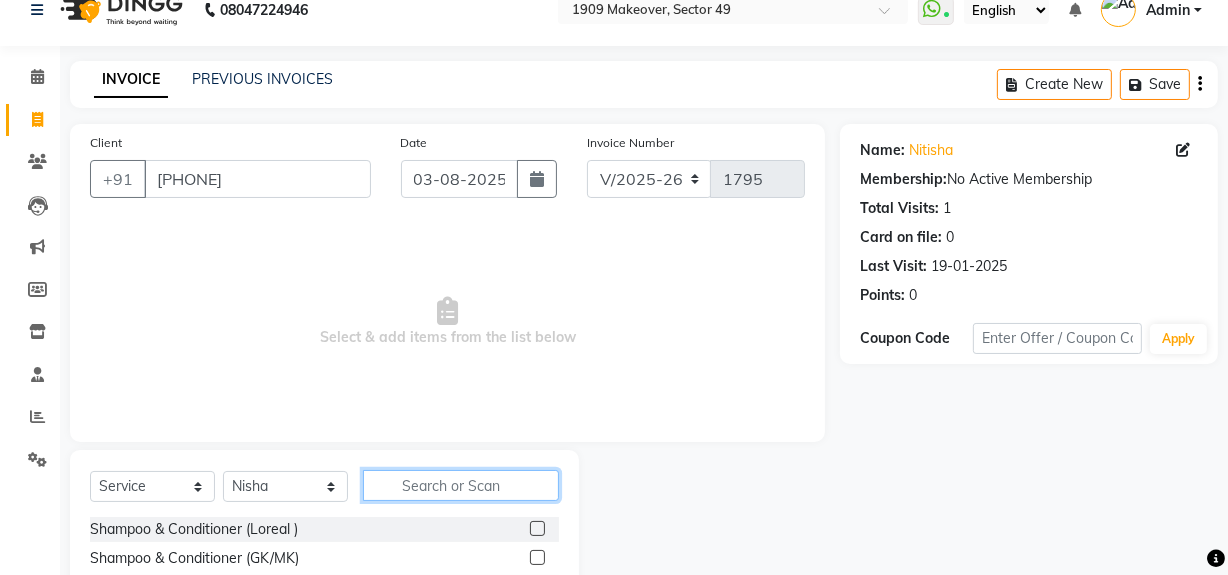 click 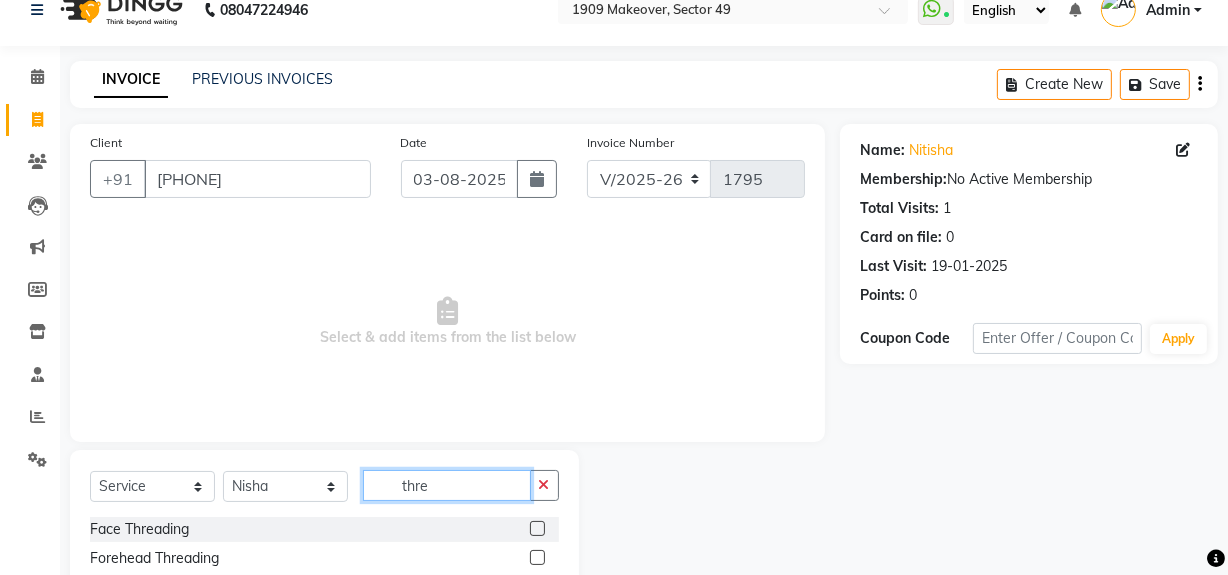 scroll, scrollTop: 226, scrollLeft: 0, axis: vertical 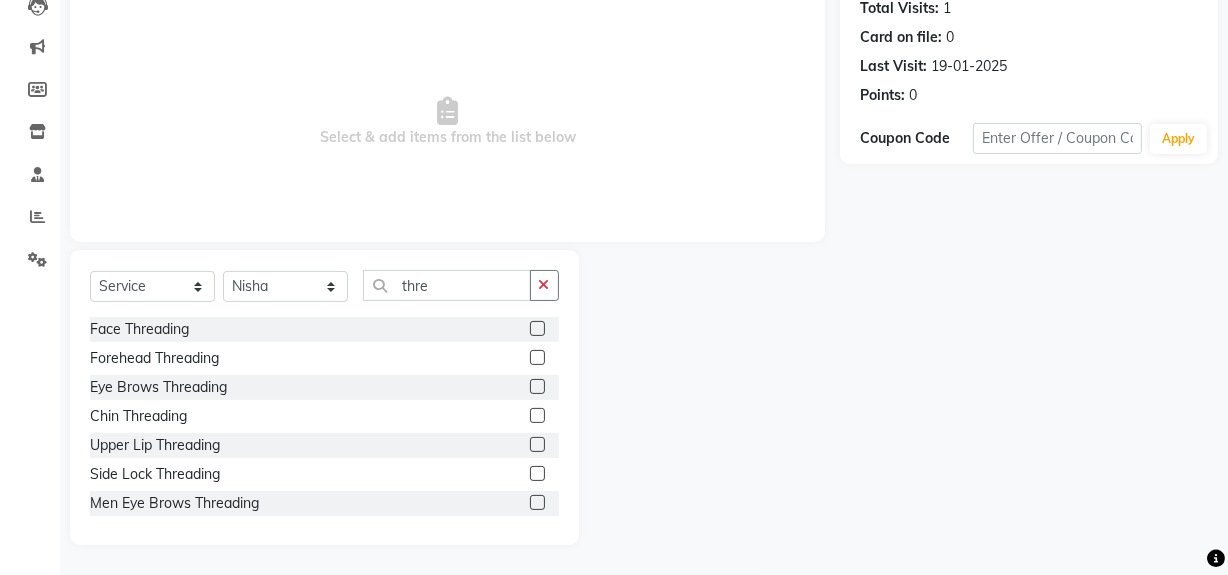 click 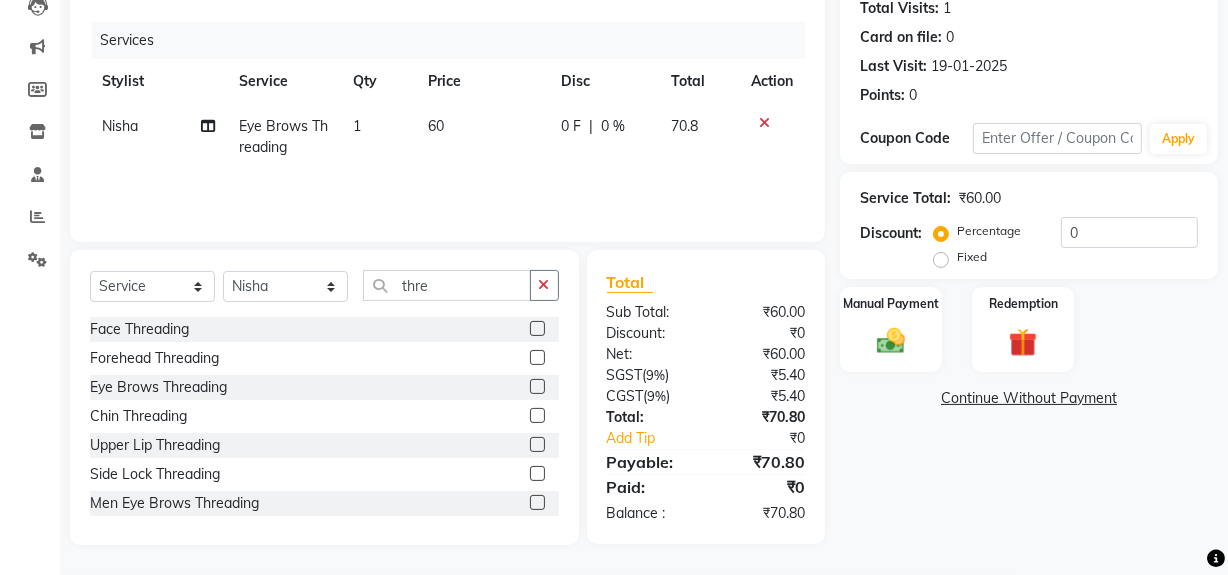 click 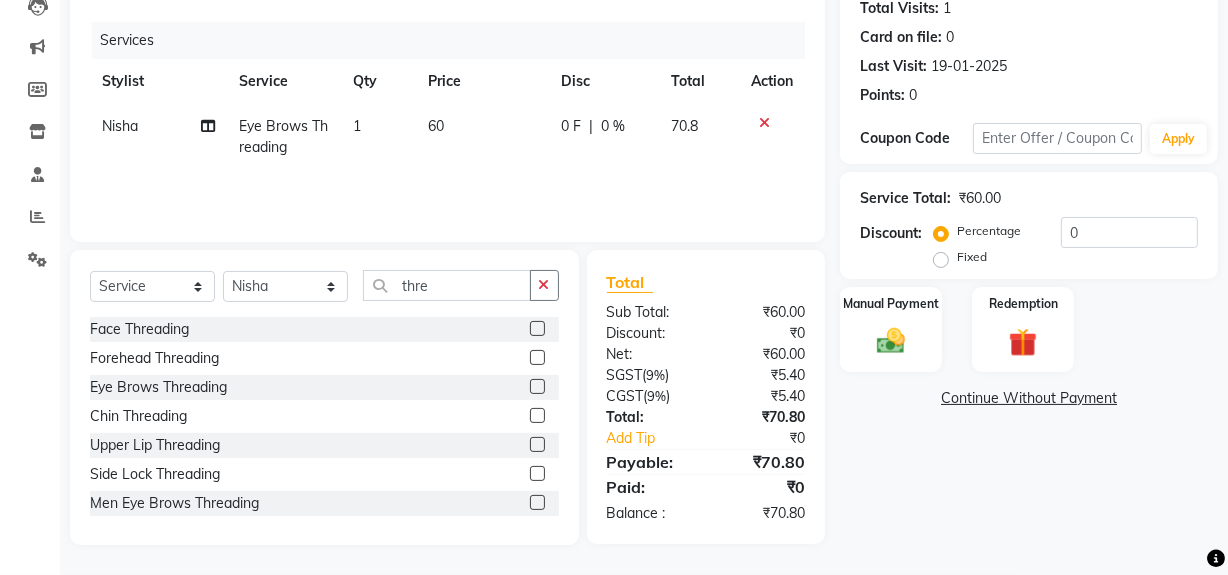 click at bounding box center (536, 445) 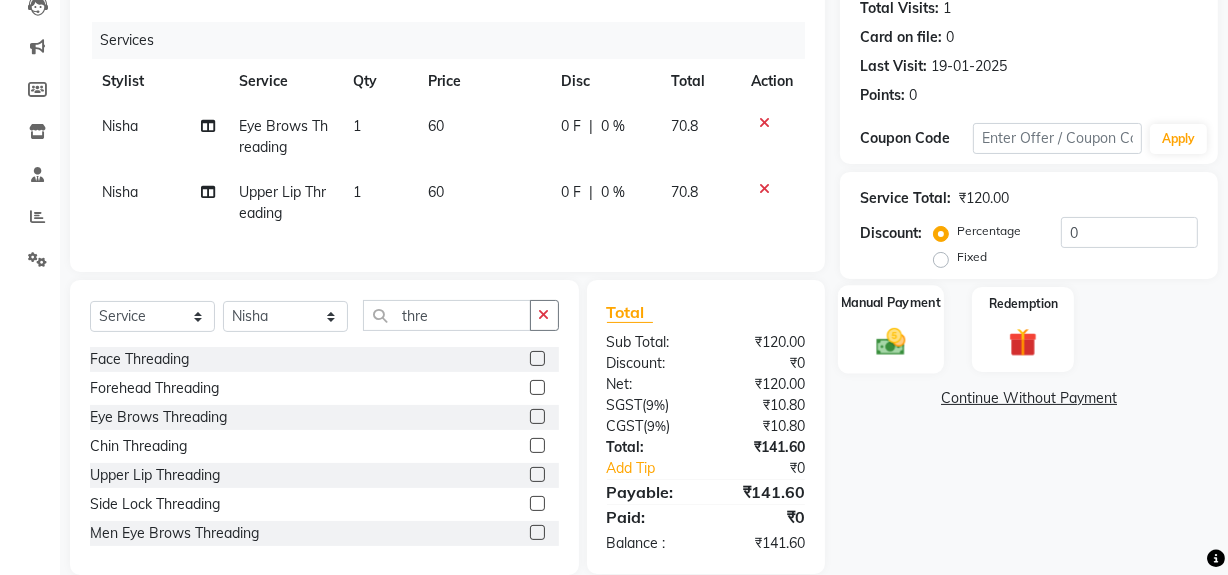 click 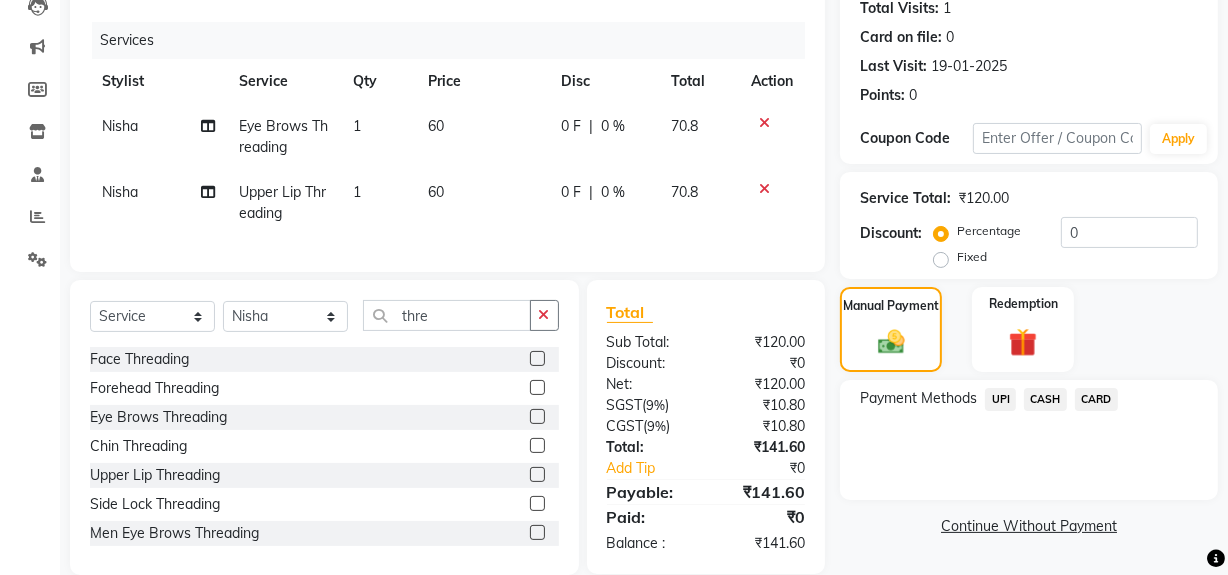 click on "UPI" 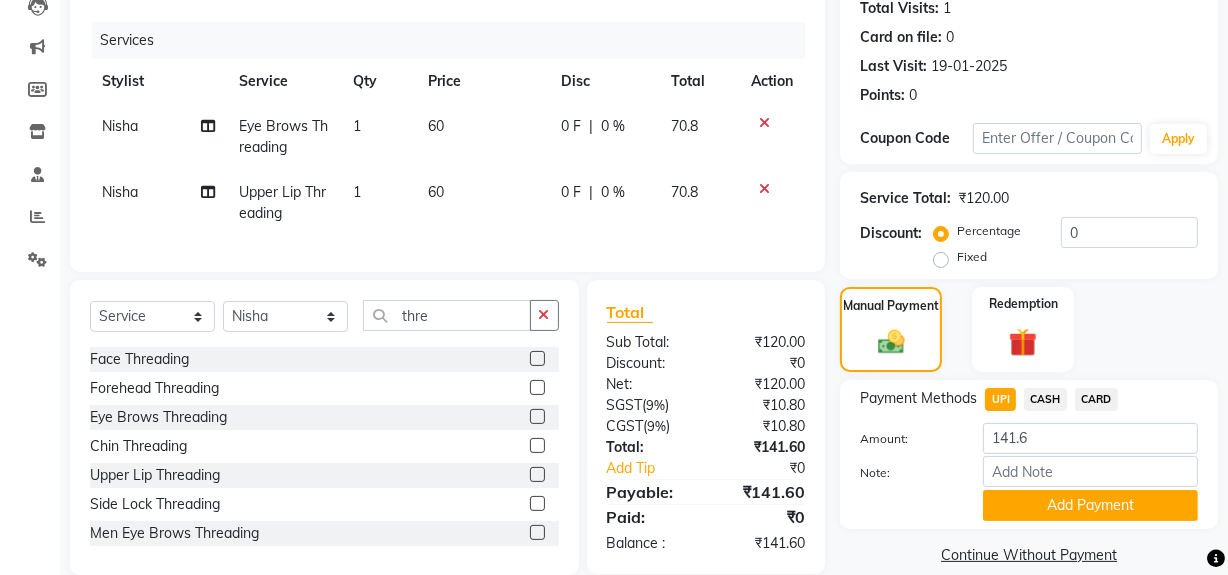 scroll, scrollTop: 270, scrollLeft: 0, axis: vertical 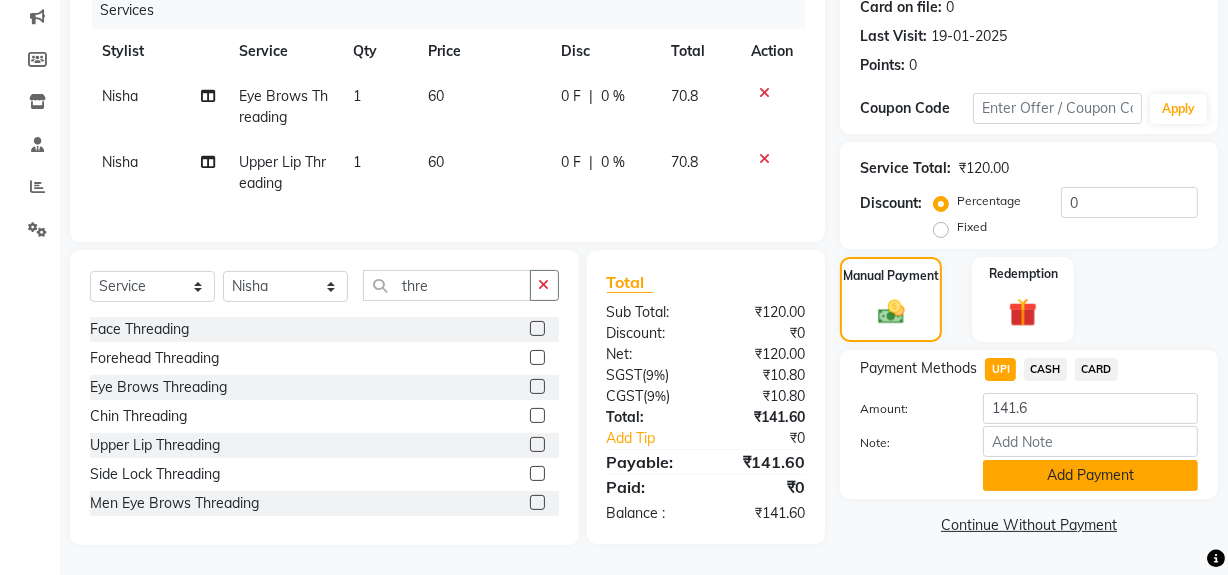 click on "Add Payment" 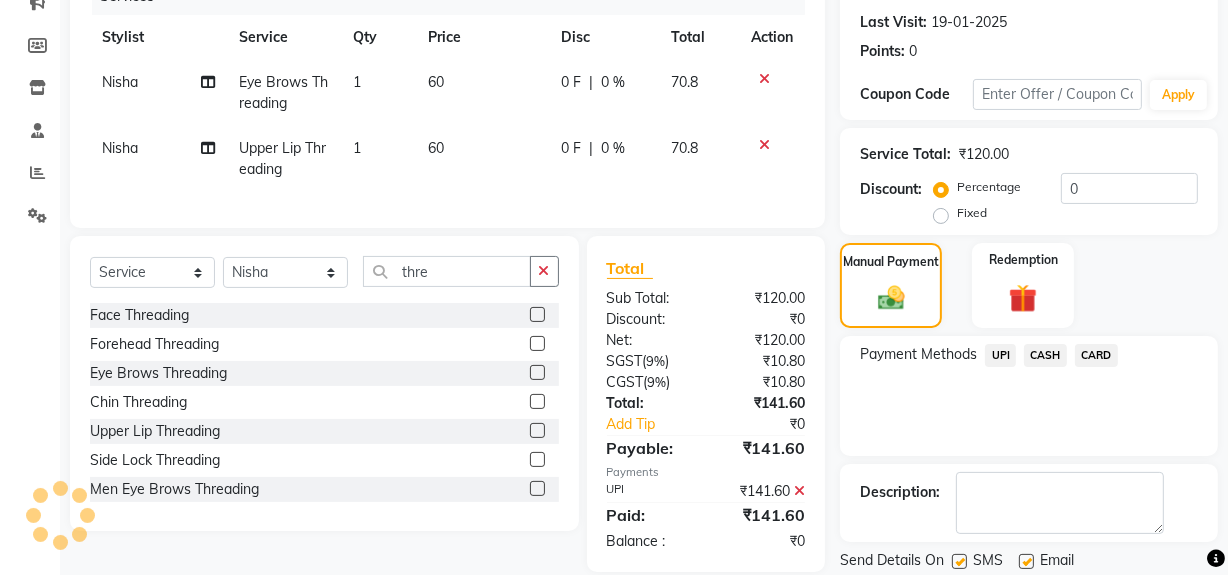 scroll, scrollTop: 333, scrollLeft: 0, axis: vertical 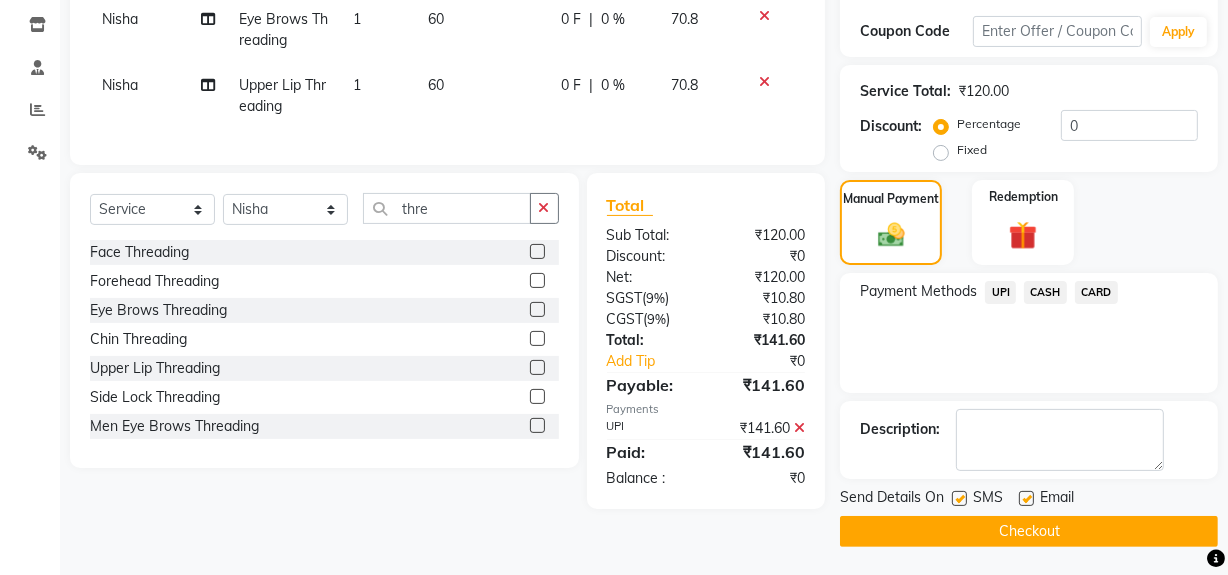 click on "Checkout" 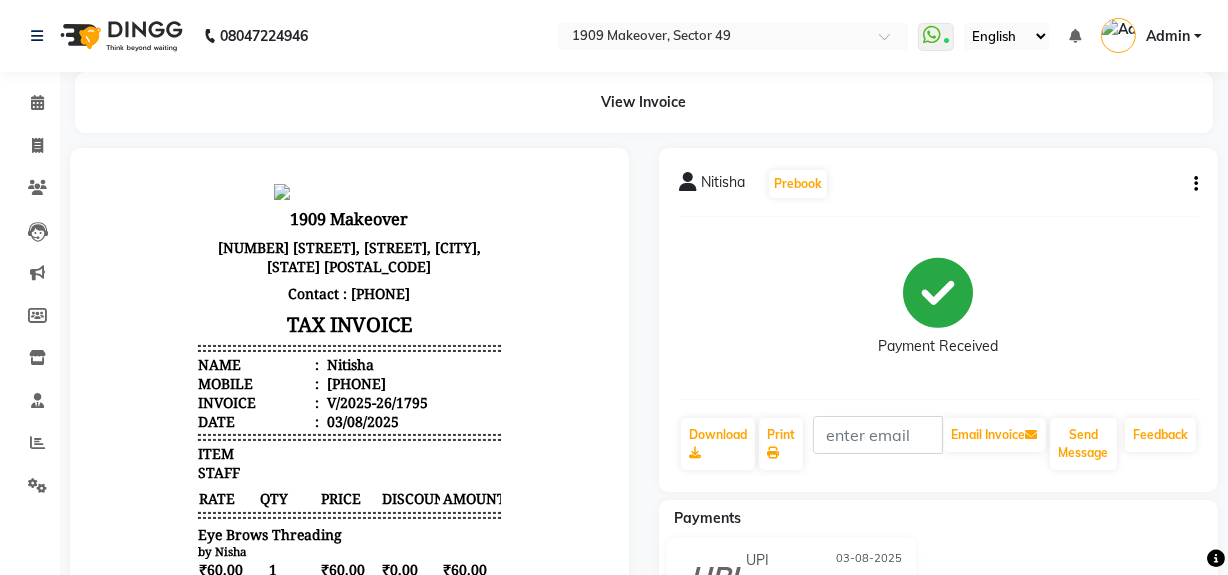 scroll, scrollTop: 90, scrollLeft: 0, axis: vertical 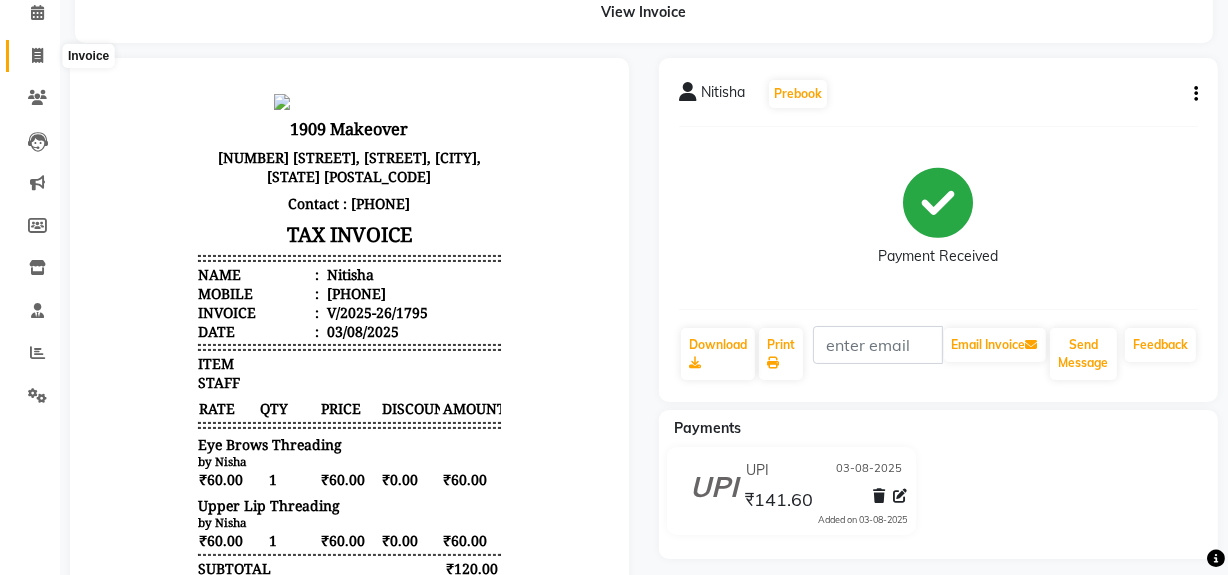 click 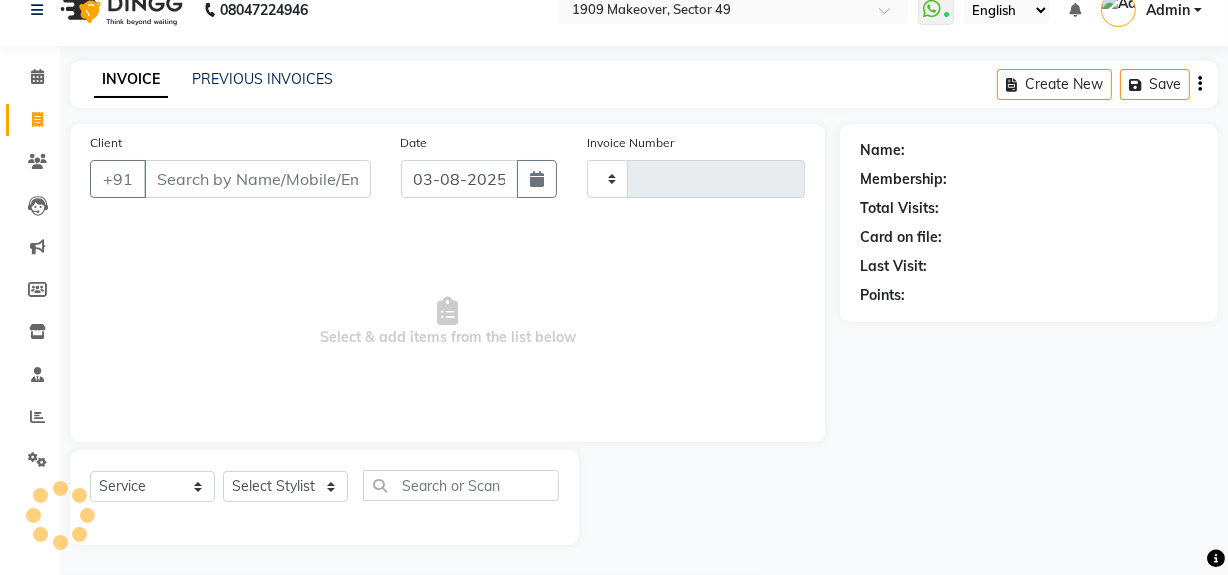 scroll, scrollTop: 26, scrollLeft: 0, axis: vertical 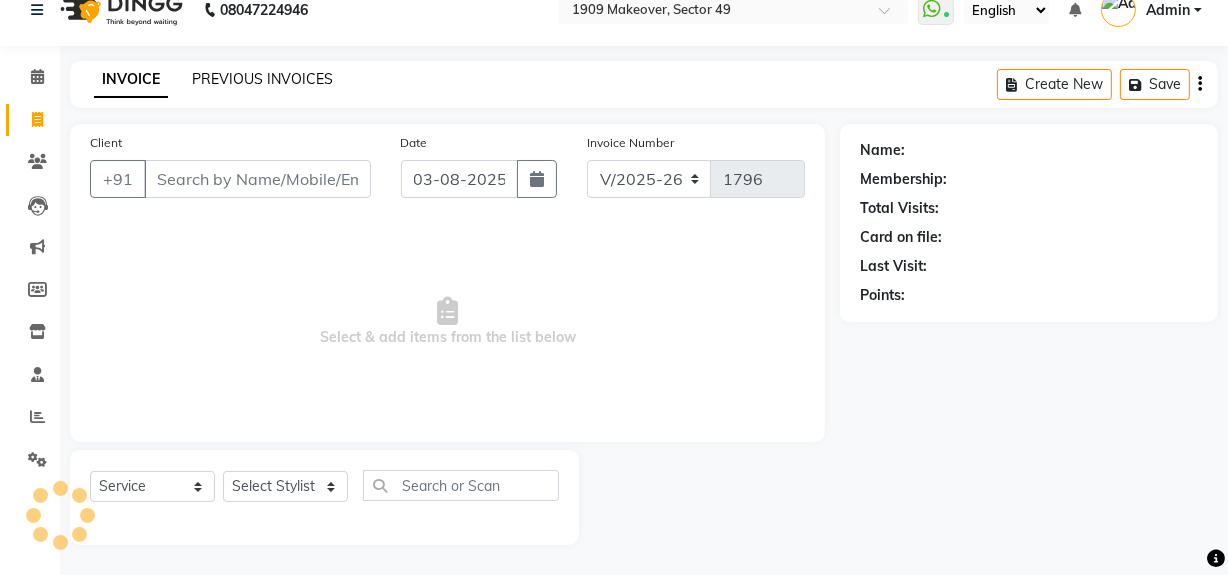 click on "PREVIOUS INVOICES" 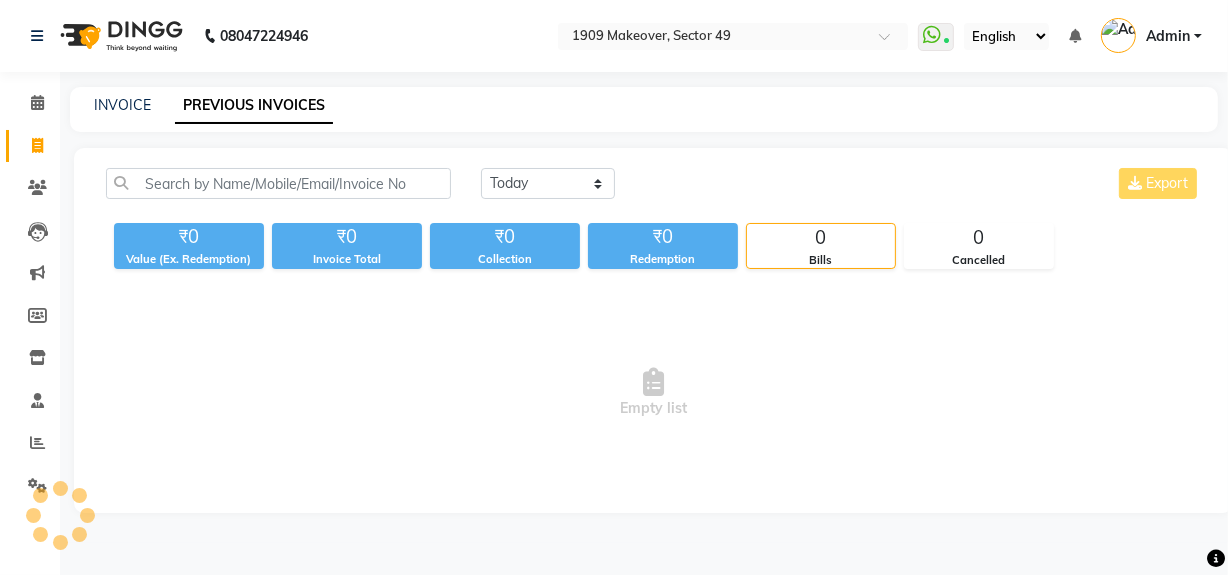 scroll, scrollTop: 0, scrollLeft: 0, axis: both 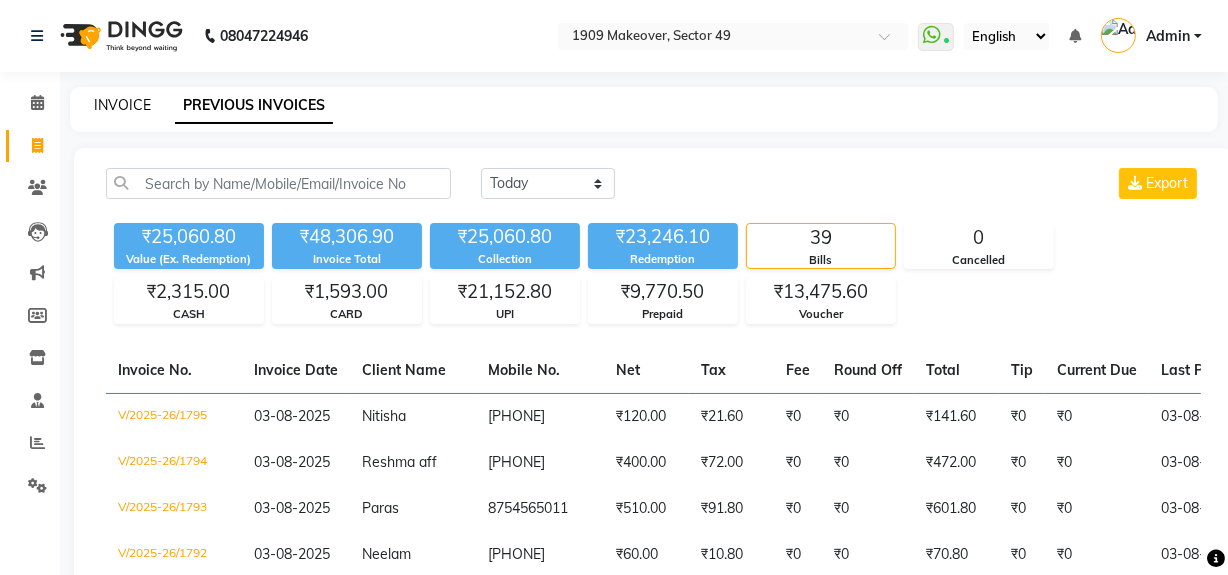 click on "INVOICE" 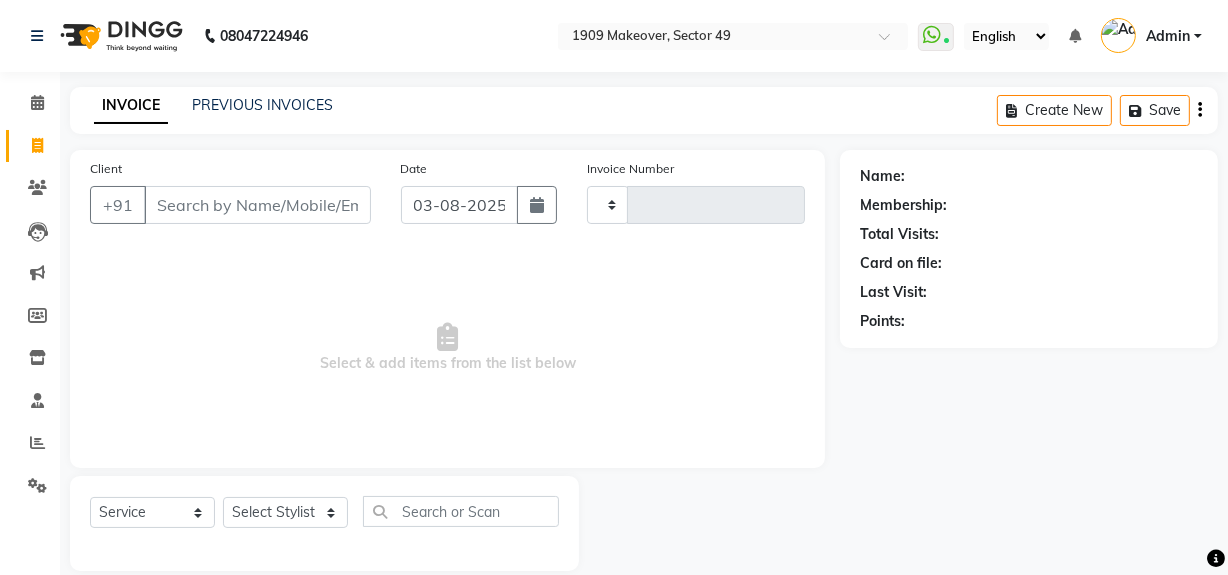 scroll, scrollTop: 26, scrollLeft: 0, axis: vertical 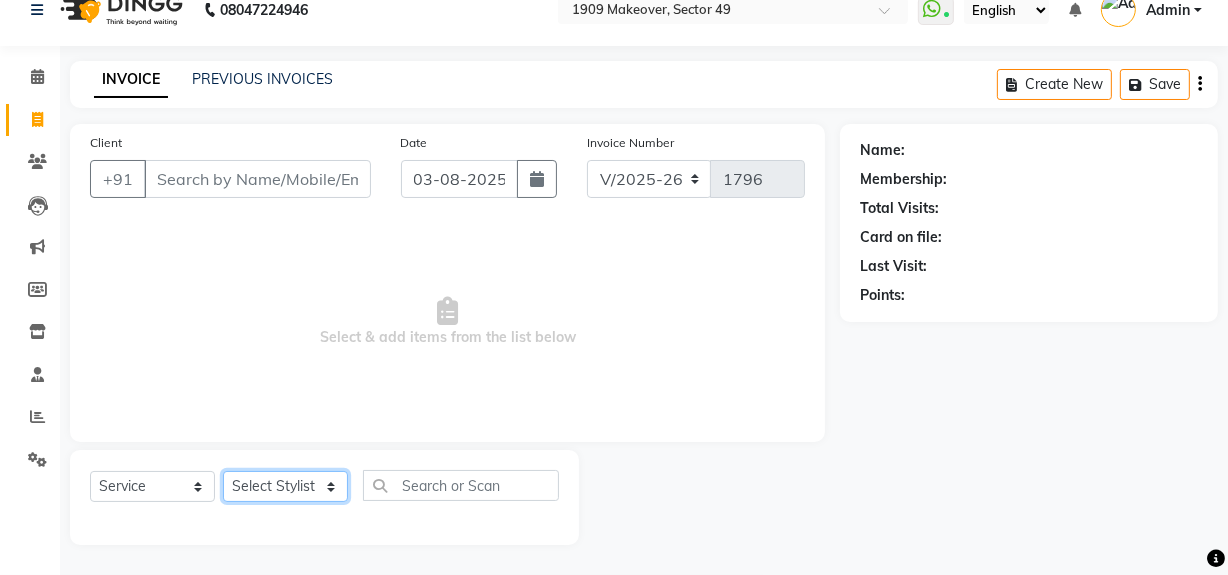 click on "Select Stylist Abdul Ahmed Arif Harun House Sale Jyoti Nisha Rehaan Ujjwal Umesh Veer vikram mehta Vishal" 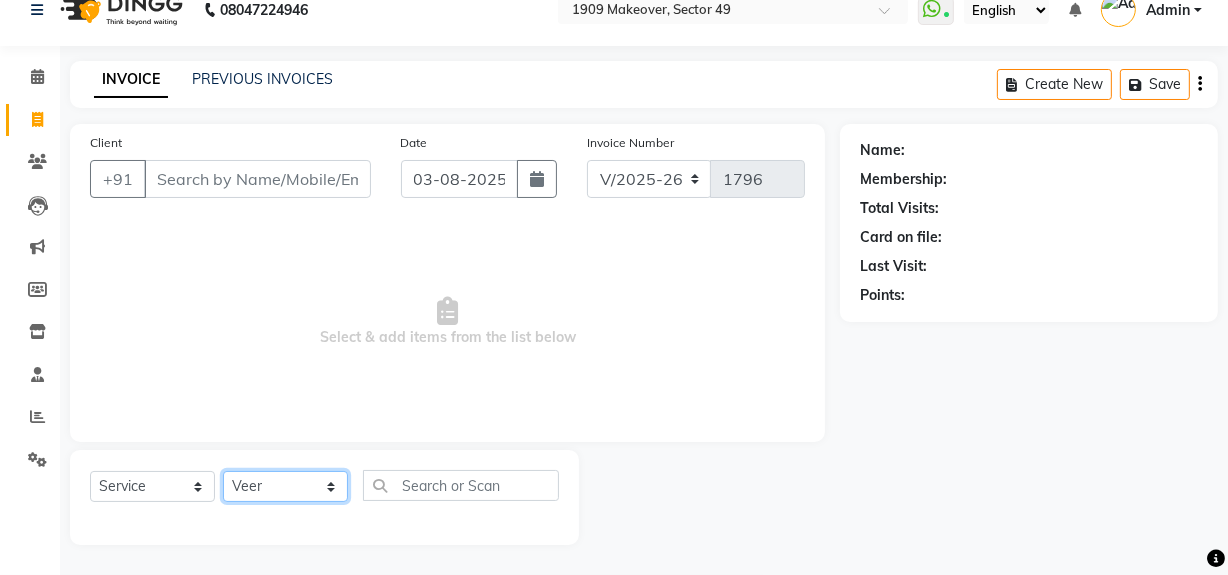 click on "Select Stylist Abdul Ahmed Arif Harun House Sale Jyoti Nisha Rehaan Ujjwal Umesh Veer vikram mehta Vishal" 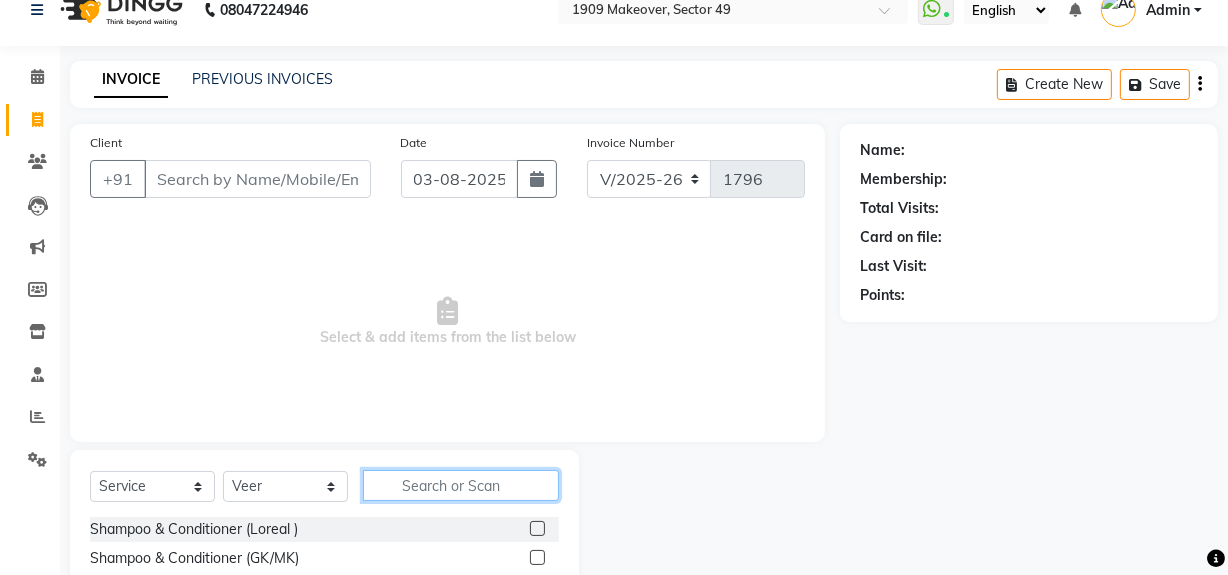 click 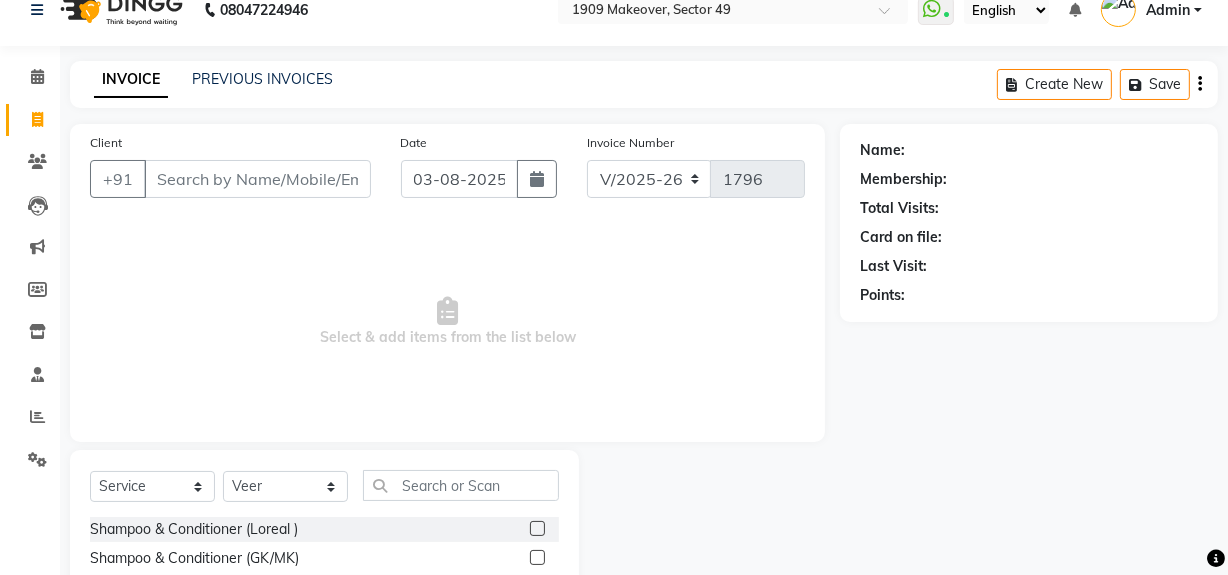 click 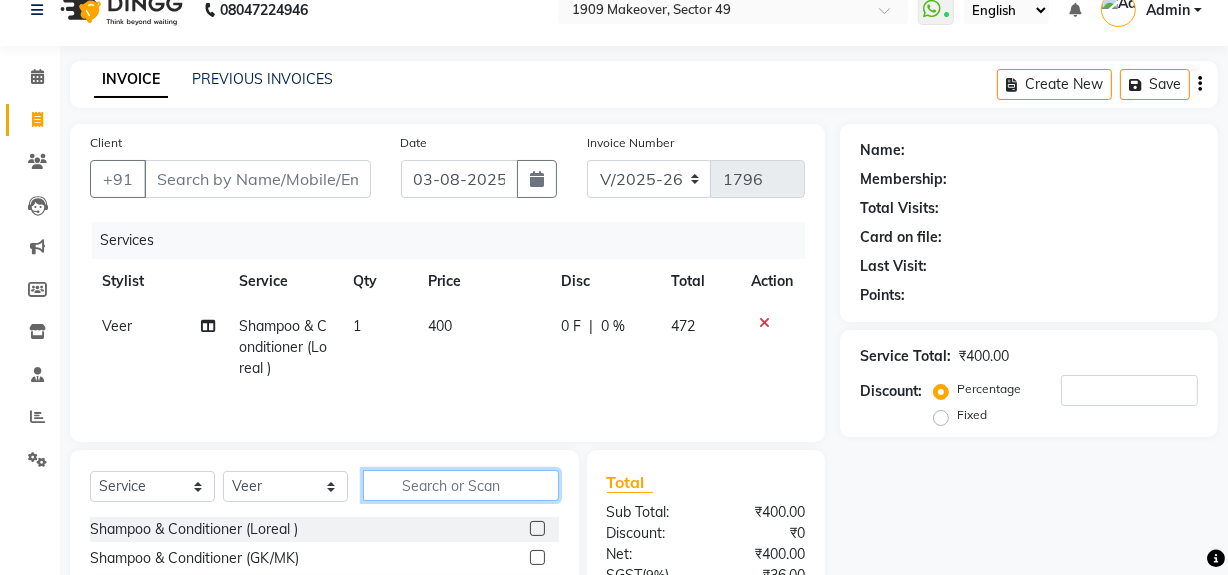 click 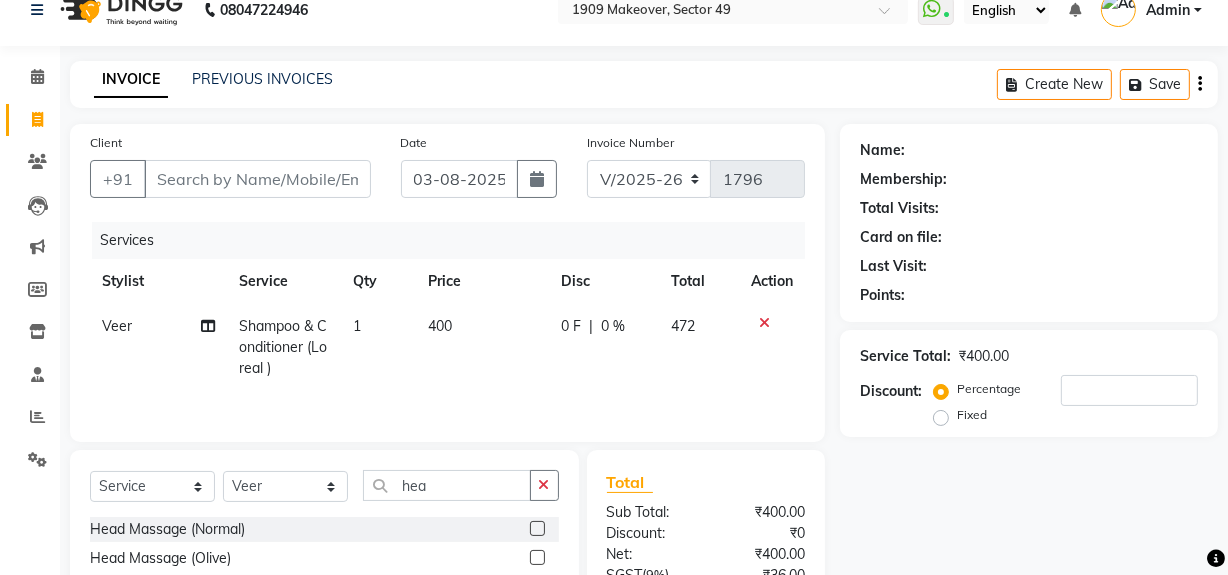 click 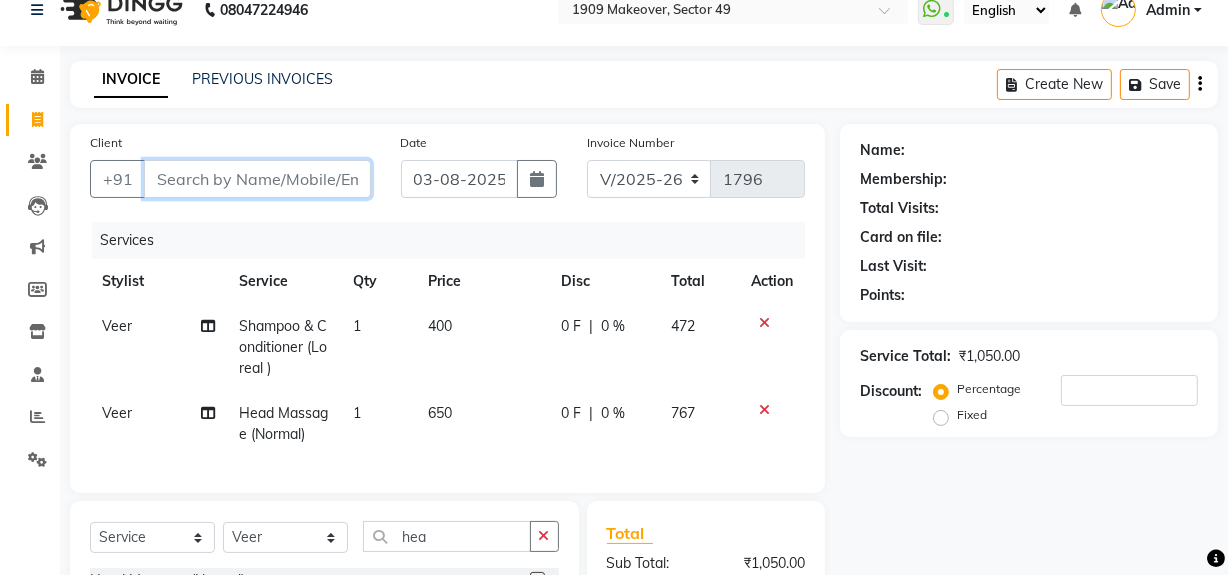 click on "Client" at bounding box center (257, 179) 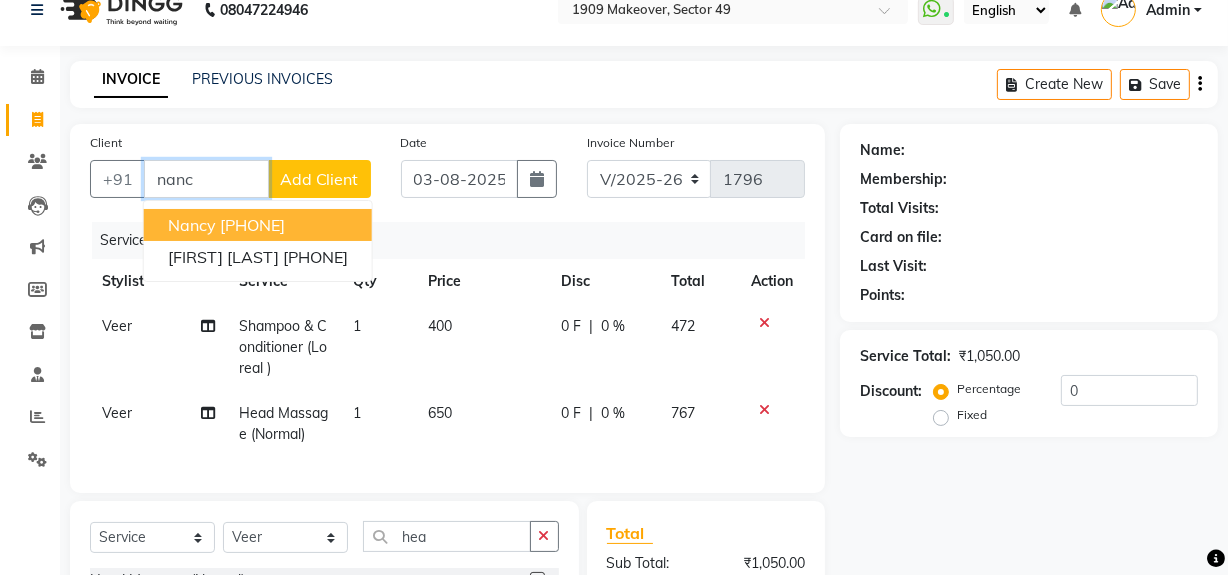click on "[PHONE]" at bounding box center [252, 225] 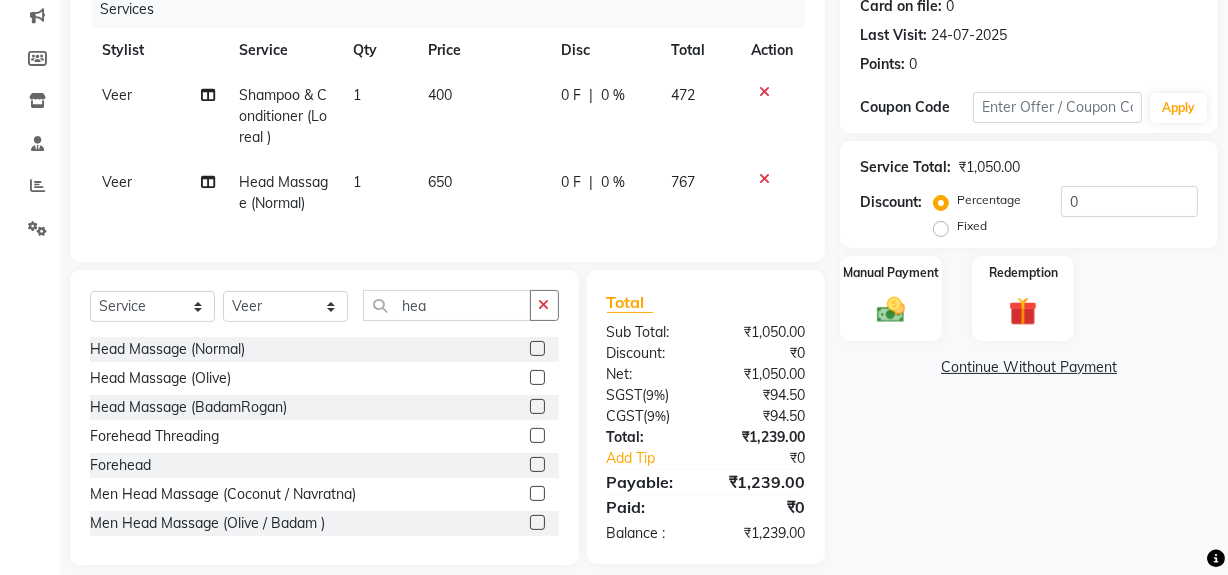scroll, scrollTop: 290, scrollLeft: 0, axis: vertical 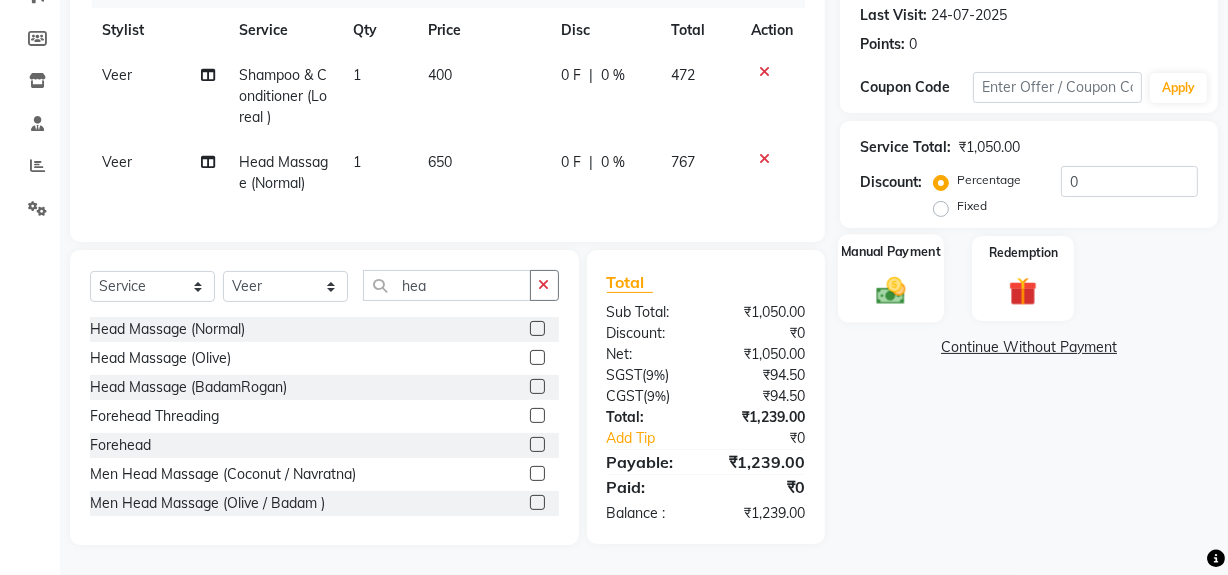 click on "Manual Payment" 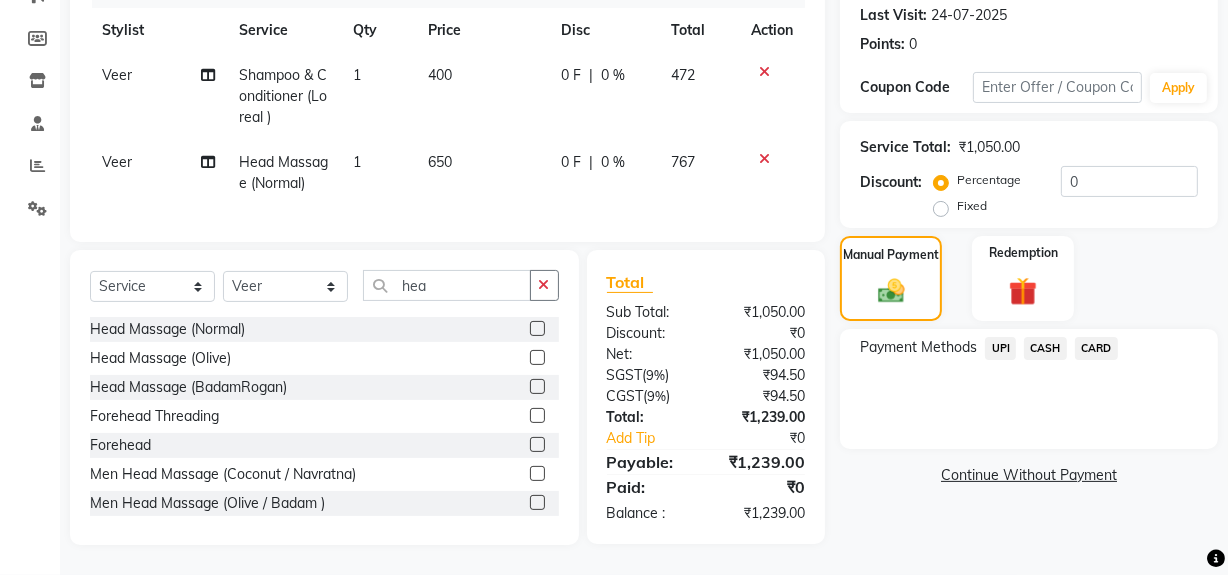 click on "CARD" 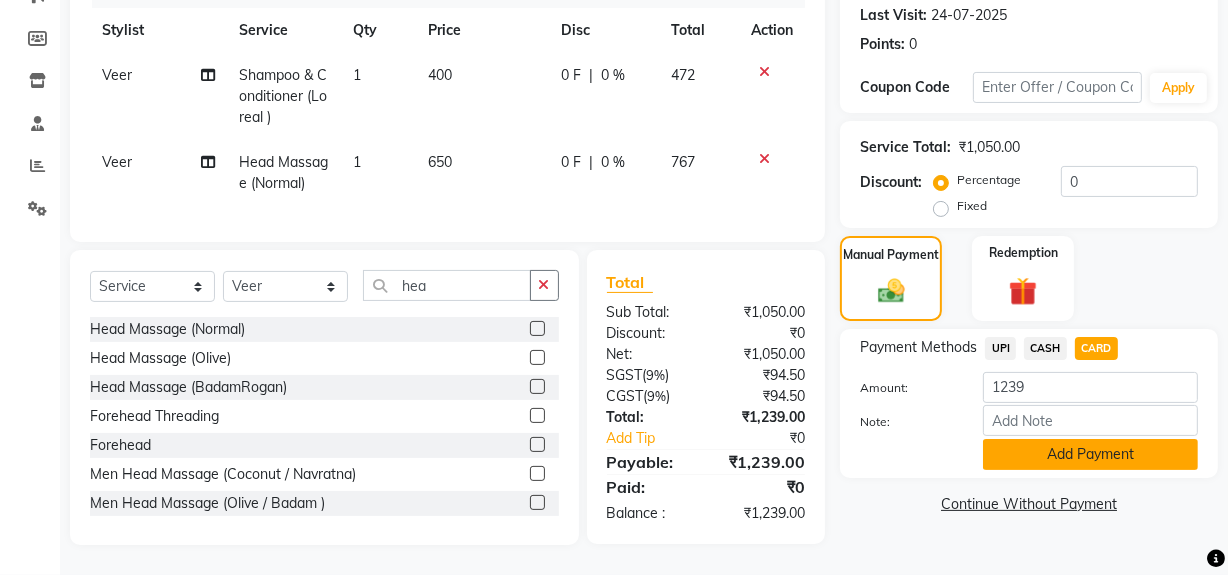 click on "Add Payment" 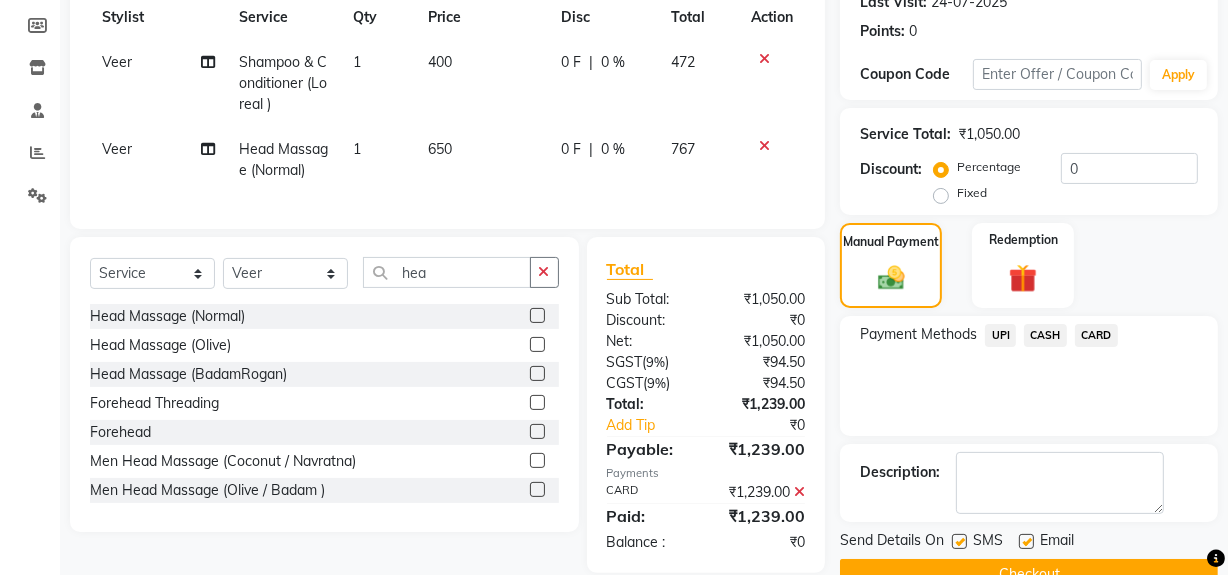 scroll, scrollTop: 333, scrollLeft: 0, axis: vertical 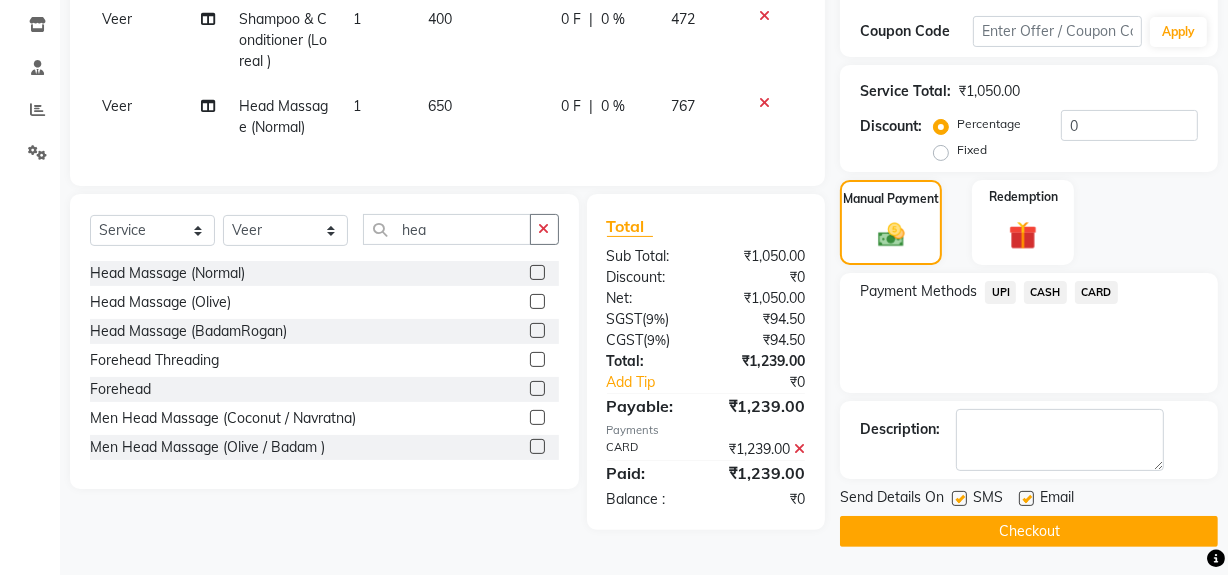 click on "Send Details On SMS Email  Checkout" 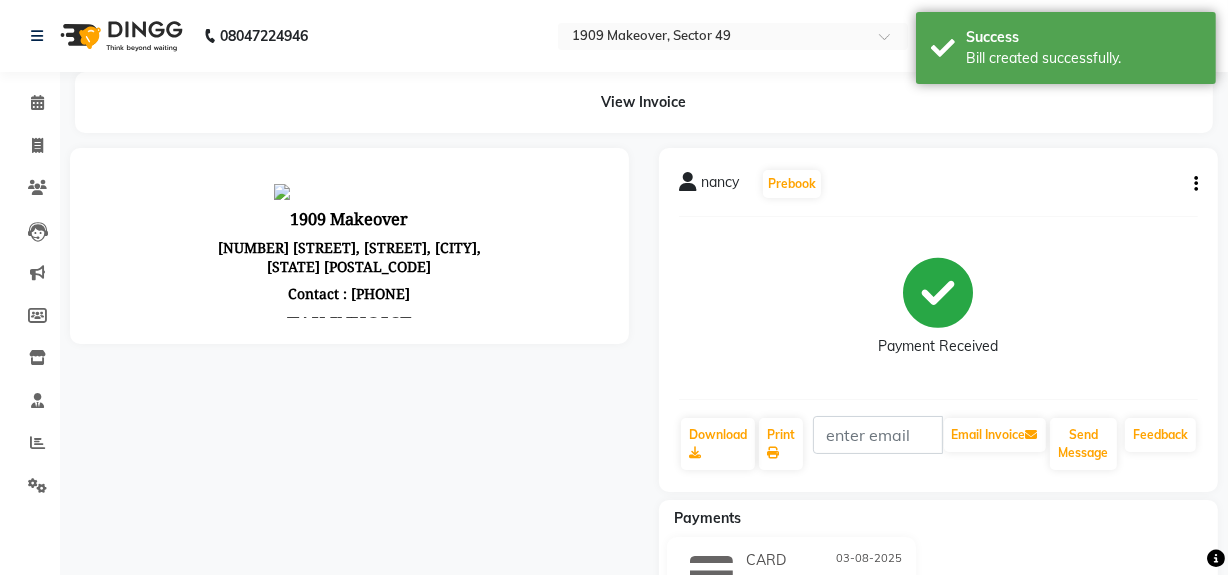 scroll, scrollTop: 0, scrollLeft: 0, axis: both 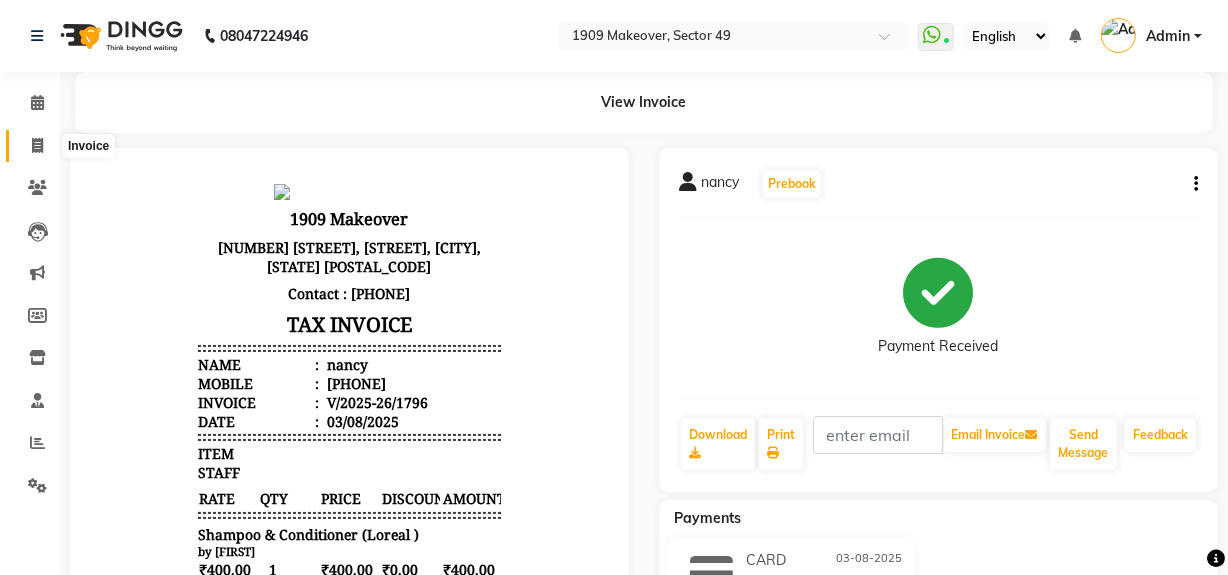 click 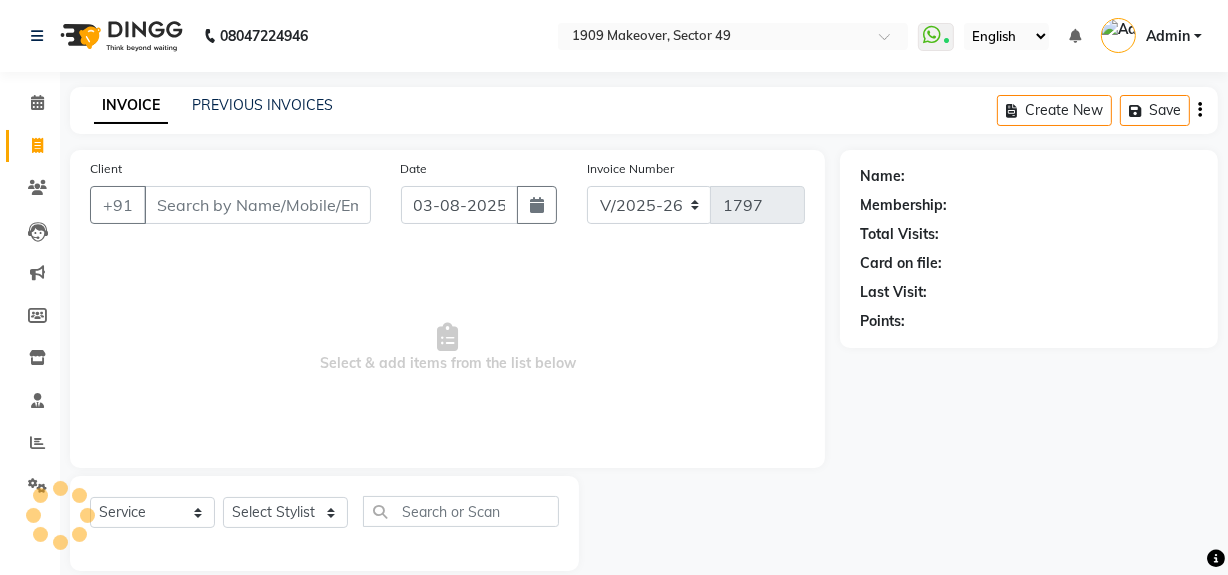 scroll, scrollTop: 26, scrollLeft: 0, axis: vertical 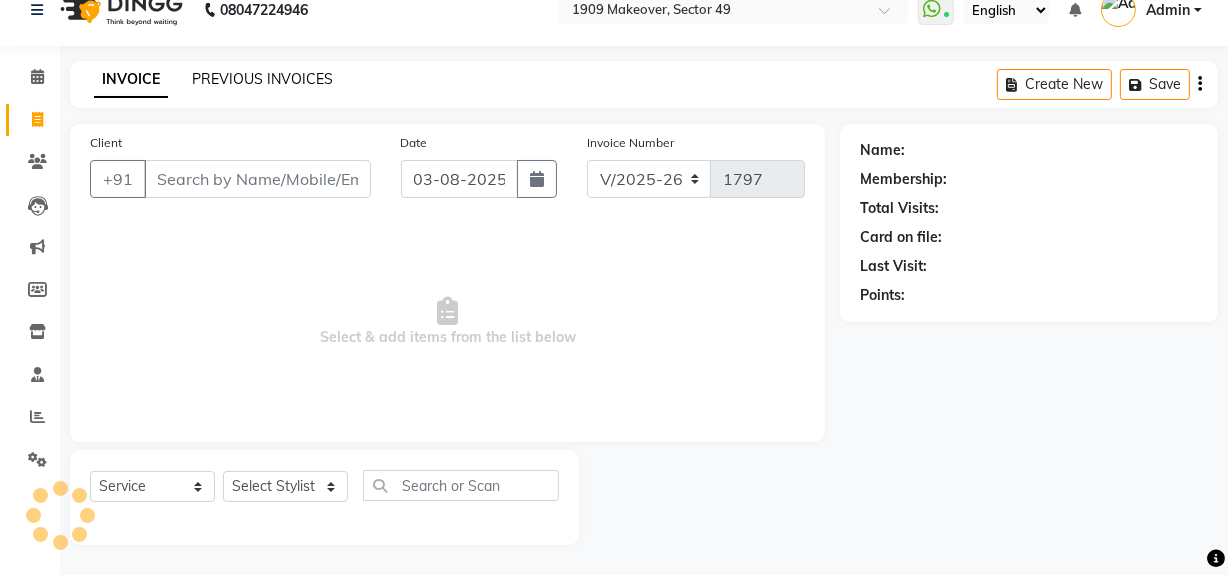 click on "PREVIOUS INVOICES" 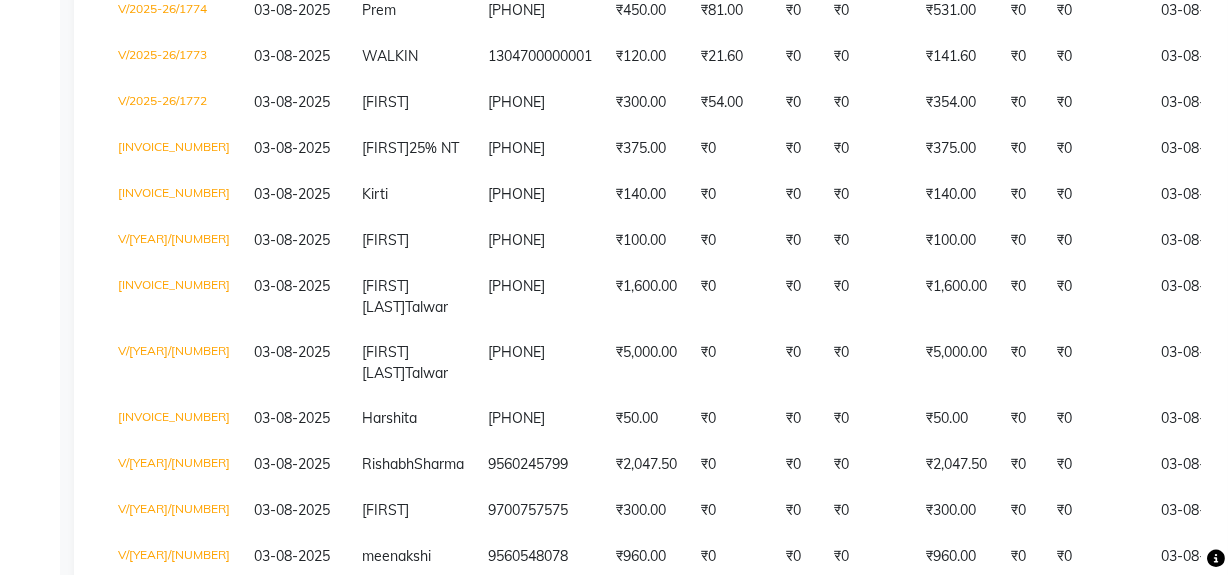 scroll, scrollTop: 1454, scrollLeft: 0, axis: vertical 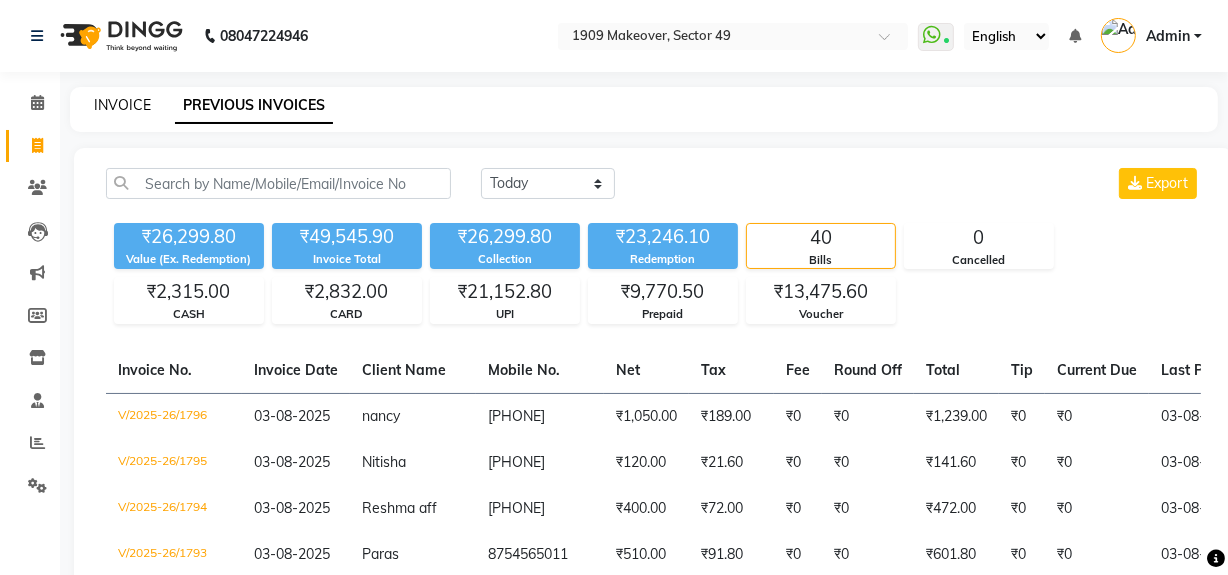 click on "INVOICE" 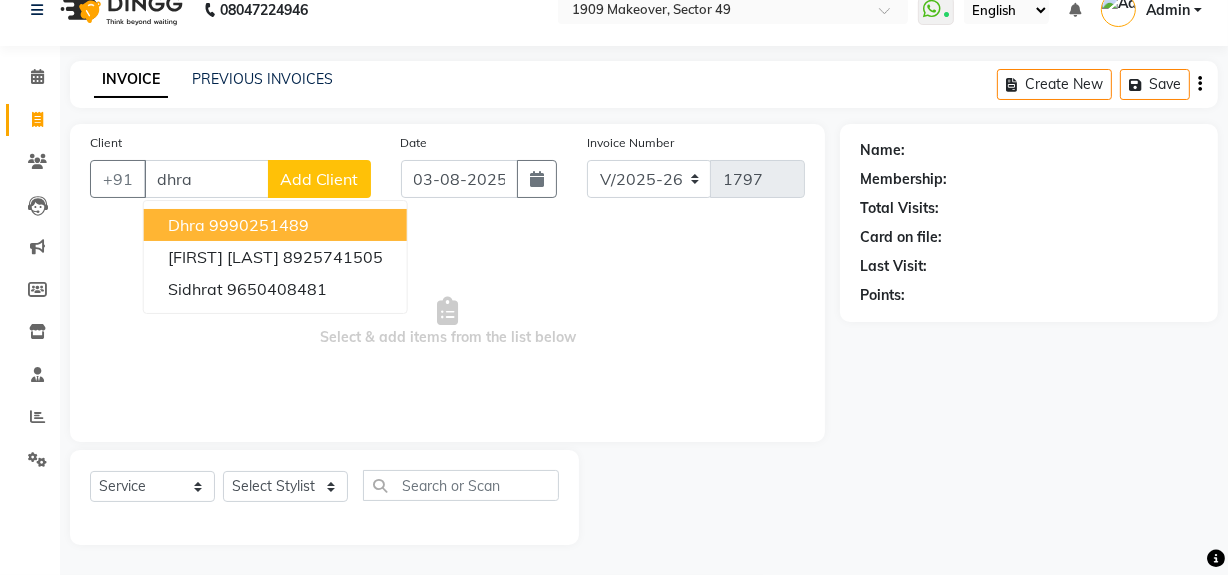 click on "9990251489" at bounding box center [259, 225] 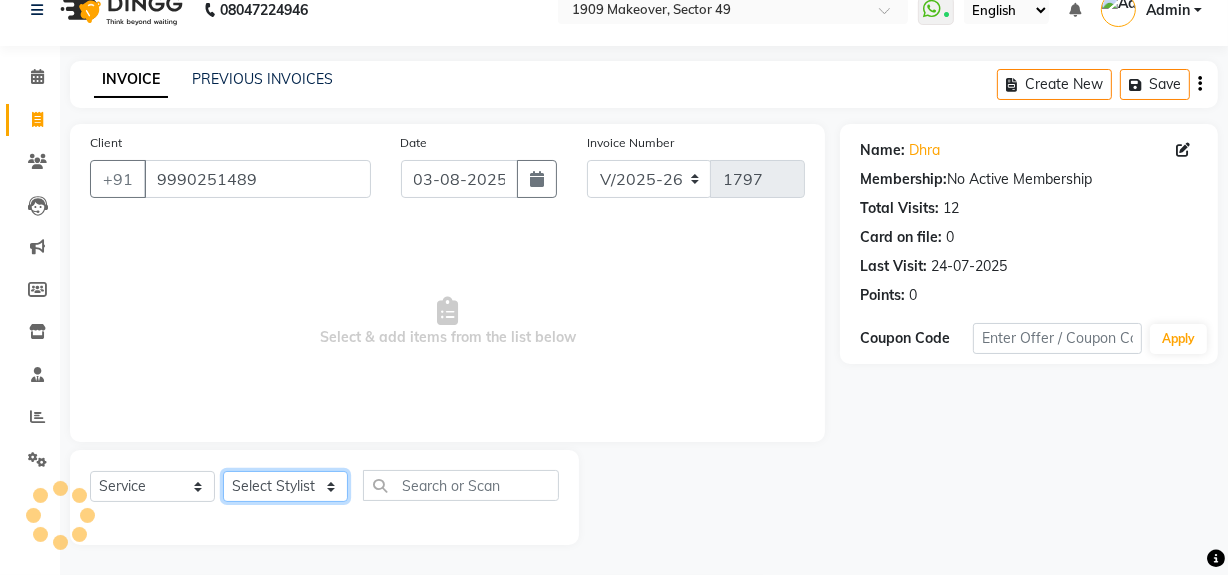 click on "Select Stylist Abdul Ahmed Arif Harun House Sale Jyoti Nisha Rehaan Ujjwal Umesh Veer vikram mehta Vishal" 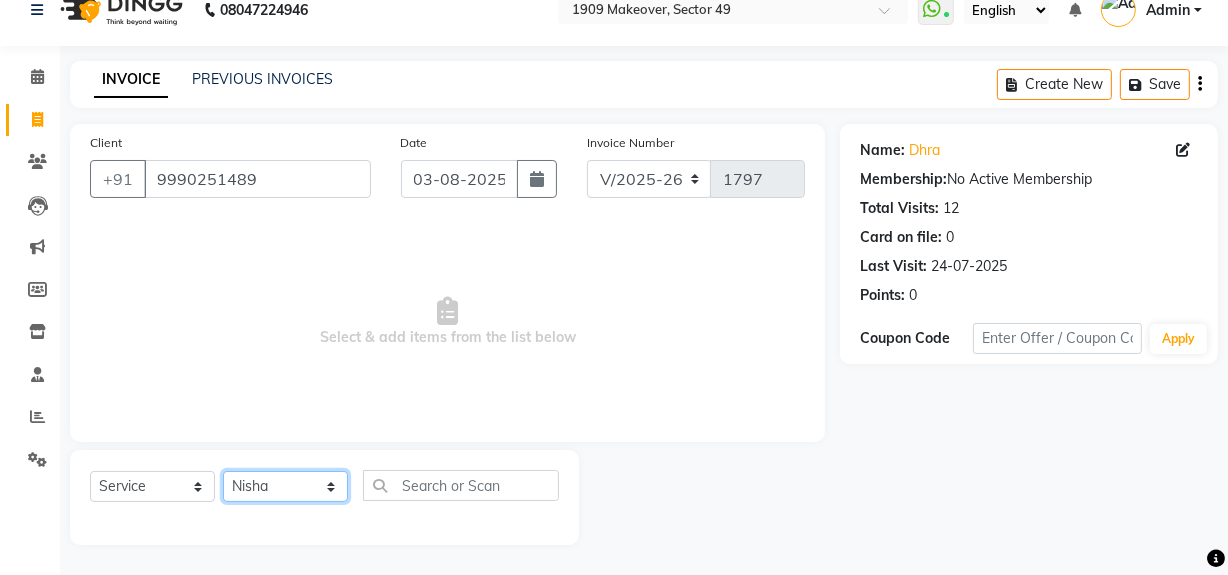 click on "Select Stylist Abdul Ahmed Arif Harun House Sale Jyoti Nisha Rehaan Ujjwal Umesh Veer vikram mehta Vishal" 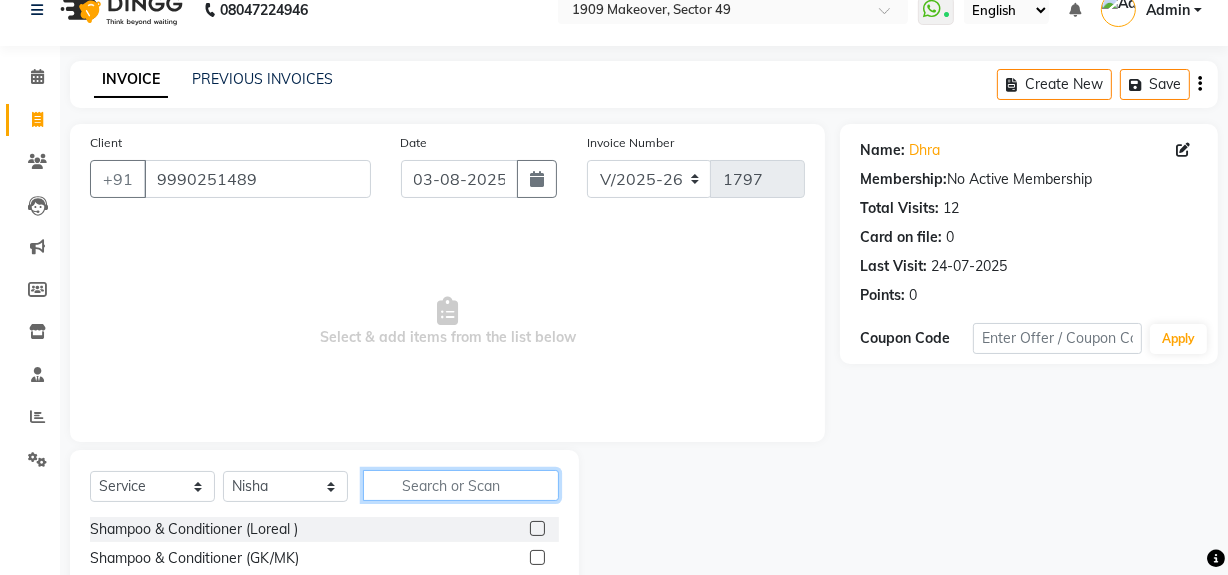 click 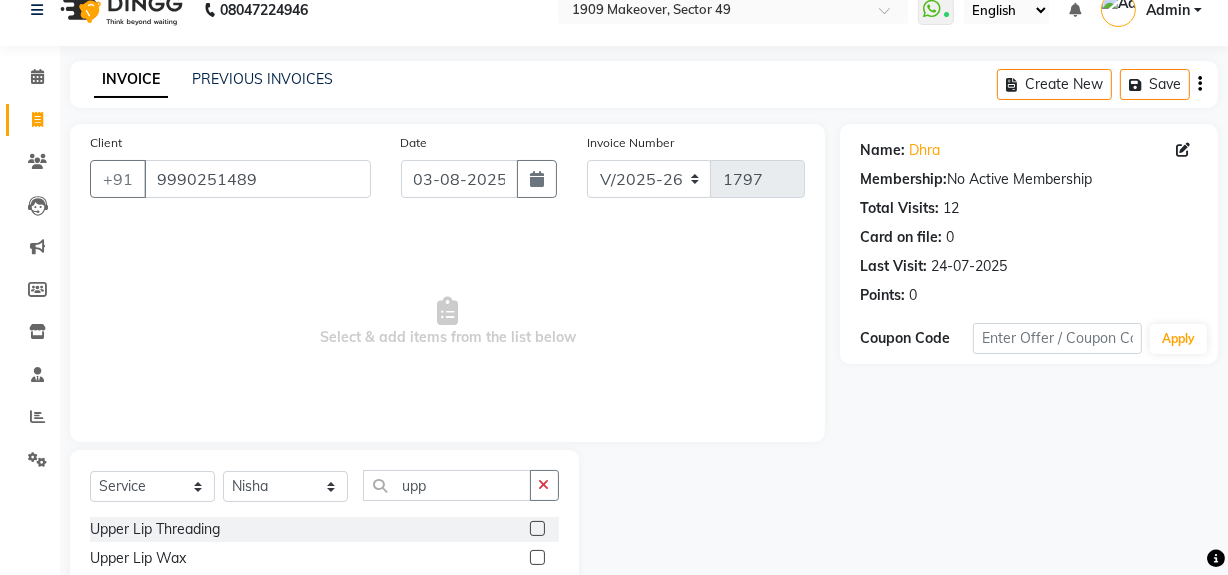 click 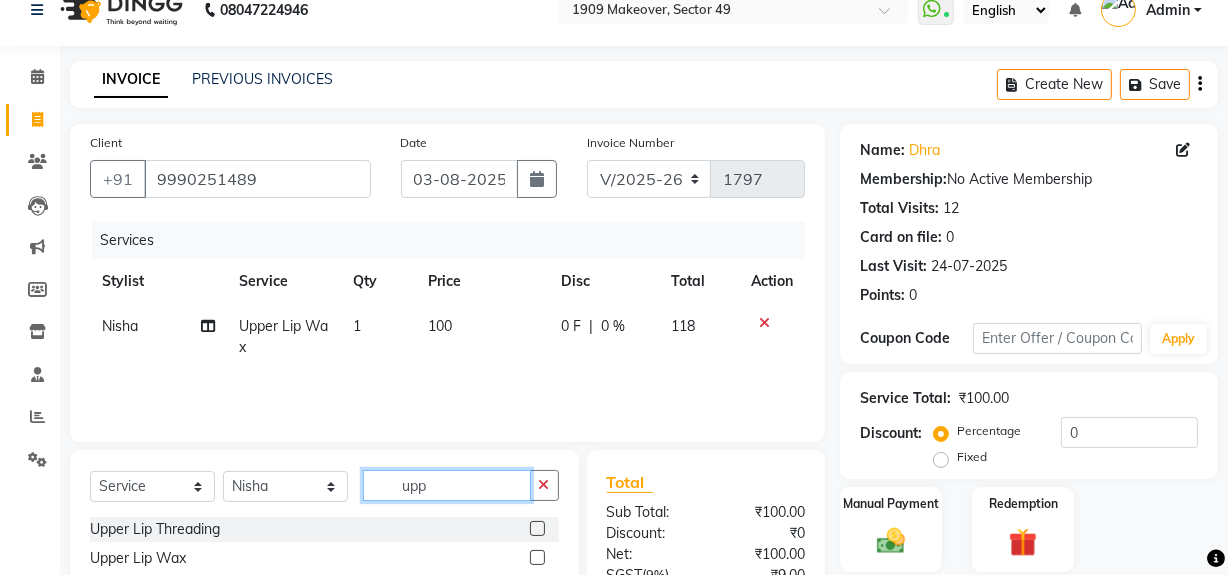click on "upp" 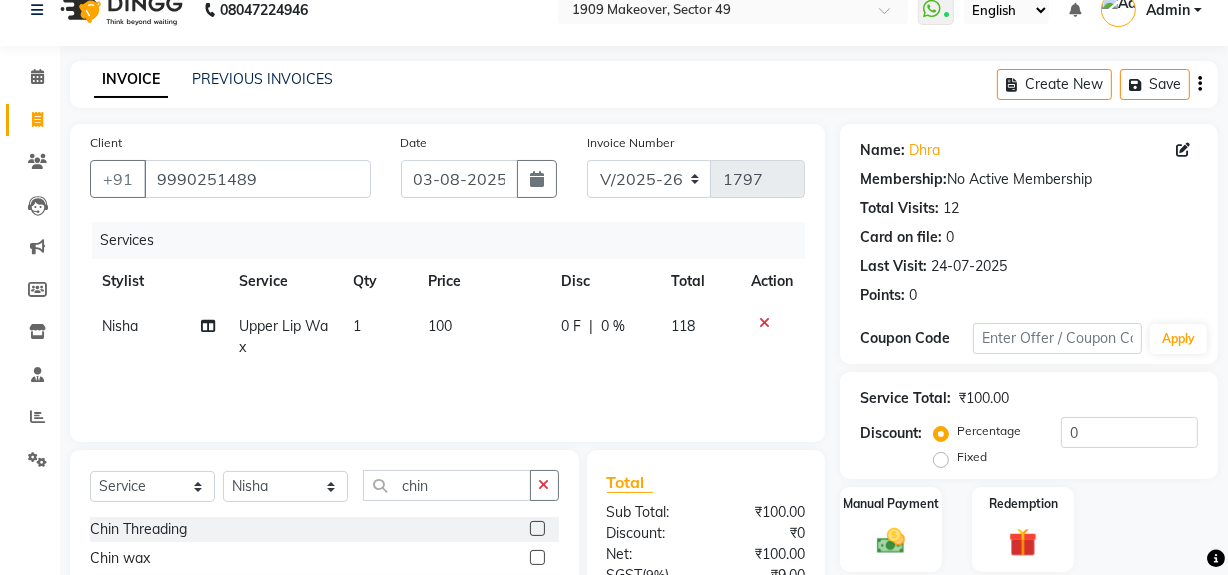 click 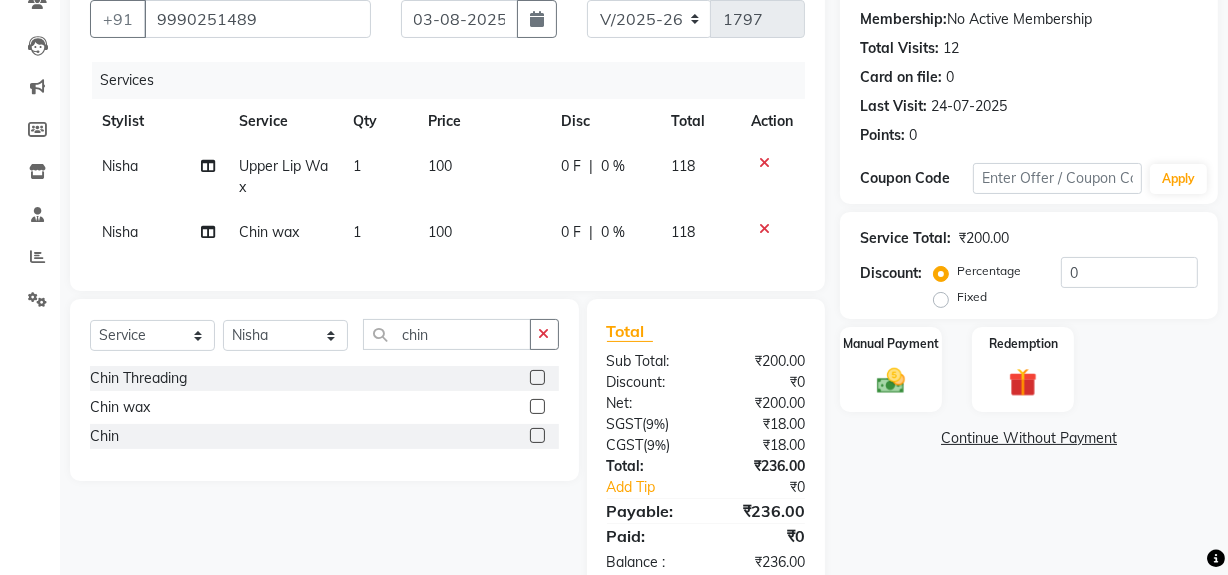 scroll, scrollTop: 181, scrollLeft: 0, axis: vertical 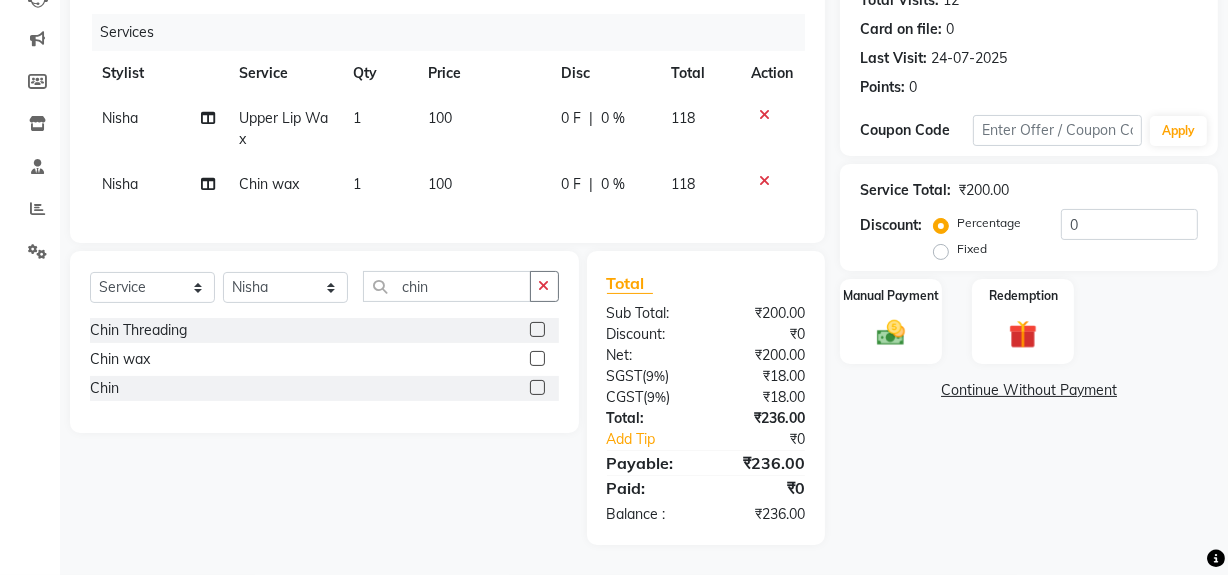 click on "Manual Payment Redemption" 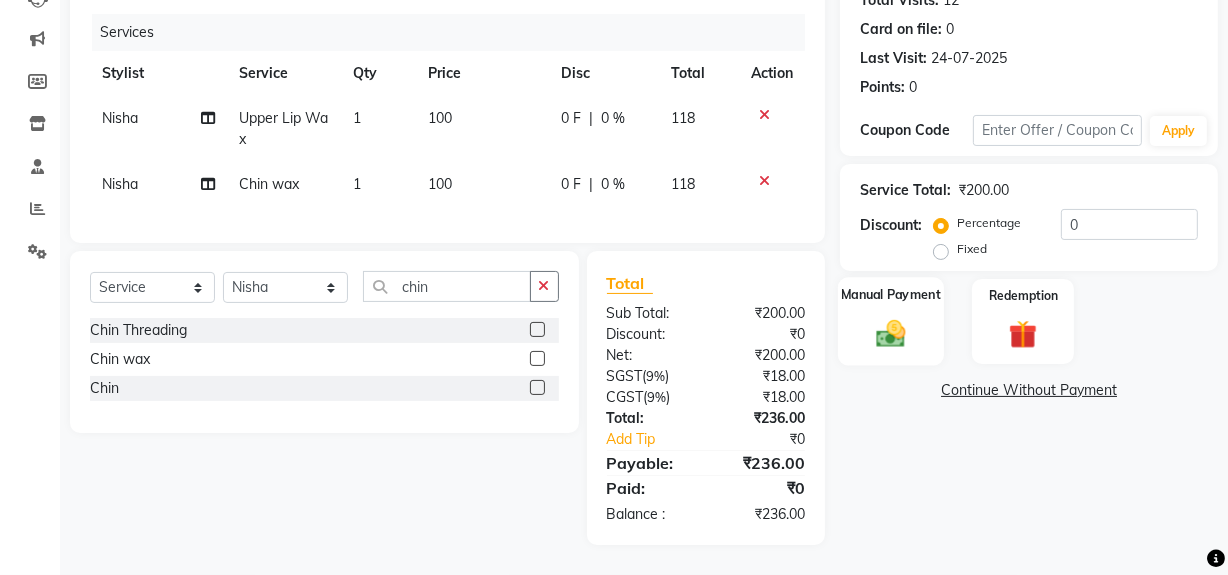 click on "Manual Payment" 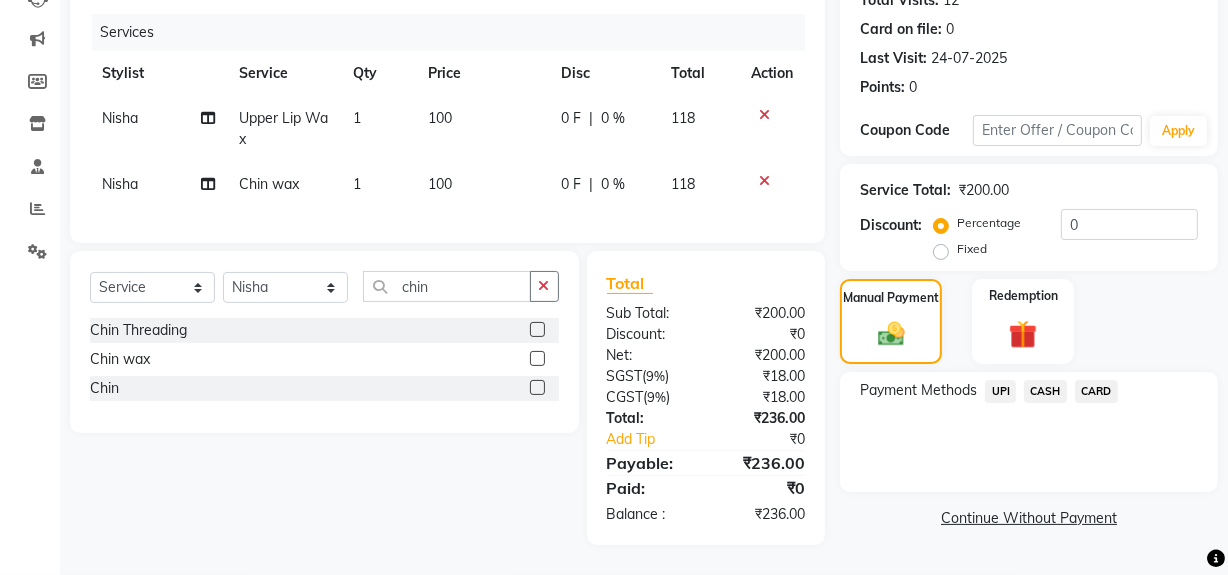 click on "UPI" 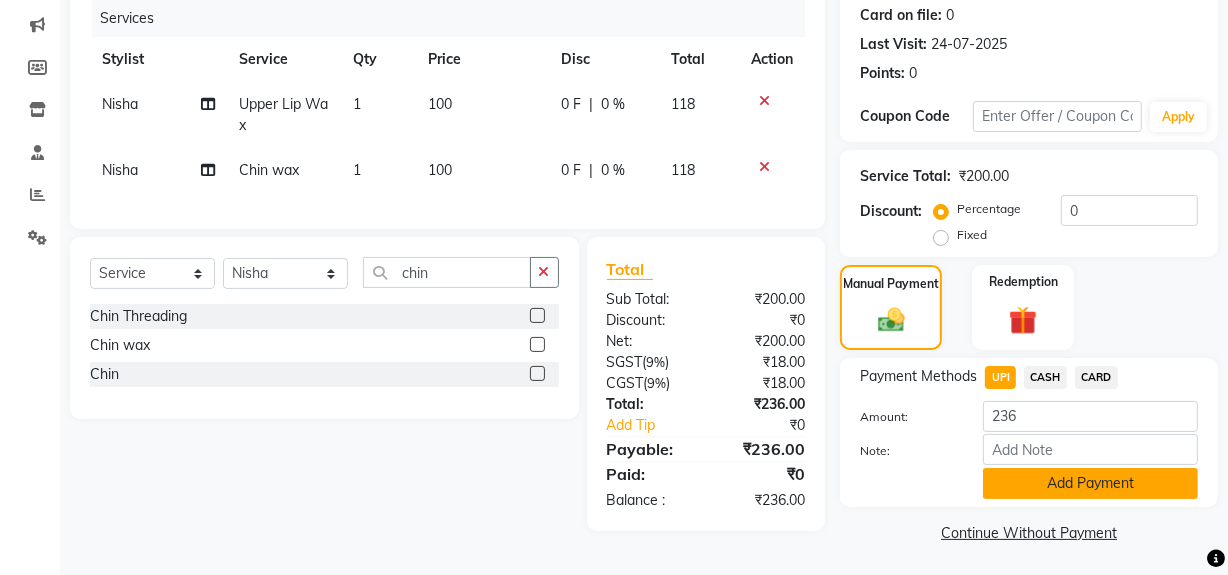 drag, startPoint x: 1050, startPoint y: 493, endPoint x: 1105, endPoint y: 484, distance: 55.7315 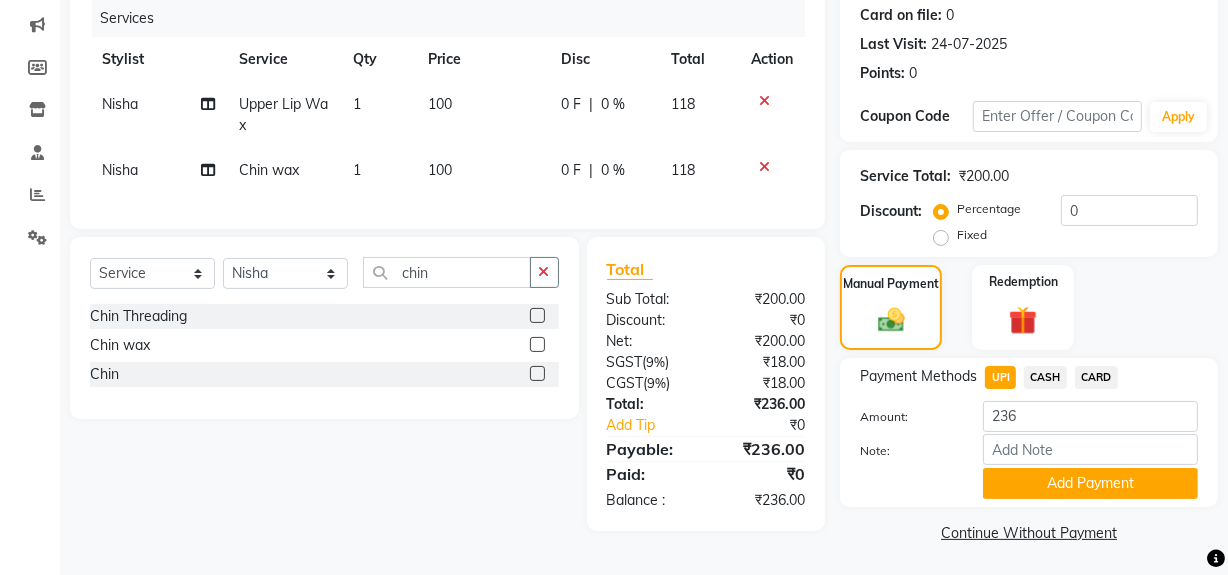 click on "Add Payment" 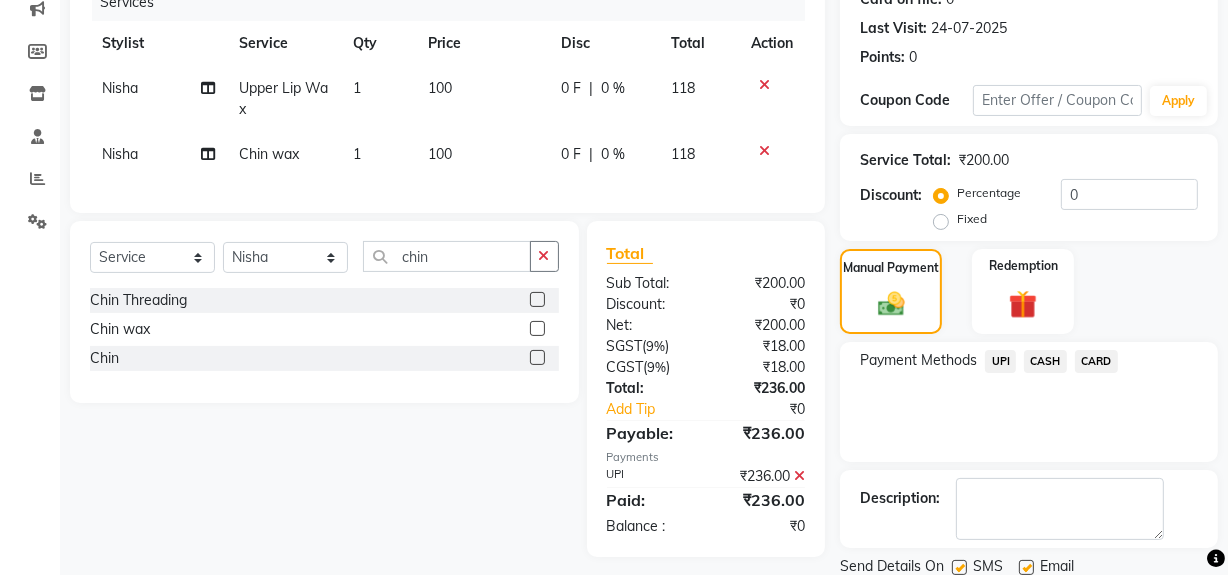 scroll, scrollTop: 333, scrollLeft: 0, axis: vertical 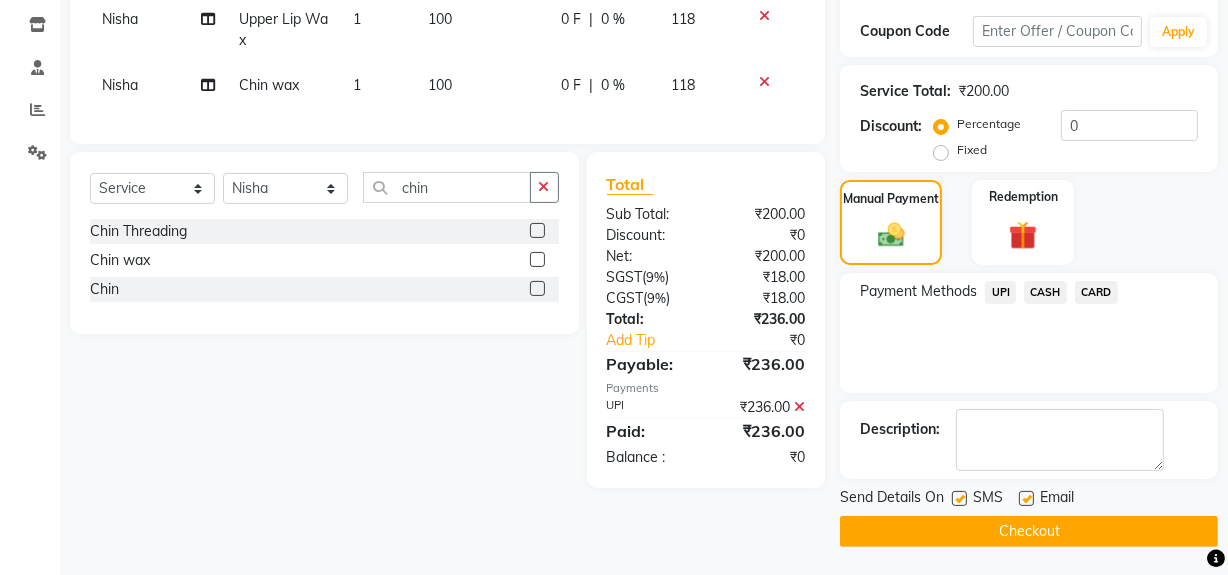 click on "Checkout" 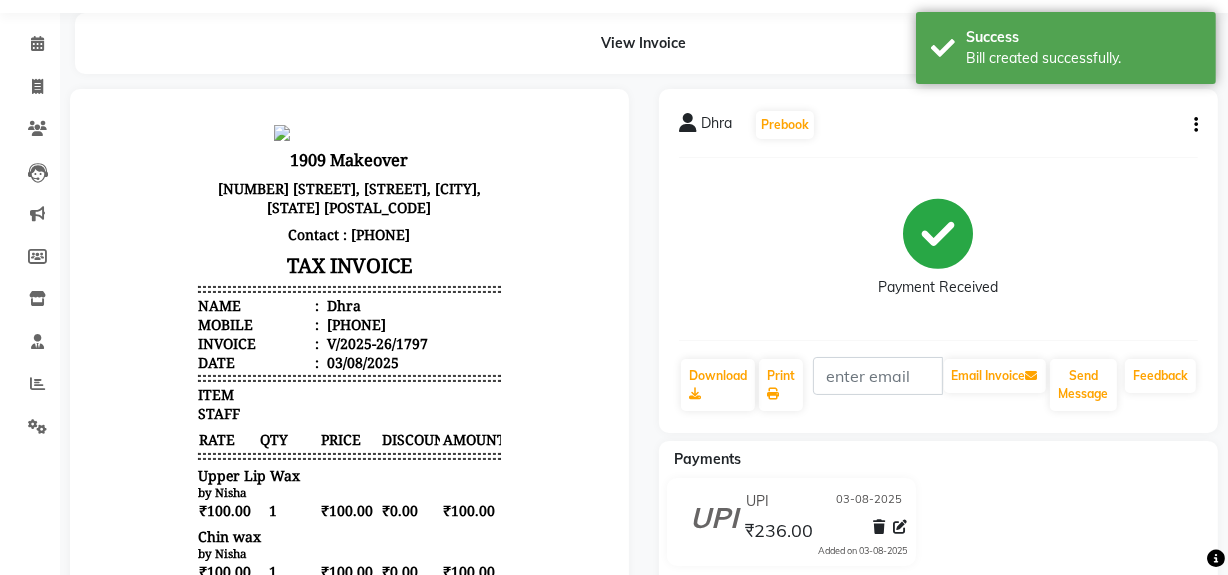 scroll, scrollTop: 90, scrollLeft: 0, axis: vertical 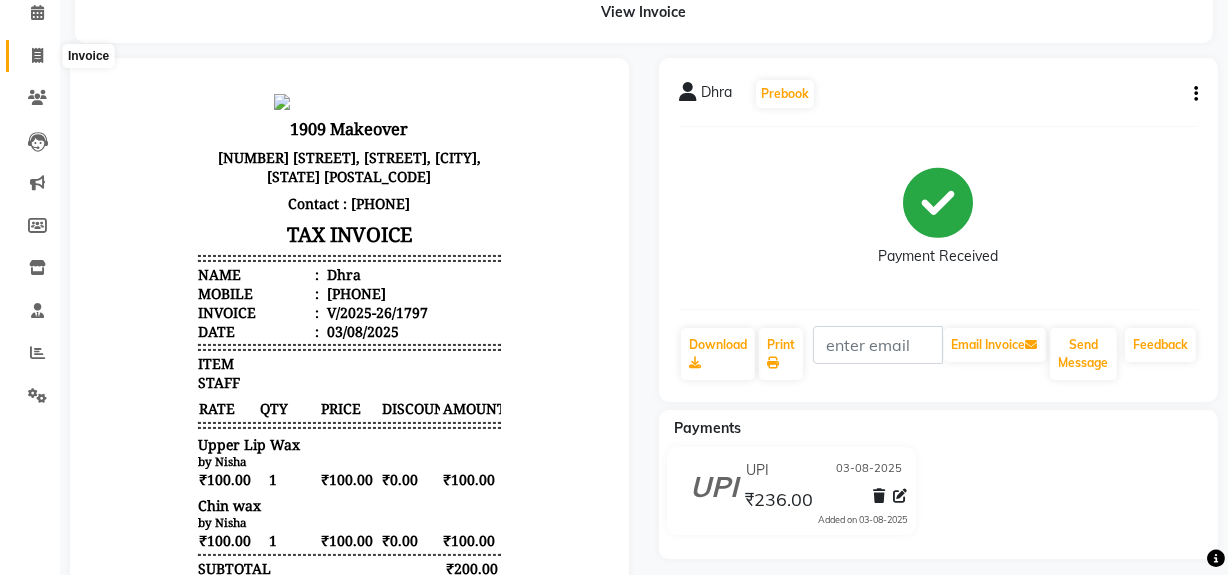 drag, startPoint x: 36, startPoint y: 49, endPoint x: 111, endPoint y: 118, distance: 101.91173 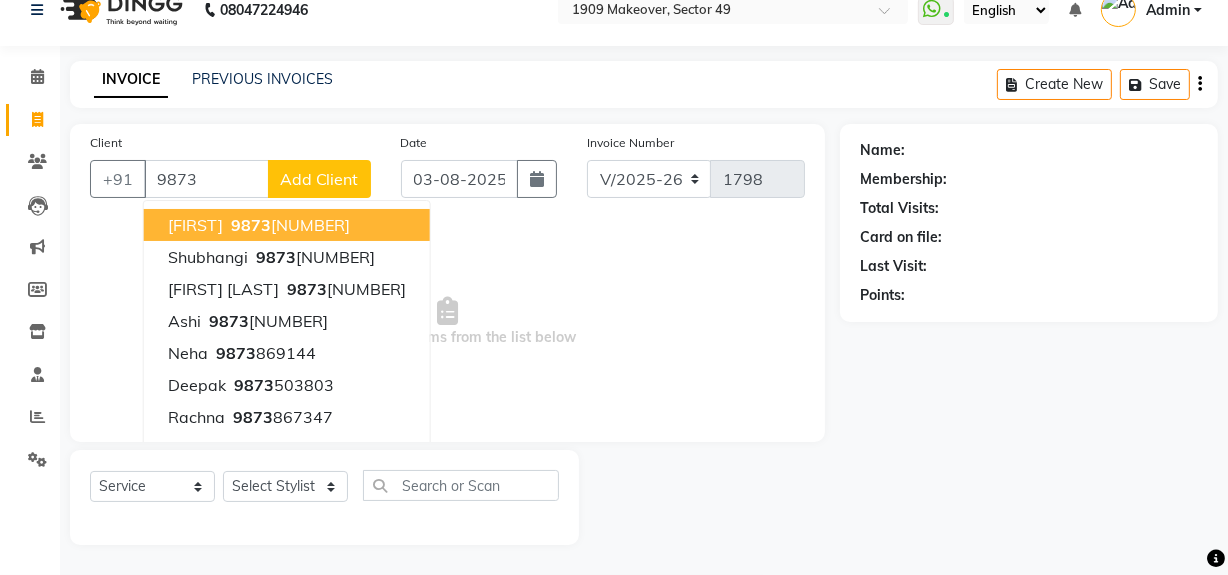 scroll, scrollTop: 26, scrollLeft: 0, axis: vertical 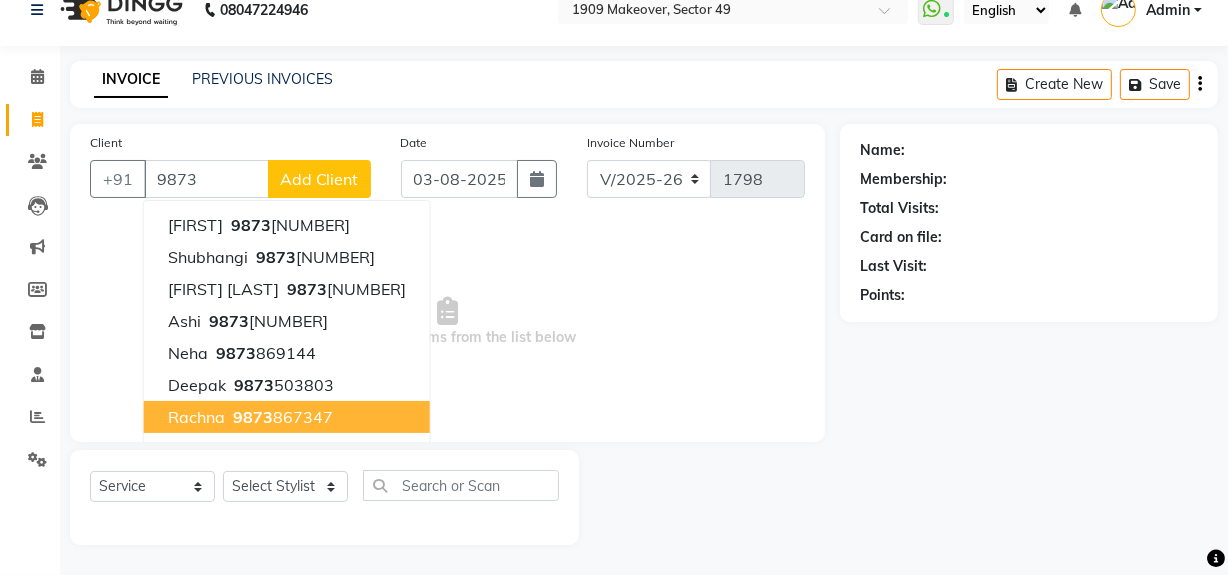 click on "[PHONE]" at bounding box center [281, 417] 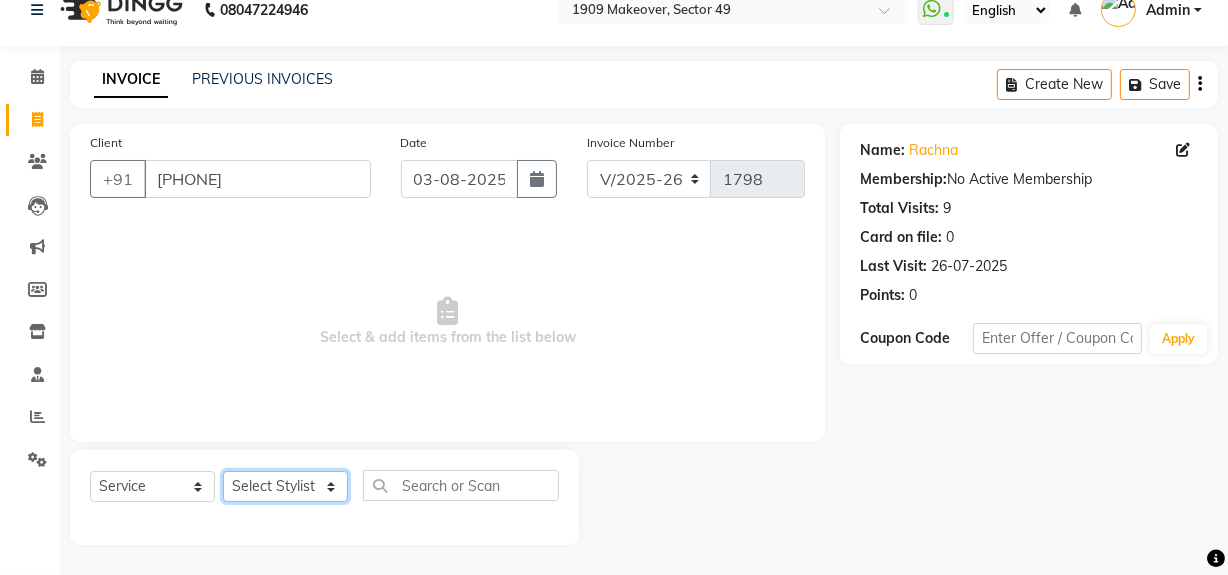 click on "Select Stylist Abdul Ahmed Arif Harun House Sale Jyoti Nisha Rehaan Ujjwal Umesh Veer vikram mehta Vishal" 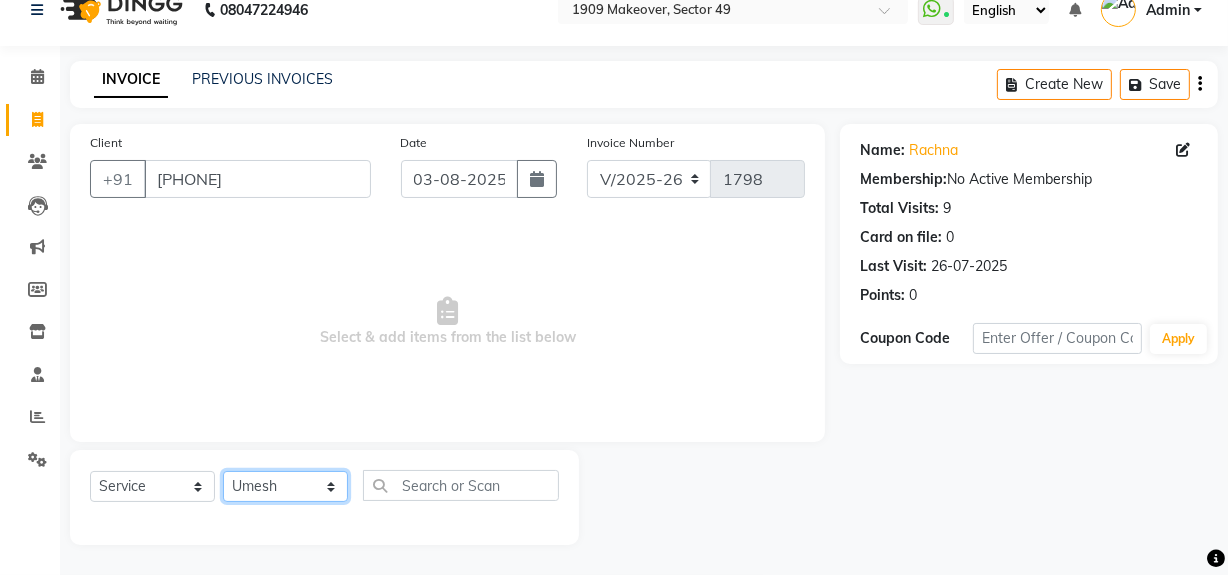 click on "Select Stylist Abdul Ahmed Arif Harun House Sale Jyoti Nisha Rehaan Ujjwal Umesh Veer vikram mehta Vishal" 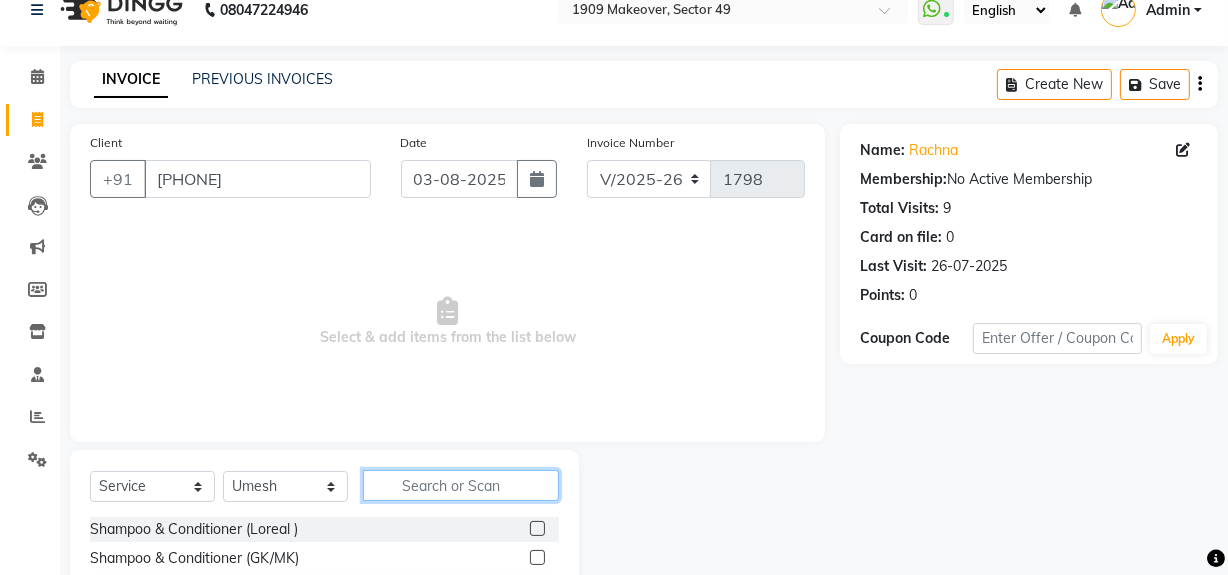 click 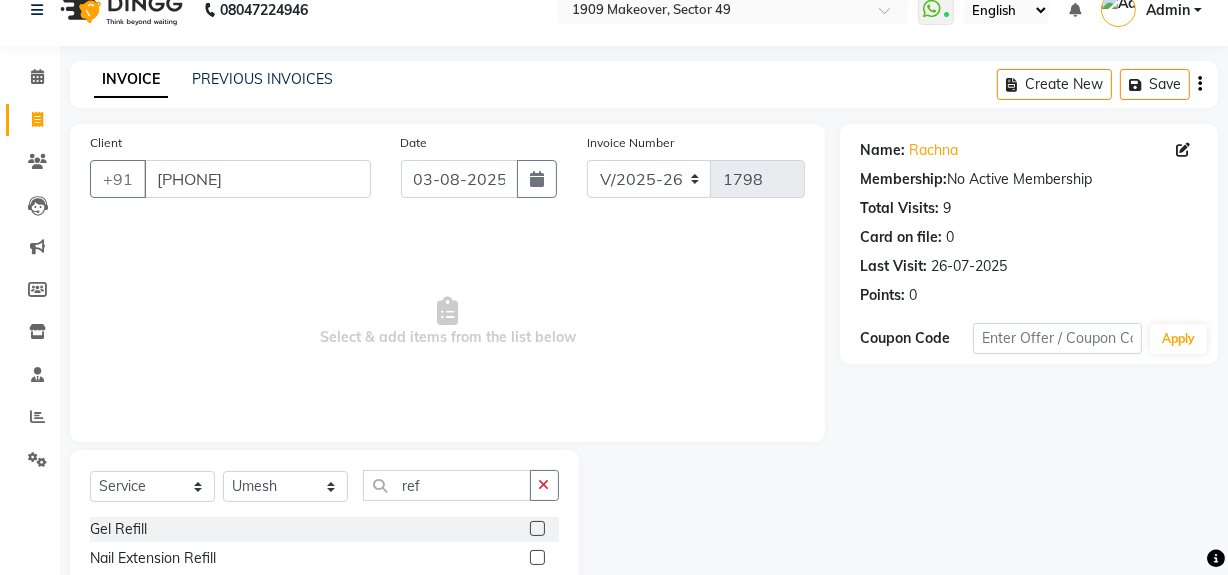 click 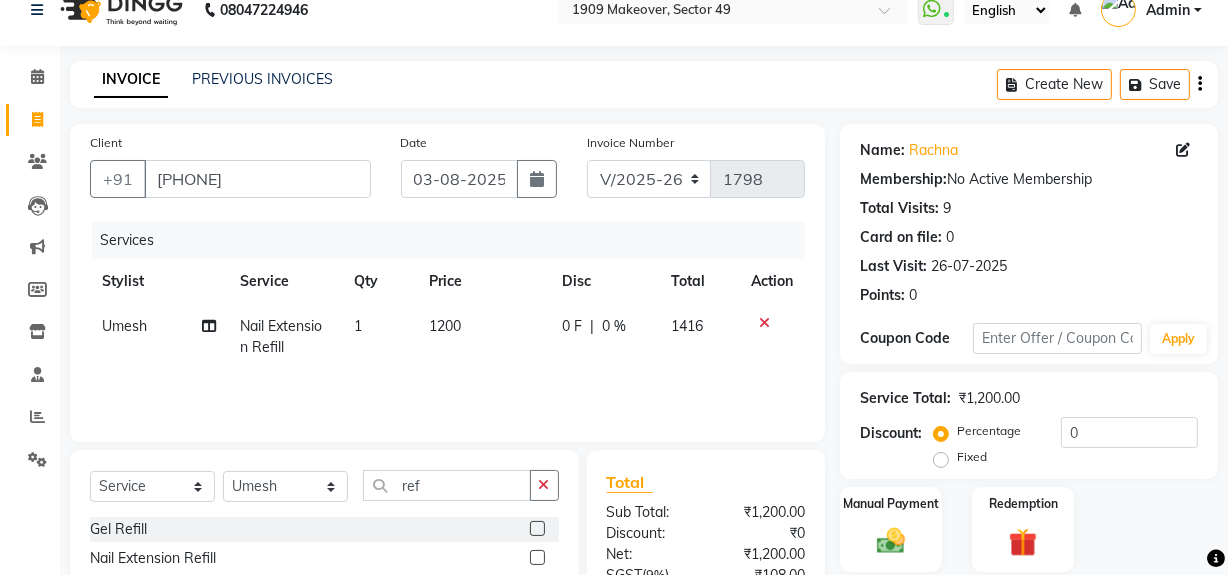 click on "1200" 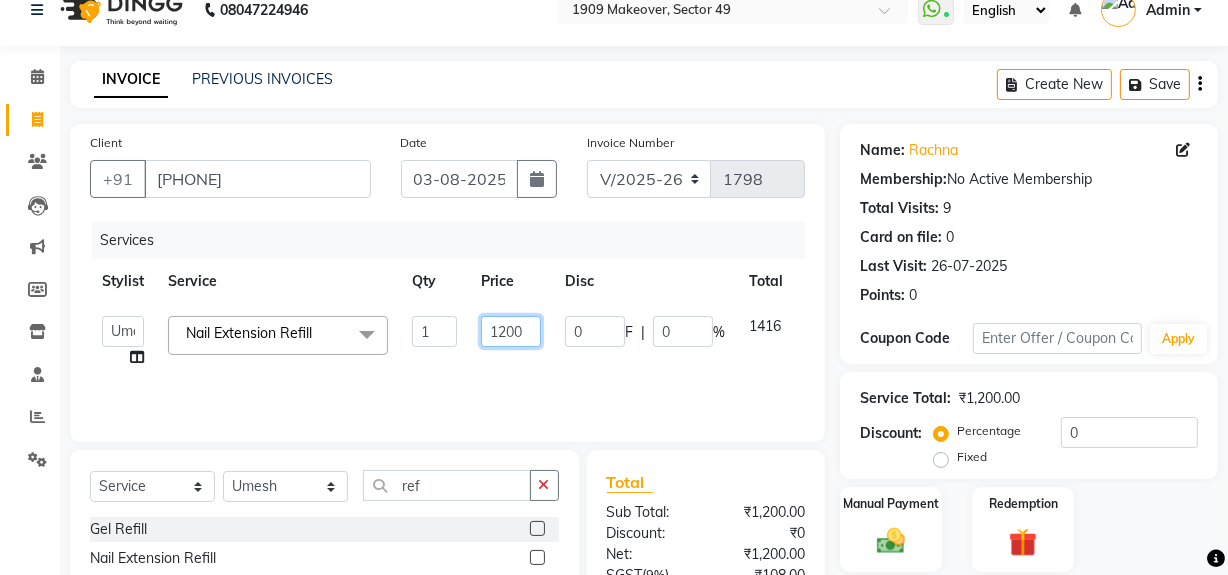 click on "1200" 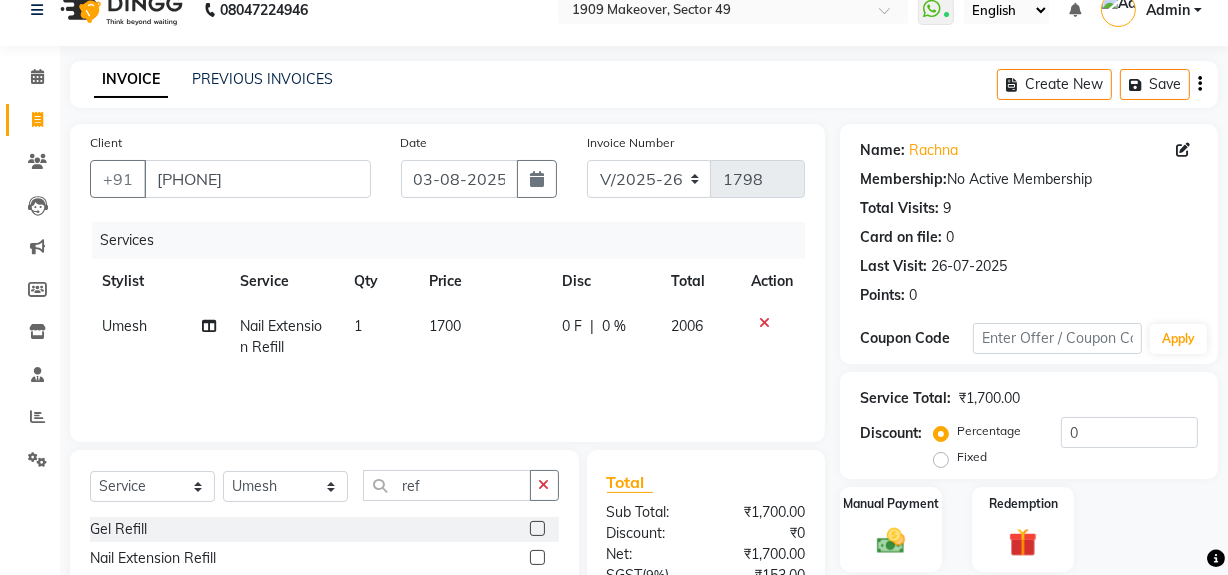 click on "Services" 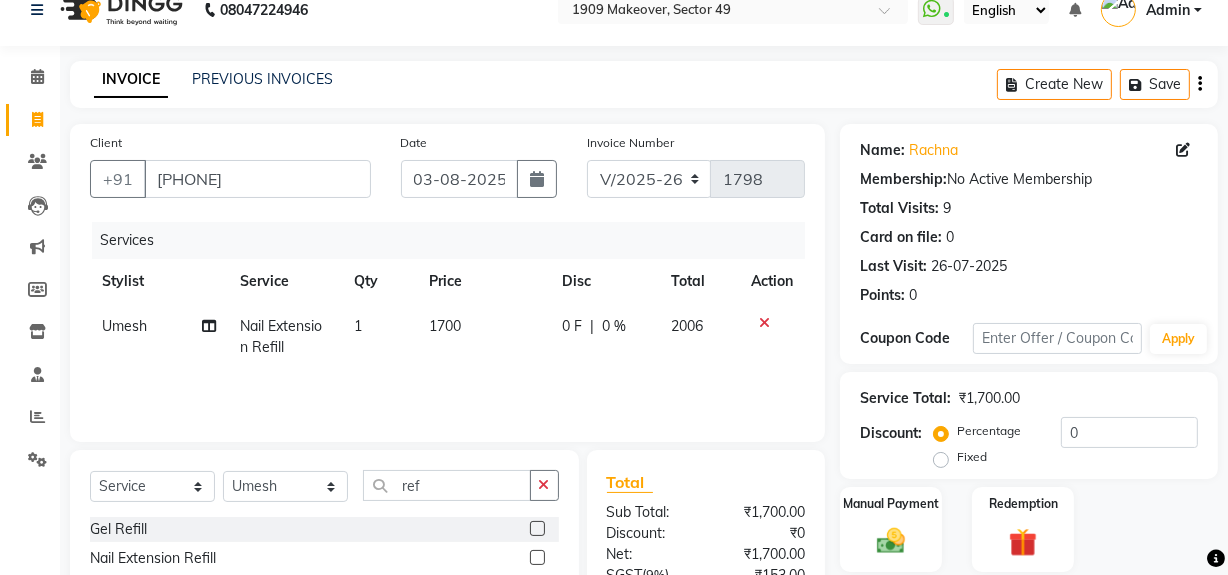 scroll, scrollTop: 225, scrollLeft: 0, axis: vertical 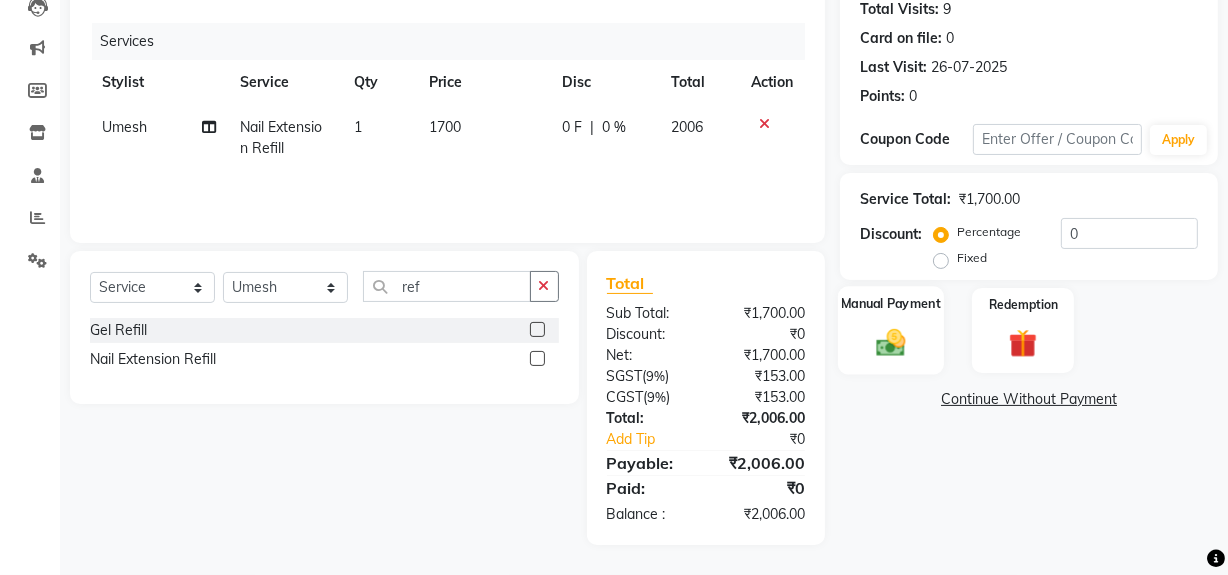 click 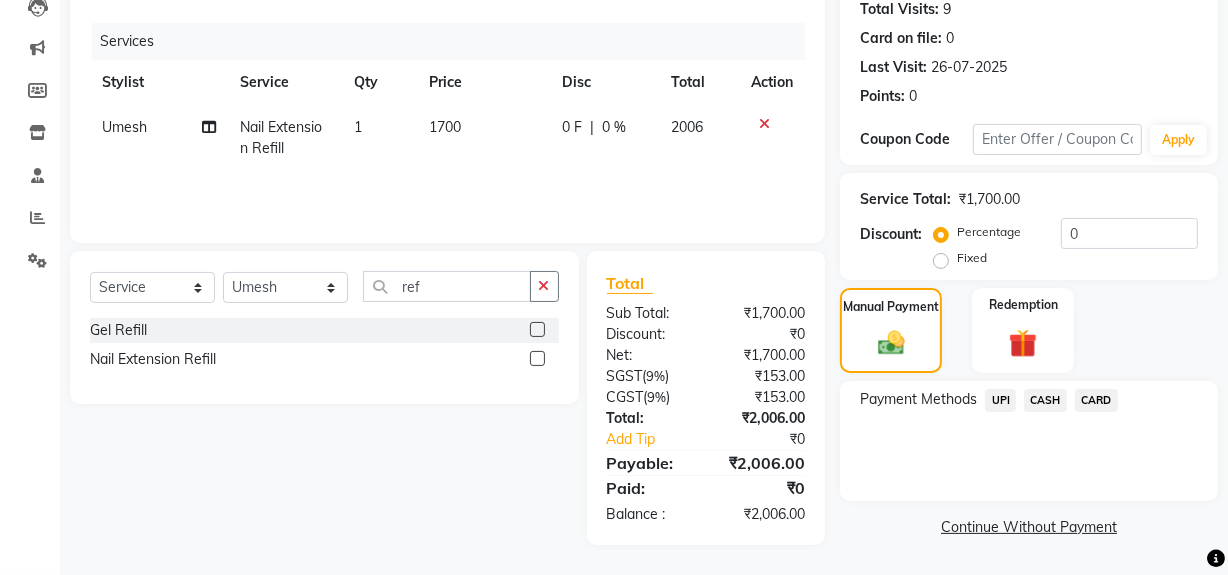 click on "UPI" 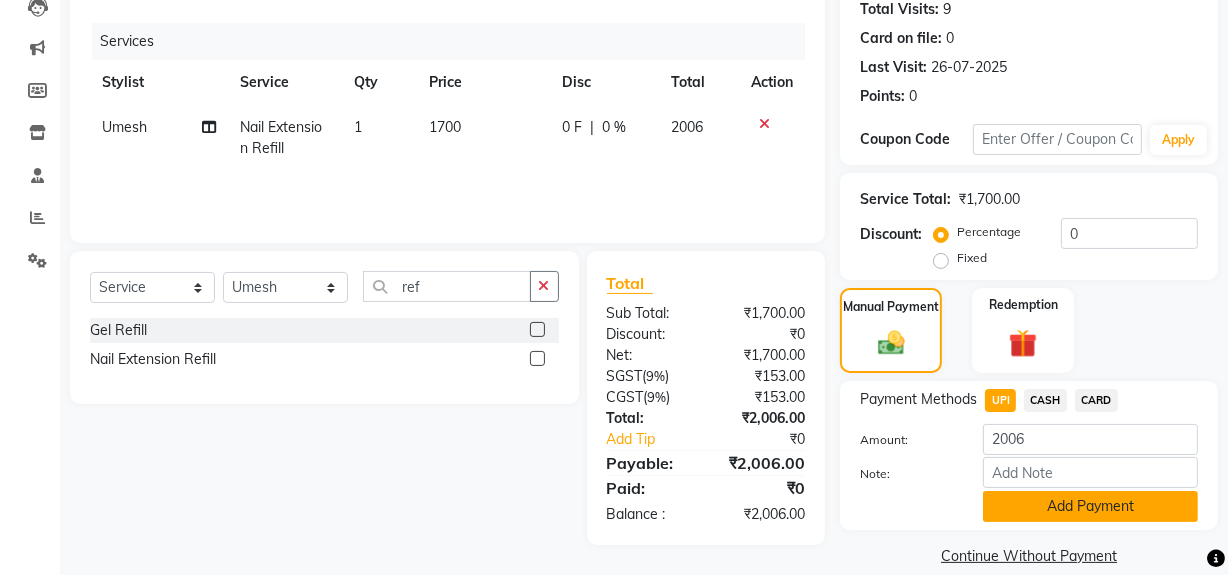 drag, startPoint x: 1114, startPoint y: 509, endPoint x: 1169, endPoint y: 454, distance: 77.781746 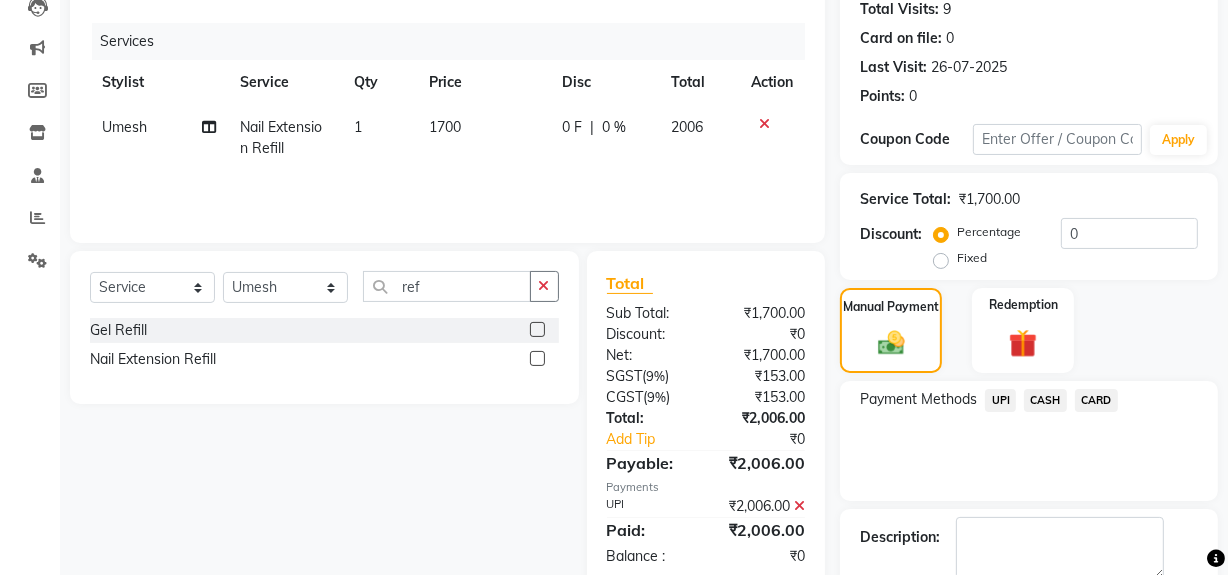scroll, scrollTop: 333, scrollLeft: 0, axis: vertical 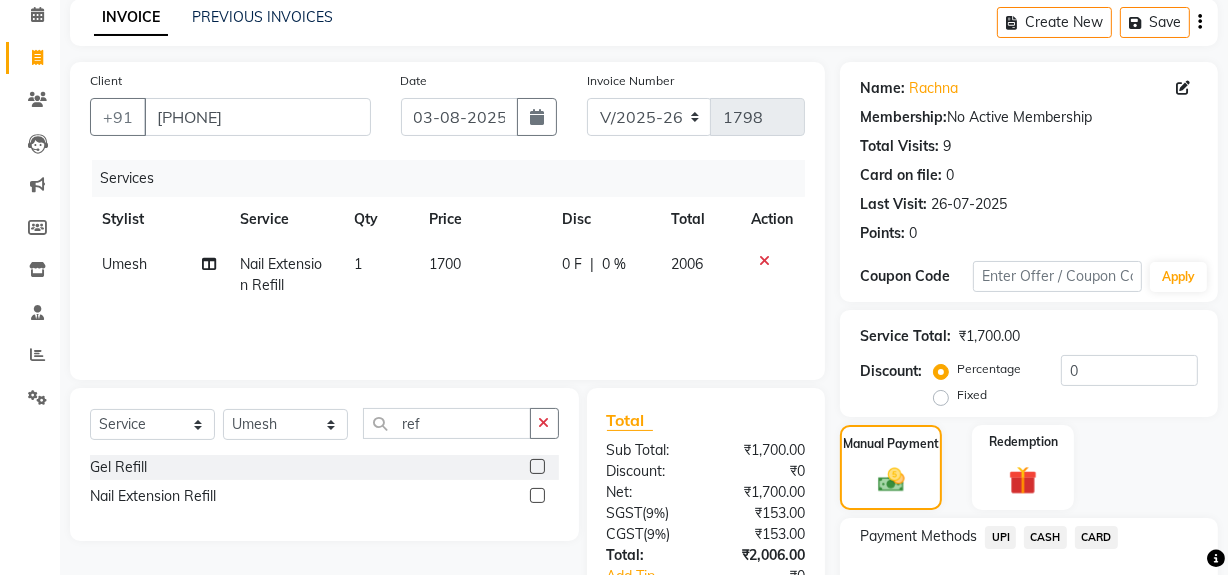 click on "1700" 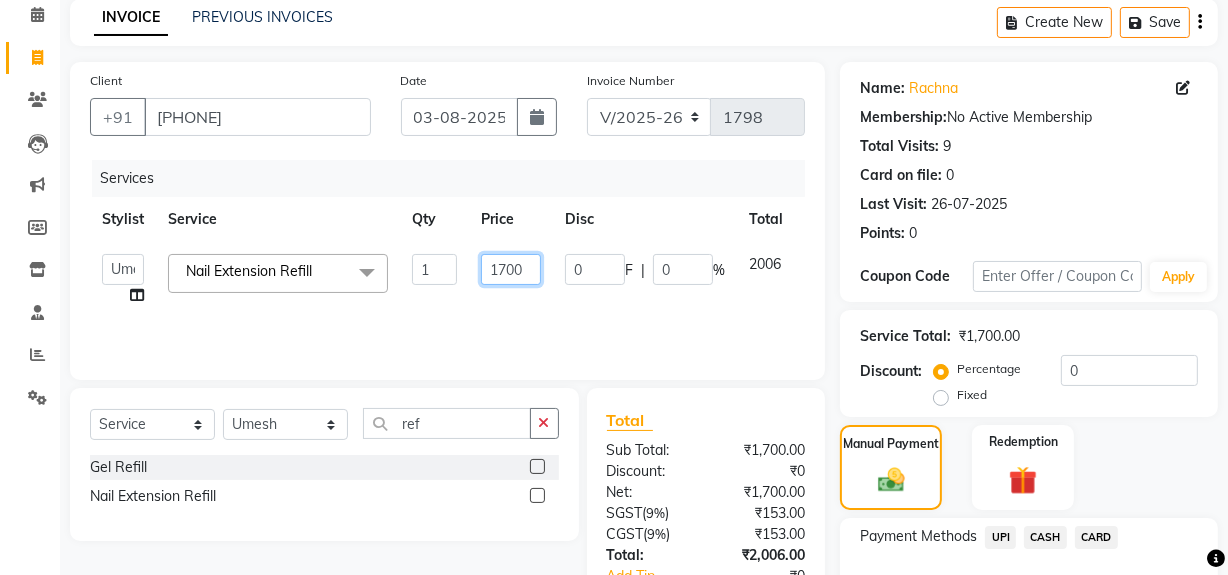 drag, startPoint x: 489, startPoint y: 262, endPoint x: 561, endPoint y: 270, distance: 72.443085 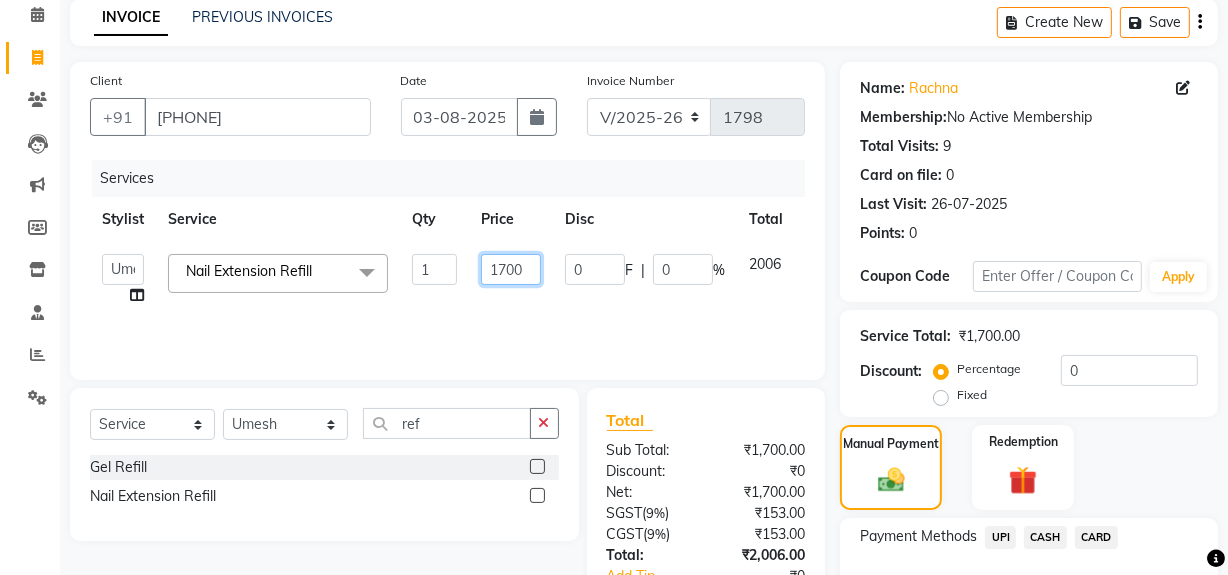click on "[LAST]   [LAST]   [LAST]   [LAST]   House Sale   [LAST]   [LAST]   [LAST]   [LAST]   [LAST]   [LAST]   [LAST] [LAST]   [LAST]  Nail Extension Refill&nbsp; x Shampoo & Conditioner (Loreal ) Shampoo & Conditioner (GK/MK) Hair Cut ( Regular) Hair Cut ( Creative ) Child Hair Cut (below 5 years) Head Massage (Normal) Head Massage (Olive) Head Massage (BadamRogan) Deep Conditioning Chocolate Pedicure Chocolate Manicure Gel New Set Gel Refill Gel Overlay +Freanch Polish Gel Toe Extension Nail Extension Gel Polish Removal Tip Removal Nail Extension Refill Nail polish Flix cut Classic pedicure eyelashes Face masge Nose wax Global (IGORA) GL Polish Schwazkopf spa Back Massage AVL LUUXURY PEDI AVL LUXURY MANI power mask casmara men hair style Body trim frunt back Duble touchup Rica spa Eye Brows Wax Ionic - Biotech Plex Treatment Footes spa Hand spa Legs Trim Hip wax Blow Dry Blow Dry with Shampoo Iron Curls Hair Do Tongs ( Twists, loops &  Curls) Crimping (Retro Style) Split End Removal Root Touchup MAJIREL Root Touchup - IGORA Chin" 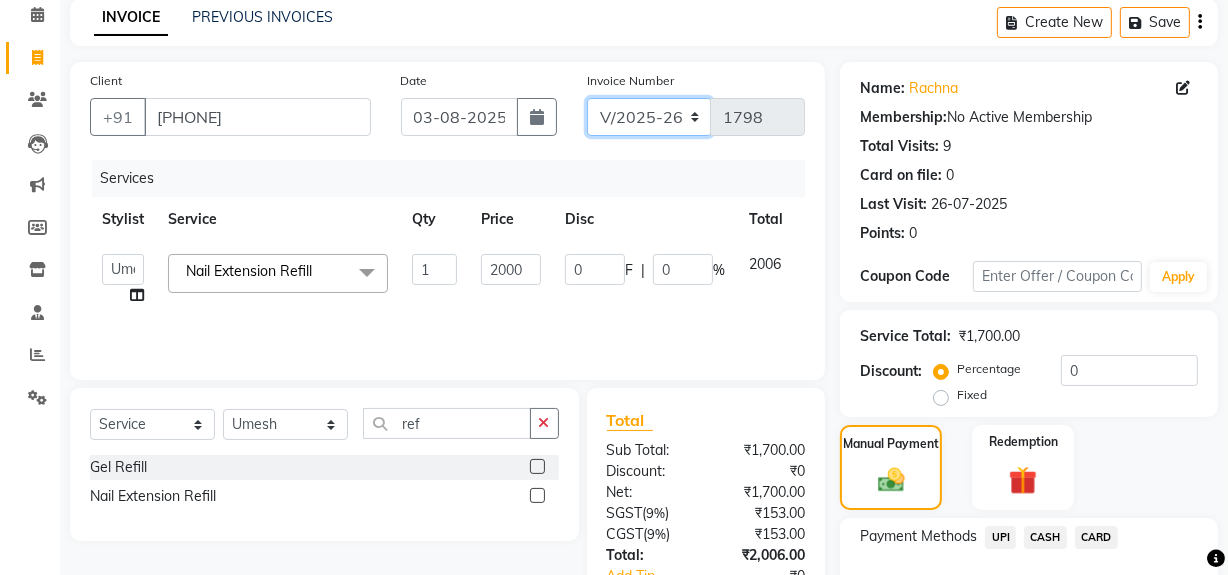 click on "V/2025 V/2025-26" 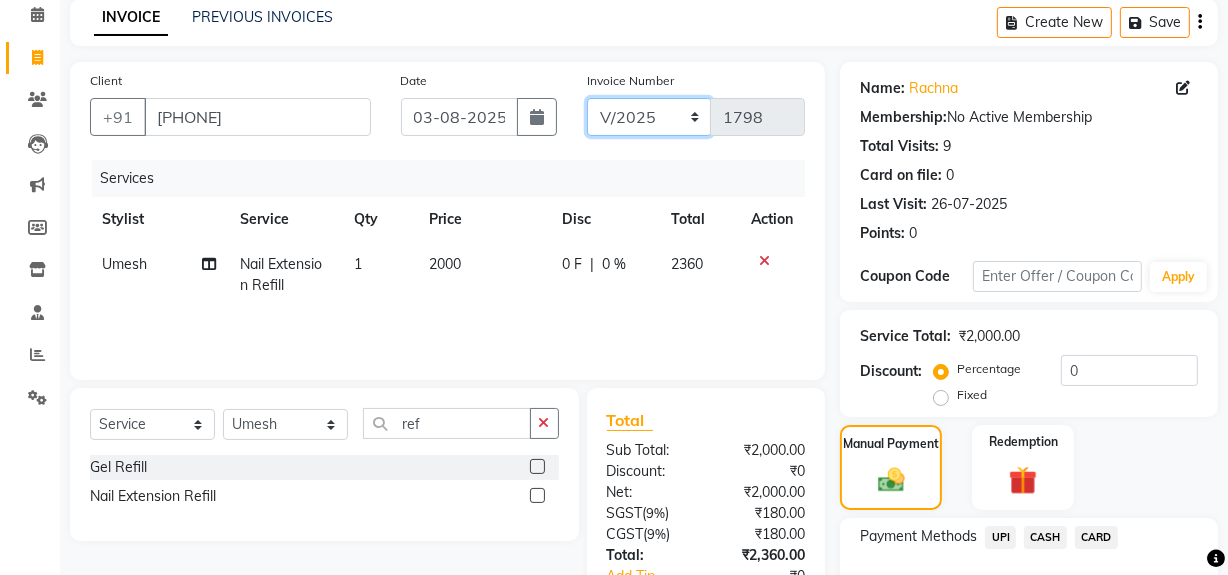 click on "V/2025 V/2025-26" 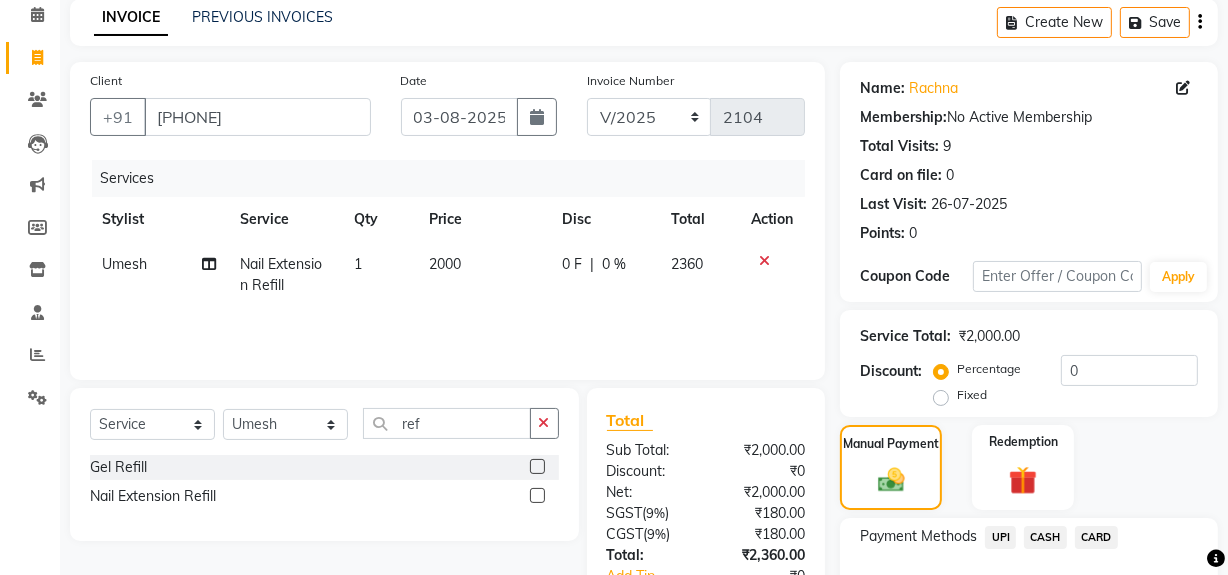 click 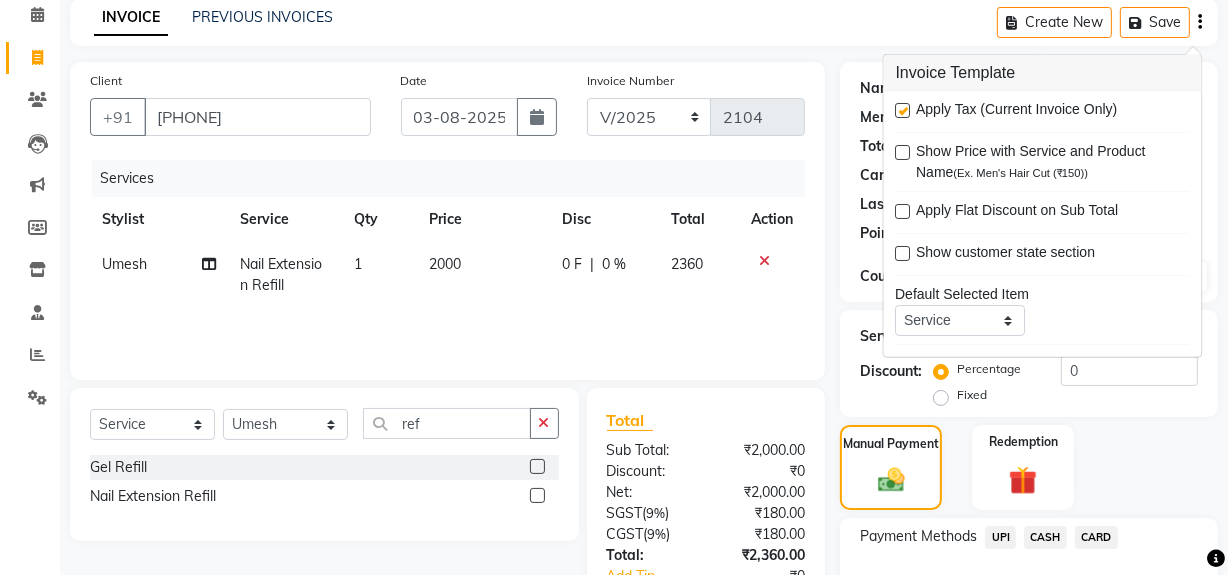 click at bounding box center (903, 110) 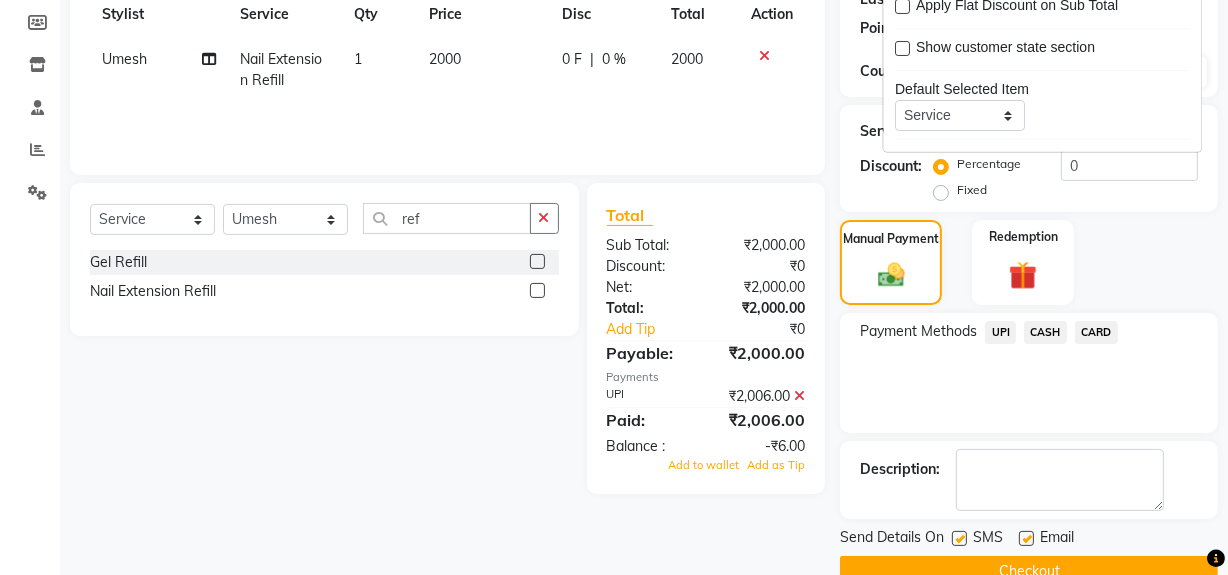 scroll, scrollTop: 333, scrollLeft: 0, axis: vertical 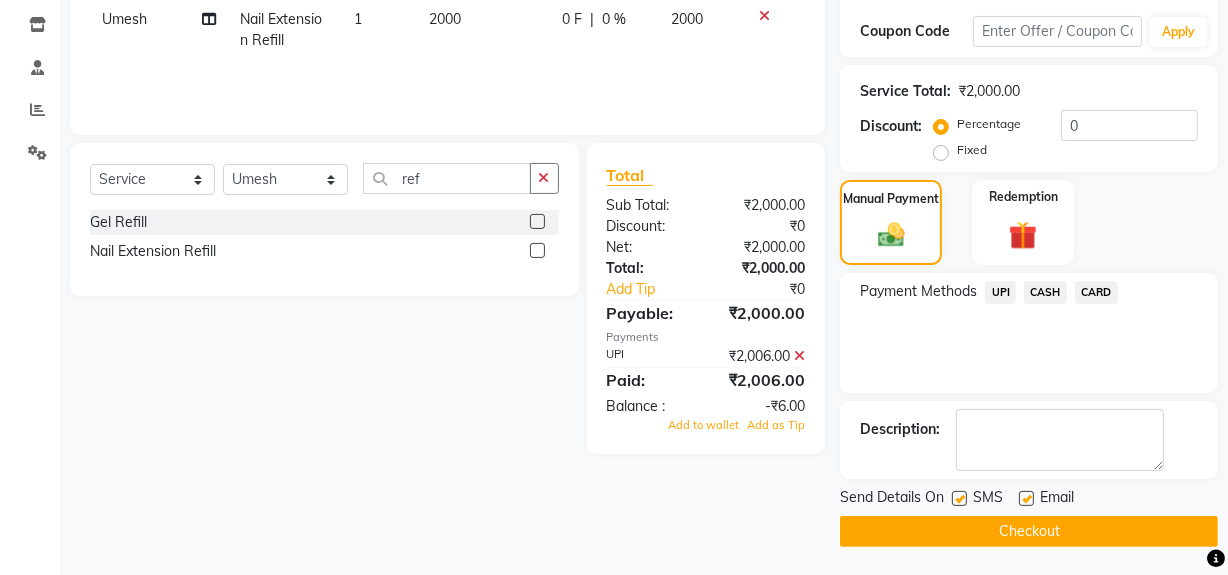 click 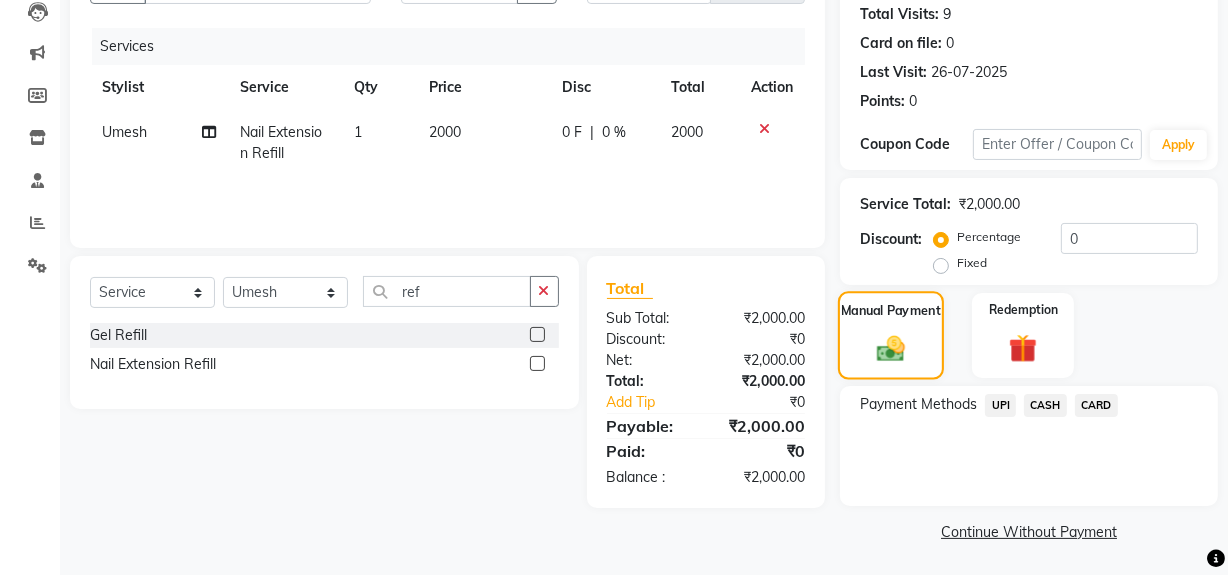 drag, startPoint x: 883, startPoint y: 347, endPoint x: 1030, endPoint y: 406, distance: 158.39824 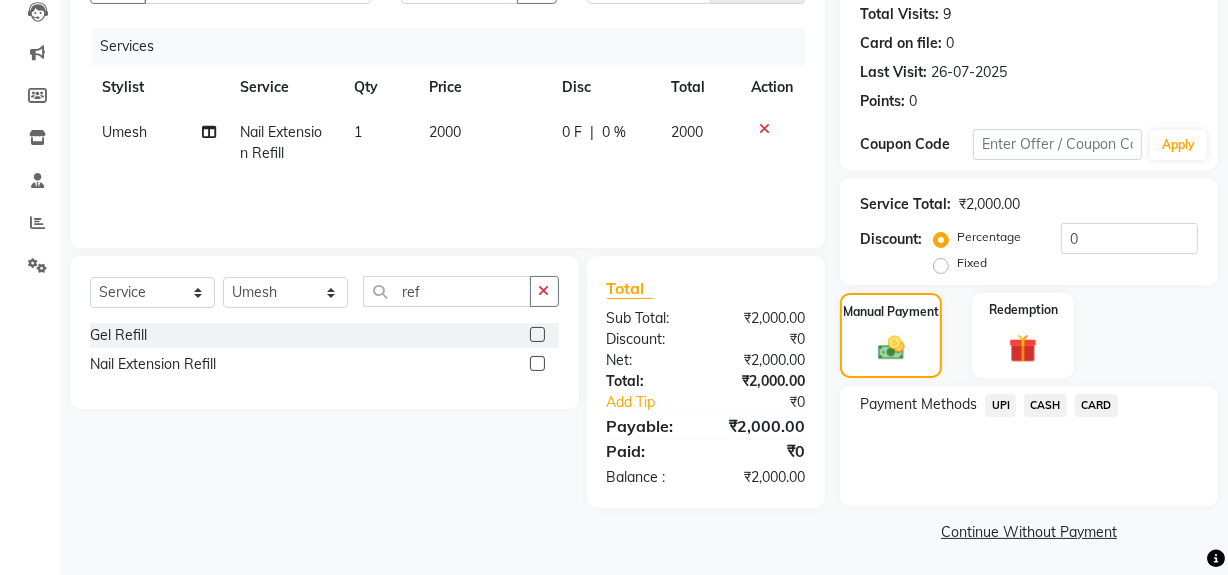 click 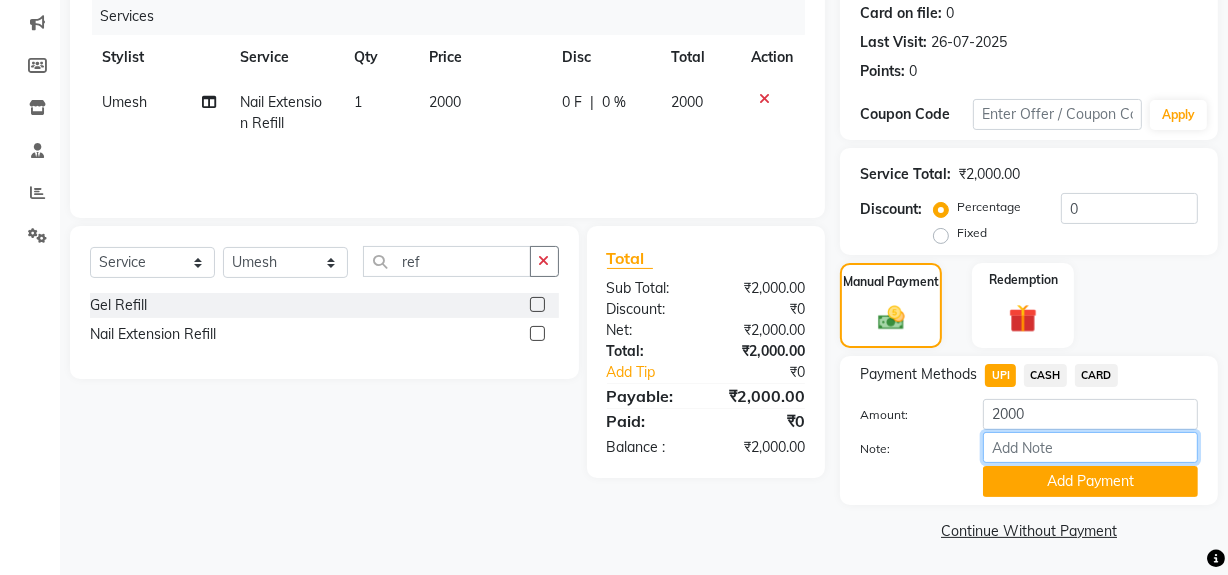 click on "Note:" at bounding box center (1090, 447) 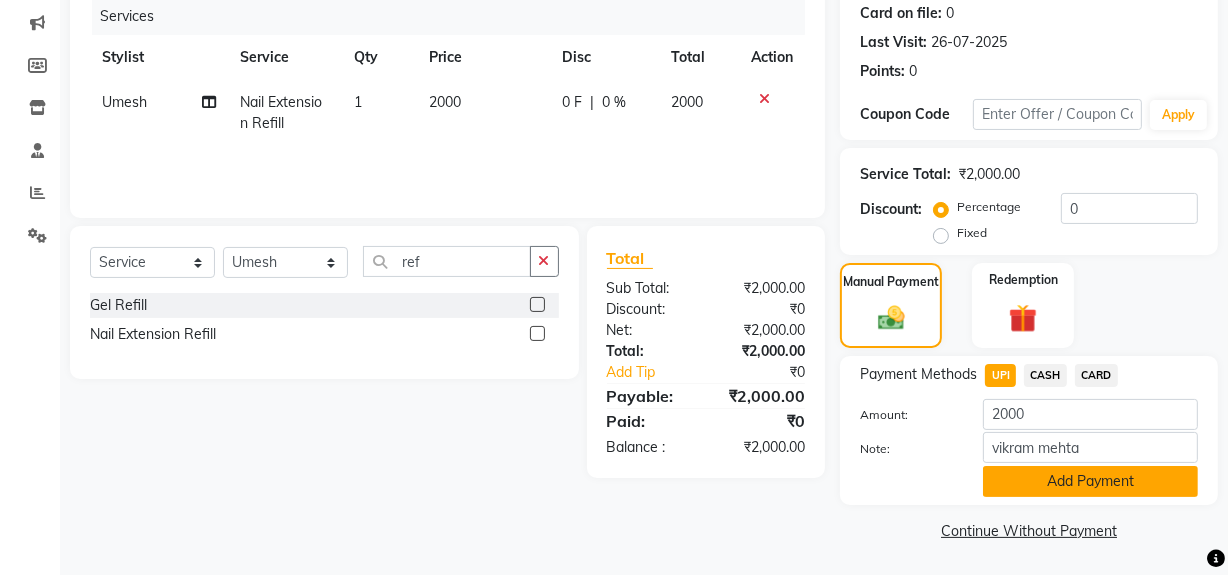 click on "Add Payment" 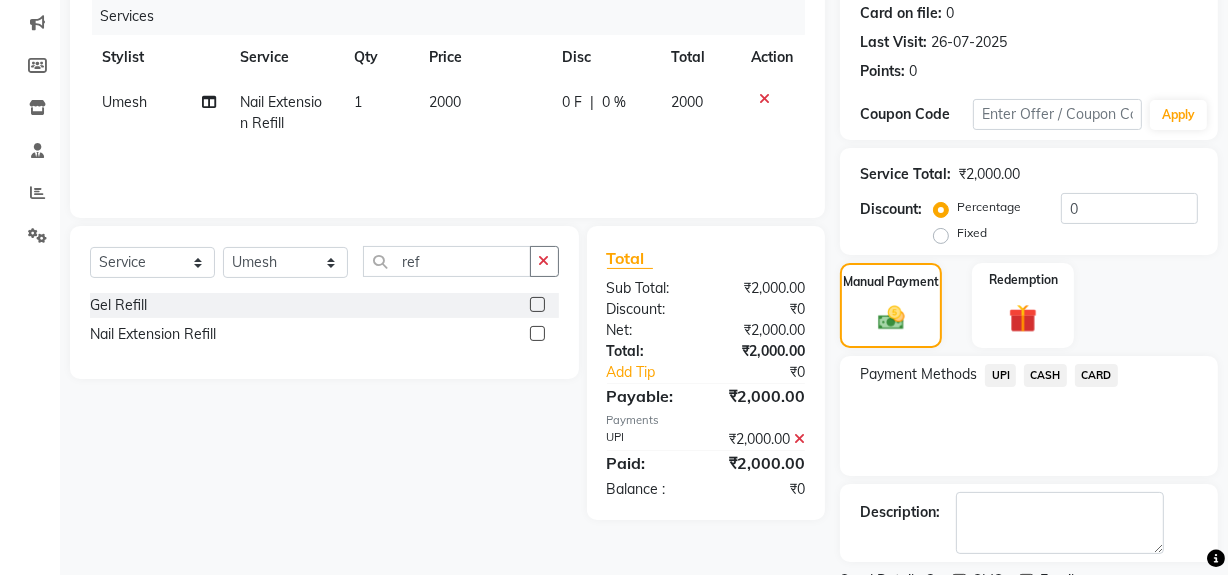 scroll, scrollTop: 333, scrollLeft: 0, axis: vertical 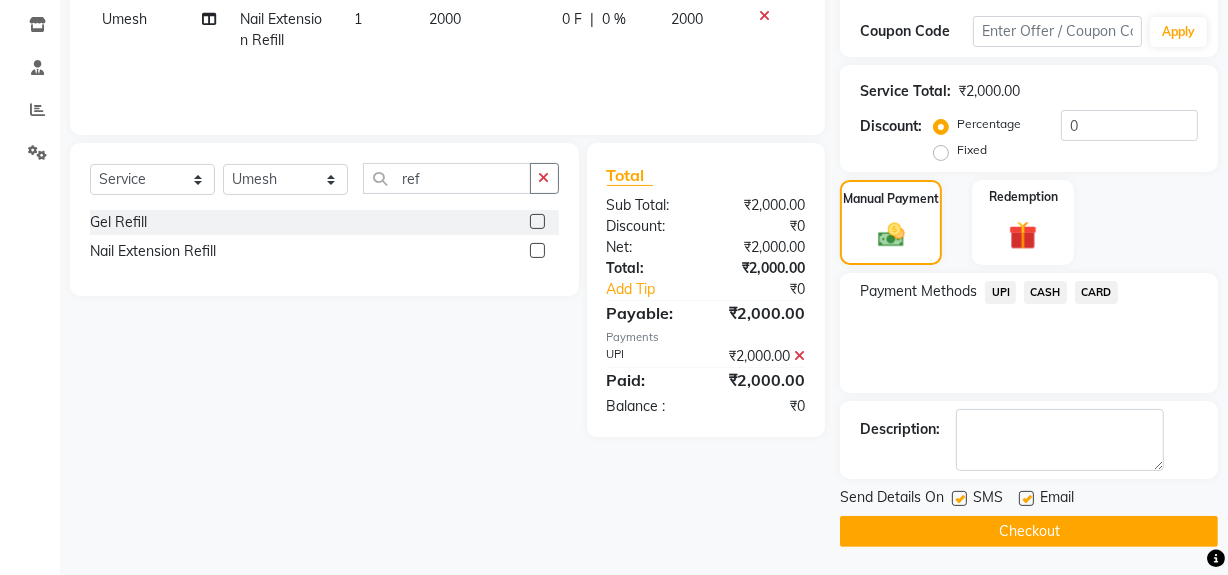 drag, startPoint x: 953, startPoint y: 494, endPoint x: 962, endPoint y: 524, distance: 31.320919 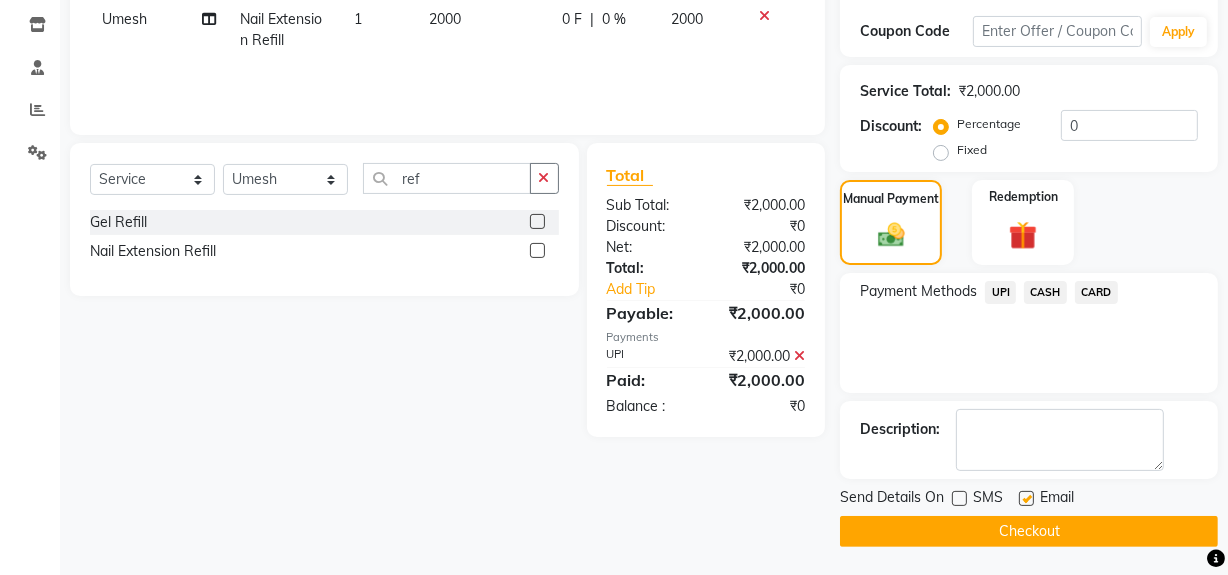 click on "Checkout" 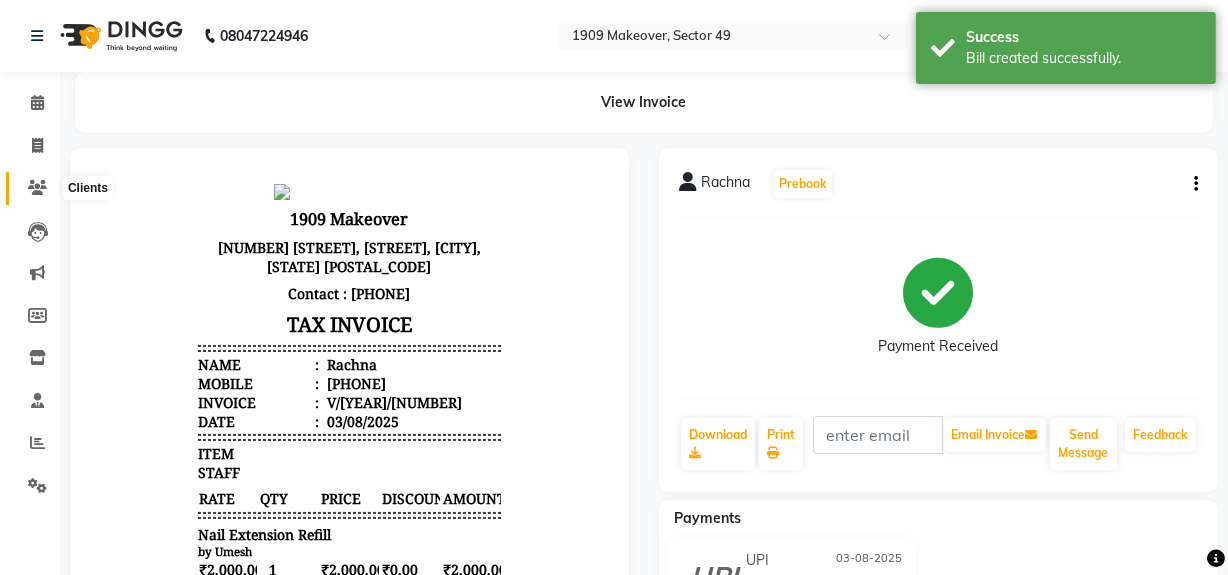 scroll, scrollTop: 0, scrollLeft: 0, axis: both 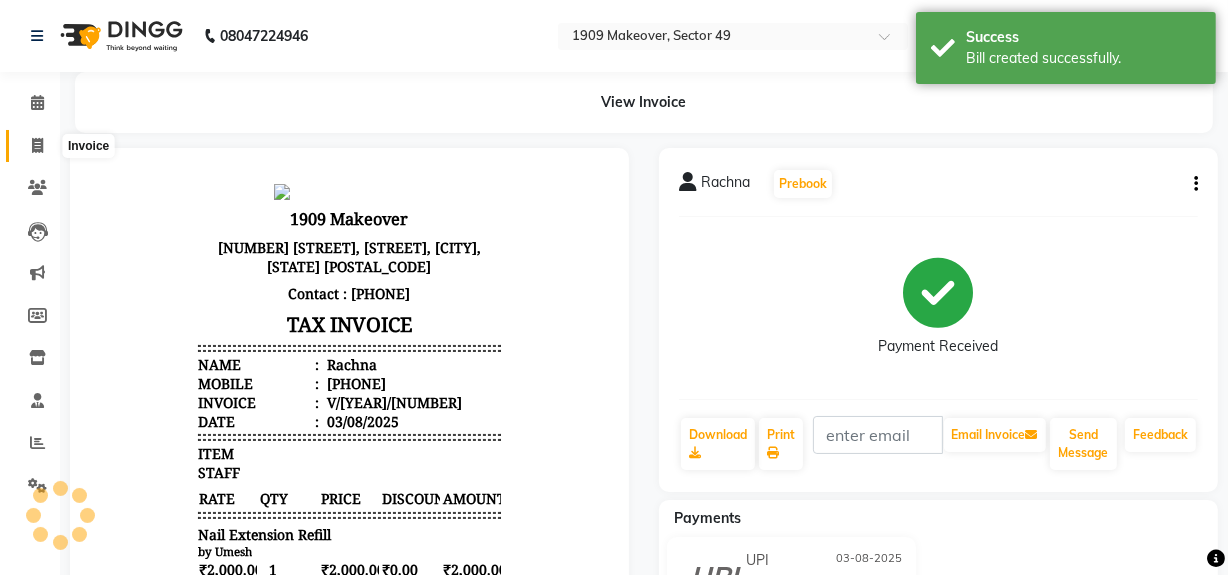click 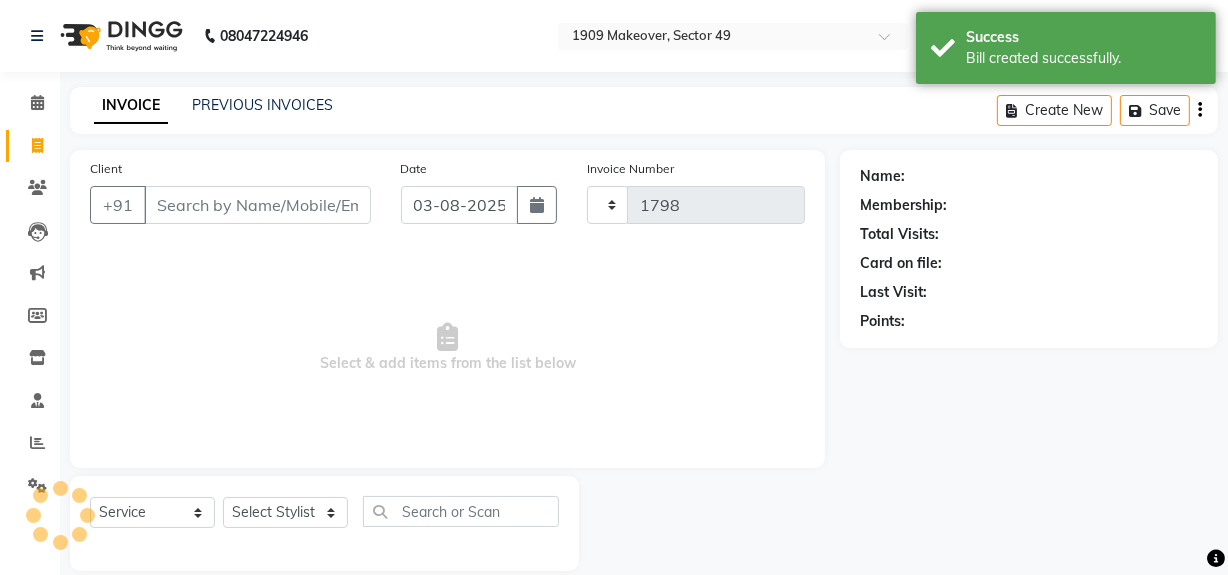 scroll, scrollTop: 26, scrollLeft: 0, axis: vertical 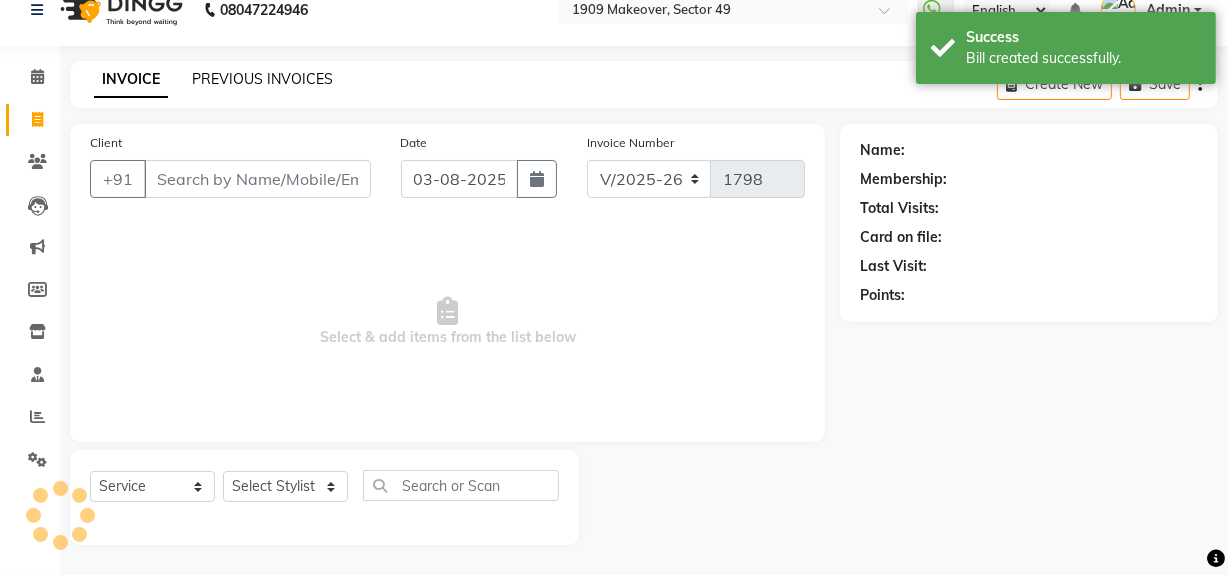 click on "PREVIOUS INVOICES" 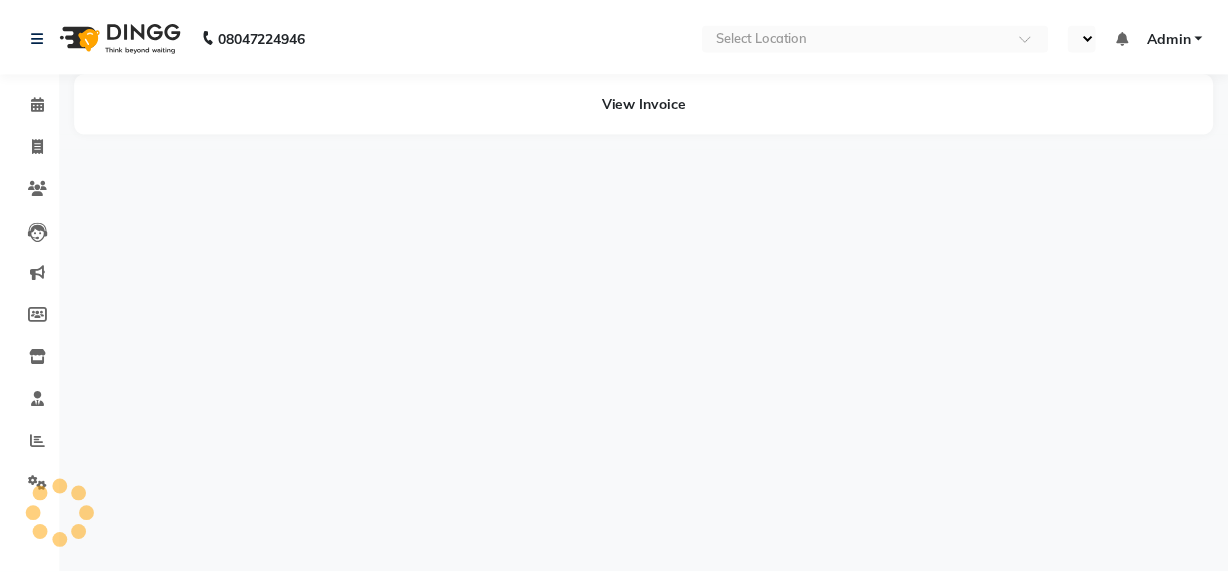 scroll, scrollTop: 0, scrollLeft: 0, axis: both 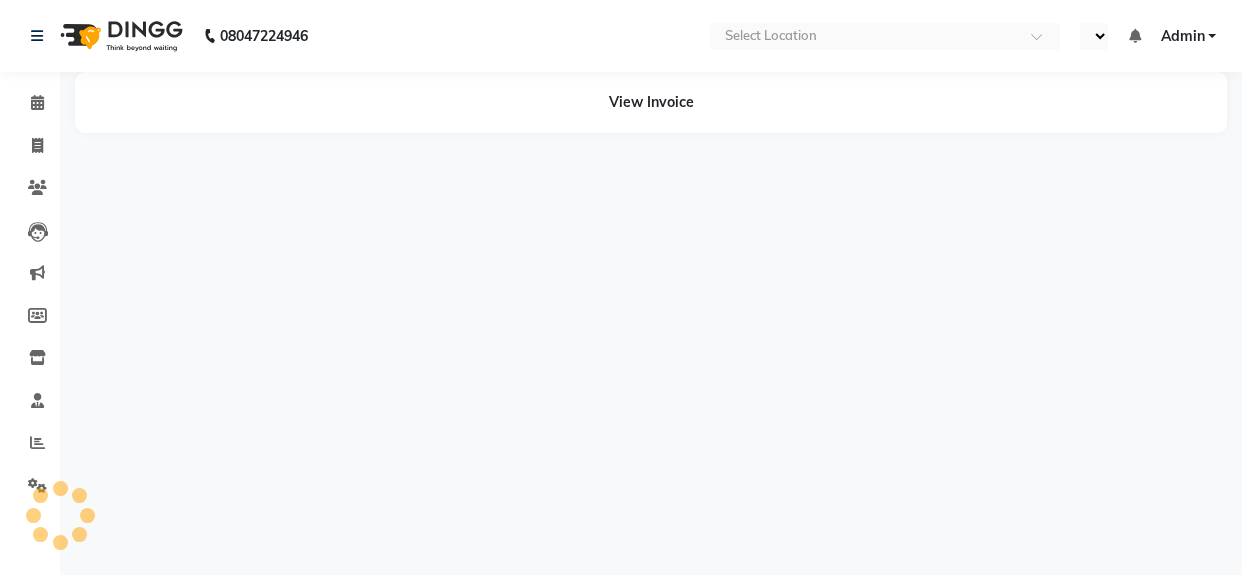 select on "en" 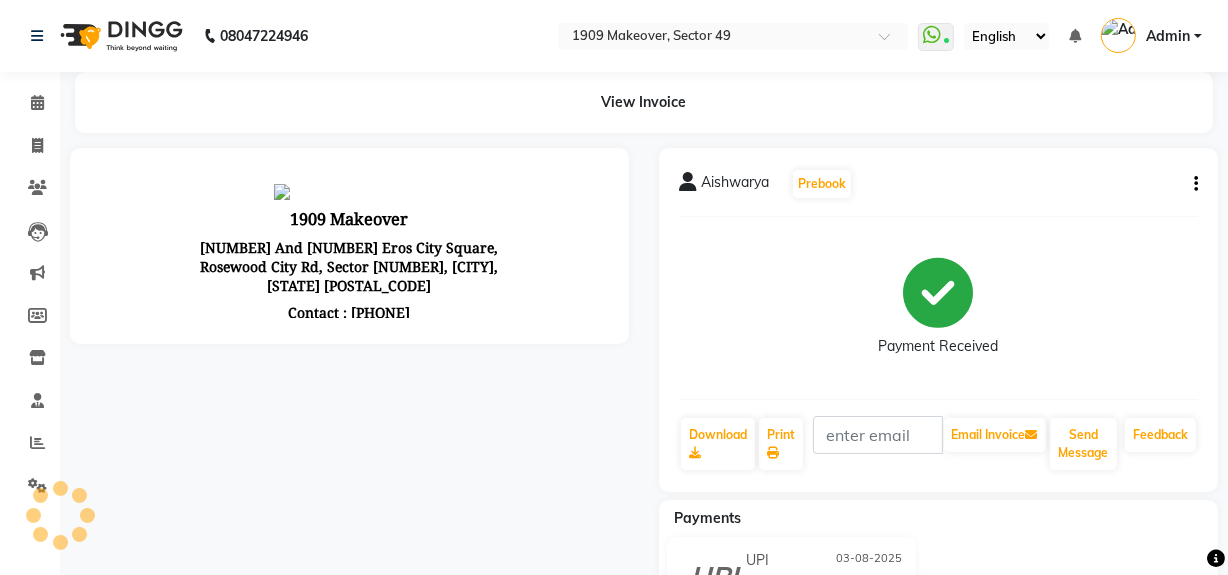 scroll, scrollTop: 0, scrollLeft: 0, axis: both 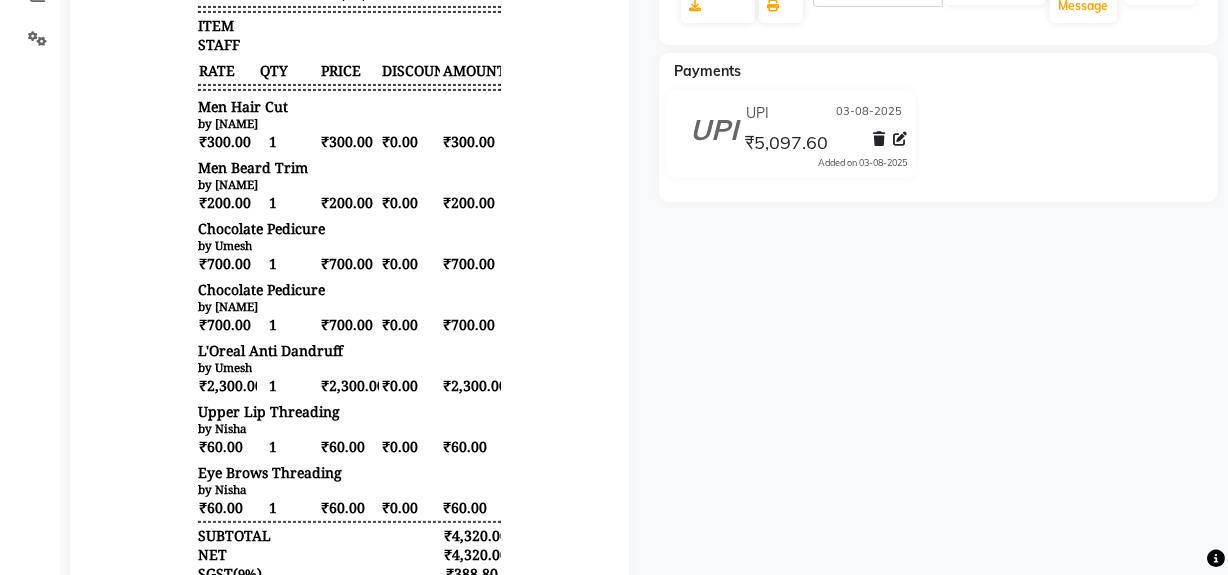 click on "by Umesh" at bounding box center [224, 368] 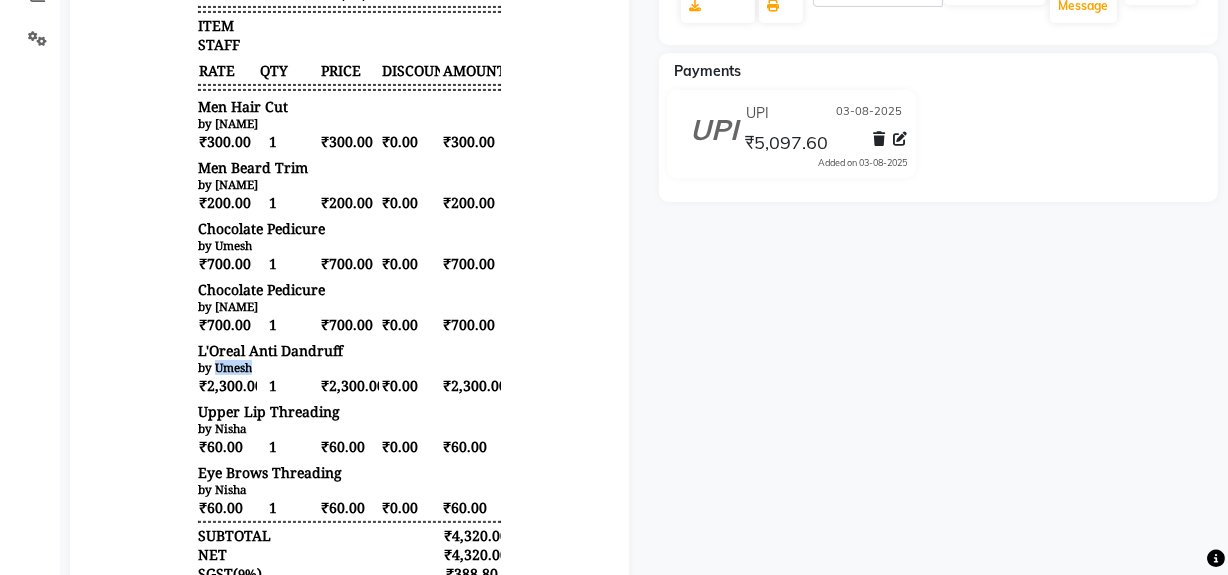 click on "by Umesh" at bounding box center [224, 368] 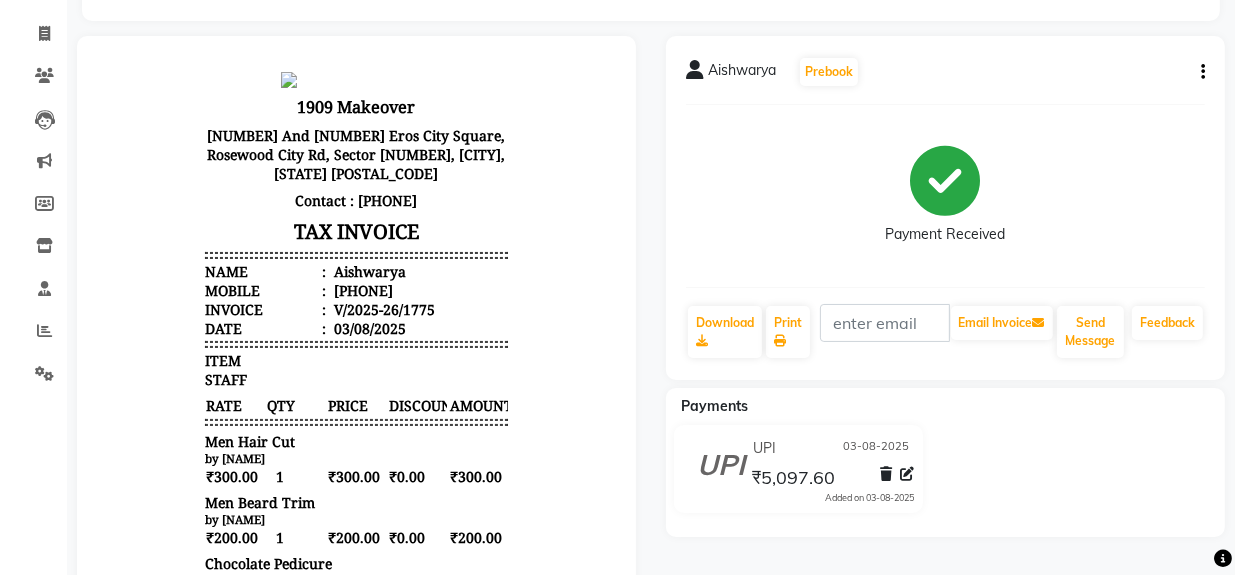 scroll, scrollTop: 3, scrollLeft: 0, axis: vertical 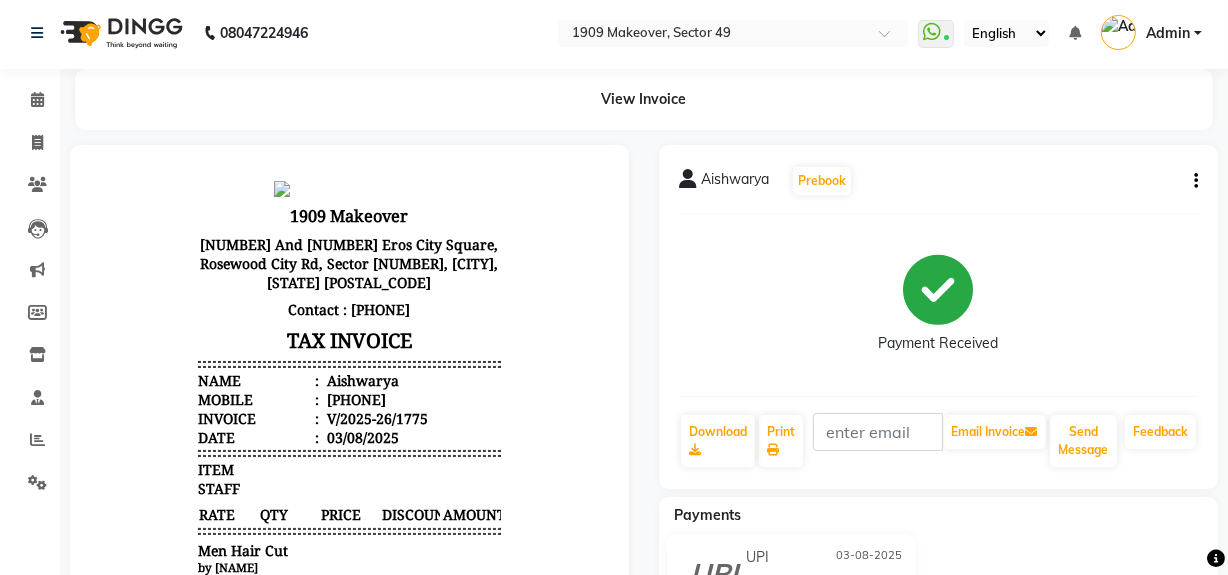 click on "Aishwarya   Prebook   Payment Received  Download  Print   Email Invoice   Send Message Feedback" 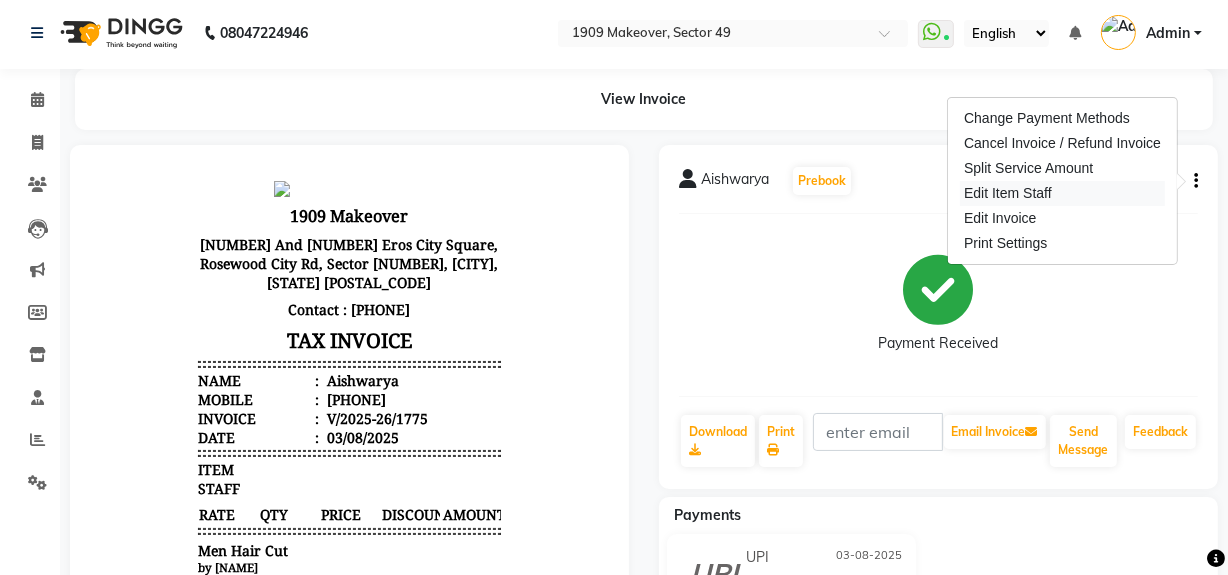 click on "Edit Item Staff" at bounding box center (1062, 193) 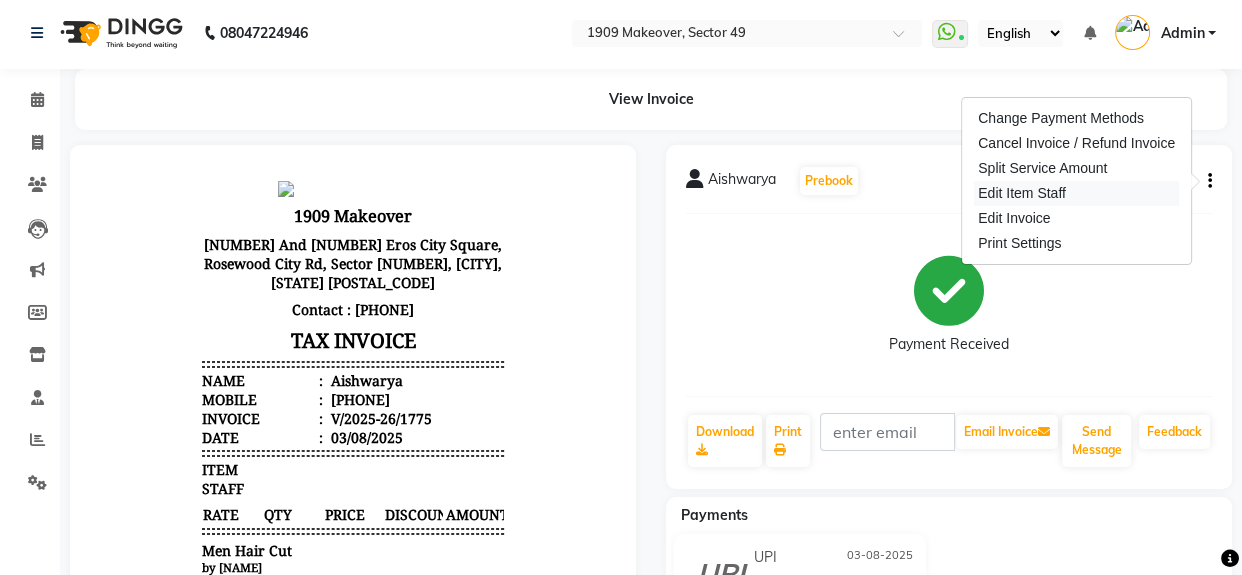 select 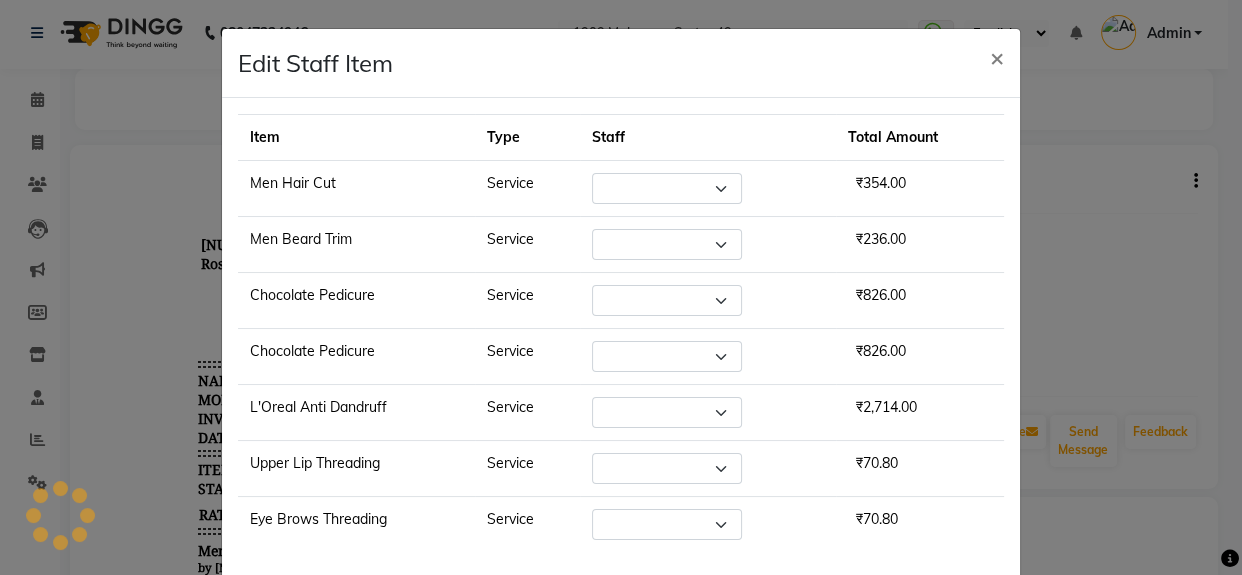 select on "79672" 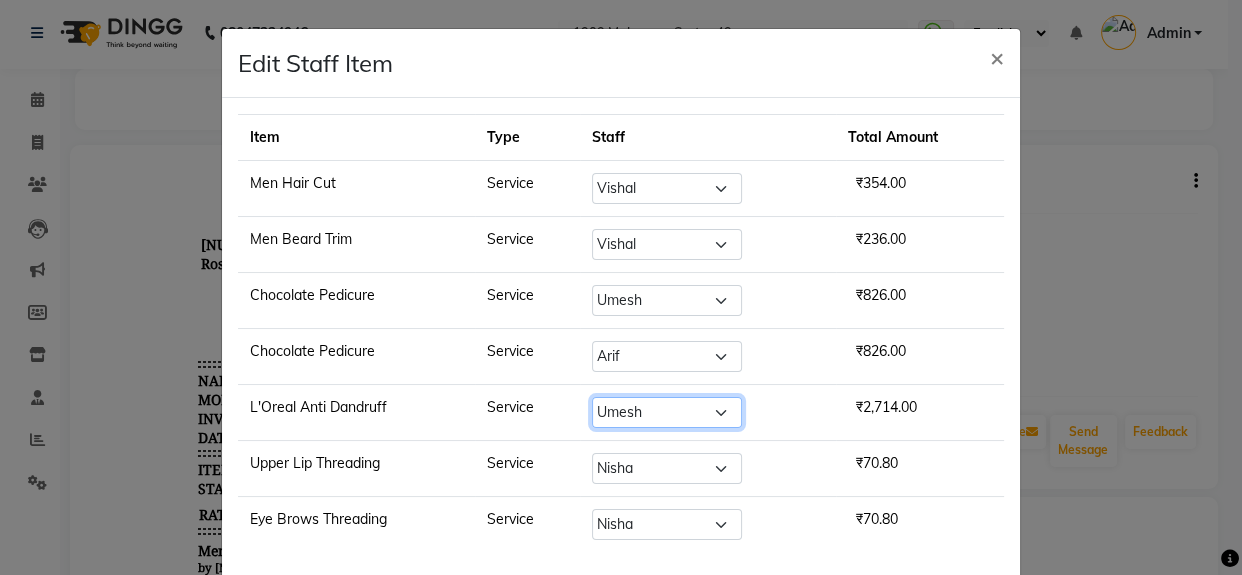 click on "Select  Abdul   Ahmed   Arif   Harun   House Sale   Jyoti   Nisha   Rehaan   Ujjwal   Umesh   Veer   vikram mehta   Vishal" 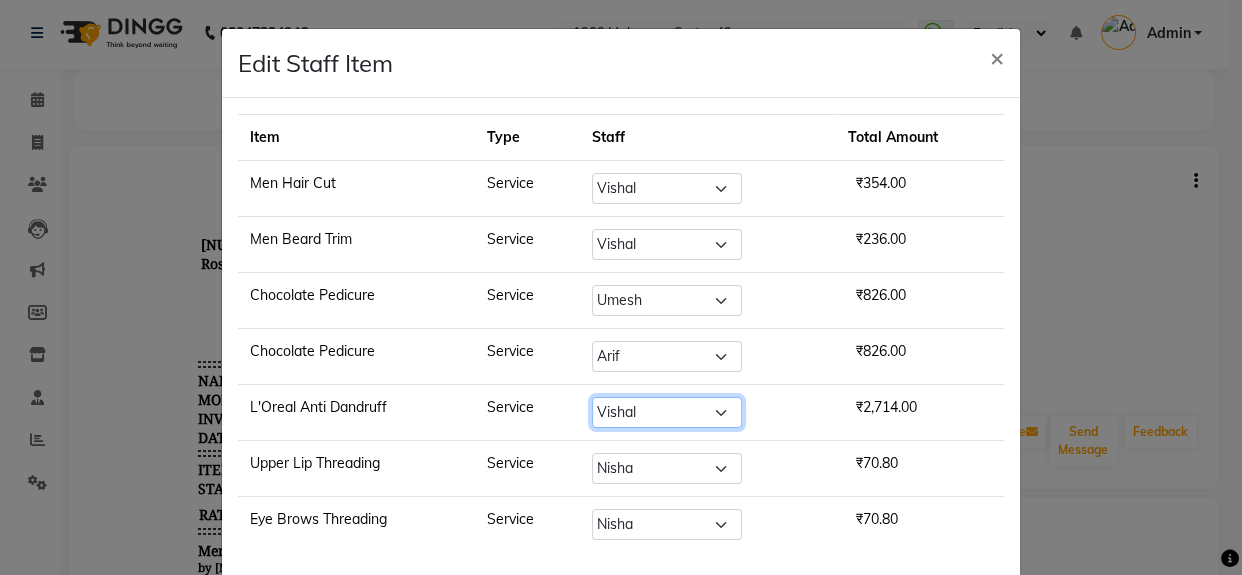 click on "Select  Abdul   Ahmed   Arif   Harun   House Sale   Jyoti   Nisha   Rehaan   Ujjwal   Umesh   Veer   vikram mehta   Vishal" 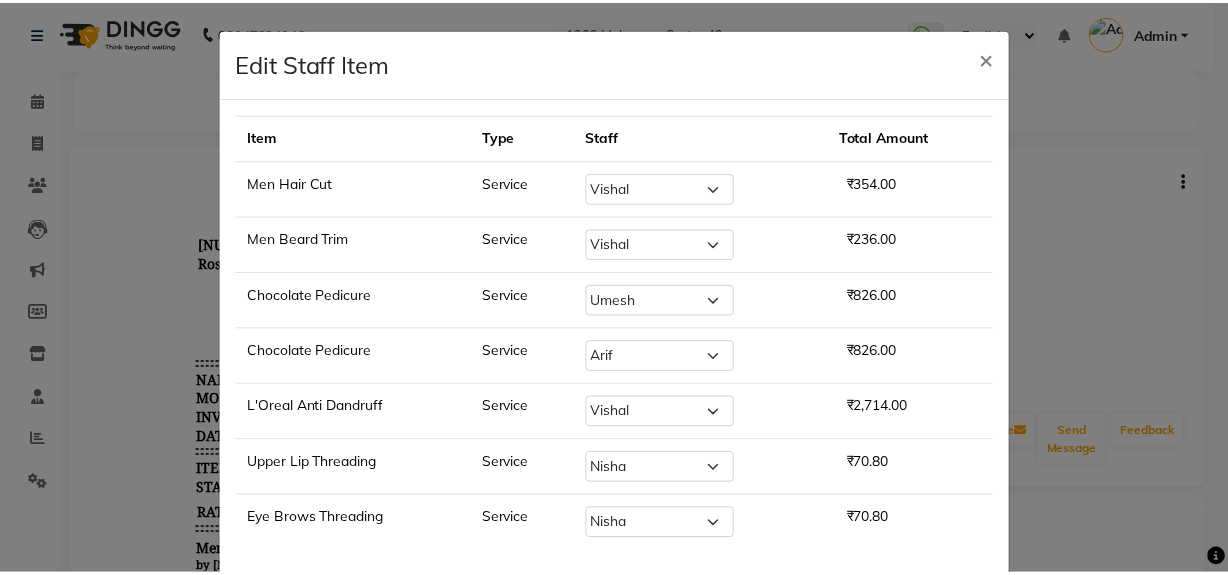 scroll, scrollTop: 113, scrollLeft: 0, axis: vertical 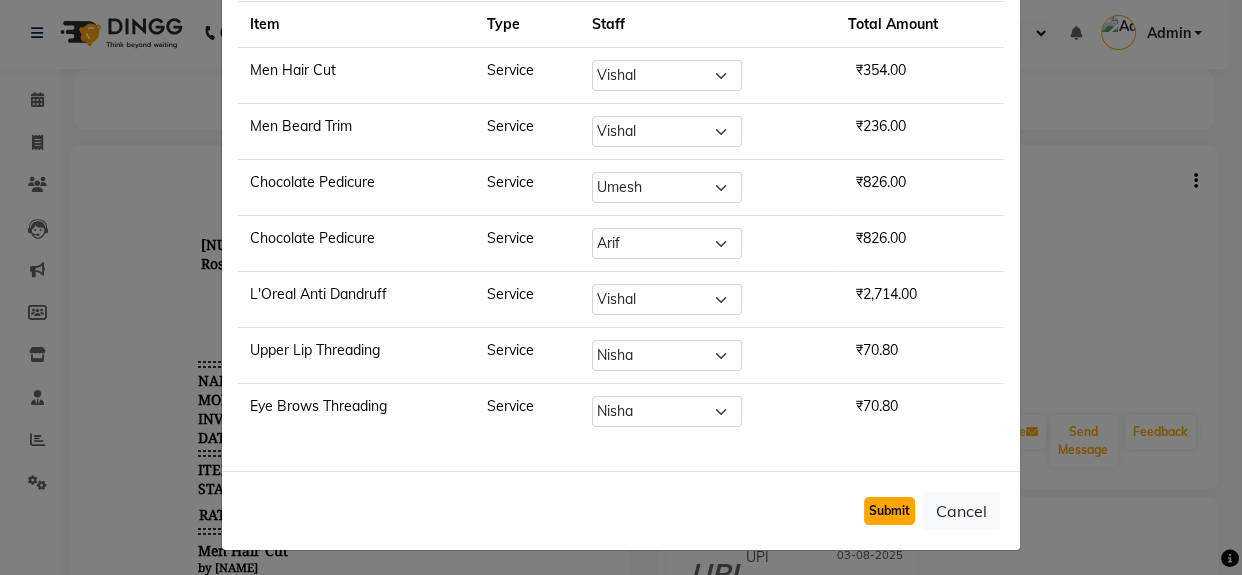 drag, startPoint x: 883, startPoint y: 501, endPoint x: 884, endPoint y: 491, distance: 10.049875 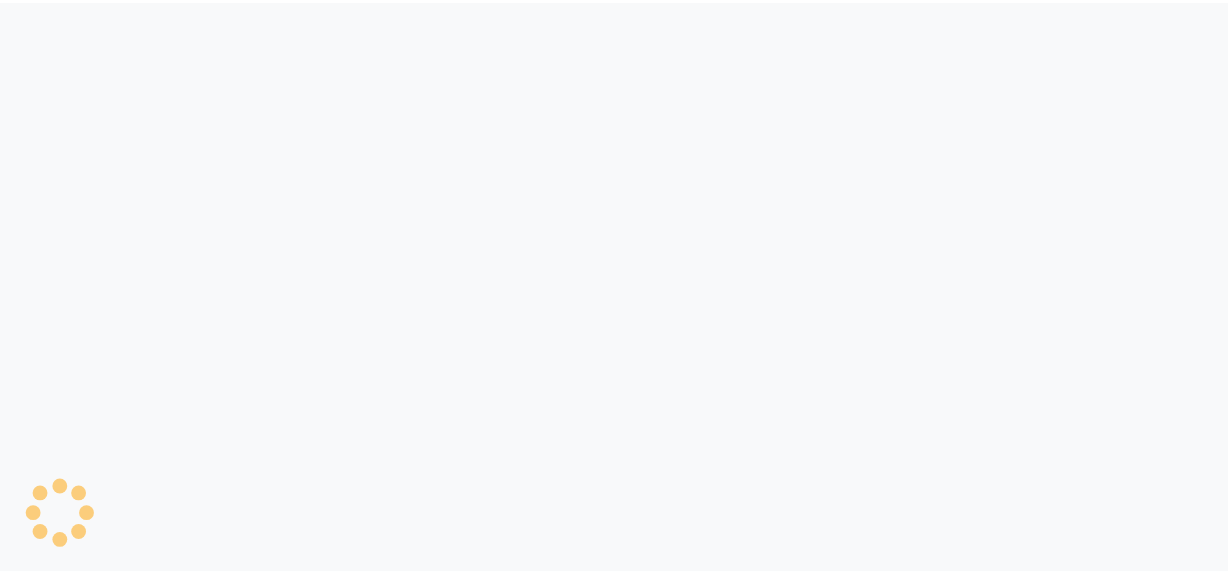 scroll, scrollTop: 0, scrollLeft: 0, axis: both 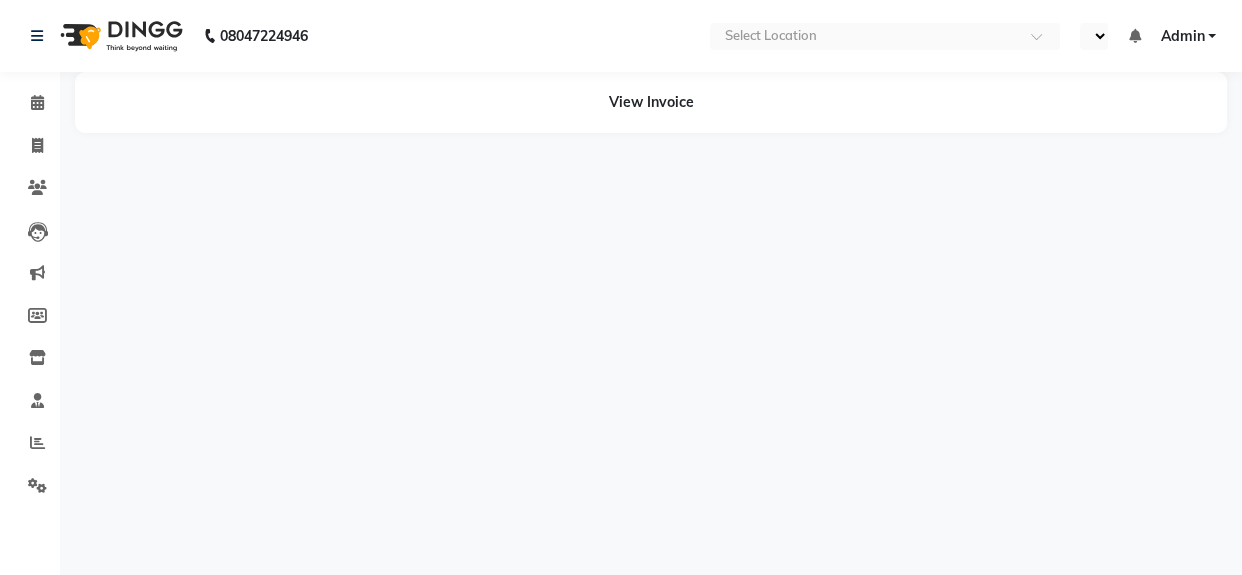 select on "en" 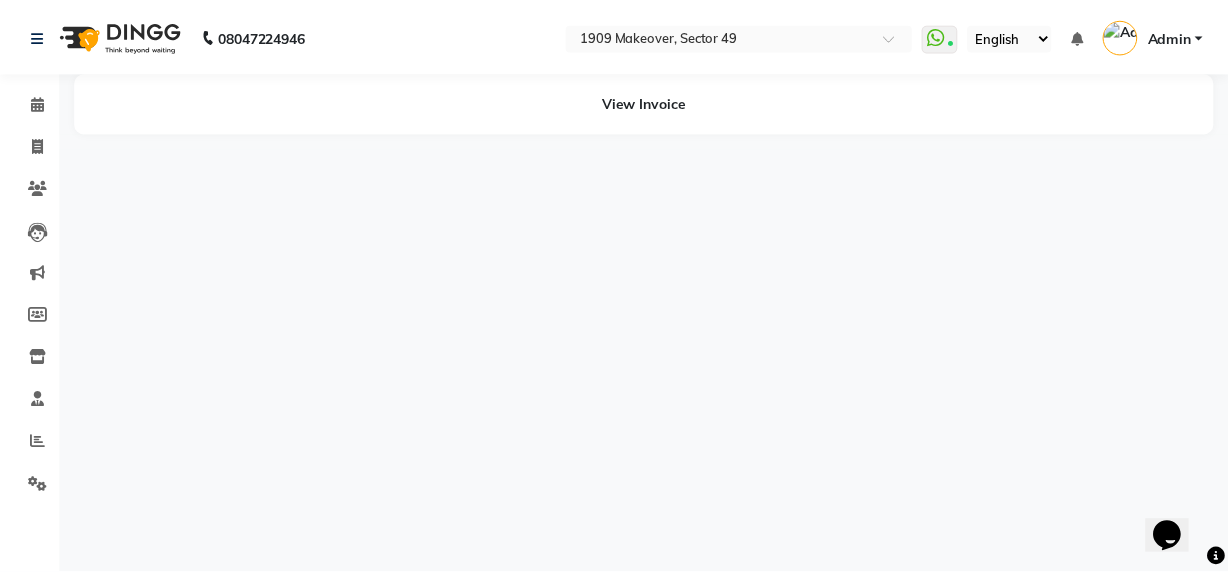 scroll, scrollTop: 0, scrollLeft: 0, axis: both 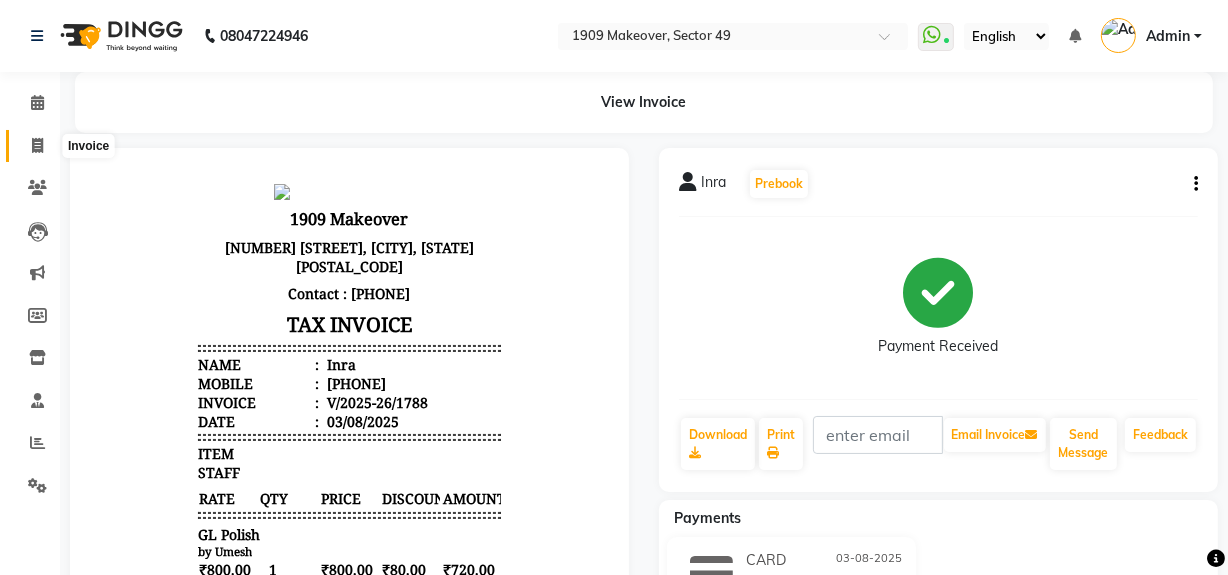 click 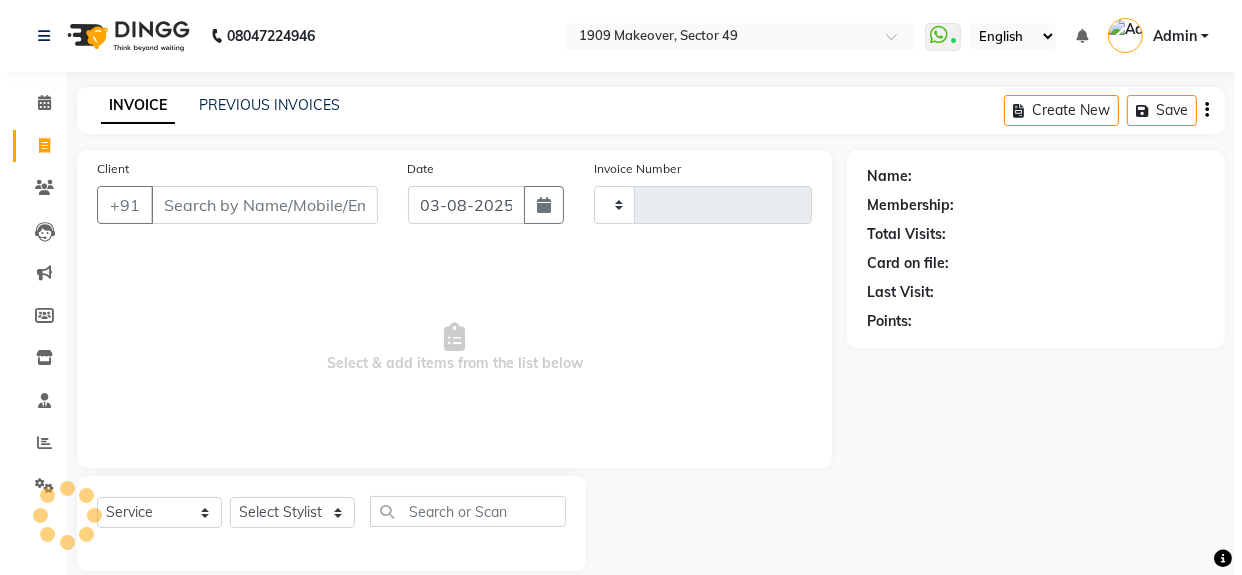 scroll, scrollTop: 26, scrollLeft: 0, axis: vertical 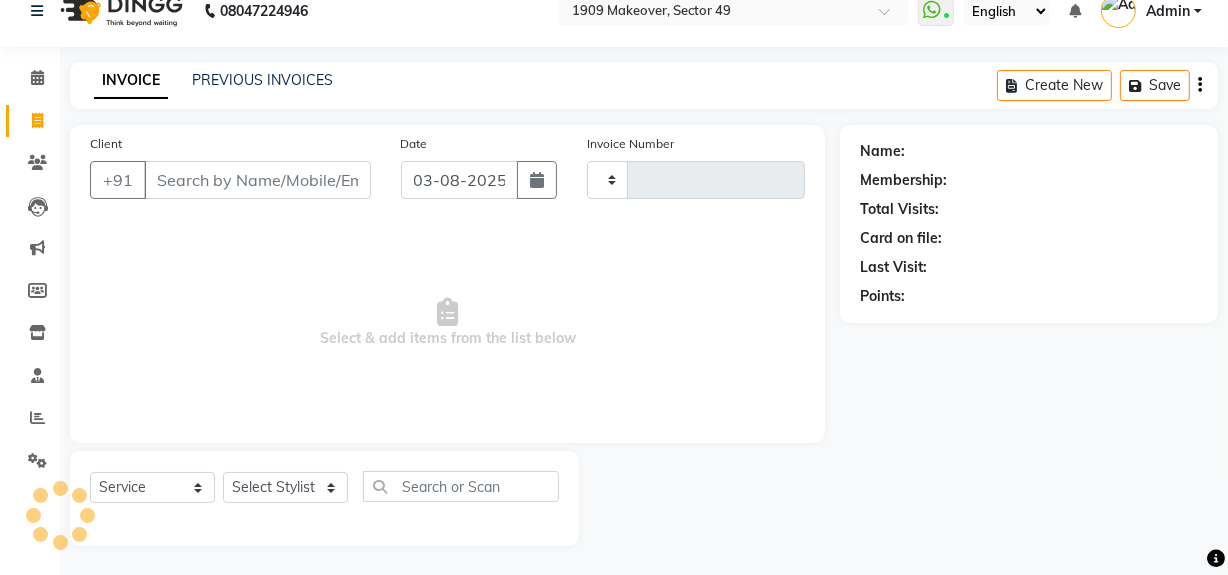 type on "1791" 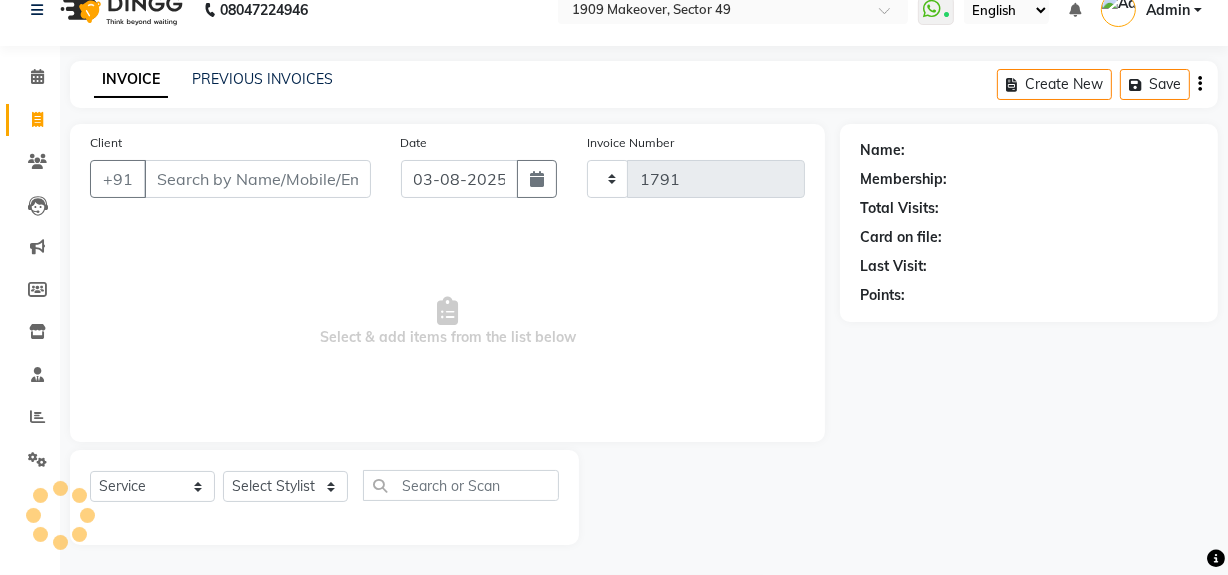 select on "6923" 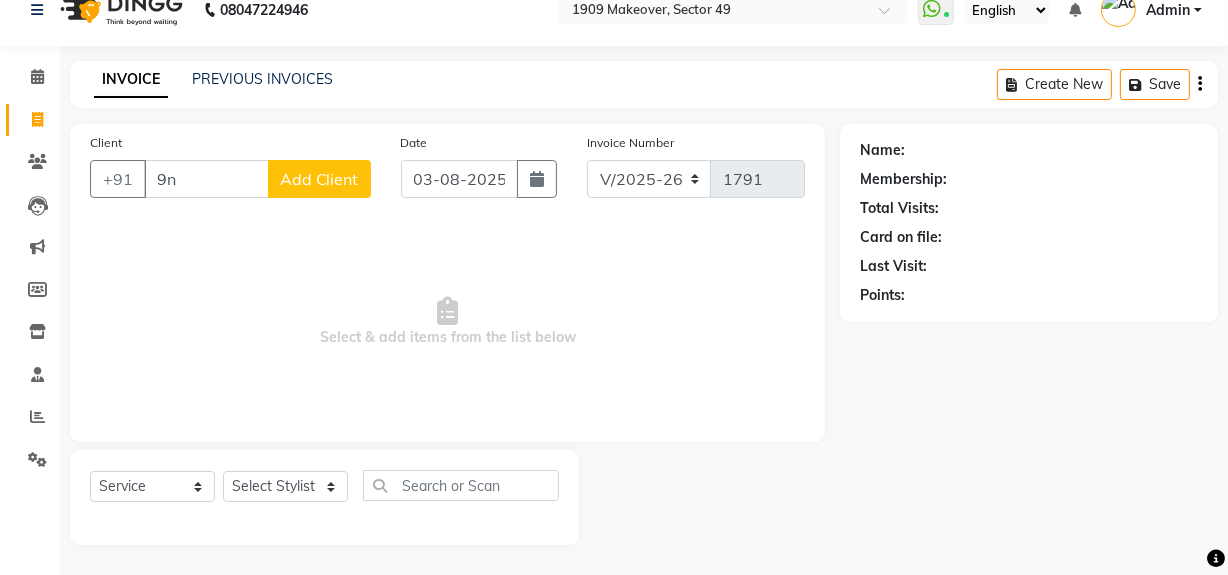 type on "9" 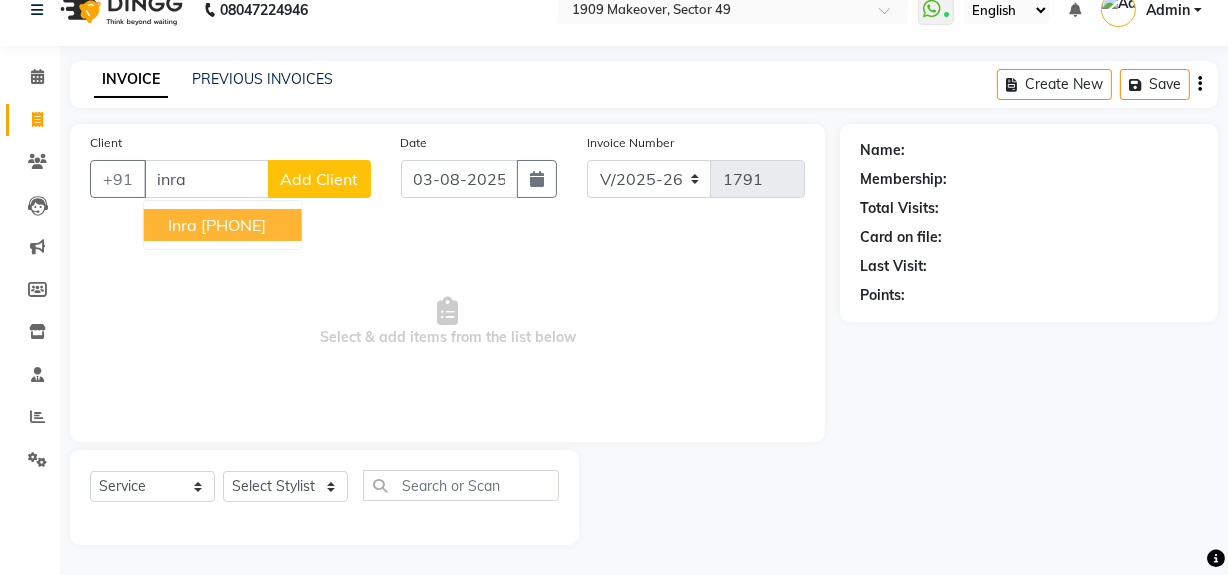 click on "[NAME] [PHONE]" at bounding box center (223, 225) 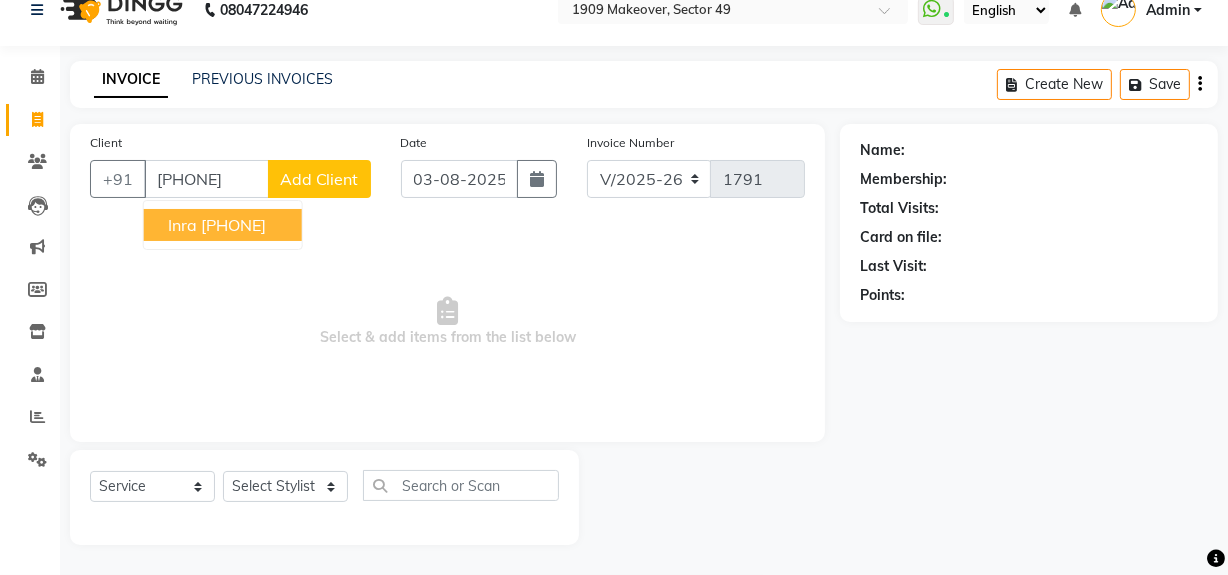 type on "[PHONE]" 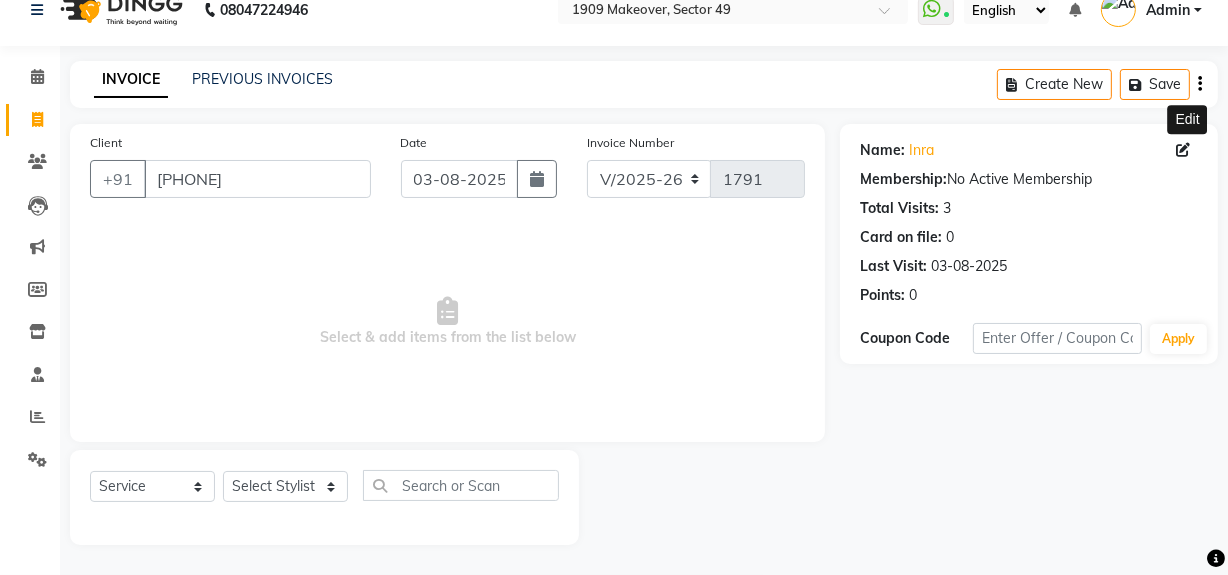 click 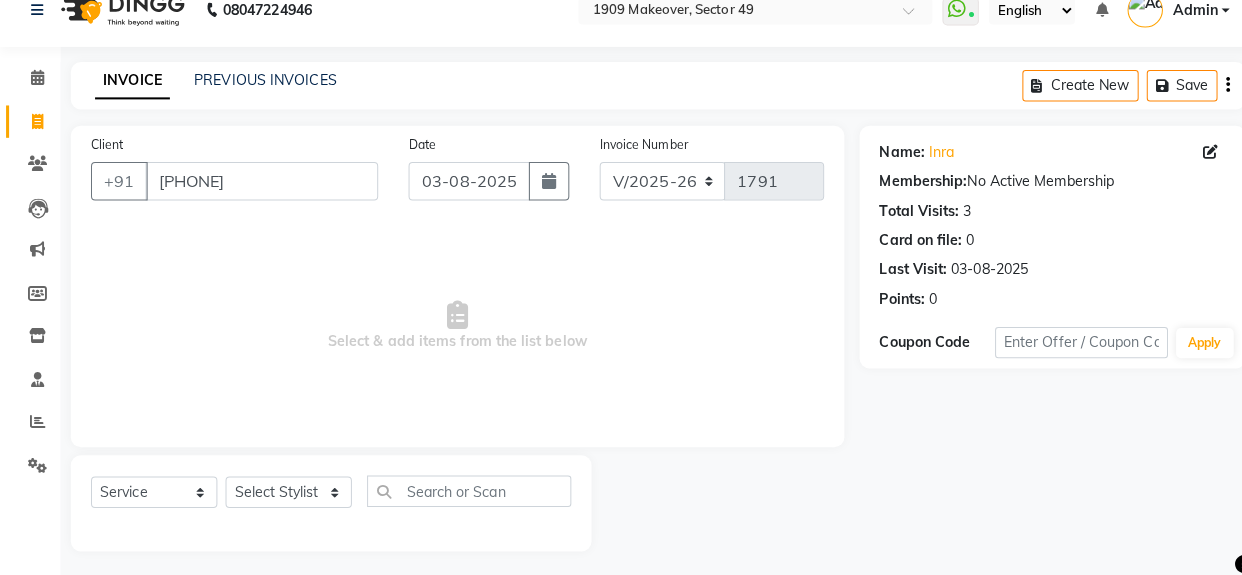select on "female" 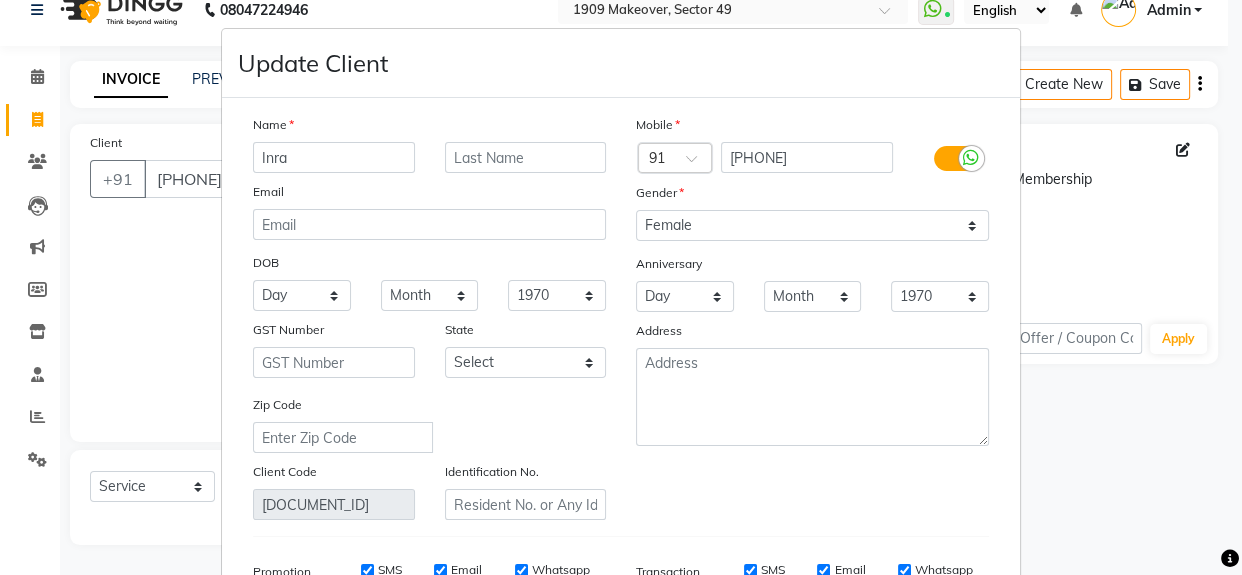 click on "Inra" at bounding box center [334, 157] 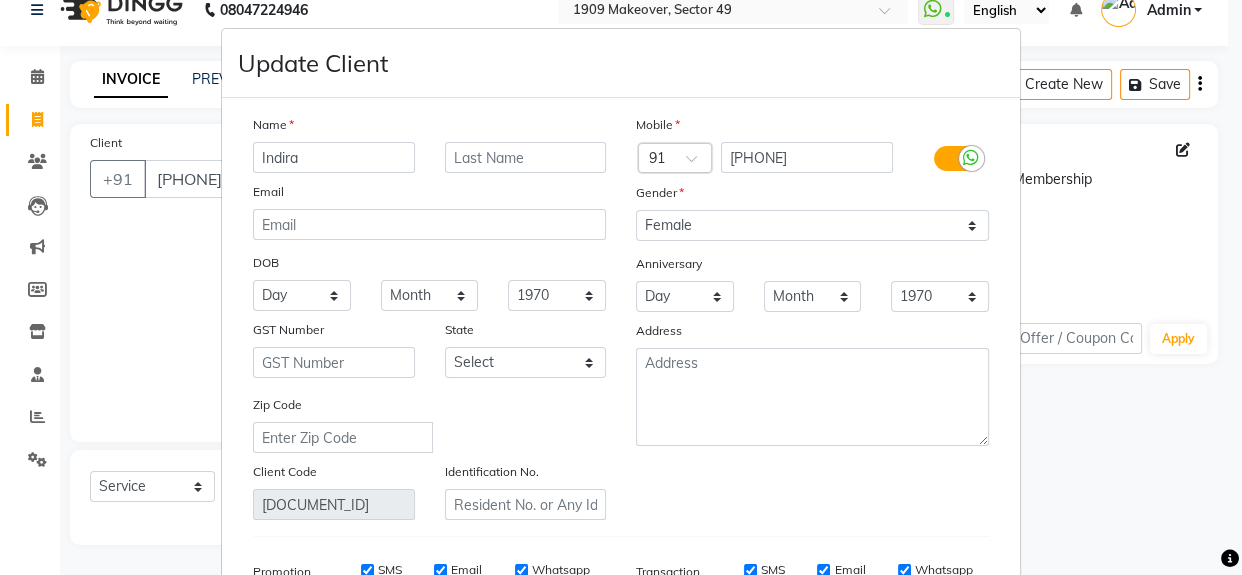 type on "Indira" 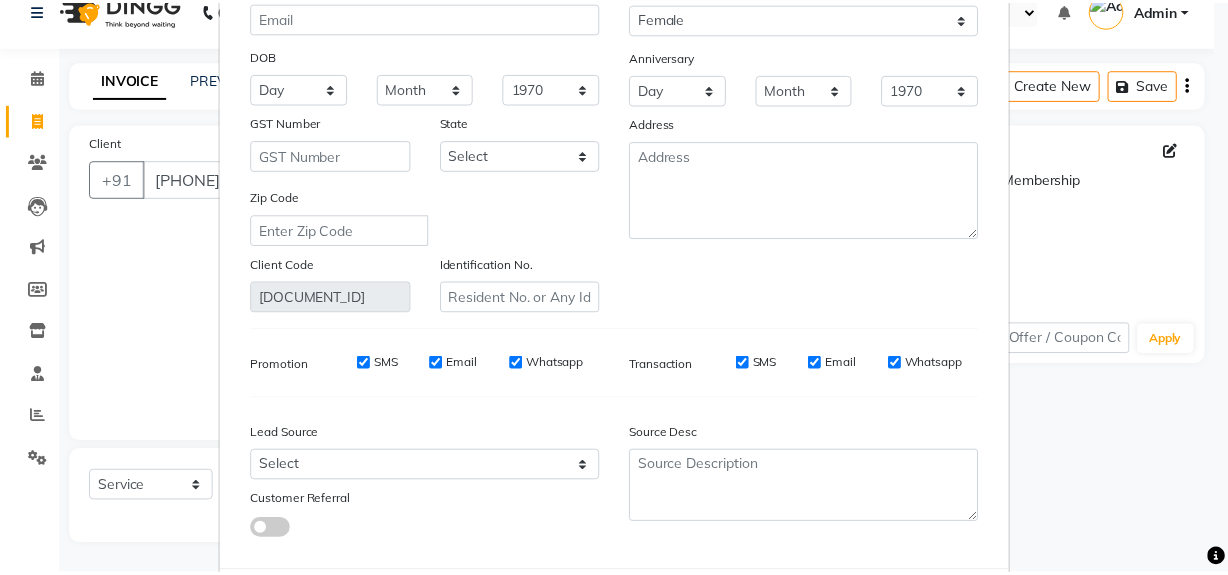 scroll, scrollTop: 318, scrollLeft: 0, axis: vertical 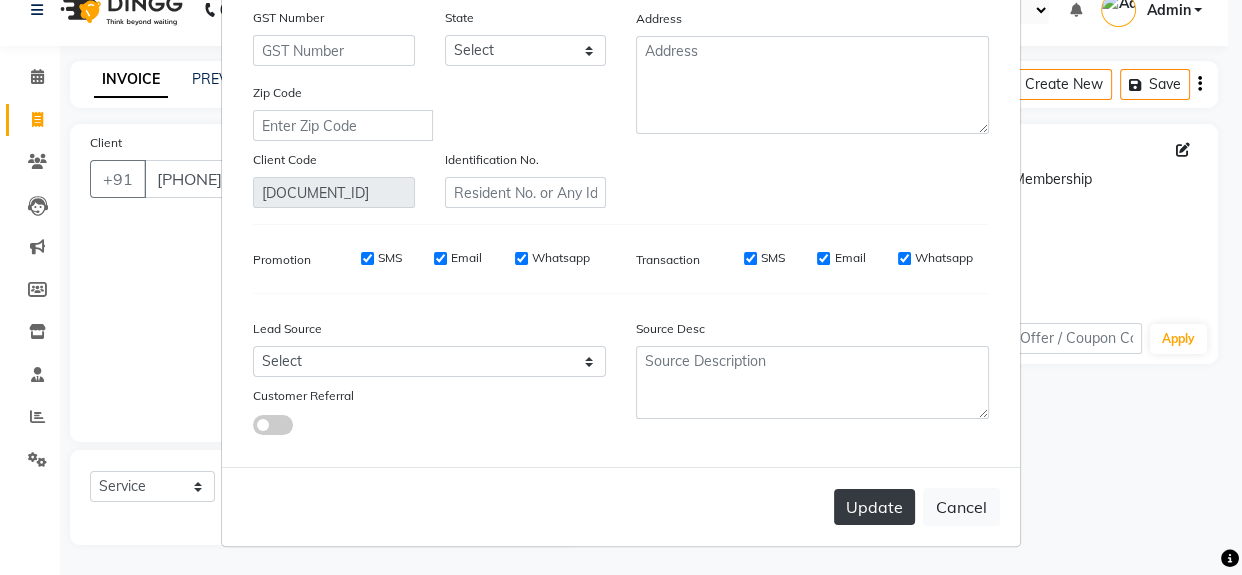 click on "Update" at bounding box center [874, 507] 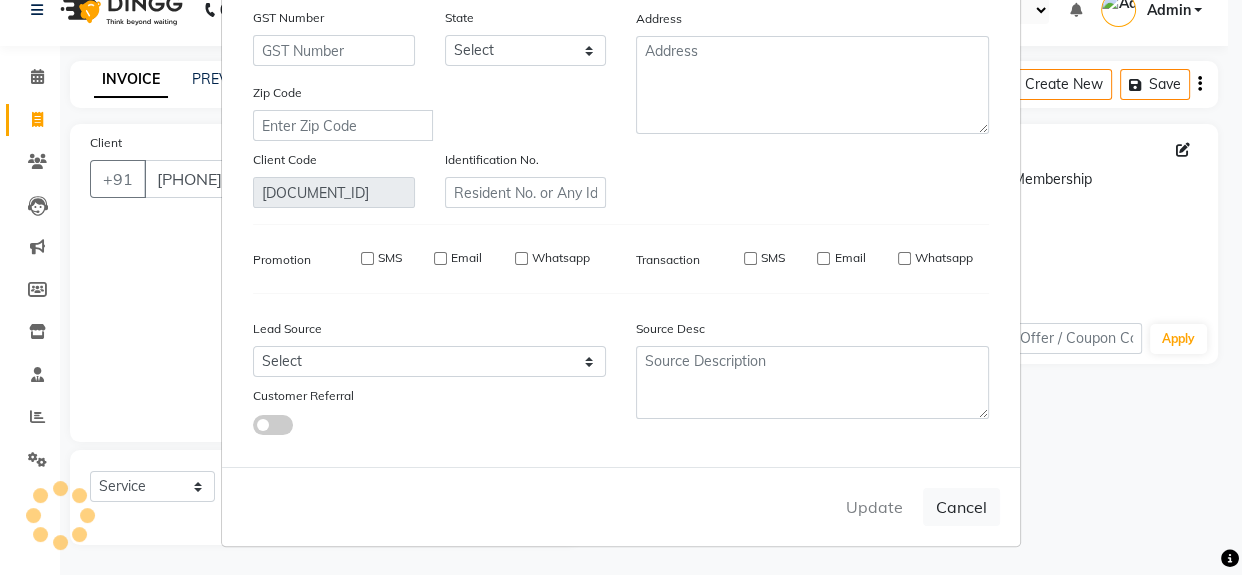 type 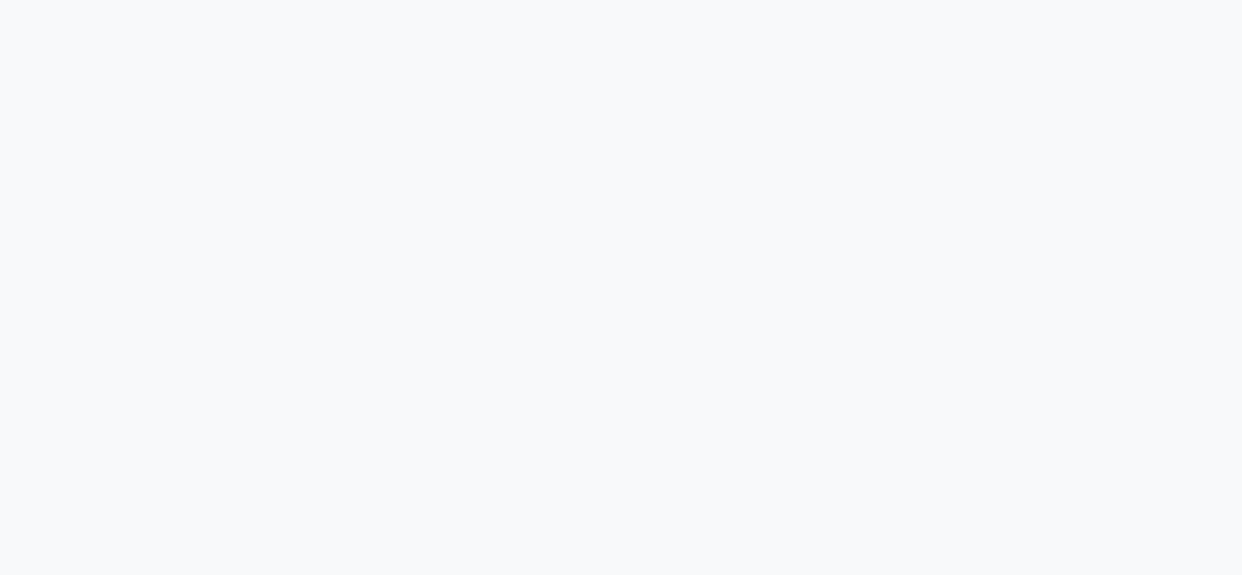 scroll, scrollTop: 0, scrollLeft: 0, axis: both 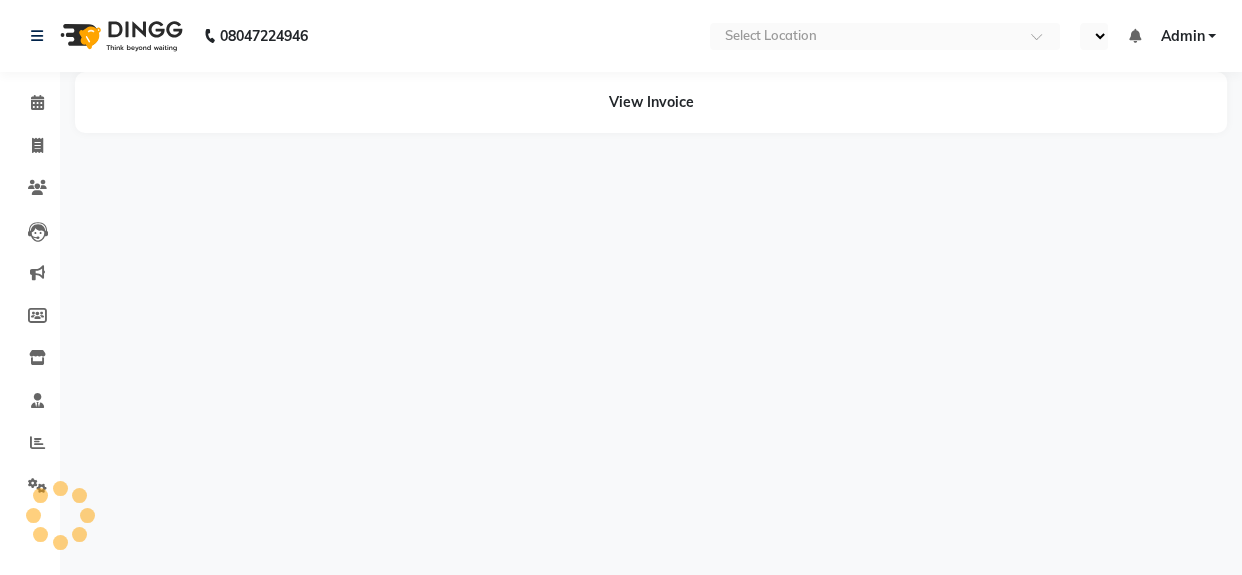 select on "en" 